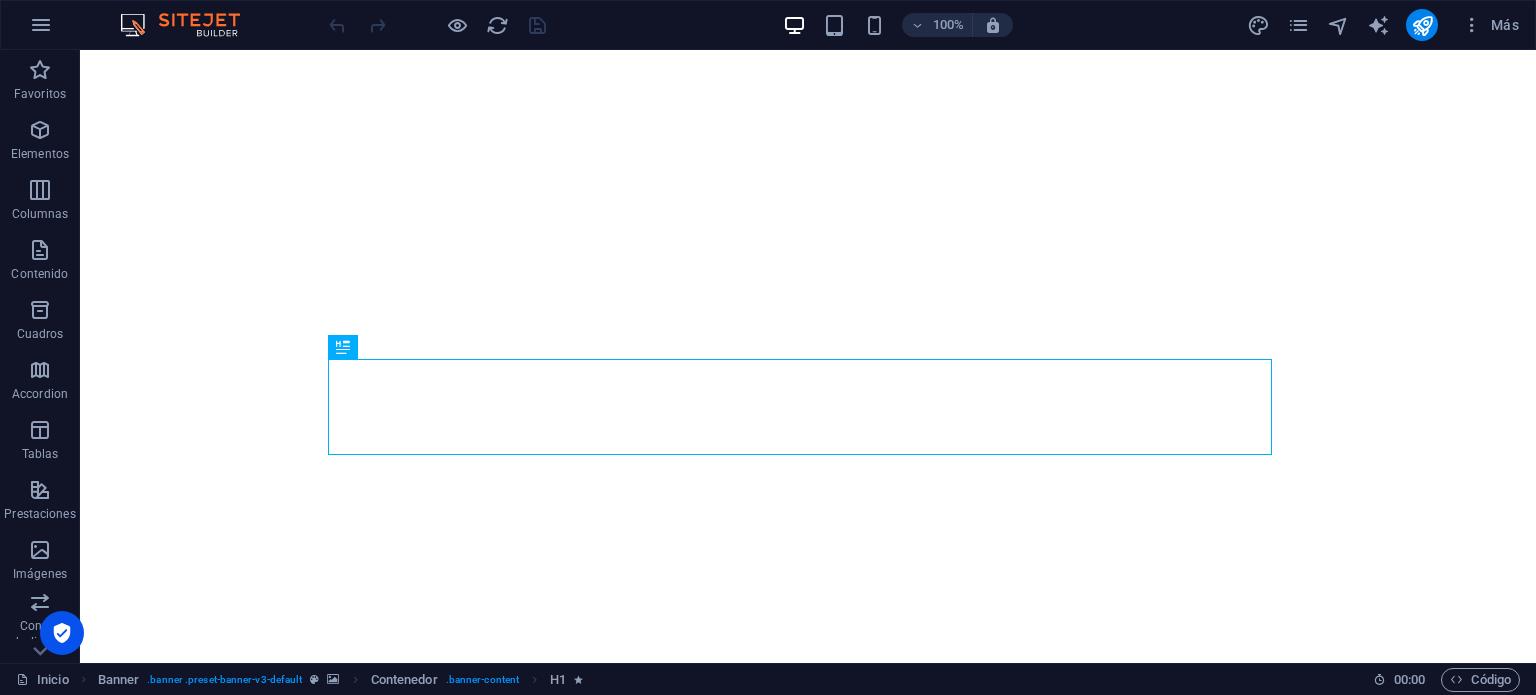 scroll, scrollTop: 0, scrollLeft: 0, axis: both 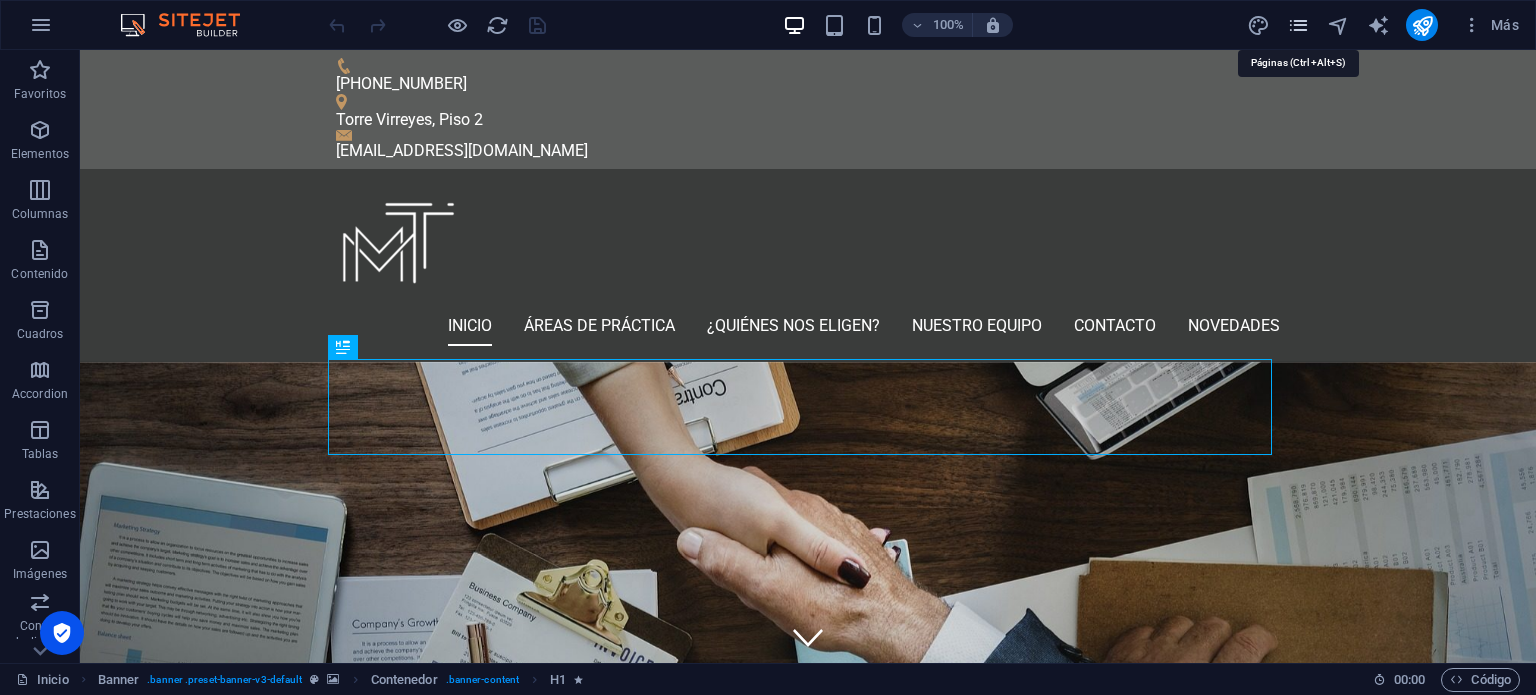 click at bounding box center (1298, 25) 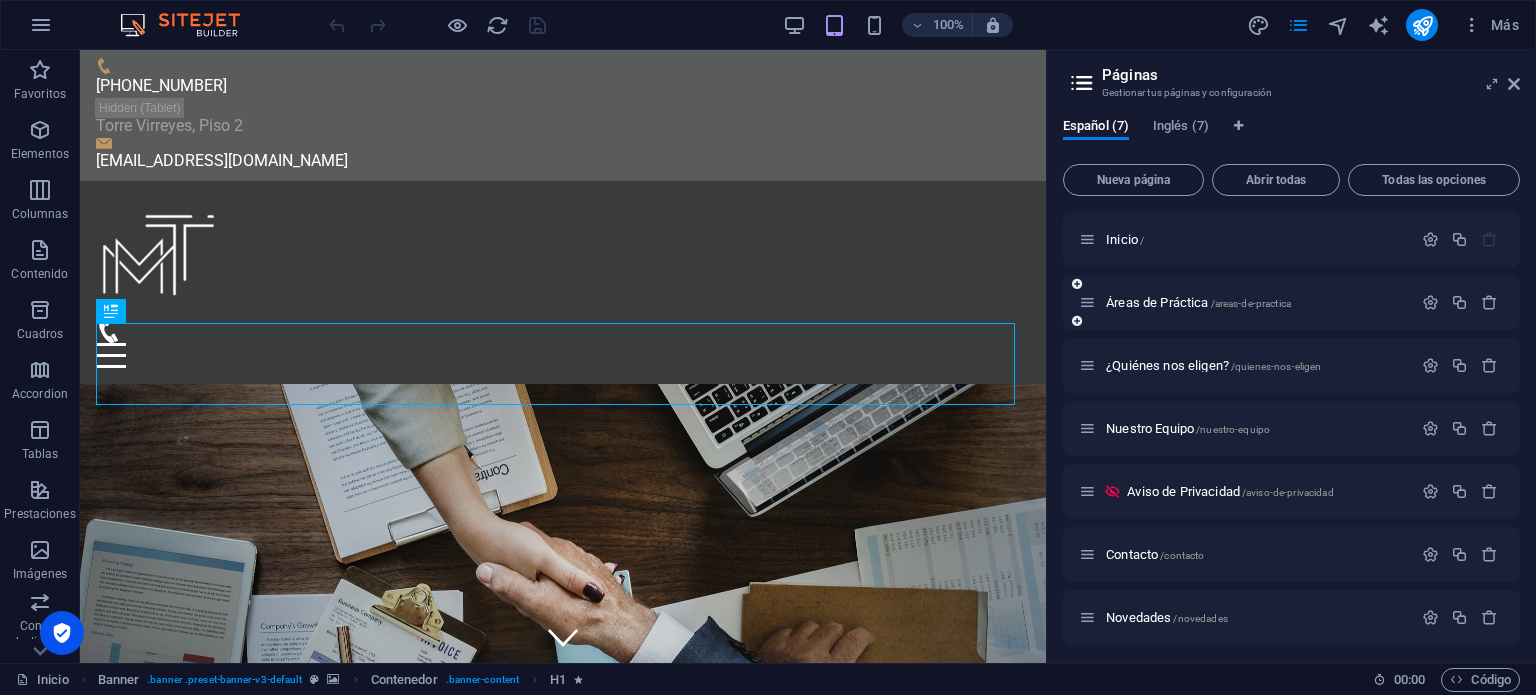 click on "Áreas de Práctica /areas-de-practica" at bounding box center [1245, 302] 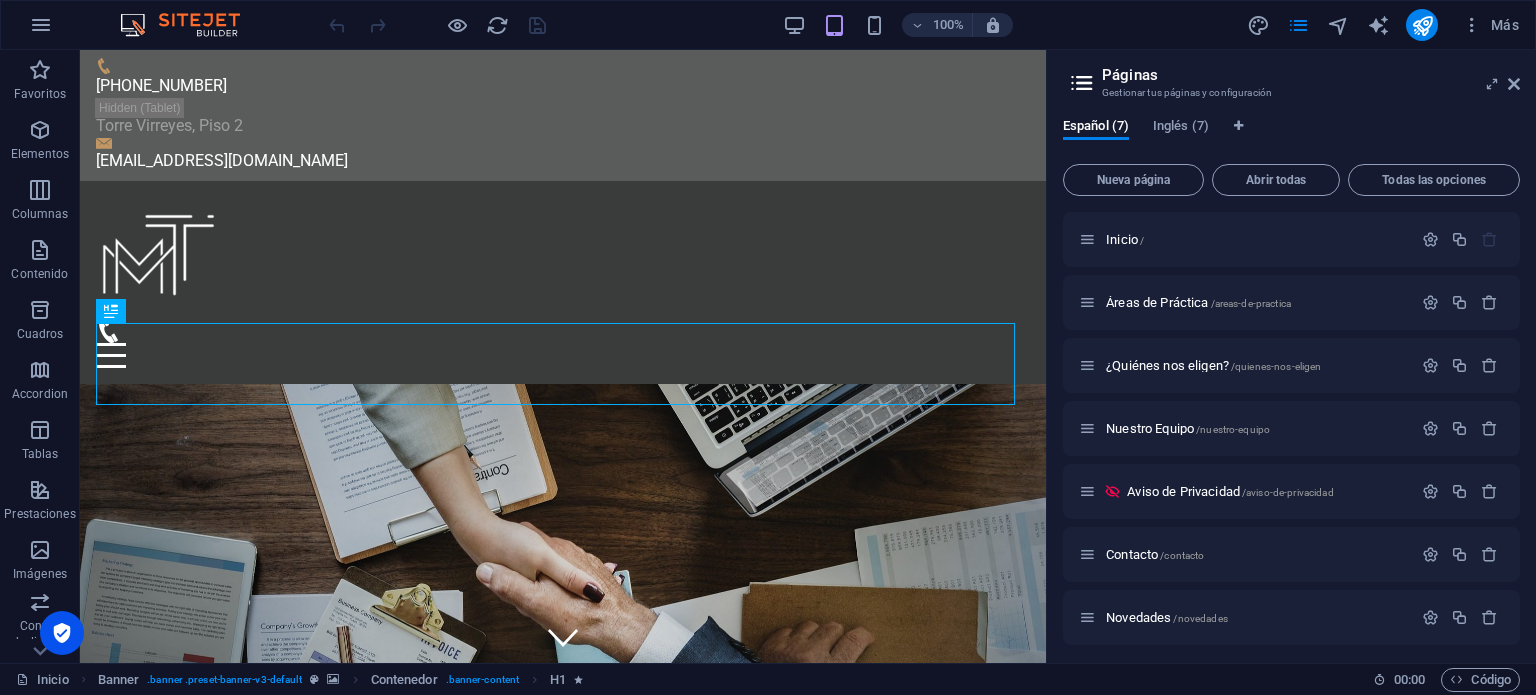 click on "Páginas Gestionar tus páginas y configuración Español (7) Inglés (7) Nueva página Abrir todas Todas las opciones Inicio / Áreas de Práctica /areas-de-practica ¿Quiénes nos eligen? /quienes-nos-eligen Nuestro Equipo /nuestro-equipo Aviso de Privacidad /aviso-de-privacidad Contacto /contacto Novedades /novedades" at bounding box center [1291, 356] 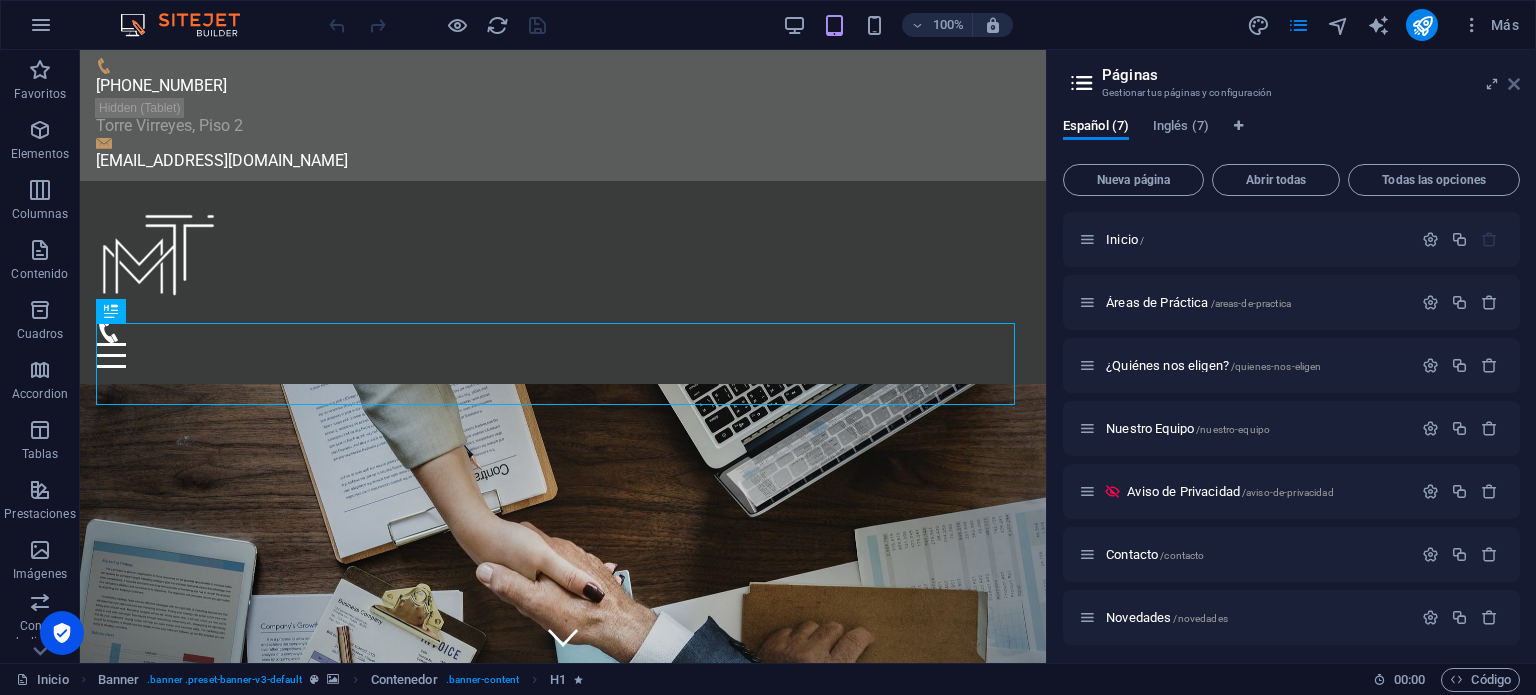 click at bounding box center (1514, 84) 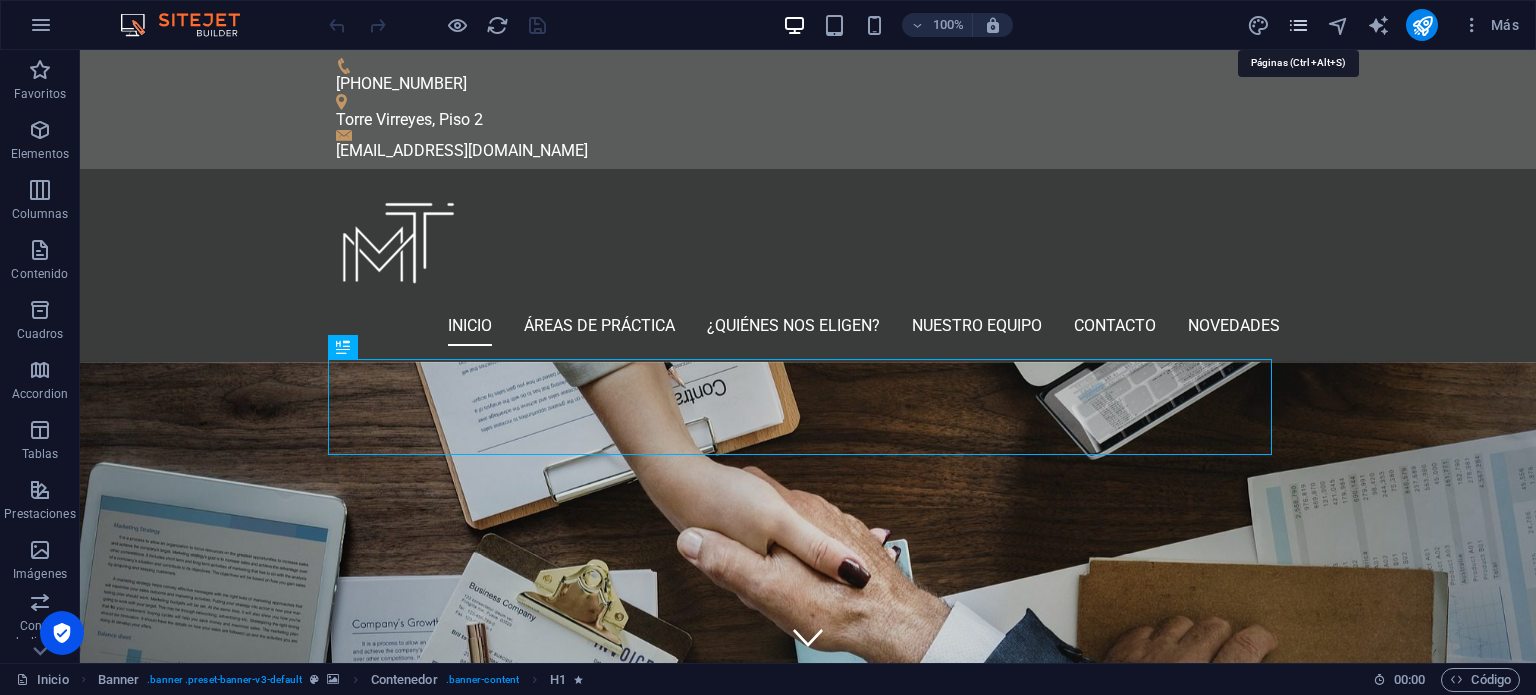 click at bounding box center (1298, 25) 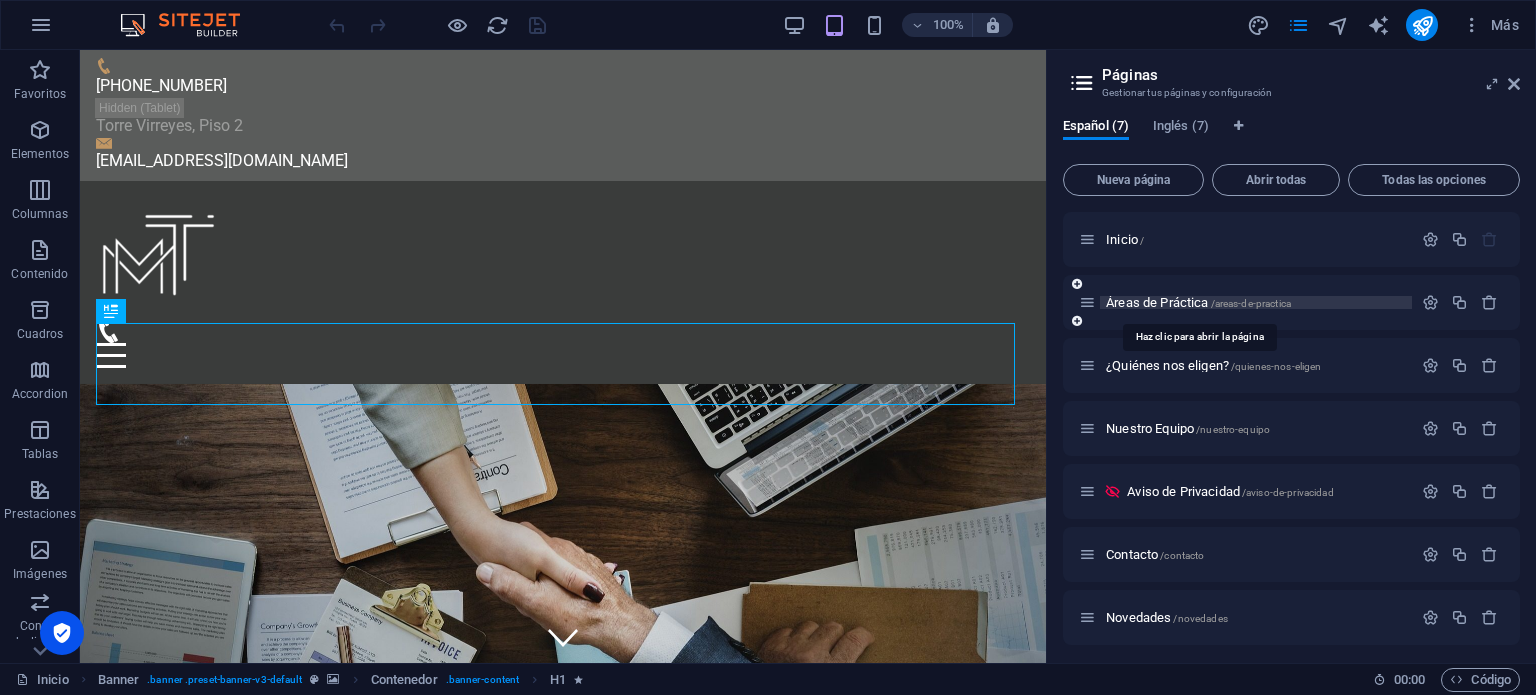 click on "Áreas de Práctica /areas-de-practica" at bounding box center [1198, 302] 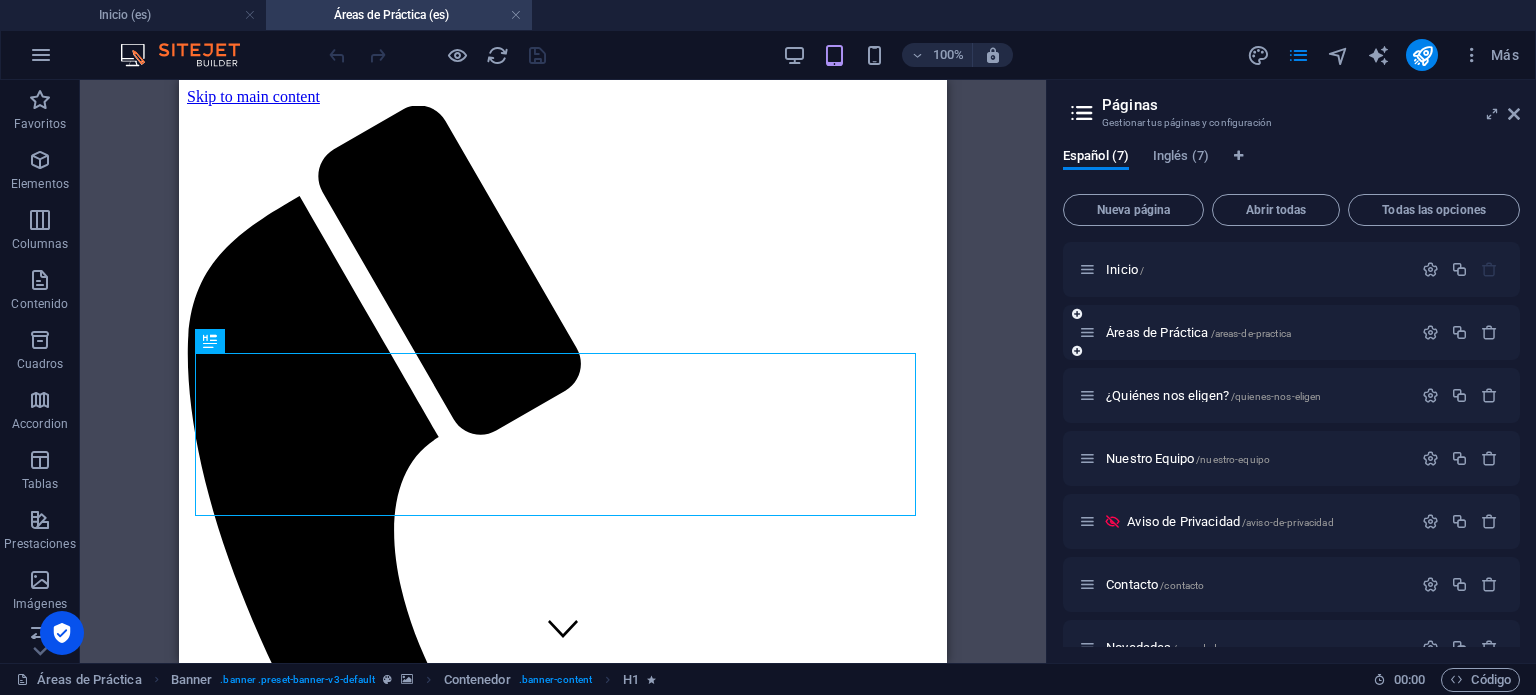 scroll, scrollTop: 0, scrollLeft: 0, axis: both 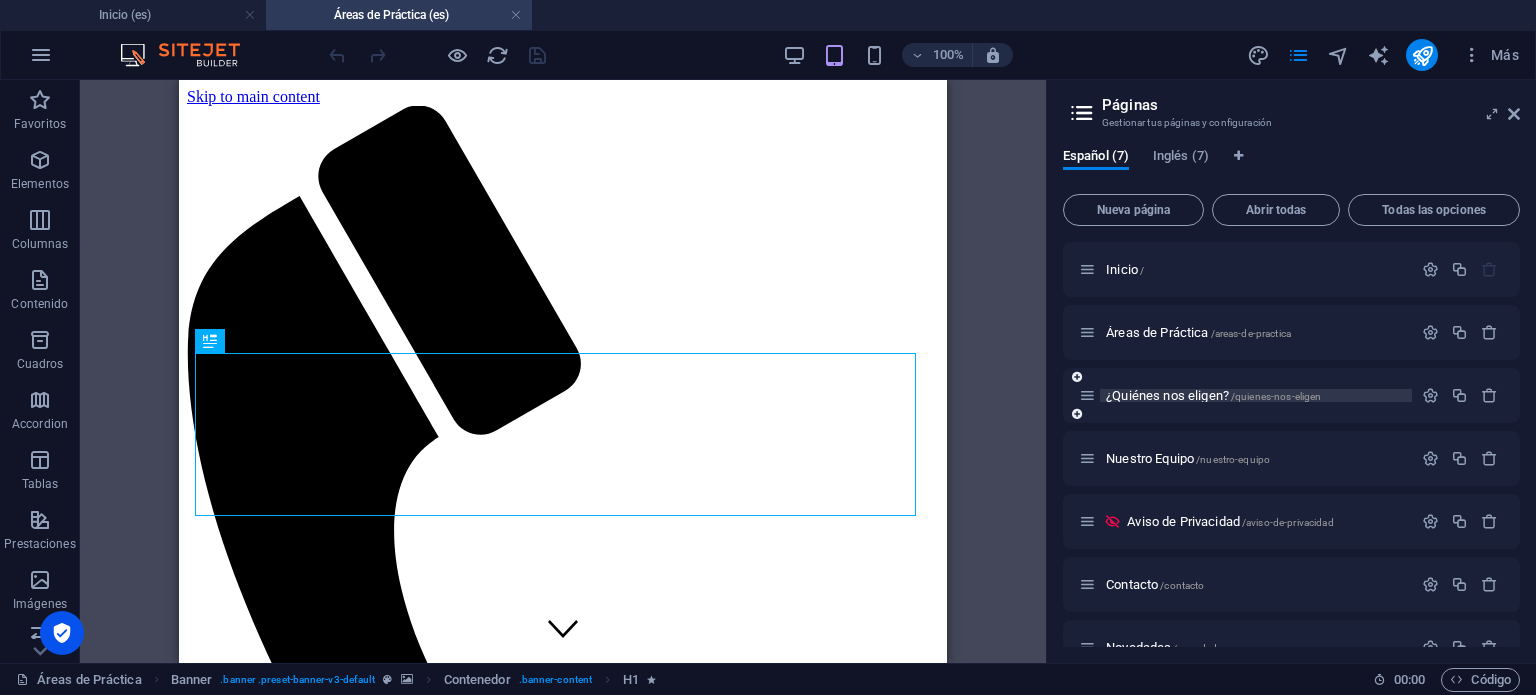 click on "¿Quiénes nos eligen? /quienes-nos-eligen" at bounding box center (1213, 395) 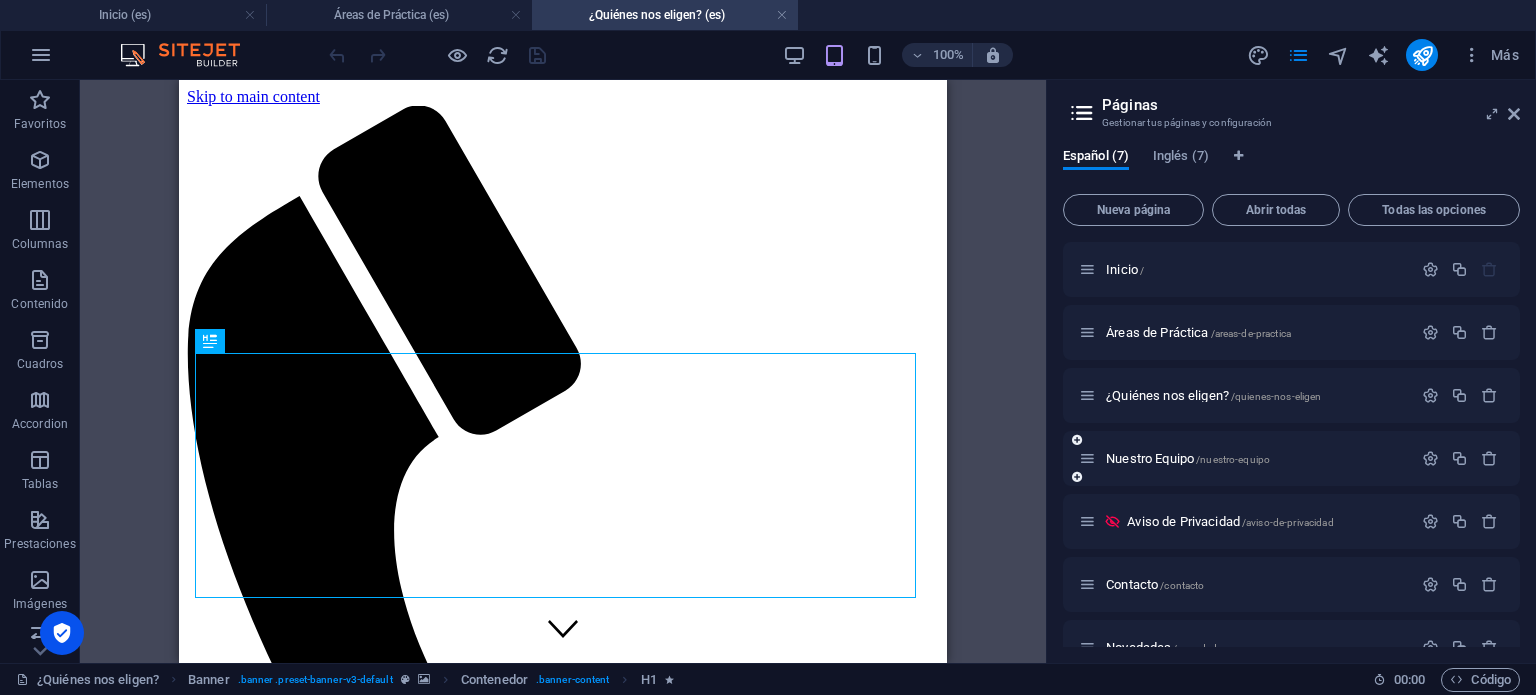 scroll, scrollTop: 0, scrollLeft: 0, axis: both 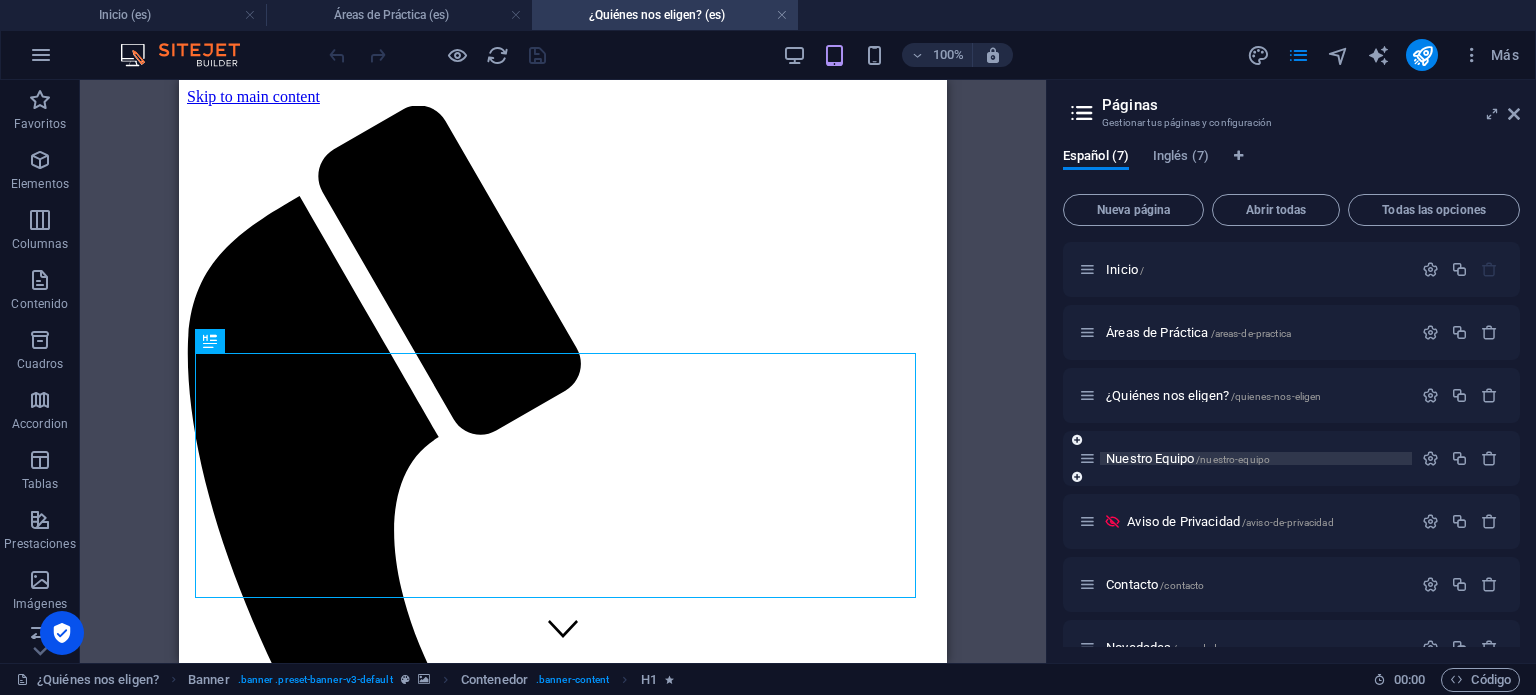 click on "Nuestro Equipo /nuestro-equipo" at bounding box center [1188, 458] 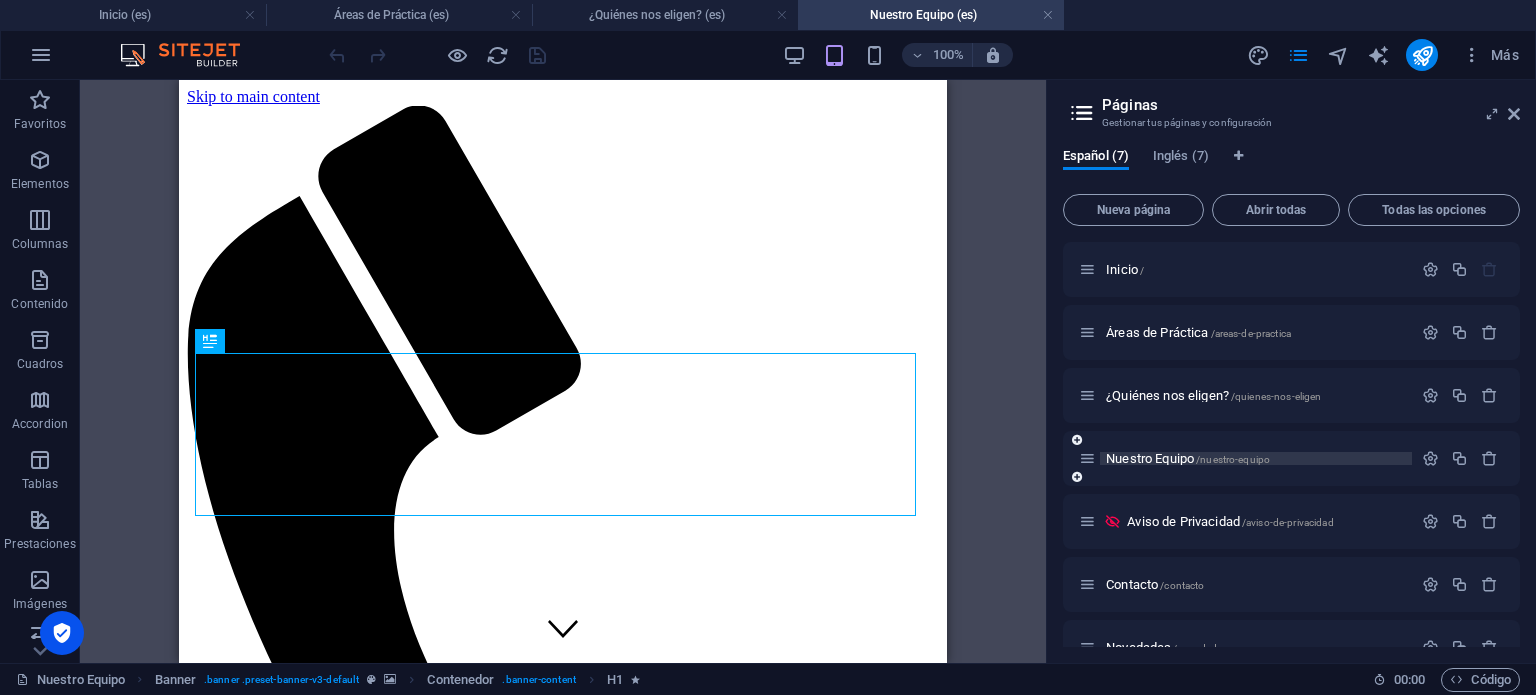 scroll, scrollTop: 0, scrollLeft: 0, axis: both 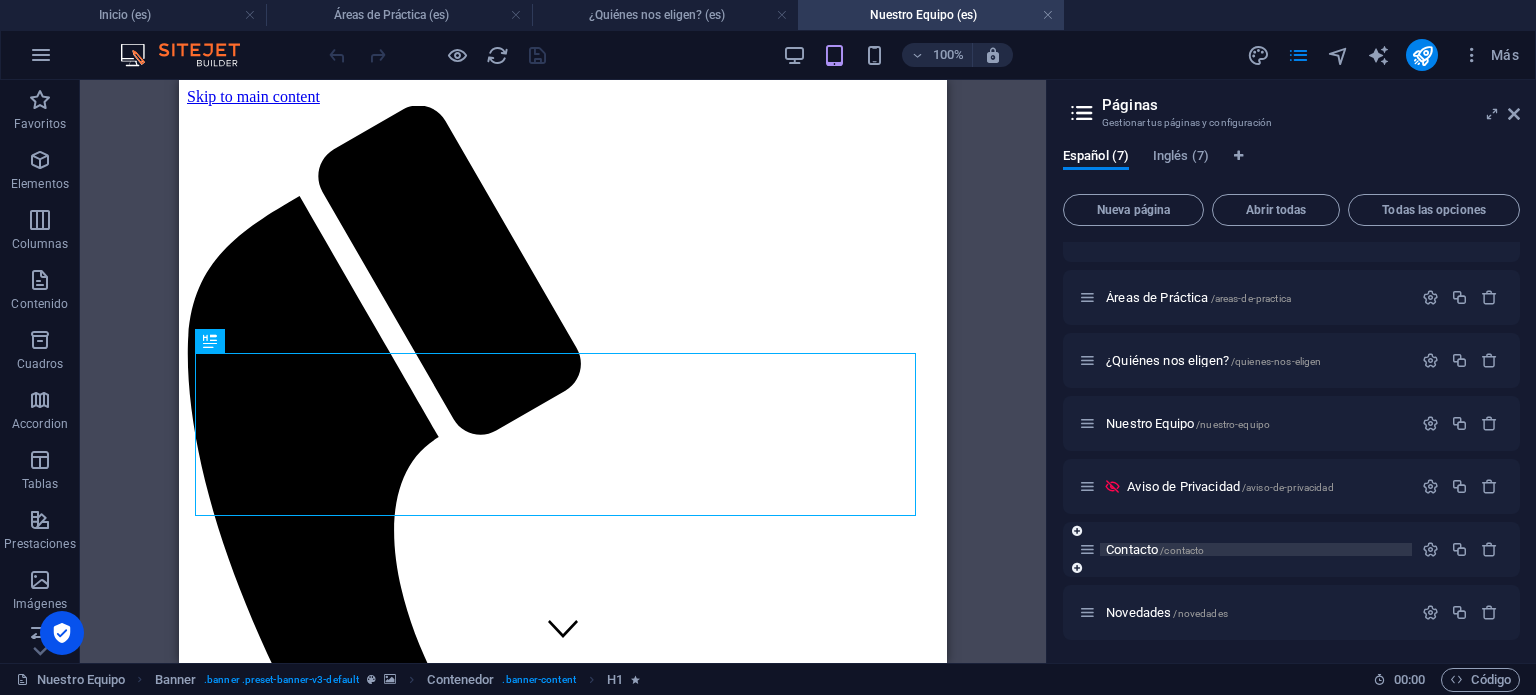 click on "Contacto /contacto" at bounding box center [1155, 549] 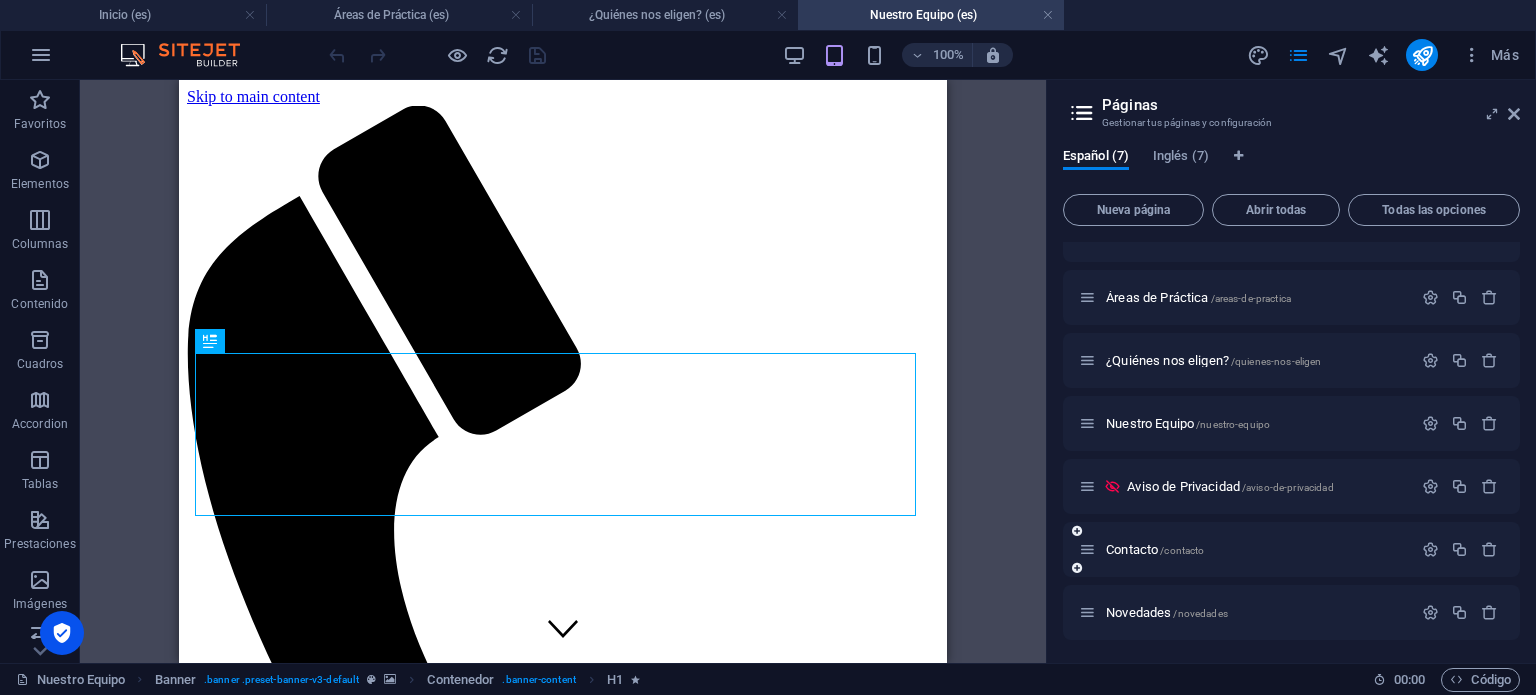 scroll, scrollTop: 0, scrollLeft: 0, axis: both 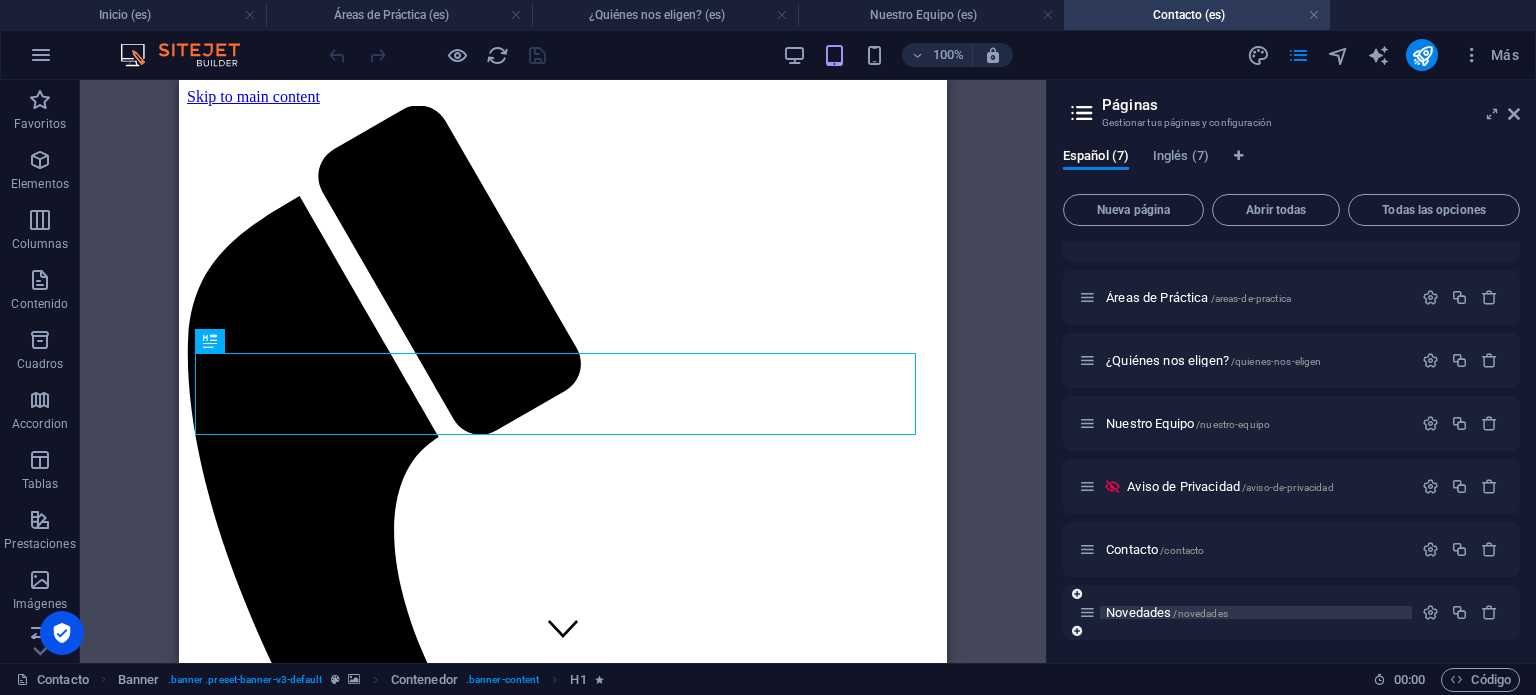 click on "Novedades /novedades" at bounding box center (1167, 612) 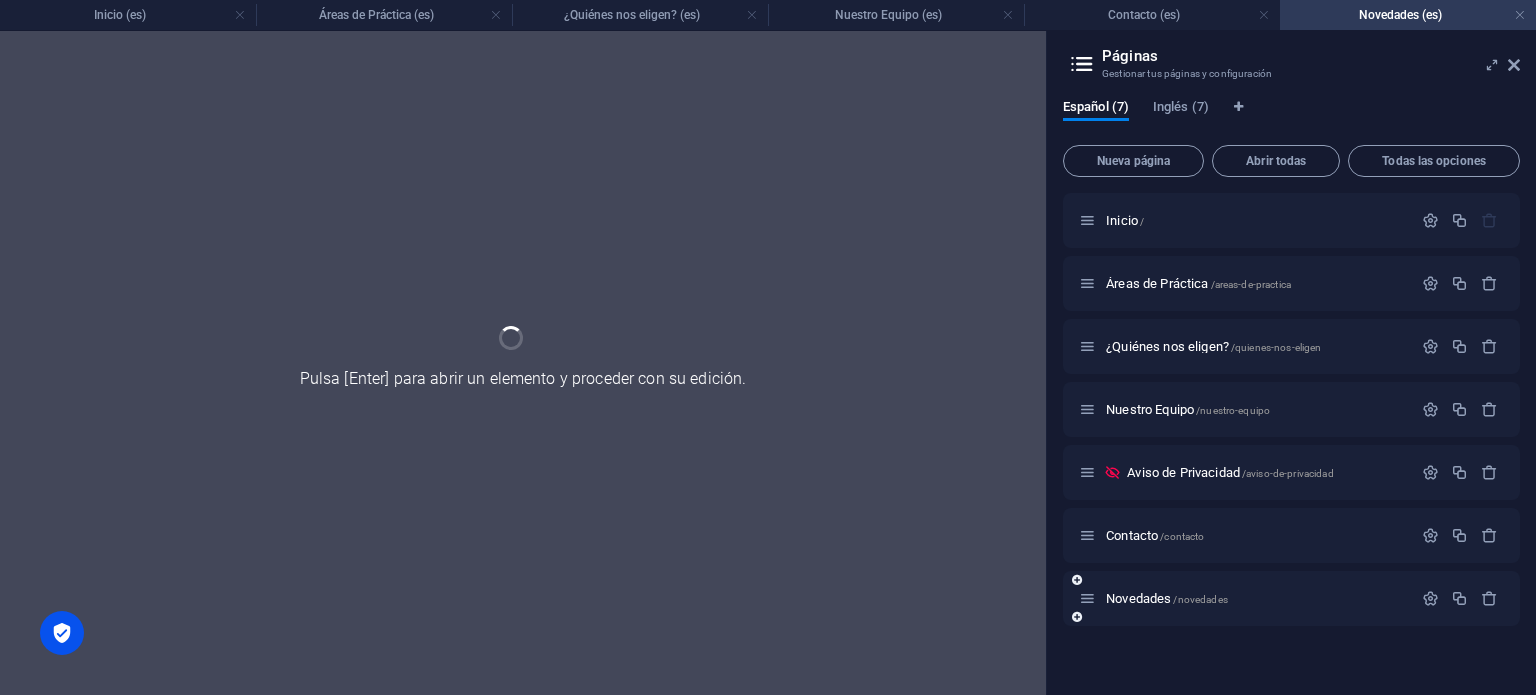 scroll, scrollTop: 0, scrollLeft: 0, axis: both 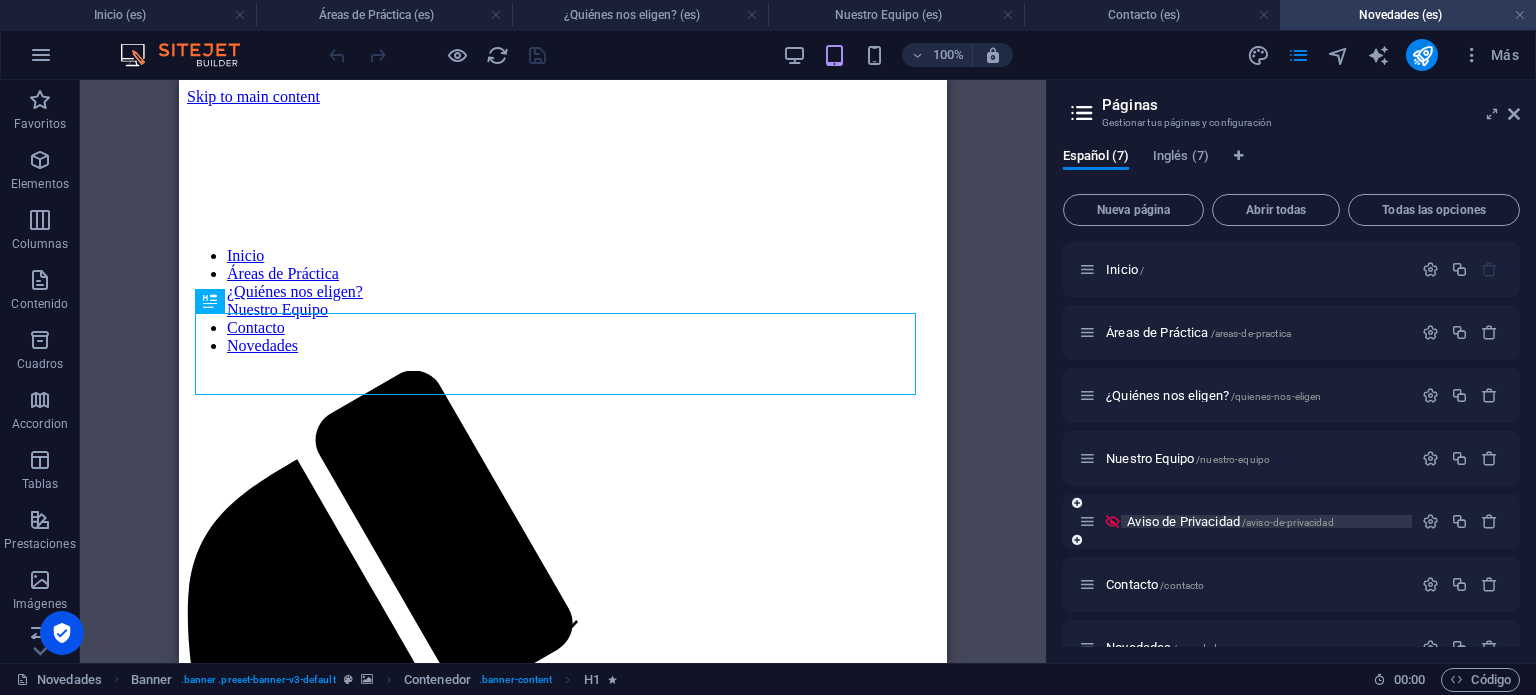 click on "Nuestro Equipo /nuestro-equipo" at bounding box center [1245, 458] 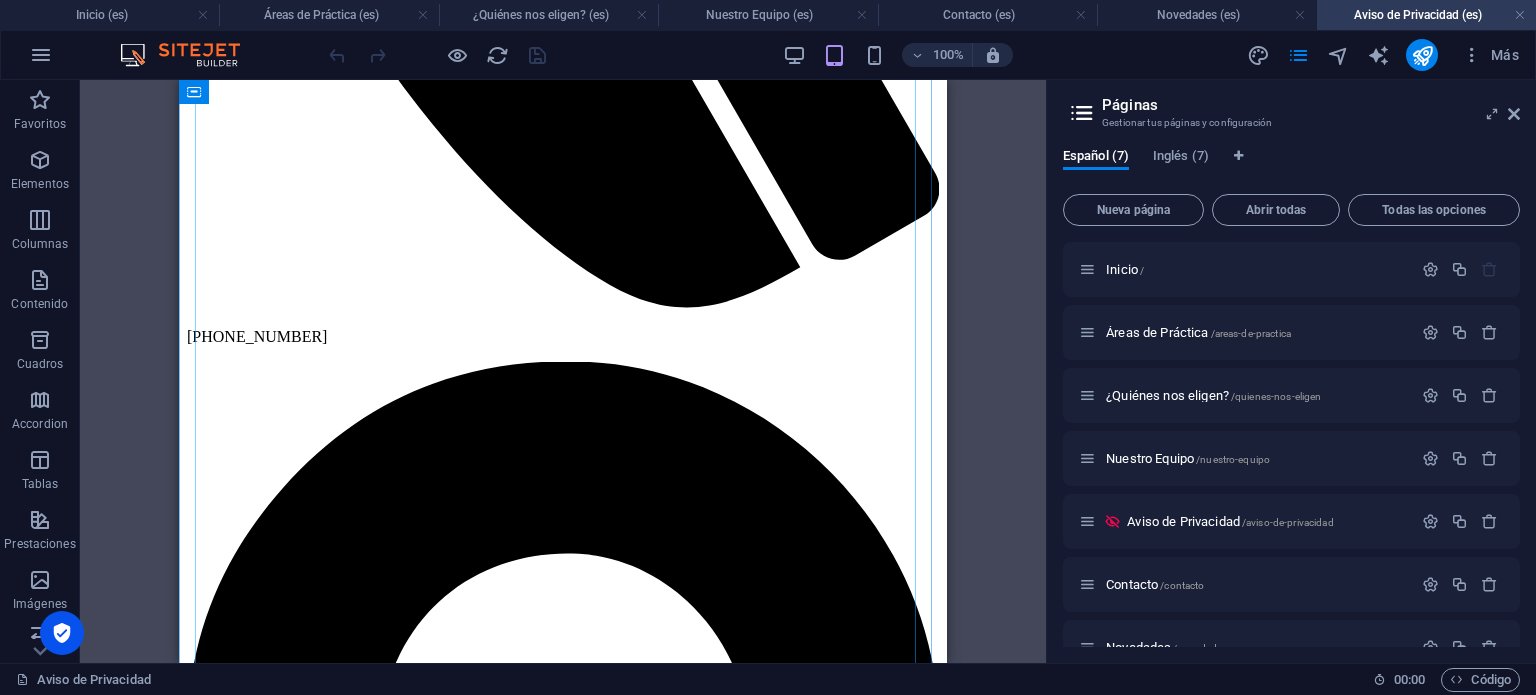 scroll, scrollTop: 800, scrollLeft: 0, axis: vertical 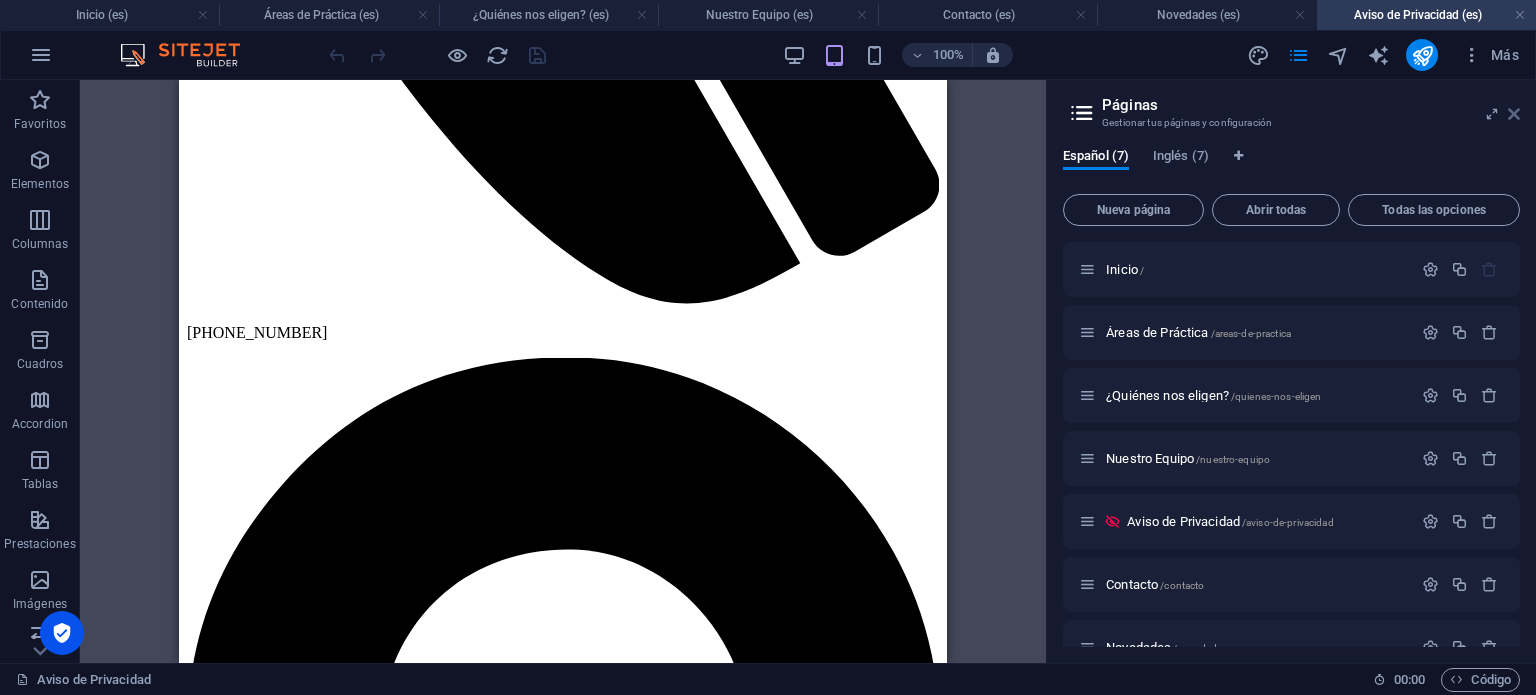 click at bounding box center (1514, 114) 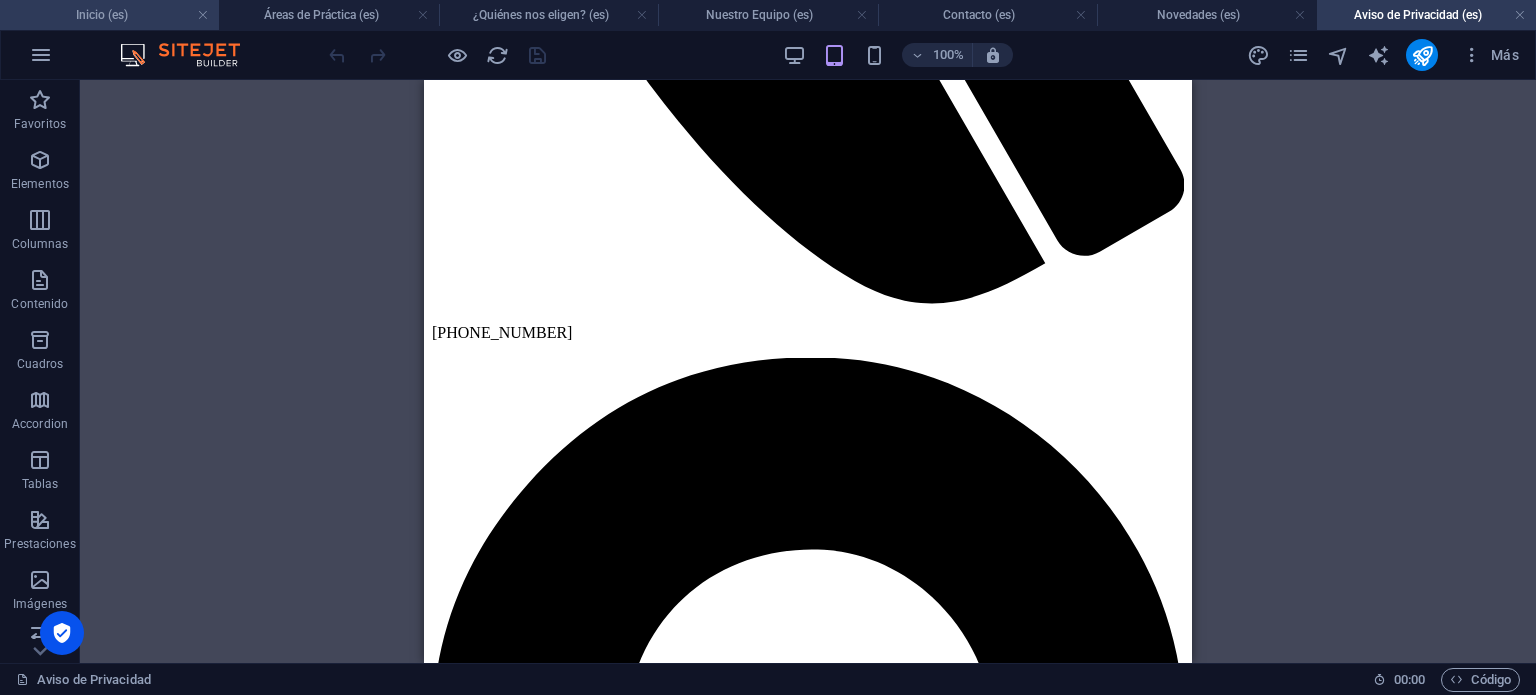 click on "Inicio (es)" at bounding box center [109, 15] 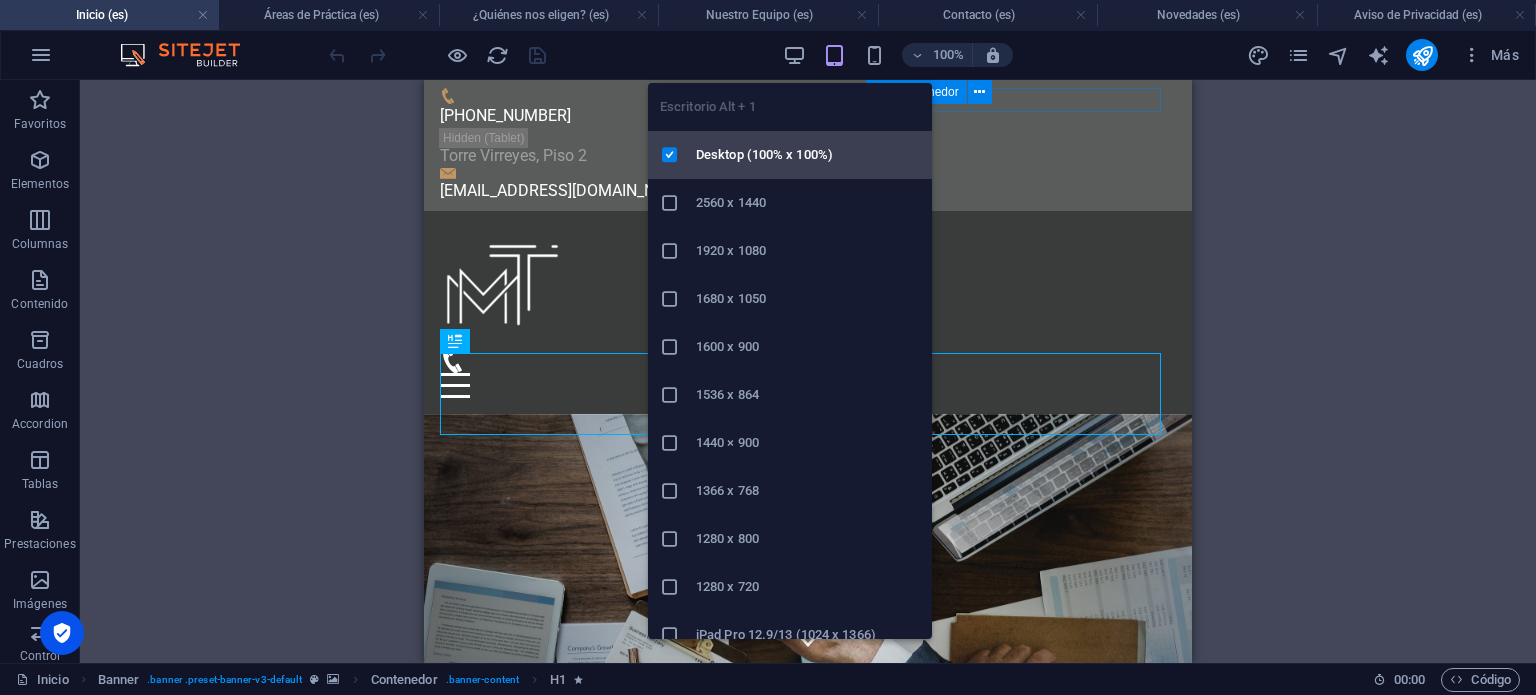 click on "Desktop (100% x 100%)" at bounding box center [808, 155] 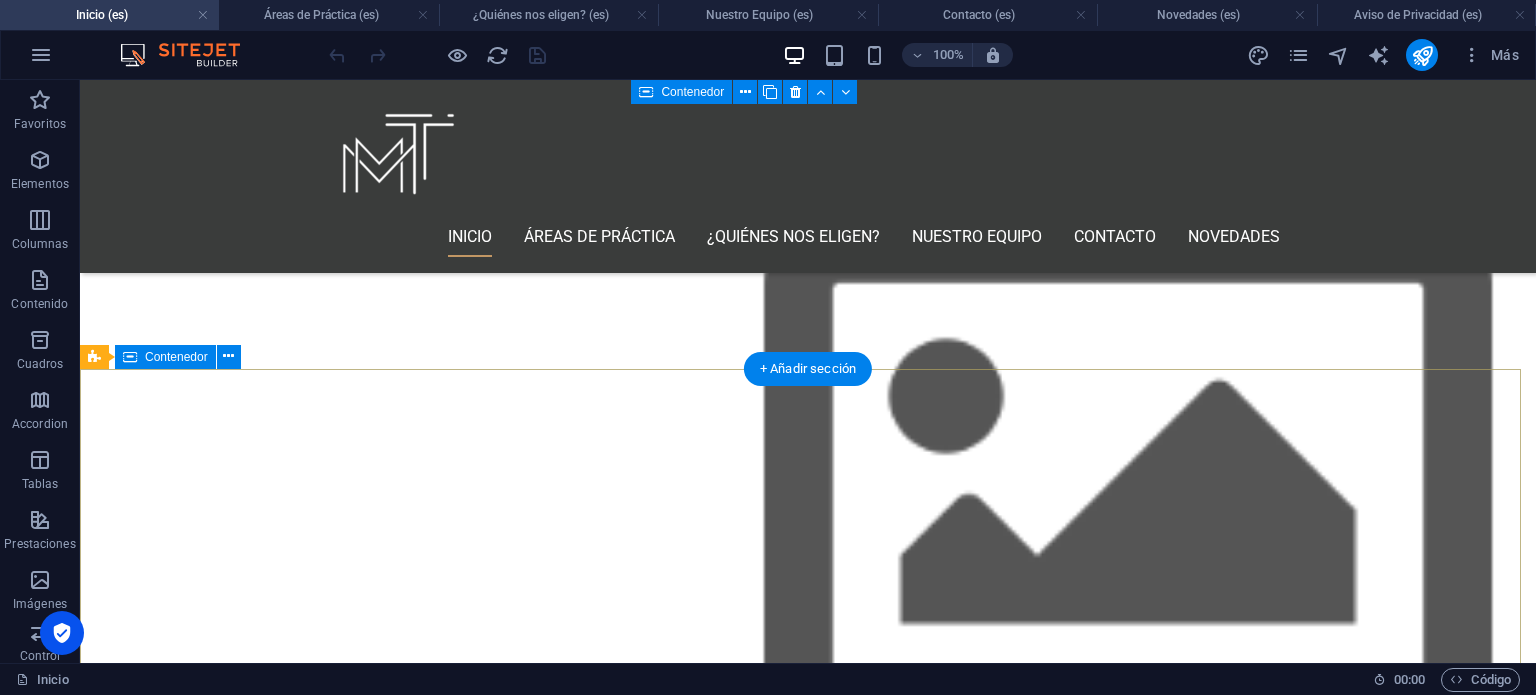 scroll, scrollTop: 2800, scrollLeft: 0, axis: vertical 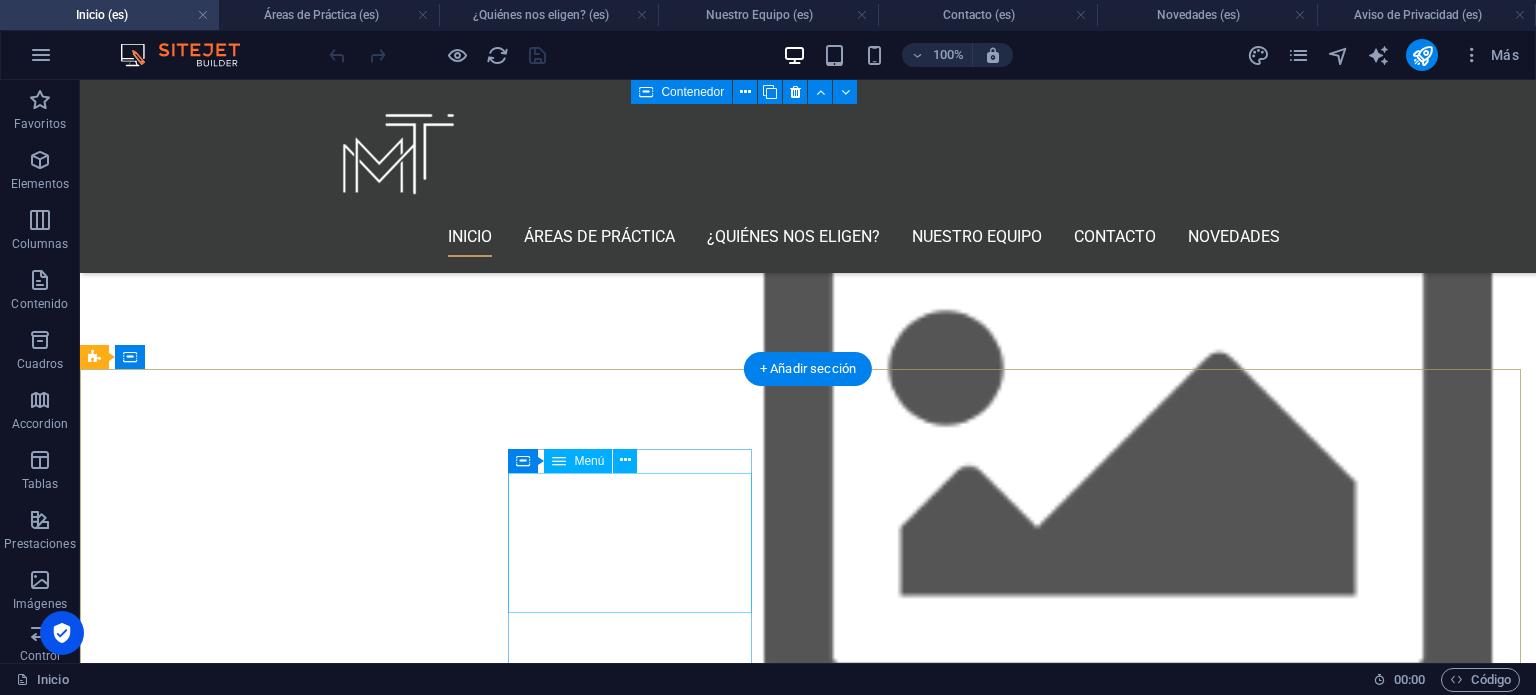 click on "Inicio Áreas de Práctica ¿Quiénes nos eligen? Nuestro Equipo Blog Aviso de Privacidad Contacto" at bounding box center [568, 9267] 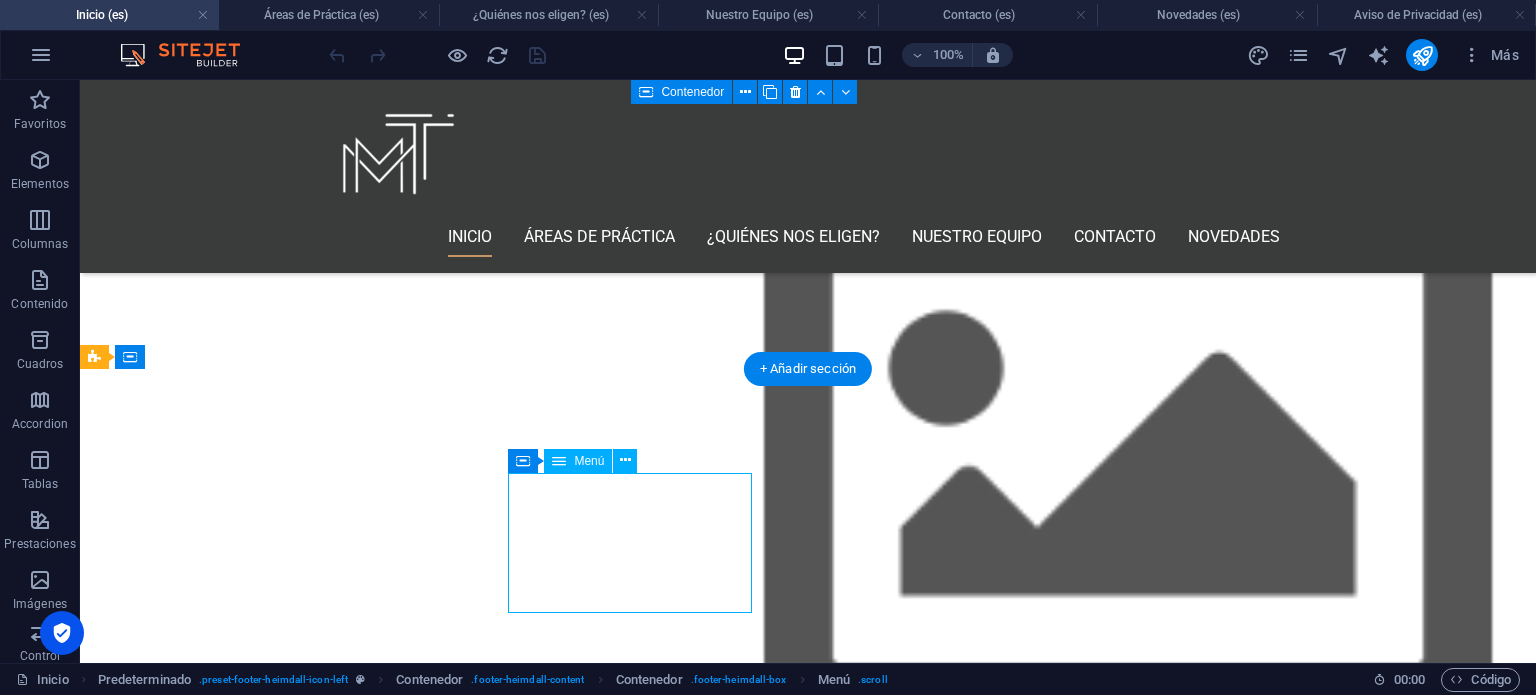 click on "Inicio Áreas de Práctica ¿Quiénes nos eligen? Nuestro Equipo Blog Aviso de Privacidad Contacto" at bounding box center [568, 9267] 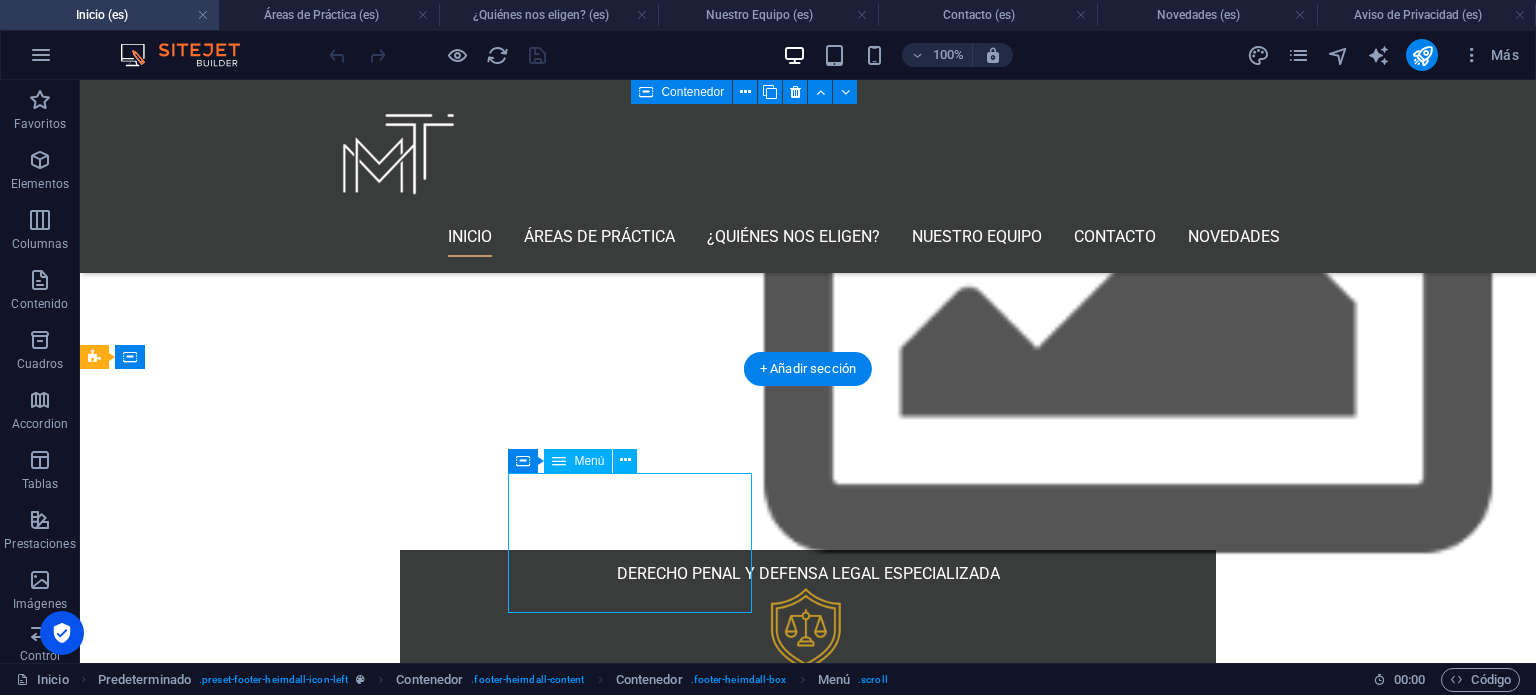 select 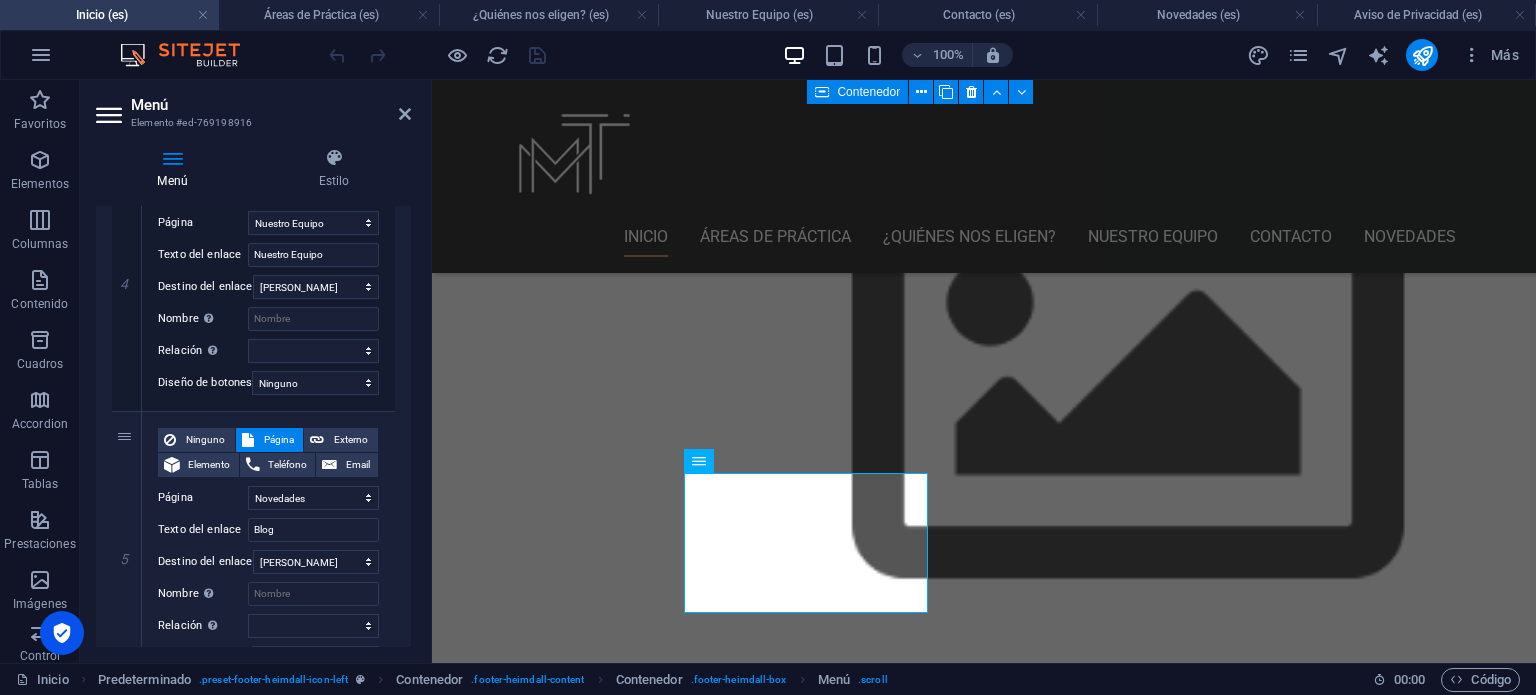 scroll, scrollTop: 1200, scrollLeft: 0, axis: vertical 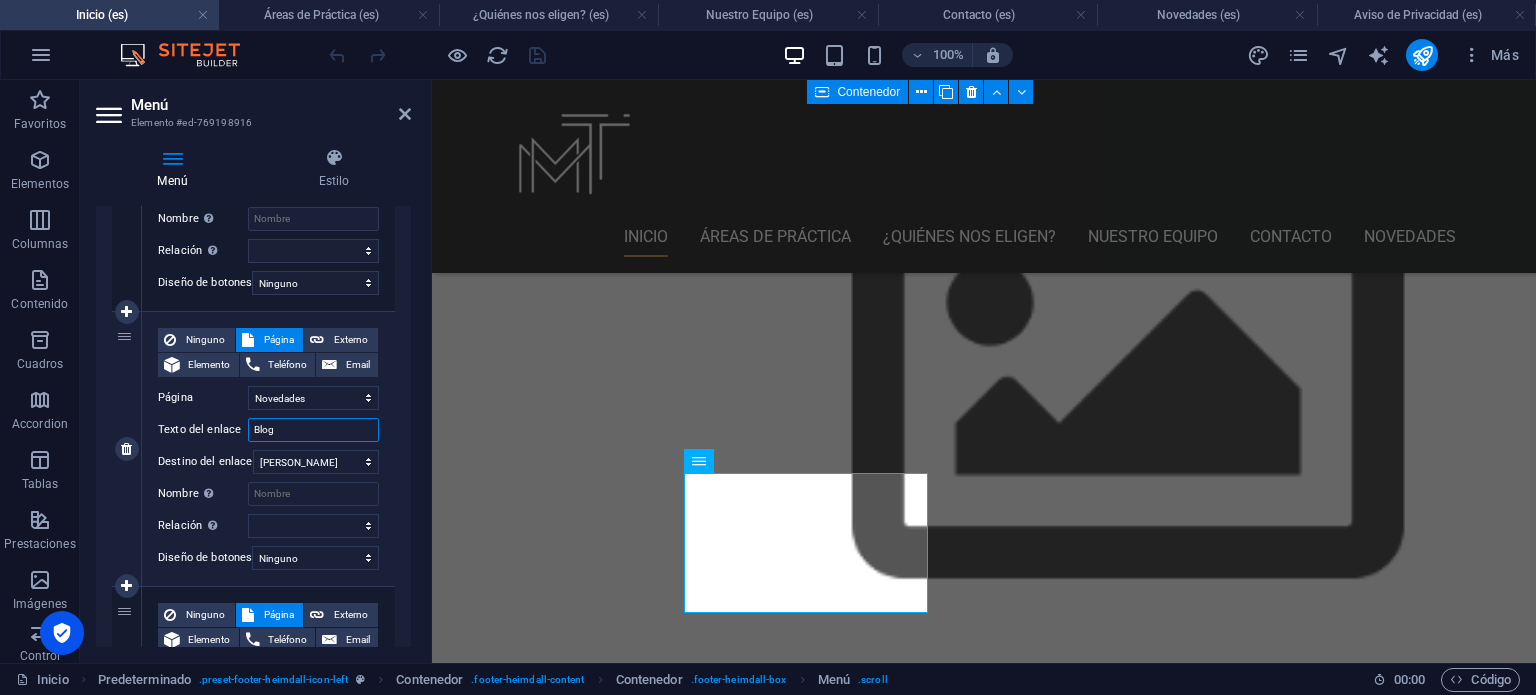 click on "Blog" at bounding box center (313, 430) 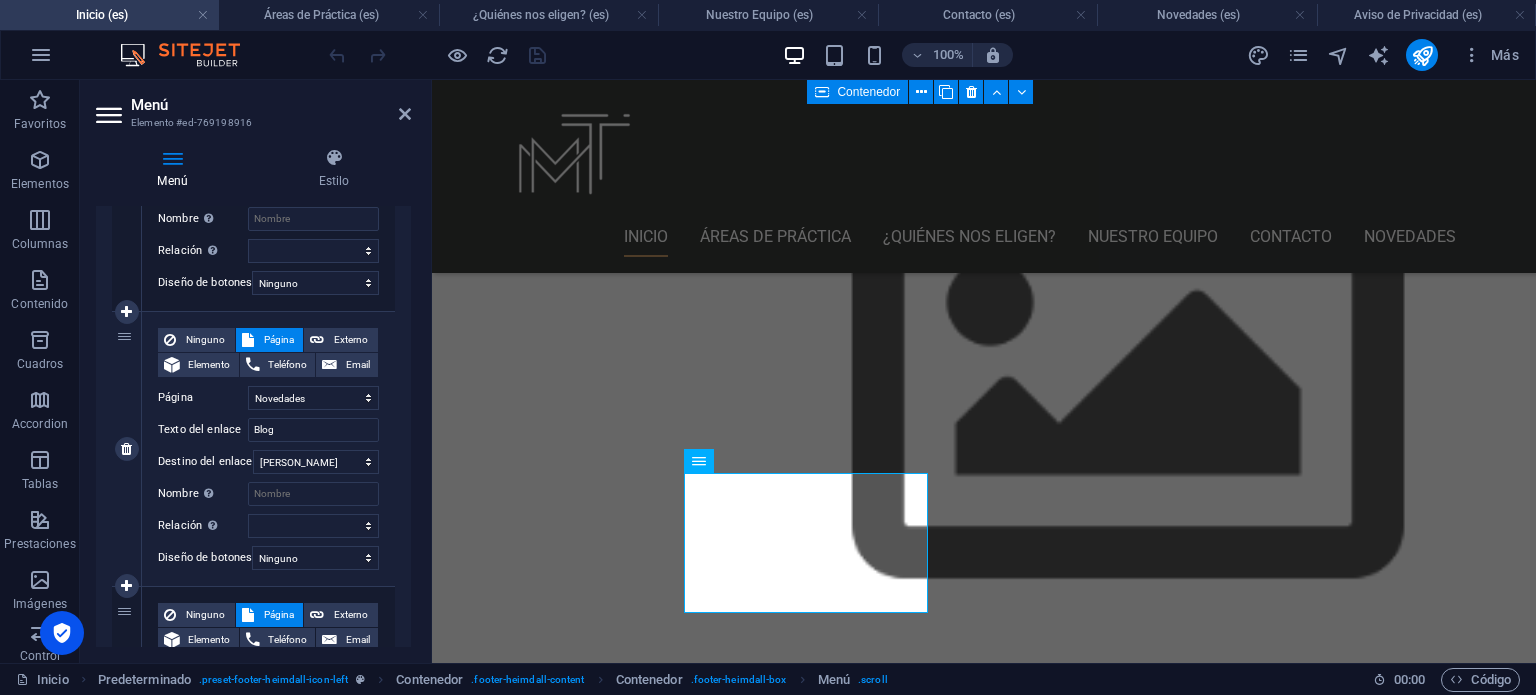click on "Texto del enlace" at bounding box center (203, 430) 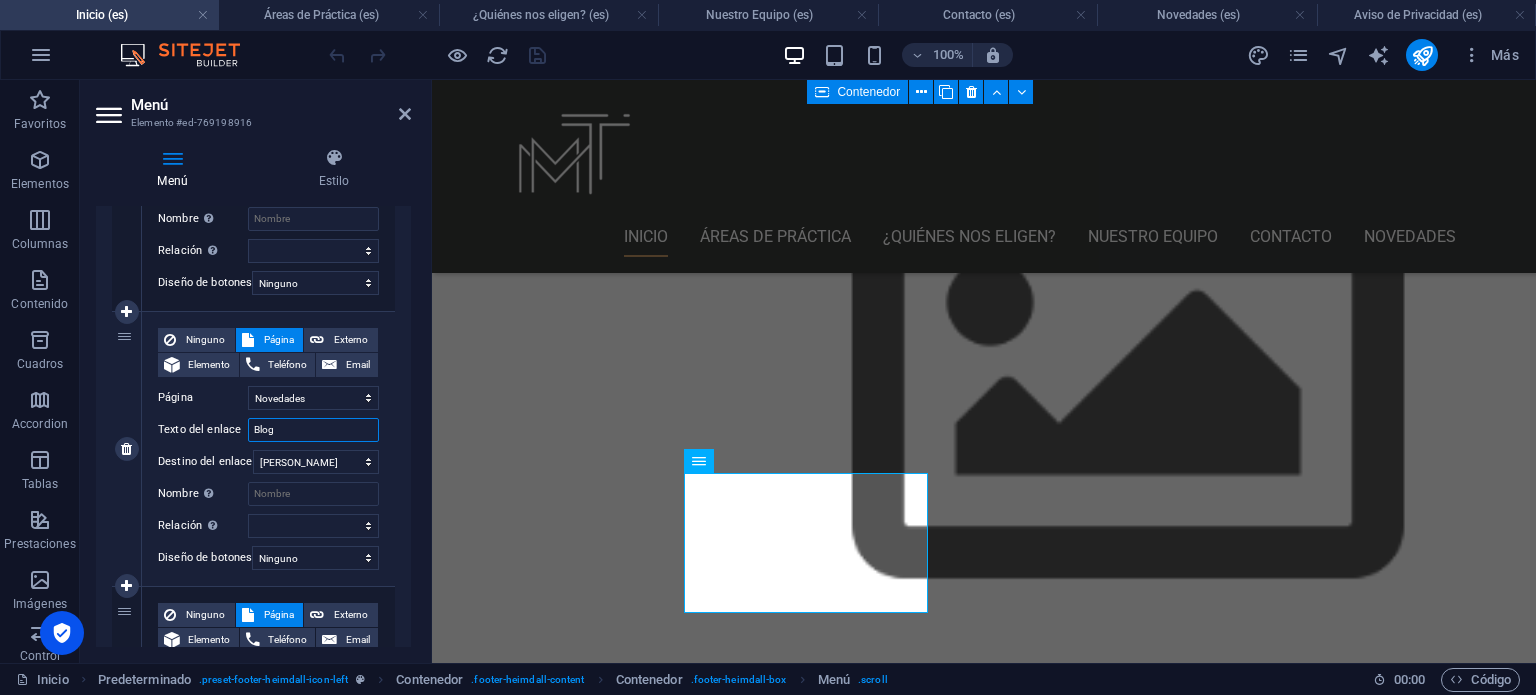 click on "Blog" at bounding box center [313, 430] 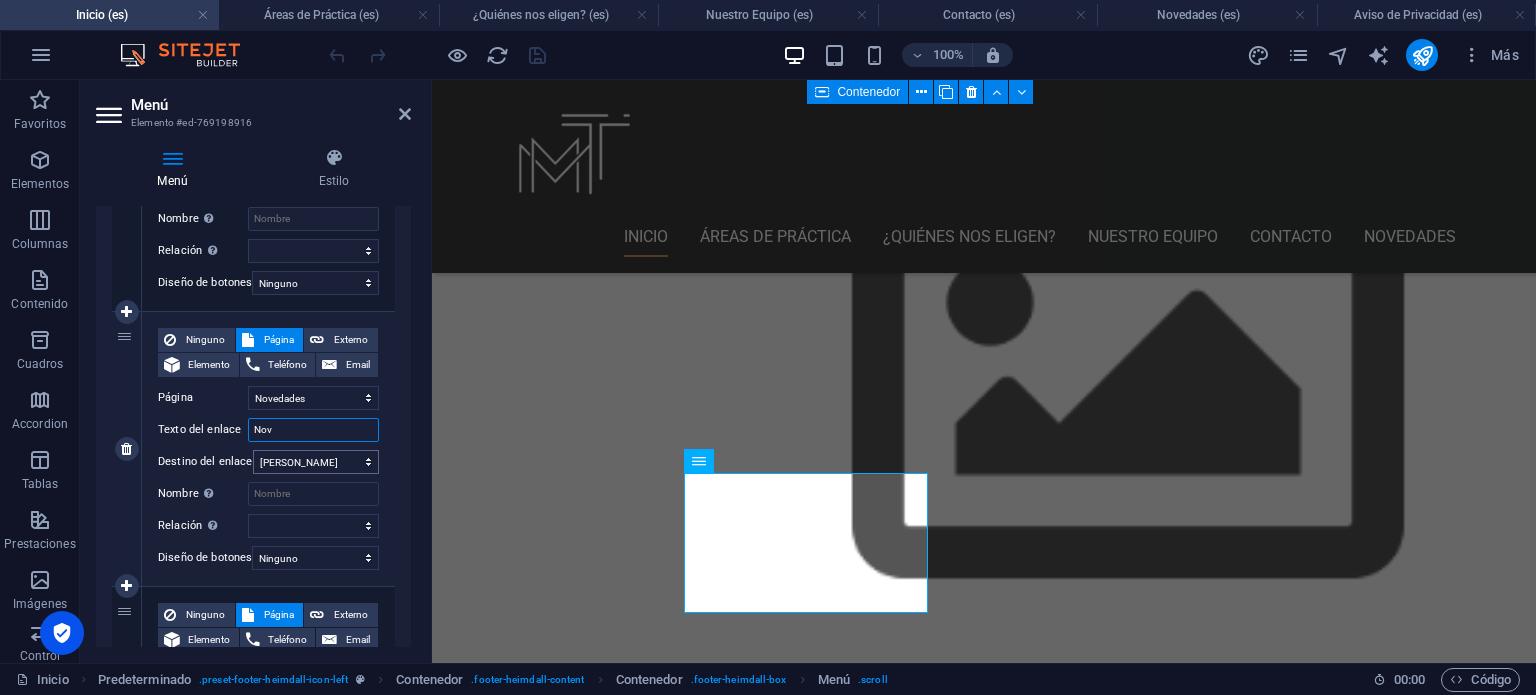 type on "Nove" 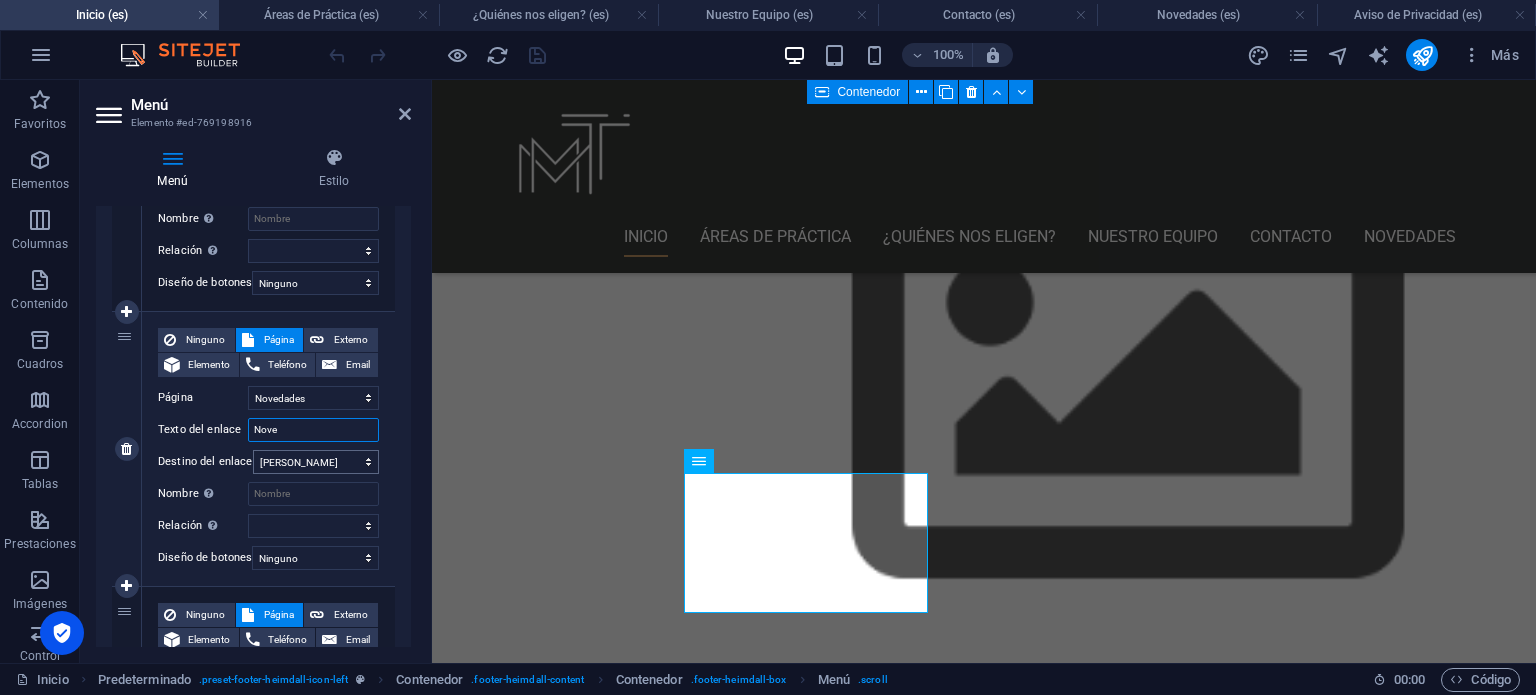 select 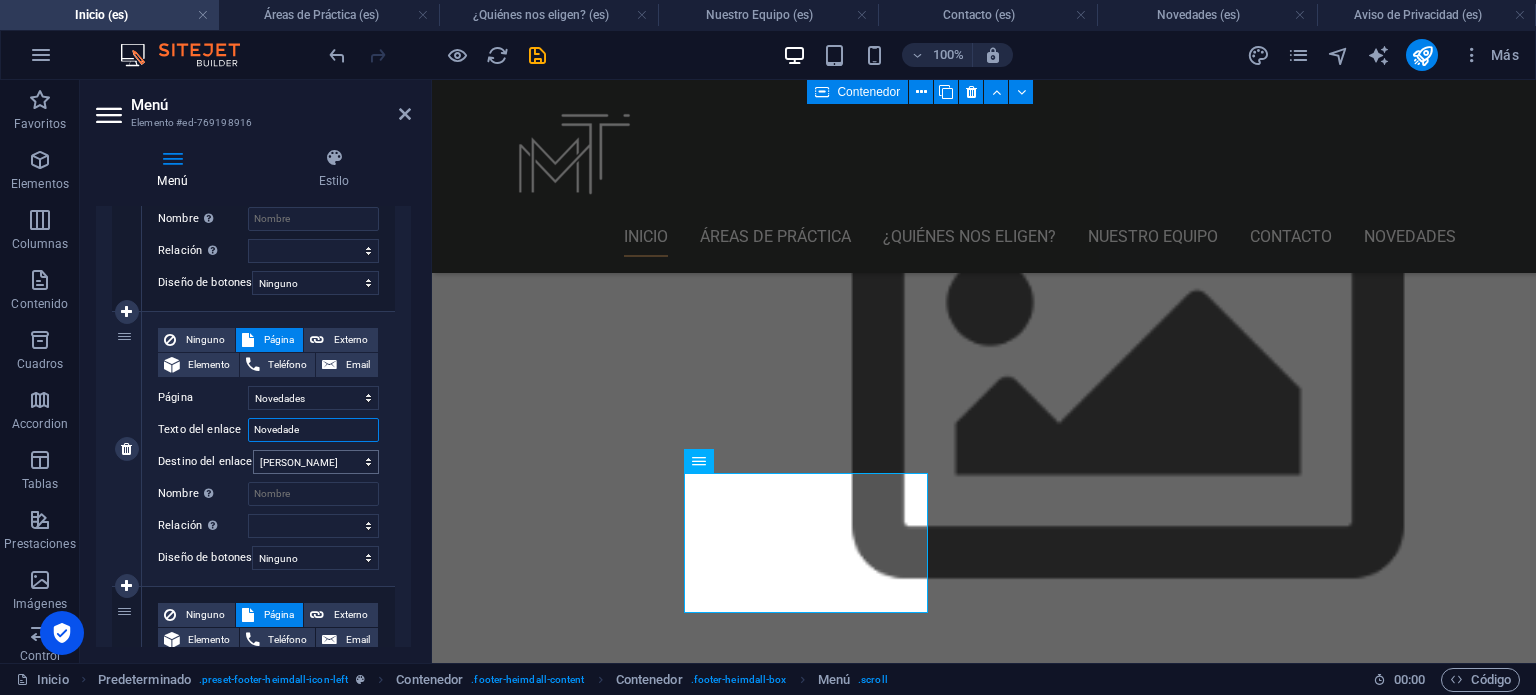 type on "Novedades" 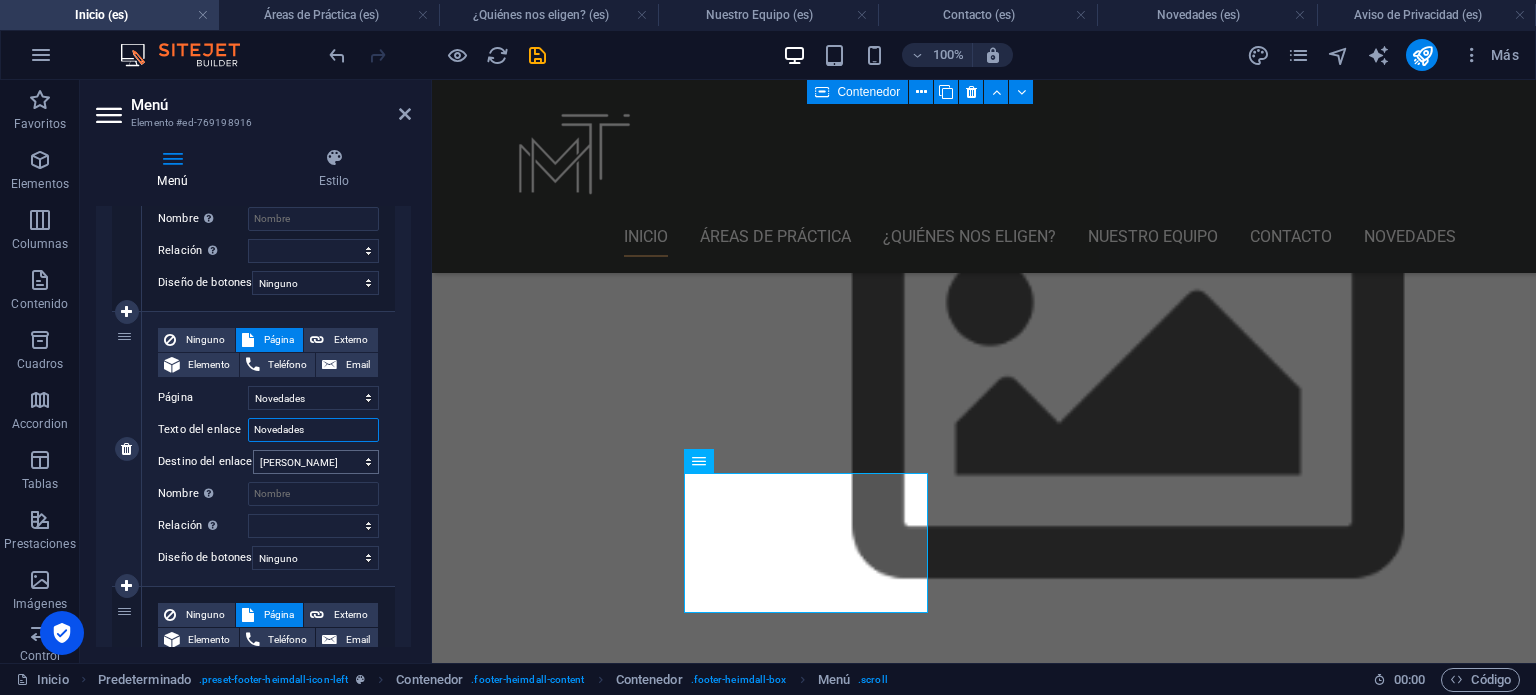 select 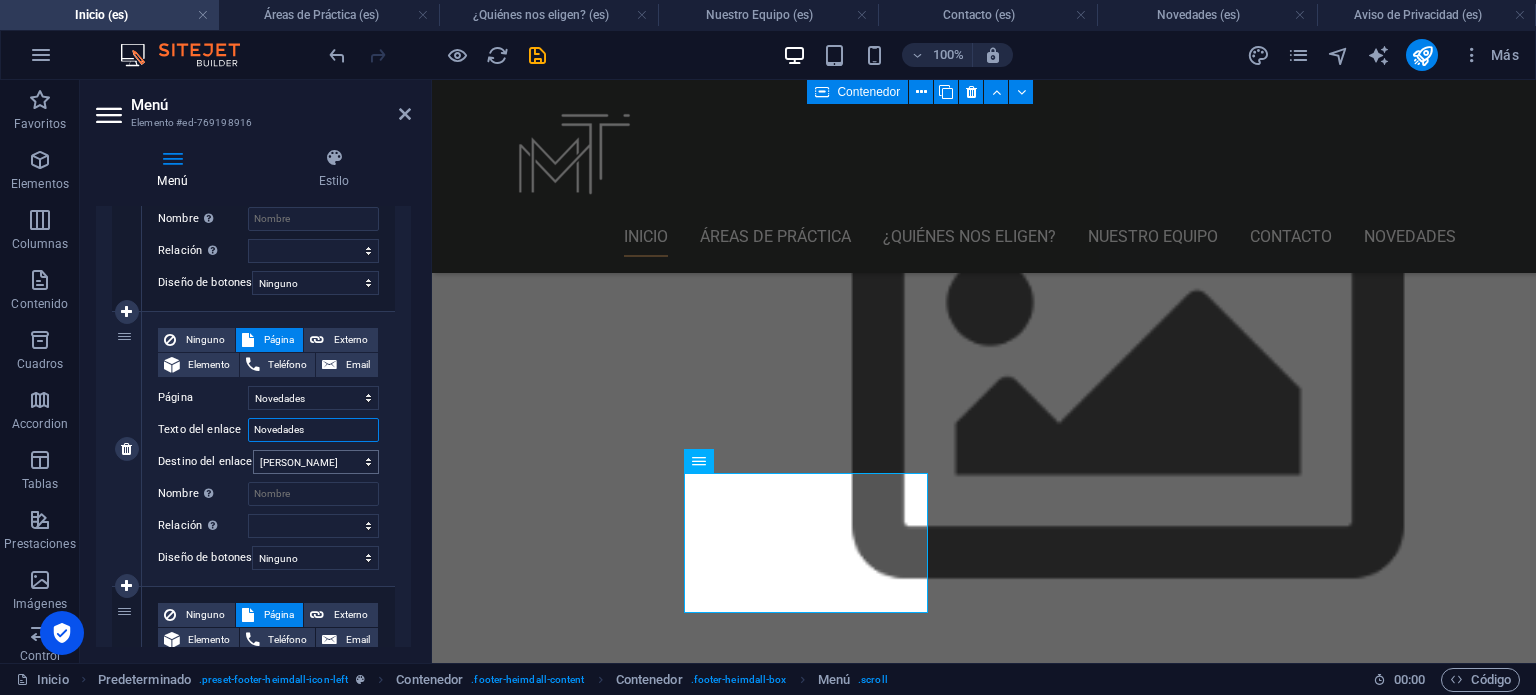 select 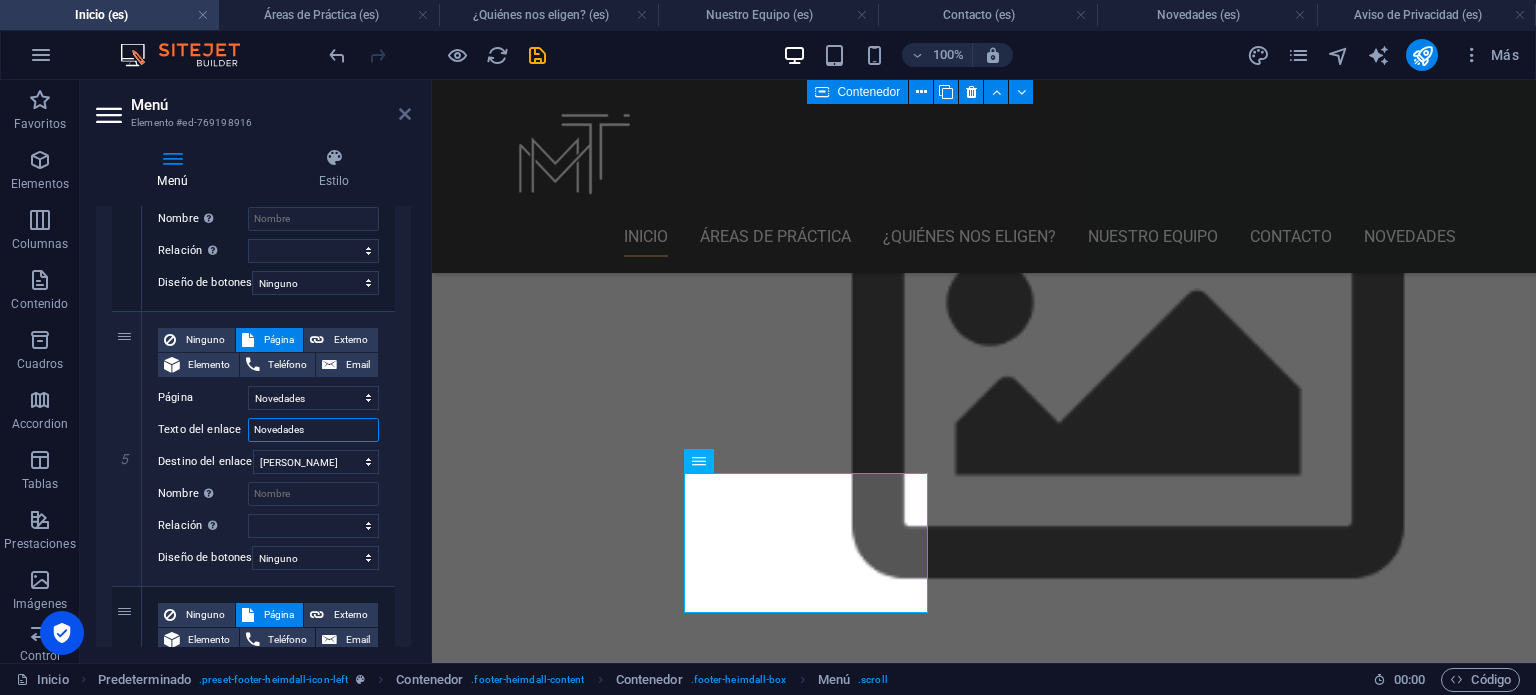 type on "Novedades" 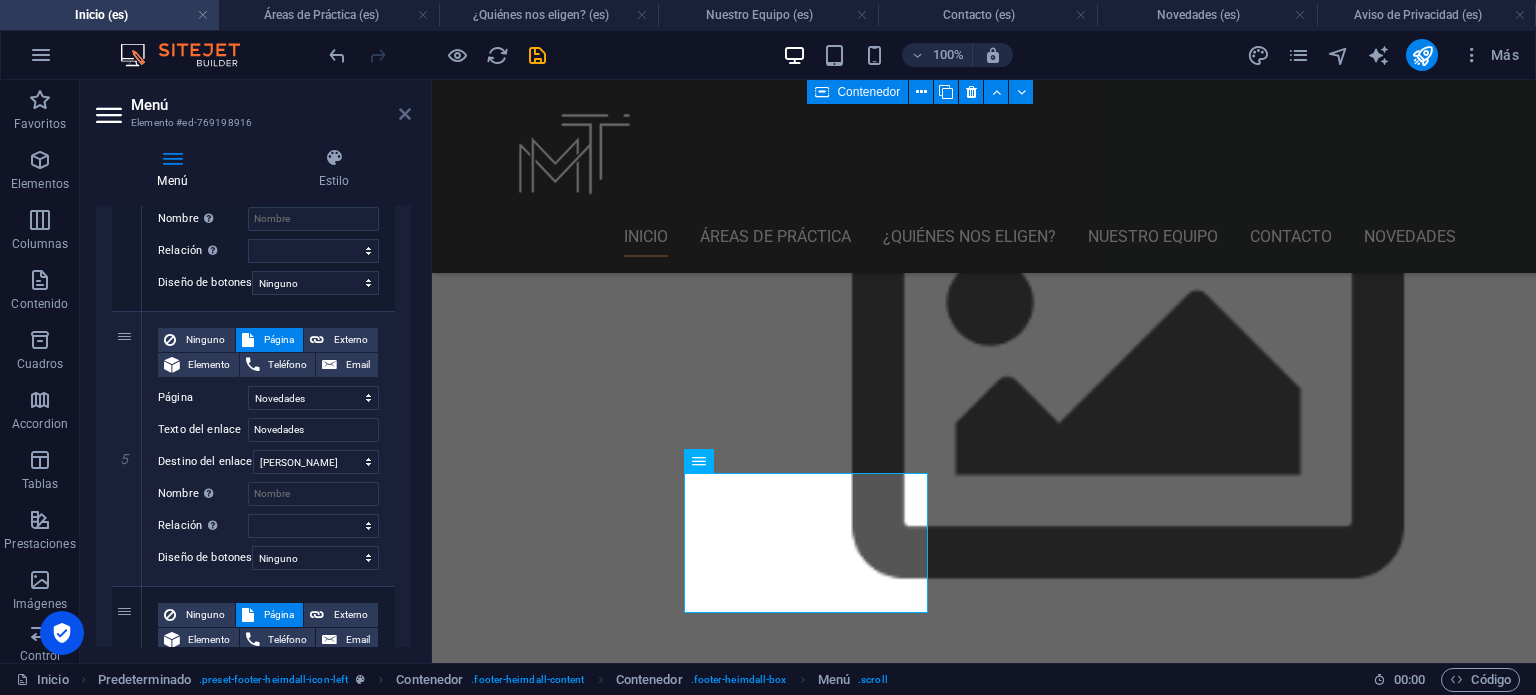 click at bounding box center [405, 114] 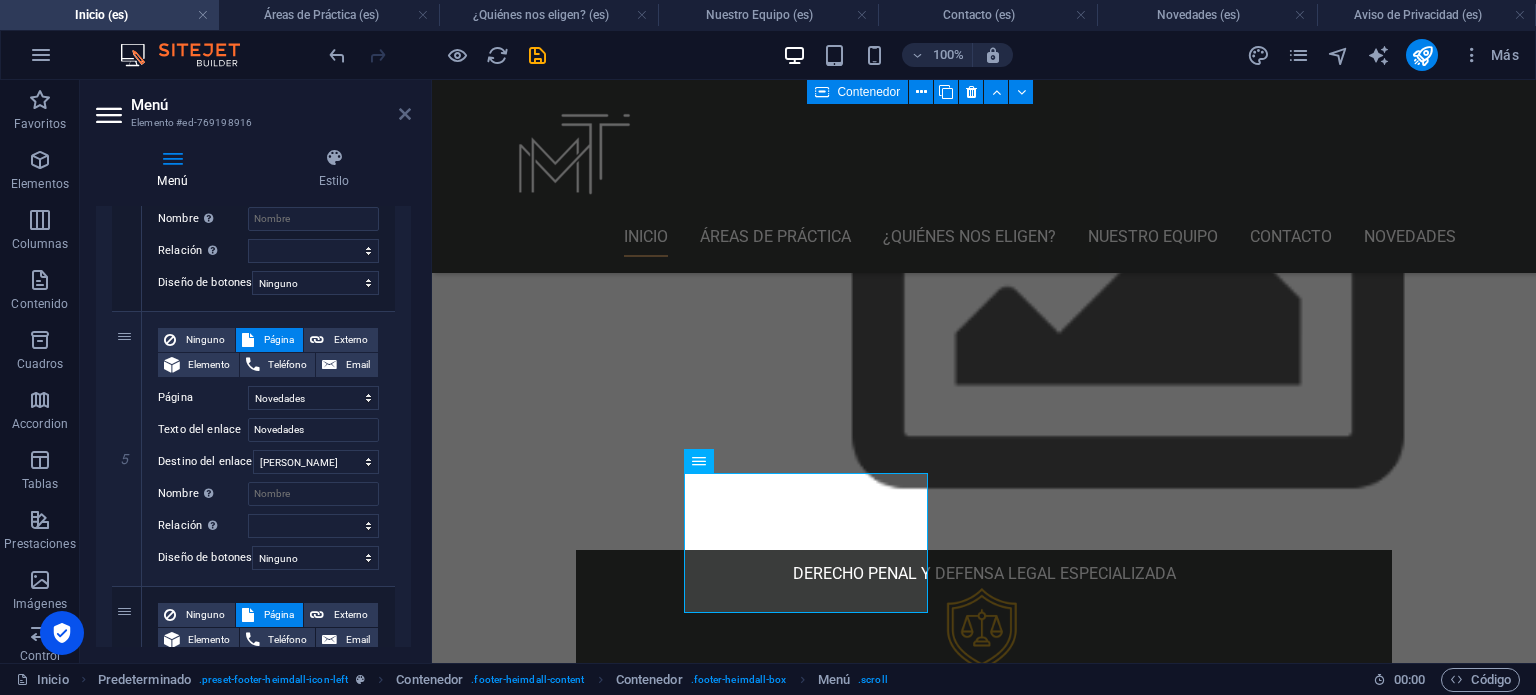 scroll, scrollTop: 2800, scrollLeft: 0, axis: vertical 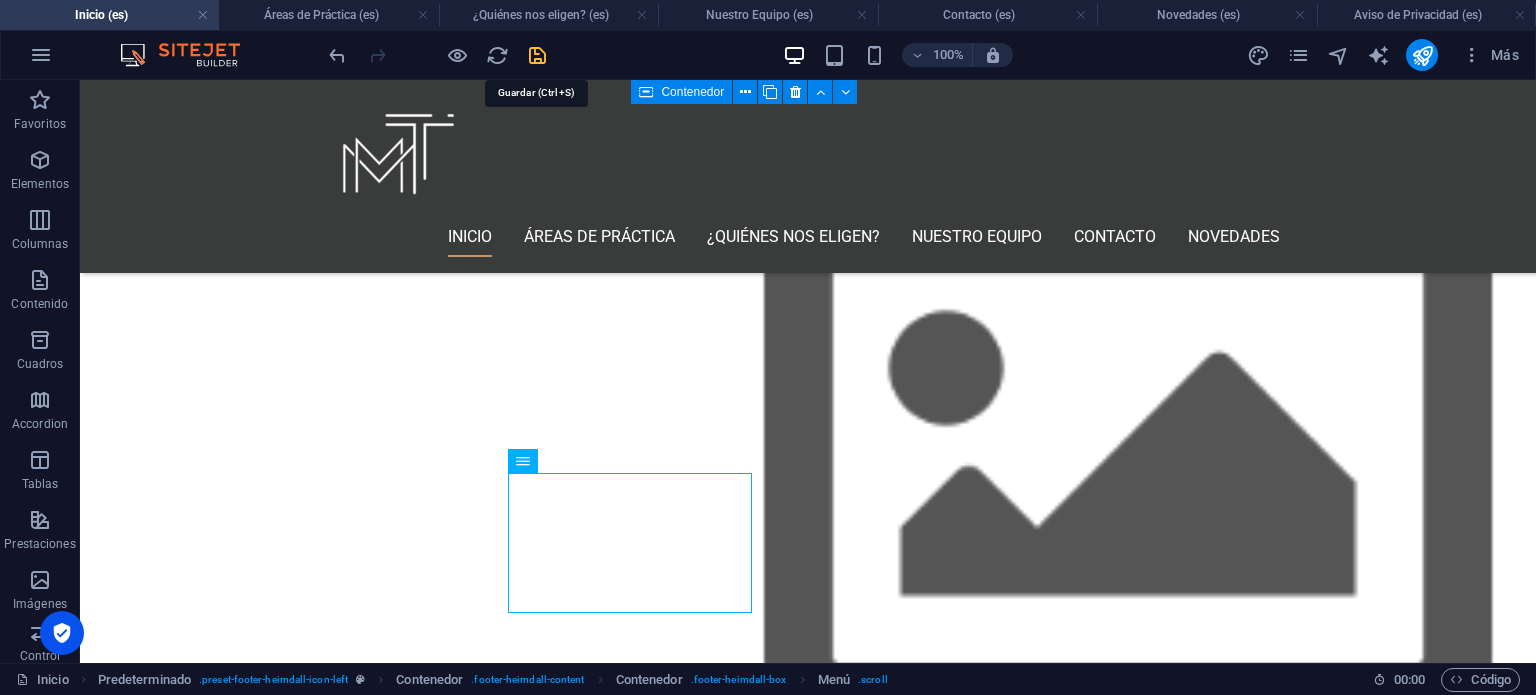 drag, startPoint x: 538, startPoint y: 61, endPoint x: 895, endPoint y: 369, distance: 471.5008 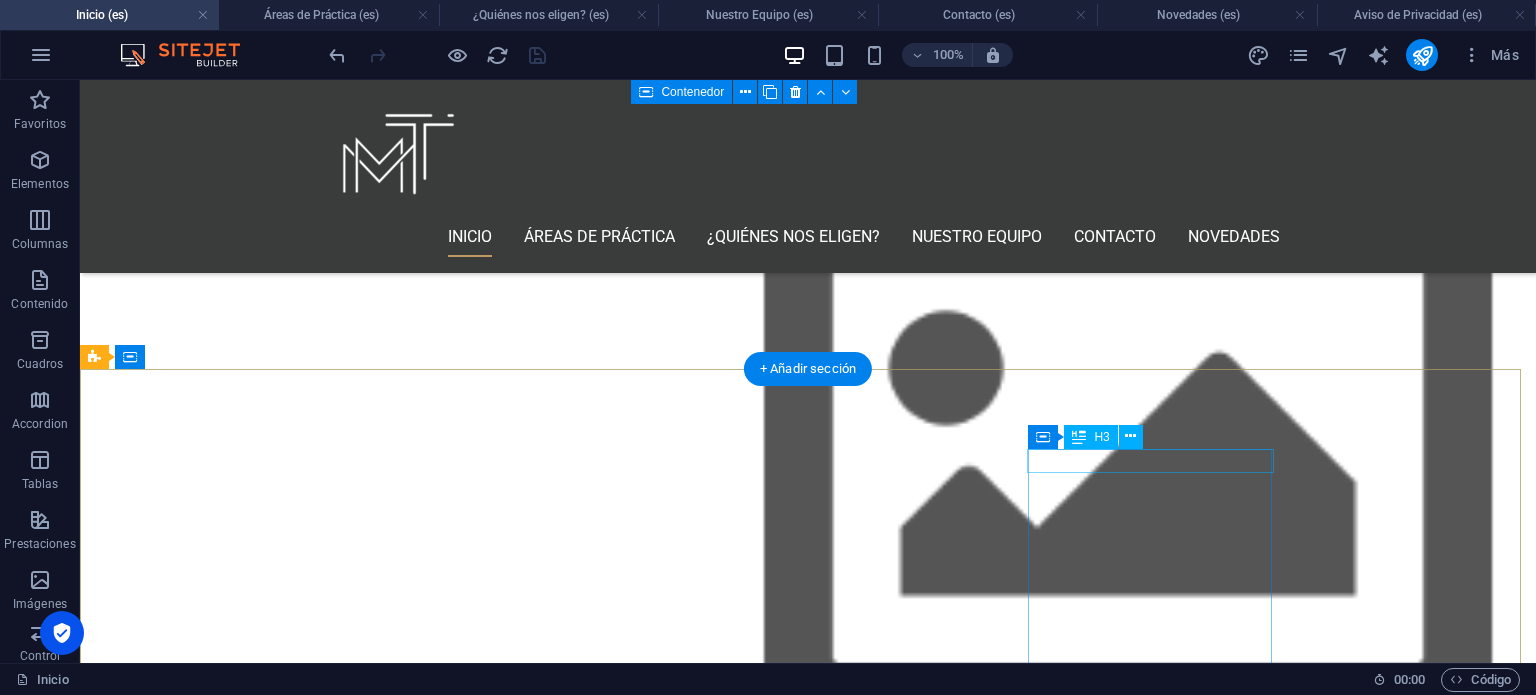 scroll, scrollTop: 2900, scrollLeft: 0, axis: vertical 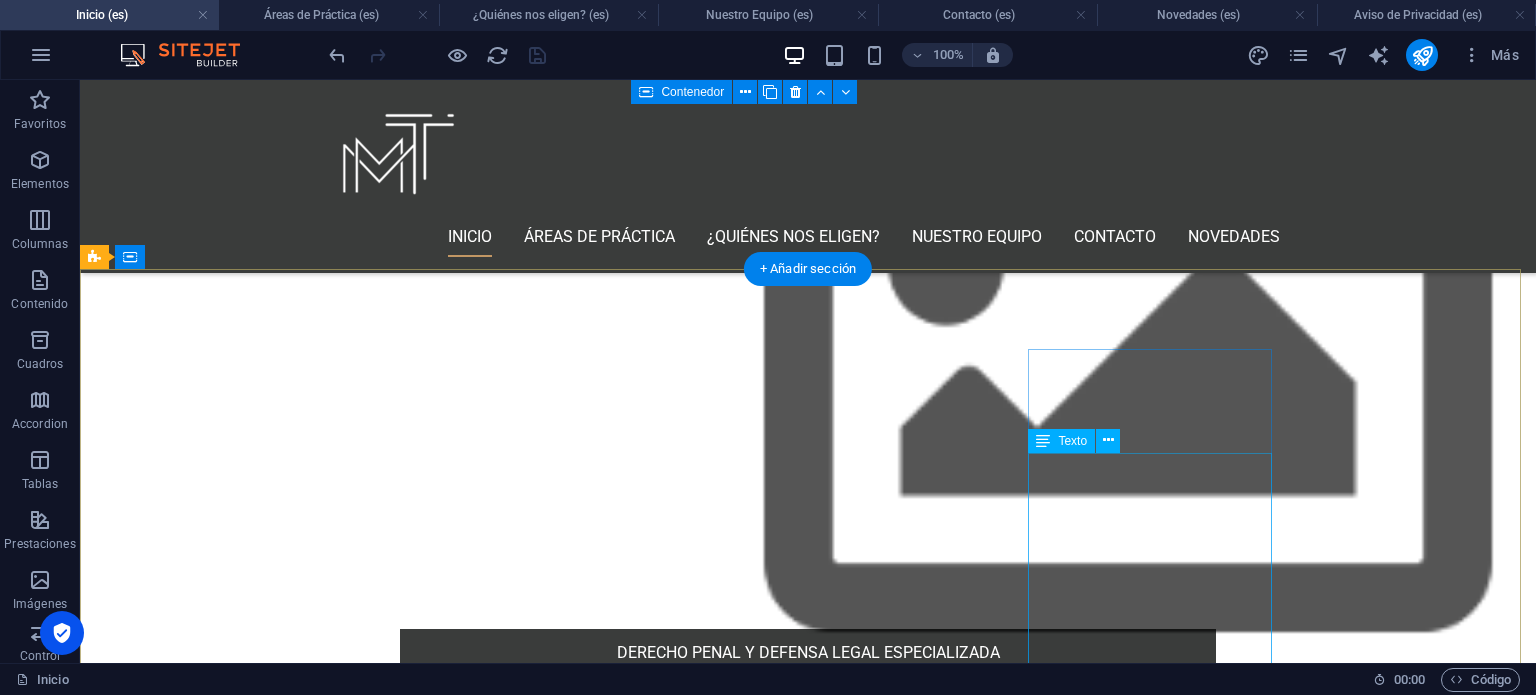 click on "Torre Reforma  Av. Paseo de la Reforma 483, Cuauhtémoc, 06600 Ciudad de México, CDMX. Piso 15 Torres IOS Campestre Ricardo Margain Zozaya 575, Coporativo Santa Engracia, Torre C y D, 66267, San Pedro Garza García, N.L." at bounding box center [568, 9531] 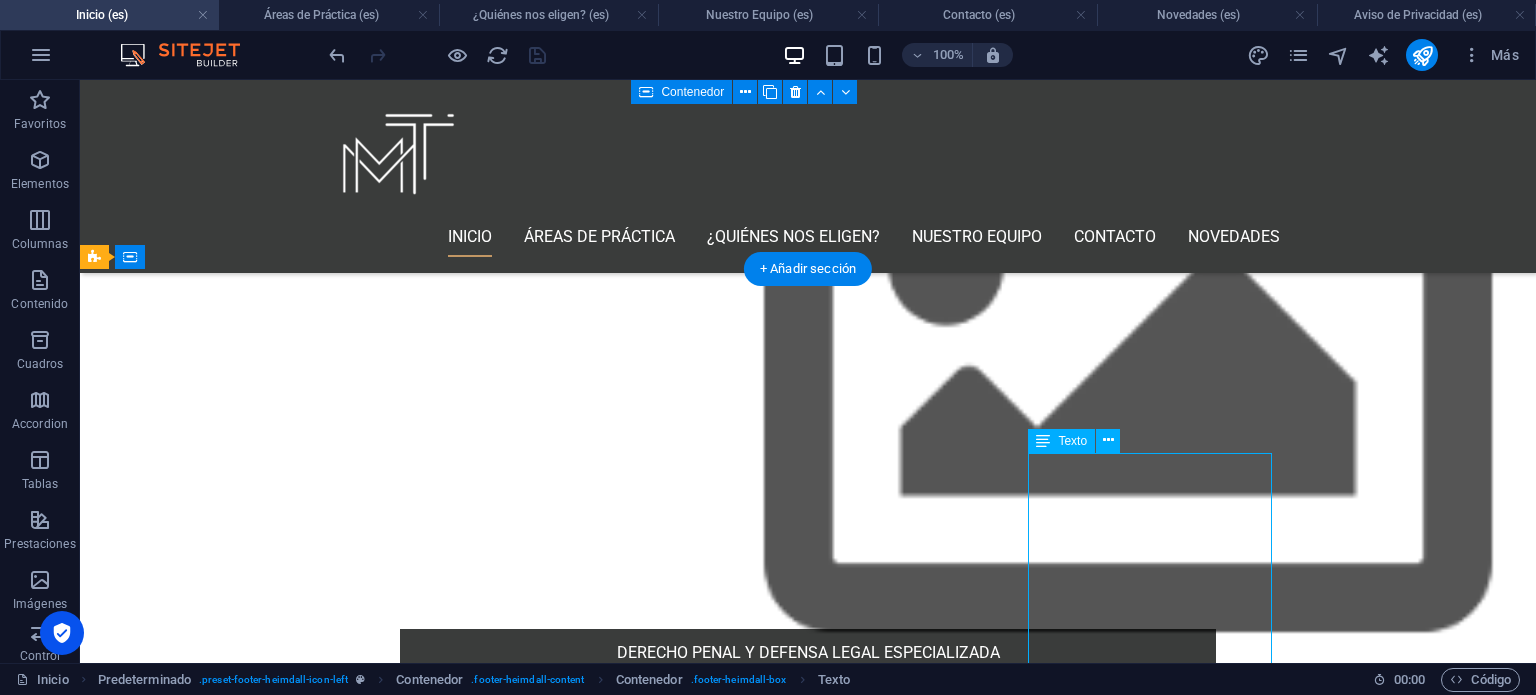 click on "Torre Reforma  Av. Paseo de la Reforma 483, Cuauhtémoc, 06600 Ciudad de México, CDMX. Piso 15 Torres IOS Campestre Ricardo Margain Zozaya 575, Coporativo Santa Engracia, Torre C y D, 66267, San Pedro Garza García, N.L." at bounding box center [568, 9531] 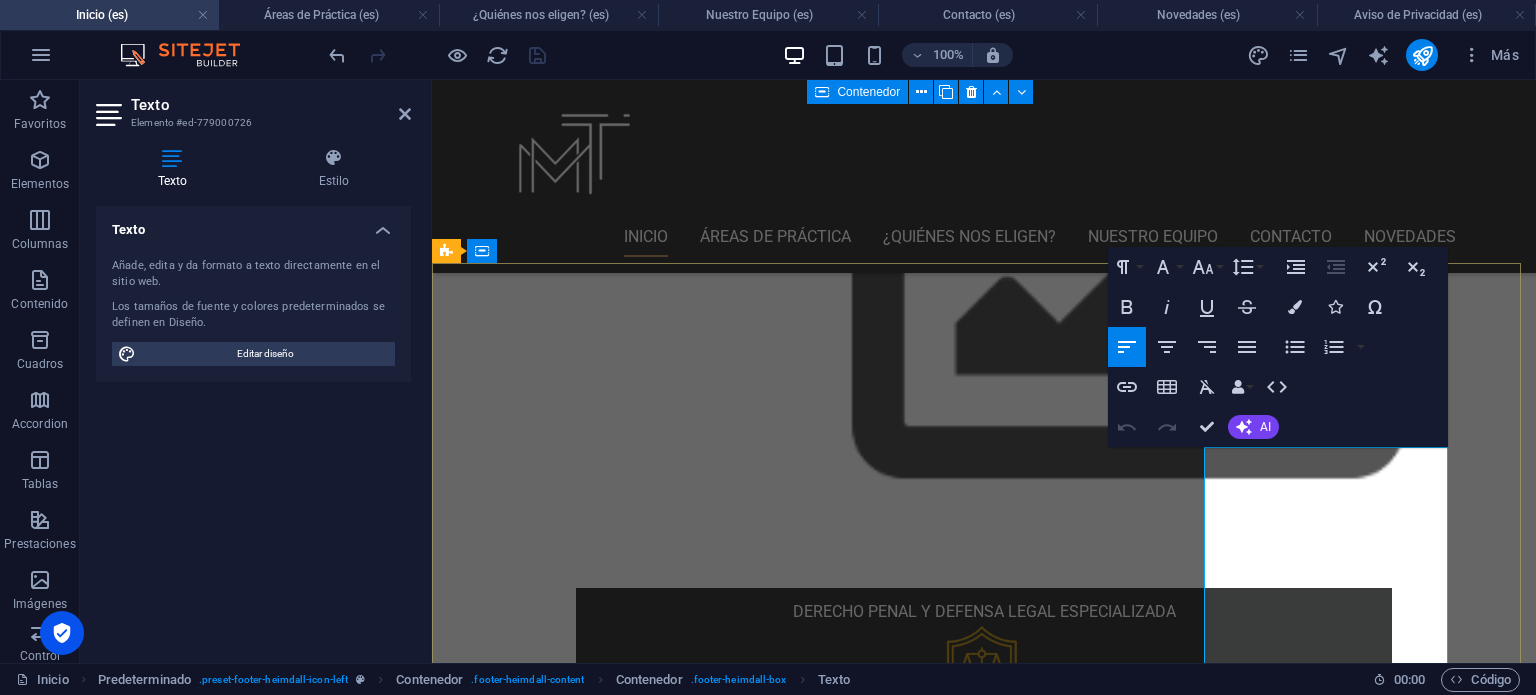 scroll, scrollTop: 3243, scrollLeft: 0, axis: vertical 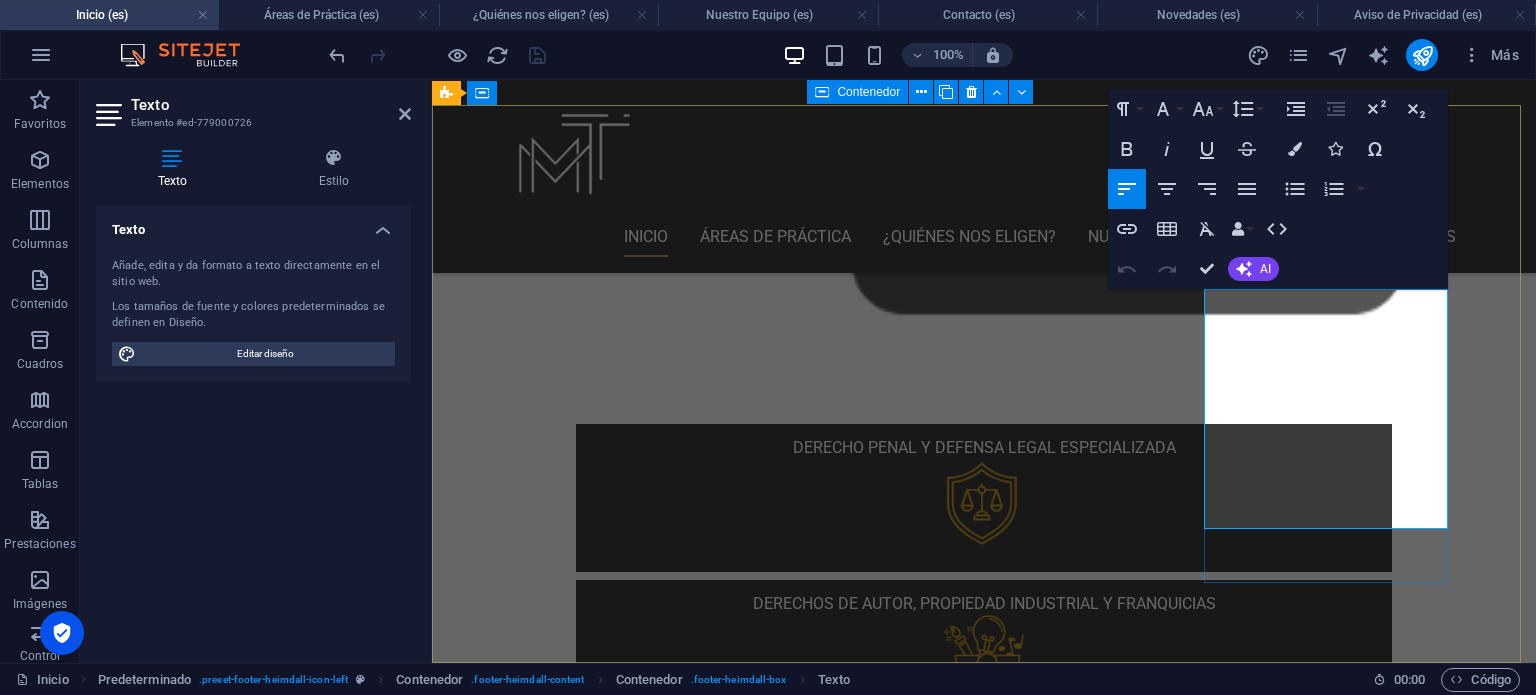 click on "Av. Paseo de la Reforma 483, Cuauhtémoc, 06600 Ciudad de México, CDMX. Piso 15" at bounding box center [920, 9306] 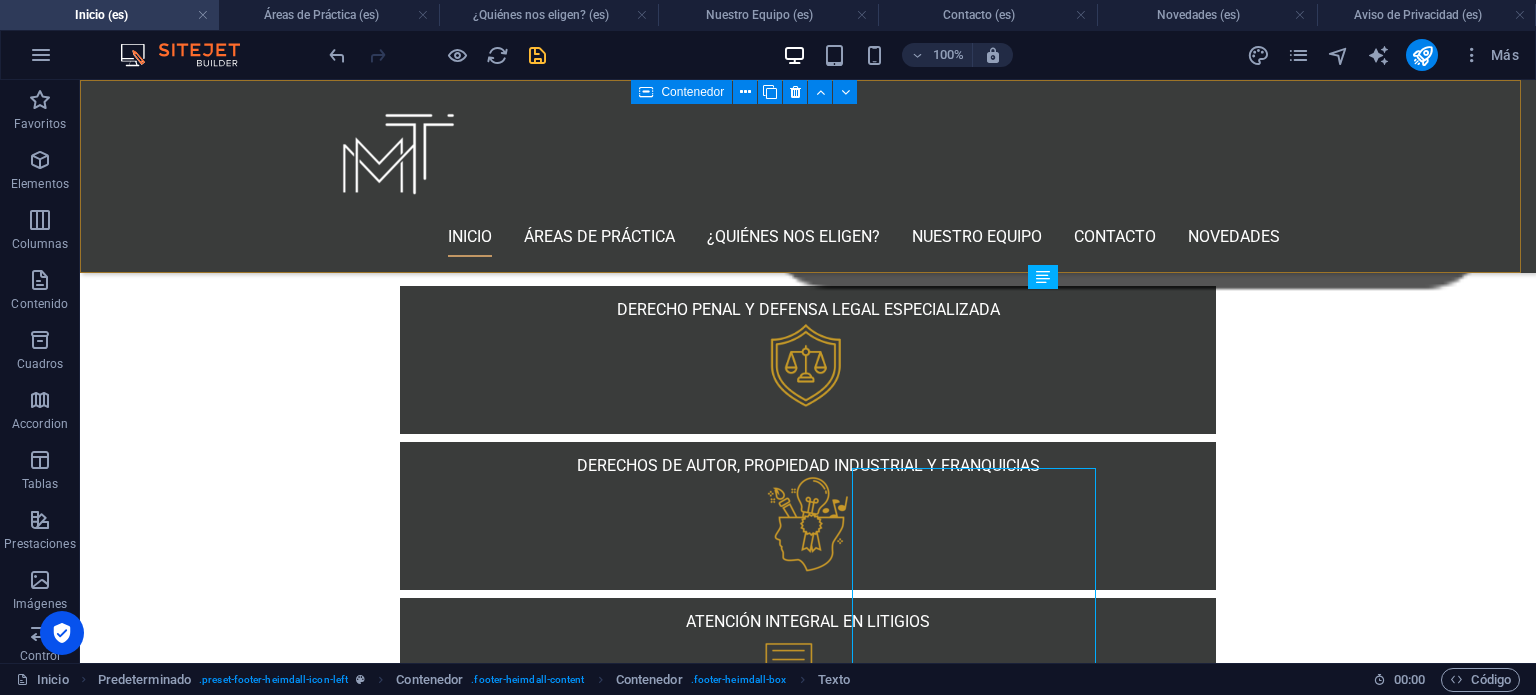 scroll, scrollTop: 3064, scrollLeft: 0, axis: vertical 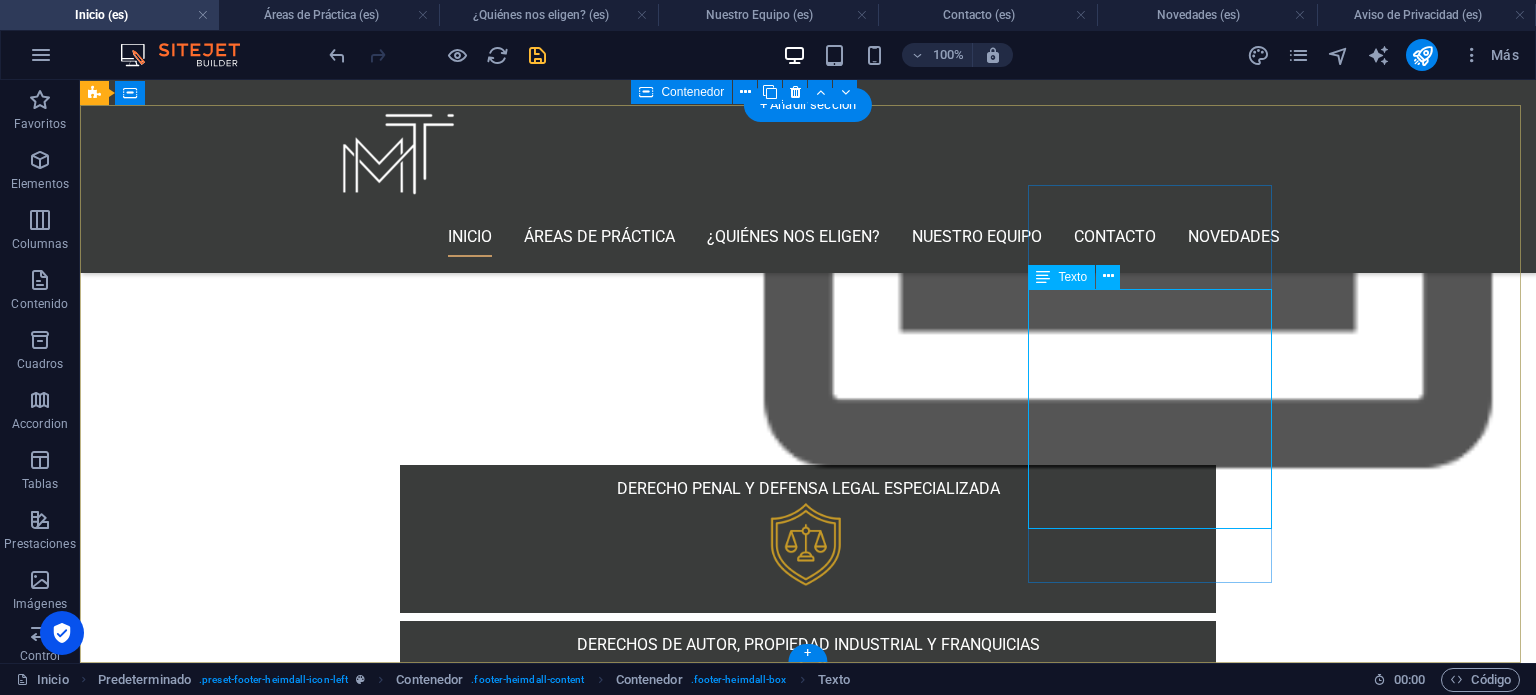 click on "Torre Reforma  Av. Paseo de la Reforma 483, Cuauhtémoc, 06600, CDMX. Piso 15 Torres IOS Campestre Ricardo Margain Zozaya 575, Coporativo Santa Engracia, Torre C y D, 66267, San Pedro Garza García, N.L." at bounding box center (568, 9367) 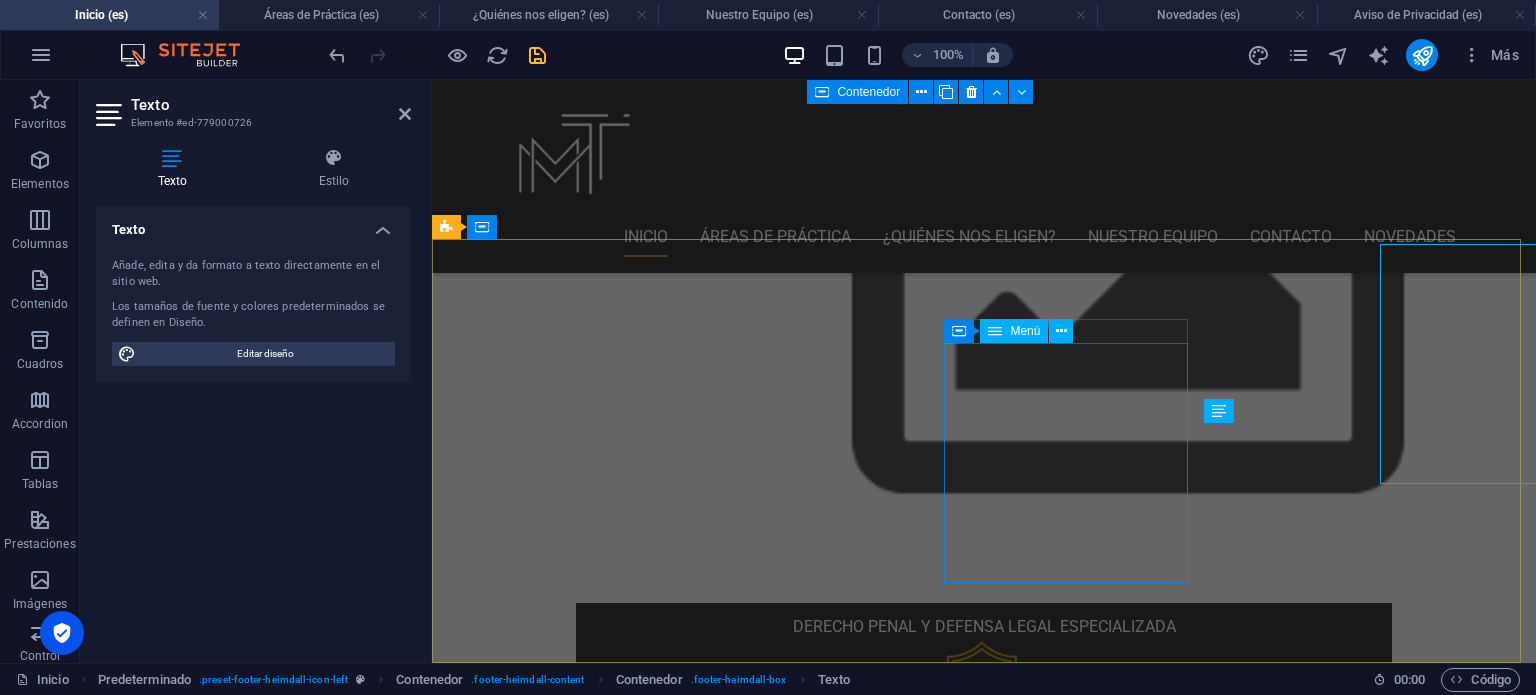 scroll, scrollTop: 3243, scrollLeft: 0, axis: vertical 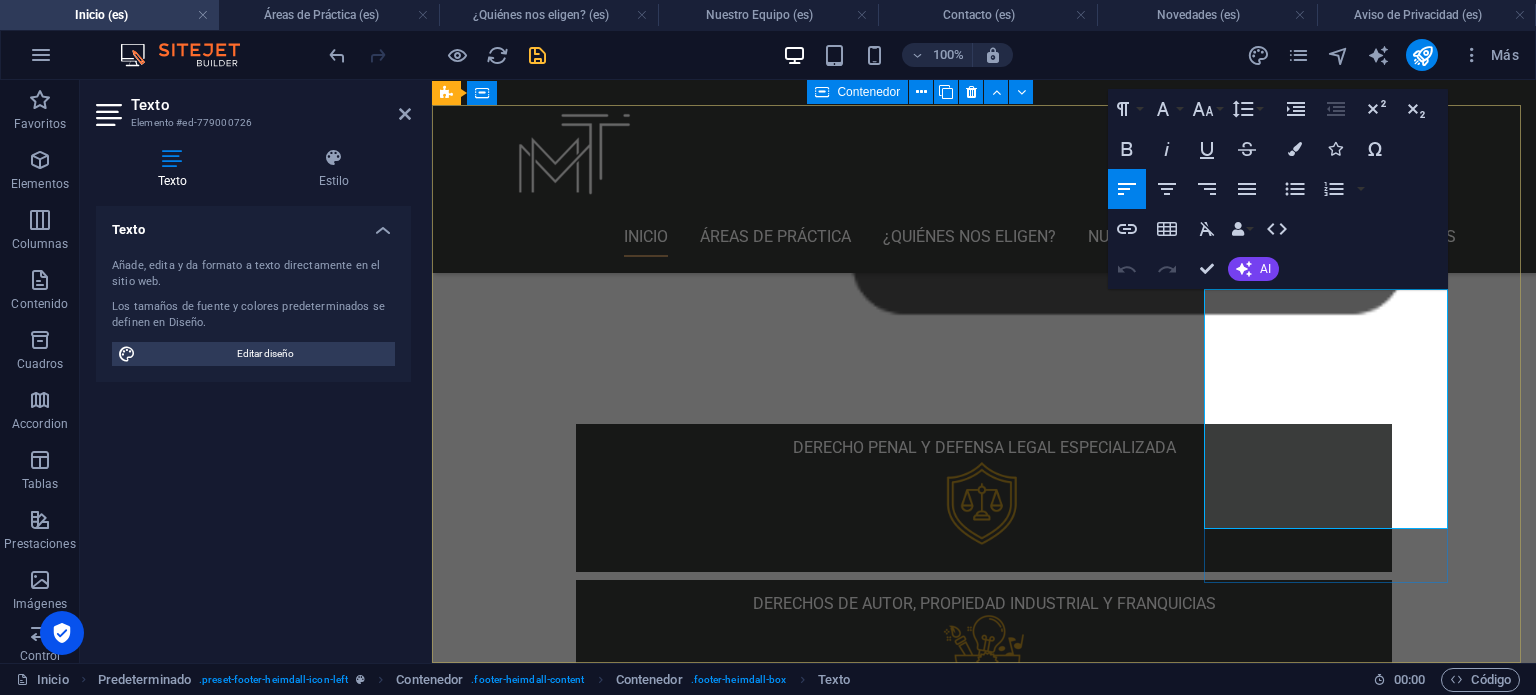 click on "[PERSON_NAME] IOS Campestre" at bounding box center [920, 9346] 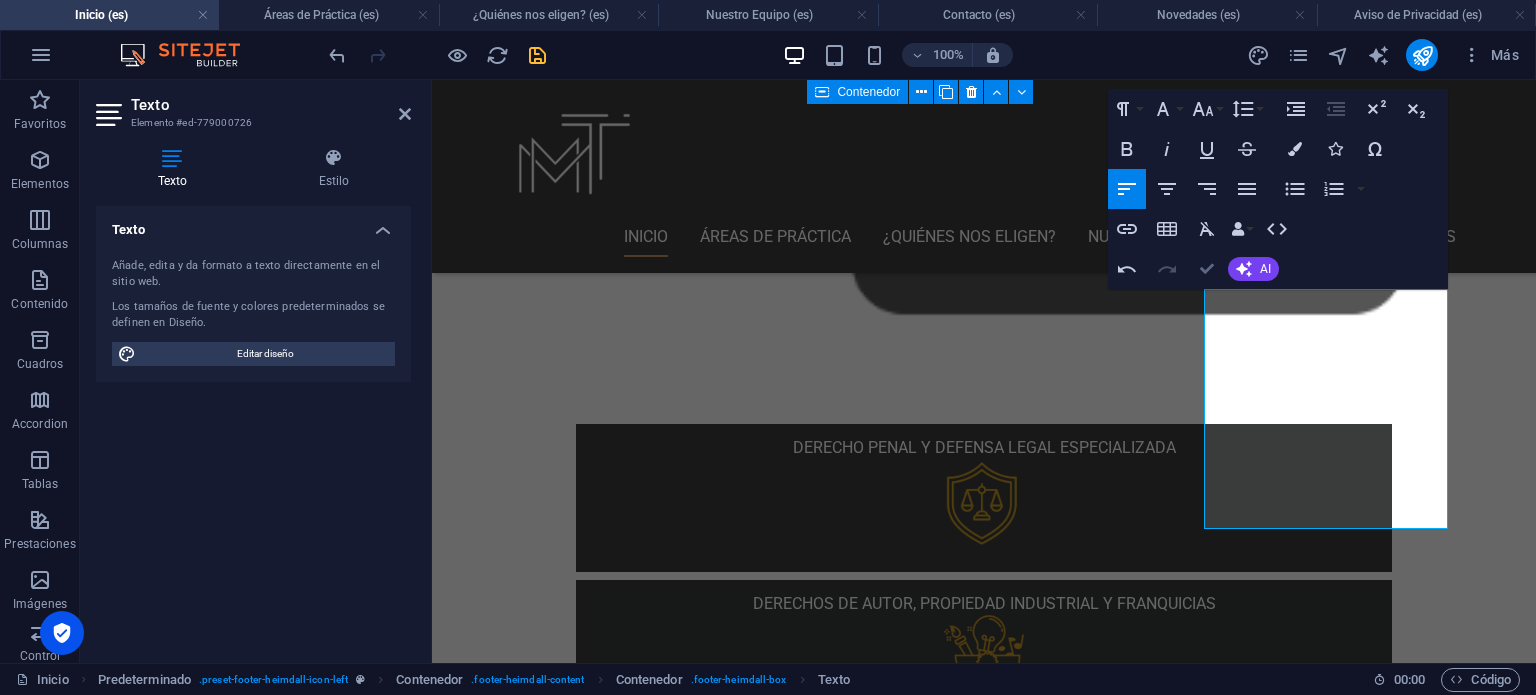 scroll, scrollTop: 3064, scrollLeft: 0, axis: vertical 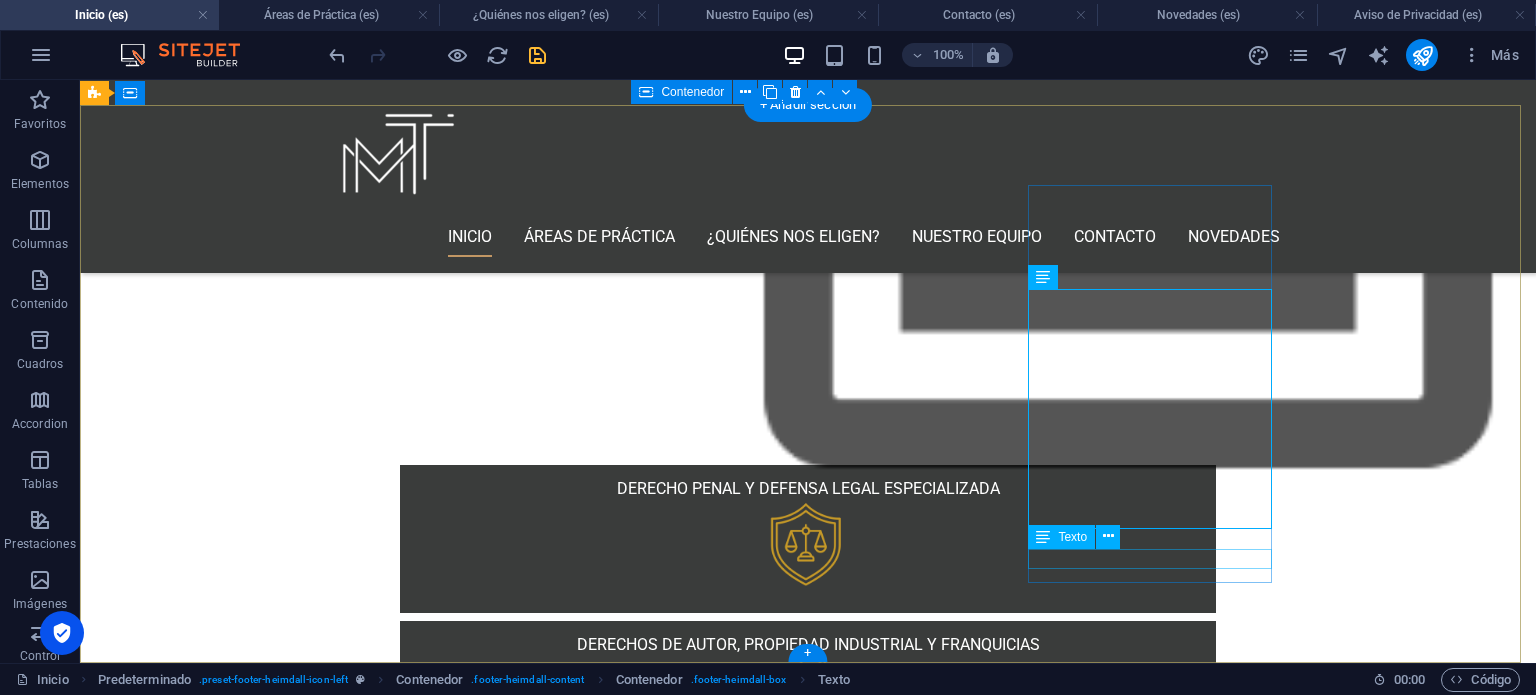 click on "[EMAIL_ADDRESS][DOMAIN_NAME]" at bounding box center [568, 9467] 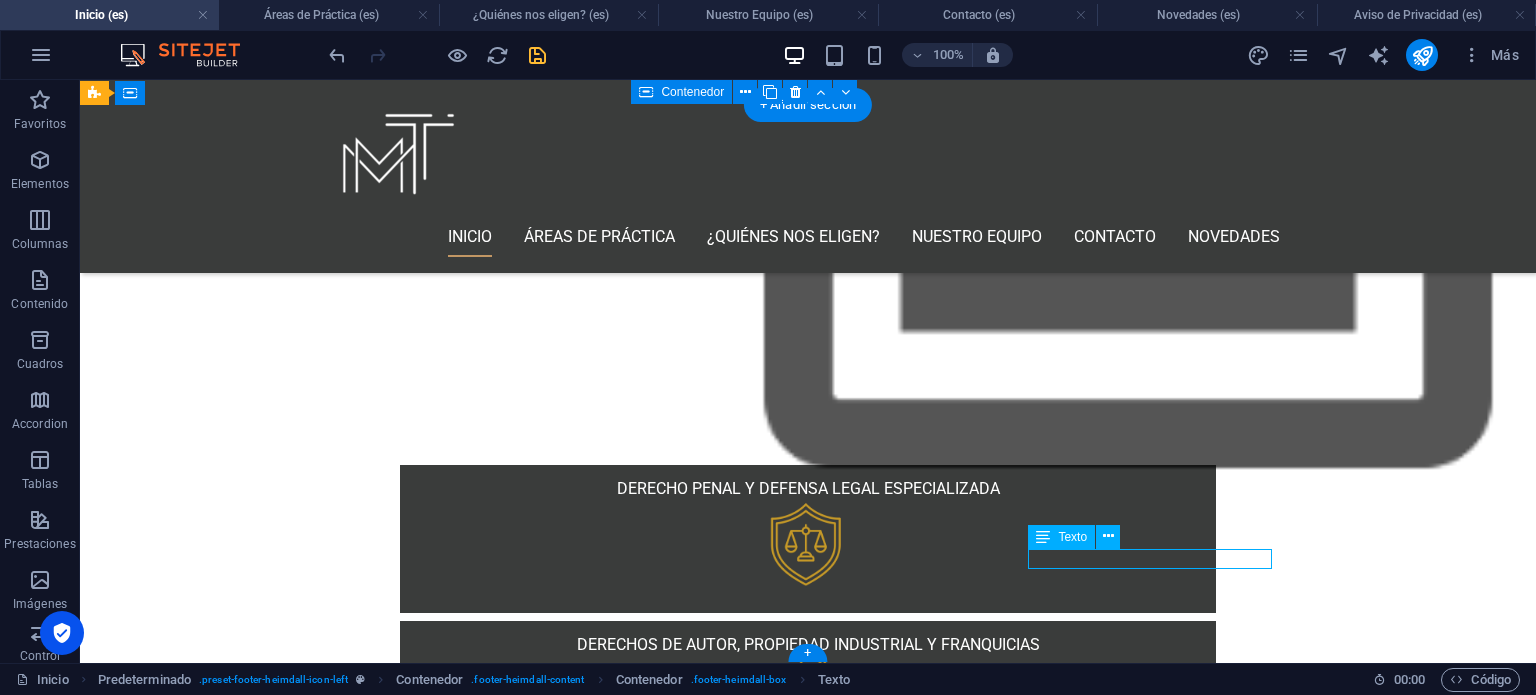 click on "[EMAIL_ADDRESS][DOMAIN_NAME]" at bounding box center (568, 9467) 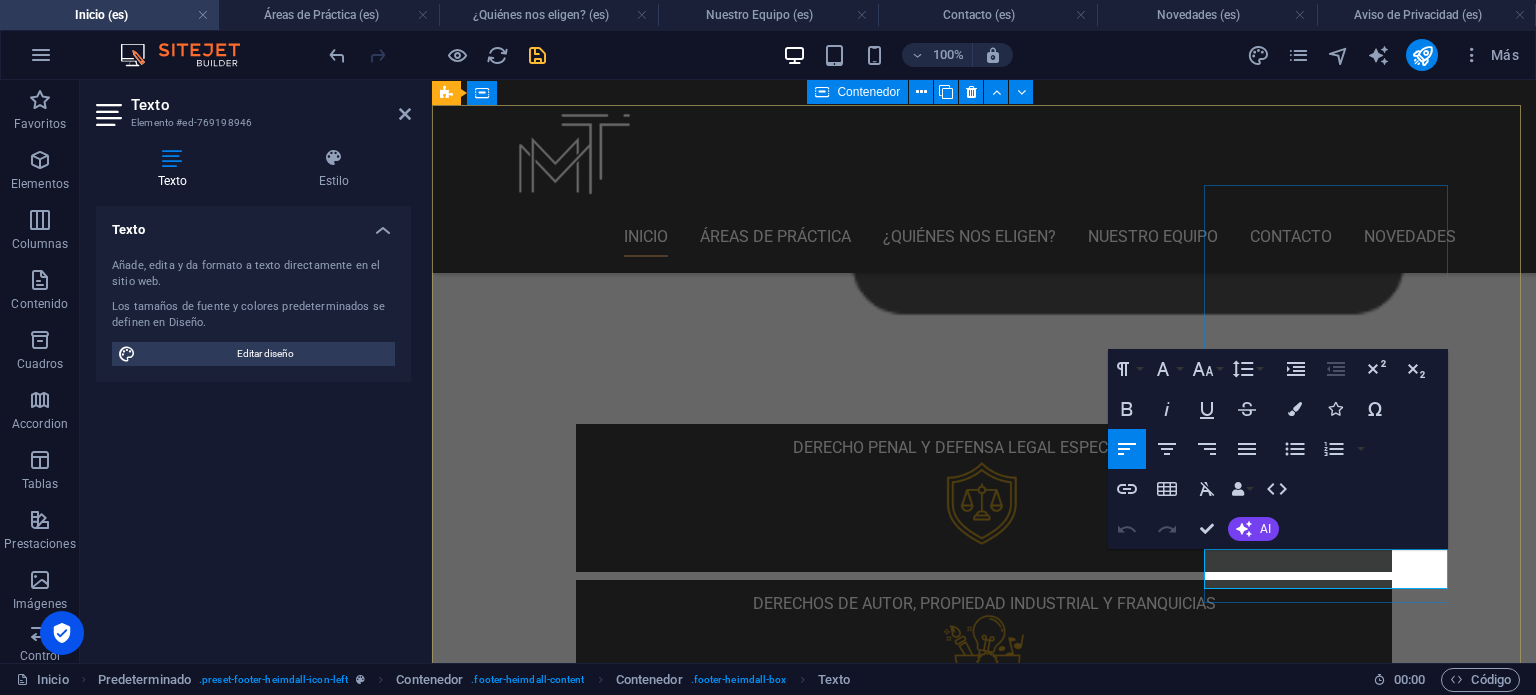 click on "[EMAIL_ADDRESS][DOMAIN_NAME]" at bounding box center [920, 9426] 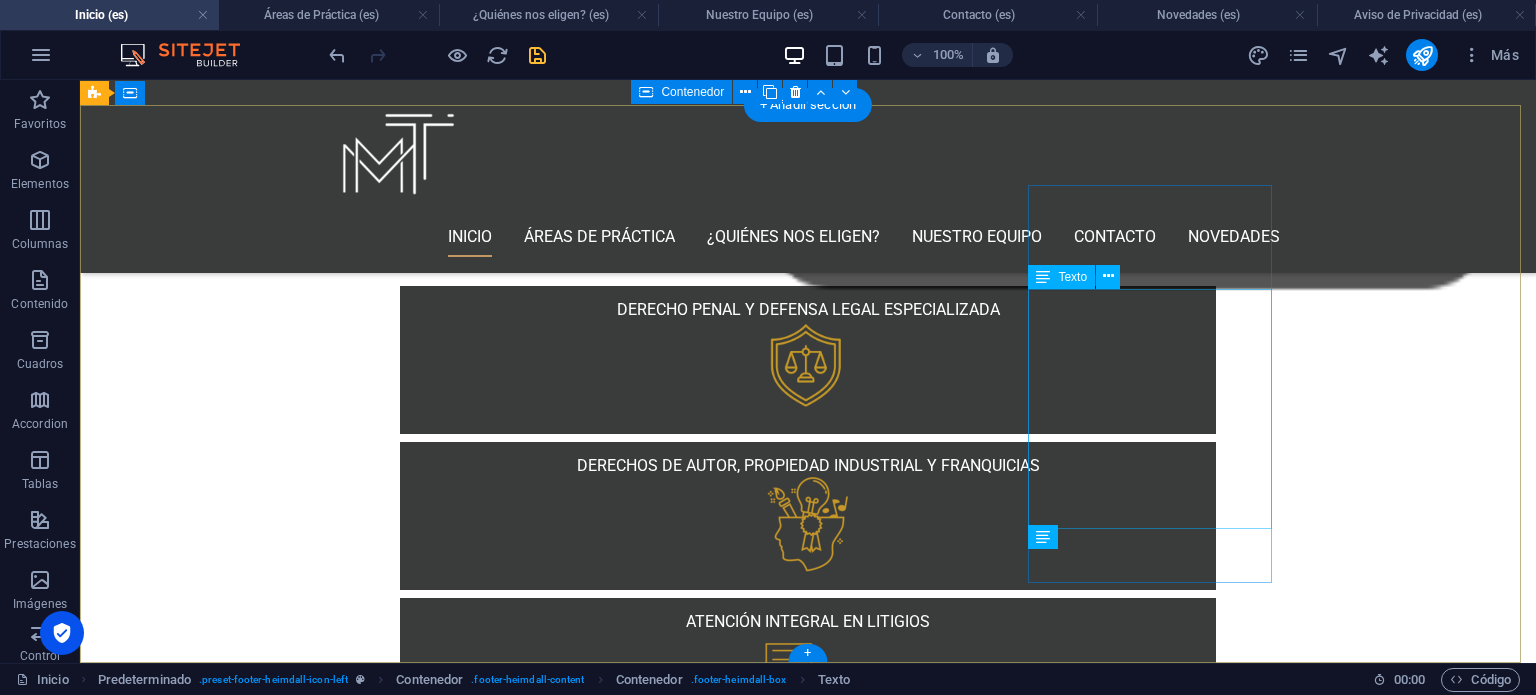 scroll, scrollTop: 3064, scrollLeft: 0, axis: vertical 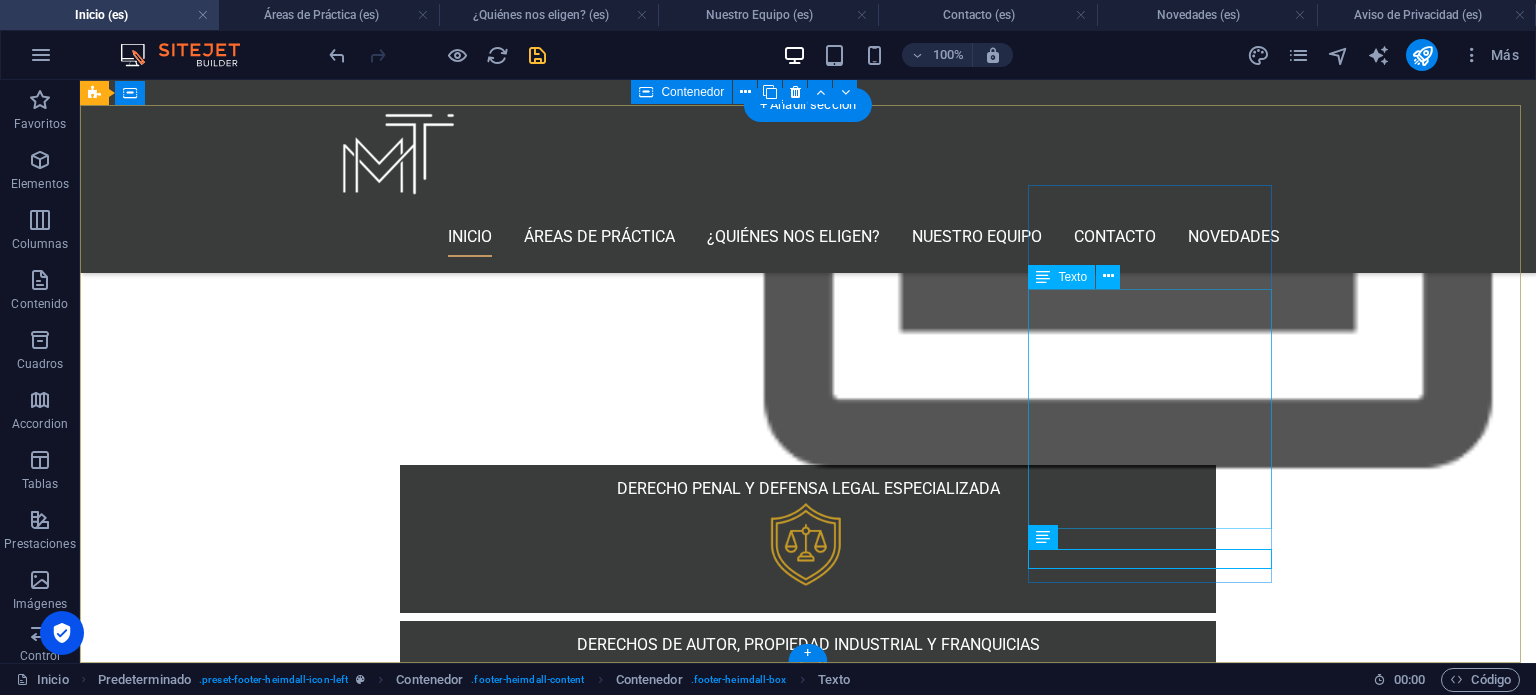 click on "Torre Reforma  Av. Paseo de la Reforma 483, Cuauhtémoc, 06600, CDMX. Piso 15 Torre IOS Campestre Ricardo Margain Zozaya 575, Coporativo Santa Engracia, Torre C y D, 66267, San Pedro Garza García, N.L." at bounding box center (568, 9367) 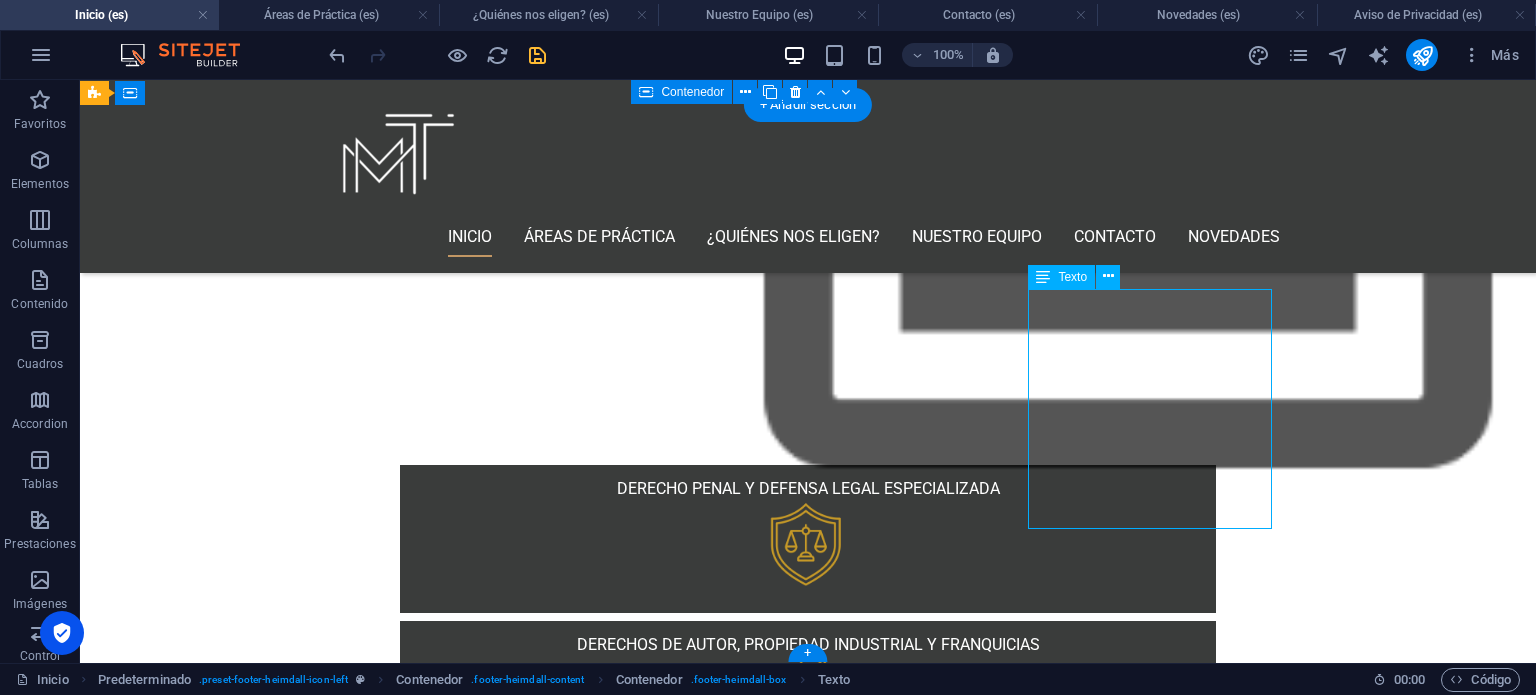 click on "Torre Reforma  Av. Paseo de la Reforma 483, Cuauhtémoc, 06600, CDMX. Piso 15 Torre IOS Campestre Ricardo Margain Zozaya 575, Coporativo Santa Engracia, Torre C y D, 66267, San Pedro Garza García, N.L." at bounding box center [568, 9367] 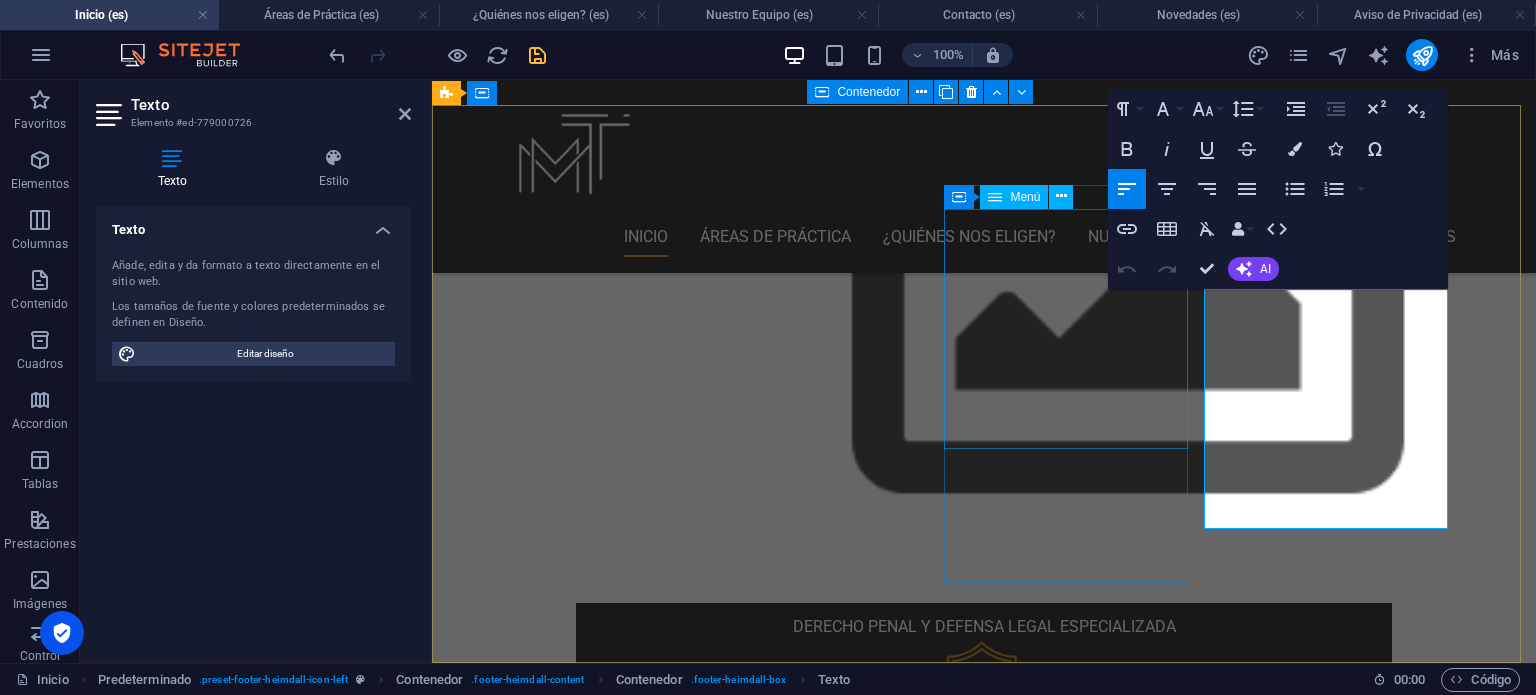 scroll, scrollTop: 3243, scrollLeft: 0, axis: vertical 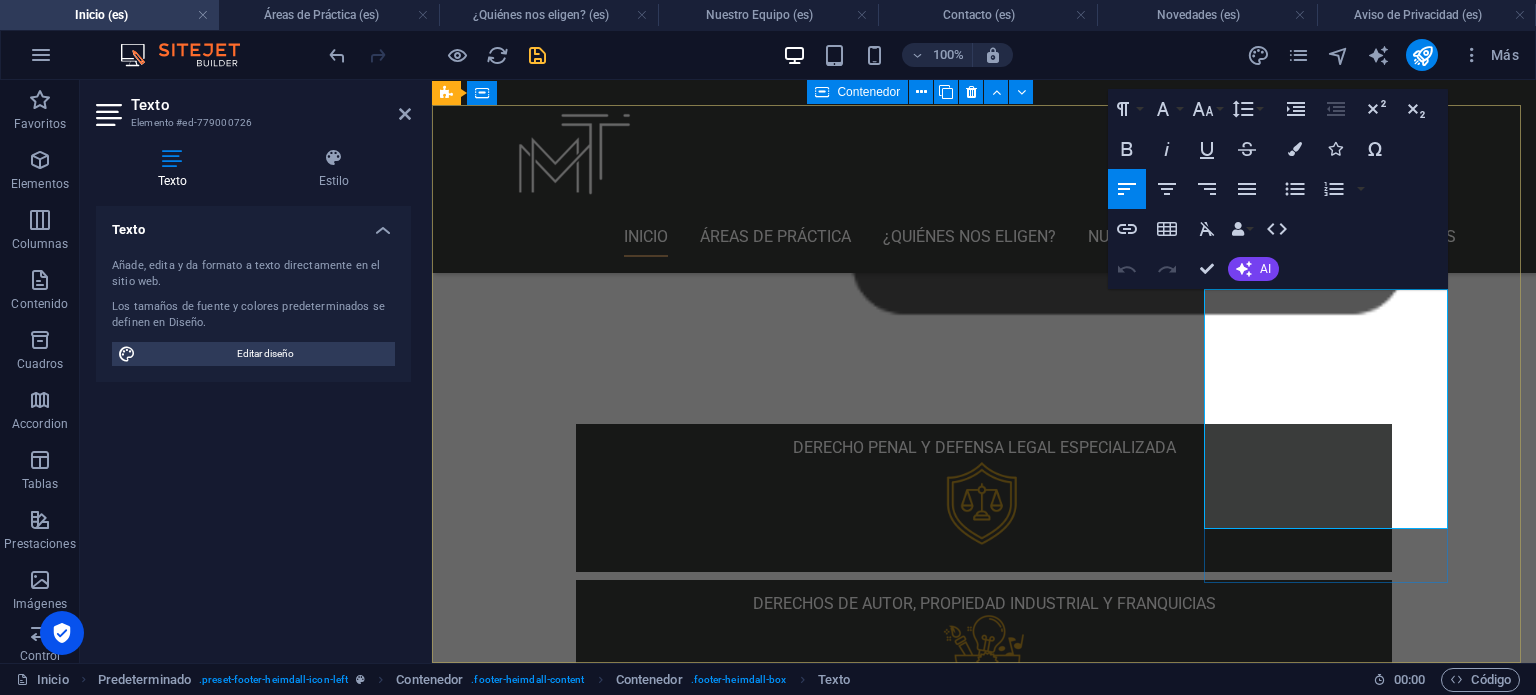 click on "Torre IOS Campestre" at bounding box center (920, 9346) 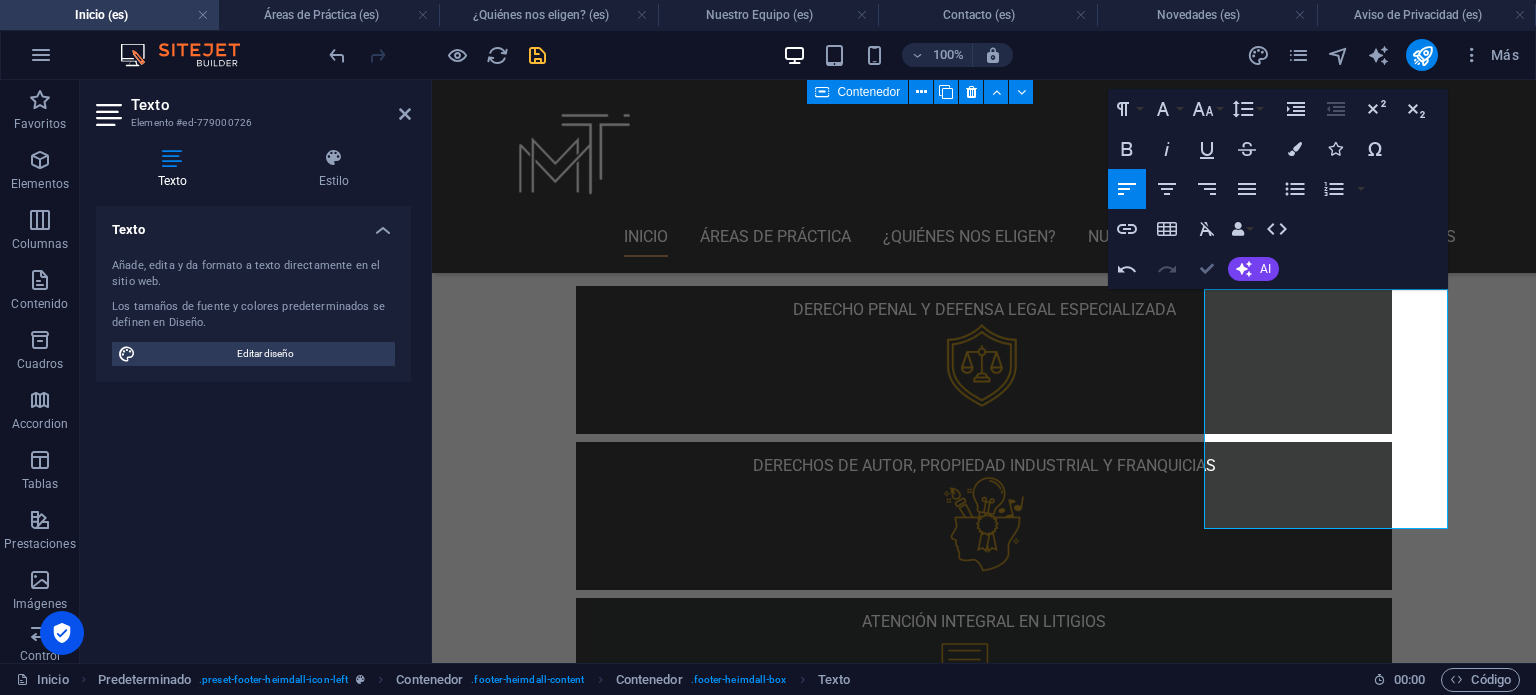 scroll, scrollTop: 3064, scrollLeft: 0, axis: vertical 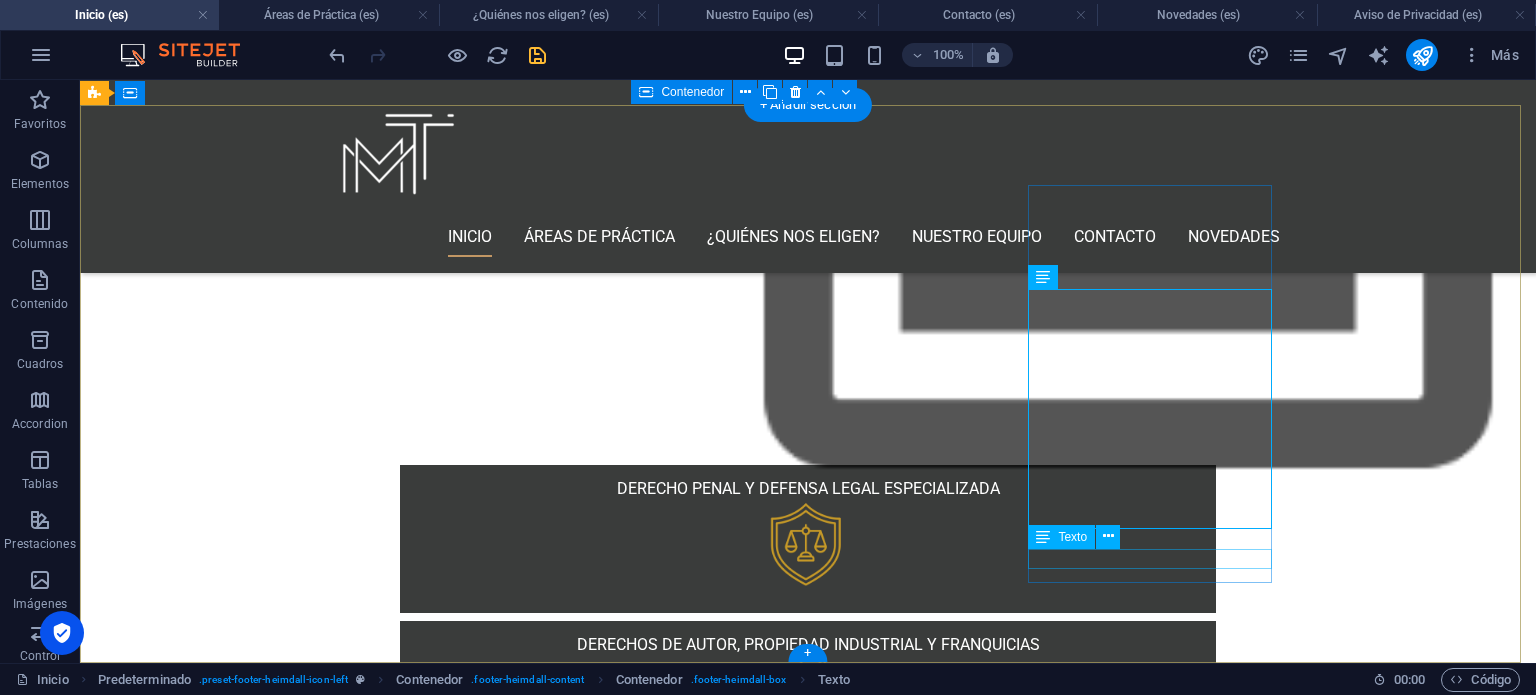 click on "[EMAIL_ADDRESS][DOMAIN_NAME]" at bounding box center (568, 9467) 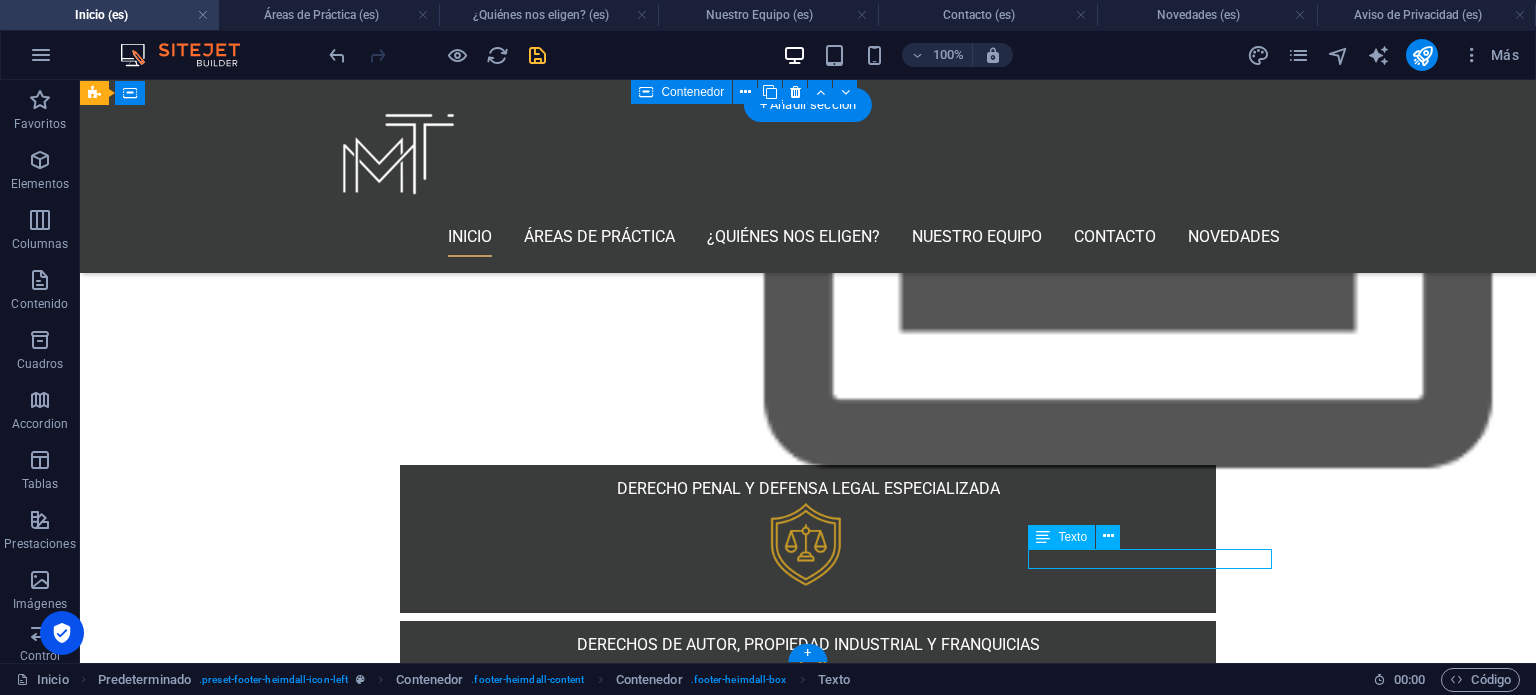 click on "[EMAIL_ADDRESS][DOMAIN_NAME]" at bounding box center [568, 9467] 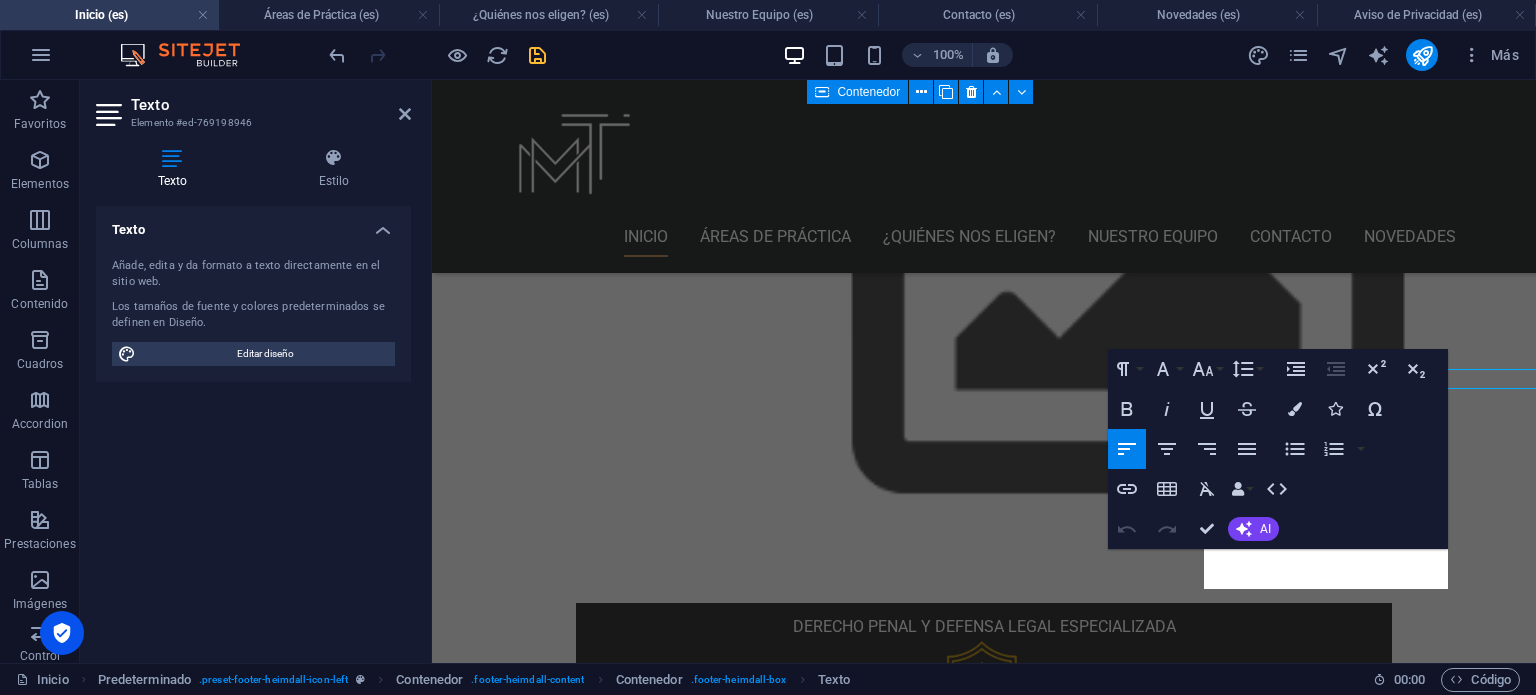 scroll, scrollTop: 3243, scrollLeft: 0, axis: vertical 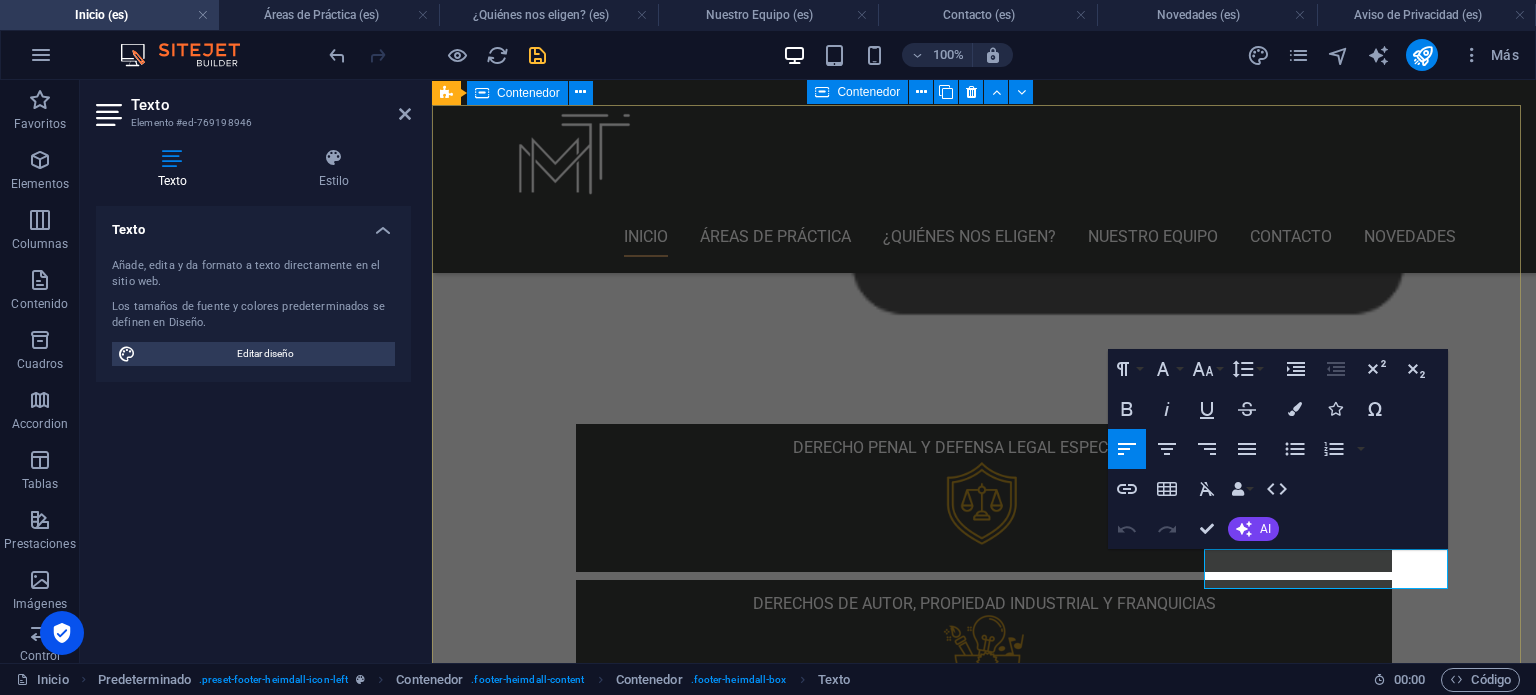 drag, startPoint x: 1248, startPoint y: 581, endPoint x: 1202, endPoint y: 562, distance: 49.76947 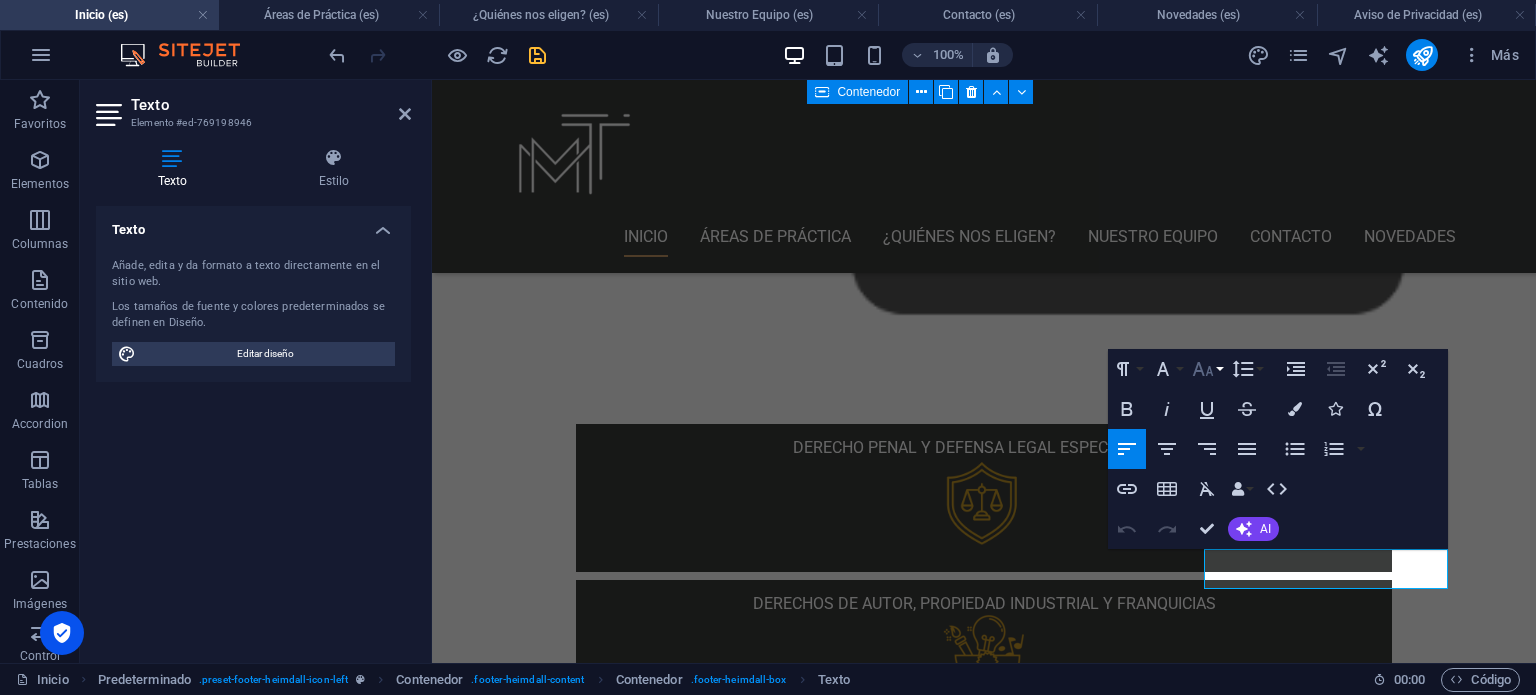 click 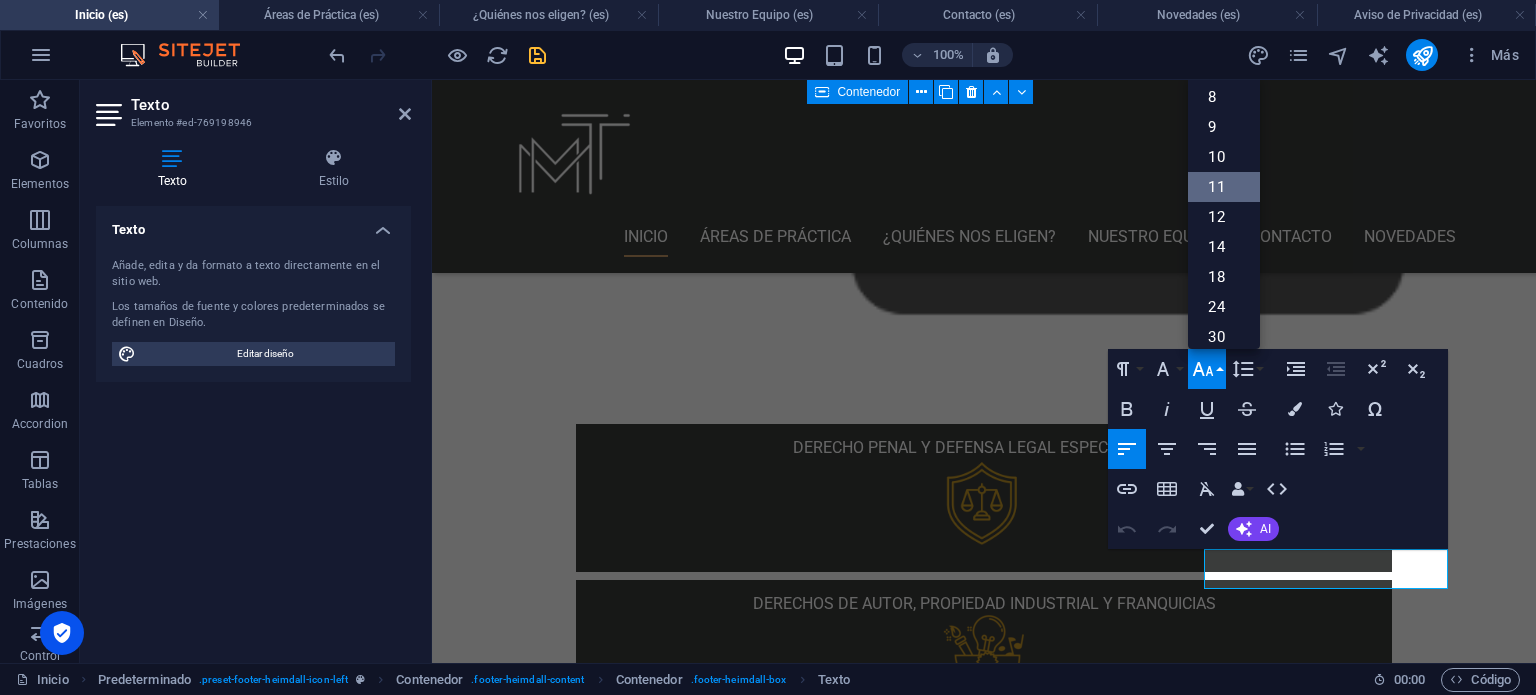 click on "11" at bounding box center [1224, 187] 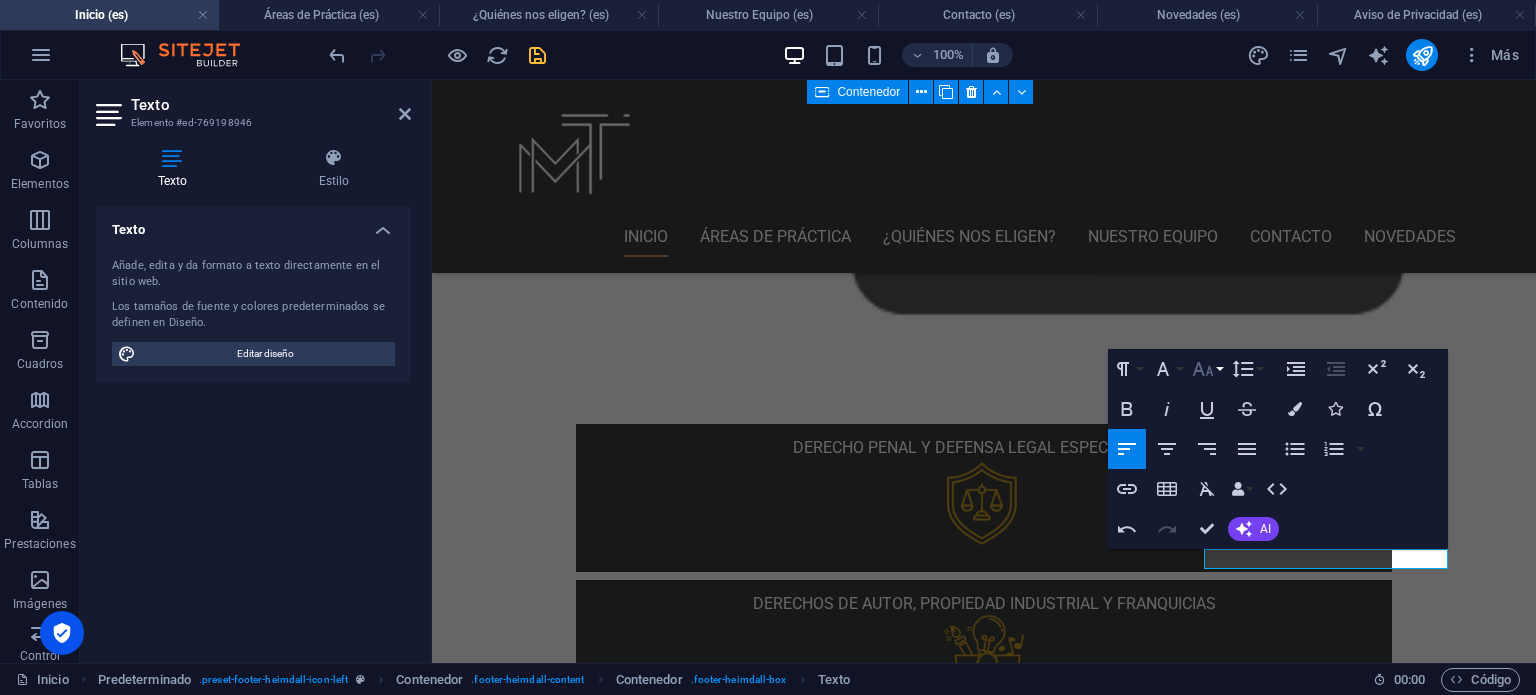 click 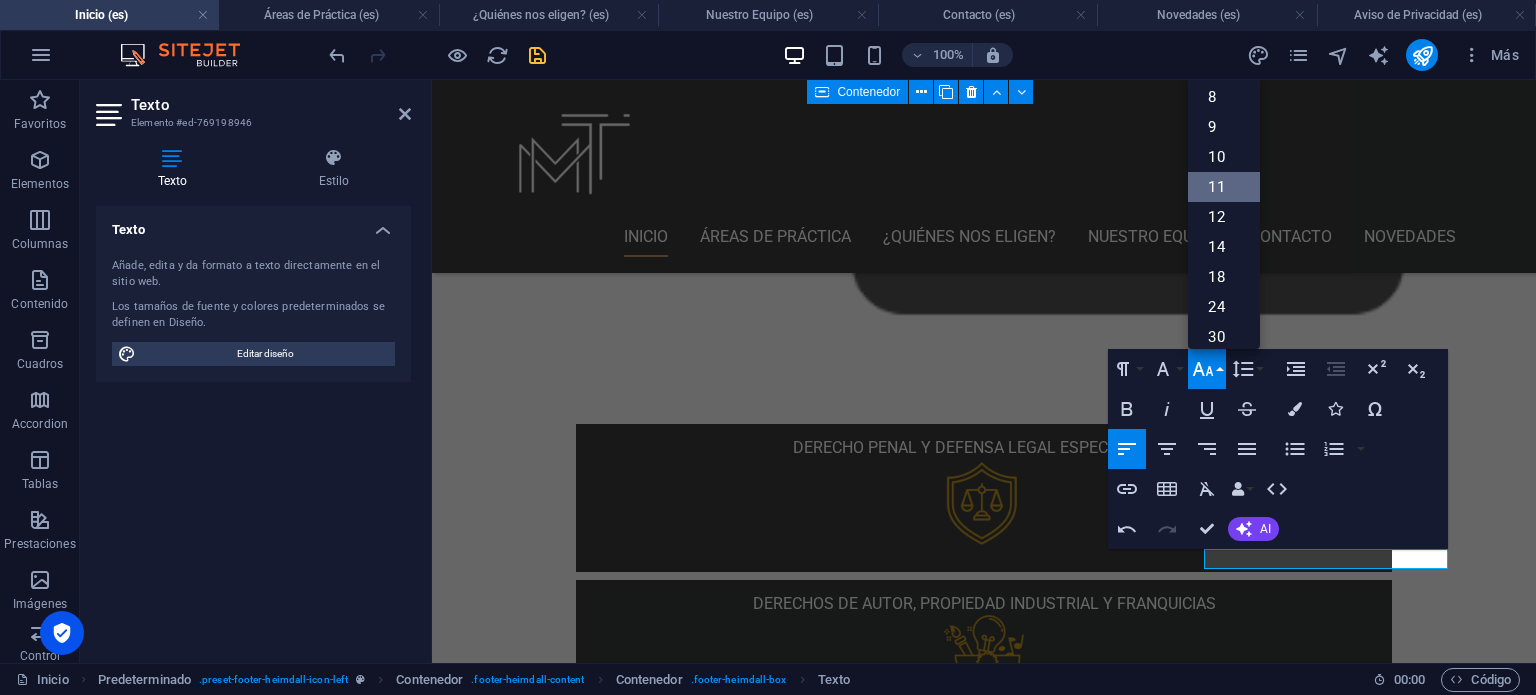 scroll, scrollTop: 112, scrollLeft: 0, axis: vertical 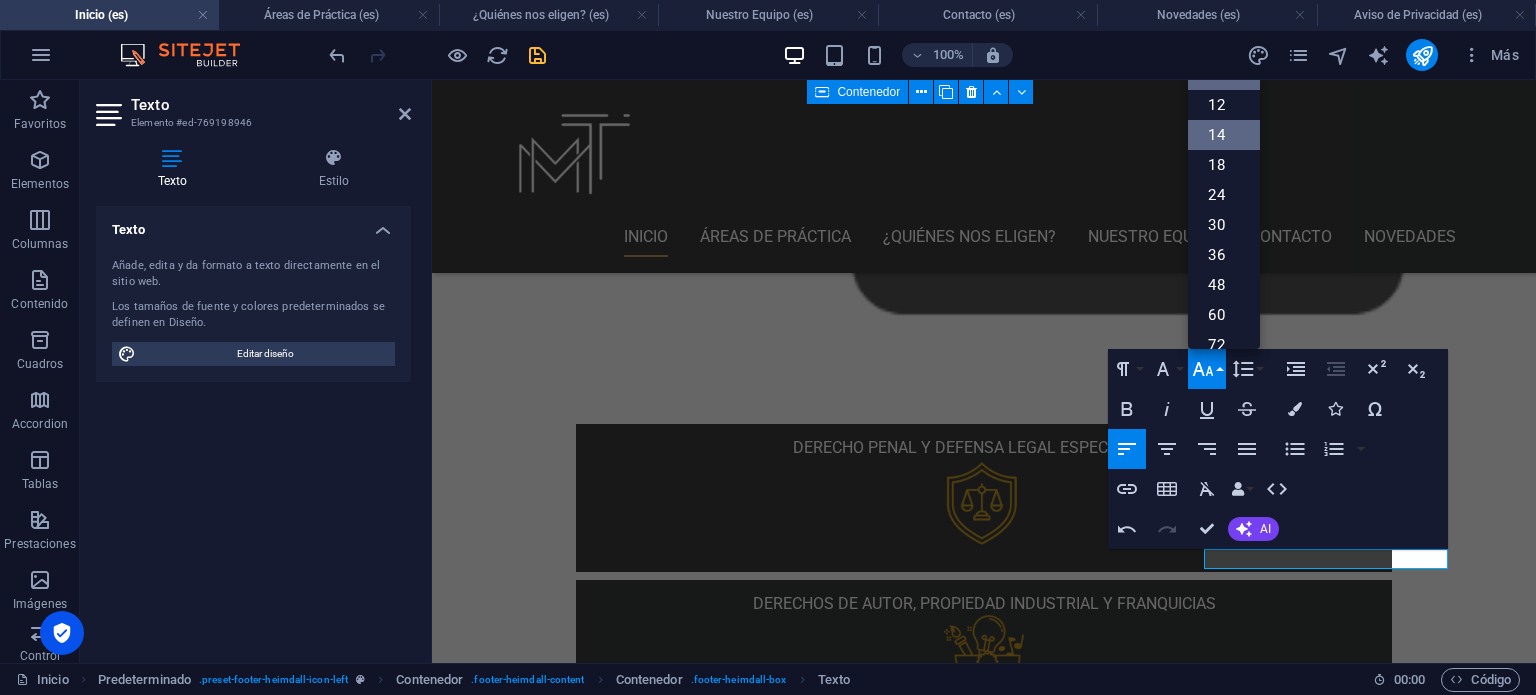 click on "14" at bounding box center [1224, 135] 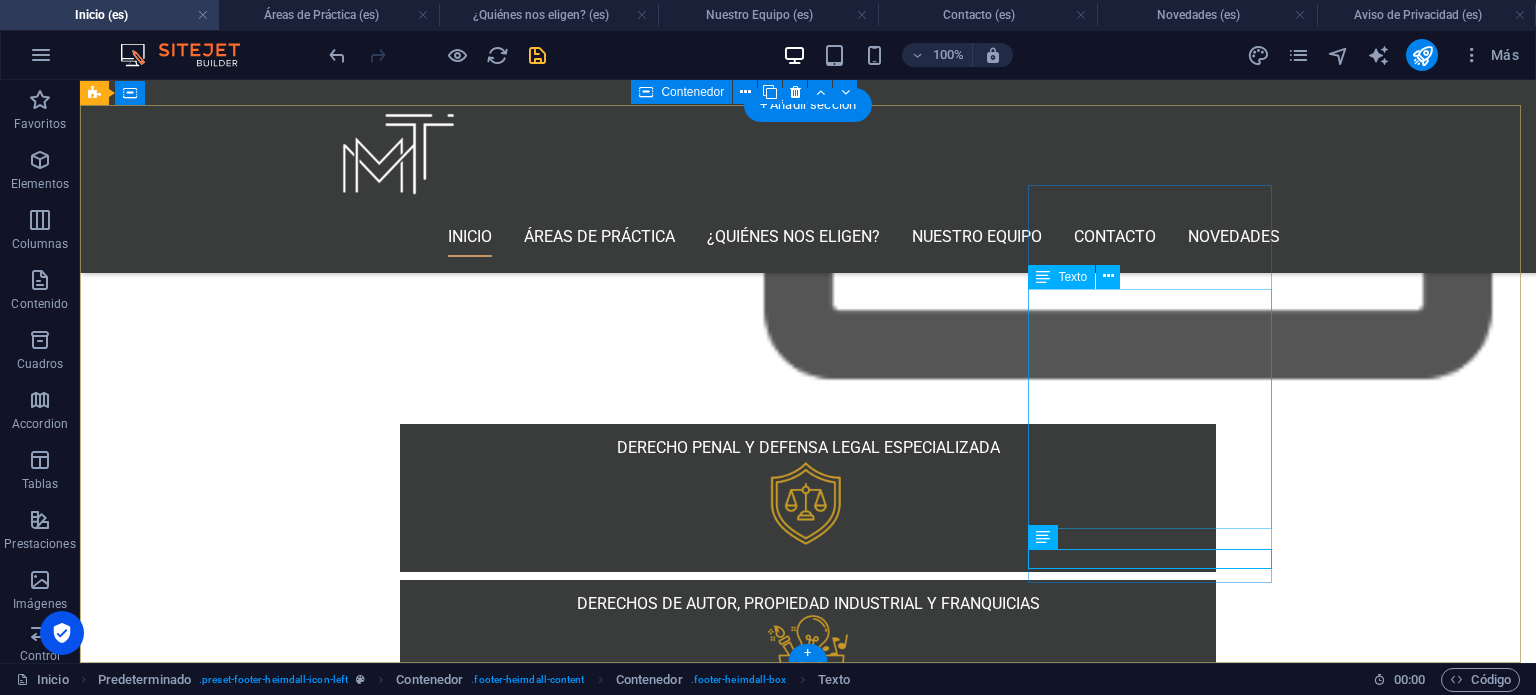 scroll, scrollTop: 3064, scrollLeft: 0, axis: vertical 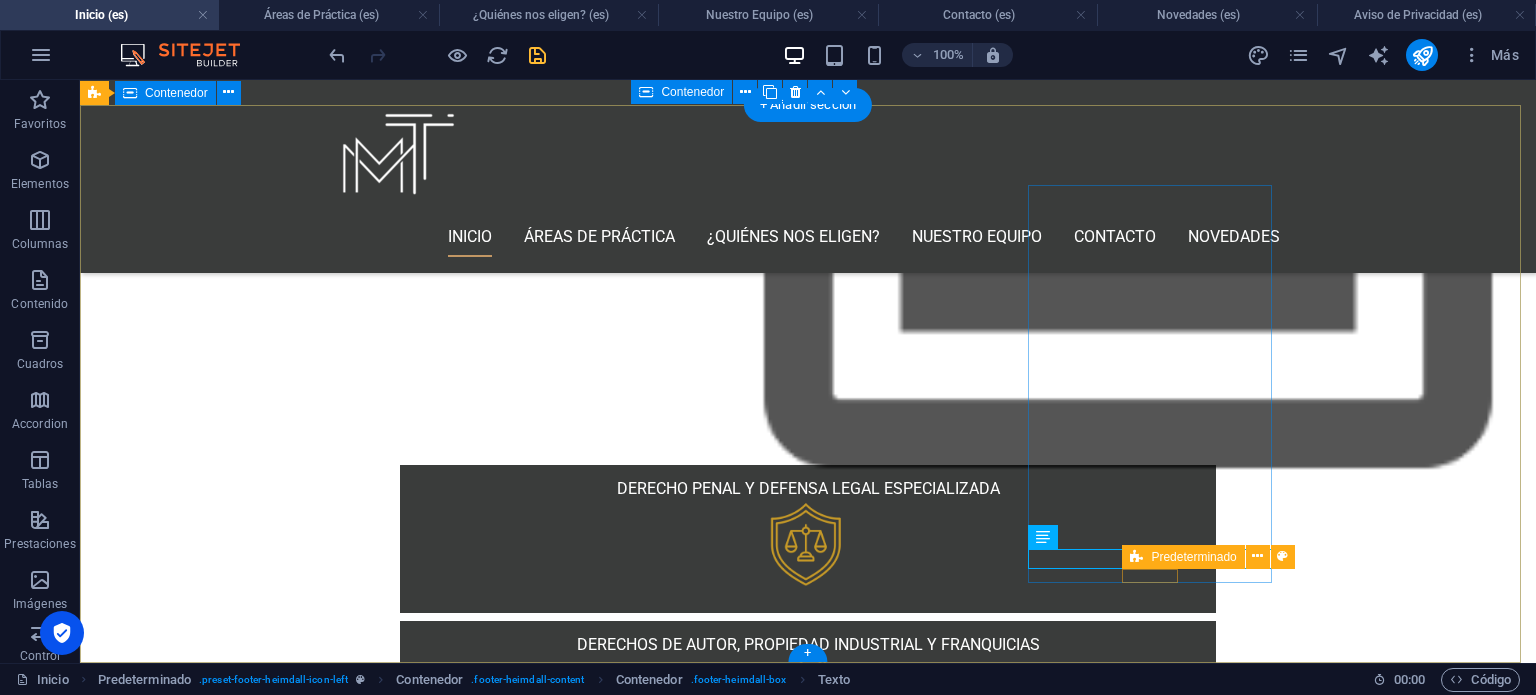click on "Explora nuestro sitio Inicio Áreas de Práctica ¿Quiénes nos eligen? Nuestro Equipo Novedades Aviso de Privacidad Contacto áreas de práctica Propiedad Industrial e Intelectual Derechos de autor y medios de entretenimiento Protección de datos personales Derecho Penal y Delitos Financieros Defensa en casos de Violencia de Género y Feminicidio Servicios Jurídicos en Materia  de  Responsabilidad Médica  y CONAMED Maceo Torres & Asociados SC Torre Virreyes, Pedregal 24, piso 2, Col. Molino del Rey, Alcaldía Miguel Hidalgo CDMX   11040 Torre Reforma  Av. Paseo de la Reforma 483, Cuauhtémoc, 06600, CDMX. Piso 15 Torres IOS Campestre Ricardo Margain Zozaya 575, Coporativo Santa Engracia, Torre C y D, 66267, San Pedro Garza García, N.L. 55.16.88.28.66 contacto@maceotorresasociados.com" at bounding box center (808, 9131) 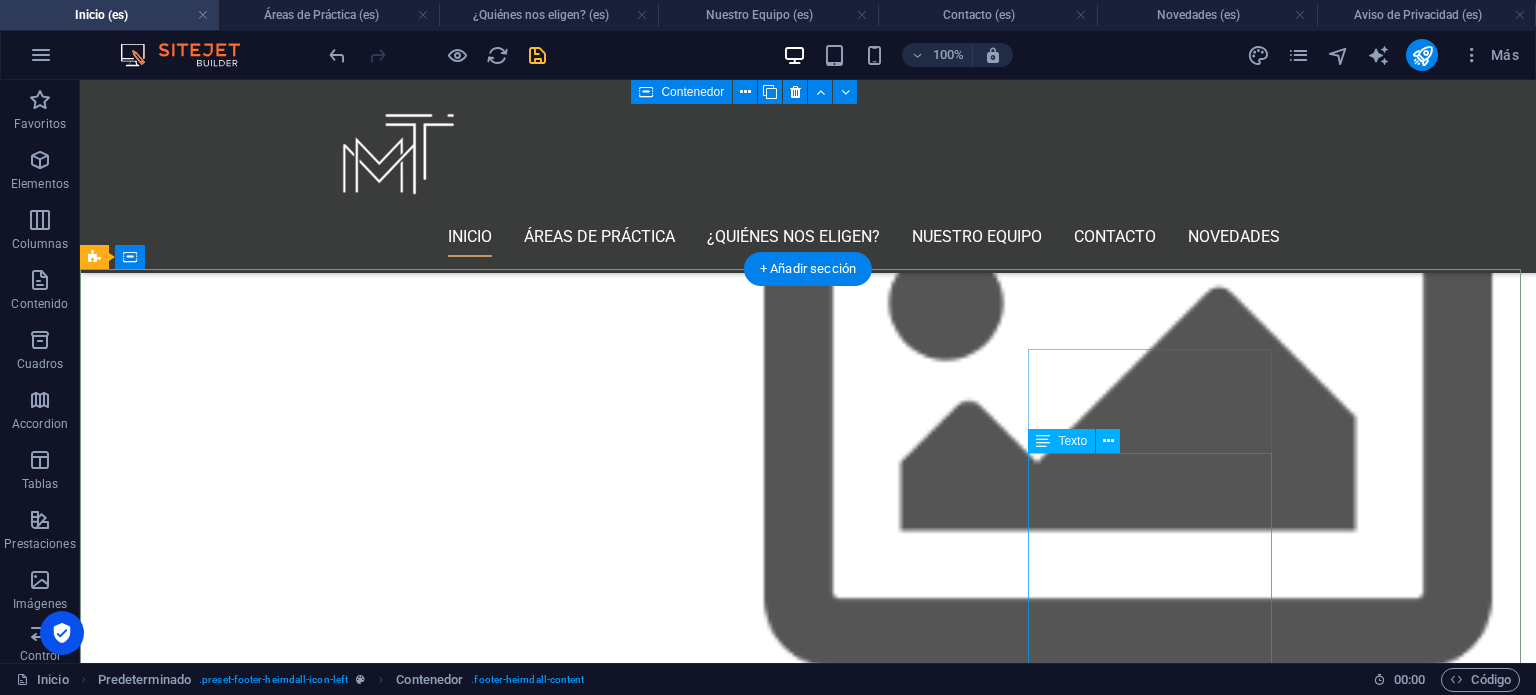 scroll, scrollTop: 2864, scrollLeft: 0, axis: vertical 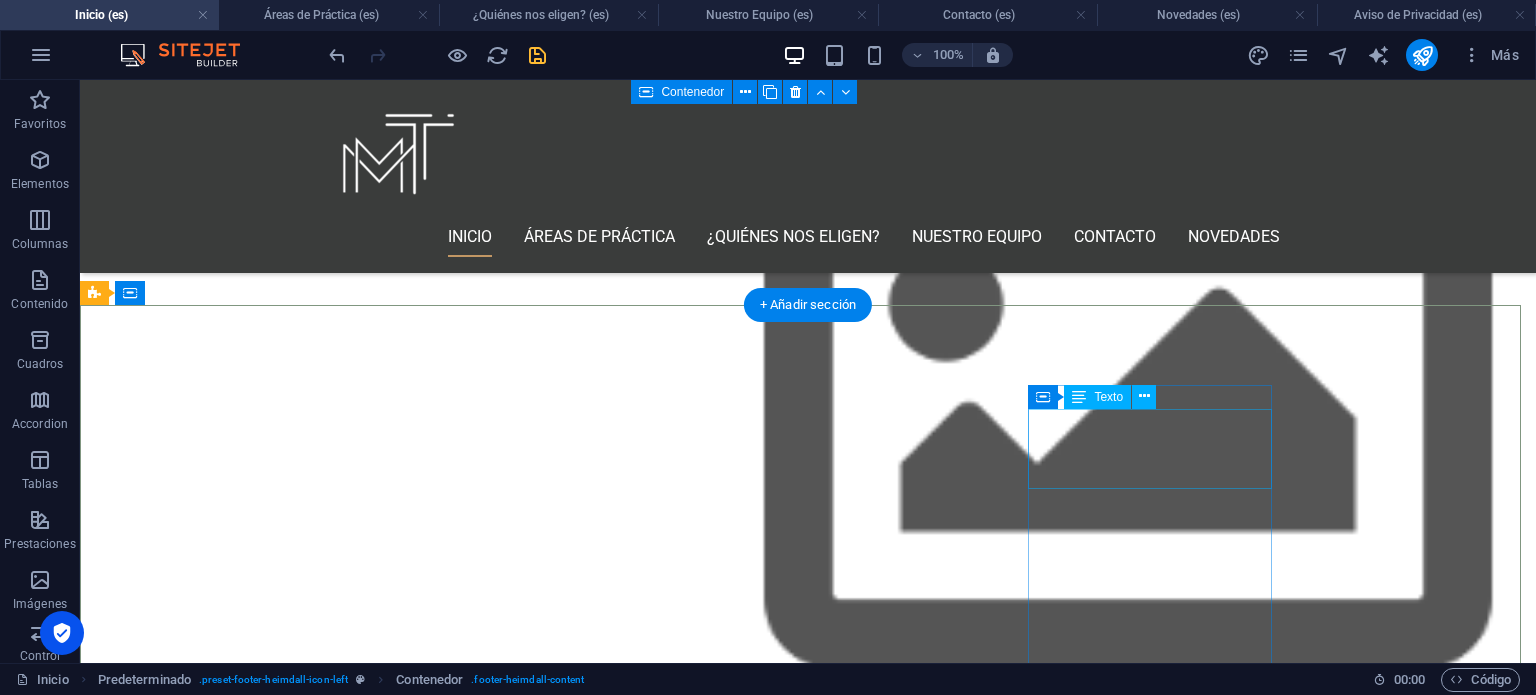 click on "Torre Virreyes, Pedregal 24, piso 2, Col. Molino del Rey, Alcaldía Miguel Hidalgo CDMX   11040" at bounding box center [568, 9477] 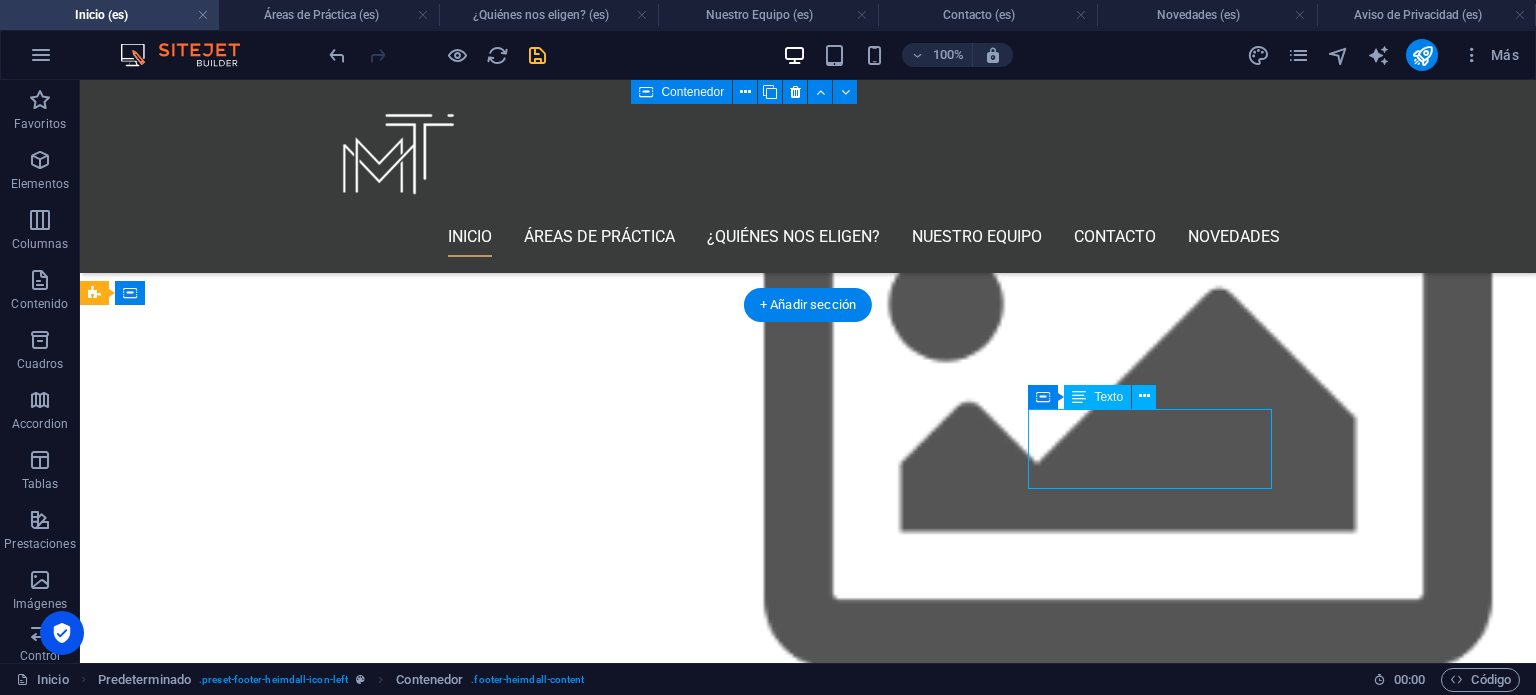 click on "Torre Virreyes, Pedregal 24, piso 2, Col. Molino del Rey, Alcaldía Miguel Hidalgo CDMX   11040" at bounding box center (568, 9477) 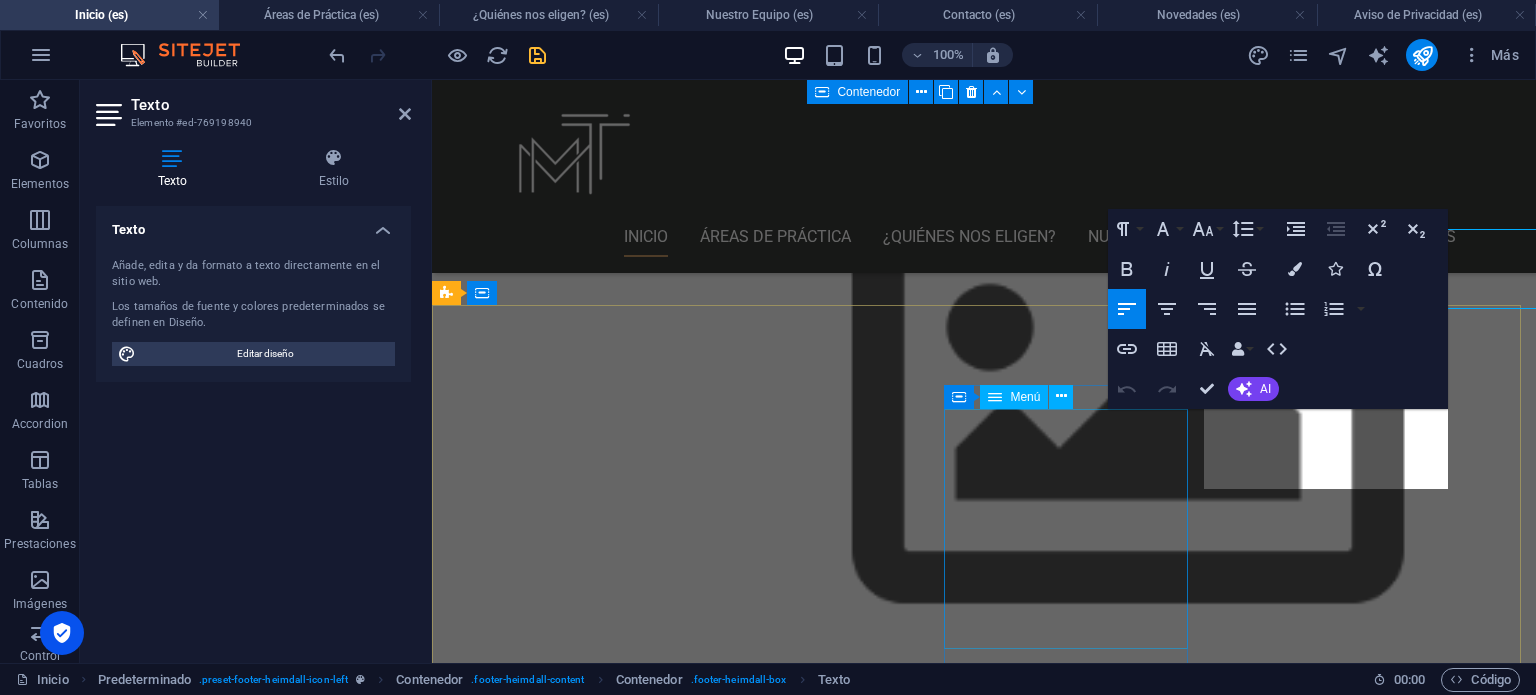 scroll, scrollTop: 3043, scrollLeft: 0, axis: vertical 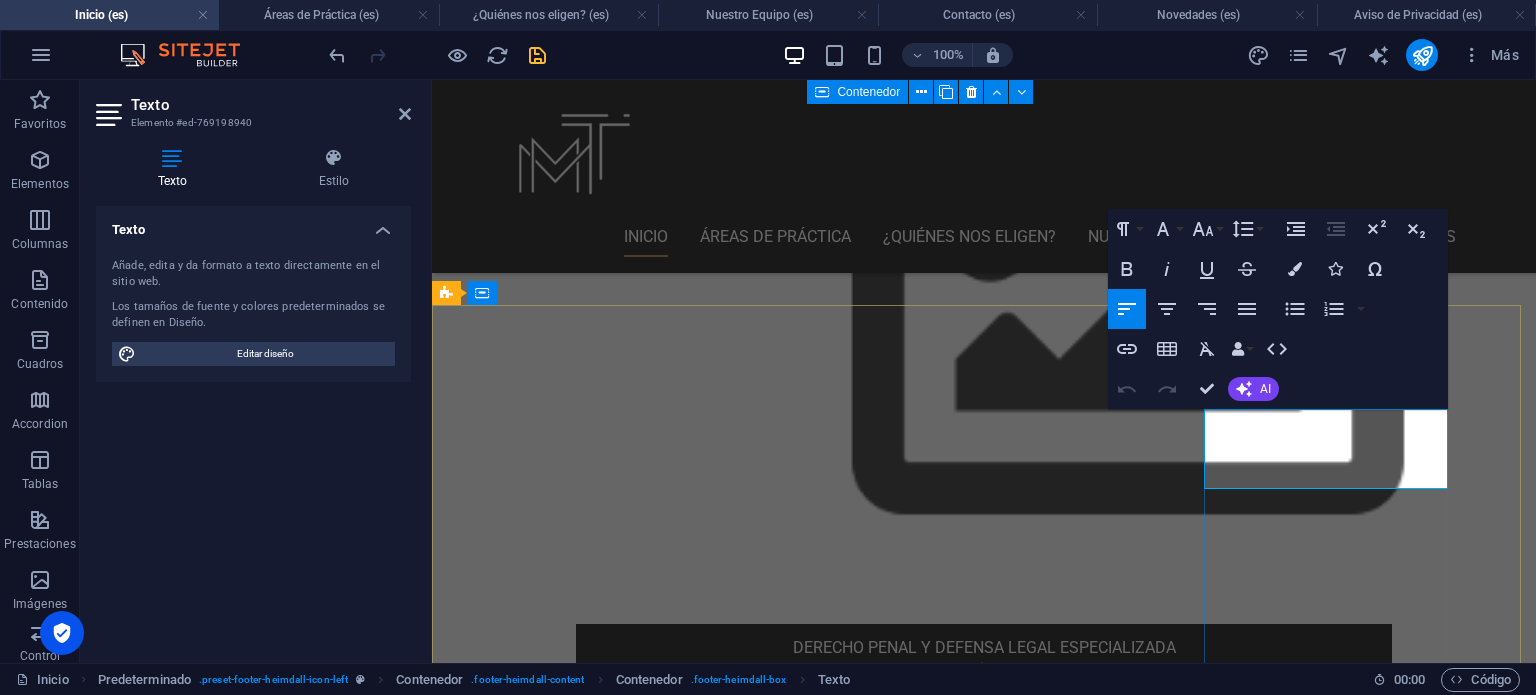 click on "[STREET_ADDRESS] [PERSON_NAME], [GEOGRAPHIC_DATA][PERSON_NAME]" at bounding box center [920, 9426] 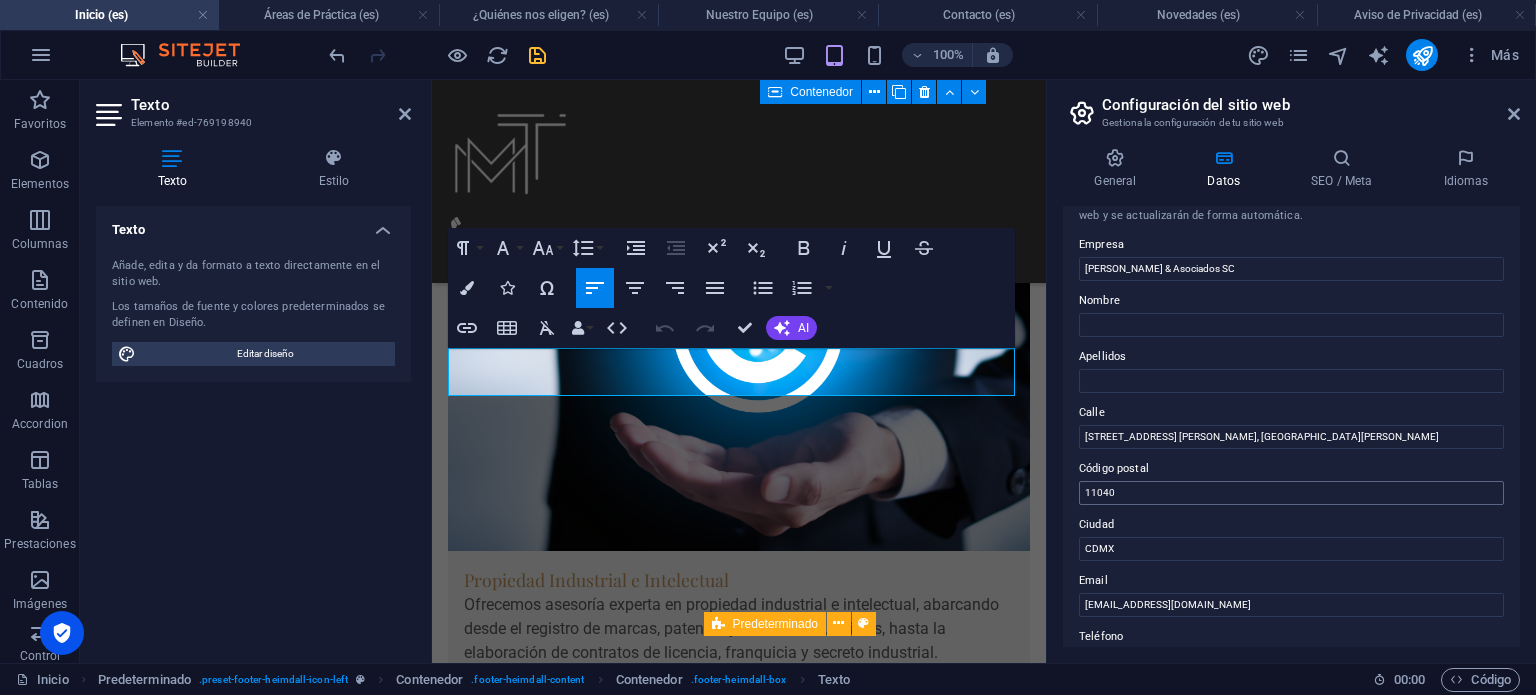 scroll, scrollTop: 0, scrollLeft: 0, axis: both 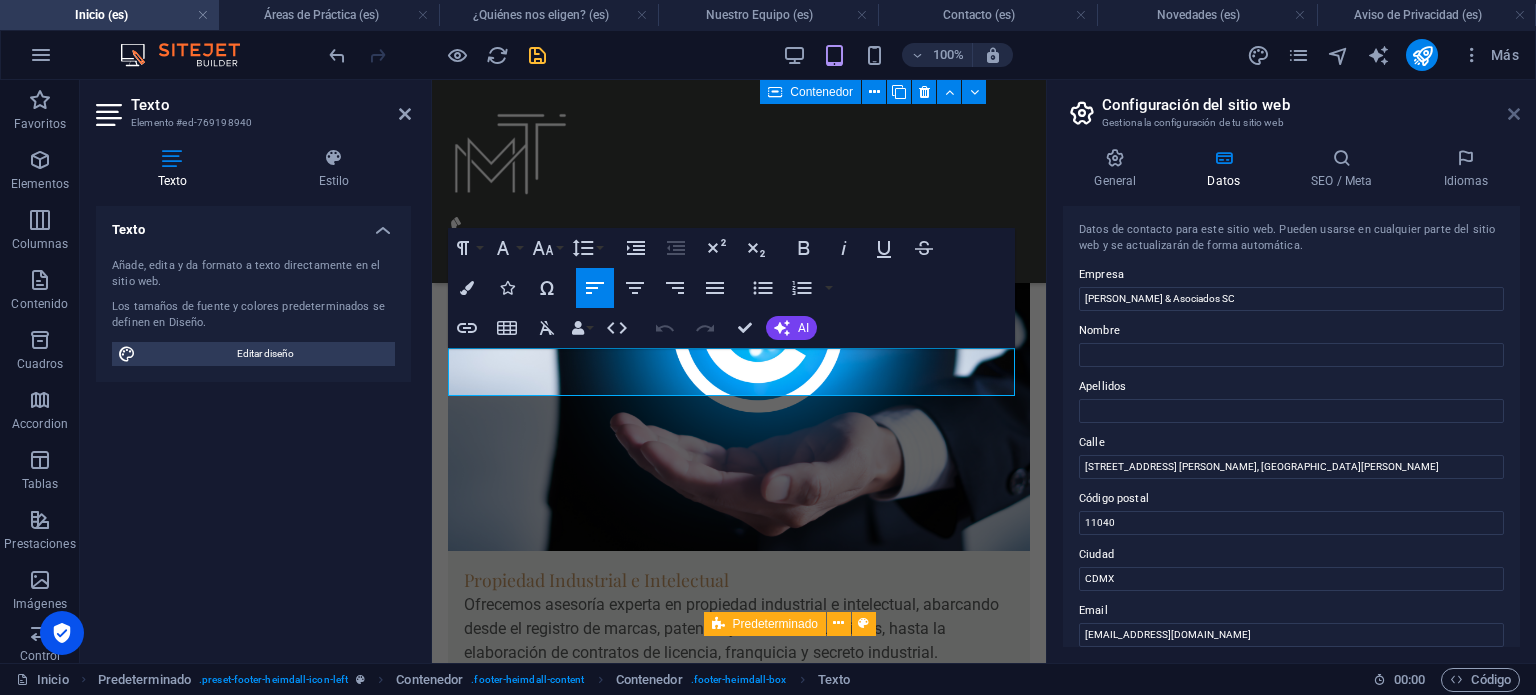 click at bounding box center (1514, 114) 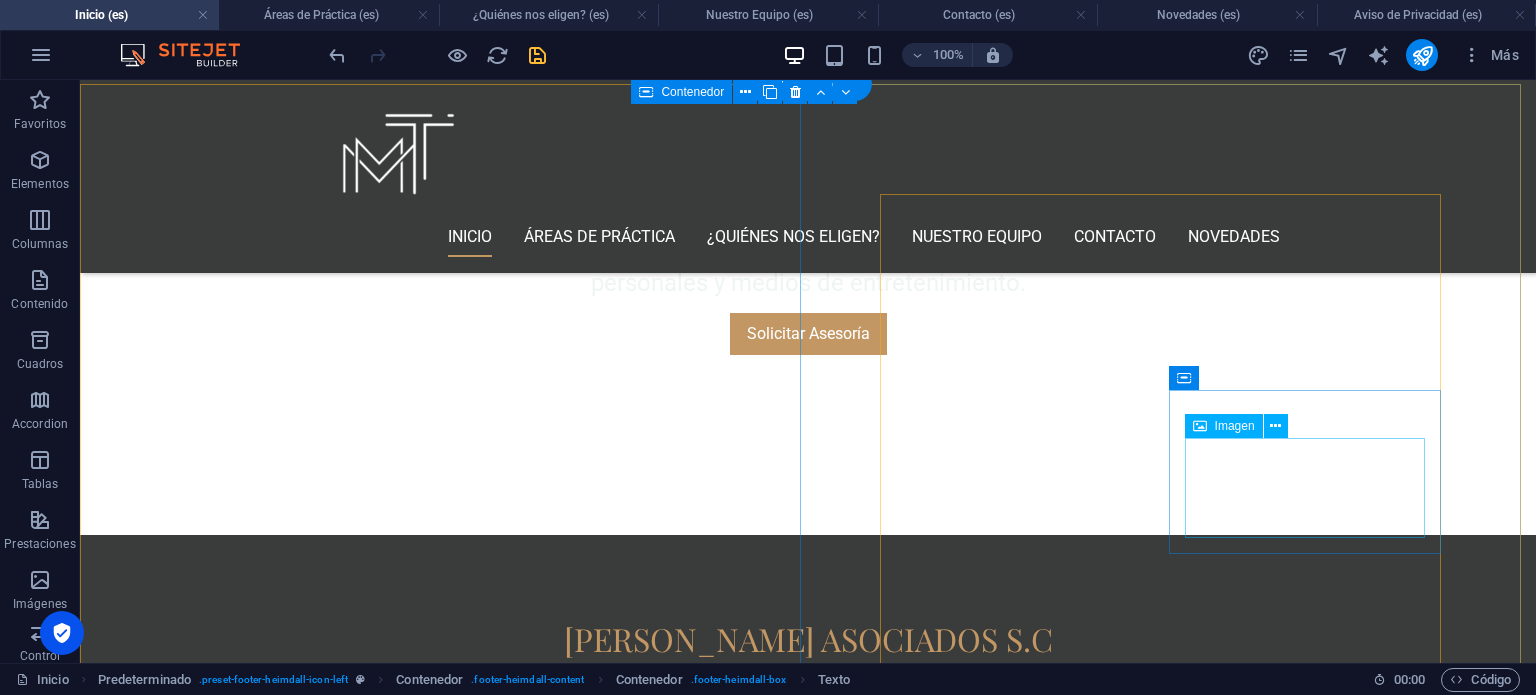 scroll, scrollTop: 564, scrollLeft: 0, axis: vertical 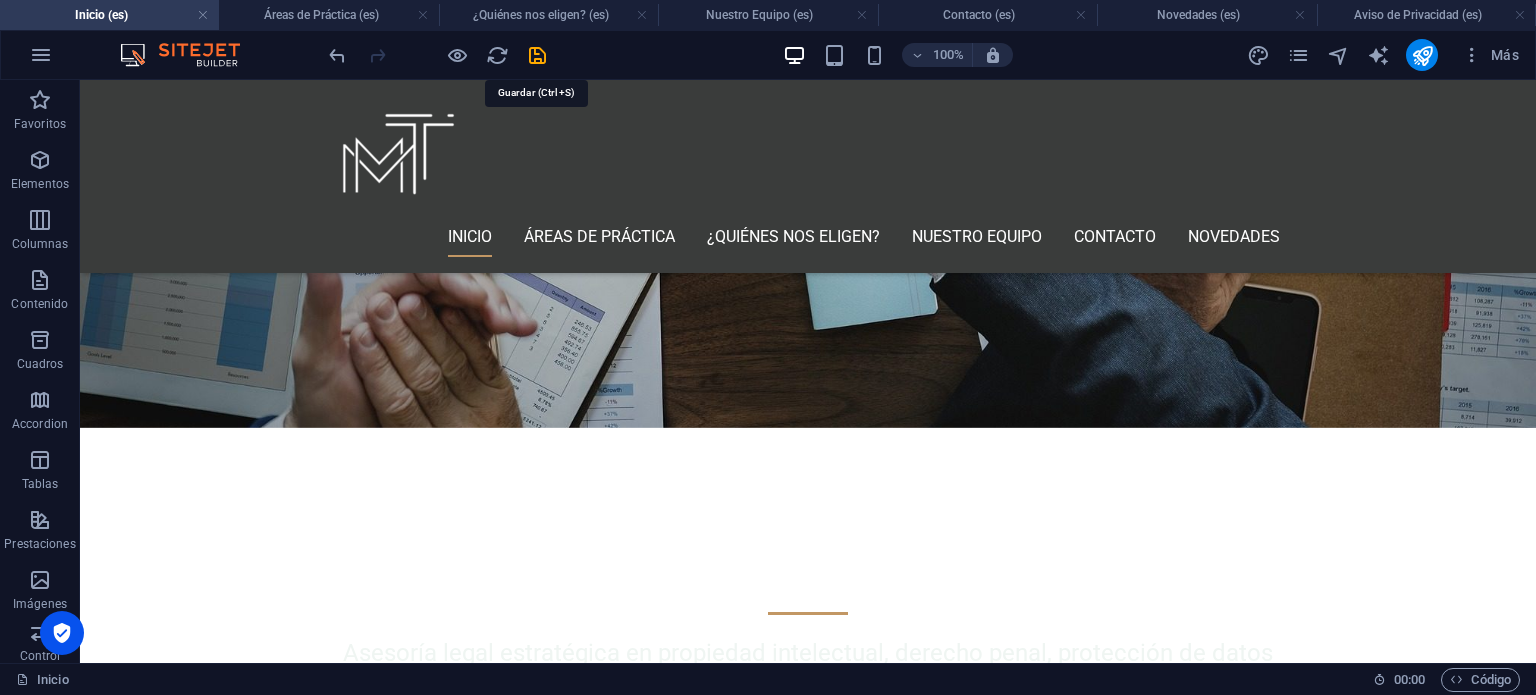 click at bounding box center (537, 55) 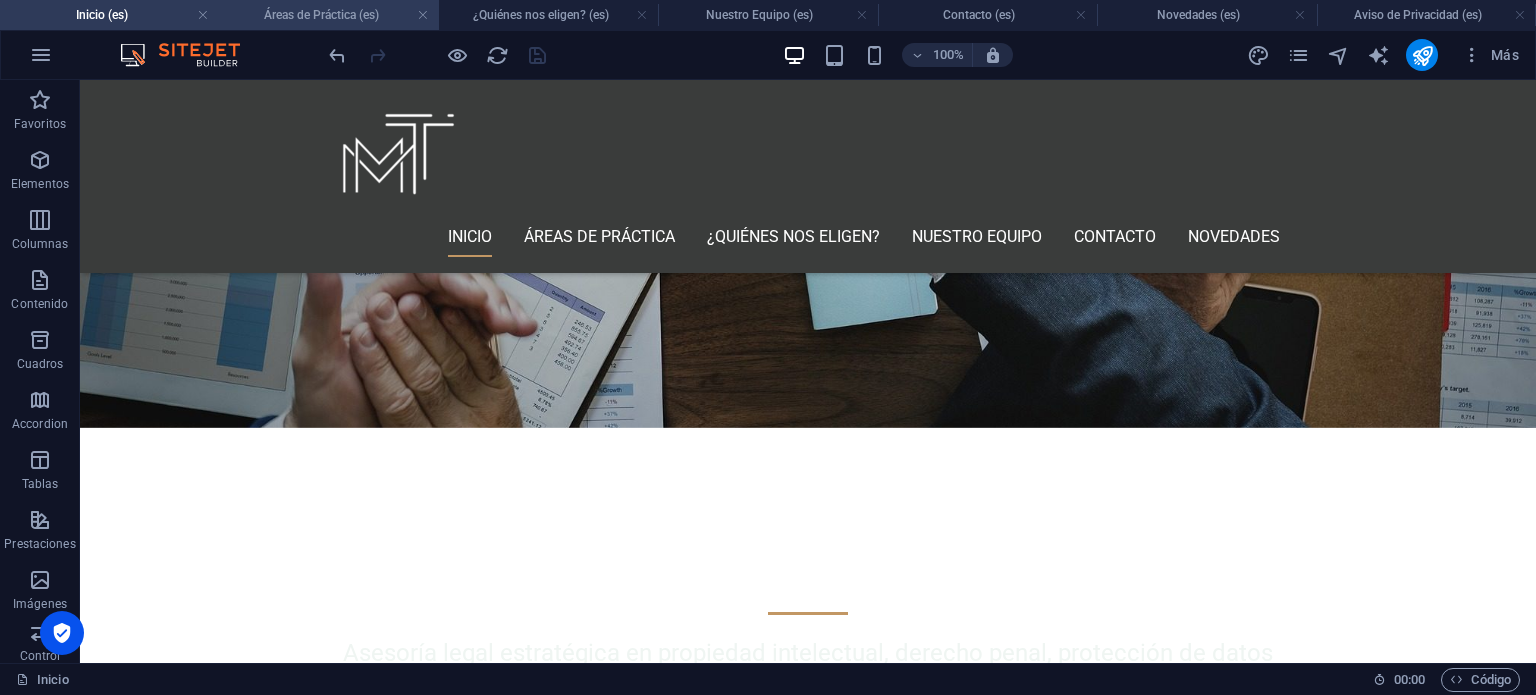 click on "Áreas de Práctica (es)" at bounding box center [328, 15] 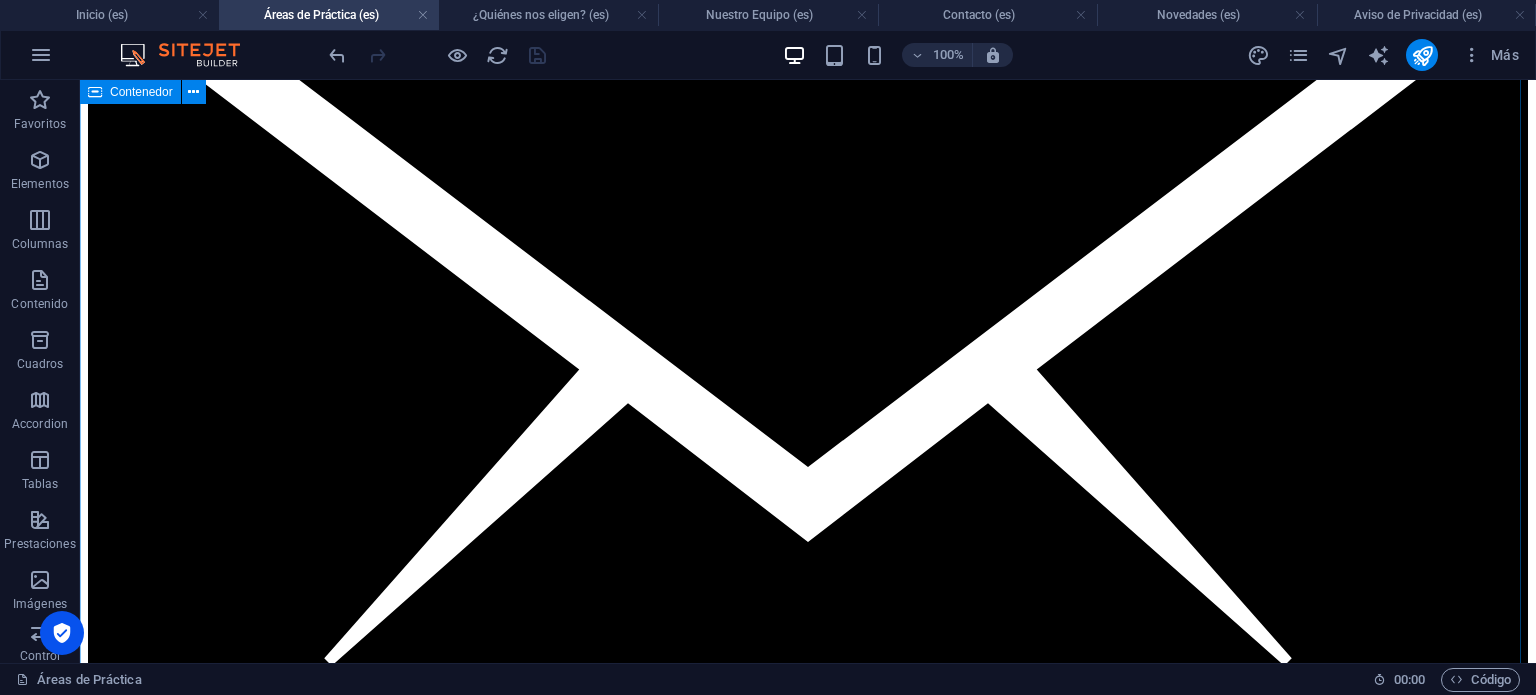scroll, scrollTop: 4300, scrollLeft: 0, axis: vertical 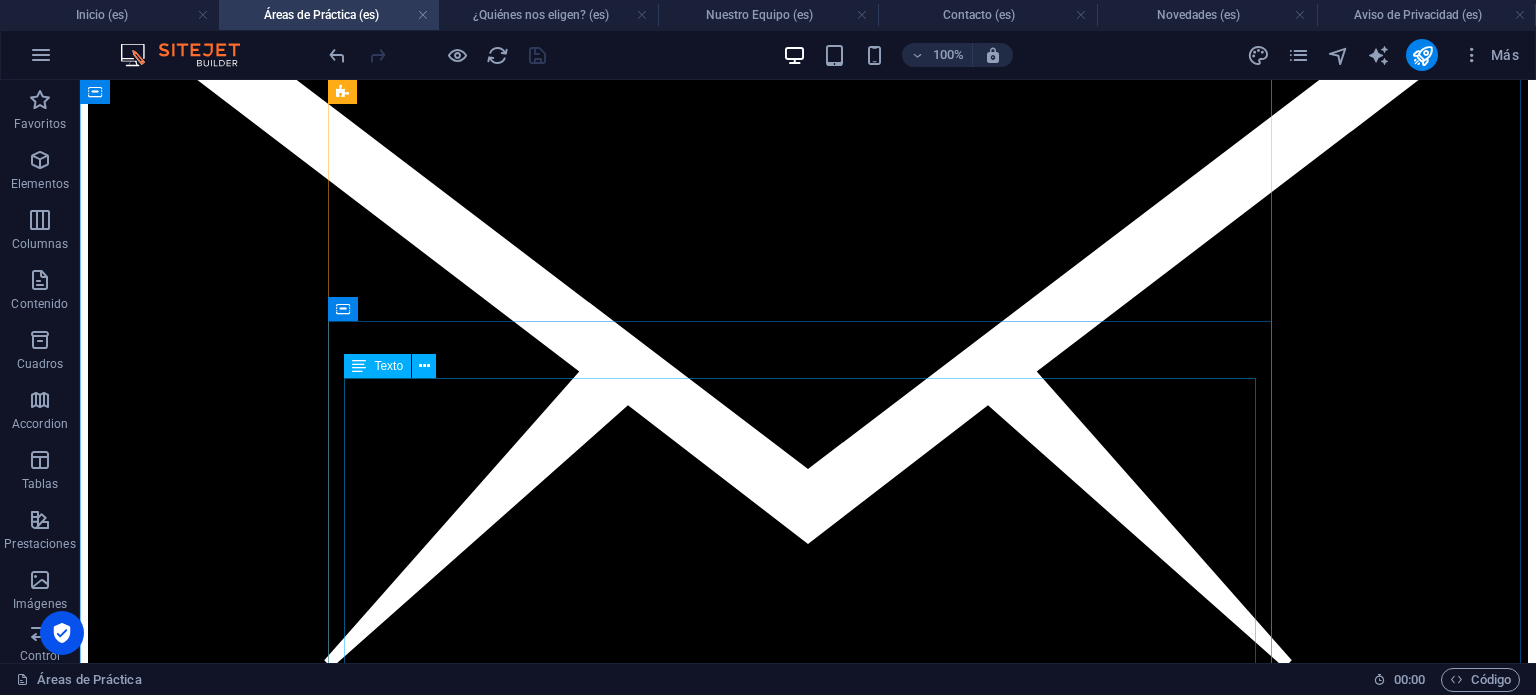 click on "Frente a situaciones penales complejas, actuamos con precisión y firmeza. Nuestro equipo cuenta con sólida experiencia en la defensa de personas físicas y morales involucradas en delitos financieros, fiscales y patrimoniales. Atendemos procedimientos ante la FGR, juicios de amparo, extradiciones y delitos con perspectiva de género. Nuestra intervención es estratégica, discreta y orientada a salvaguardar tanto la libertad como el patrimonio y la reputación de nuestros clientes. Especialidades y Servicios Especialistas en el Sistema Penal Acusatorio Adversarial, con actualización constante en técnicas de litigación oral, argumentación jurídica y perspectiva de derechos humanos. Integración, análisis y seguimiento de Carpetas de Investigación, diseñando estrategias jurídicas desde la denuncia hasta la judicialización y la defensa eficaz. Formulación y presentación de denuncias y querellas, con asesoría previa y acompañamiento integral ante Agencias del Ministerio Público." at bounding box center [808, 8463] 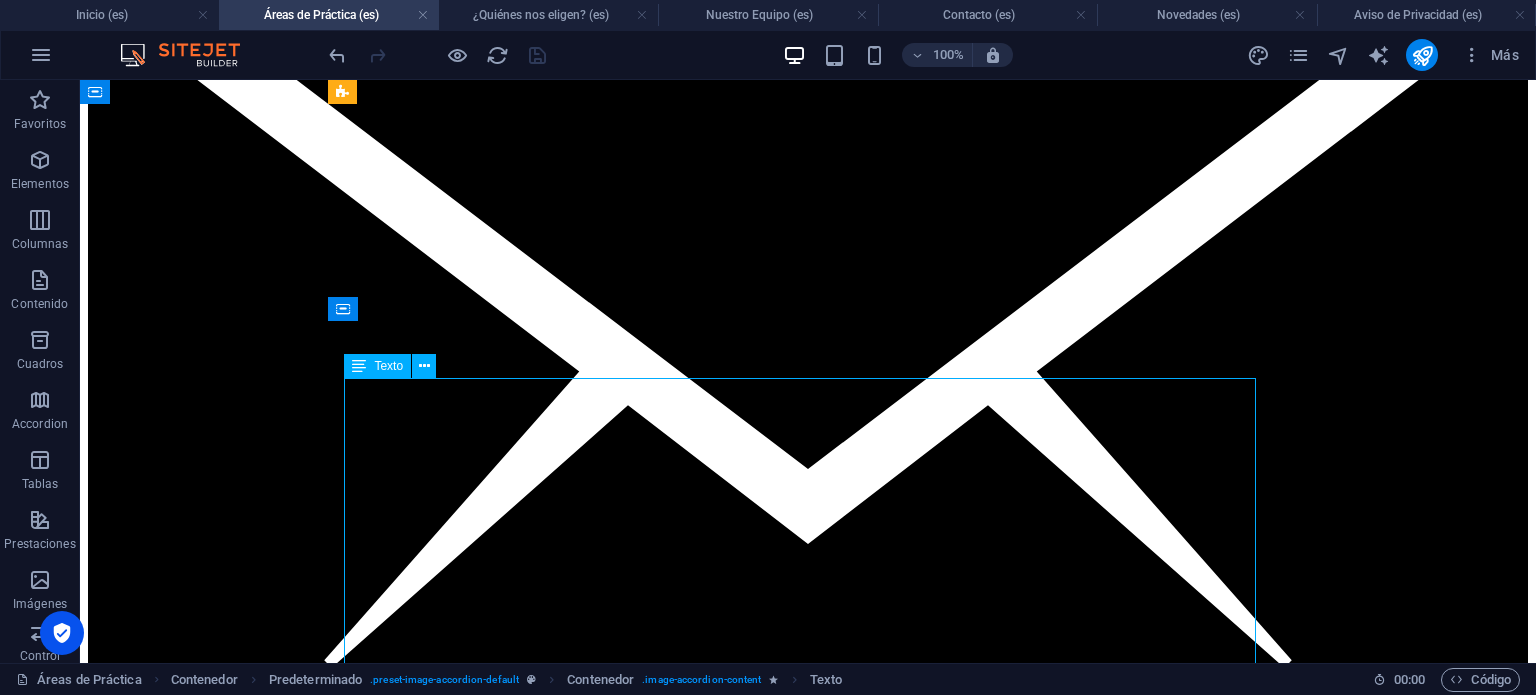 click on "Frente a situaciones penales complejas, actuamos con precisión y firmeza. Nuestro equipo cuenta con sólida experiencia en la defensa de personas físicas y morales involucradas en delitos financieros, fiscales y patrimoniales. Atendemos procedimientos ante la FGR, juicios de amparo, extradiciones y delitos con perspectiva de género. Nuestra intervención es estratégica, discreta y orientada a salvaguardar tanto la libertad como el patrimonio y la reputación de nuestros clientes. Especialidades y Servicios Especialistas en el Sistema Penal Acusatorio Adversarial, con actualización constante en técnicas de litigación oral, argumentación jurídica y perspectiva de derechos humanos. Integración, análisis y seguimiento de Carpetas de Investigación, diseñando estrategias jurídicas desde la denuncia hasta la judicialización y la defensa eficaz. Formulación y presentación de denuncias y querellas, con asesoría previa y acompañamiento integral ante Agencias del Ministerio Público." at bounding box center (808, 8463) 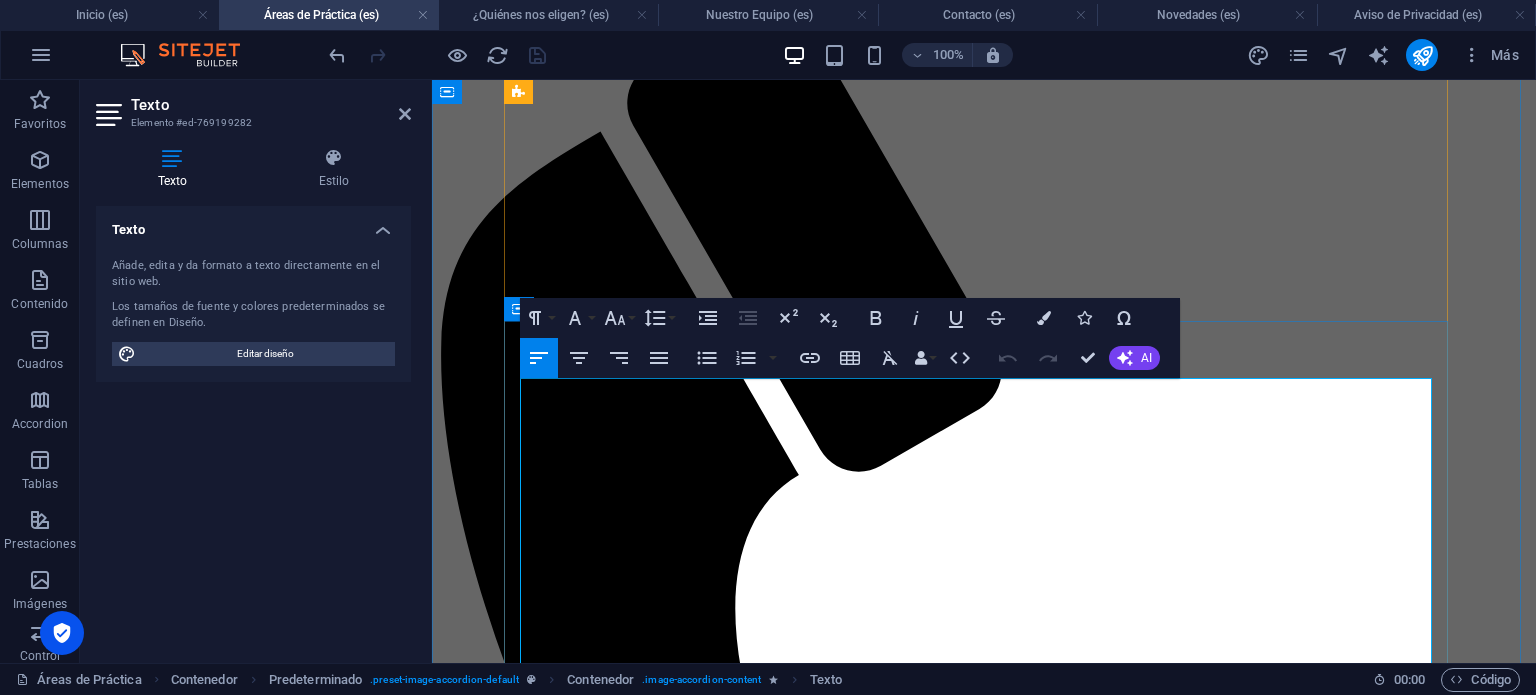drag, startPoint x: 798, startPoint y: 408, endPoint x: 1224, endPoint y: 415, distance: 426.0575 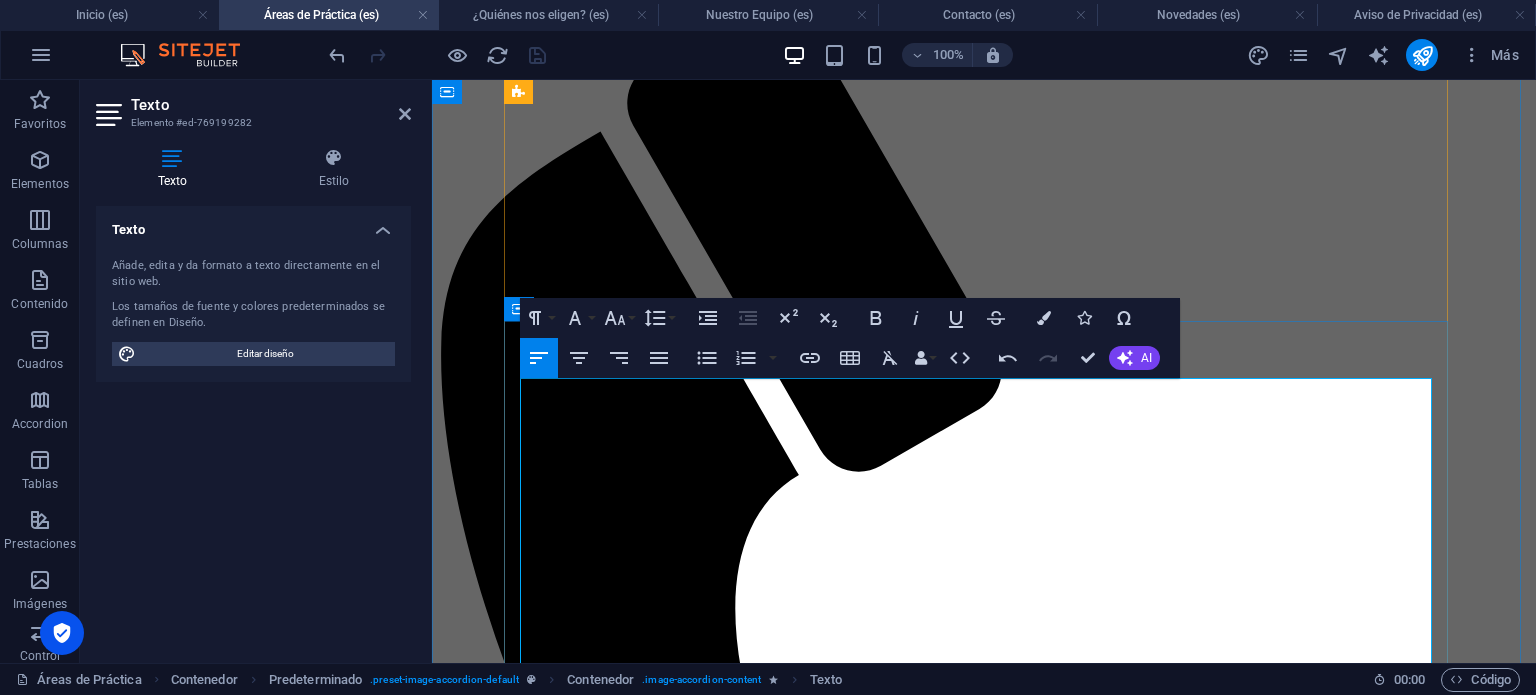 type 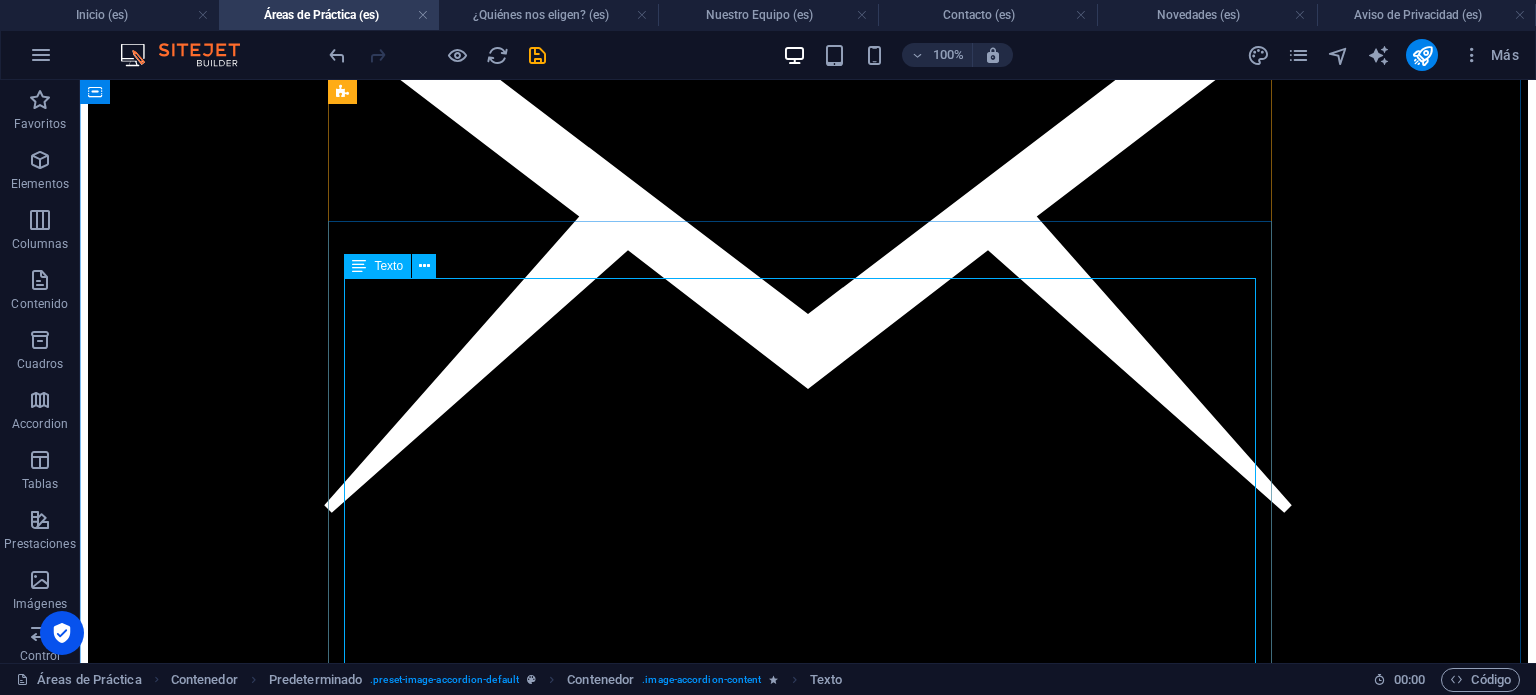 scroll, scrollTop: 4500, scrollLeft: 0, axis: vertical 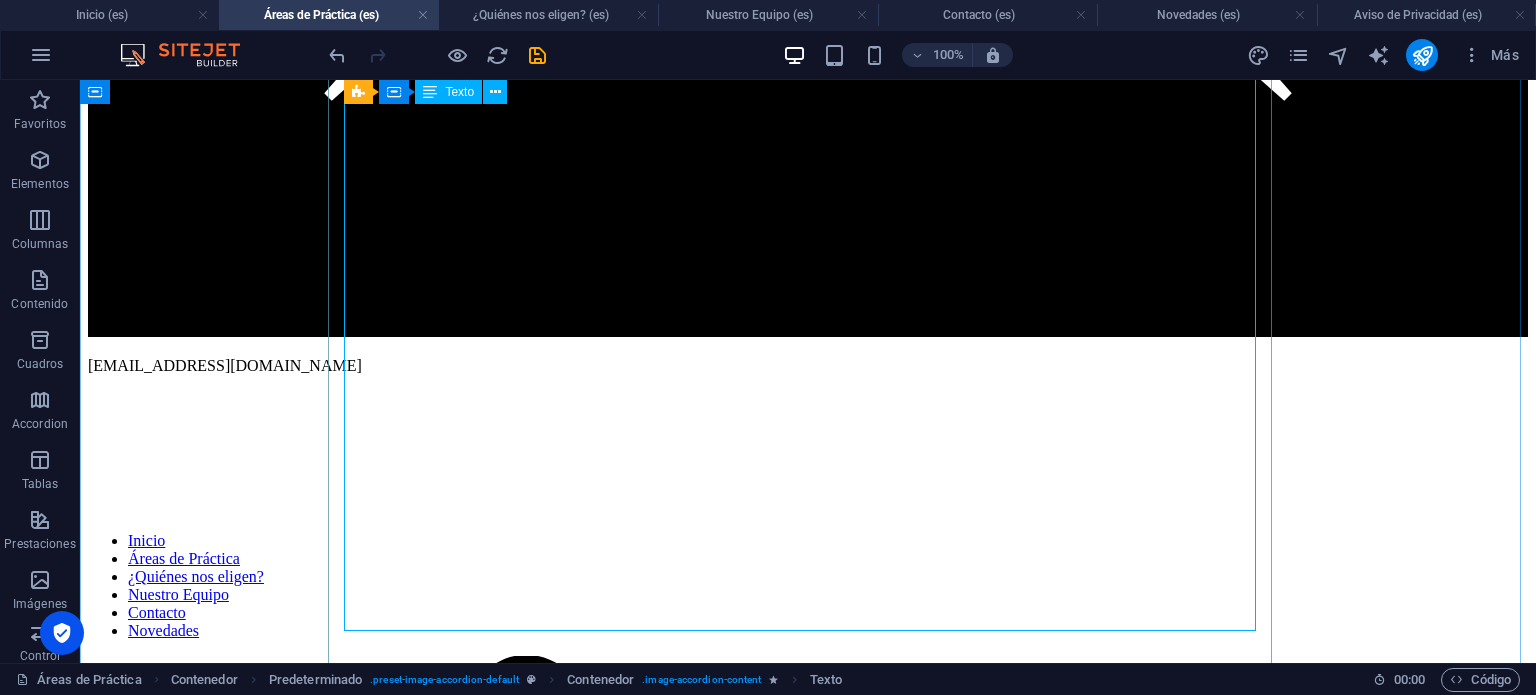 click on "Frente a situaciones penales complejas, actuamos con precisión y firmeza. Nuestro equipo cuenta con sólida experiencia en la defensa de personas físicas y morales. Atendemos procedimientos ante la FGR, juicios de amparo, extradiciones y delitos con perspectiva de género. Nuestra intervención es estratégica, discreta y orientada a salvaguardar tanto la libertad como el patrimonio y la reputación de nuestros clientes. Especialidades y Servicios Especialistas en el Sistema Penal Acusatorio Adversarial, con actualización constante en técnicas de litigación oral, argumentación jurídica y perspectiva de derechos humanos. Integración, análisis y seguimiento de Carpetas de Investigación, diseñando estrategias jurídicas desde la denuncia hasta la judicialización y la defensa eficaz. Formulación y presentación de denuncias y querellas, con asesoría previa y acompañamiento integral ante Agencias del Ministerio Público." at bounding box center (808, 7887) 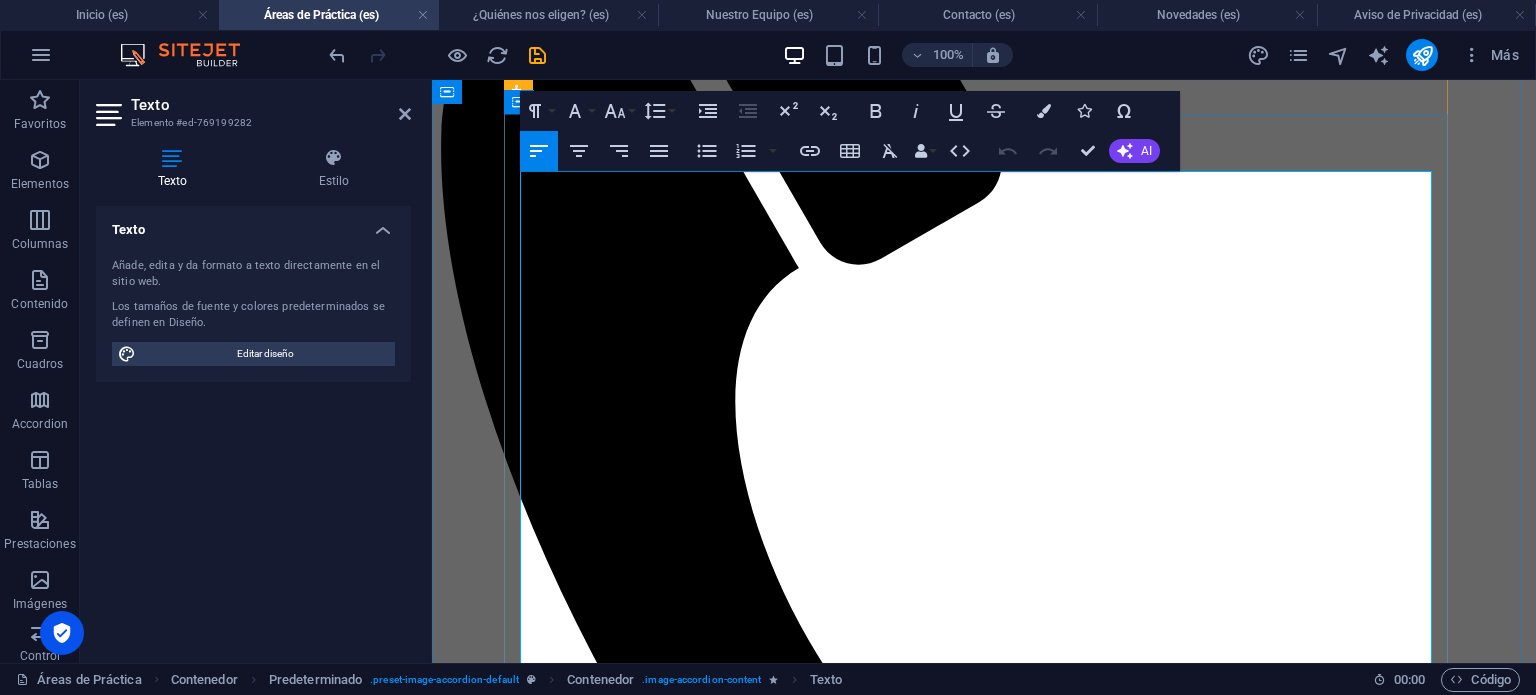 scroll, scrollTop: 4607, scrollLeft: 0, axis: vertical 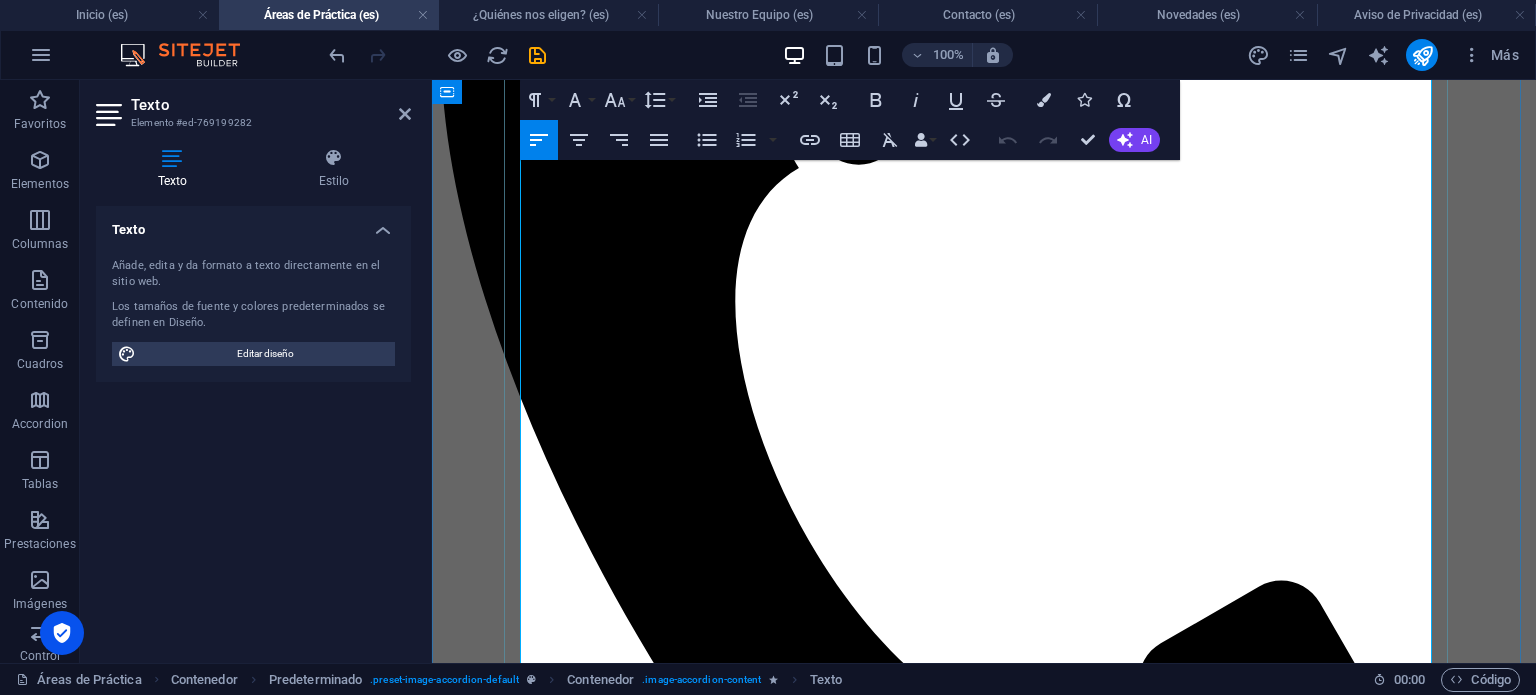 drag, startPoint x: 635, startPoint y: 601, endPoint x: 540, endPoint y: 592, distance: 95.42536 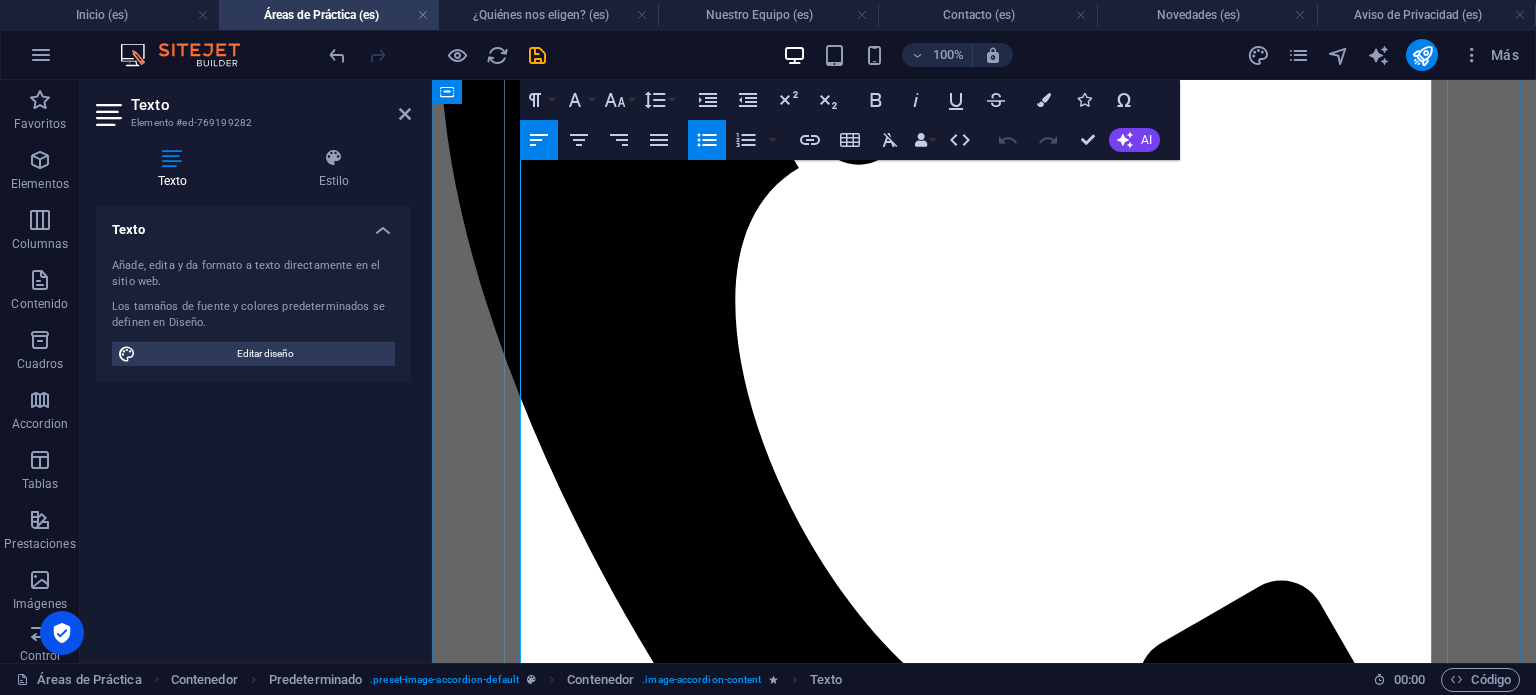 copy on "Coadyuvancia" 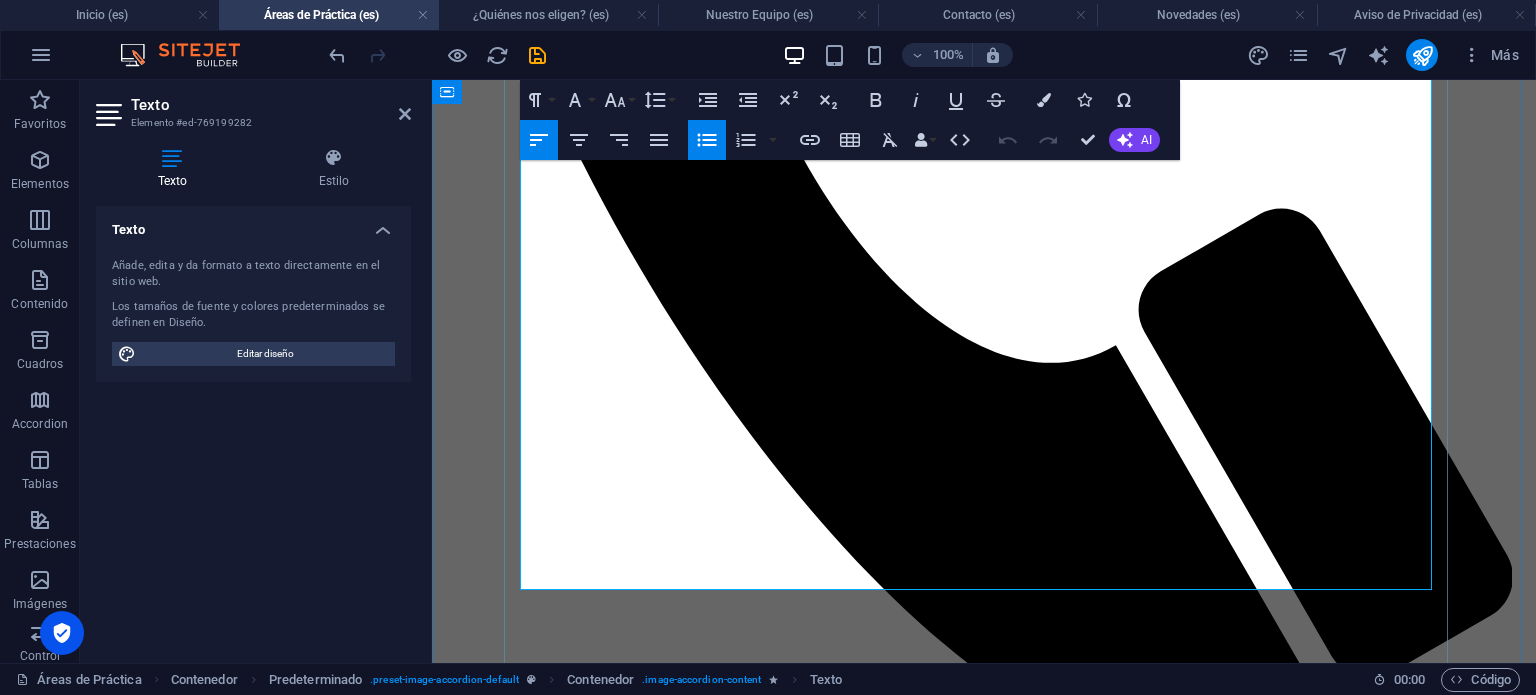 scroll, scrollTop: 5007, scrollLeft: 0, axis: vertical 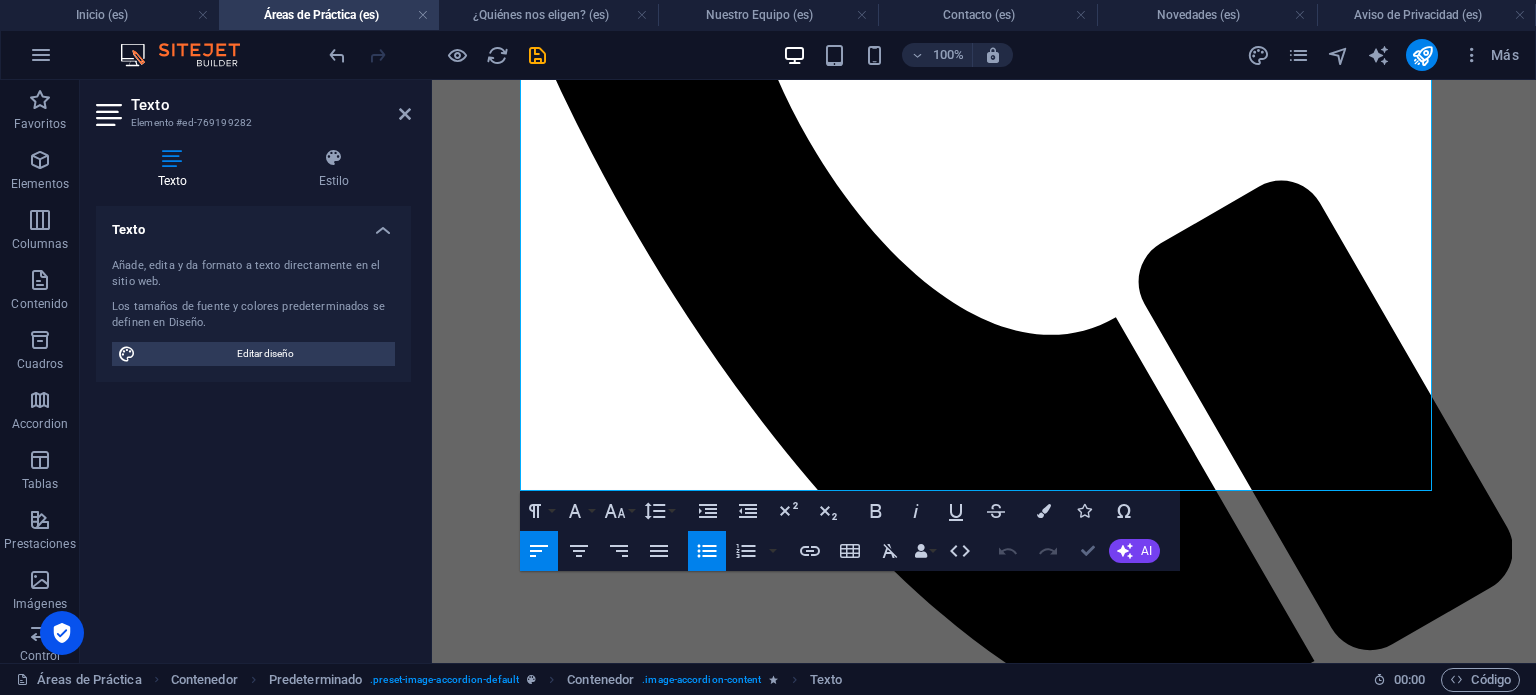 drag, startPoint x: 1077, startPoint y: 552, endPoint x: 996, endPoint y: 472, distance: 113.84639 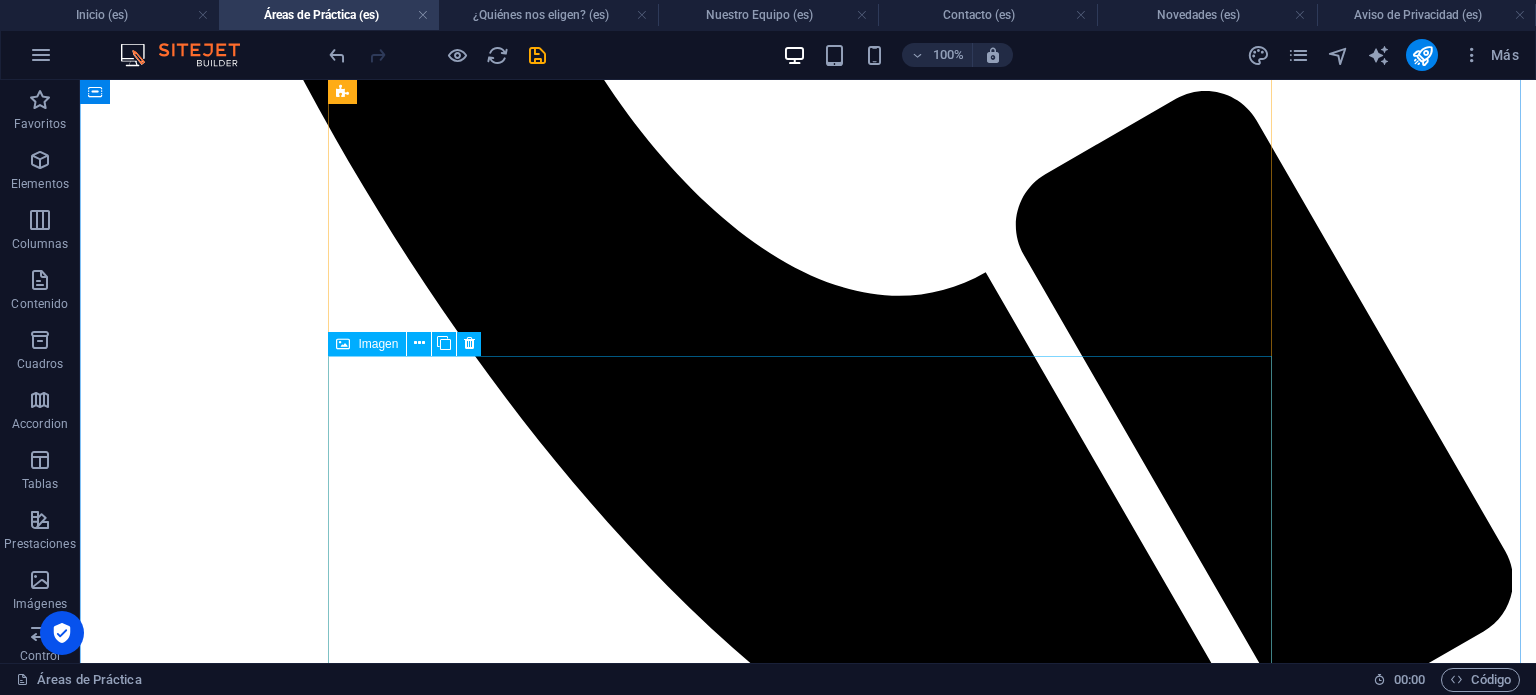 scroll, scrollTop: 6307, scrollLeft: 0, axis: vertical 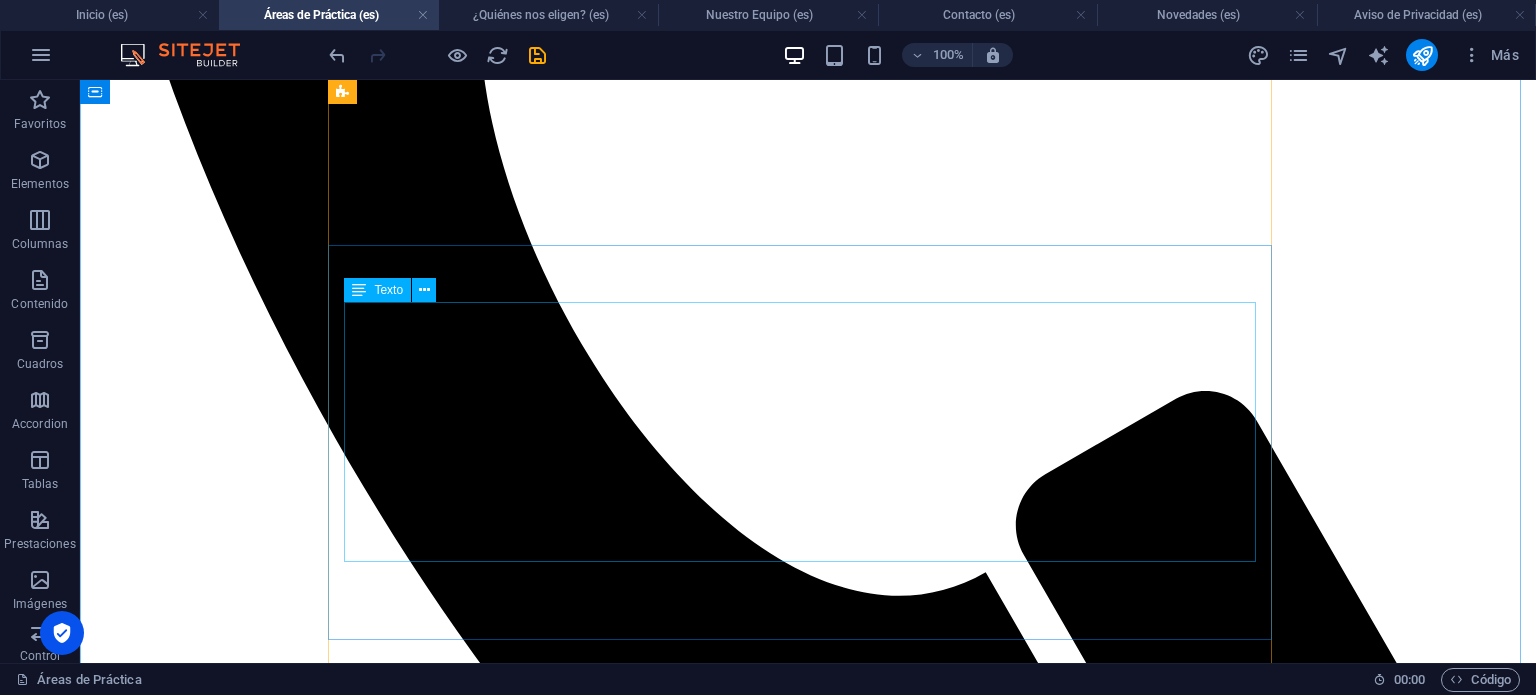 click on "Tenemos un alto compromiso en ofrecer asistencia legal integral a mujeres víctimas de violencia de género, feminicidio, delitos sexuales, trata de personas y otras violaciones graves, garantizando la protección de sus derechos, asegurando que las víctimas reciban el apoyo necesario y los agresores sean procesados conforme a la ley. Mujeres acusadas en el contexto de violencia de género. Violencia familiar y abuso psicológico. Delitos sexuales. Trata de personas y explotación sexual. Apoyo jurídico en riesgo de prisión preventiva. Defensa en caso de violaciones a derechos humanos. Representación en proceso de reparación de daño. Asistencia en casos de desaparición forzada de mujeres." at bounding box center (808, 8035) 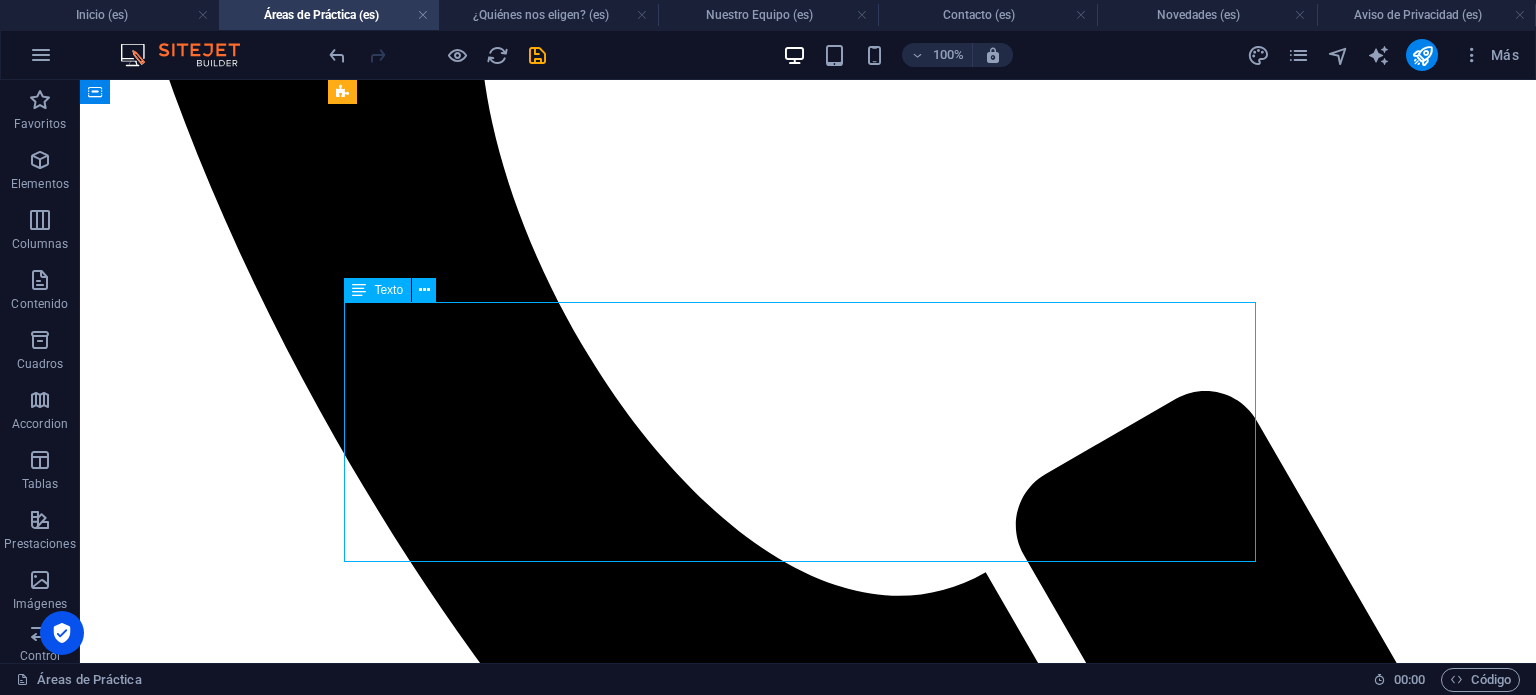 click on "Tenemos un alto compromiso en ofrecer asistencia legal integral a mujeres víctimas de violencia de género, feminicidio, delitos sexuales, trata de personas y otras violaciones graves, garantizando la protección de sus derechos, asegurando que las víctimas reciban el apoyo necesario y los agresores sean procesados conforme a la ley. Mujeres acusadas en el contexto de violencia de género. Violencia familiar y abuso psicológico. Delitos sexuales. Trata de personas y explotación sexual. Apoyo jurídico en riesgo de prisión preventiva. Defensa en caso de violaciones a derechos humanos. Representación en proceso de reparación de daño. Asistencia en casos de desaparición forzada de mujeres." at bounding box center [808, 8035] 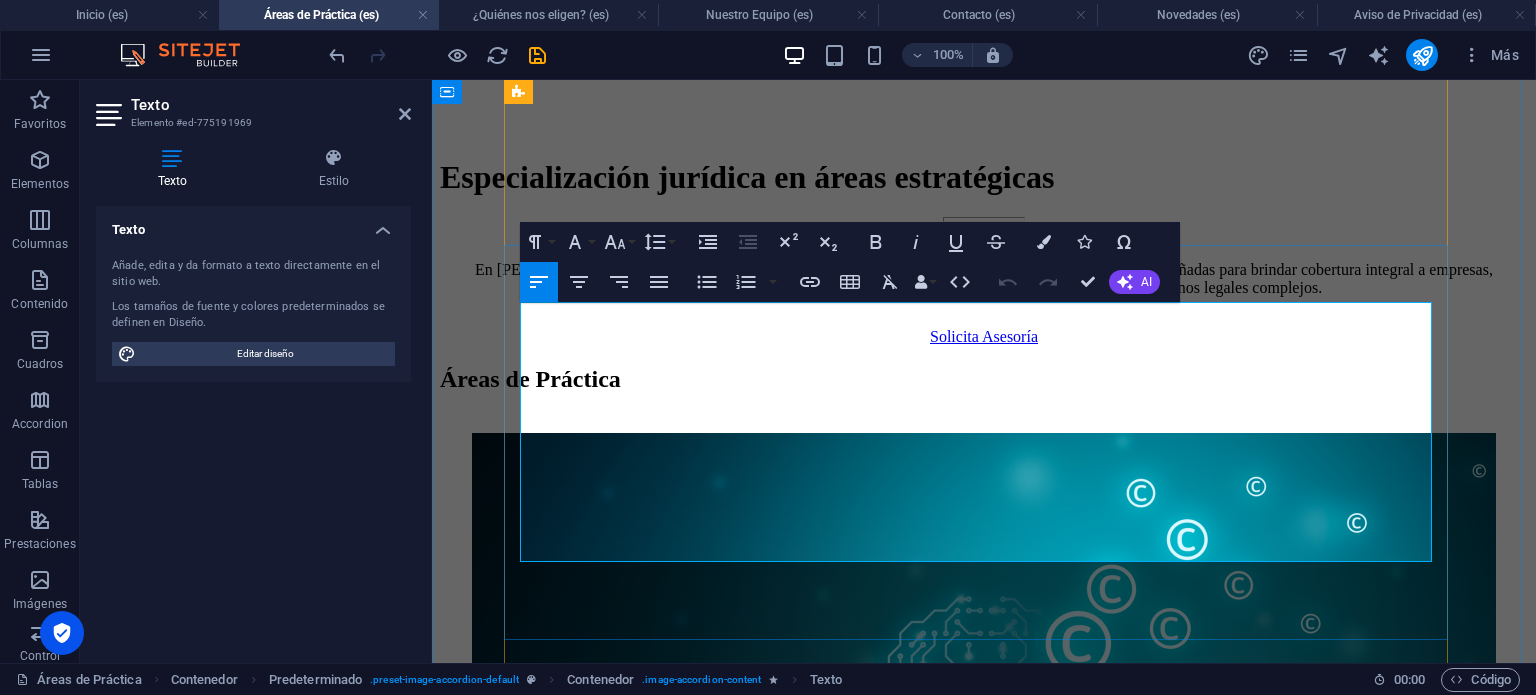 drag, startPoint x: 539, startPoint y: 451, endPoint x: 936, endPoint y: 523, distance: 403.47614 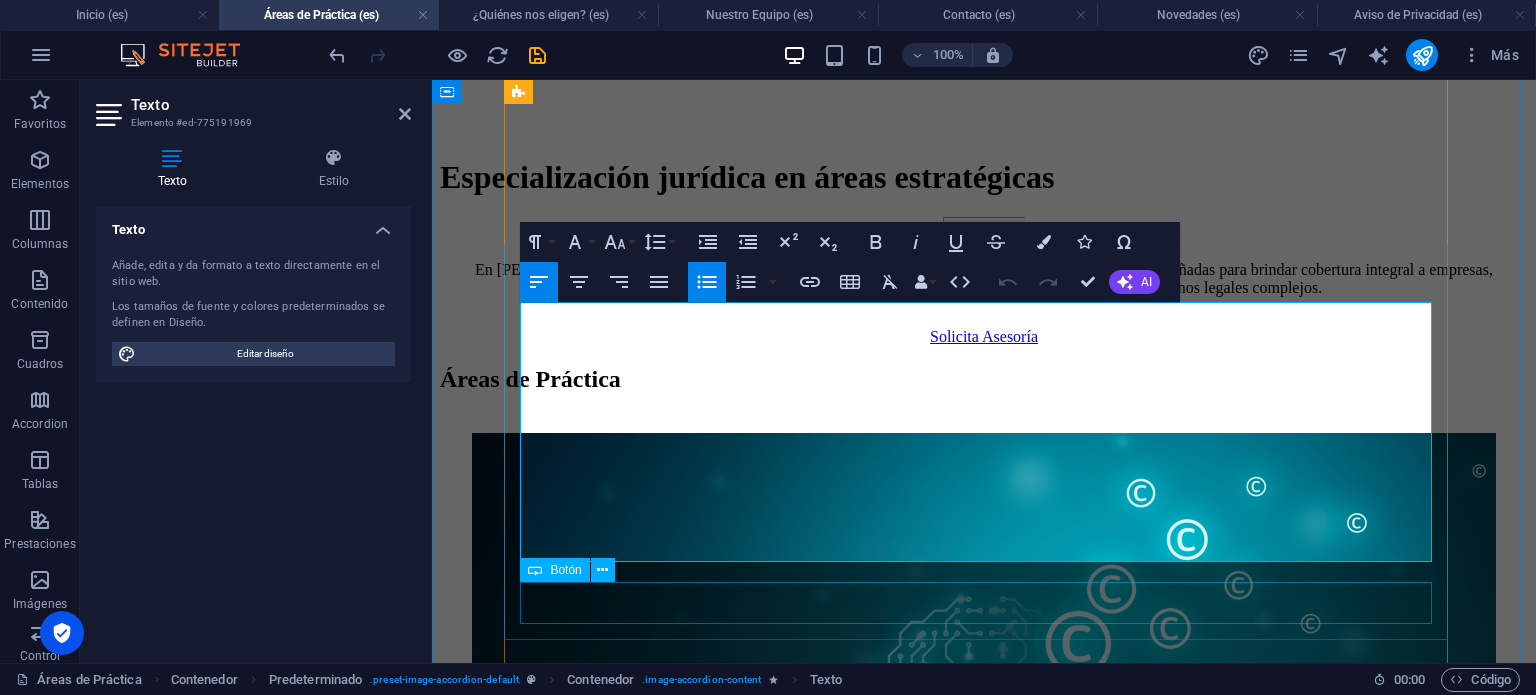 type 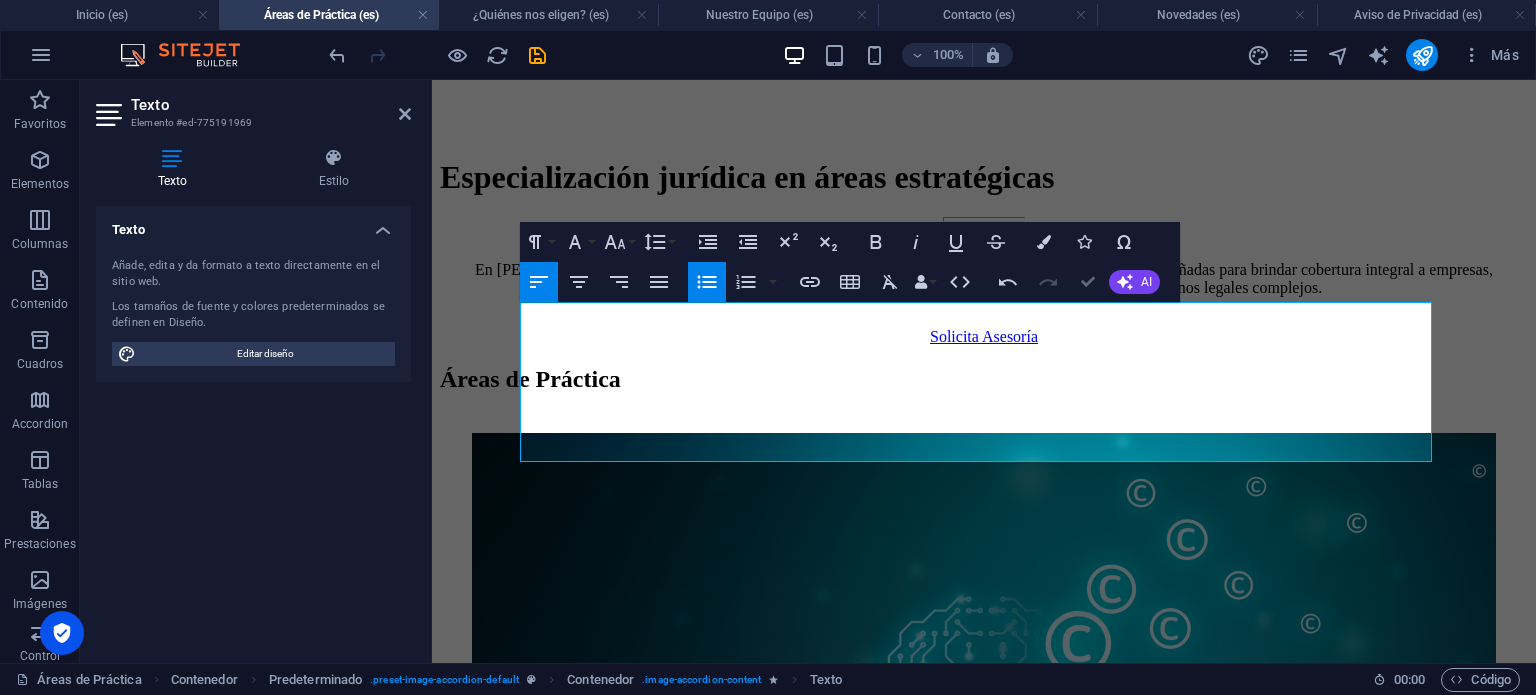 drag, startPoint x: 1084, startPoint y: 284, endPoint x: 994, endPoint y: 206, distance: 119.096596 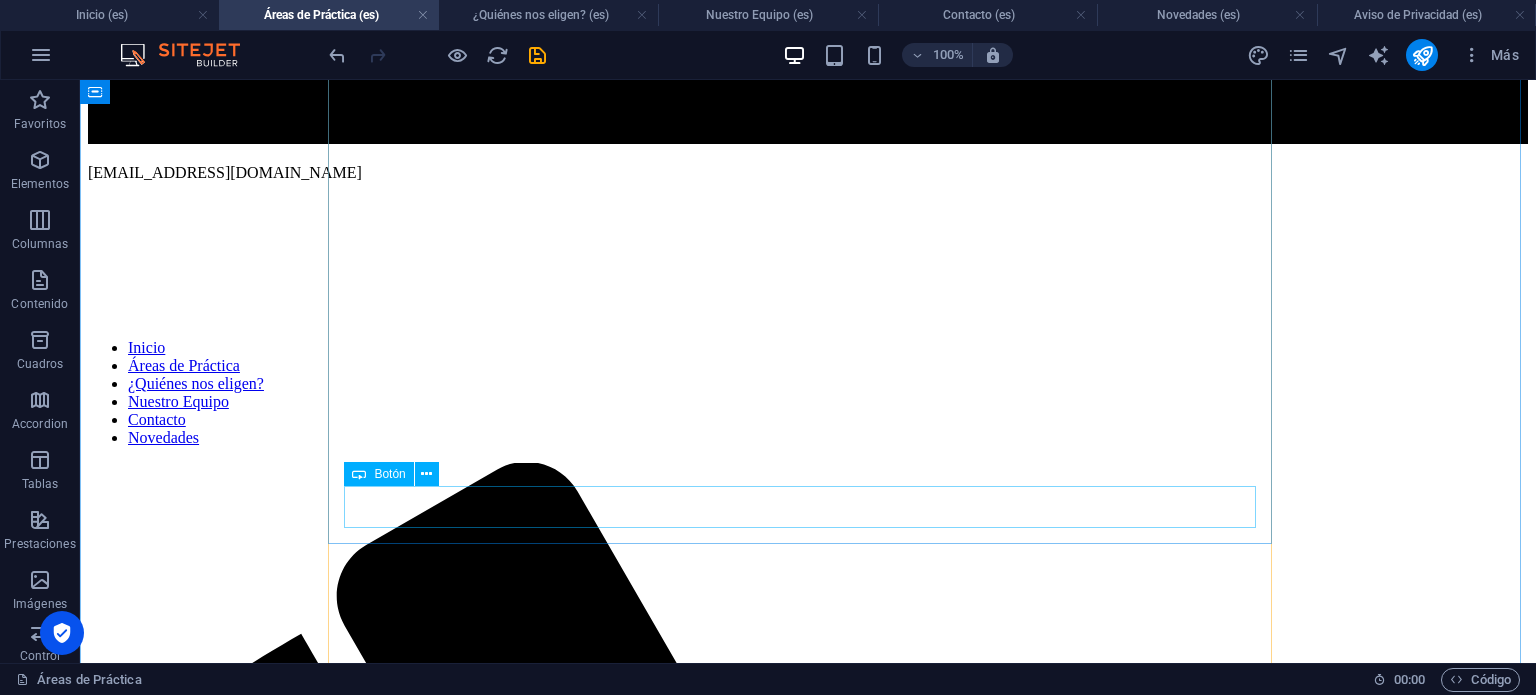 scroll, scrollTop: 5107, scrollLeft: 0, axis: vertical 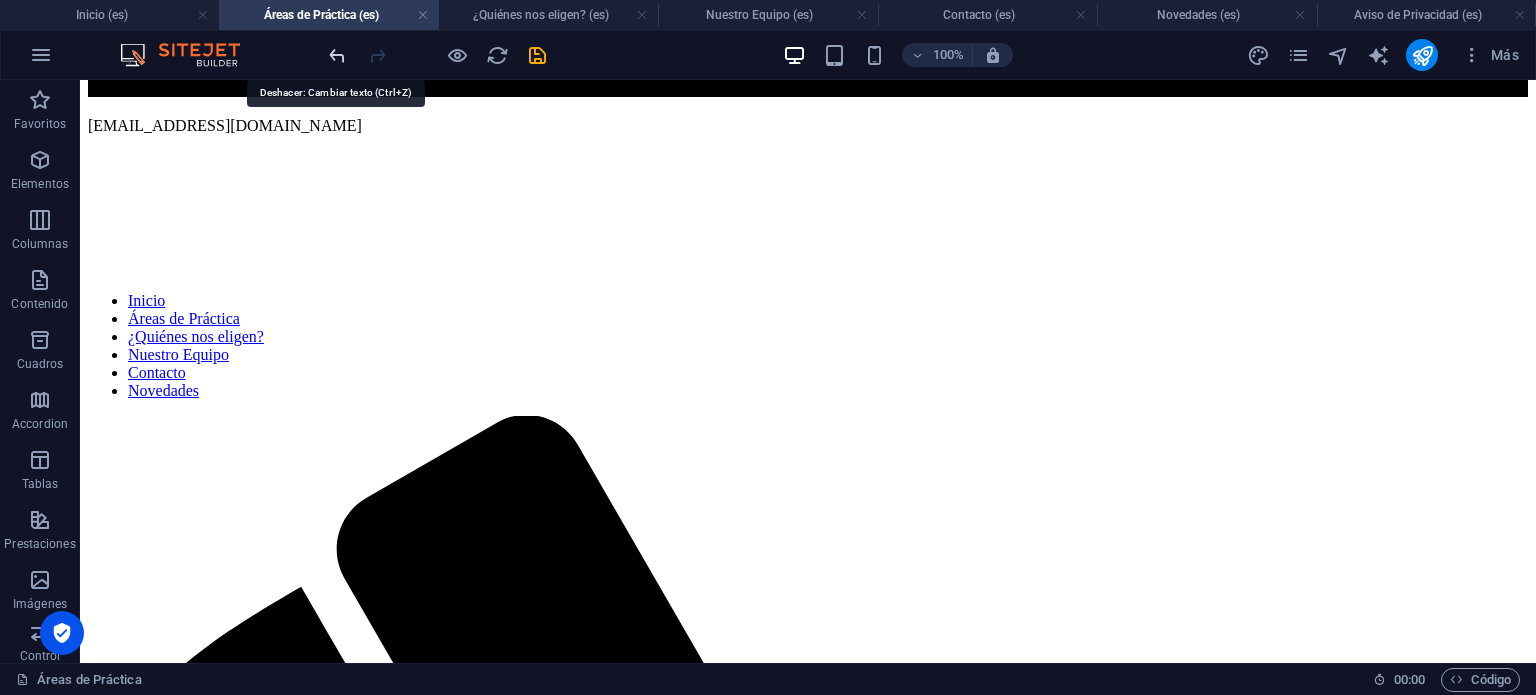 click at bounding box center (337, 55) 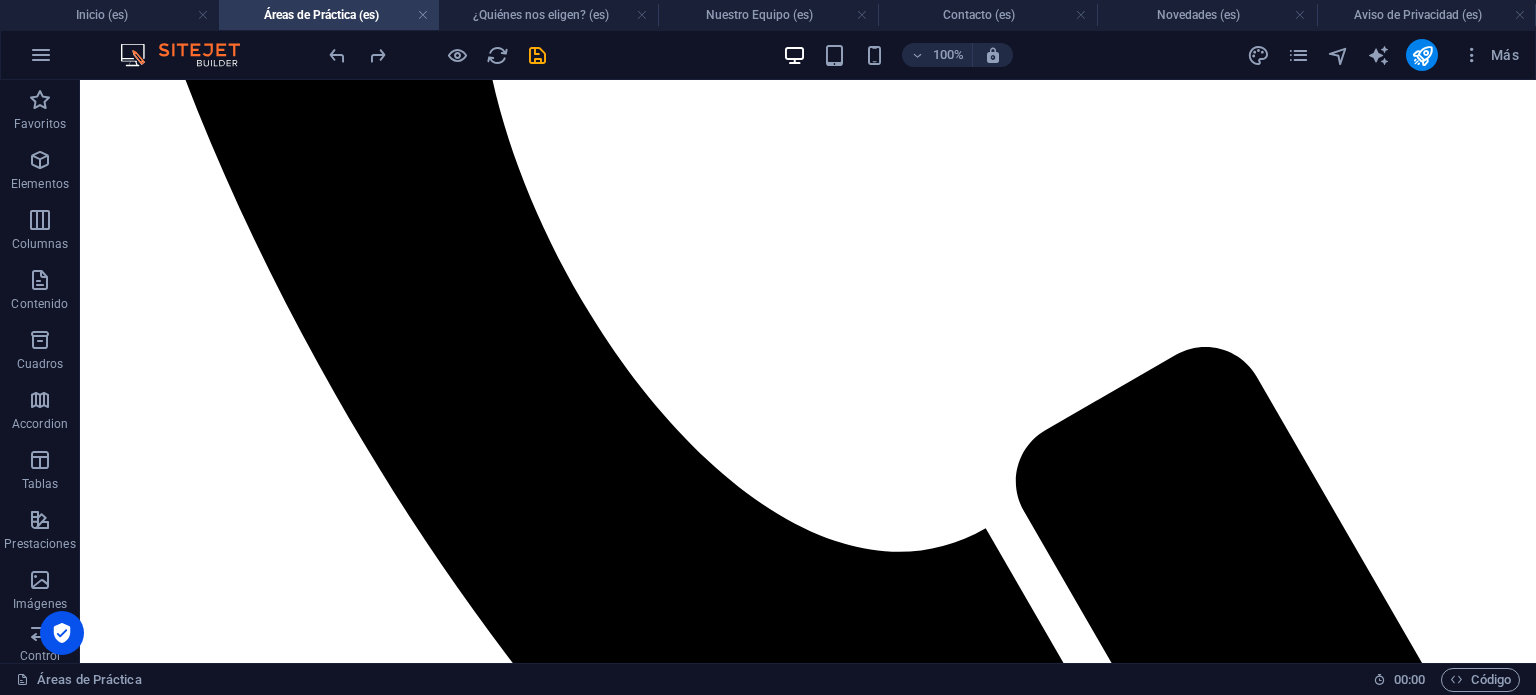 scroll, scrollTop: 6368, scrollLeft: 0, axis: vertical 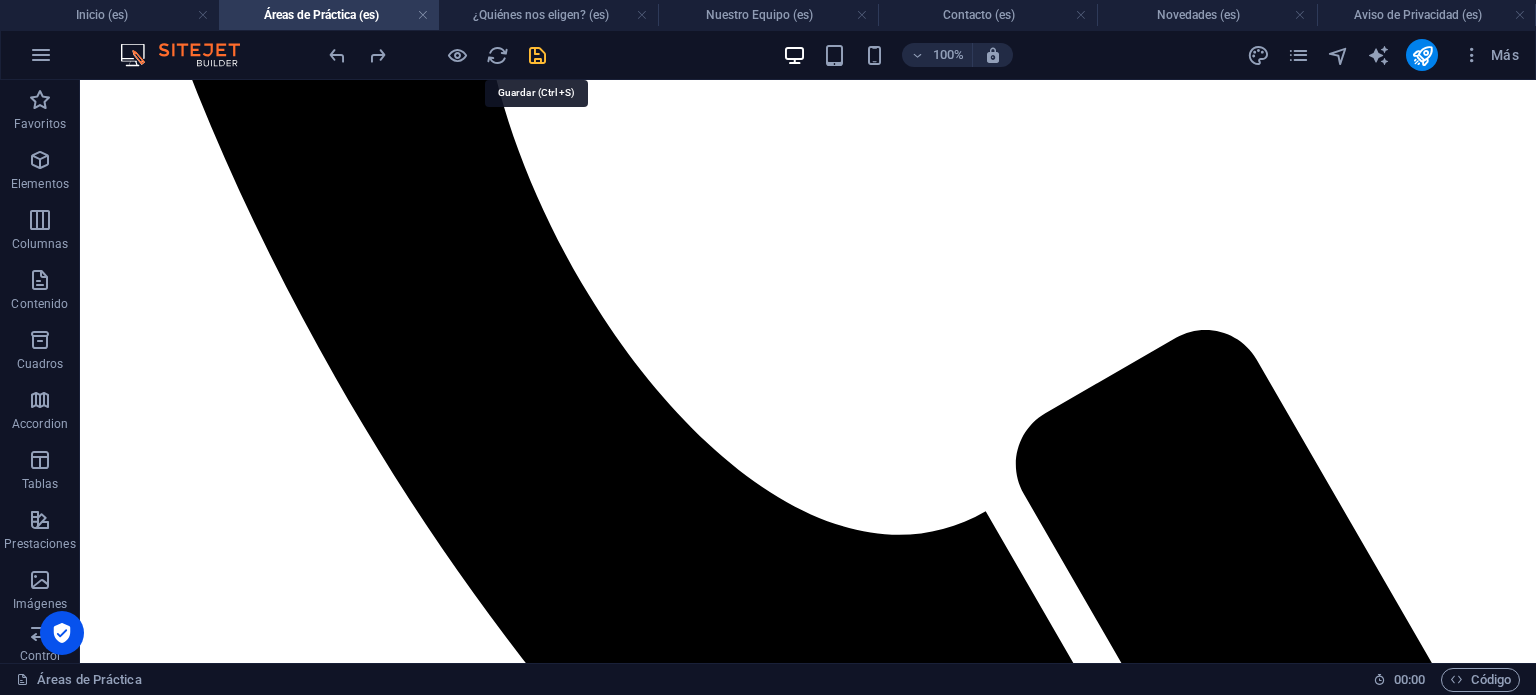click at bounding box center (537, 55) 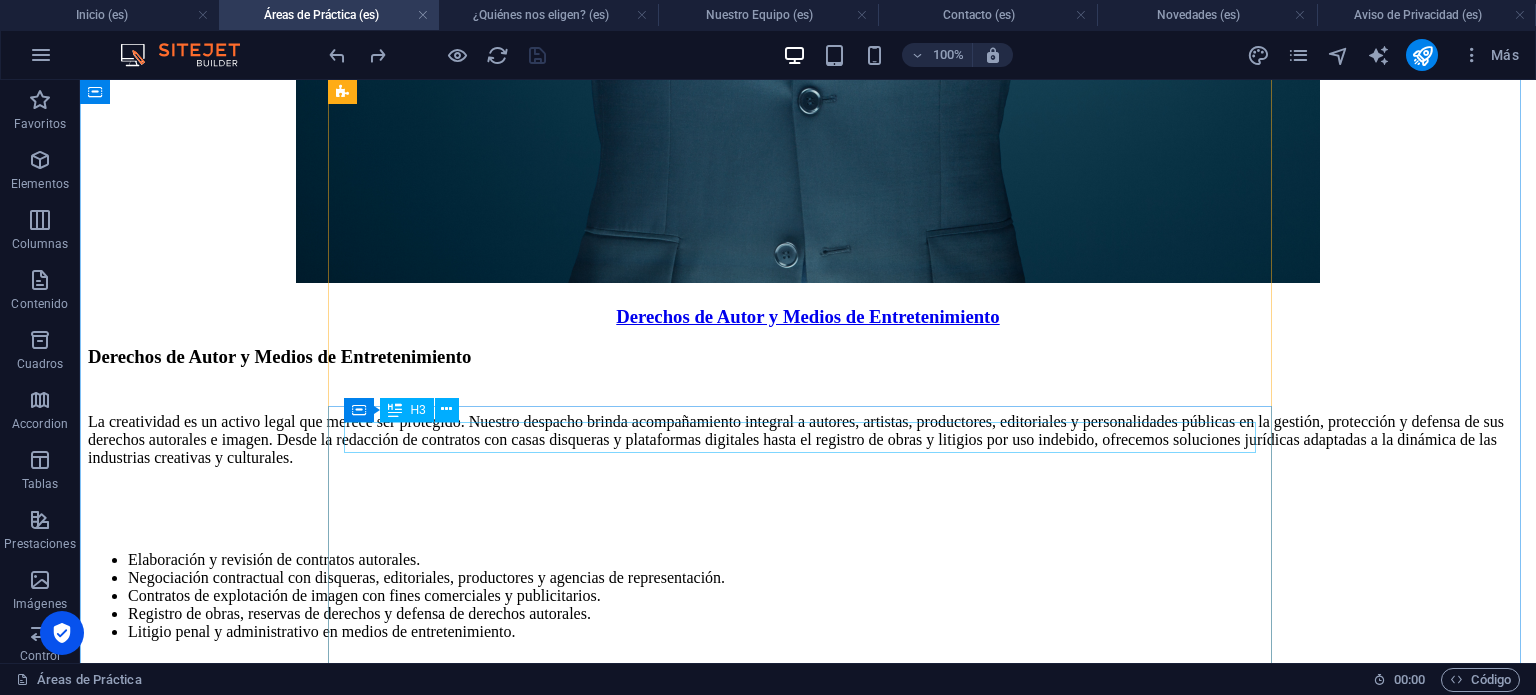 scroll, scrollTop: 9268, scrollLeft: 0, axis: vertical 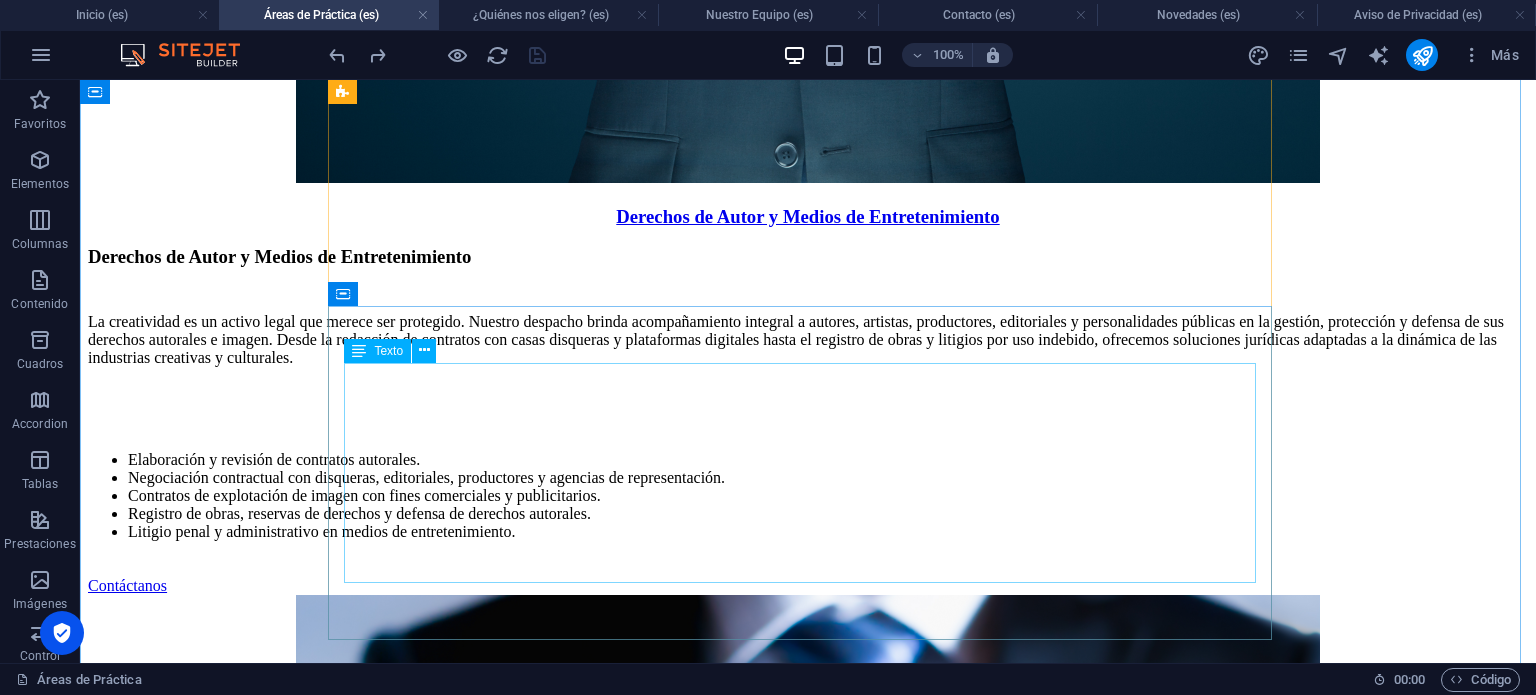 click on "En la era digital, la gestión adecuada de los datos personales es una obligación legal y una ventaja competitiva. En Maceo Torres & Asociados diseñamos e implementamos políticas integrales de protección de datos para empresas de todos los sectores. Elaboramos avisos de privacidad, realizamos auditorías, capacitaciones y defensa legal ante vulneraciones. Nuestro objetivo: asegurar el cumplimiento normativo y minimizar riesgos legales o reputacionales. Elaboración e implementación de Avisos de Privacidad. Diagnóstico y auditoría en cumplimiento normativo. Capacitación interna en protección de datos. Implementación de políticas y procedimientos de resguardo de datos. Defensa y litigio en procedimientos administrativos y penales por vulneración de datos personales." at bounding box center [808, 8428] 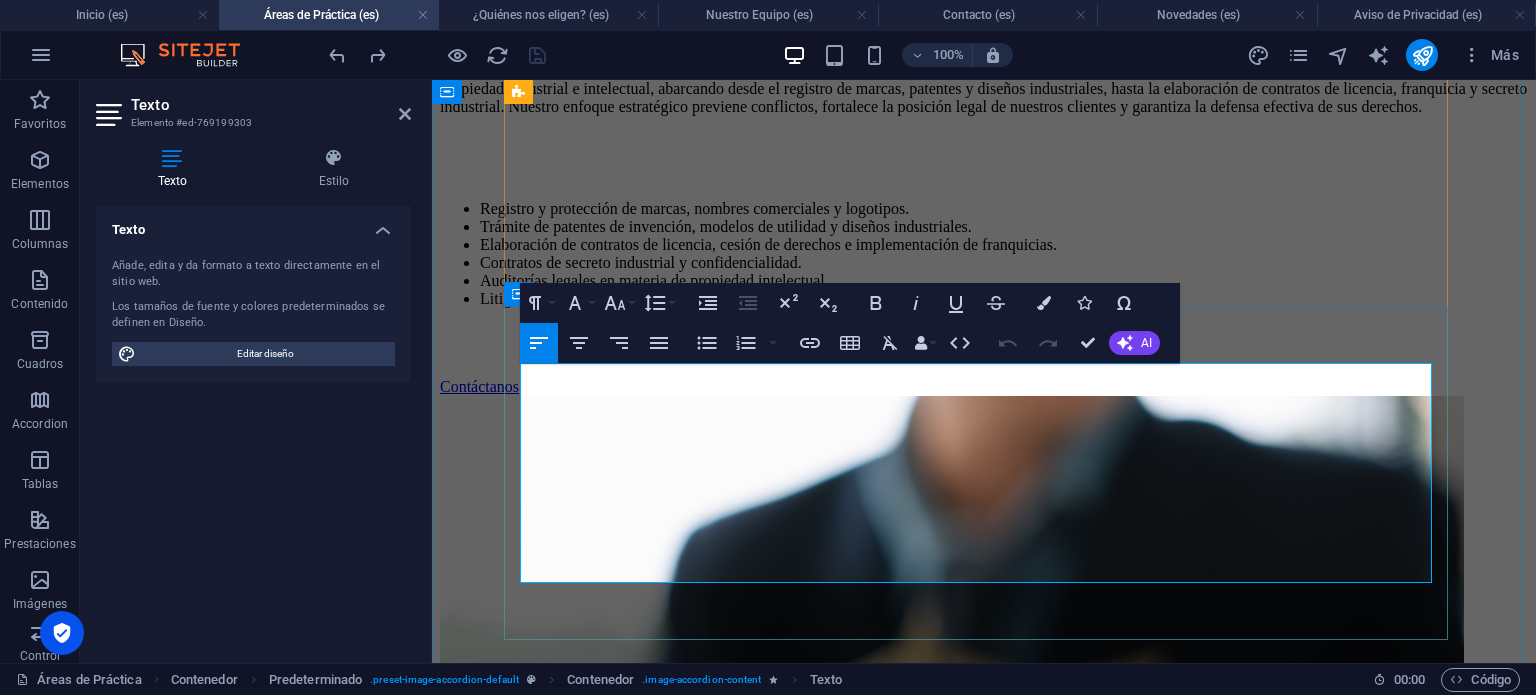click on "En la era digital, la gestión adecuada de los datos personales es una obligación legal y una ventaja competitiva. En Maceo Torres & Asociados diseñamos e implementamos políticas integrales de protección de datos para empresas de todos los sectores. Elaboramos avisos de privacidad, realizamos auditorías, capacitaciones y defensa legal ante vulneraciones. Nuestro objetivo: asegurar el cumplimiento normativo y minimizar riesgos legales o reputacionales." at bounding box center (984, 6762) 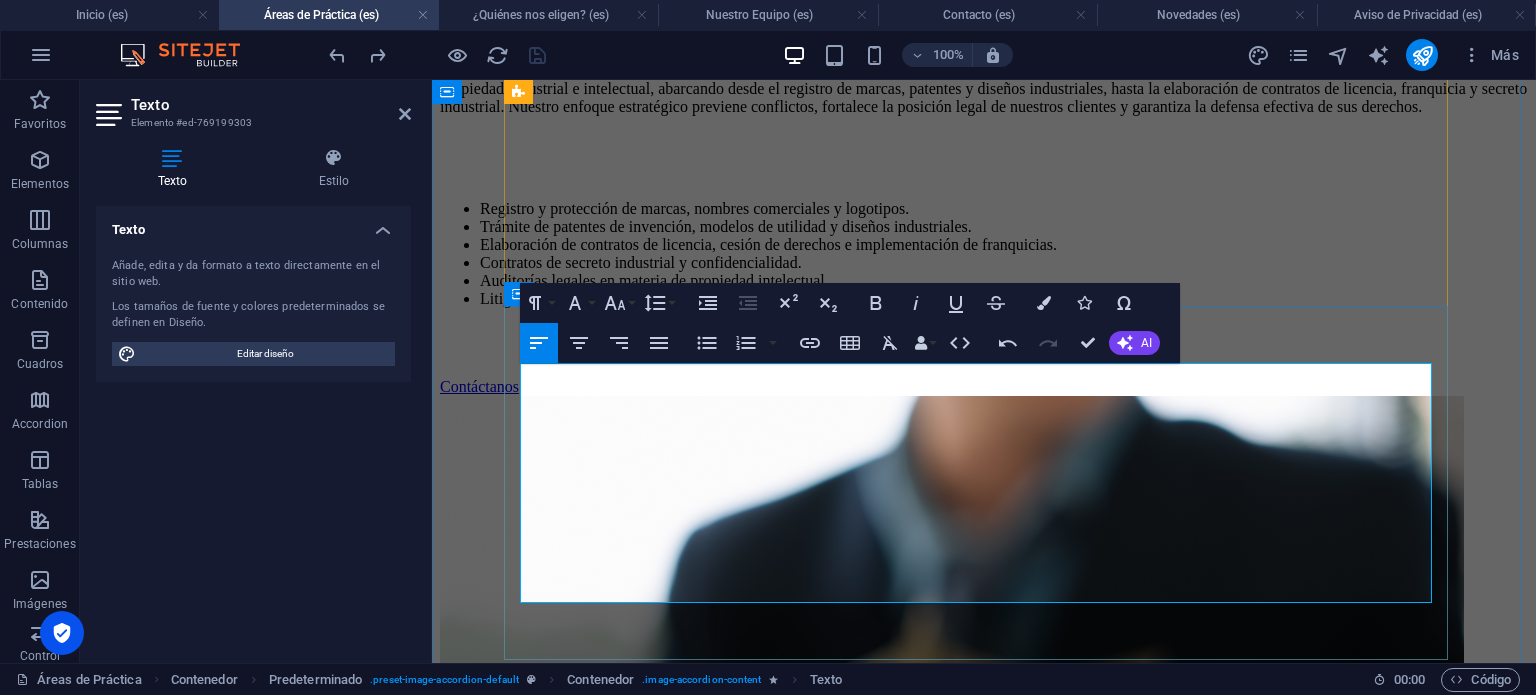 click on "Elaboramos avisos de privacidad, realizamos auditorías, capacitaciones y defensa legal ante vulneraciones. Nuestro objetivo: asegurar el cumplimiento normativo y minimizar riesgos legales o reputacionales." at bounding box center (984, 6839) 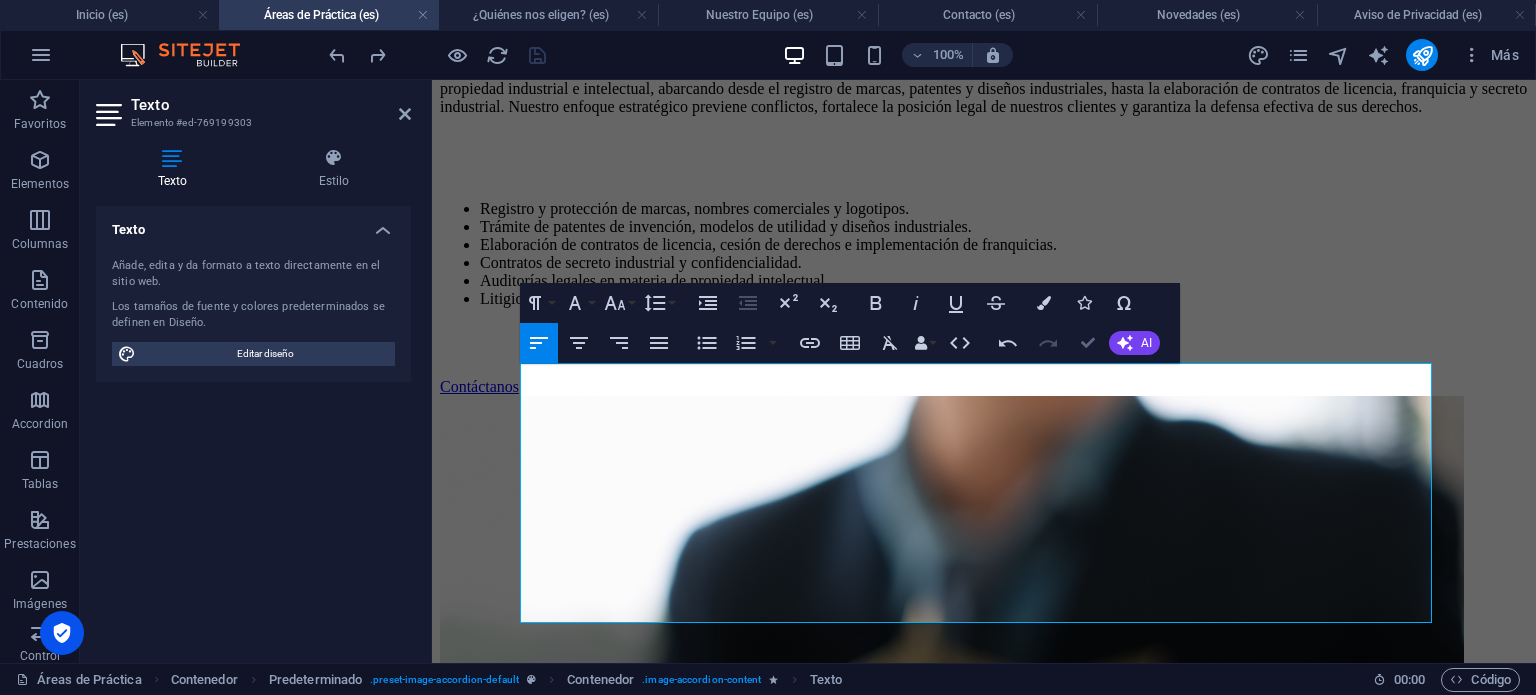 drag, startPoint x: 1088, startPoint y: 339, endPoint x: 923, endPoint y: 258, distance: 183.80968 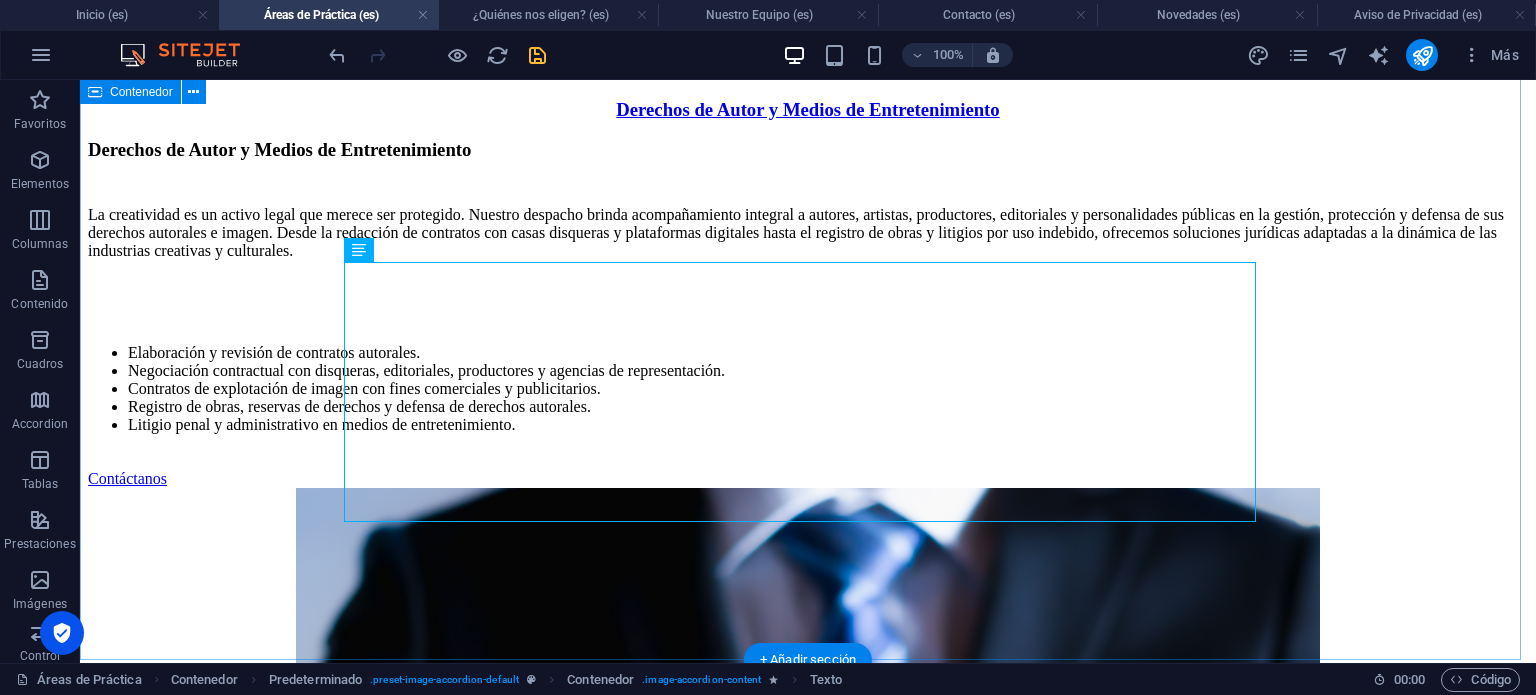 scroll, scrollTop: 9368, scrollLeft: 0, axis: vertical 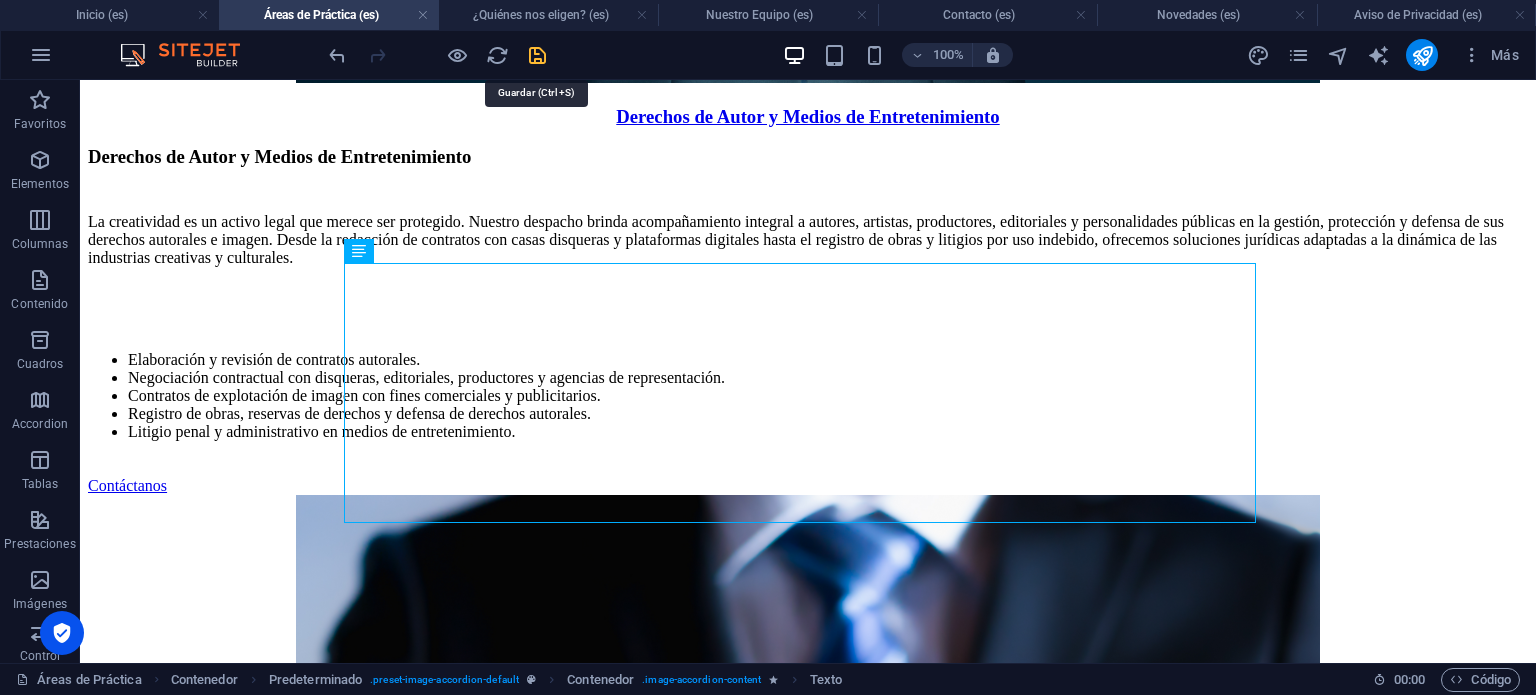 click at bounding box center [537, 55] 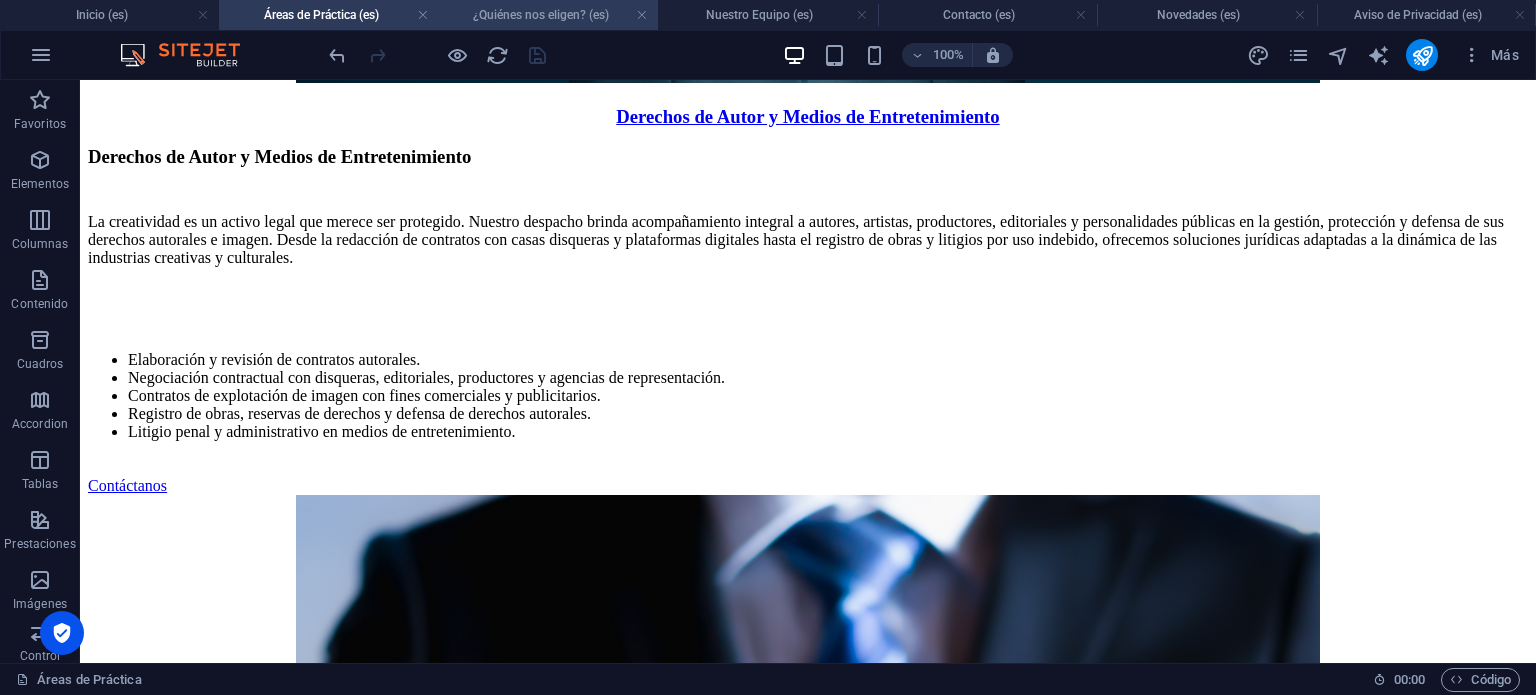 click on "¿Quiénes nos eligen? (es)" at bounding box center (548, 15) 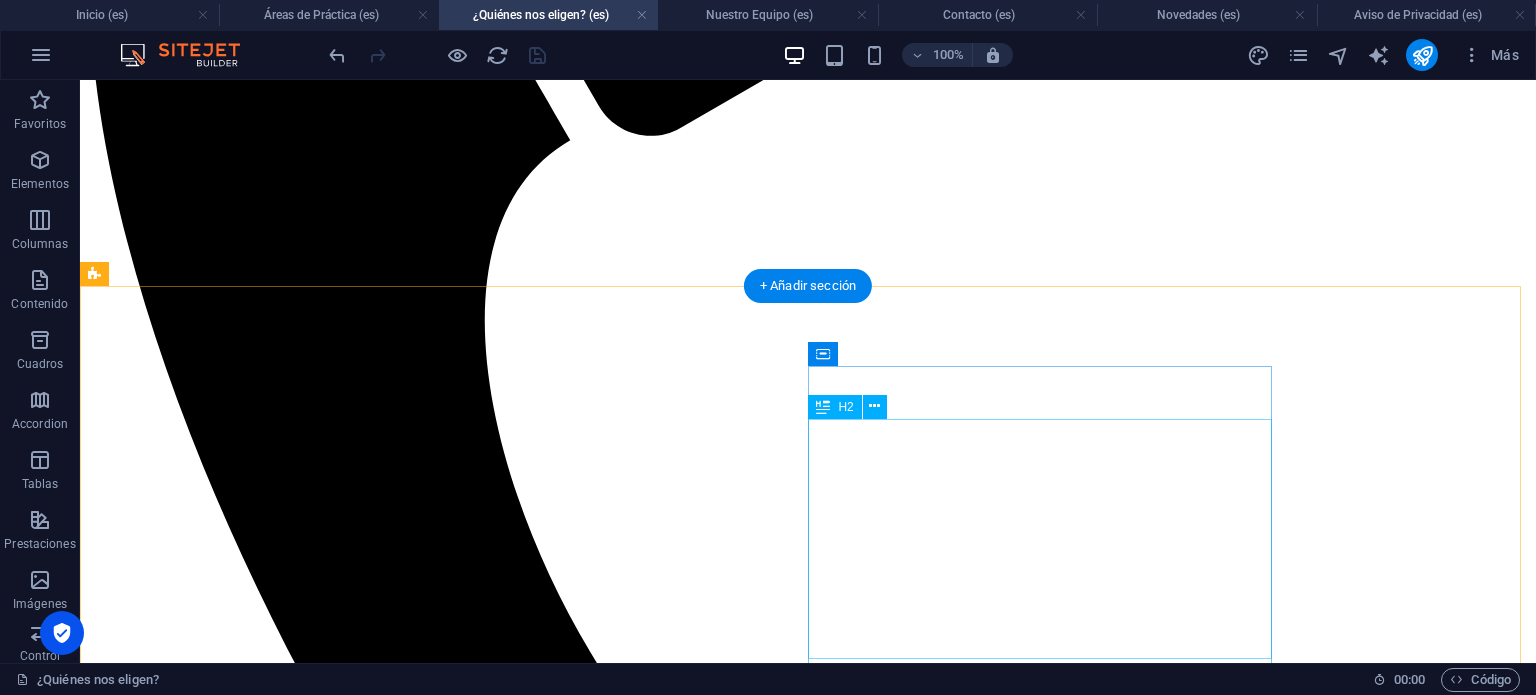 scroll, scrollTop: 700, scrollLeft: 0, axis: vertical 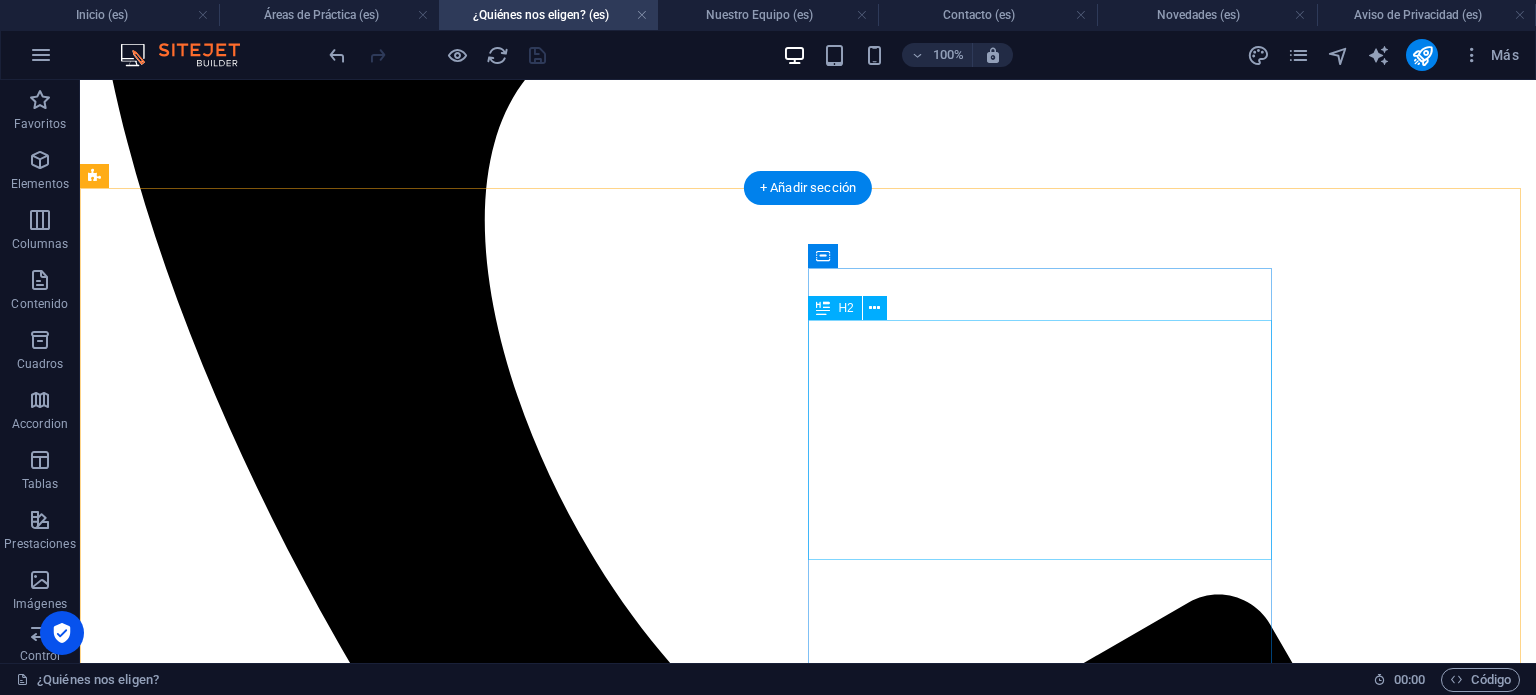 click on "Comprendemos la complejidad legal de cada industria y los retos específicos que enfrentan nuestros clientes." at bounding box center (808, 8126) 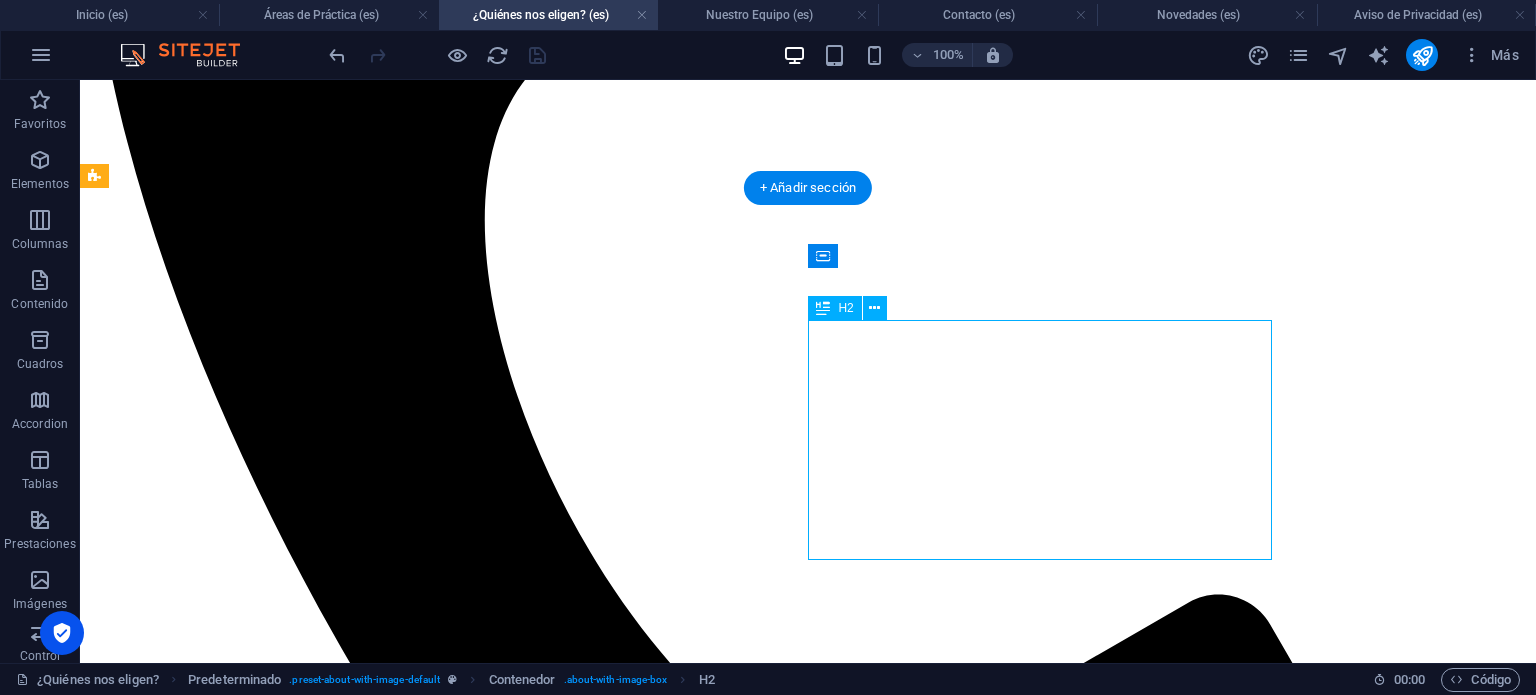 click on "Comprendemos la complejidad legal de cada industria y los retos específicos que enfrentan nuestros clientes." at bounding box center (808, 8126) 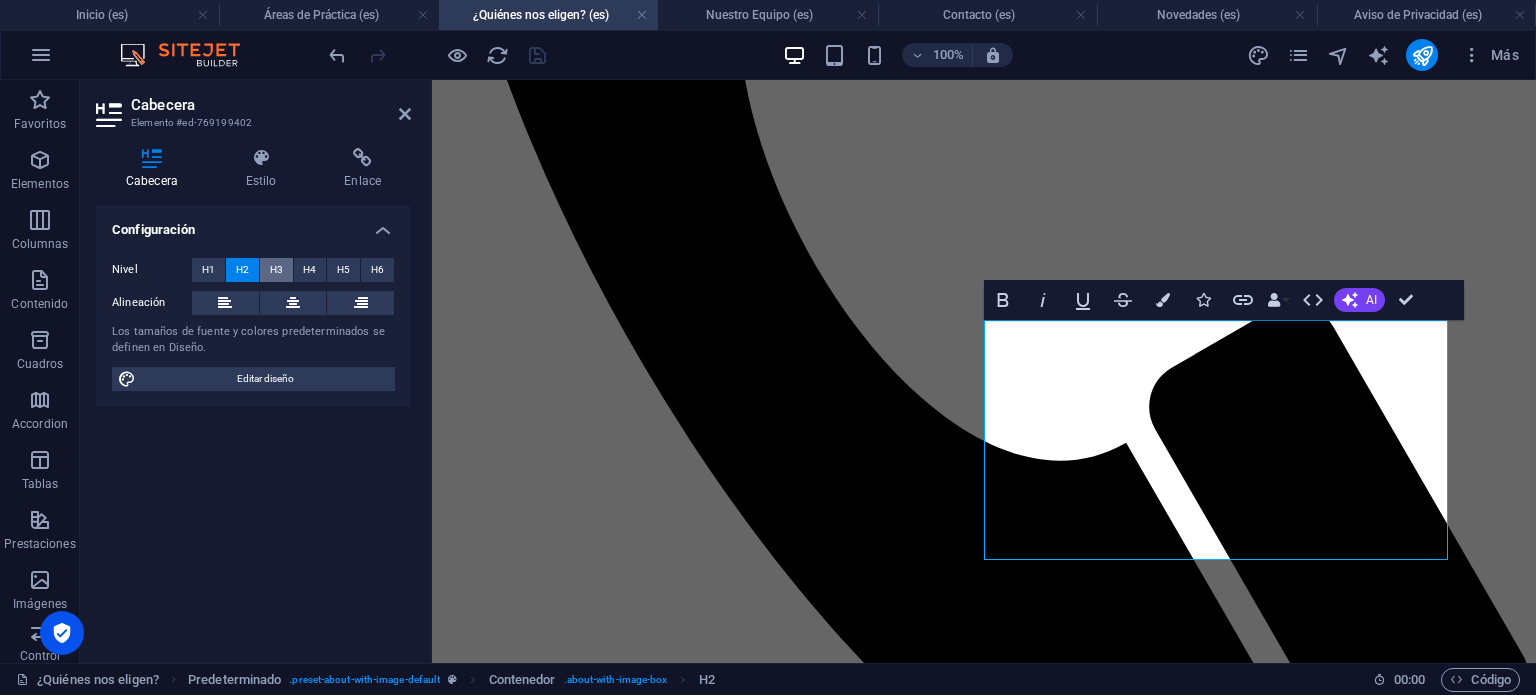 click on "H3" at bounding box center (276, 270) 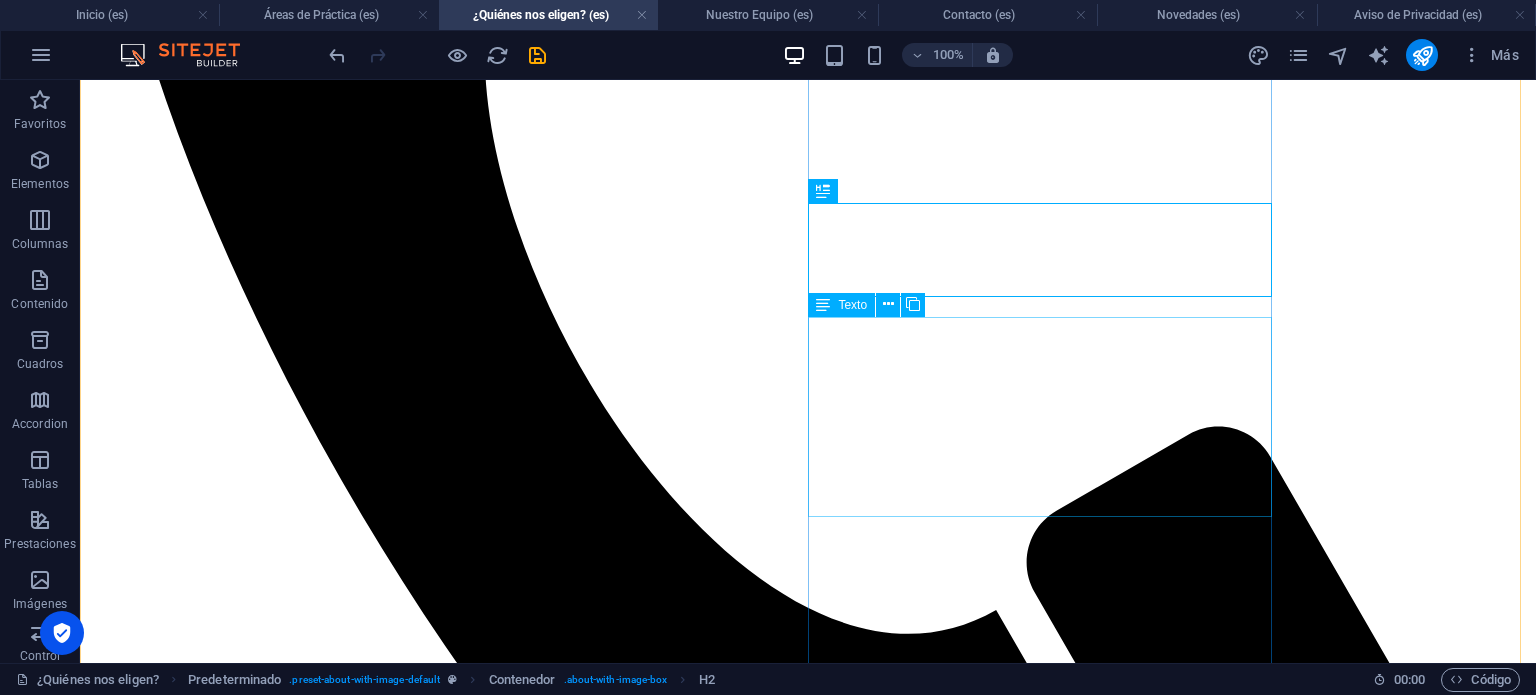 scroll, scrollTop: 900, scrollLeft: 0, axis: vertical 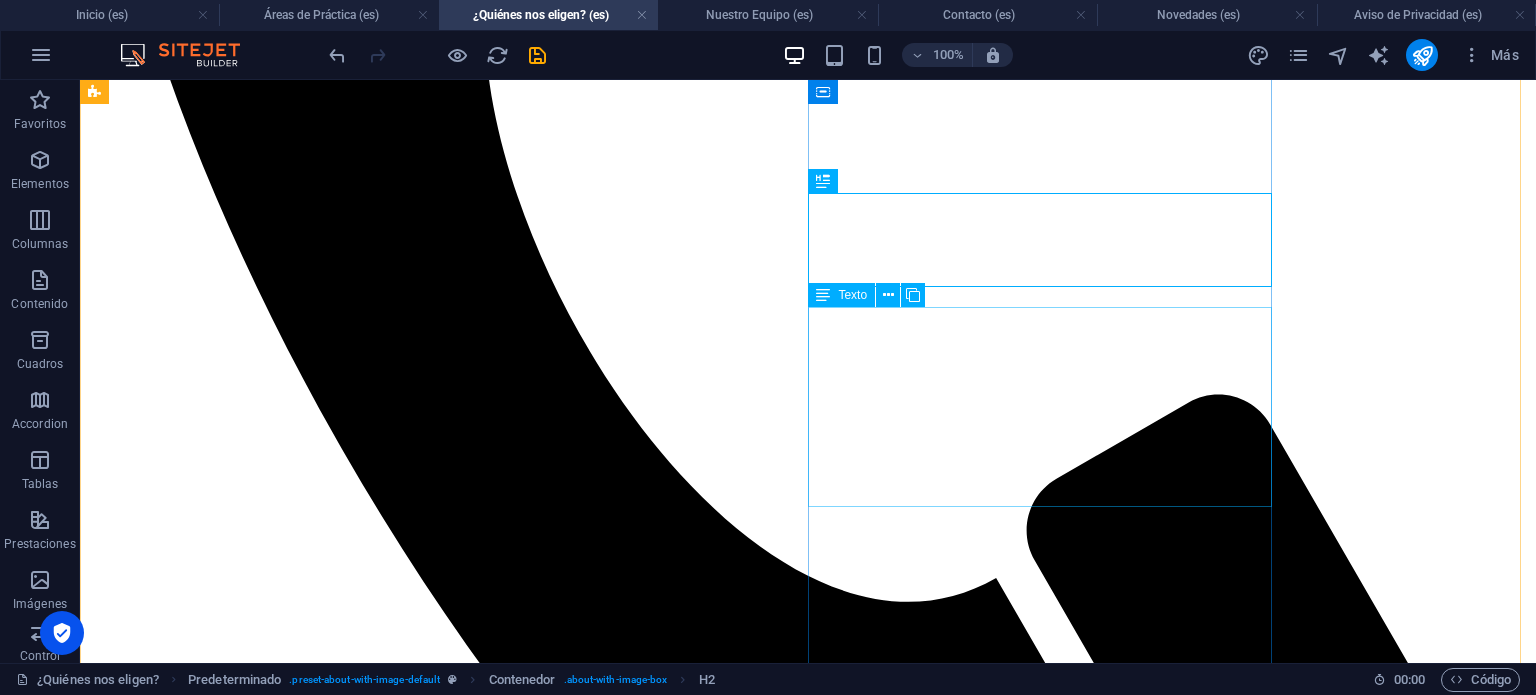 click on "En  Maceo Torres & Asociados  entendemos la complejidad de cada industria y las particularidades legales que enfrentan nuestros clientes. Por ello, adaptamos nuestras estrategias jurídicas para brindar soluciones personalizadas, sólidas y eficientes en cada caso. Nos especializamos en acompañar a nuestros clientes en entornos jurídicos altamente sensibles, protegiendo sus intereses legales, financieros y reputacionales con absoluta confidencialidad y firmeza." at bounding box center [808, 8233] 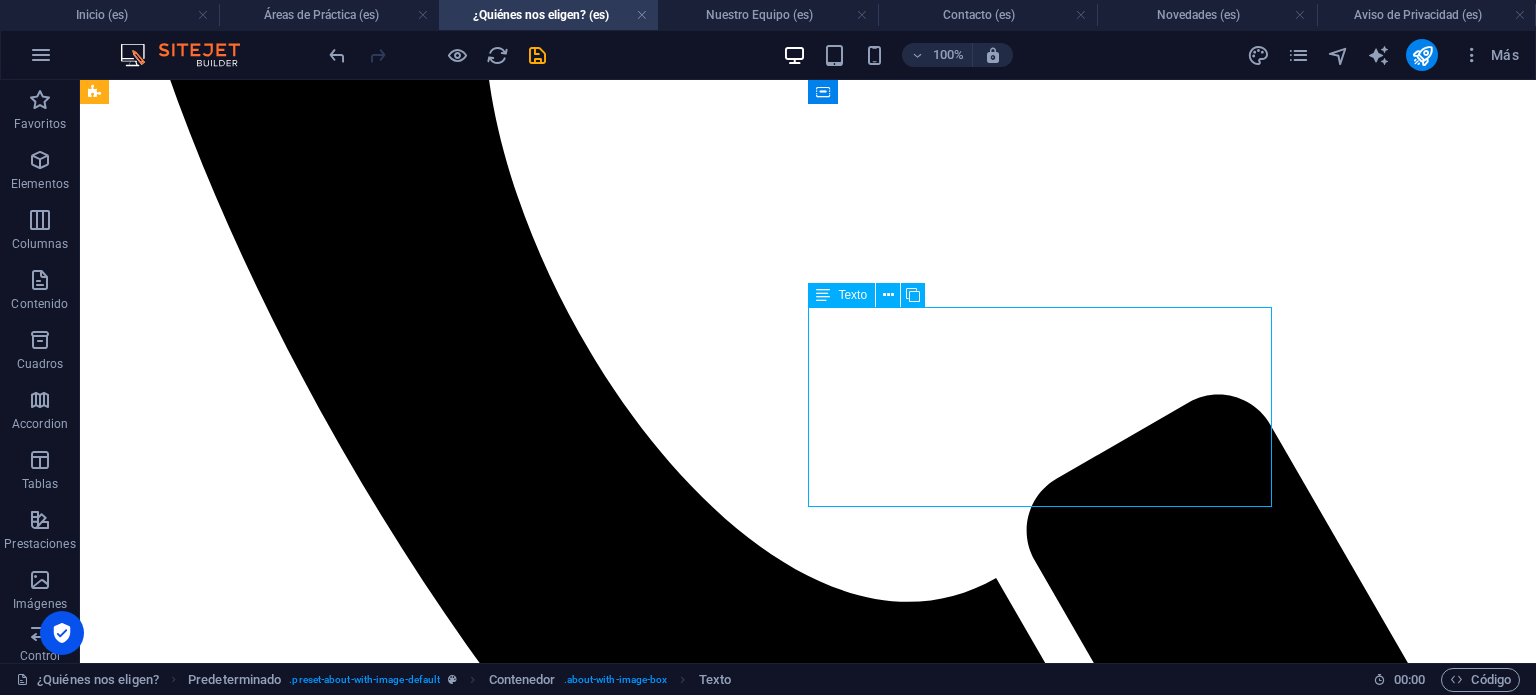 click on "En  Maceo Torres & Asociados  entendemos la complejidad de cada industria y las particularidades legales que enfrentan nuestros clientes. Por ello, adaptamos nuestras estrategias jurídicas para brindar soluciones personalizadas, sólidas y eficientes en cada caso. Nos especializamos en acompañar a nuestros clientes en entornos jurídicos altamente sensibles, protegiendo sus intereses legales, financieros y reputacionales con absoluta confidencialidad y firmeza." at bounding box center [808, 8233] 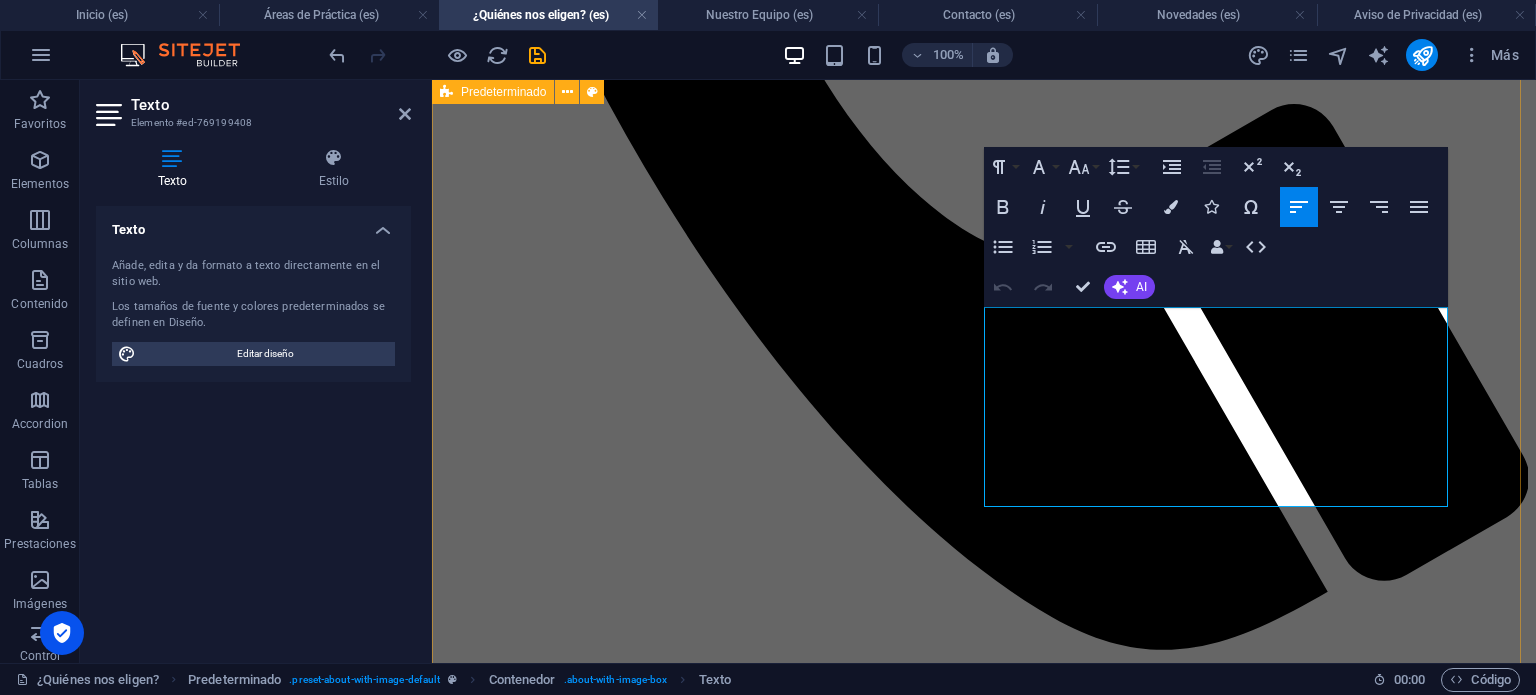drag, startPoint x: 1270, startPoint y: 499, endPoint x: 978, endPoint y: 314, distance: 345.6718 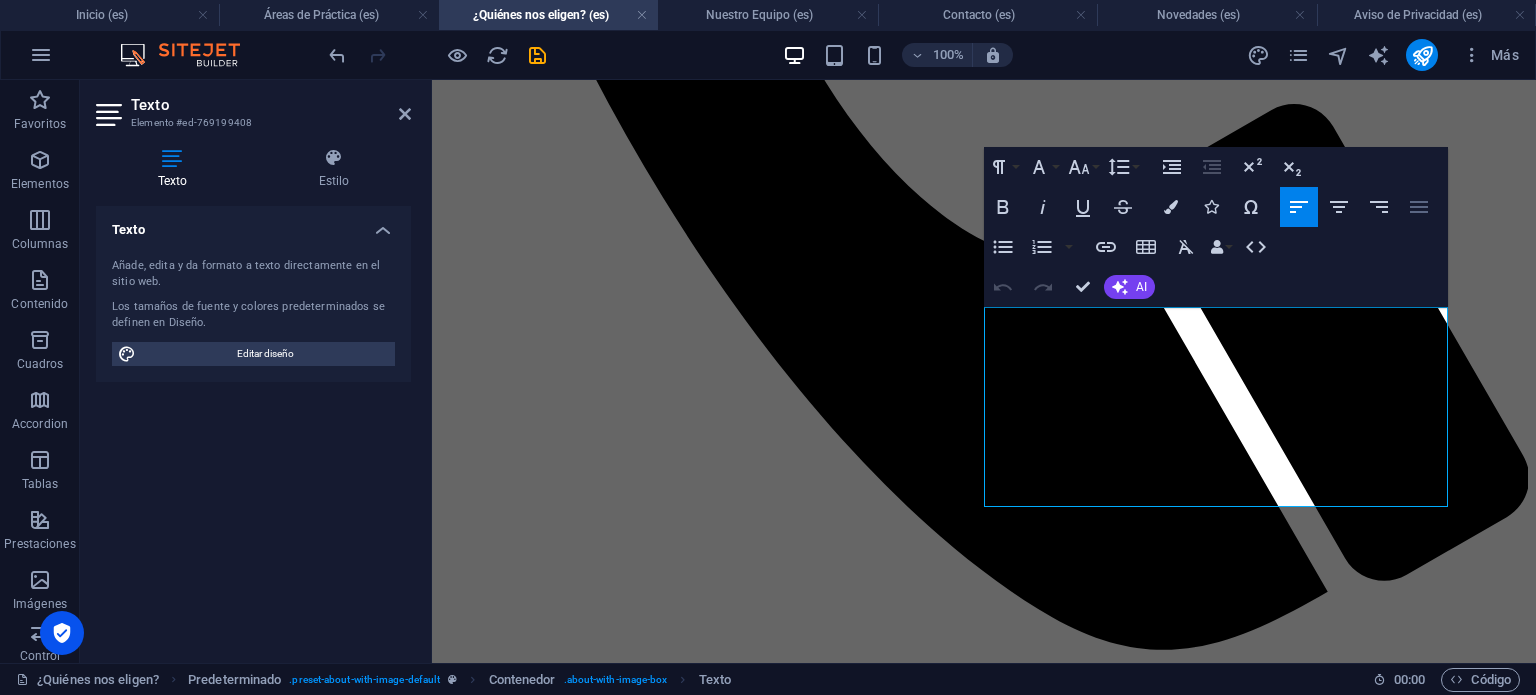 click 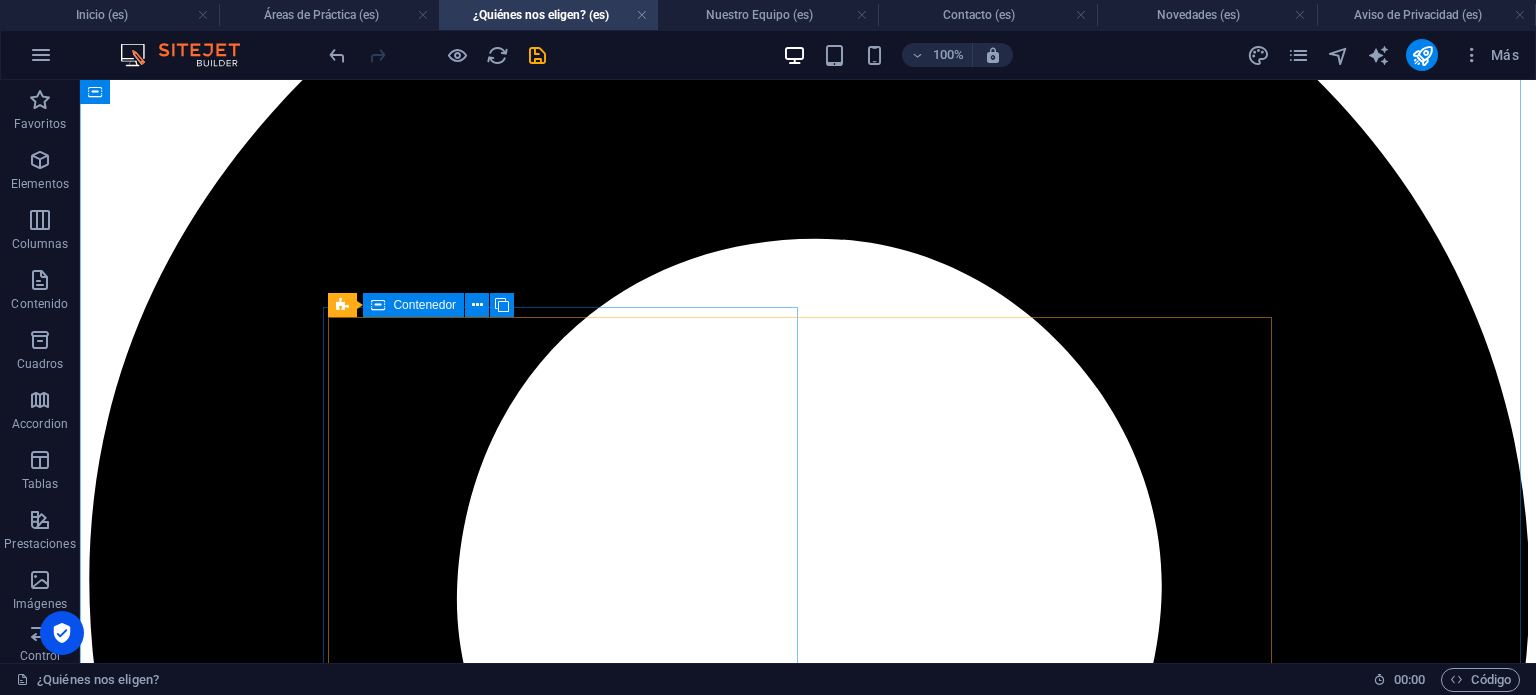 scroll, scrollTop: 2000, scrollLeft: 0, axis: vertical 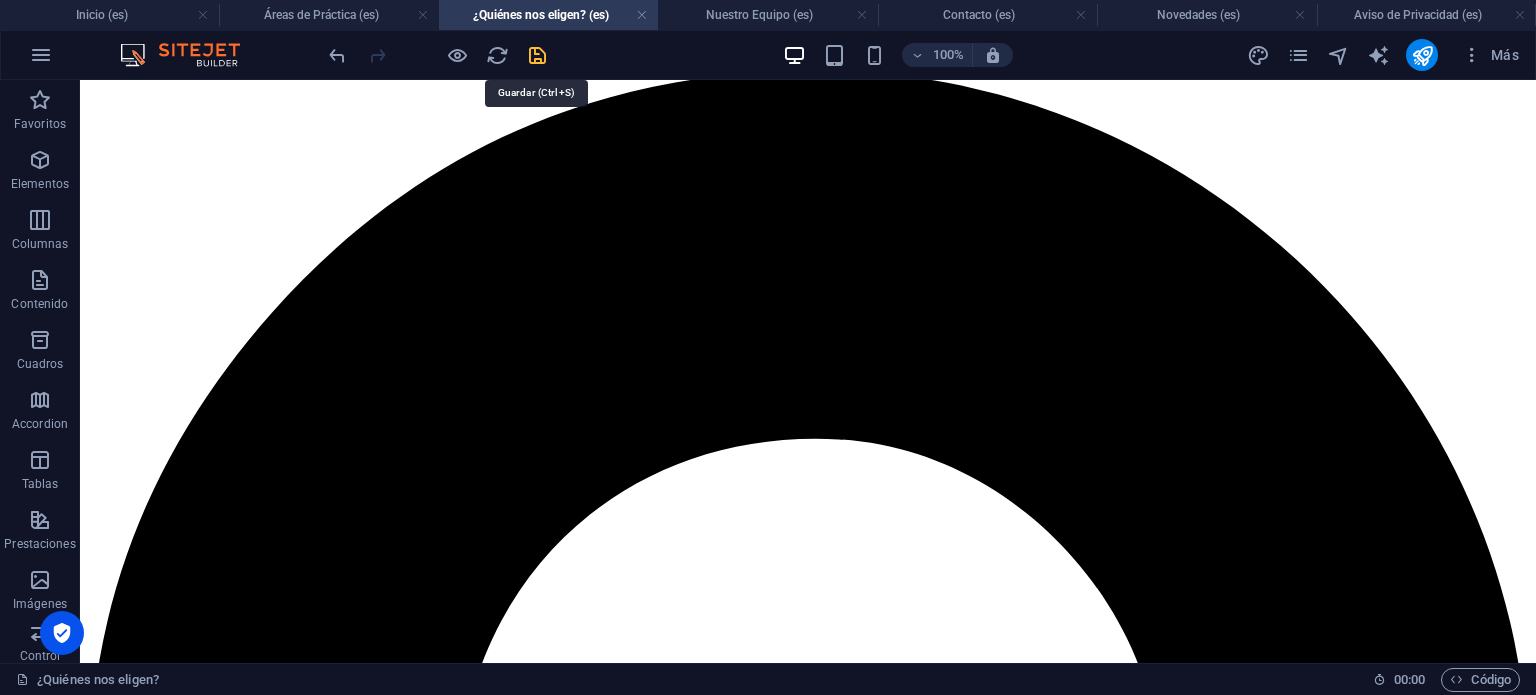 click at bounding box center [537, 55] 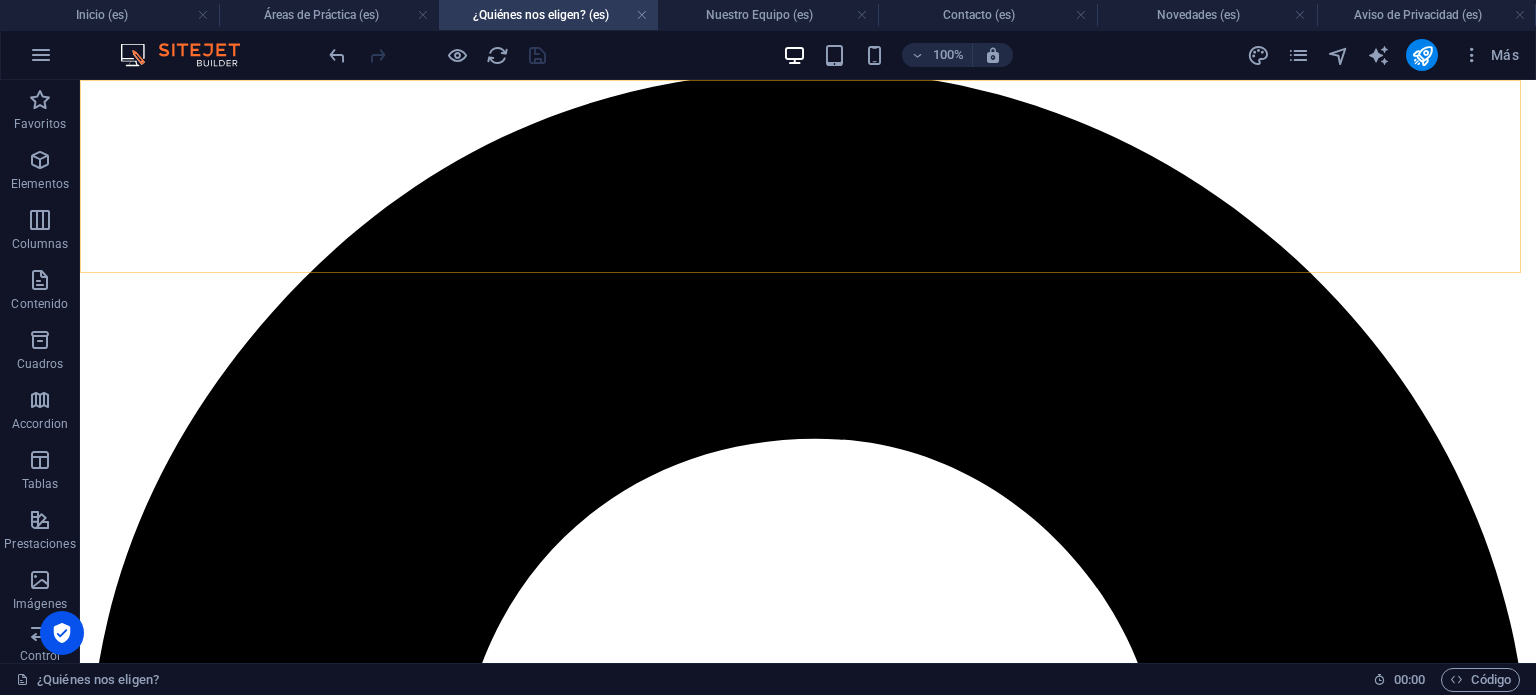 click on "Inicio Áreas de Práctica ¿Quiénes nos eligen? Nuestro Equipo Contacto Novedades" at bounding box center (808, 3453) 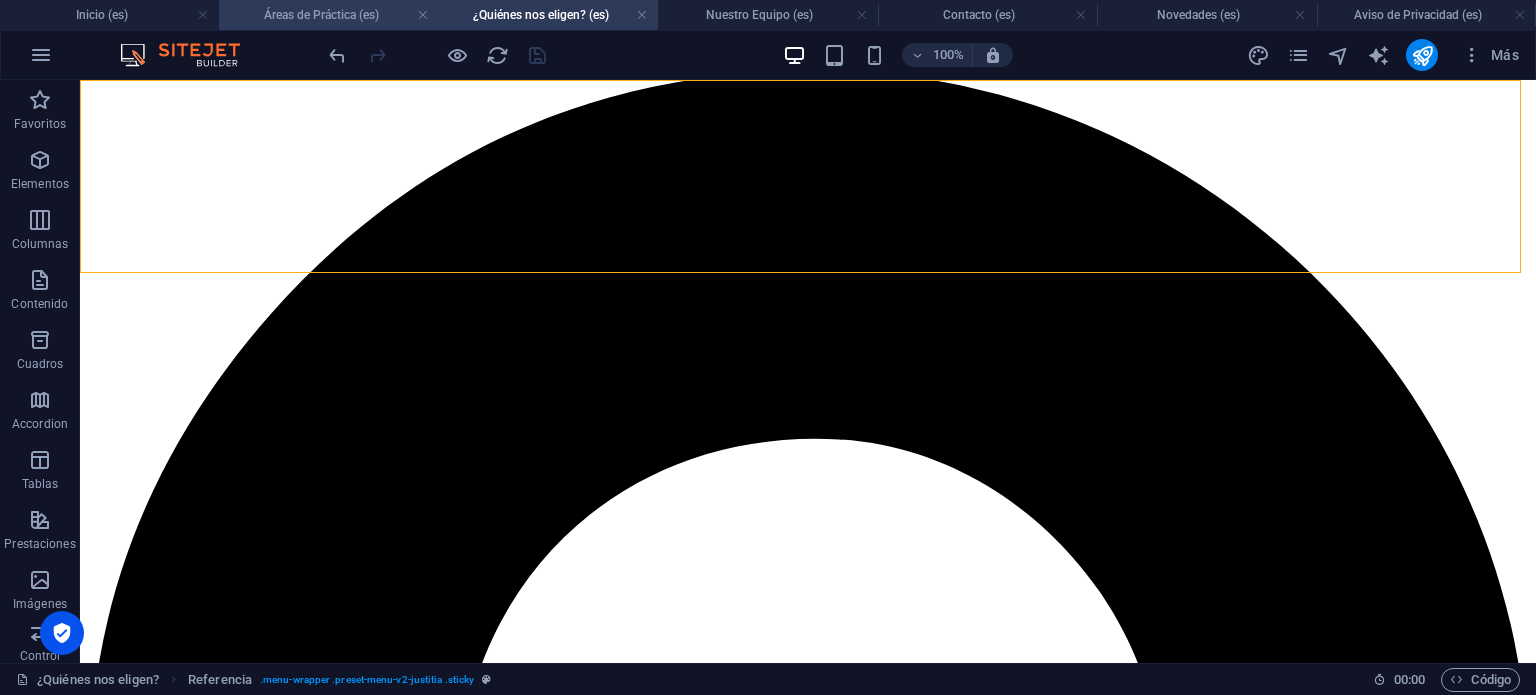 click on "Áreas de Práctica (es)" at bounding box center (328, 15) 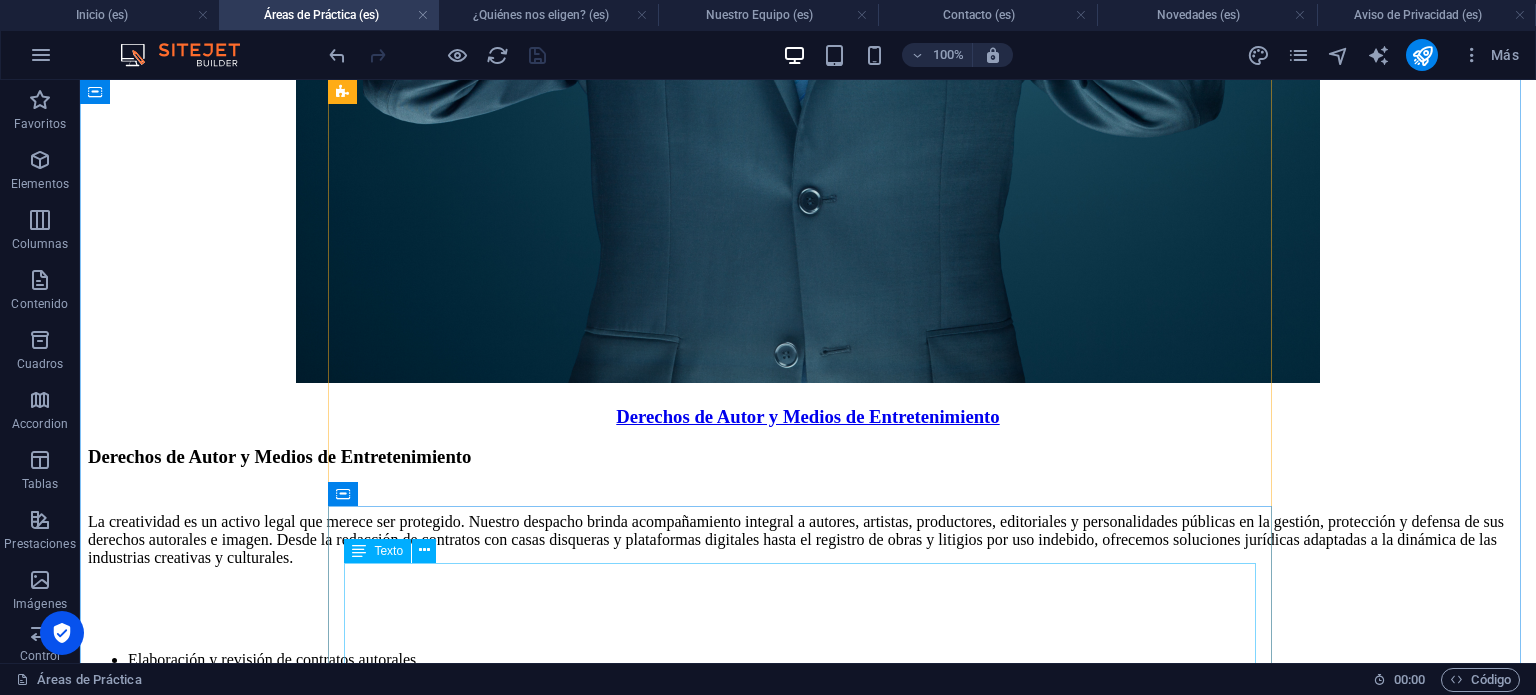 scroll, scrollTop: 8868, scrollLeft: 0, axis: vertical 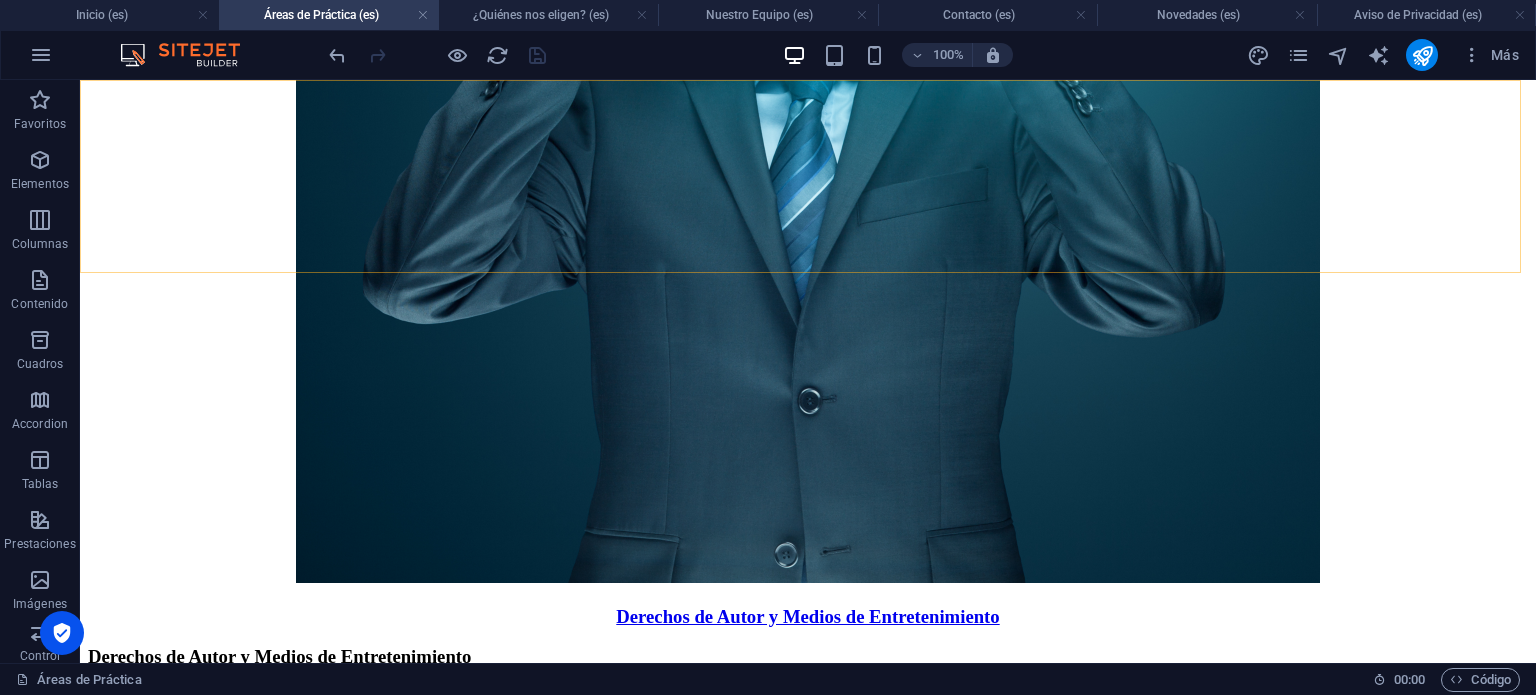 click on "Inicio Áreas de Práctica ¿Quiénes nos eligen? Nuestro Equipo Contacto Novedades" at bounding box center (808, -3415) 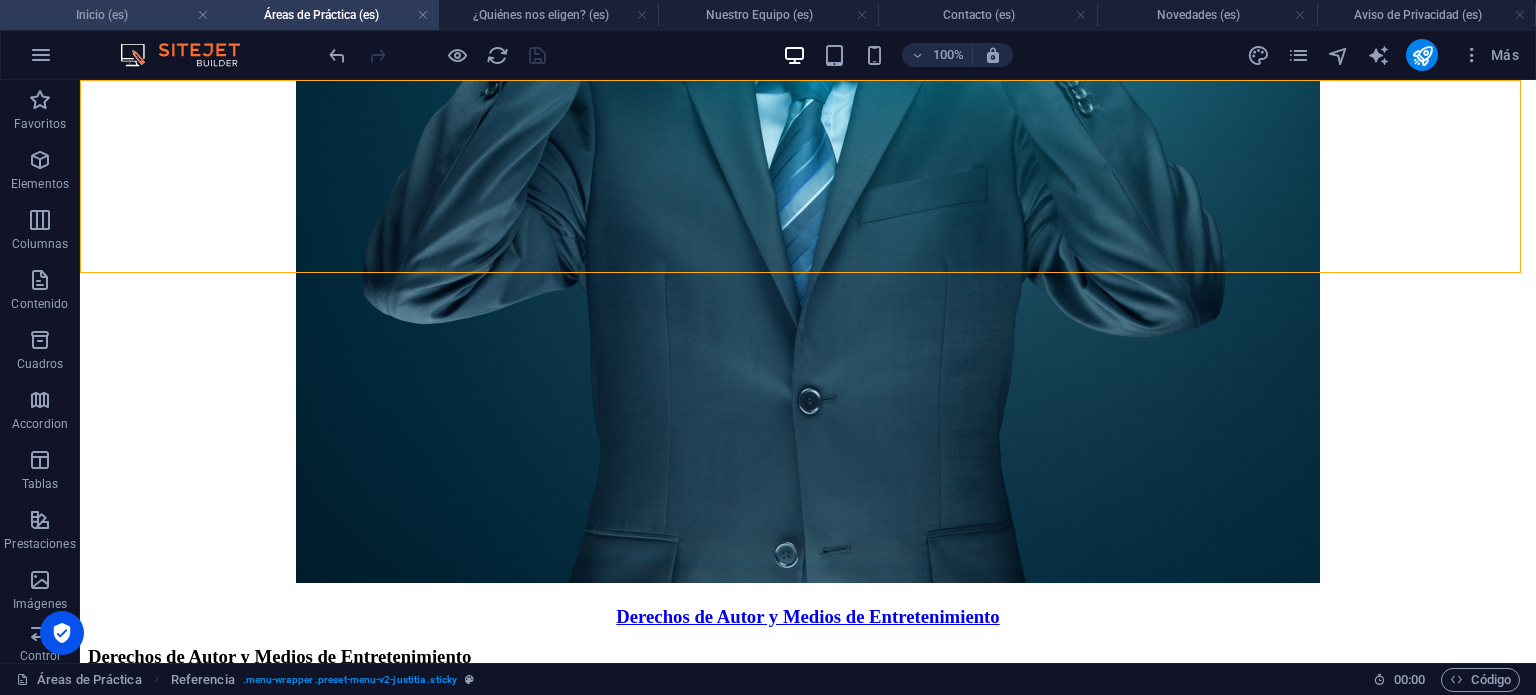 click on "Inicio (es)" at bounding box center (109, 15) 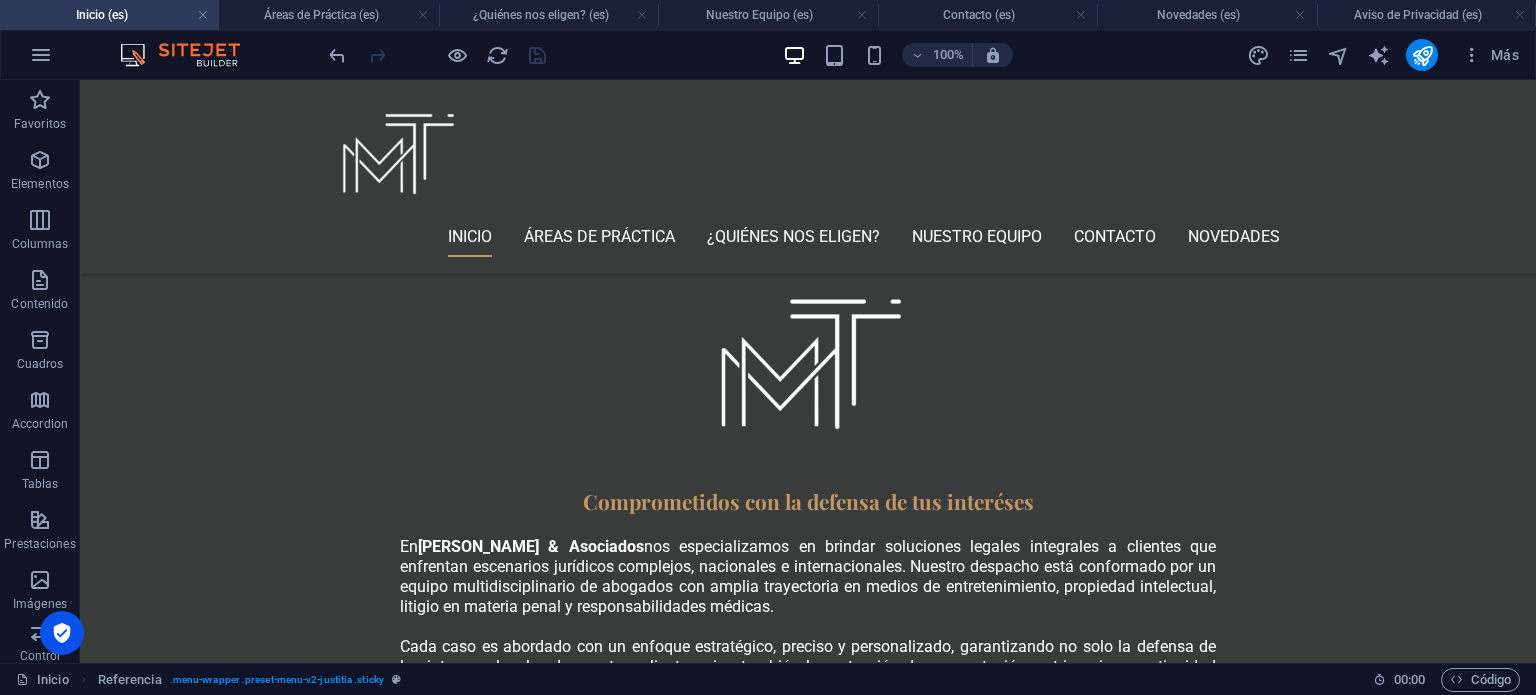 scroll, scrollTop: 0, scrollLeft: 0, axis: both 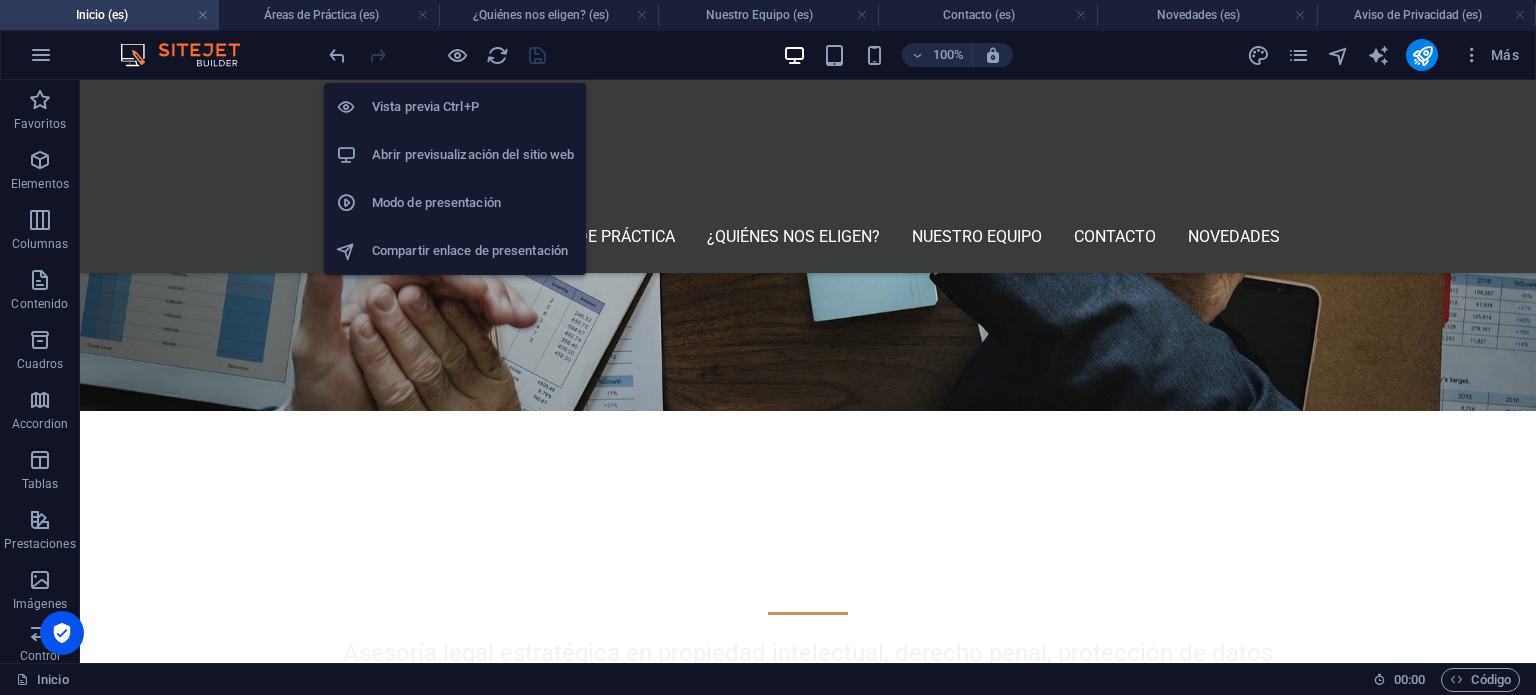 click on "Abrir previsualización del sitio web" at bounding box center [473, 155] 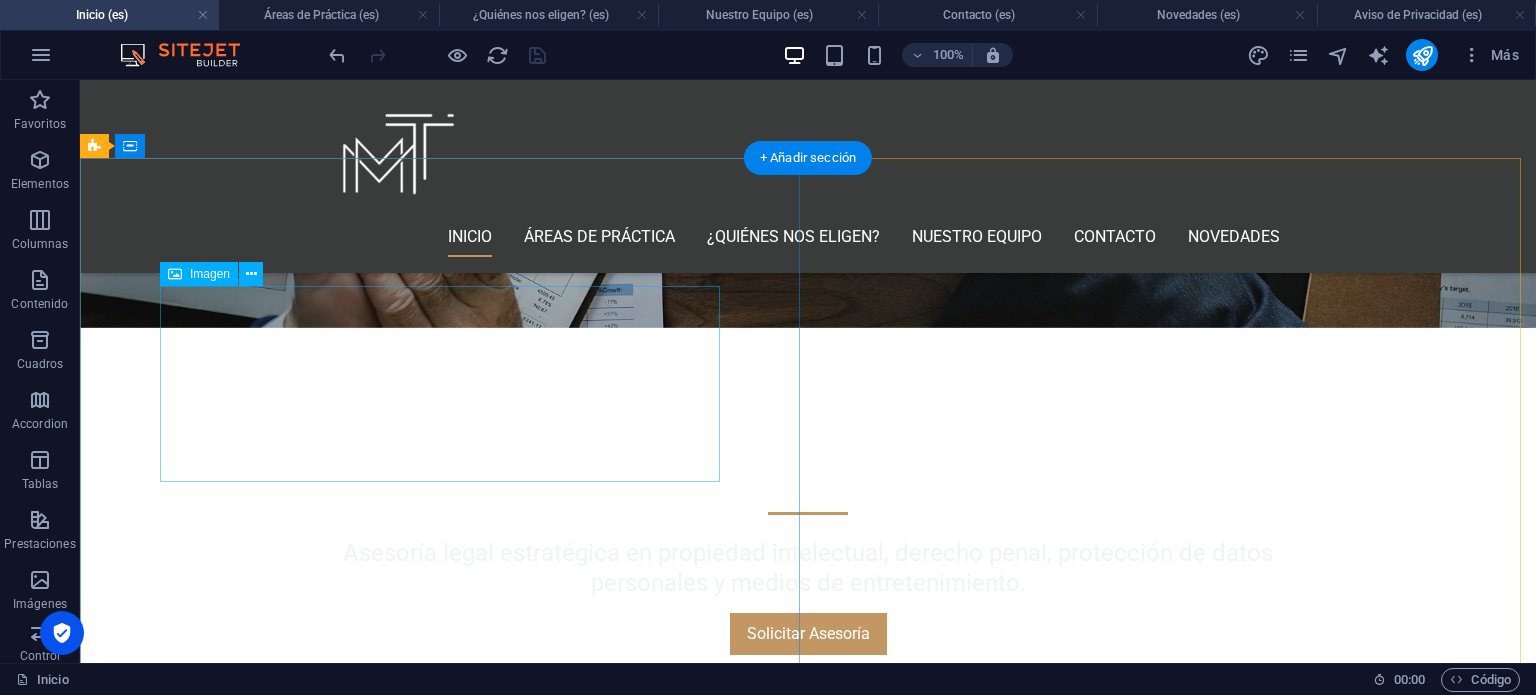 scroll, scrollTop: 564, scrollLeft: 0, axis: vertical 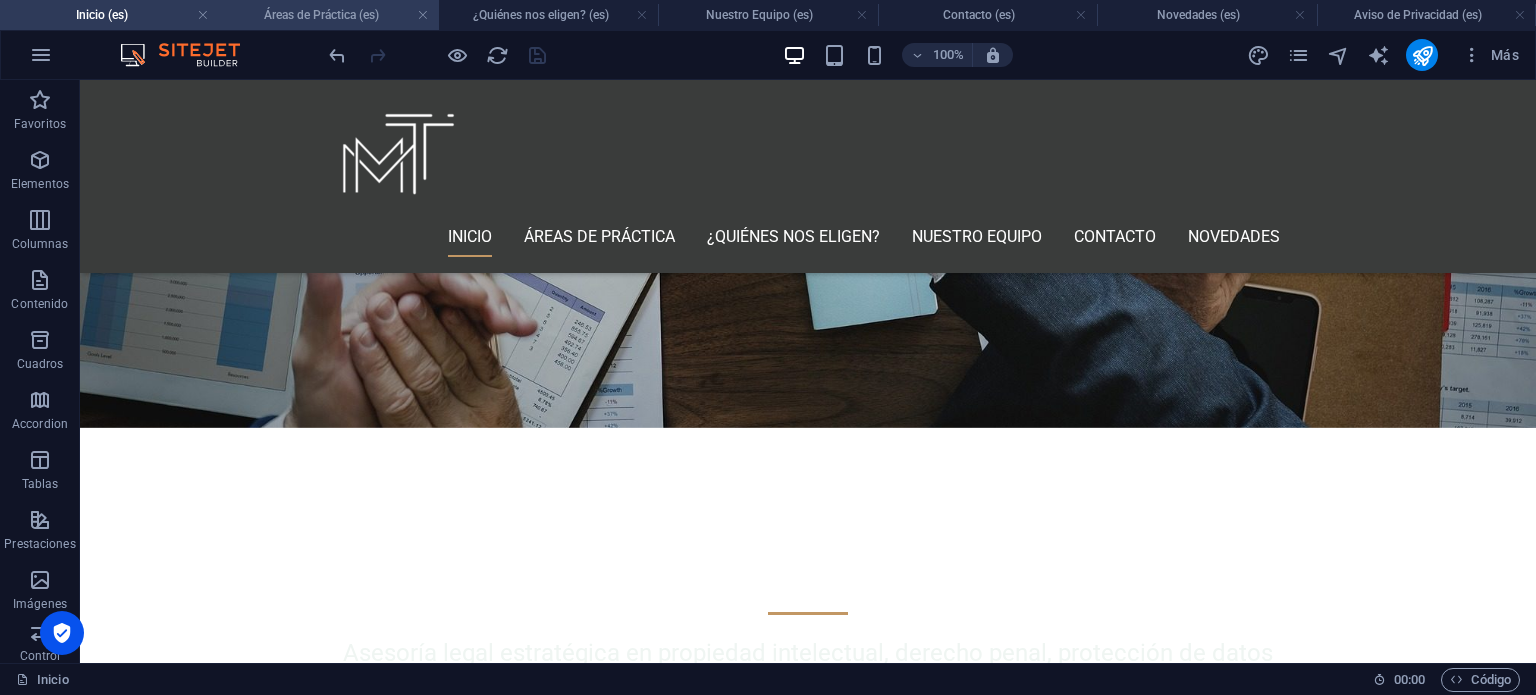 click on "Áreas de Práctica (es)" at bounding box center (328, 15) 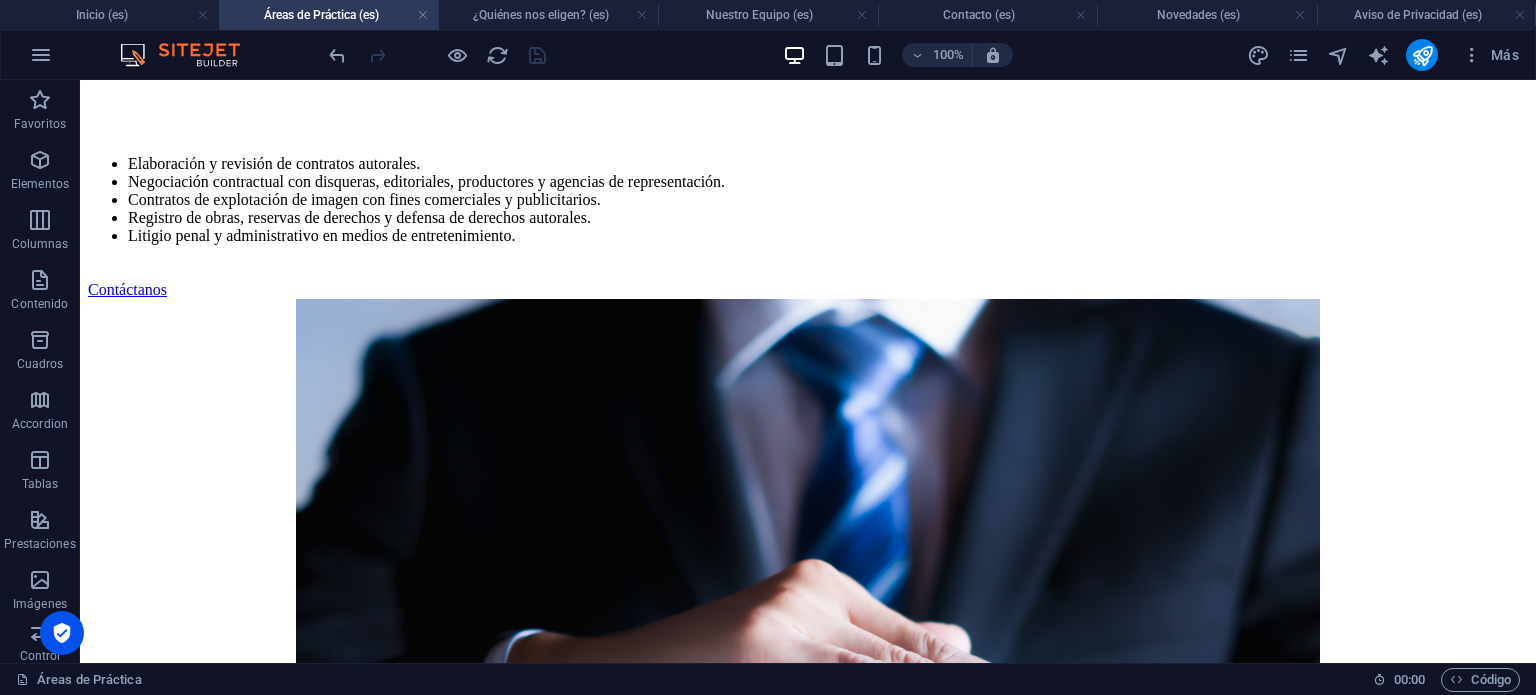 scroll, scrollTop: 0, scrollLeft: 0, axis: both 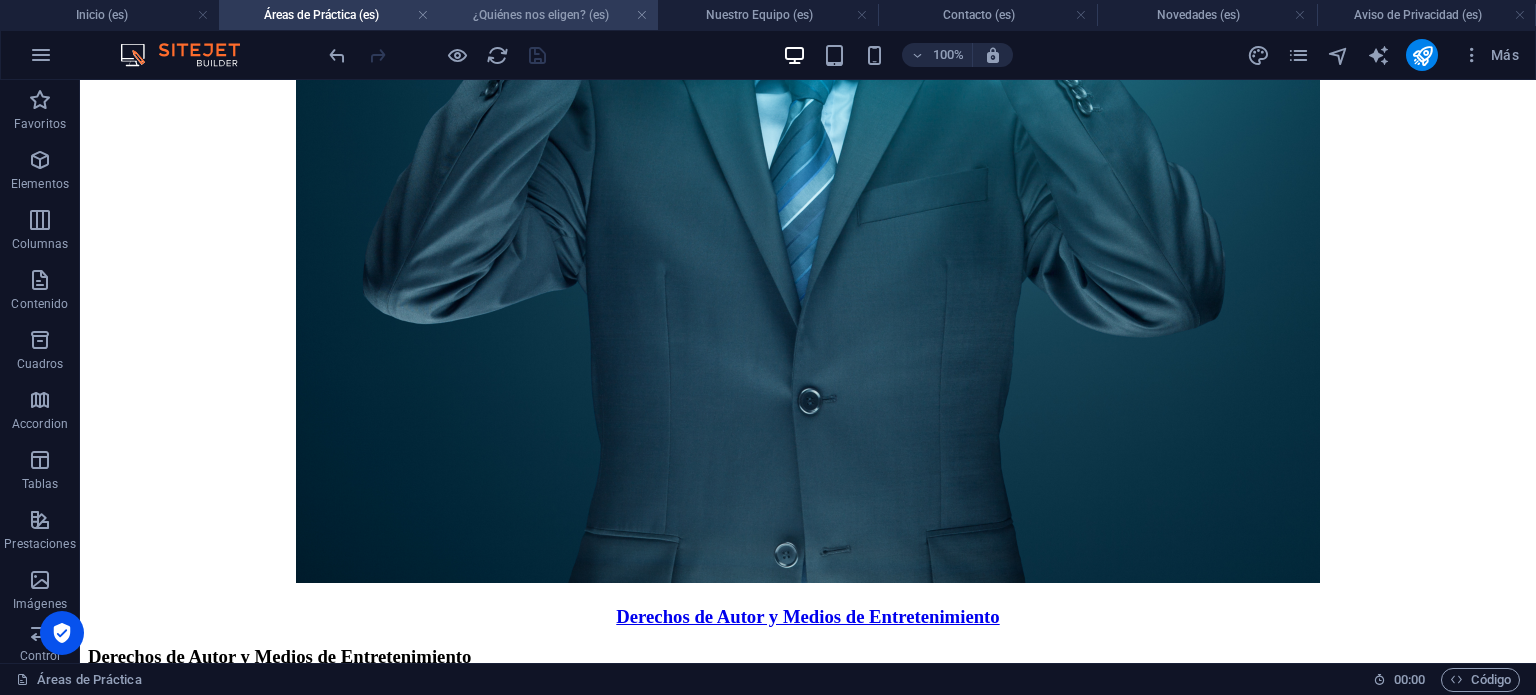 click on "¿Quiénes nos eligen? (es)" at bounding box center [548, 15] 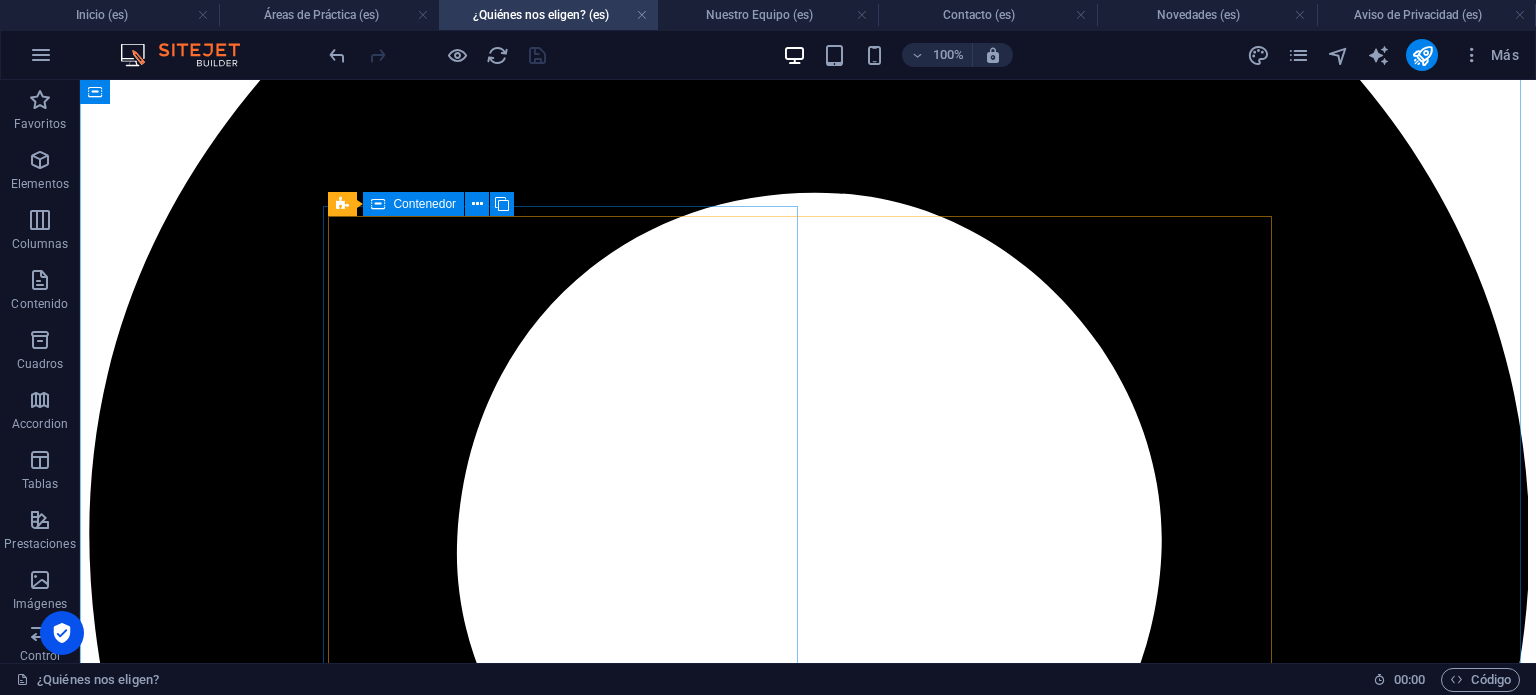 scroll, scrollTop: 2200, scrollLeft: 0, axis: vertical 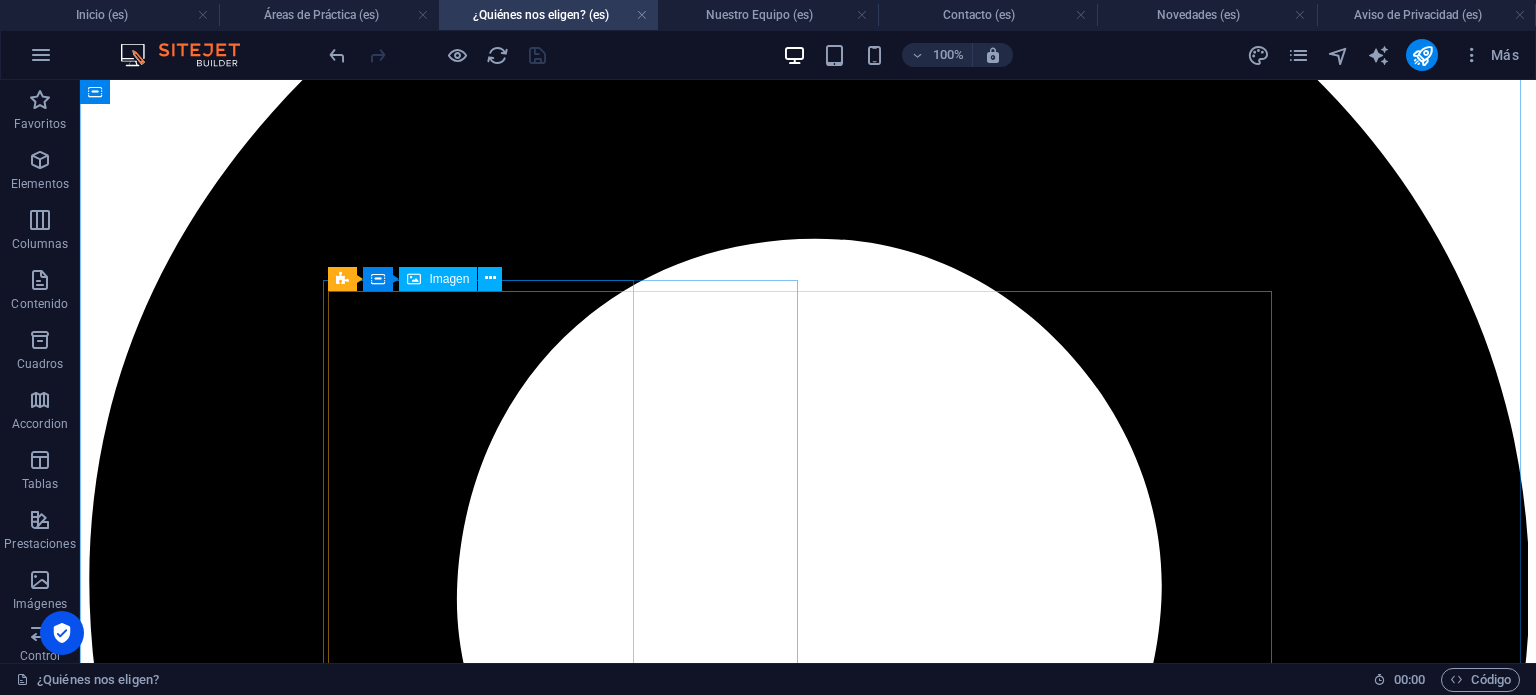 click at bounding box center [560, 13914] 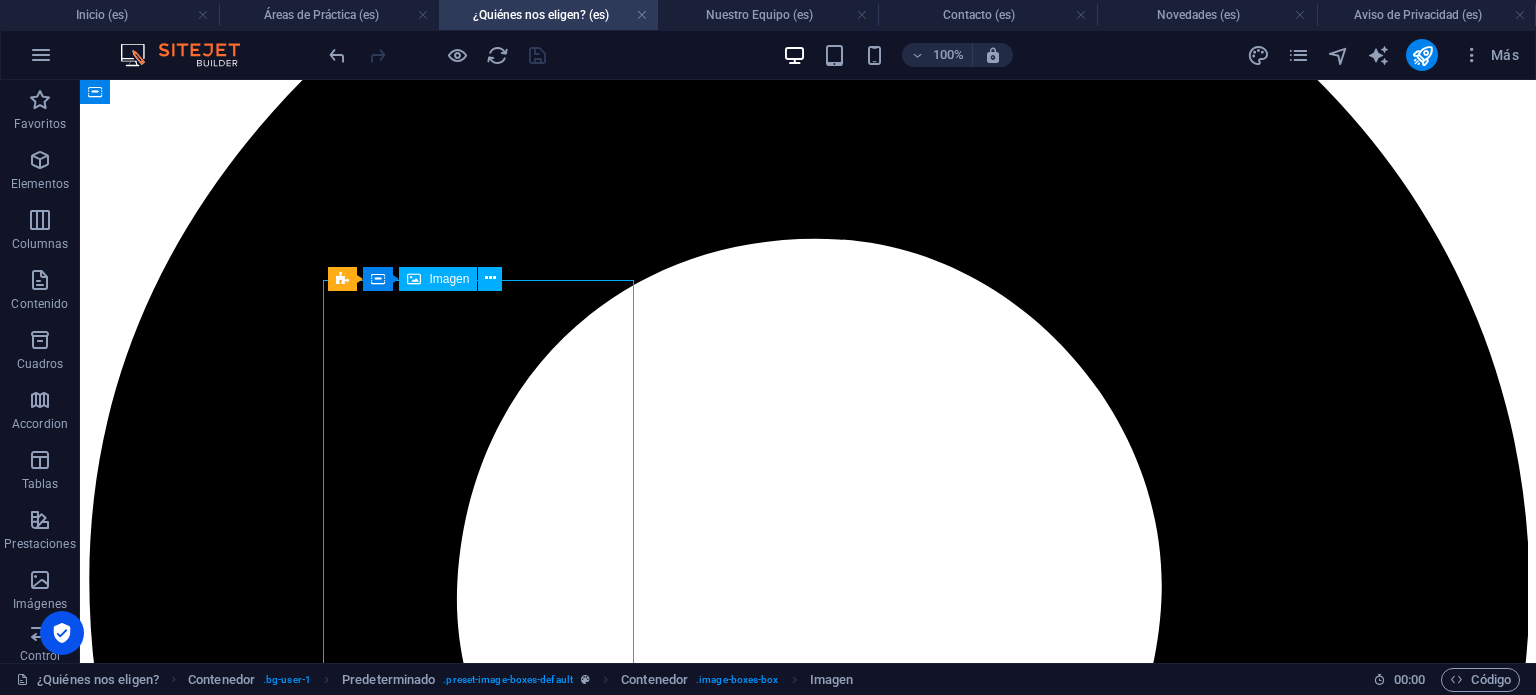 click at bounding box center (560, 13914) 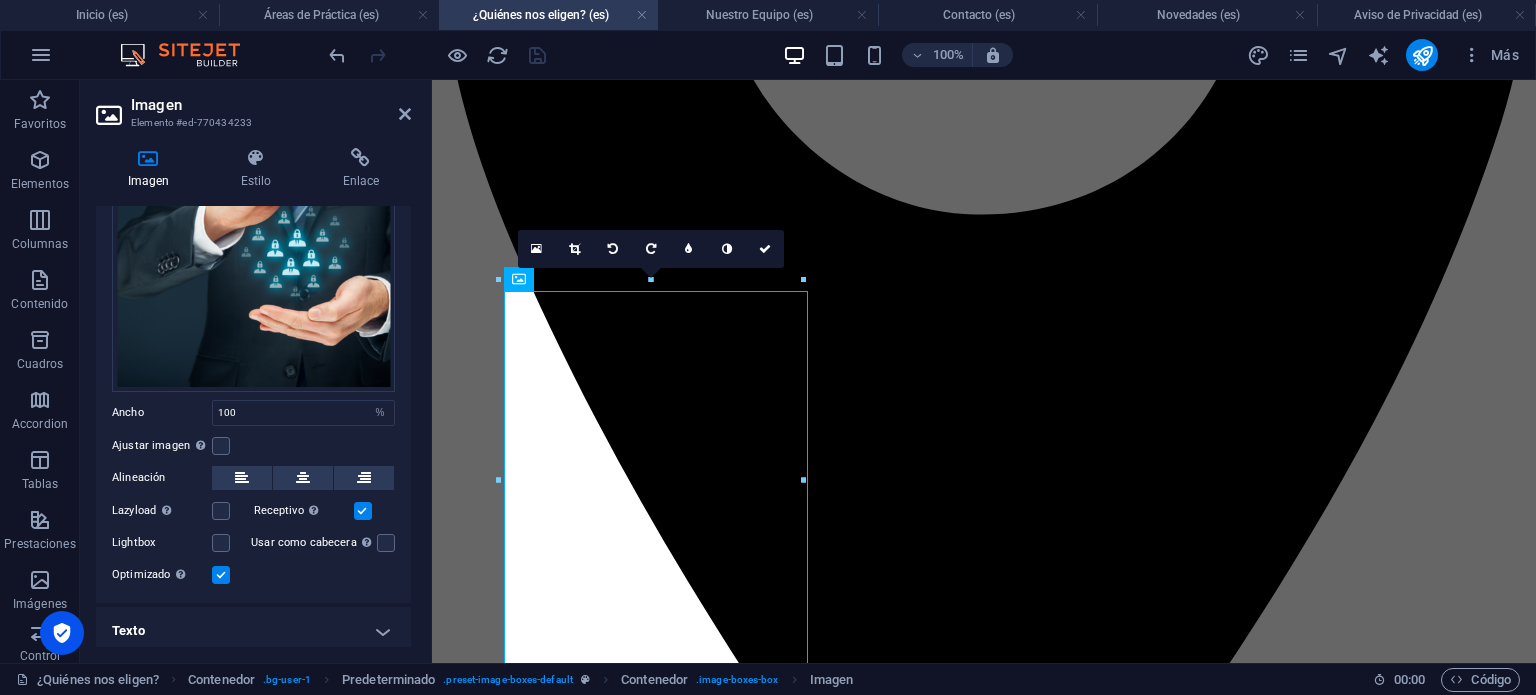 scroll, scrollTop: 152, scrollLeft: 0, axis: vertical 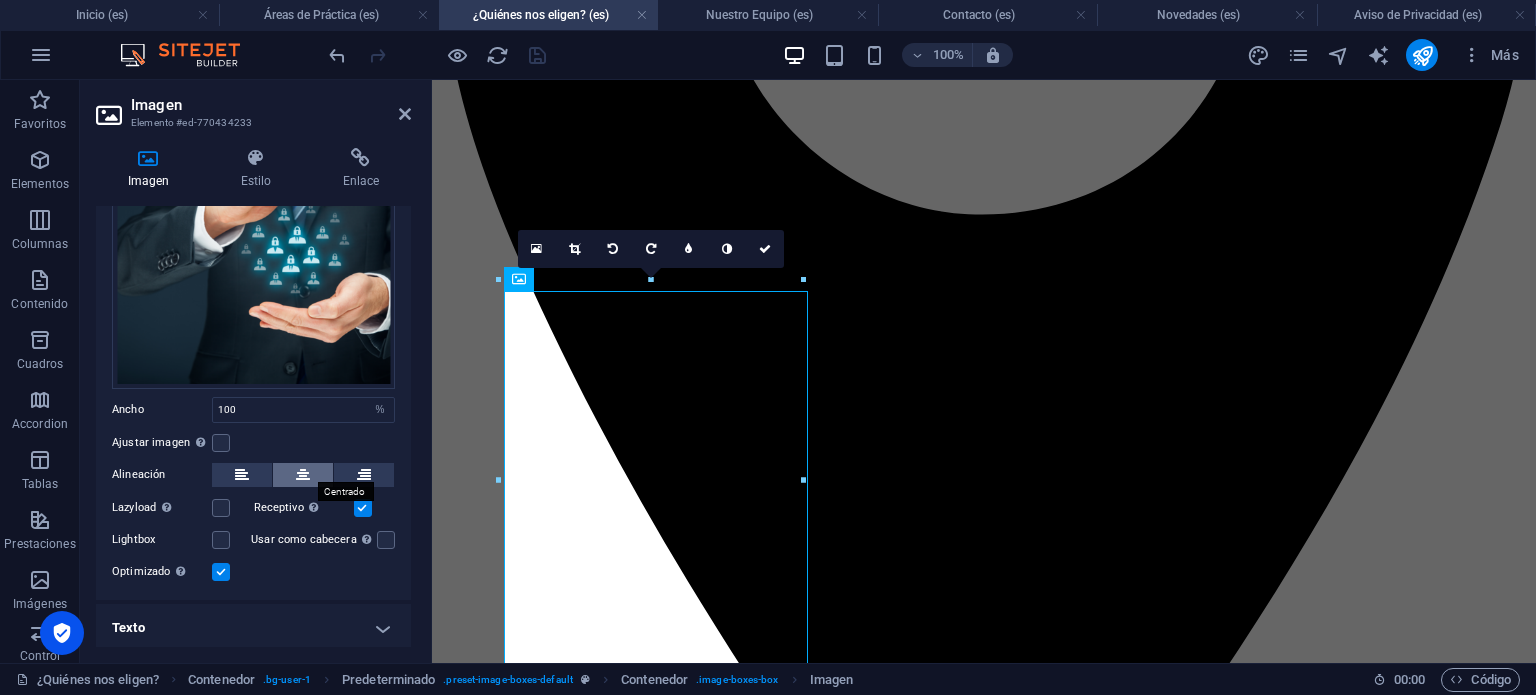 click at bounding box center [303, 475] 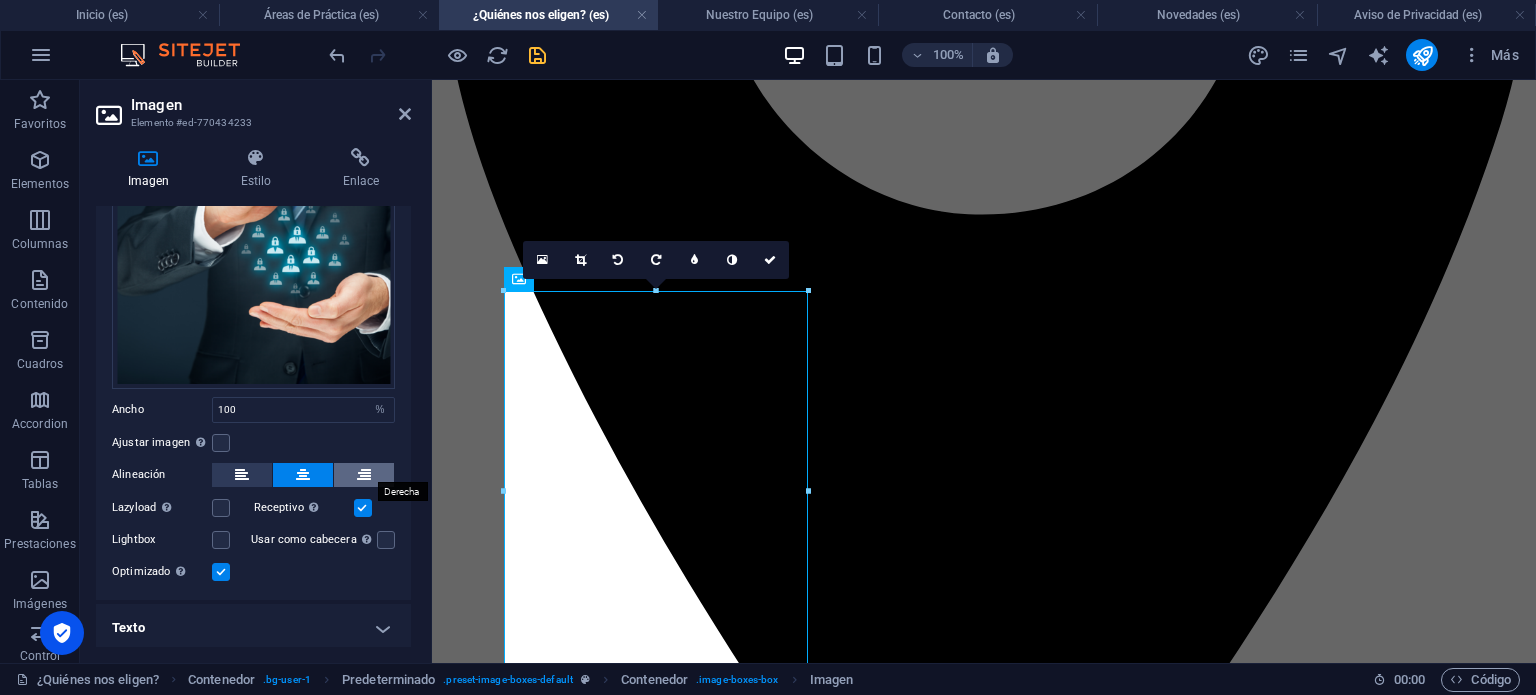 click at bounding box center [364, 475] 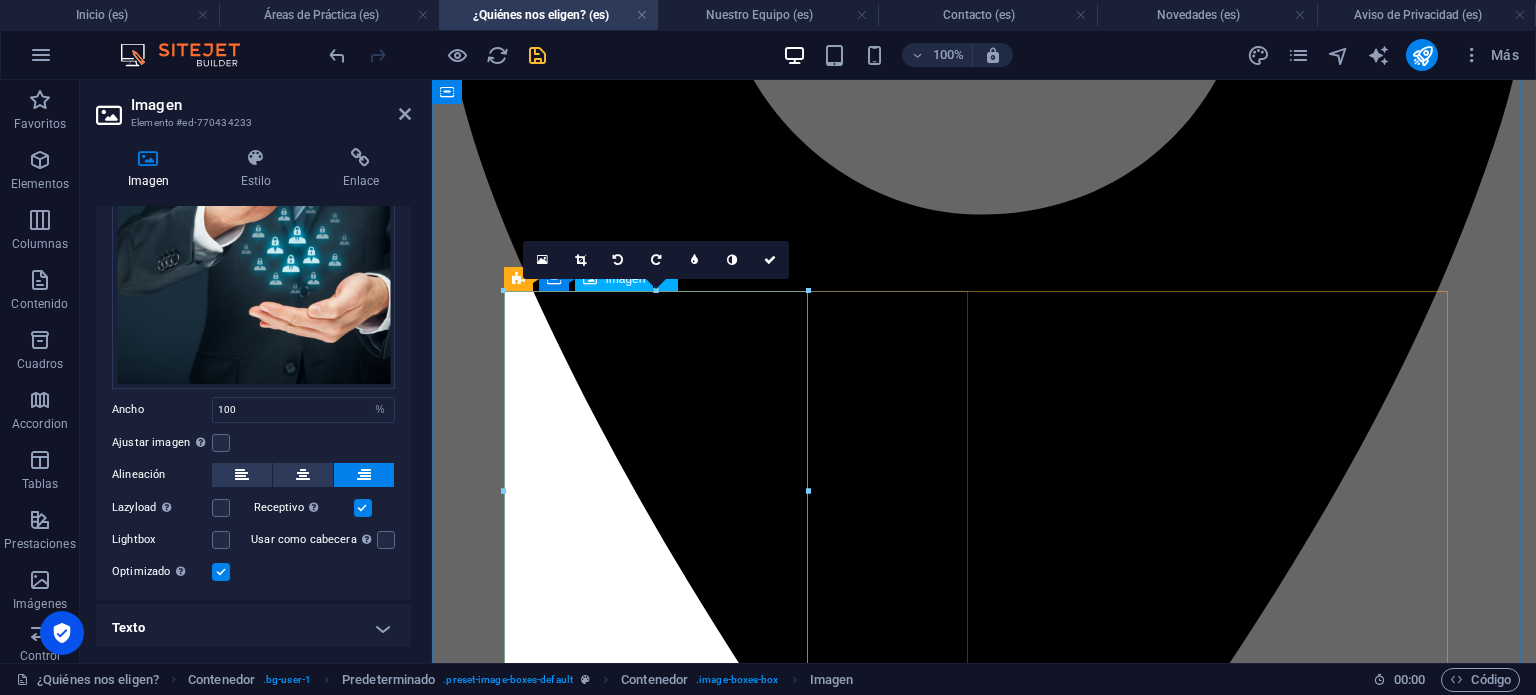 click at bounding box center [912, 10711] 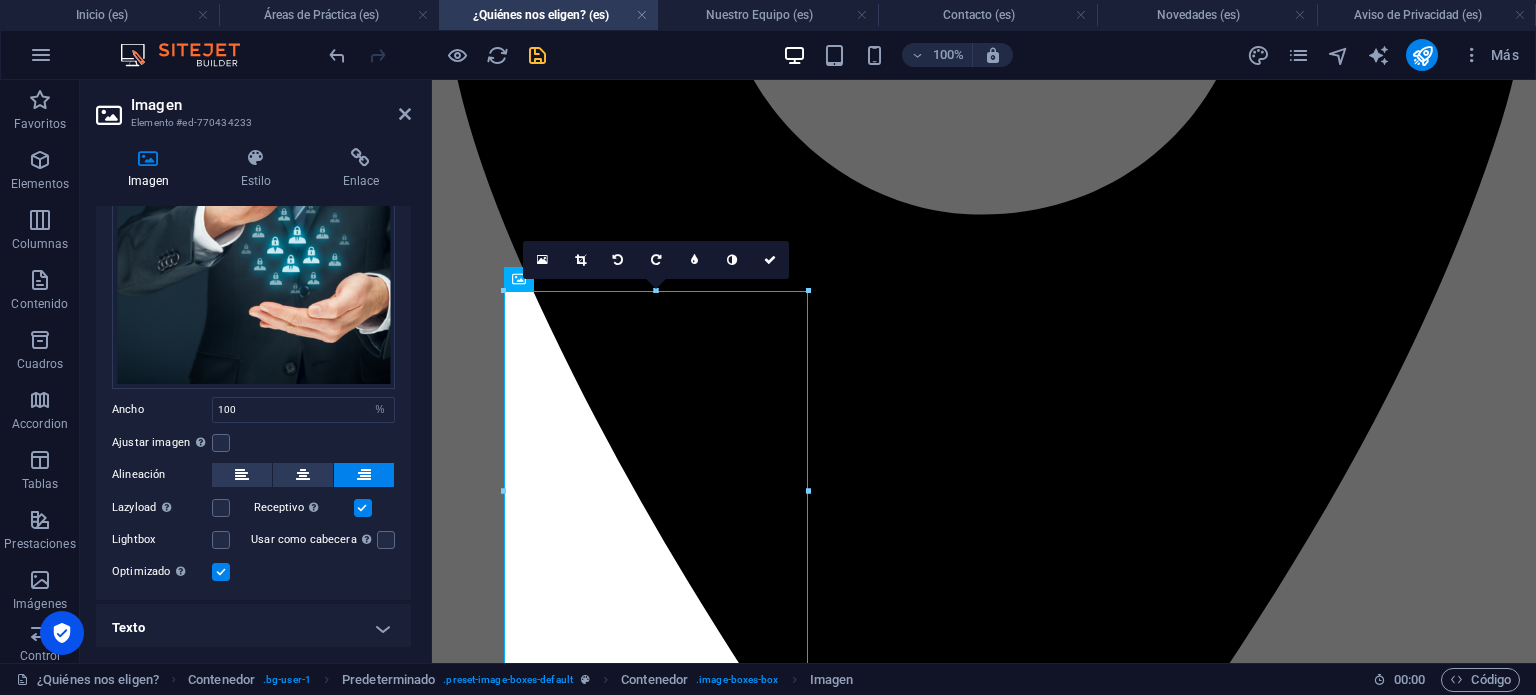 click at bounding box center (363, 508) 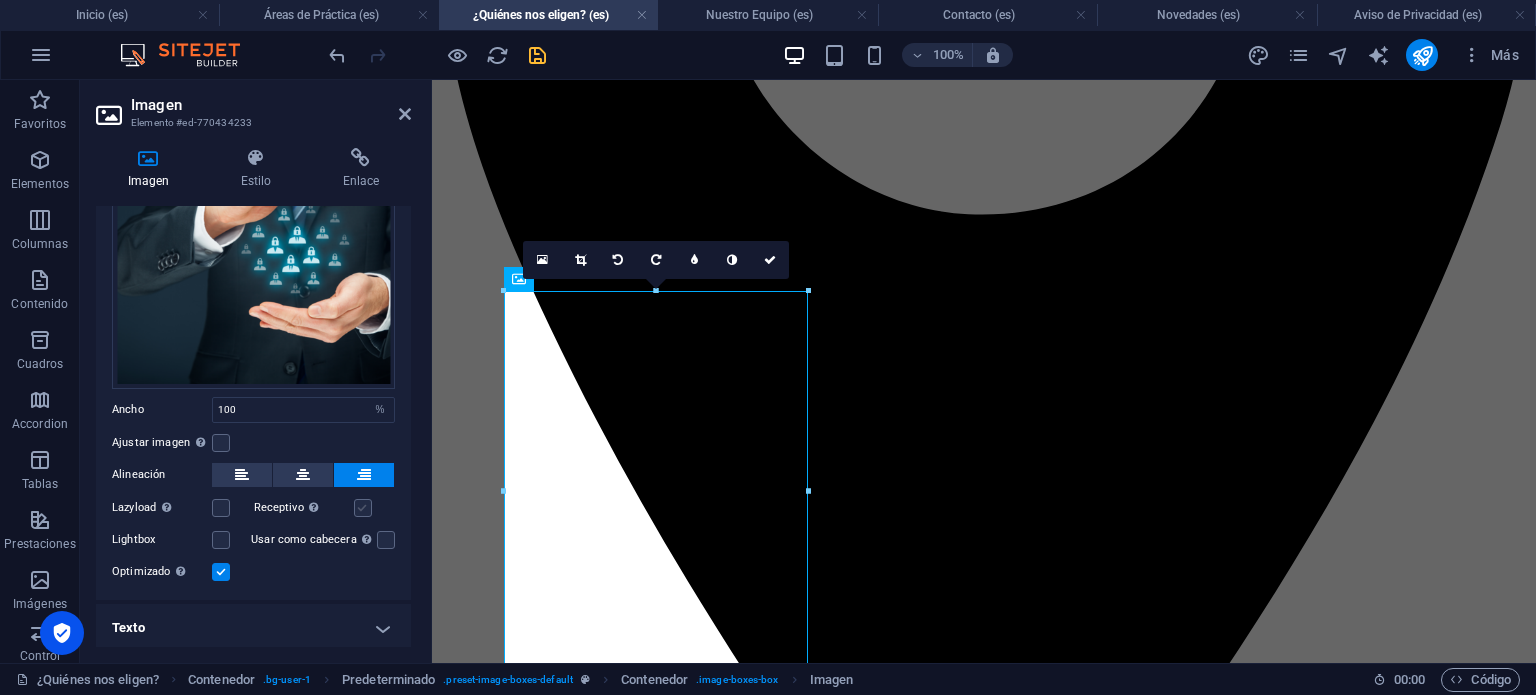 click at bounding box center [363, 508] 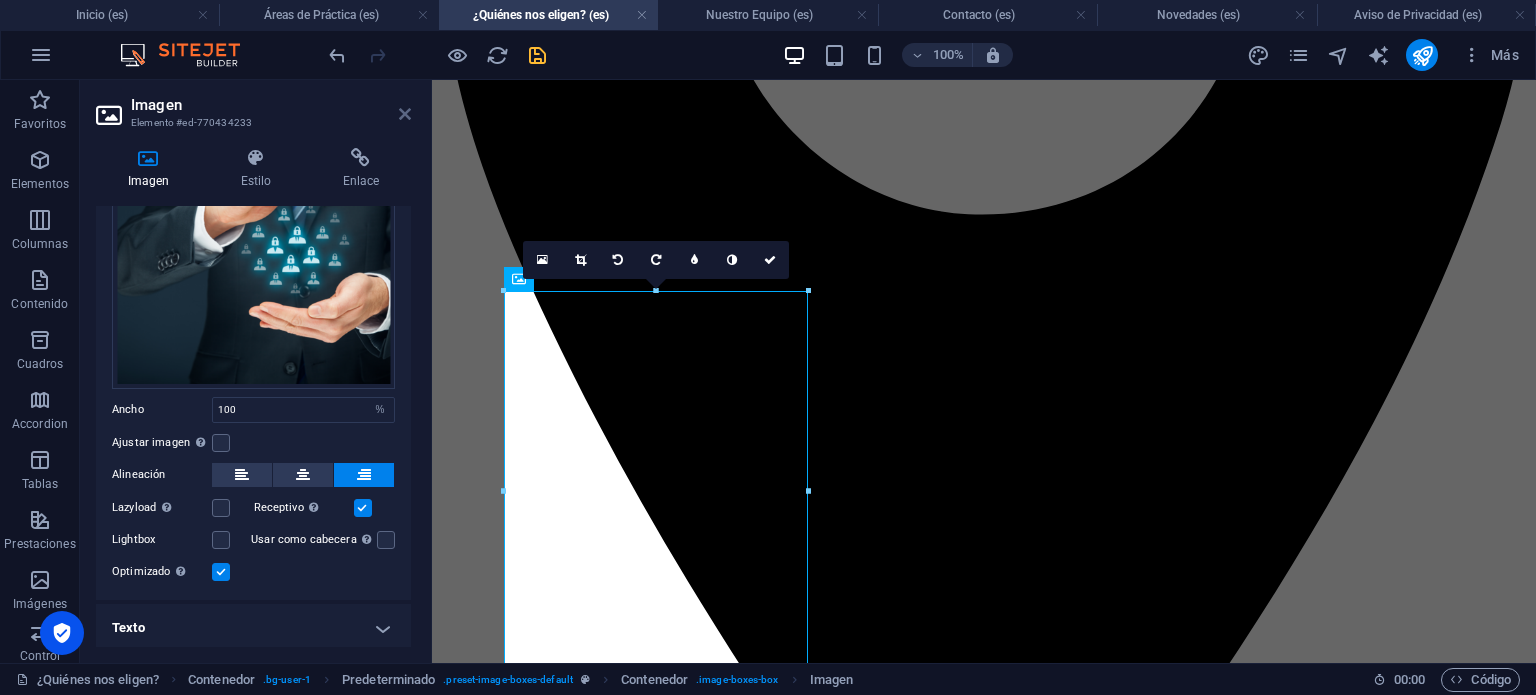 click at bounding box center (405, 114) 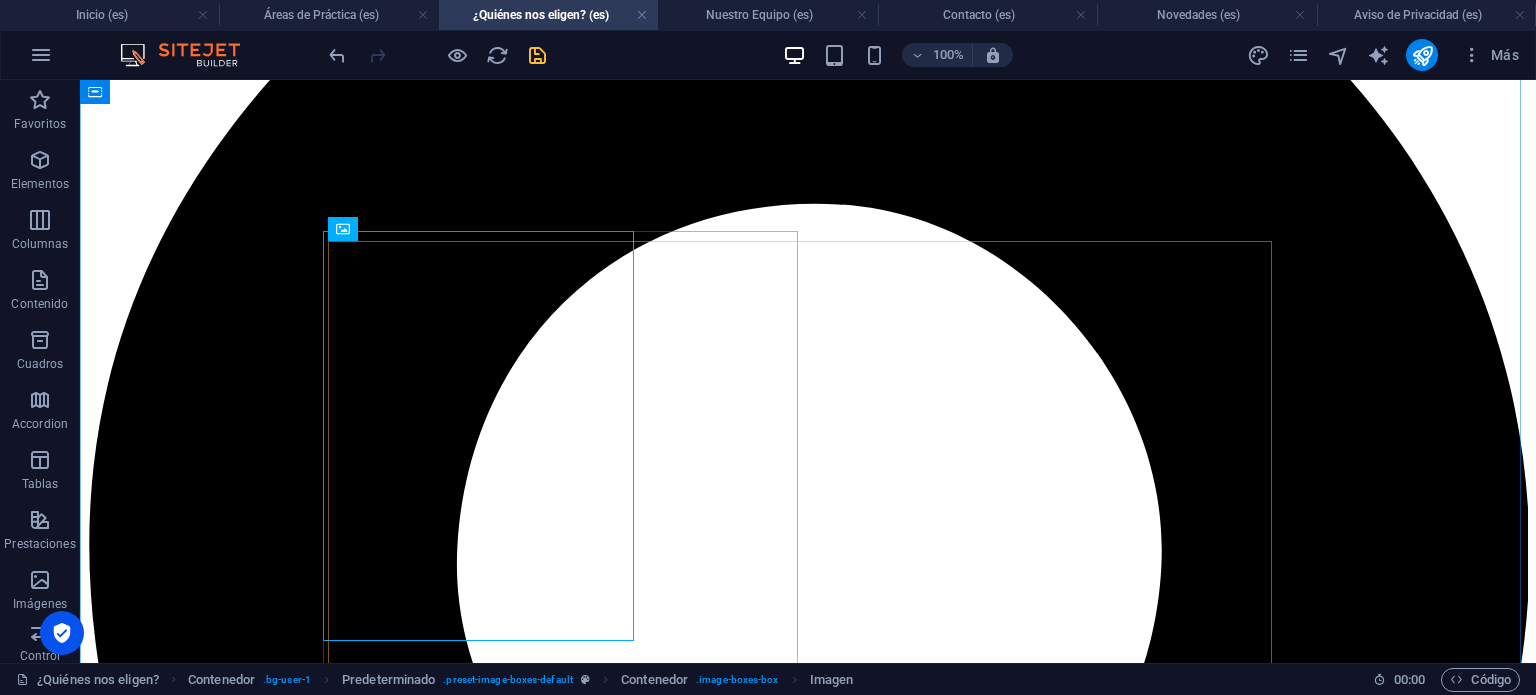 scroll, scrollTop: 2200, scrollLeft: 0, axis: vertical 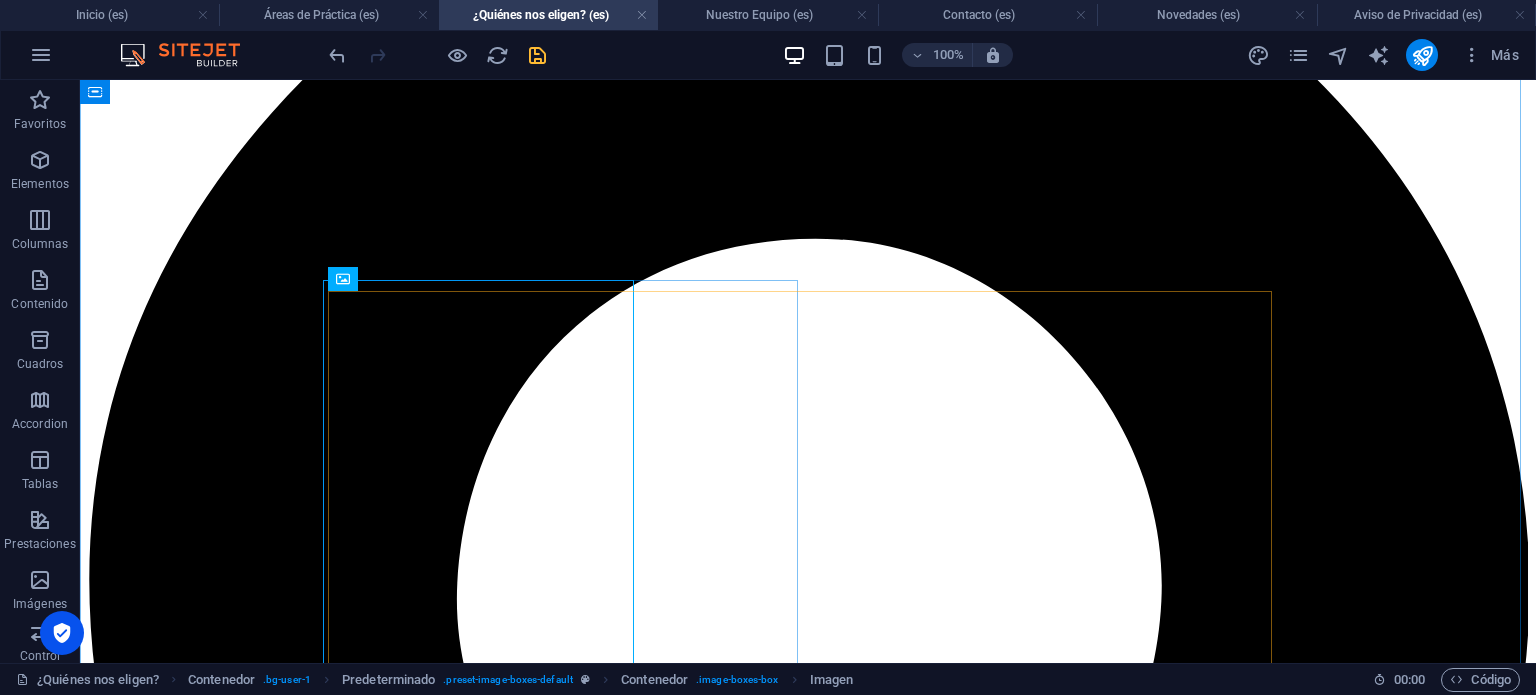 click on "Empresas con Alto Manejo de Datos Personales Empresas con alto manejo de datos personales: e-commerce, fintech, aseguradoras, hospitales, escuelas y universidades. Ver más" at bounding box center (560, 13979) 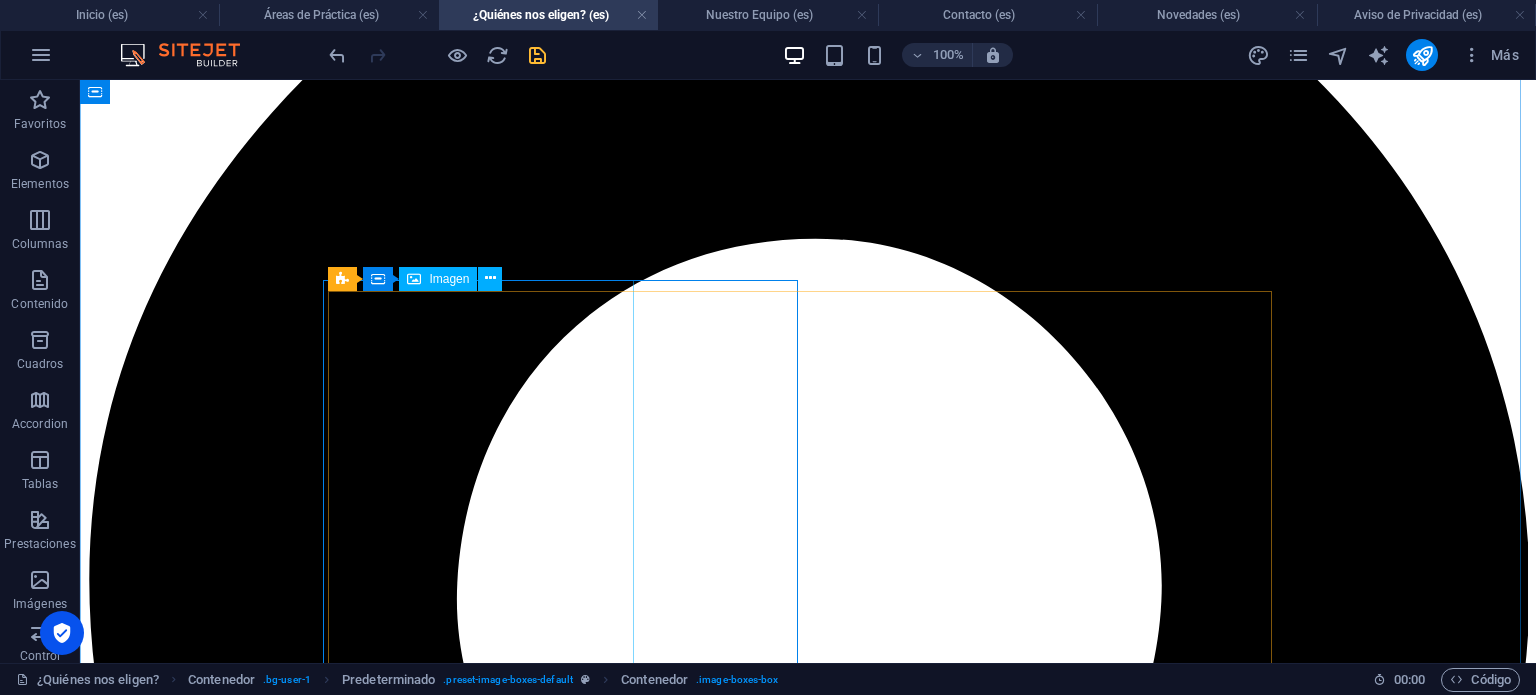 click at bounding box center (560, 13914) 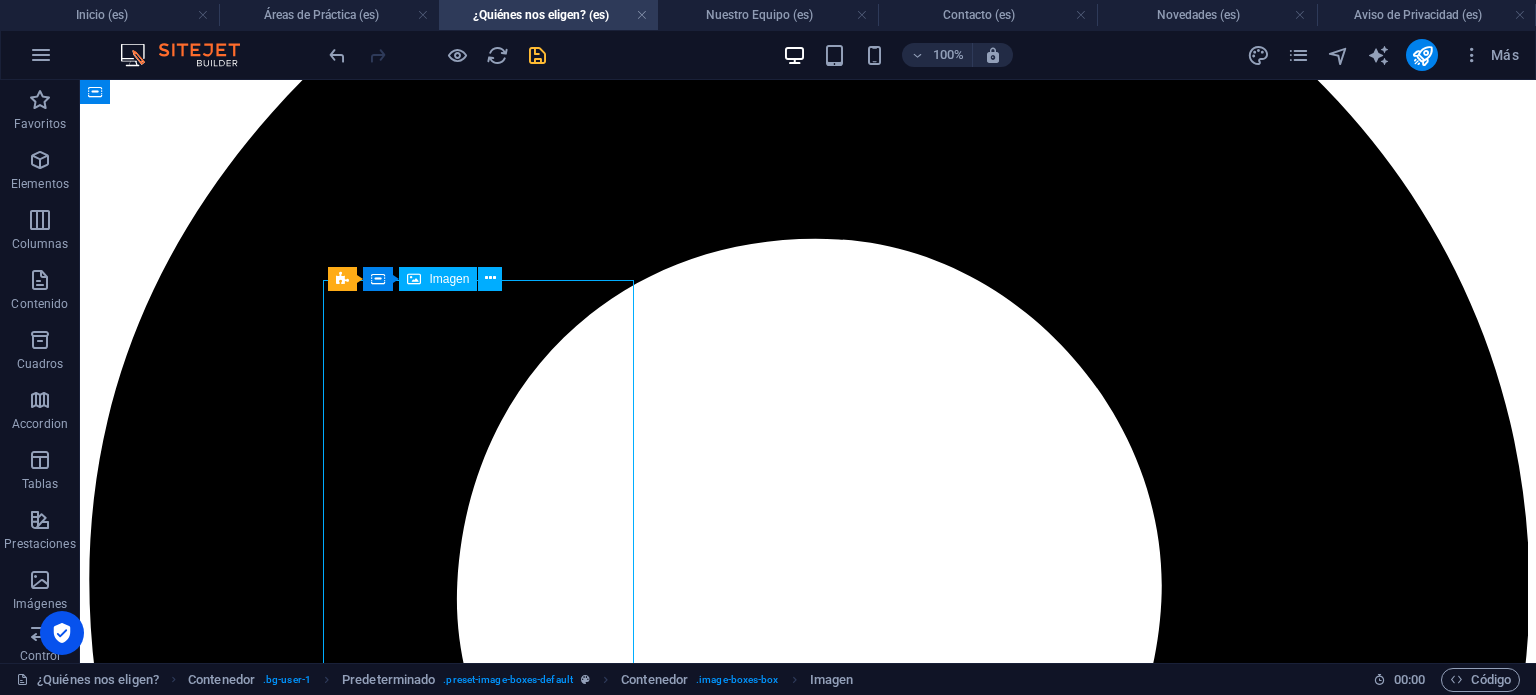 click at bounding box center [560, 13914] 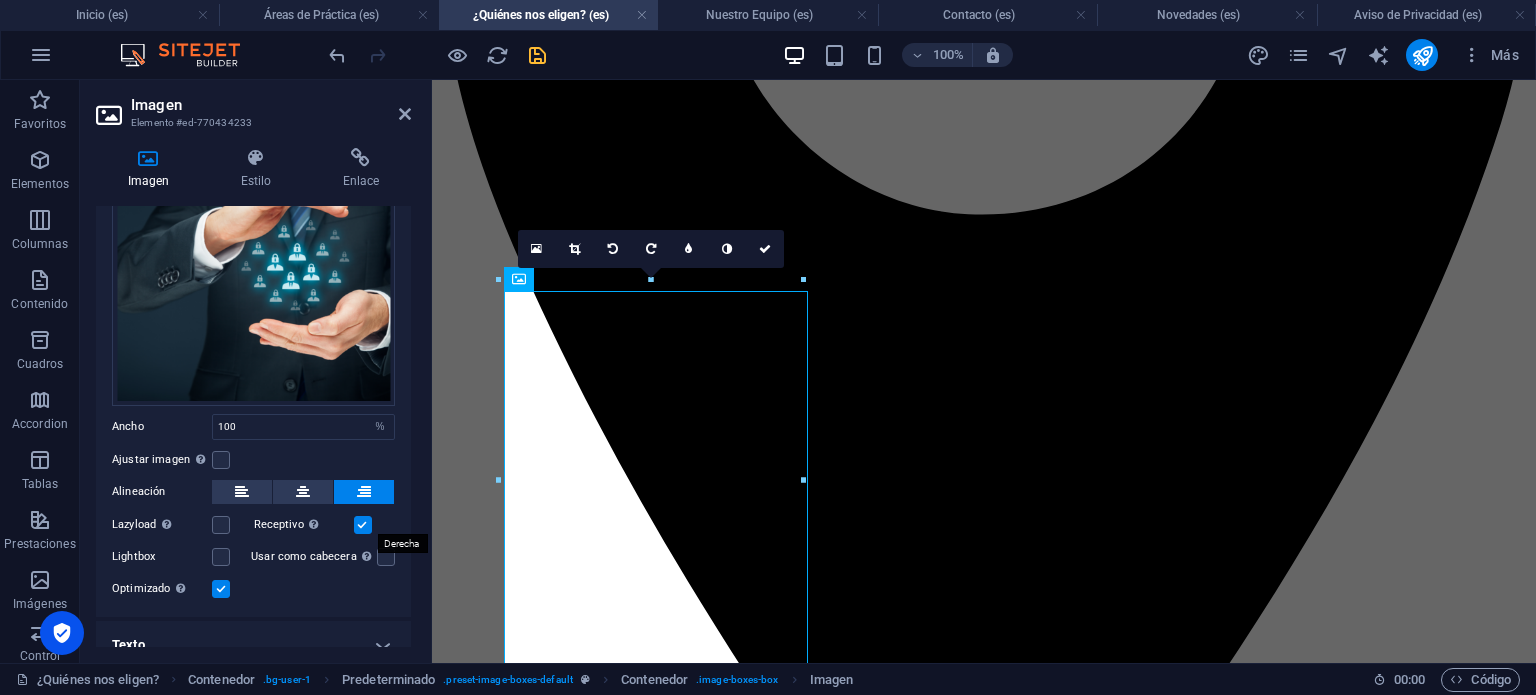 scroll, scrollTop: 152, scrollLeft: 0, axis: vertical 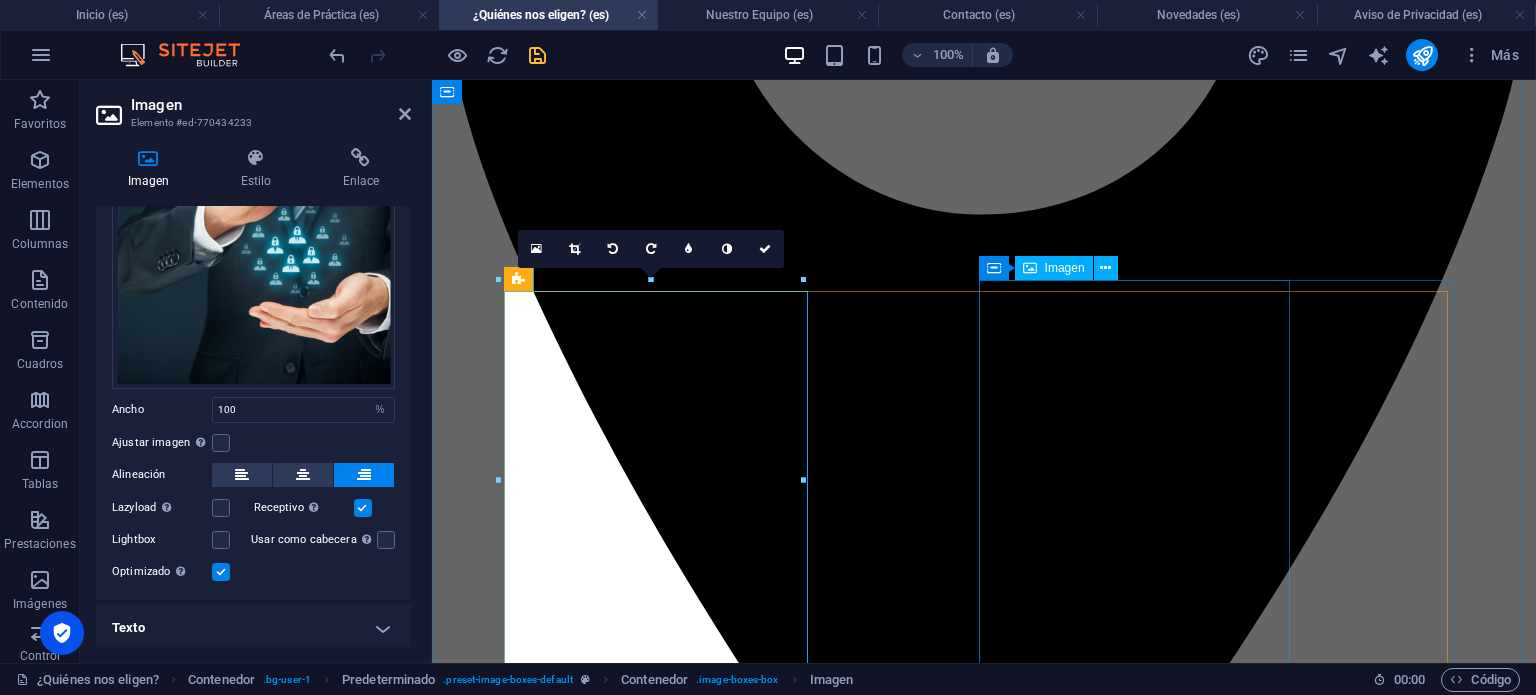 click at bounding box center [912, 12088] 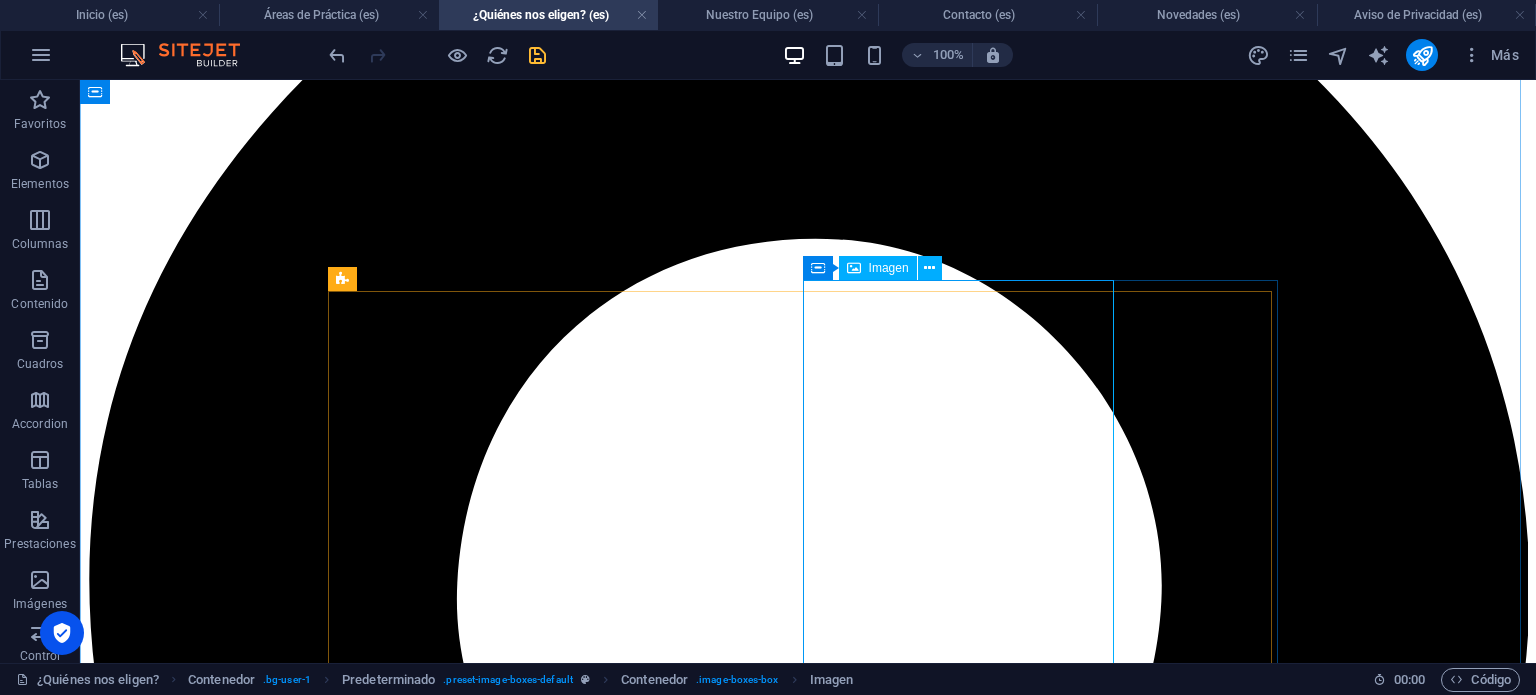 click at bounding box center [560, 15291] 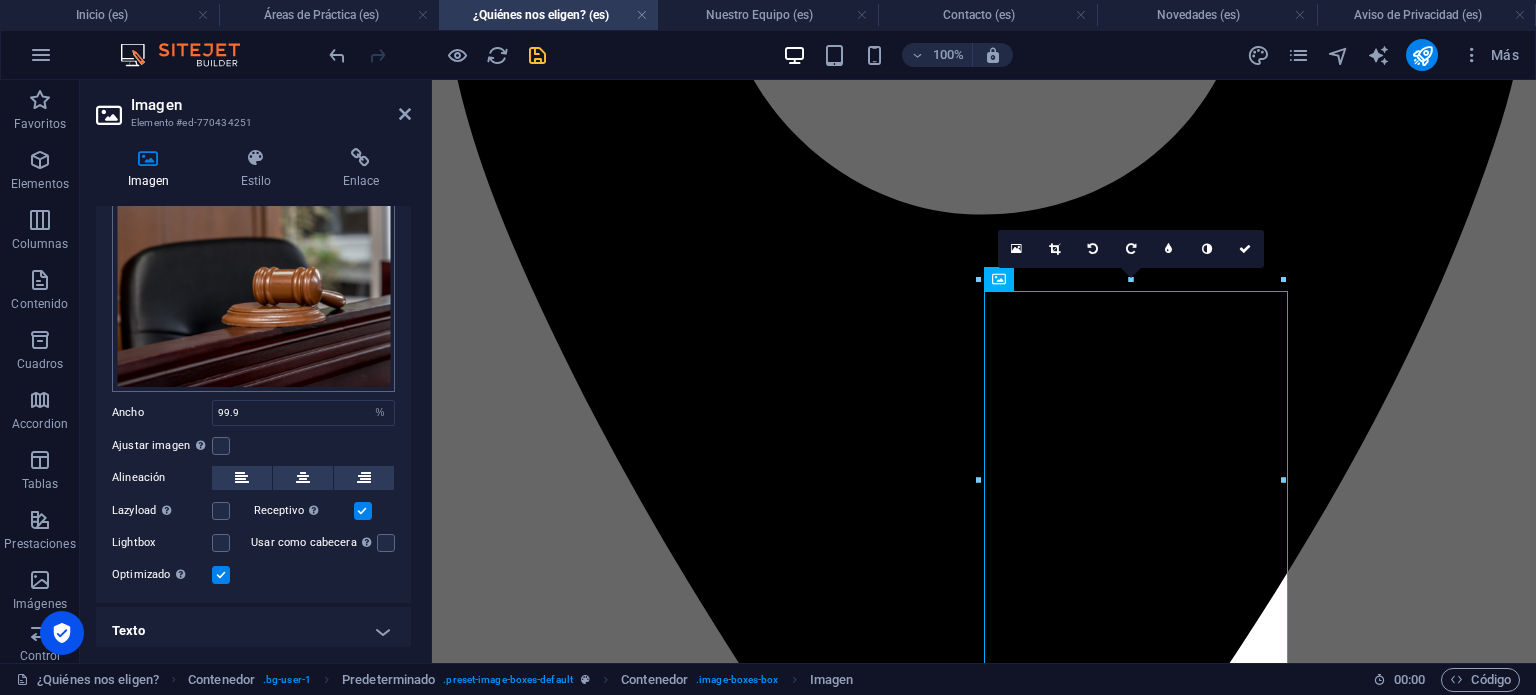 scroll, scrollTop: 152, scrollLeft: 0, axis: vertical 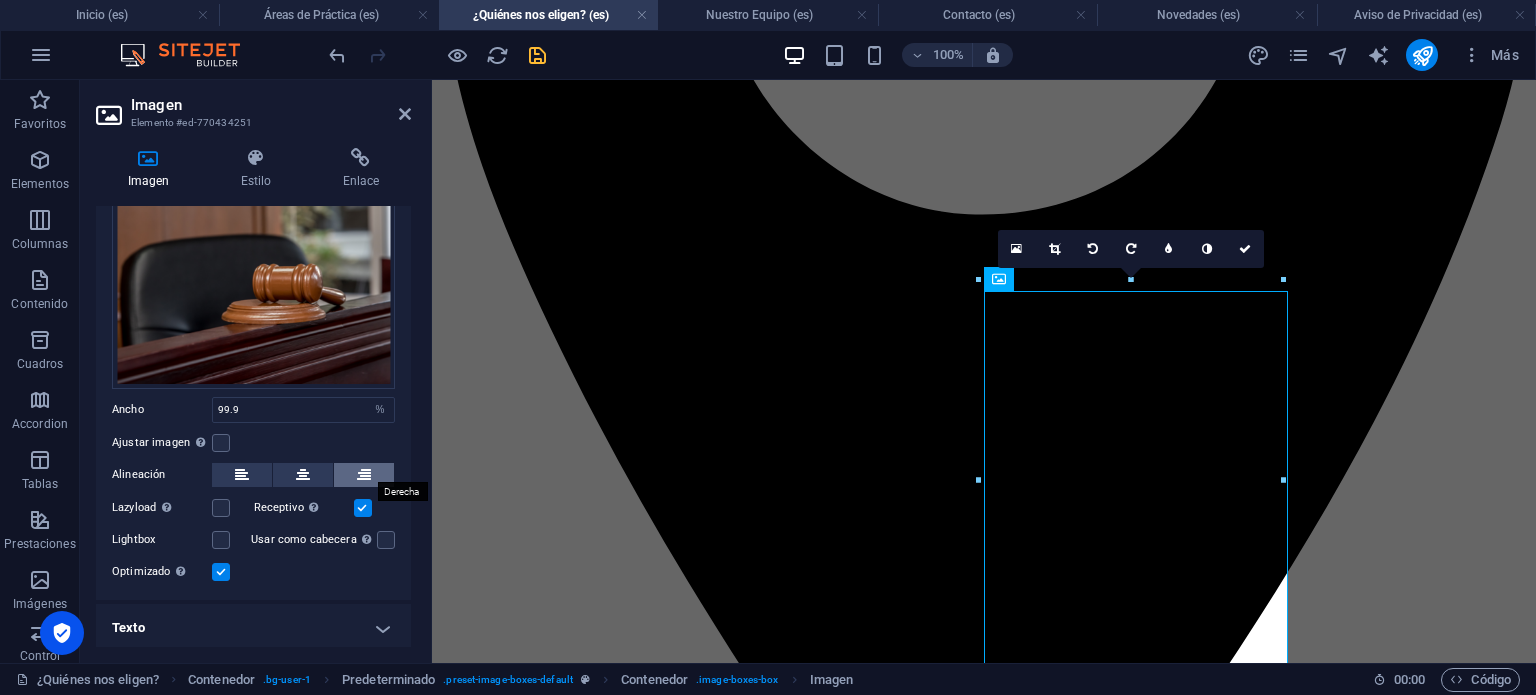 click at bounding box center (364, 475) 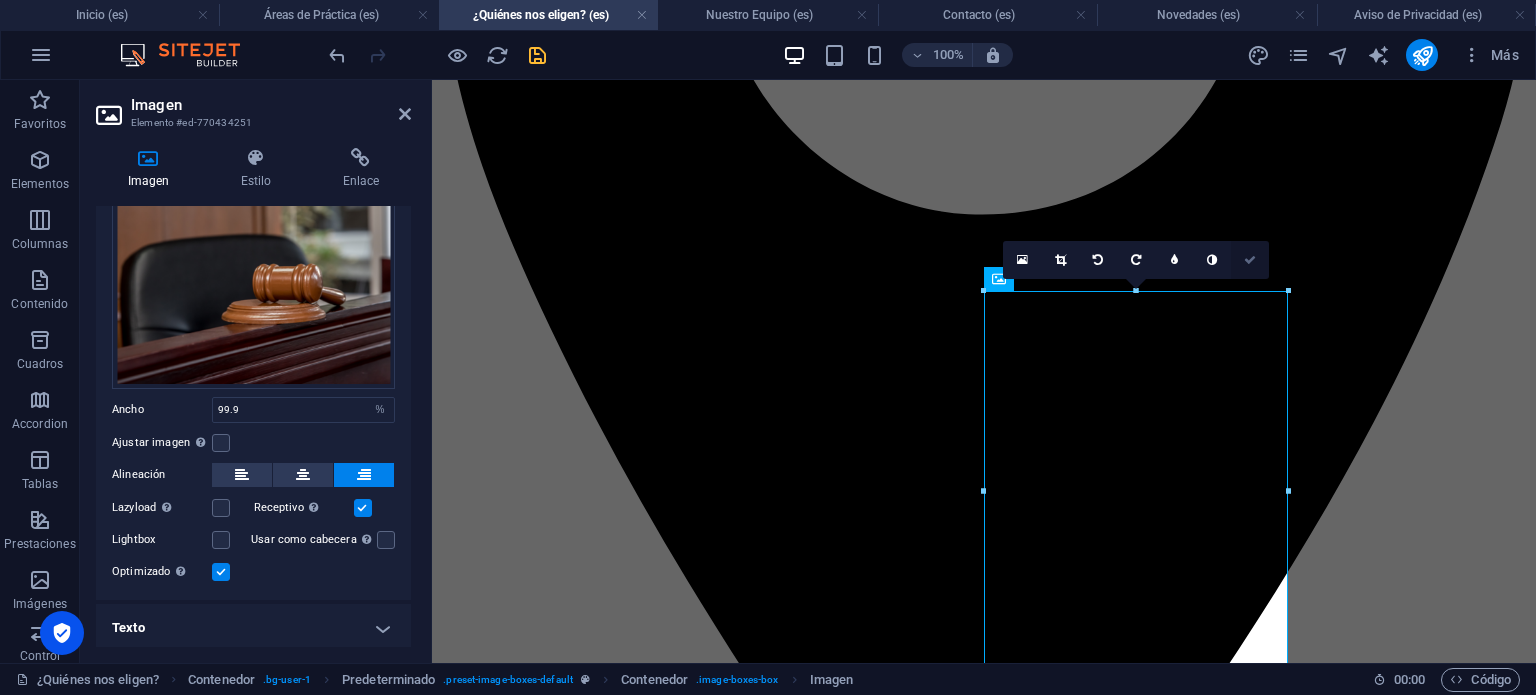 click at bounding box center [1250, 260] 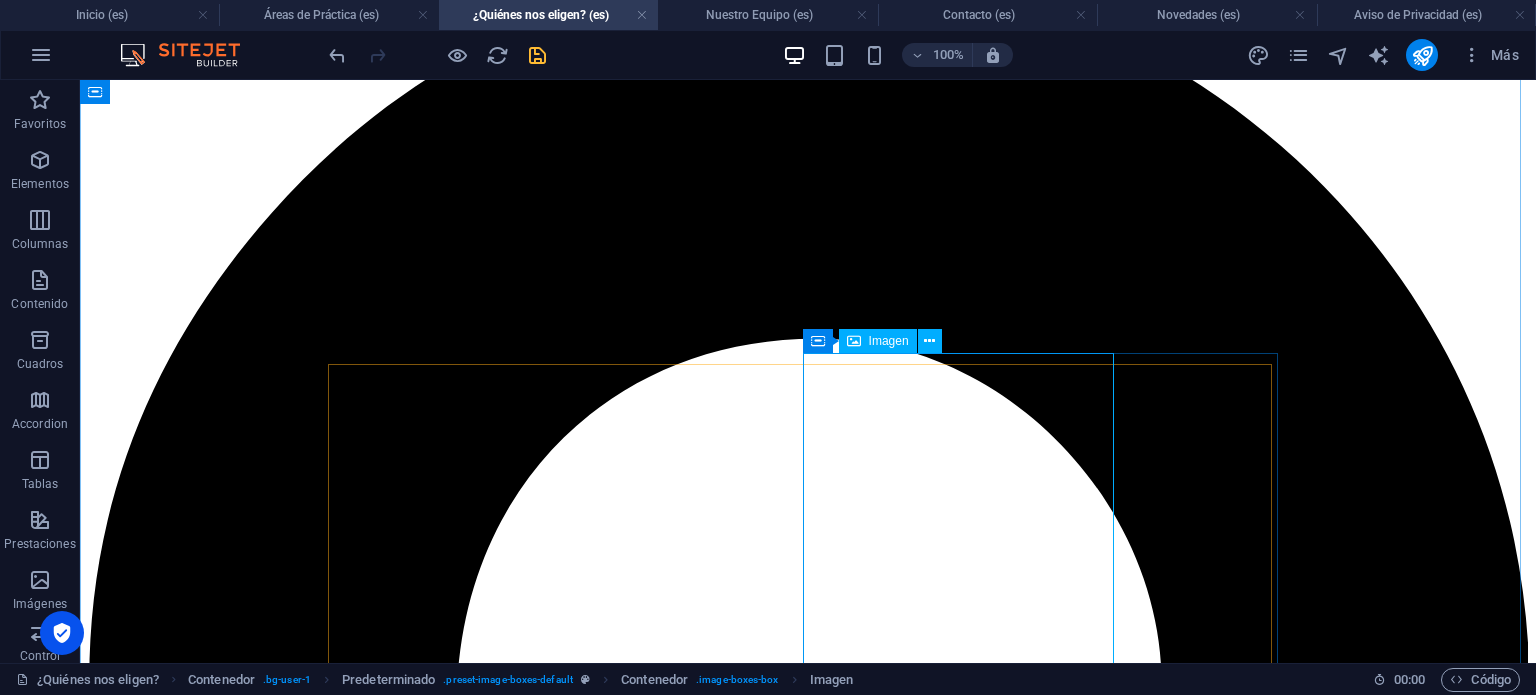 scroll, scrollTop: 2200, scrollLeft: 0, axis: vertical 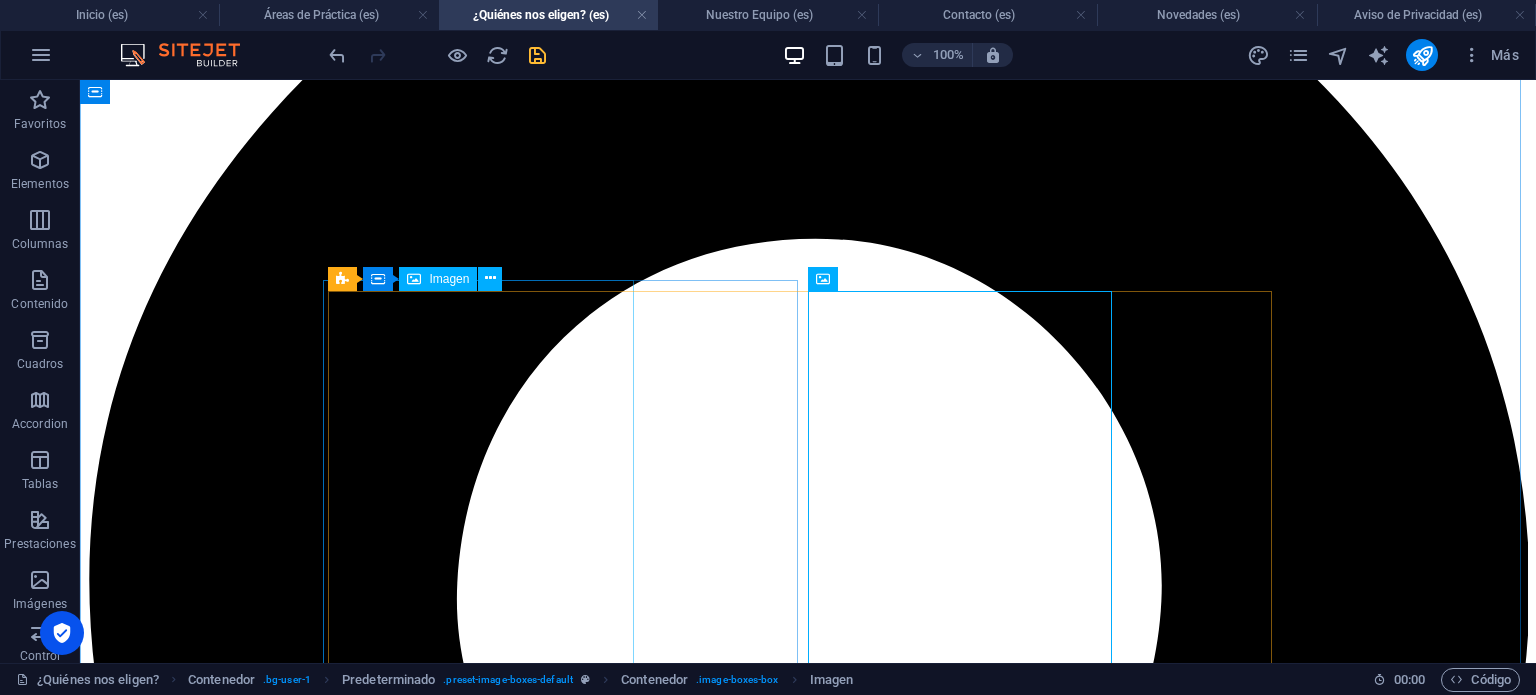 click at bounding box center (560, 13914) 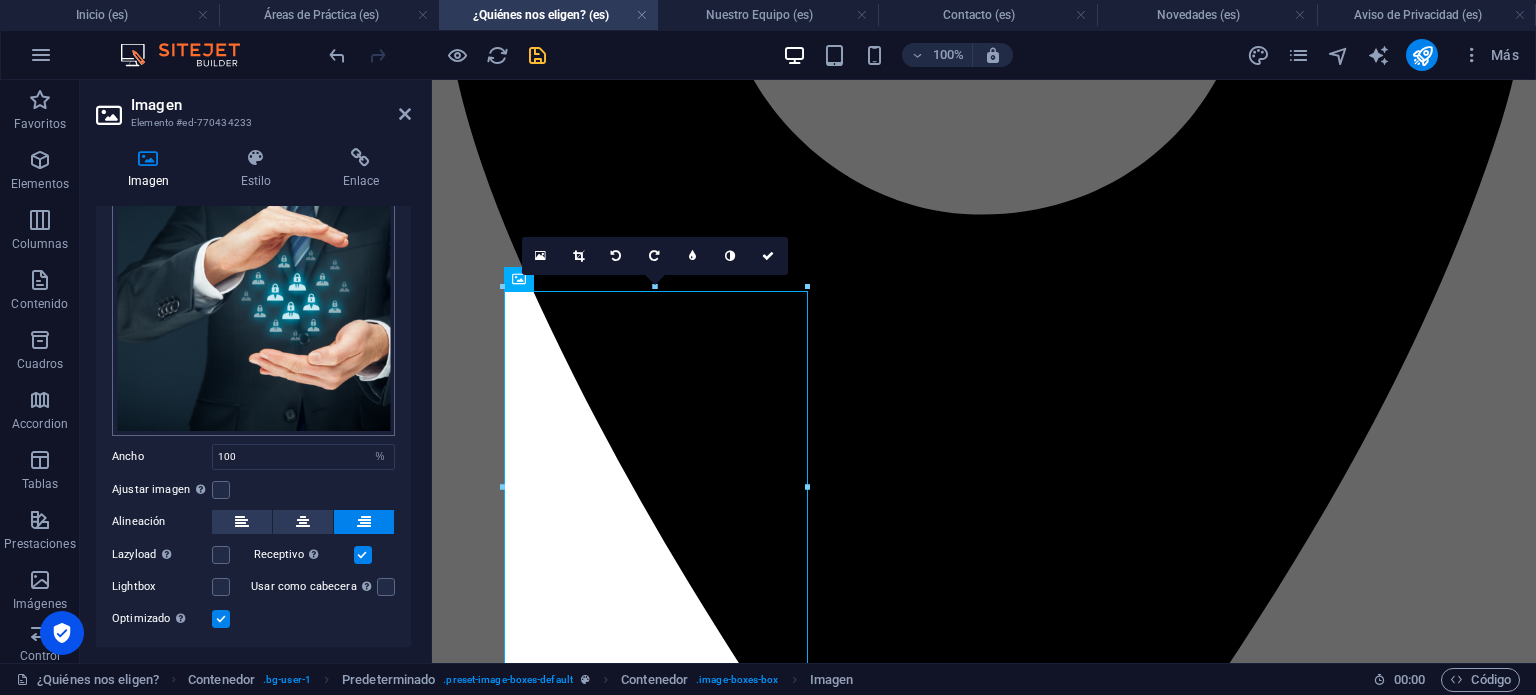 scroll, scrollTop: 152, scrollLeft: 0, axis: vertical 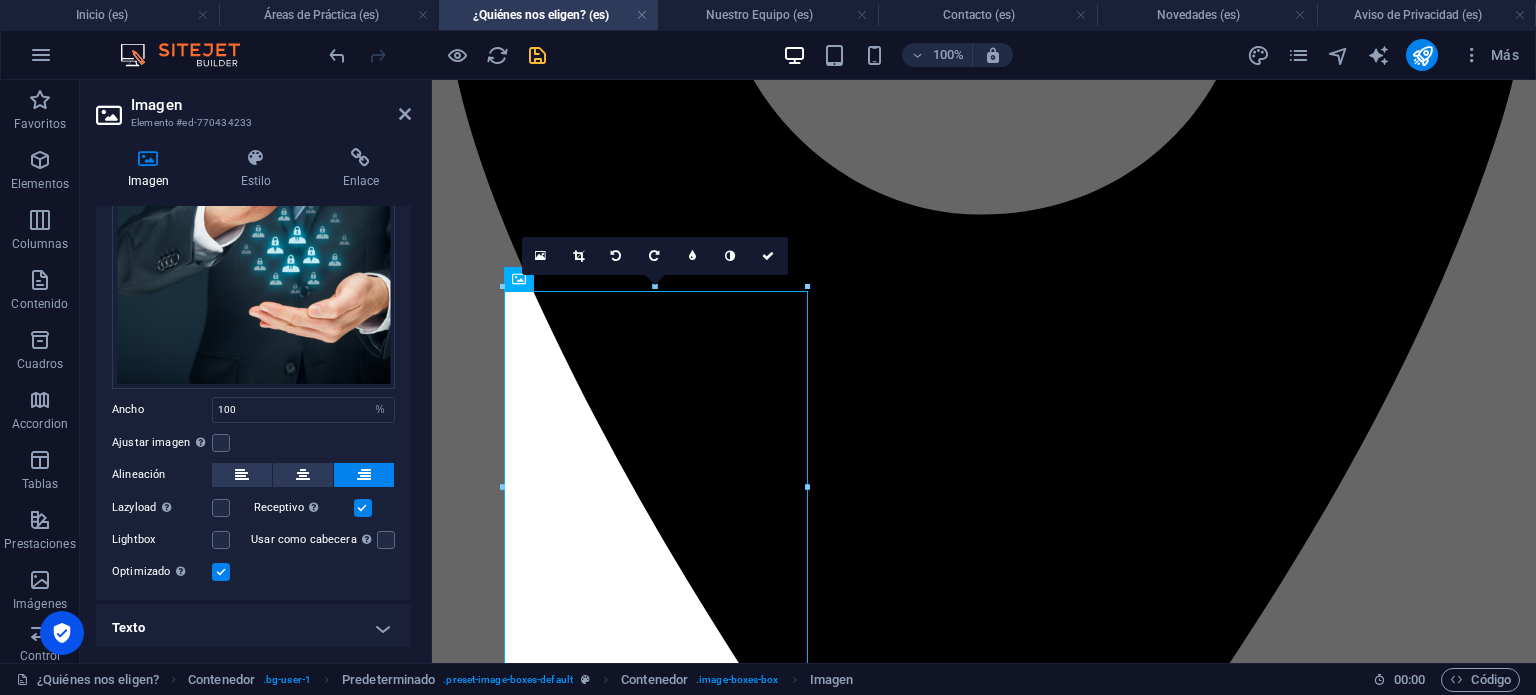 click at bounding box center [221, 572] 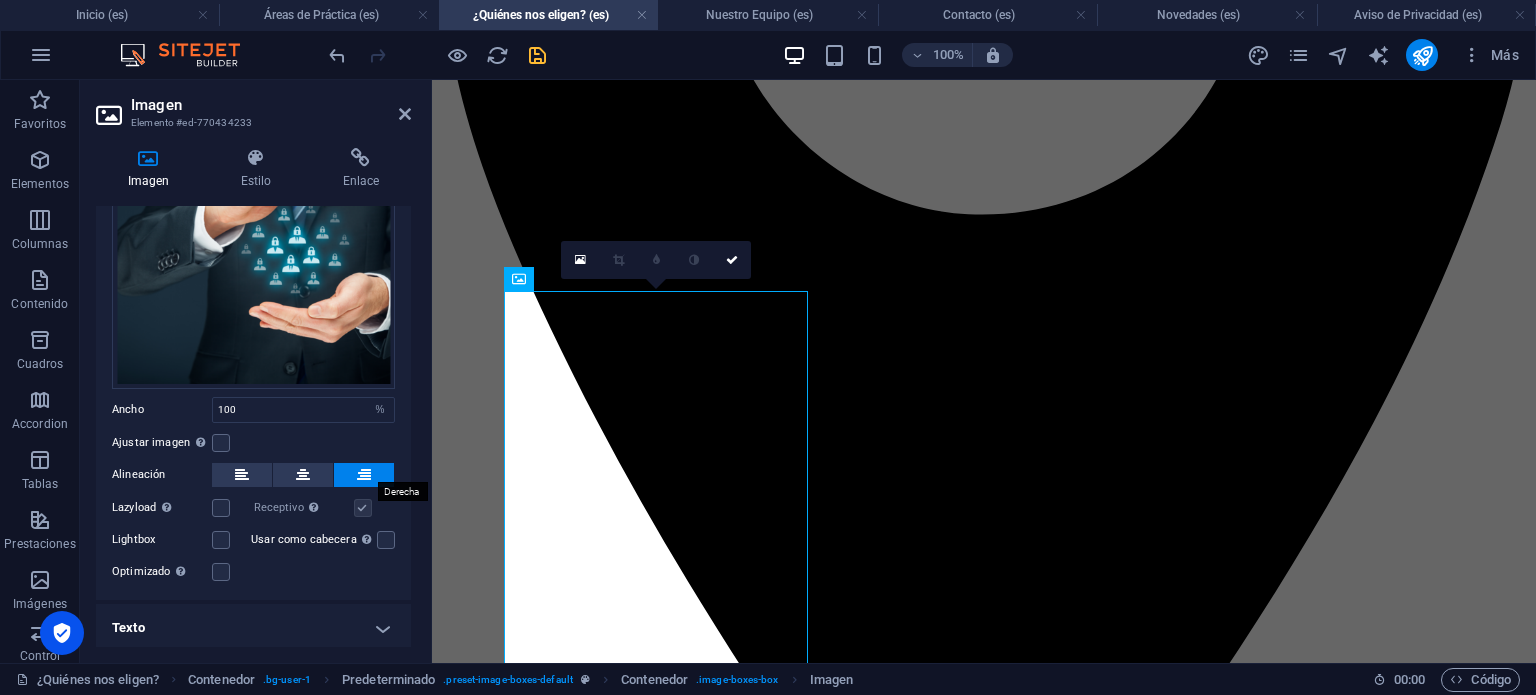 click at bounding box center [364, 475] 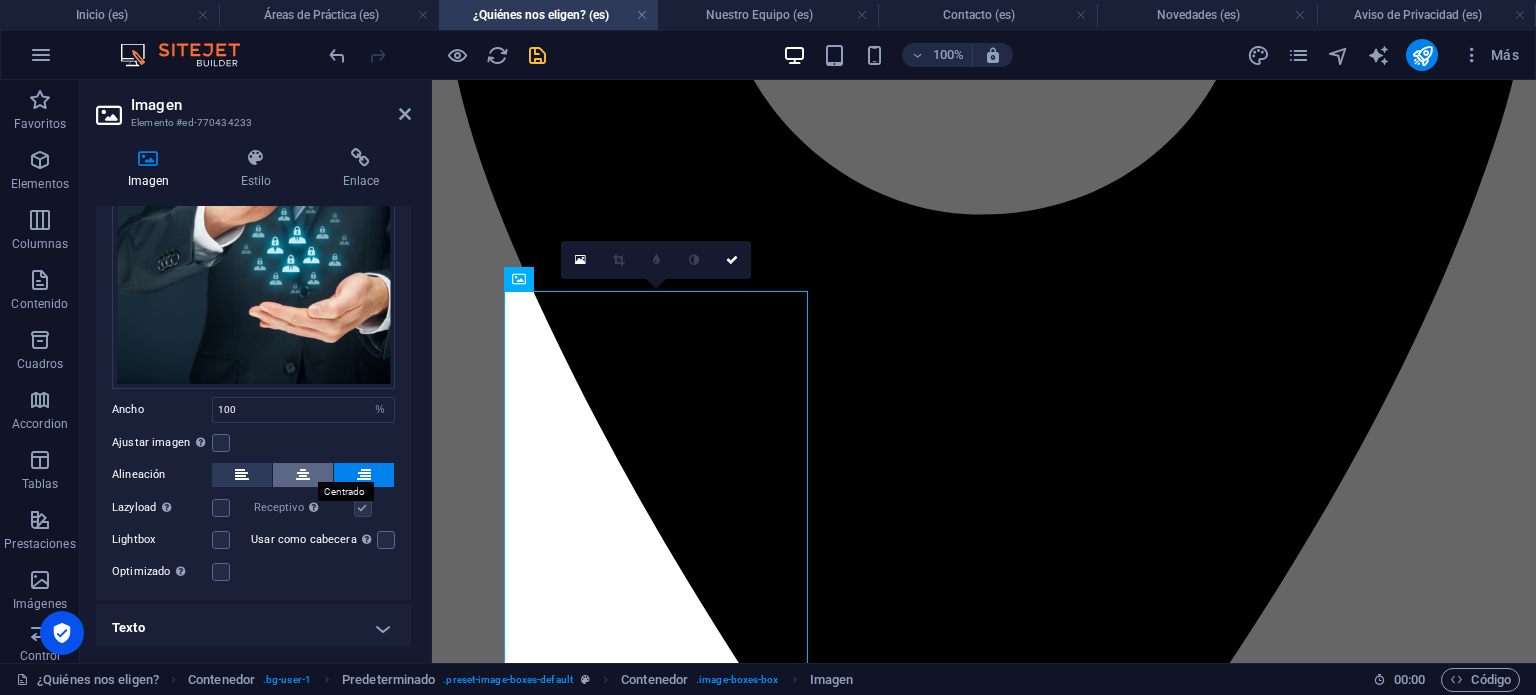 click at bounding box center [303, 475] 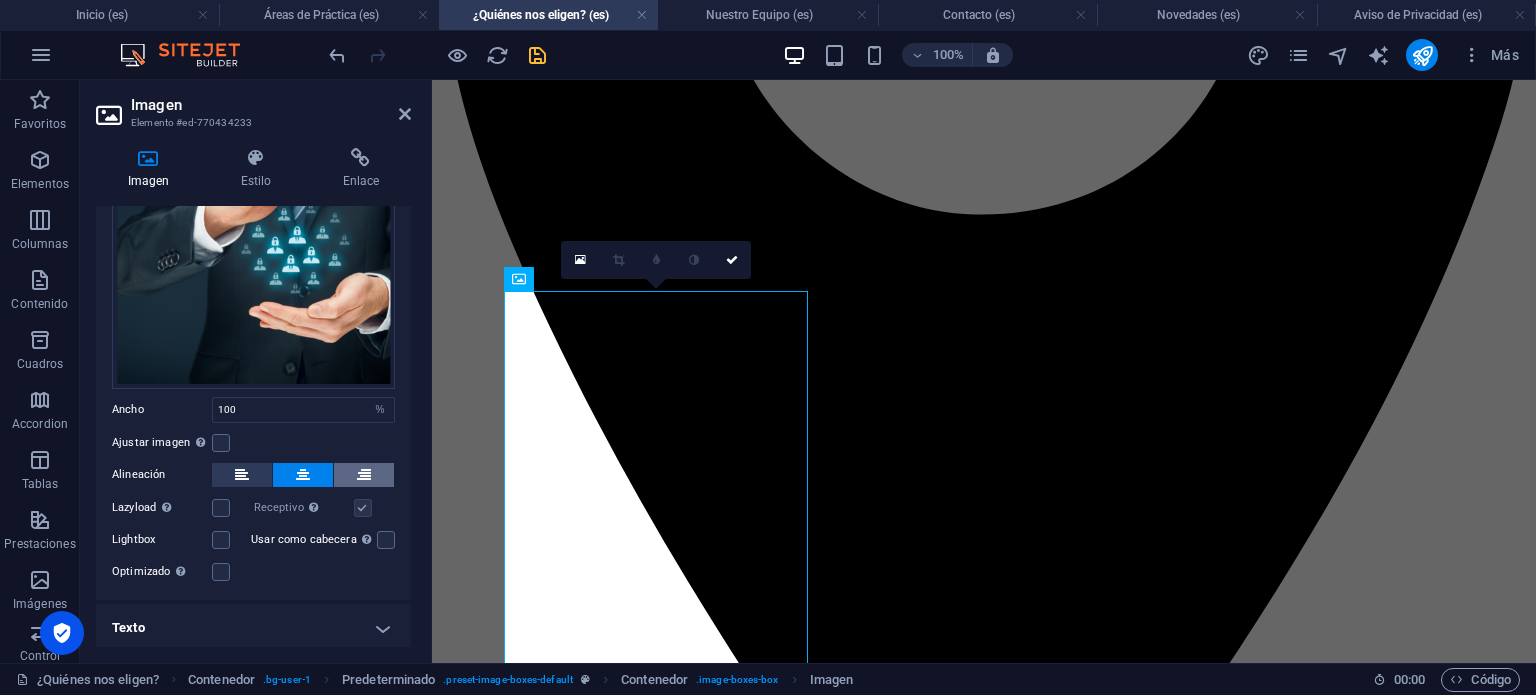 click at bounding box center [364, 475] 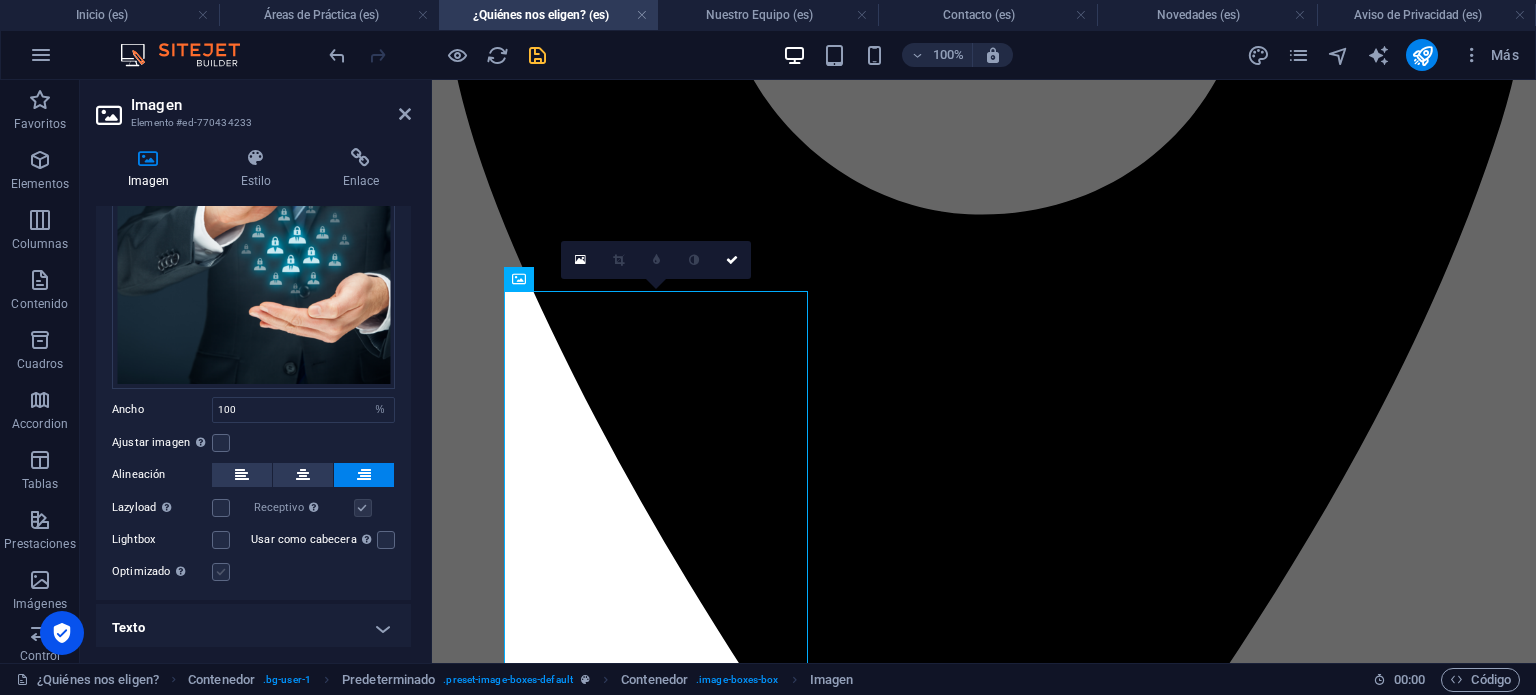 click at bounding box center (221, 572) 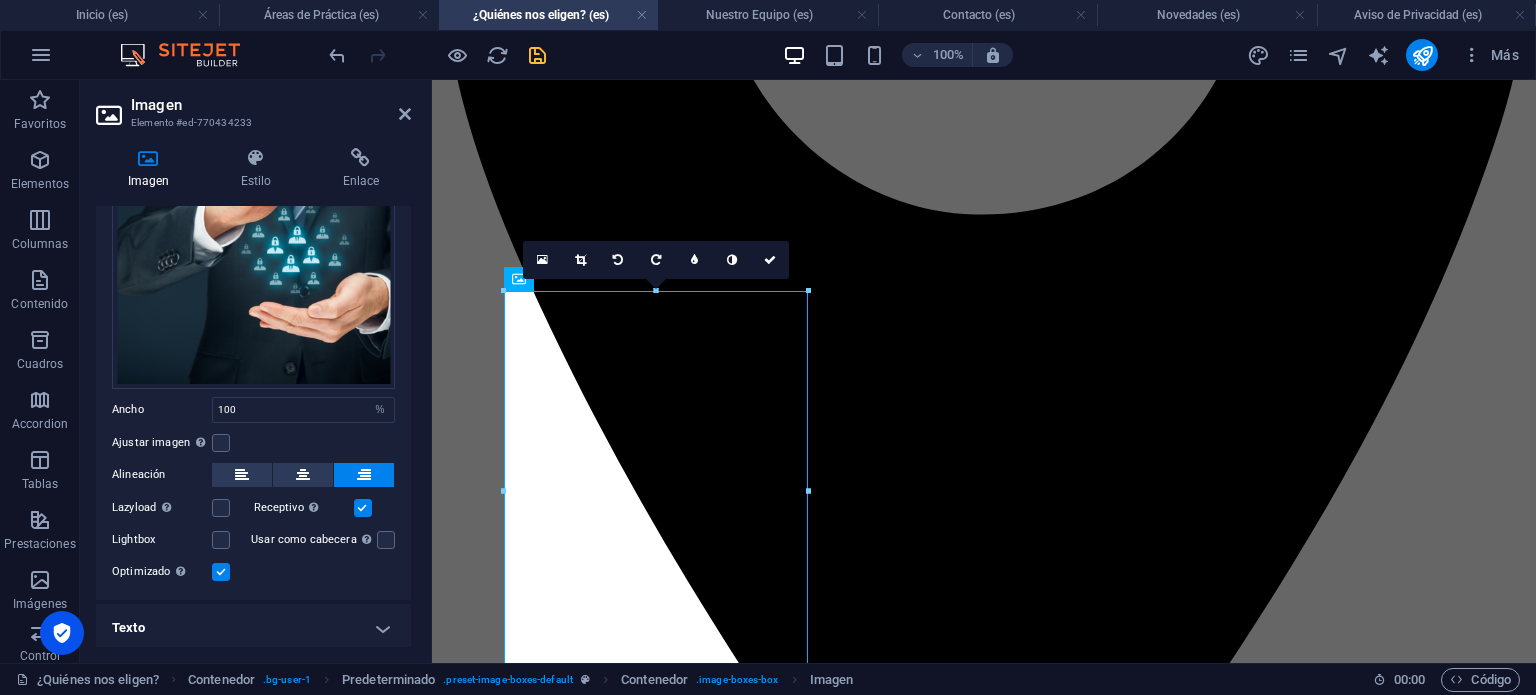 click at bounding box center [221, 572] 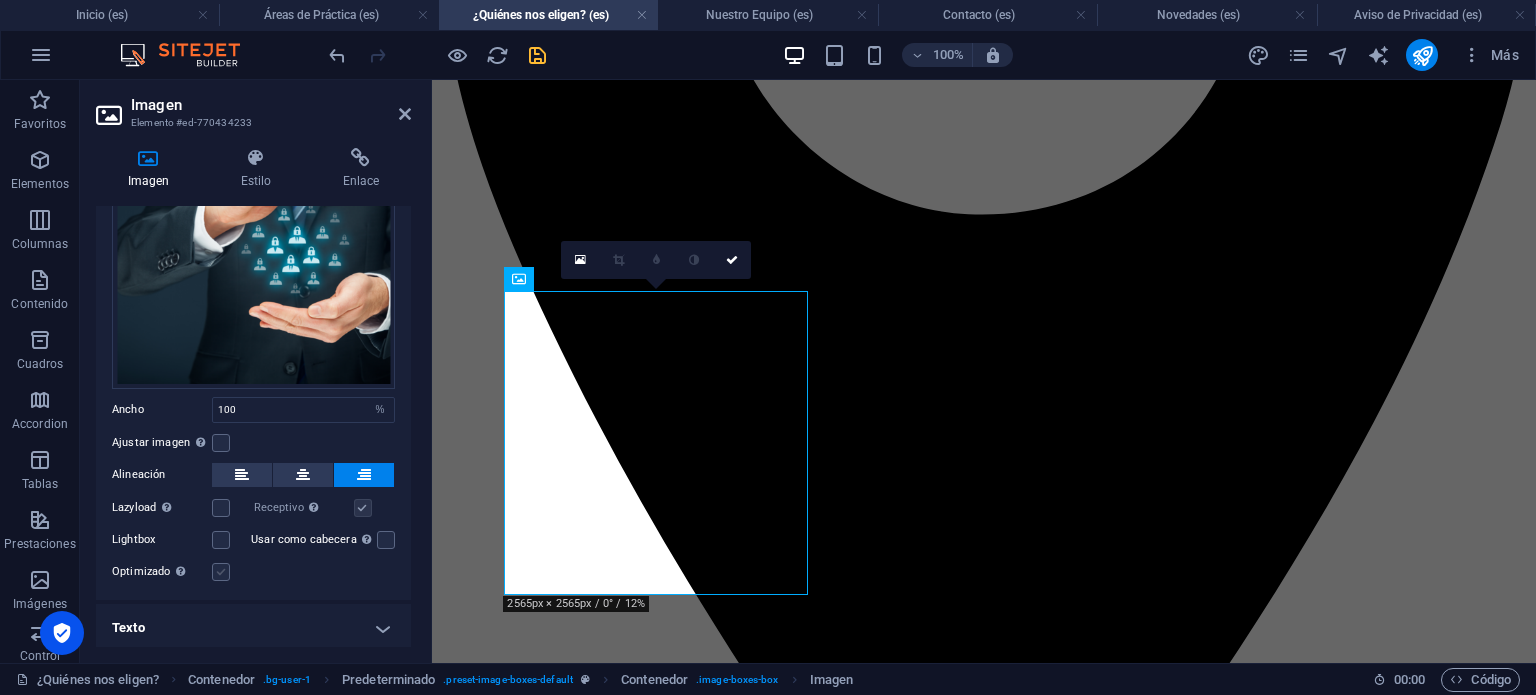 click at bounding box center (221, 572) 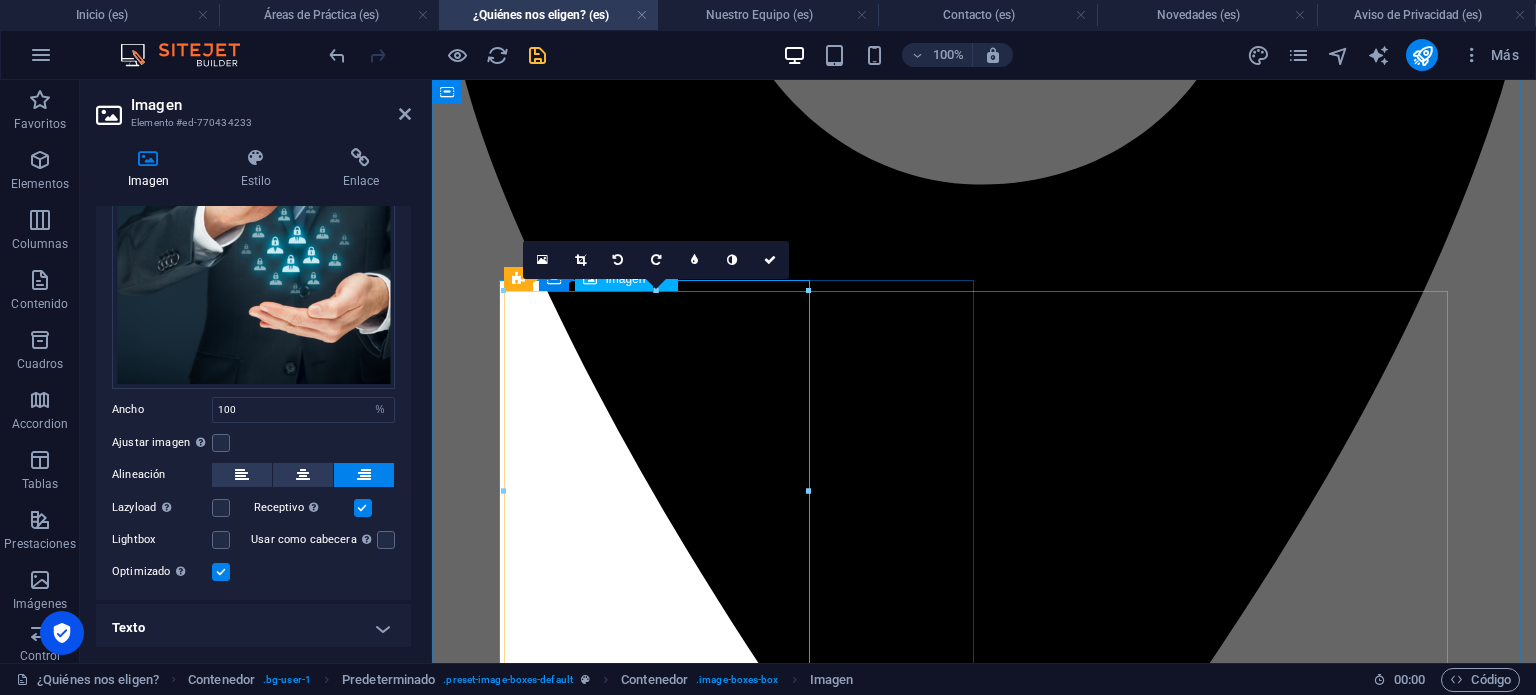 scroll, scrollTop: 2200, scrollLeft: 0, axis: vertical 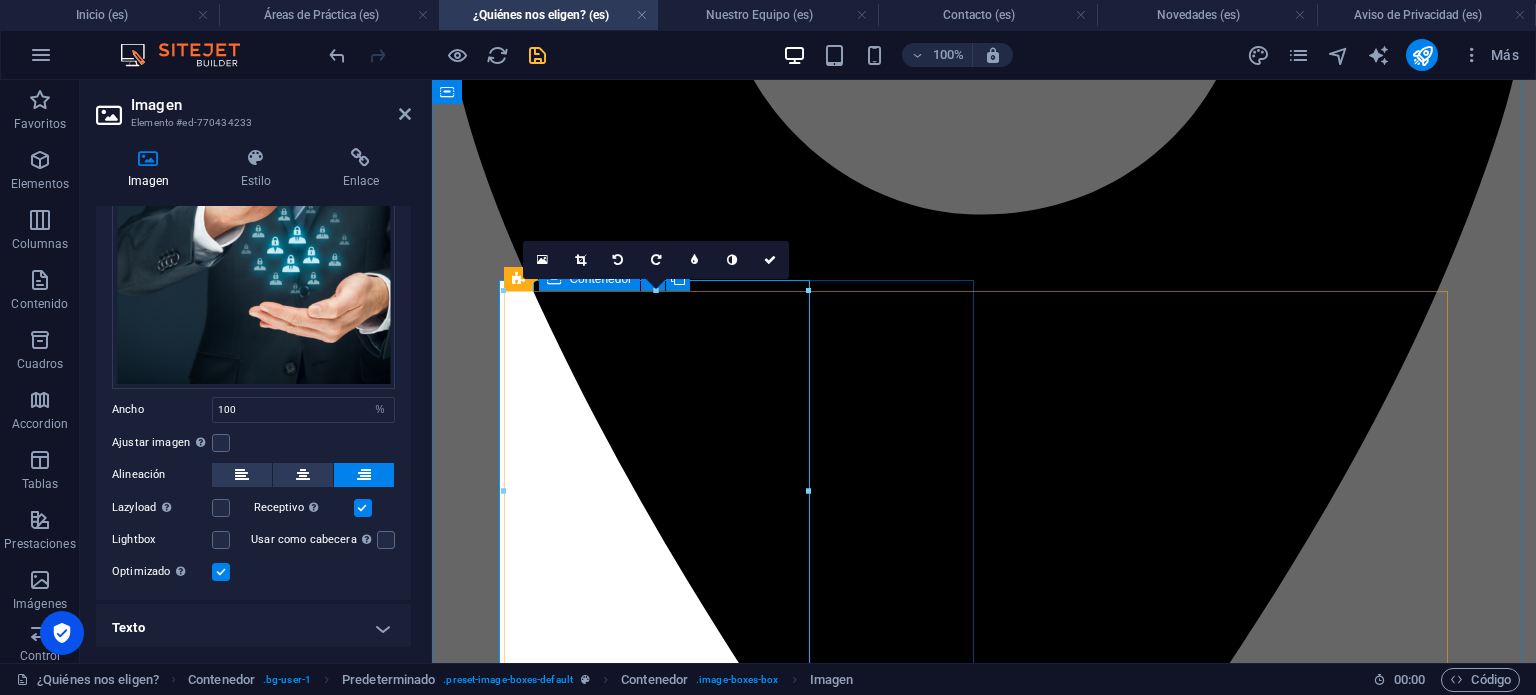 click on "Empresas con Alto Manejo de Datos Personales Empresas con alto manejo de datos personales: e-commerce, fintech, aseguradoras, hospitales, escuelas y universidades. Ver más" at bounding box center (912, 10776) 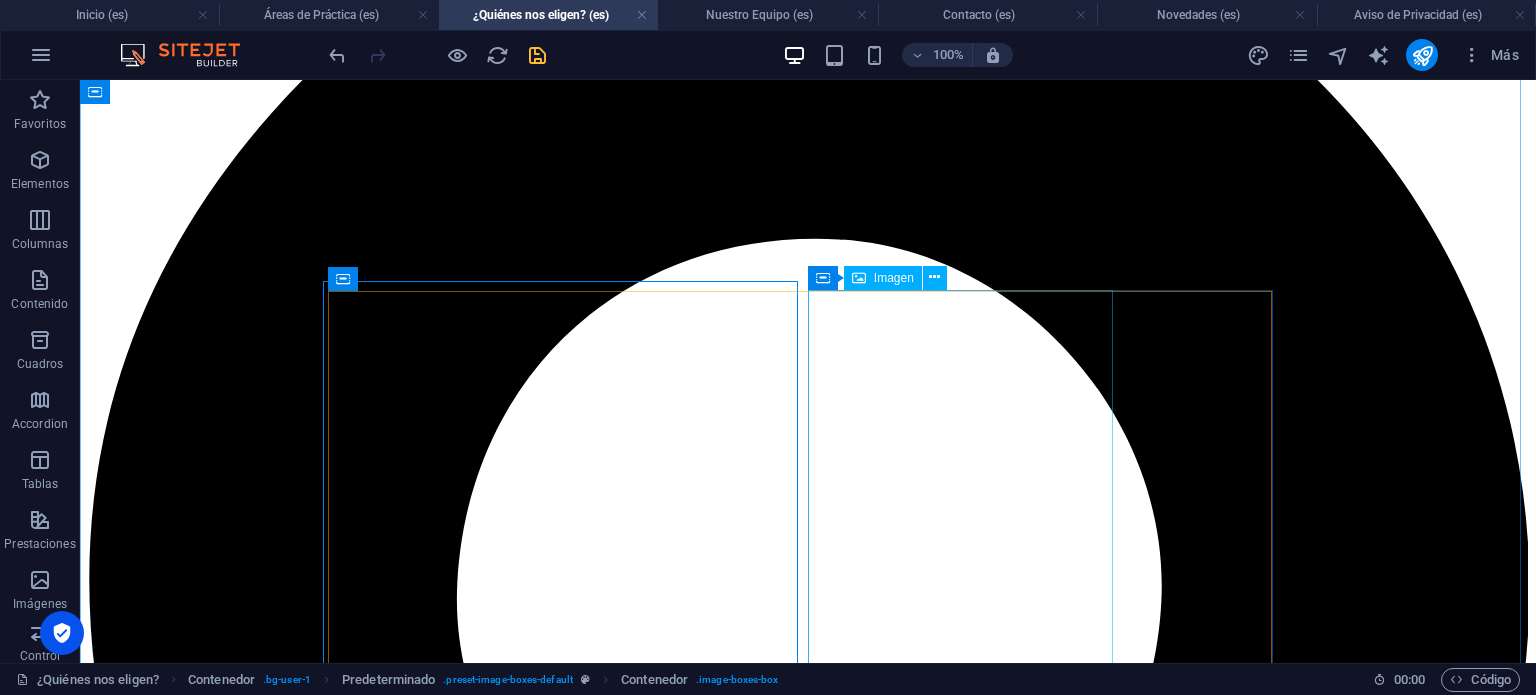click at bounding box center [560, 15291] 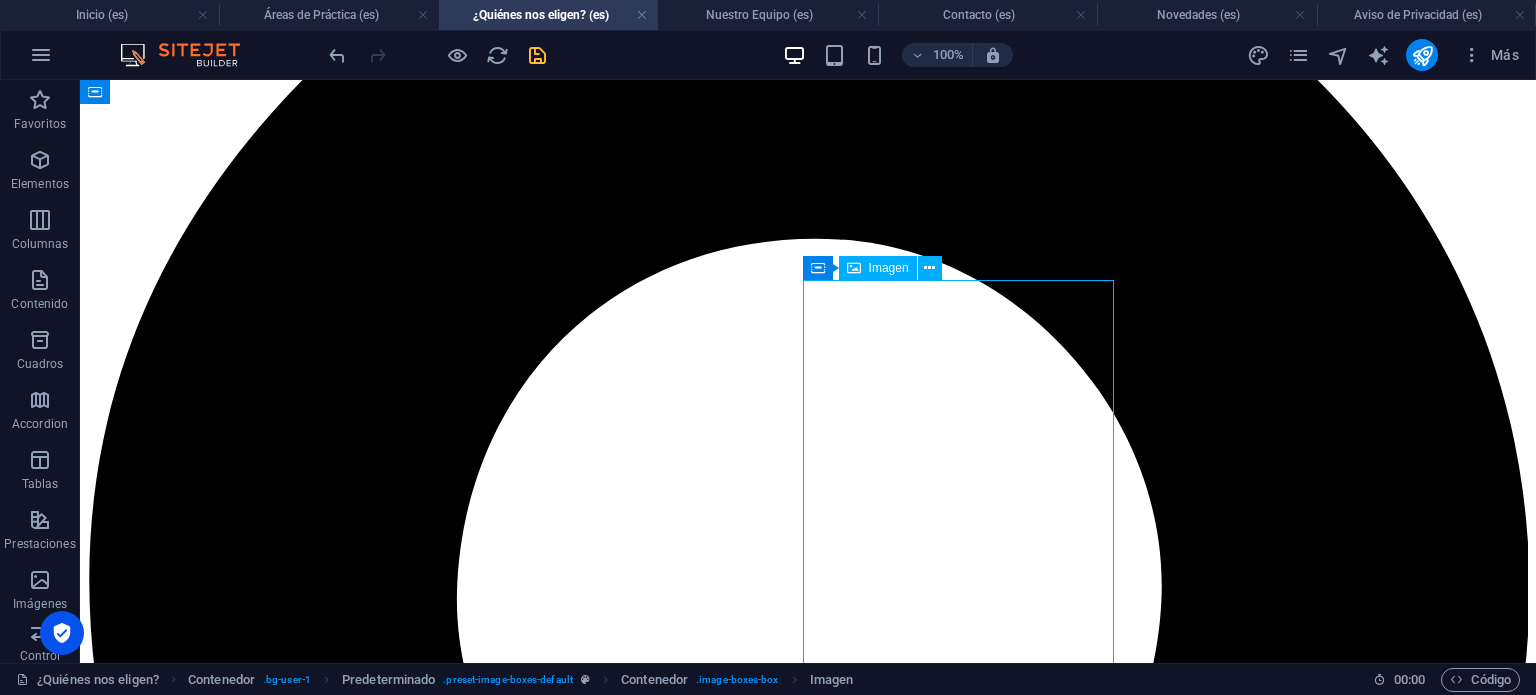click at bounding box center [560, 15291] 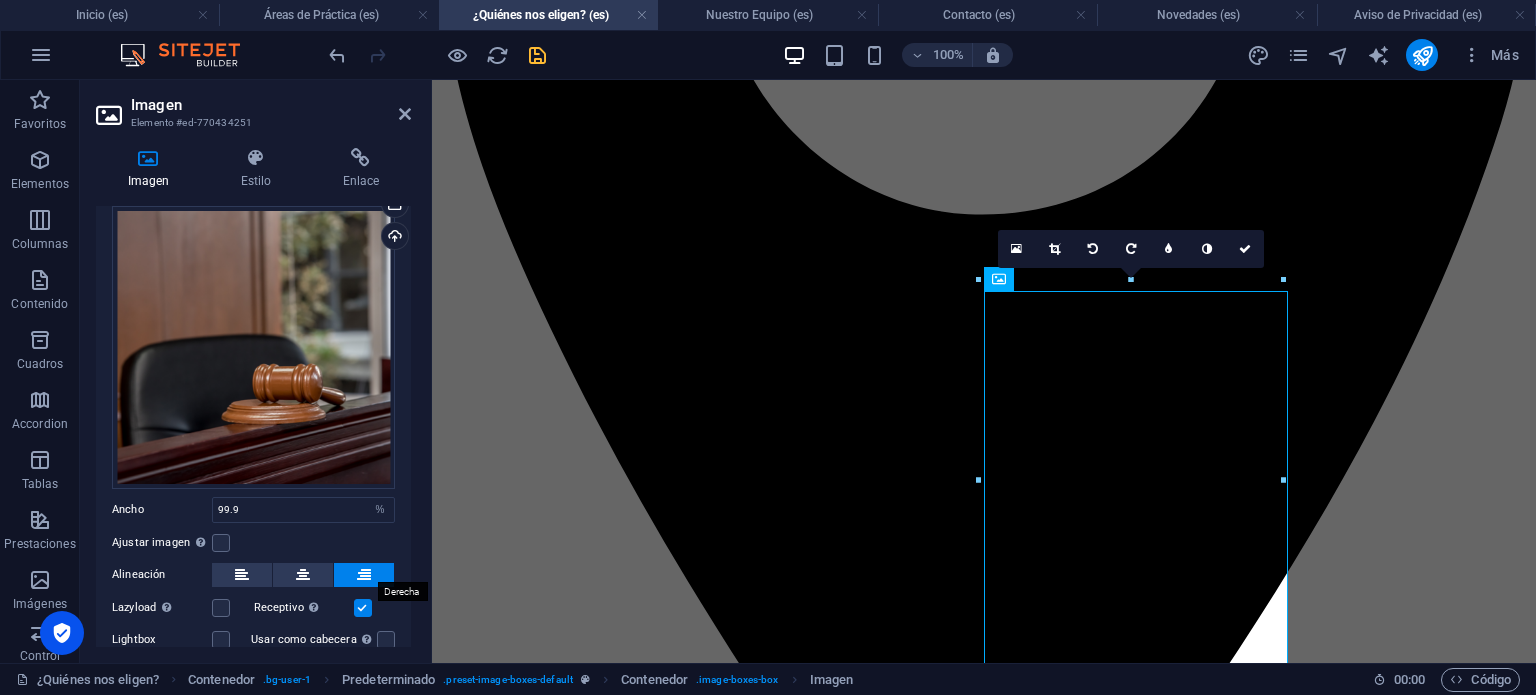 scroll, scrollTop: 152, scrollLeft: 0, axis: vertical 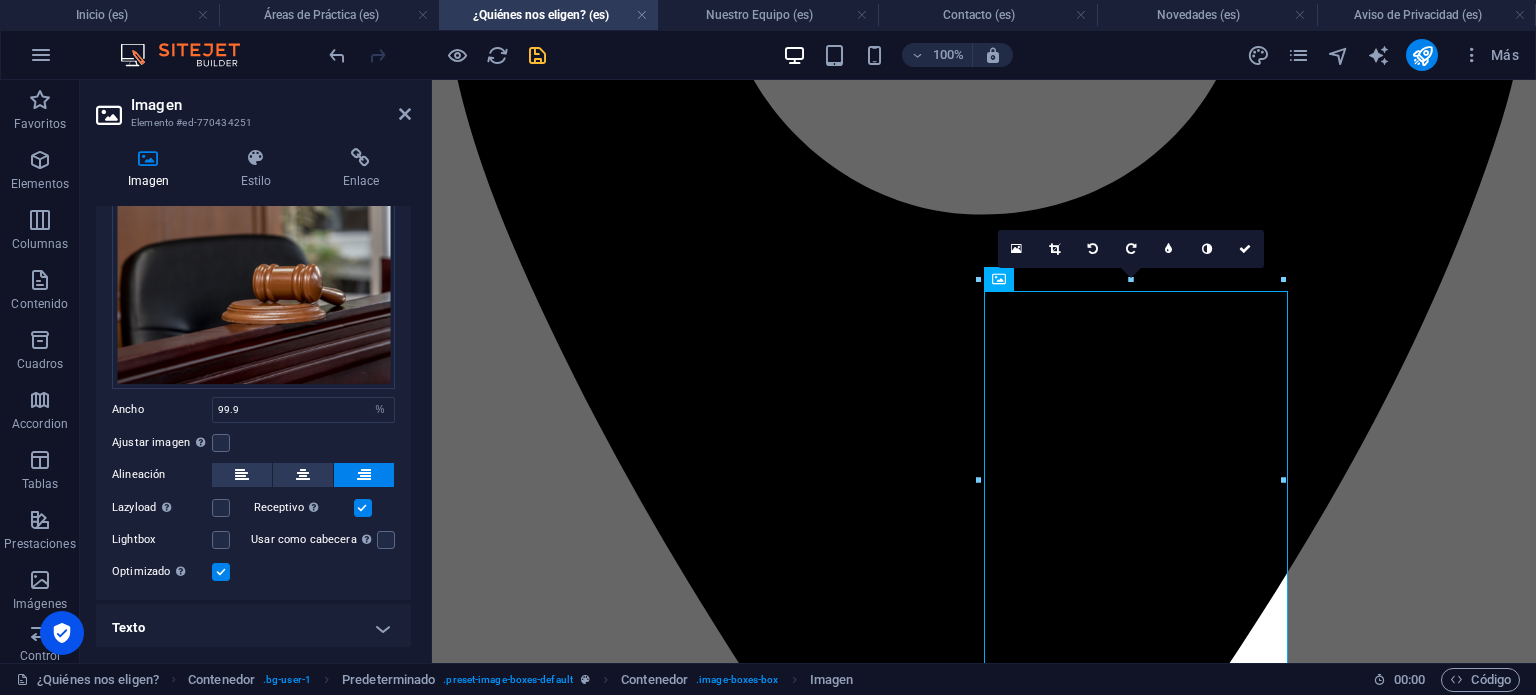 click at bounding box center (363, 508) 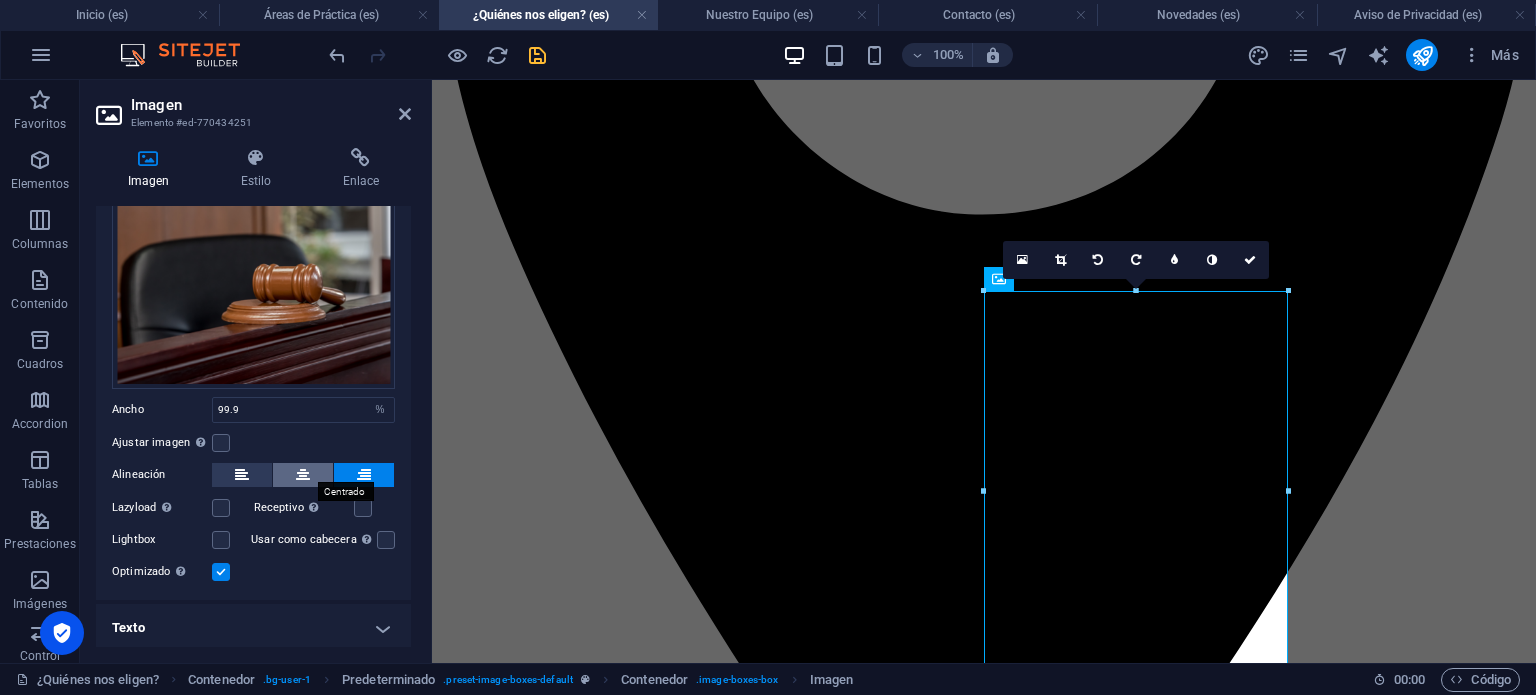 click at bounding box center [303, 475] 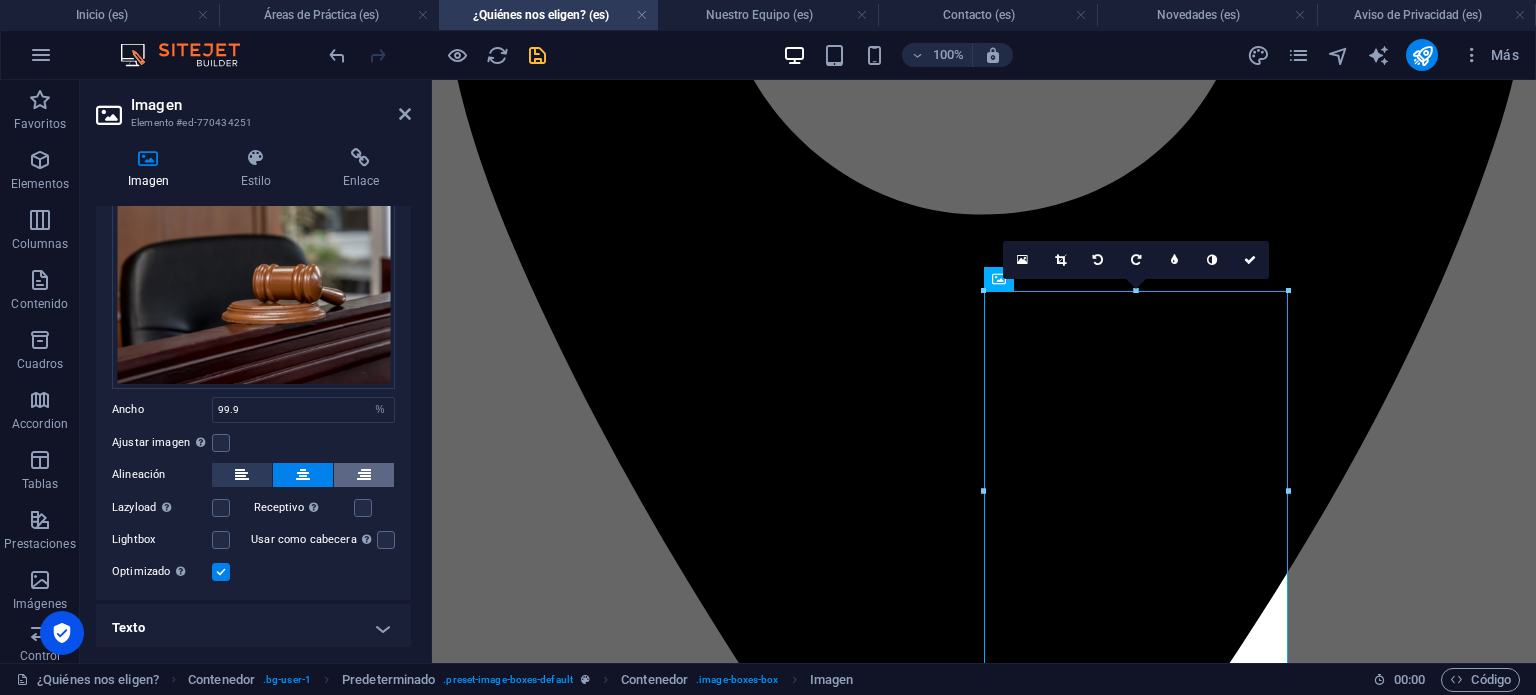 click at bounding box center [364, 475] 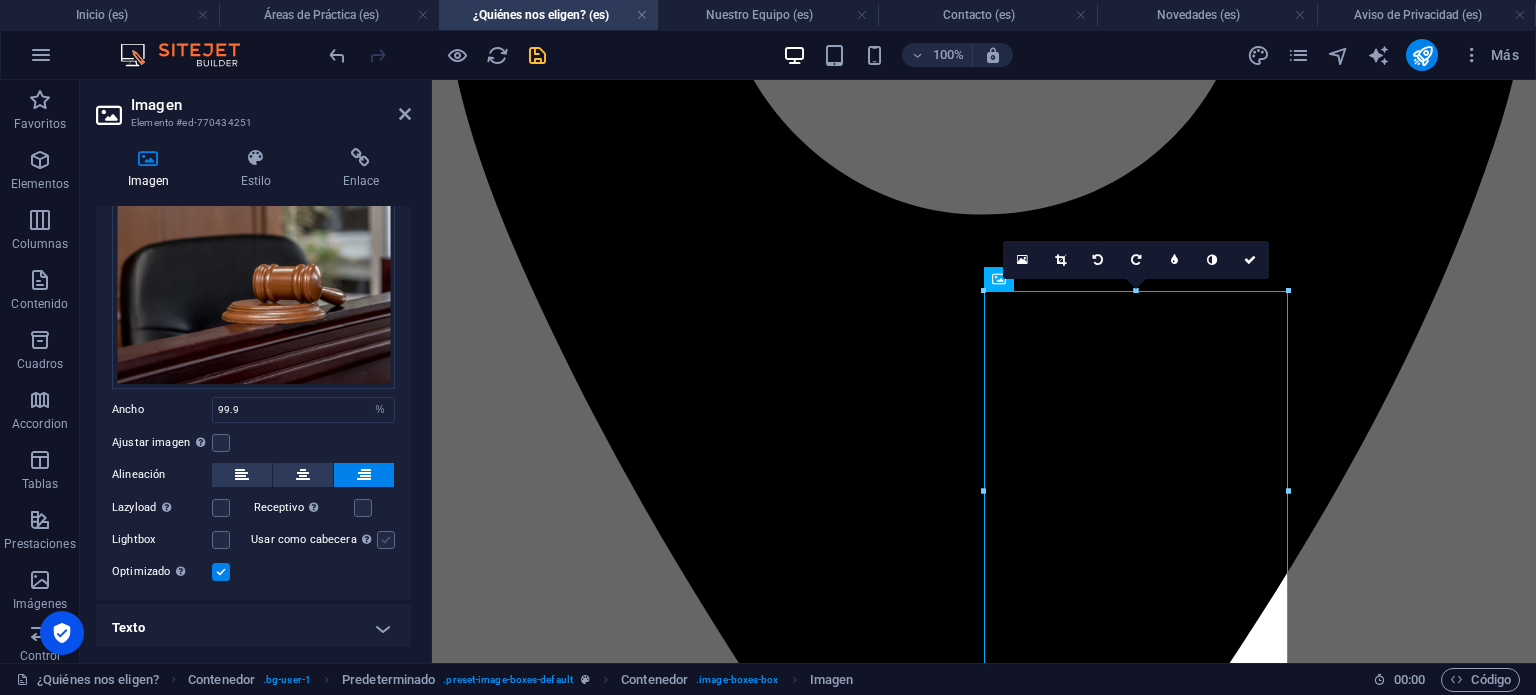 click at bounding box center (386, 540) 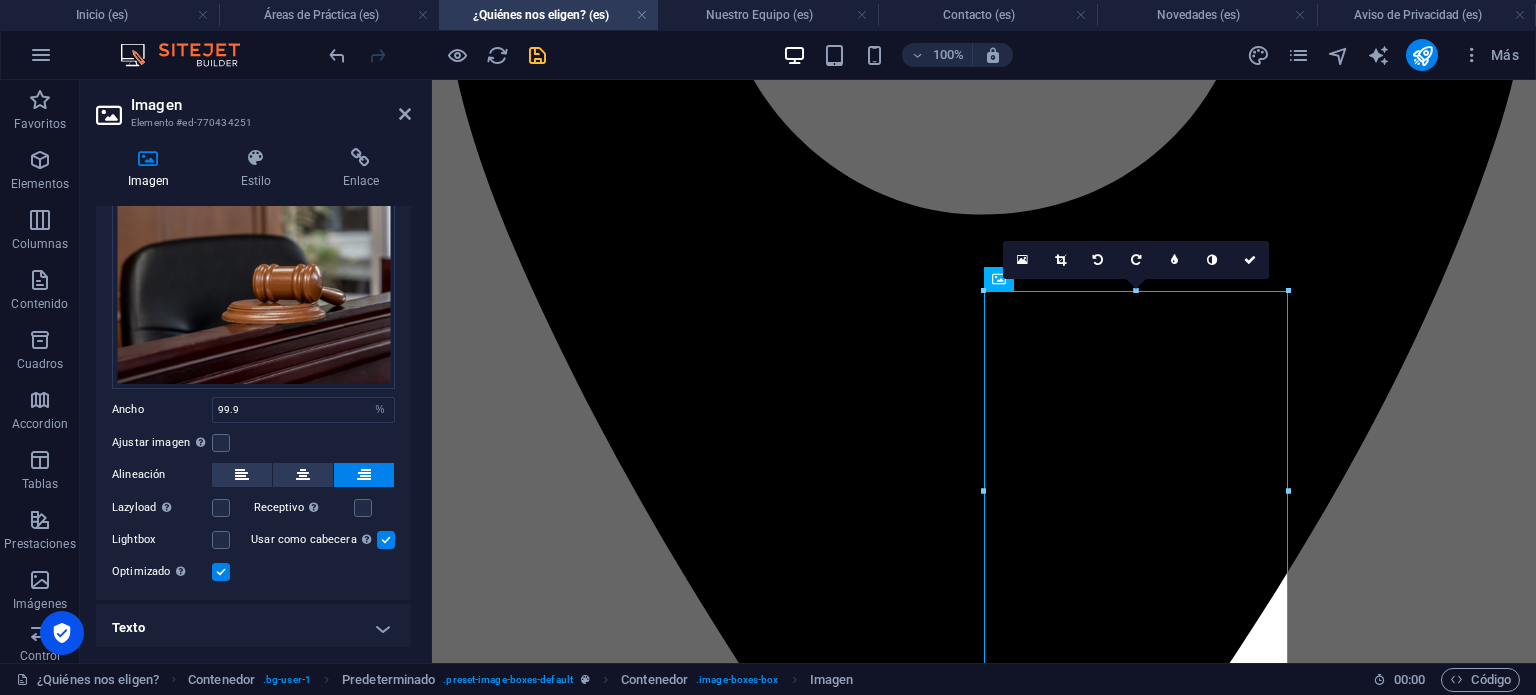 click at bounding box center [386, 540] 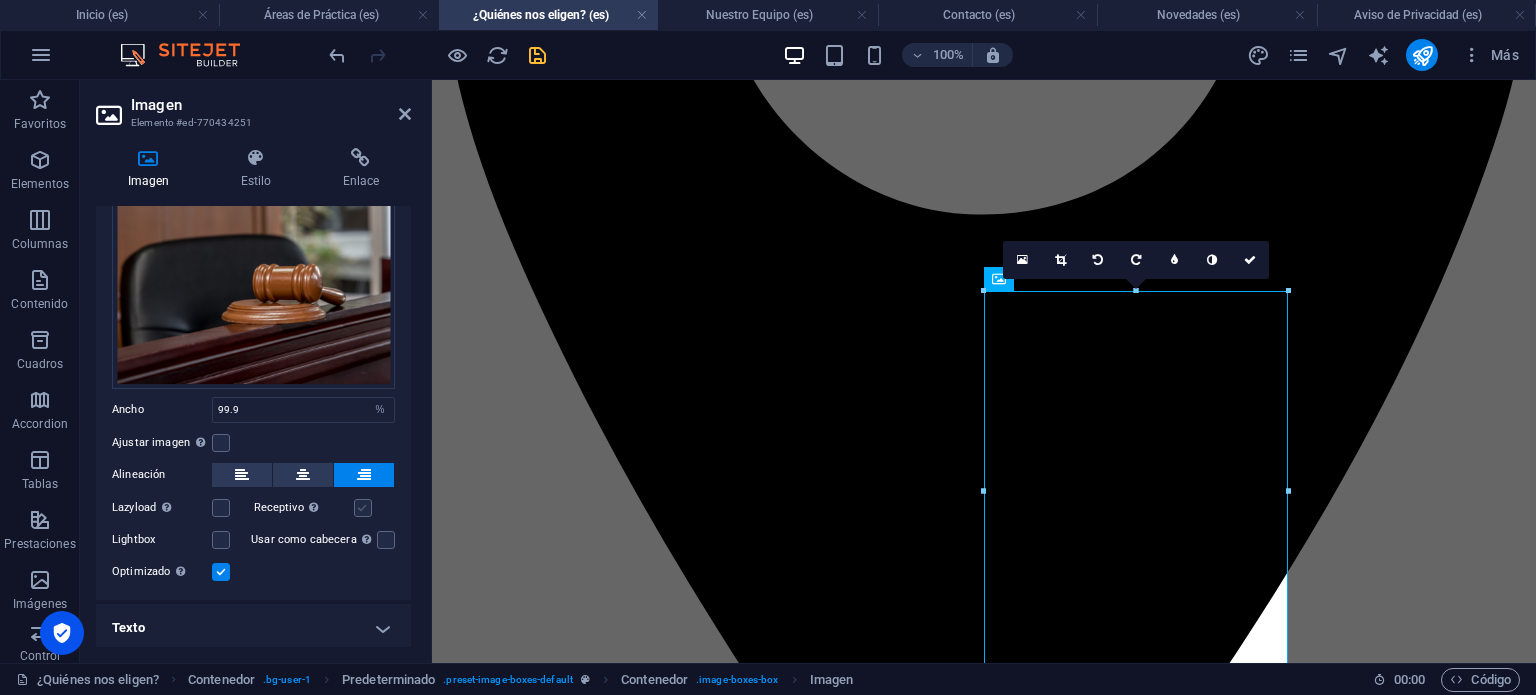 click at bounding box center [363, 508] 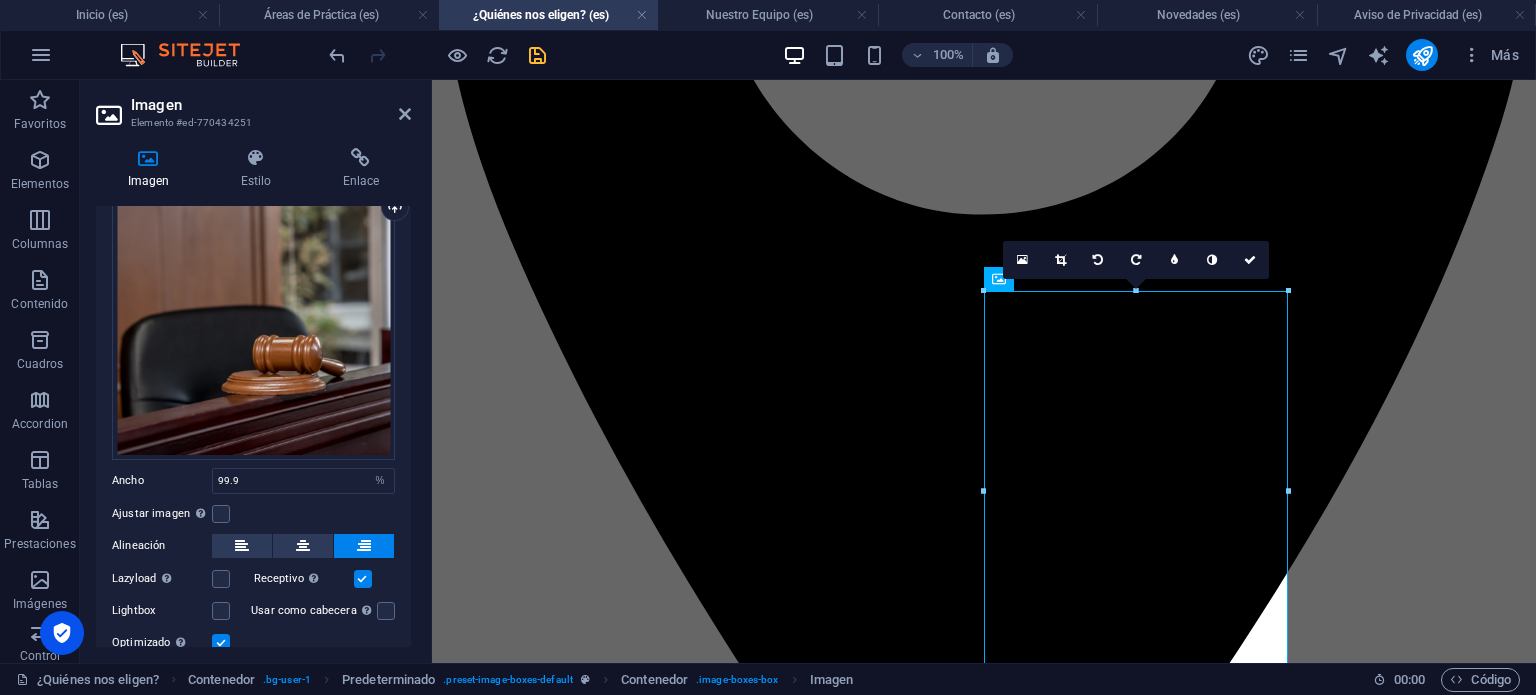 scroll, scrollTop: 0, scrollLeft: 0, axis: both 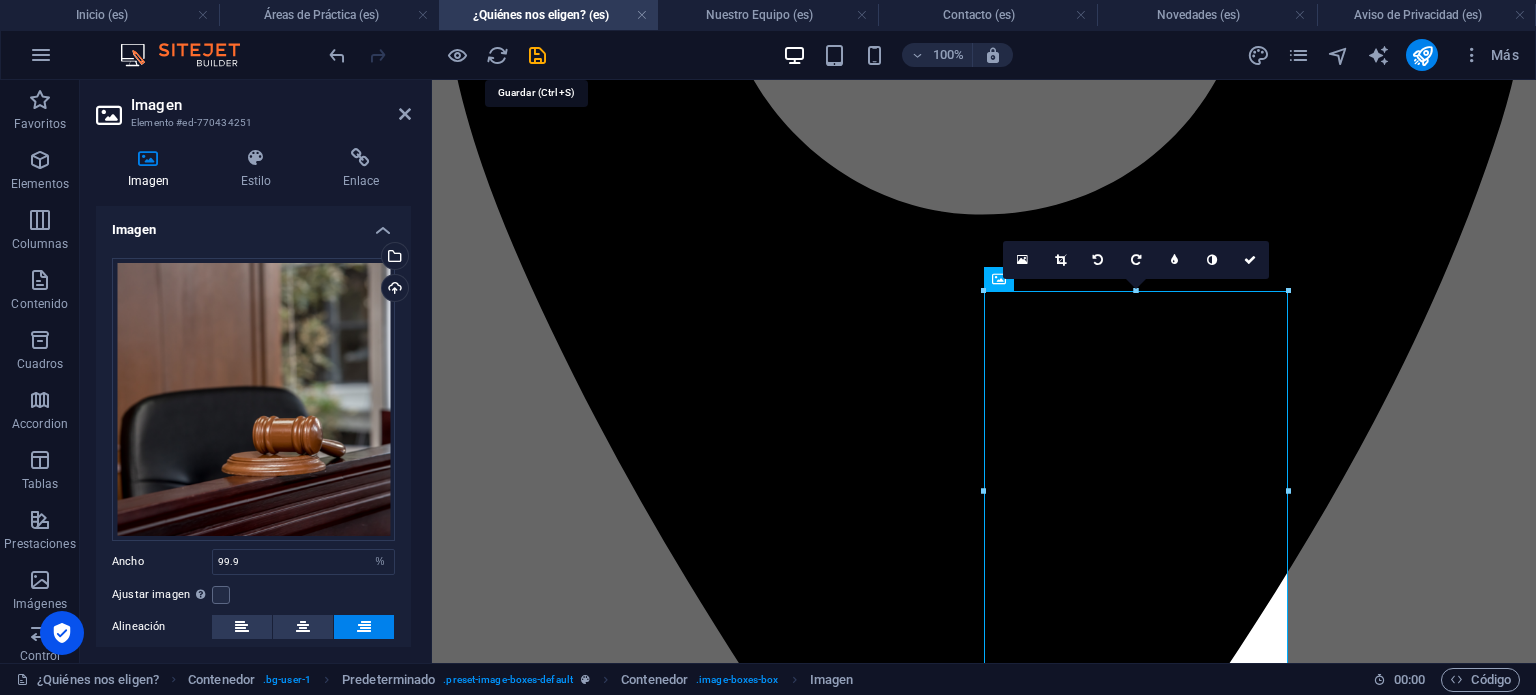 drag, startPoint x: 542, startPoint y: 55, endPoint x: 538, endPoint y: 69, distance: 14.56022 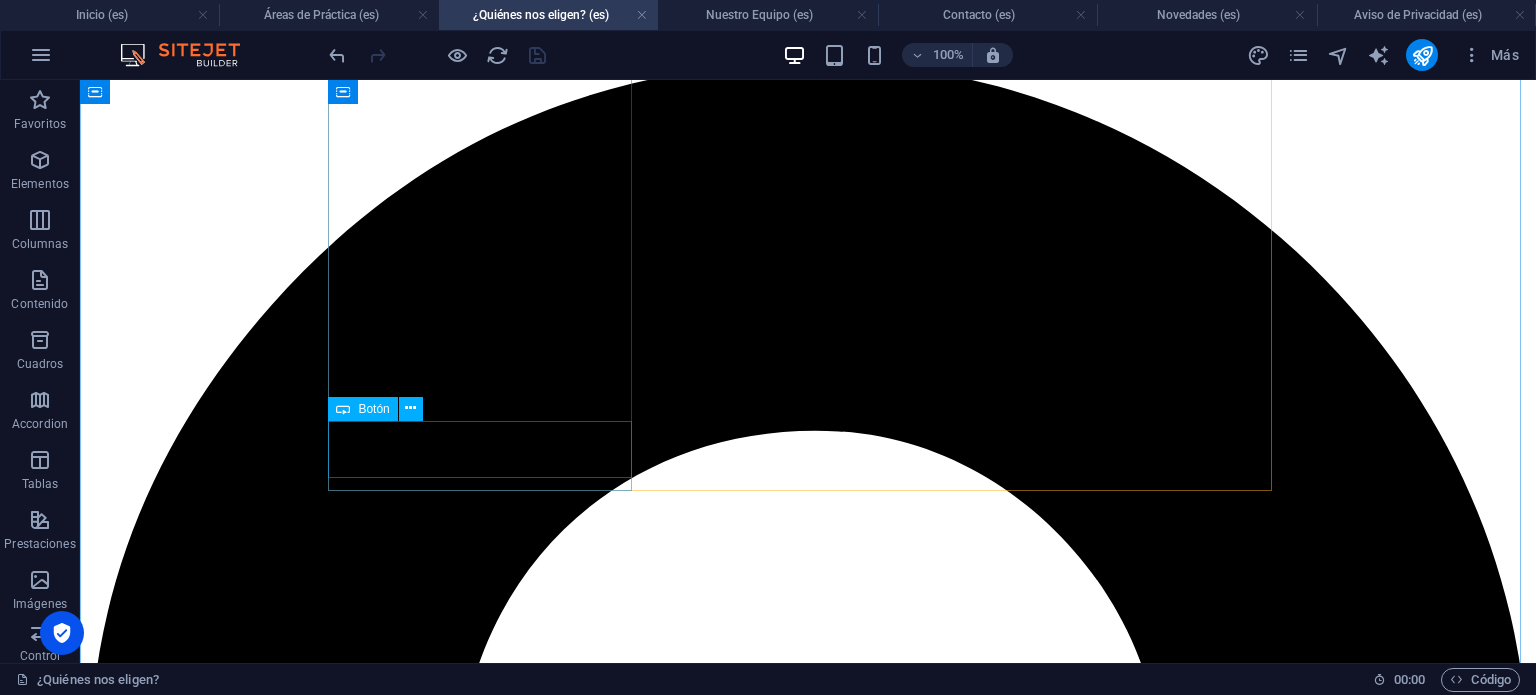 scroll, scrollTop: 2000, scrollLeft: 0, axis: vertical 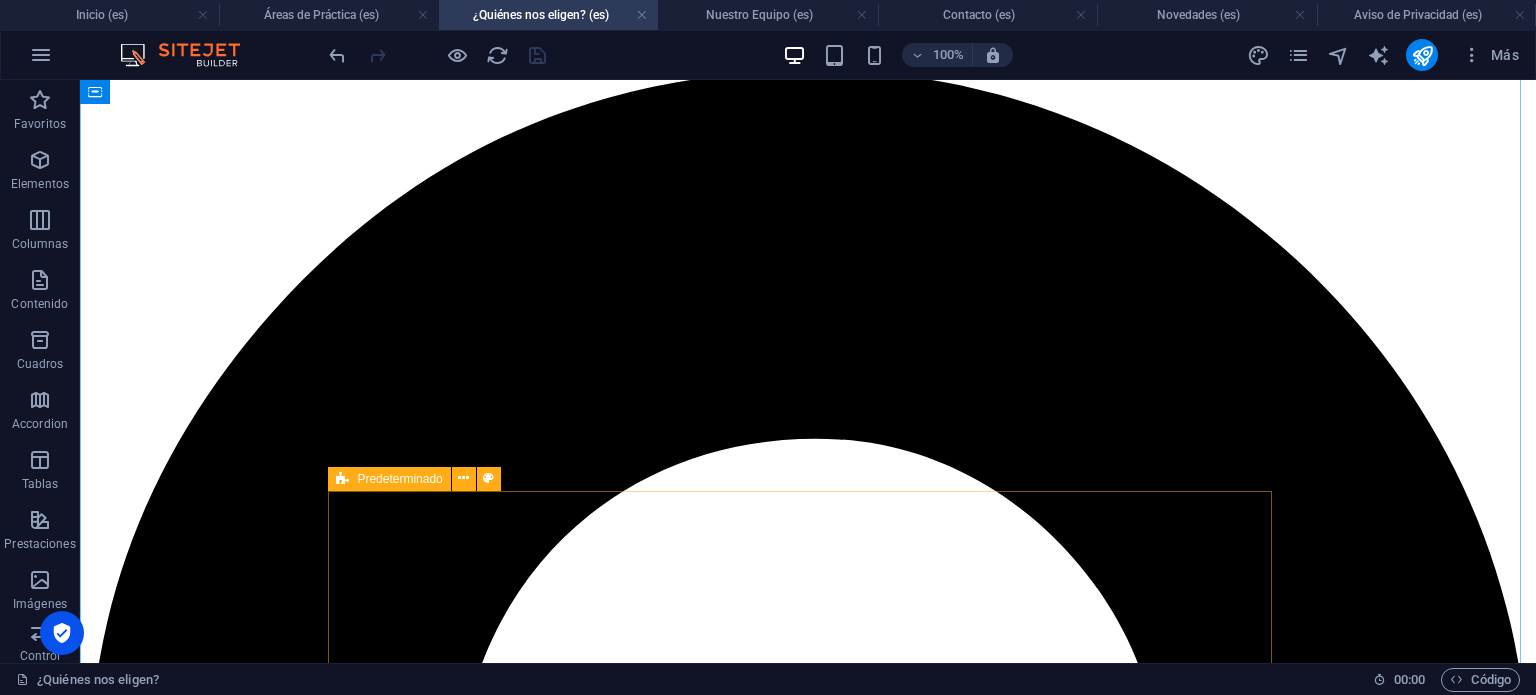 click on "Predeterminado" at bounding box center [399, 479] 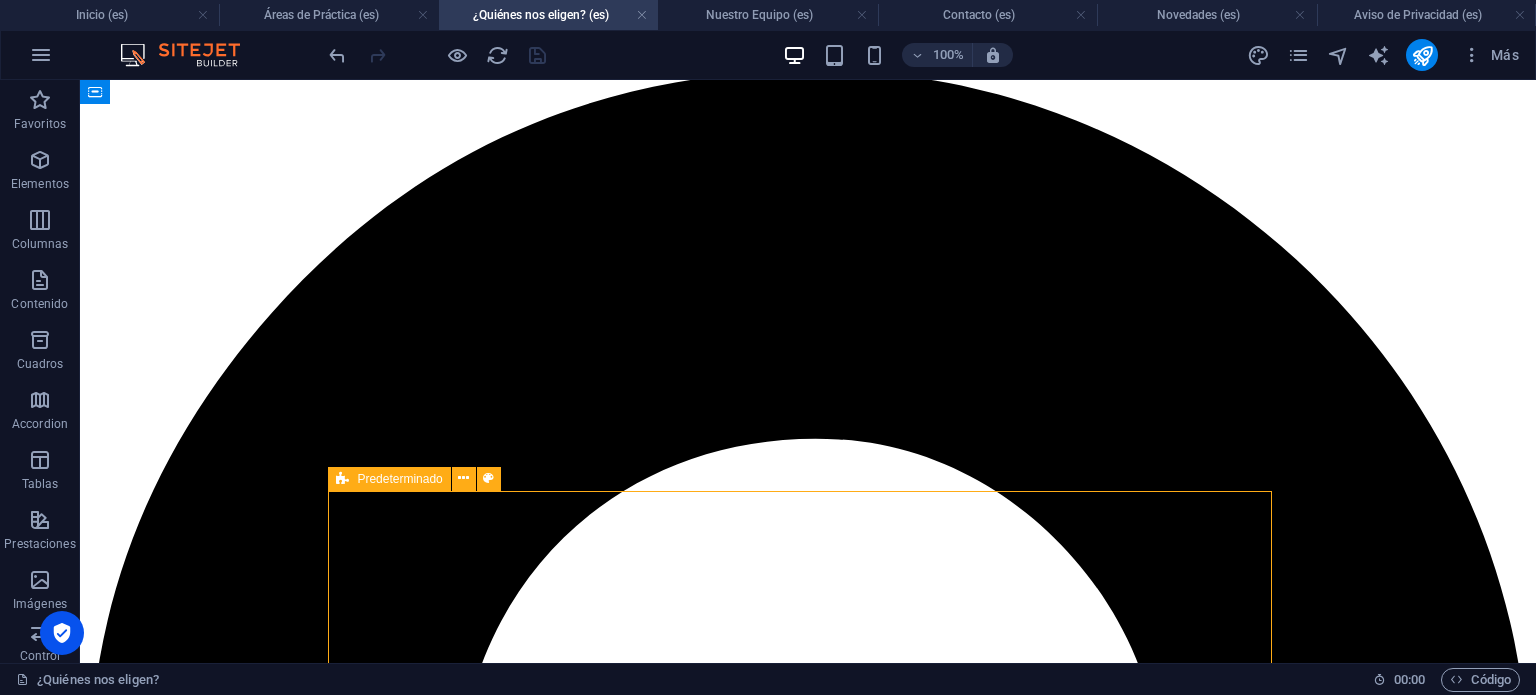 click on "Predeterminado" at bounding box center (399, 479) 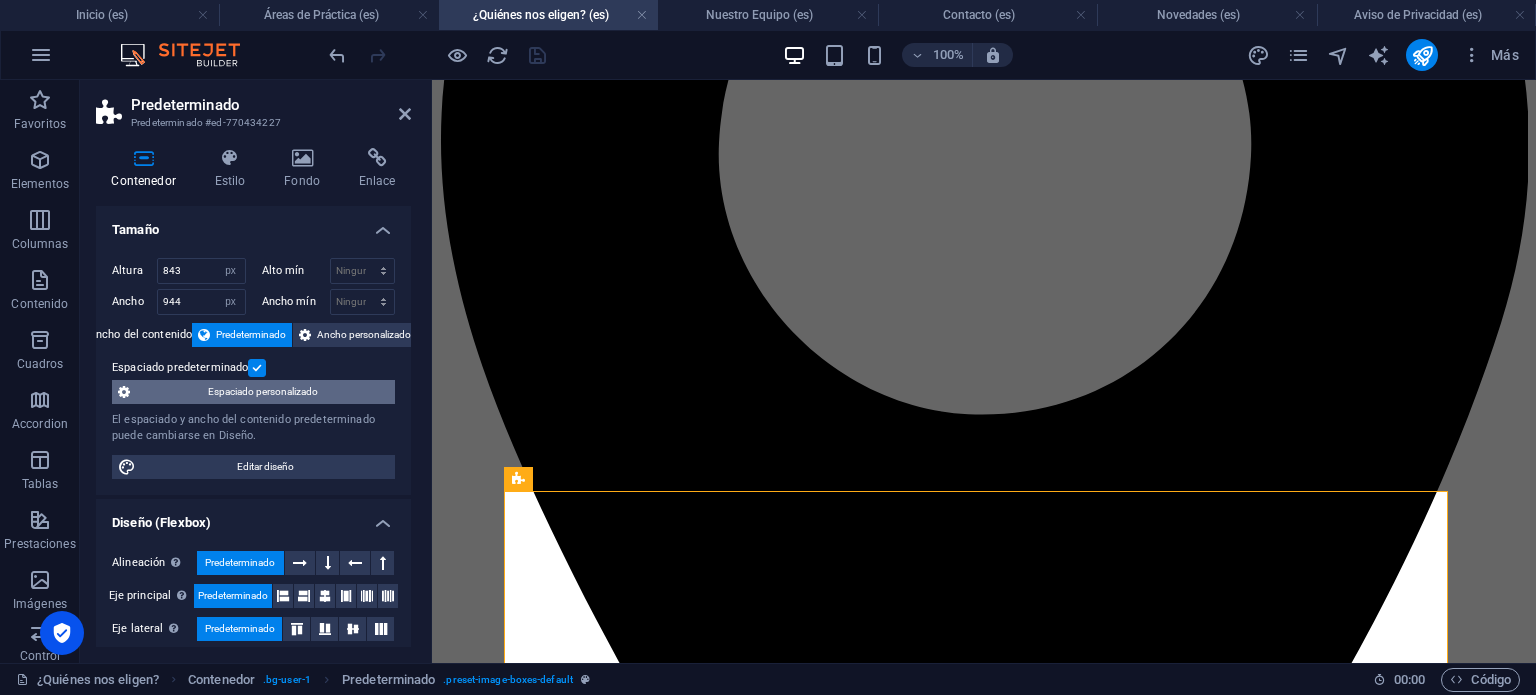 click on "Espaciado personalizado" at bounding box center (262, 392) 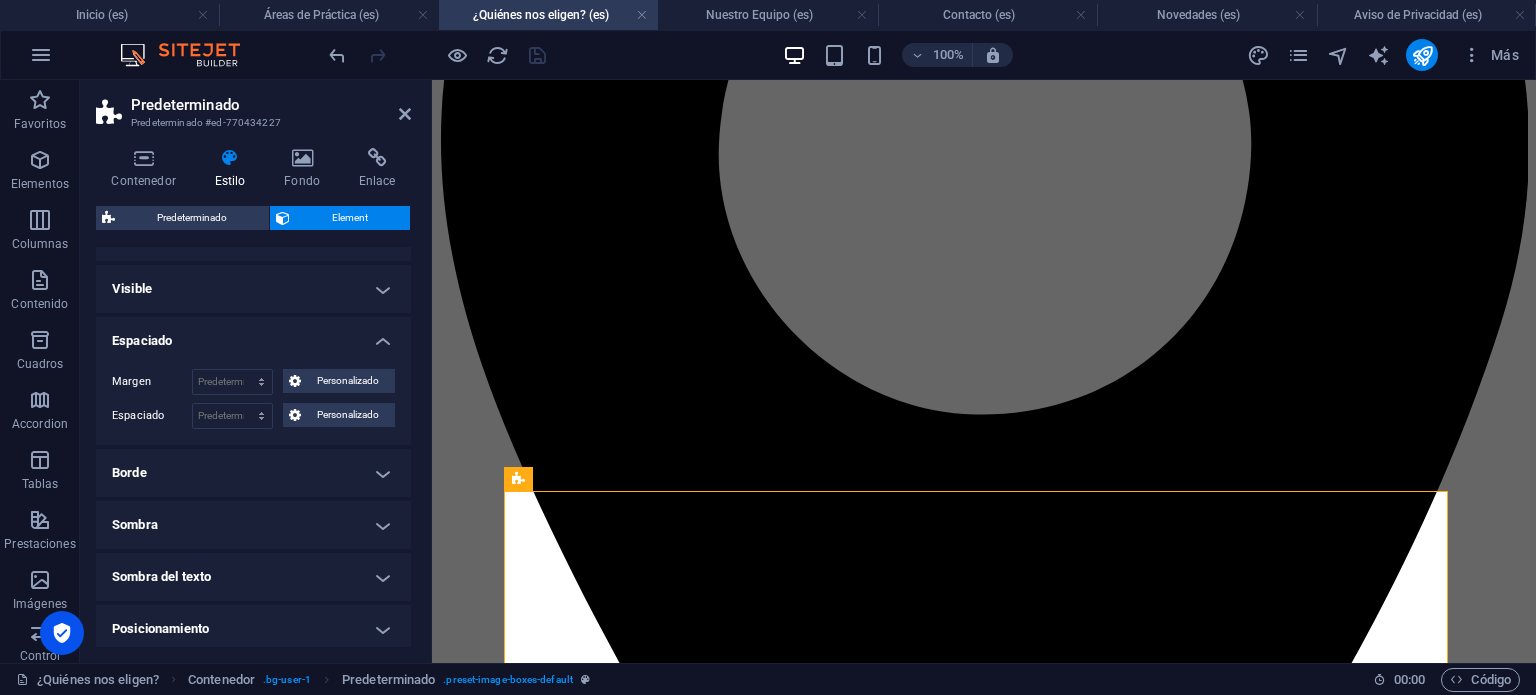 scroll, scrollTop: 0, scrollLeft: 0, axis: both 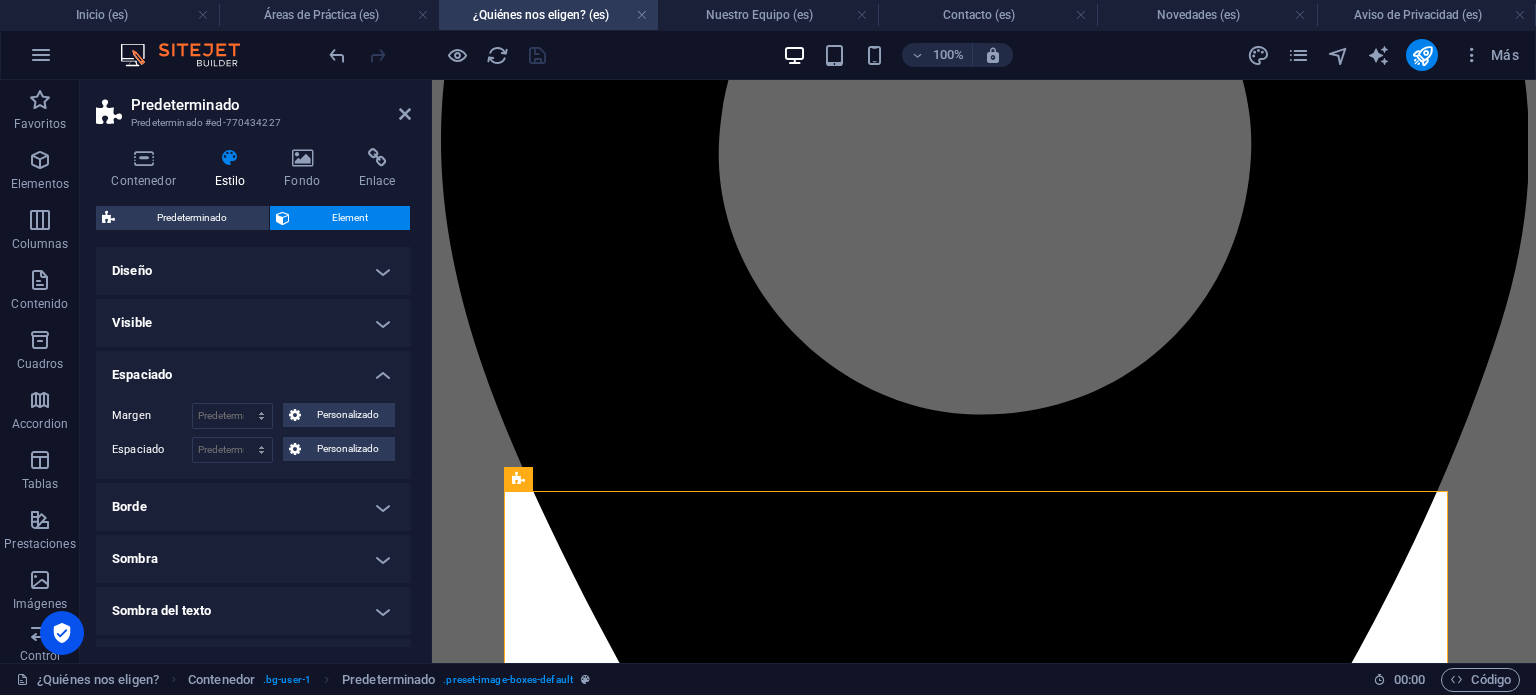 click on "Diseño" at bounding box center [253, 271] 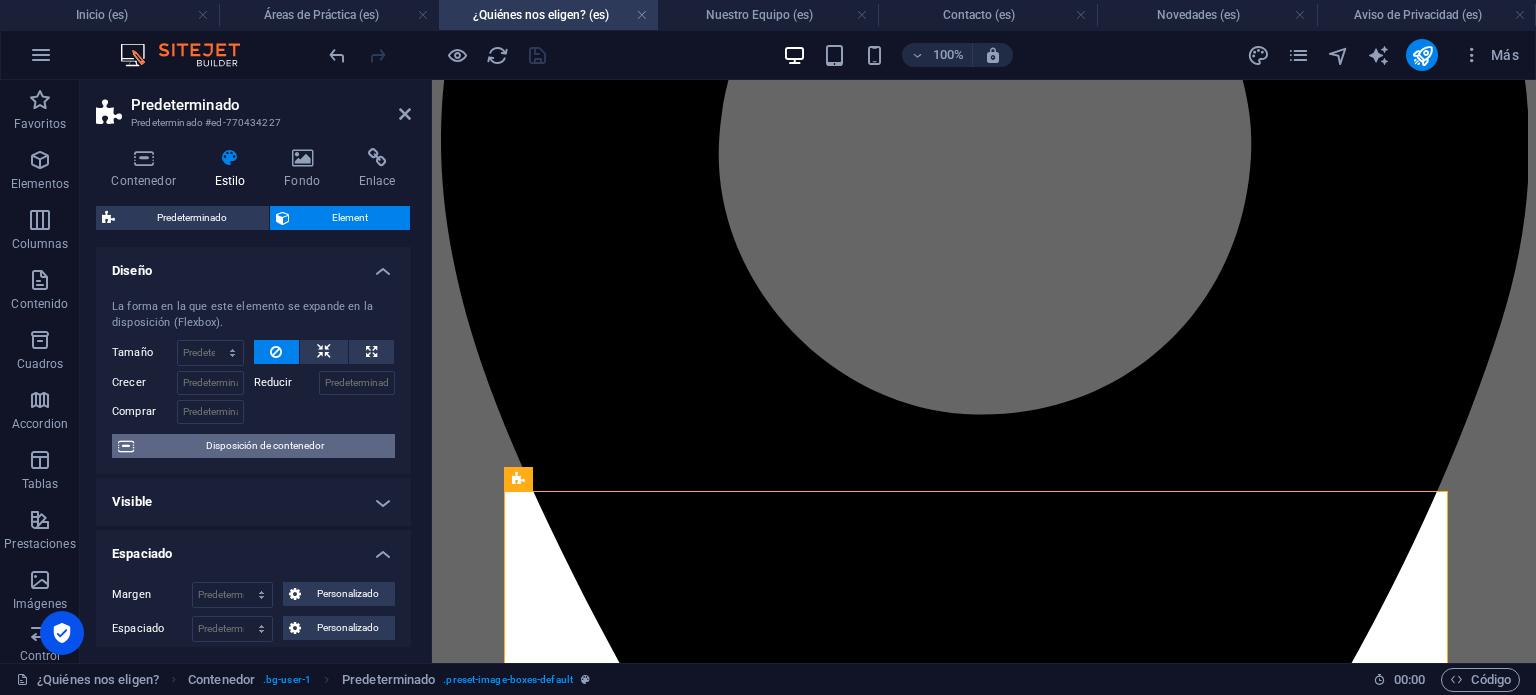 click on "Disposición de contenedor" at bounding box center (264, 446) 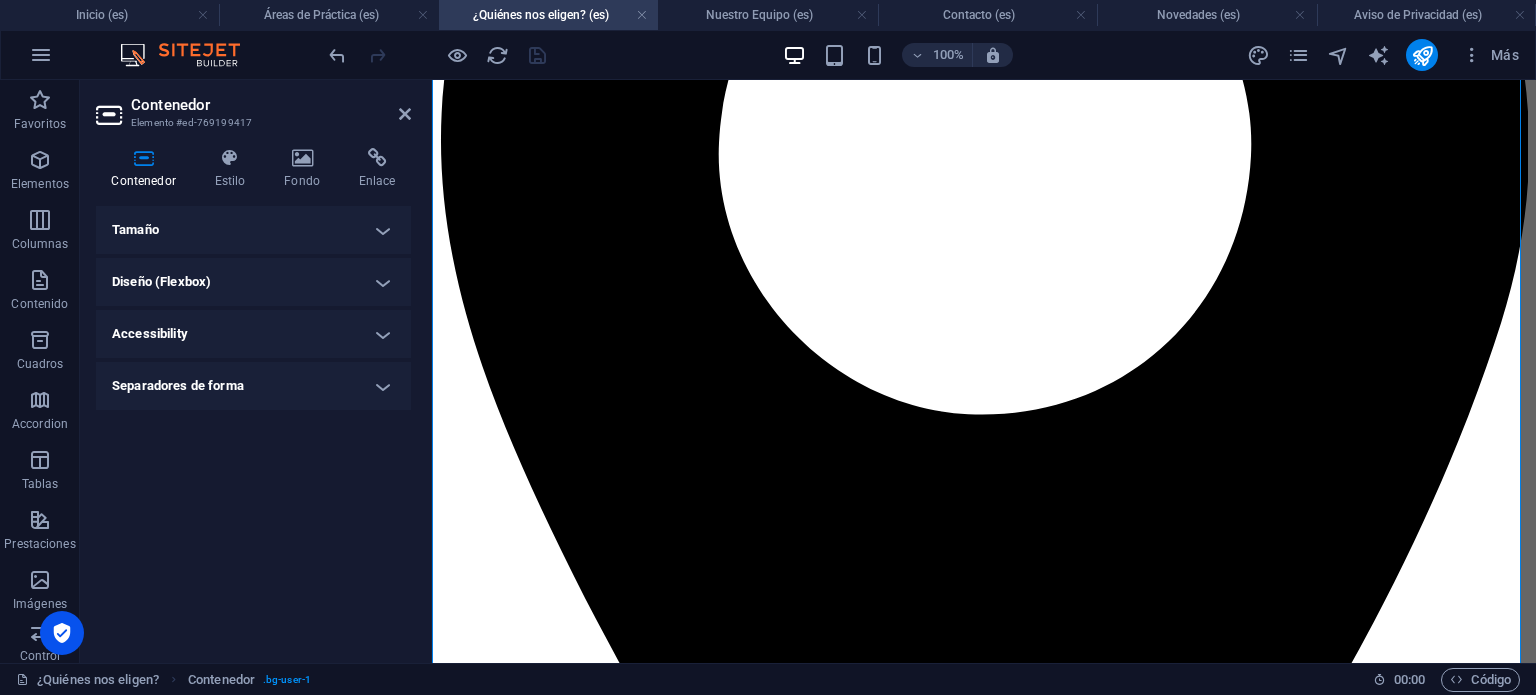 click on "Accessibility" at bounding box center (253, 334) 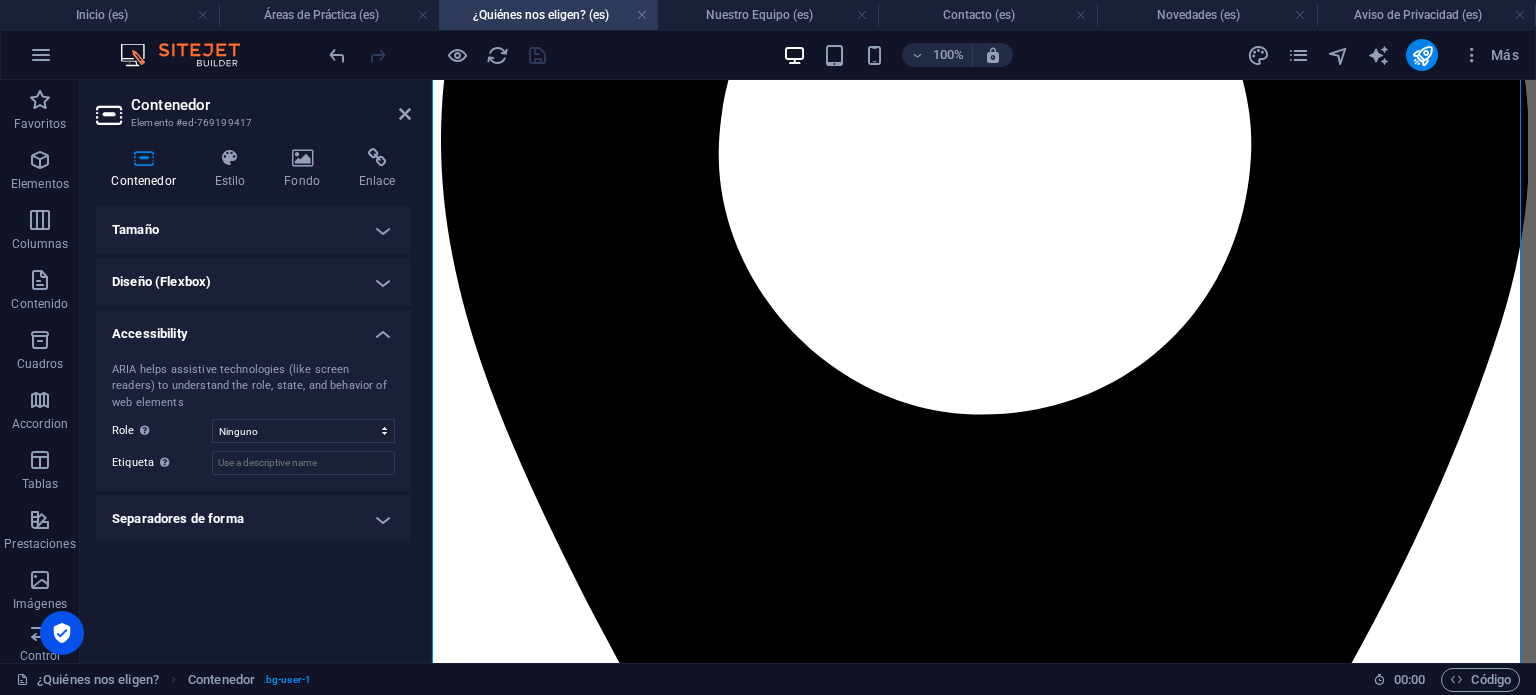 click on "Accessibility" at bounding box center (253, 328) 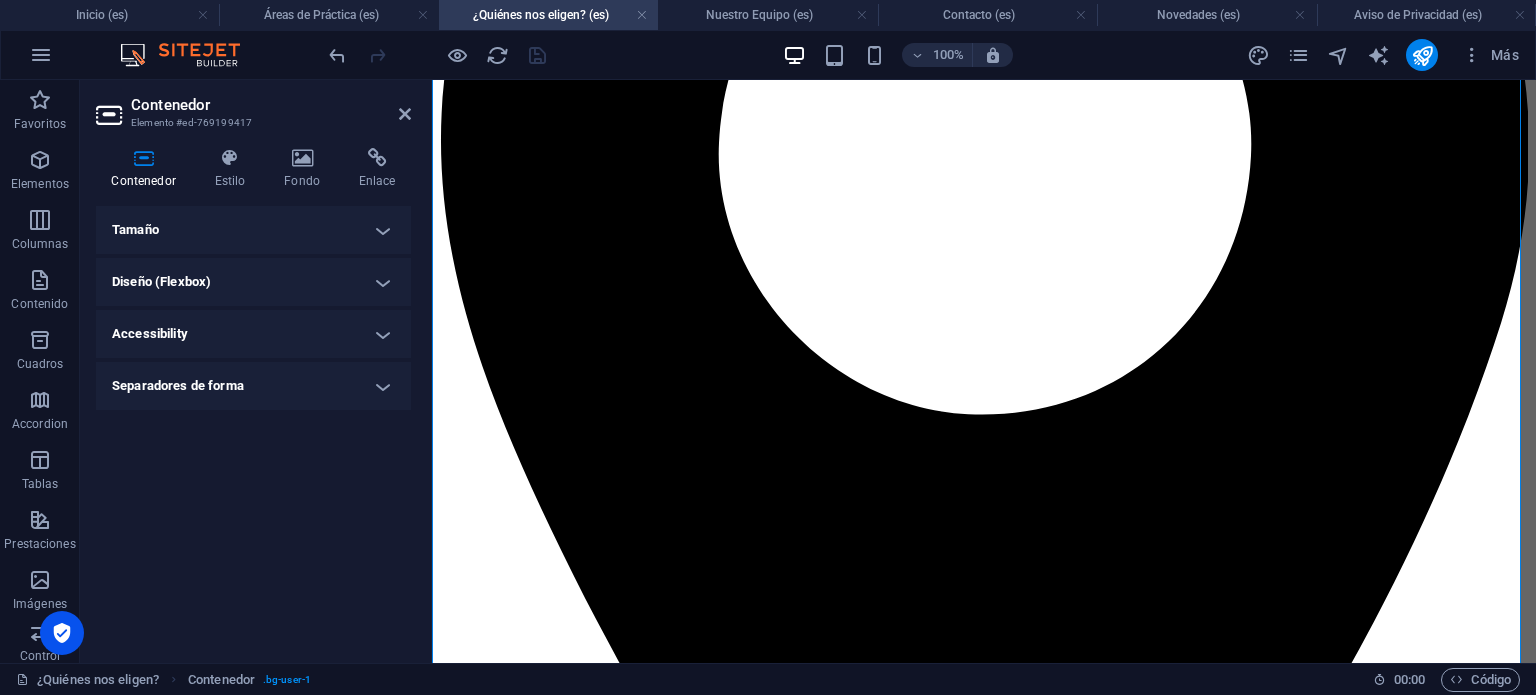click on "Separadores de forma" at bounding box center [253, 386] 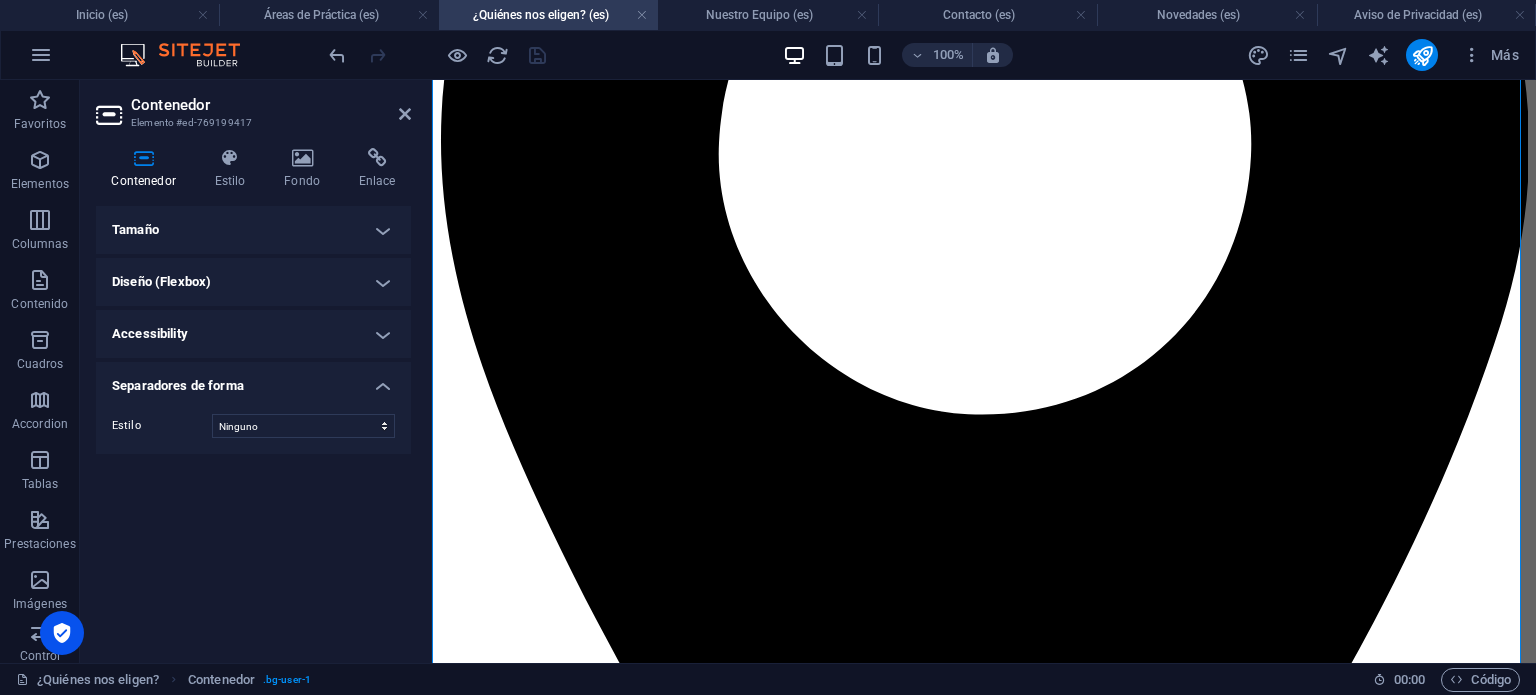 click on "Separadores de forma" at bounding box center (253, 380) 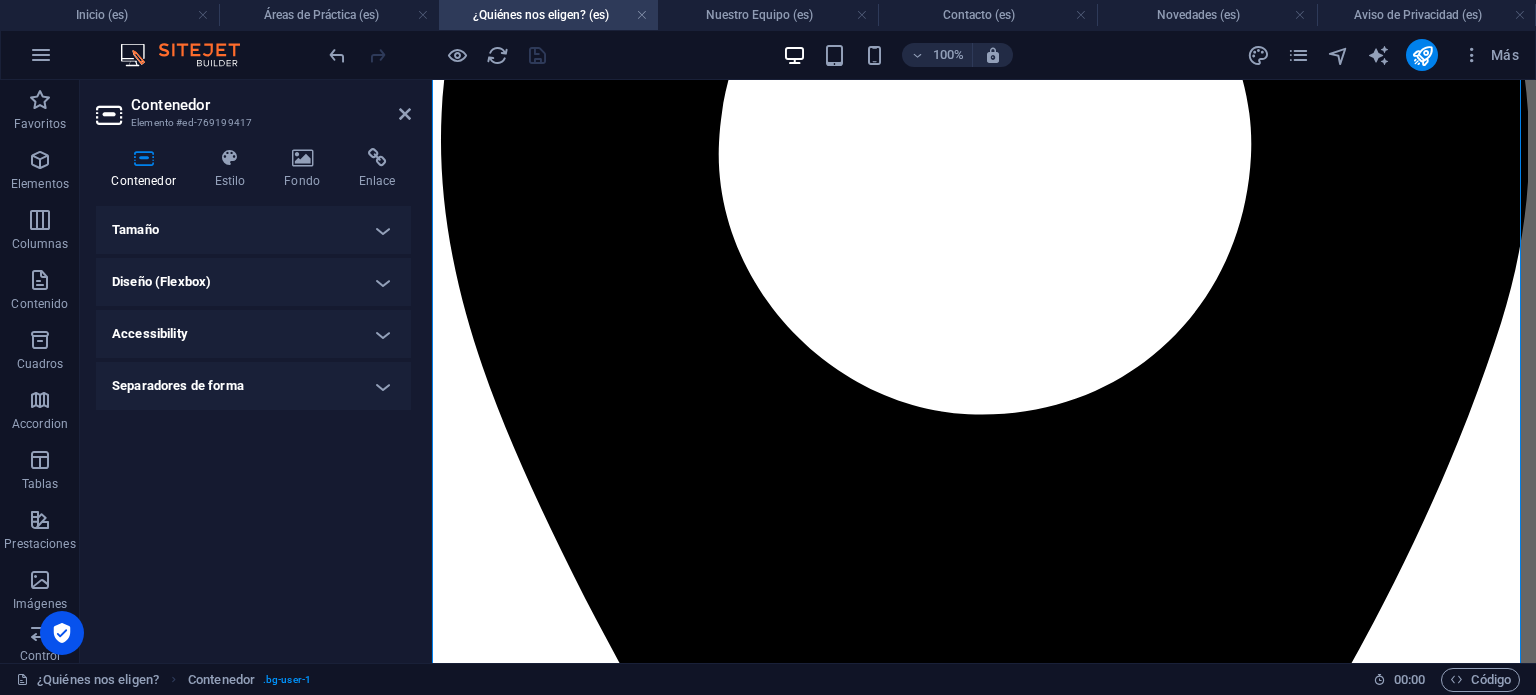 click on "Tamaño" at bounding box center (253, 230) 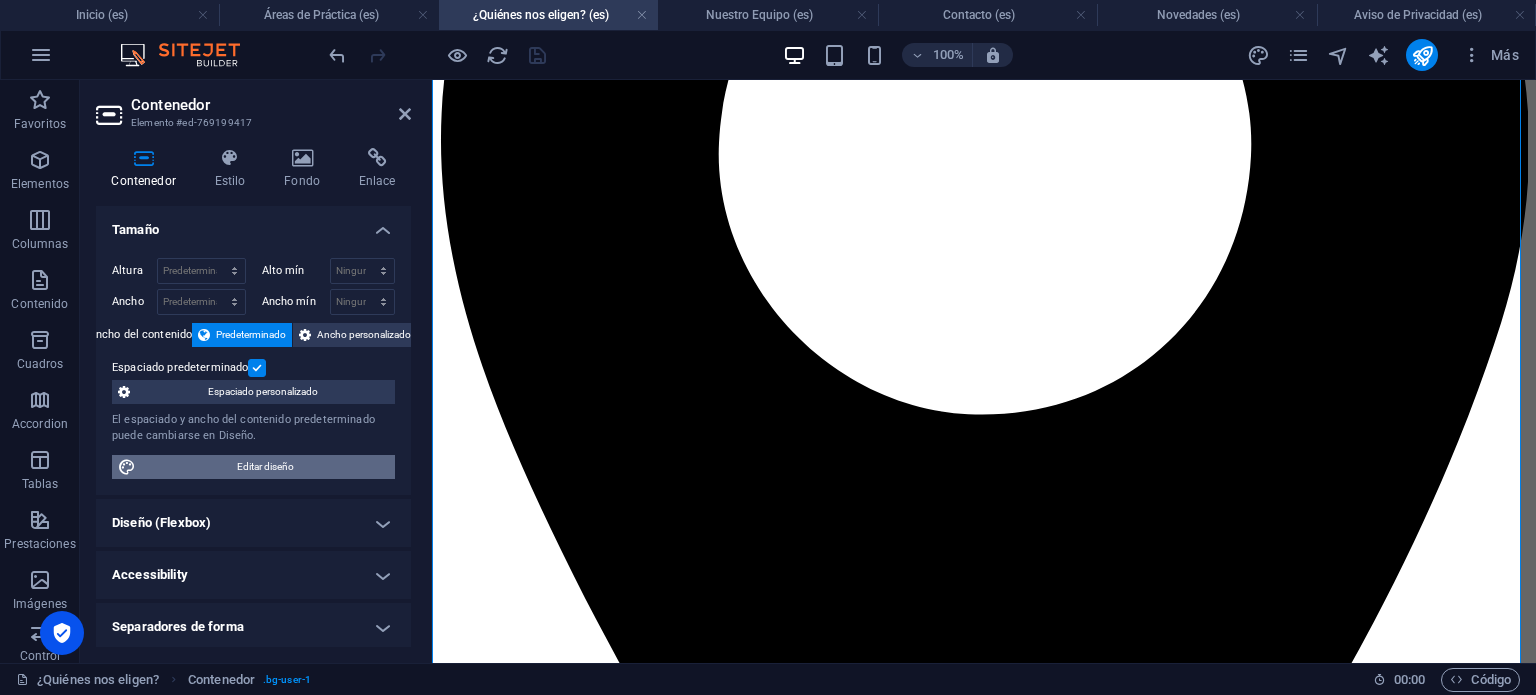 click on "Editar diseño" at bounding box center [265, 467] 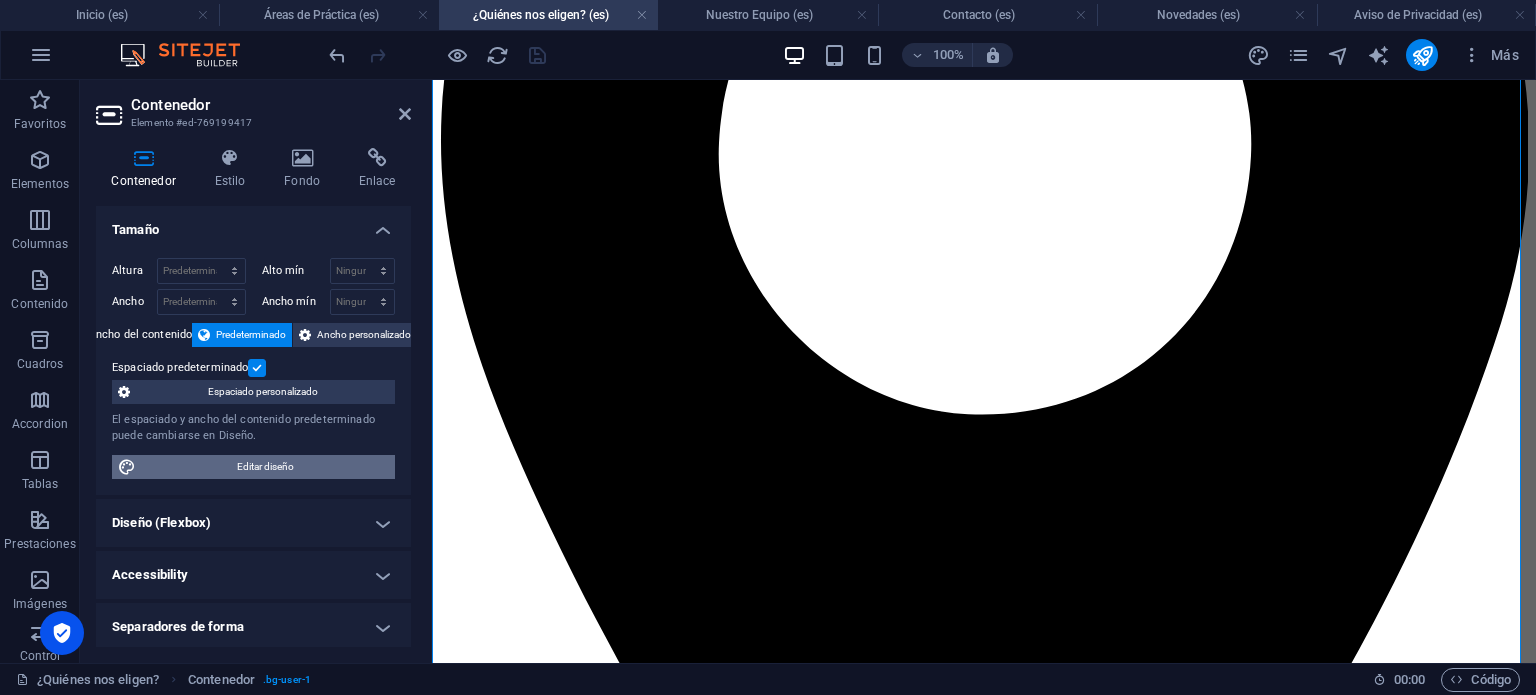 select on "rem" 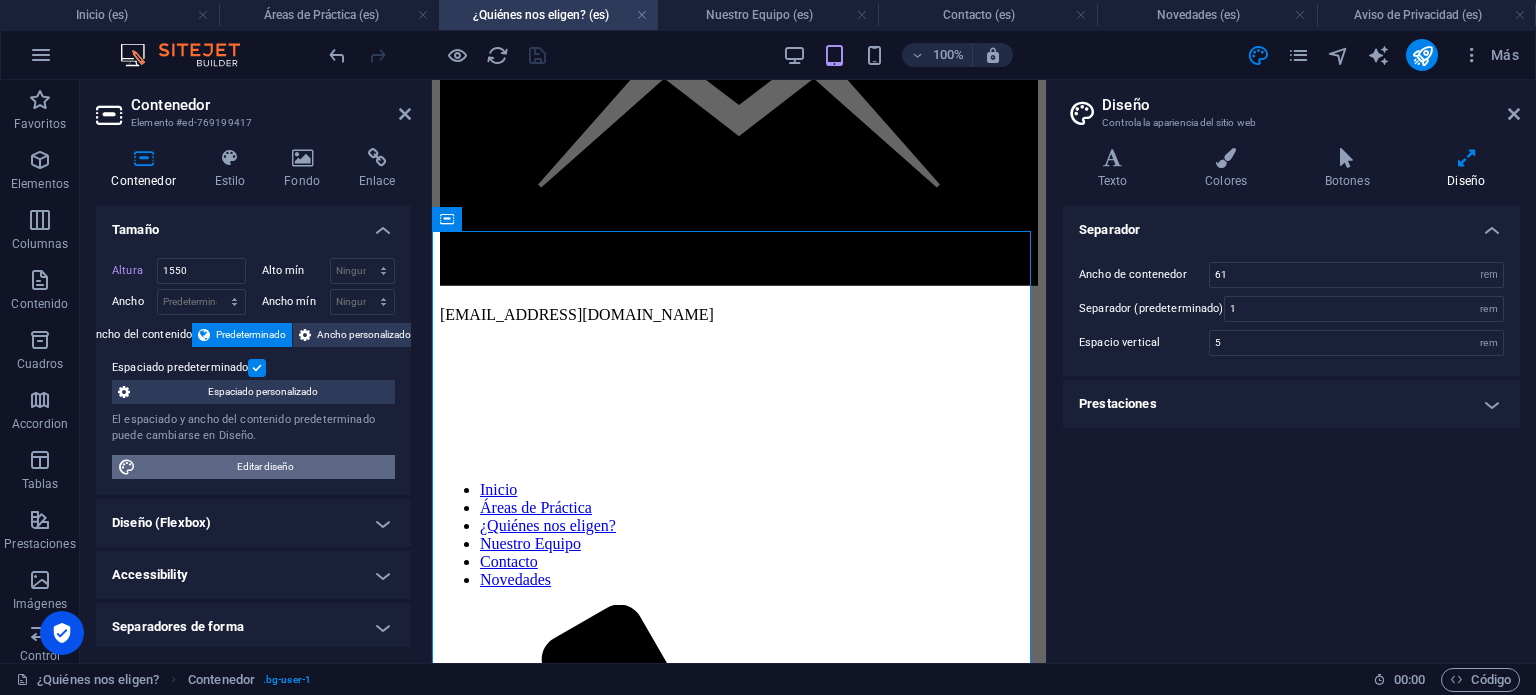 type on "1550" 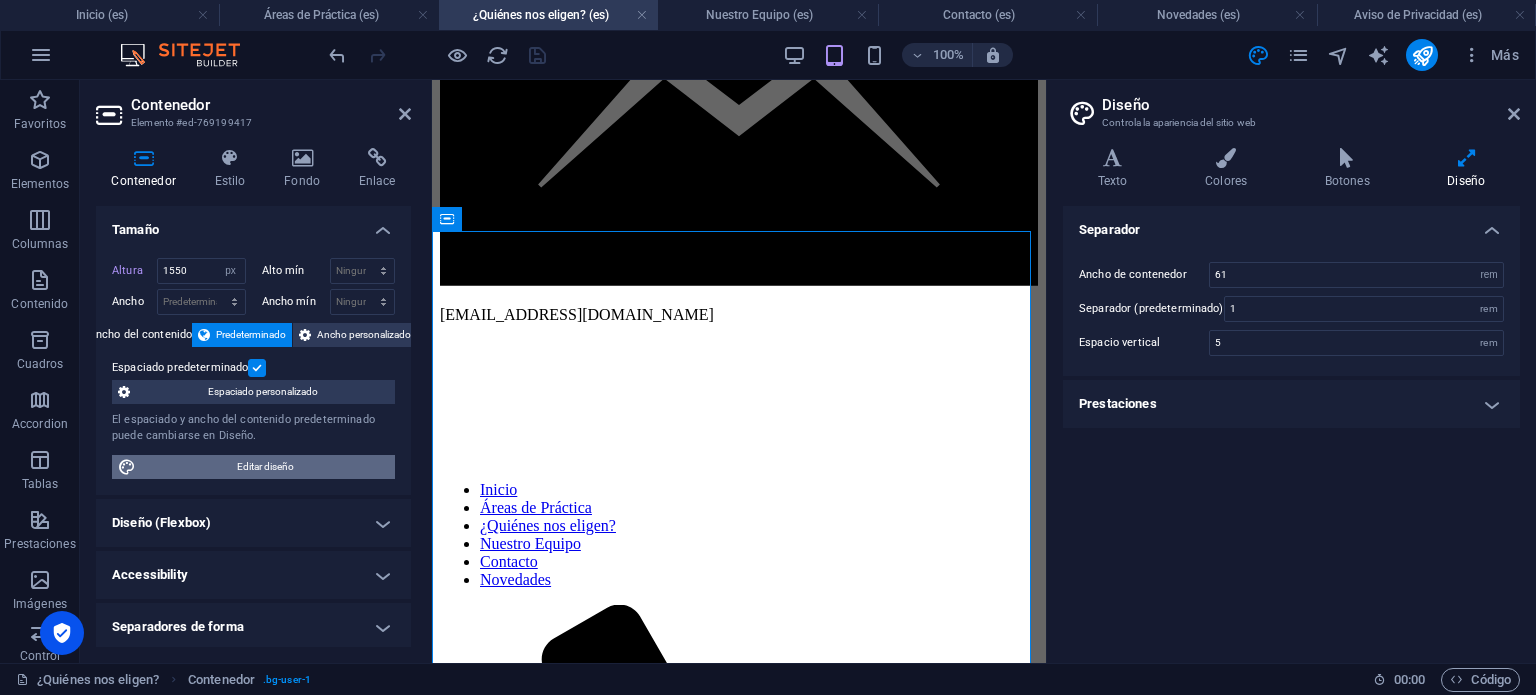 scroll, scrollTop: 1960, scrollLeft: 0, axis: vertical 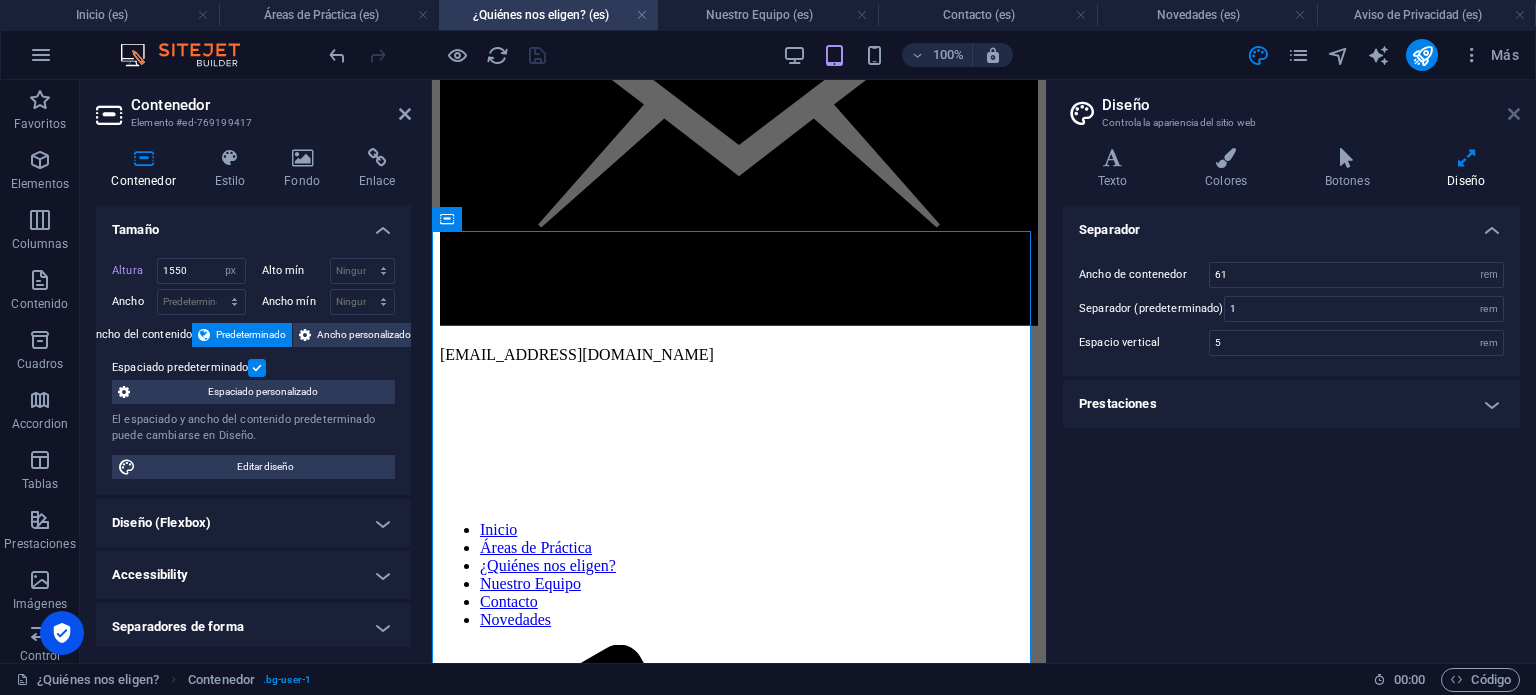 click at bounding box center (1514, 114) 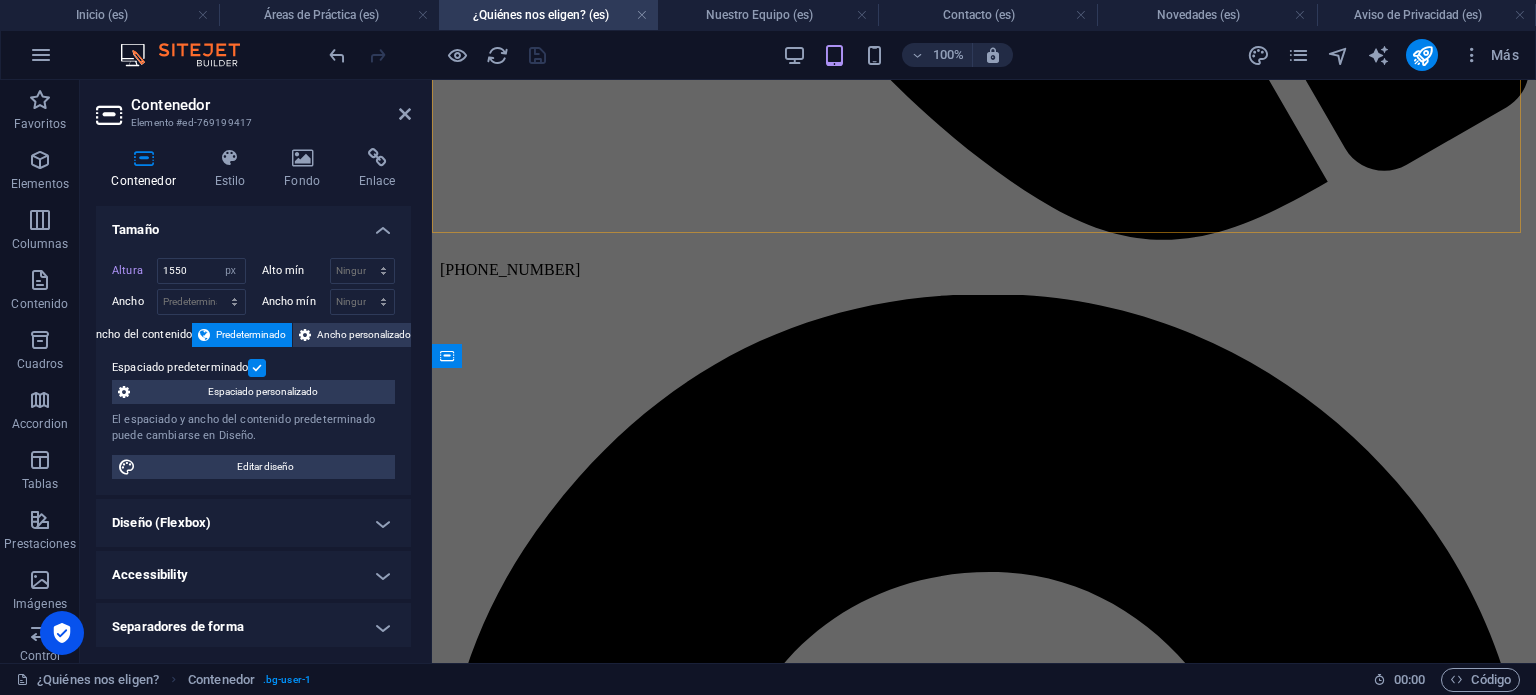 type 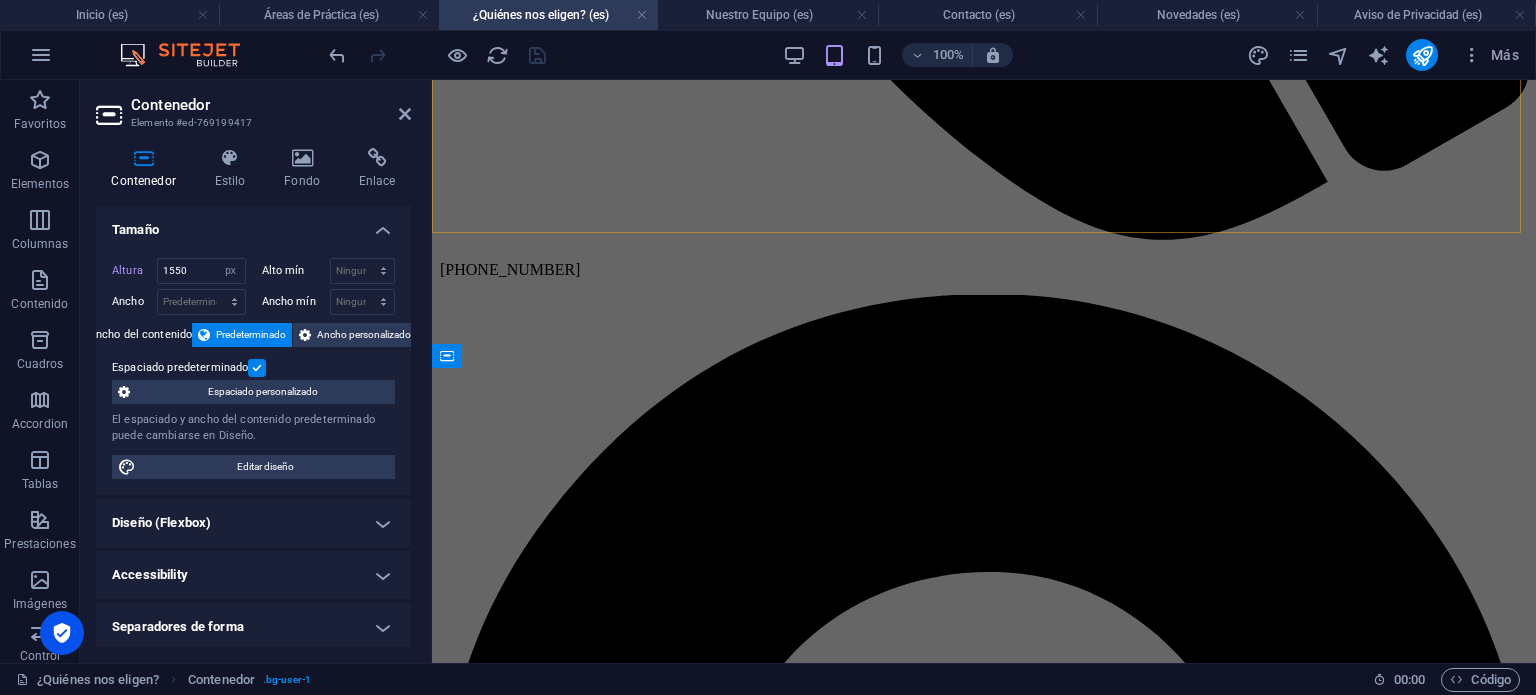 select on "DISABLED_OPTION_VALUE" 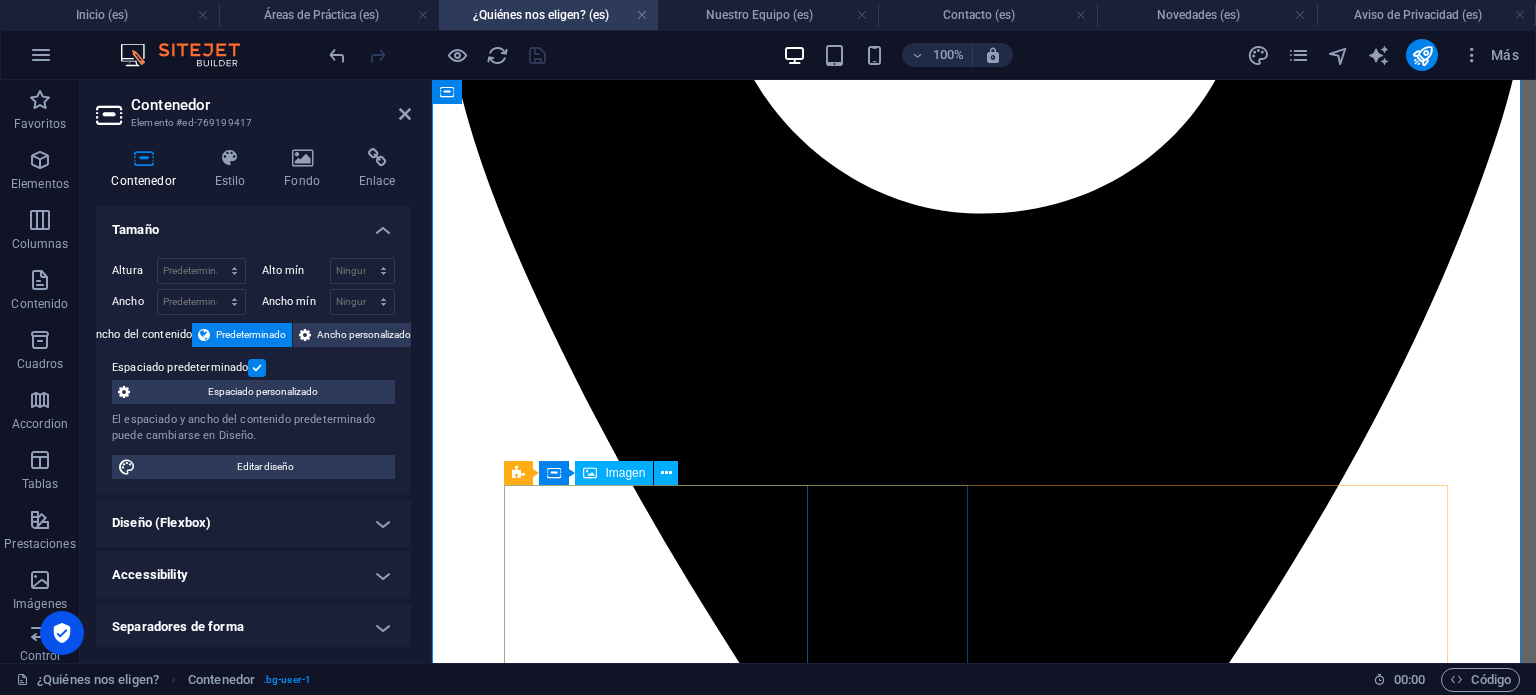 scroll, scrollTop: 2207, scrollLeft: 0, axis: vertical 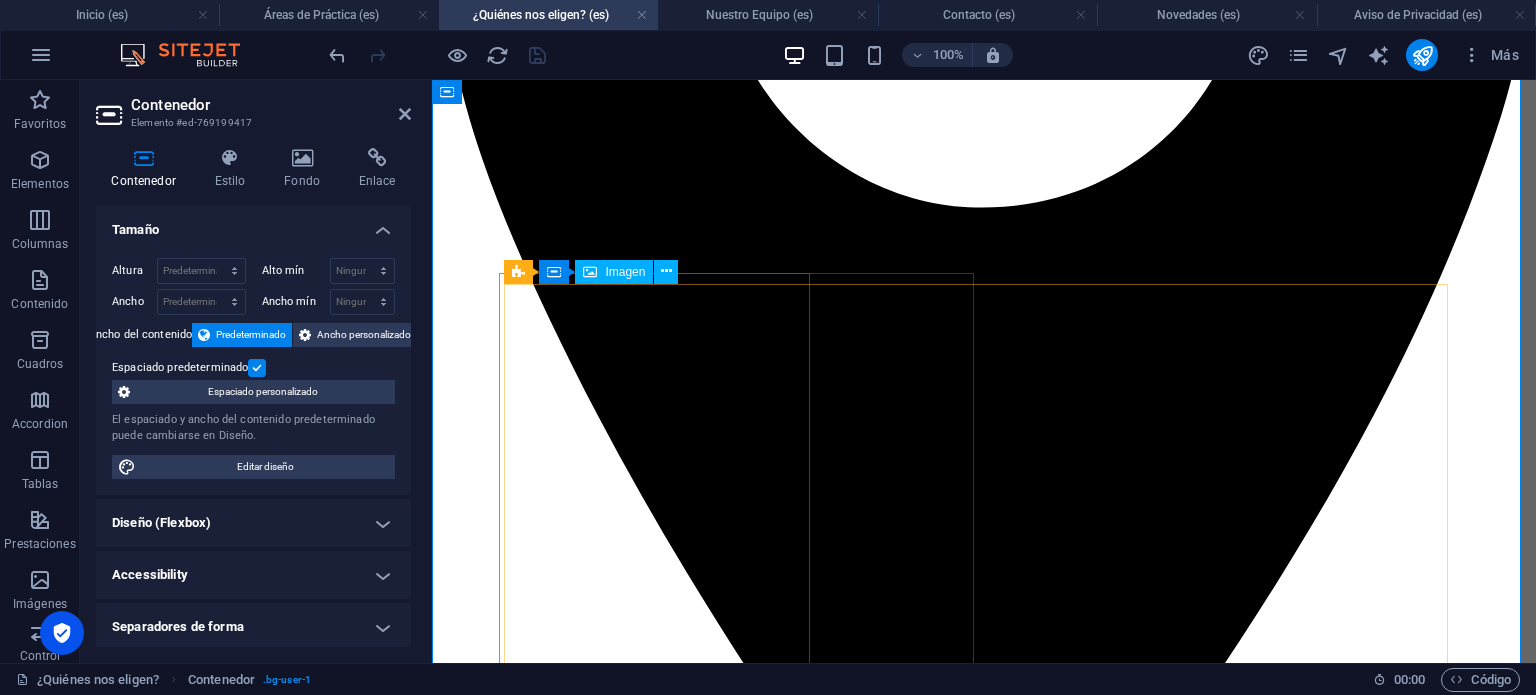 click at bounding box center (912, 10714) 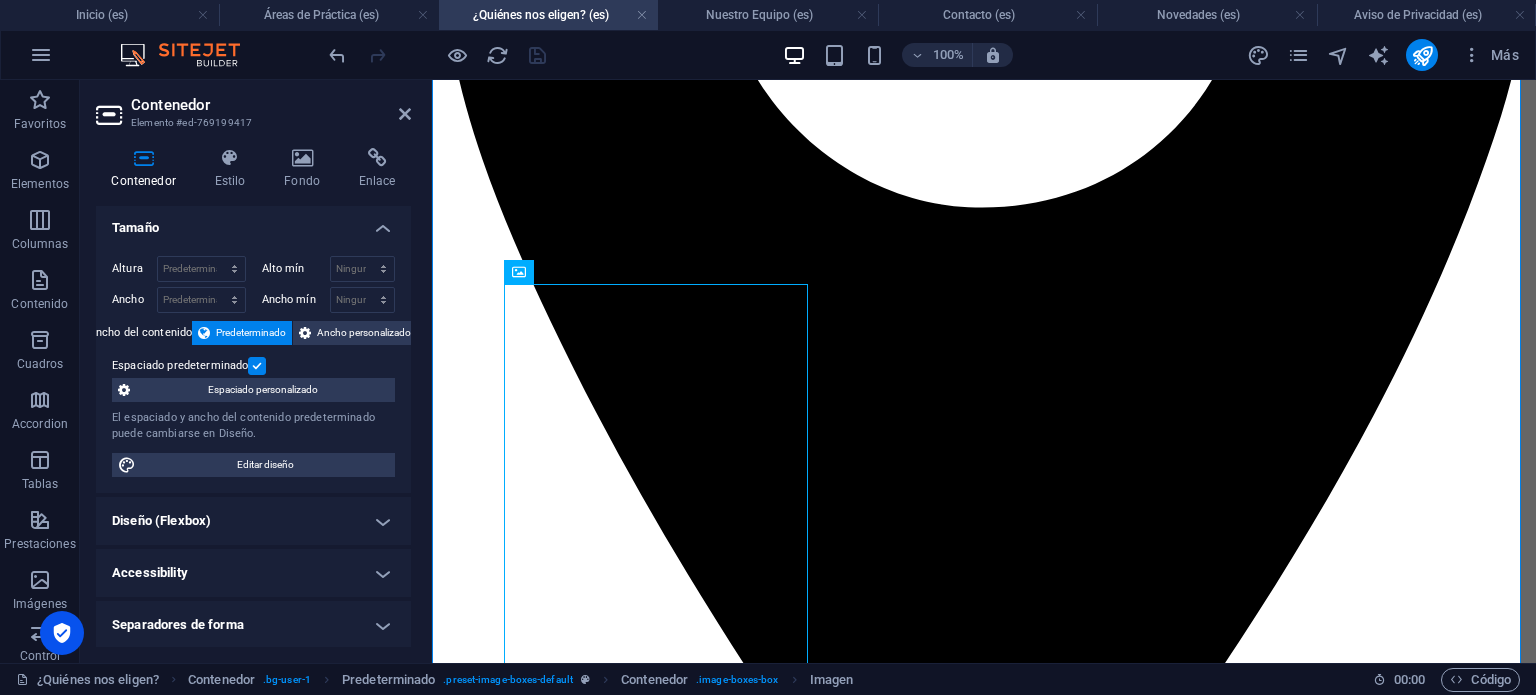 scroll, scrollTop: 0, scrollLeft: 0, axis: both 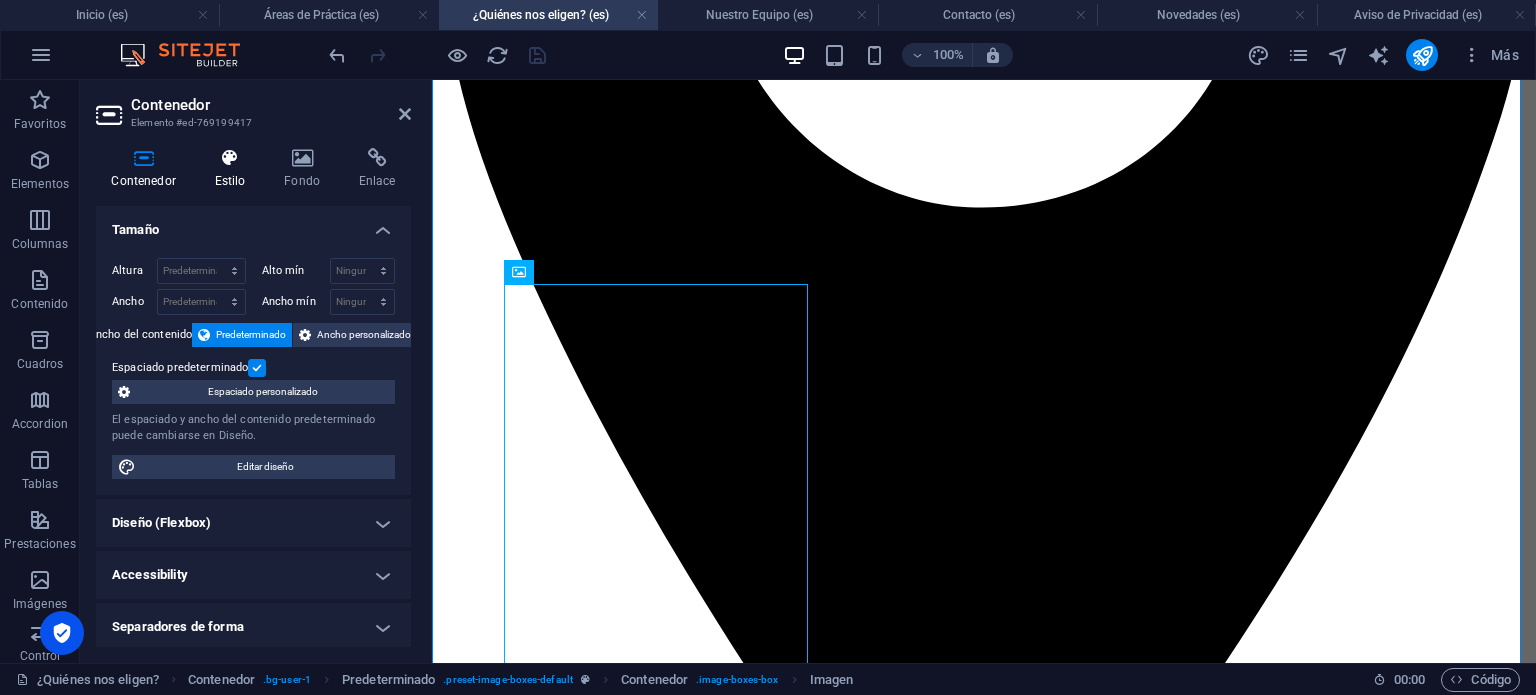 click on "Estilo" at bounding box center (234, 169) 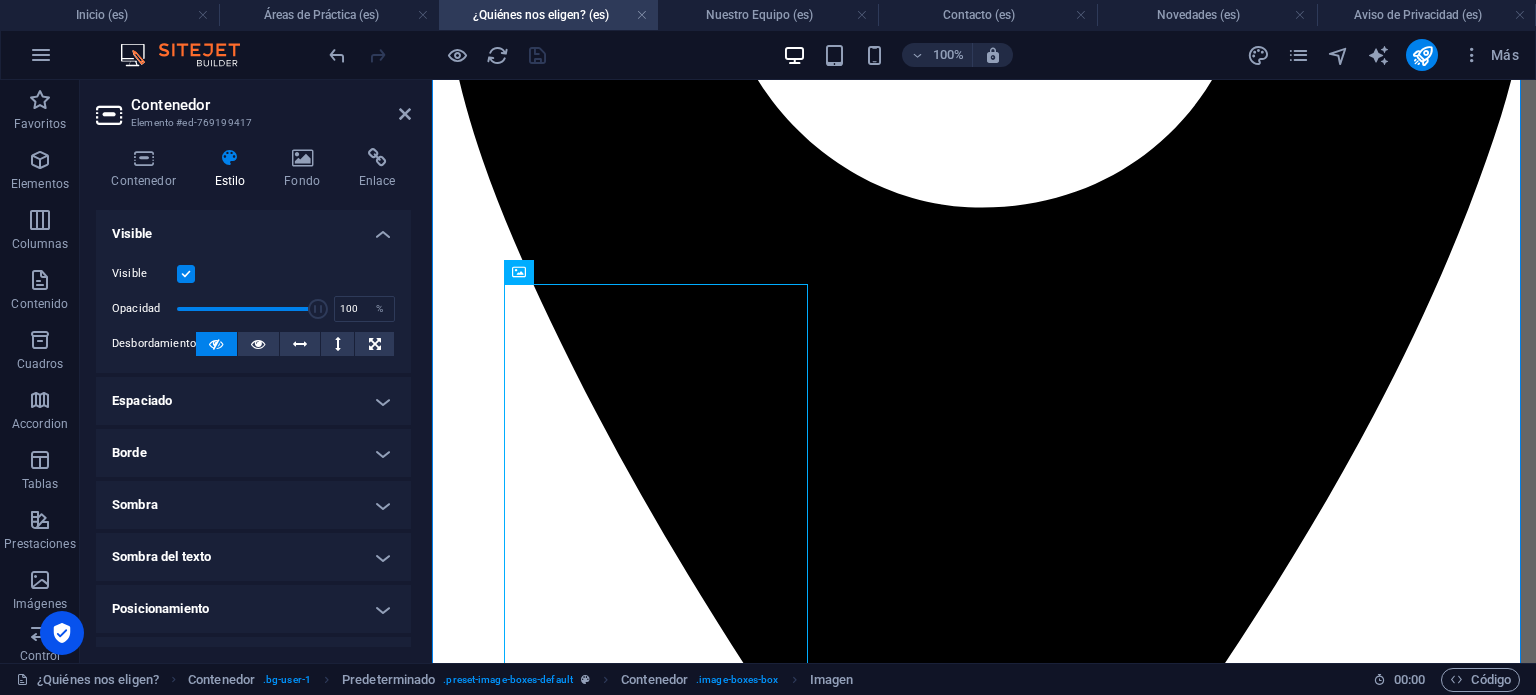 click on "Espaciado" at bounding box center (253, 401) 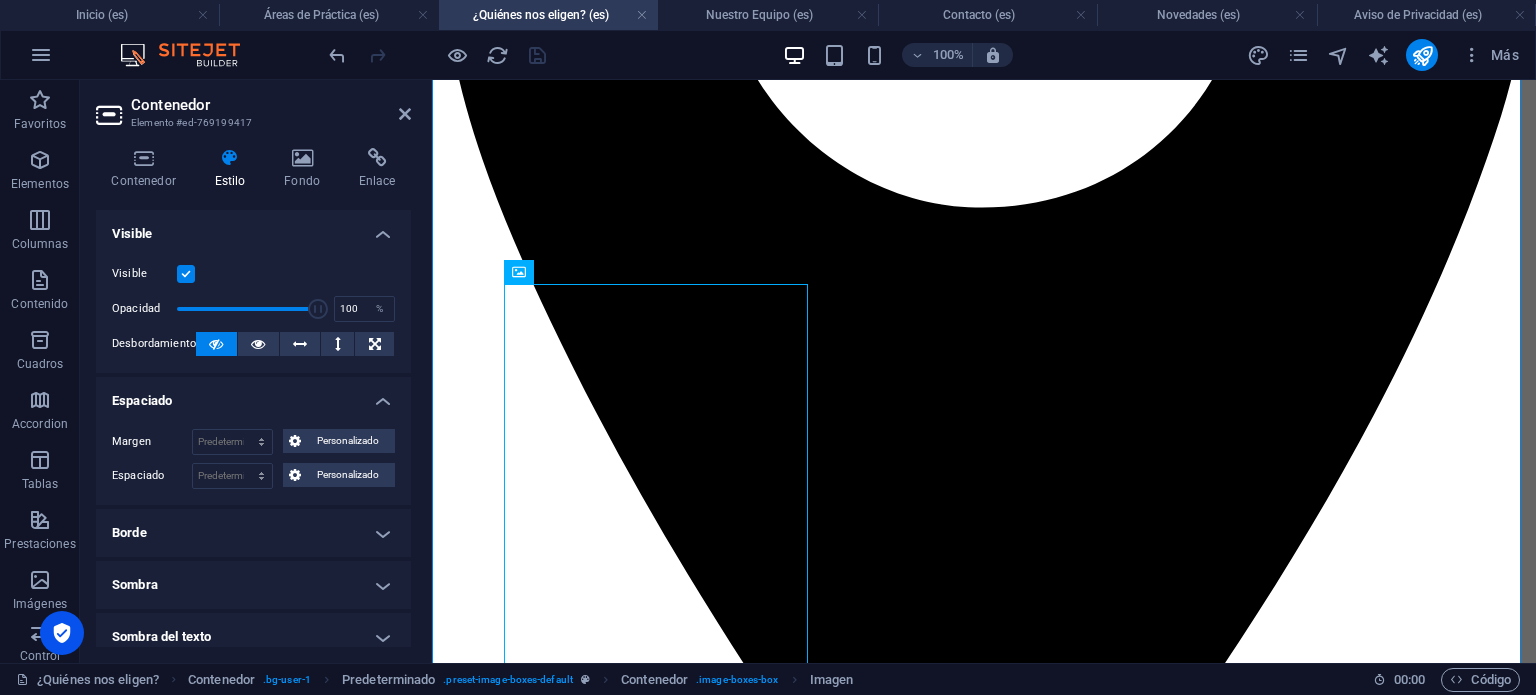 click on "Espaciado" at bounding box center [253, 395] 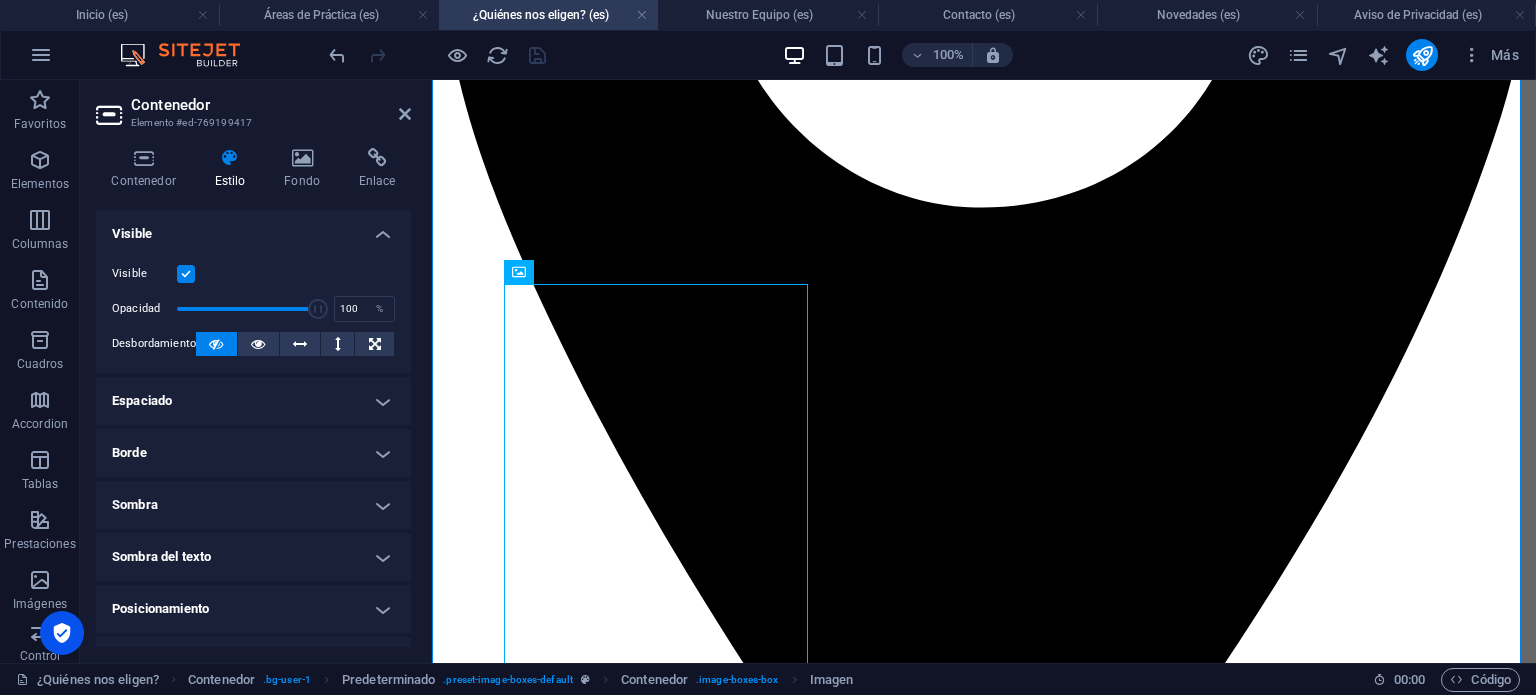 click on "Borde" at bounding box center [253, 453] 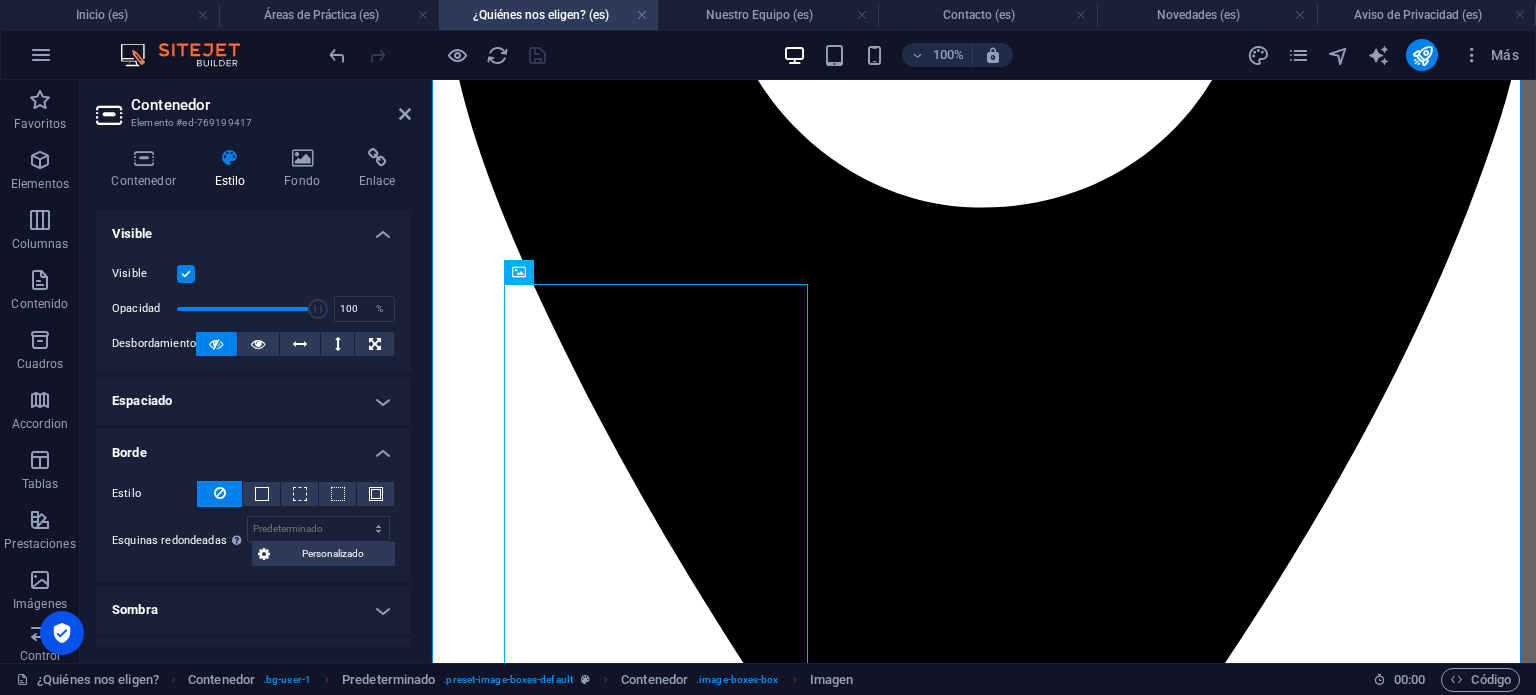 click on "Borde" at bounding box center (253, 447) 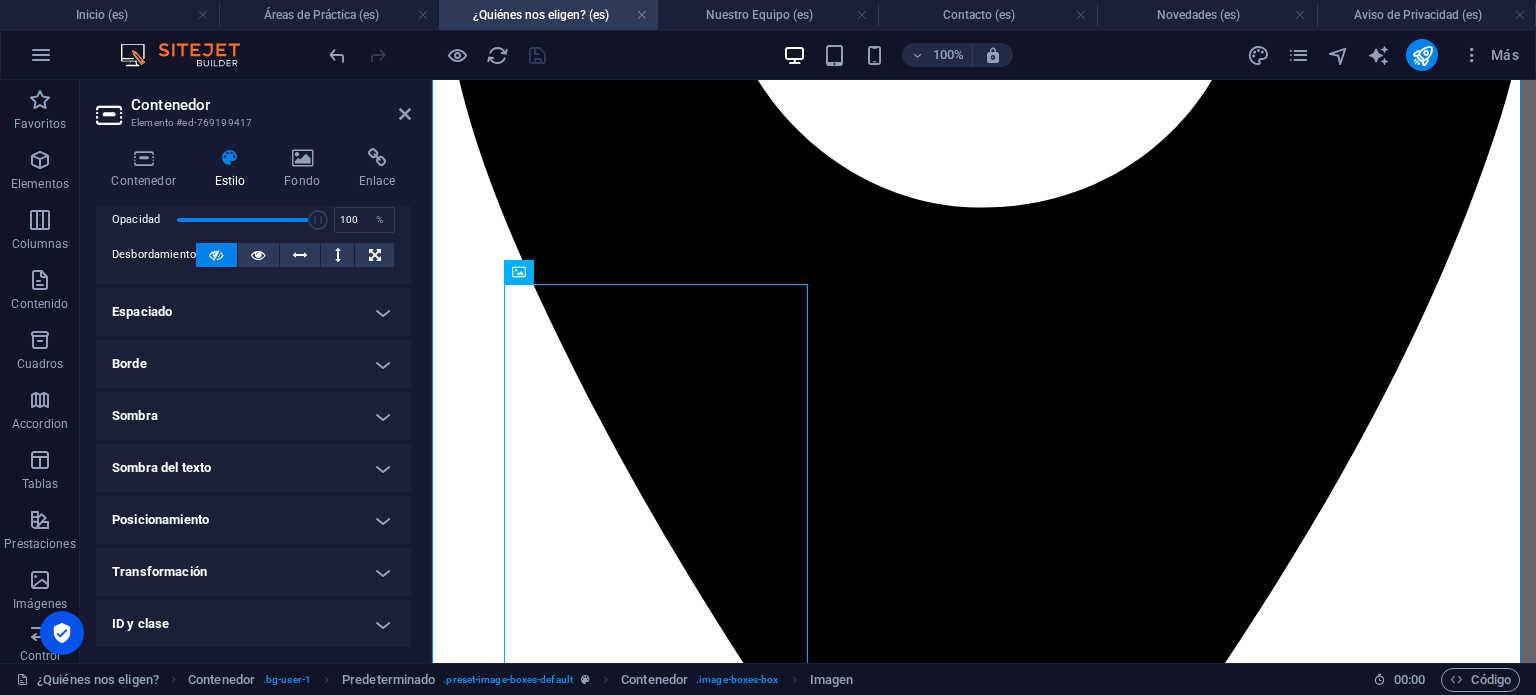 scroll, scrollTop: 193, scrollLeft: 0, axis: vertical 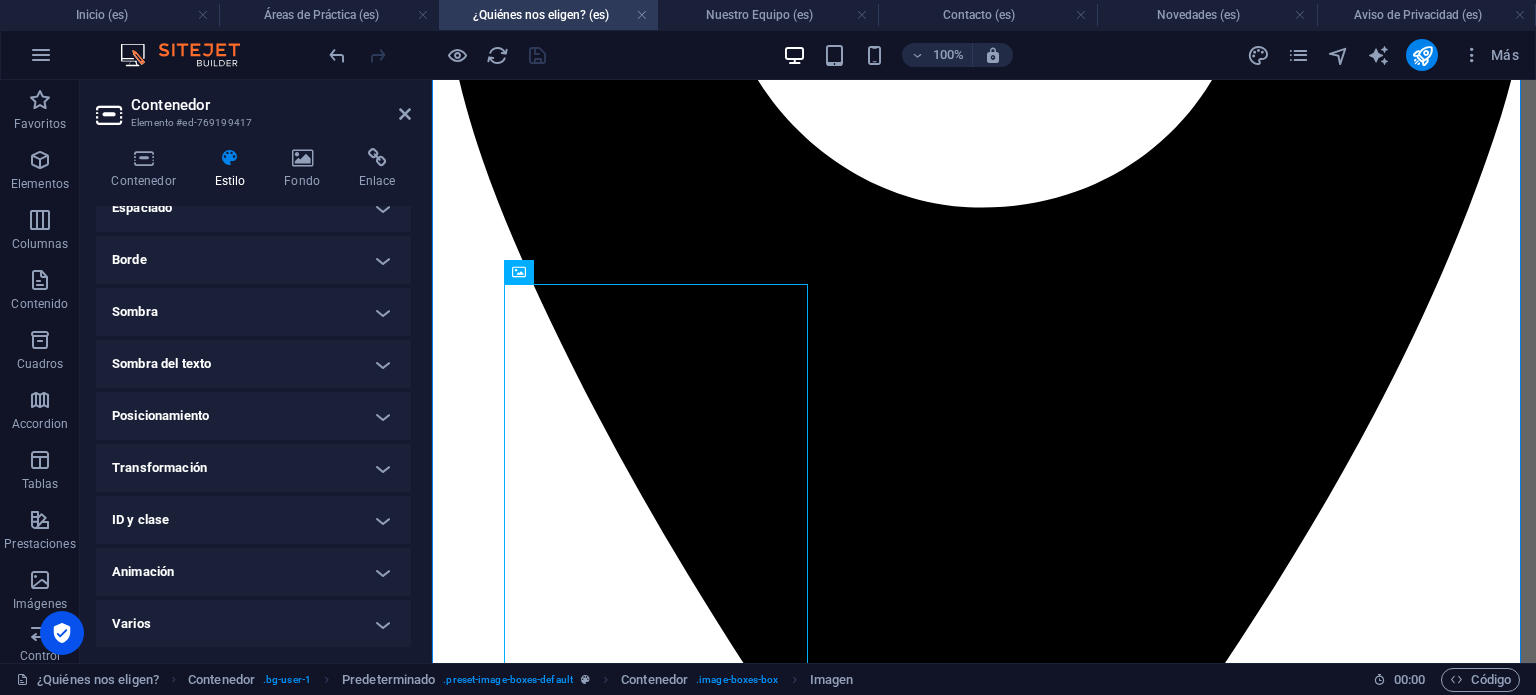 click on "Transformación" at bounding box center [253, 468] 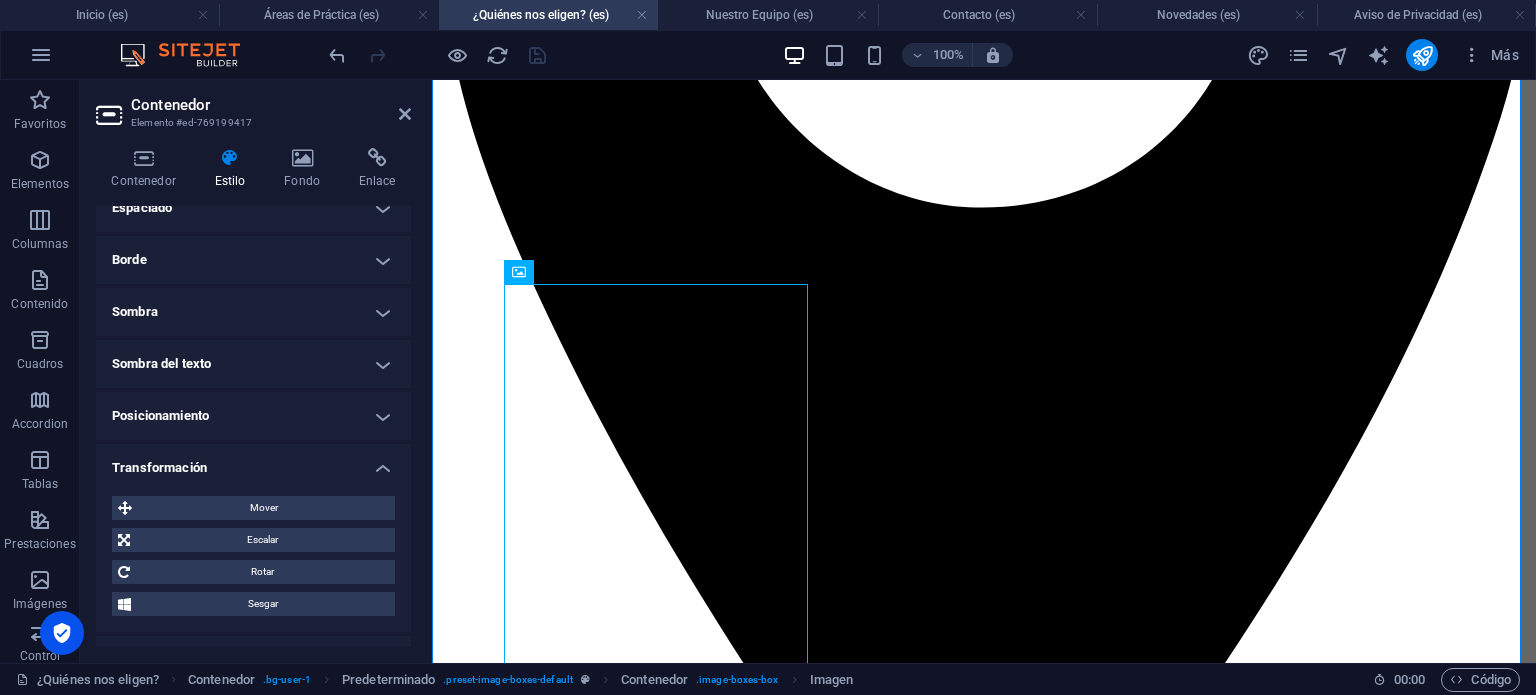 click on "Transformación" at bounding box center [253, 462] 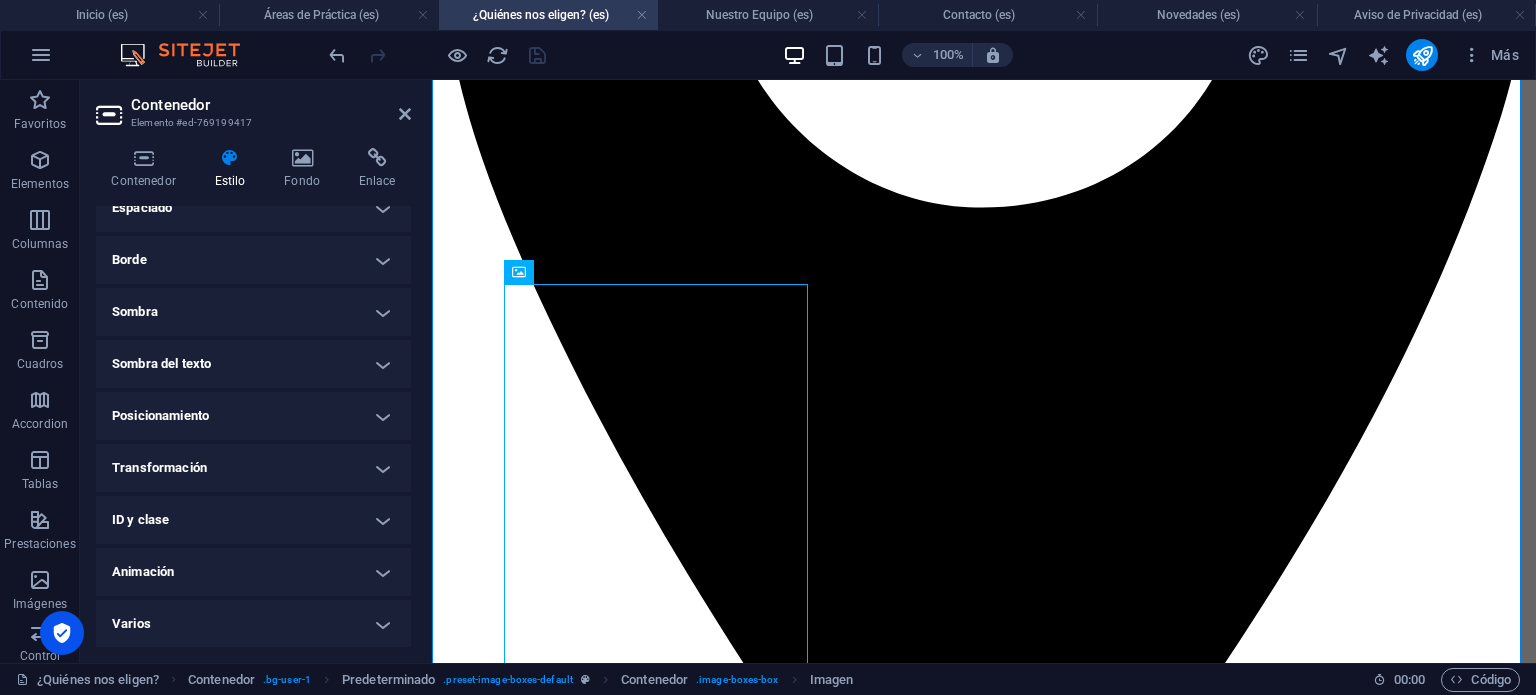click on "Varios" at bounding box center (253, 624) 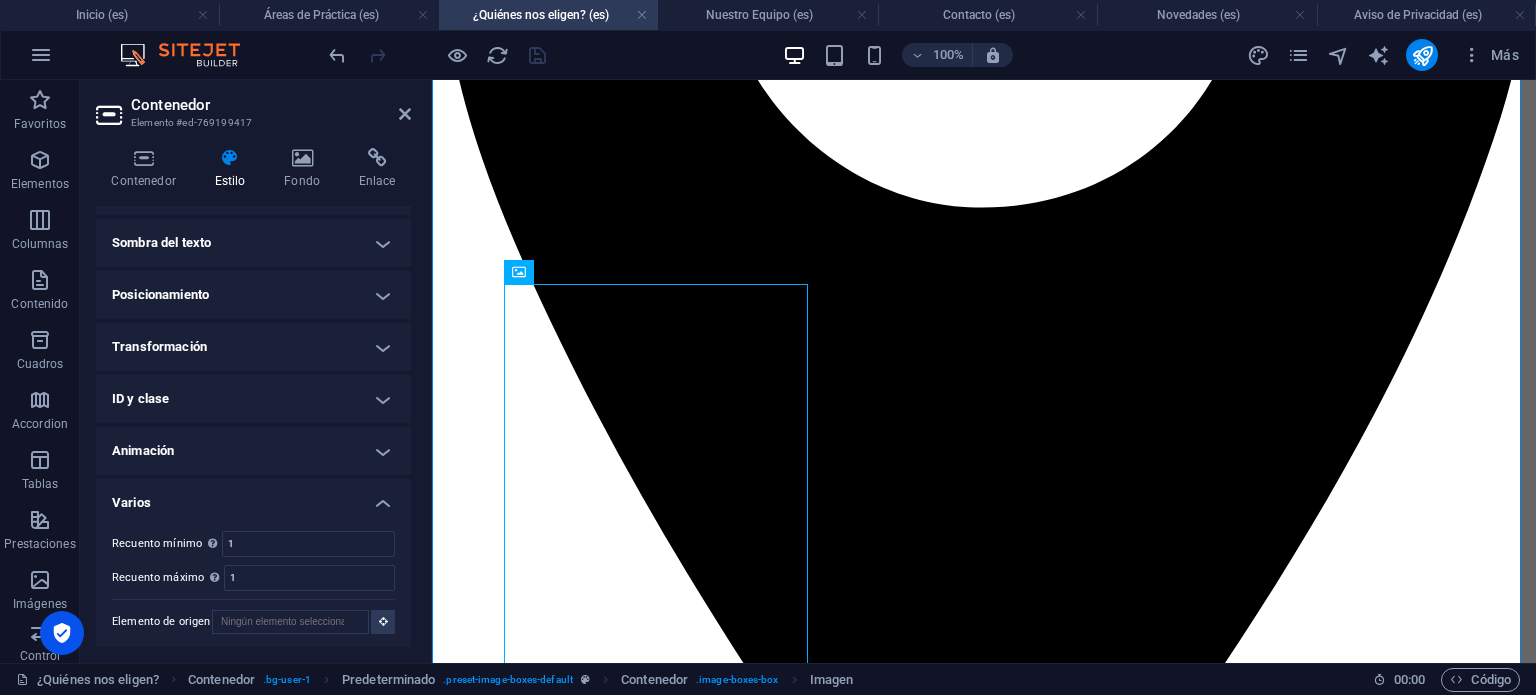 scroll, scrollTop: 316, scrollLeft: 0, axis: vertical 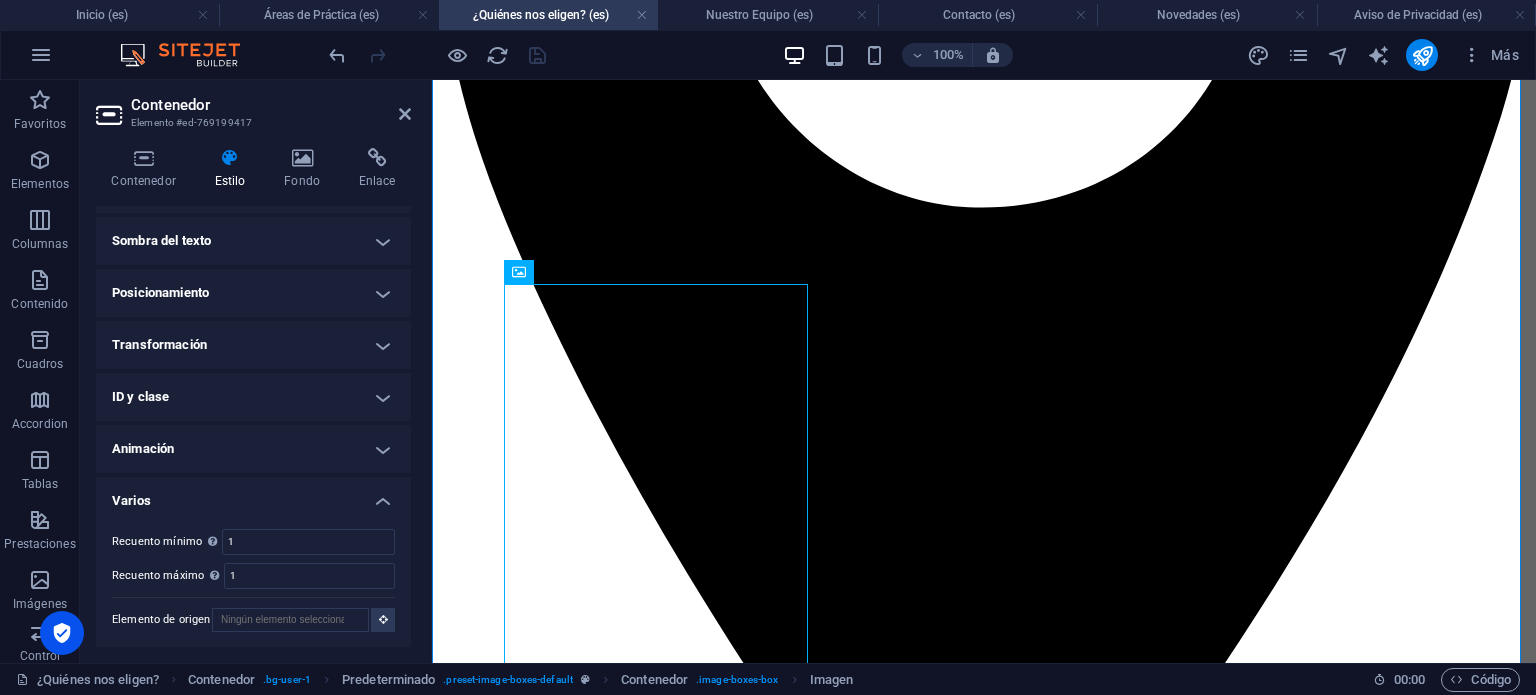 click on "Varios" at bounding box center (253, 495) 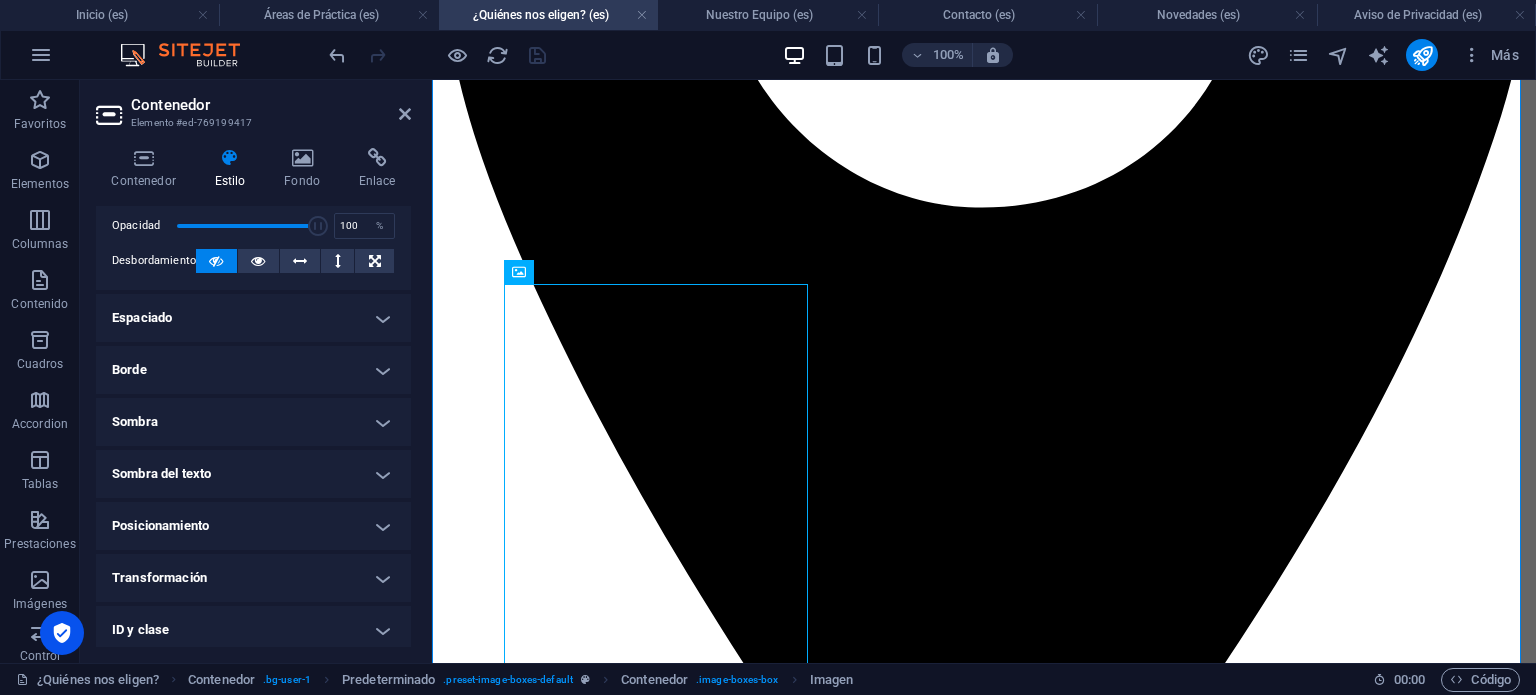 scroll, scrollTop: 0, scrollLeft: 0, axis: both 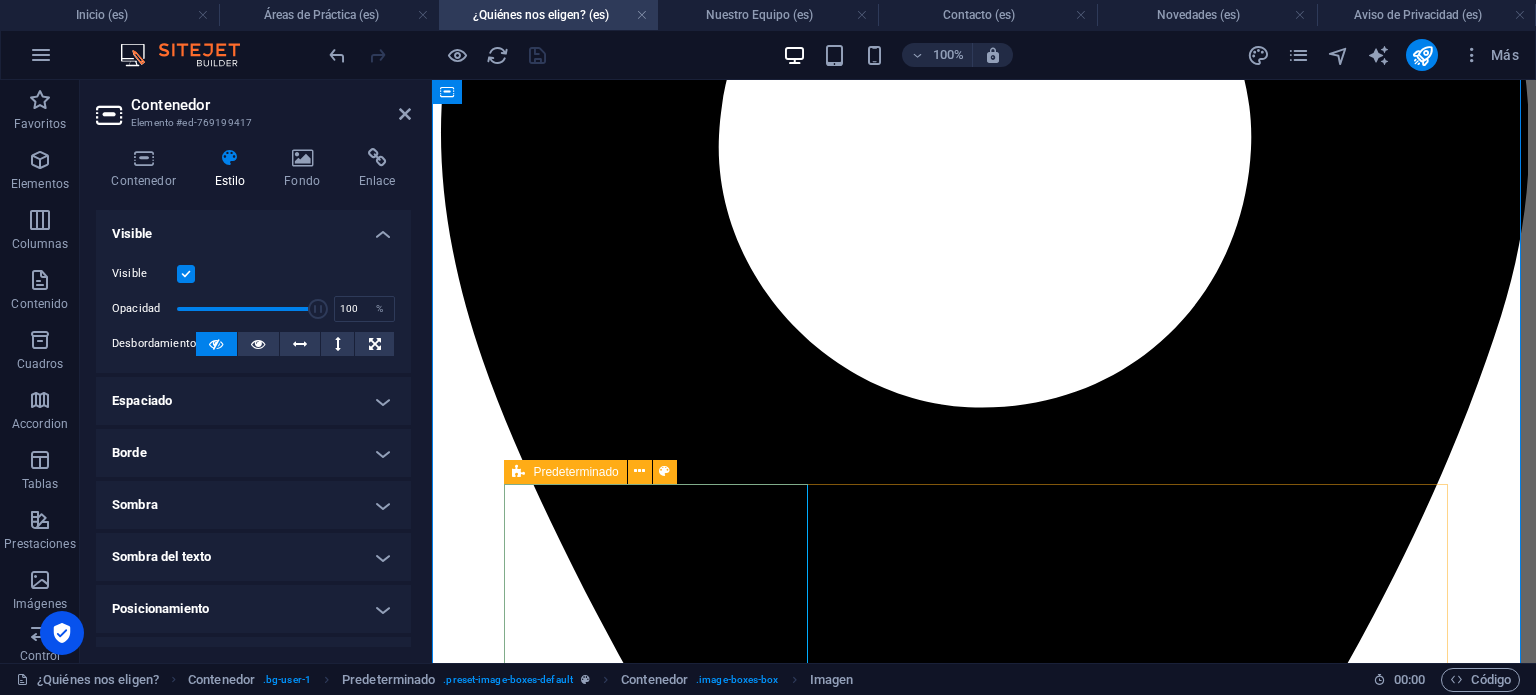 click on "Predeterminado" at bounding box center (575, 472) 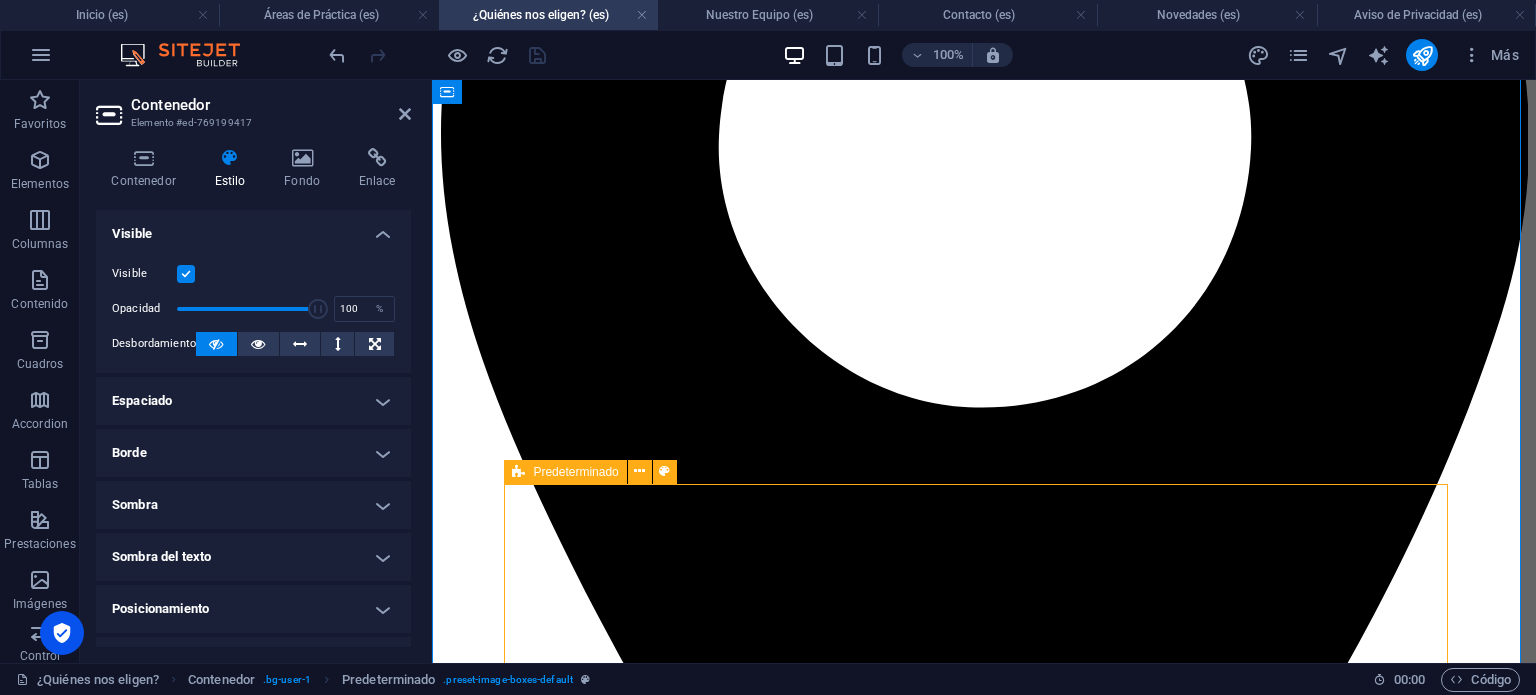 click on "Predeterminado" at bounding box center [575, 472] 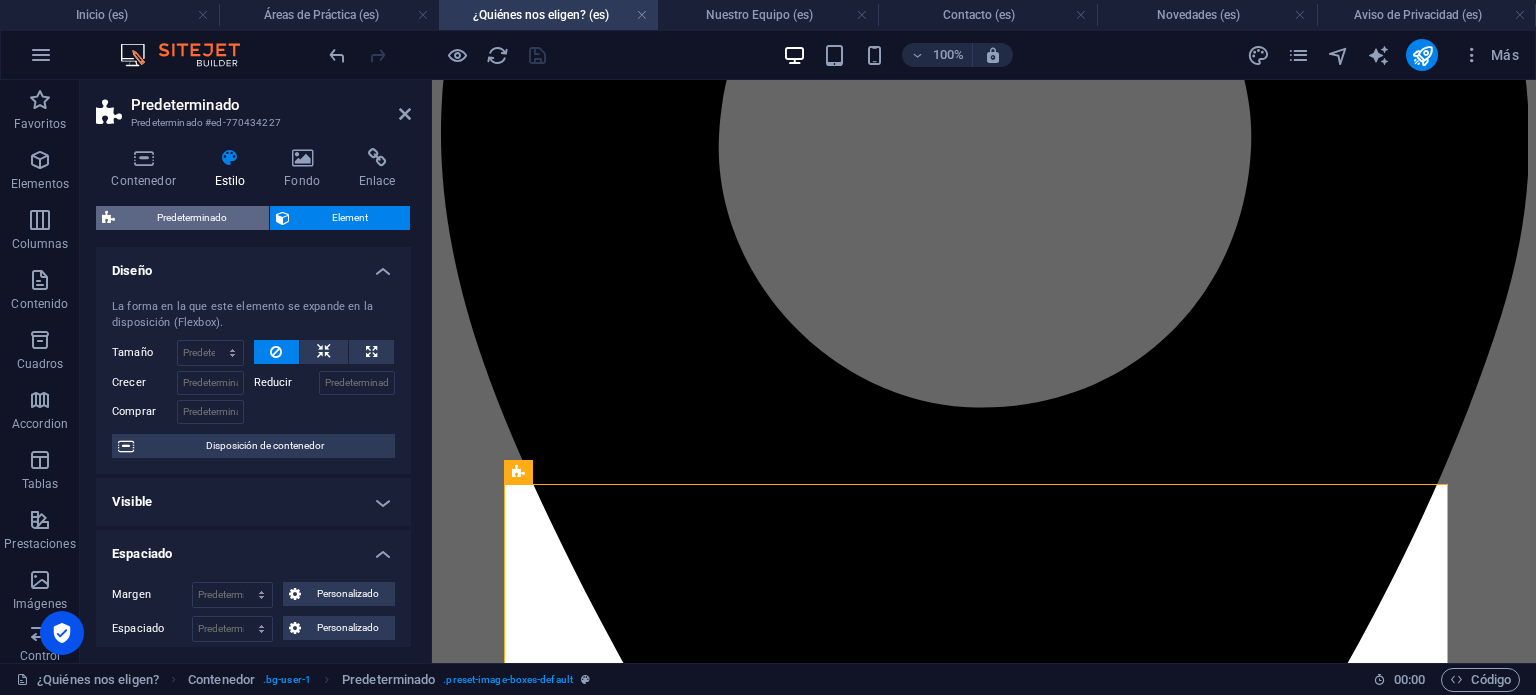 click on "Predeterminado" at bounding box center [192, 218] 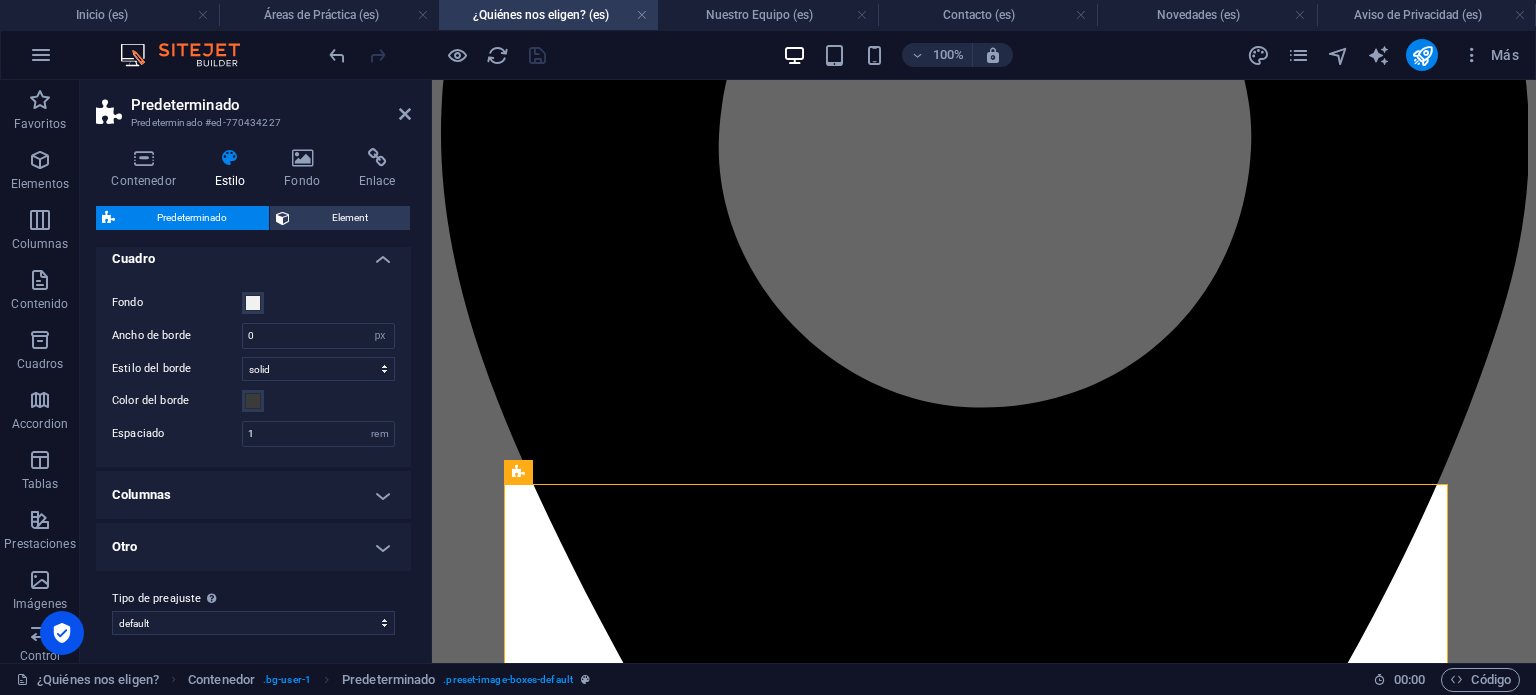 scroll, scrollTop: 14, scrollLeft: 0, axis: vertical 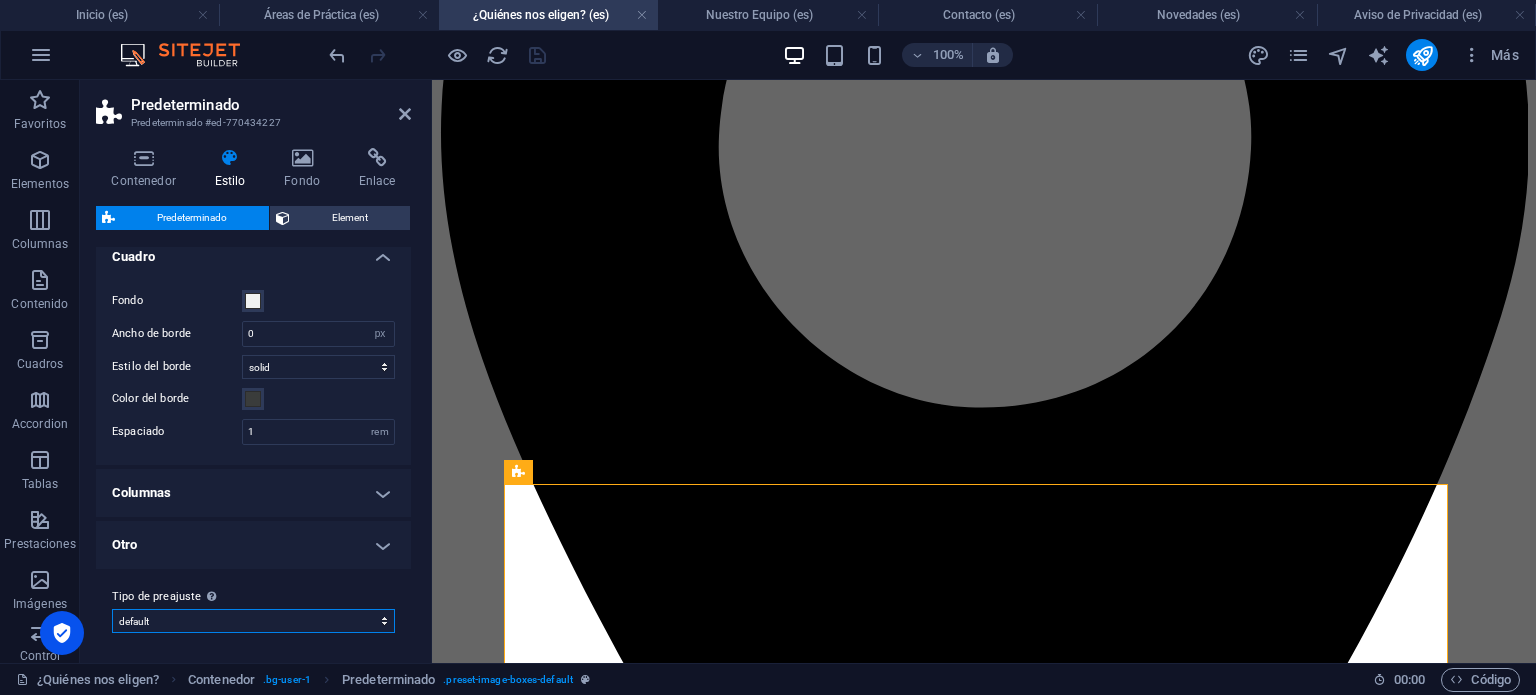 click on "default Añadir tipo de preajuste" at bounding box center [253, 621] 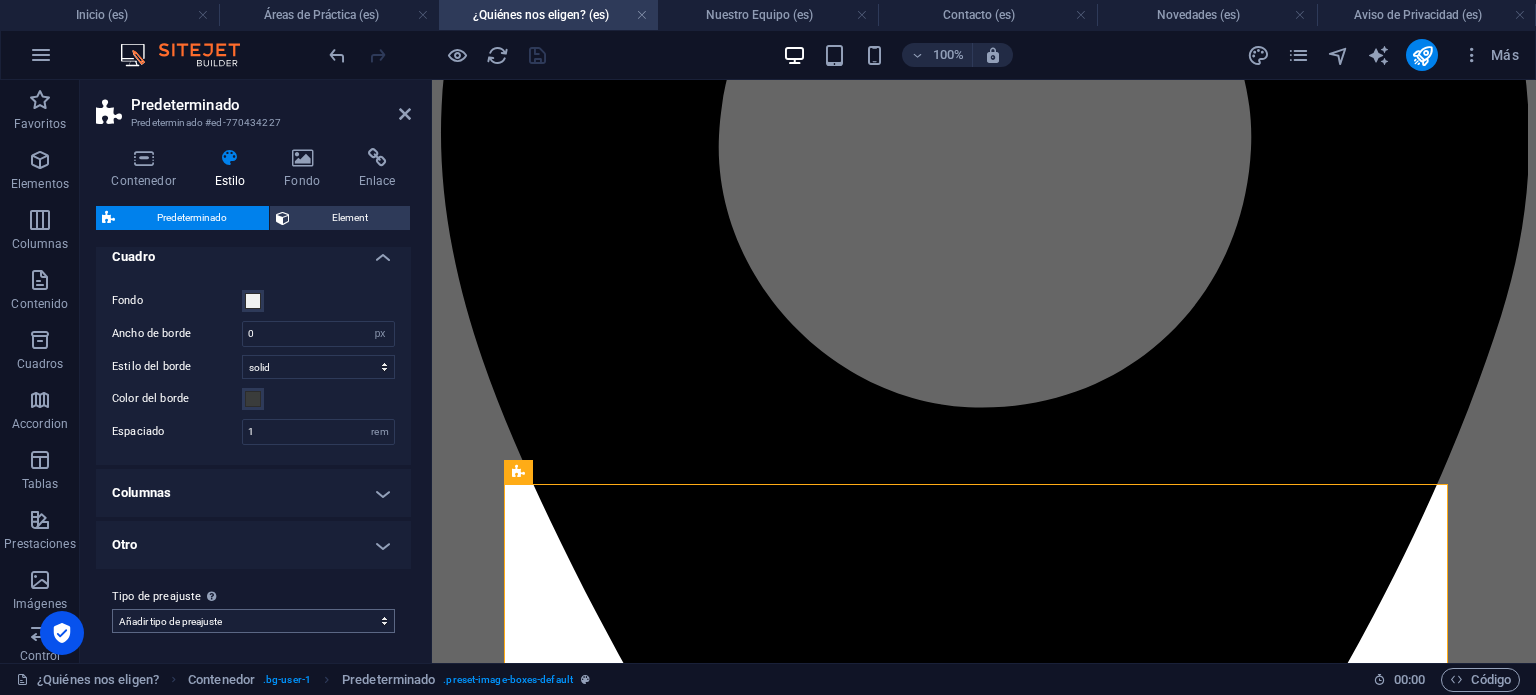 click on "default Añadir tipo de preajuste" at bounding box center (253, 621) 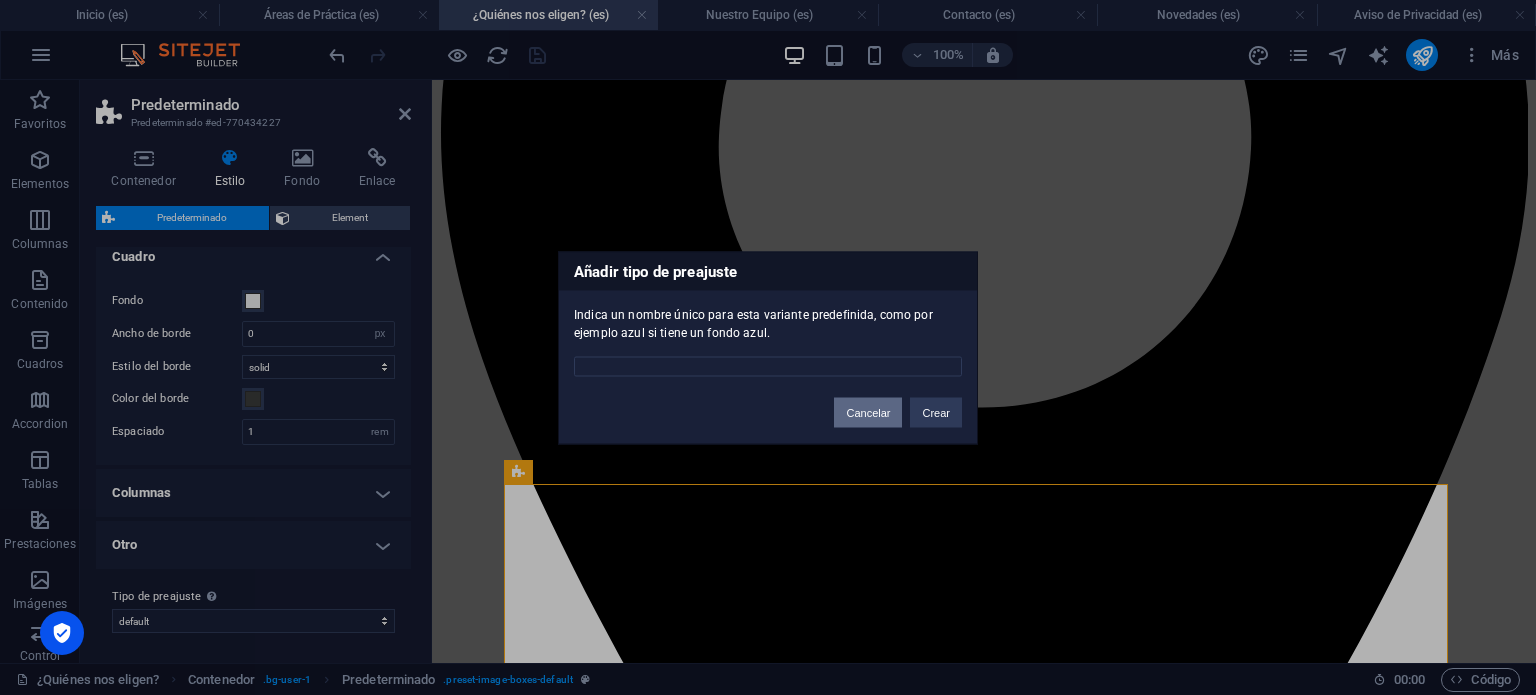 click on "Cancelar" at bounding box center [868, 412] 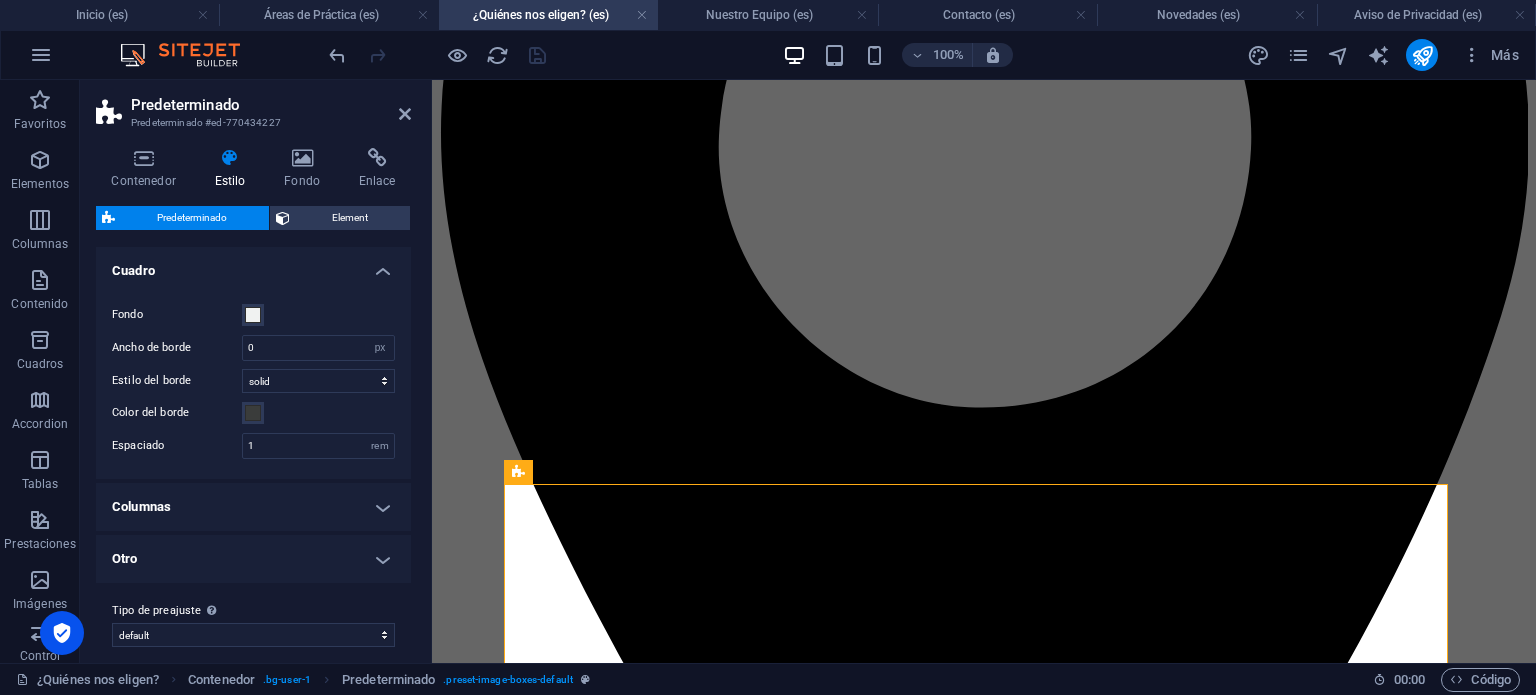 scroll, scrollTop: 14, scrollLeft: 0, axis: vertical 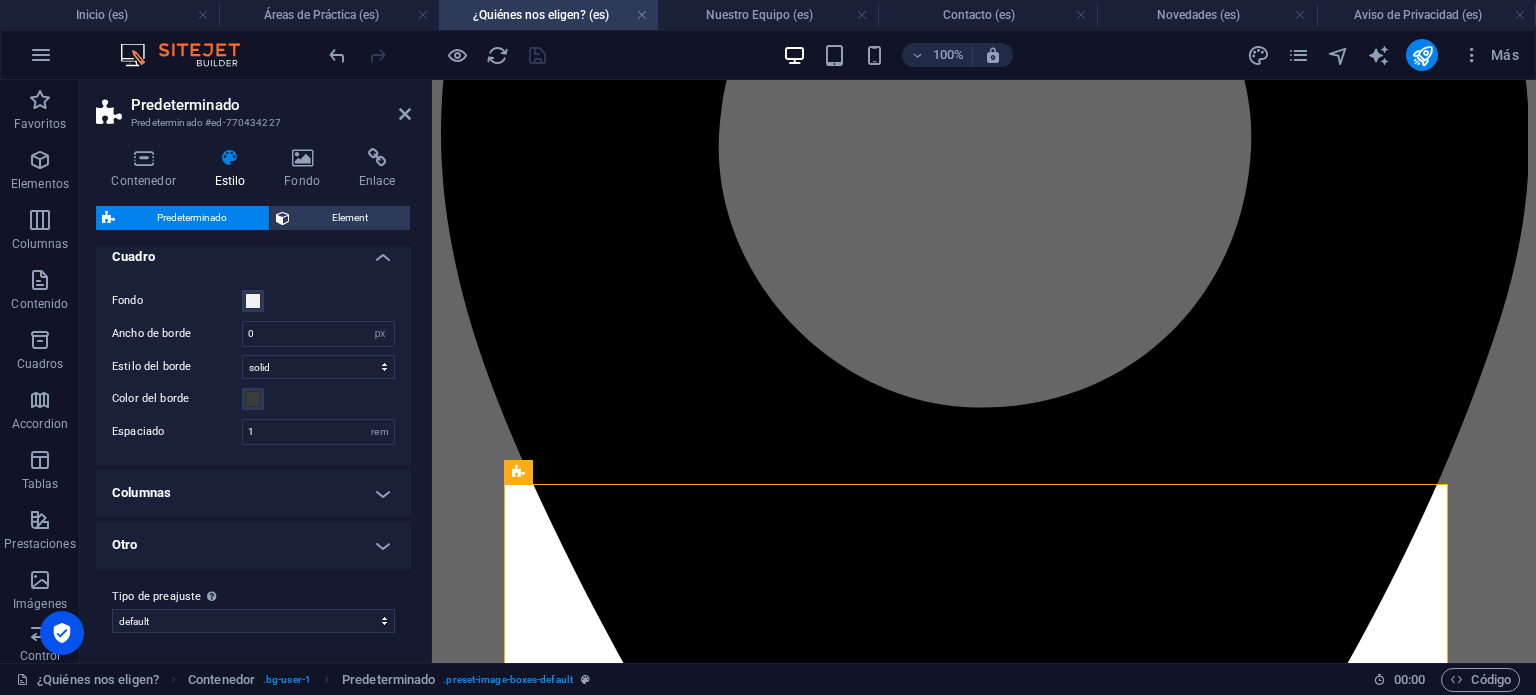 click on "Columnas" at bounding box center (253, 493) 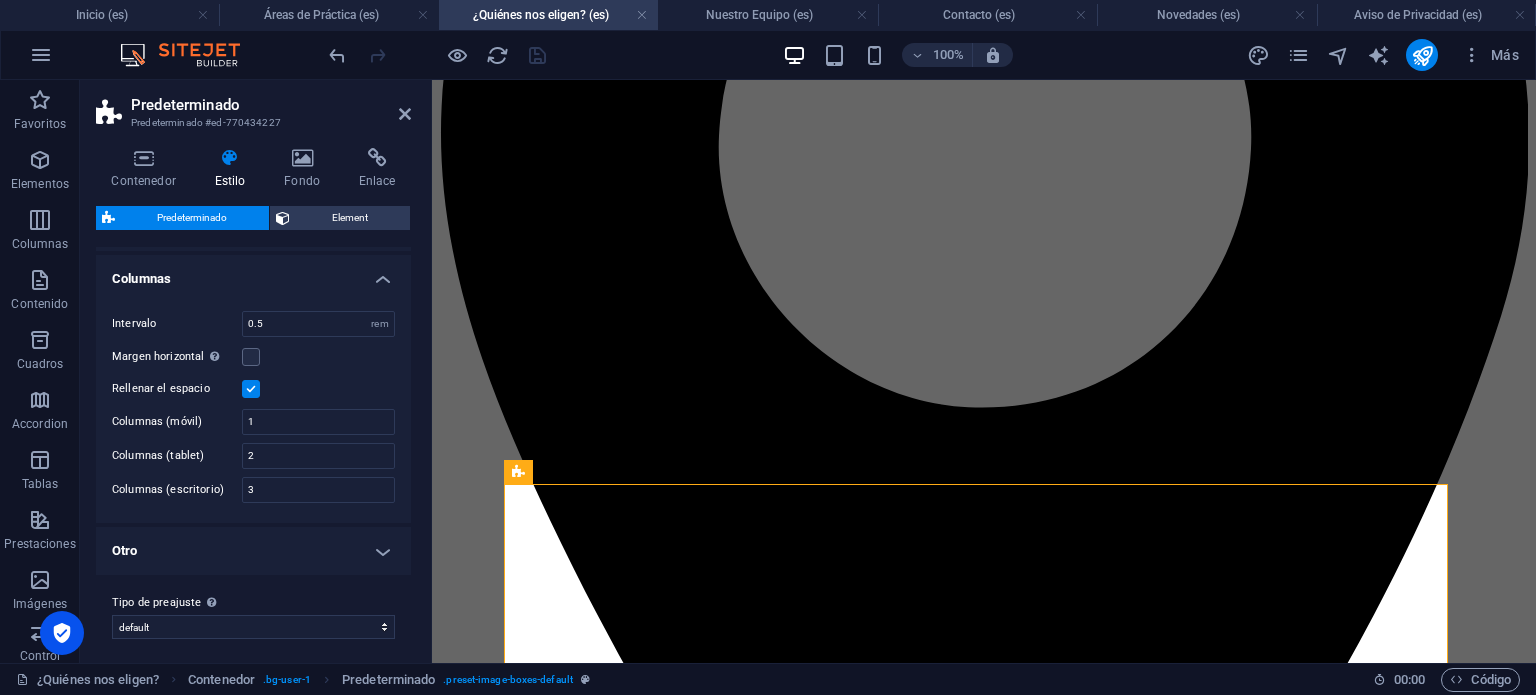 scroll, scrollTop: 232, scrollLeft: 0, axis: vertical 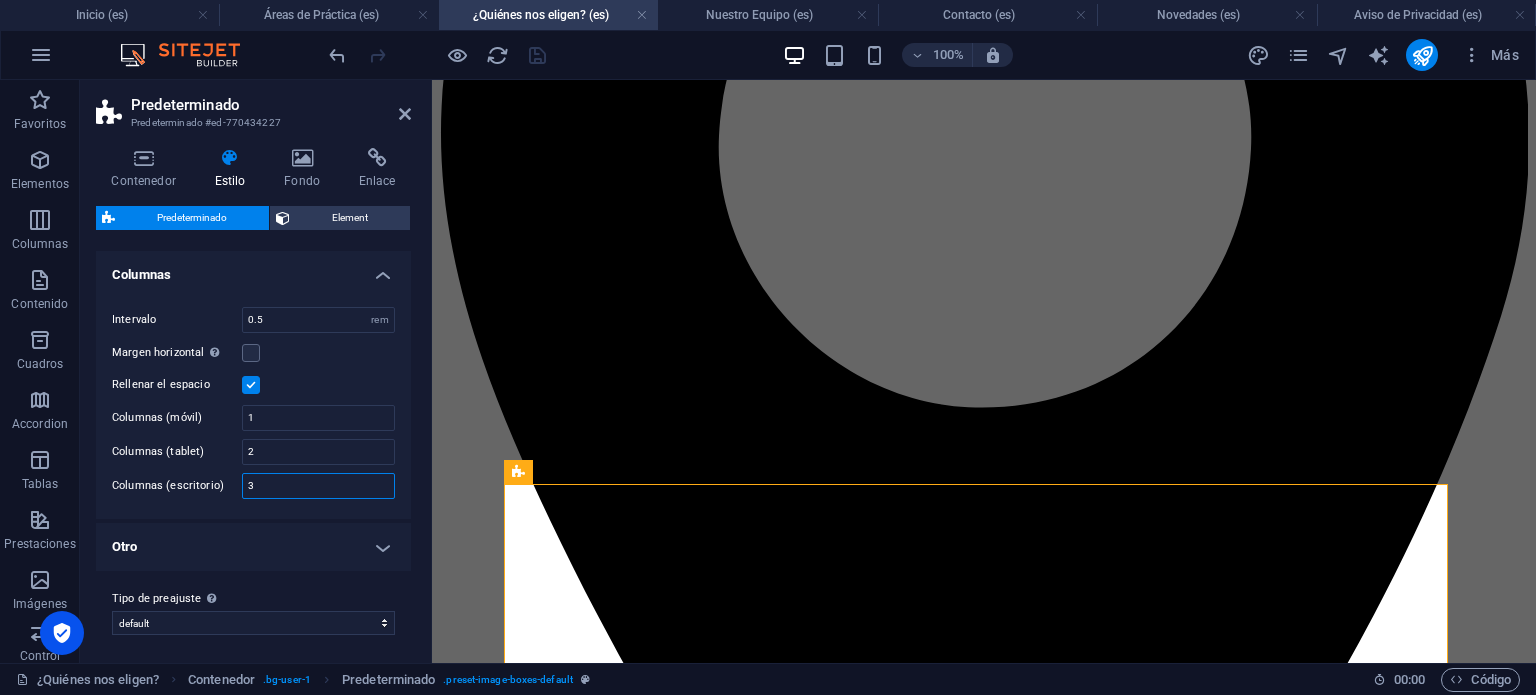 click on "3" at bounding box center (318, 486) 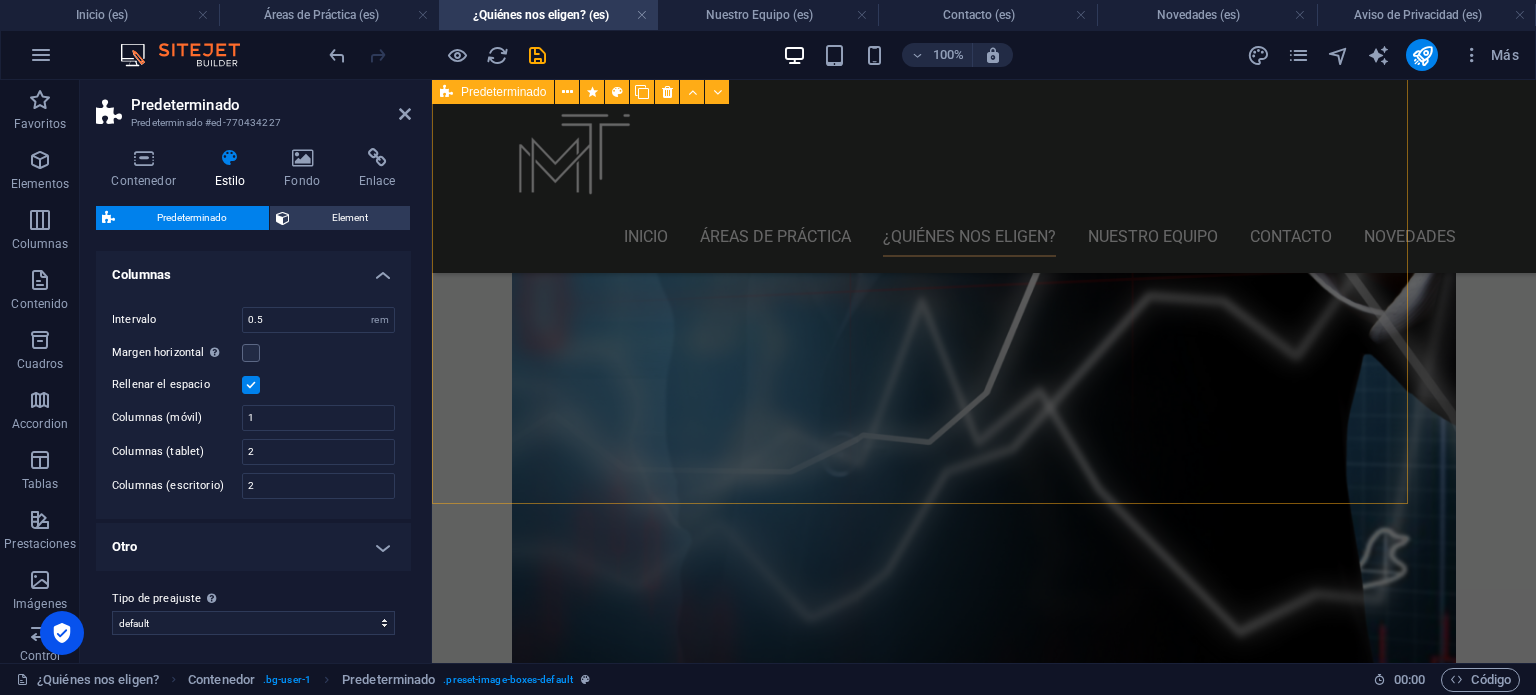scroll, scrollTop: 6107, scrollLeft: 0, axis: vertical 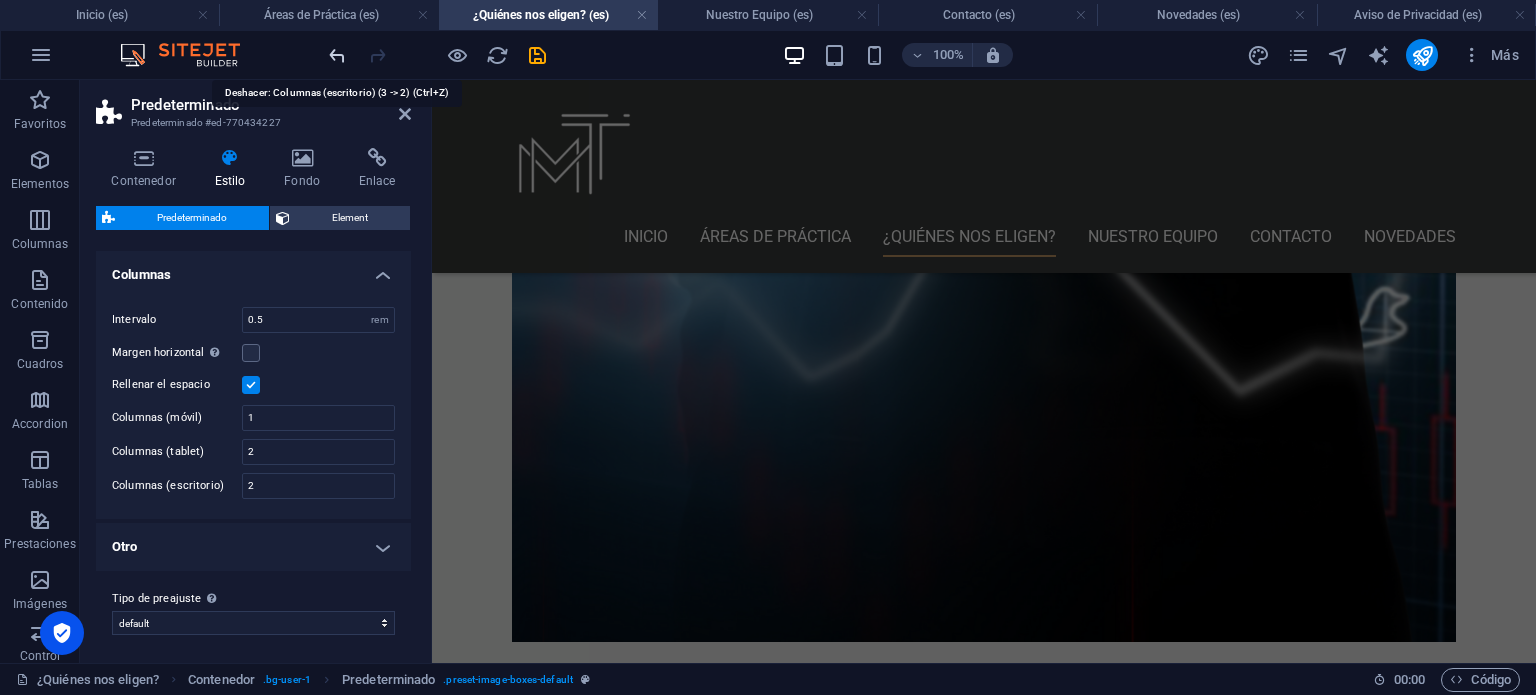 click at bounding box center (337, 55) 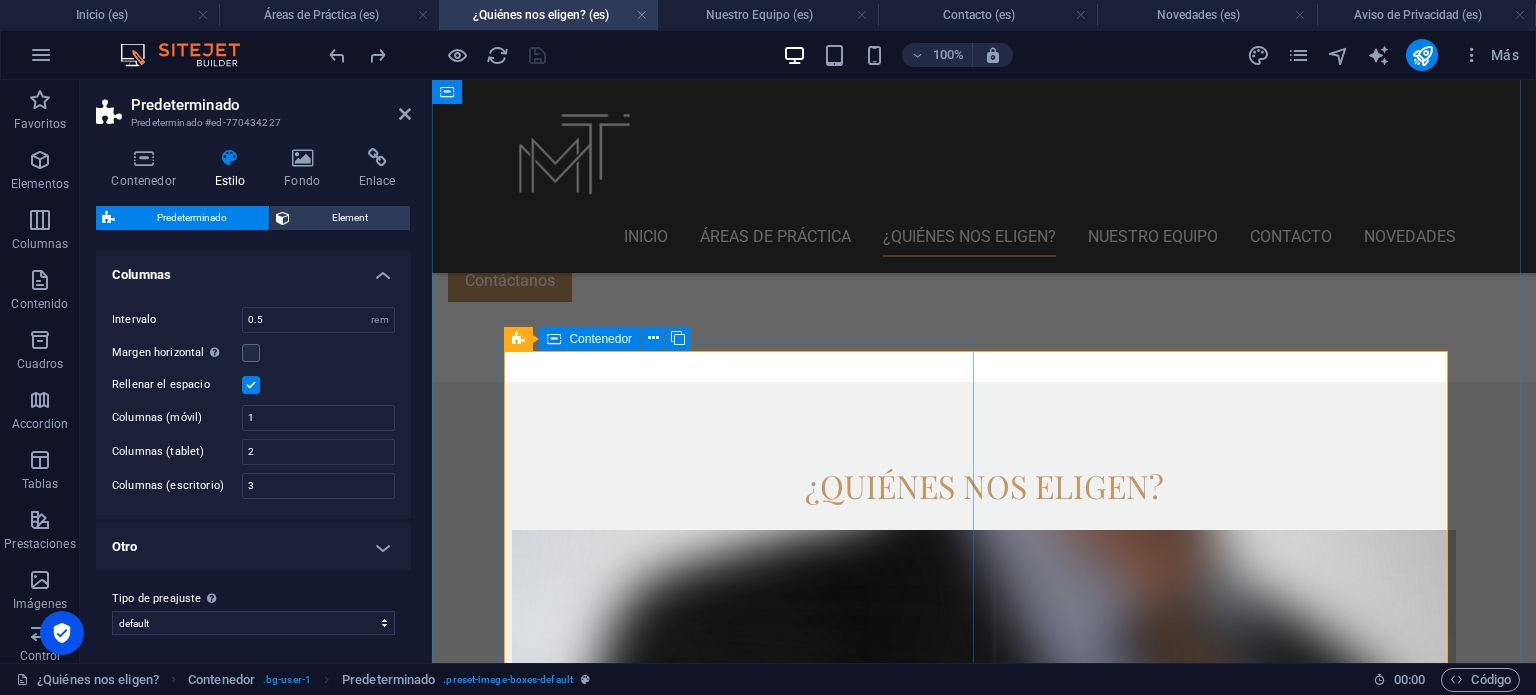 scroll, scrollTop: 2140, scrollLeft: 0, axis: vertical 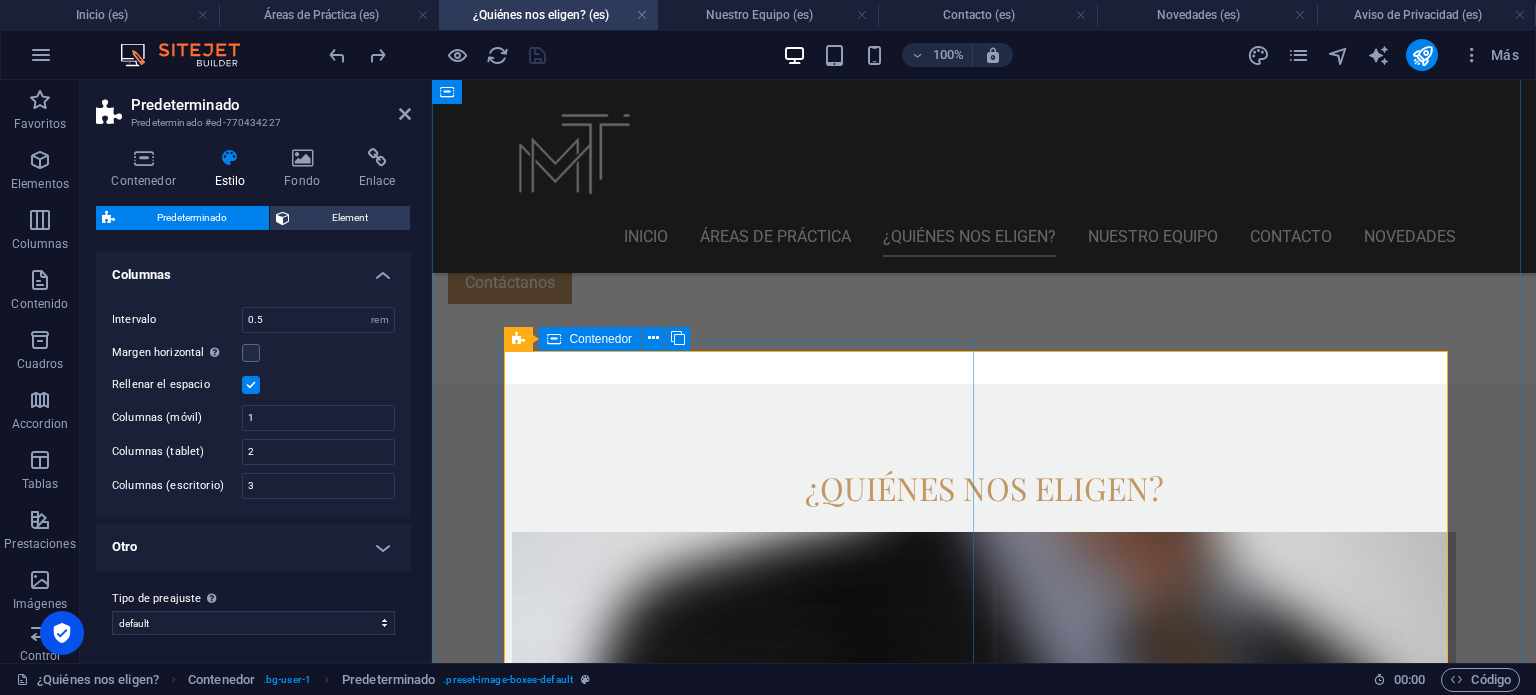 click on "Empresas con Alto Manejo de Datos Personales Empresas con alto manejo de datos personales: e-commerce, fintech, aseguradoras, hospitales, escuelas y universidades. Ver más" at bounding box center [984, 5448] 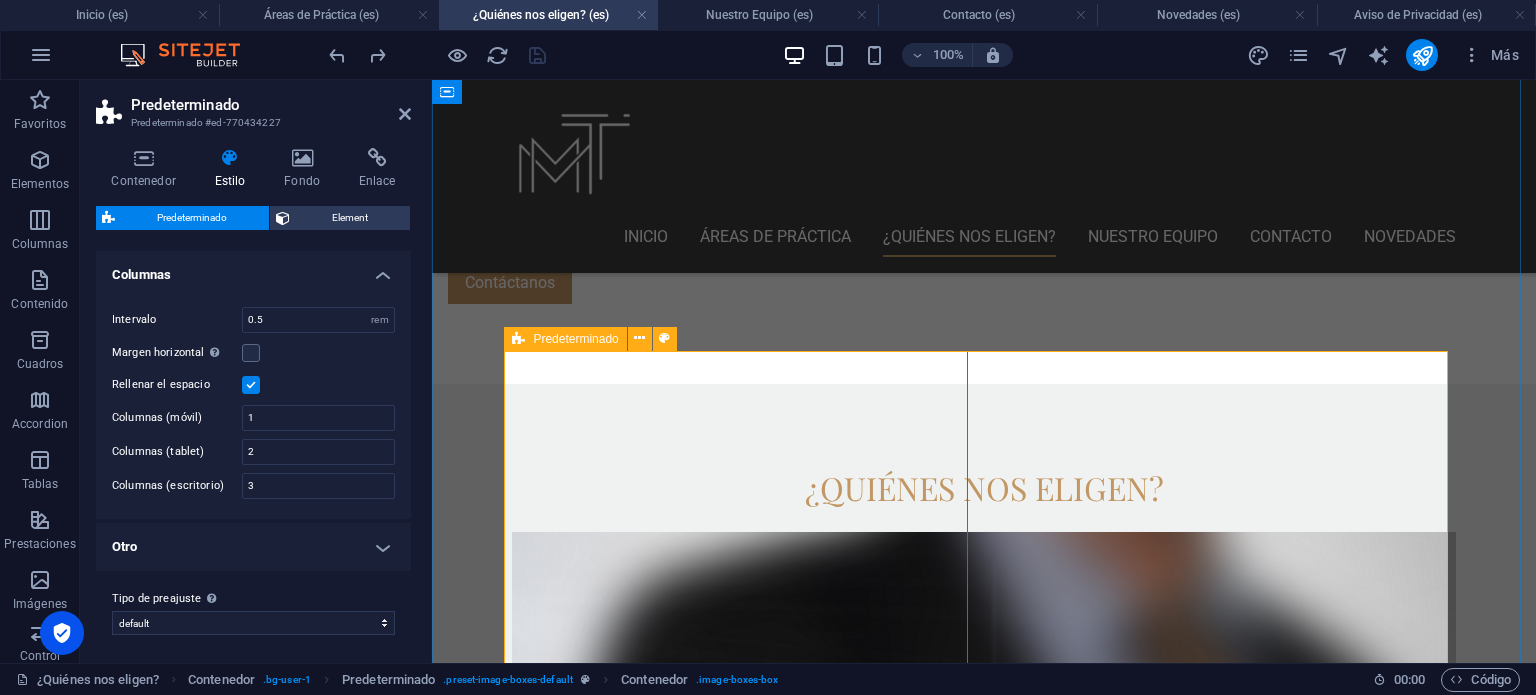 click on "Predeterminado" at bounding box center (575, 339) 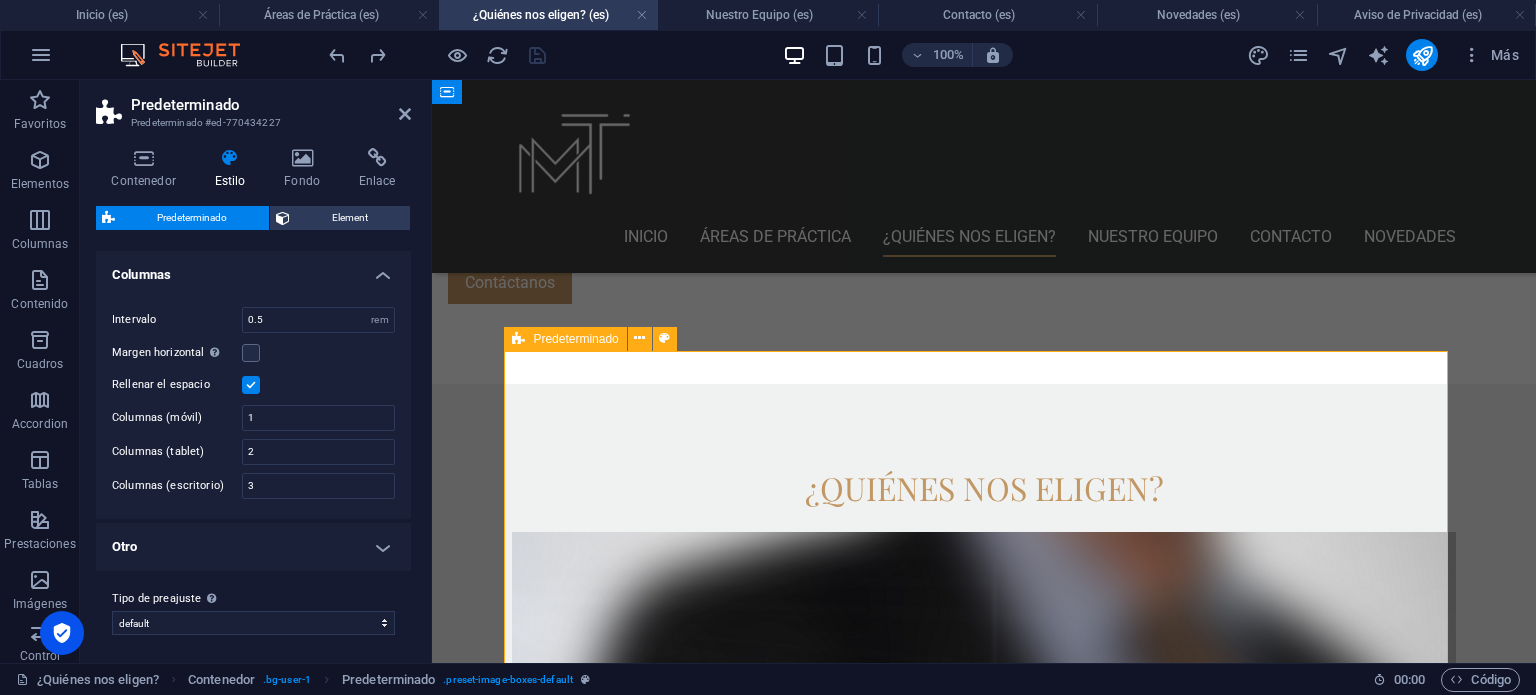 click on "Predeterminado" at bounding box center [575, 339] 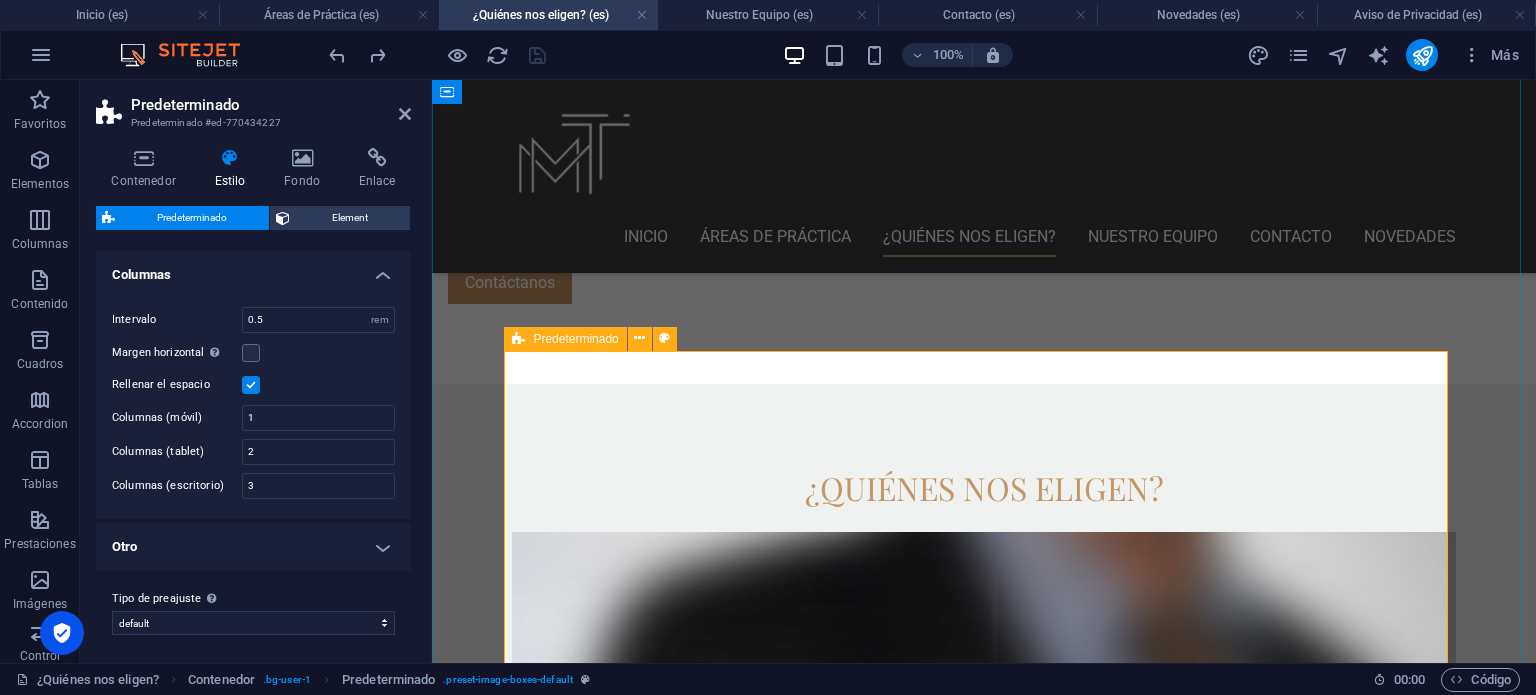 click on "Predeterminado" at bounding box center (565, 339) 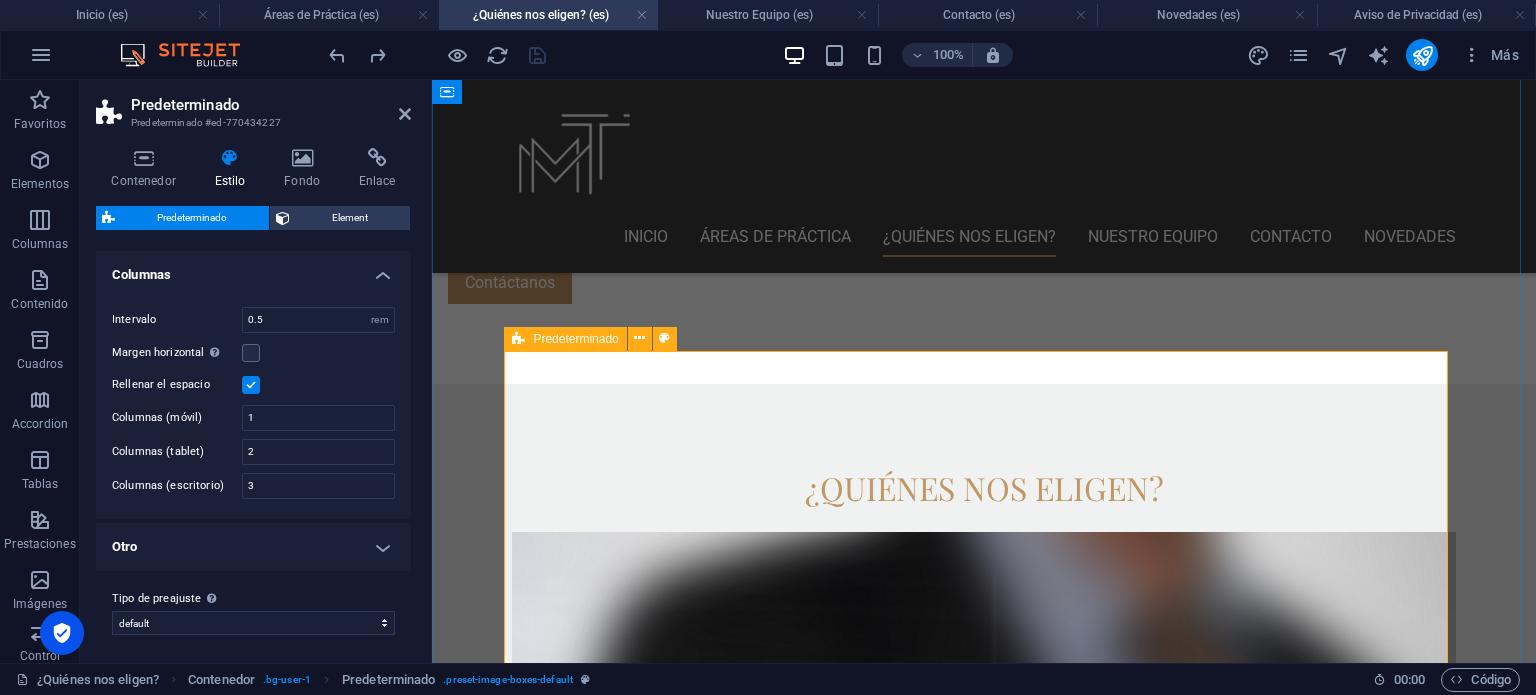 click on "Predeterminado" at bounding box center [565, 339] 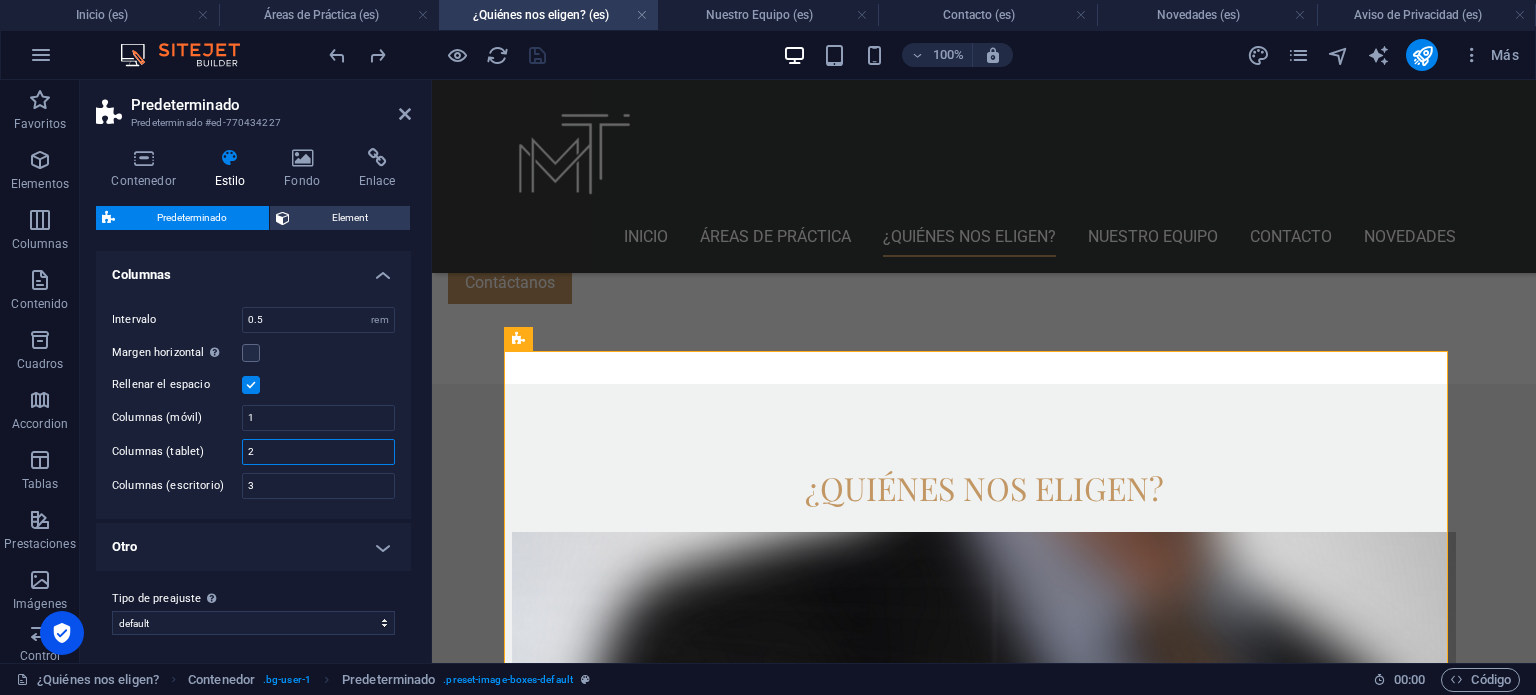 click on "2" at bounding box center (318, 452) 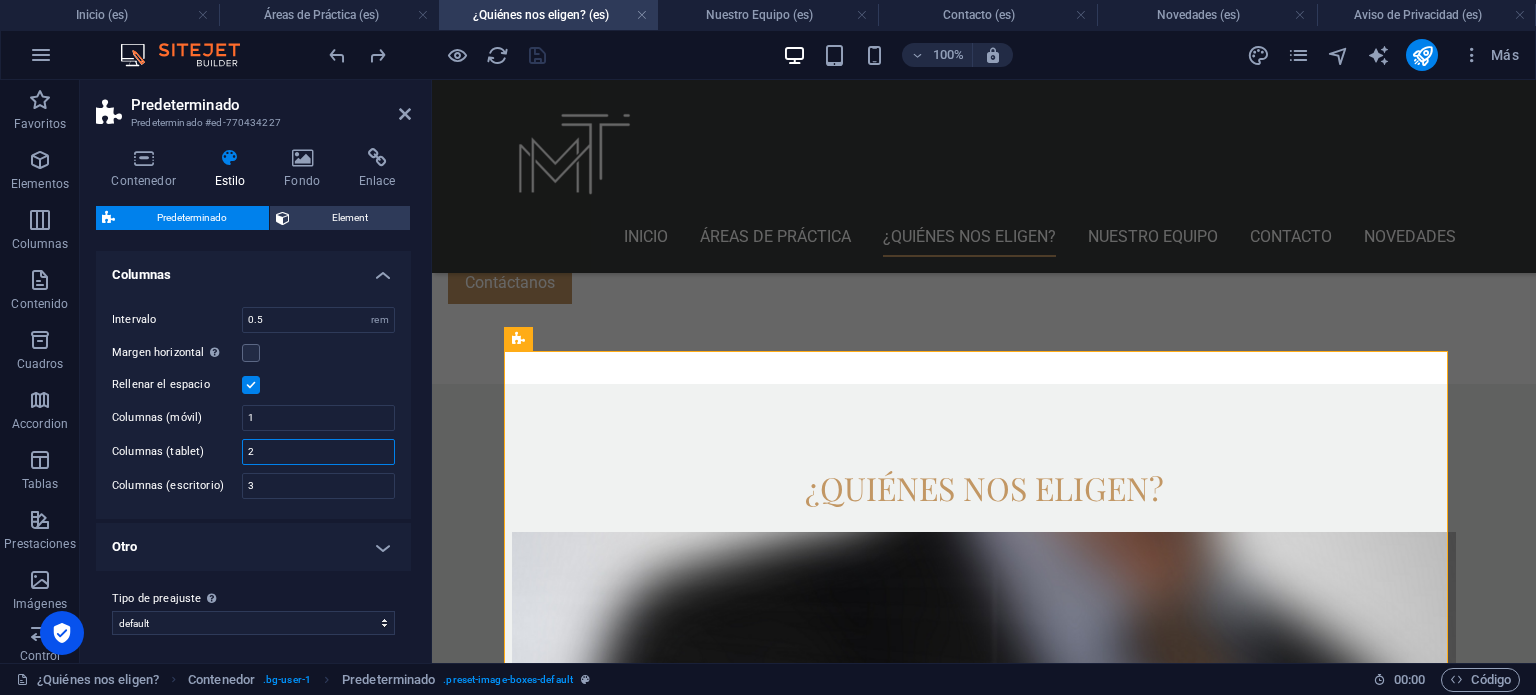 drag, startPoint x: 276, startPoint y: 444, endPoint x: 181, endPoint y: 443, distance: 95.005264 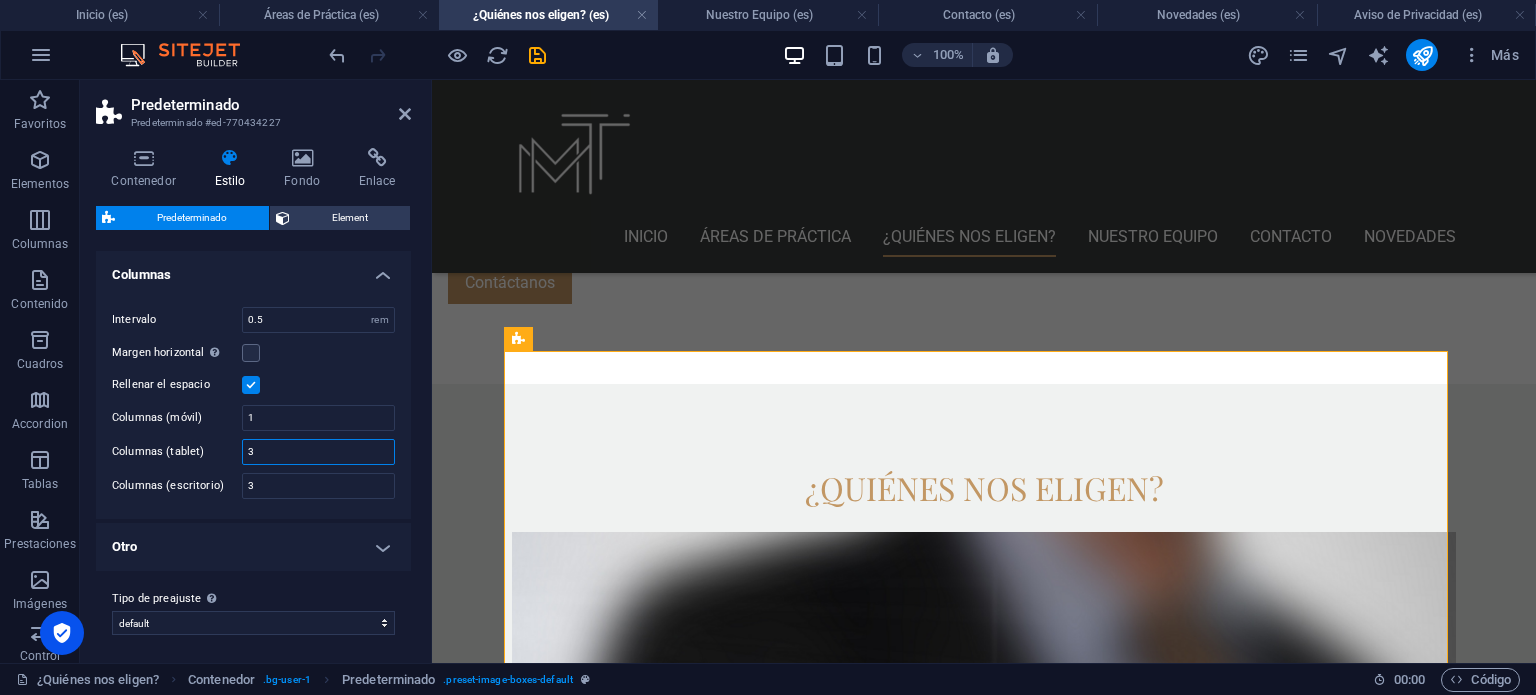 type on "3" 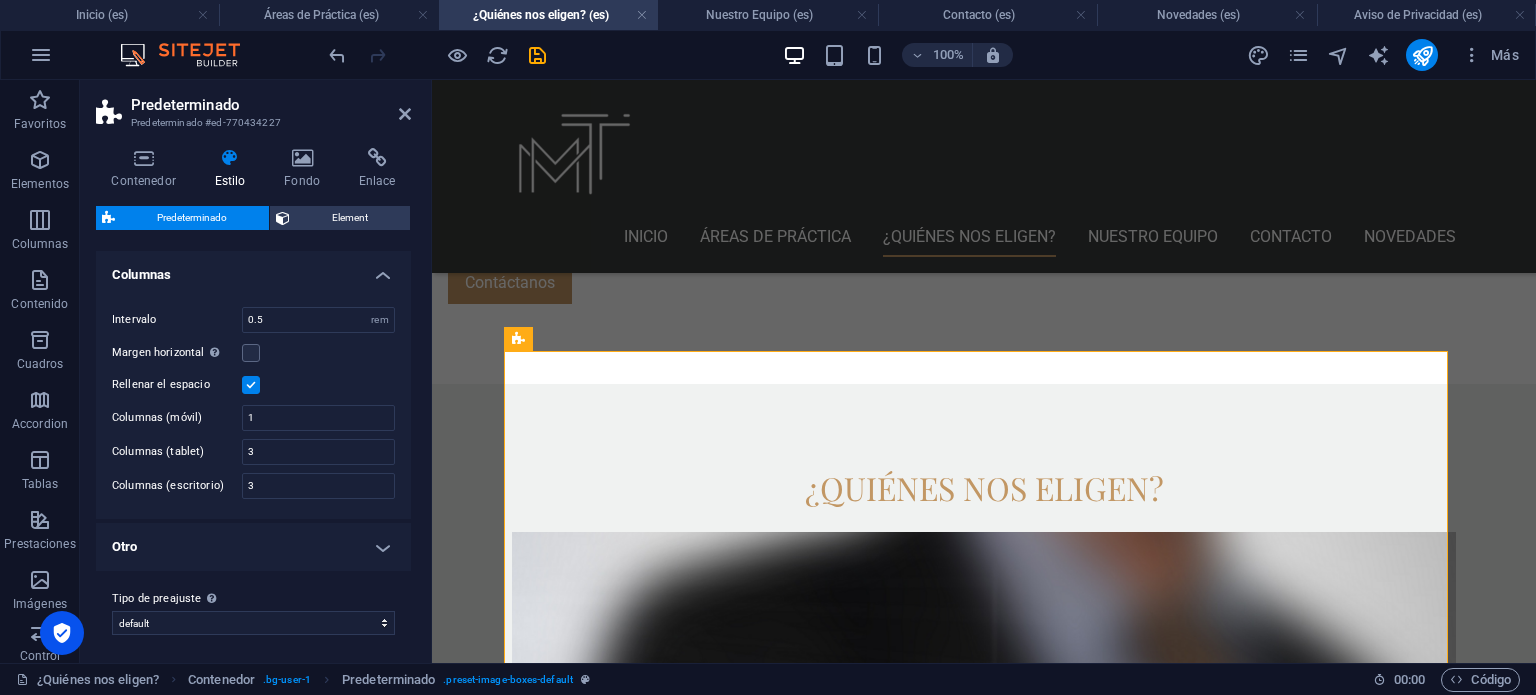 click on "Otro" at bounding box center (253, 547) 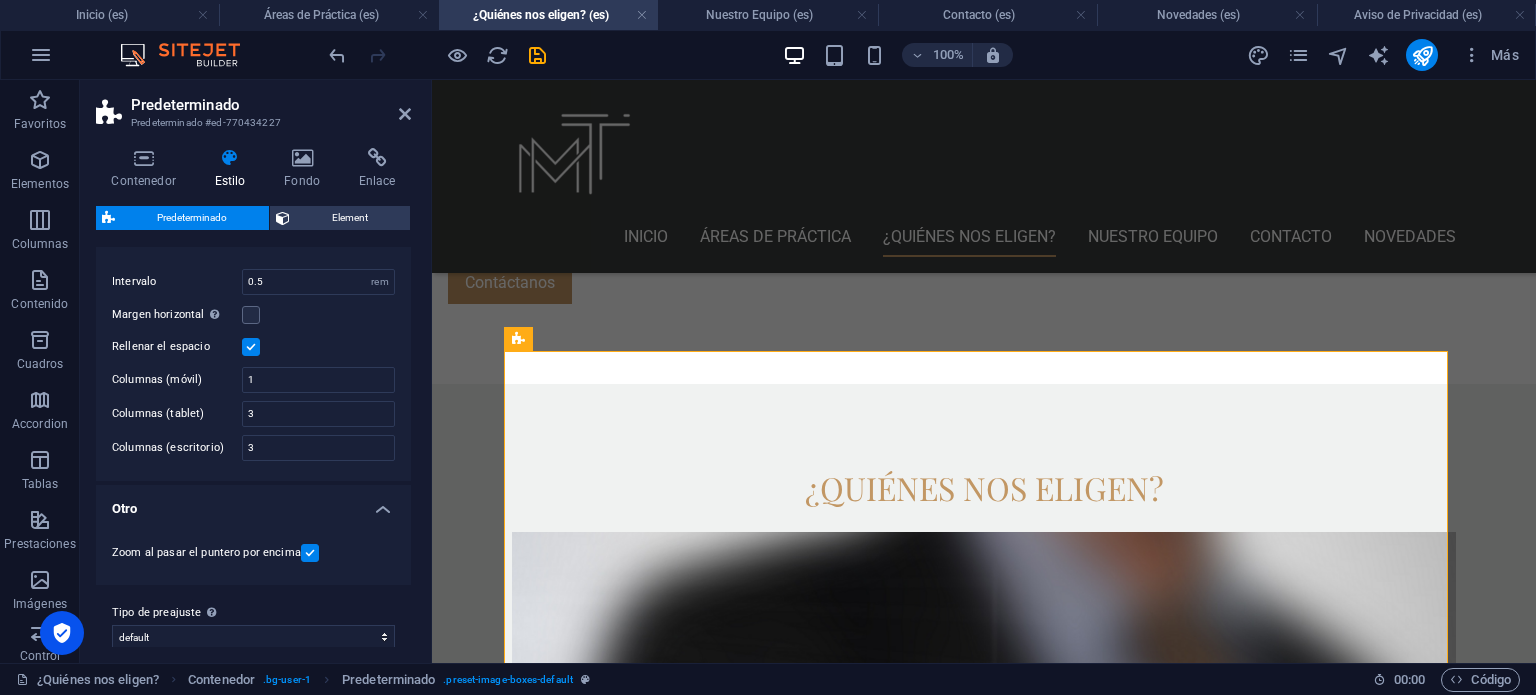 scroll, scrollTop: 284, scrollLeft: 0, axis: vertical 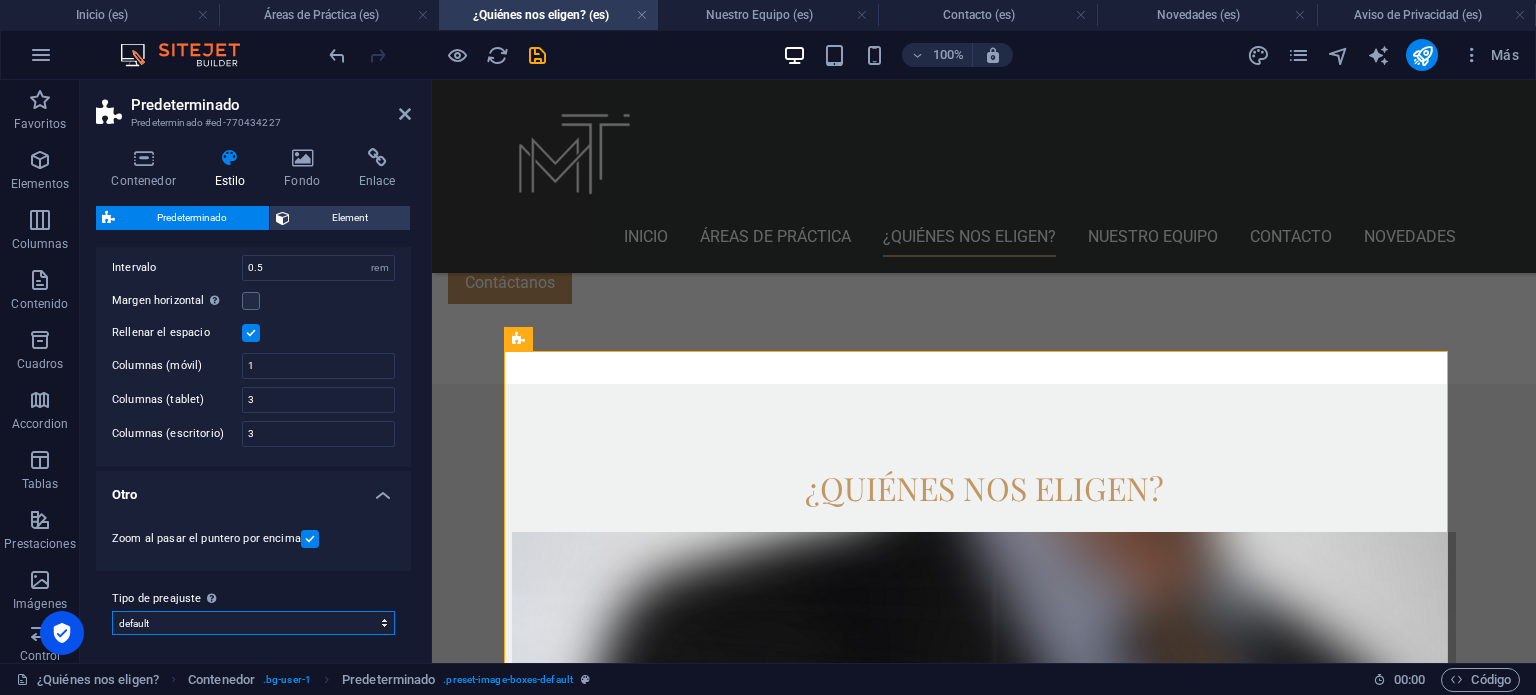 click on "default Añadir tipo de preajuste" at bounding box center [253, 623] 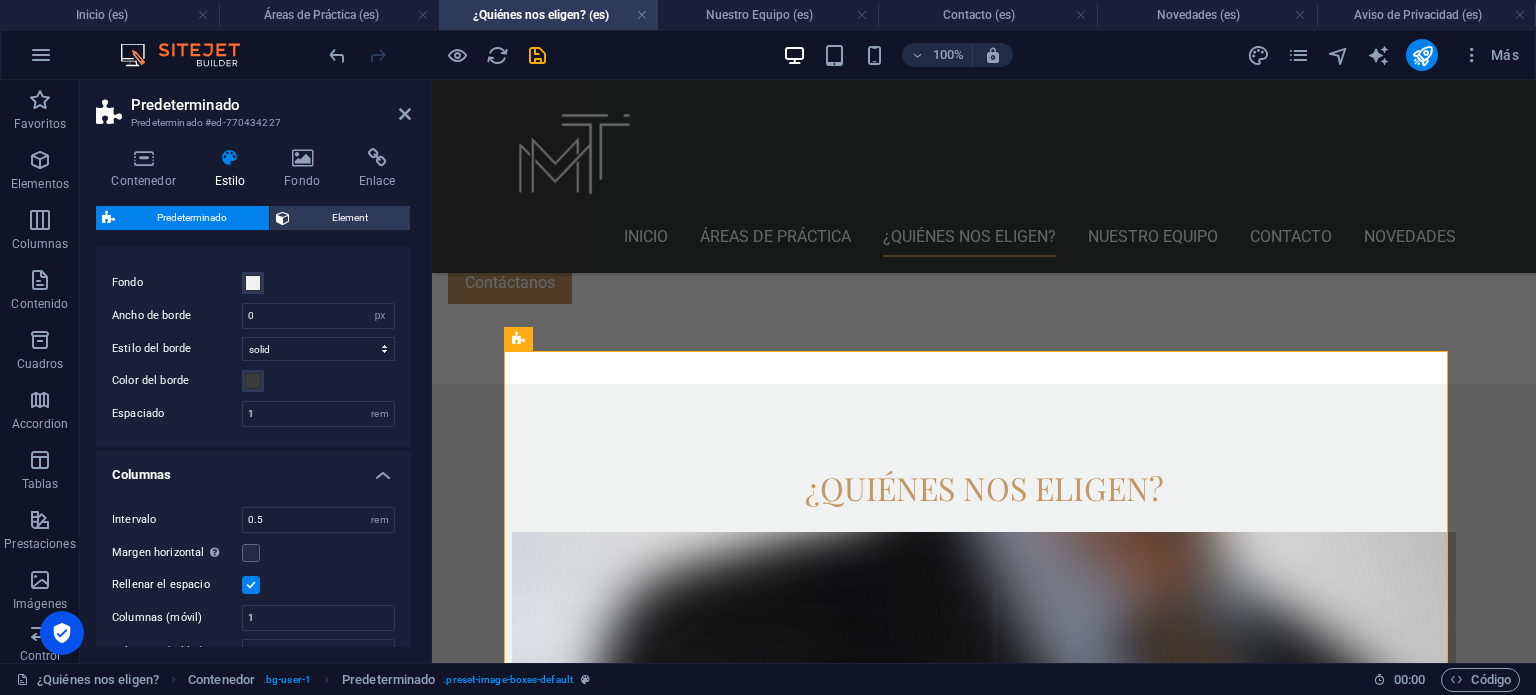 scroll, scrollTop: 0, scrollLeft: 0, axis: both 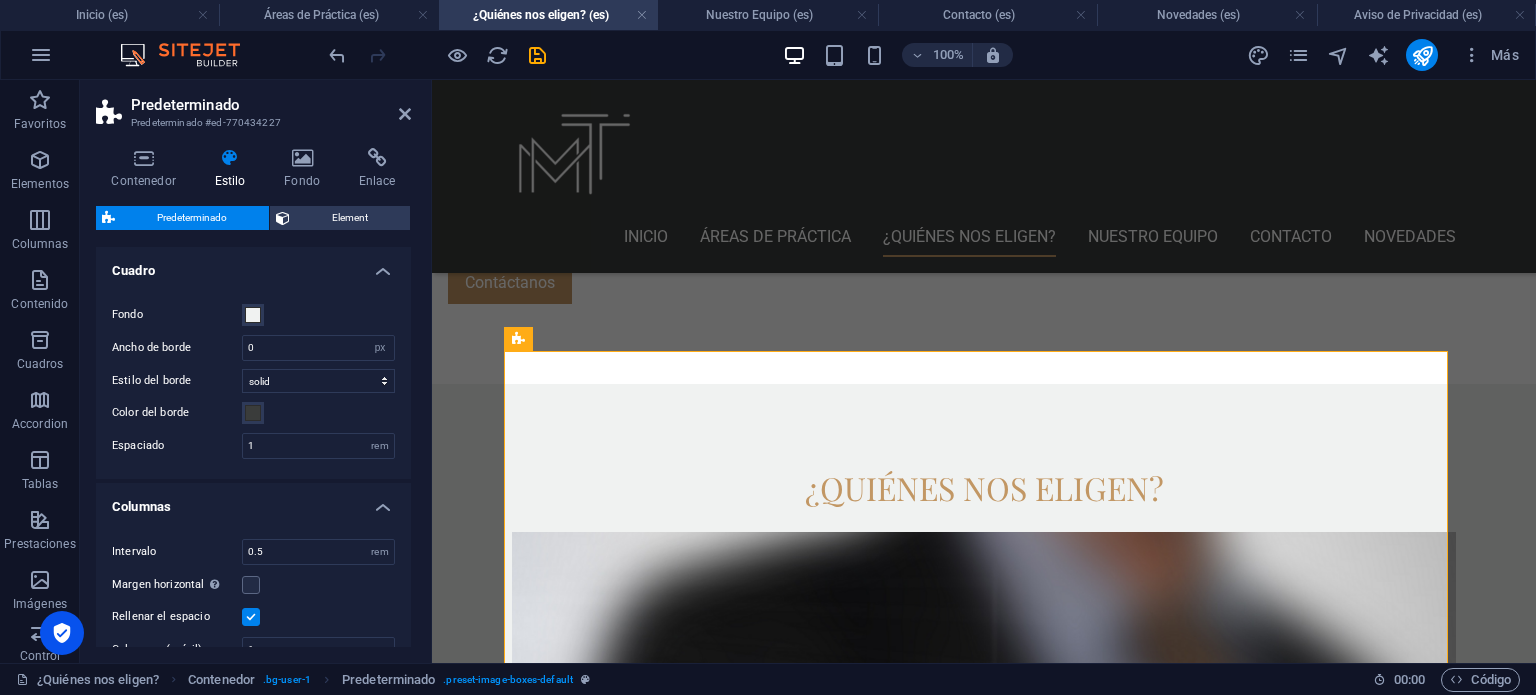 click on "Predeterminado" at bounding box center (192, 218) 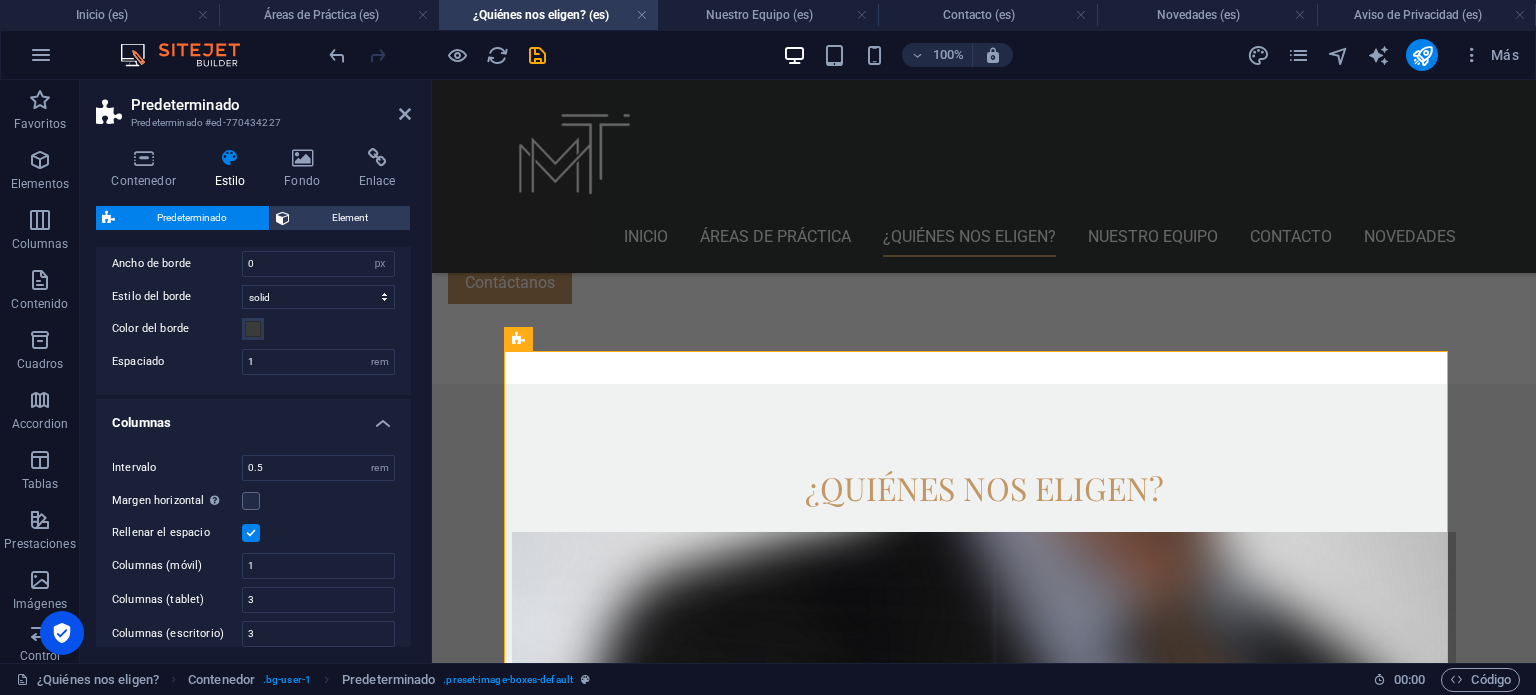 scroll, scrollTop: 0, scrollLeft: 0, axis: both 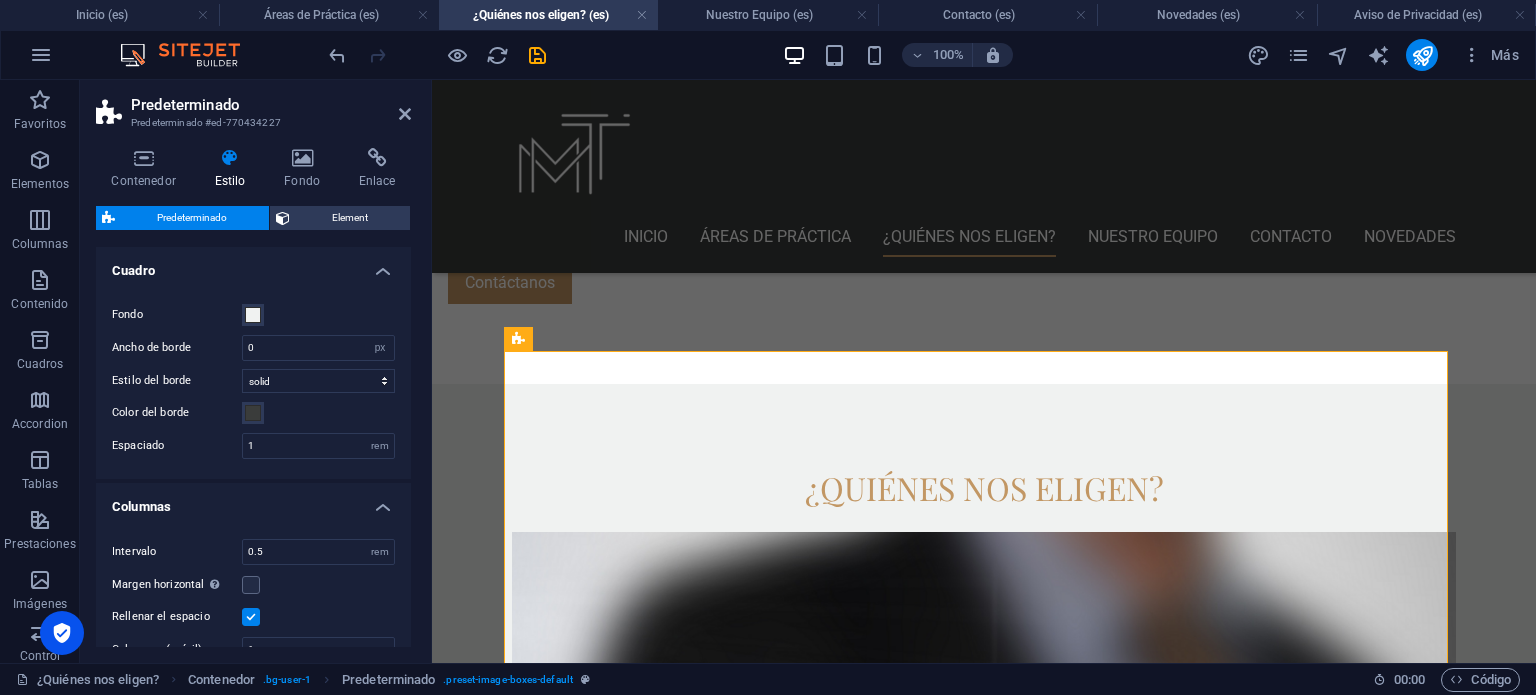 click on "Cuadro" at bounding box center [253, 265] 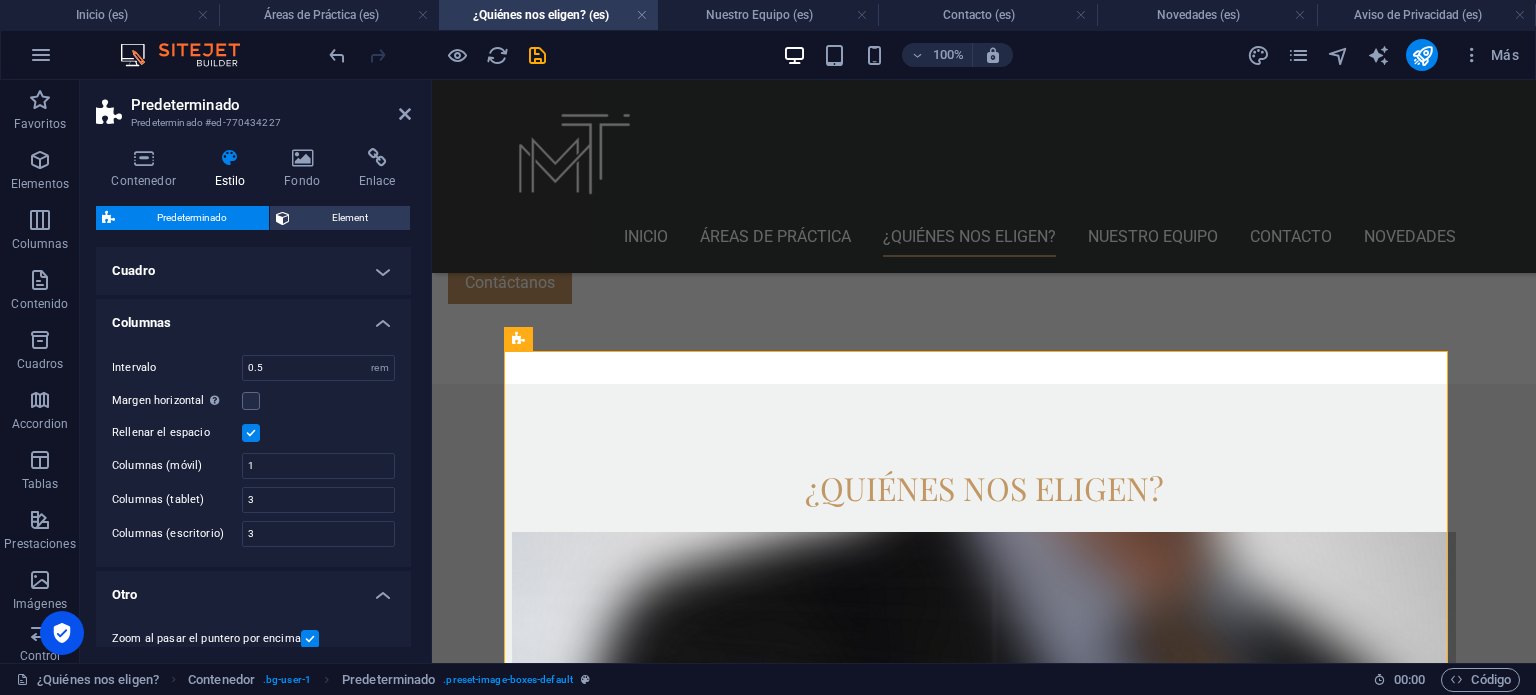 click on "Columnas" at bounding box center [253, 317] 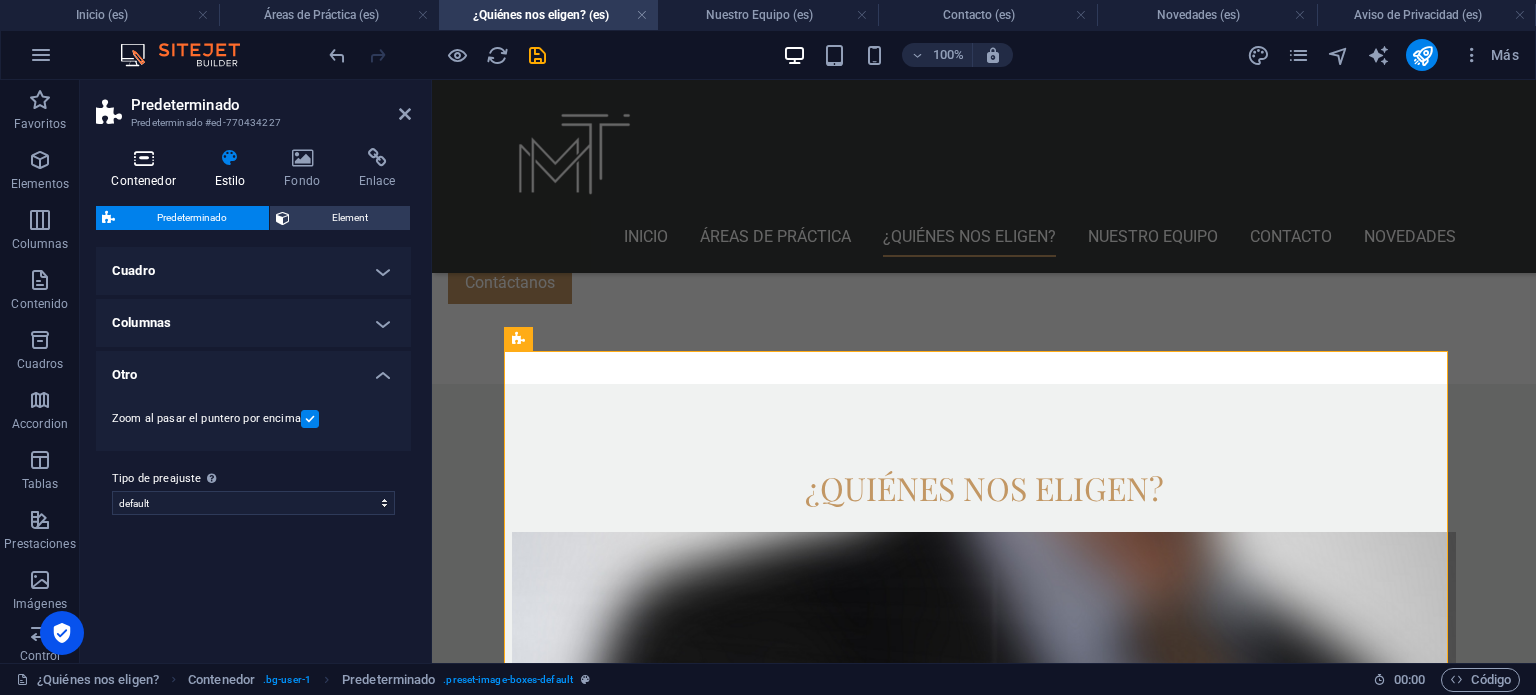 click on "Contenedor" at bounding box center (147, 169) 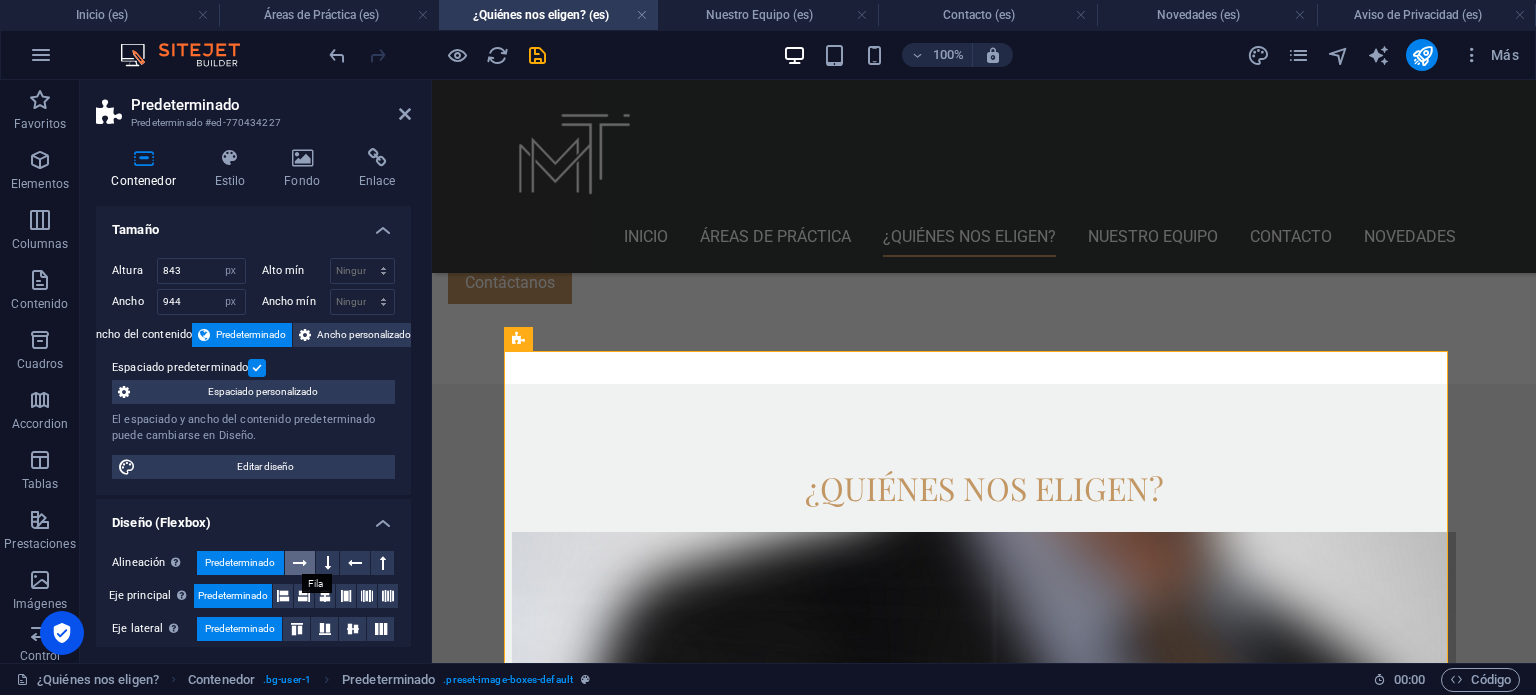 scroll, scrollTop: 100, scrollLeft: 0, axis: vertical 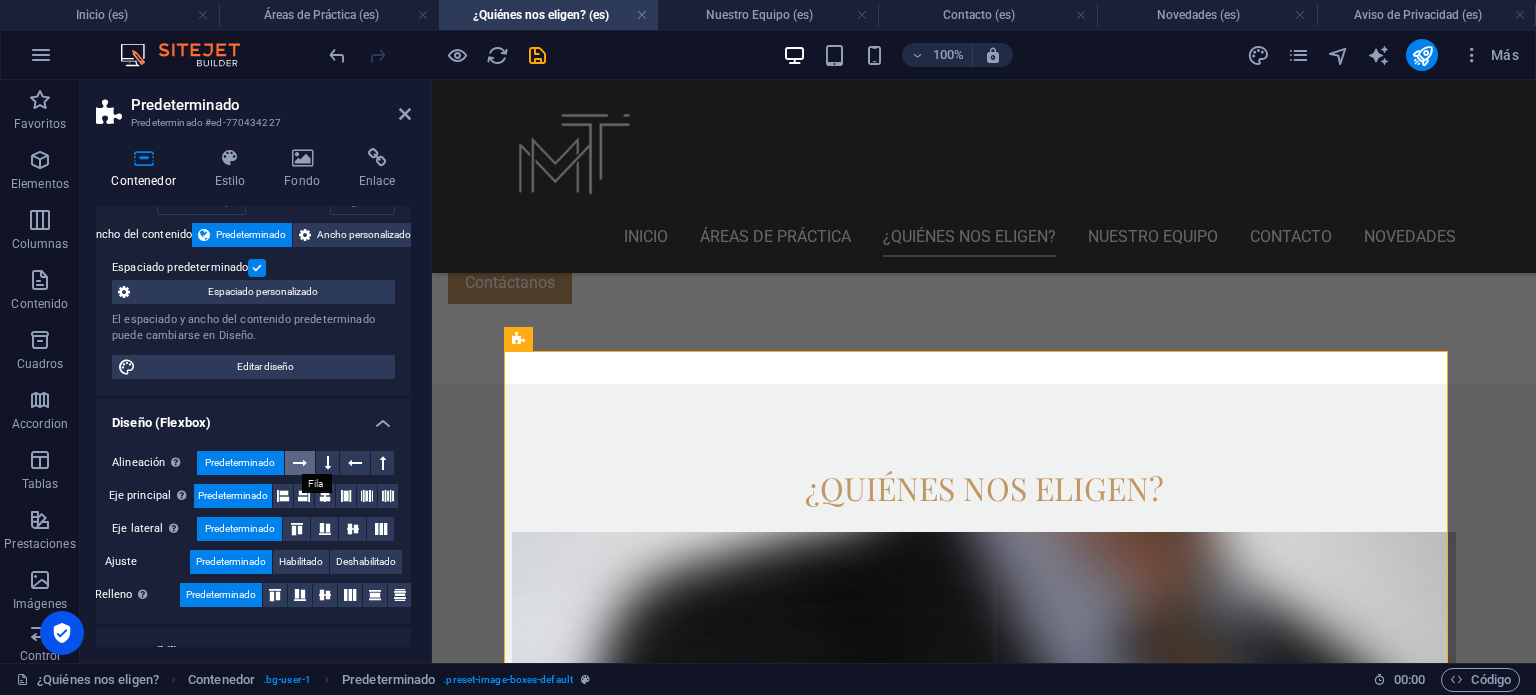 click at bounding box center [300, 463] 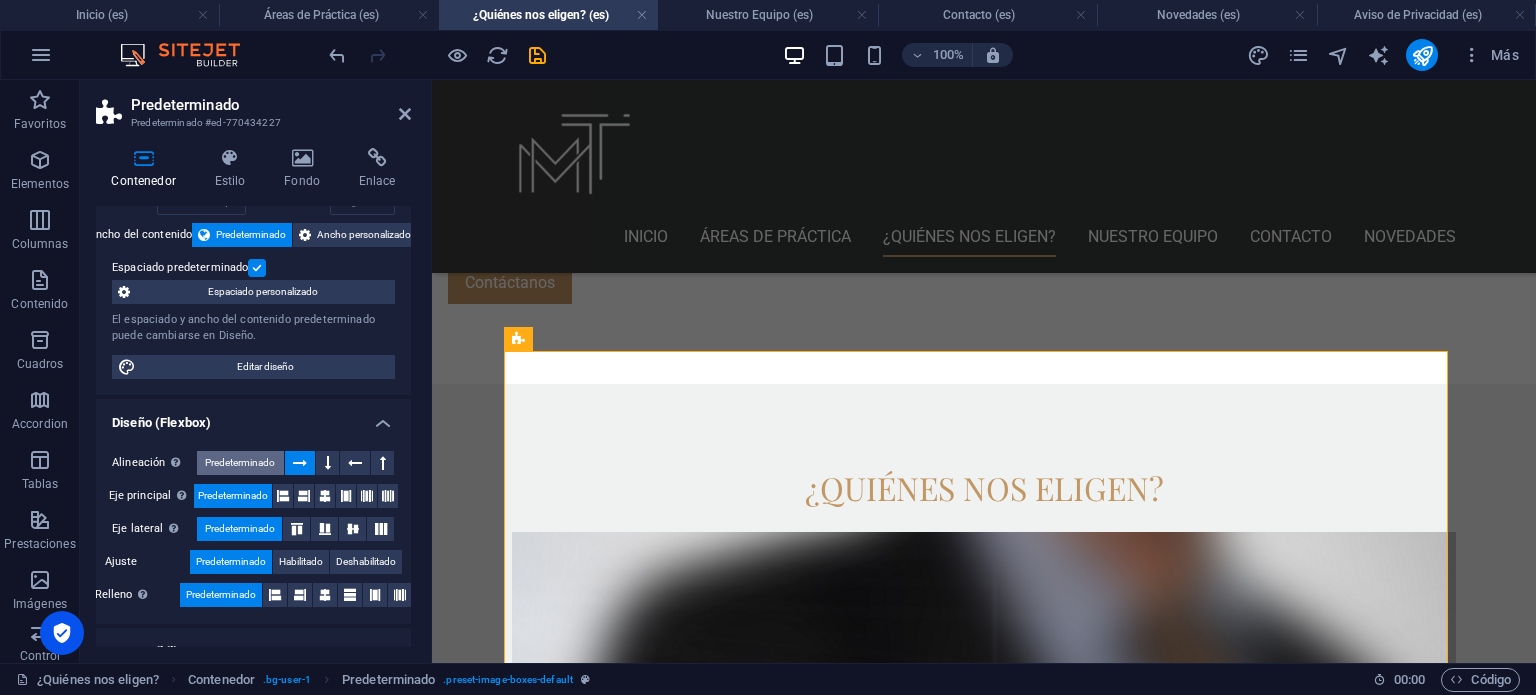 click on "Predeterminado" at bounding box center [240, 463] 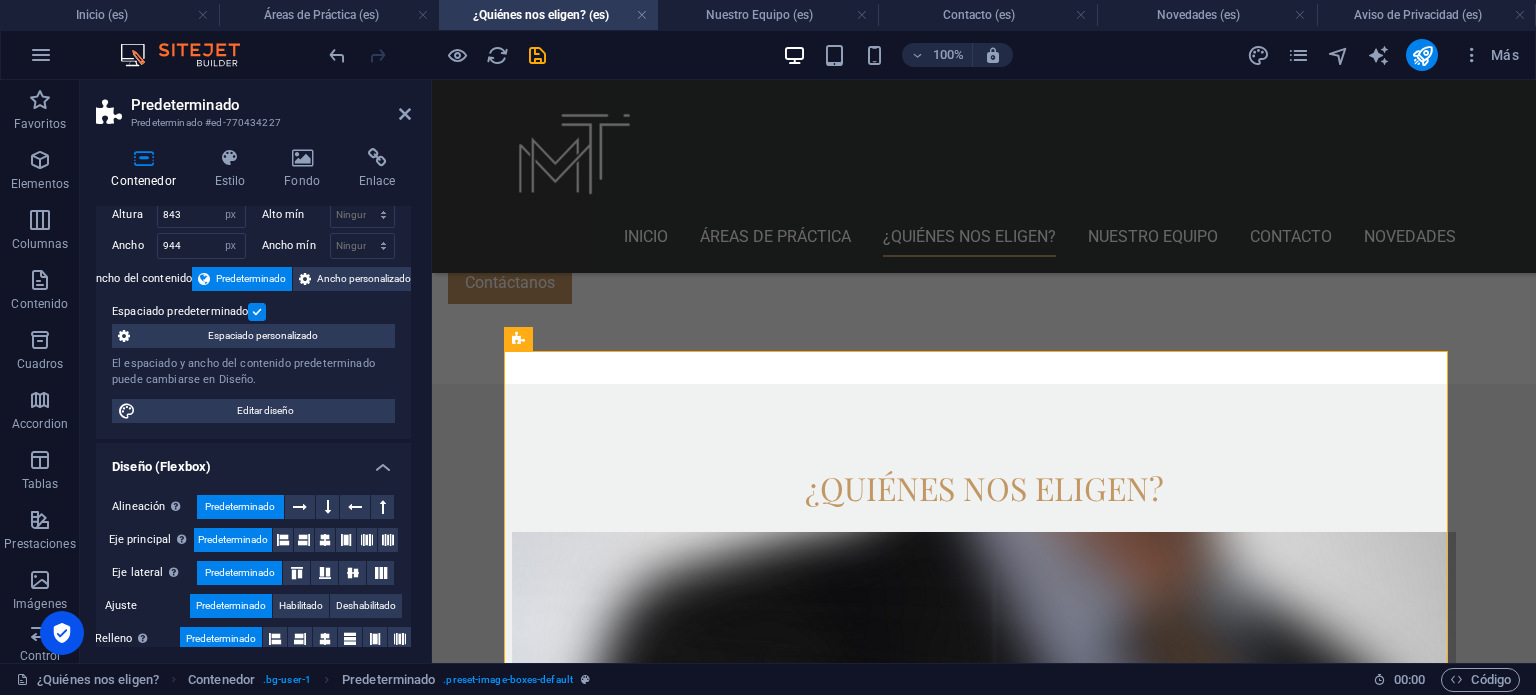 scroll, scrollTop: 156, scrollLeft: 0, axis: vertical 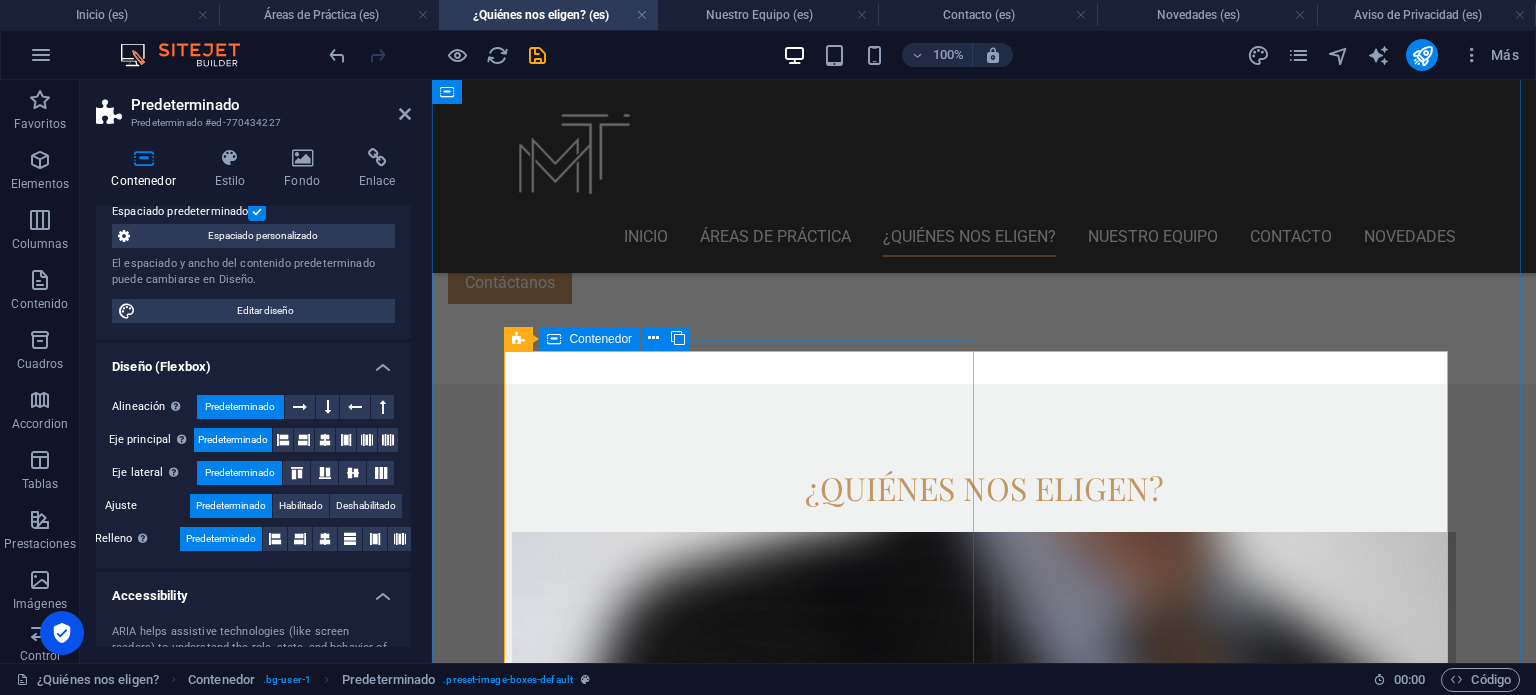 click on "Empresas con Alto Manejo de Datos Personales Empresas con alto manejo de datos personales: e-commerce, fintech, aseguradoras, hospitales, escuelas y universidades. Ver más" at bounding box center (984, 5448) 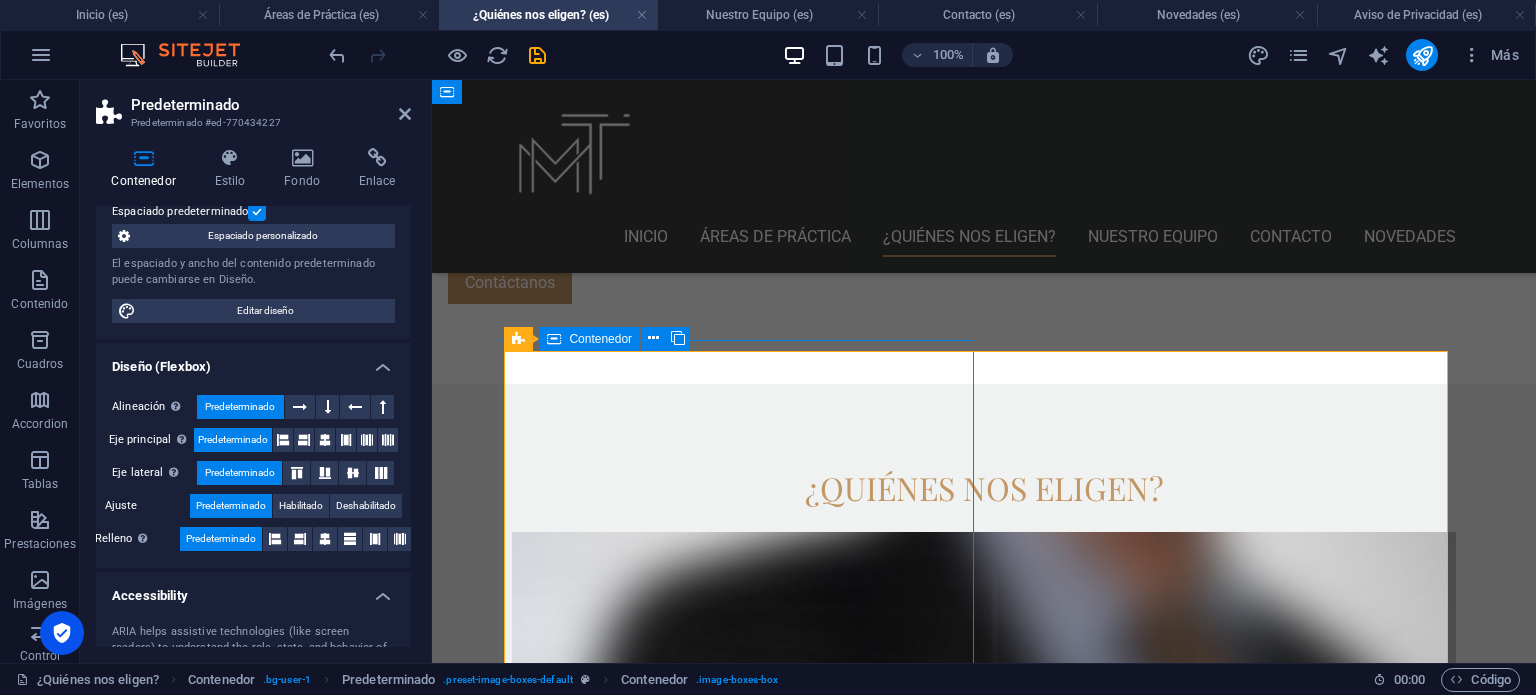 click on "Empresas con Alto Manejo de Datos Personales Empresas con alto manejo de datos personales: e-commerce, fintech, aseguradoras, hospitales, escuelas y universidades. Ver más" at bounding box center (984, 5448) 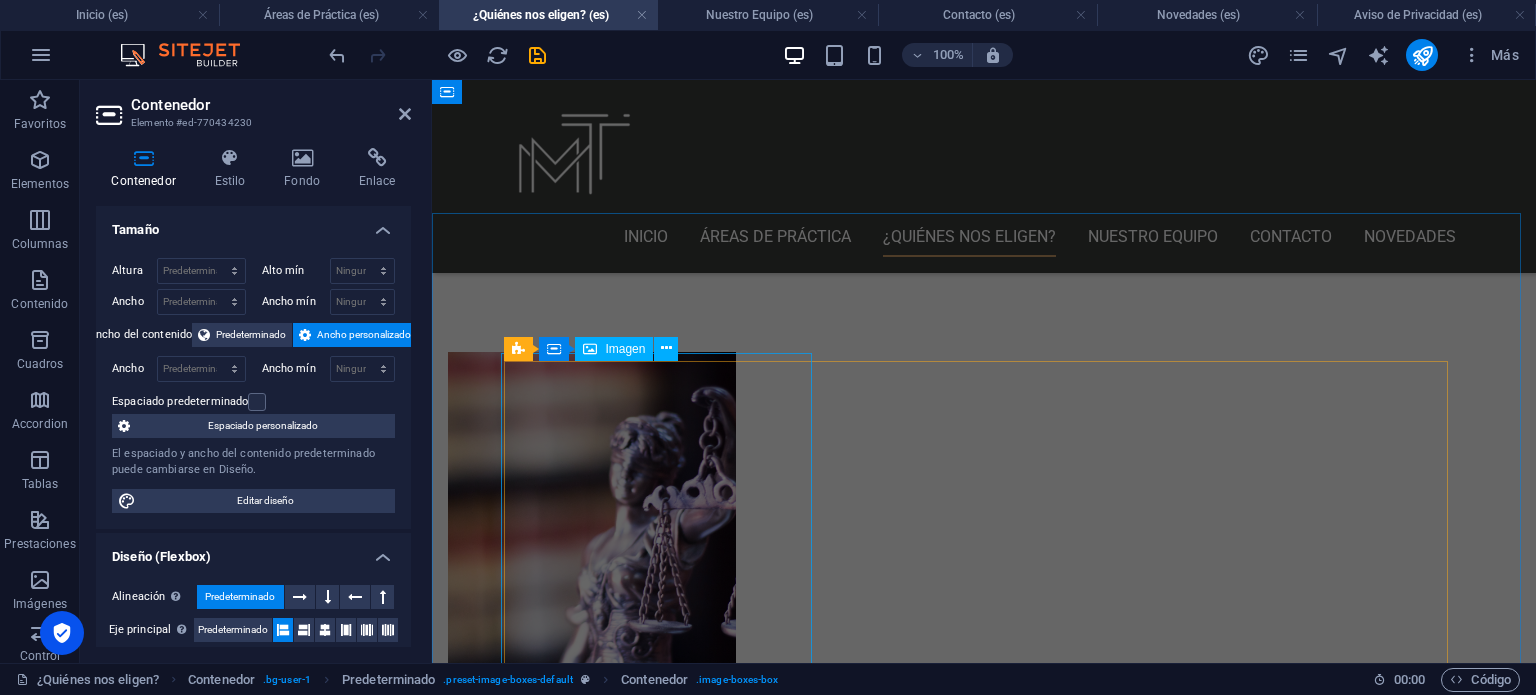 scroll, scrollTop: 1440, scrollLeft: 0, axis: vertical 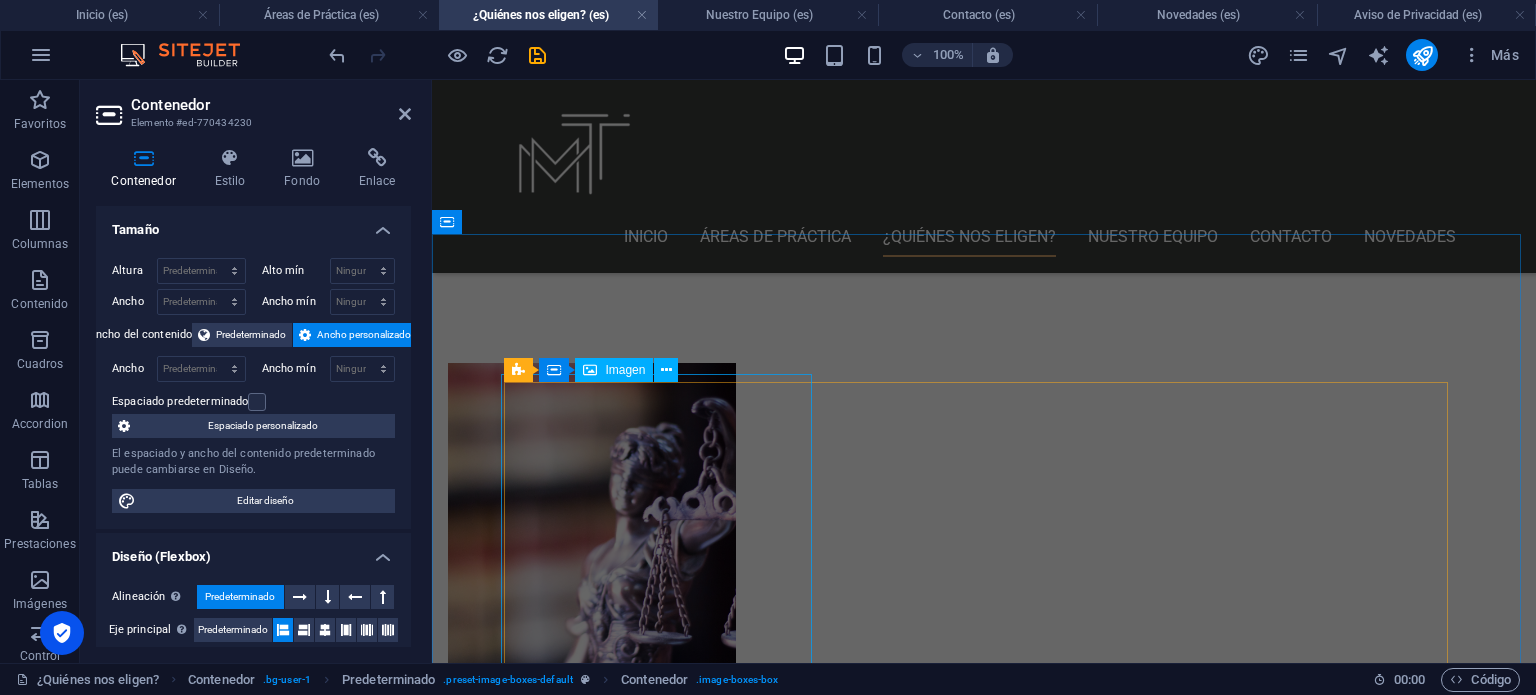 click at bounding box center (984, 1851) 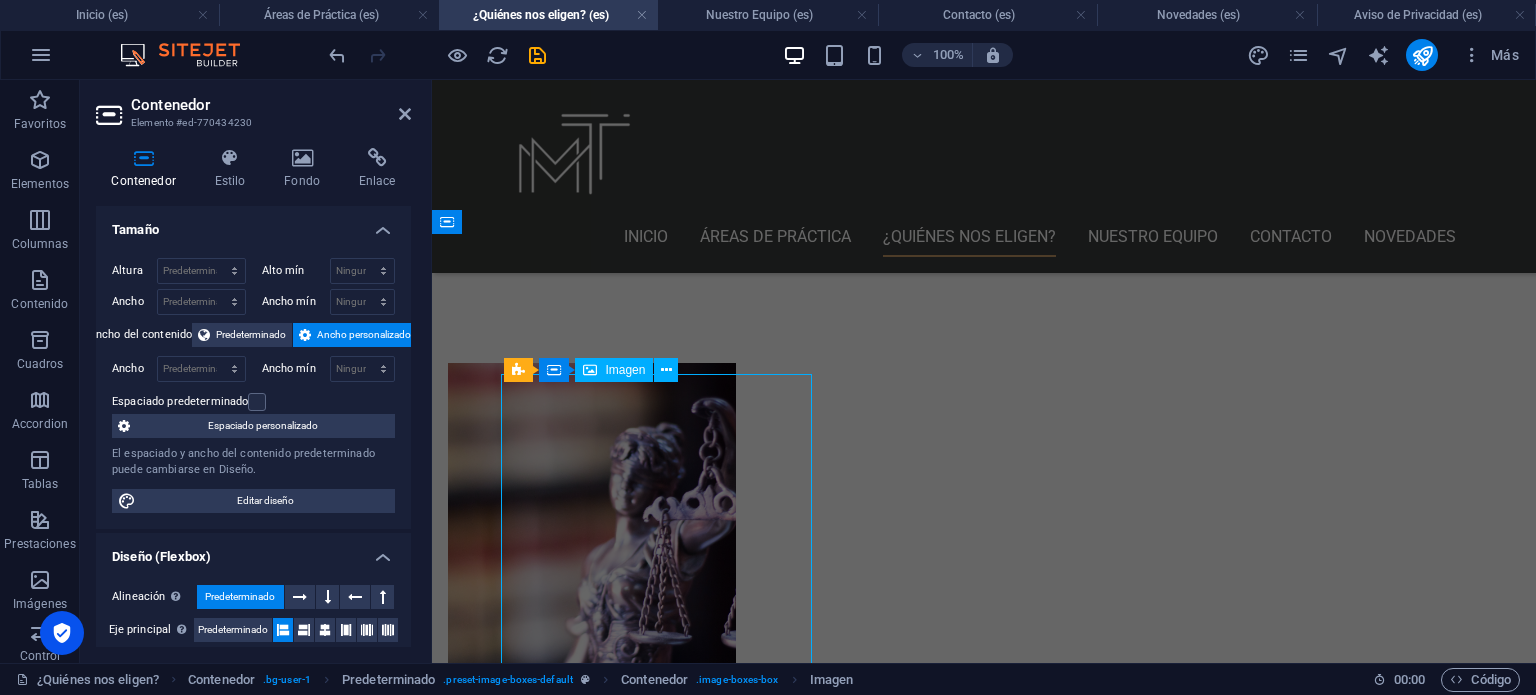 click at bounding box center [984, 1851] 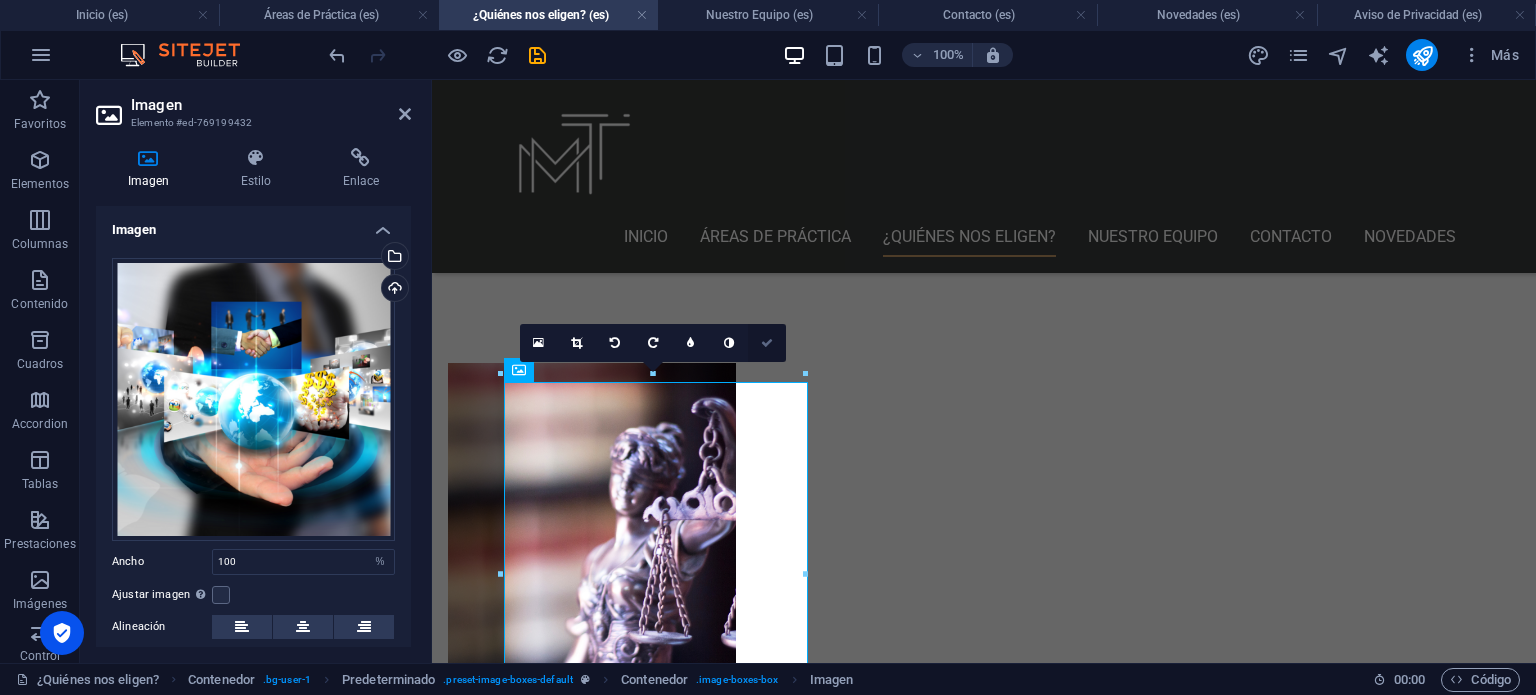 click at bounding box center (767, 343) 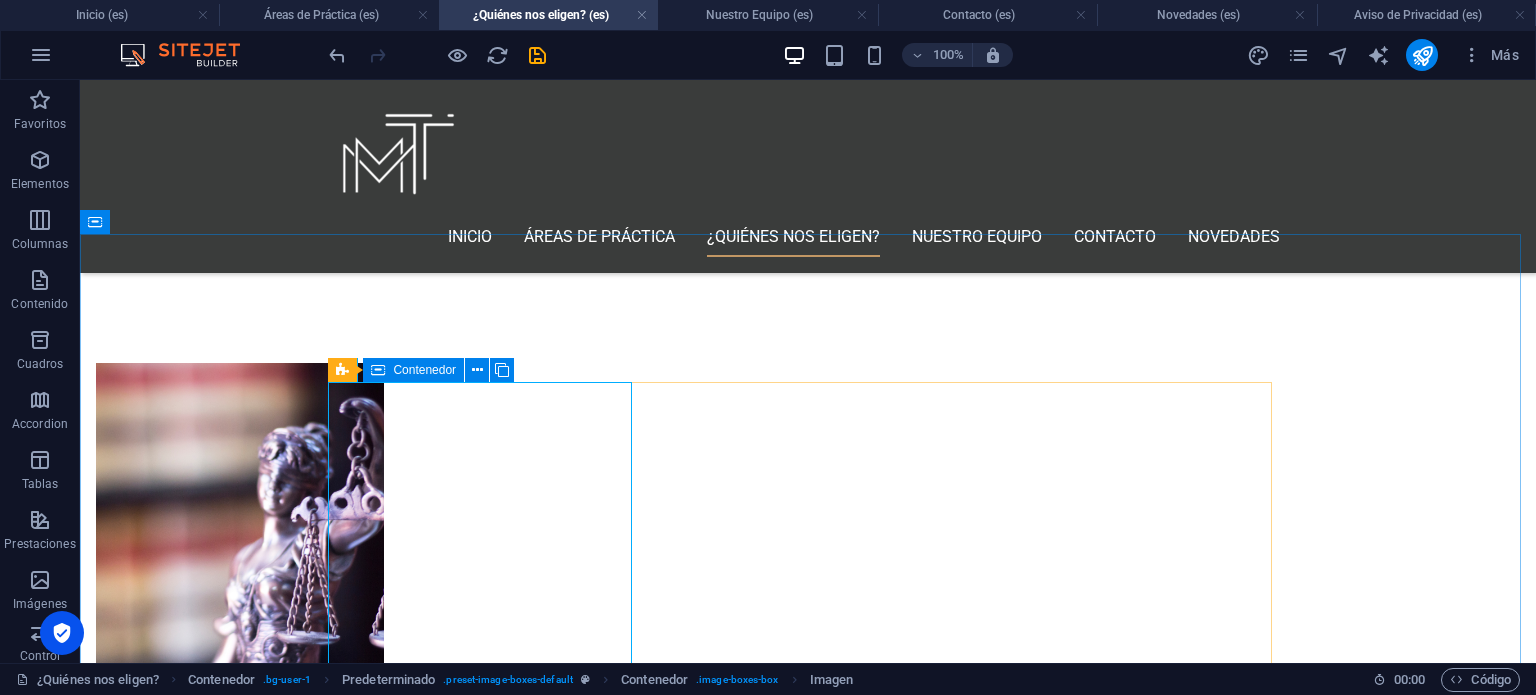 click at bounding box center (378, 370) 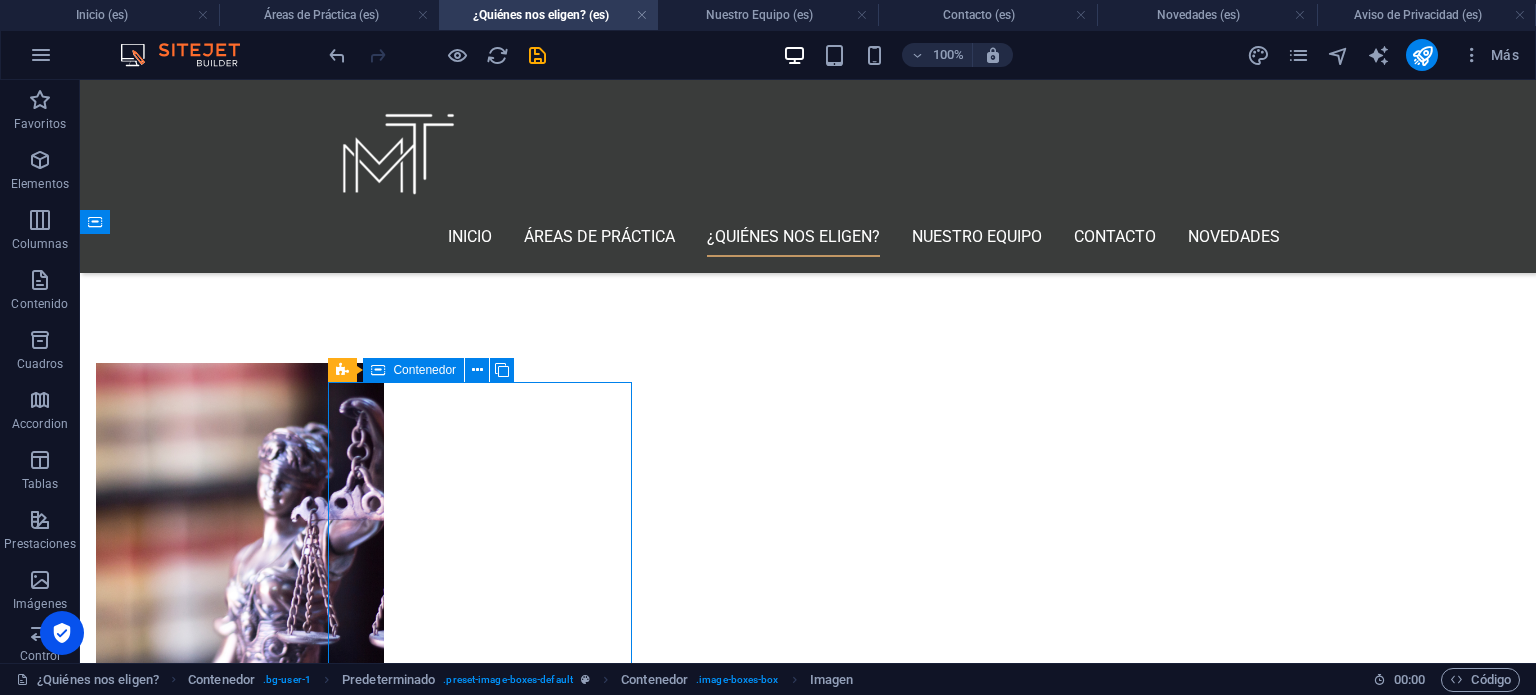 click at bounding box center (378, 370) 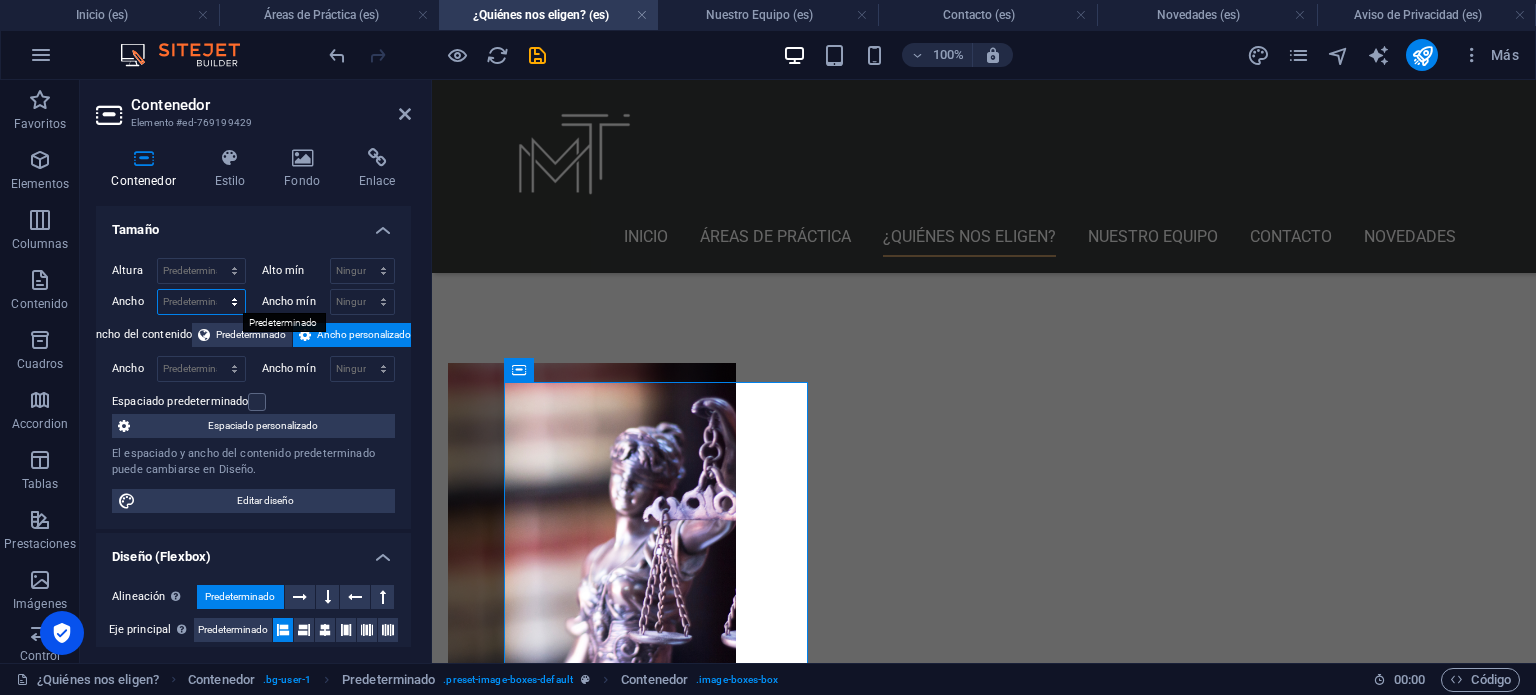 click on "Predeterminado px rem % em vh vw" at bounding box center (201, 302) 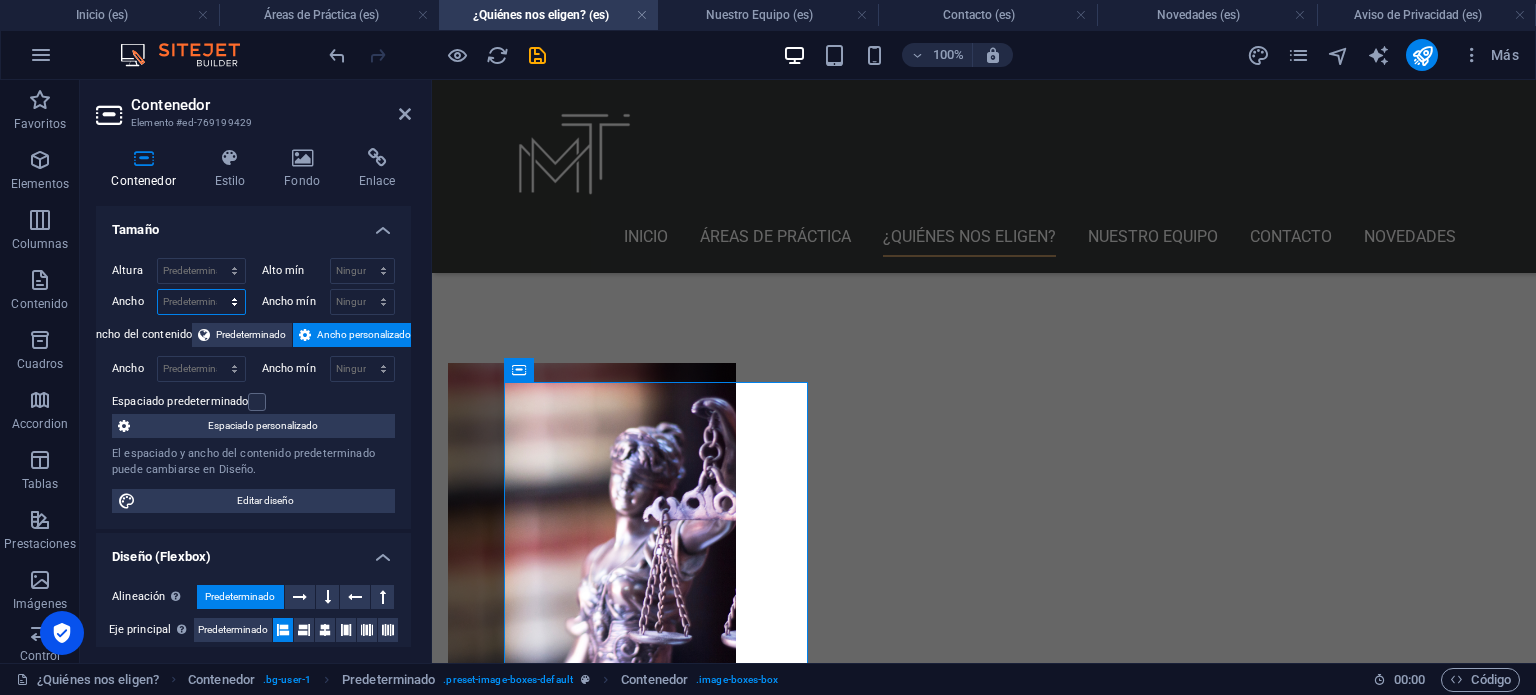 select on "px" 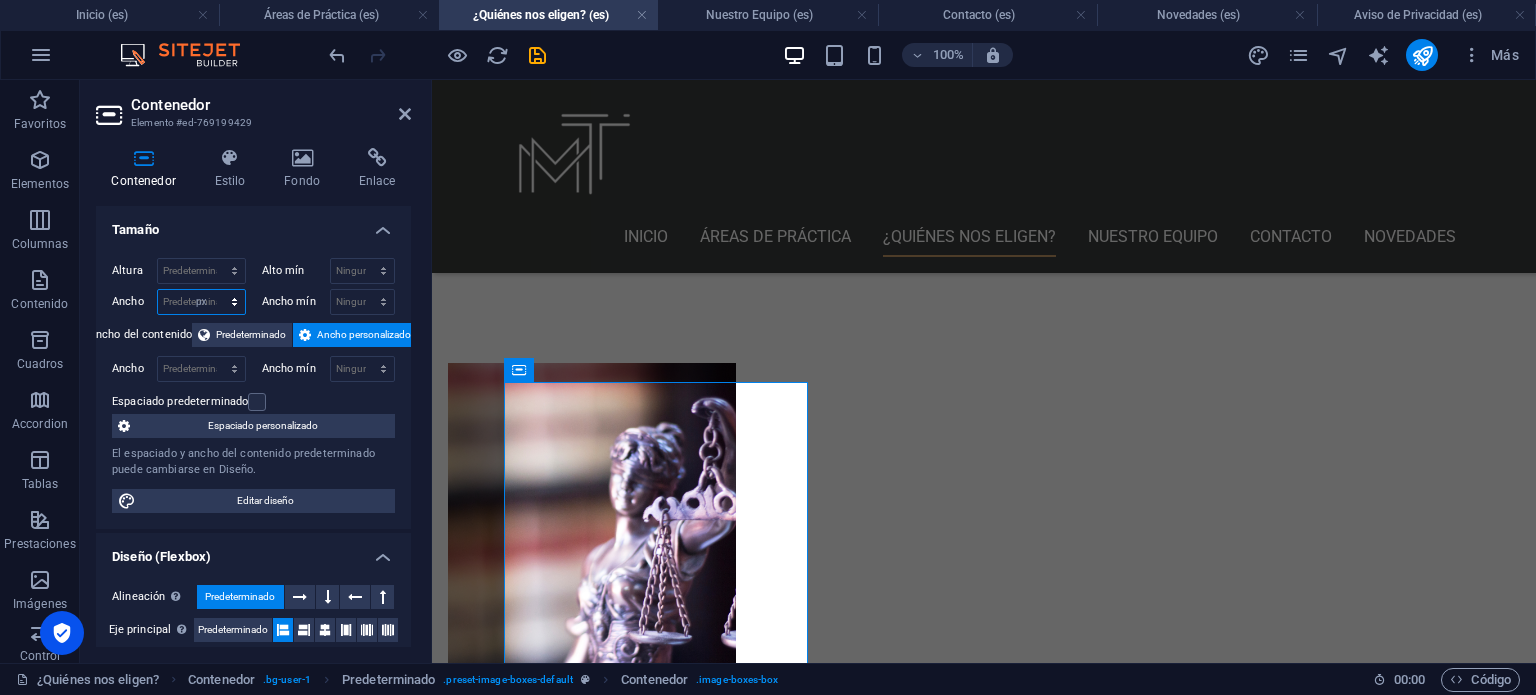 click on "Predeterminado px rem % em vh vw" at bounding box center [201, 302] 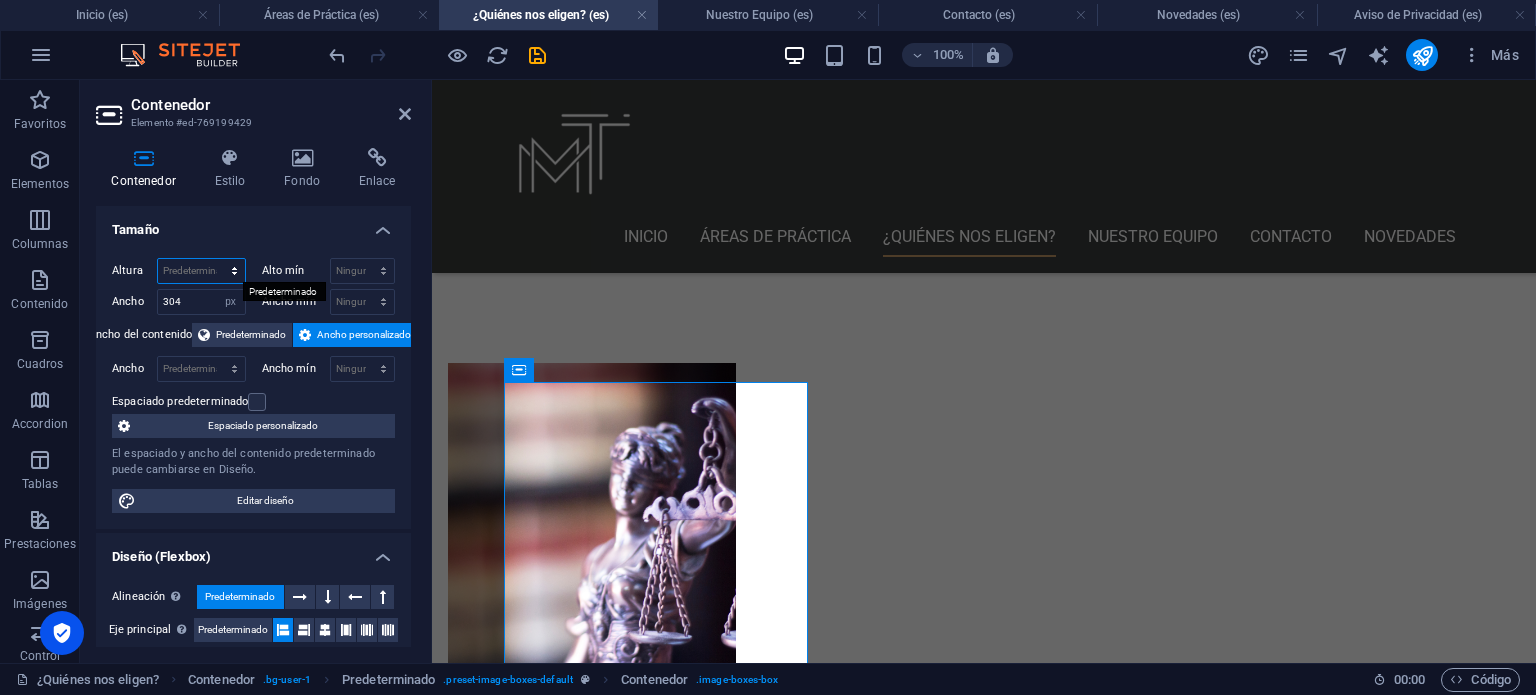 click on "Predeterminado px rem % vh vw" at bounding box center (201, 271) 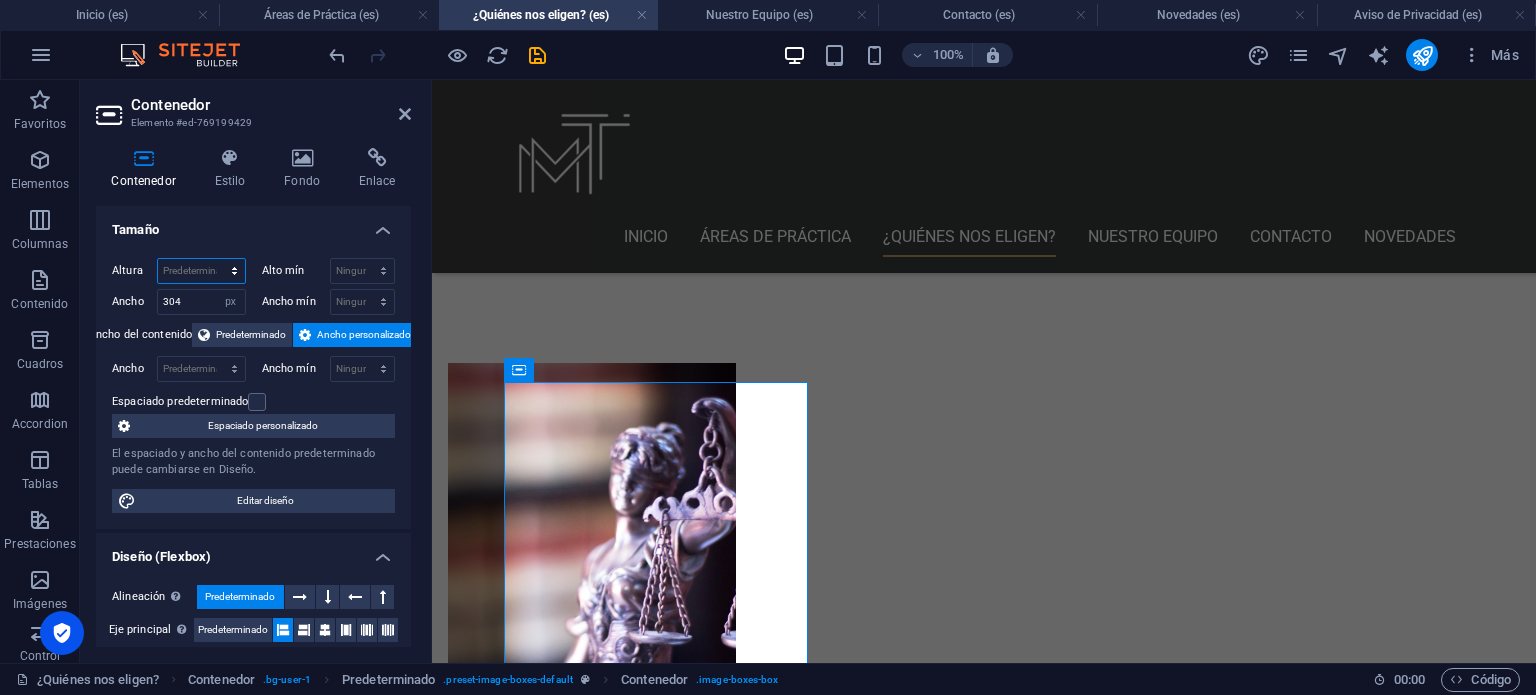 select on "px" 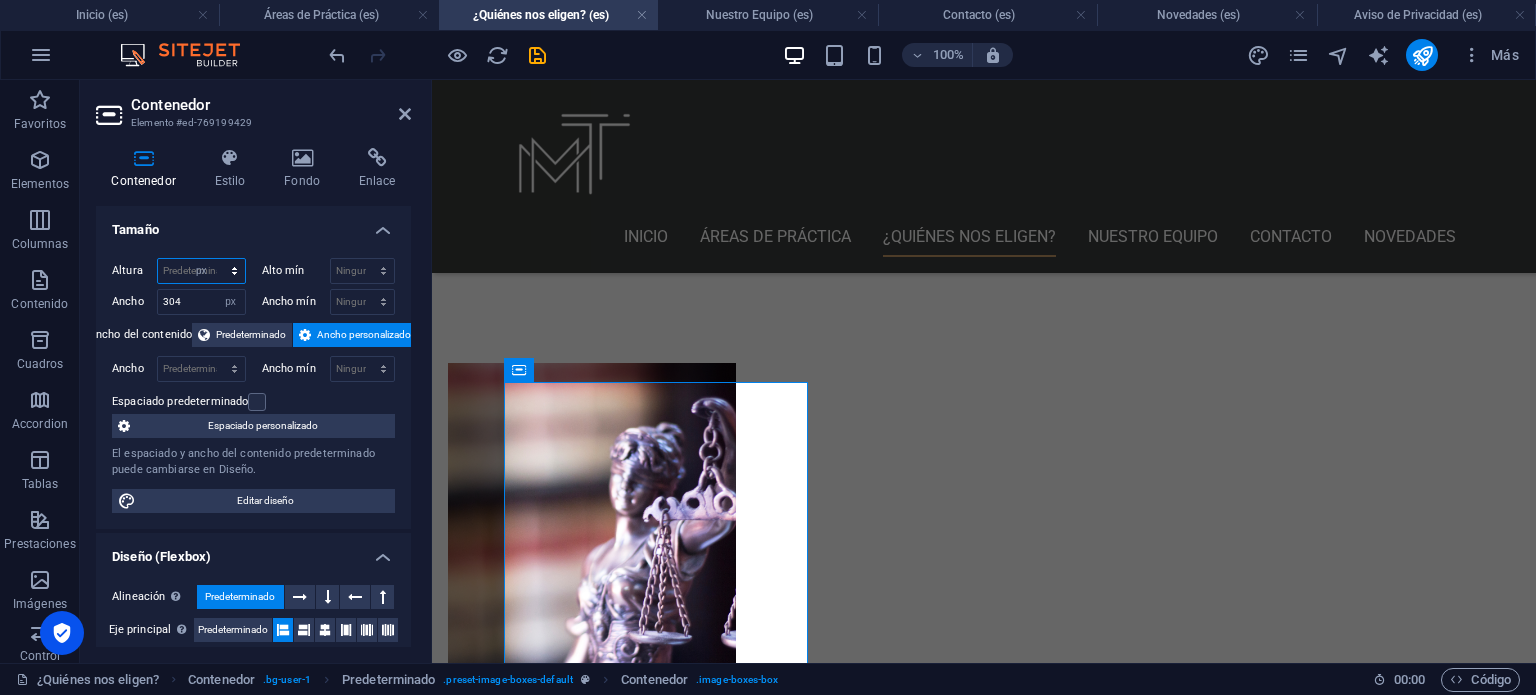 click on "Predeterminado px rem % vh vw" at bounding box center [201, 271] 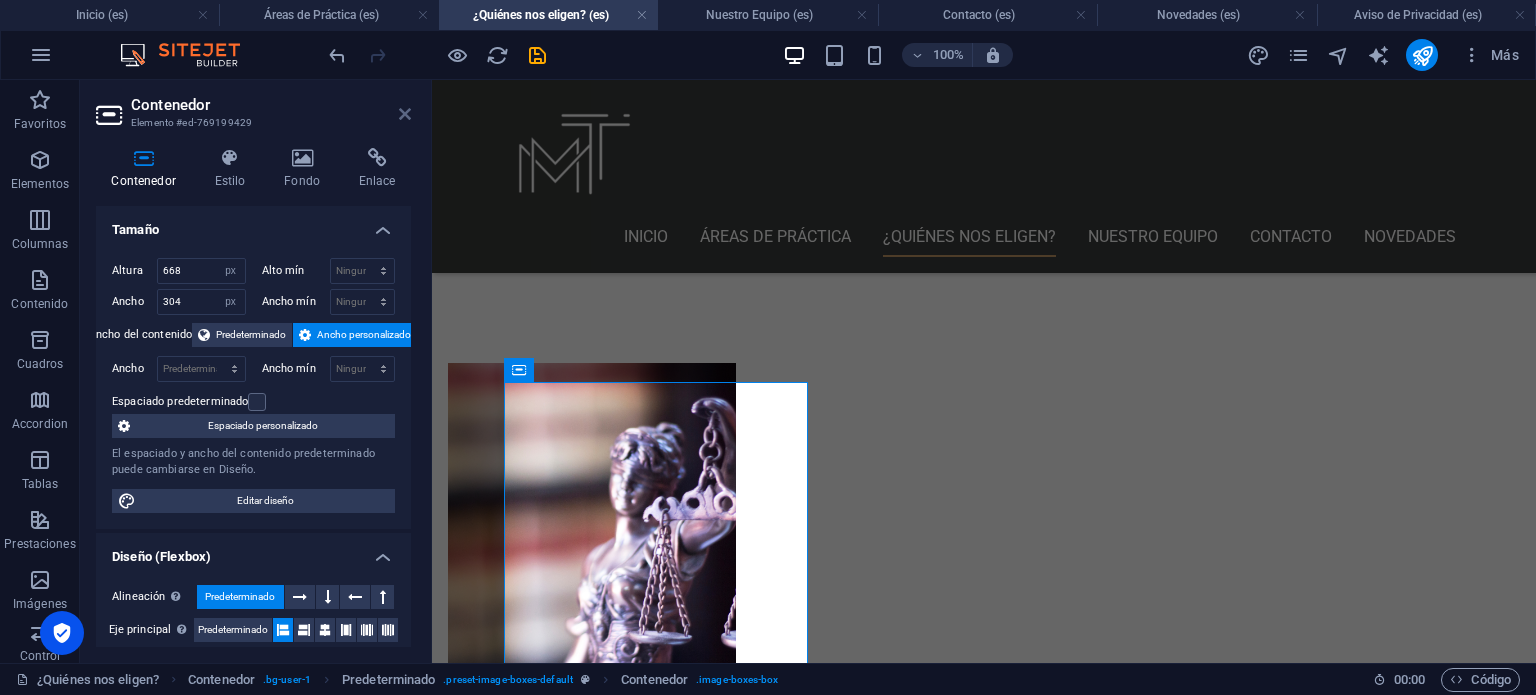 click at bounding box center [405, 114] 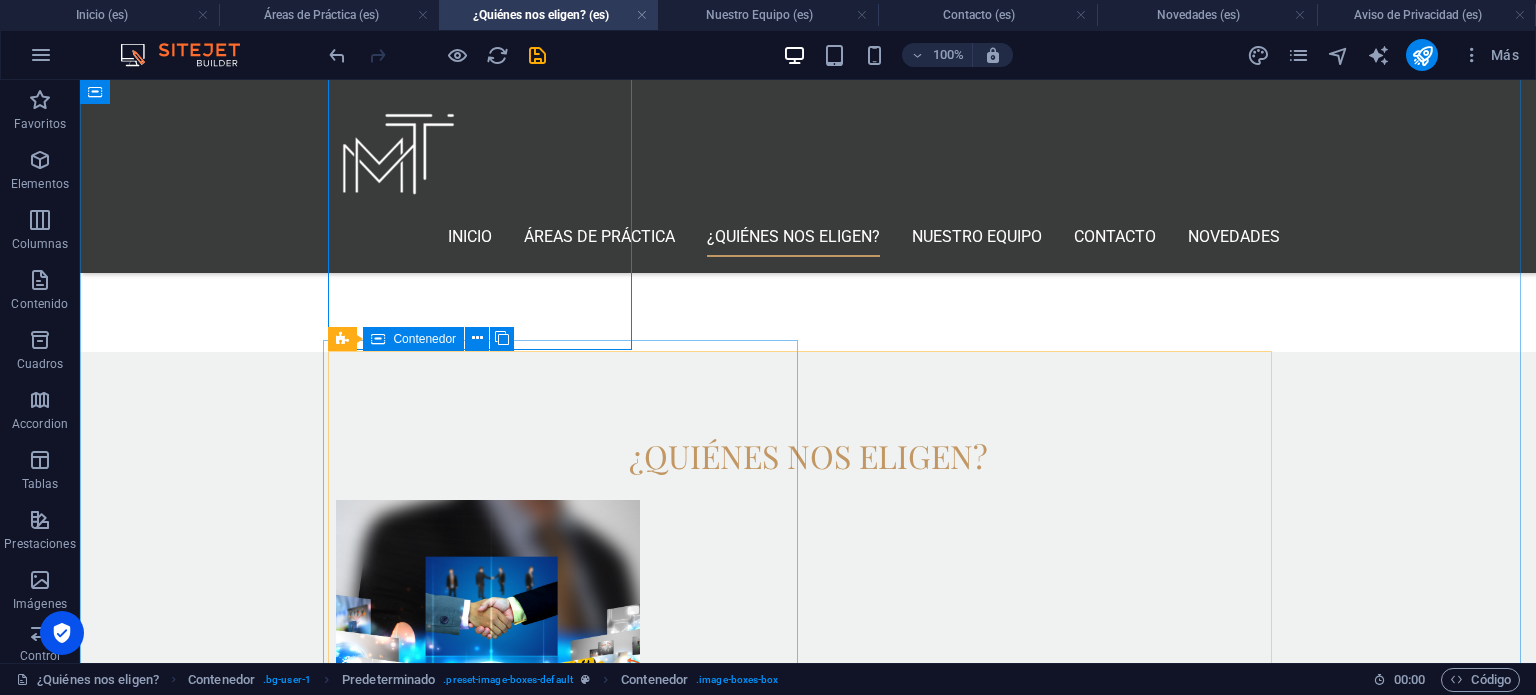 scroll, scrollTop: 2140, scrollLeft: 0, axis: vertical 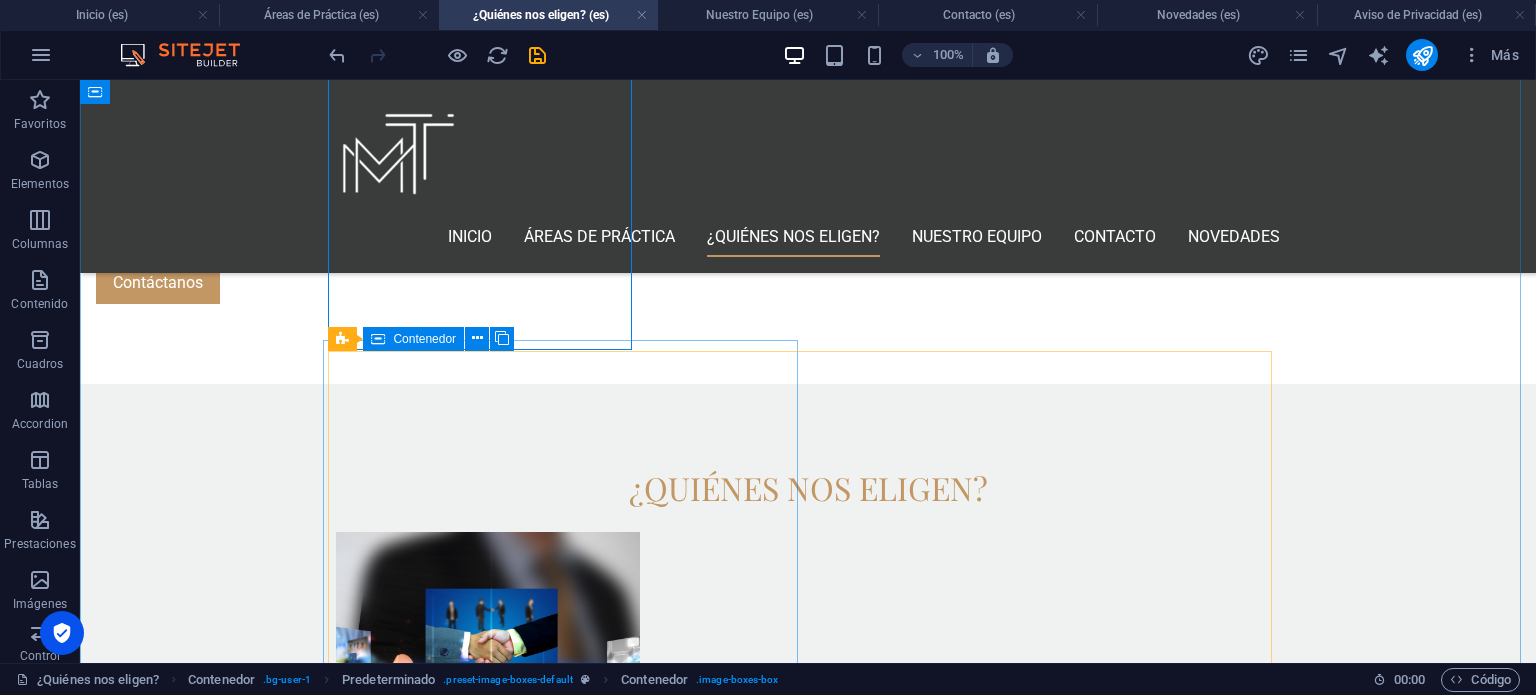 click on "Empresas con Alto Manejo de Datos Personales Empresas con alto manejo de datos personales: e-commerce, fintech, aseguradoras, hospitales, escuelas y universidades. Ver más" at bounding box center (808, 4709) 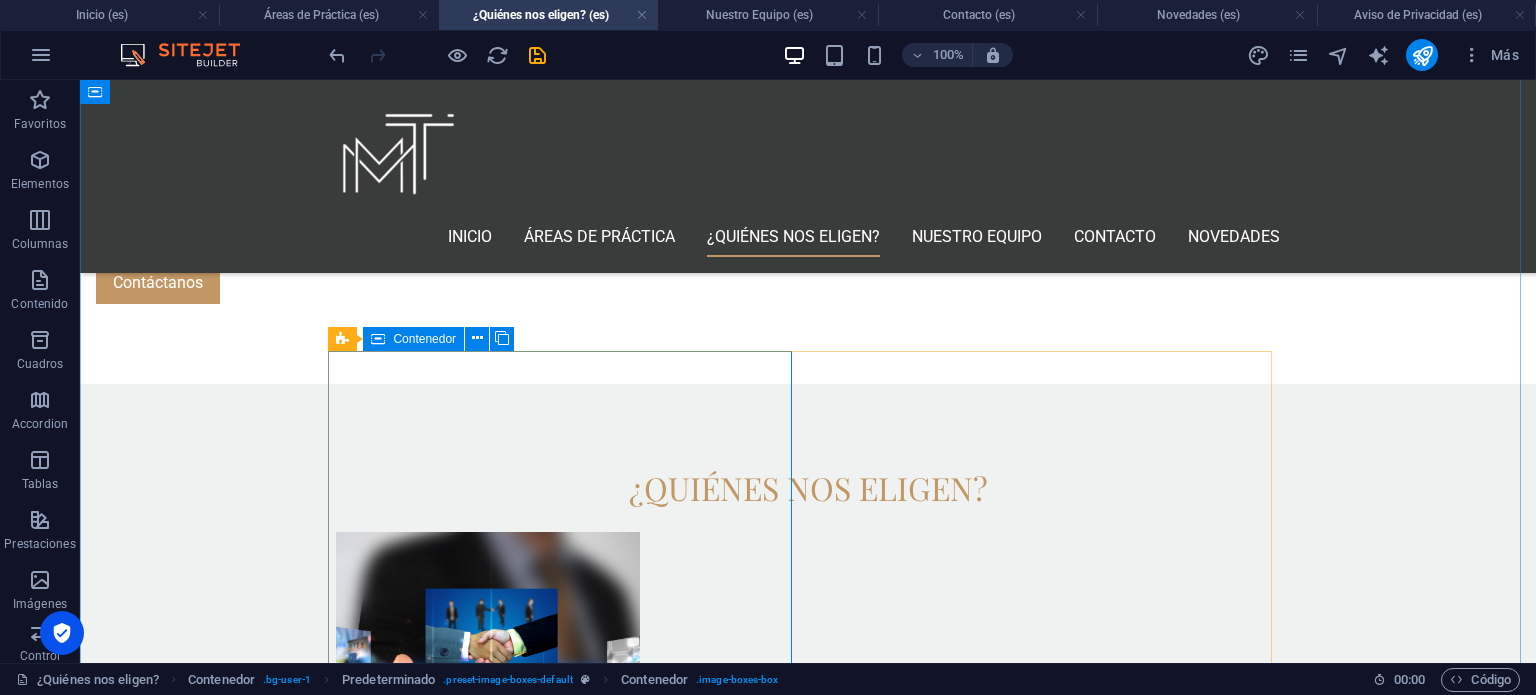 click at bounding box center [378, 339] 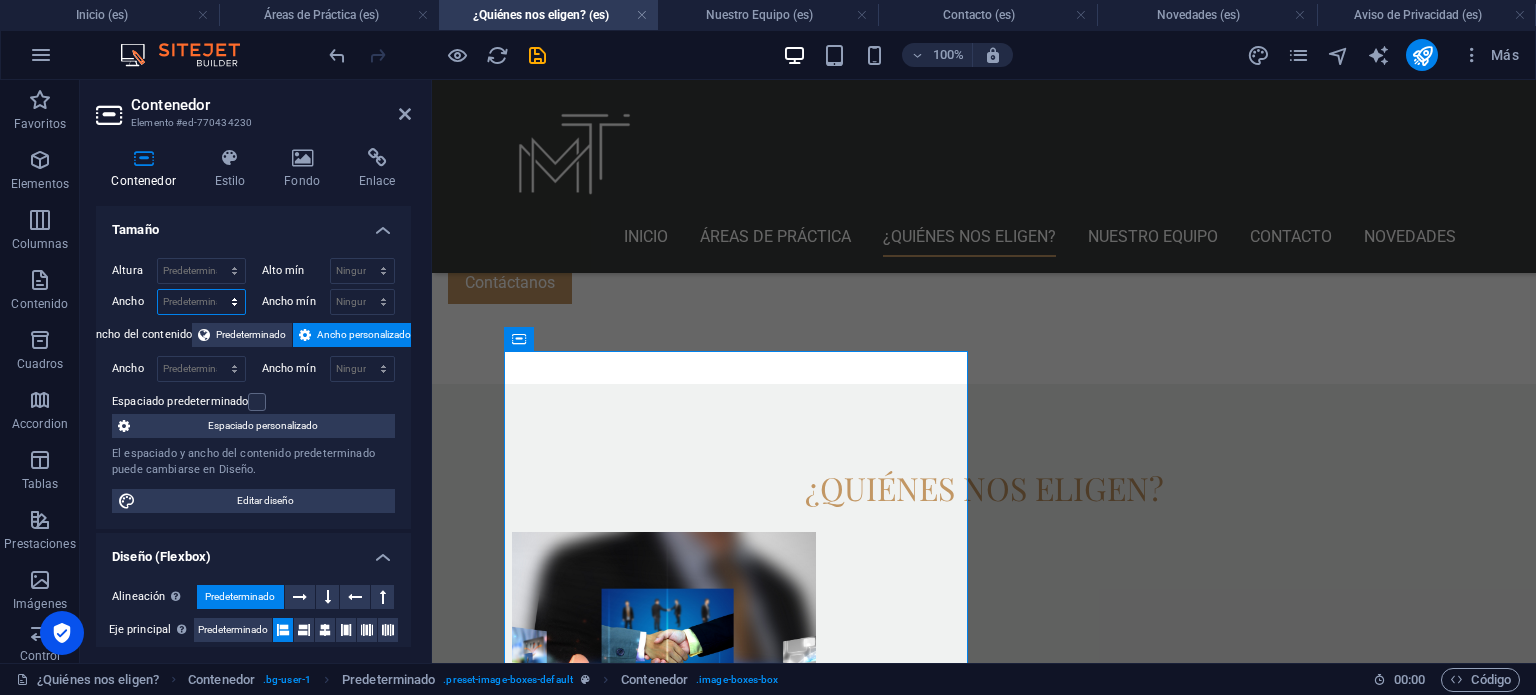 click on "Predeterminado px rem % em vh vw" at bounding box center (201, 302) 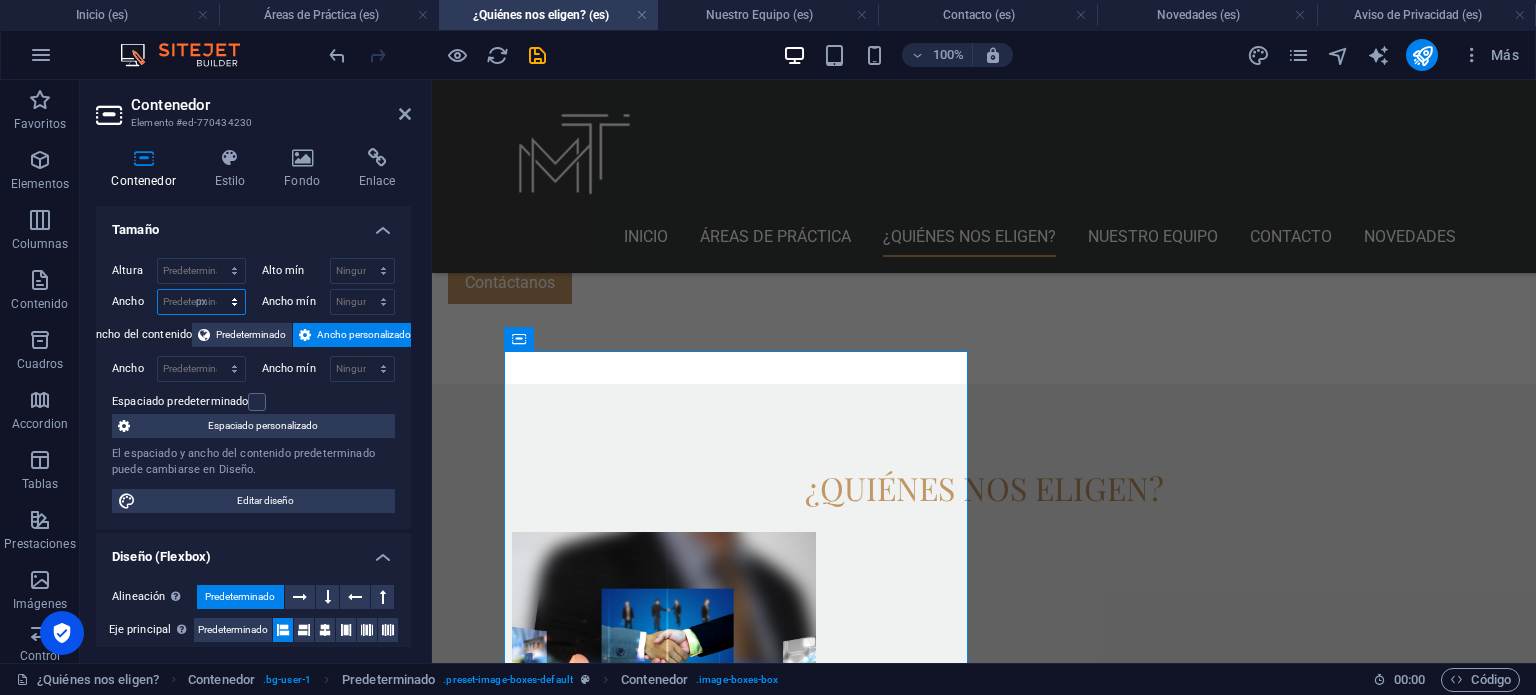 click on "Predeterminado px rem % em vh vw" at bounding box center [201, 302] 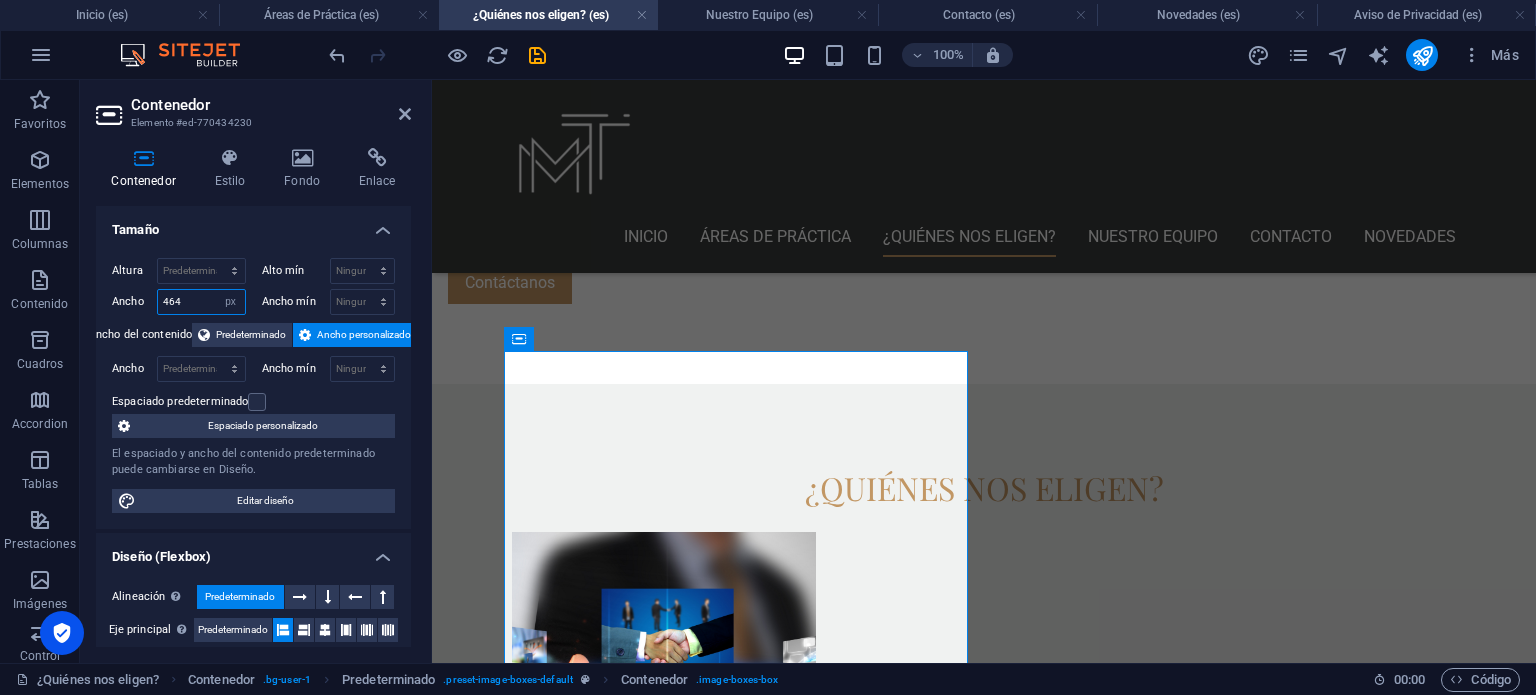 click on "464" at bounding box center (201, 302) 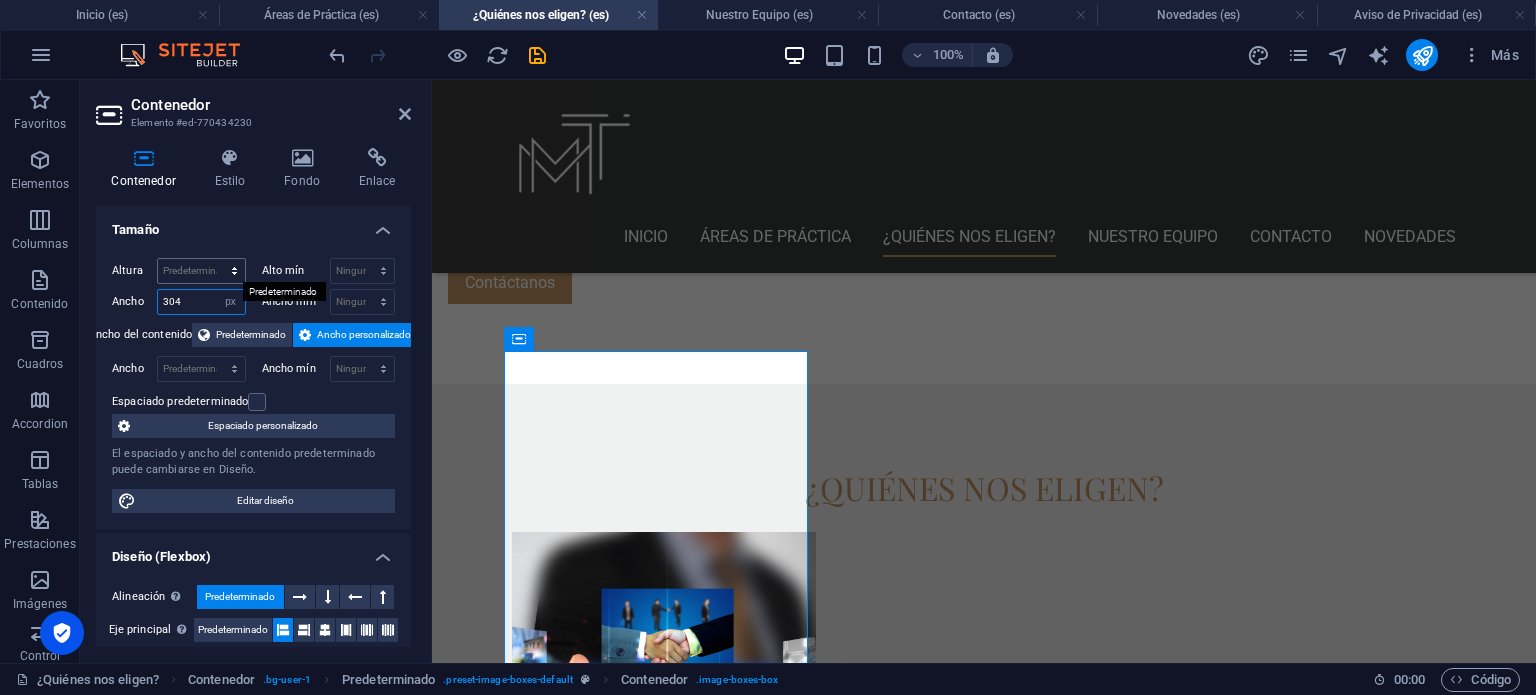 type on "304" 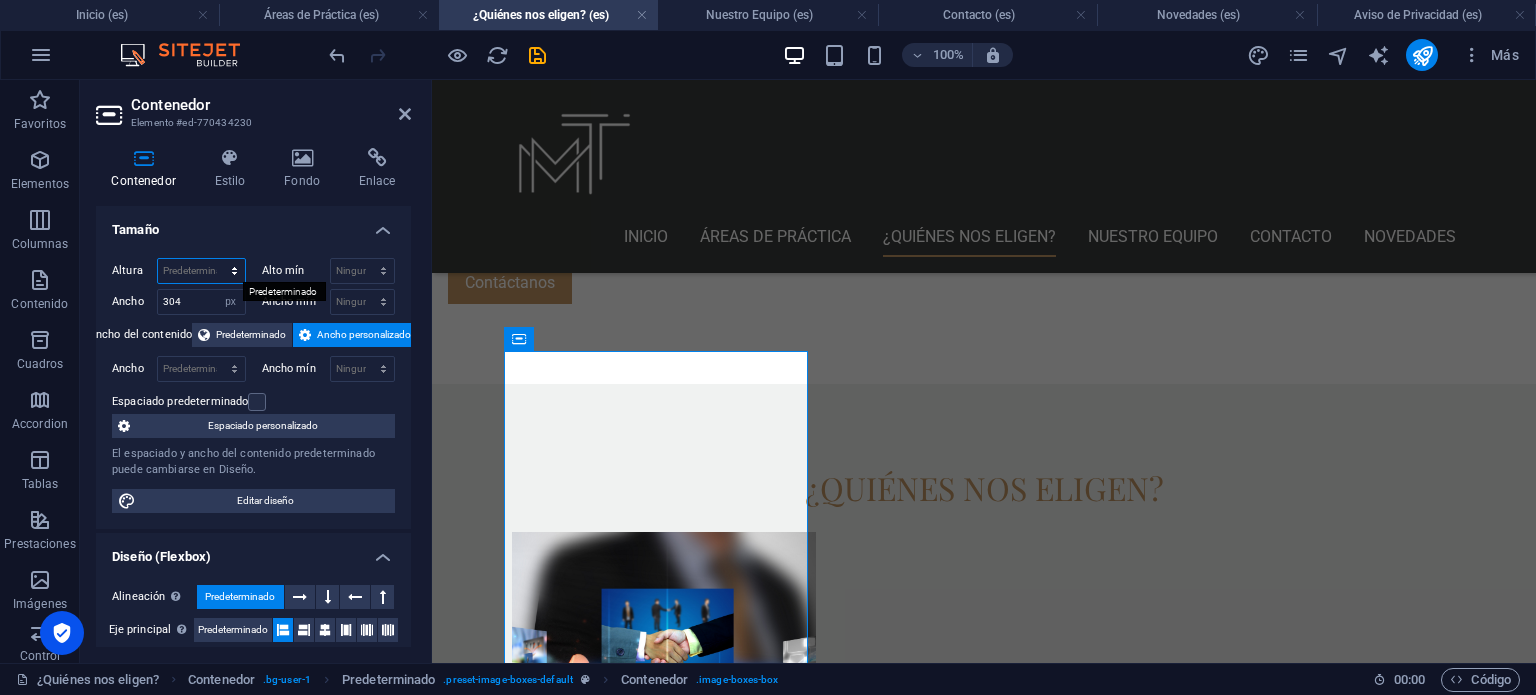 click on "Predeterminado px rem % vh vw" at bounding box center [201, 271] 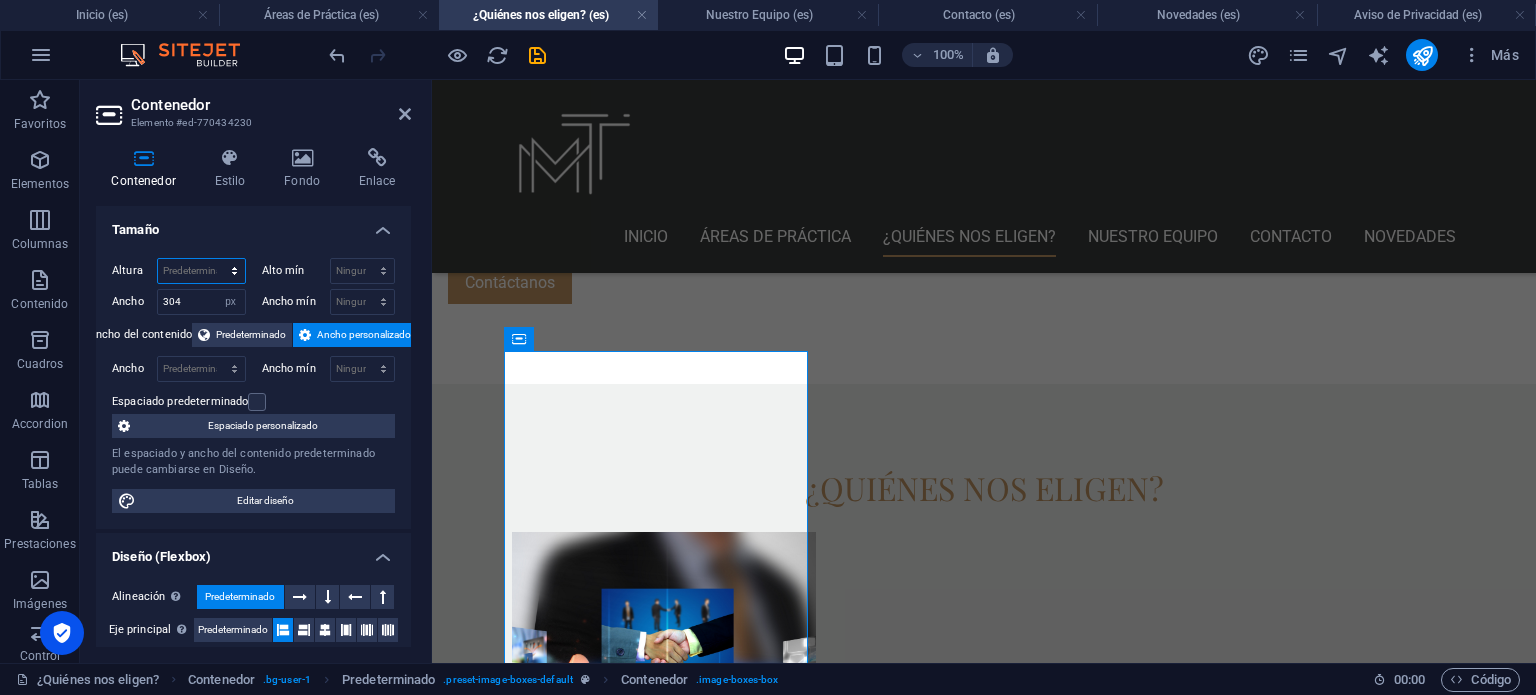 select on "px" 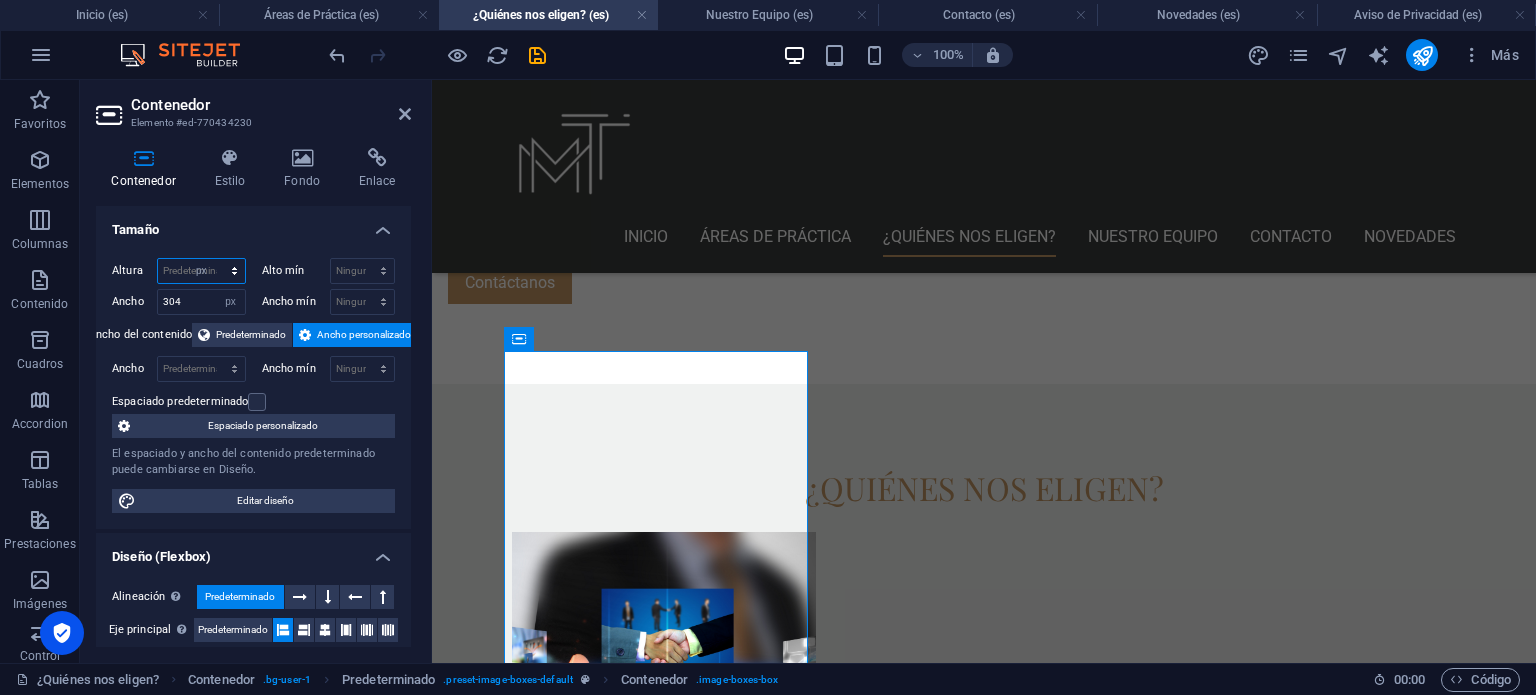 click on "Predeterminado px rem % vh vw" at bounding box center [201, 271] 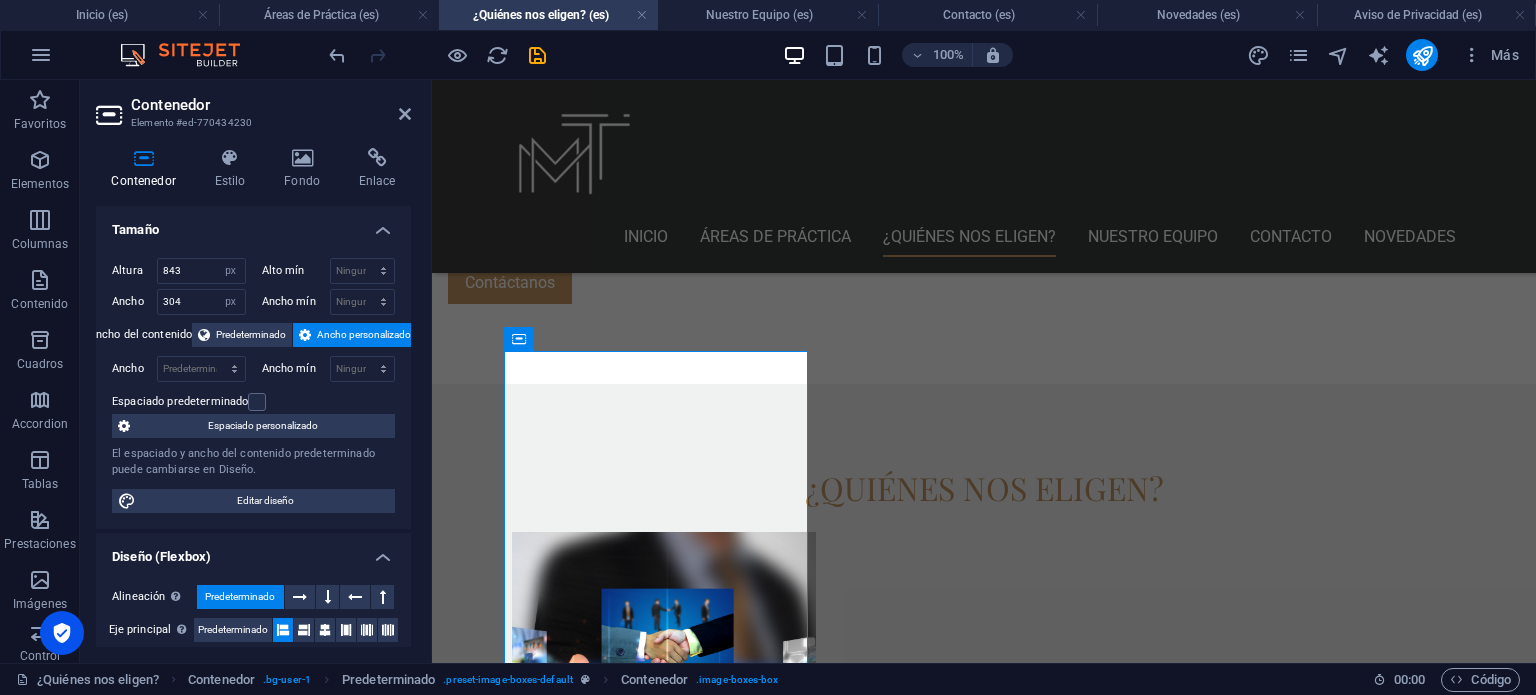 click on "Altura" at bounding box center [134, 270] 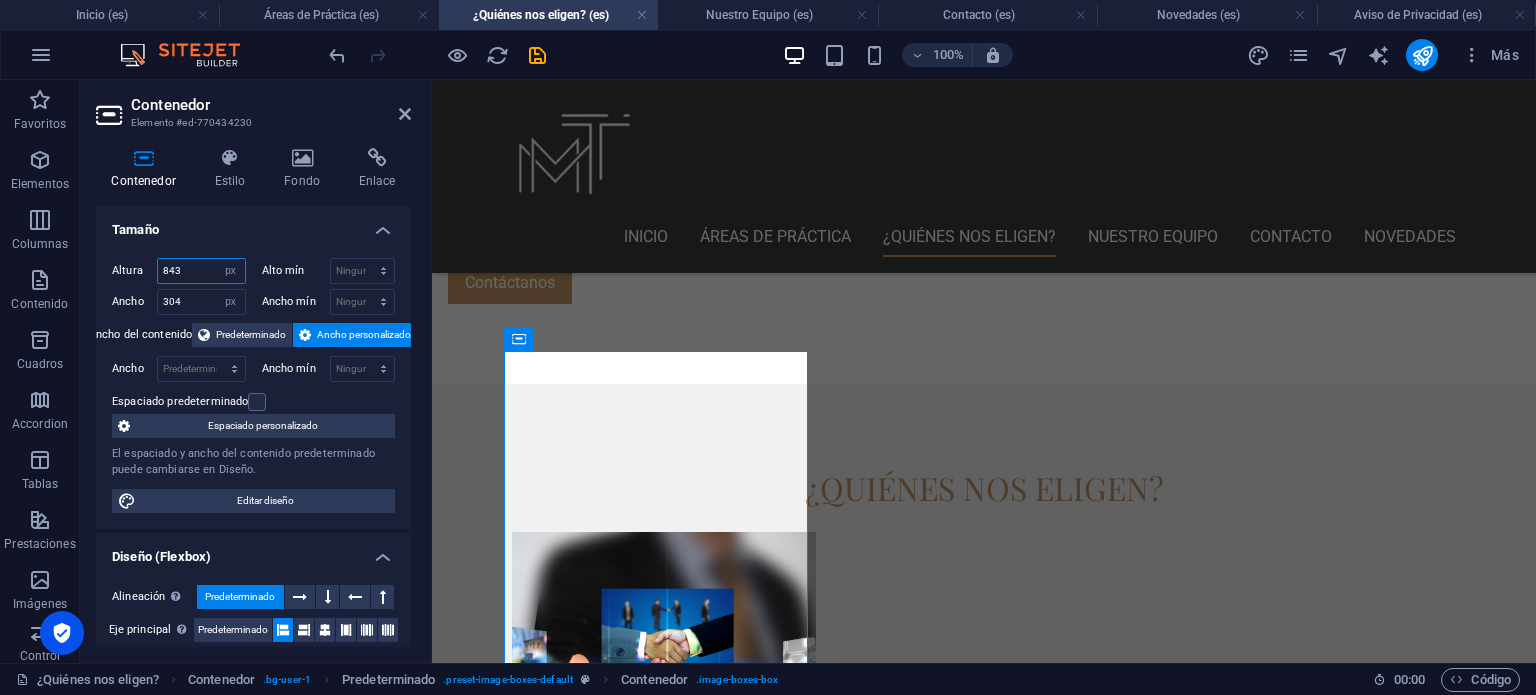 click on "843" at bounding box center (201, 271) 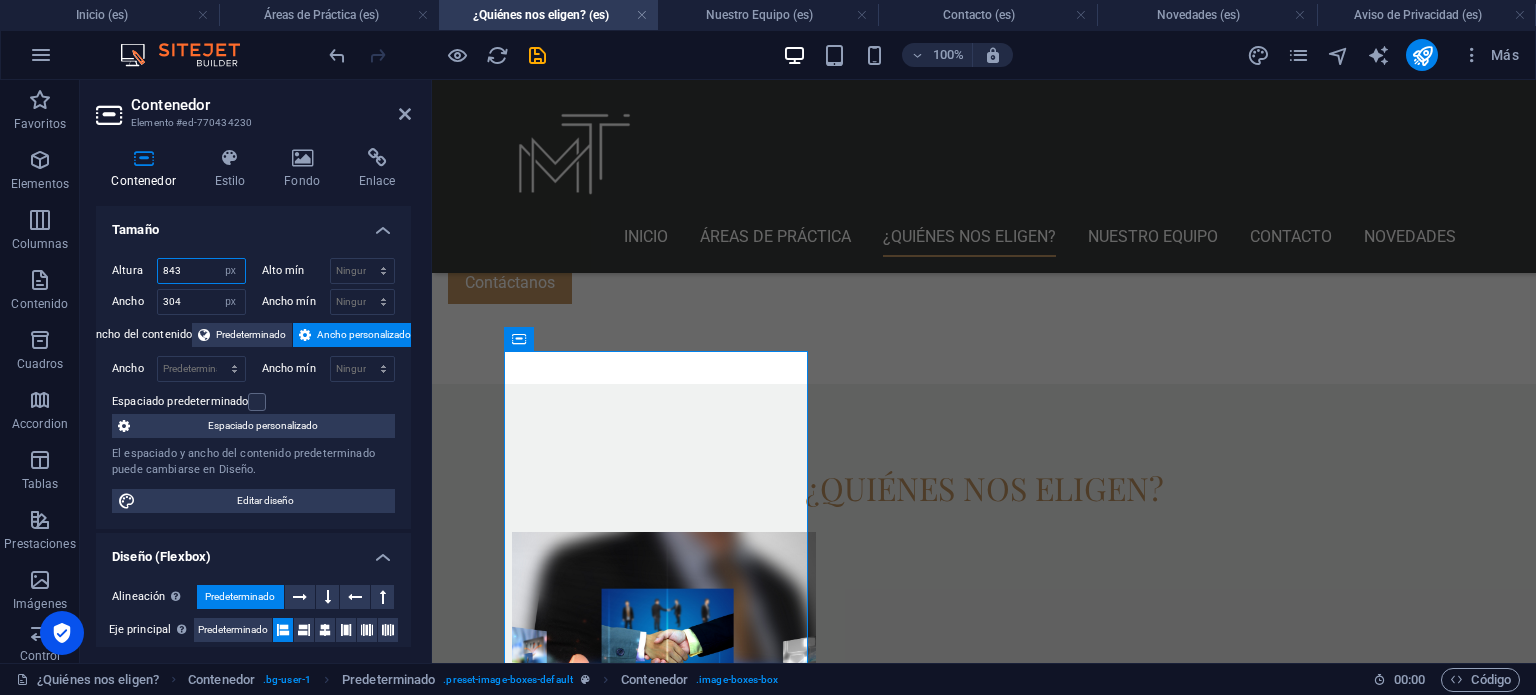 drag, startPoint x: 186, startPoint y: 272, endPoint x: 164, endPoint y: 268, distance: 22.36068 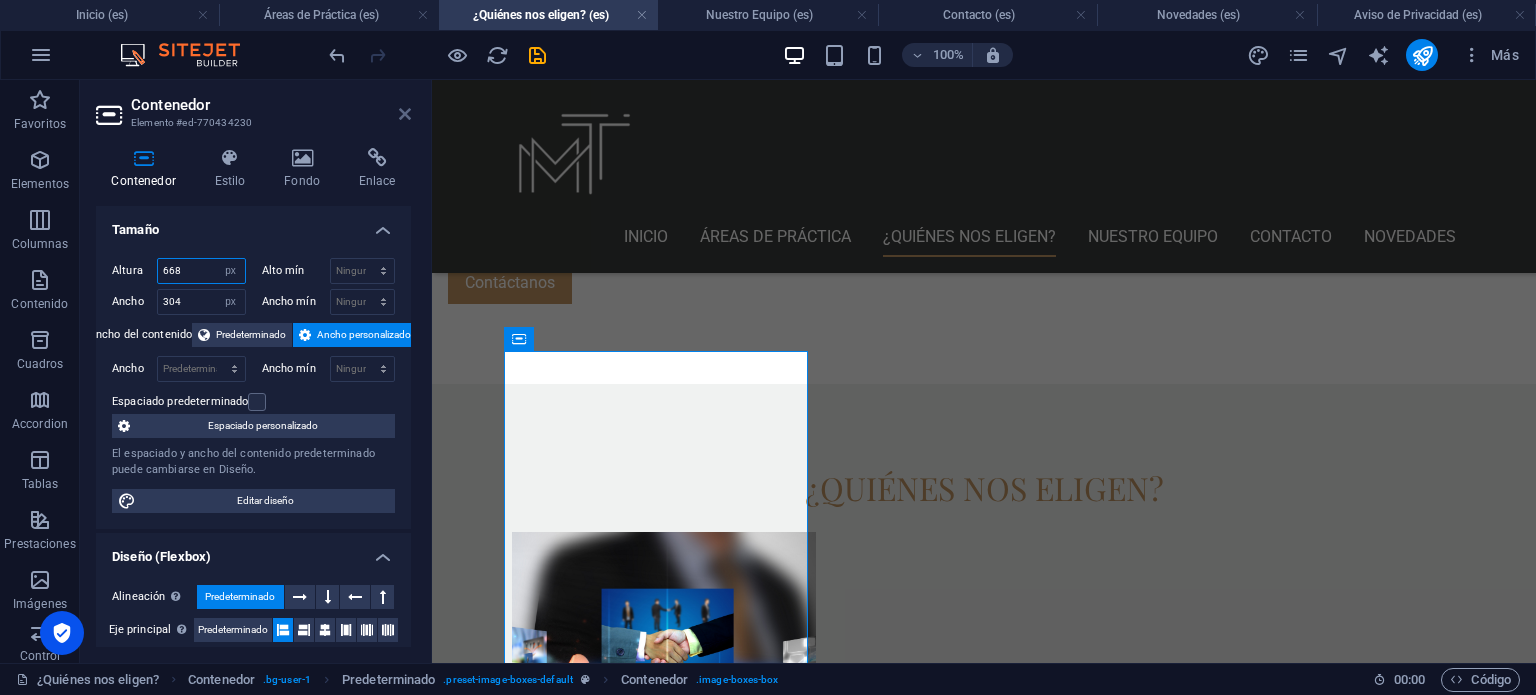 type on "668" 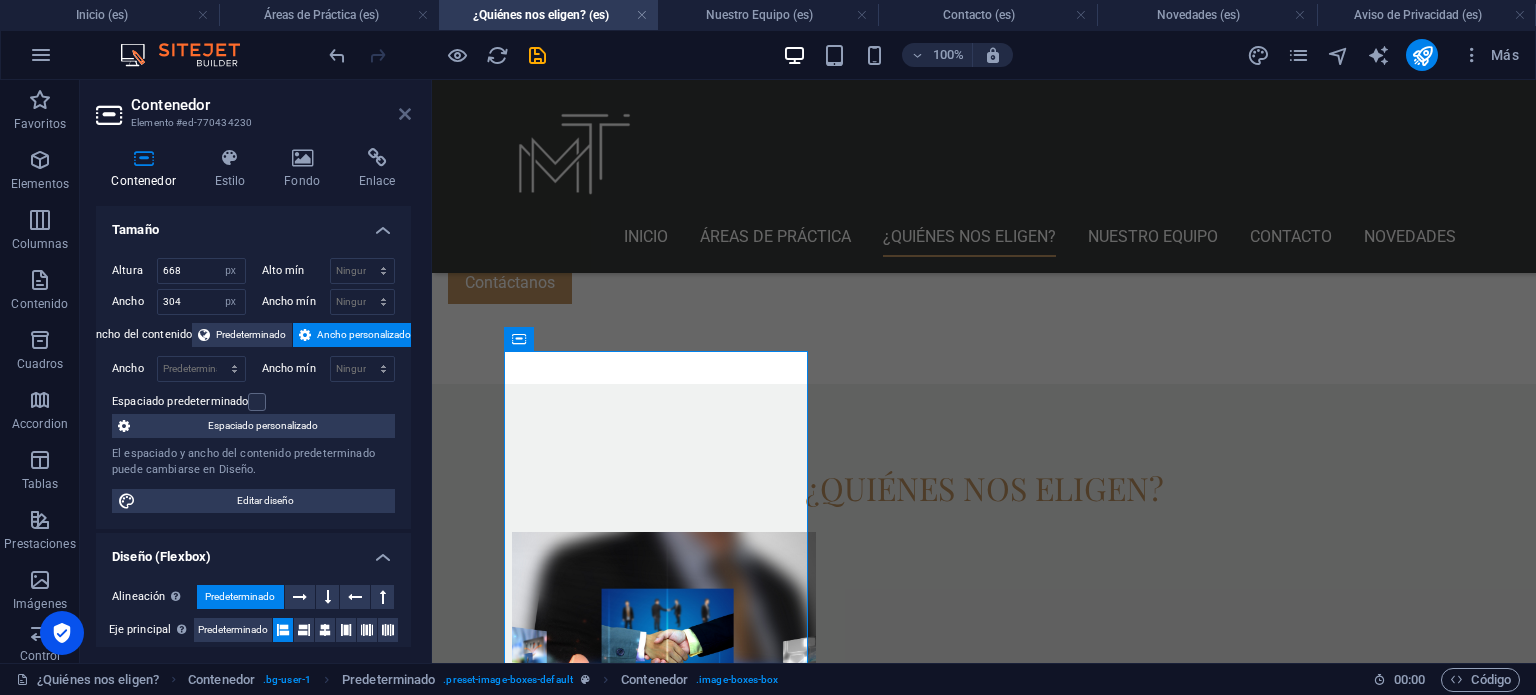 click at bounding box center (405, 114) 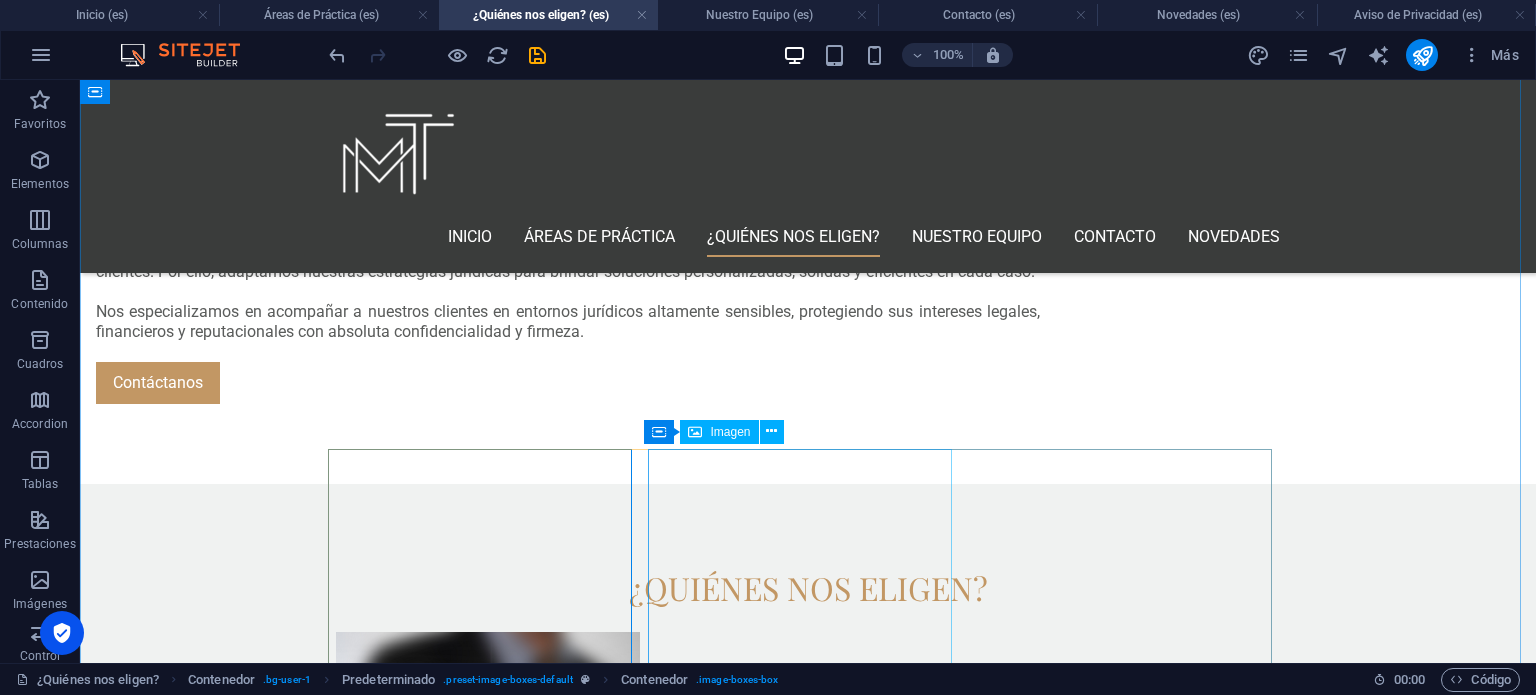 scroll, scrollTop: 2140, scrollLeft: 0, axis: vertical 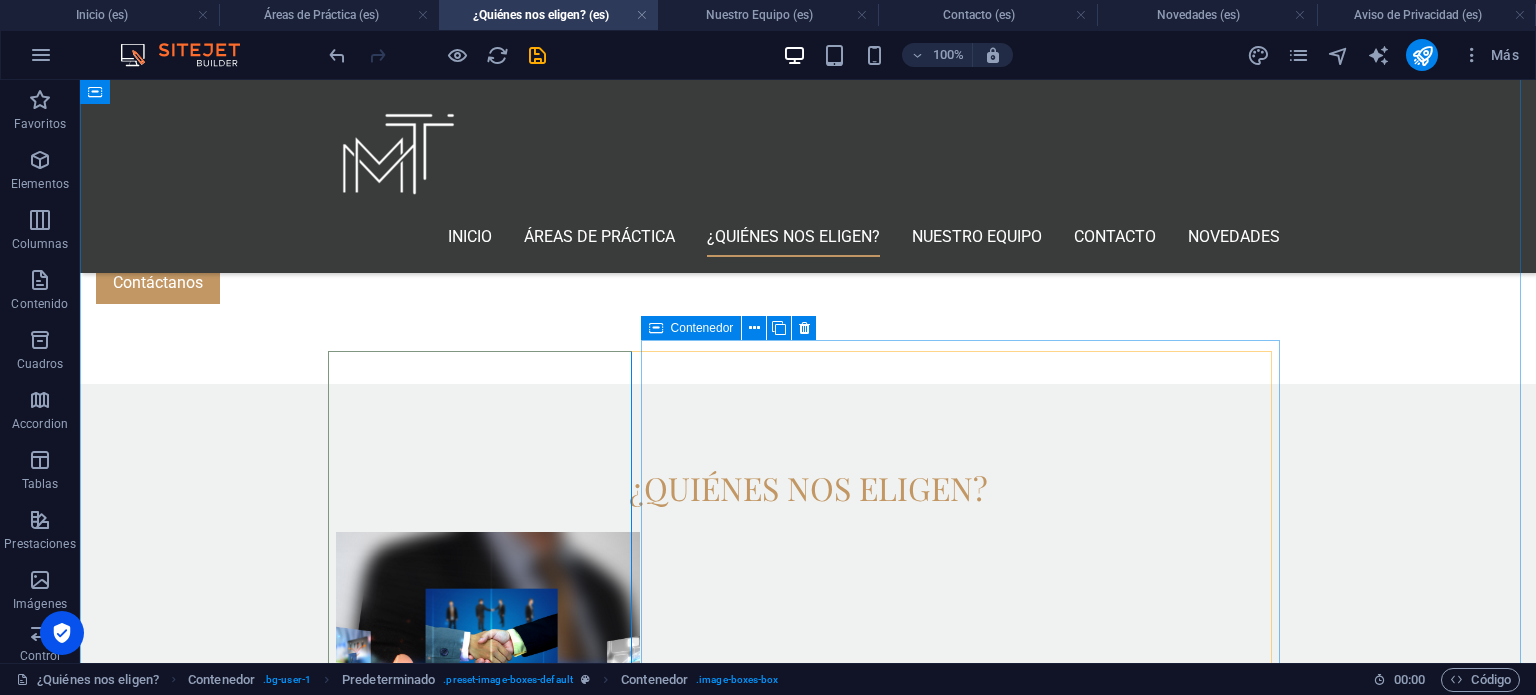 click on "Personas Físicas en Procesos Penales Complejos Personas físicas involucradas en procesos penales complejos, incluyendo casos de extradición y defensa patrimonial. Ver más" at bounding box center (808, 5385) 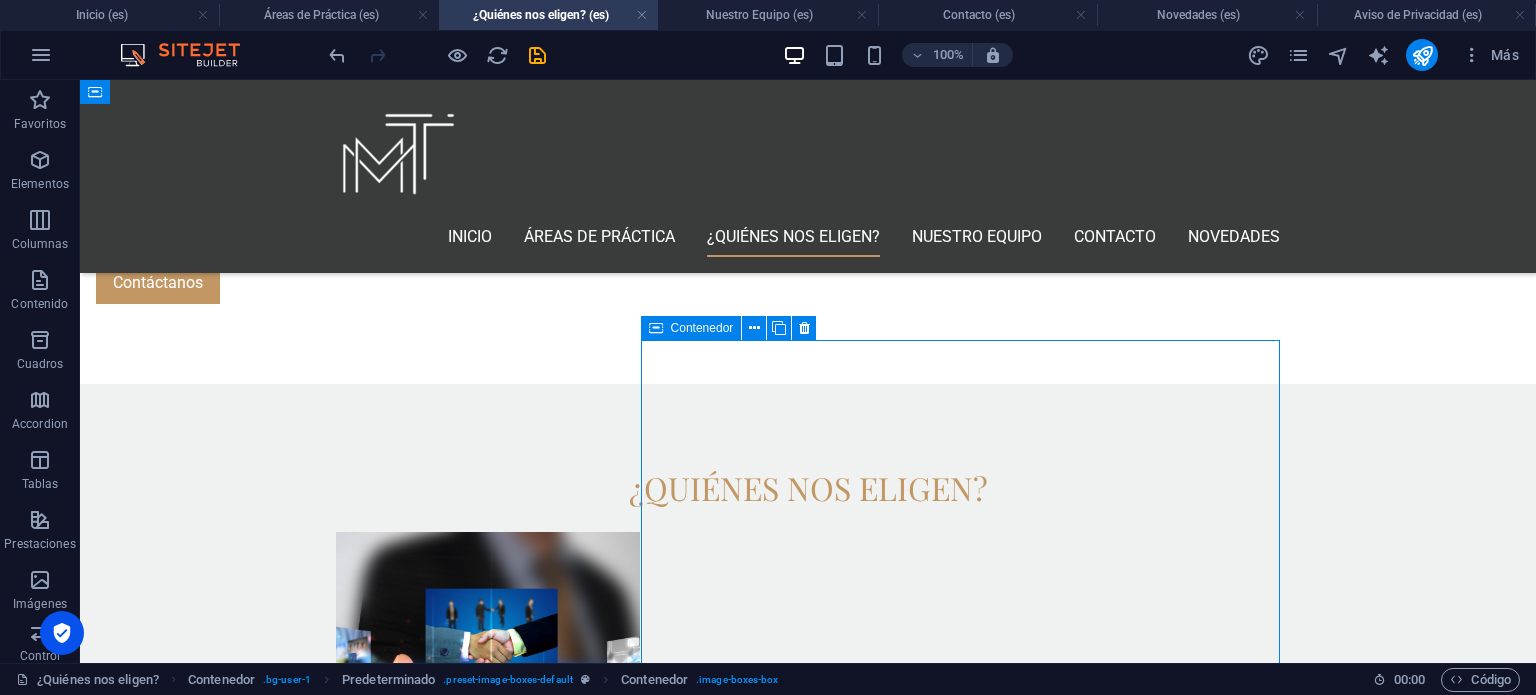 click on "Personas Físicas en Procesos Penales Complejos Personas físicas involucradas en procesos penales complejos, incluyendo casos de extradición y defensa patrimonial. Ver más" at bounding box center (808, 5385) 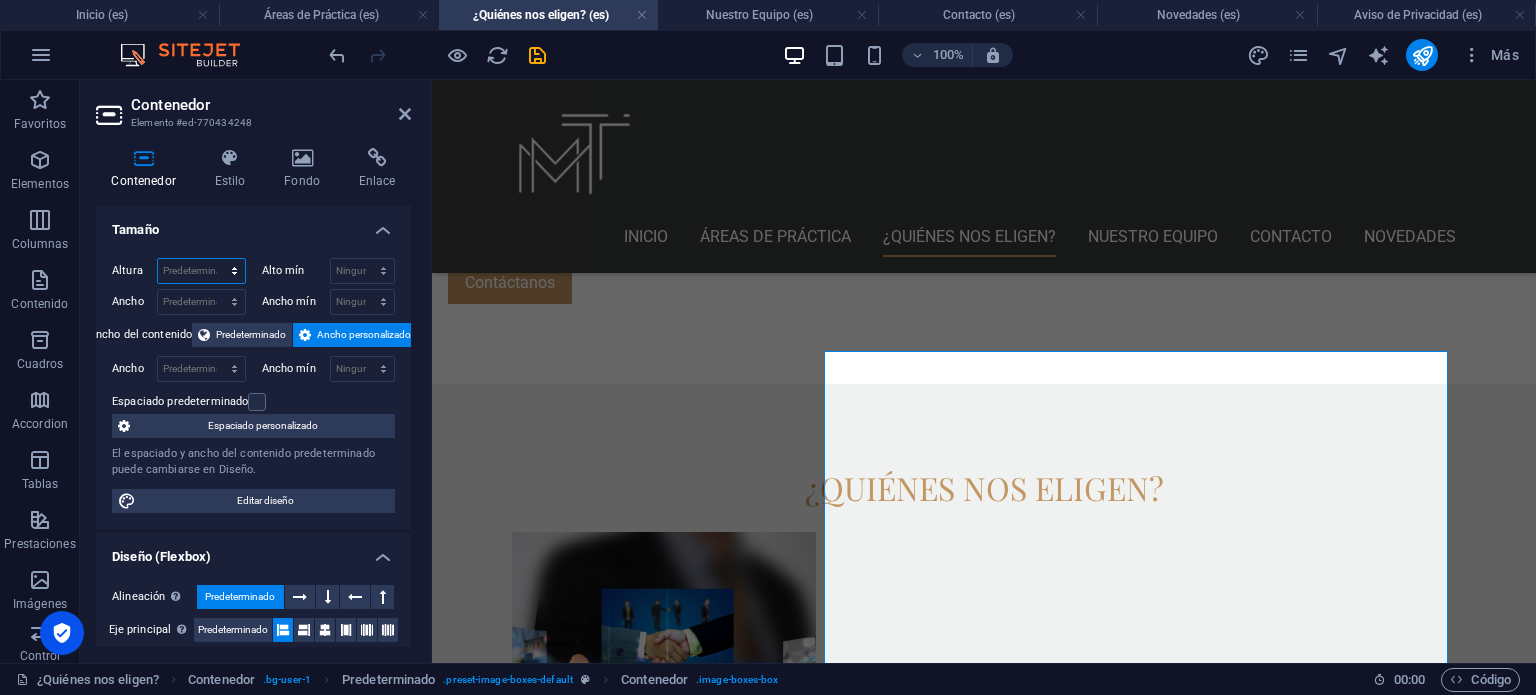 click on "Predeterminado px rem % vh vw" at bounding box center (201, 271) 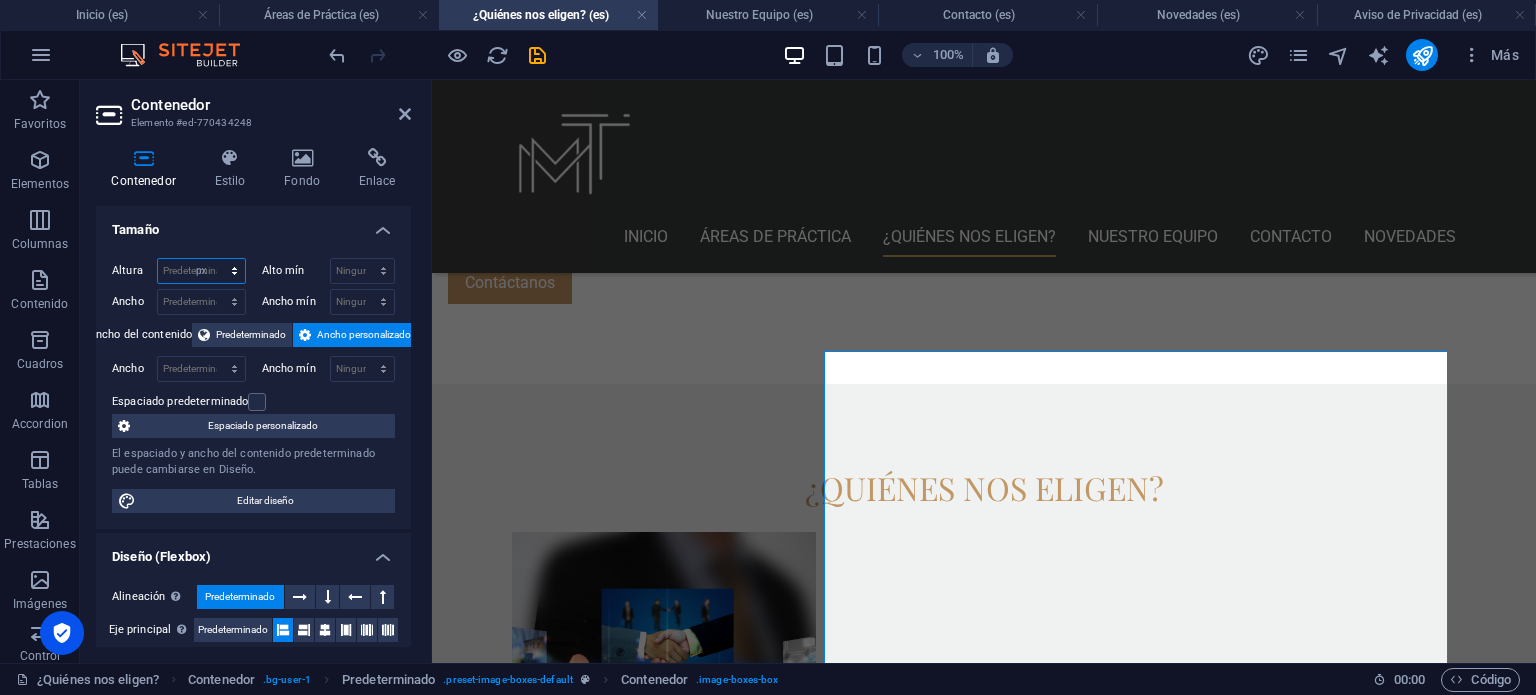 click on "Predeterminado px rem % vh vw" at bounding box center [201, 271] 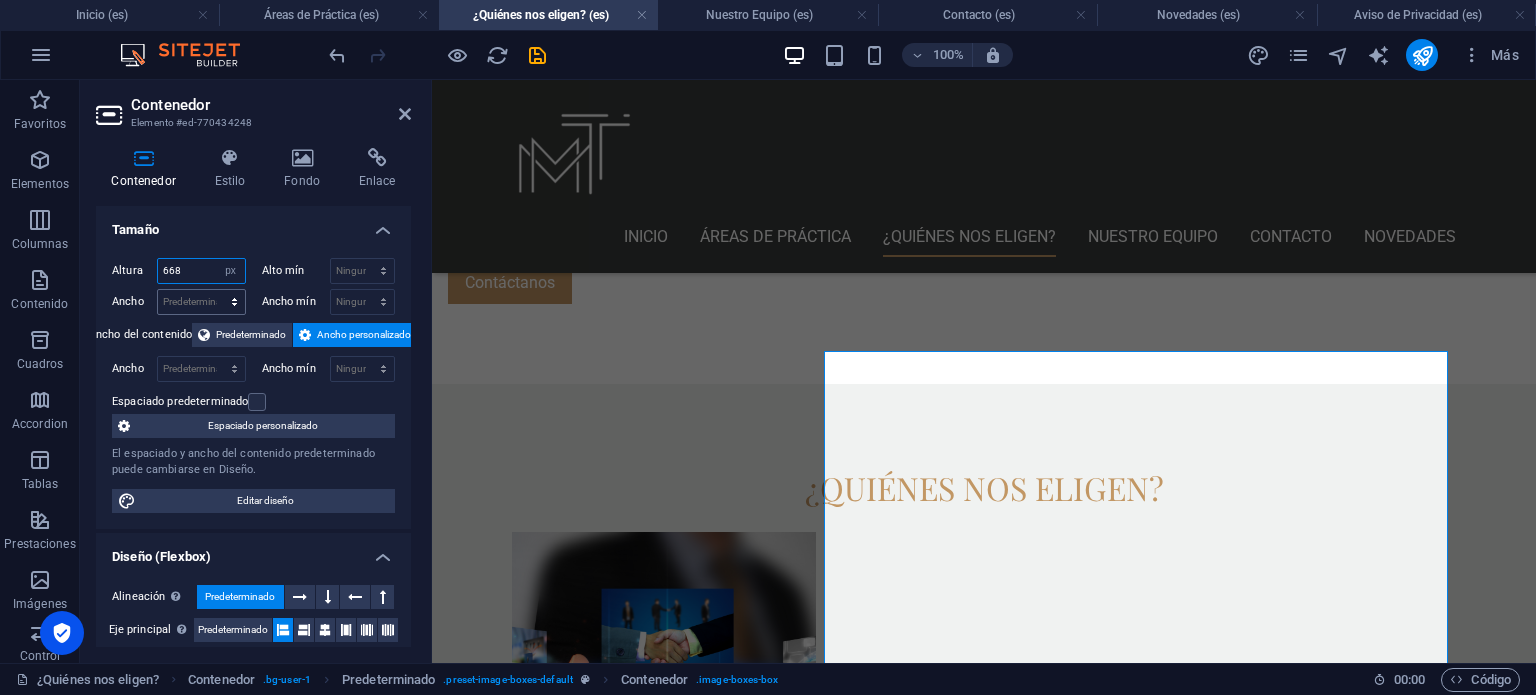 type on "668" 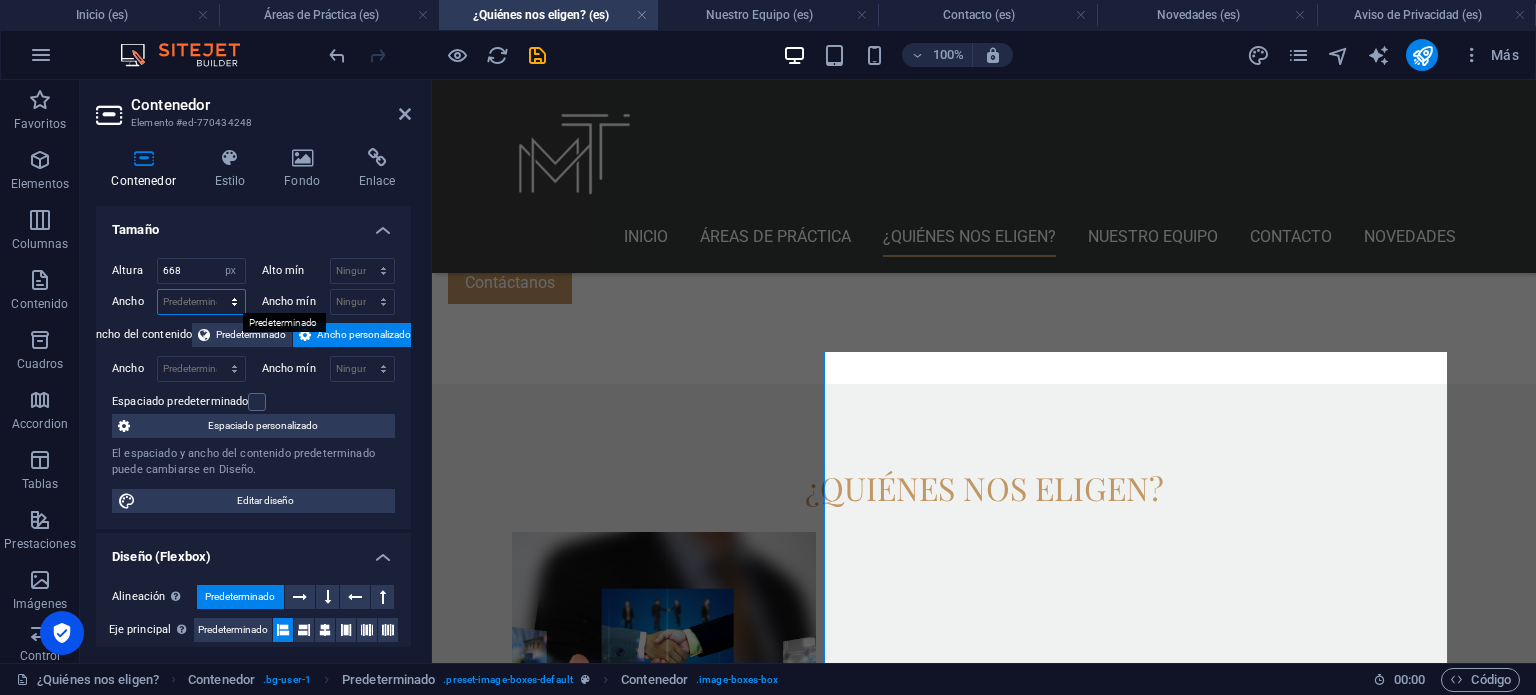click on "Predeterminado px rem % em vh vw" at bounding box center [201, 302] 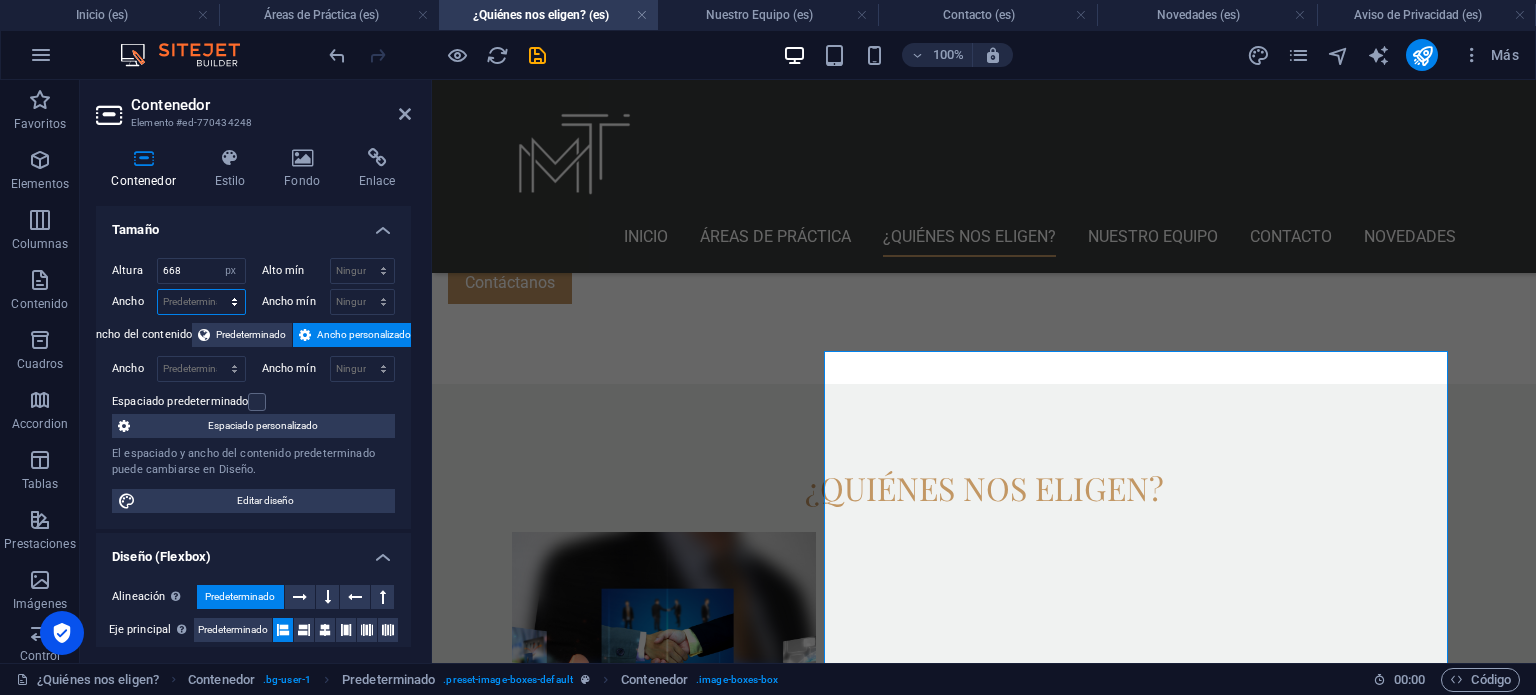 select on "px" 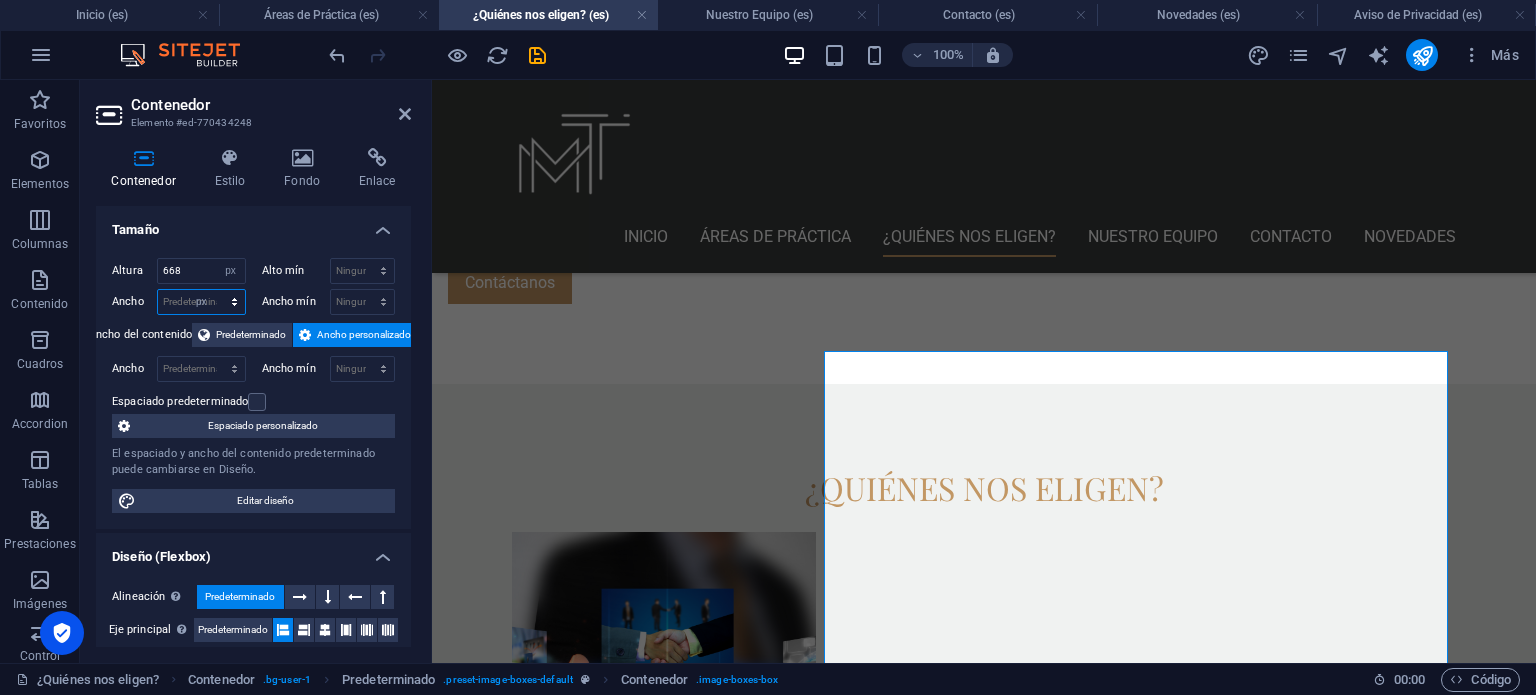click on "Predeterminado px rem % em vh vw" at bounding box center (201, 302) 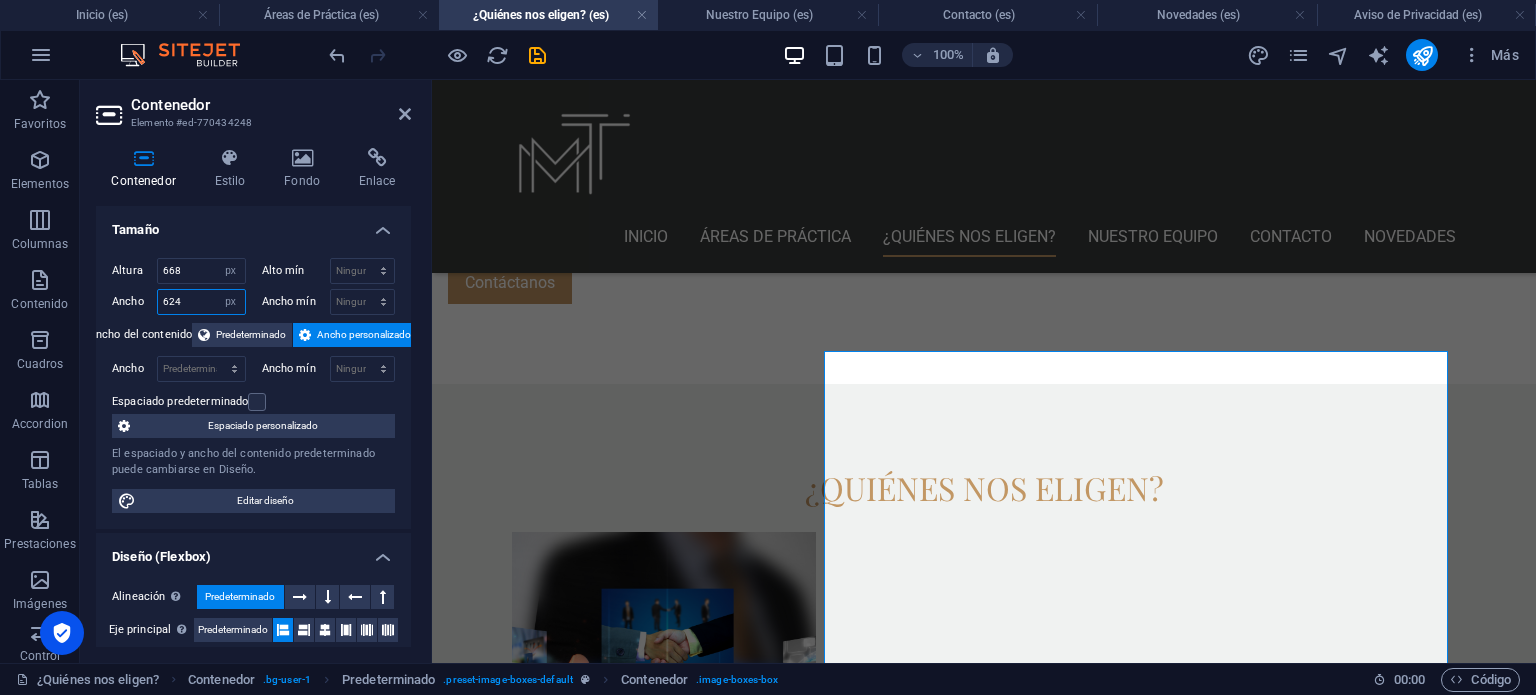 click on "624" at bounding box center [201, 302] 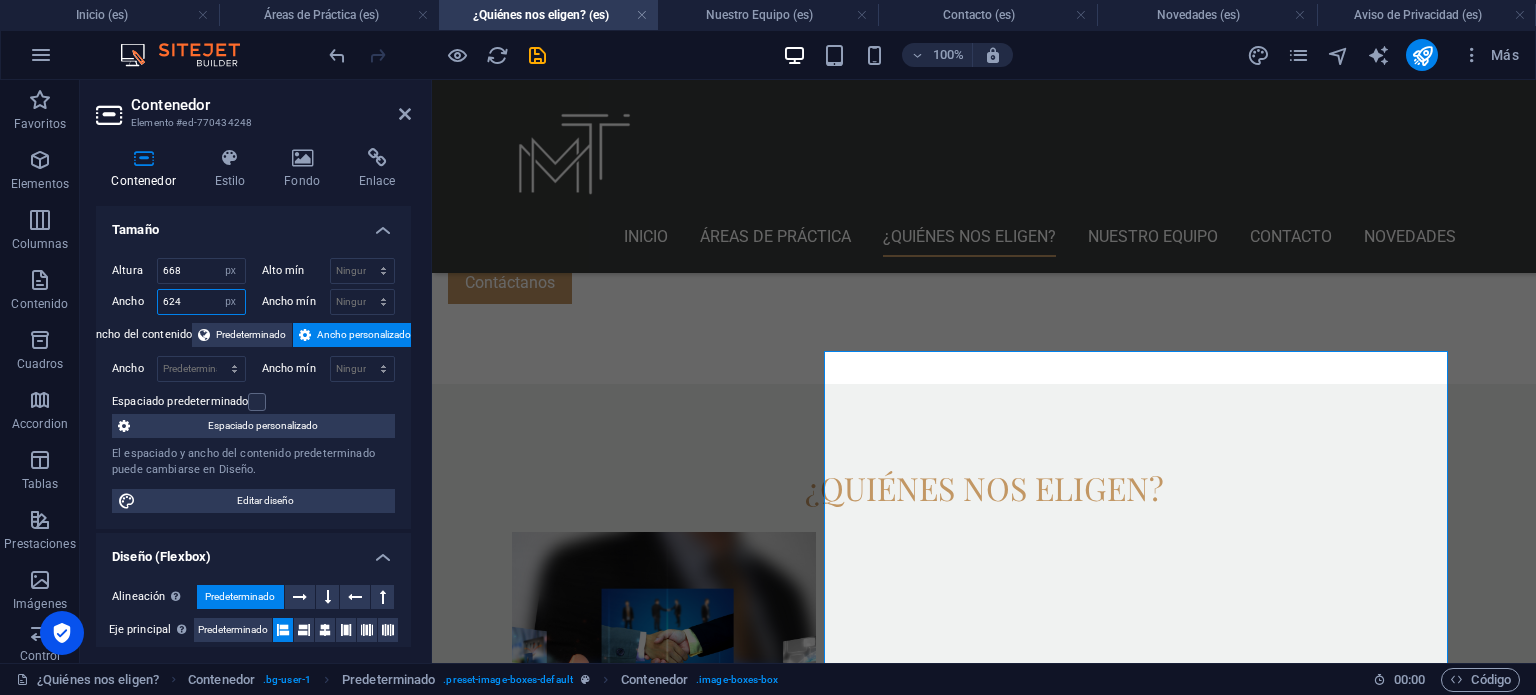 drag, startPoint x: 207, startPoint y: 298, endPoint x: 140, endPoint y: 299, distance: 67.00746 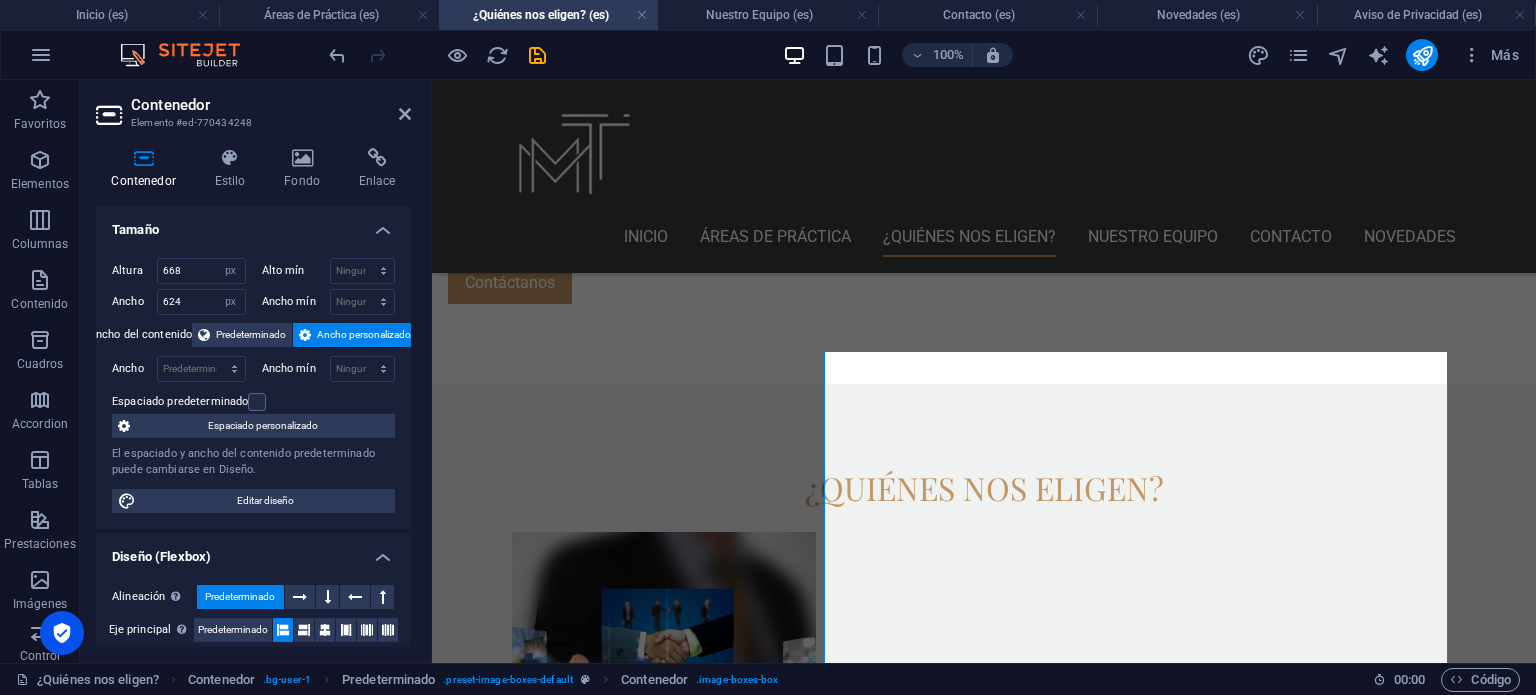 click on "Ancho" at bounding box center [134, 301] 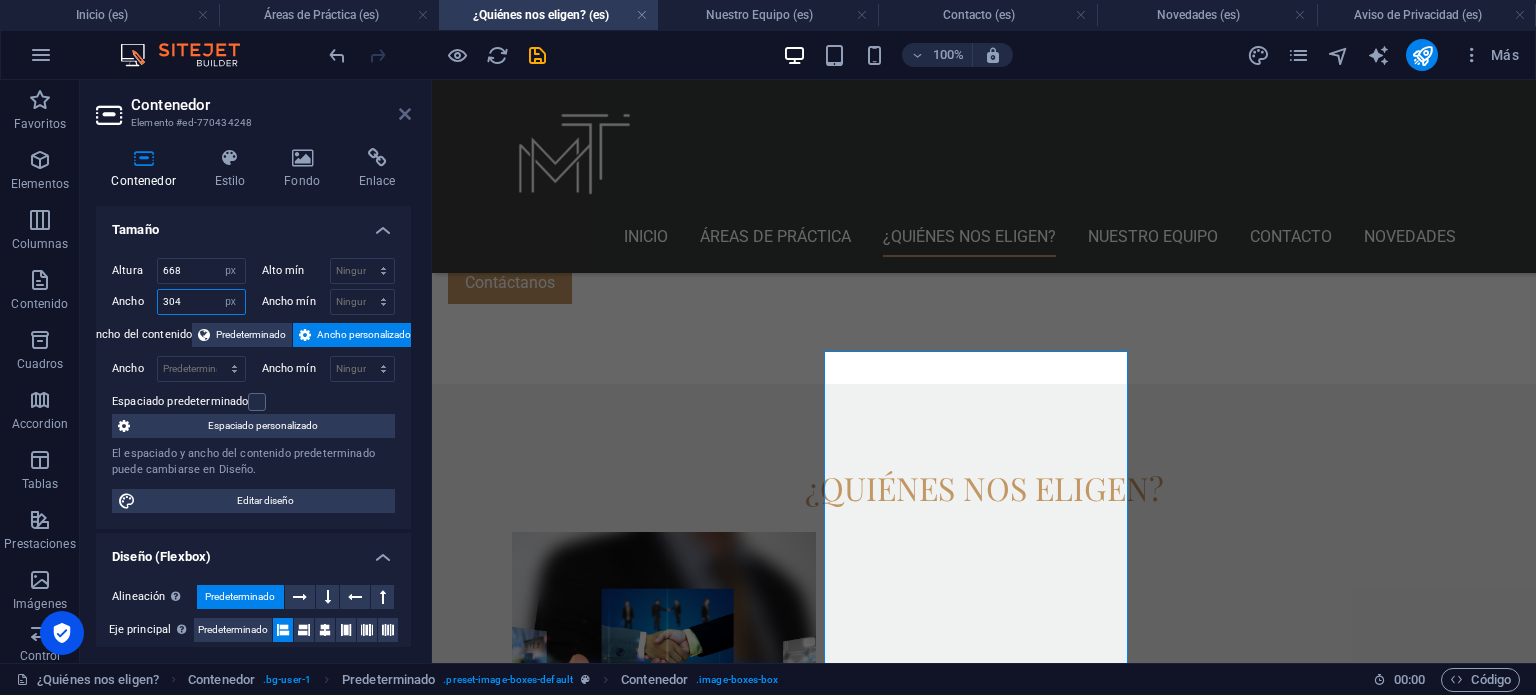 type on "304" 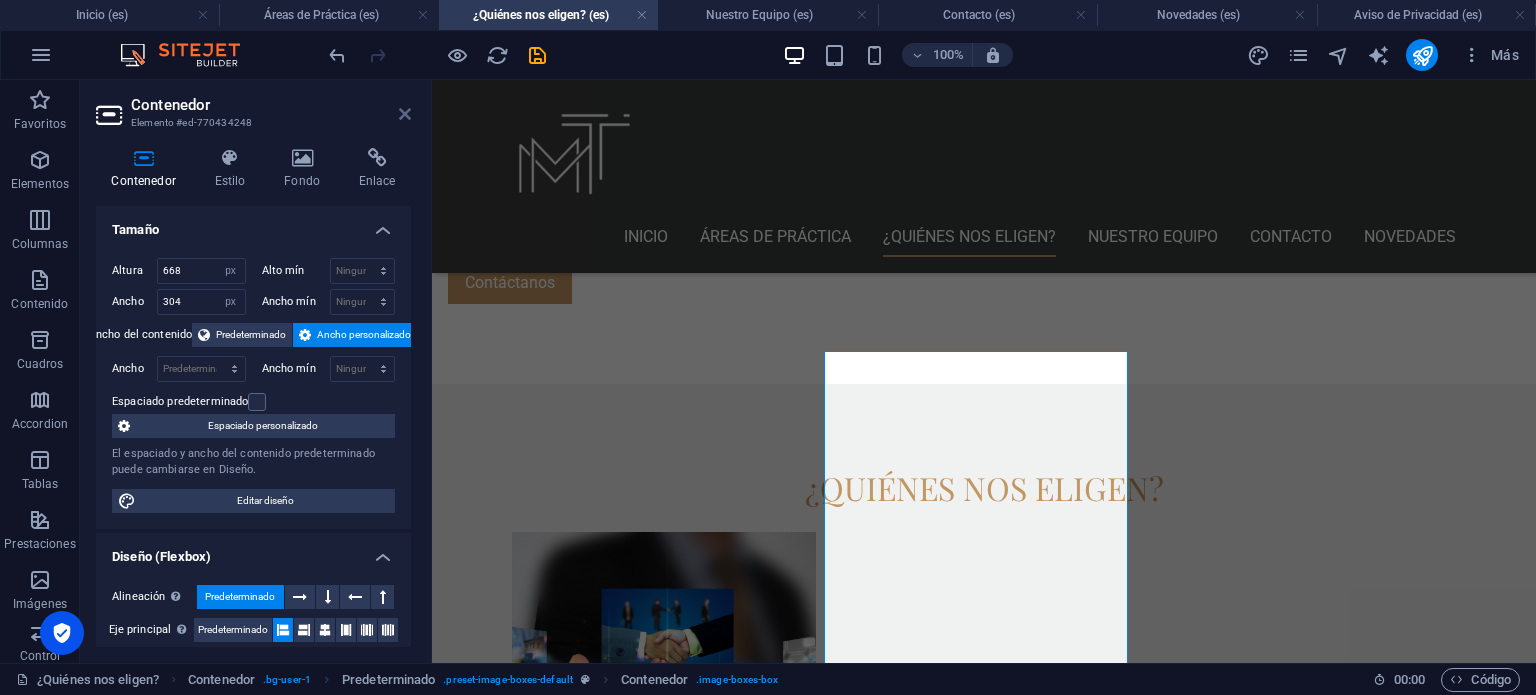click at bounding box center [405, 114] 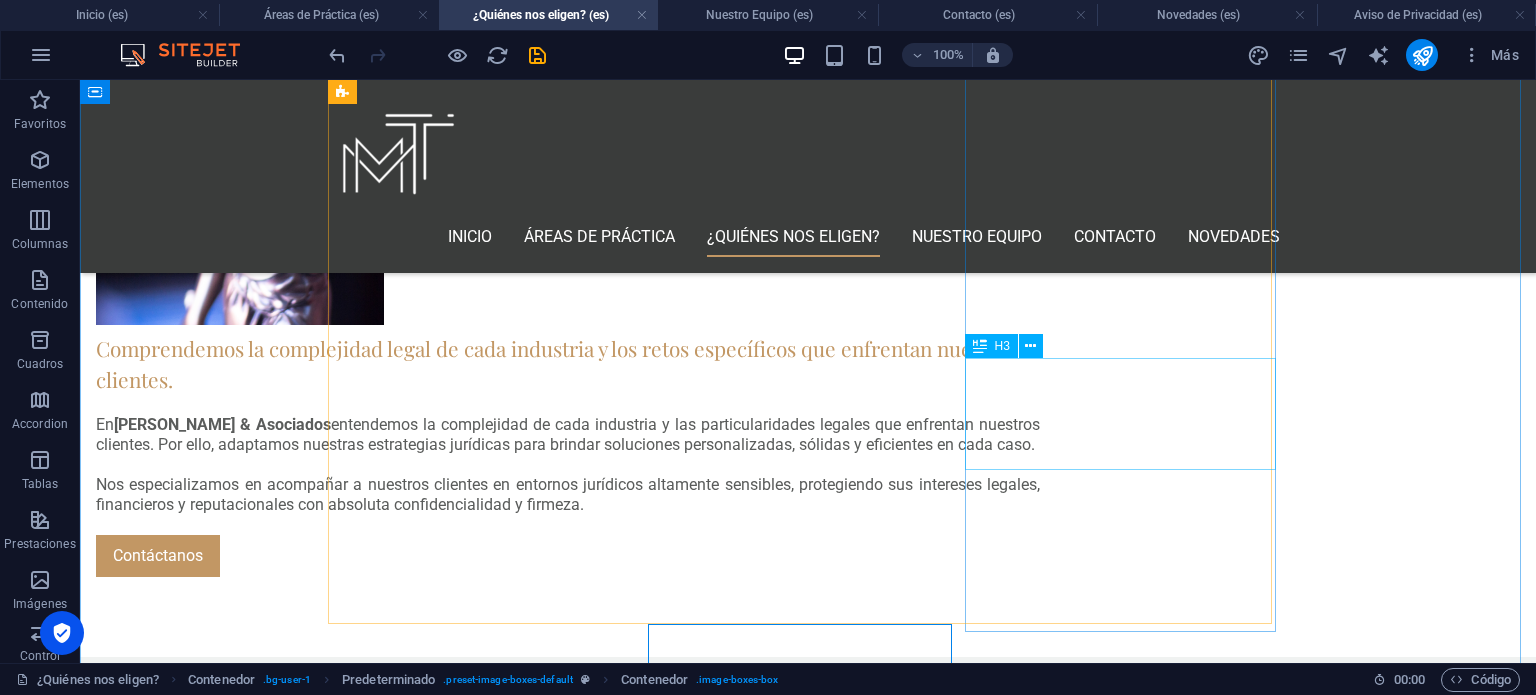 scroll, scrollTop: 1840, scrollLeft: 0, axis: vertical 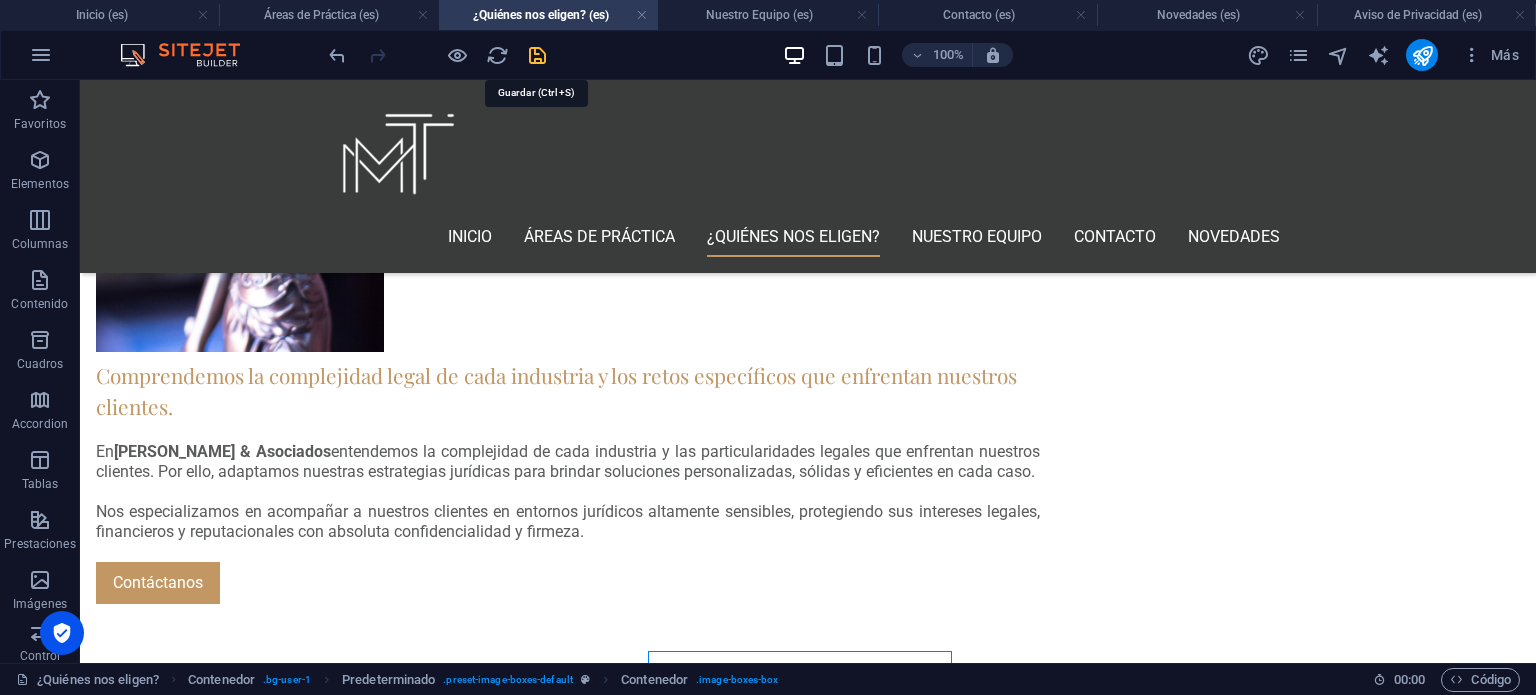 click at bounding box center [537, 55] 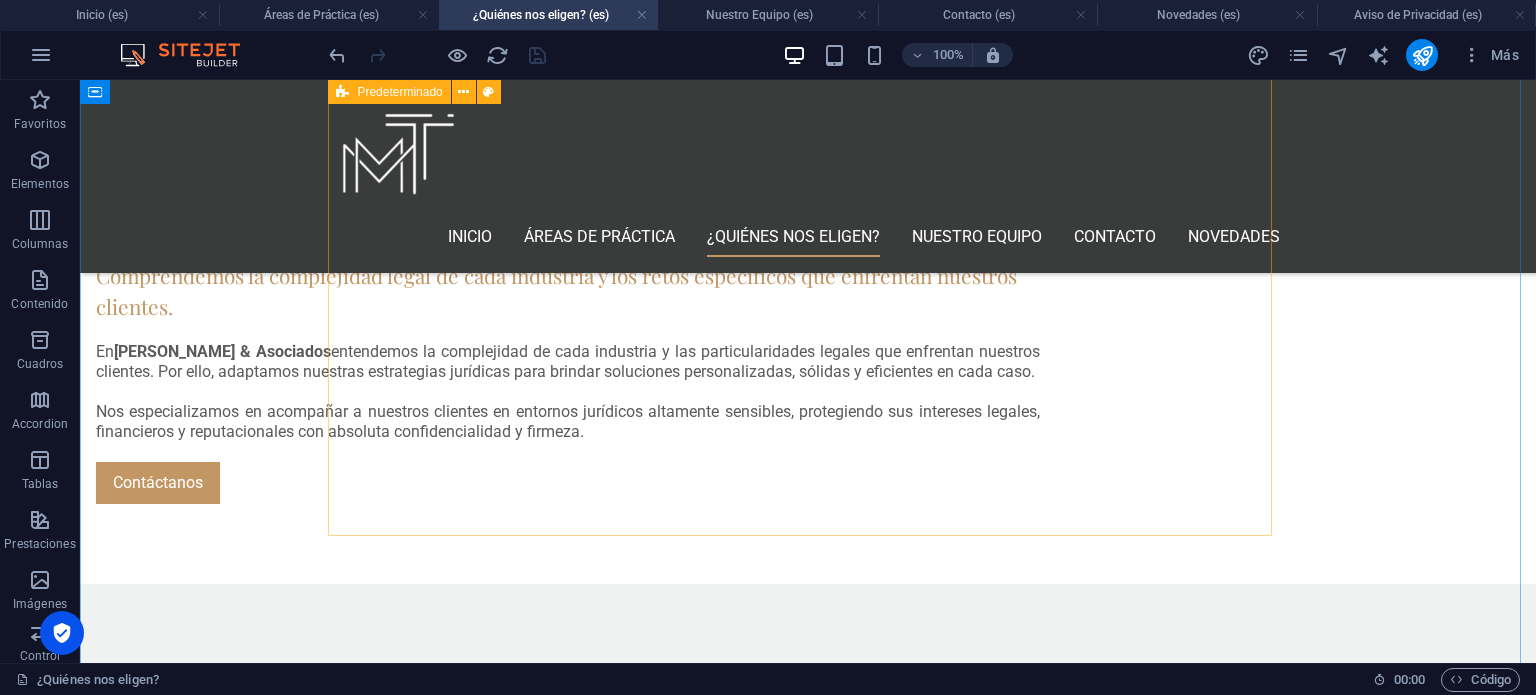 scroll, scrollTop: 2040, scrollLeft: 0, axis: vertical 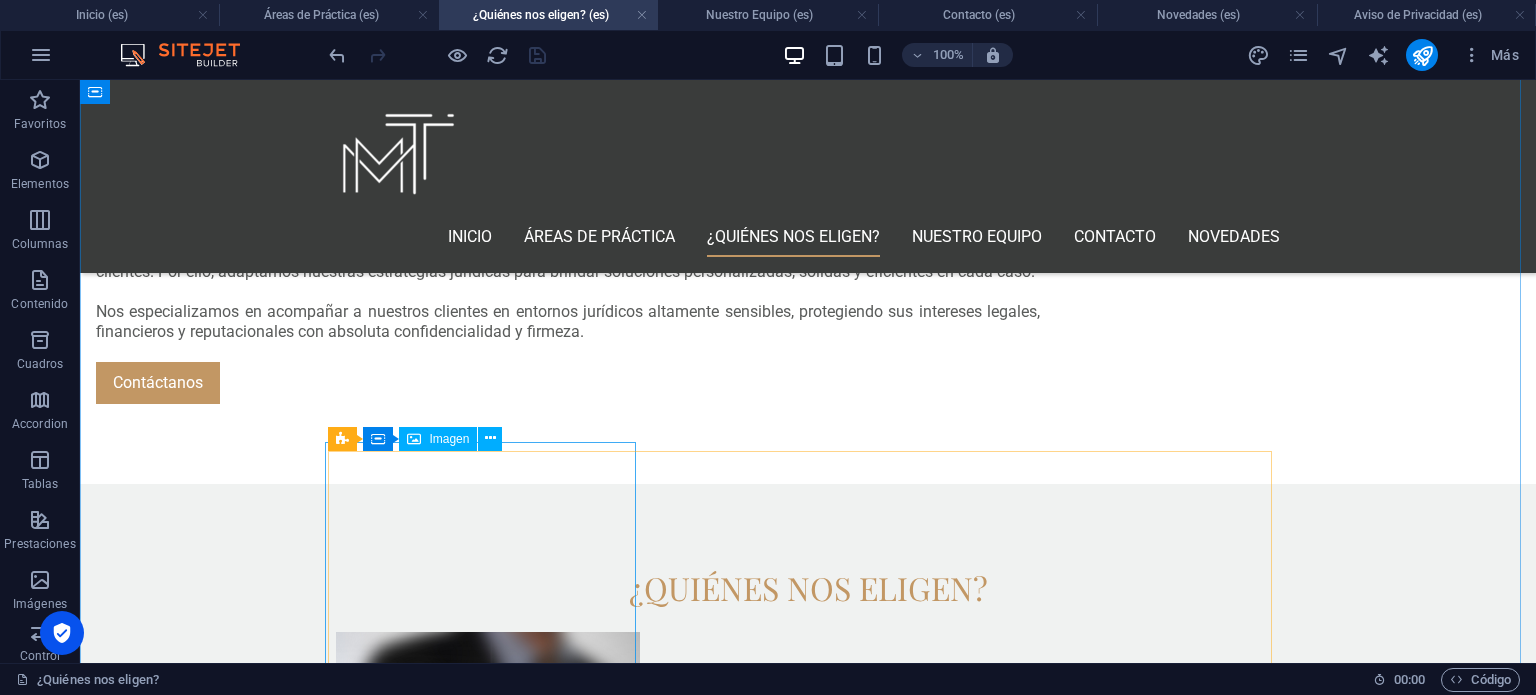 click at bounding box center (488, 4312) 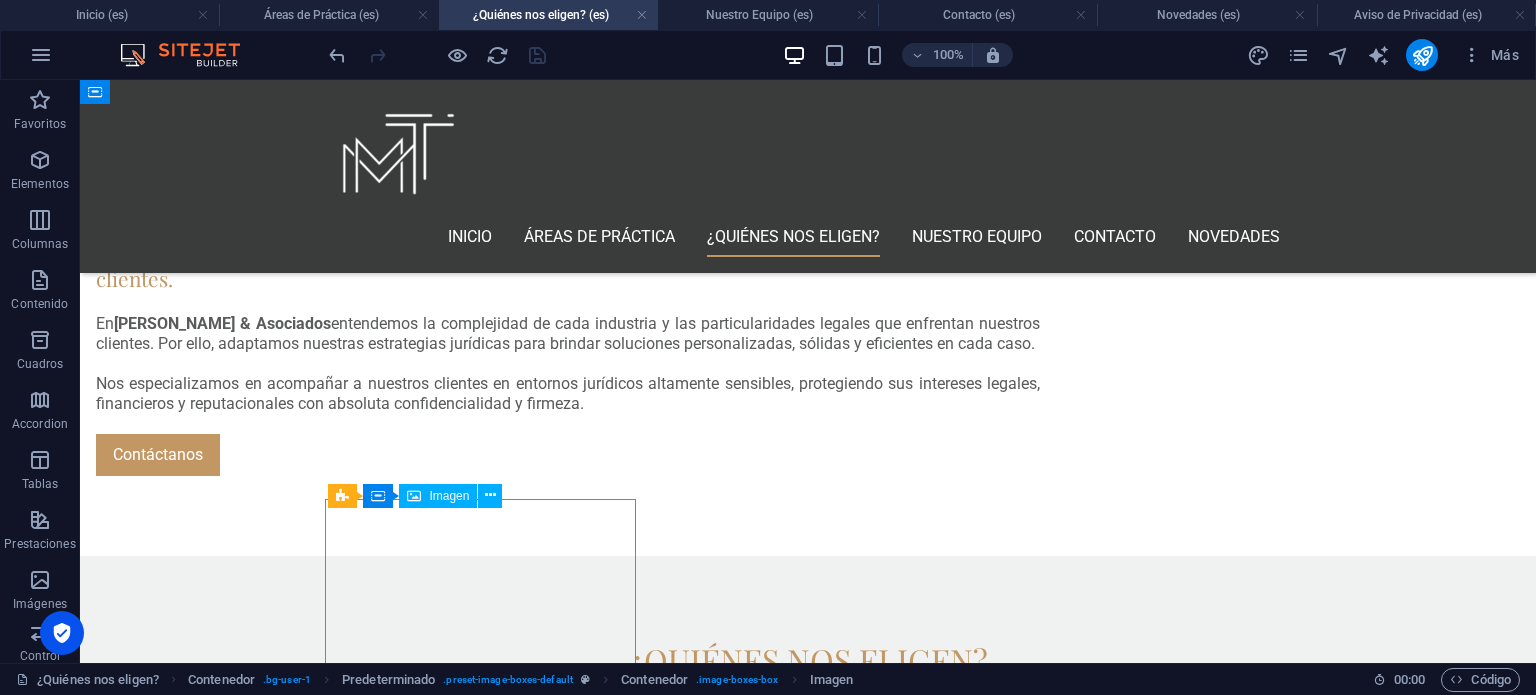 scroll, scrollTop: 1940, scrollLeft: 0, axis: vertical 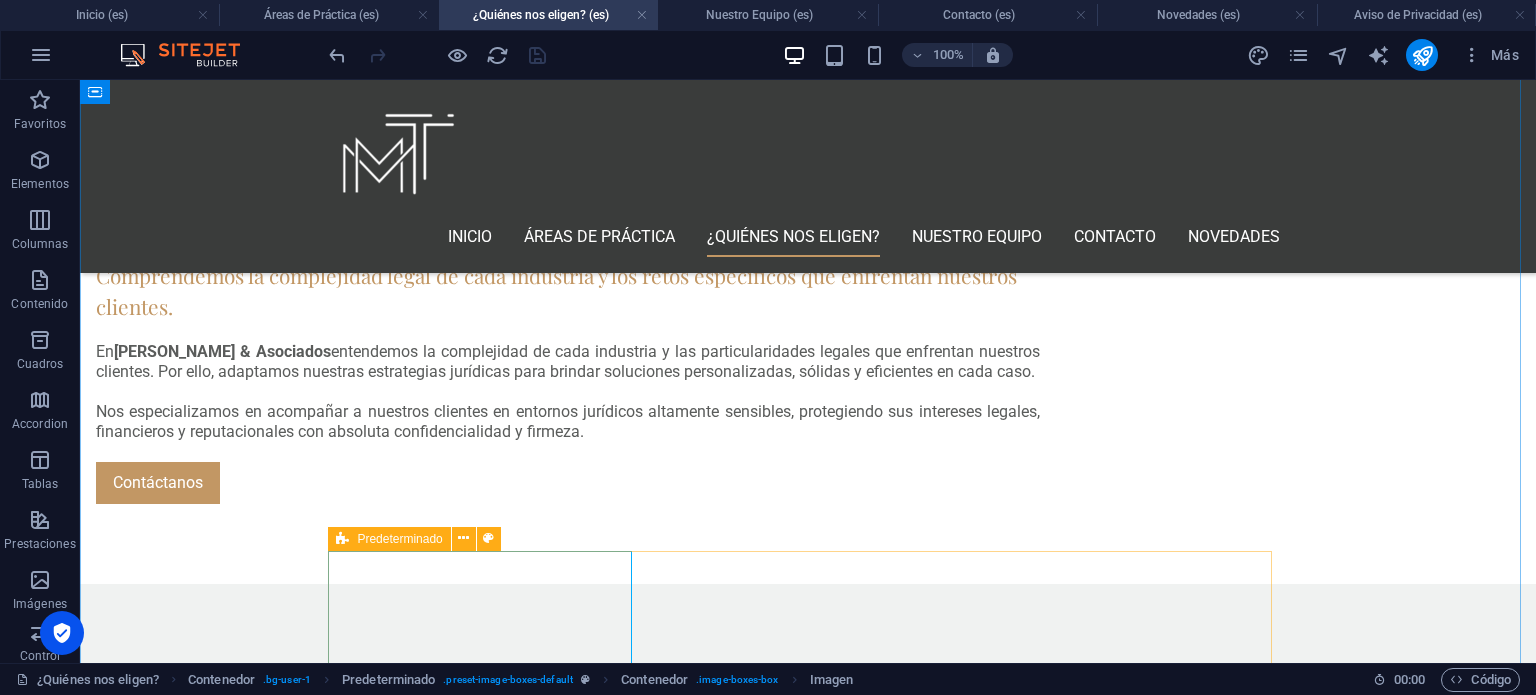click on "Predeterminado" at bounding box center [399, 539] 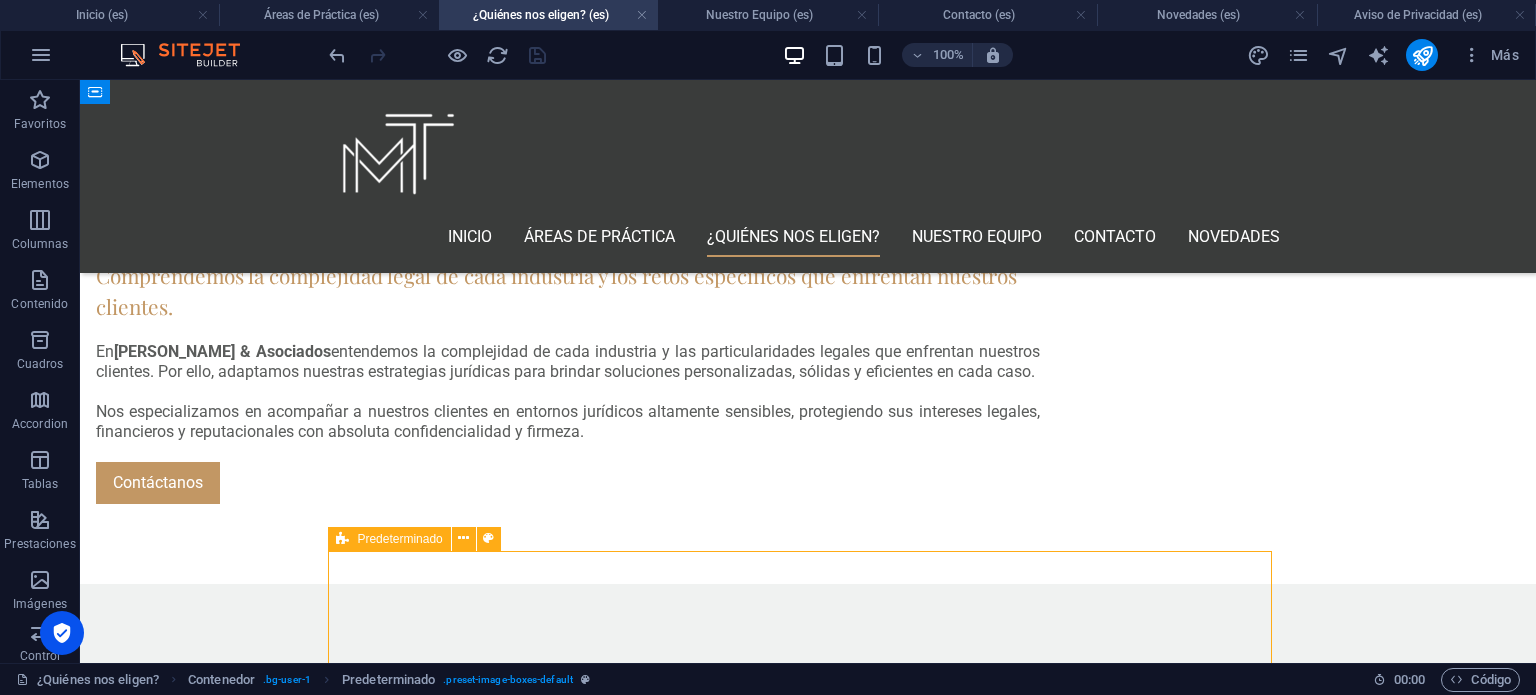 click on "Predeterminado" at bounding box center (399, 539) 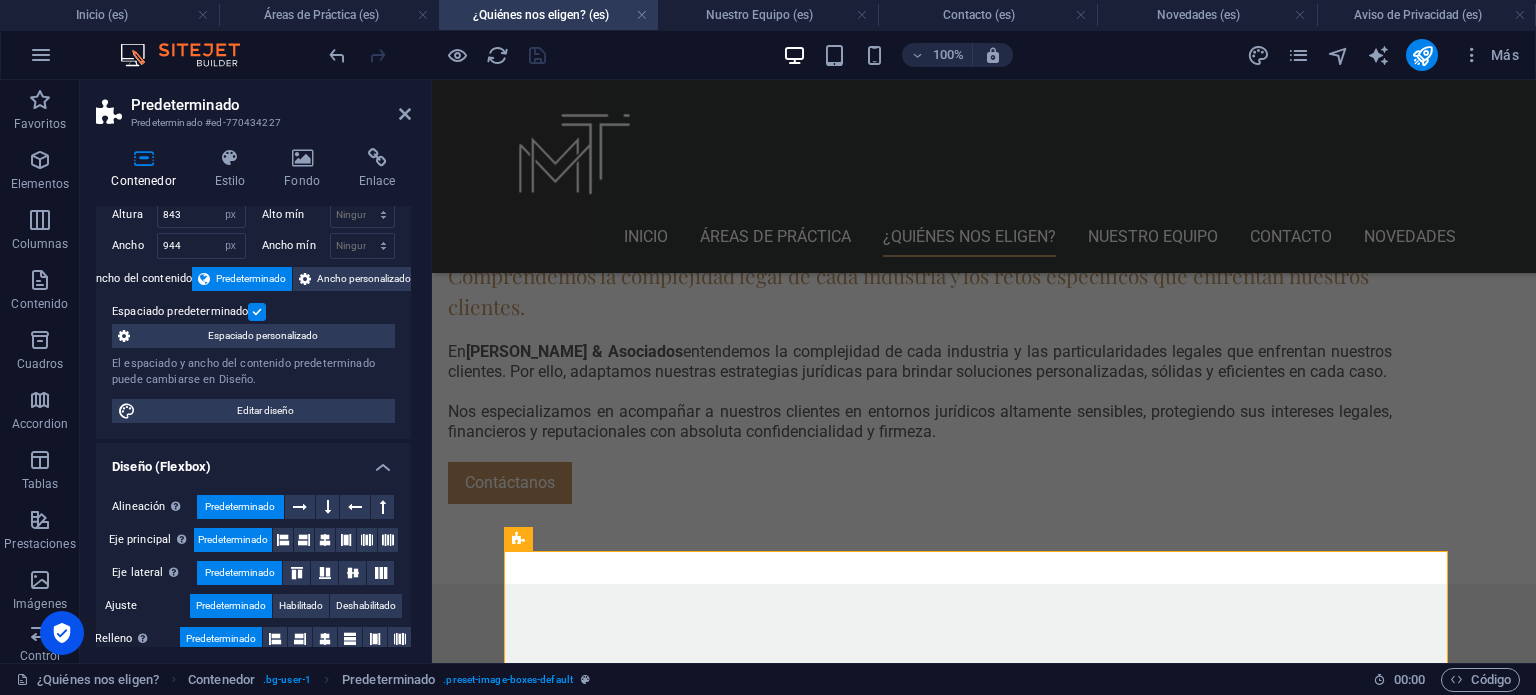 scroll, scrollTop: 0, scrollLeft: 0, axis: both 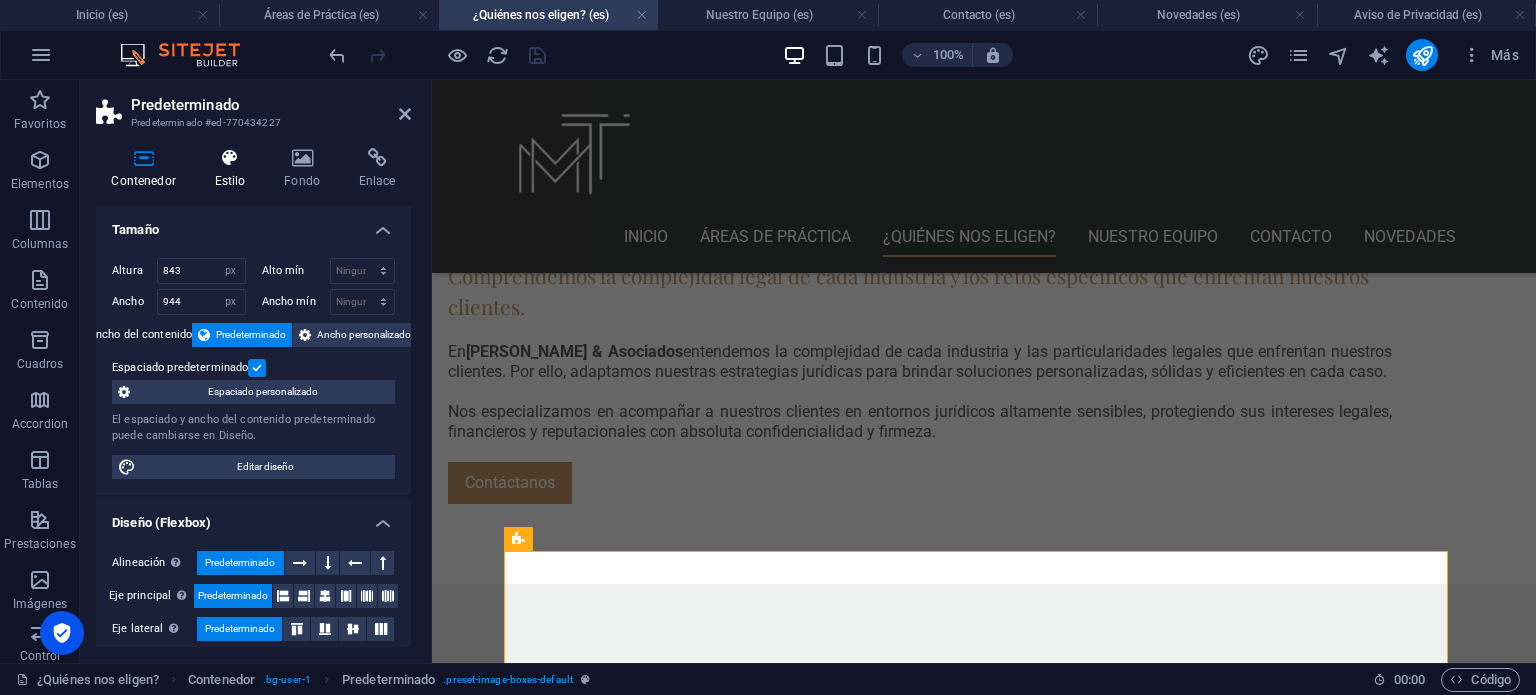 click on "Estilo" at bounding box center (234, 169) 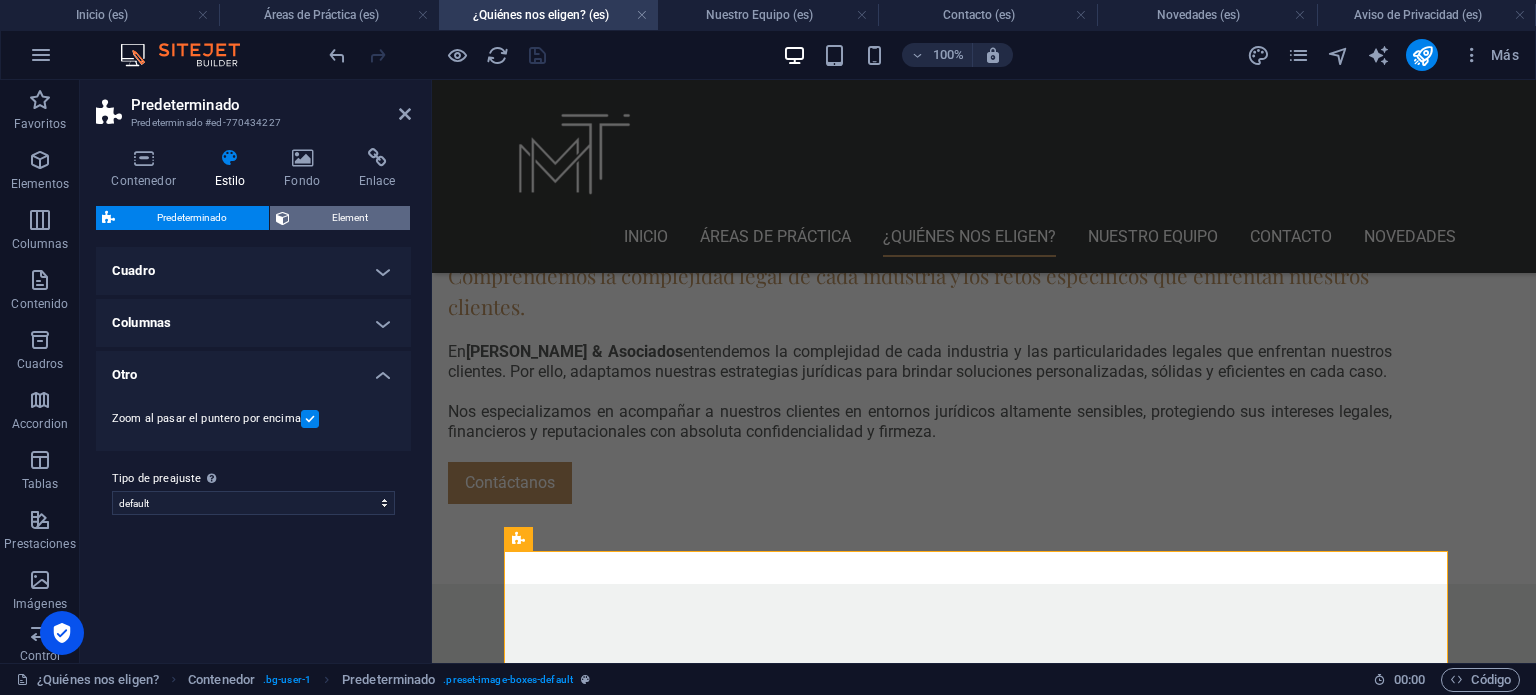 click on "Element" at bounding box center (350, 218) 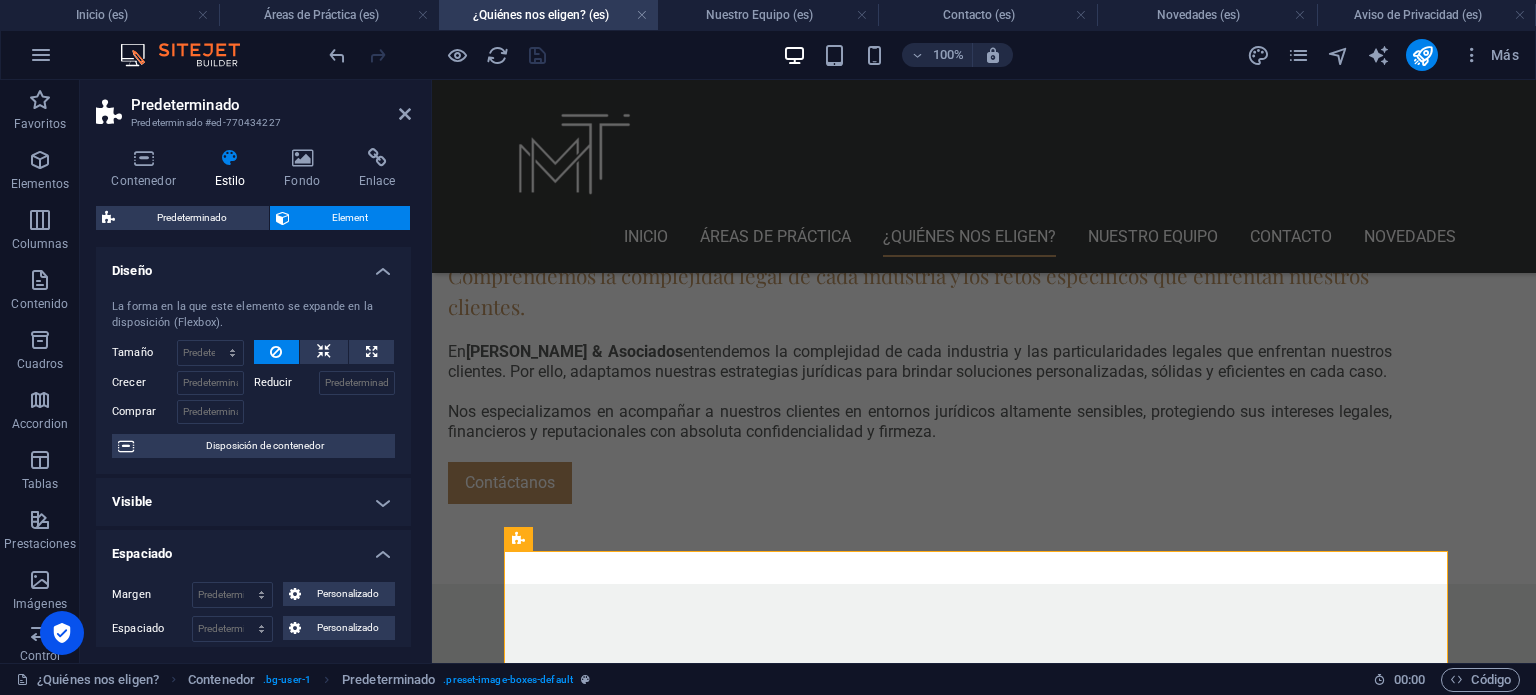 click on "Element" at bounding box center [350, 218] 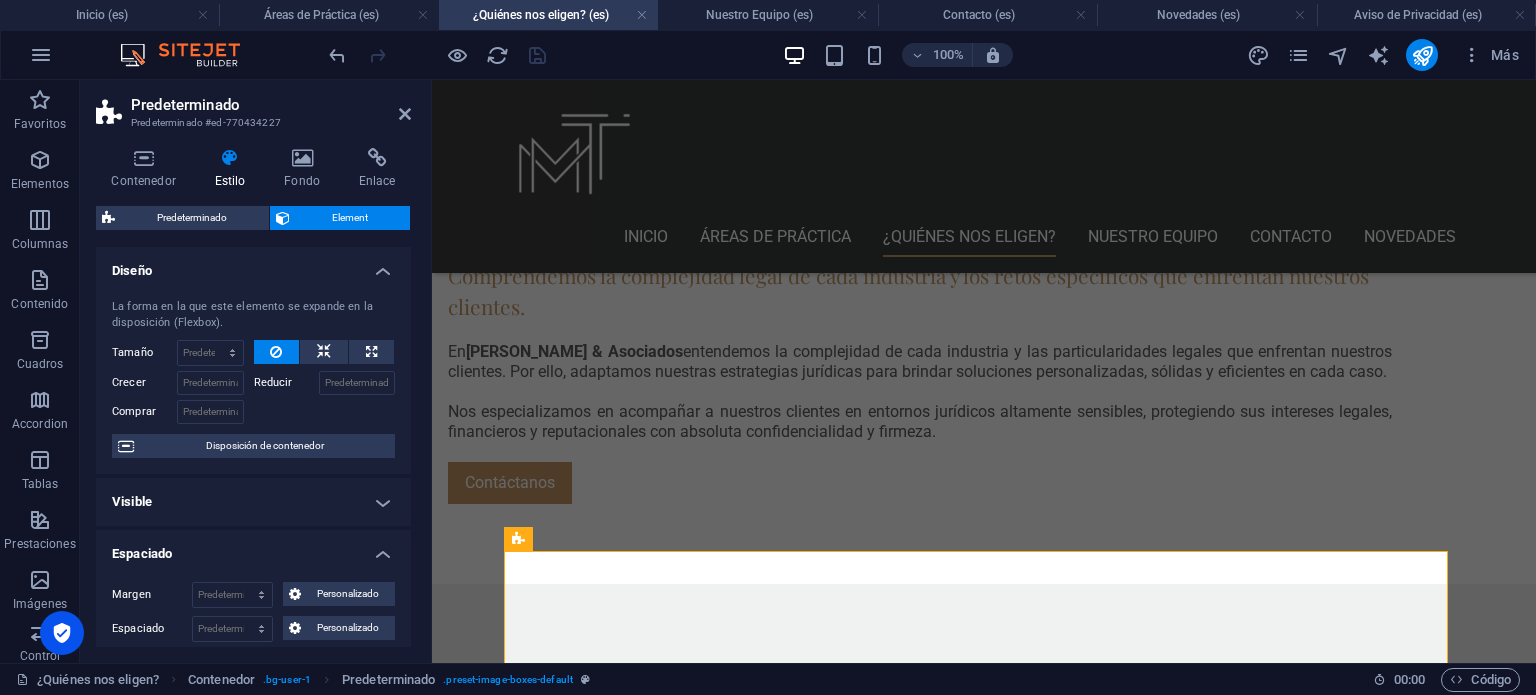 click on "Estilo" at bounding box center [234, 169] 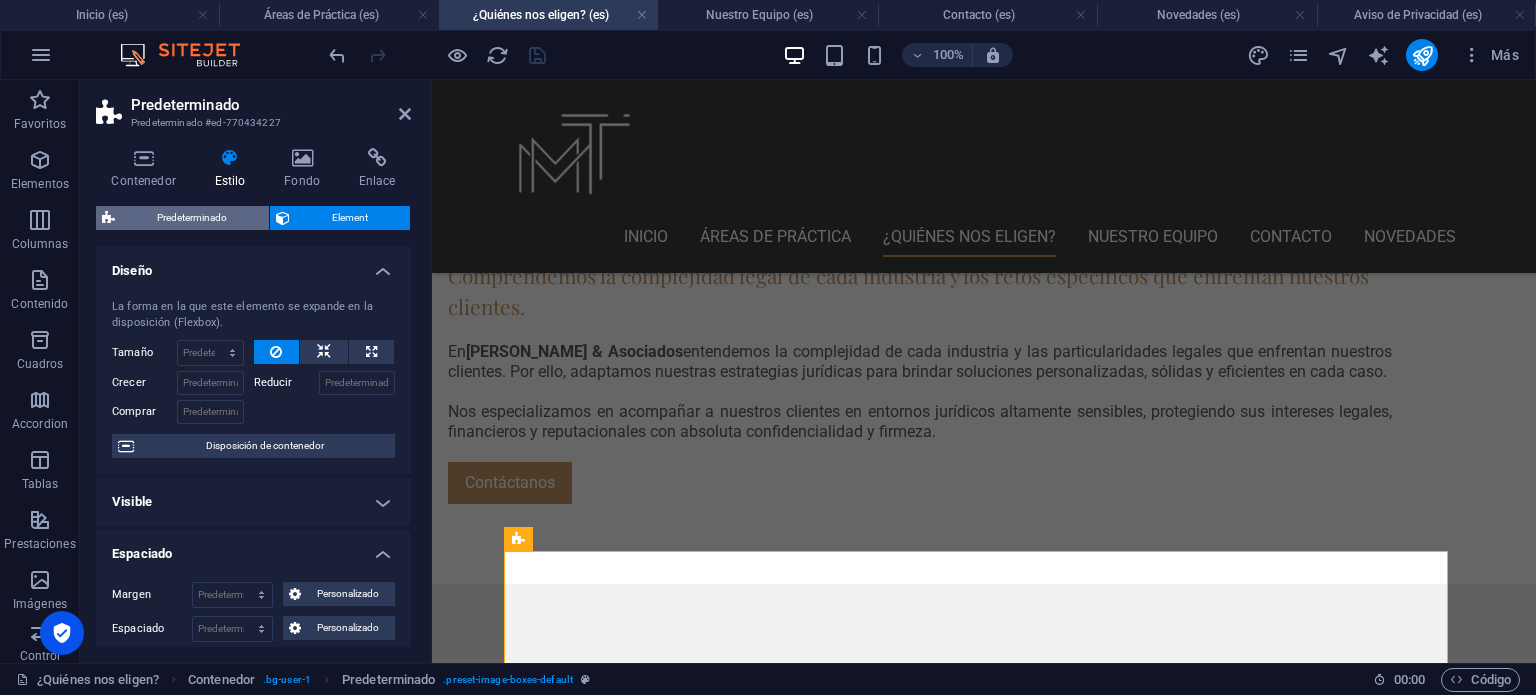 click on "Predeterminado" at bounding box center [192, 218] 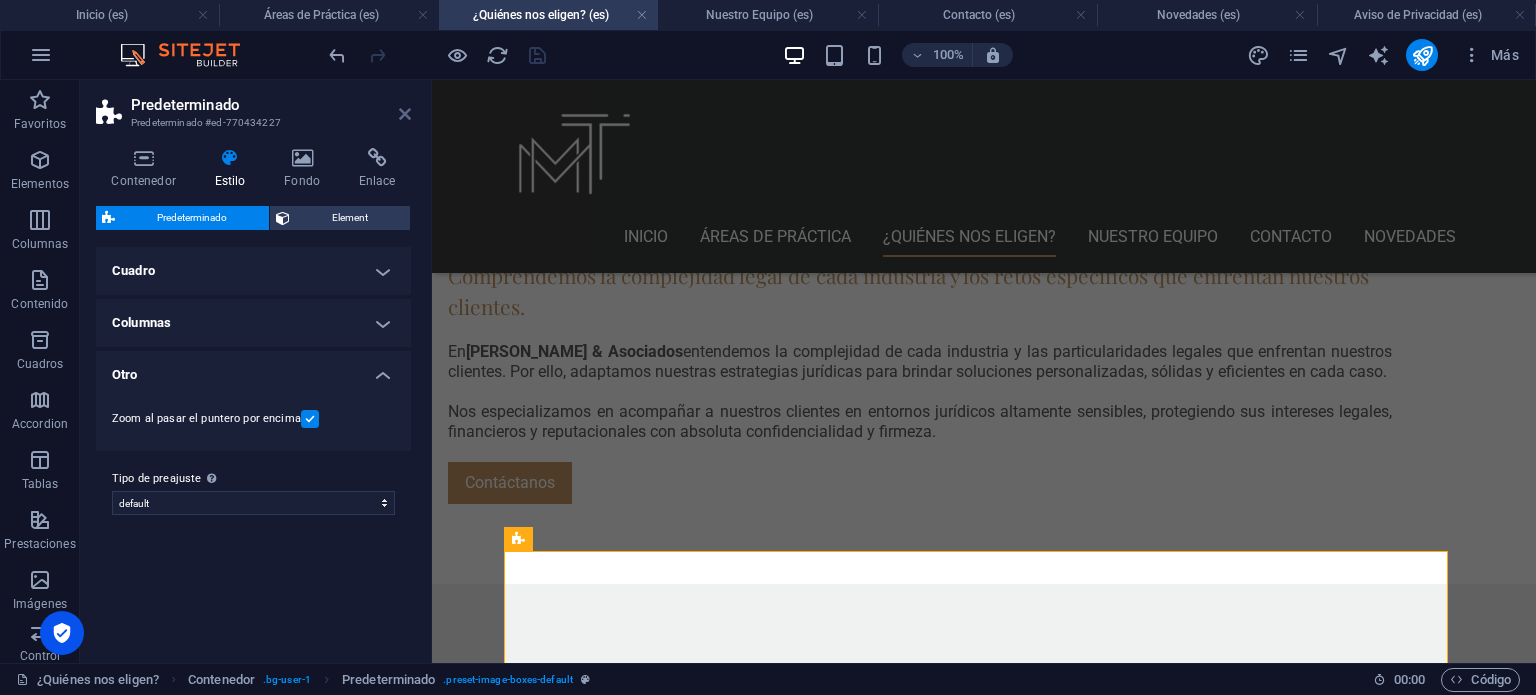 click at bounding box center (405, 114) 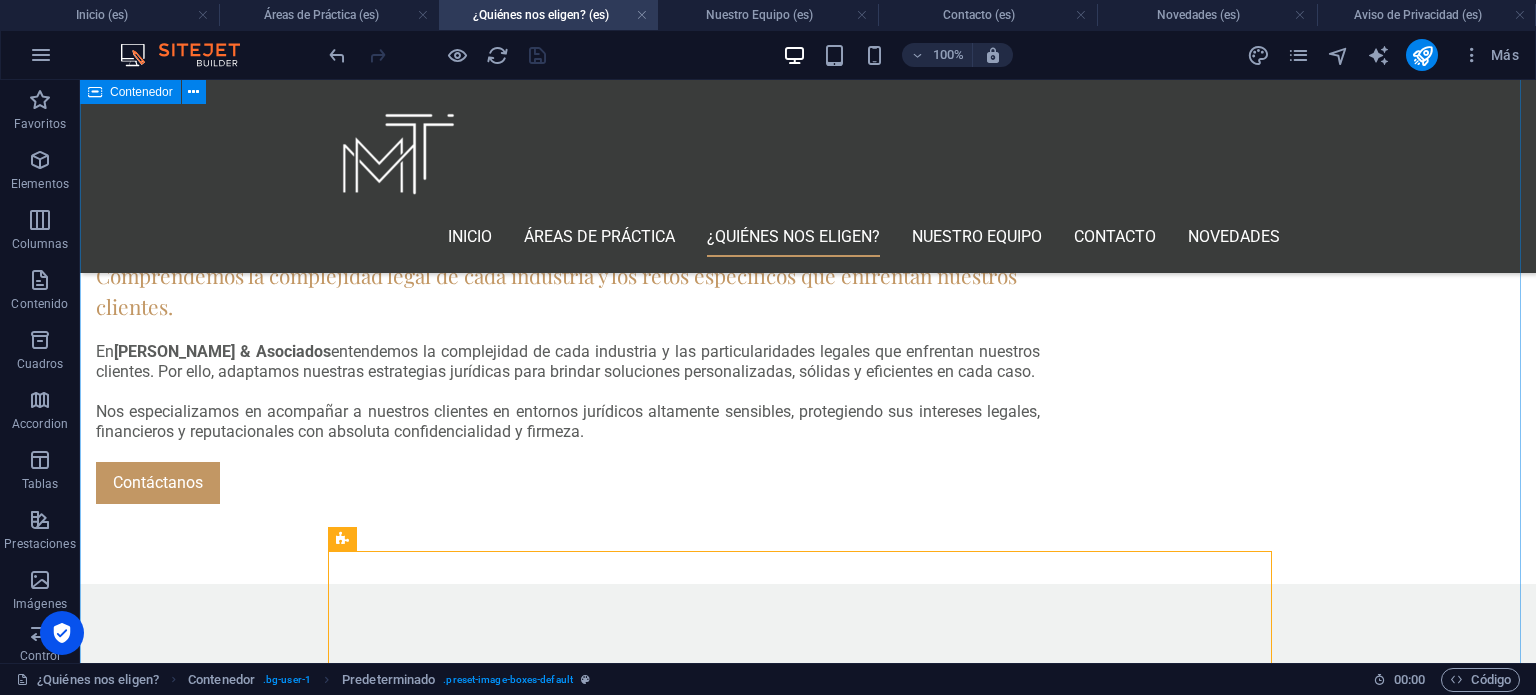 click on "¿Quiénes nos eligen? Empresas Nacionales e Internacionales Empresas nacionales e internacionales que operan en sectores altamente regulados o de rápida innovación. Ver más Artistas, Creadores y Personalidades Públicas Creadores, artistas, autores, influencers y personalidades públicas que requieren protección de imagen y contratos publicitarios. Ver más Instituciones Financieras, Grupos Corporativos e Inversionistas Instituciones financieras, inversionistas y grupos corporativos que buscan blindaje legal ante delitos financieros o fiscales. Ver más Empresas con Alto Manejo de Datos Personales Empresas con alto manejo de datos personales: e-commerce, fintech, aseguradoras, hospitales, escuelas y universidades. Ver más Personas Físicas en Procesos Penales Complejos Personas físicas involucradas en procesos penales complejos, incluyendo casos de extradición y defensa patrimonial. Ver más" at bounding box center (808, 2861) 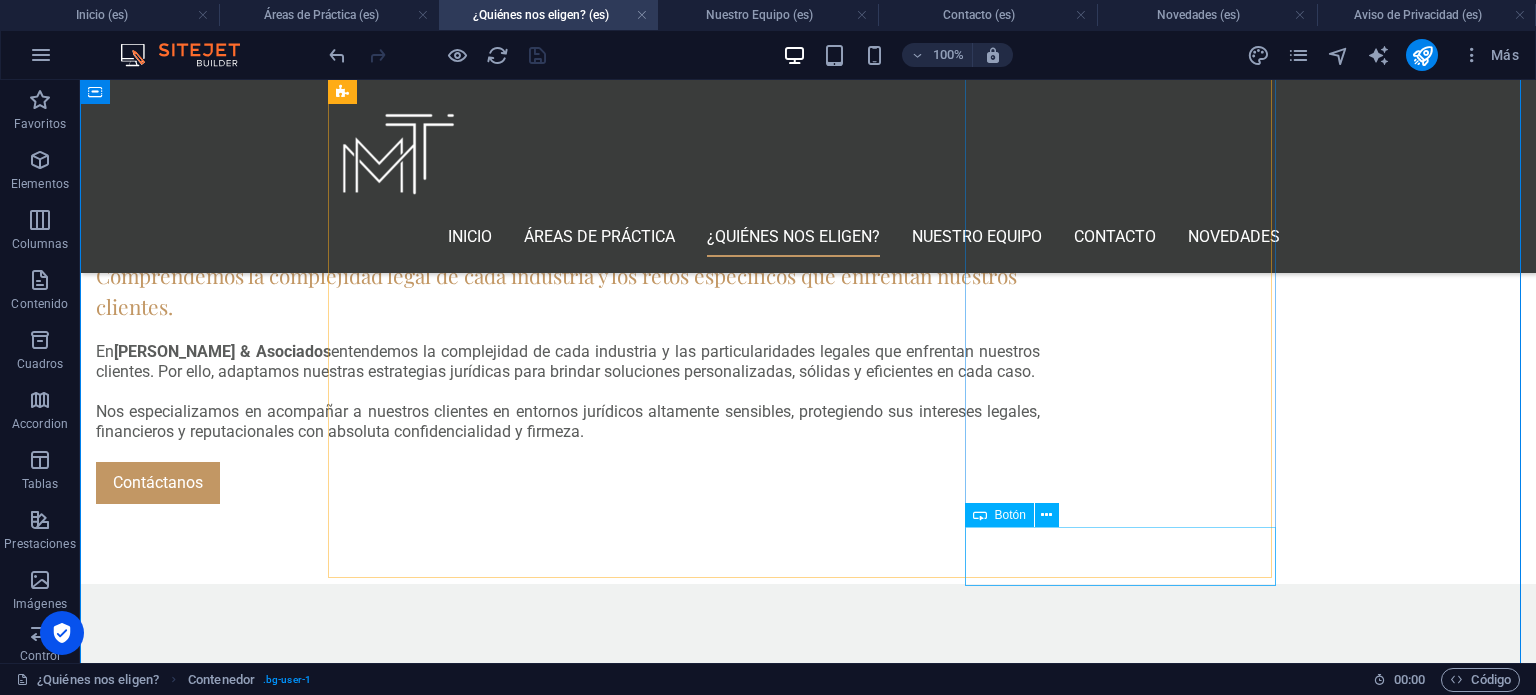 scroll, scrollTop: 1840, scrollLeft: 0, axis: vertical 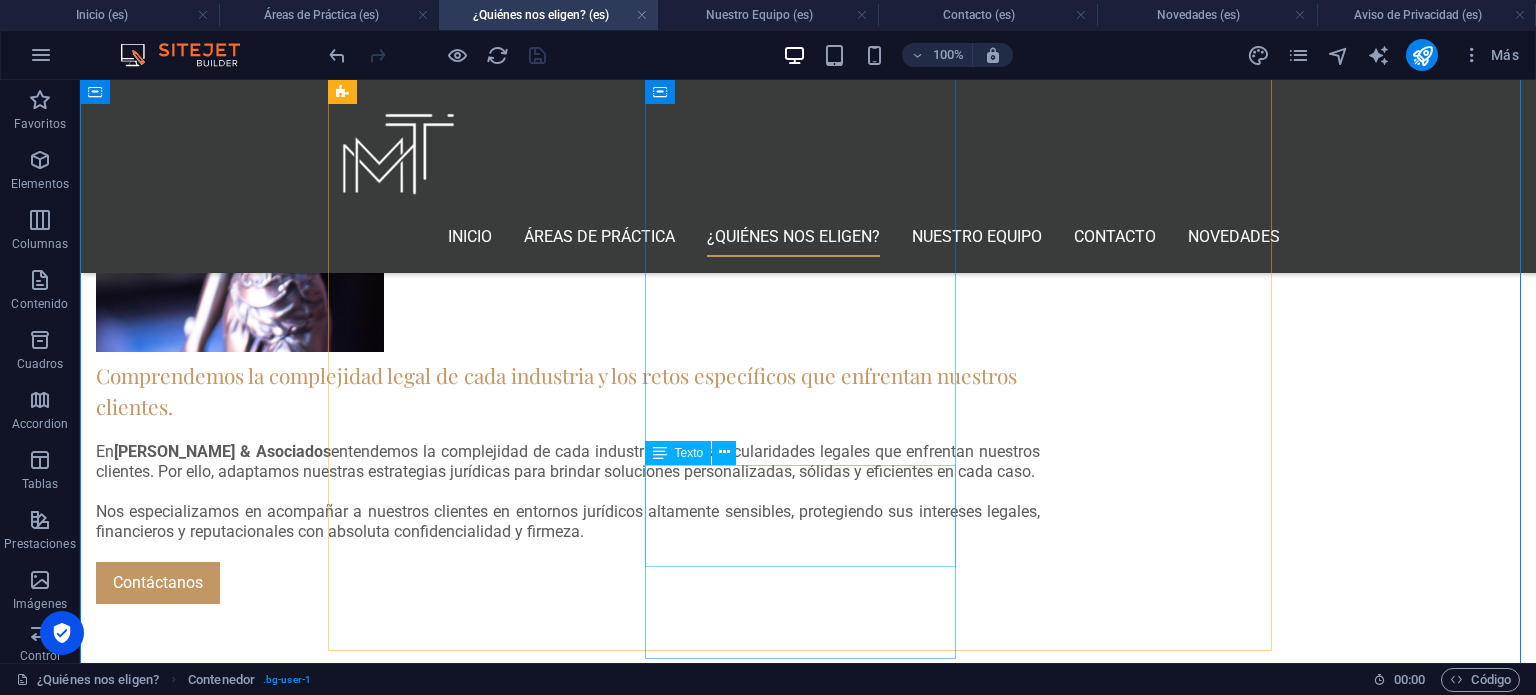 click on "Creadores, artistas, autores, influencers y personalidades públicas que requieren protección de imagen y contratos publicitarios." at bounding box center (808, 2833) 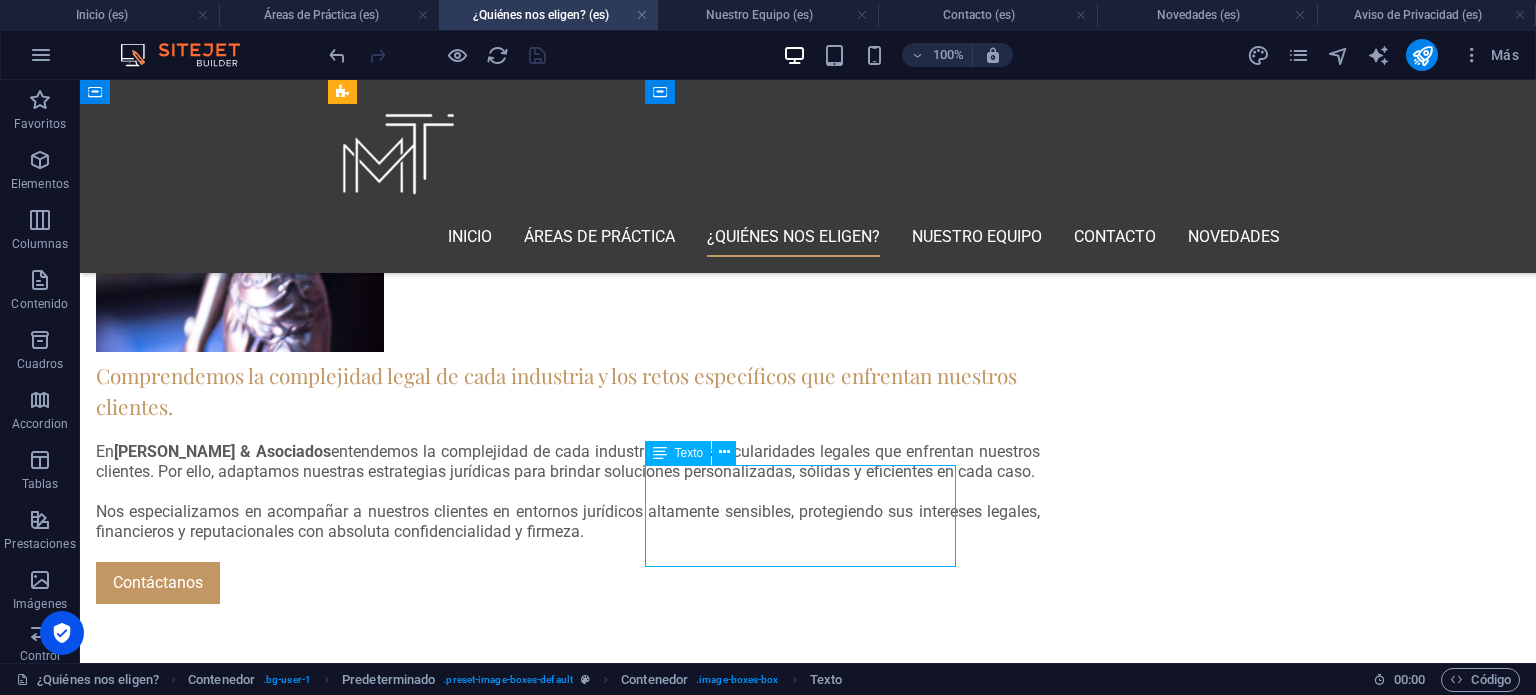 click on "Creadores, artistas, autores, influencers y personalidades públicas que requieren protección de imagen y contratos publicitarios." at bounding box center [808, 2833] 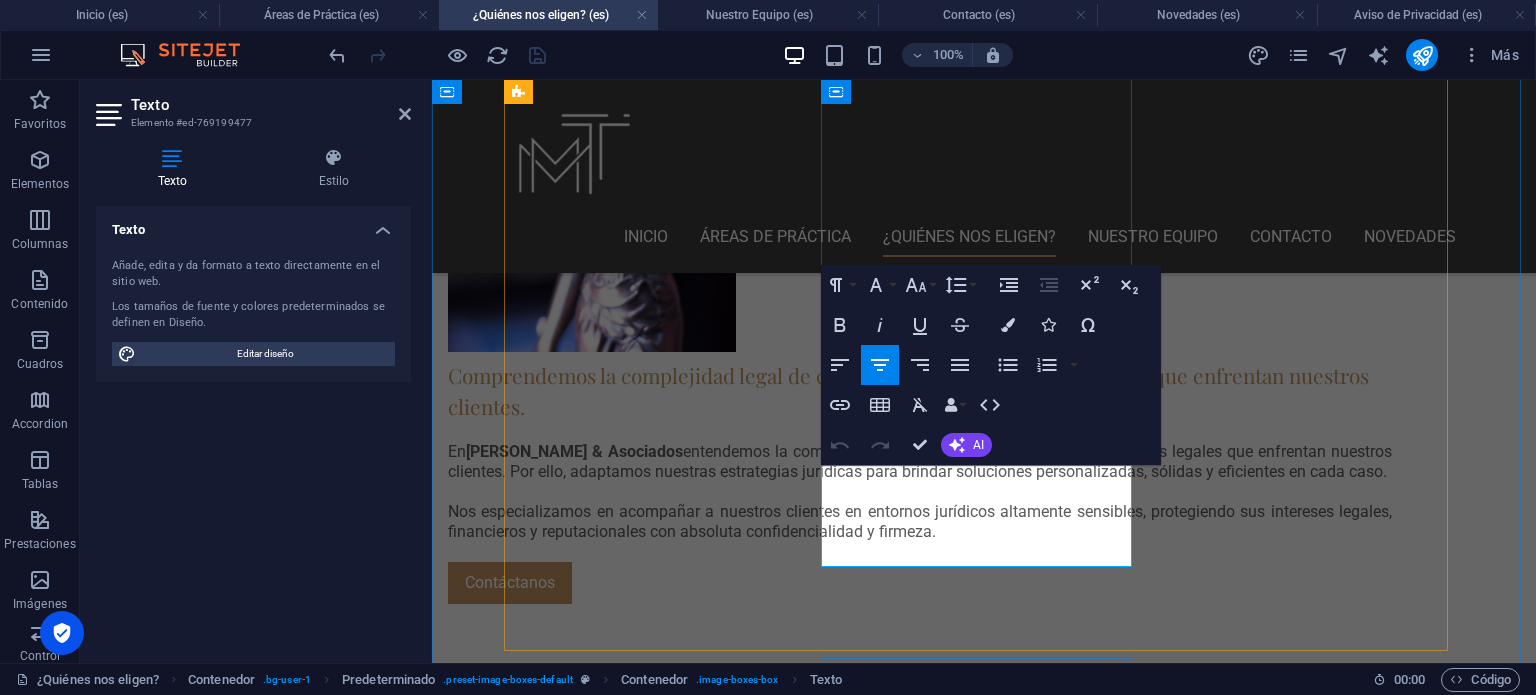 click on "Creadores, artistas, autores, influencers y personalidades públicas que requieren protección de imagen y contratos publicitarios." at bounding box center (984, 2823) 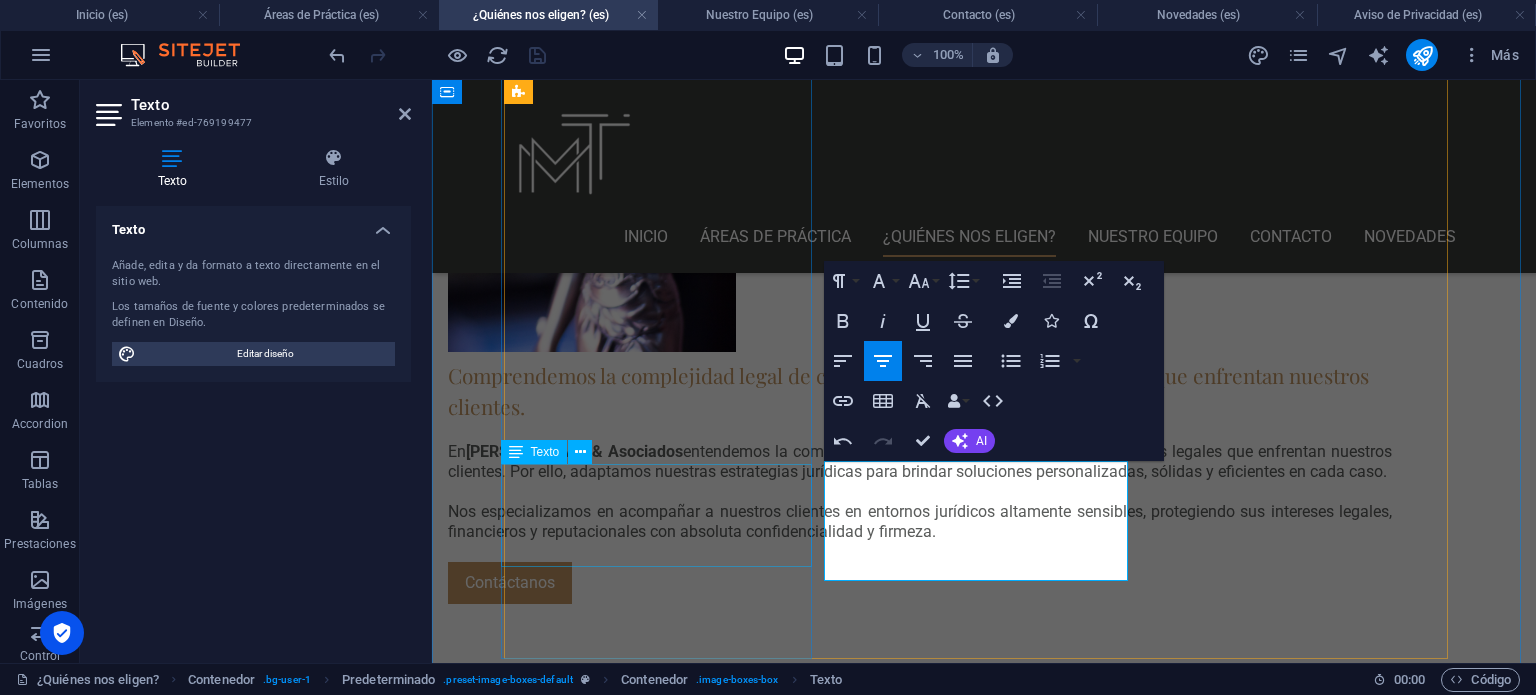 drag, startPoint x: 743, startPoint y: 527, endPoint x: 1095, endPoint y: 525, distance: 352.00568 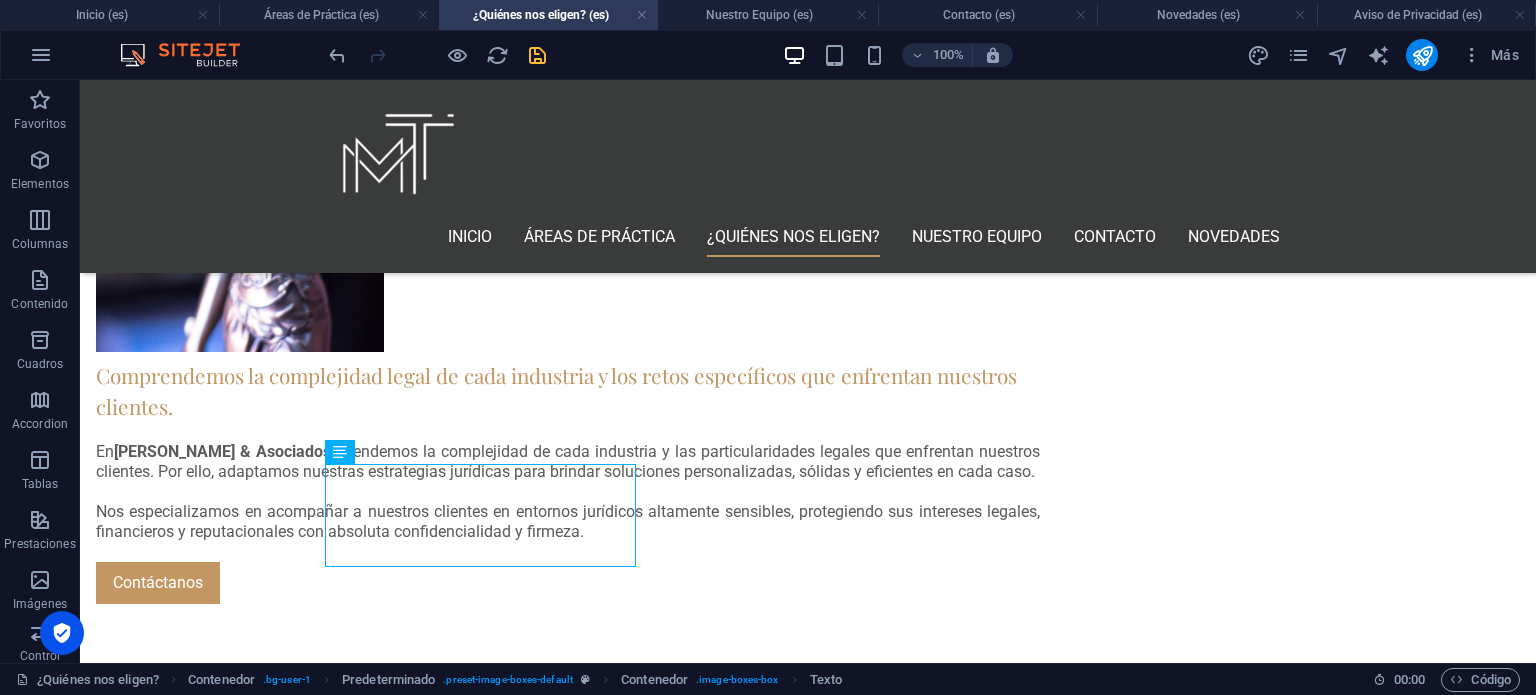 click on "Creadores, artistas, autores, influencers y personalidades públicas que requieren protección de imagen y contratos publicitarios." at bounding box center [808, 2844] 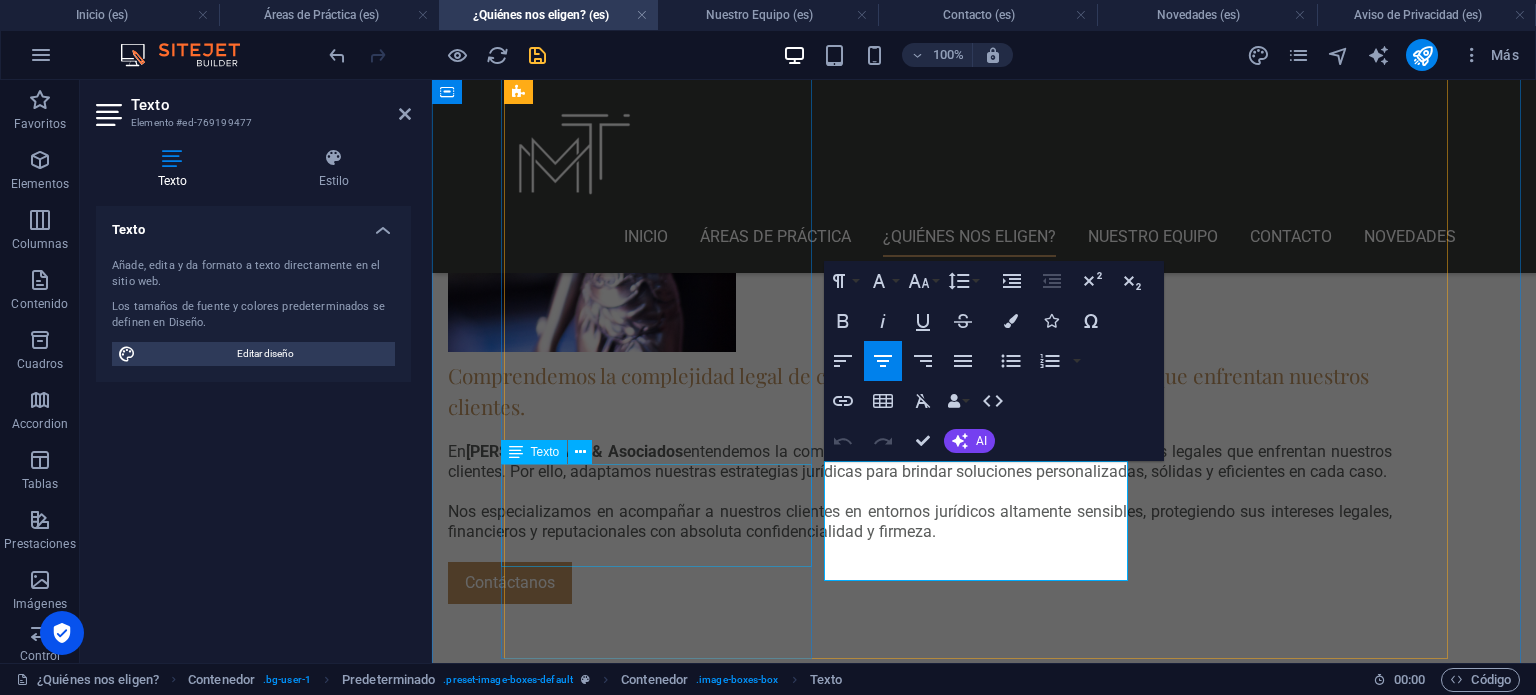 click on "Empresas nacionales e internacionales que operan en sectores altamente regulados o de rápida innovación." at bounding box center [664, 1365] 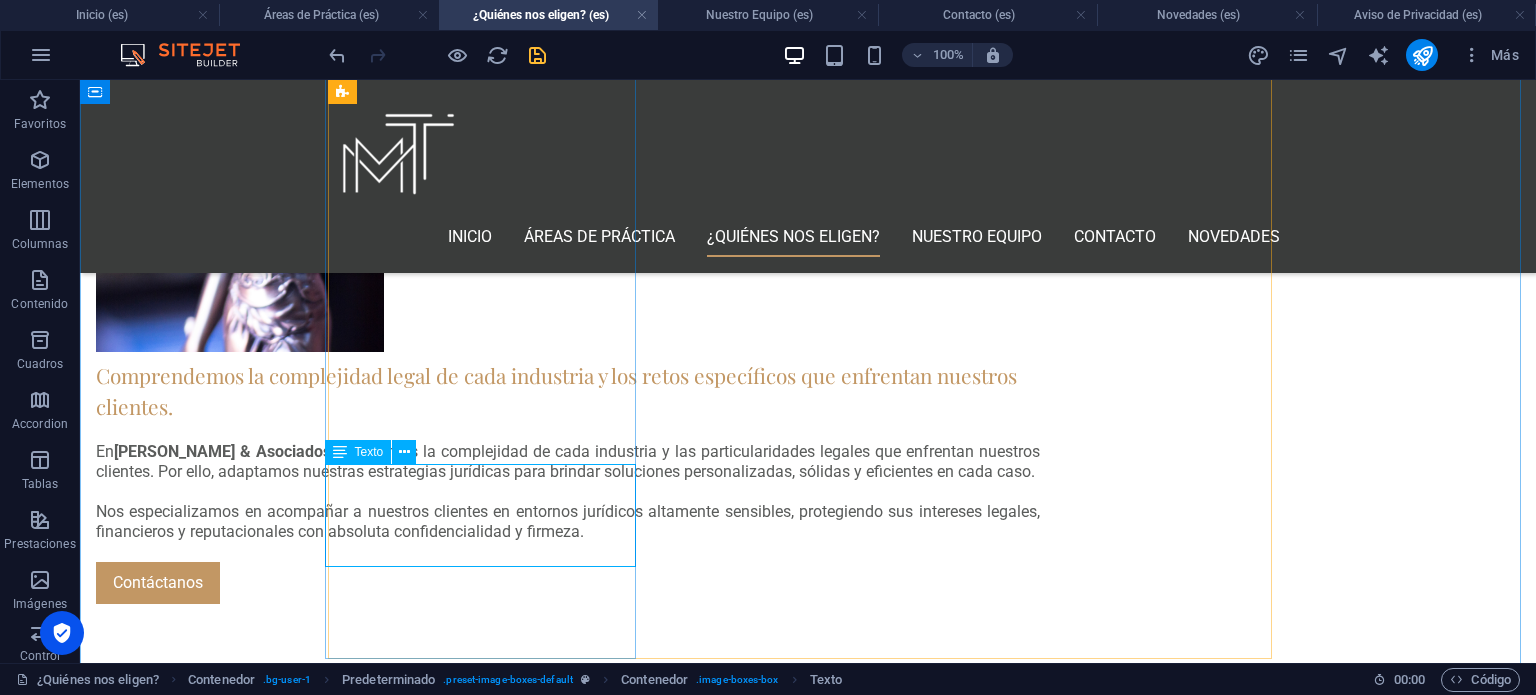 click on "Empresas nacionales e internacionales que operan en sectores altamente regulados o de rápida innovación." at bounding box center (488, 1365) 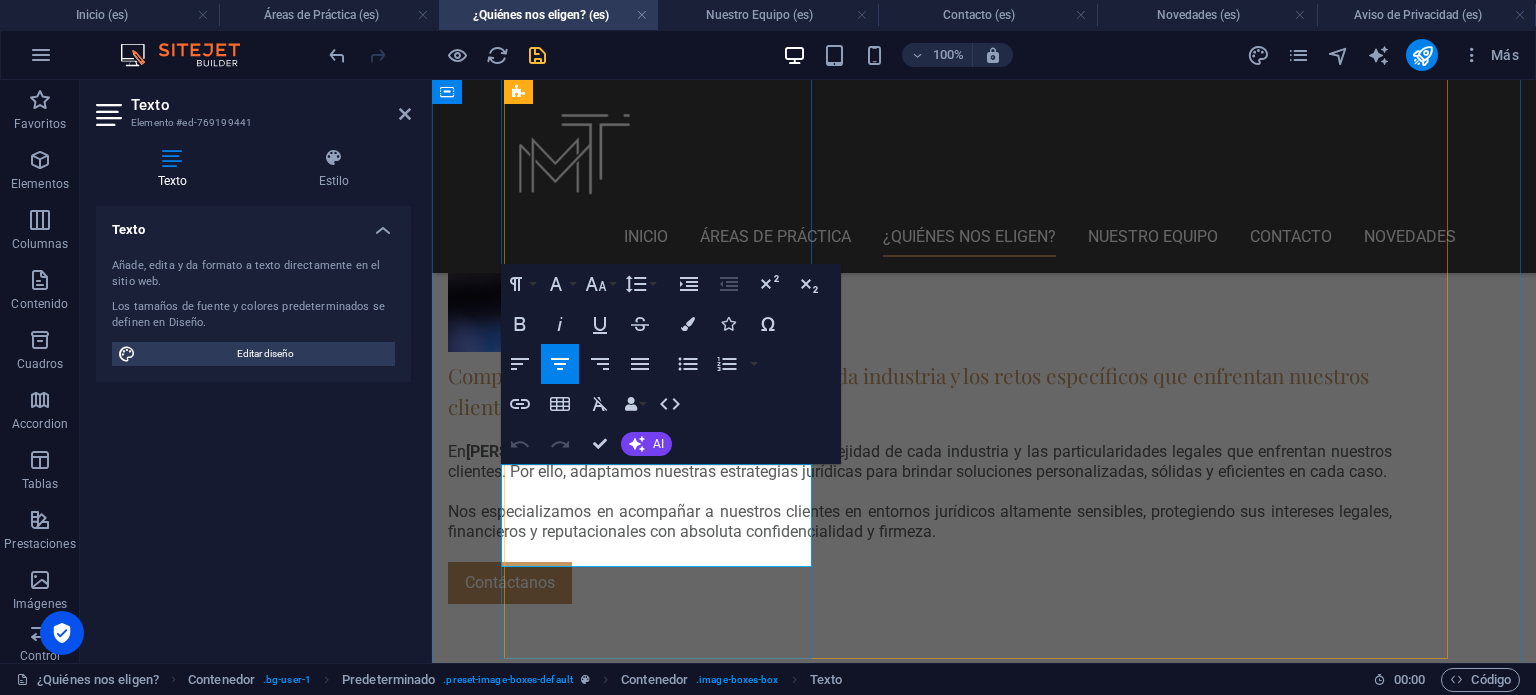 click on "Empresas nacionales e internacionales que operan en sectores altamente regulados o de rápida innovación." at bounding box center (664, 1355) 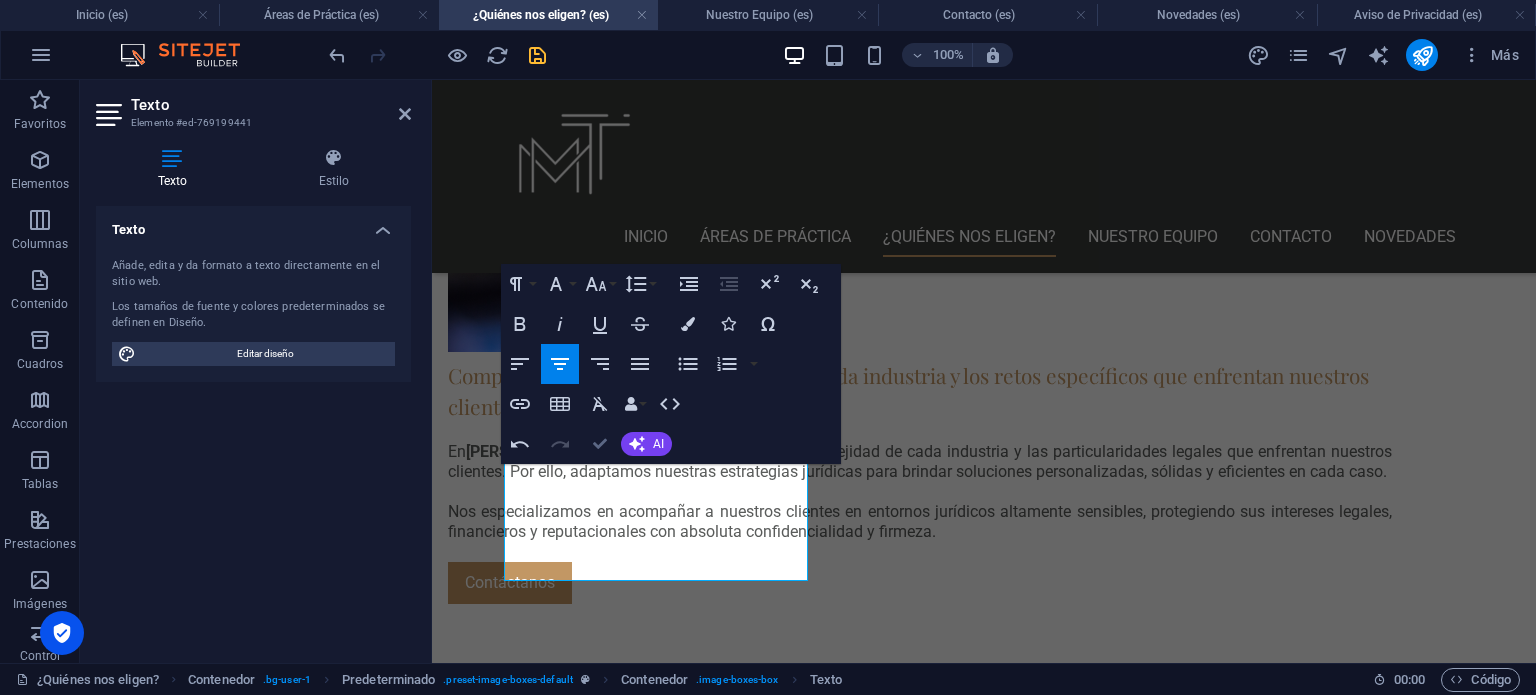 drag, startPoint x: 602, startPoint y: 436, endPoint x: 686, endPoint y: 407, distance: 88.86507 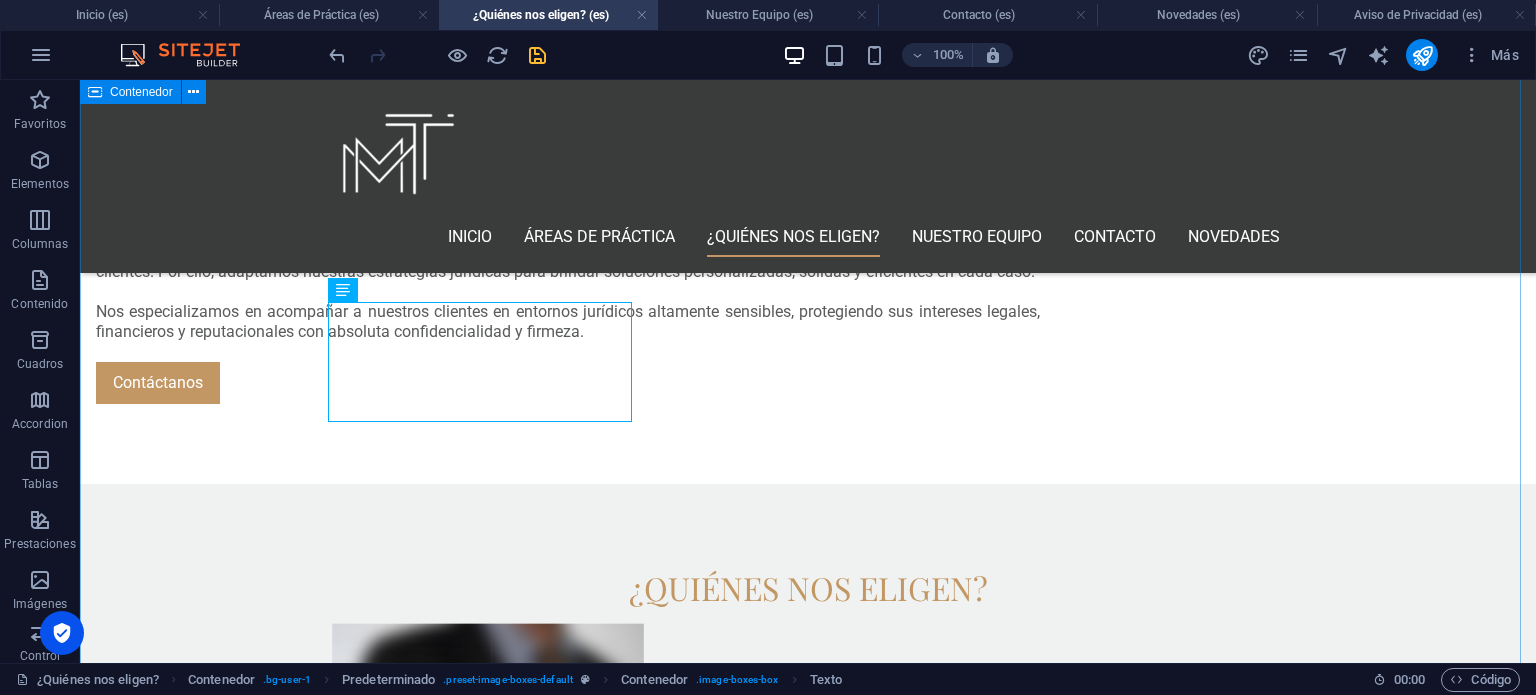 scroll, scrollTop: 1840, scrollLeft: 0, axis: vertical 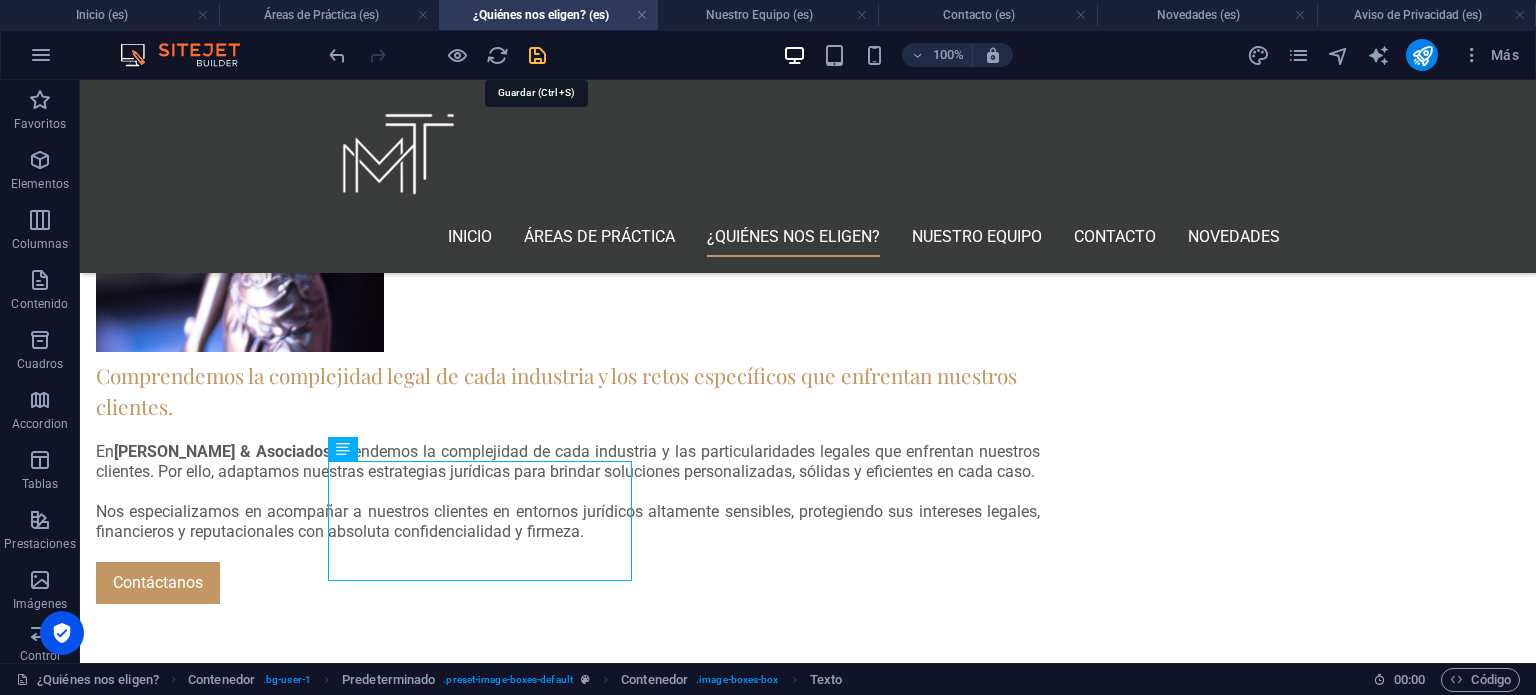 click at bounding box center [537, 55] 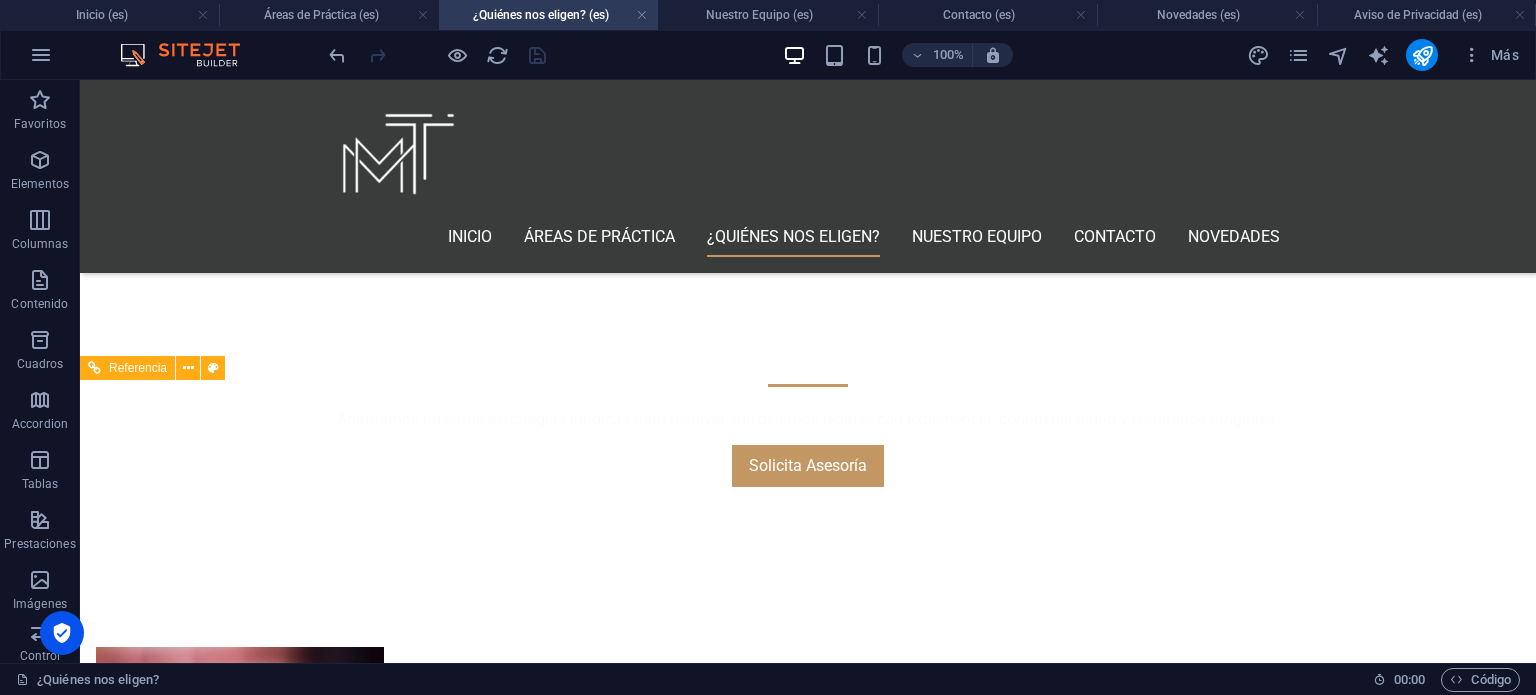 scroll, scrollTop: 1140, scrollLeft: 0, axis: vertical 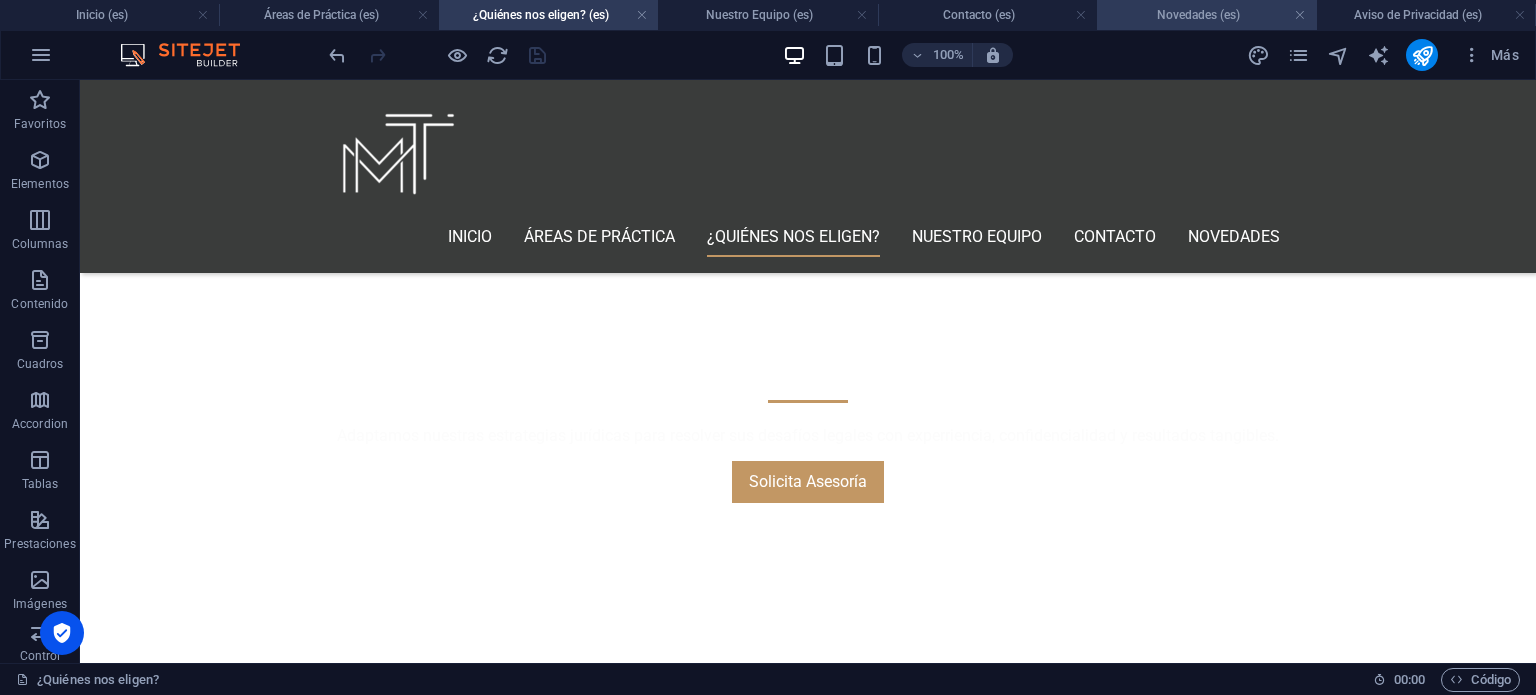 click on "Novedades (es)" at bounding box center (1206, 15) 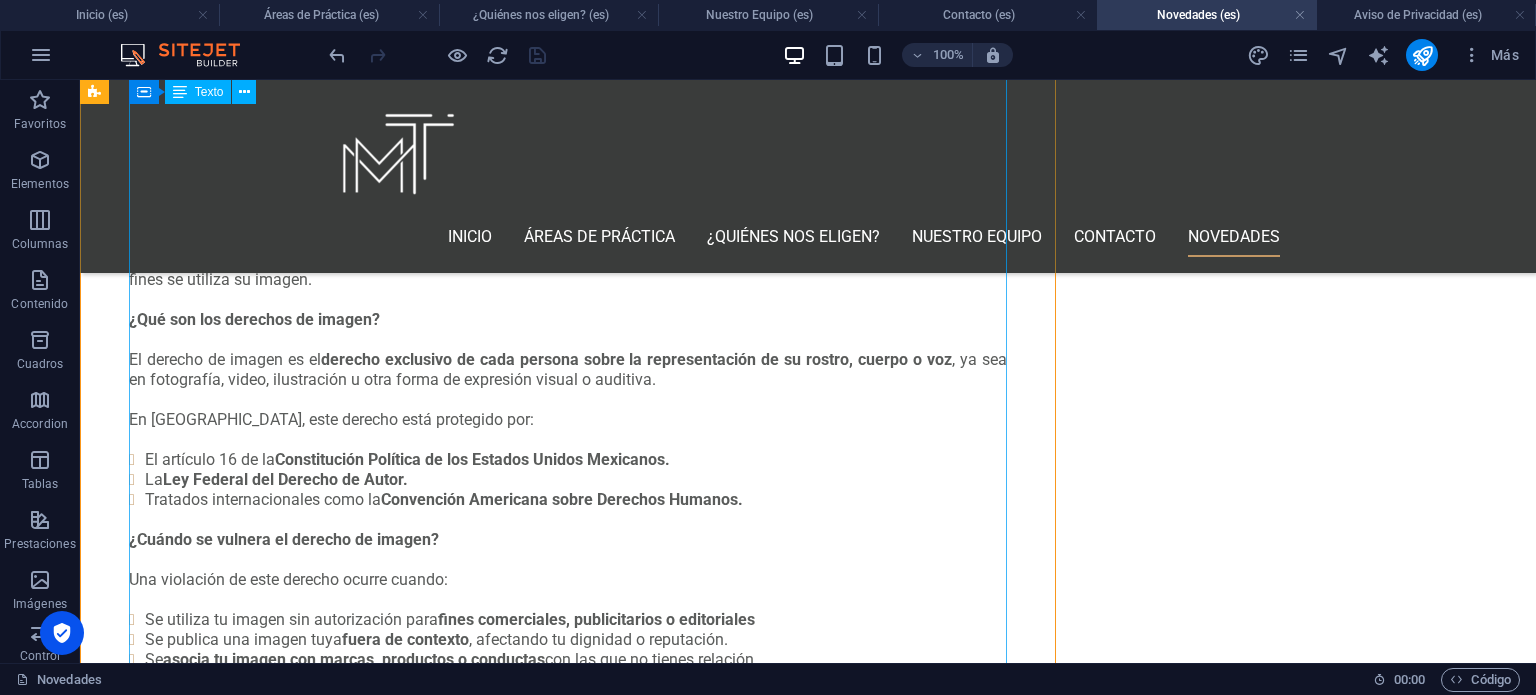 scroll, scrollTop: 3300, scrollLeft: 0, axis: vertical 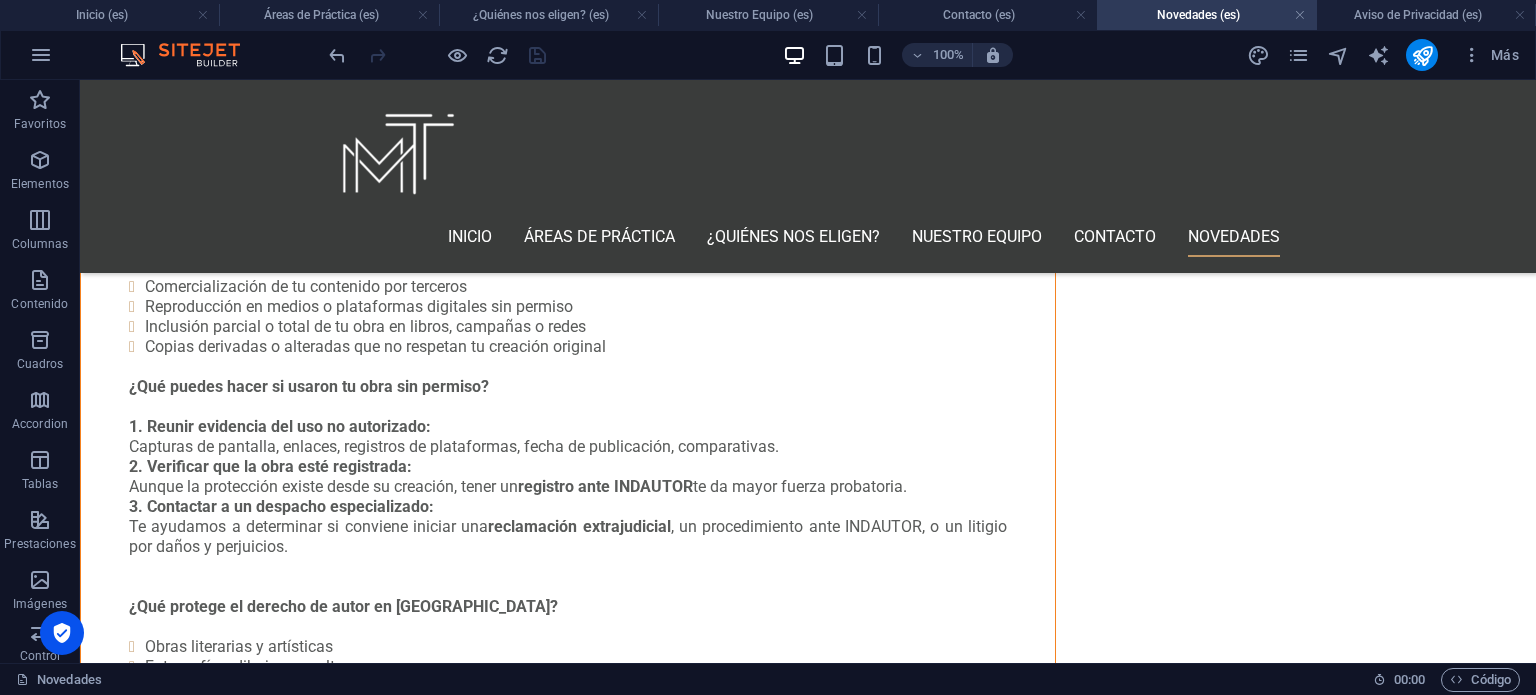 drag, startPoint x: 1528, startPoint y: 307, endPoint x: 1560, endPoint y: 744, distance: 438.17004 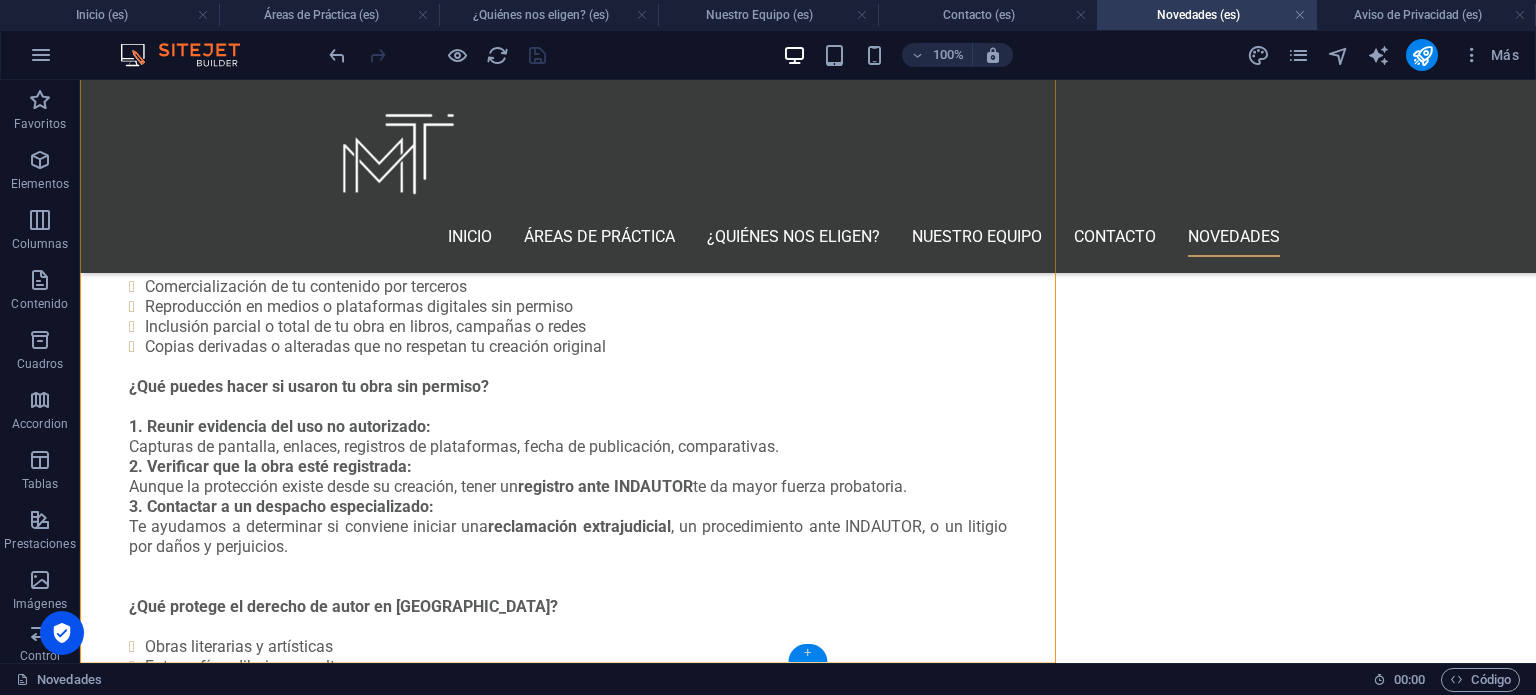 click on "+" at bounding box center [807, 653] 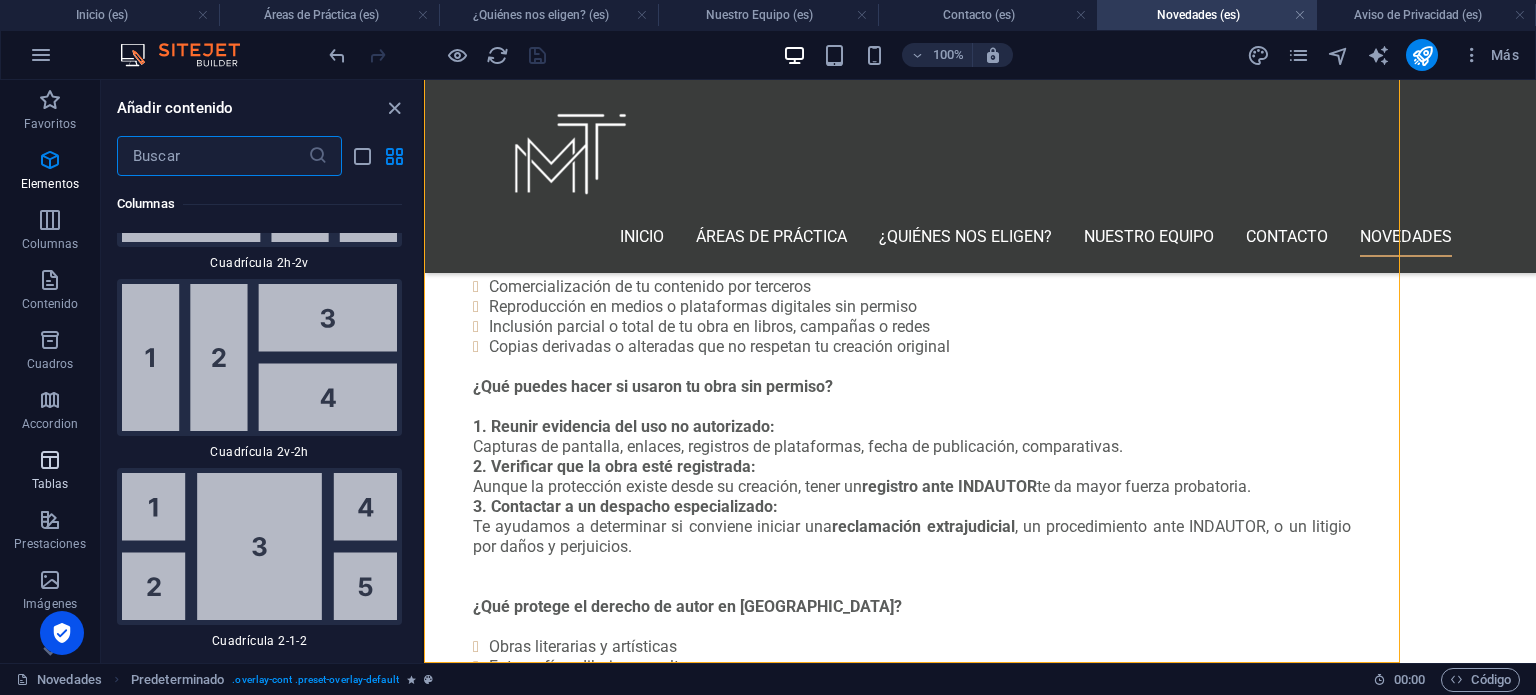 scroll, scrollTop: 6136, scrollLeft: 0, axis: vertical 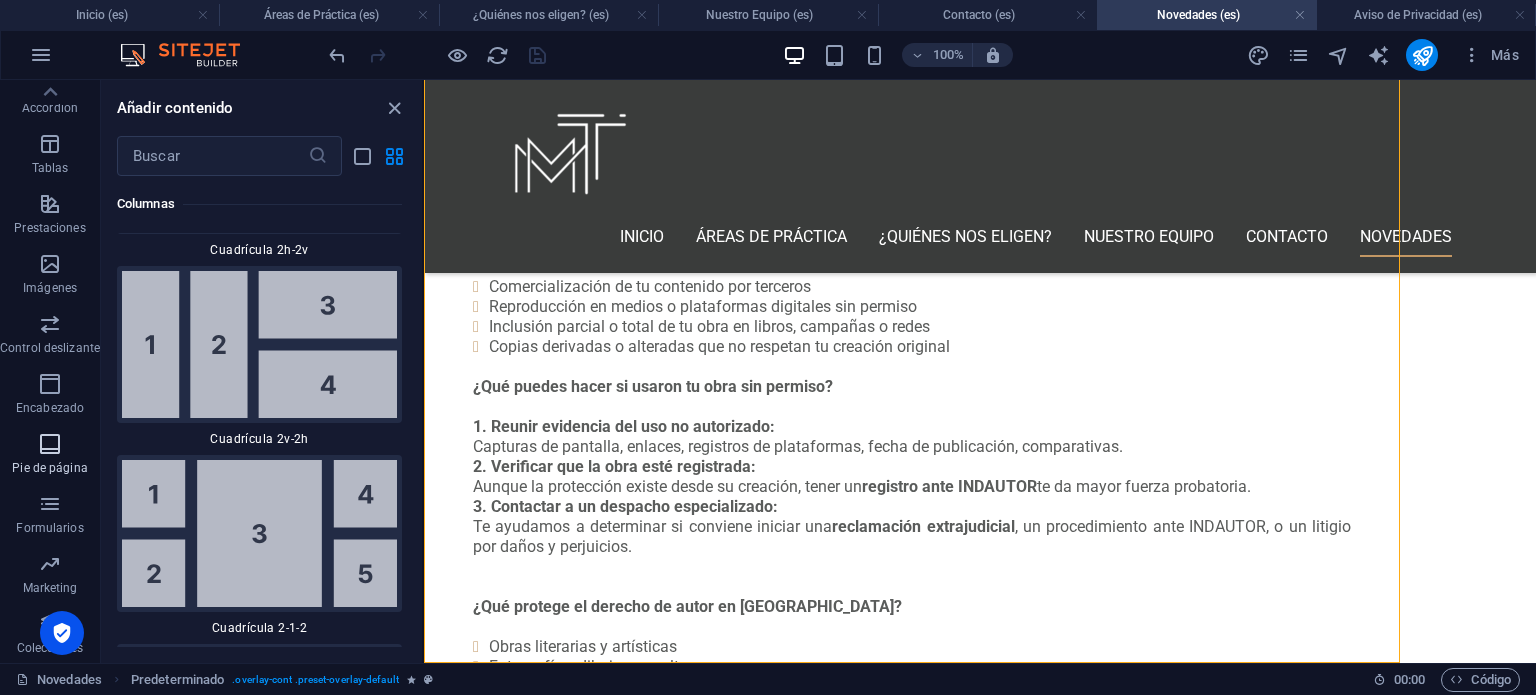 click at bounding box center [50, 444] 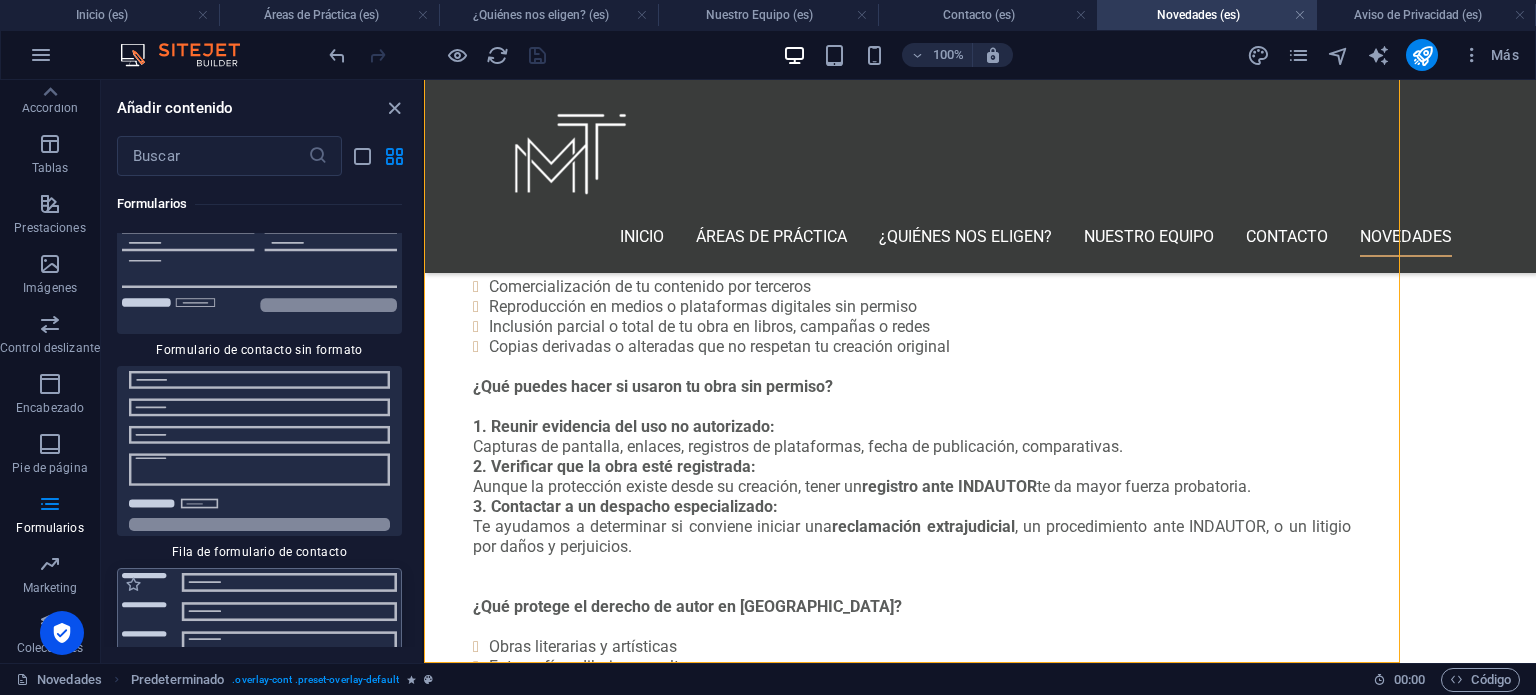 scroll, scrollTop: 29468, scrollLeft: 0, axis: vertical 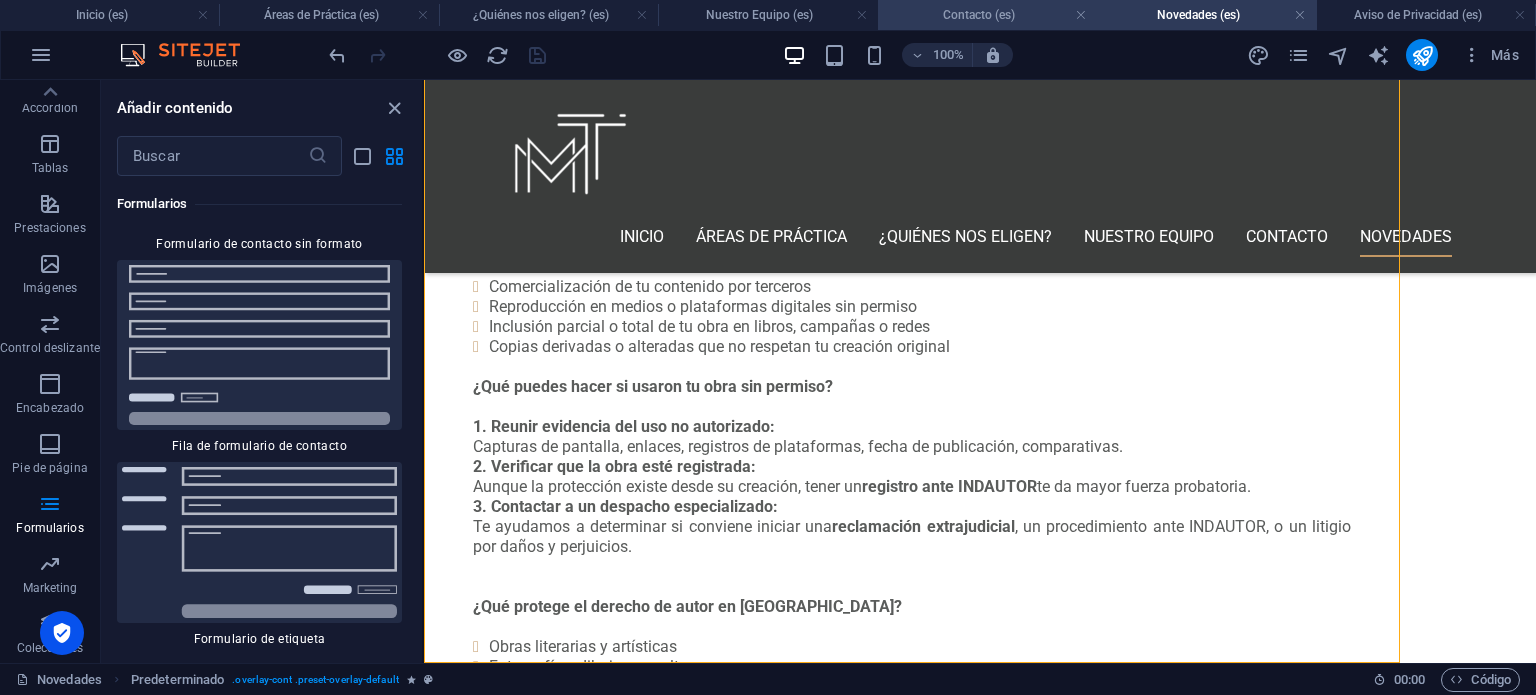 click on "Contacto (es)" at bounding box center [987, 15] 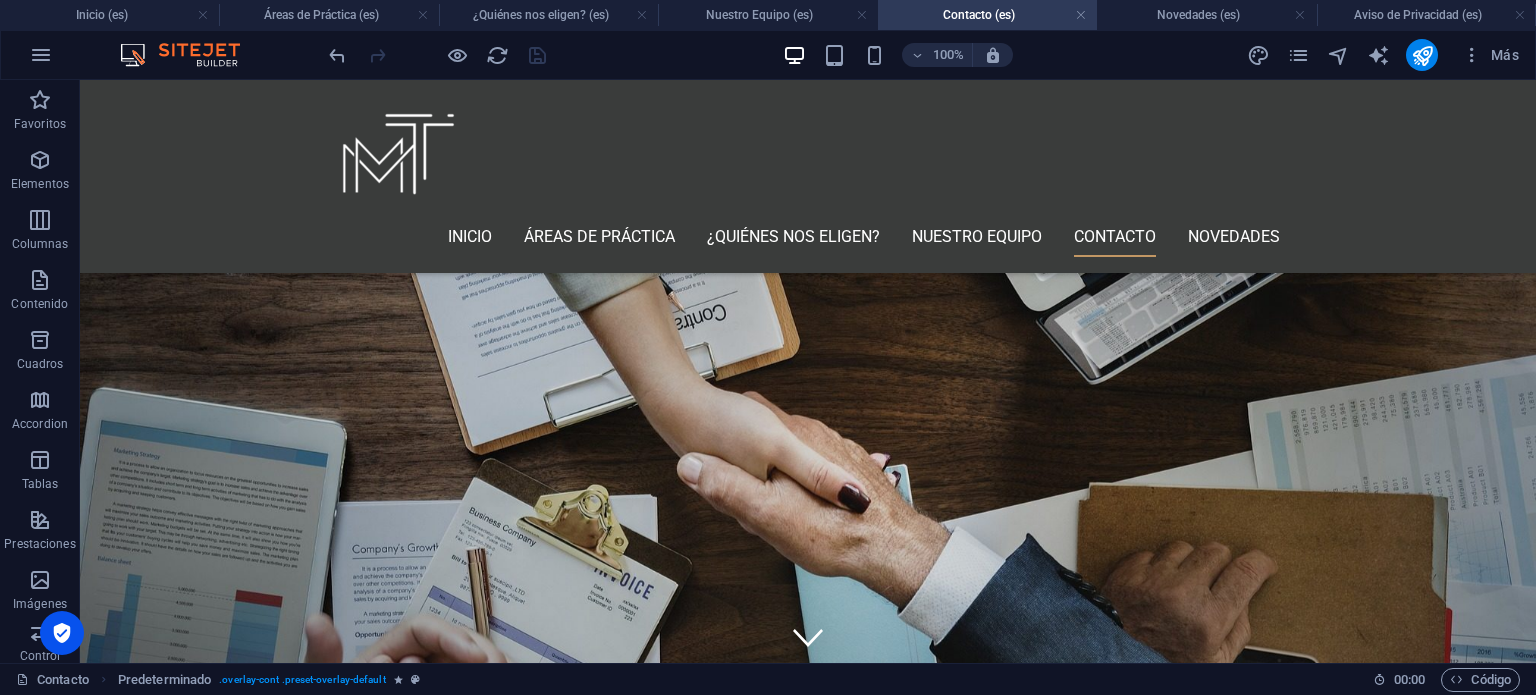 scroll, scrollTop: 0, scrollLeft: 0, axis: both 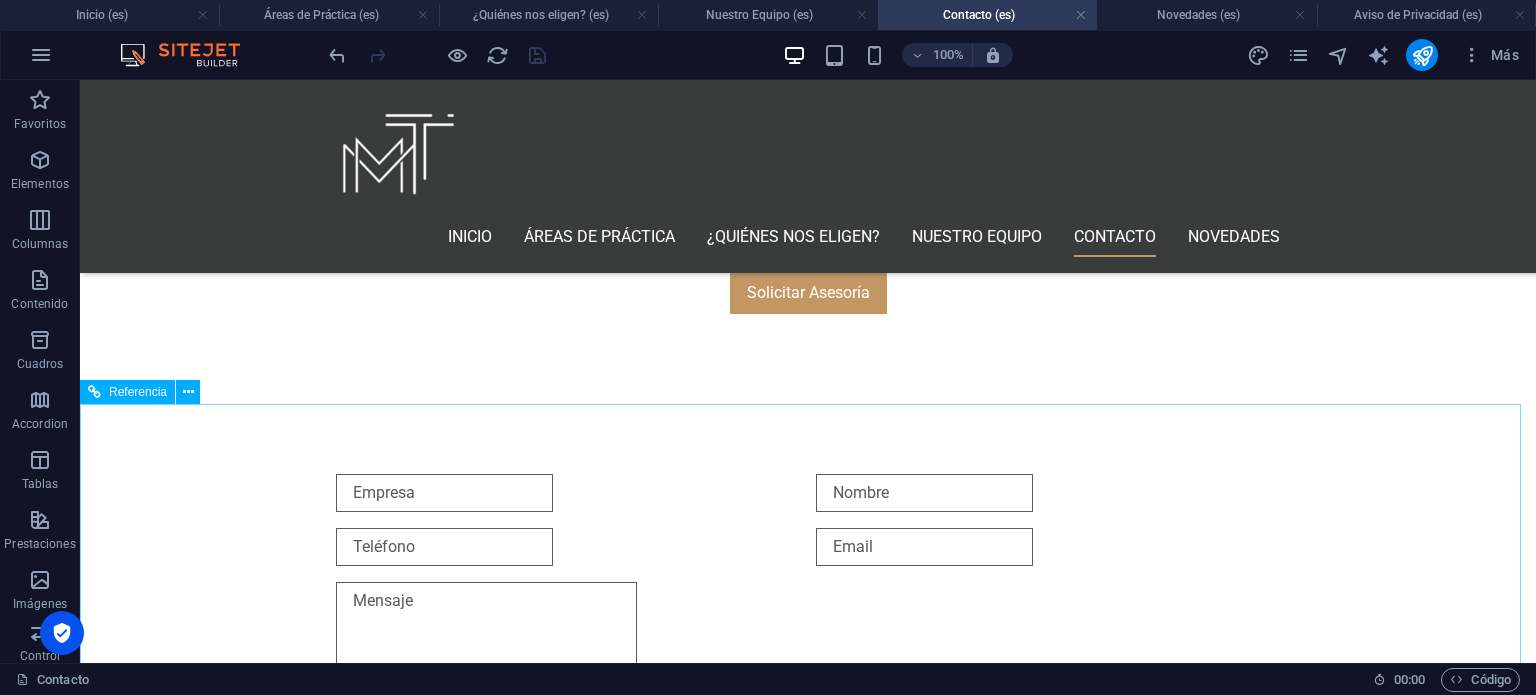 click on "Referencia" at bounding box center [138, 392] 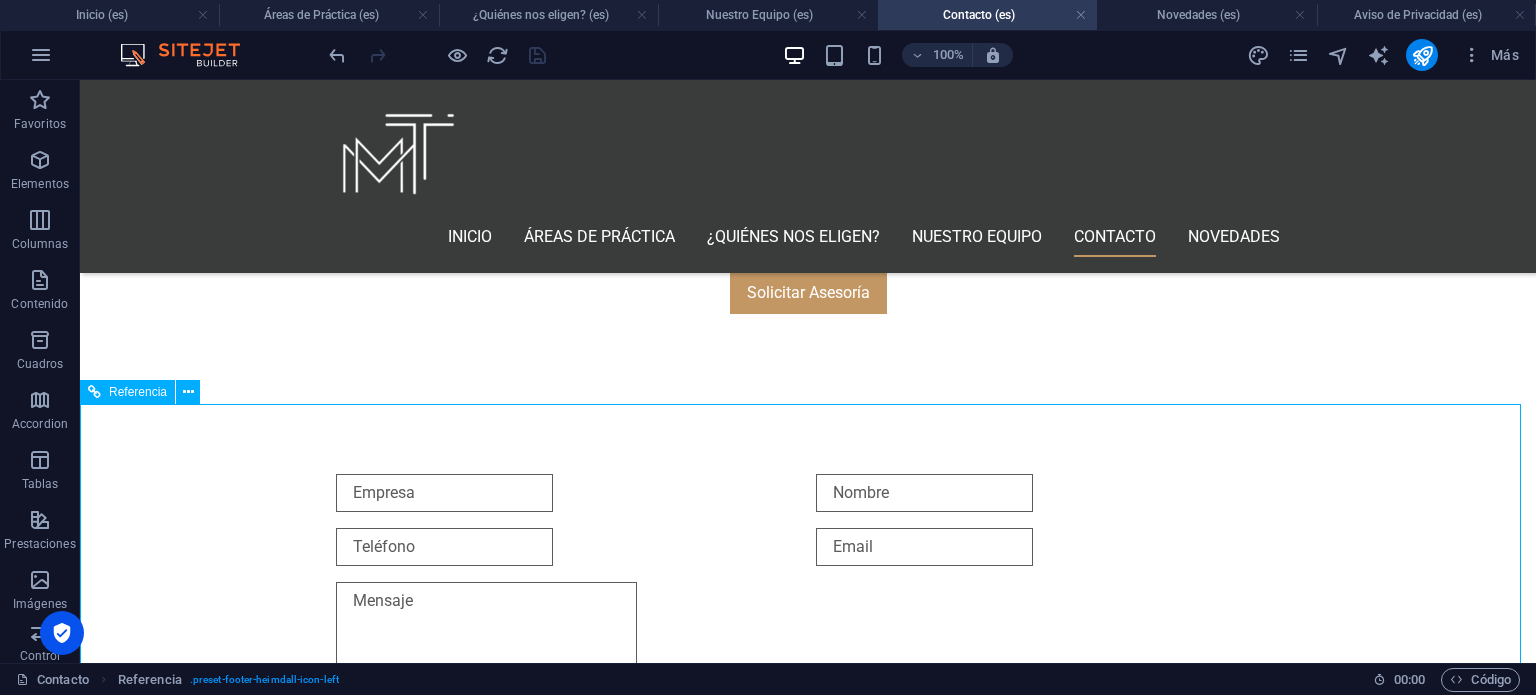 click on "Referencia" at bounding box center (138, 392) 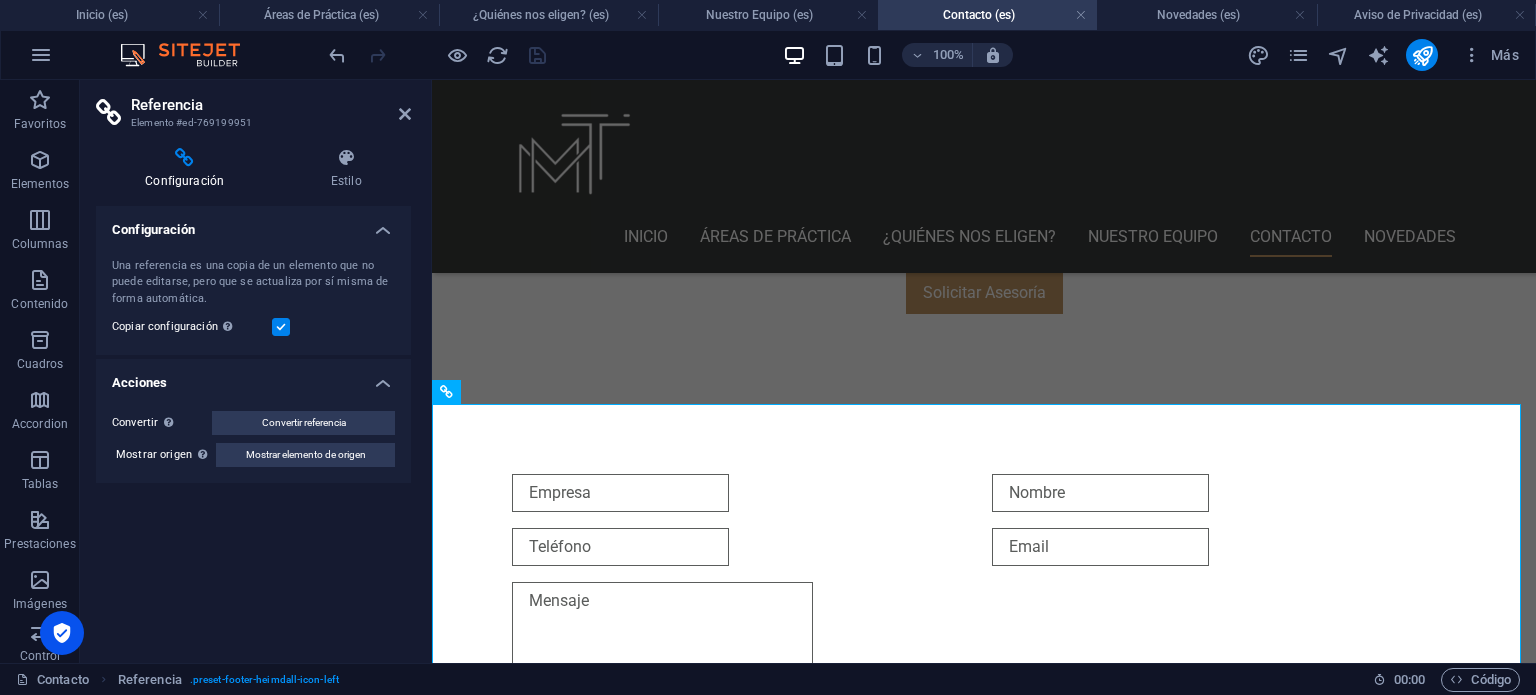 drag, startPoint x: 232, startPoint y: 123, endPoint x: 190, endPoint y: 123, distance: 42 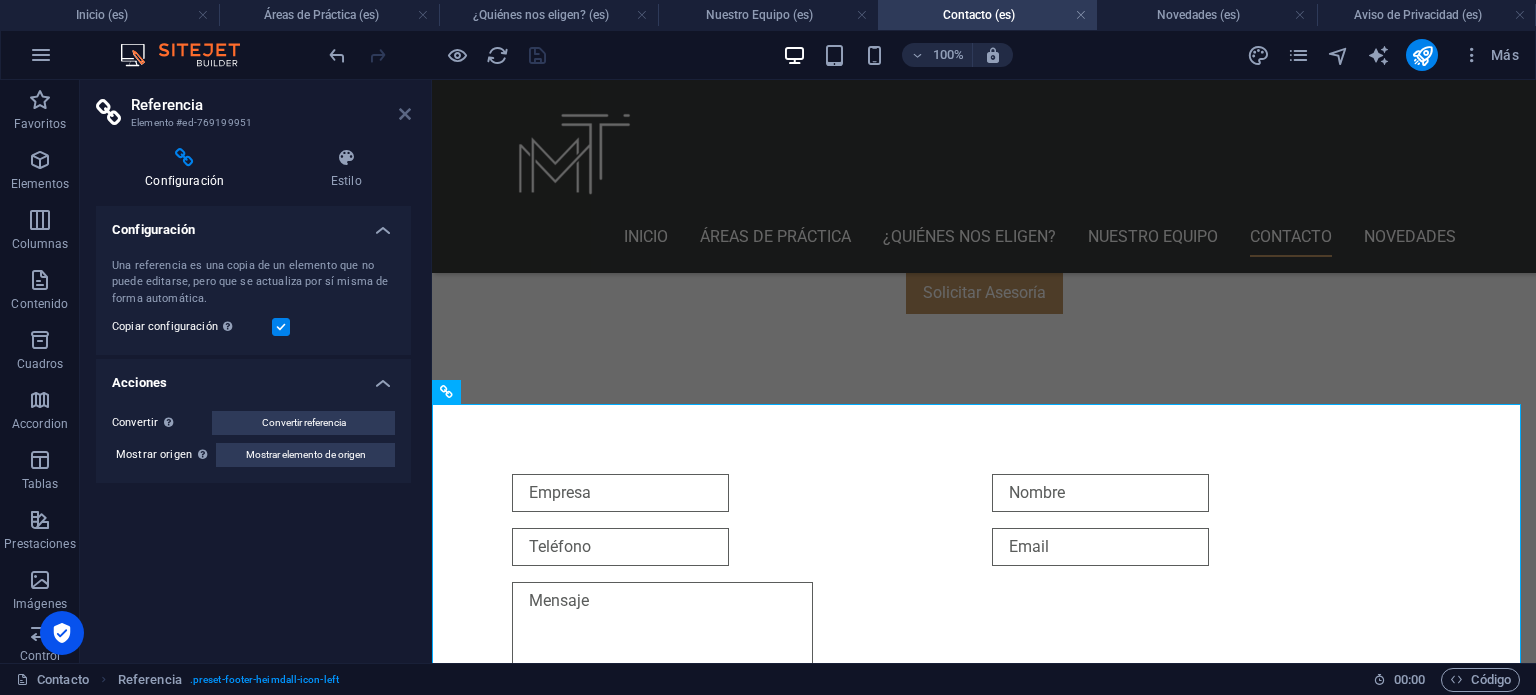 click at bounding box center [405, 114] 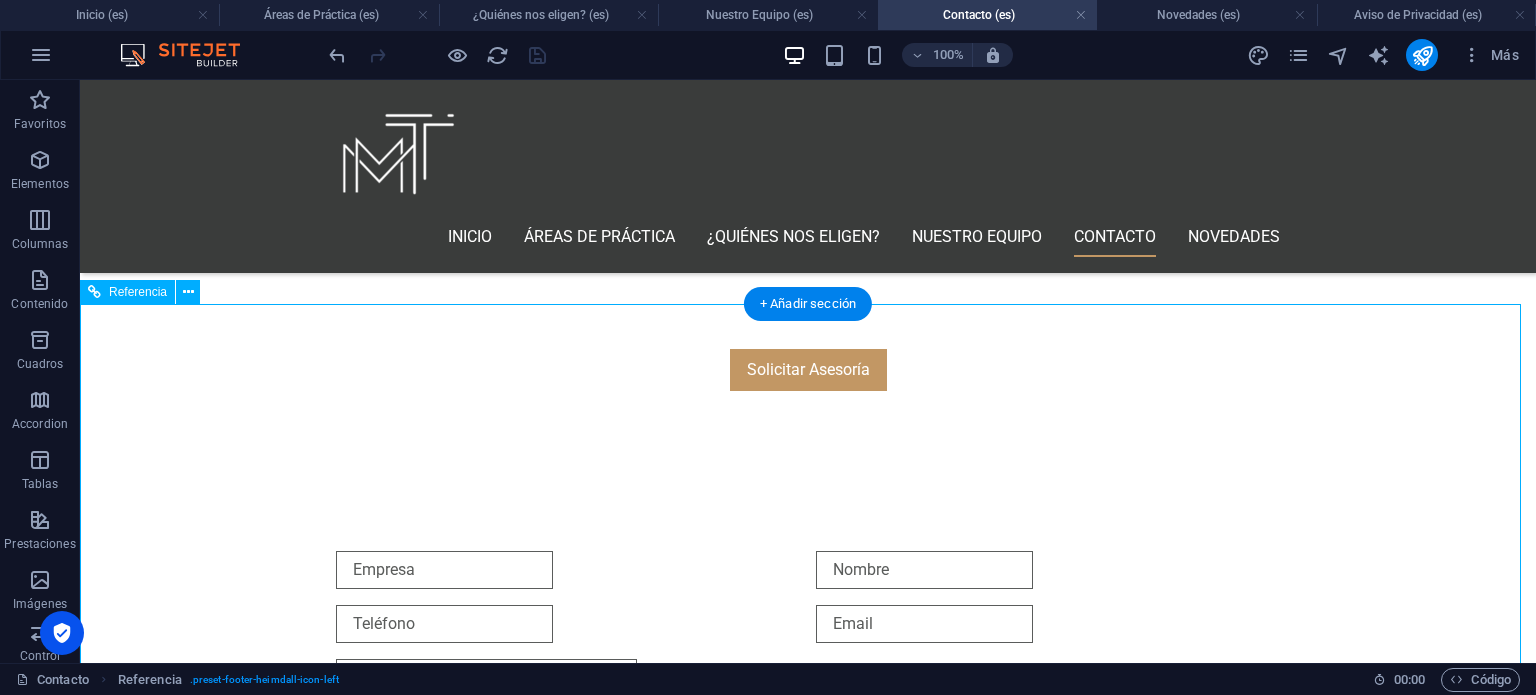scroll, scrollTop: 832, scrollLeft: 0, axis: vertical 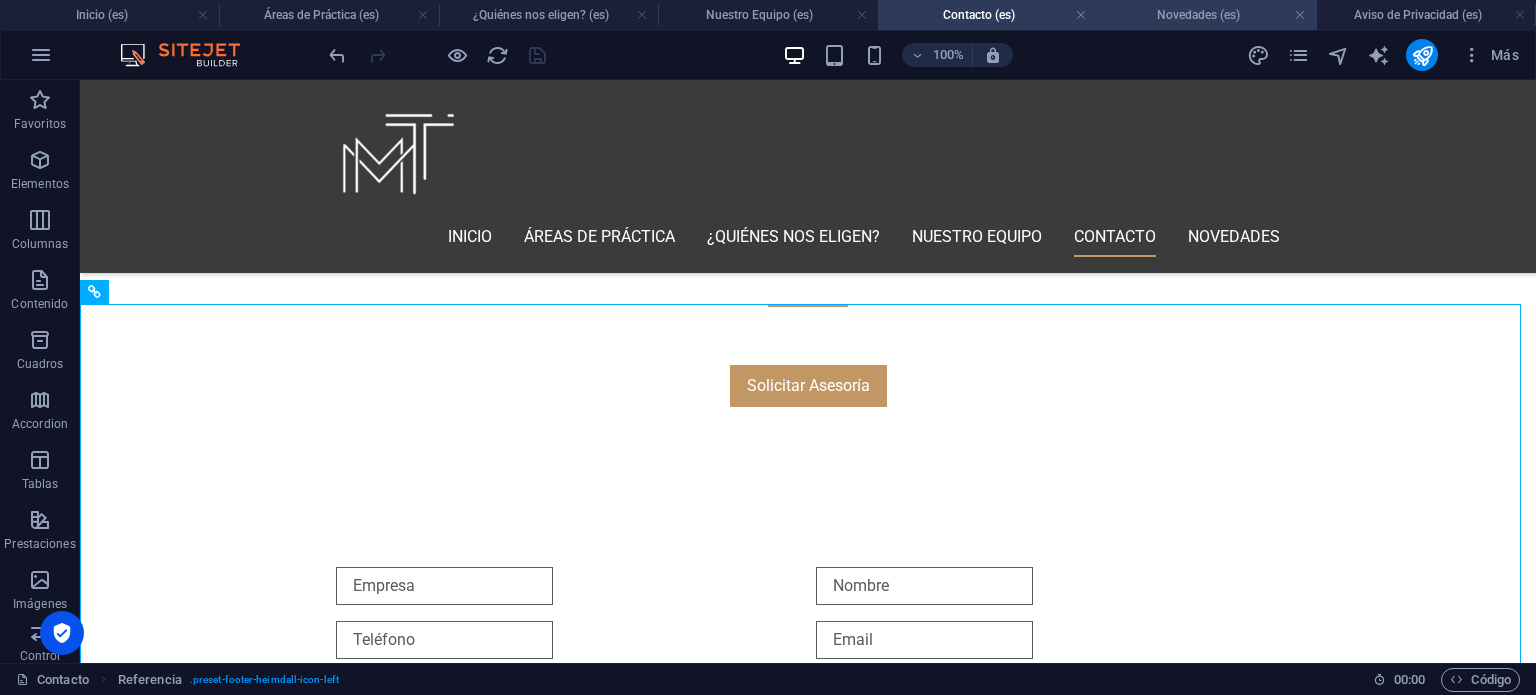 drag, startPoint x: 1236, startPoint y: 9, endPoint x: 1212, endPoint y: 13, distance: 24.33105 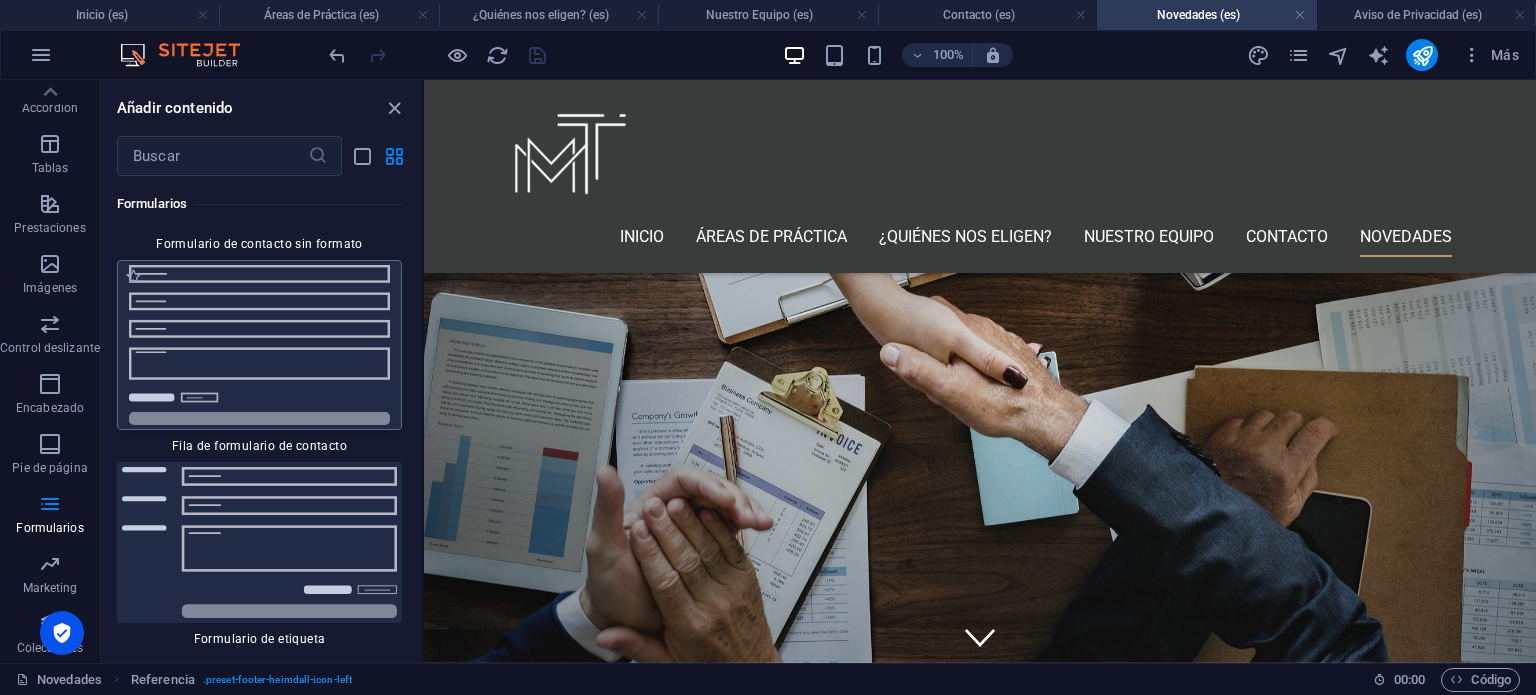 scroll, scrollTop: 0, scrollLeft: 0, axis: both 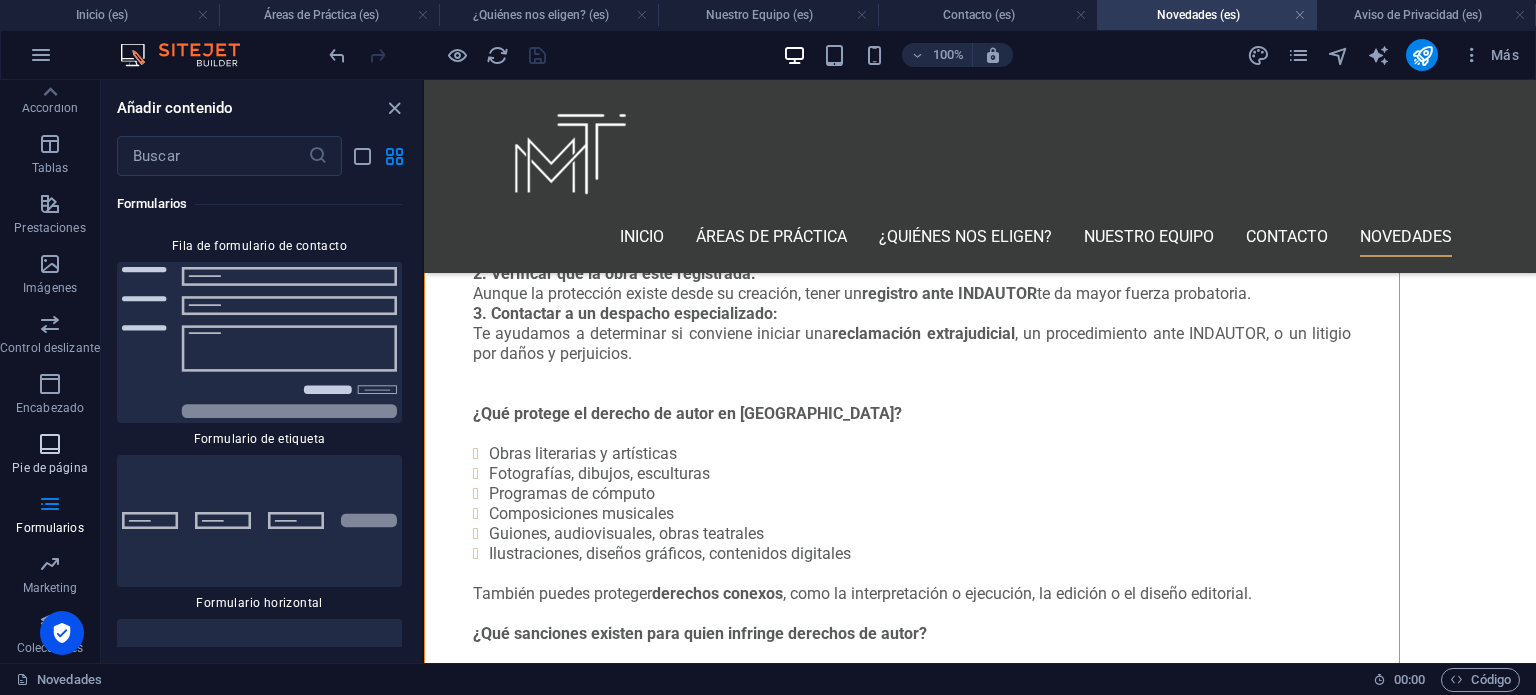 click at bounding box center (50, 444) 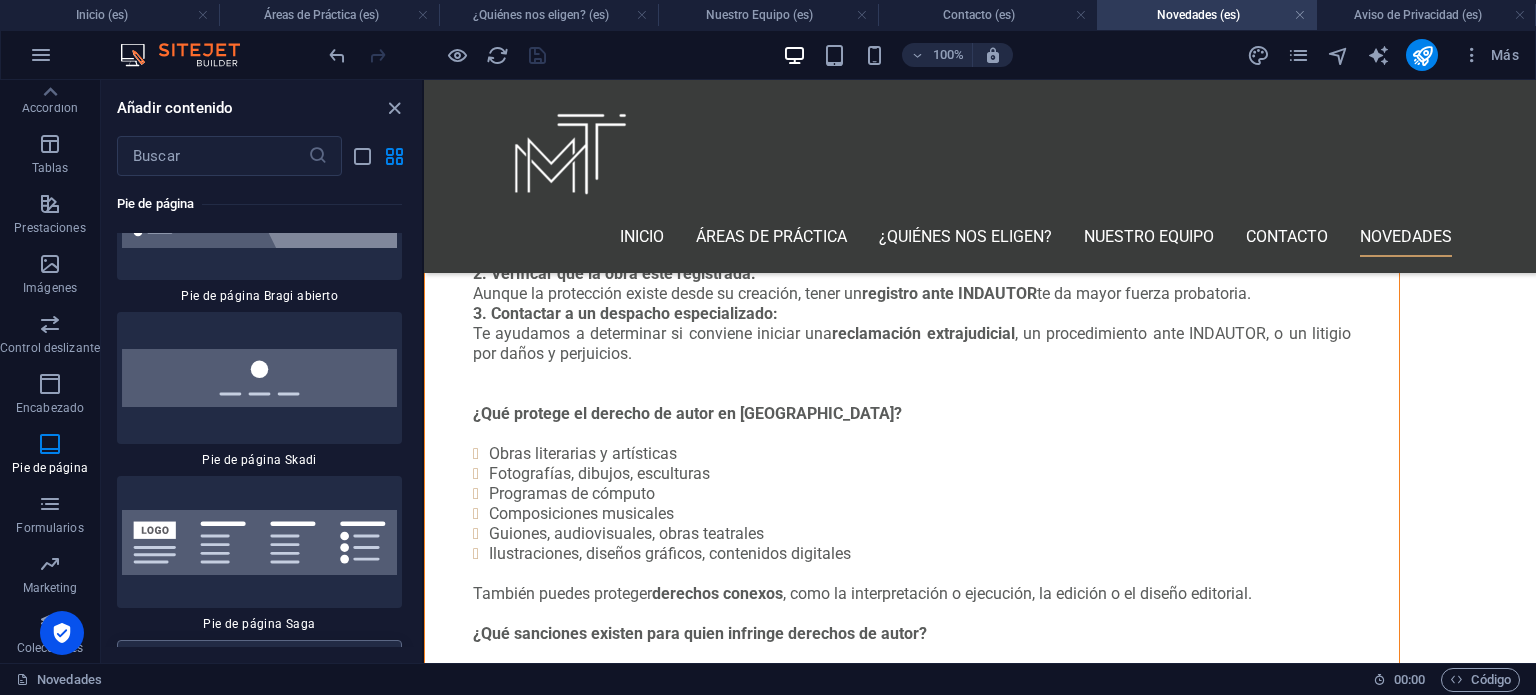 scroll, scrollTop: 28168, scrollLeft: 0, axis: vertical 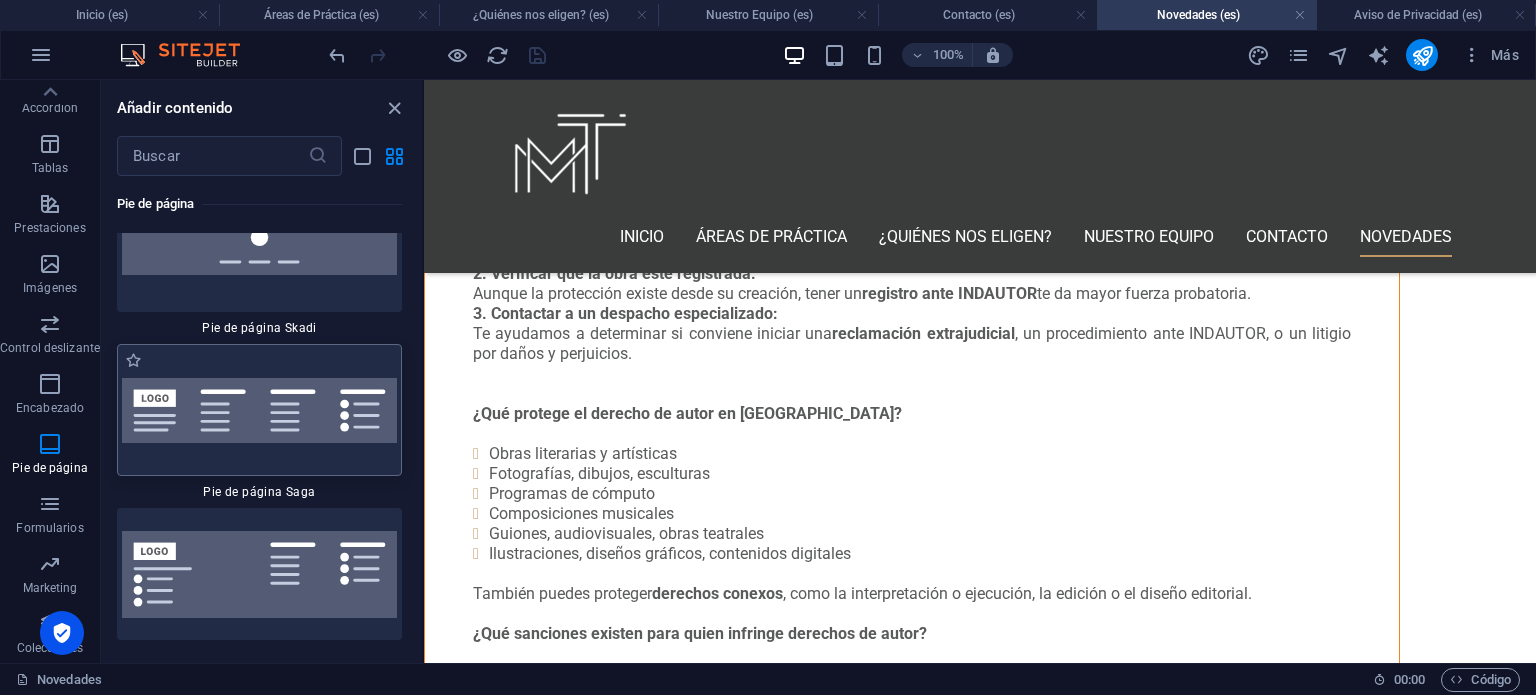 click at bounding box center [259, 410] 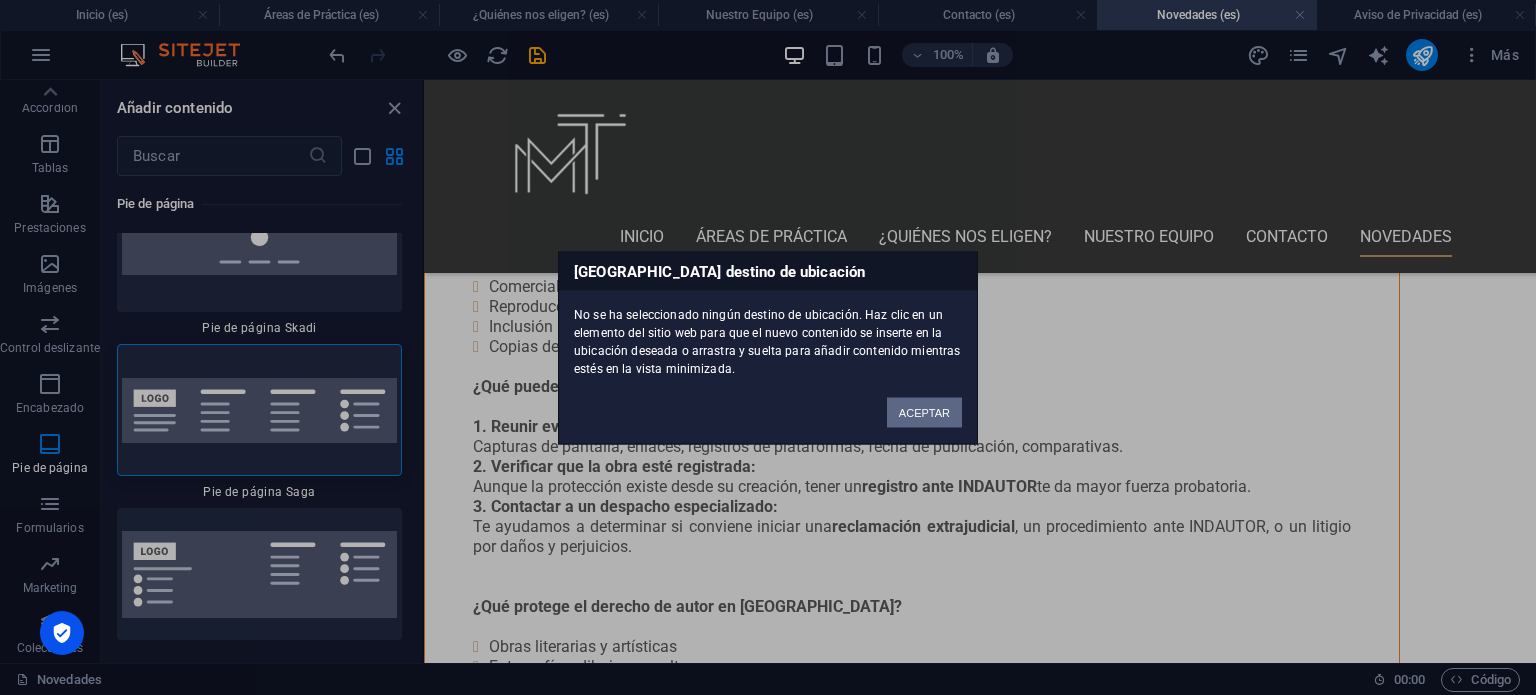 drag, startPoint x: 918, startPoint y: 413, endPoint x: 429, endPoint y: 471, distance: 492.42767 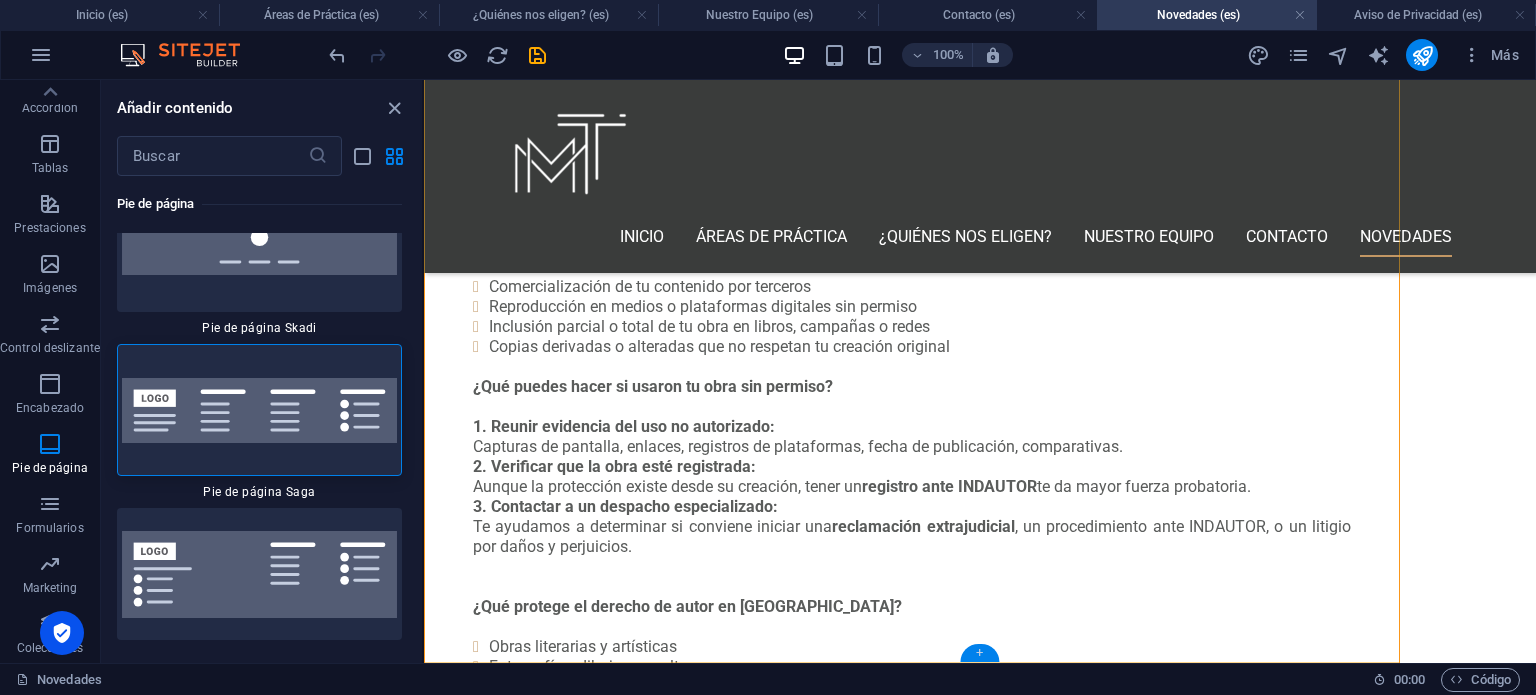 click on "+" at bounding box center [979, 653] 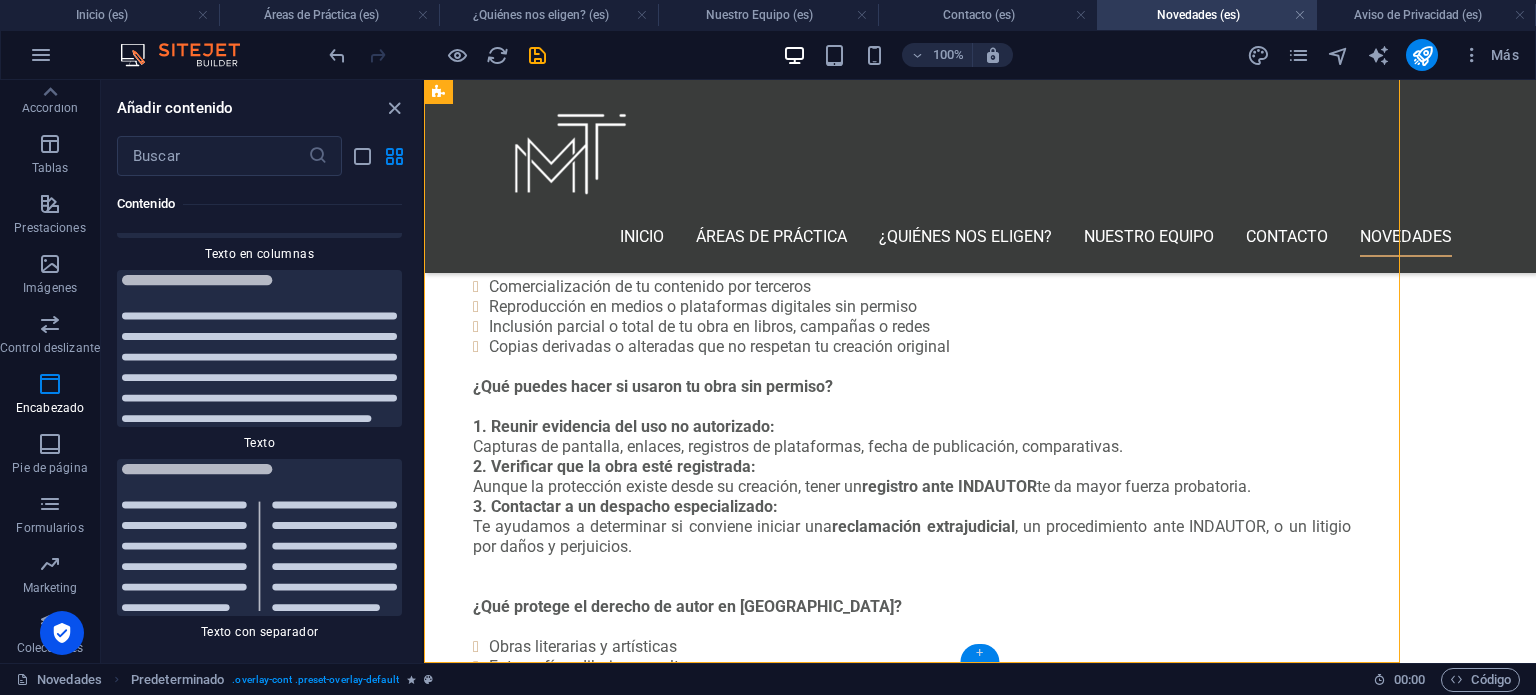scroll, scrollTop: 6803, scrollLeft: 0, axis: vertical 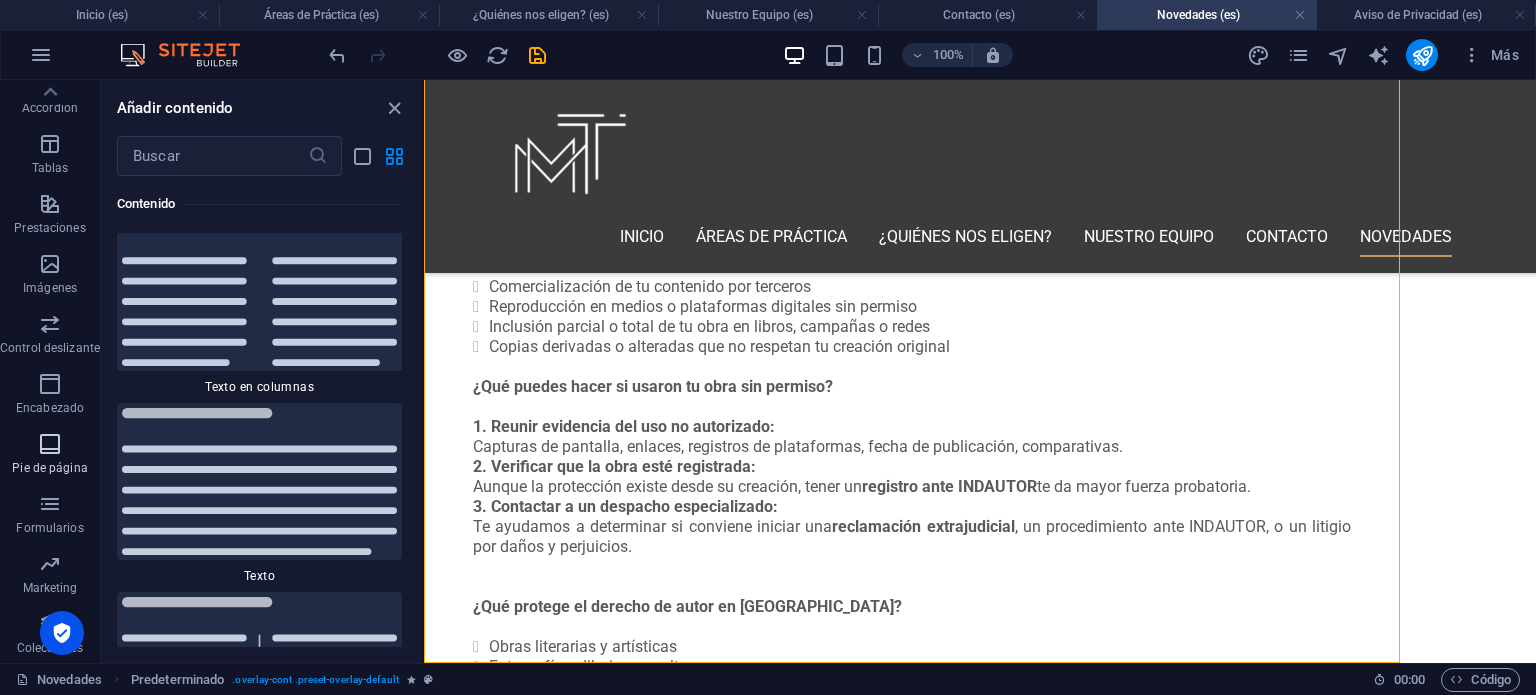 click at bounding box center (50, 444) 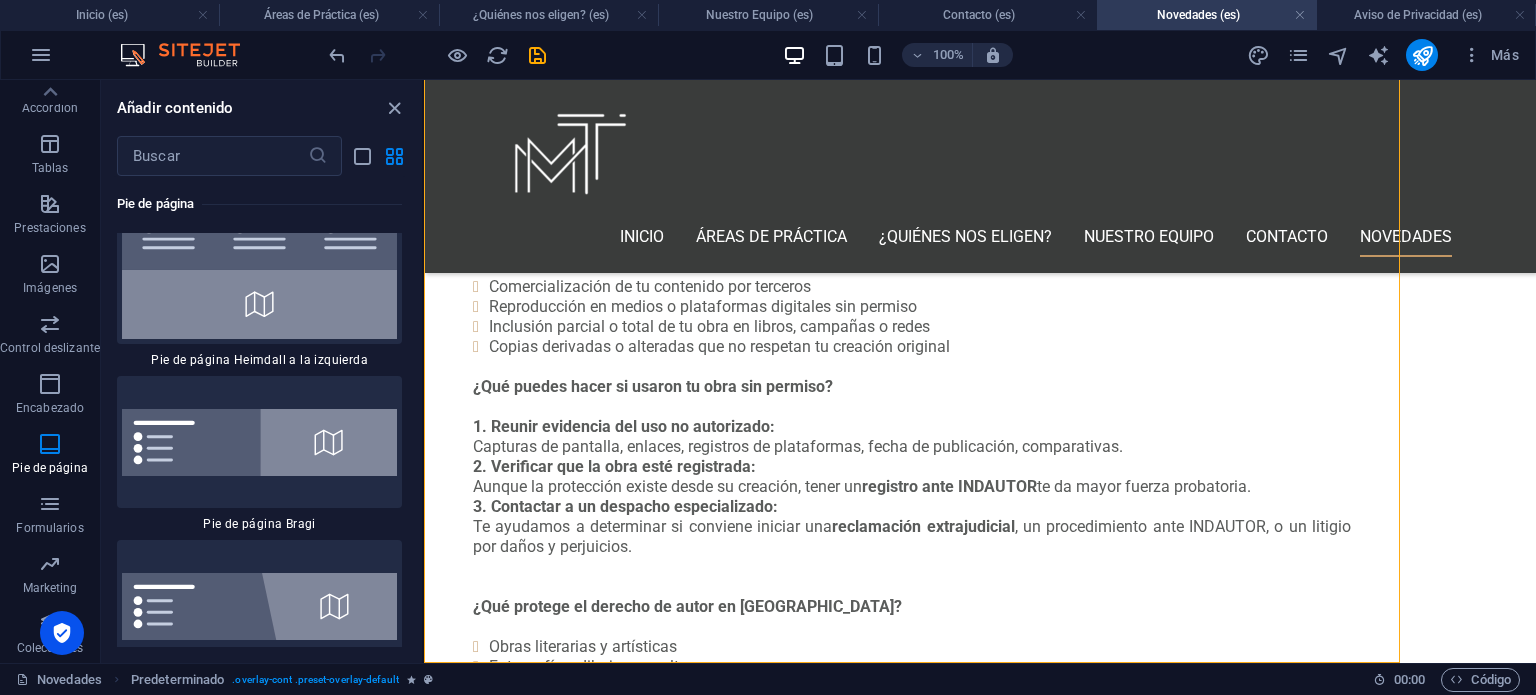 scroll, scrollTop: 27369, scrollLeft: 0, axis: vertical 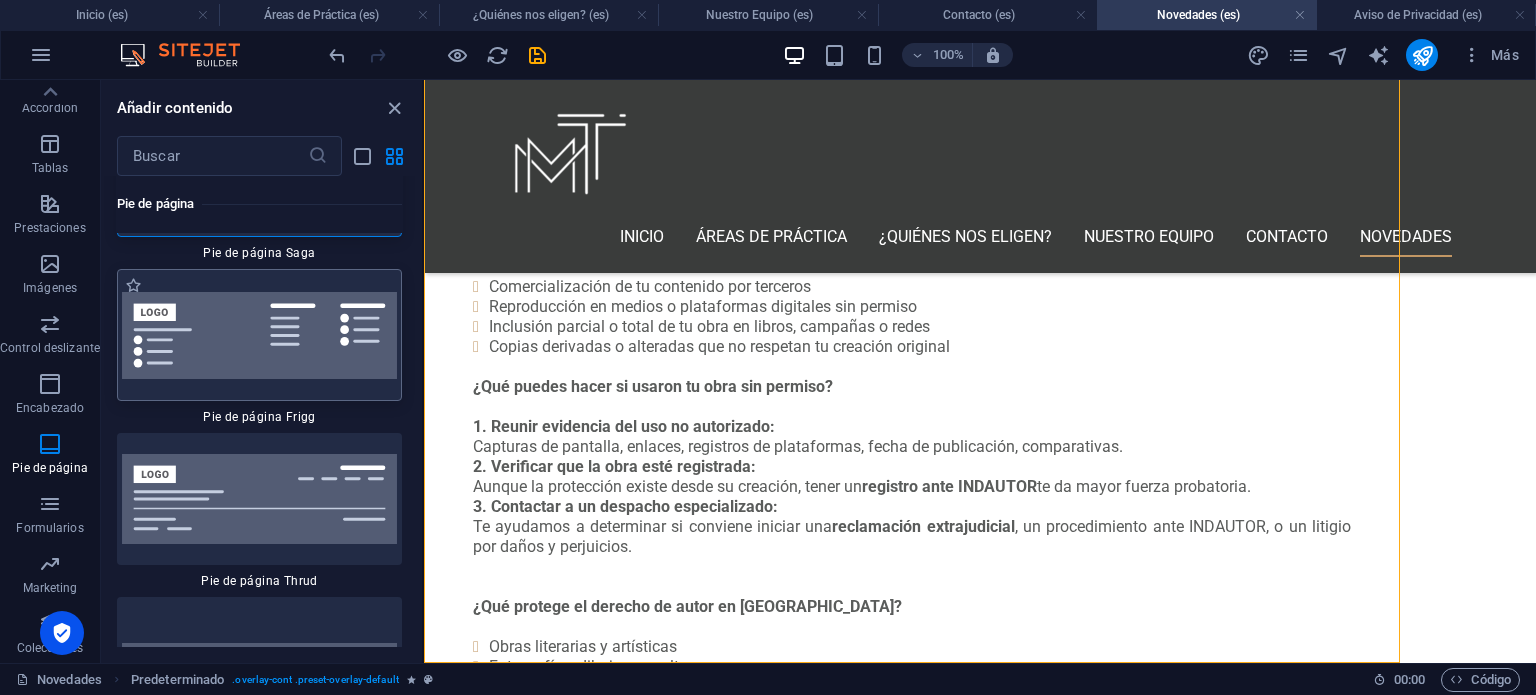 click at bounding box center [259, 335] 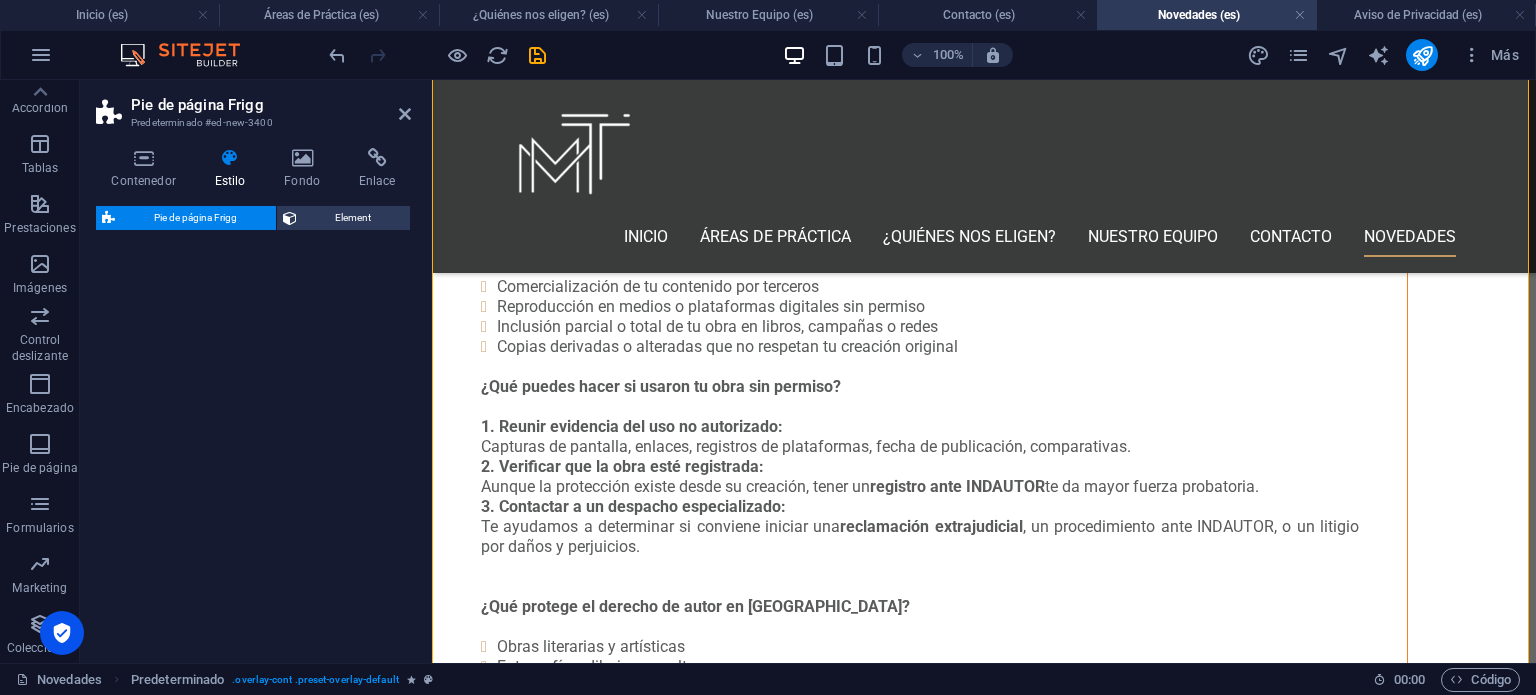 select on "rem" 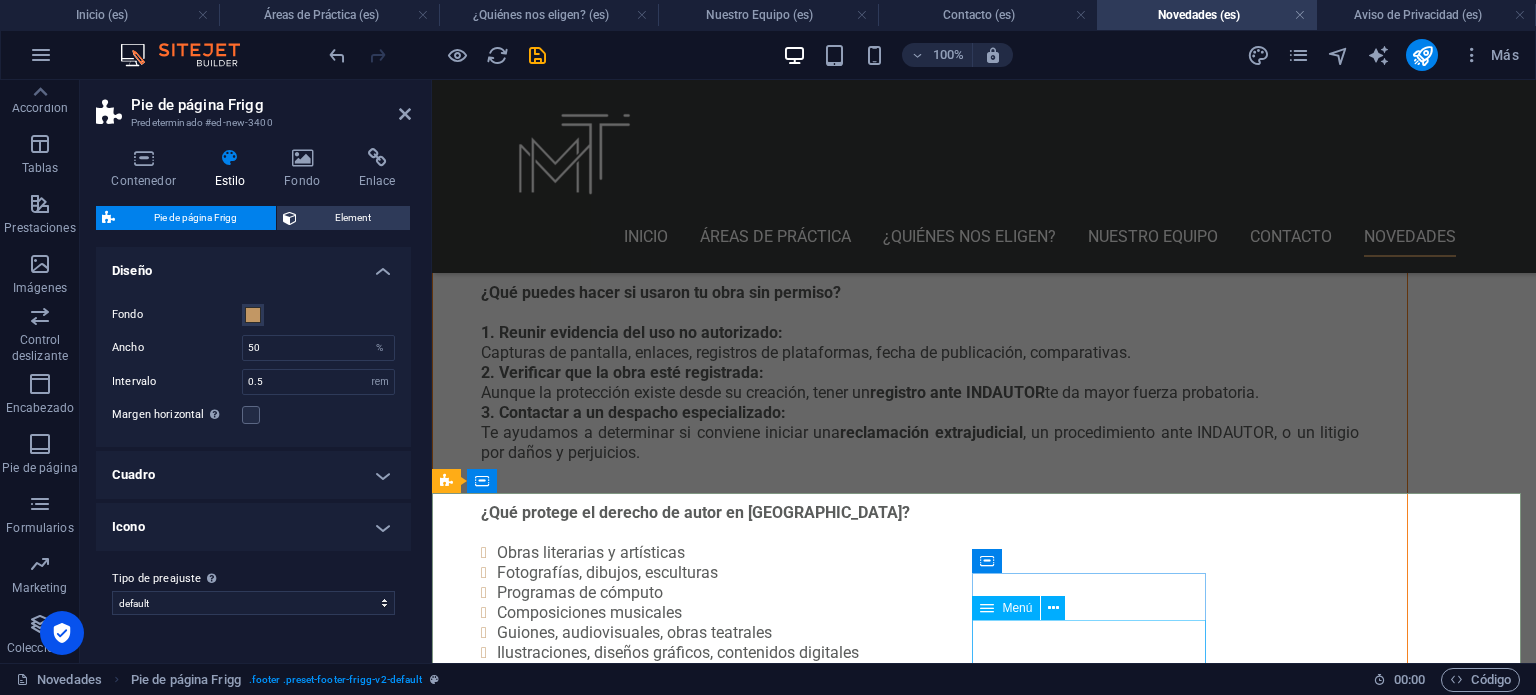 scroll, scrollTop: 9076, scrollLeft: 0, axis: vertical 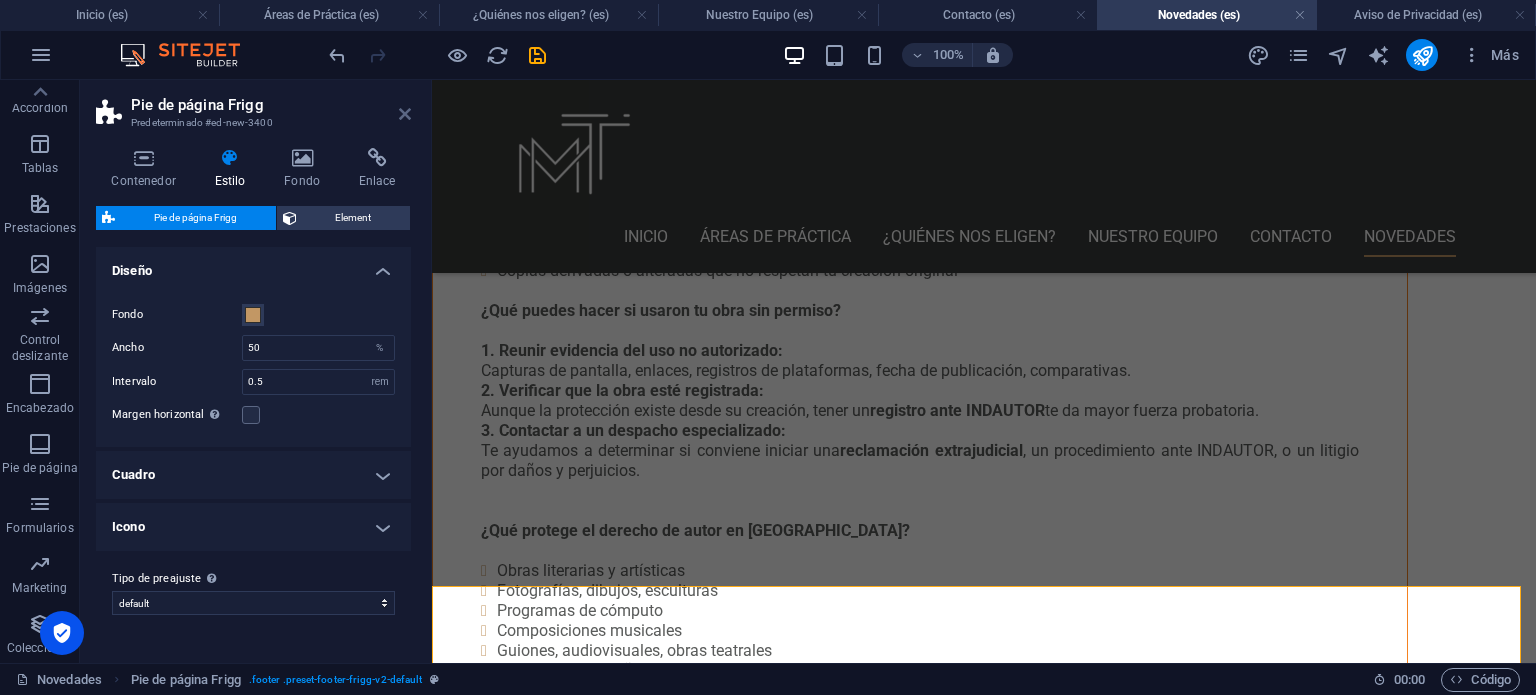 click at bounding box center (405, 114) 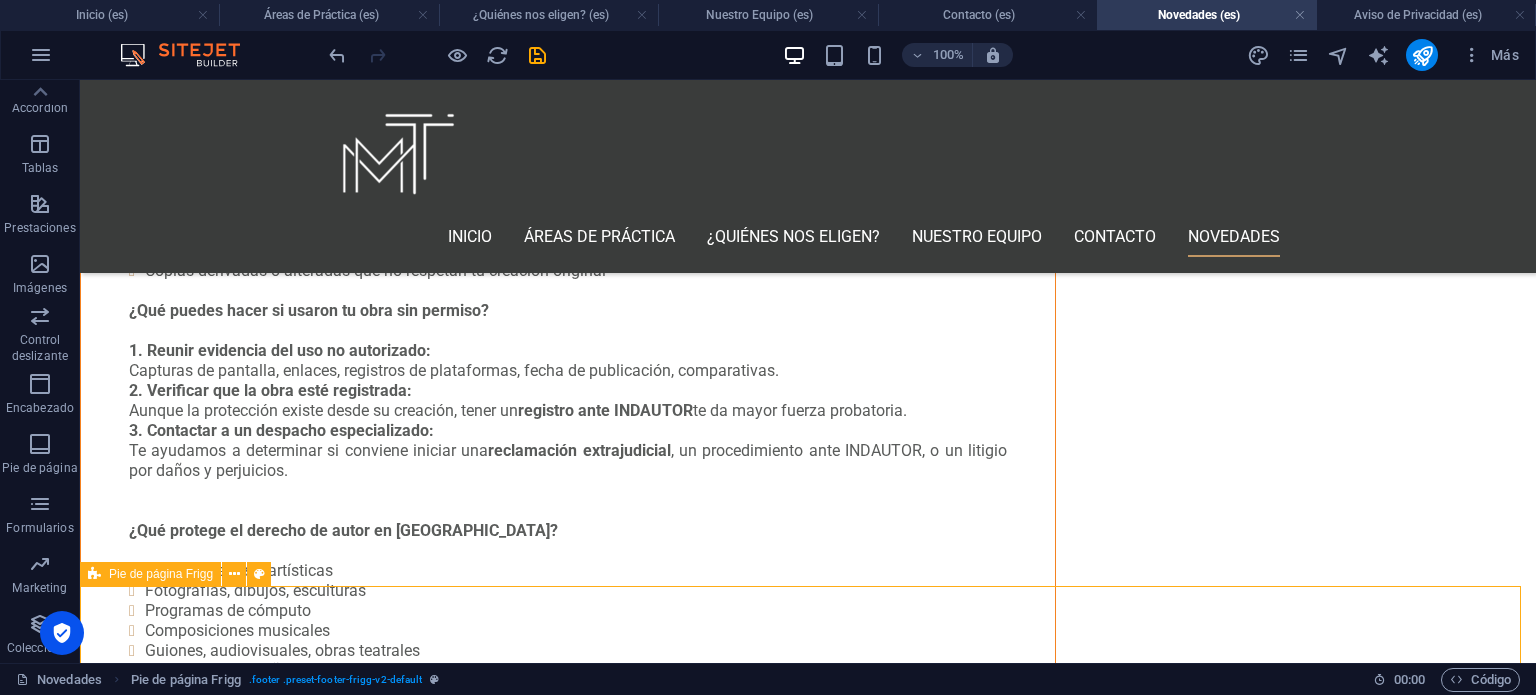 click on "Pie de página Frigg" at bounding box center (150, 574) 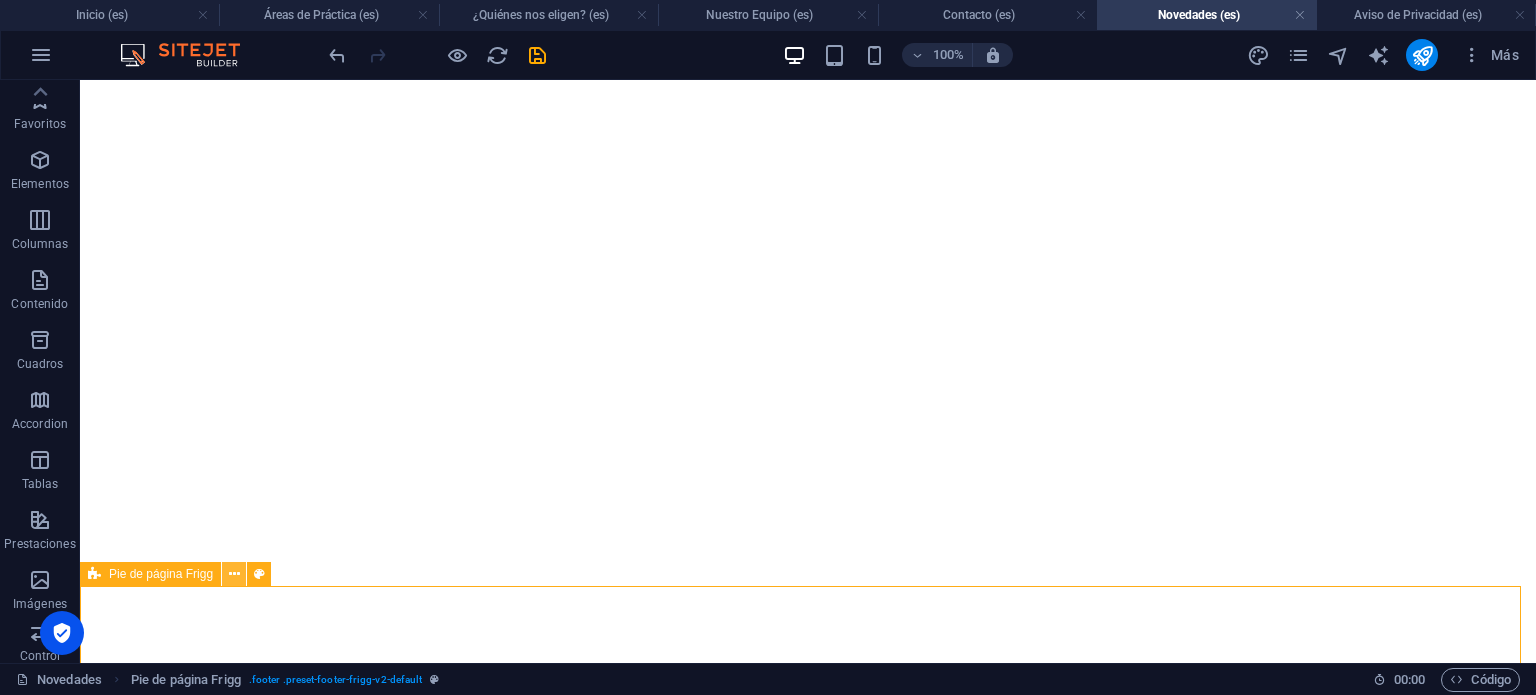 scroll, scrollTop: 0, scrollLeft: 0, axis: both 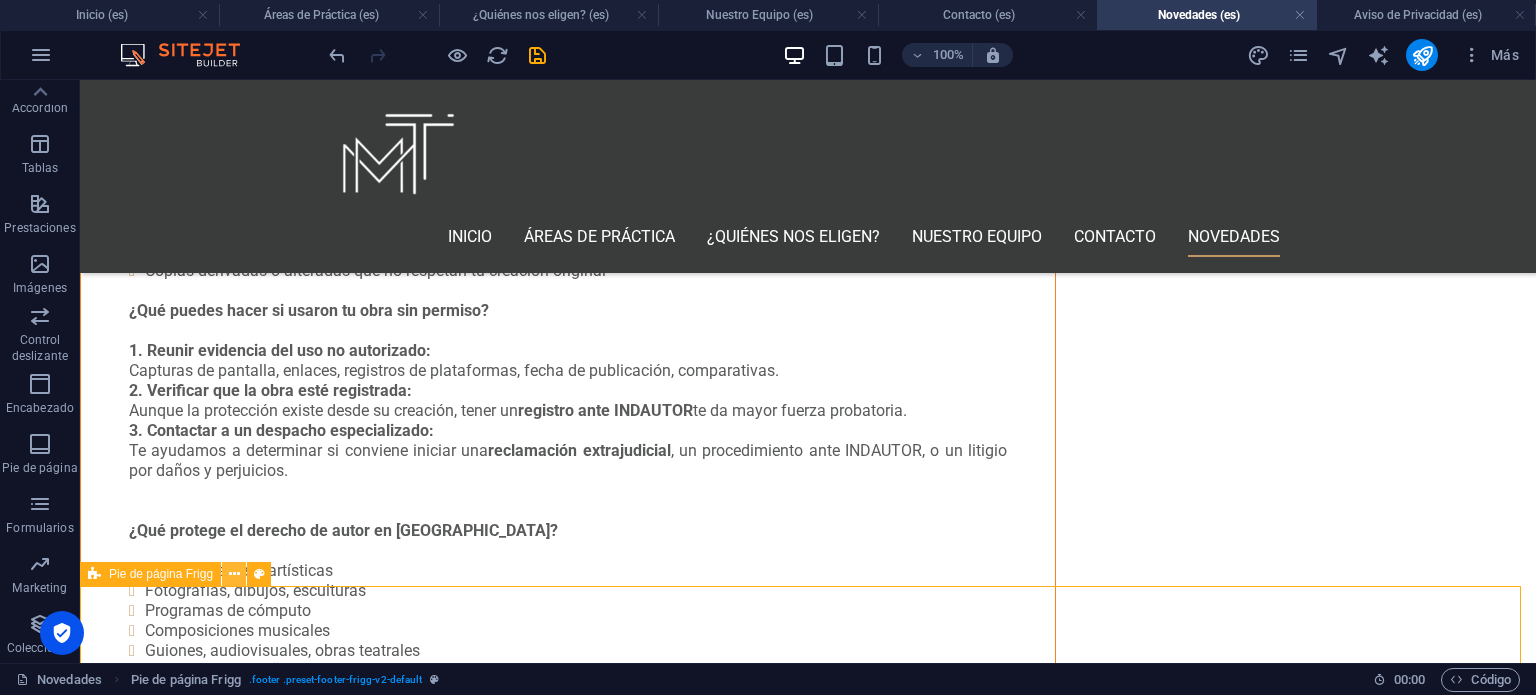 click at bounding box center (234, 574) 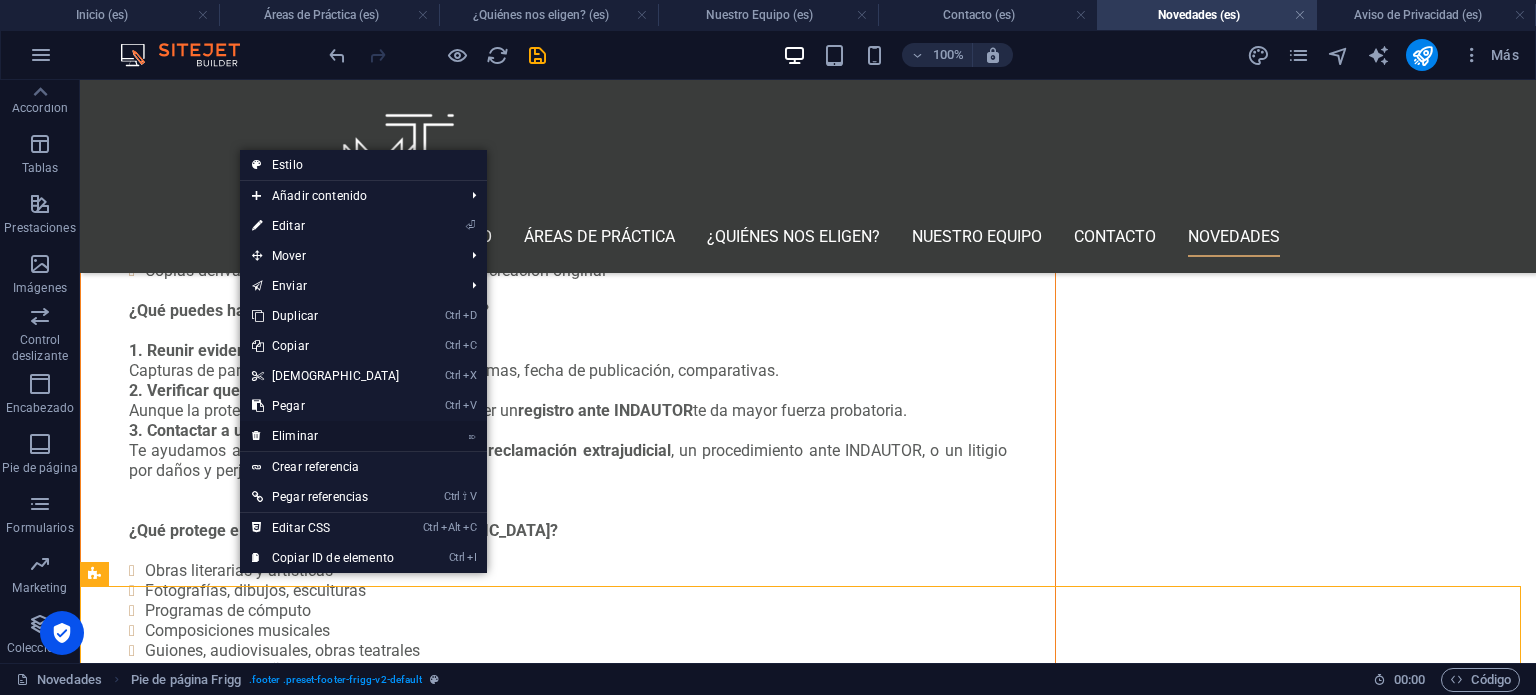 click on "⌦  Eliminar" at bounding box center [326, 436] 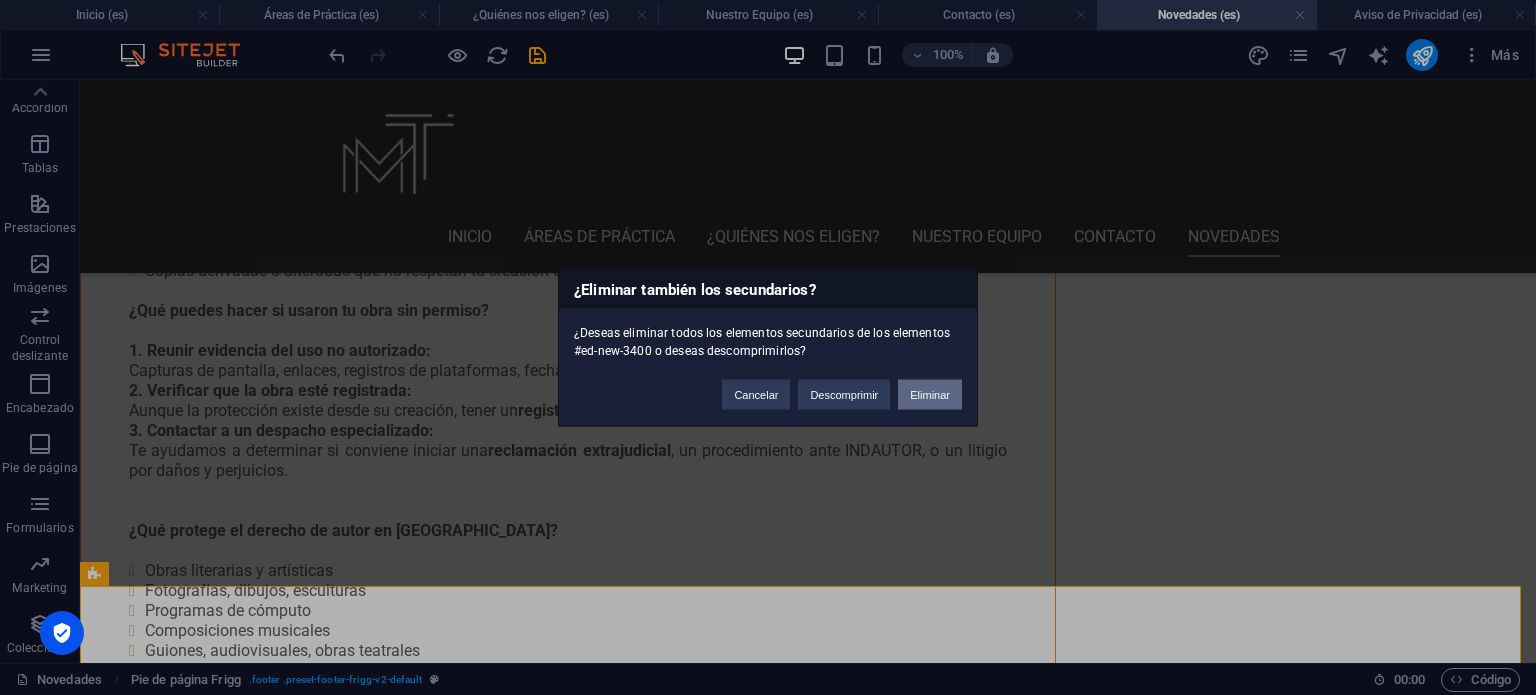 click on "Eliminar" at bounding box center (930, 394) 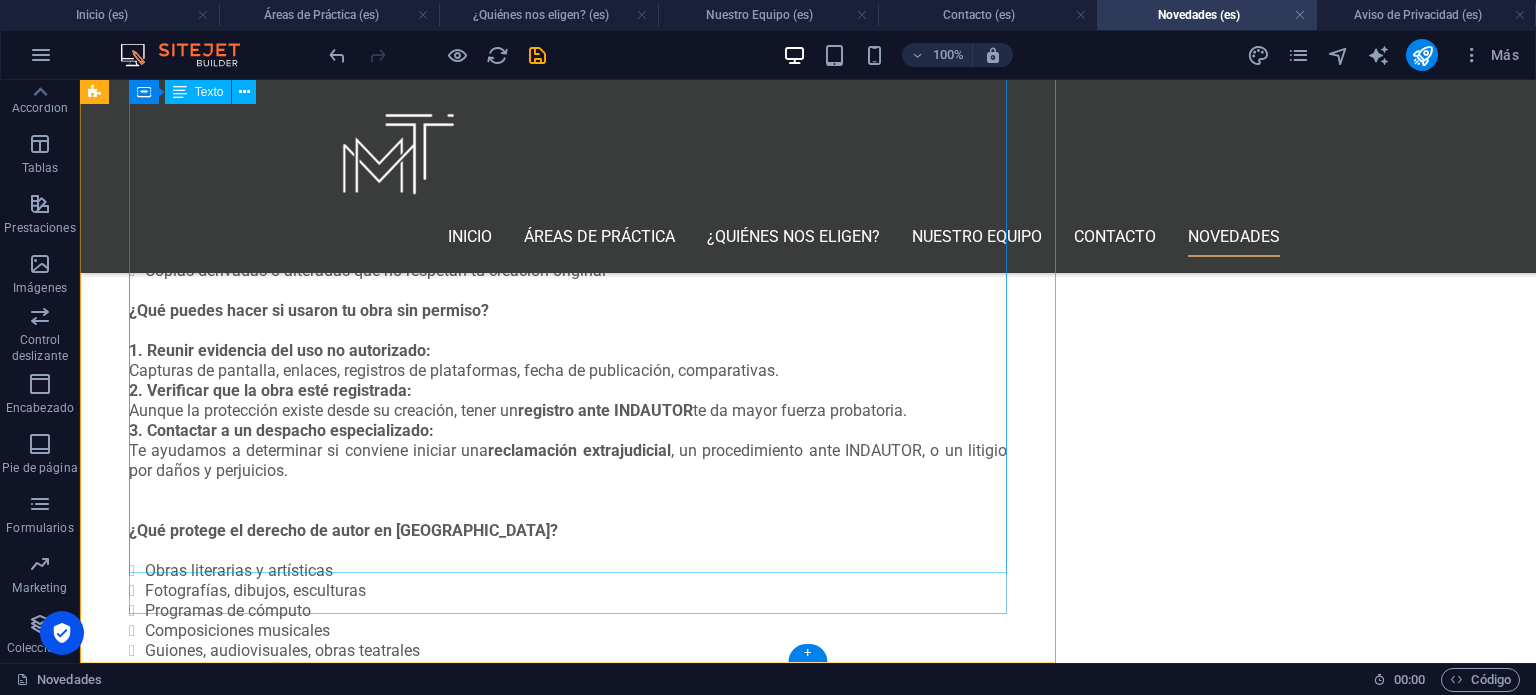 scroll, scrollTop: 9000, scrollLeft: 0, axis: vertical 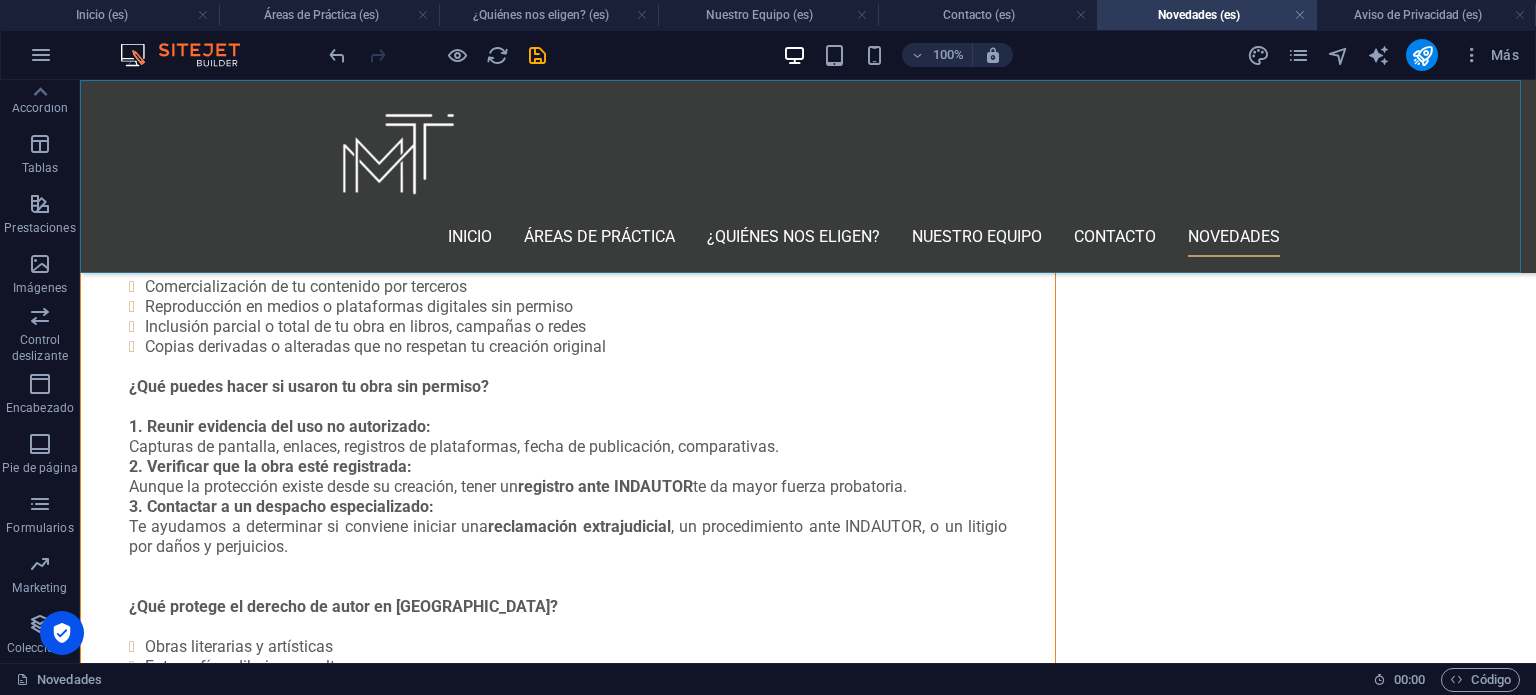 click on "Inicio Áreas de Práctica ¿Quiénes nos eligen? Nuestro Equipo Contacto Novedades" at bounding box center (808, 237) 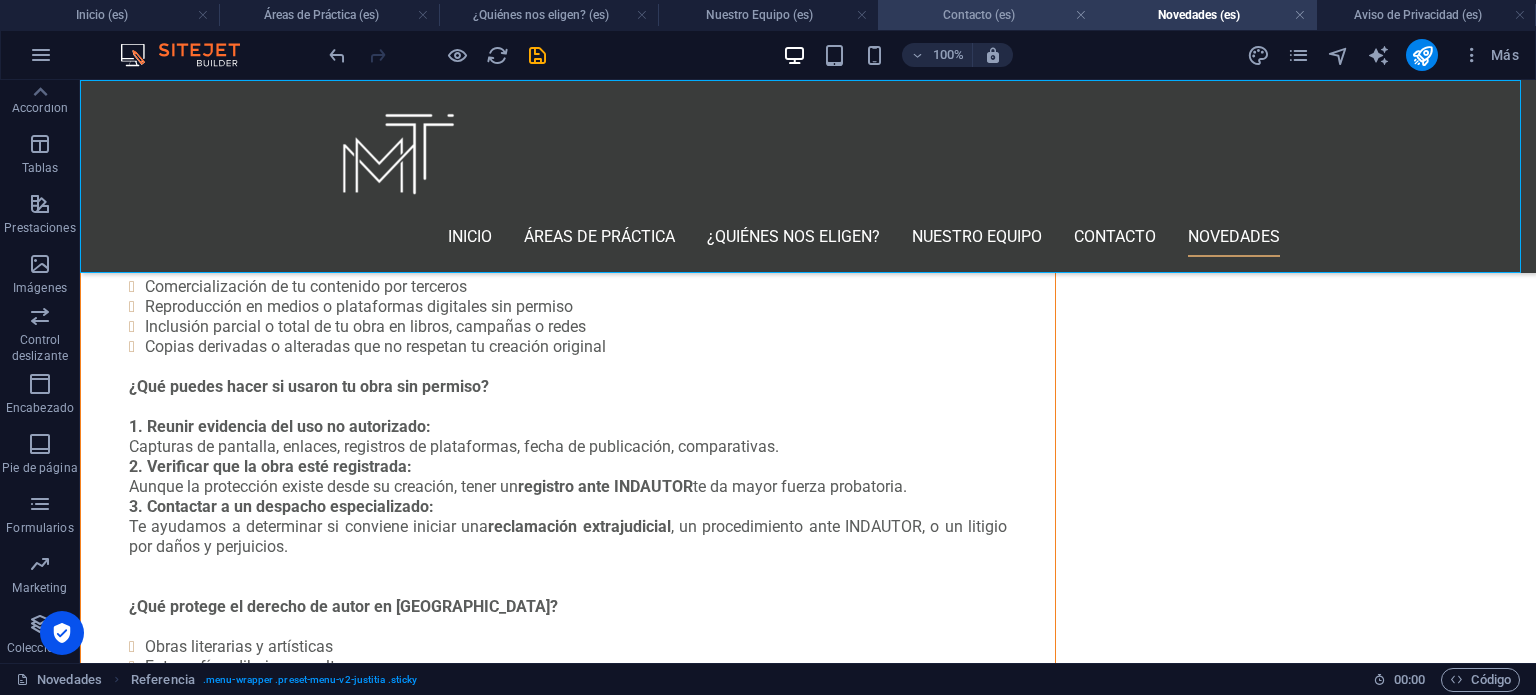 click on "Contacto (es)" at bounding box center [987, 15] 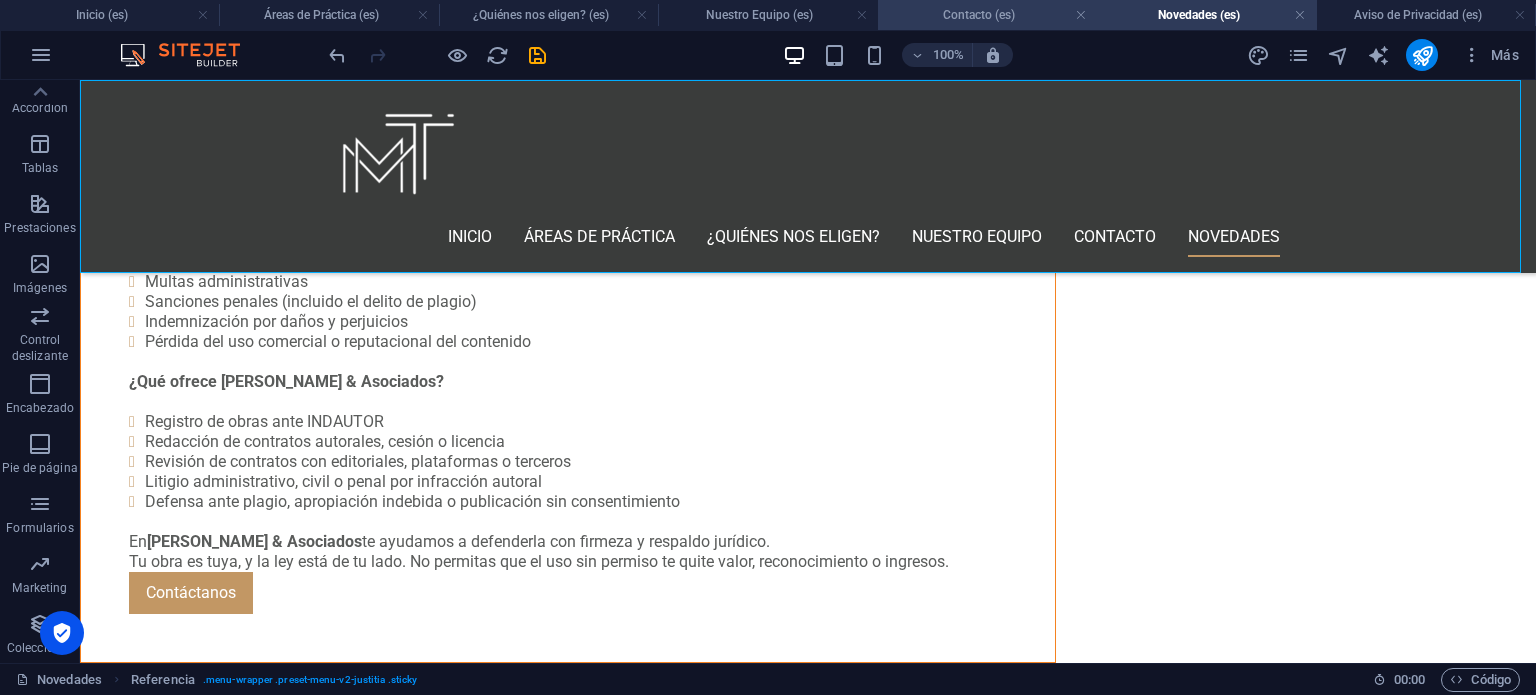 scroll, scrollTop: 0, scrollLeft: 0, axis: both 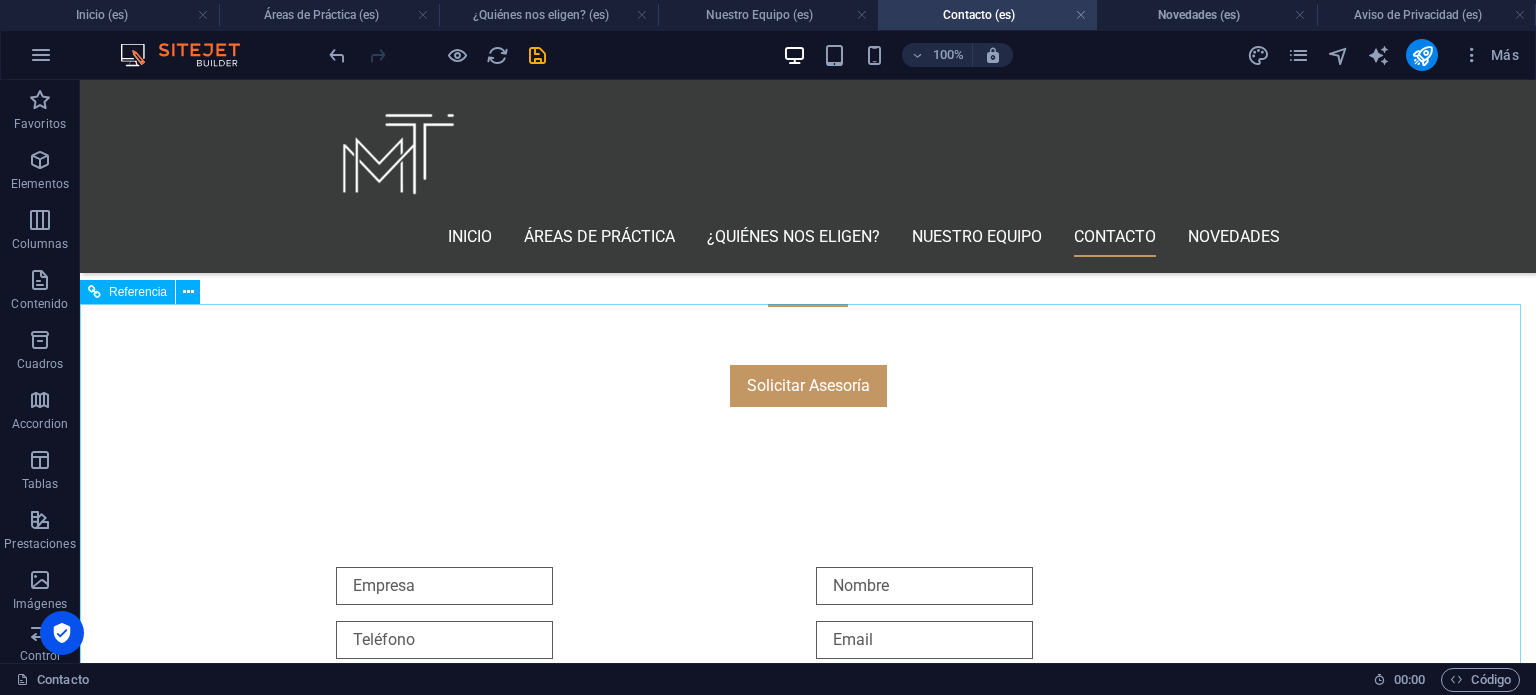 click on "Referencia" at bounding box center (138, 292) 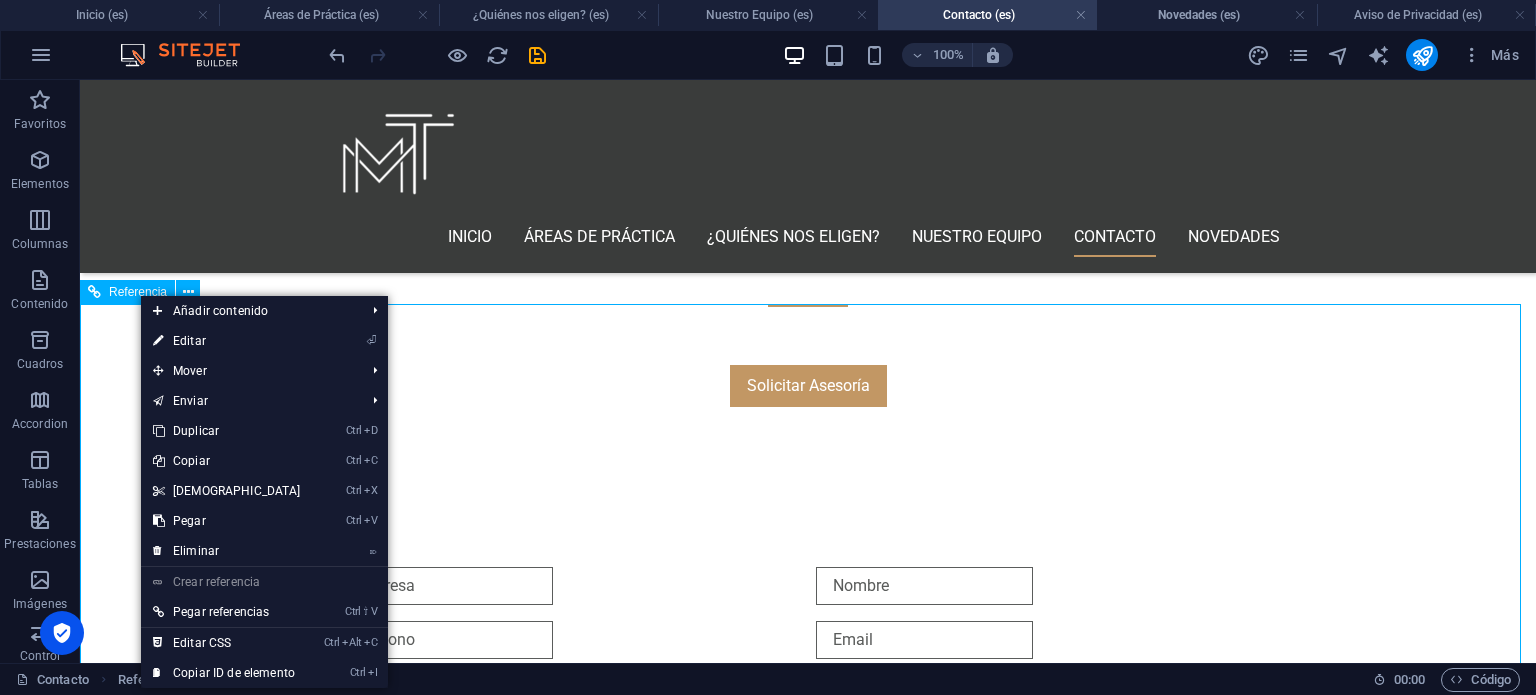 click on "Referencia" at bounding box center [138, 292] 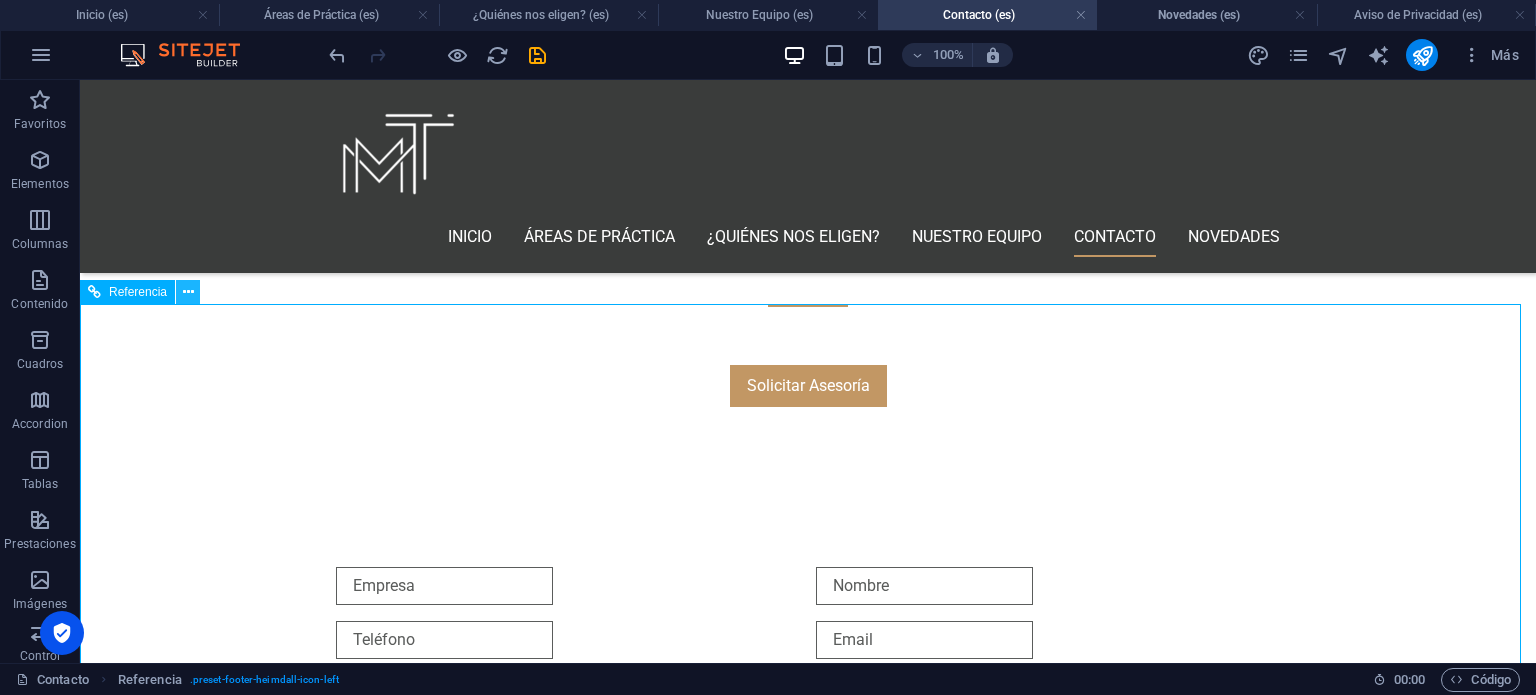 click at bounding box center [188, 292] 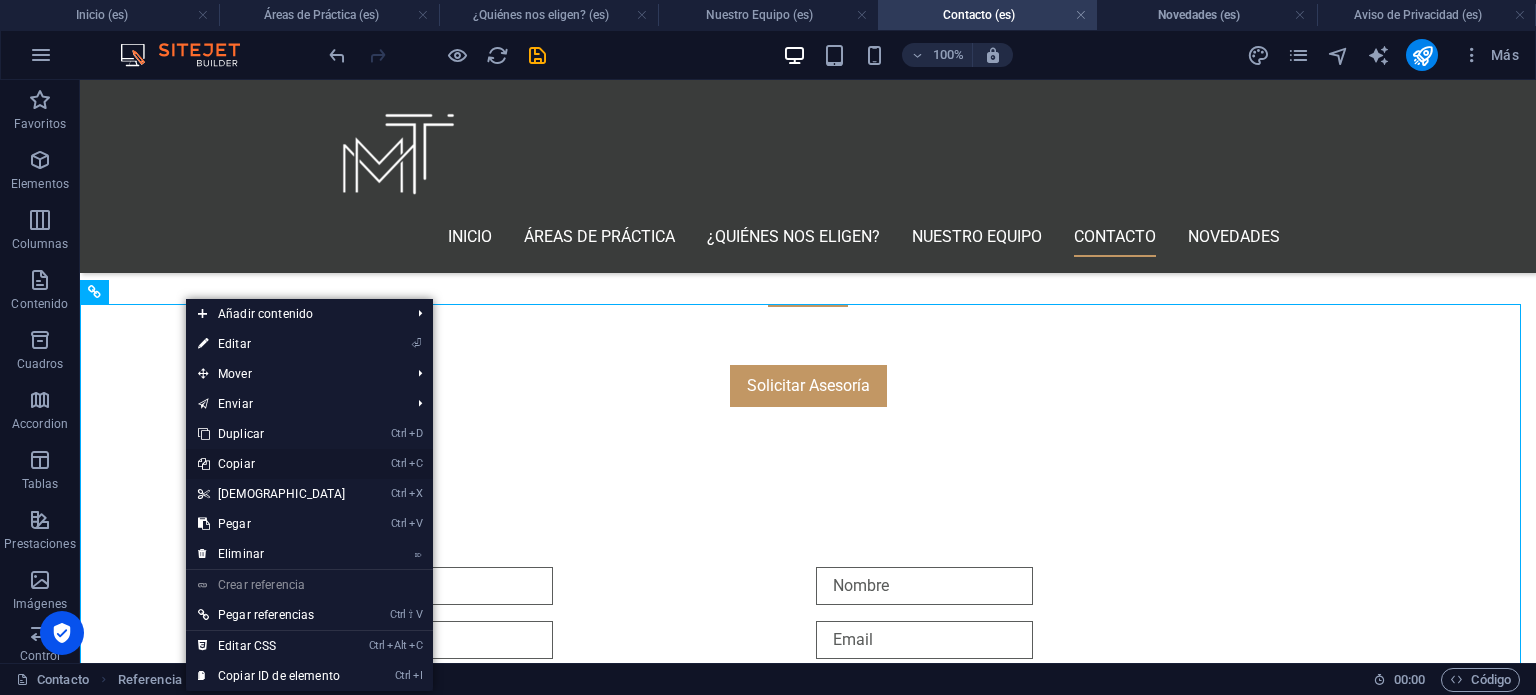 click on "Ctrl C  Copiar" at bounding box center [272, 464] 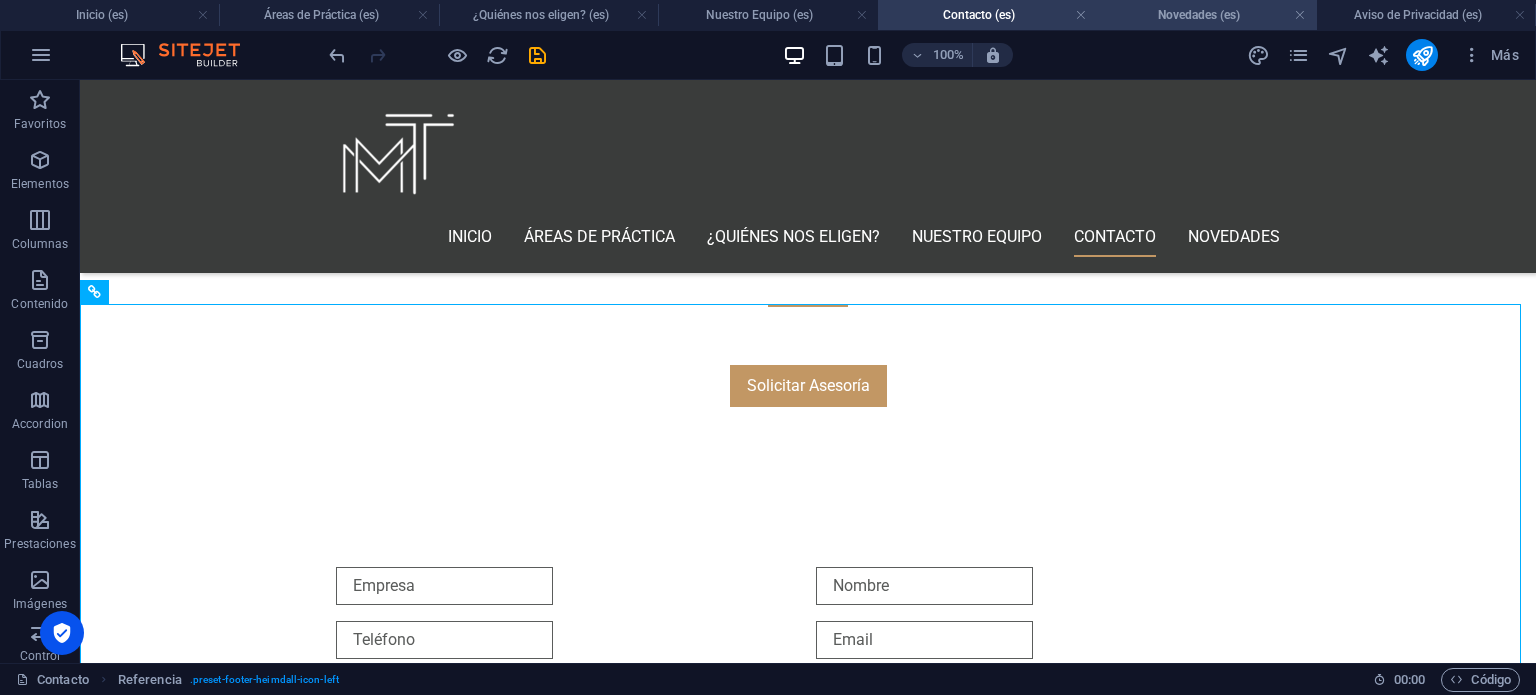 click on "Novedades (es)" at bounding box center [1206, 15] 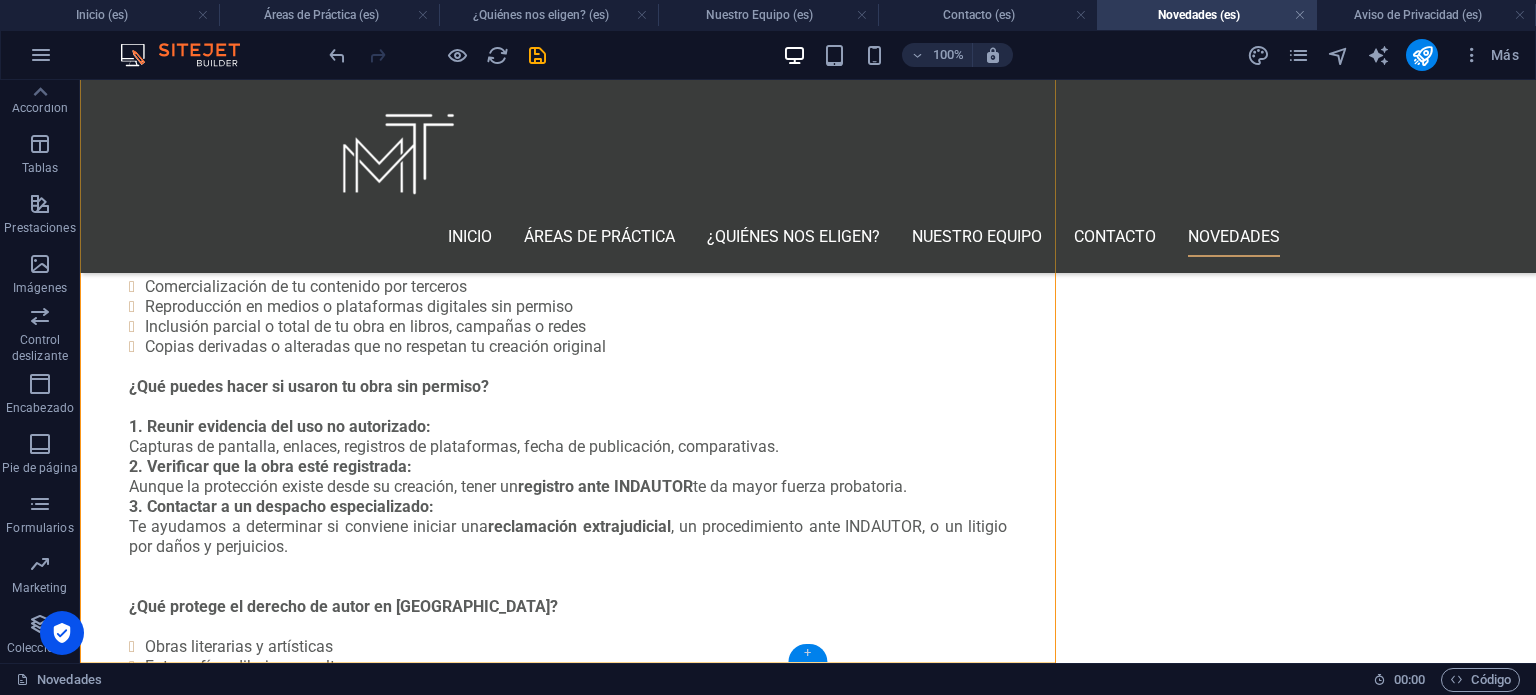 click on "+" at bounding box center (807, 653) 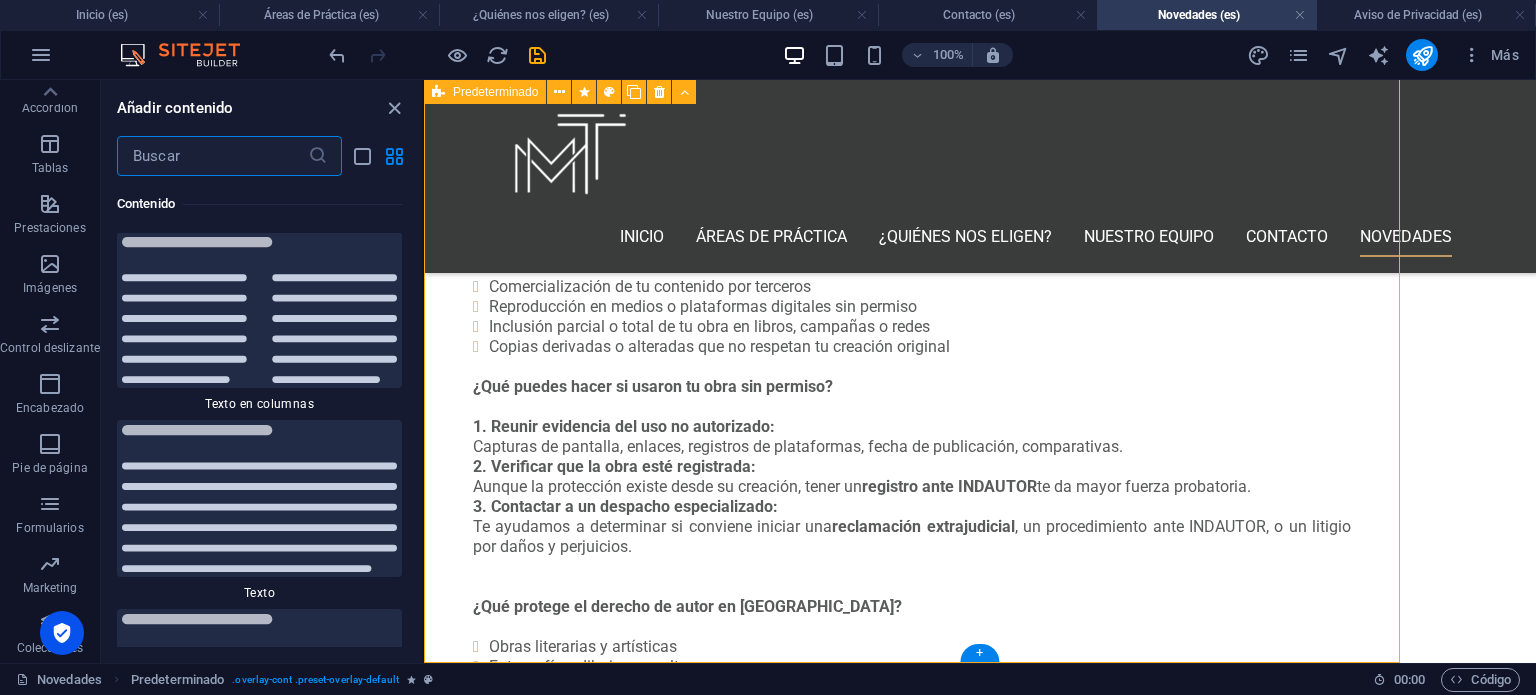 scroll, scrollTop: 6803, scrollLeft: 0, axis: vertical 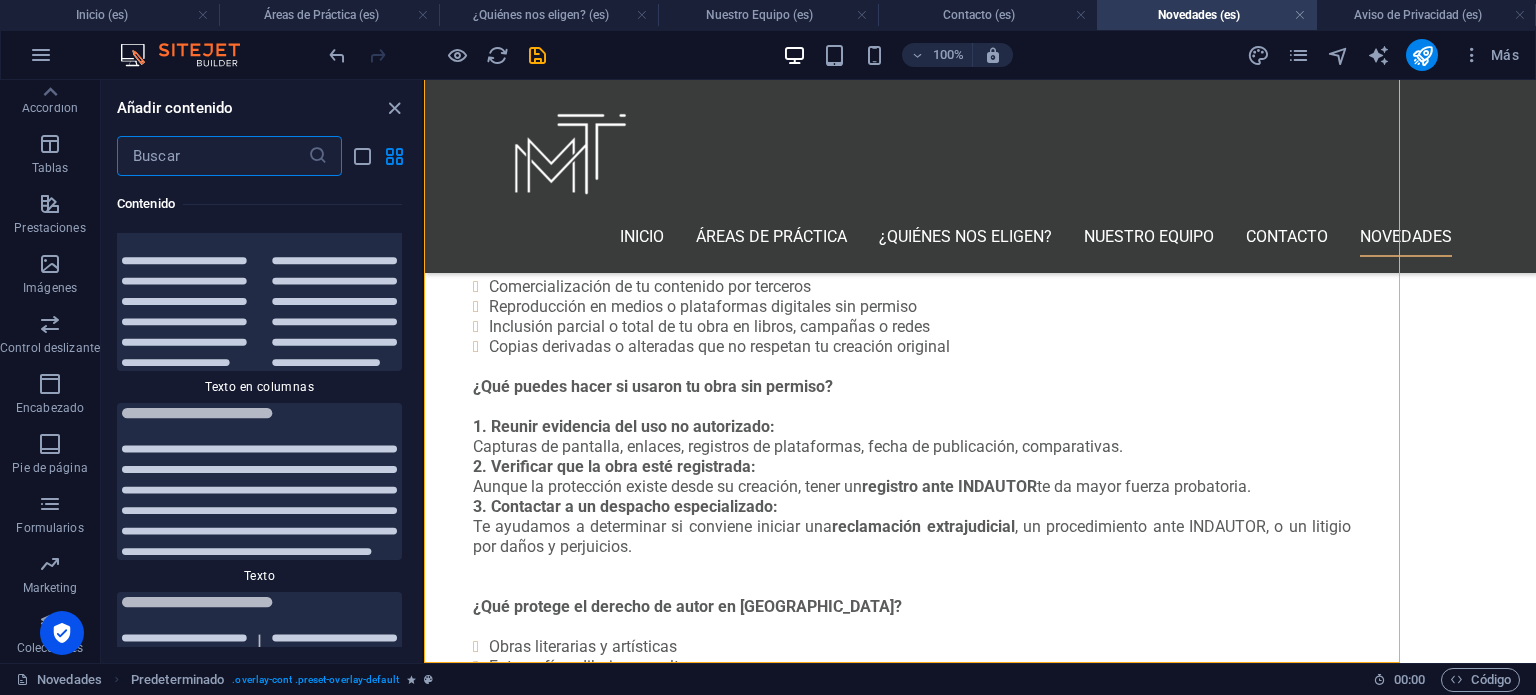 click at bounding box center (212, 156) 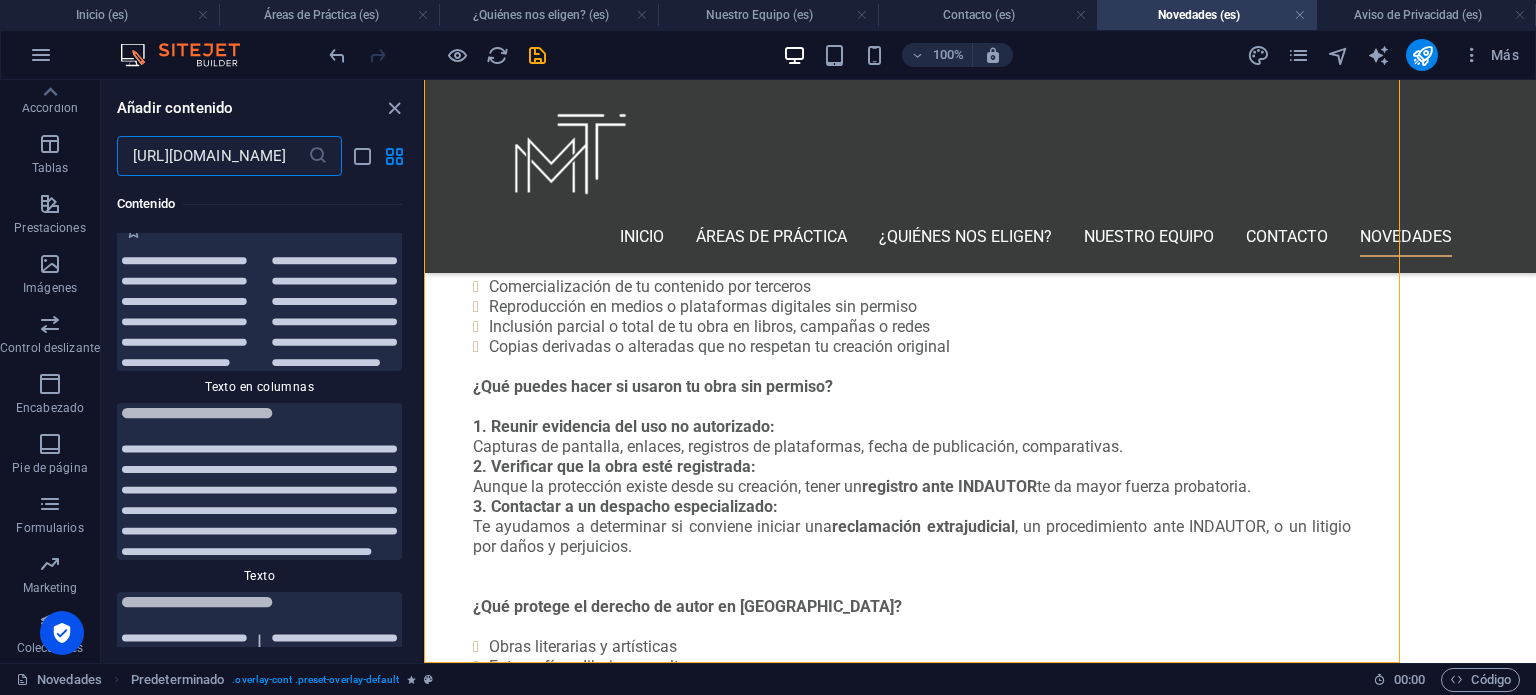 scroll, scrollTop: 0, scrollLeft: 144, axis: horizontal 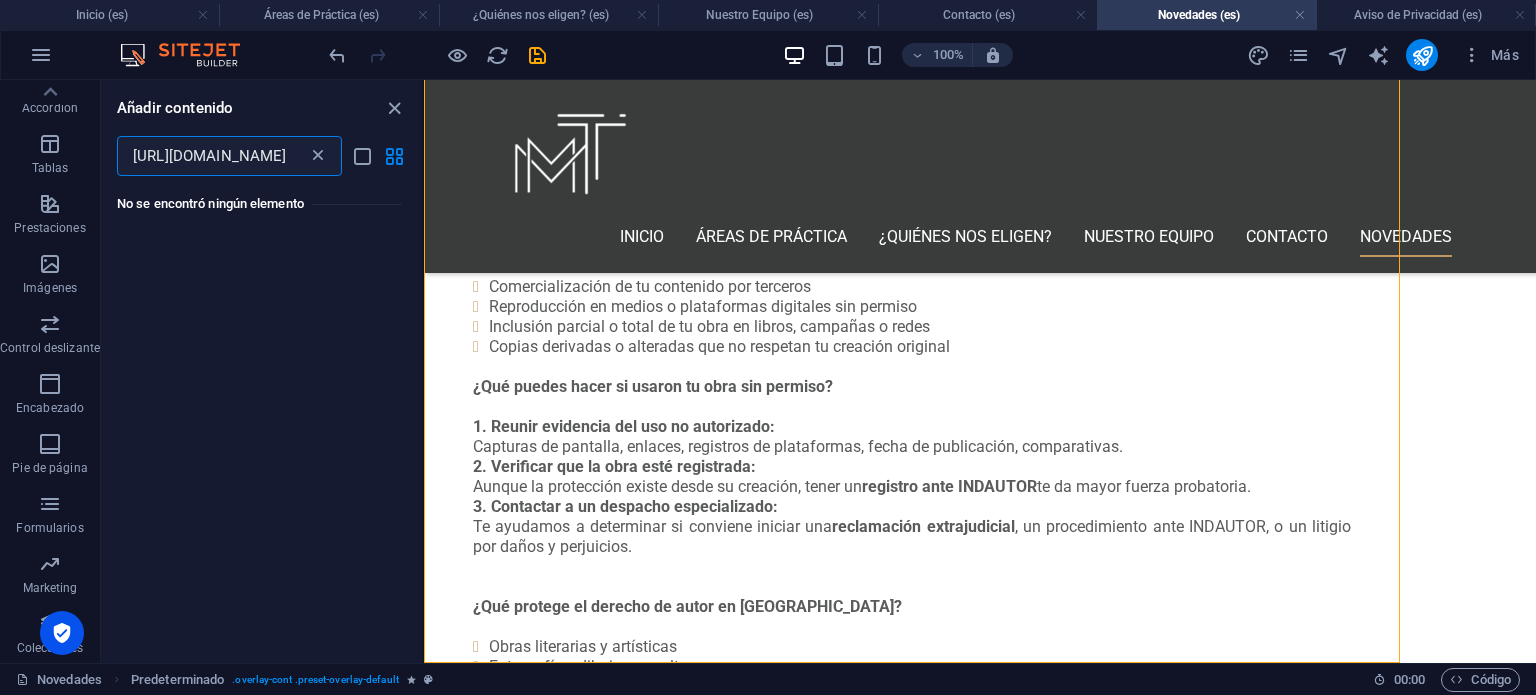 type on "https://vt.tiktok.com/ZSHgY1CdKk92w-dFUJO/" 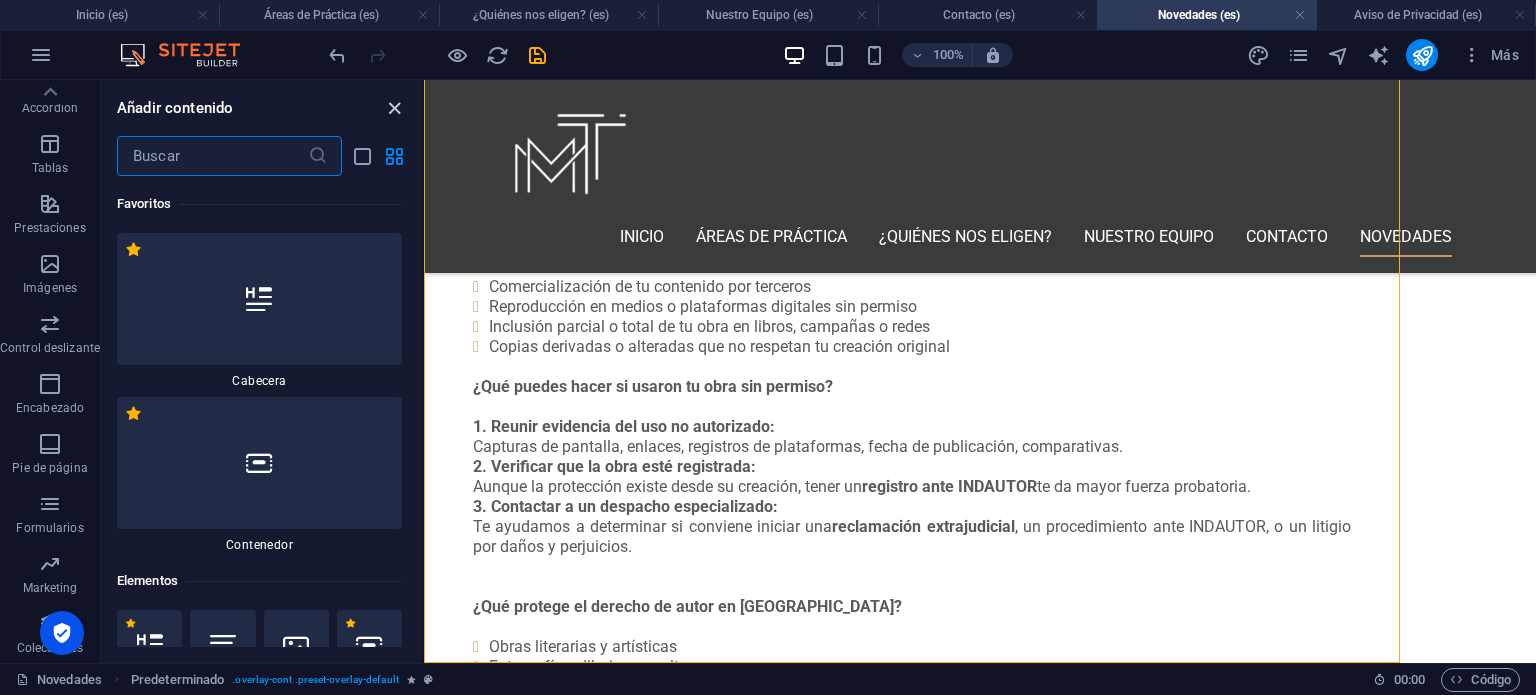 click at bounding box center [394, 108] 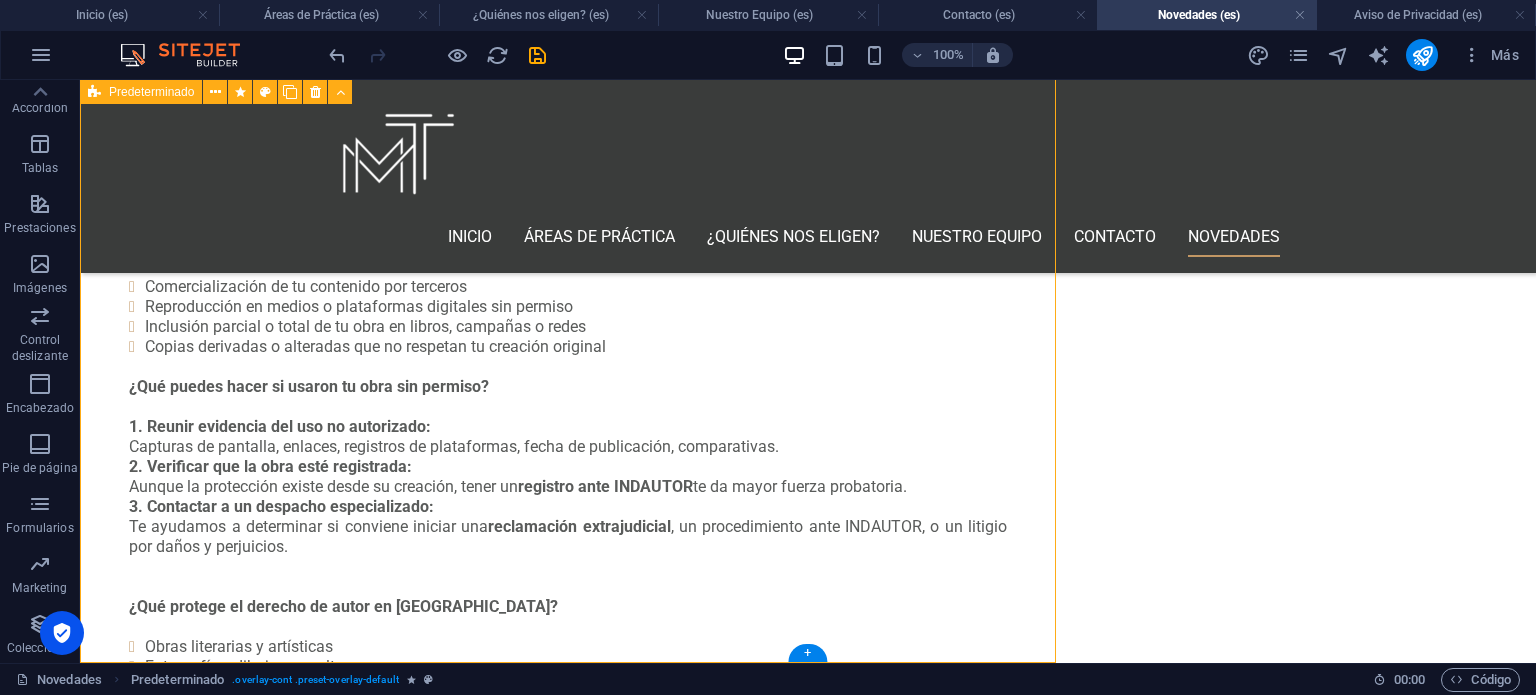 click on "¿Qué hacer si una empresa o persona usa tu obra sin permiso? La creación intelectual —ya sea una canción, libro, ilustración, guion, diseño o fotografía— está protegida por la ley. Sin embargo, en la práctica, es común que estas obras sean copiadas, compartidas o explotadas sin autorización del autor. En  Maceo Torres & Asociados , defendemos los derechos de autores y creadores frente al uso indebido de sus obras y orientamos el proceso para actuar legalmente. ¿Qué constituye una violación a los derechos de autor? Una obra está protegida desde el momento en que se crea. Sin embargo, hay infracciones frecuentes como: Uso de tu obra  sin autorización o sin mención de autoría Comercialización de tu contenido por terceros Reproducción en medios o plataformas digitales sin permiso Inclusión parcial o total de tu obra en libros, campañas o redes Copias derivadas o alteradas que no respetan tu creación original ¿Qué puedes hacer si usaron tu obra sin permiso?   registro ante INDAUTOR" at bounding box center [568, 632] 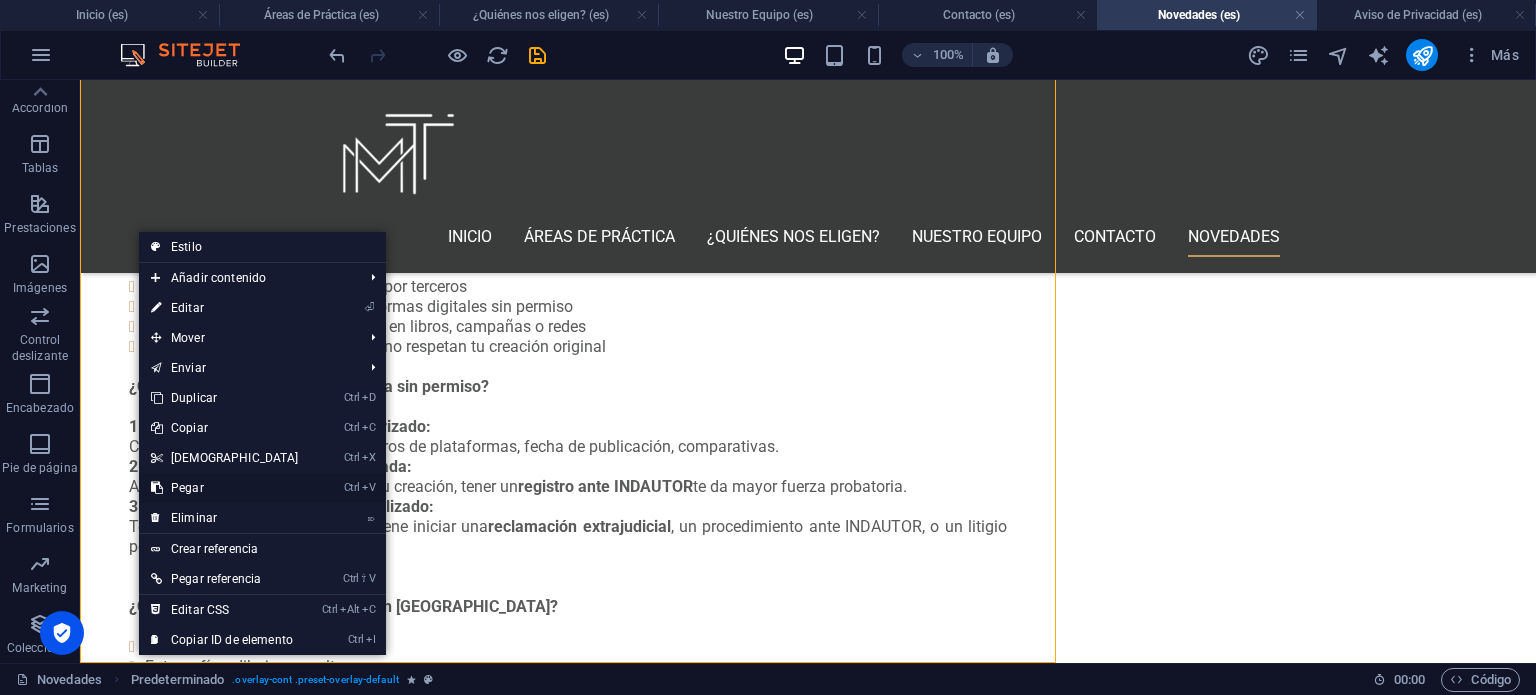 click on "Ctrl V  Pegar" at bounding box center [225, 488] 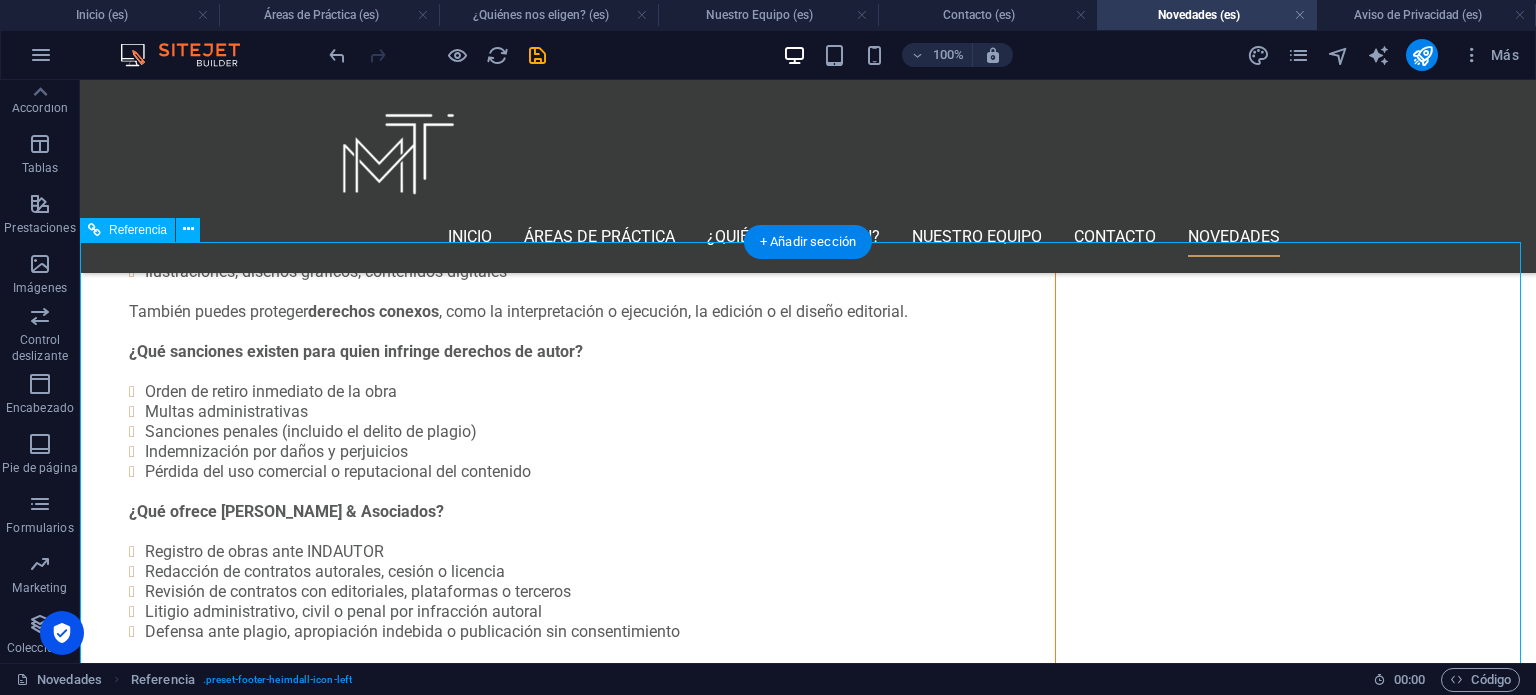 scroll, scrollTop: 9358, scrollLeft: 0, axis: vertical 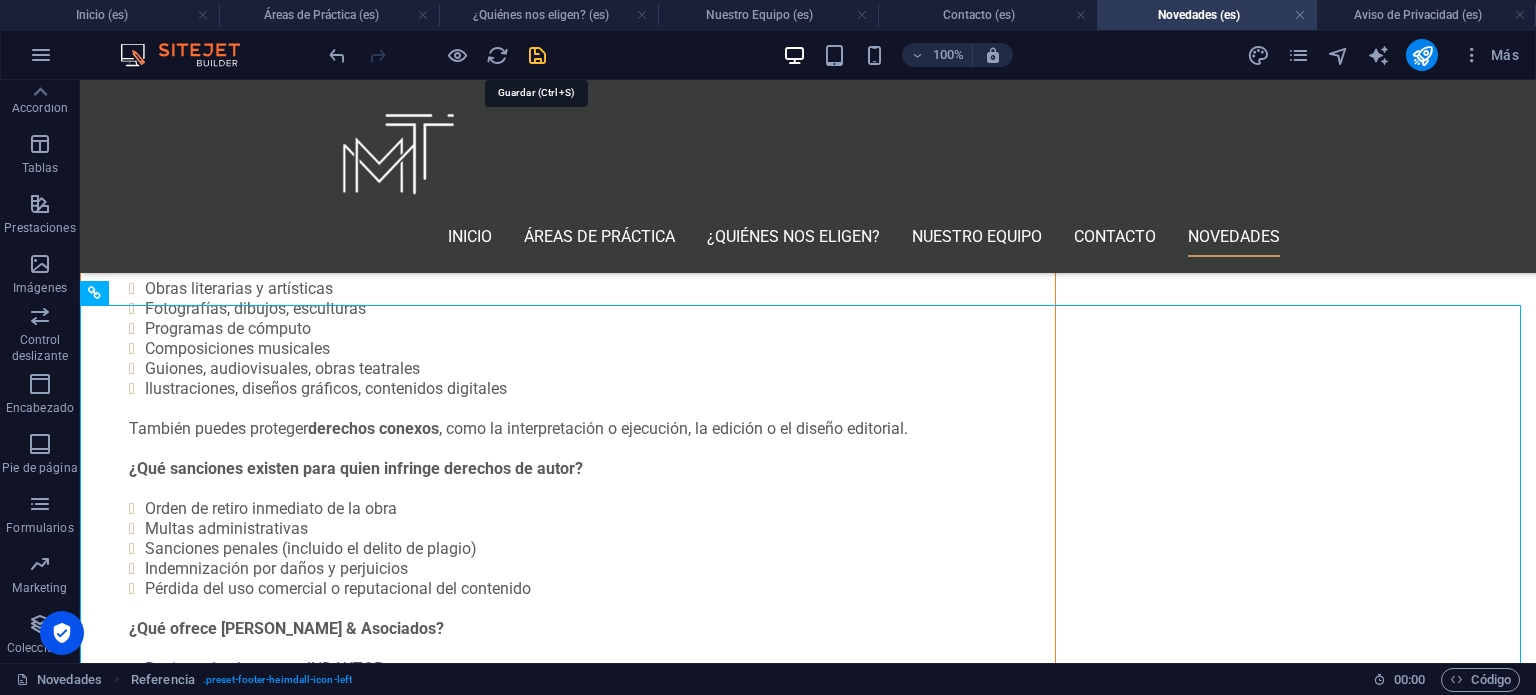 click at bounding box center (537, 55) 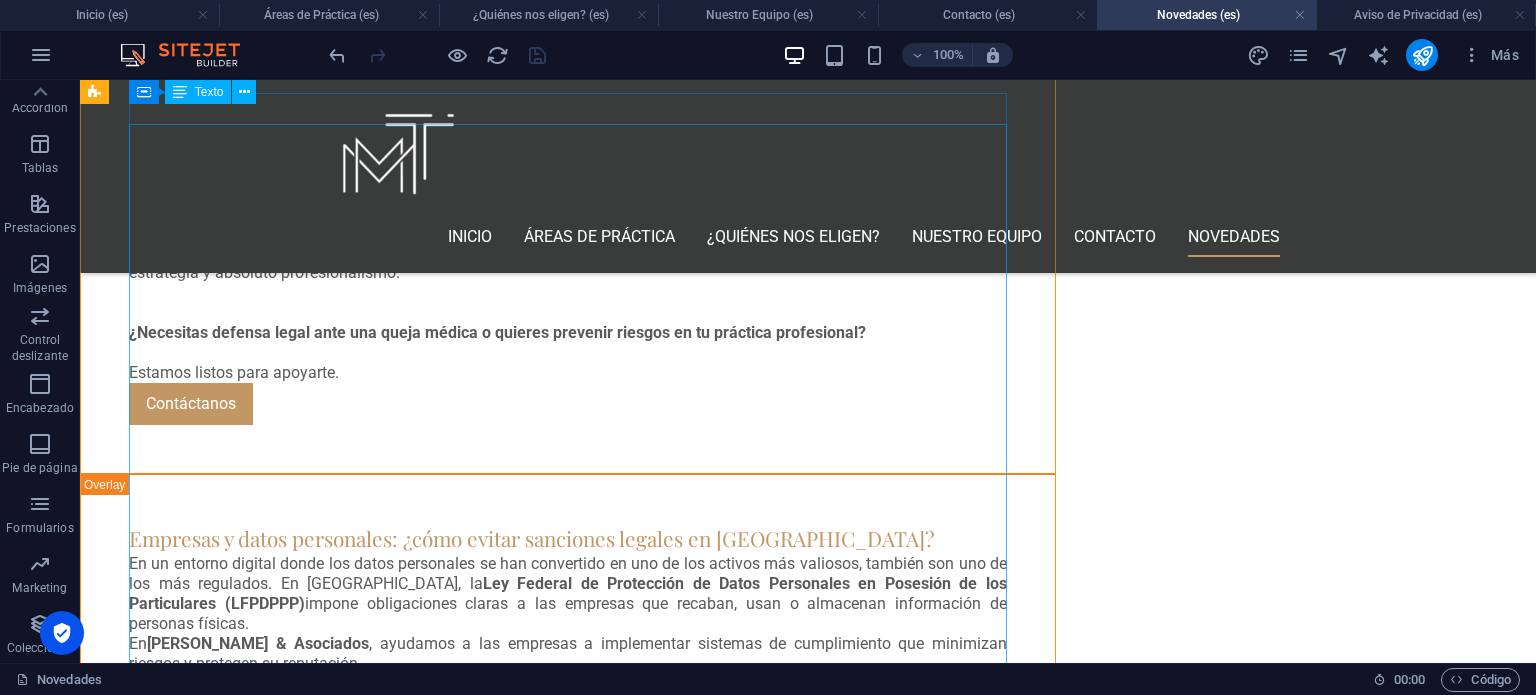 scroll, scrollTop: 6958, scrollLeft: 0, axis: vertical 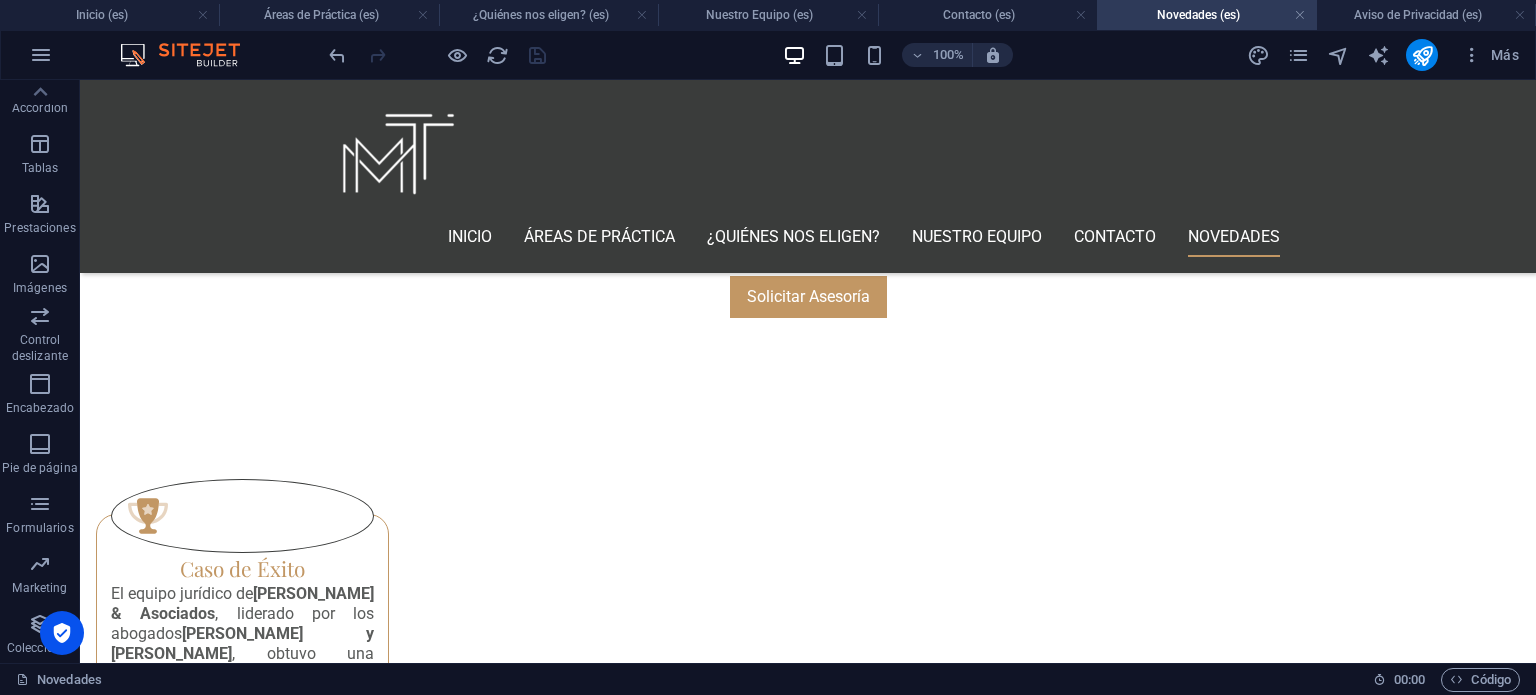 drag, startPoint x: 1535, startPoint y: 113, endPoint x: 1615, endPoint y: 152, distance: 89 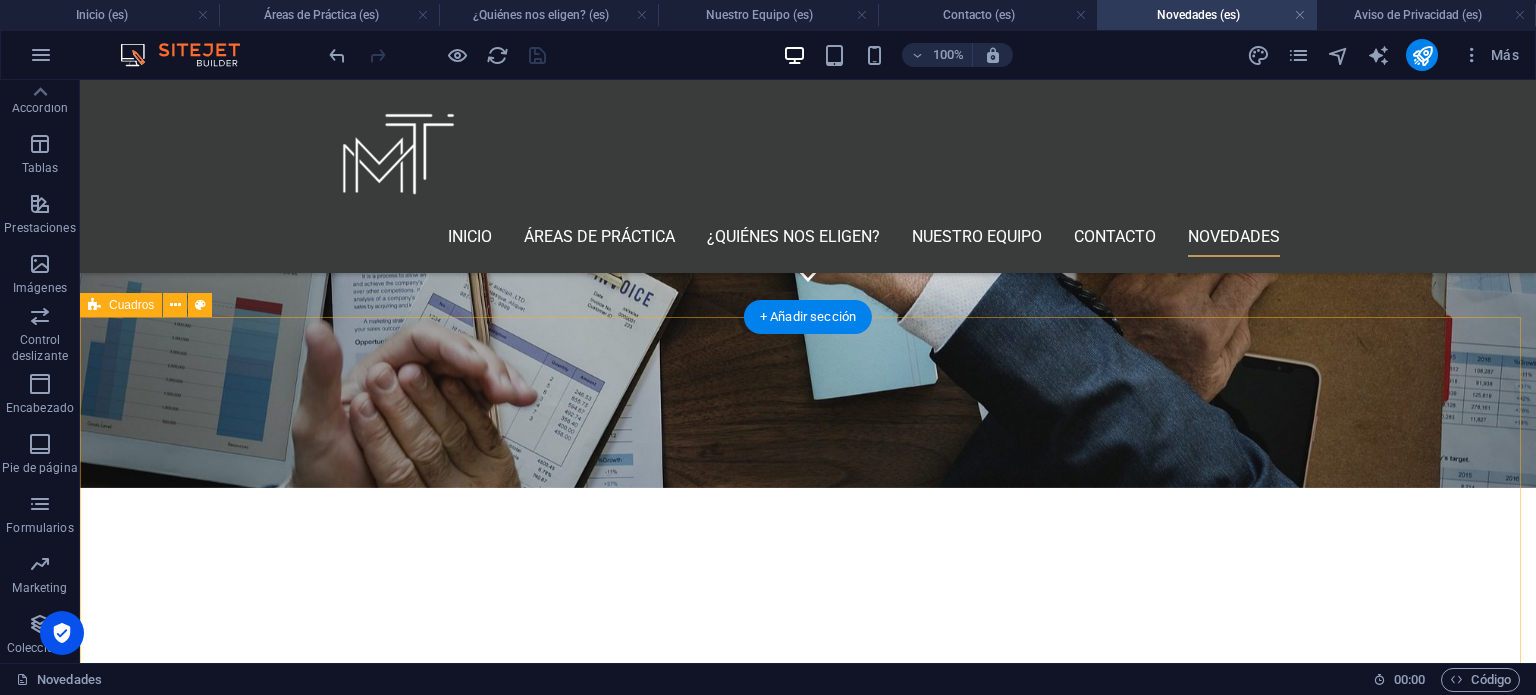 scroll, scrollTop: 442, scrollLeft: 0, axis: vertical 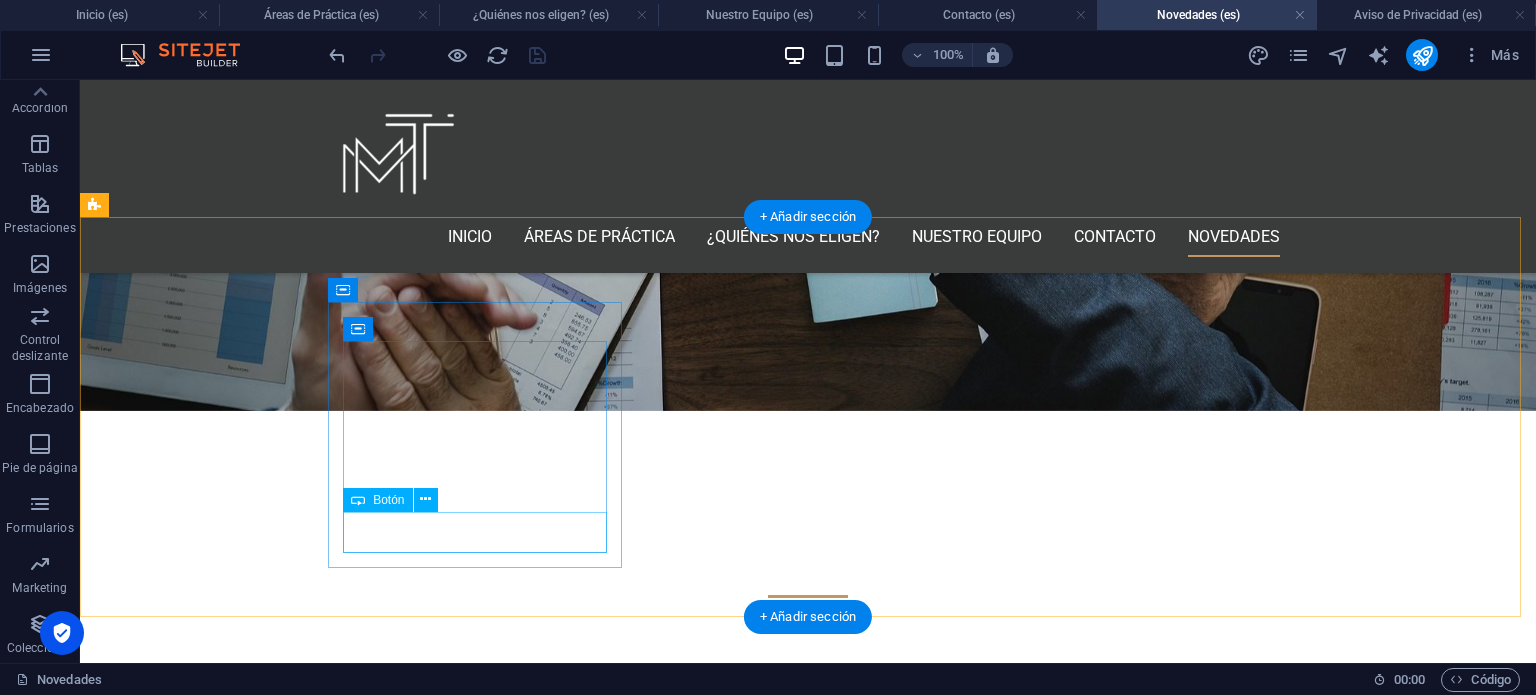click on "Ver más" at bounding box center [242, 1165] 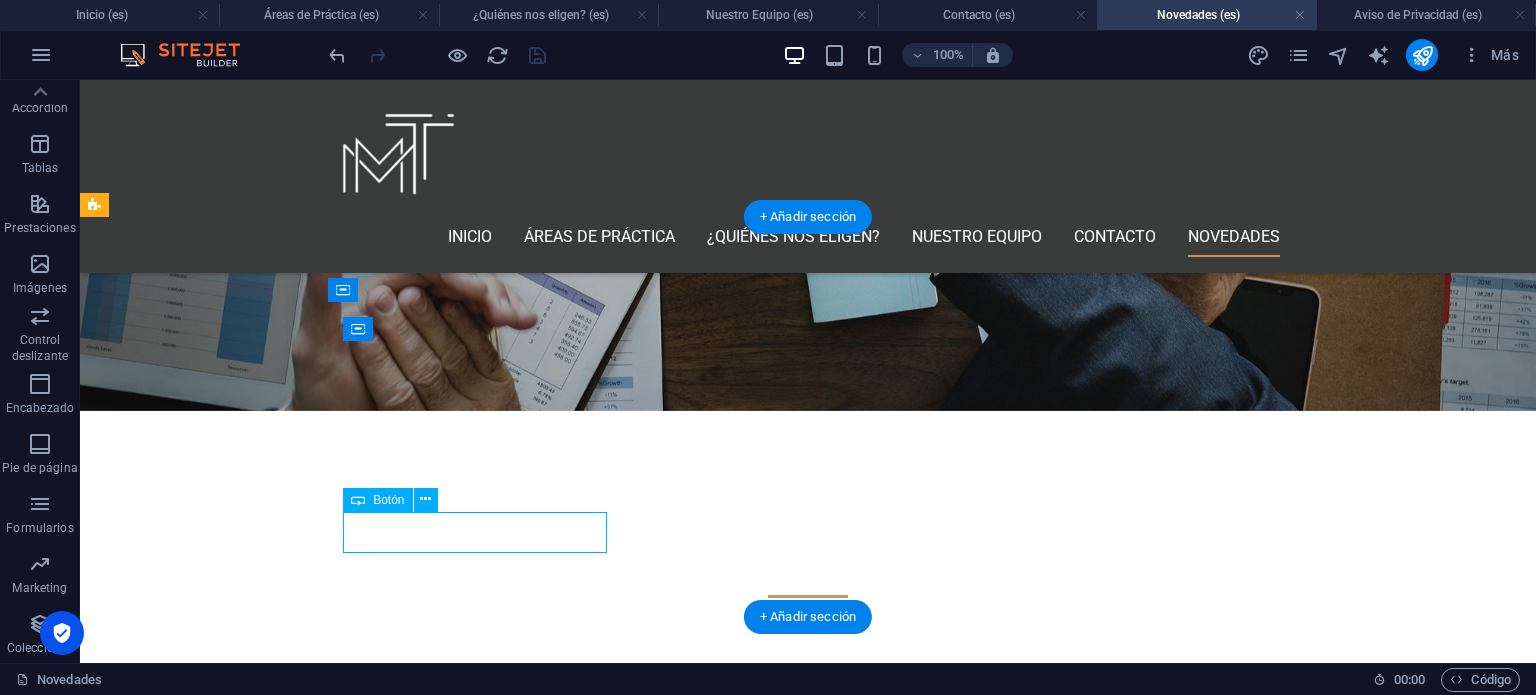 click on "Ver más" at bounding box center (242, 1165) 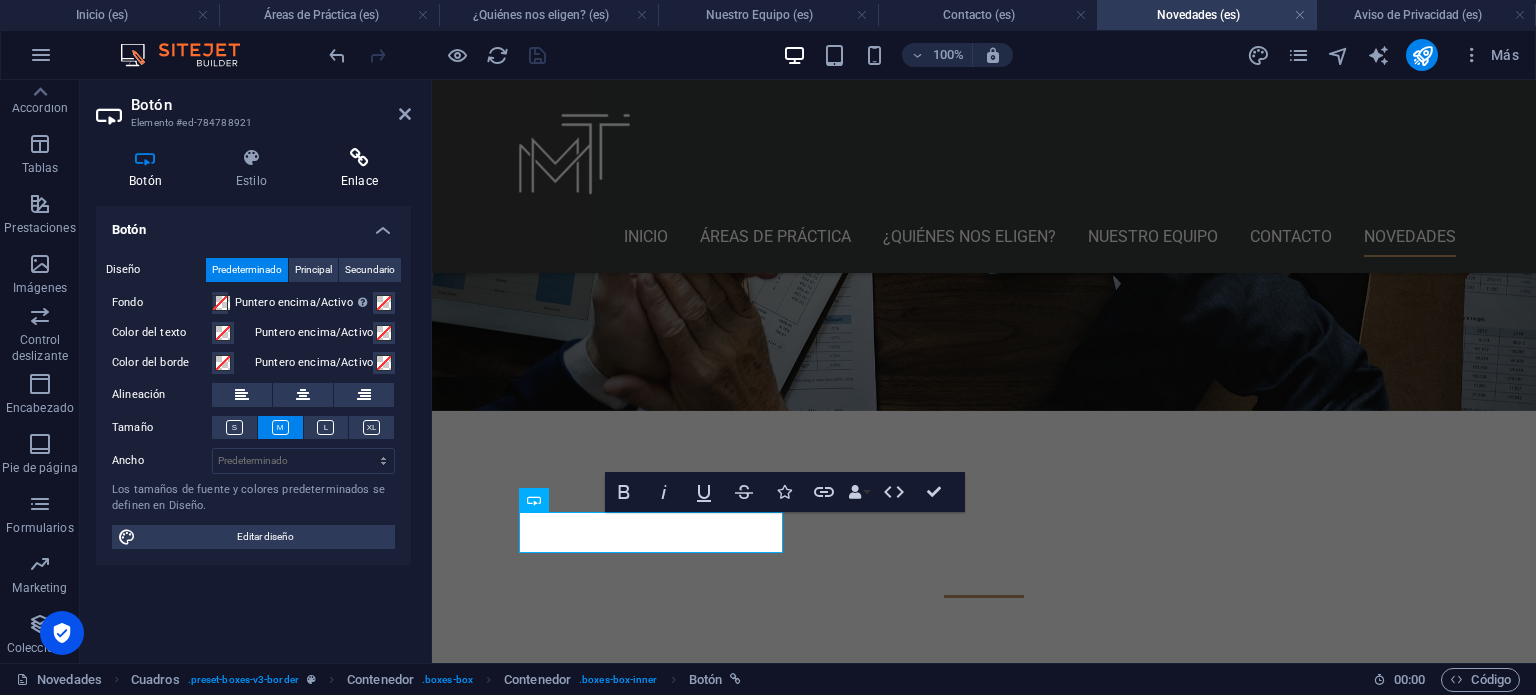 click at bounding box center (359, 158) 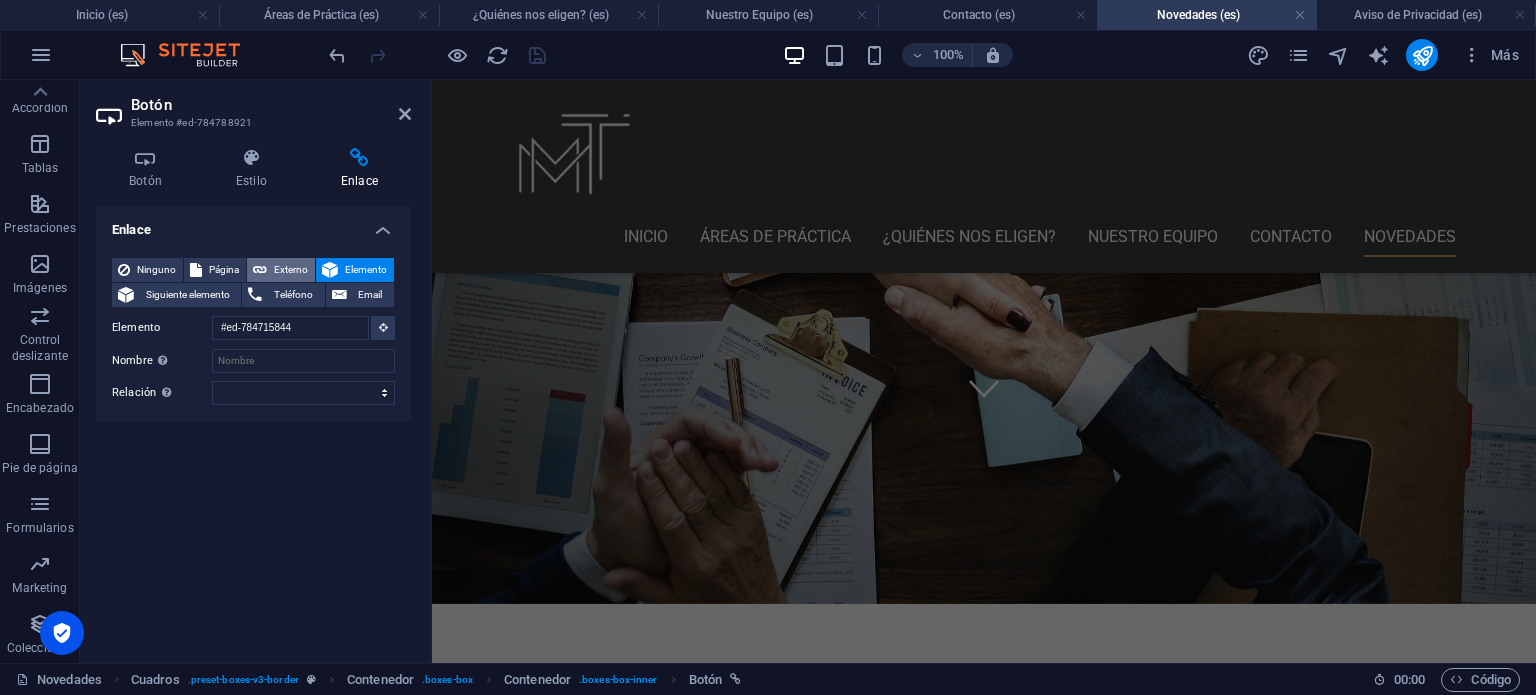 click at bounding box center (260, 270) 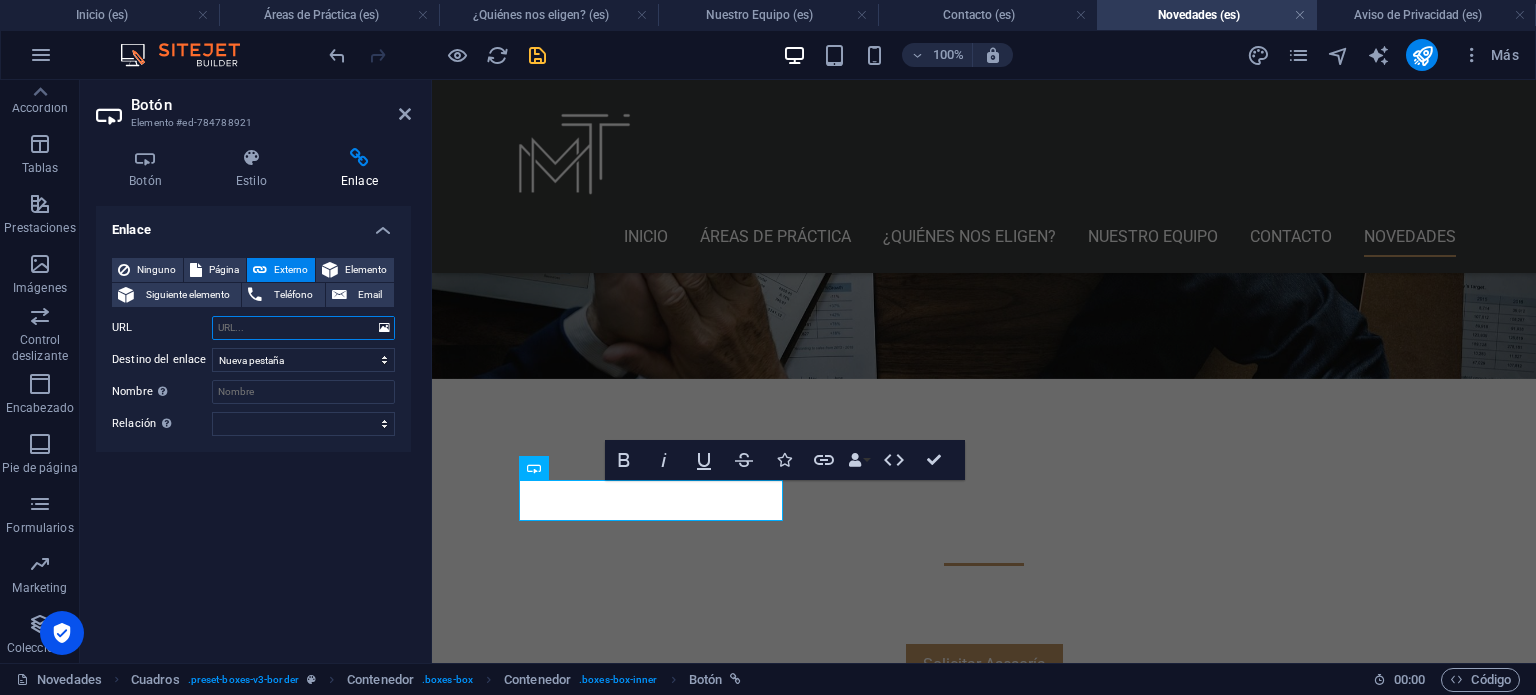 scroll, scrollTop: 604, scrollLeft: 0, axis: vertical 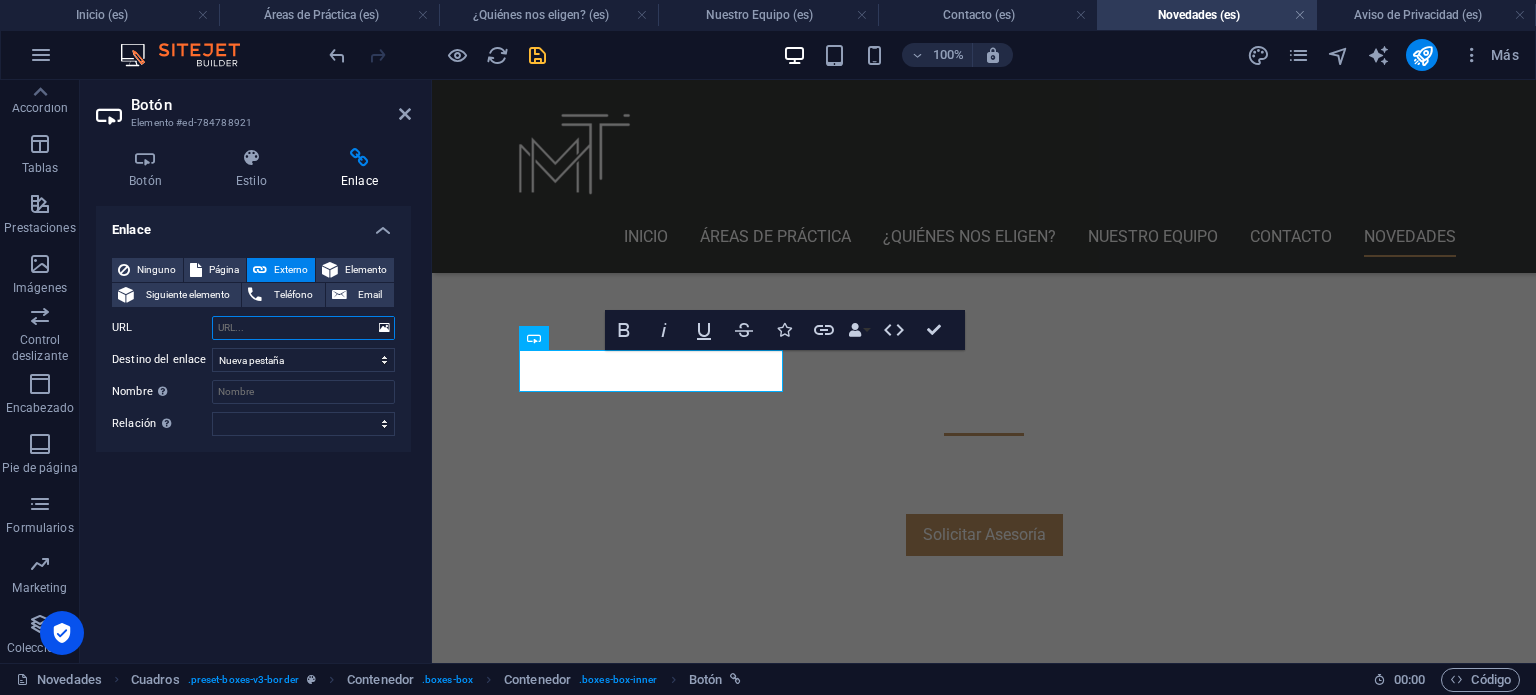 click on "URL" at bounding box center (303, 328) 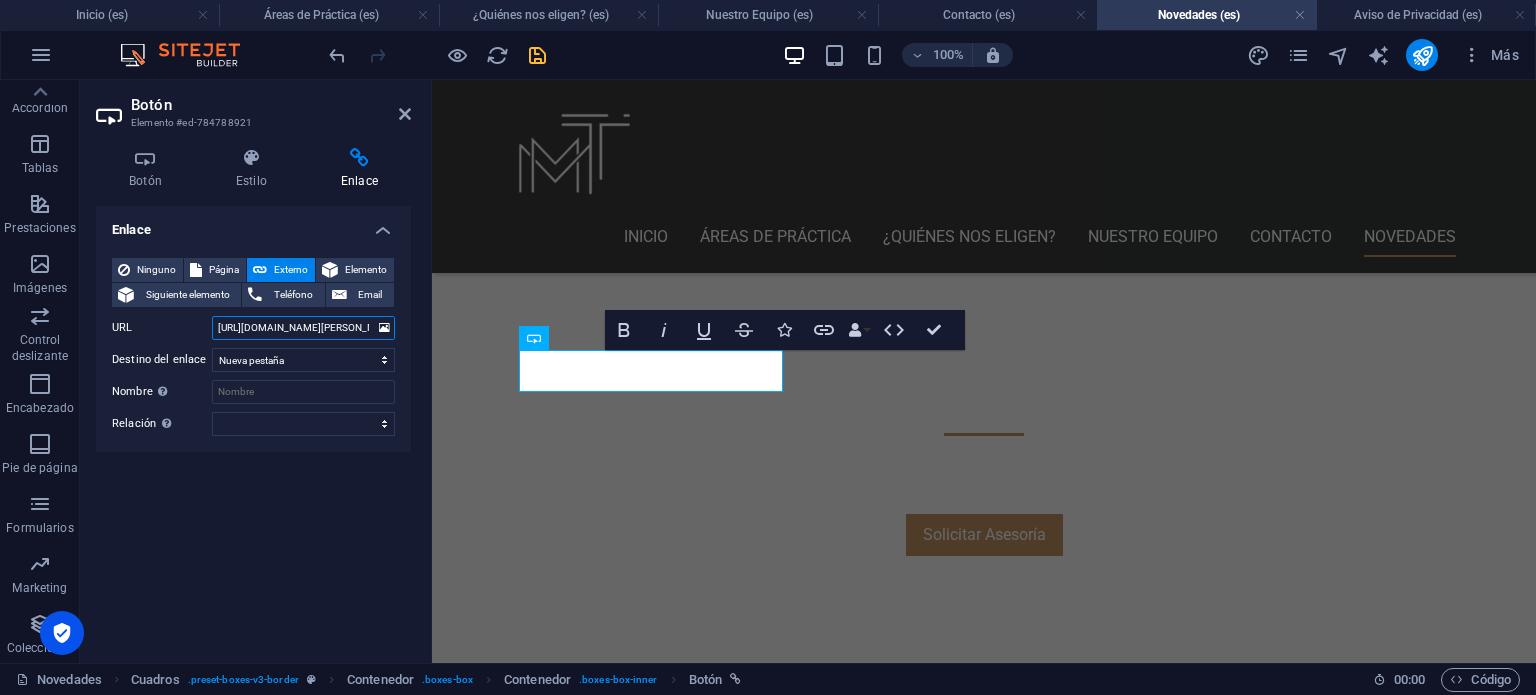 scroll, scrollTop: 0, scrollLeft: 816, axis: horizontal 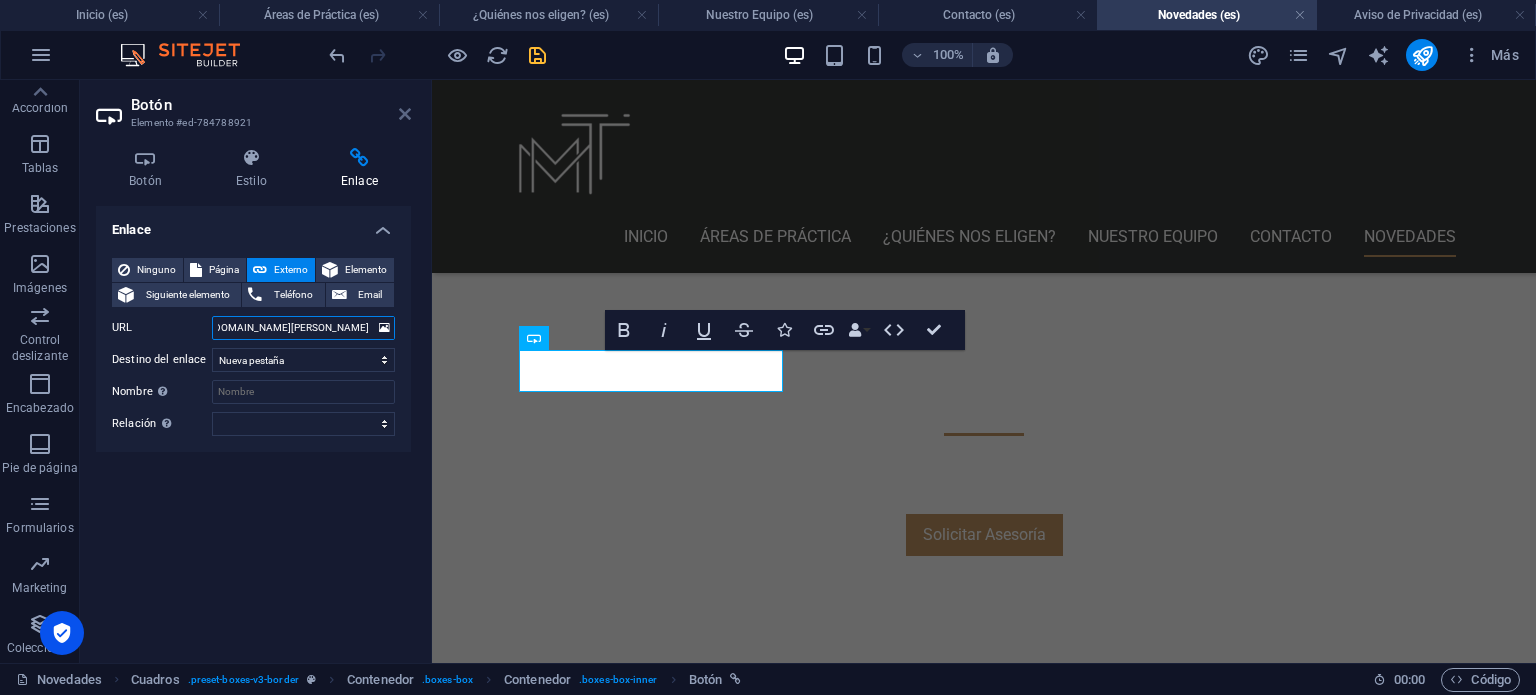 type on "https://dineromasnegocios.com/maceo-torres-y-asociados/?fbclid=IwY2xjawLeVQBleHRuA2FlbQIxMQABHlSMSWrrgXIqmWlhb9BDKdmA9oc1qTKWEGAvZbIP9bz2w_z62o7HqSdTpHrO_aem_vnj0cuZSfVimozYR287paw" 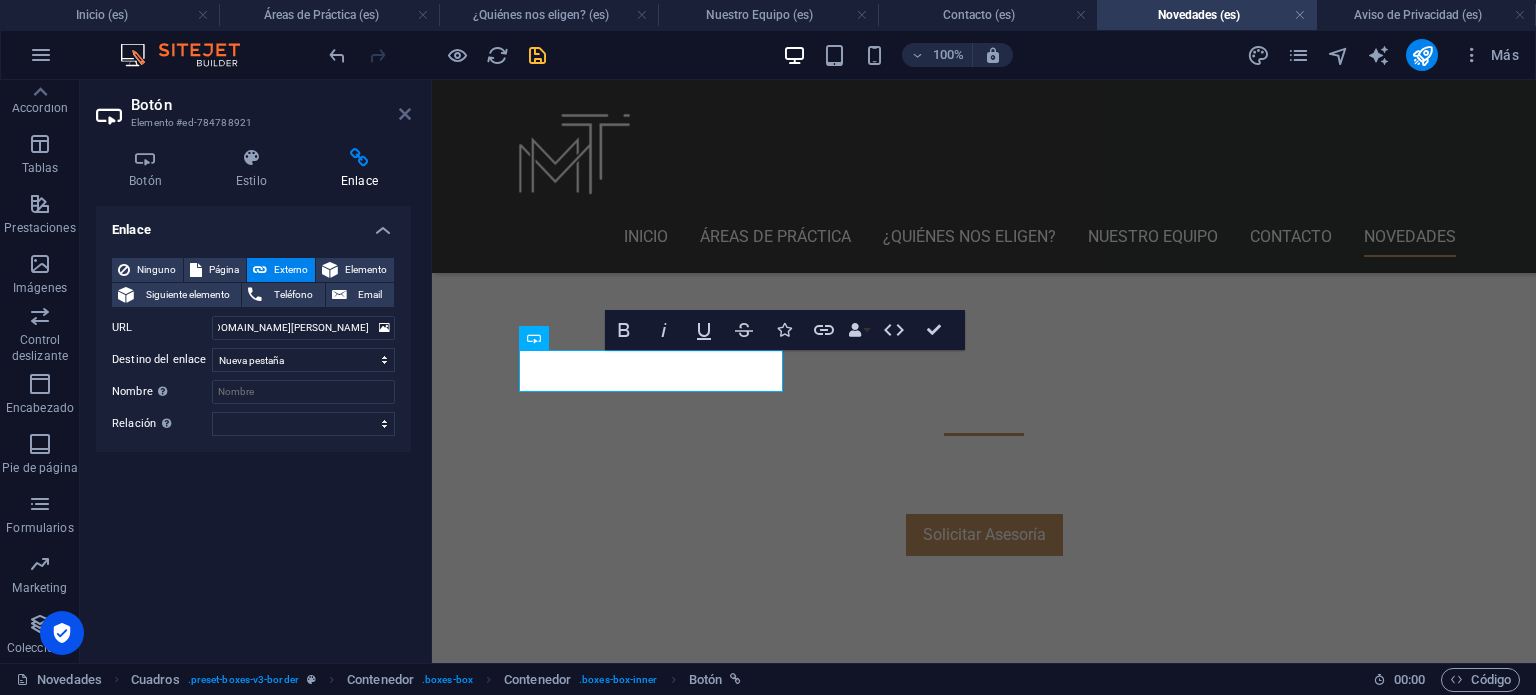scroll, scrollTop: 0, scrollLeft: 0, axis: both 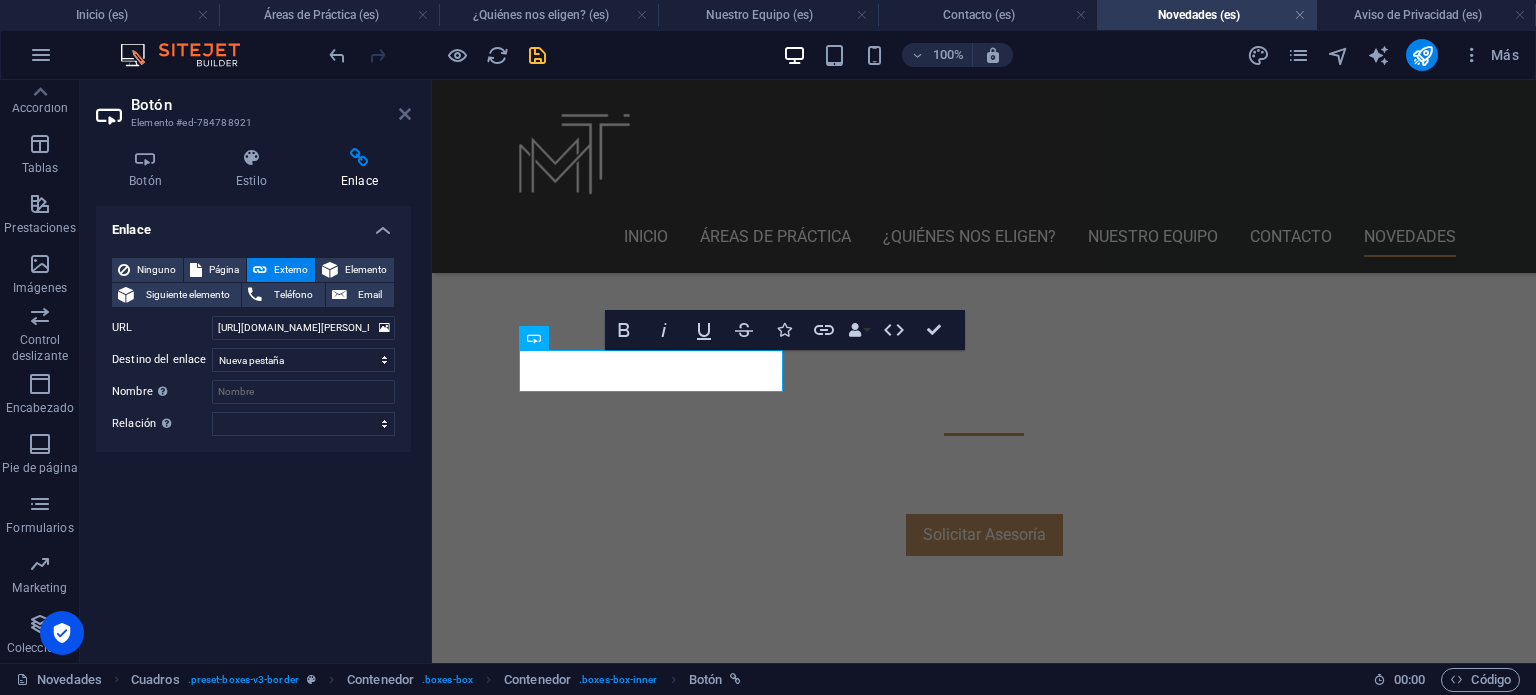 click at bounding box center [405, 114] 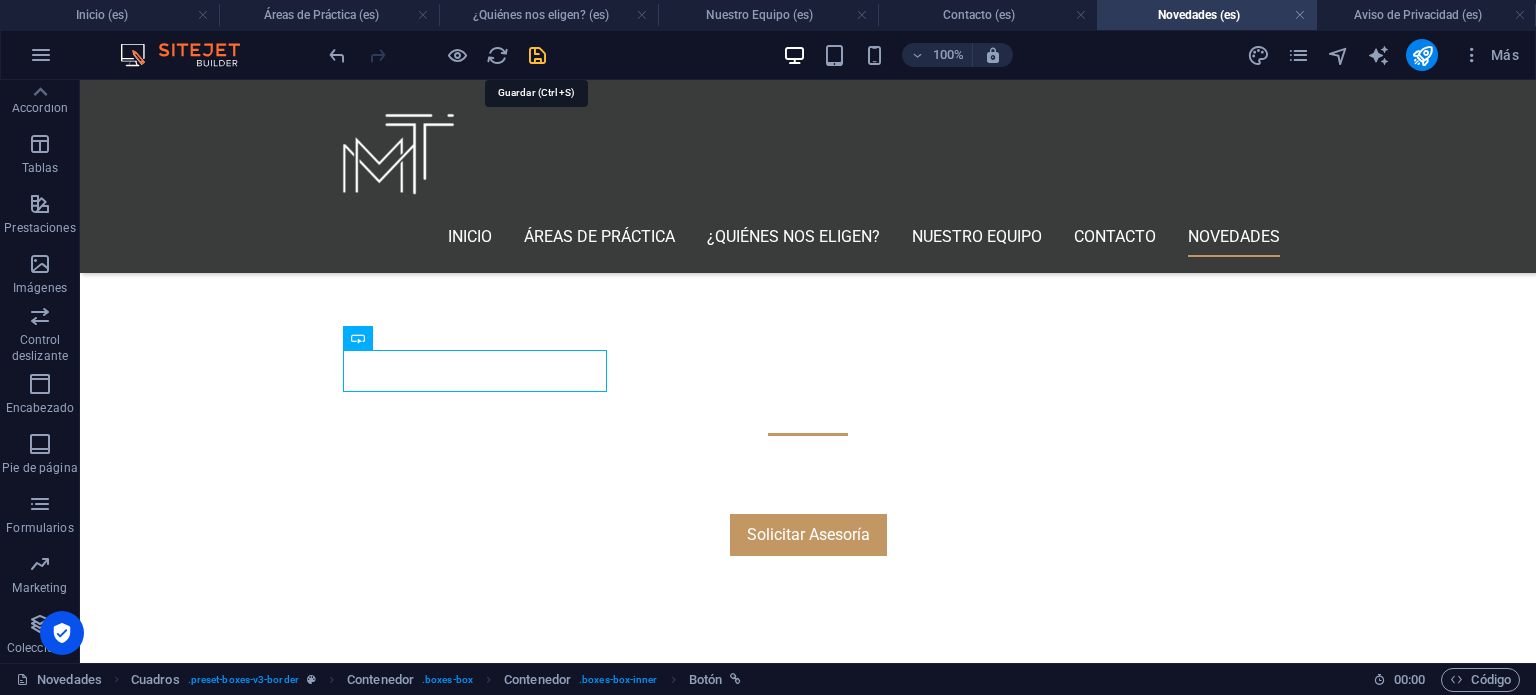 click at bounding box center [537, 55] 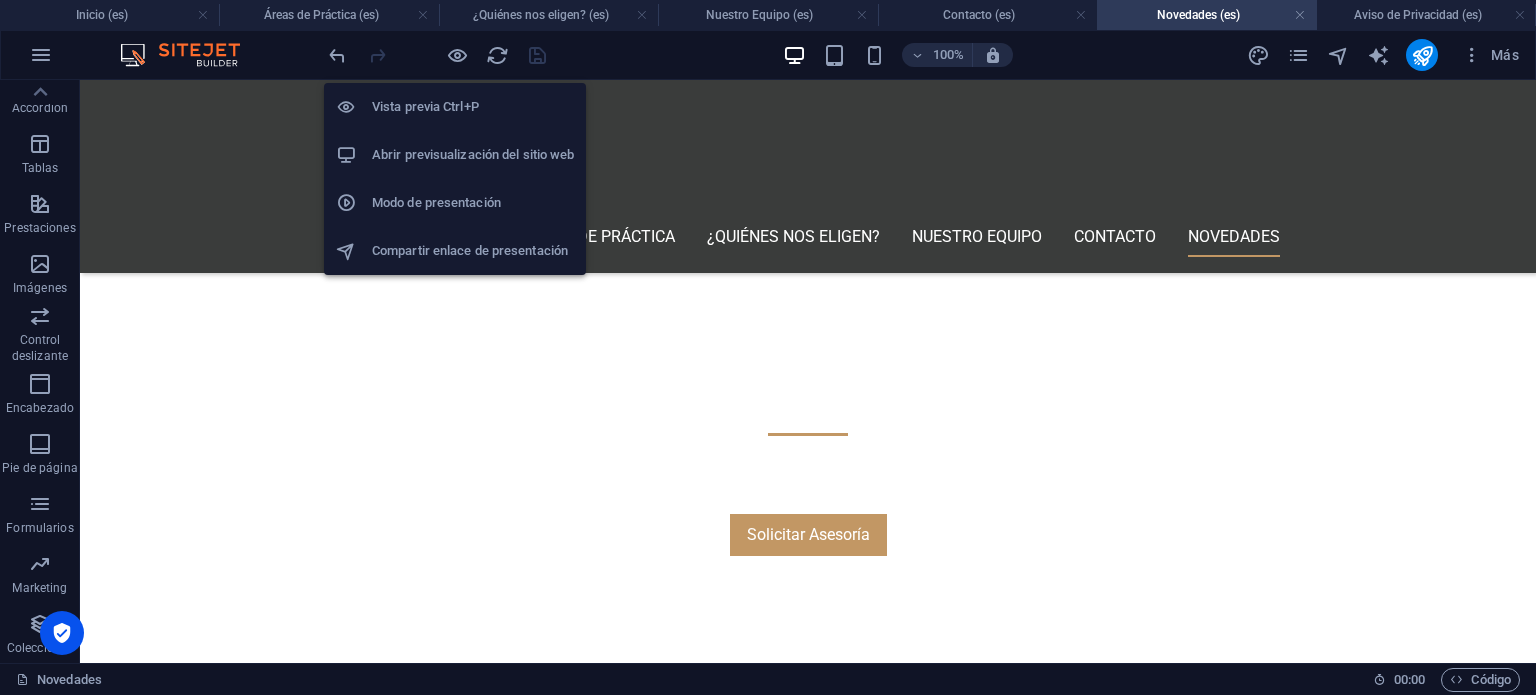 click on "Abrir previsualización del sitio web" at bounding box center [473, 155] 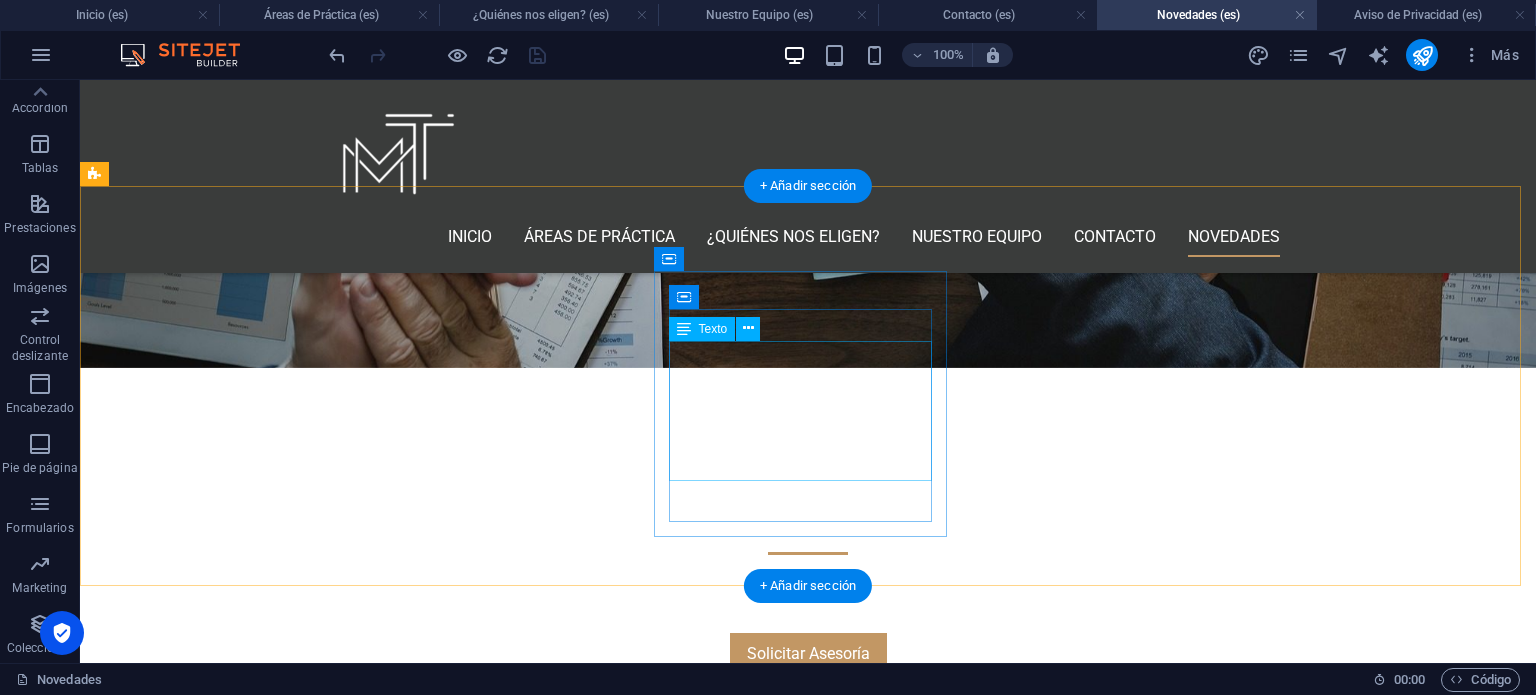 scroll, scrollTop: 504, scrollLeft: 0, axis: vertical 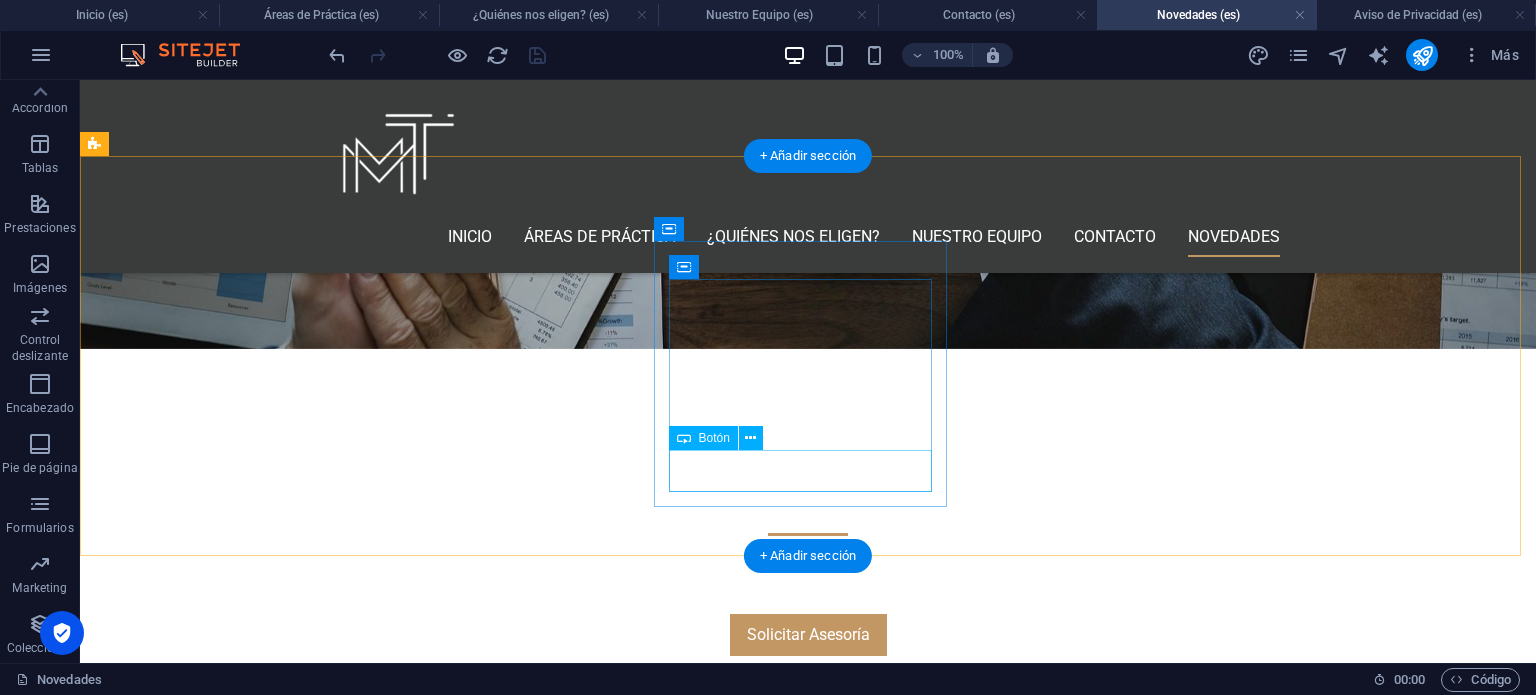 click on "Ver más" at bounding box center (242, 1422) 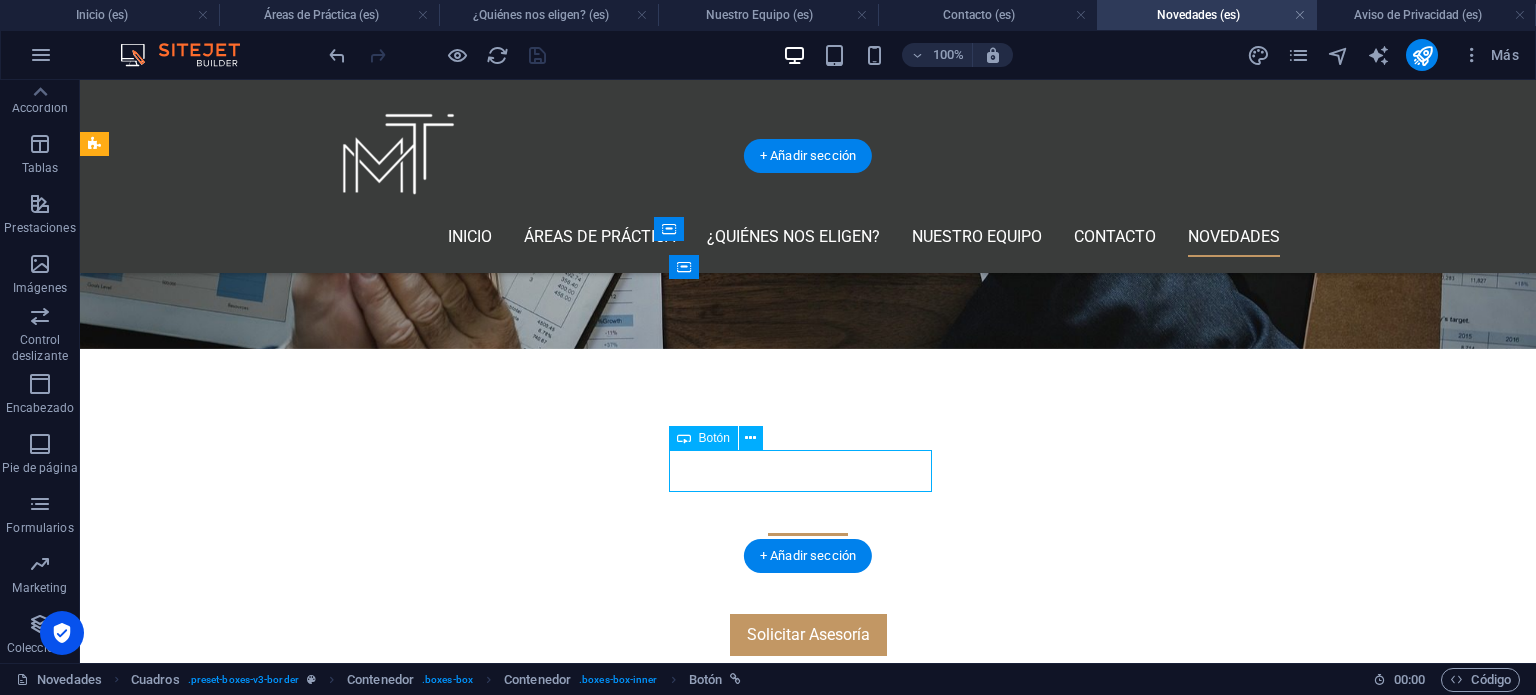 click on "Ver más" at bounding box center (242, 1422) 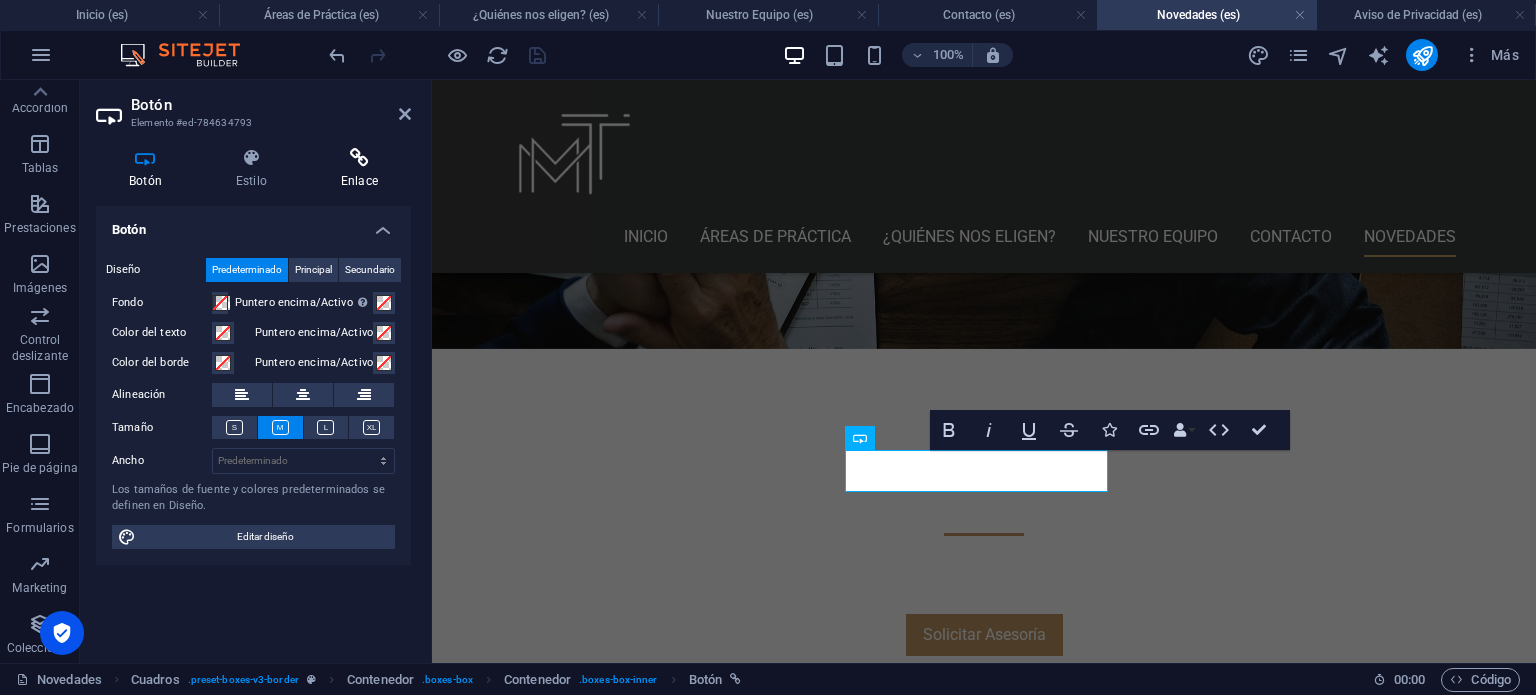 click on "Enlace" at bounding box center [359, 169] 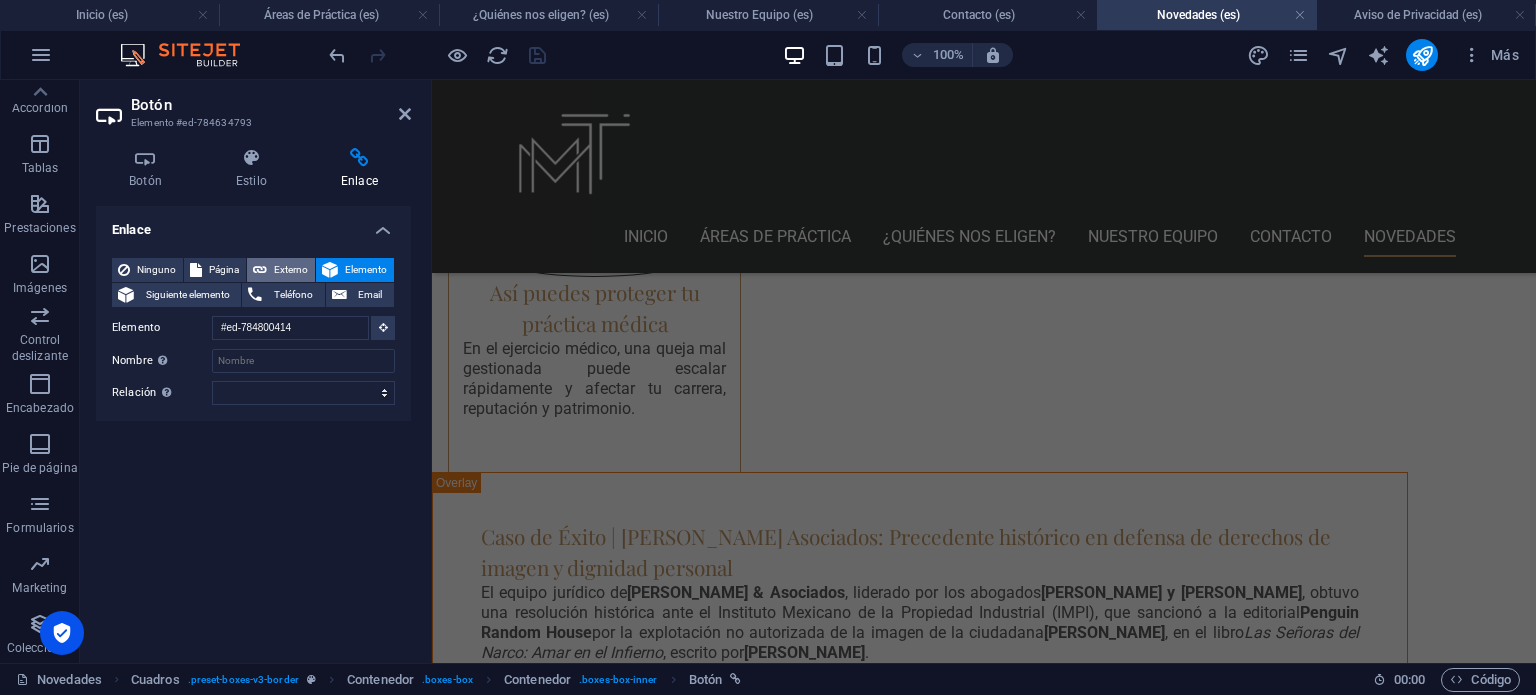 scroll, scrollTop: 311, scrollLeft: 0, axis: vertical 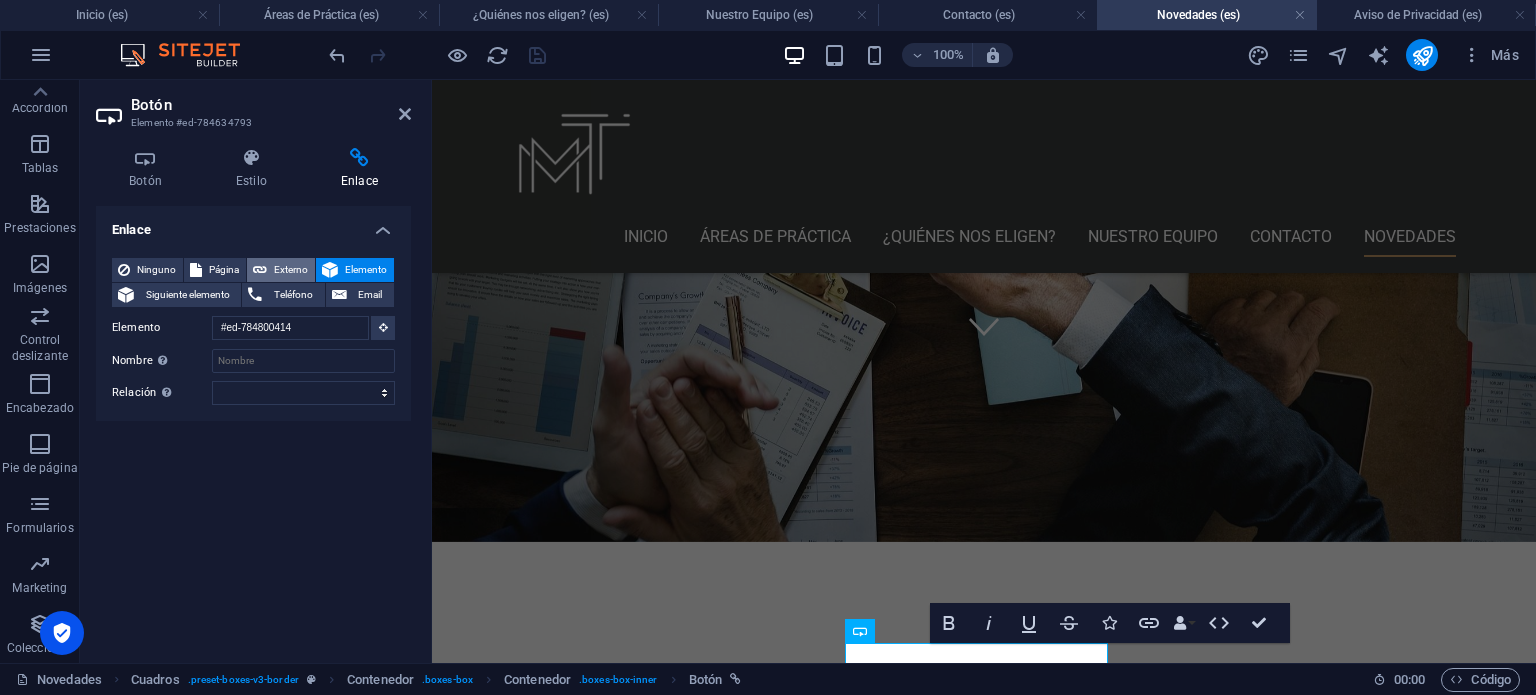 click at bounding box center [260, 270] 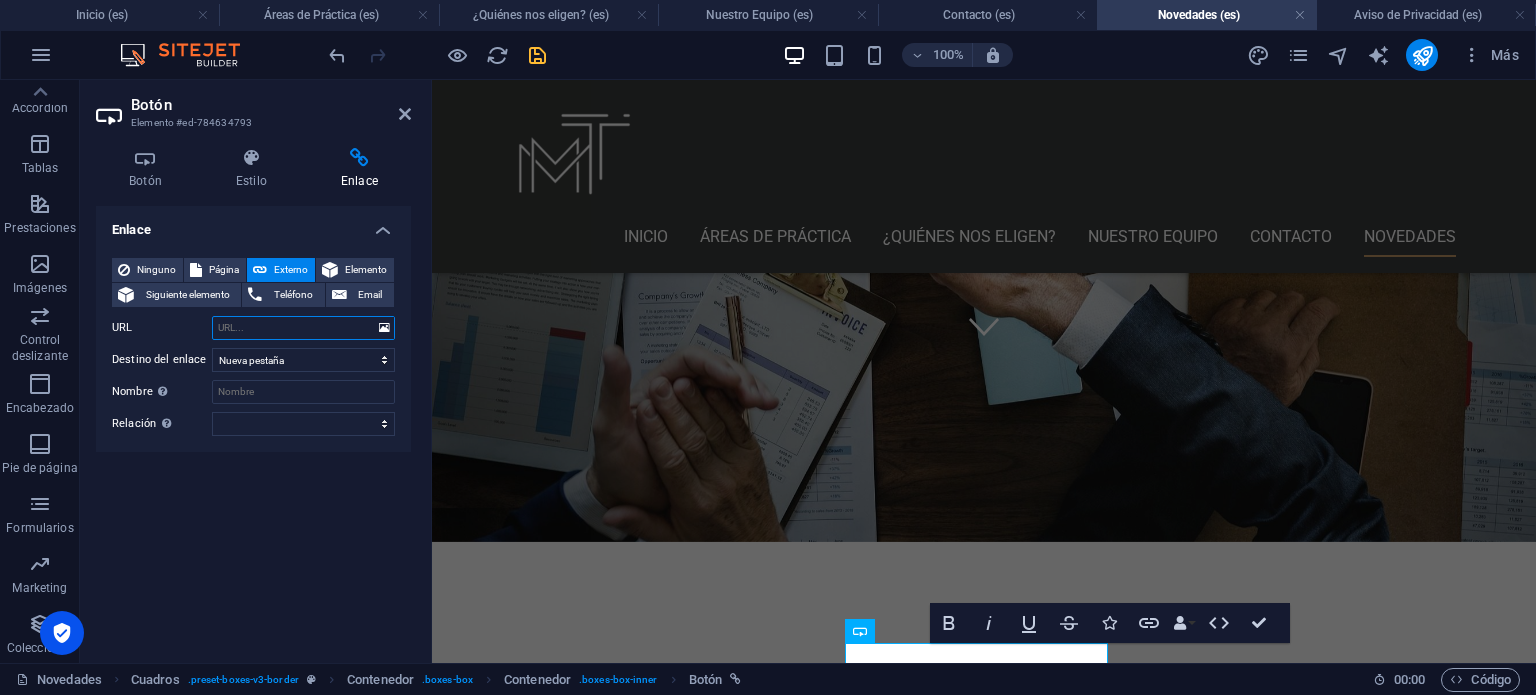 click on "URL" at bounding box center (303, 328) 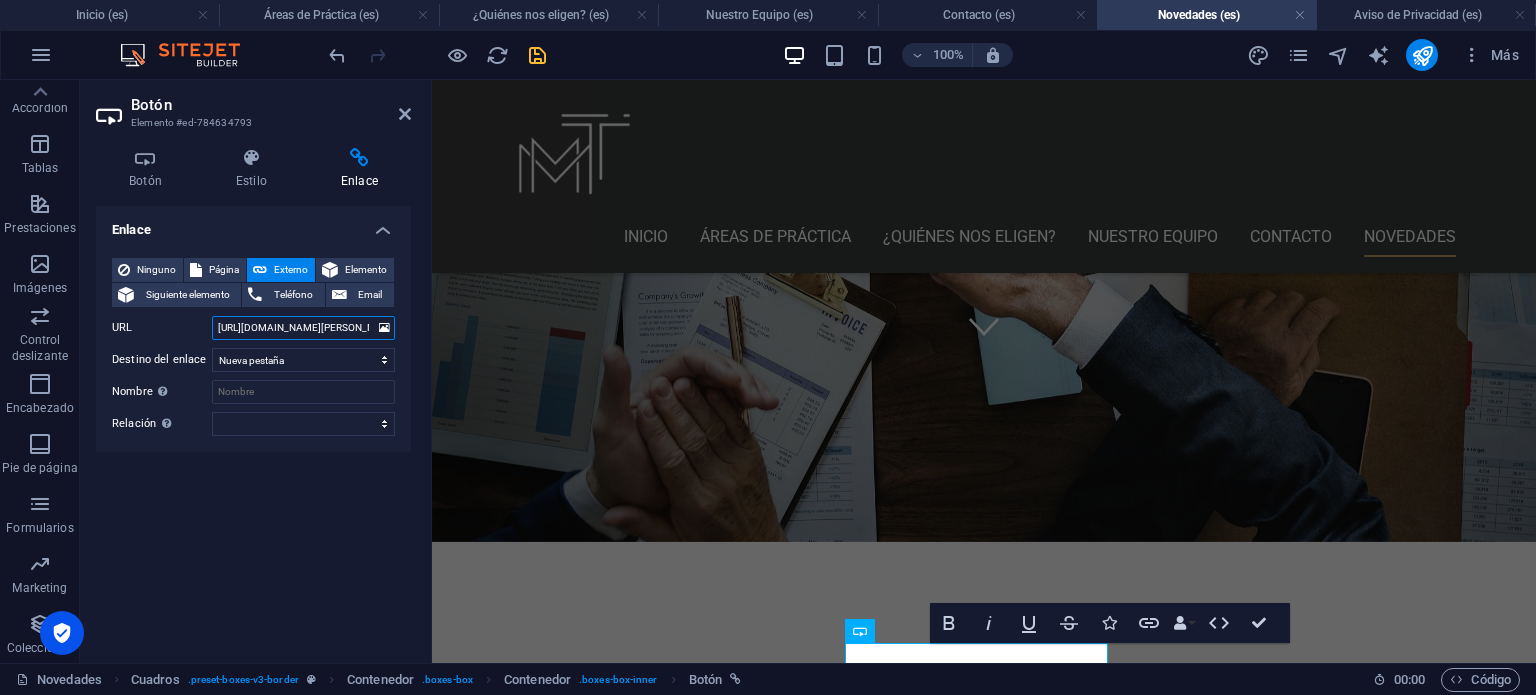 scroll, scrollTop: 0, scrollLeft: 1115, axis: horizontal 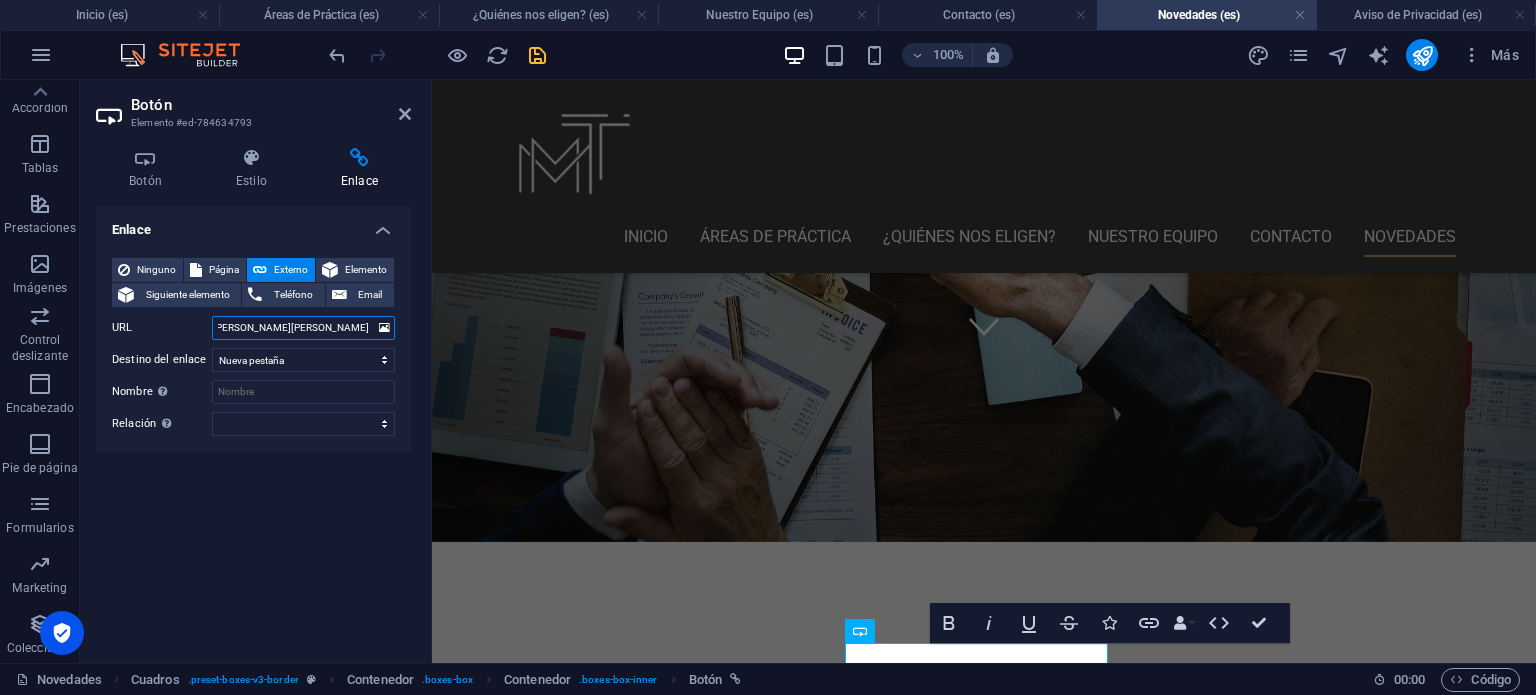 type on "https://sinlineamx.com/anabel-hernandez-pierde-demanda-violeta-vizcarra/?fbclid=IwY2xjawLeVslleHRuA2FlbQIxMQBicmlkETF1NFhpaVM5cTFndlNOdjZpAR40X3Tgl3fo26xz9dNWaaGeC3BOfjgOE8kNQXLZ9if2ZSSQPG7f6bNCvx5vTw_aem_zwLv7qZTJUX1RSs4gXaCsQ#google_vignette" 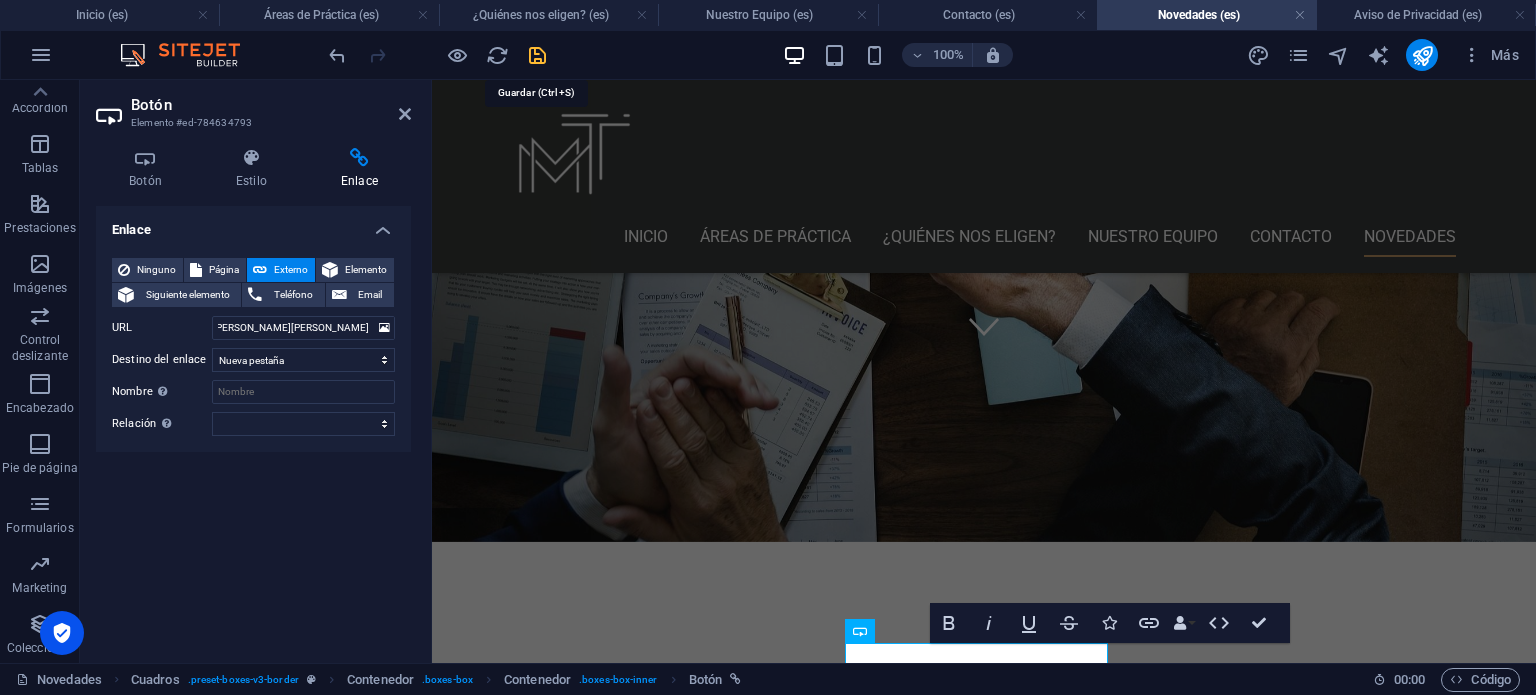 scroll, scrollTop: 0, scrollLeft: 0, axis: both 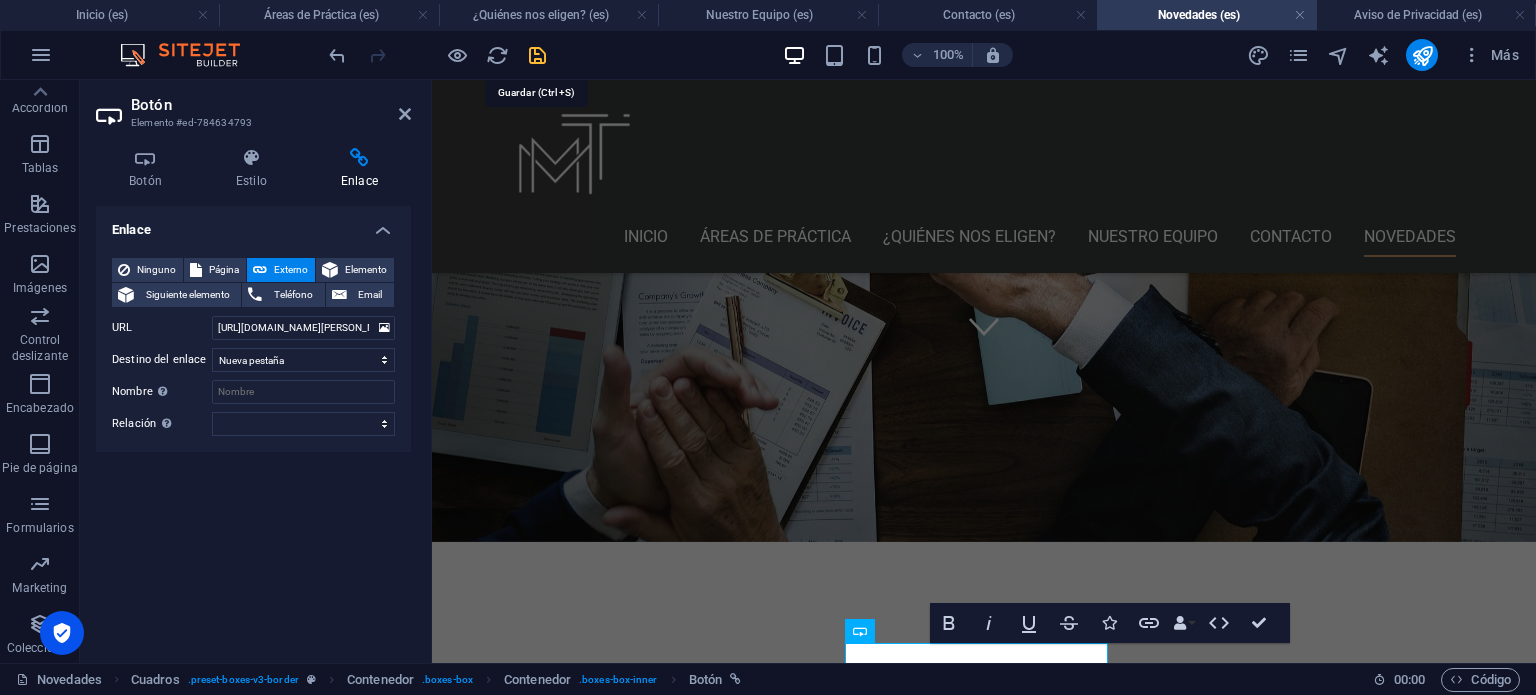 click at bounding box center (537, 55) 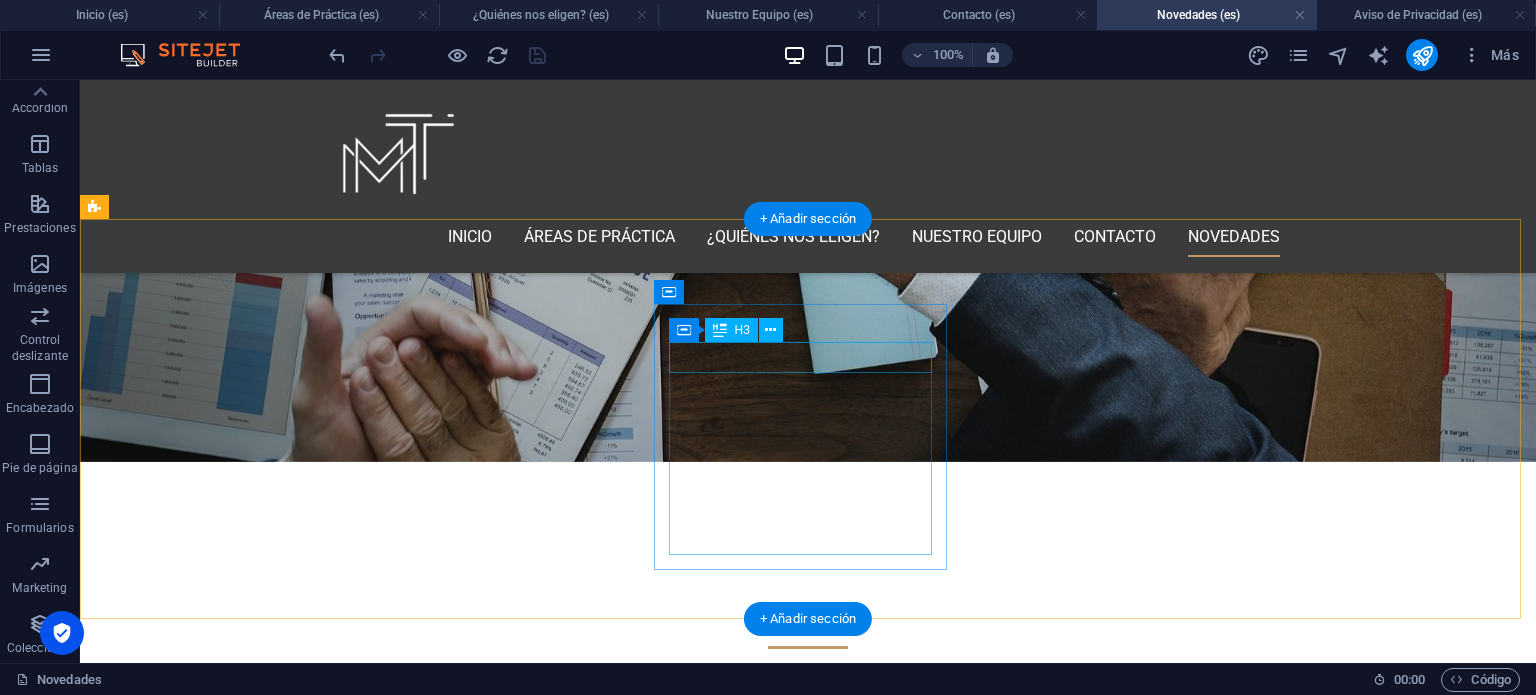 scroll, scrollTop: 511, scrollLeft: 0, axis: vertical 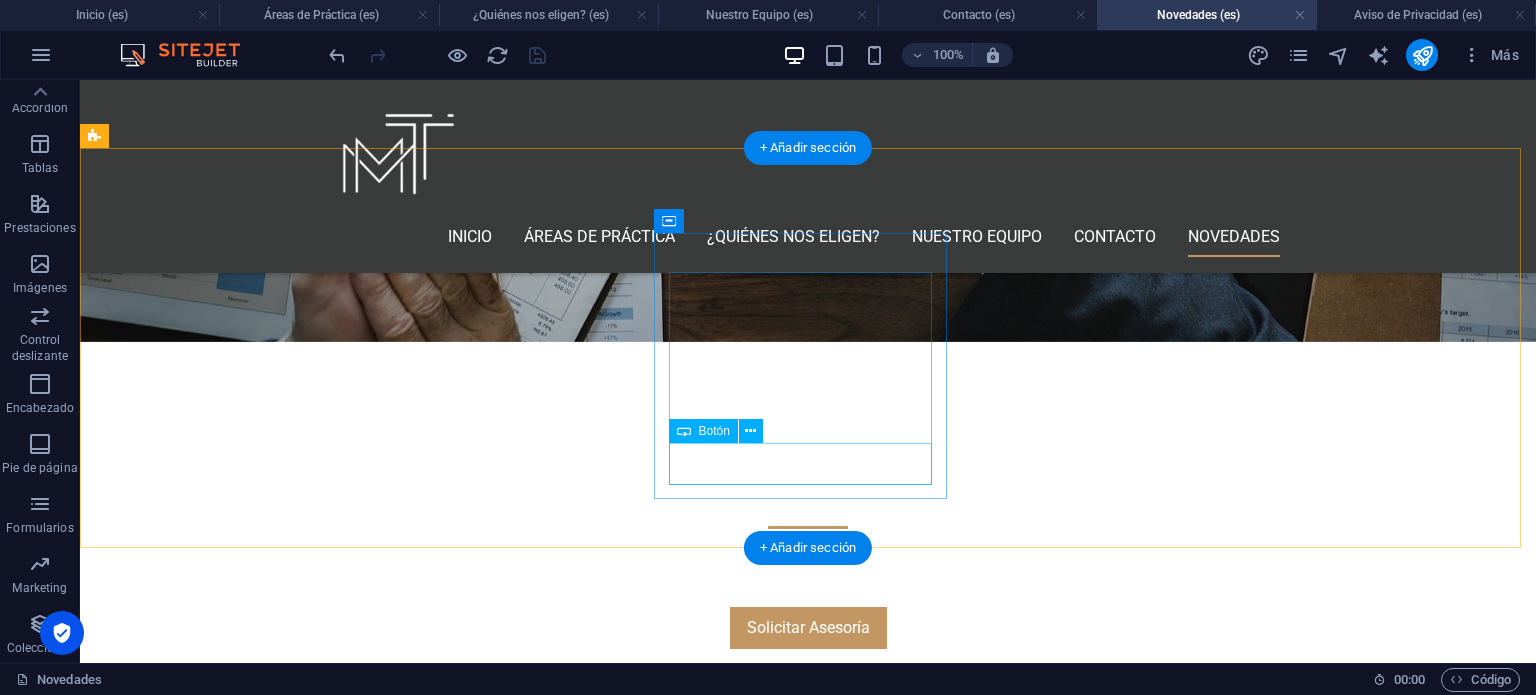 click on "Ver más" at bounding box center (242, 1415) 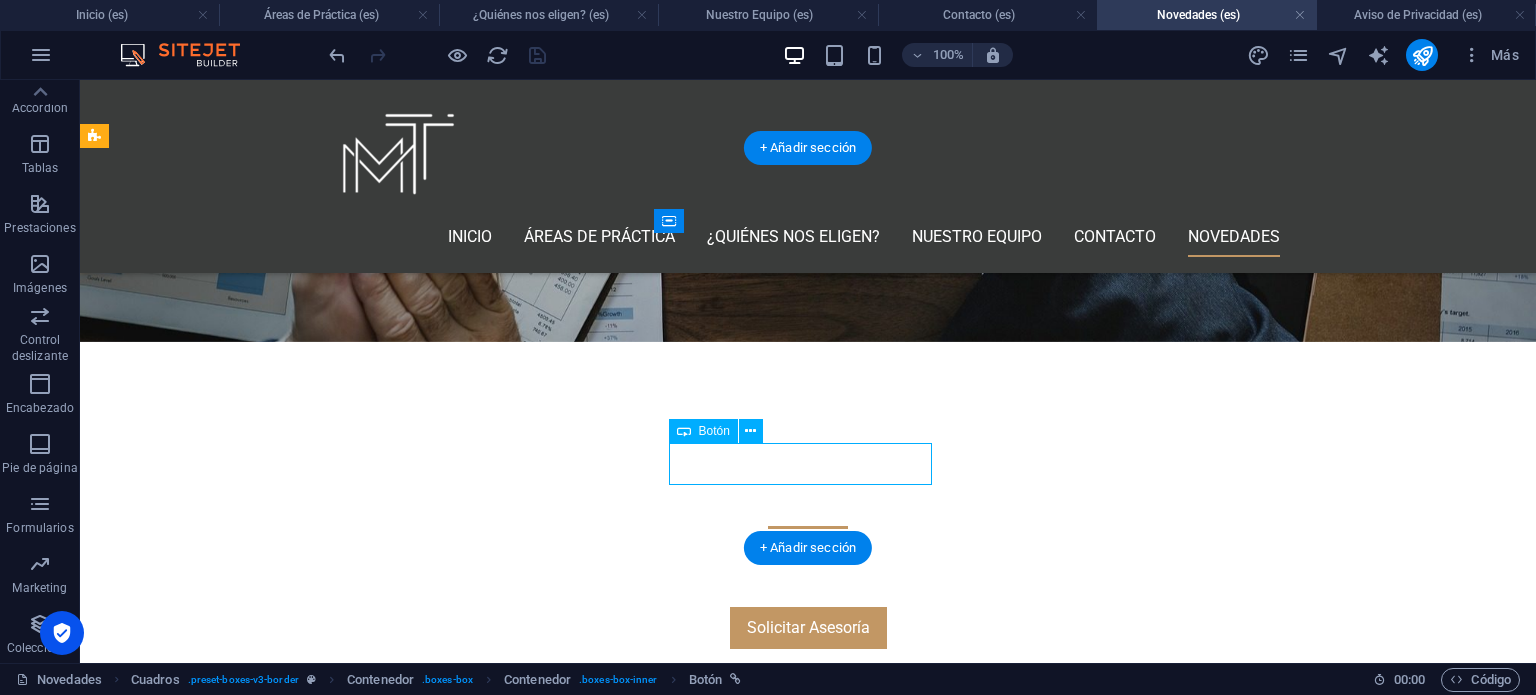 click on "Ver más" at bounding box center [242, 1415] 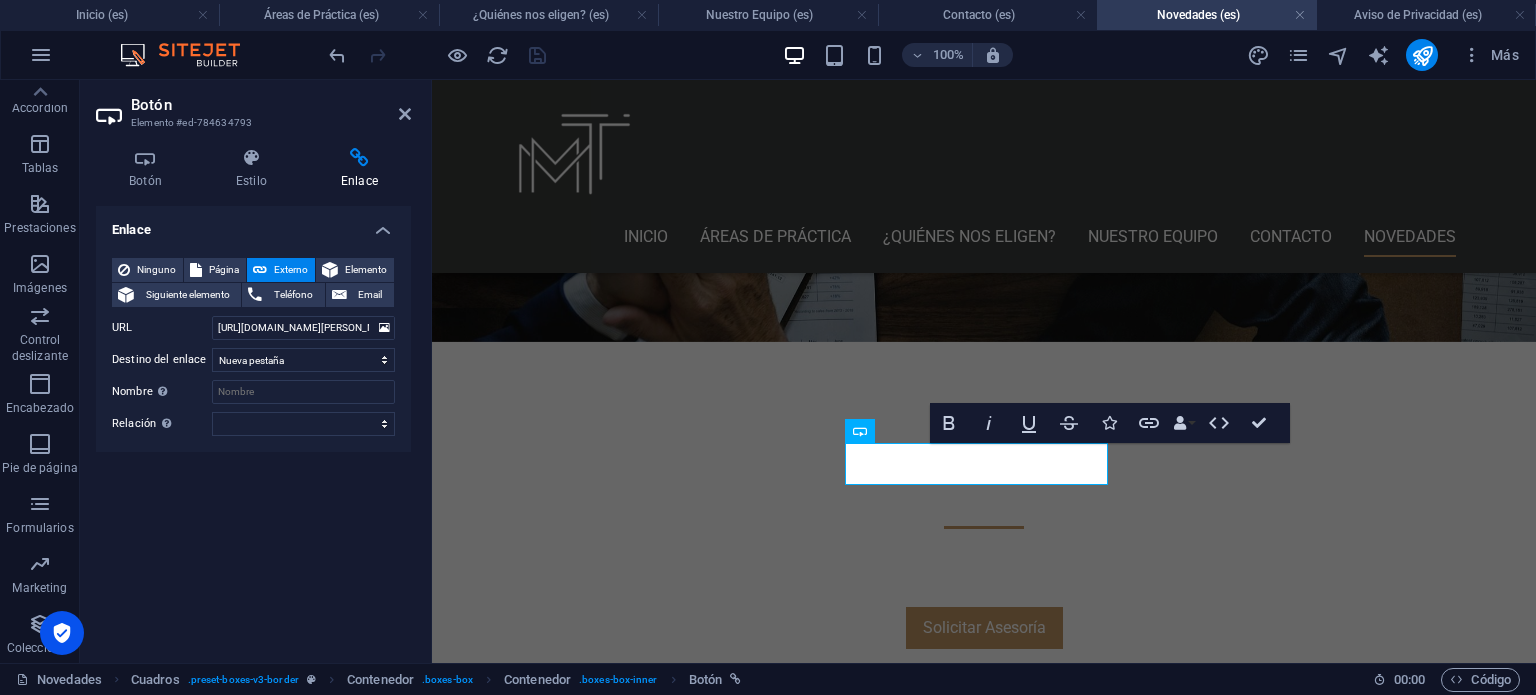 click on "Externo" at bounding box center (291, 270) 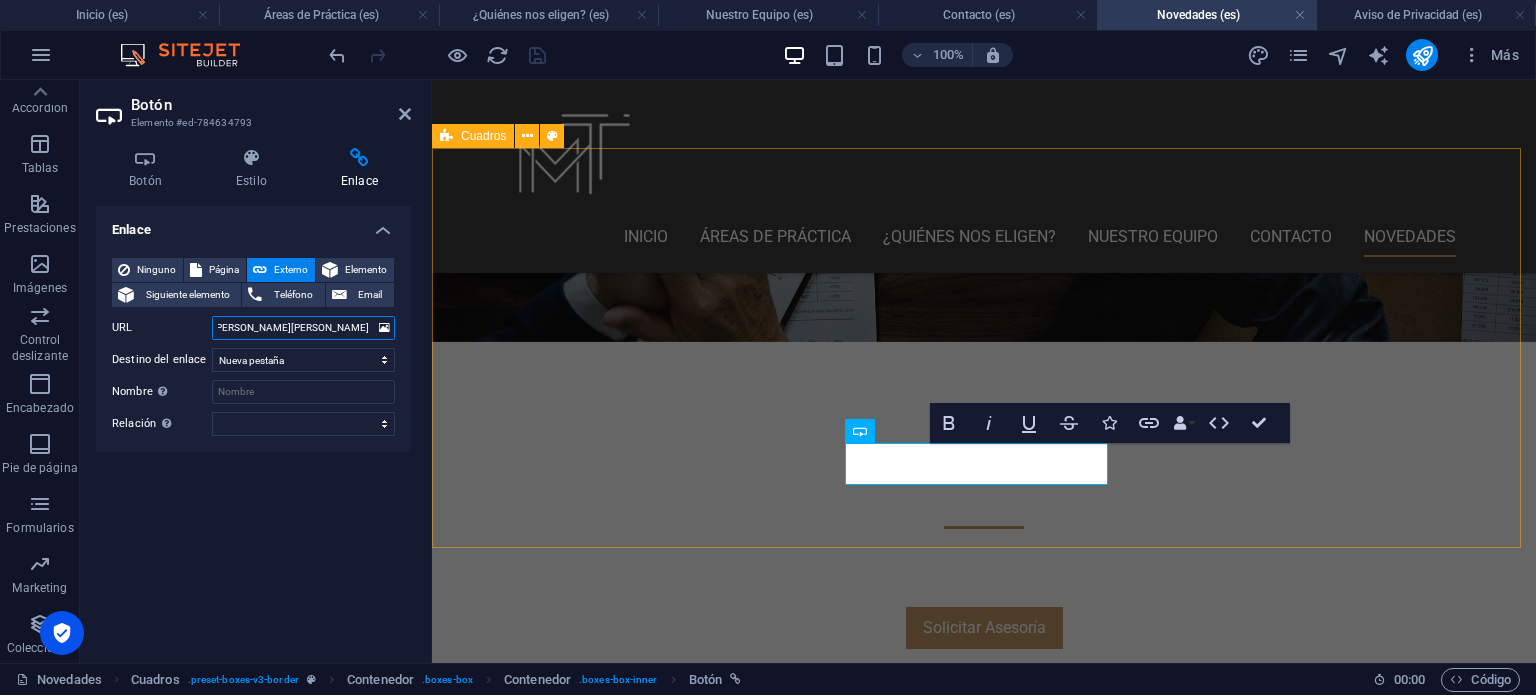 scroll, scrollTop: 0, scrollLeft: 1115, axis: horizontal 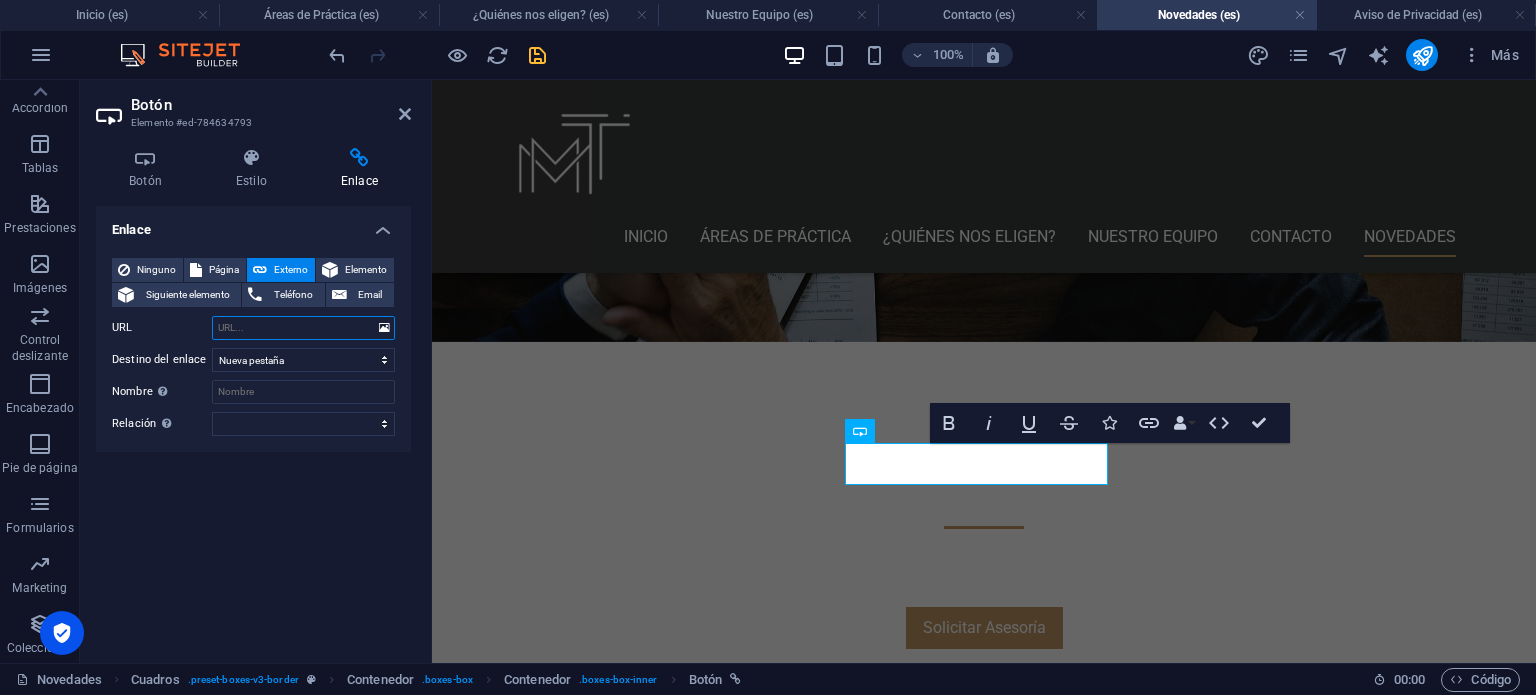 click on "URL" at bounding box center (303, 328) 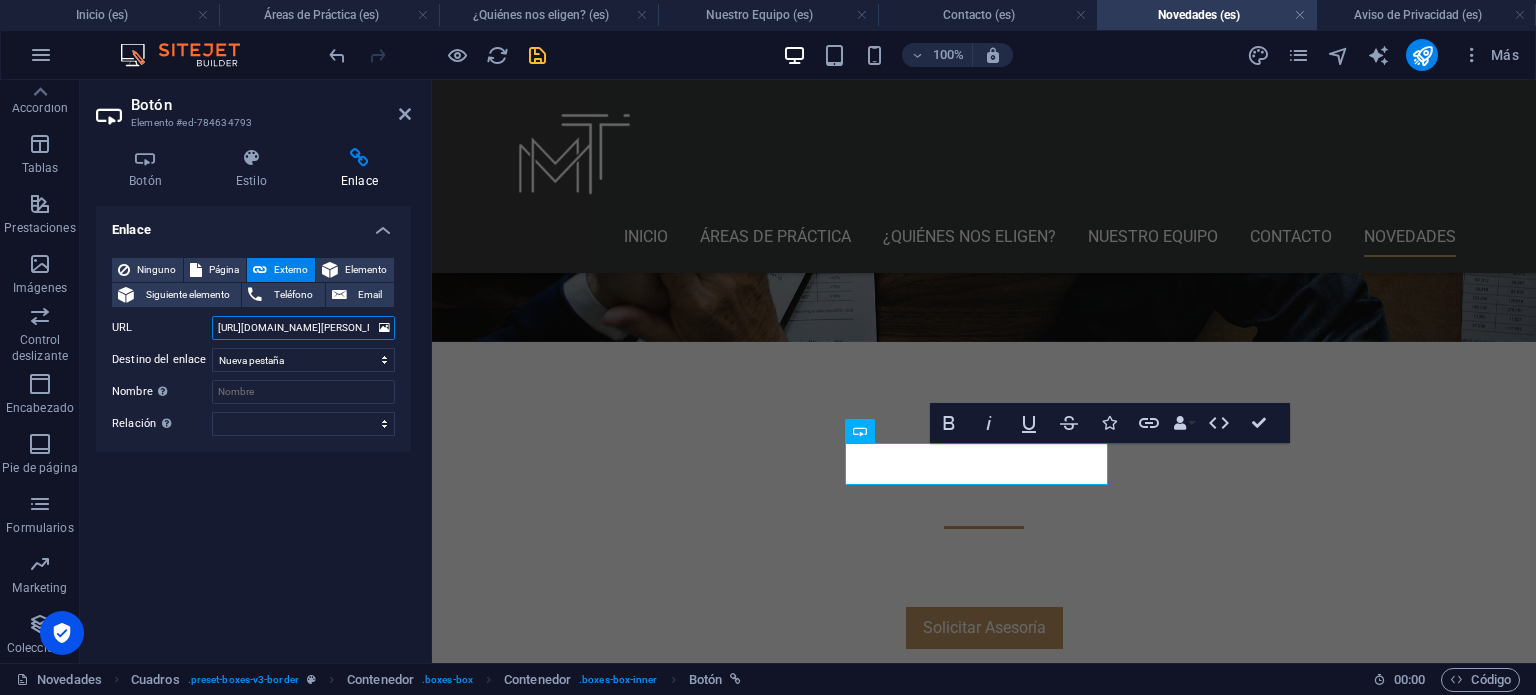 scroll, scrollTop: 0, scrollLeft: 1115, axis: horizontal 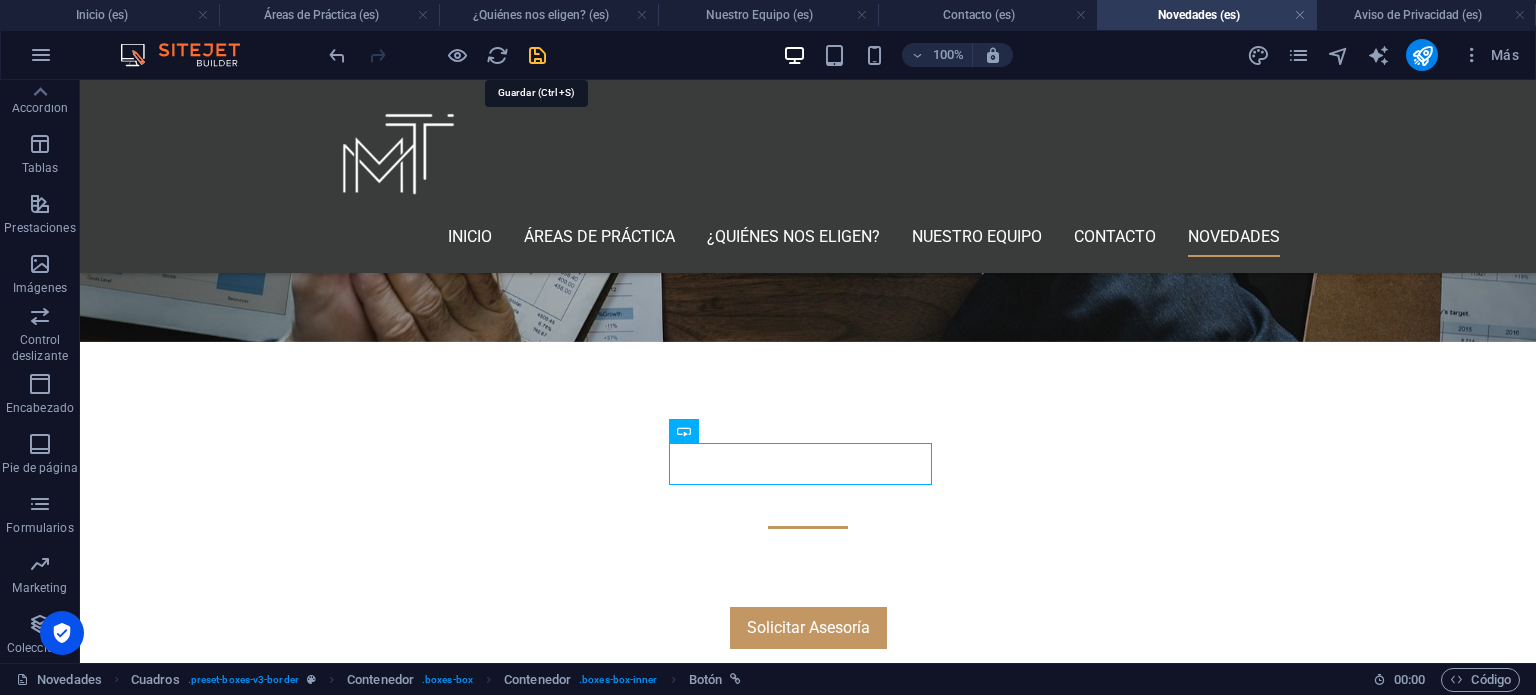 click at bounding box center (537, 55) 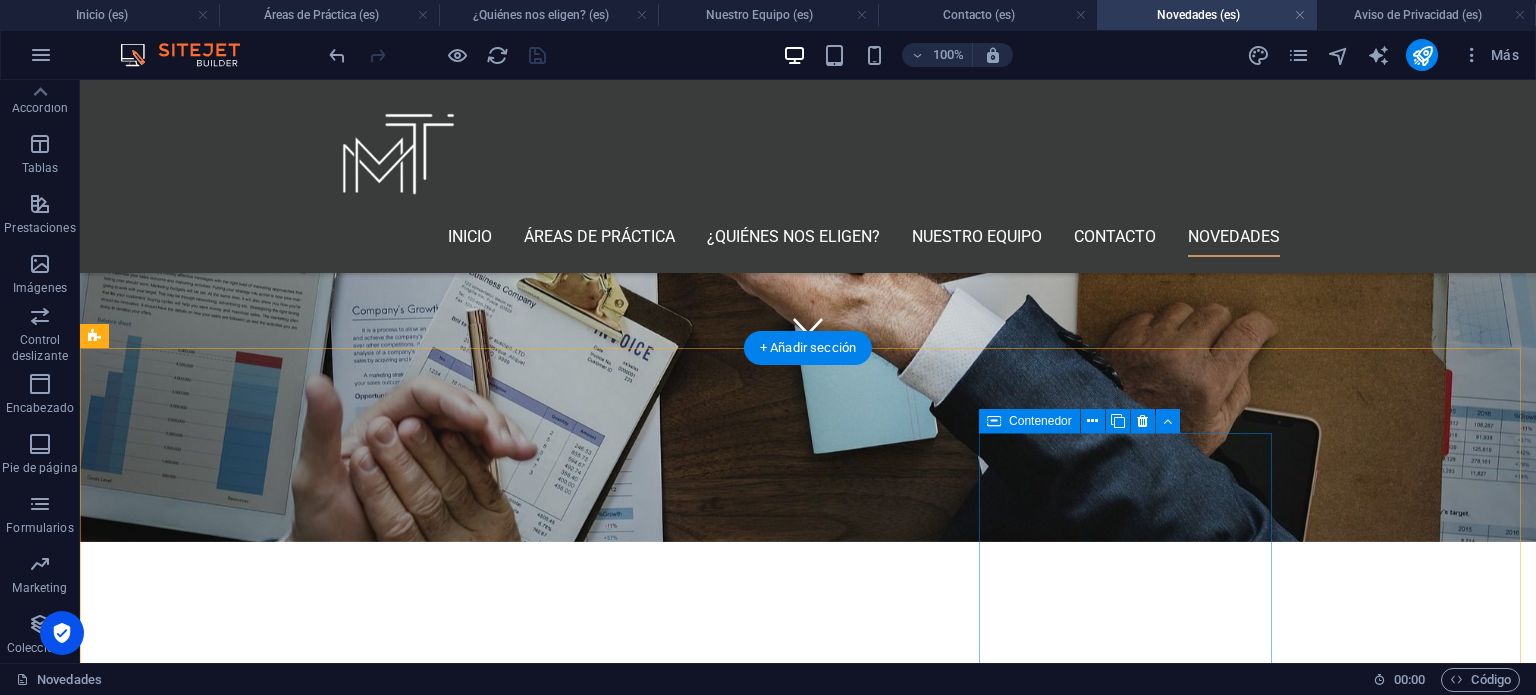 scroll, scrollTop: 411, scrollLeft: 0, axis: vertical 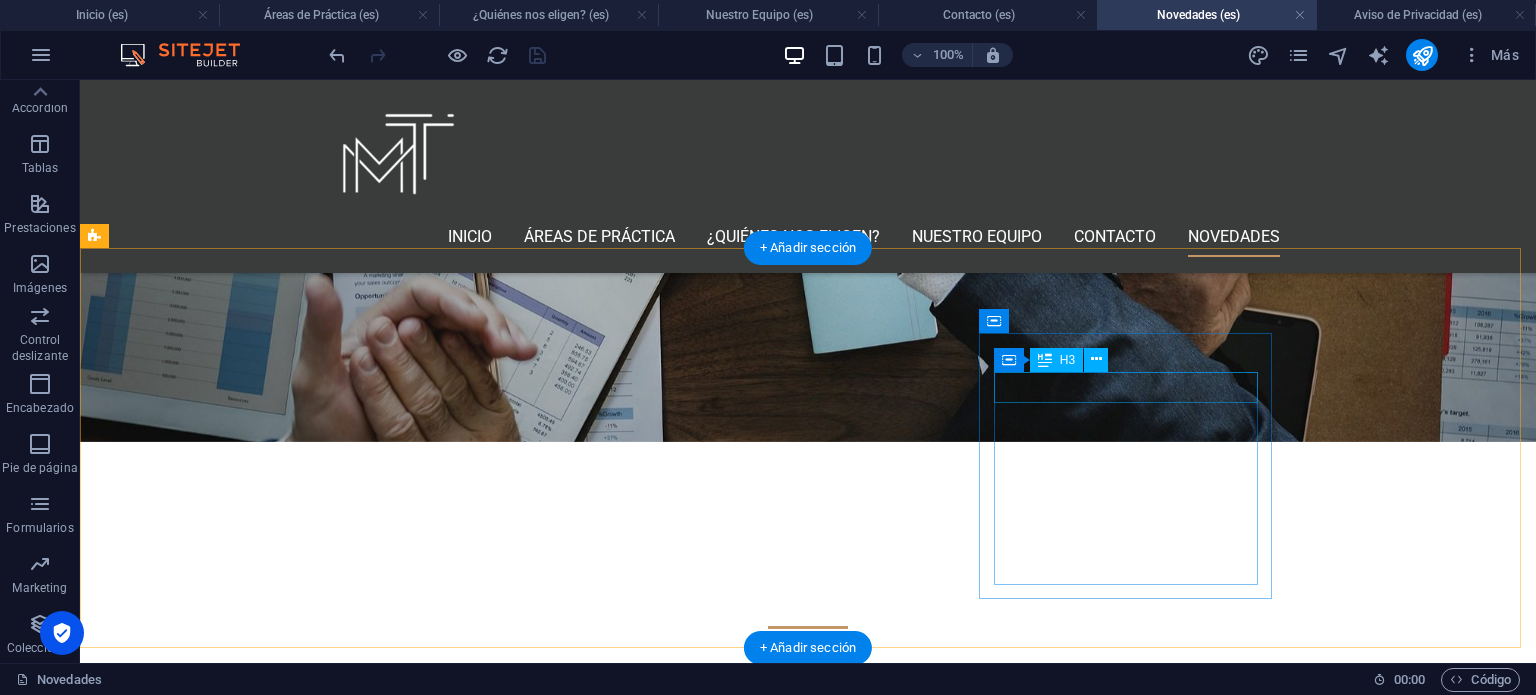 click on "Registro de Marca" at bounding box center [242, 1657] 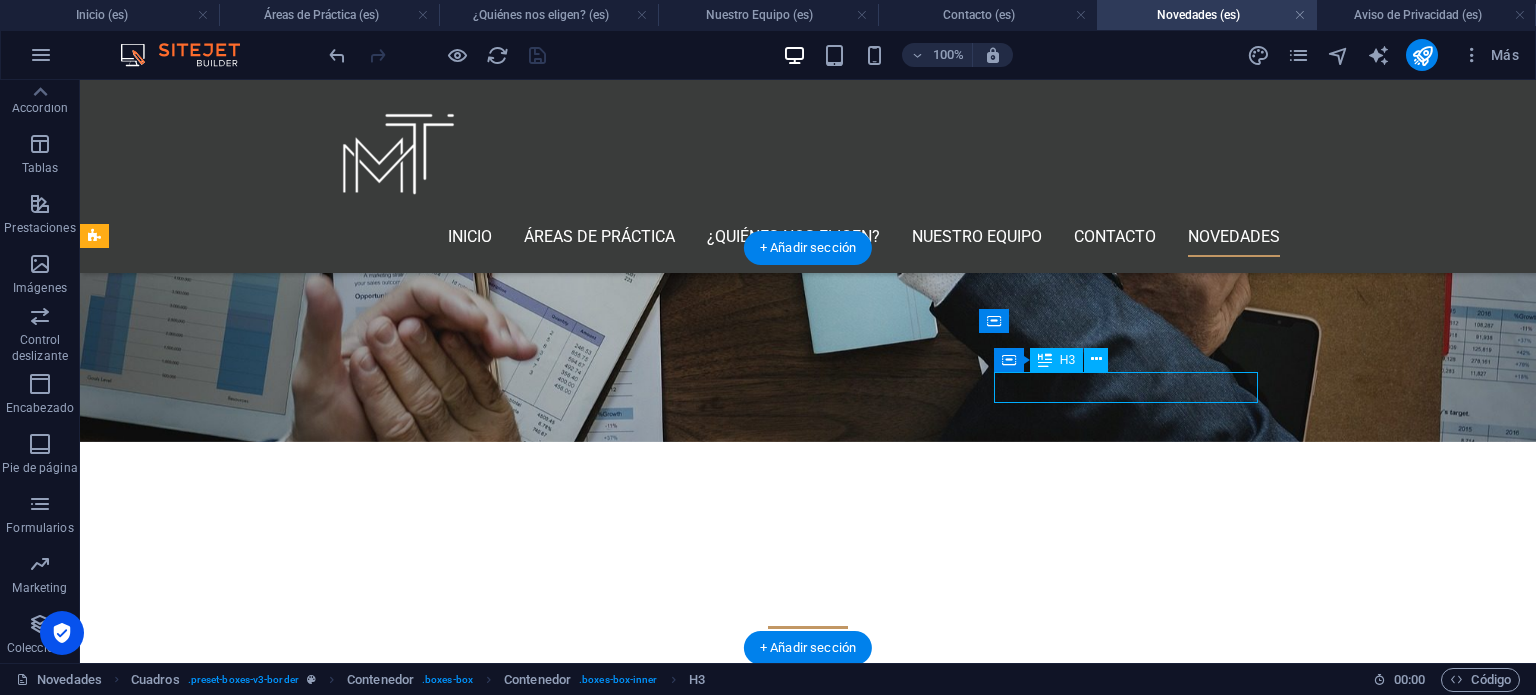 click on "Registro de Marca" at bounding box center (242, 1657) 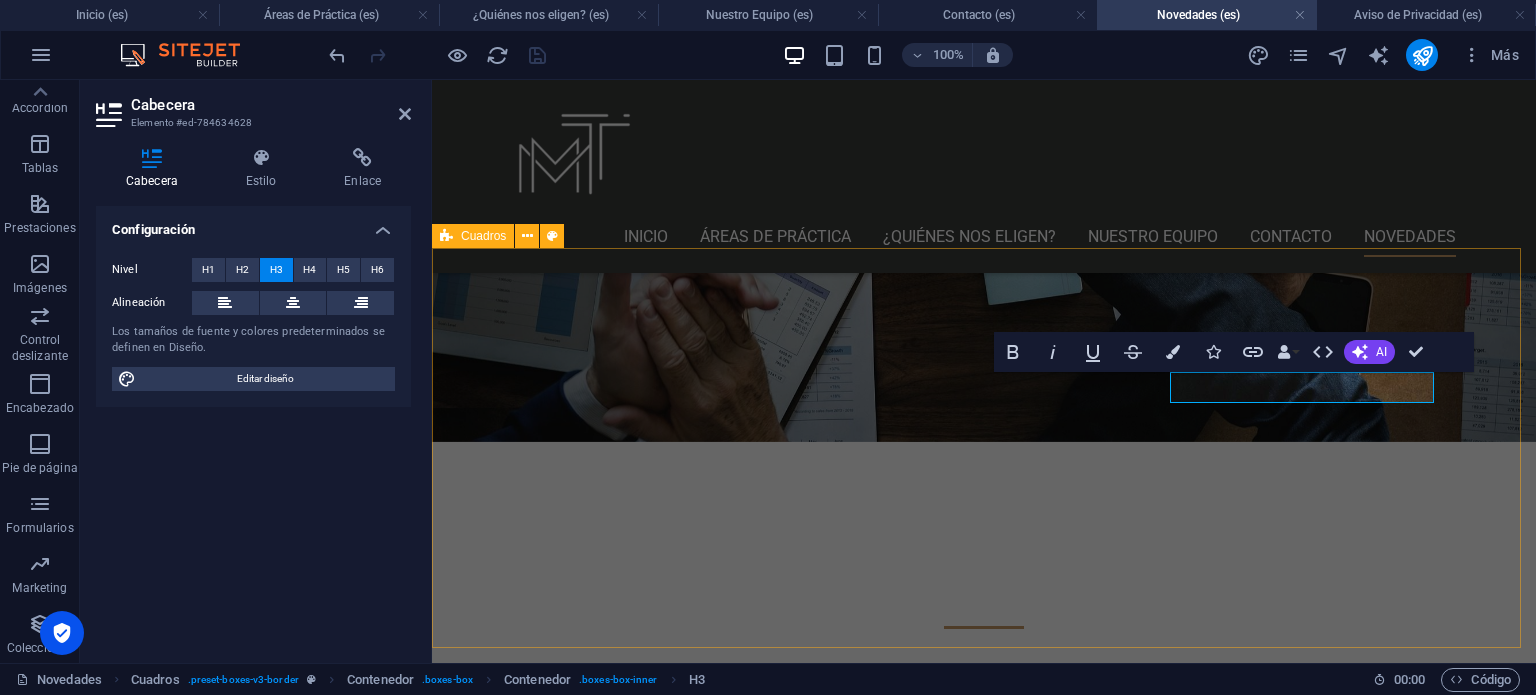 type 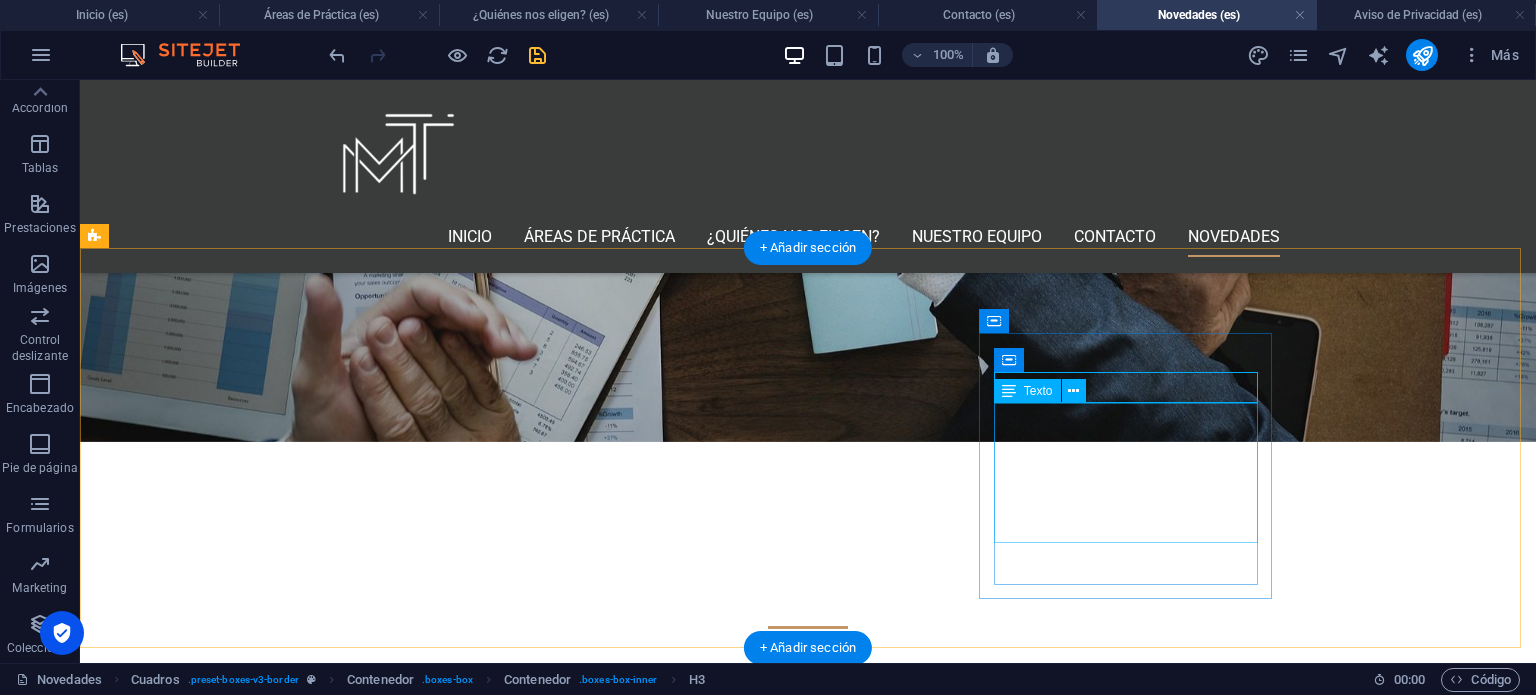 click on "Registrar una marca en México no es únicamente un requisito administrativo: es una herramienta legal estratégica para proteger el valor comercial, la identidad y la exclusividad de tu negocio." at bounding box center (242, 1754) 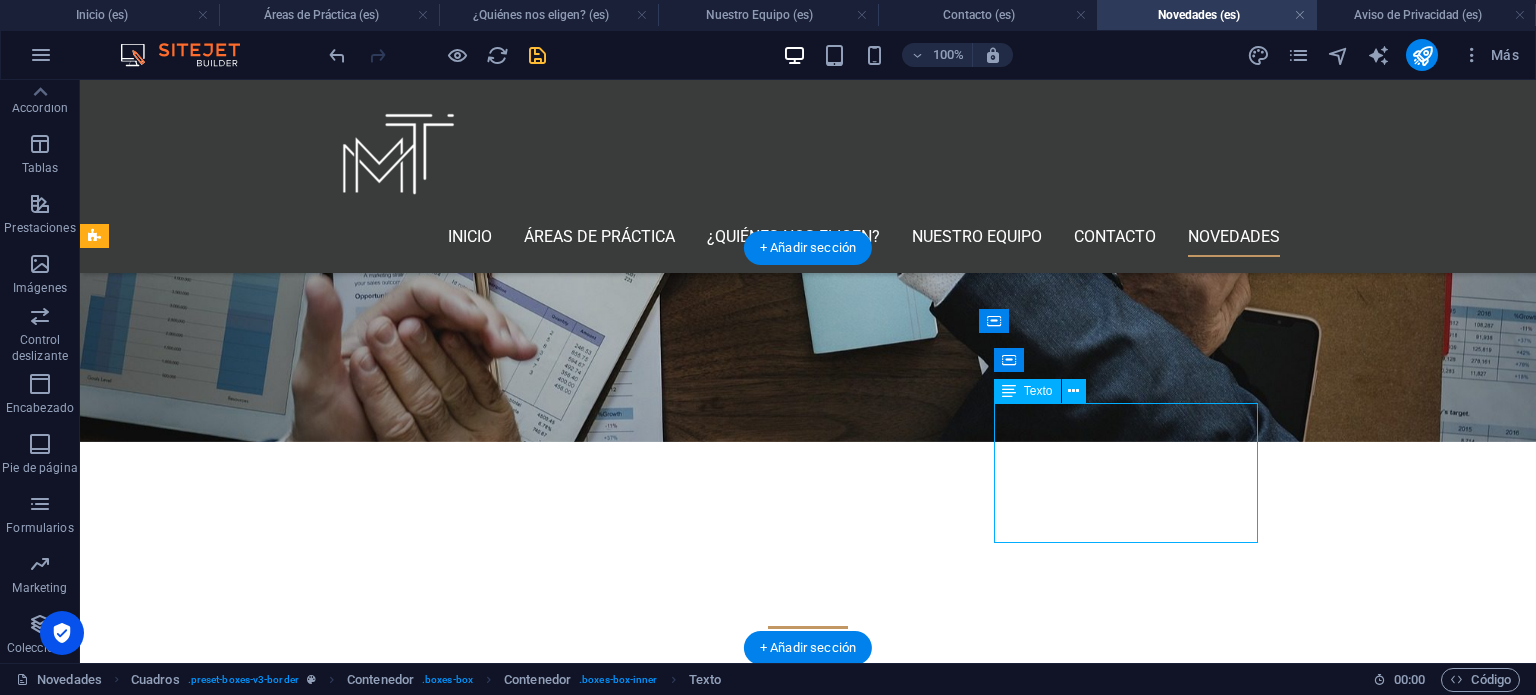 click on "Registrar una marca en México no es únicamente un requisito administrativo: es una herramienta legal estratégica para proteger el valor comercial, la identidad y la exclusividad de tu negocio." at bounding box center (242, 1754) 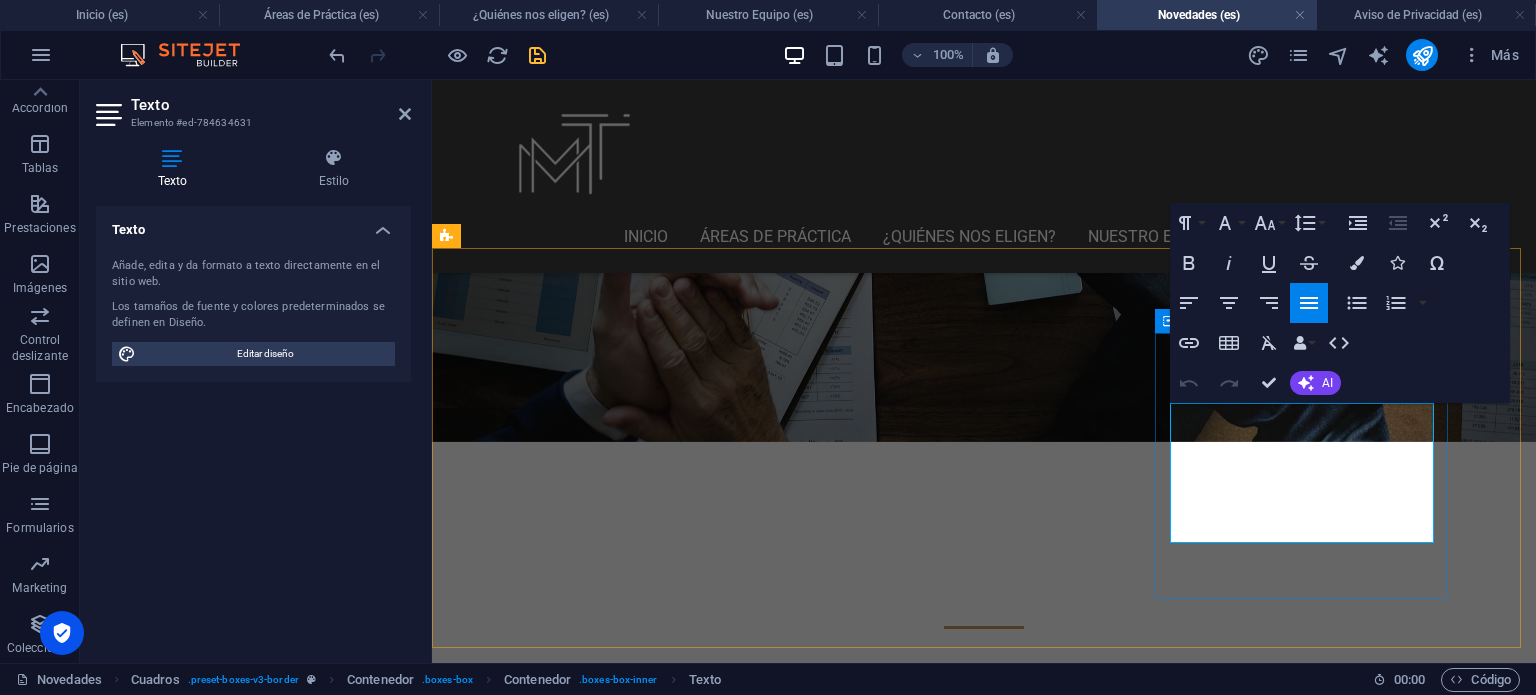 drag, startPoint x: 1371, startPoint y: 520, endPoint x: 1155, endPoint y: 412, distance: 241.49535 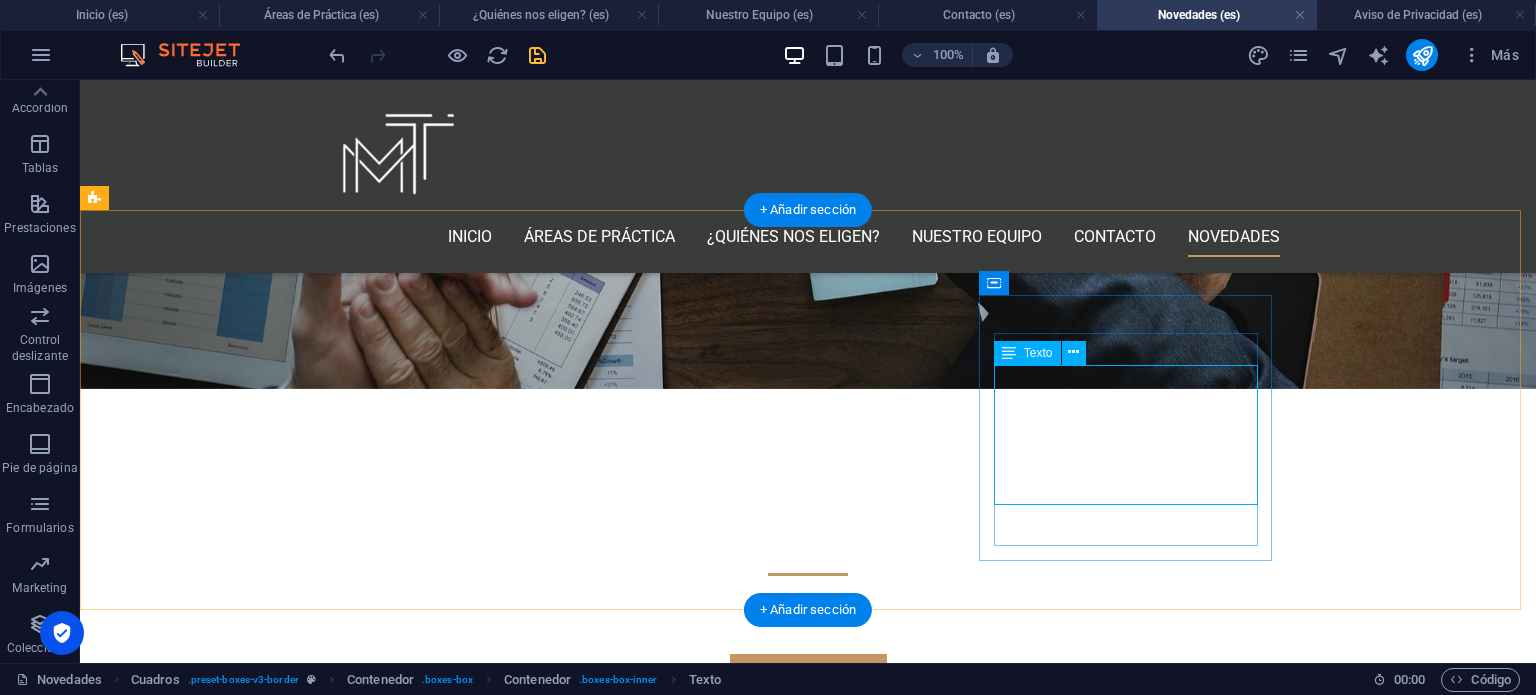 scroll, scrollTop: 511, scrollLeft: 0, axis: vertical 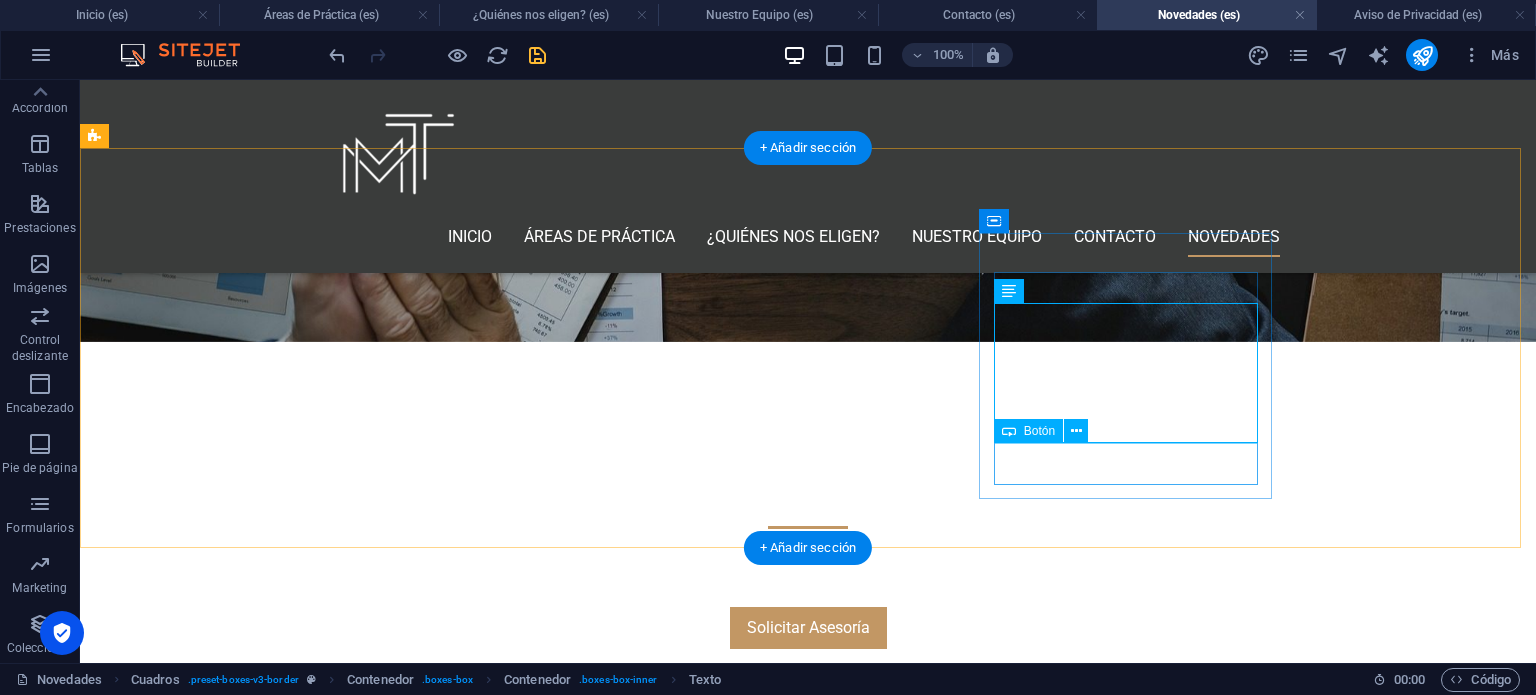click on "Ver más" at bounding box center (242, 1735) 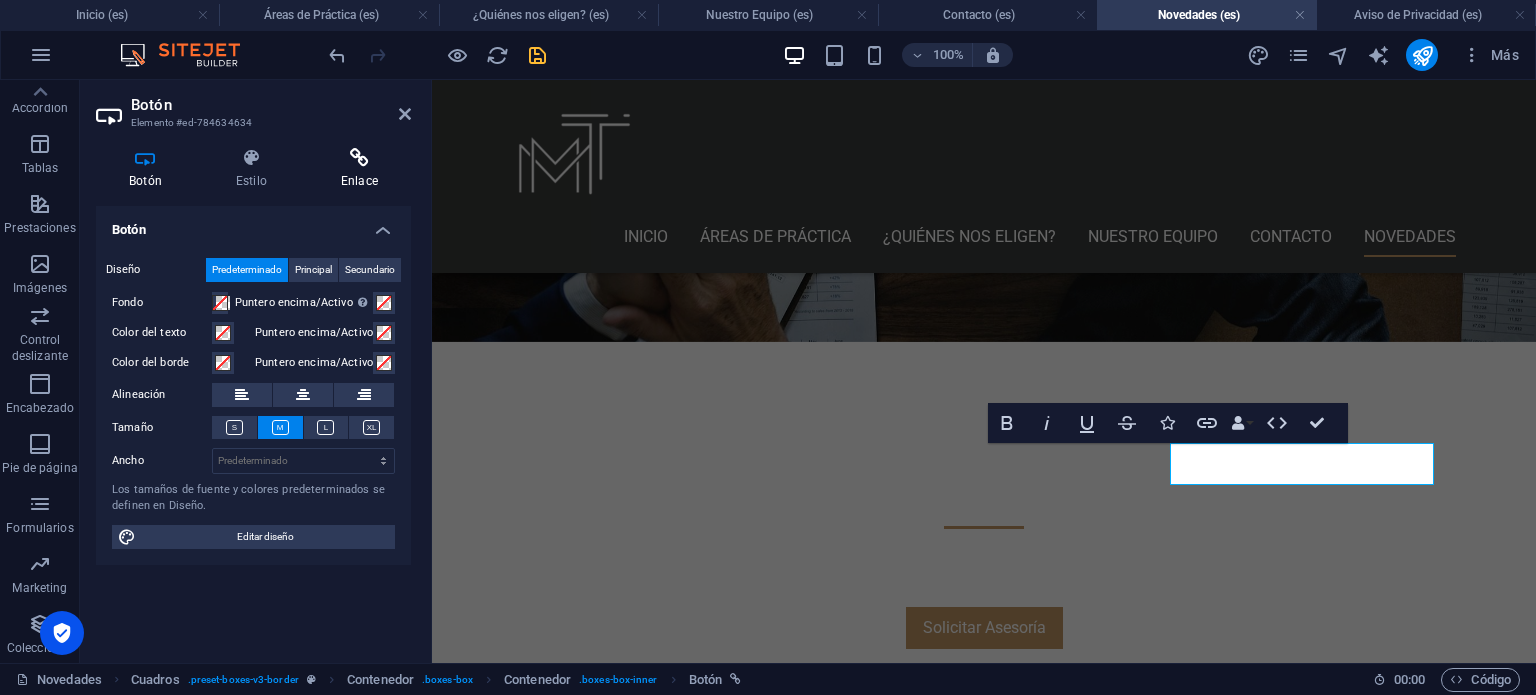click at bounding box center [359, 158] 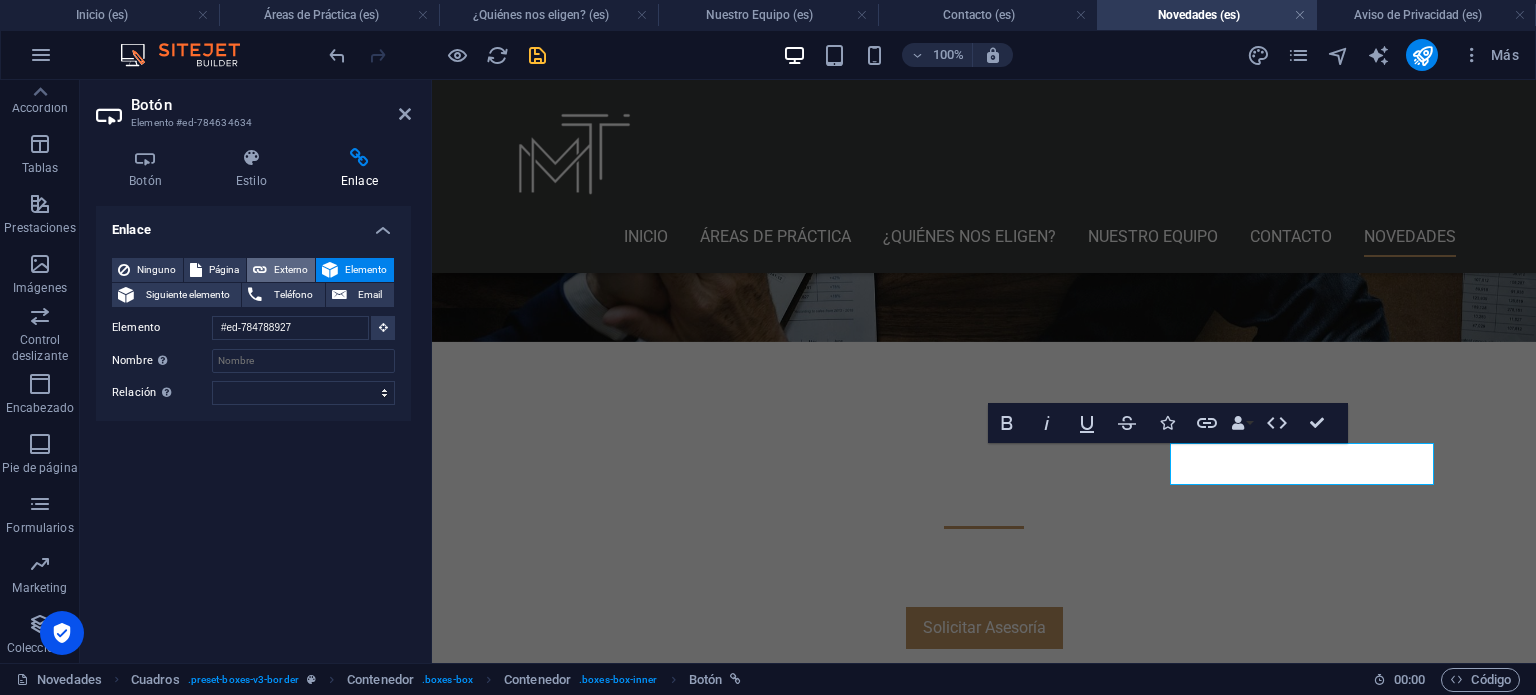 click on "Externo" at bounding box center [291, 270] 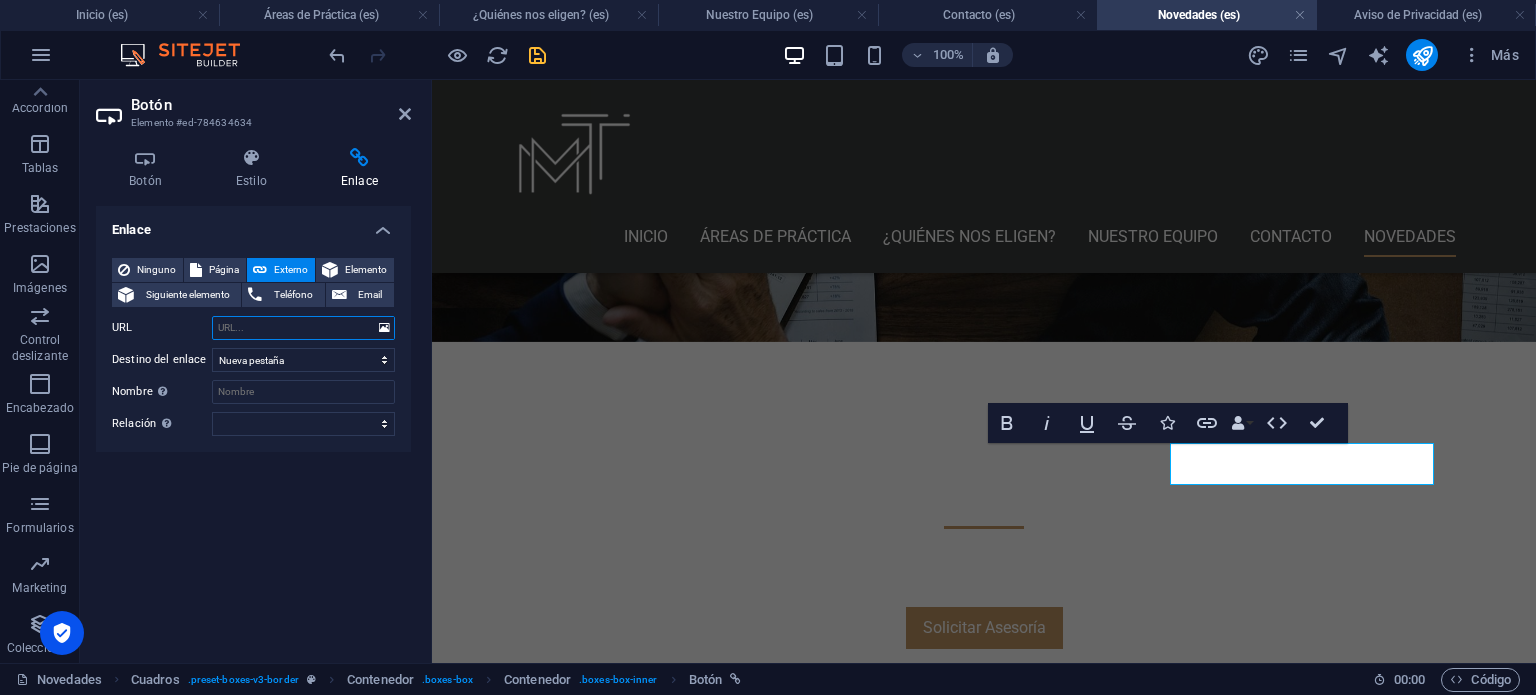 click on "URL" at bounding box center (303, 328) 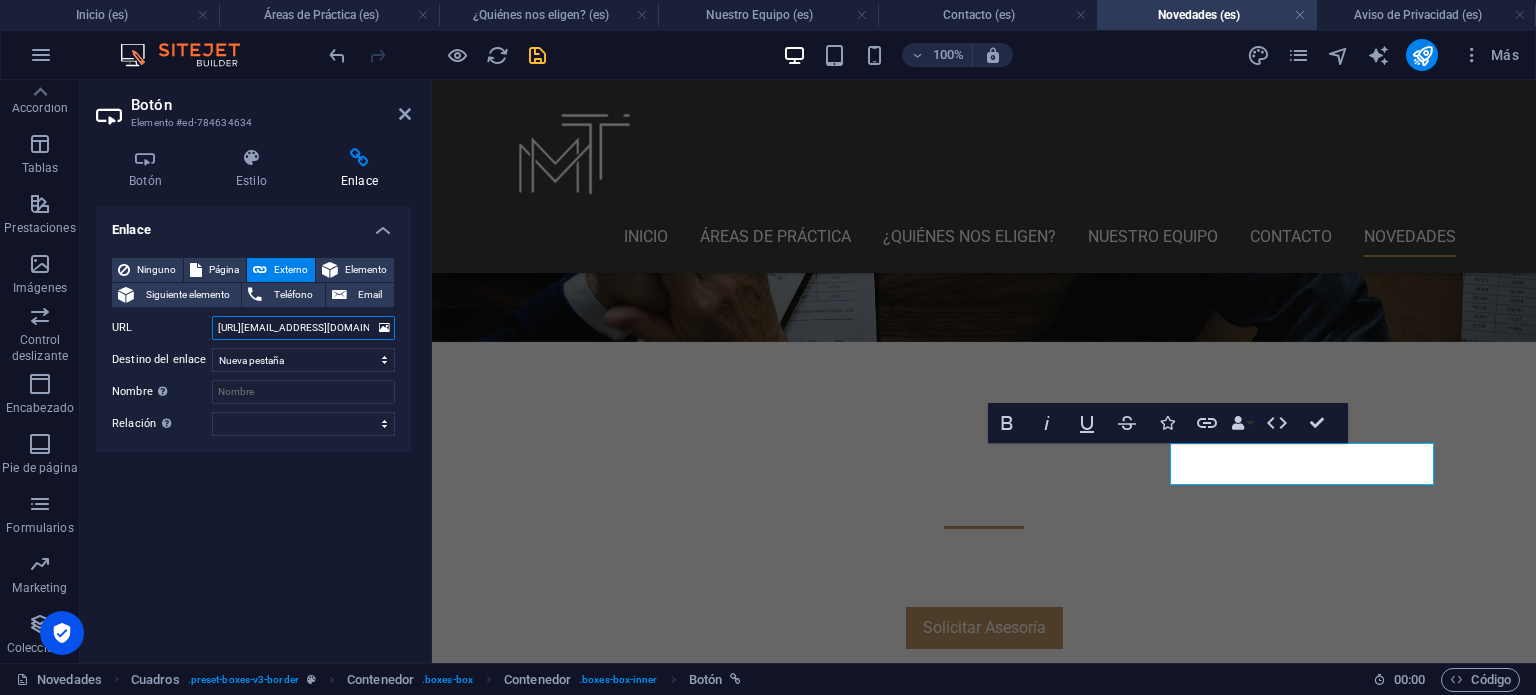 scroll, scrollTop: 0, scrollLeft: 280, axis: horizontal 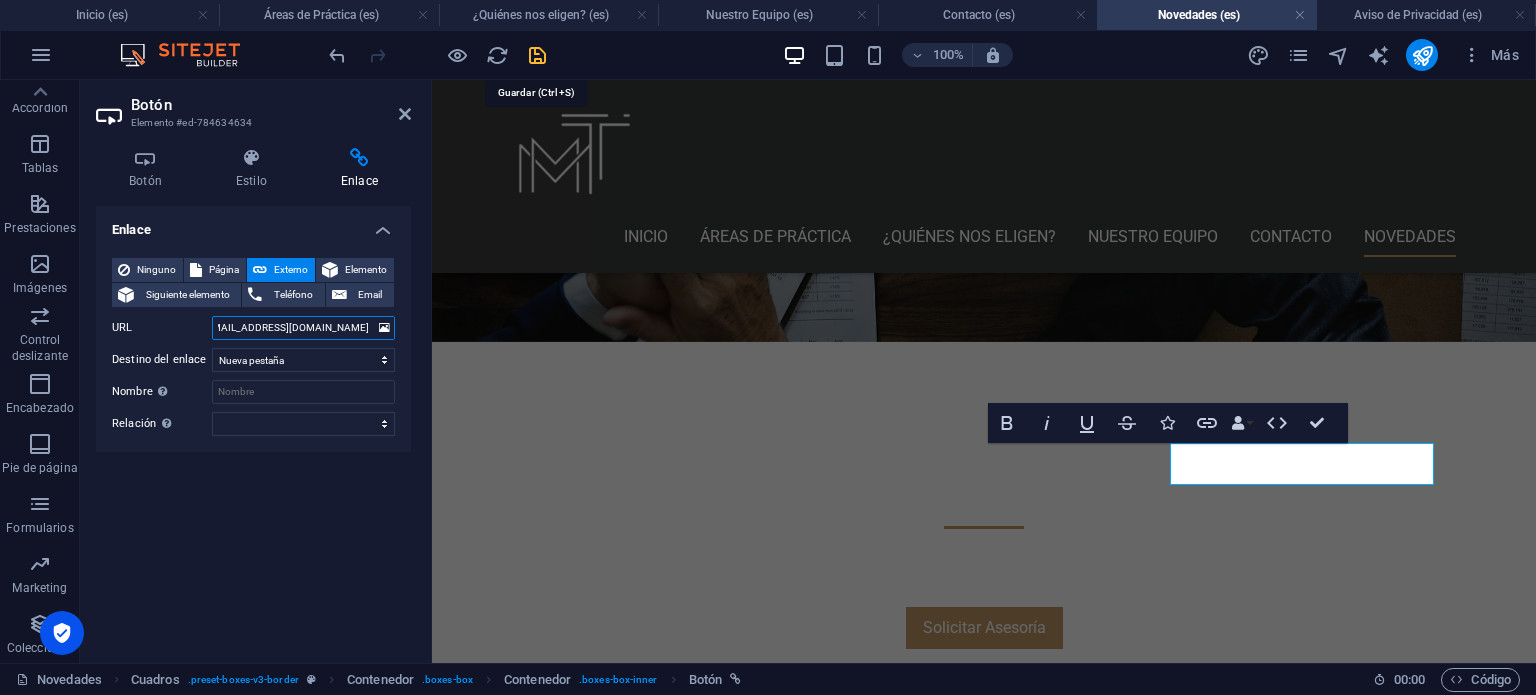 type on "https://www.tiktok.com/@maceotorres/video/7482479787810753798?_r=1&_t=ZS-8xwo7vPsvJA" 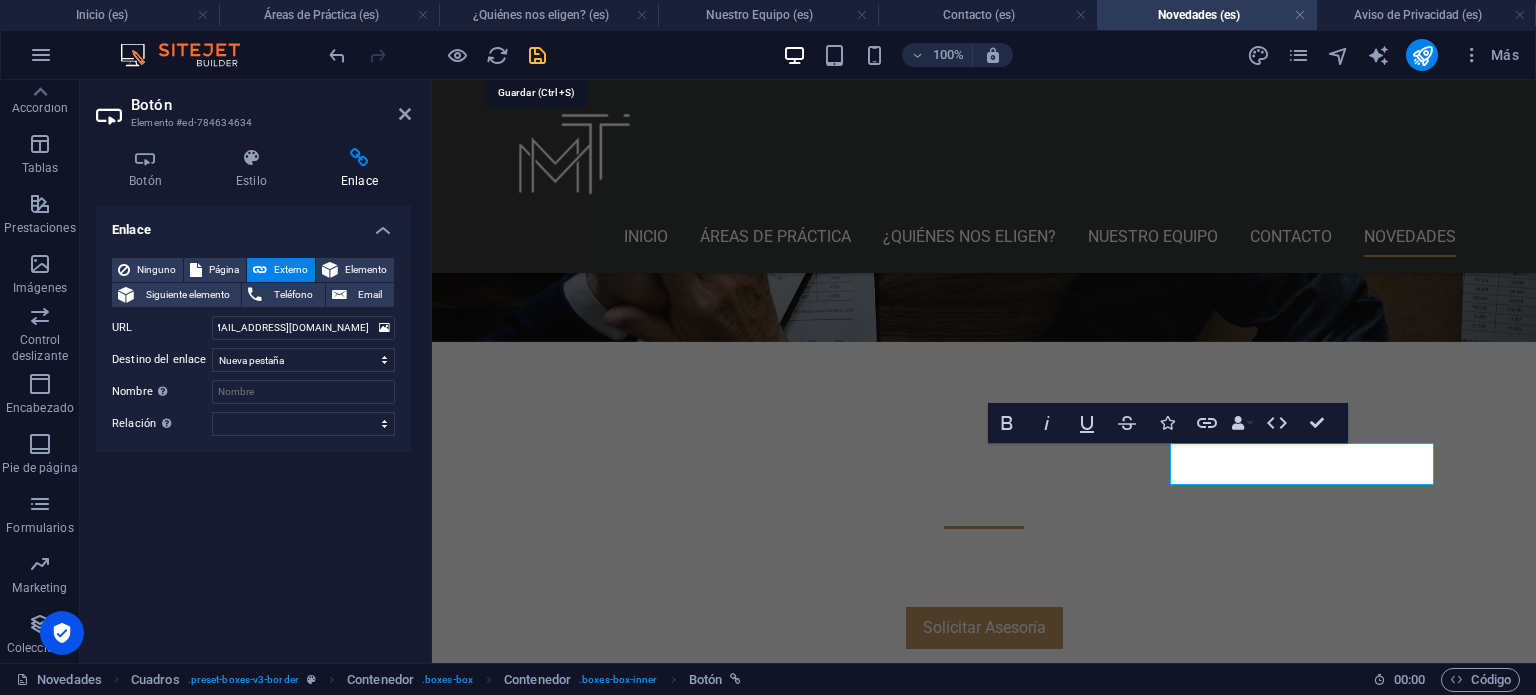 click at bounding box center (537, 55) 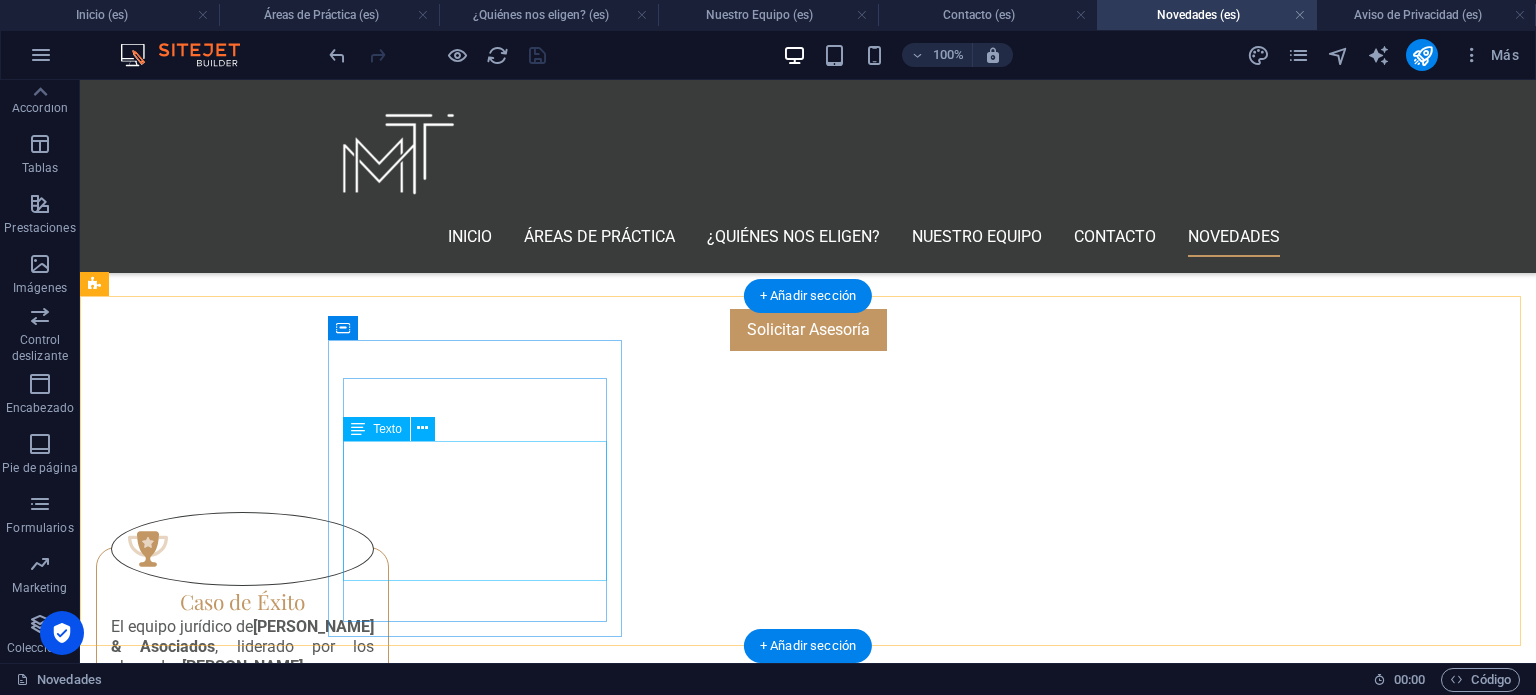 scroll, scrollTop: 811, scrollLeft: 0, axis: vertical 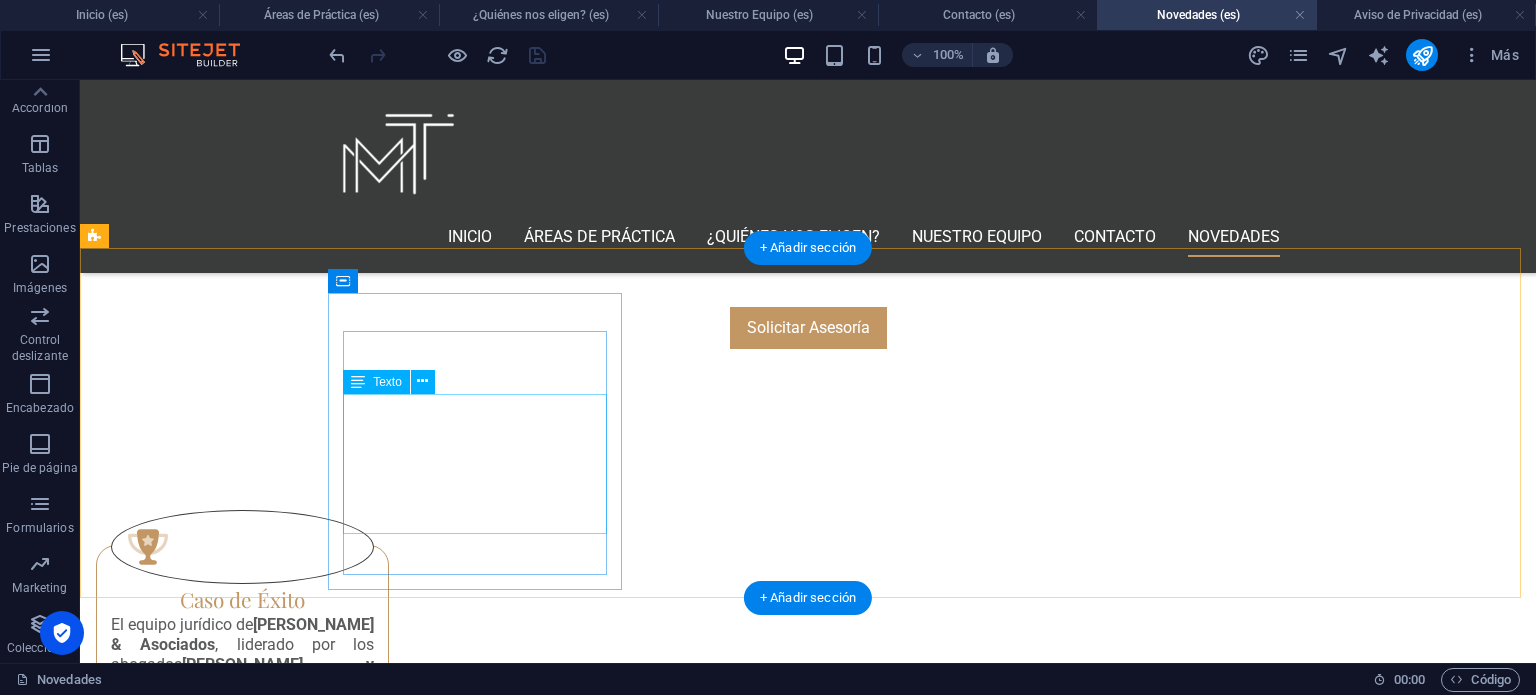 click on "En el ejercicio médico, una queja mal gestionada puede escalar rápidamente y afectar tu carrera, reputación y patrimonio." at bounding box center (242, 1116) 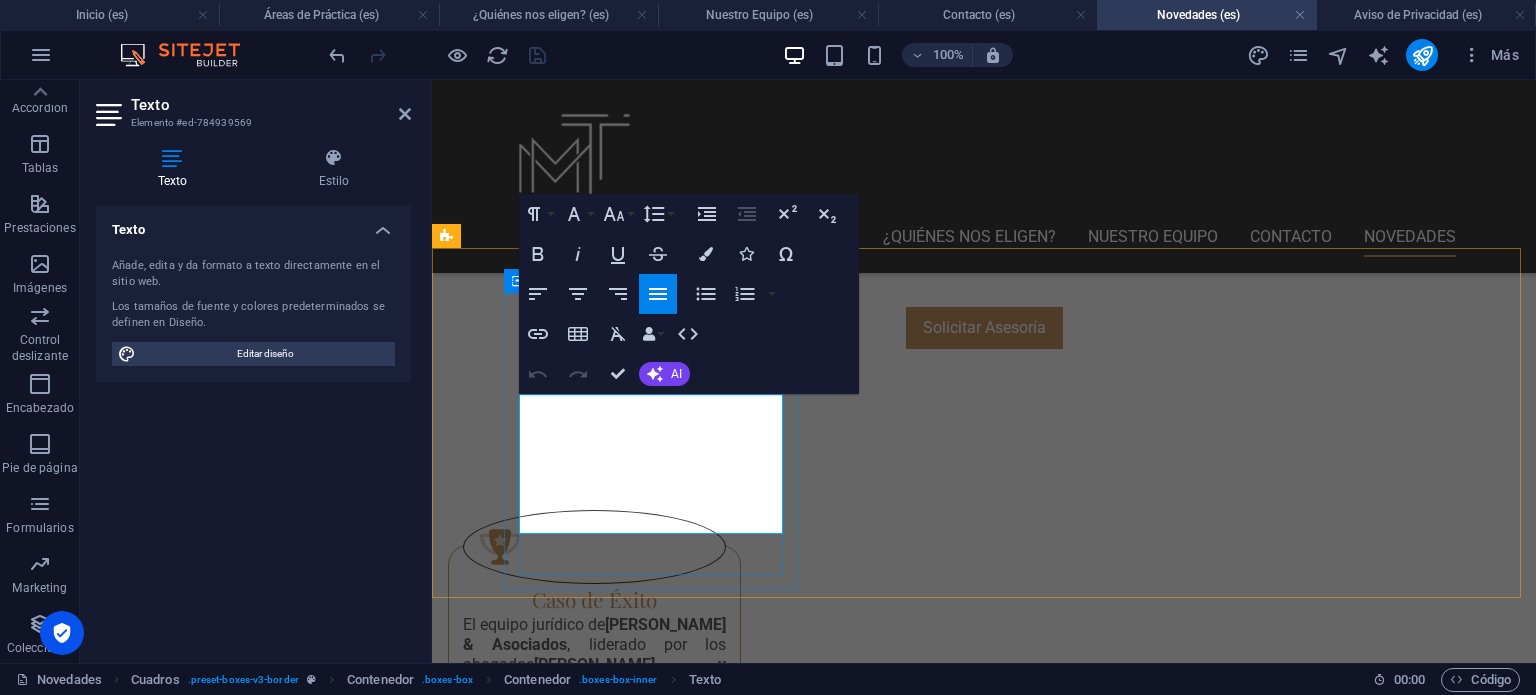 drag, startPoint x: 742, startPoint y: 475, endPoint x: 550, endPoint y: 417, distance: 200.56918 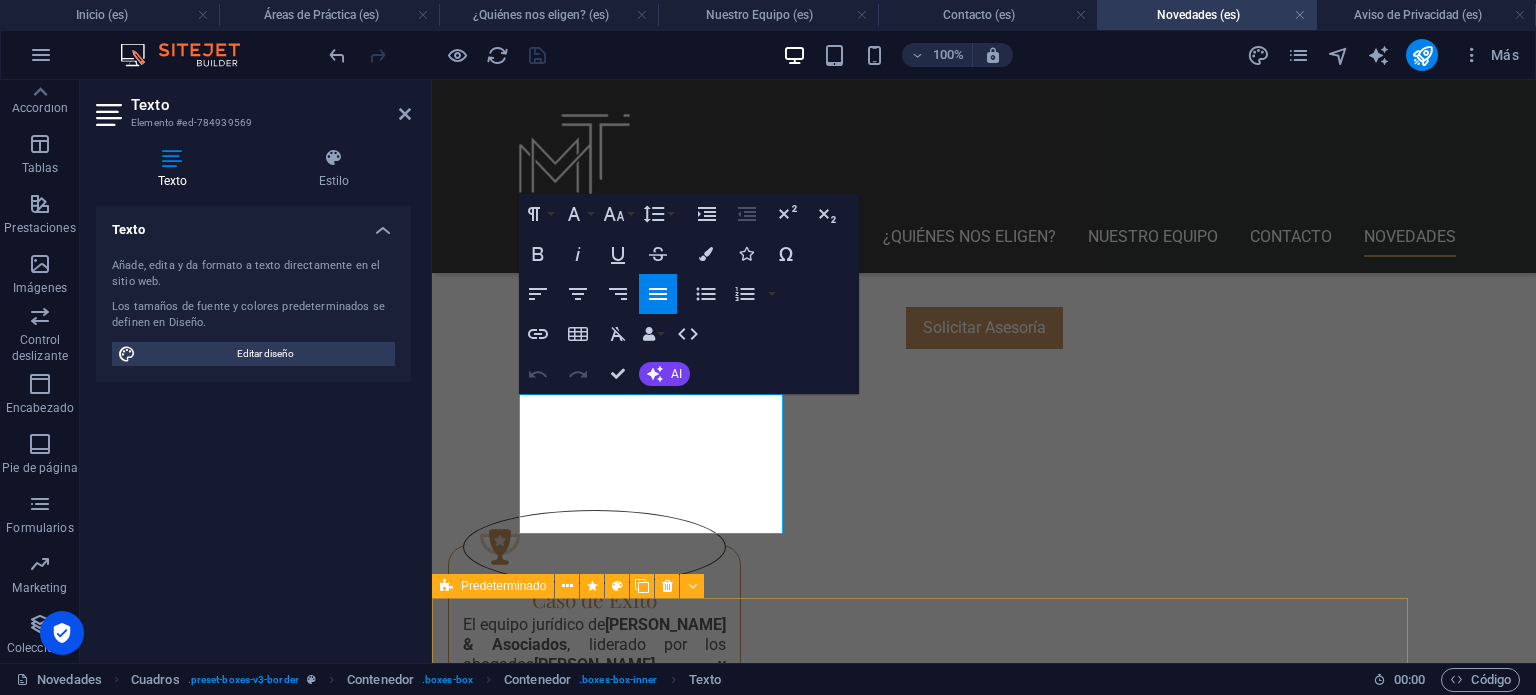 click on "Caso de Éxito | Maceo Torres Asociados: Precedente histórico en defensa de derechos de imagen y dignidad personal El equipo jurídico de  Maceo Torres & Asociados , liderado por los abogados  Carlos Maceo y Hugo Torres , obtuvo una resolución histórica ante el Instituto Mexicano de la Propiedad Industrial (IMPI), que sancionó a la editorial  Penguin Random House  por la explotación no autorizada de la imagen de la ciudadana  Violeta Sarai Vizcarra Hidalgo , en el libro  Las Señoras del Narco: Amar en el Infierno , escrito por  Anabel Hernández . La sentencia representa un parteaguas en la protección de los derechos de imagen, honra y dignidad de las personas ante los límites del ejercicio editorial y mediático. Antecedentes del conflicto El equipo jurídico de  Maceo Torres & Asociados , liderado por los abogados  Carlos Maceo y Hugo Torres , obtuvo una resolución histórica ante el Instituto Mexicano de la Propiedad Industrial (IMPI), que sancionó a la editorial  Penguin Random House . . En" at bounding box center [920, 1900] 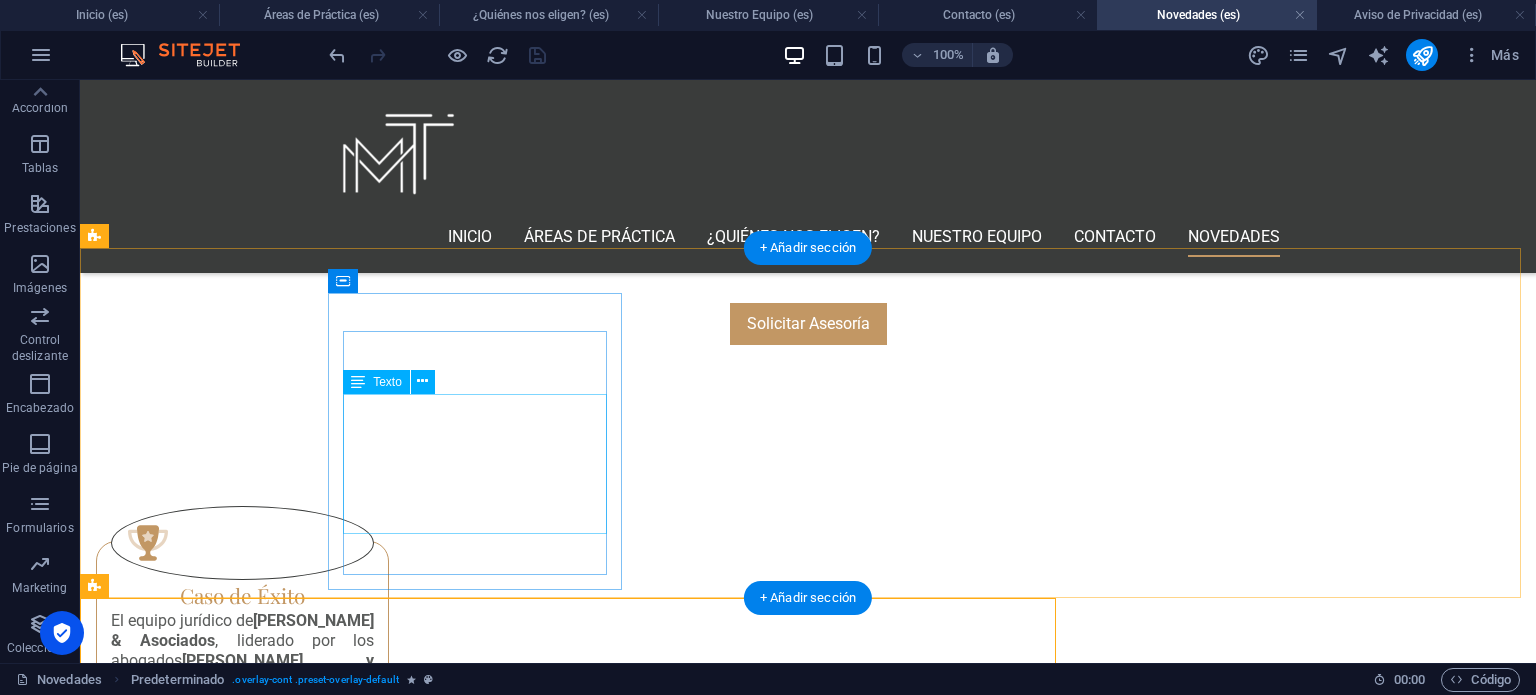 scroll, scrollTop: 811, scrollLeft: 0, axis: vertical 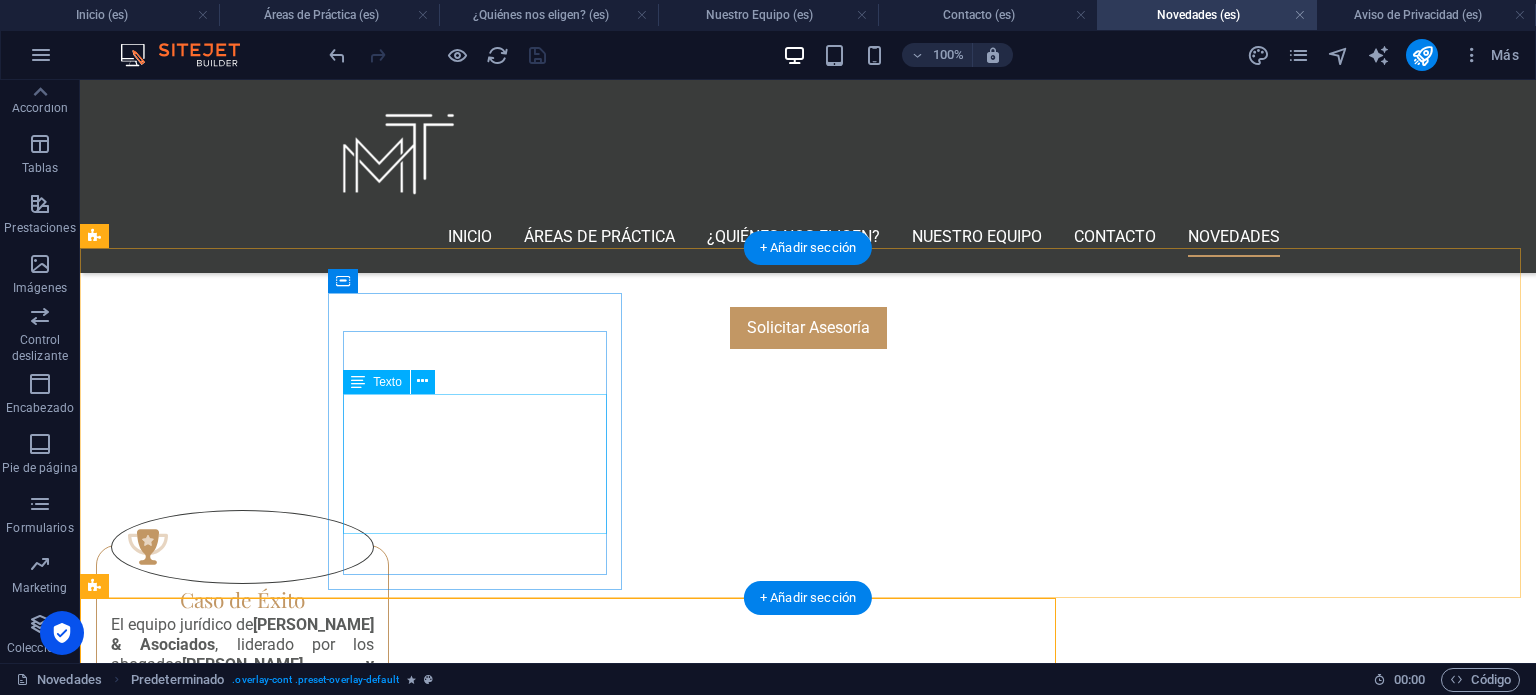 click on "En el ejercicio médico, una queja mal gestionada puede escalar rápidamente y afectar tu carrera, reputación y patrimonio." at bounding box center (242, 1116) 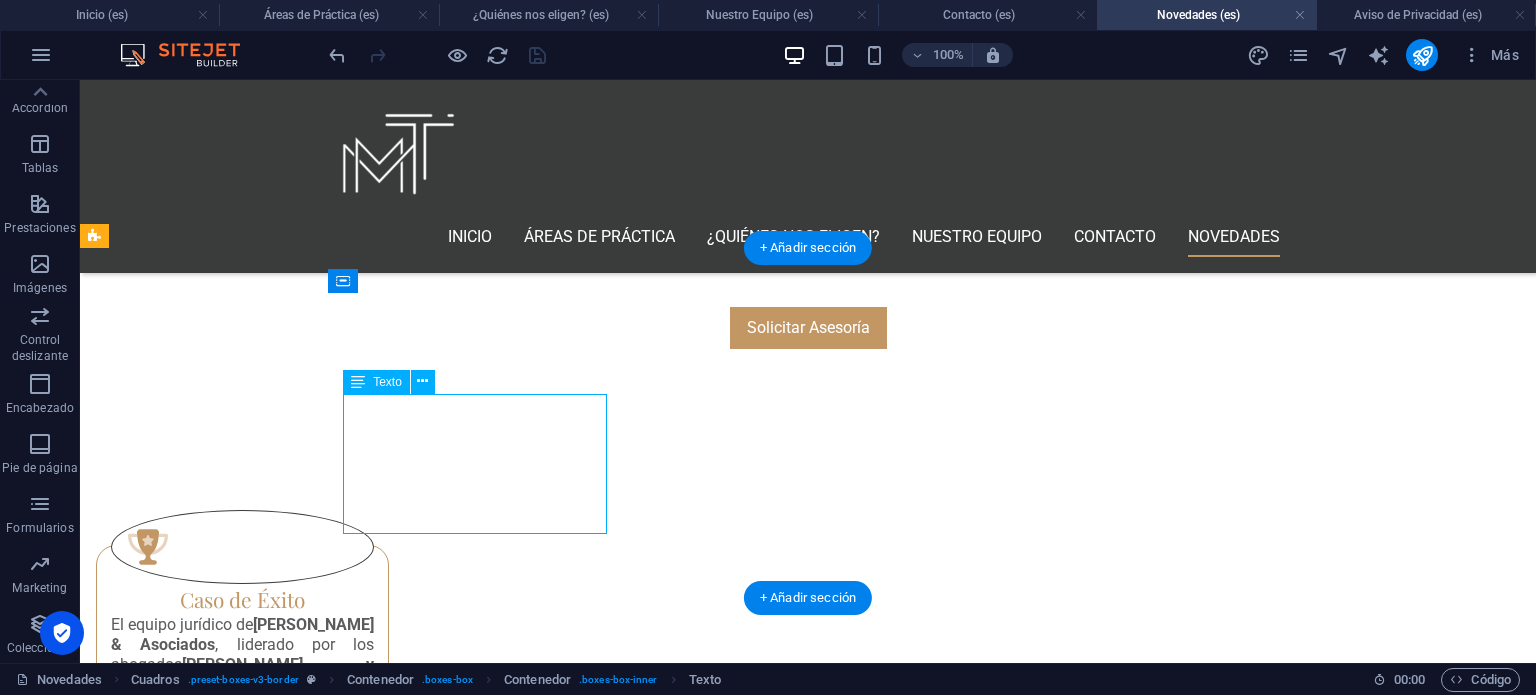 click on "En el ejercicio médico, una queja mal gestionada puede escalar rápidamente y afectar tu carrera, reputación y patrimonio." at bounding box center [242, 1116] 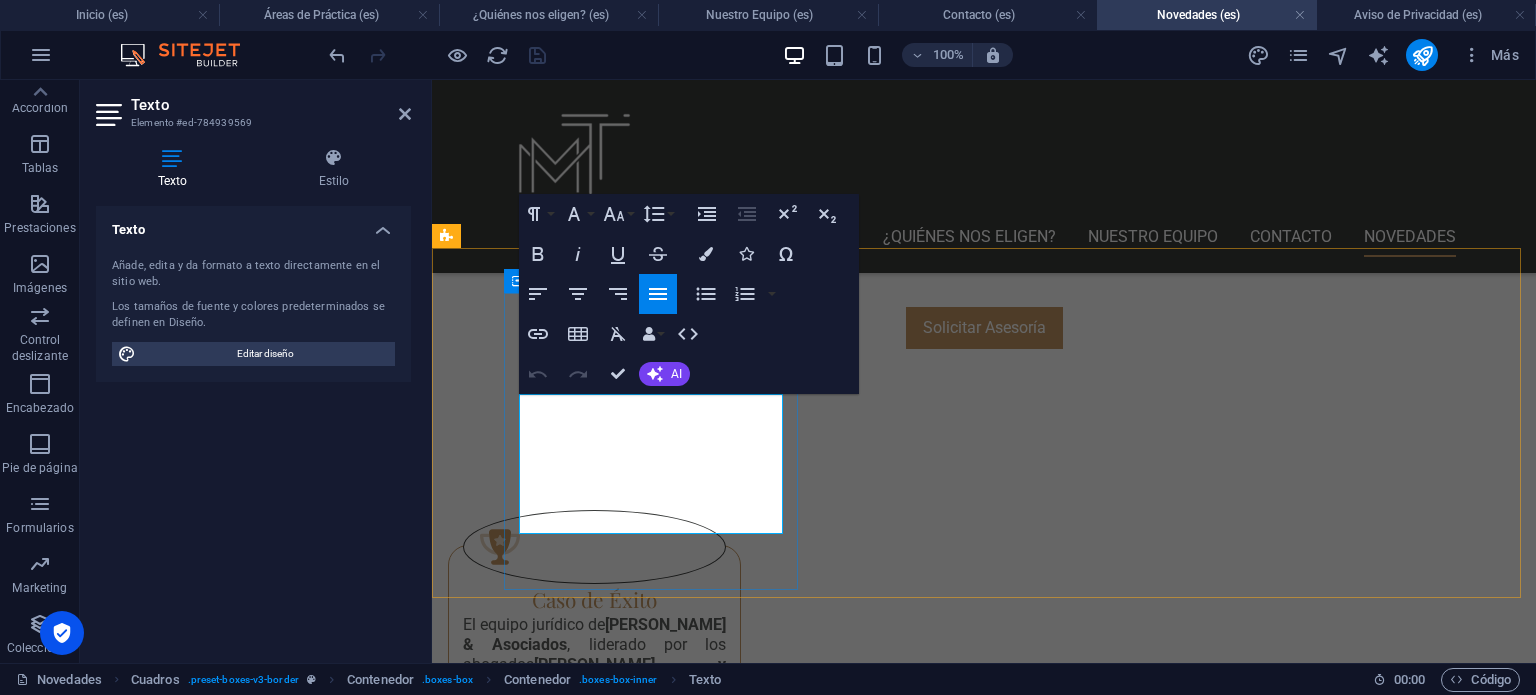drag, startPoint x: 709, startPoint y: 470, endPoint x: 514, endPoint y: 391, distance: 210.39487 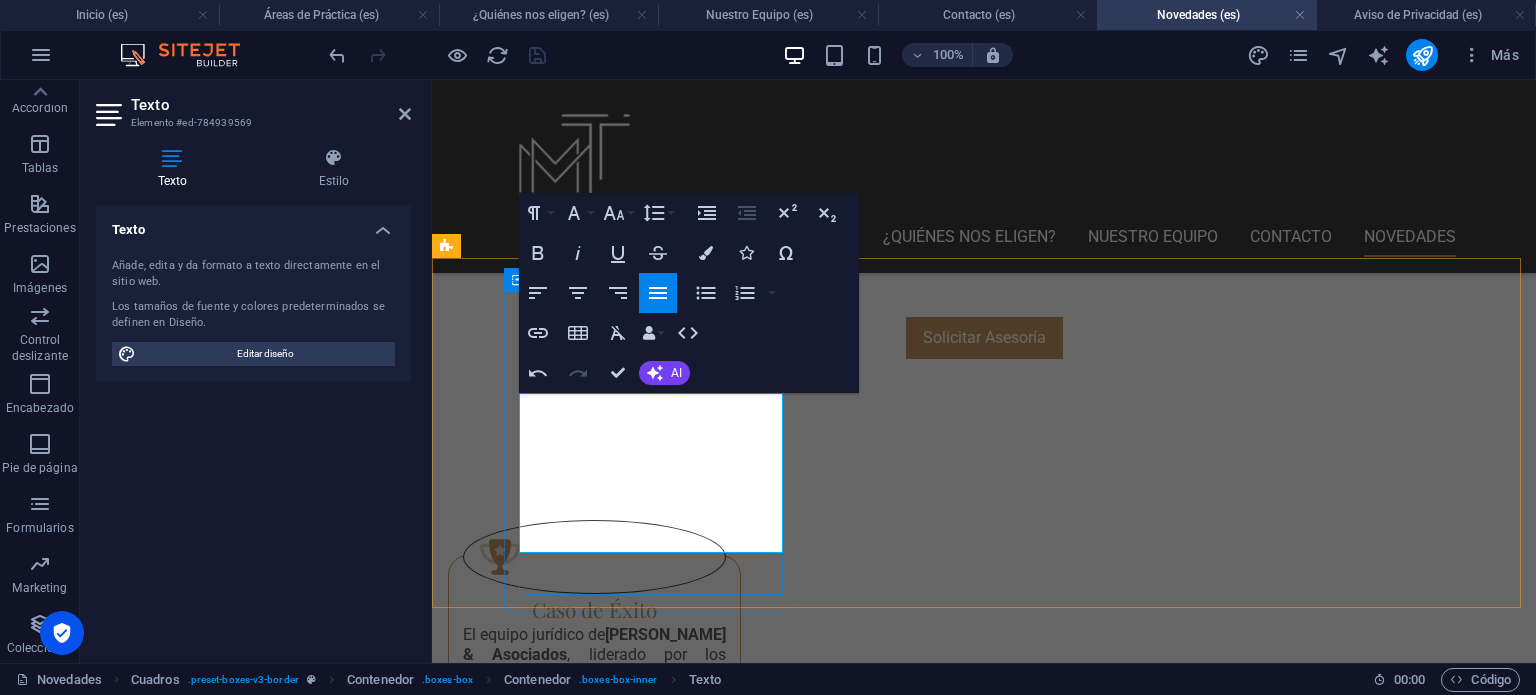 click on "los diferentes tipos de violencia que enfrentan las mujeres en México y la importancia de contar con una  perspectiva jurídica con enfoque de género ." at bounding box center [594, 1116] 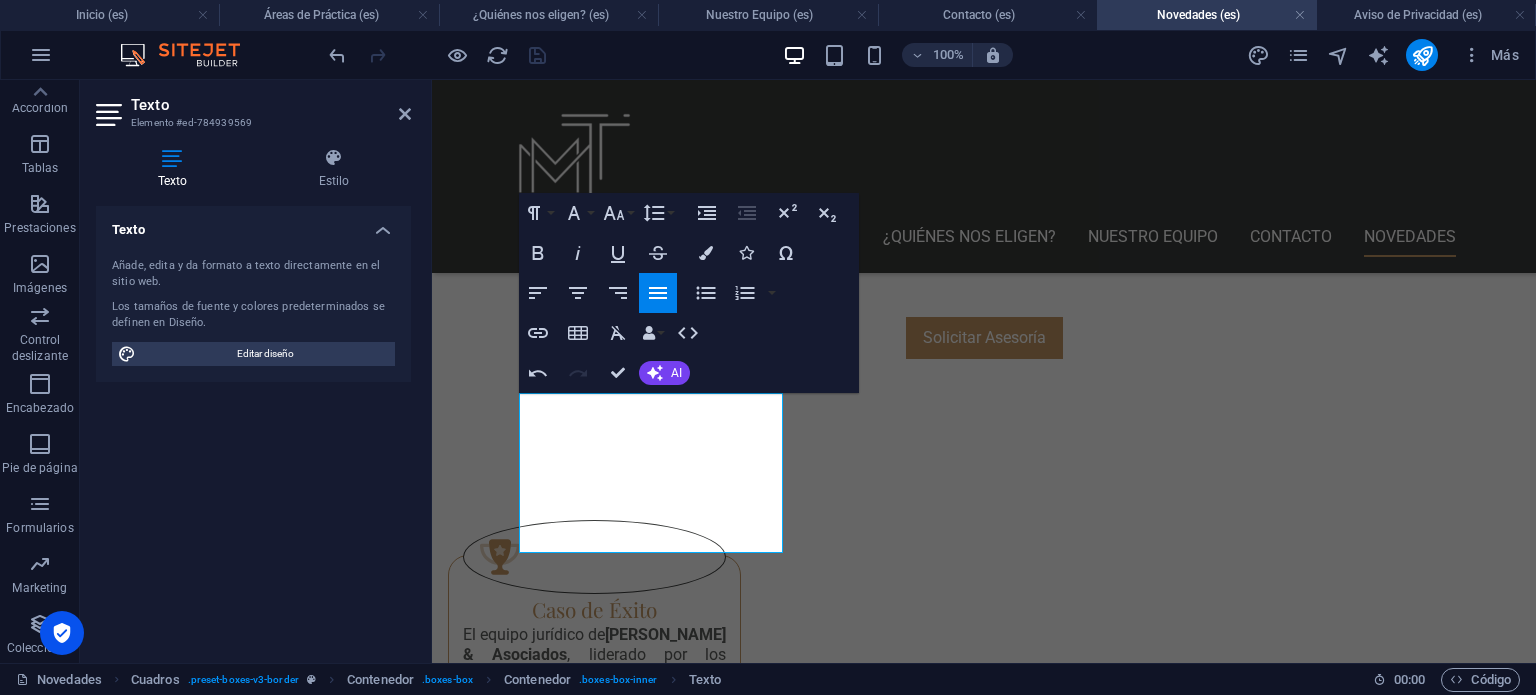 type 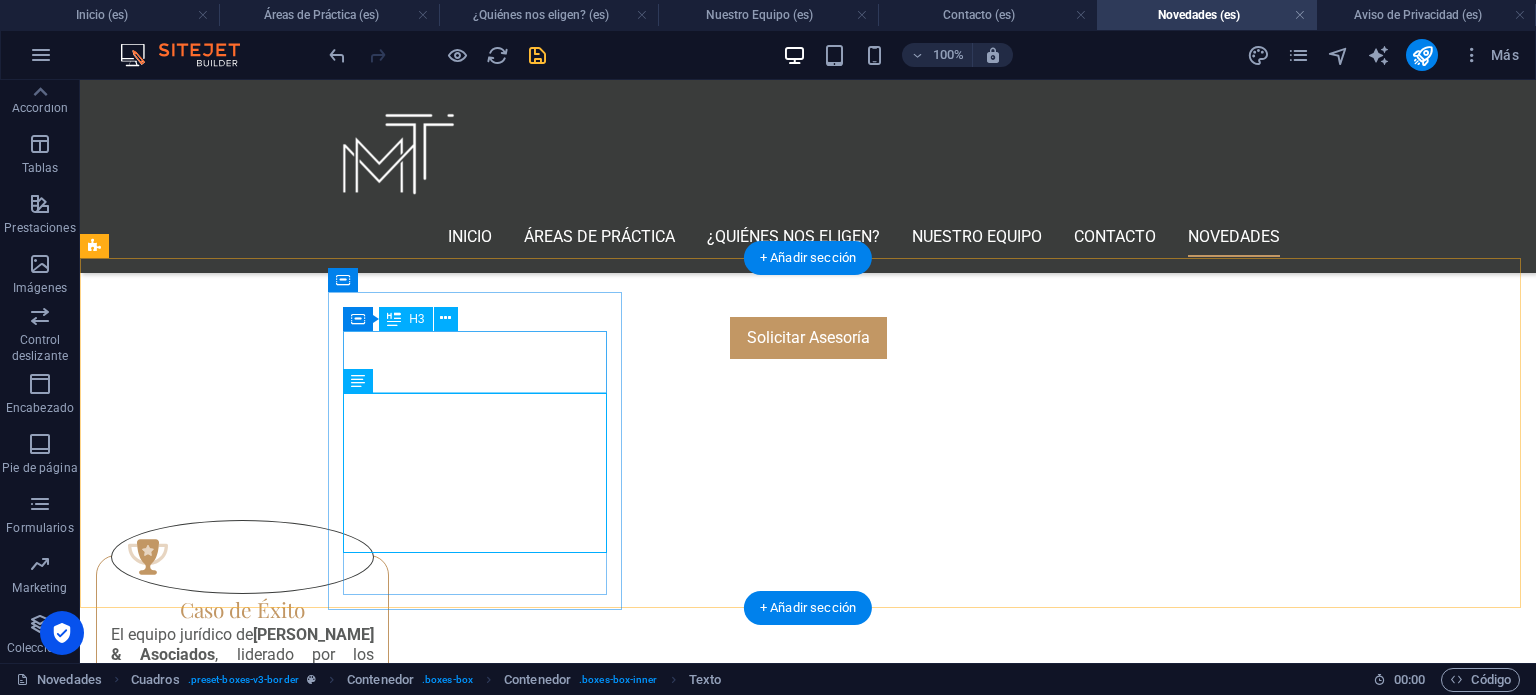 click on "Así puedes proteger tu práctica médica" at bounding box center (242, 1025) 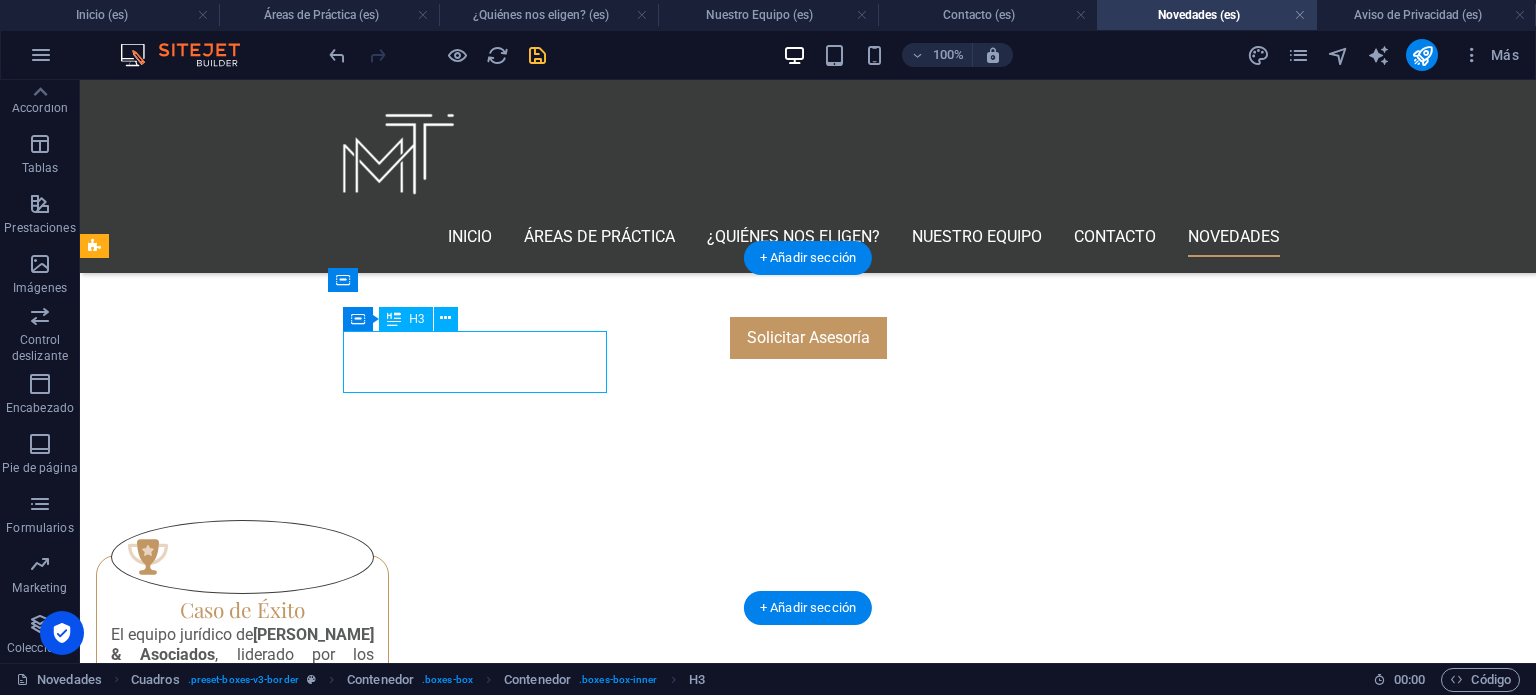 click on "Así puedes proteger tu práctica médica" at bounding box center (242, 1025) 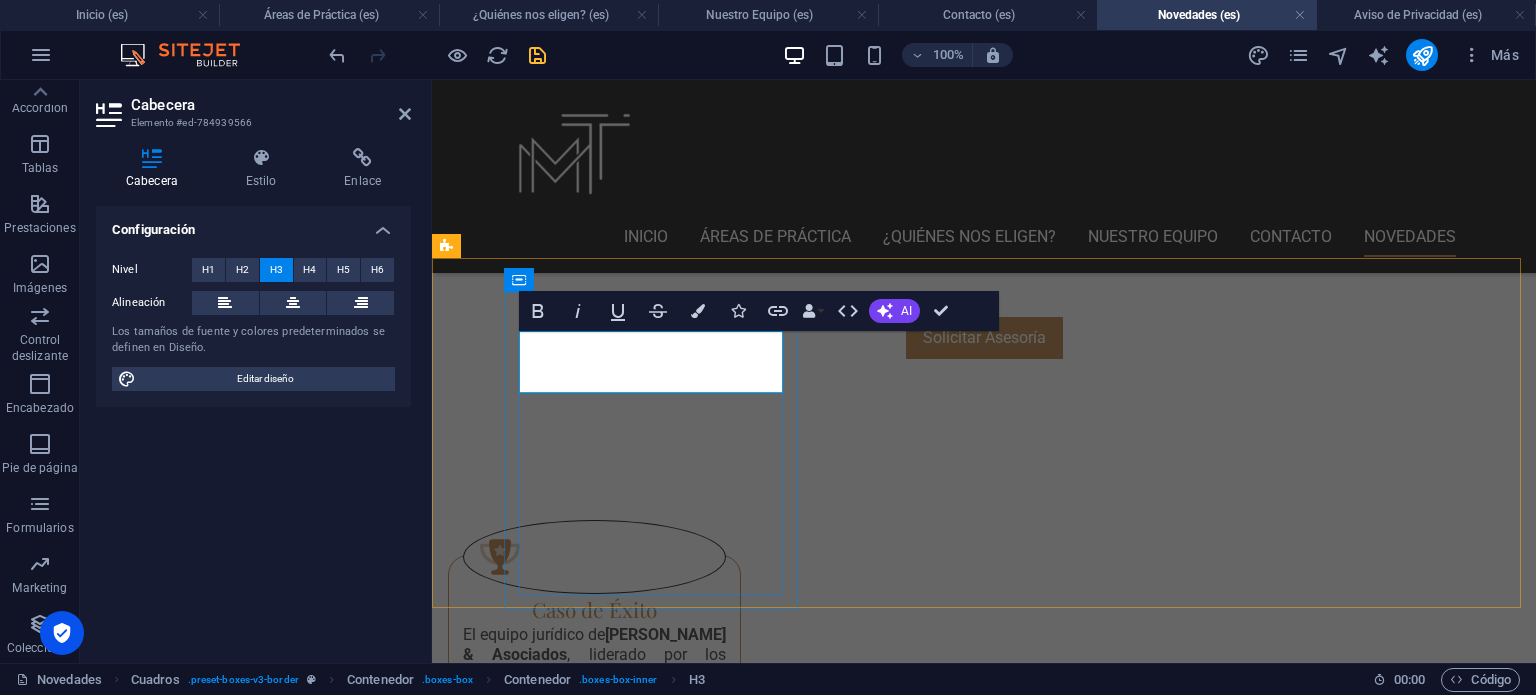 type 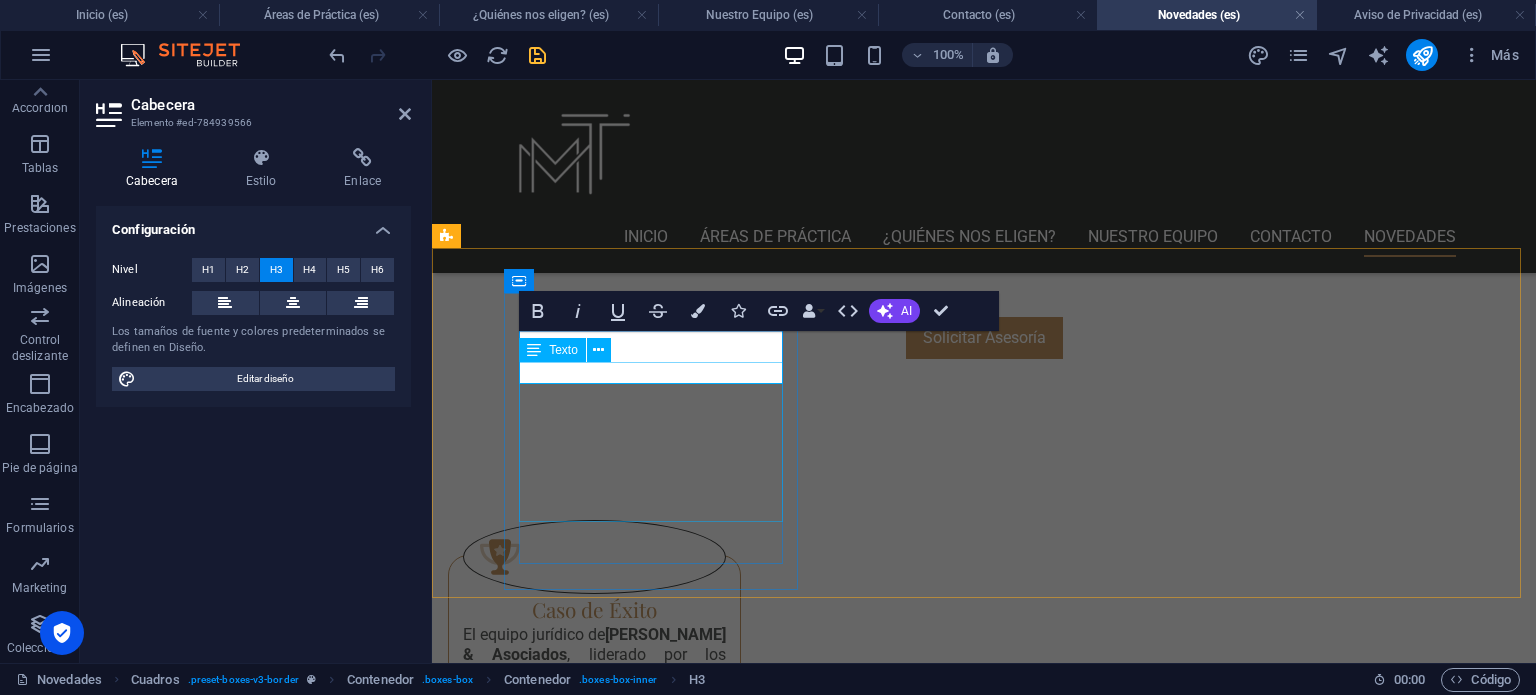 scroll, scrollTop: 811, scrollLeft: 0, axis: vertical 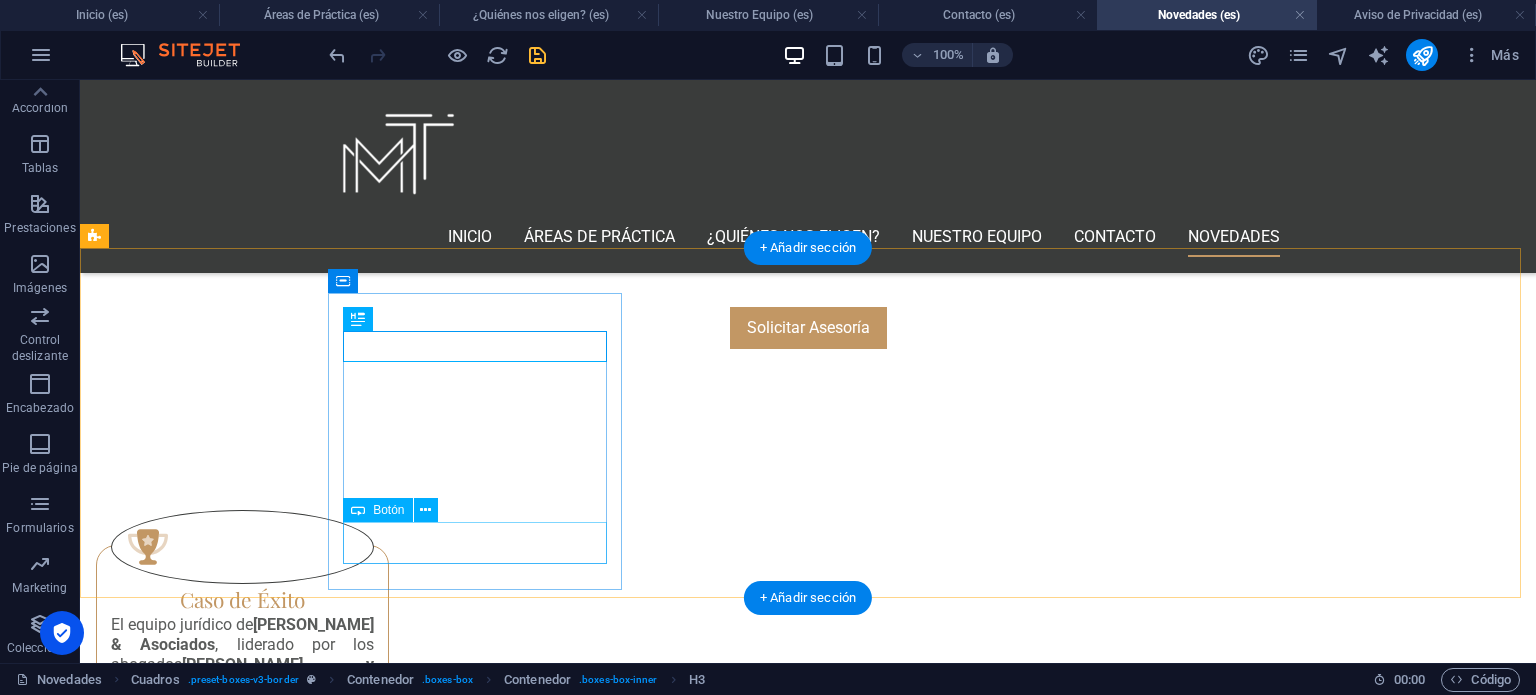 click on "Ver más" at bounding box center (242, 1216) 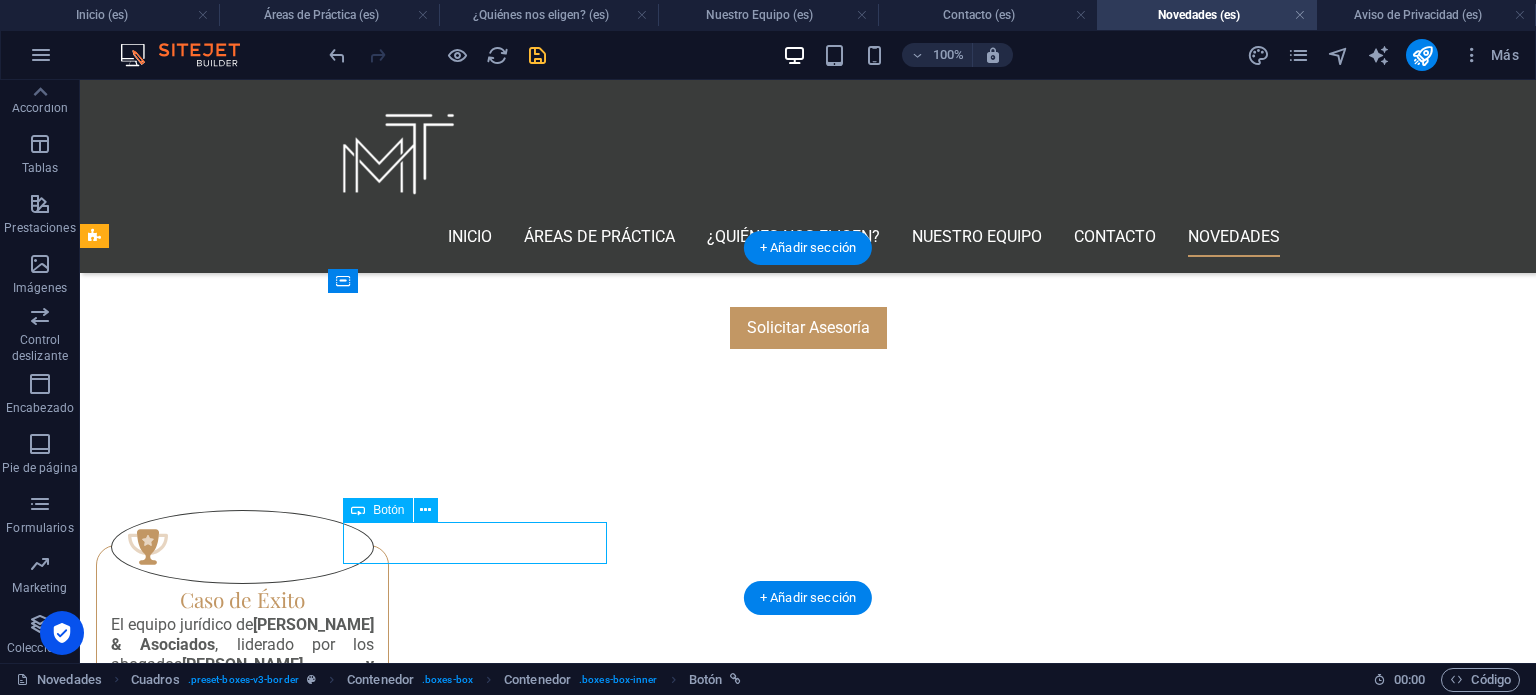 click on "Ver más" at bounding box center (242, 1216) 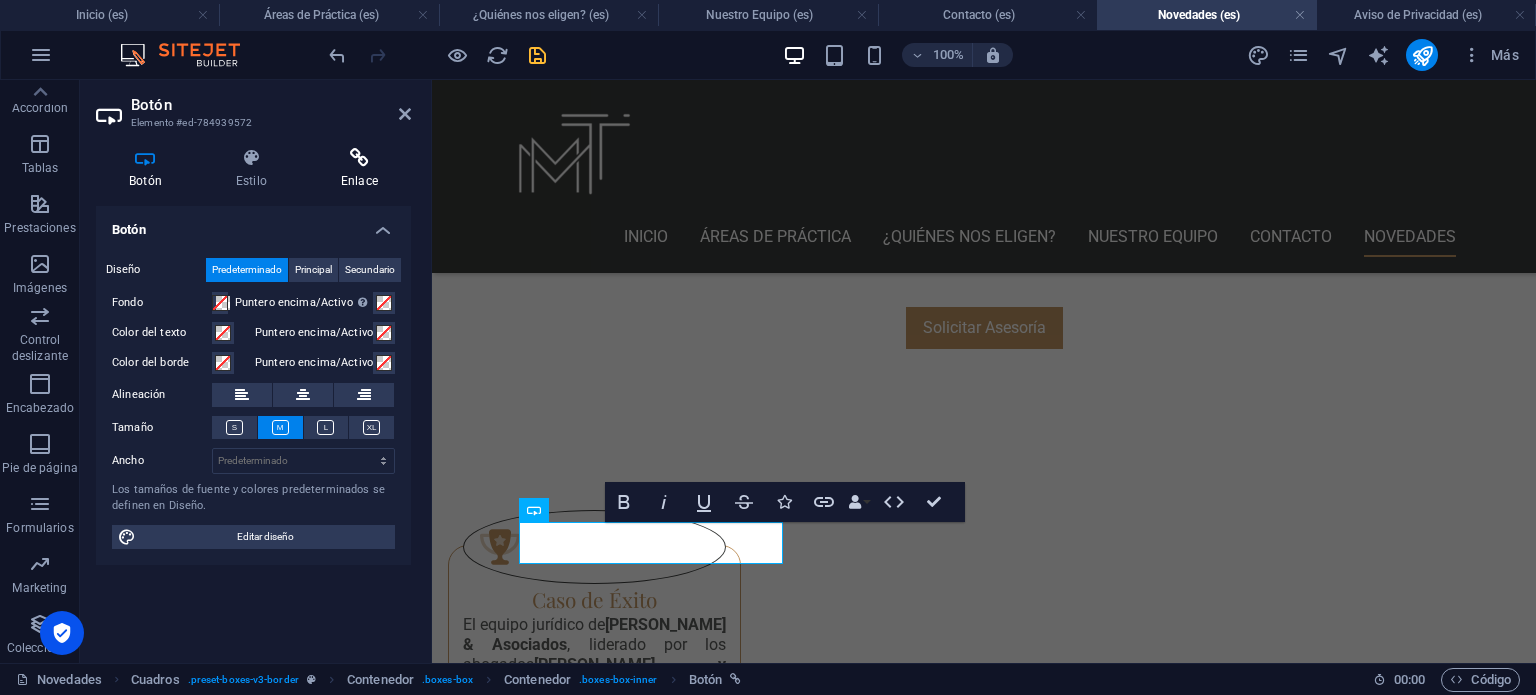 click on "Enlace" at bounding box center (359, 169) 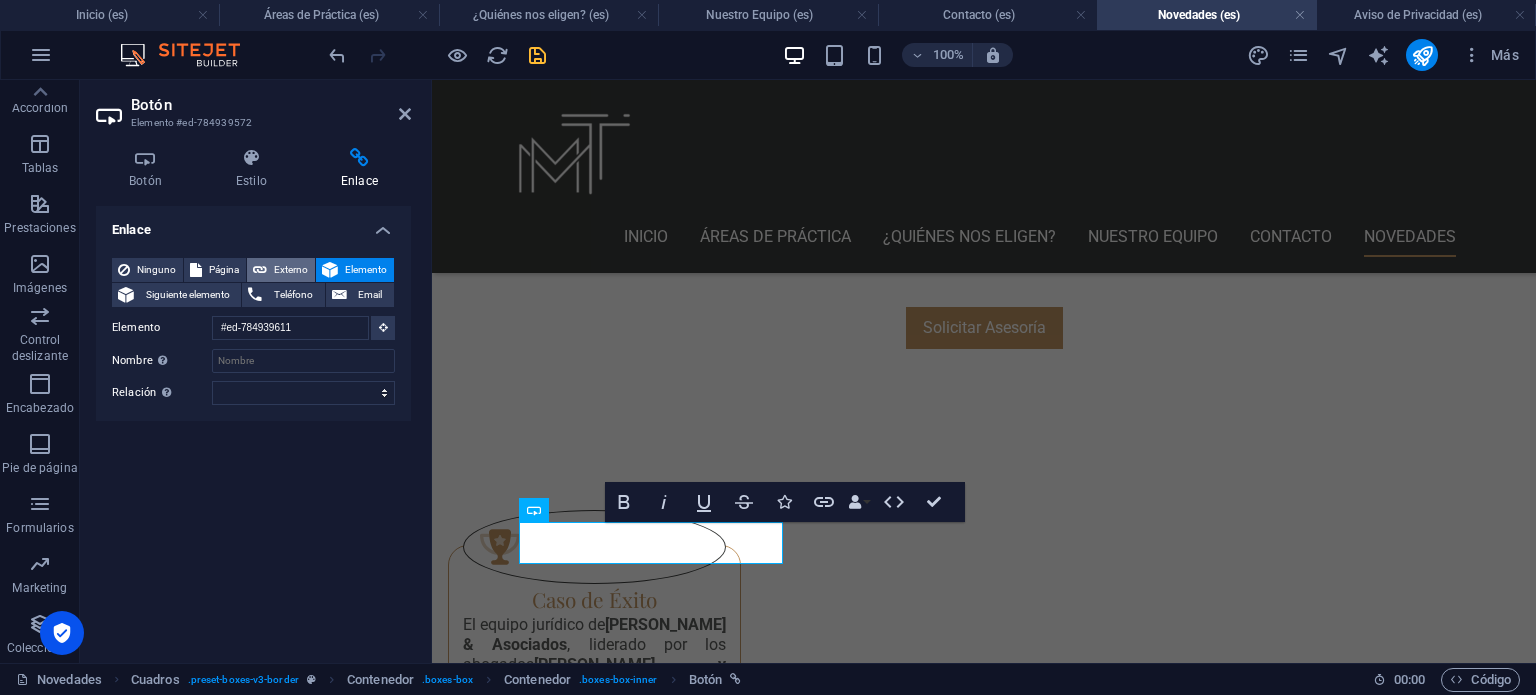 click on "Externo" at bounding box center (291, 270) 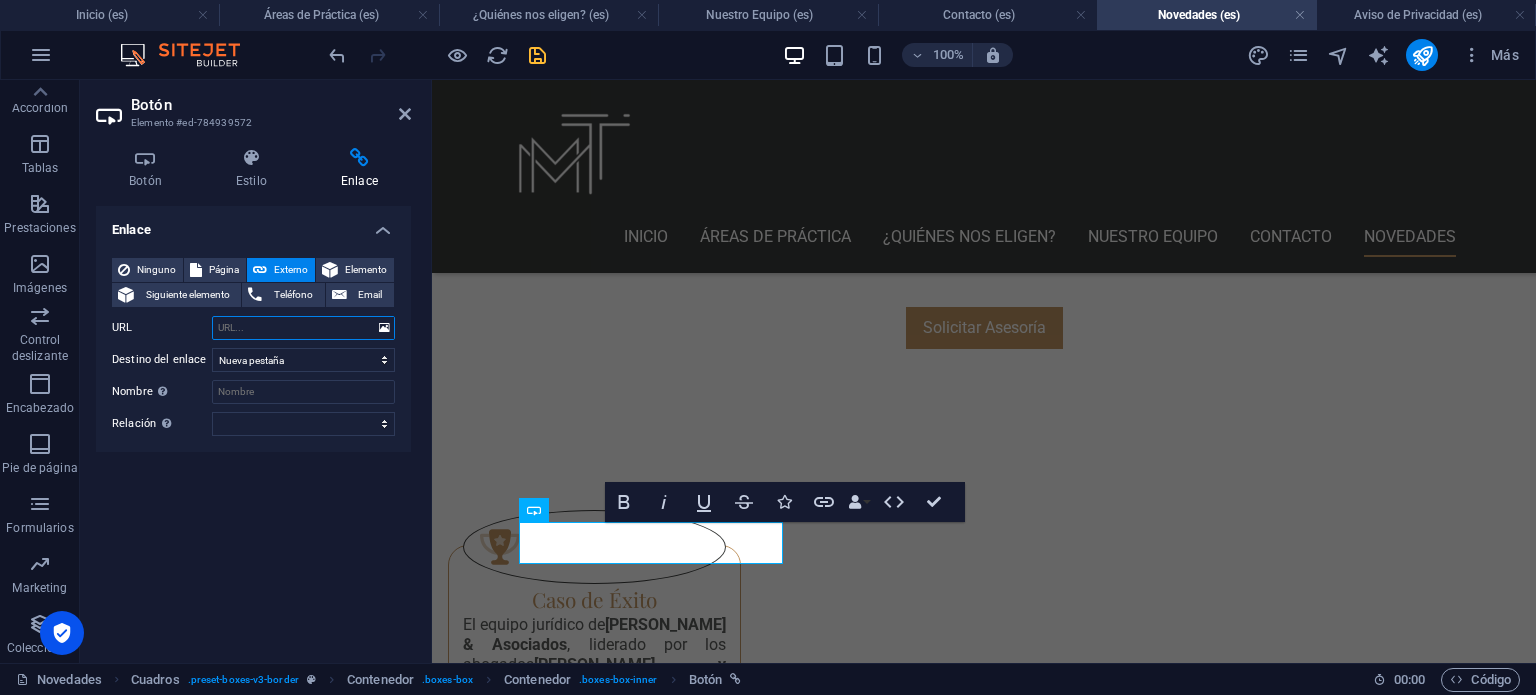 click on "URL" at bounding box center [303, 328] 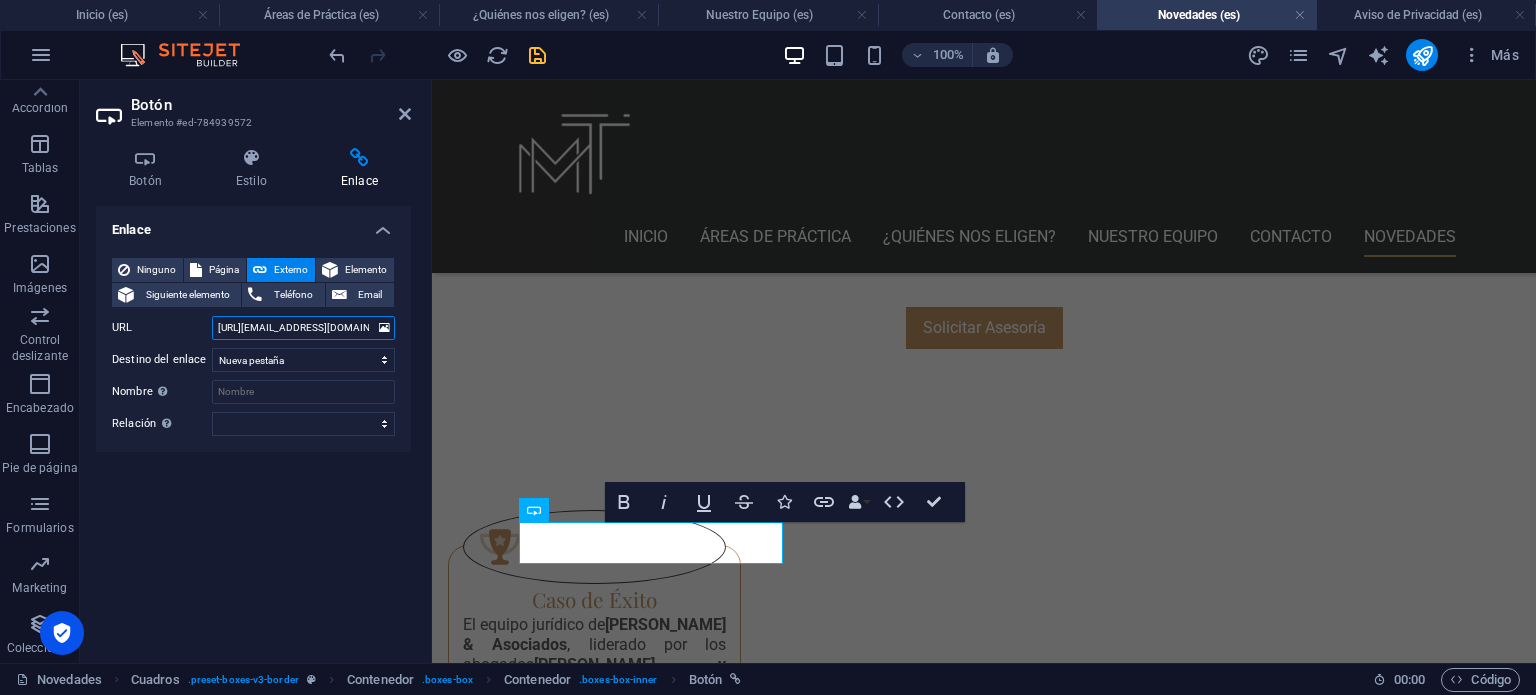 scroll, scrollTop: 0, scrollLeft: 284, axis: horizontal 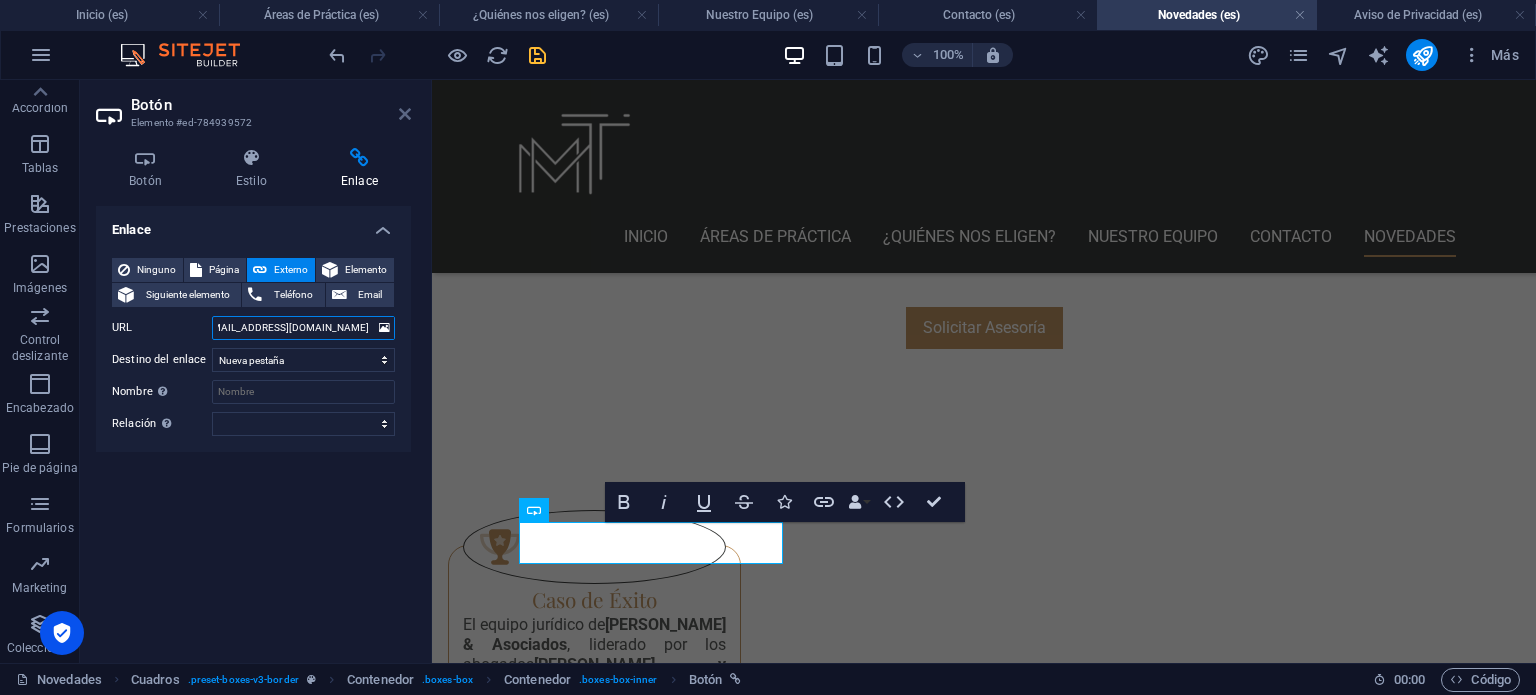 type on "https://www.tiktok.com/@maceotorres/video/7482084953354767621?_r=1&_t=ZS-8xwoB0KsrKM" 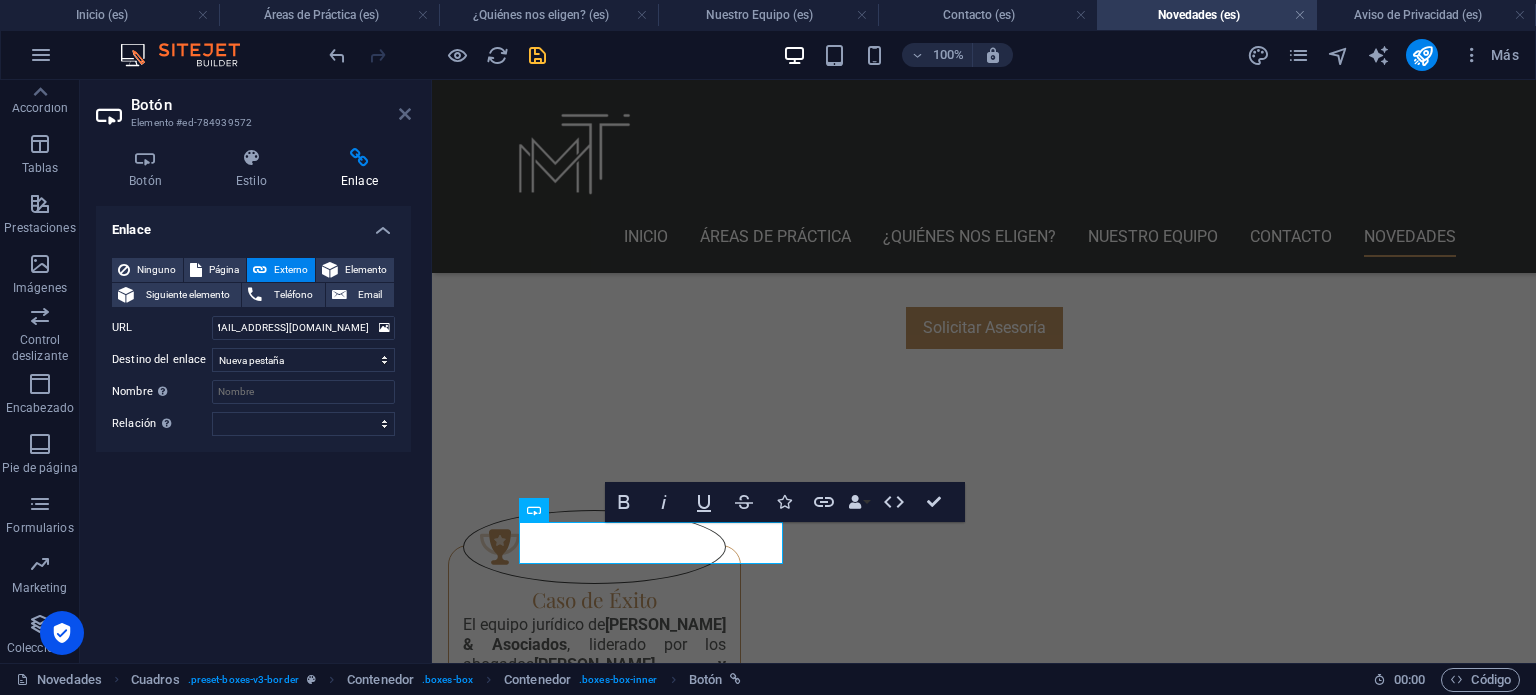 drag, startPoint x: 404, startPoint y: 119, endPoint x: 332, endPoint y: 39, distance: 107.62899 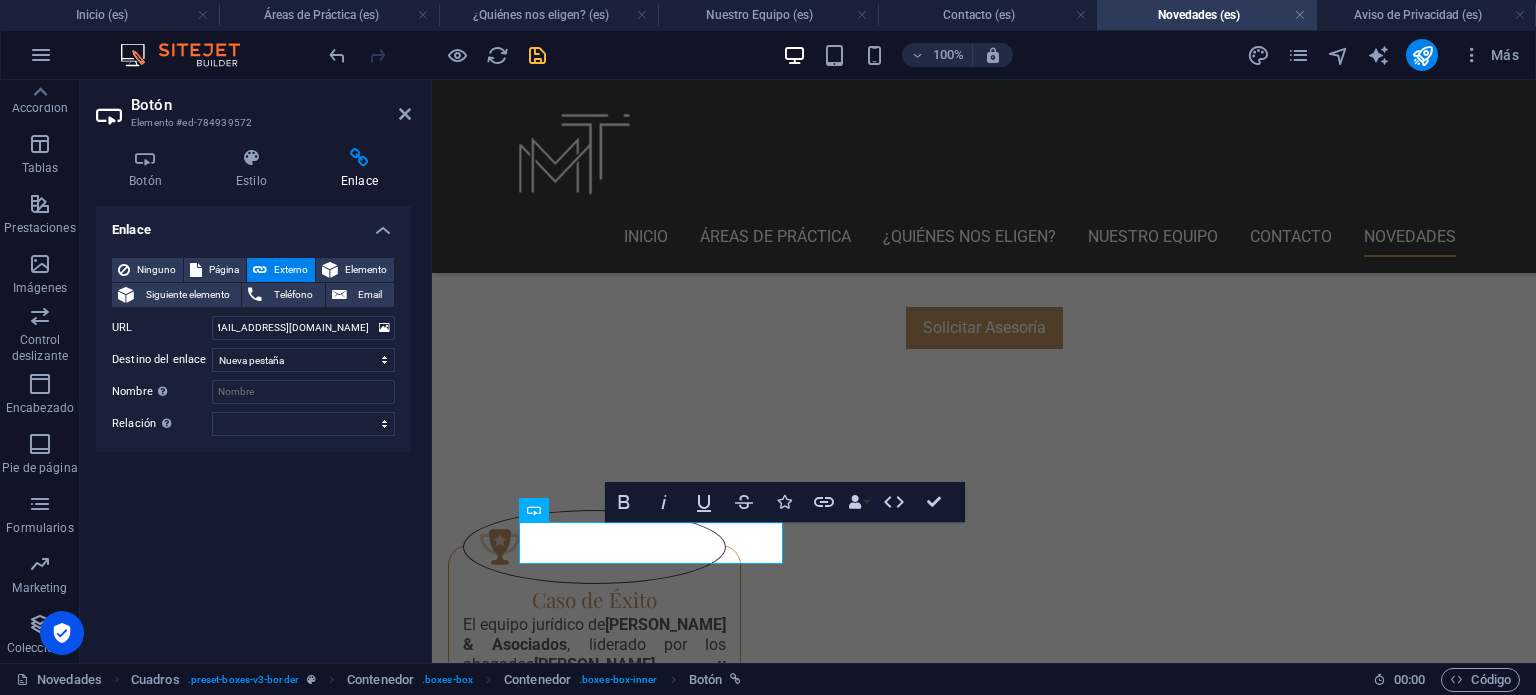 scroll, scrollTop: 0, scrollLeft: 0, axis: both 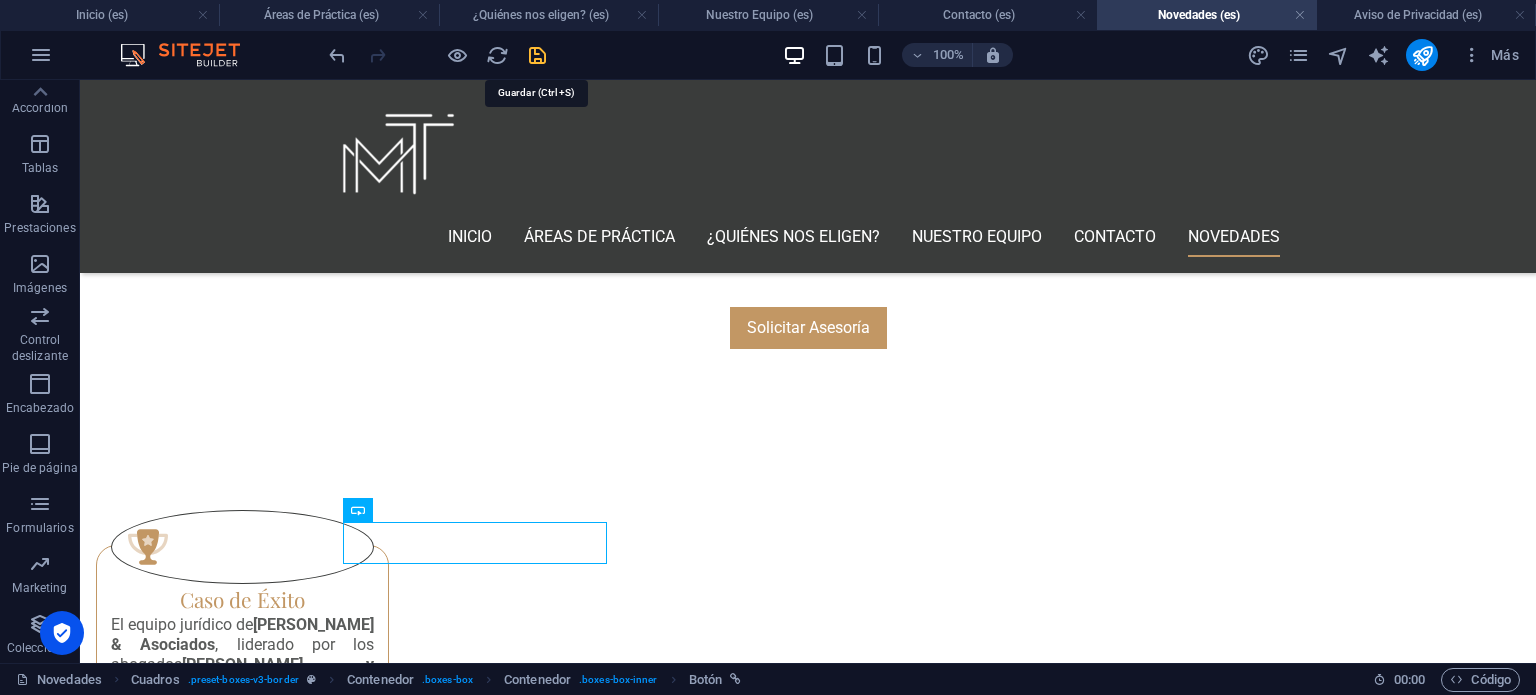 click at bounding box center [537, 55] 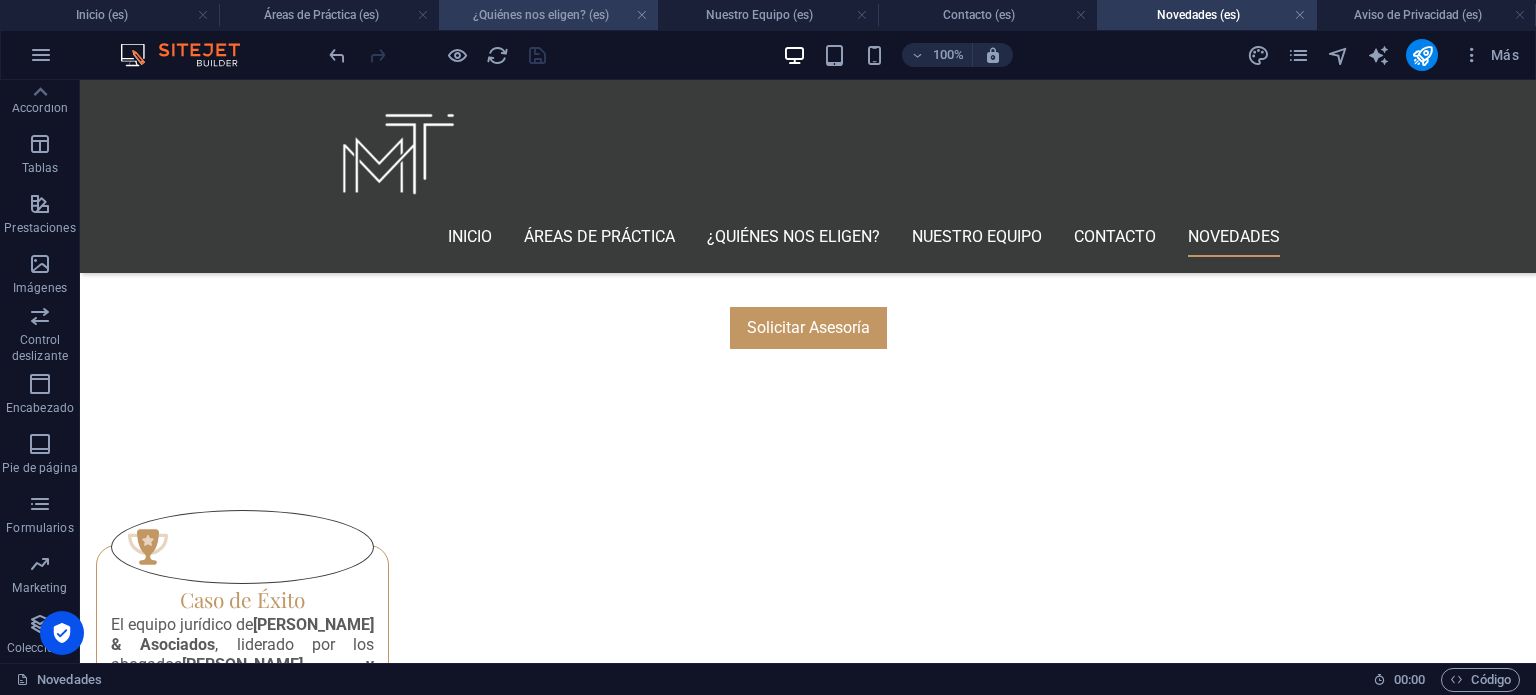 click on "¿Quiénes nos eligen? (es)" at bounding box center (548, 15) 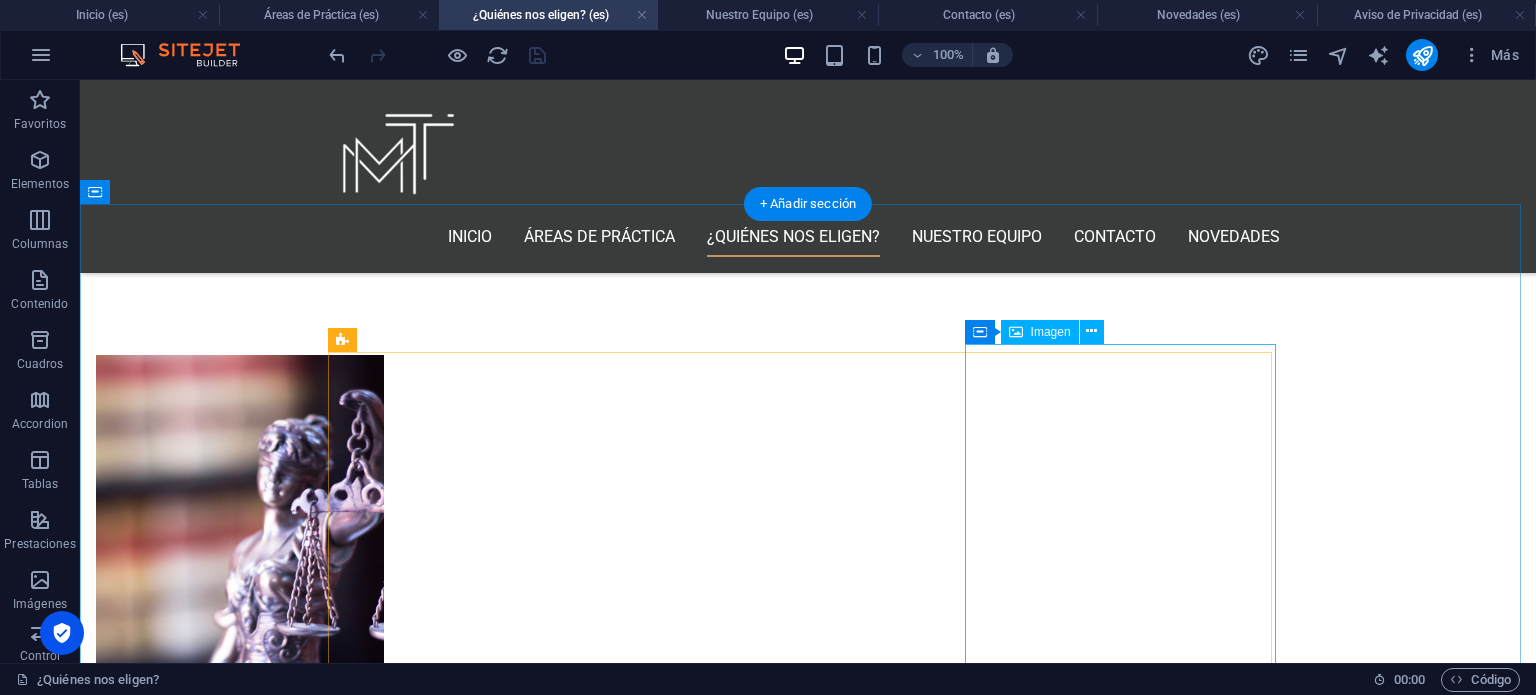 scroll, scrollTop: 1440, scrollLeft: 0, axis: vertical 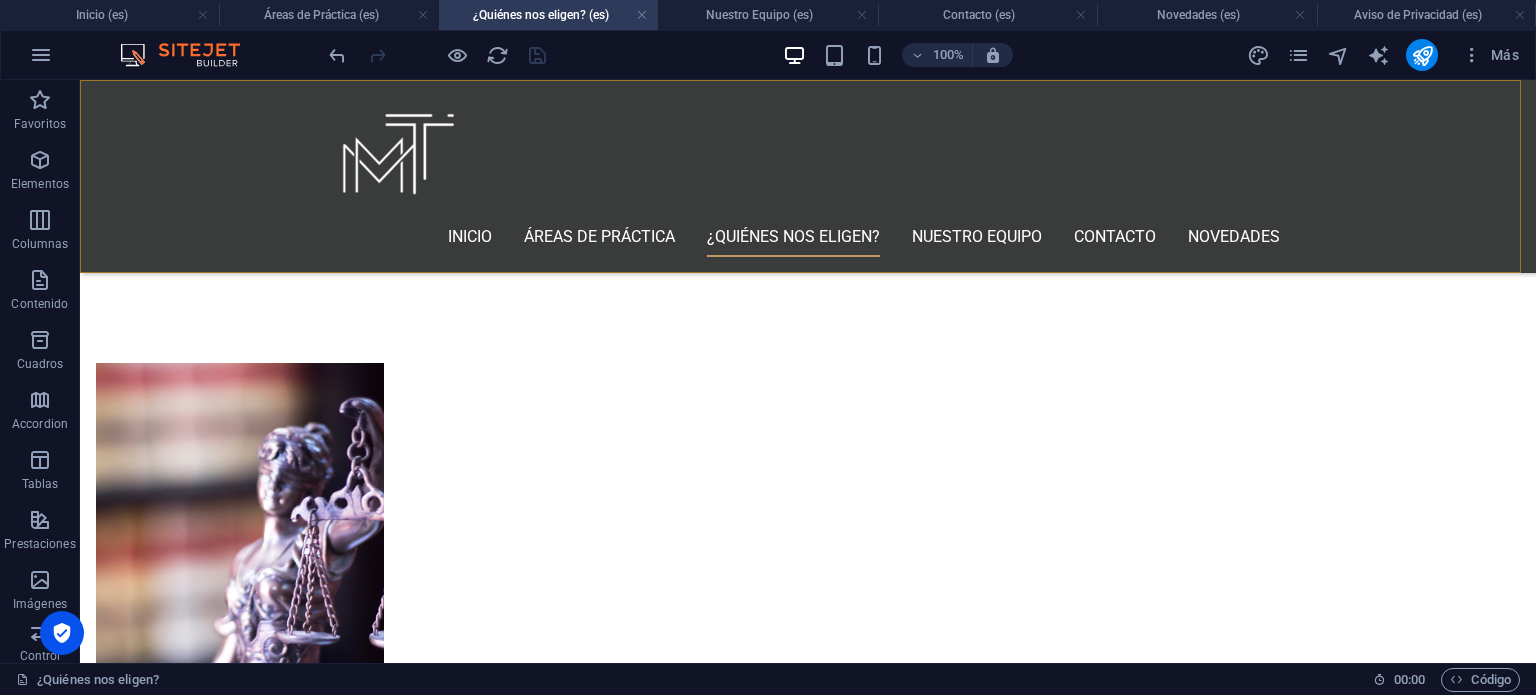click on "Inicio Áreas de Práctica ¿Quiénes nos eligen? Nuestro Equipo Contacto Novedades" at bounding box center [808, 237] 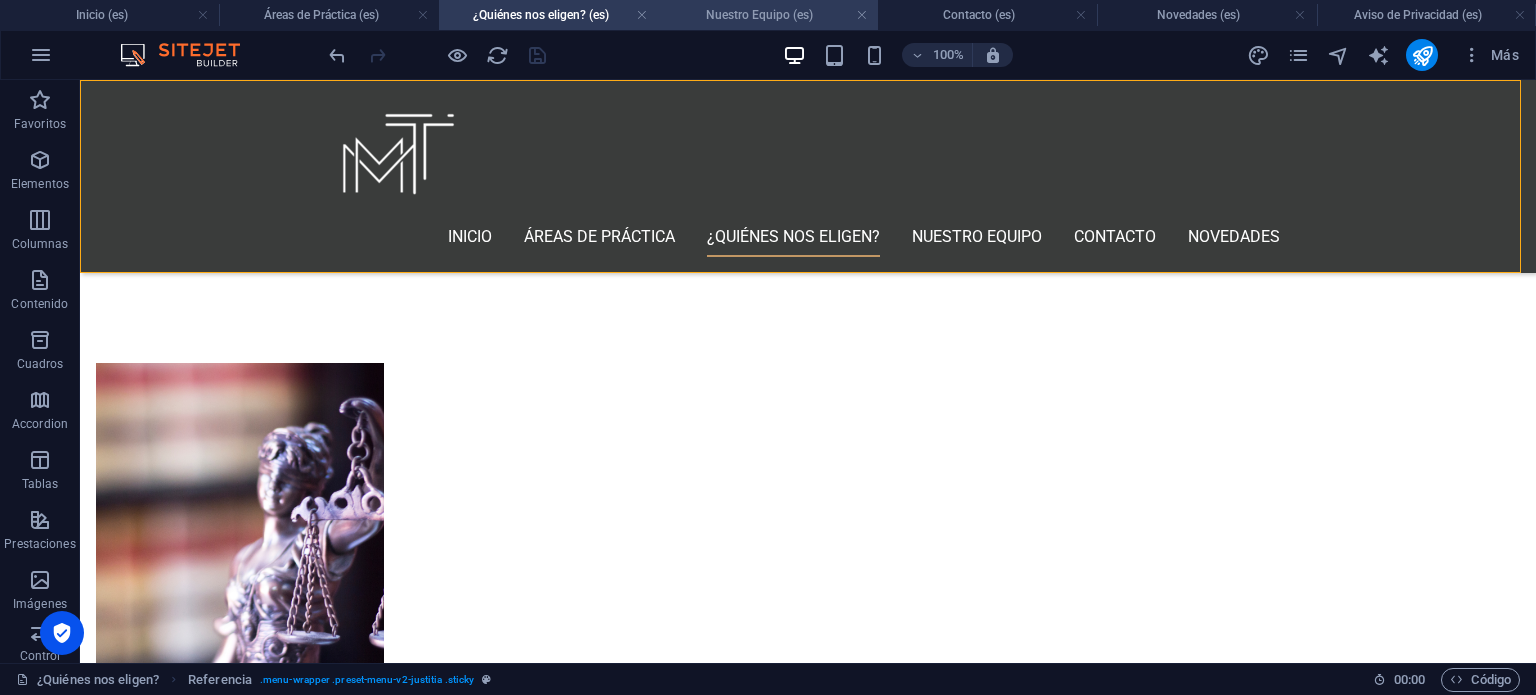 click on "Nuestro Equipo (es)" at bounding box center (767, 15) 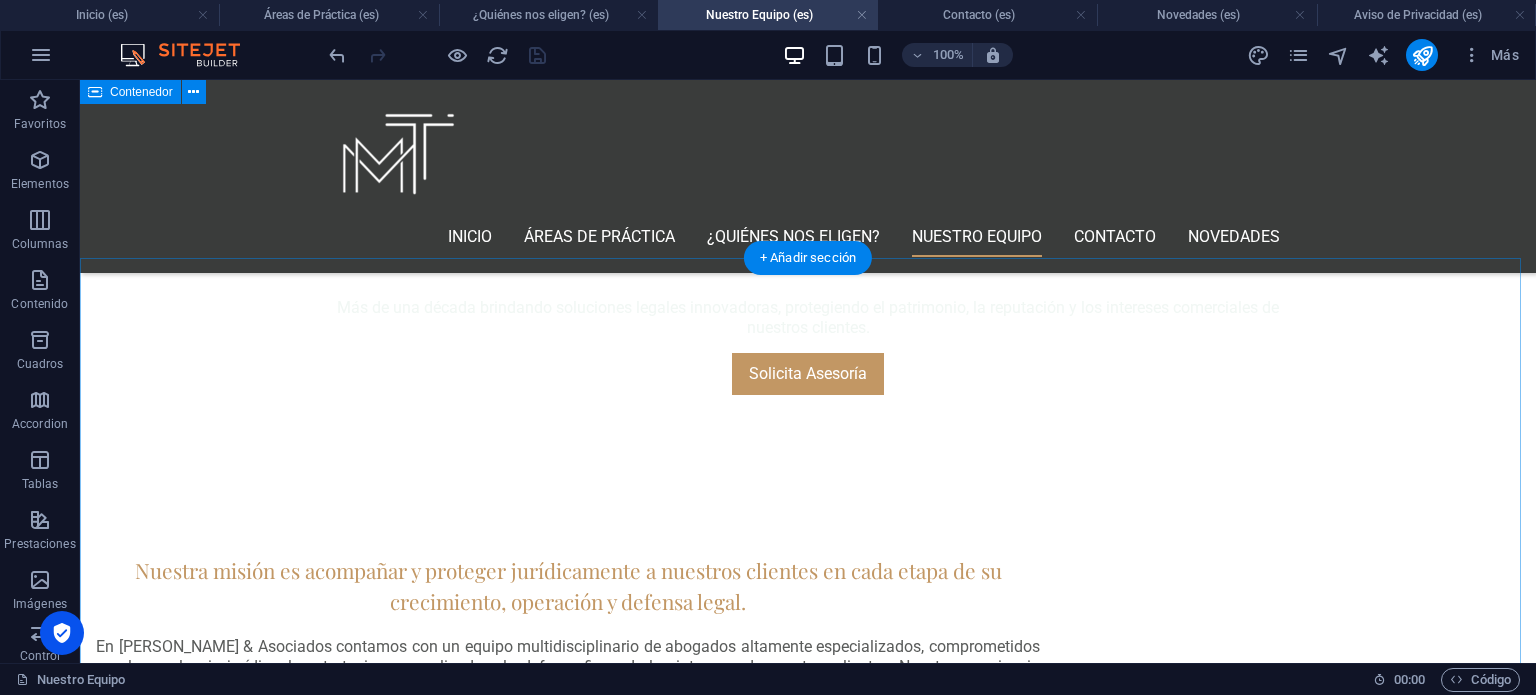 scroll, scrollTop: 900, scrollLeft: 0, axis: vertical 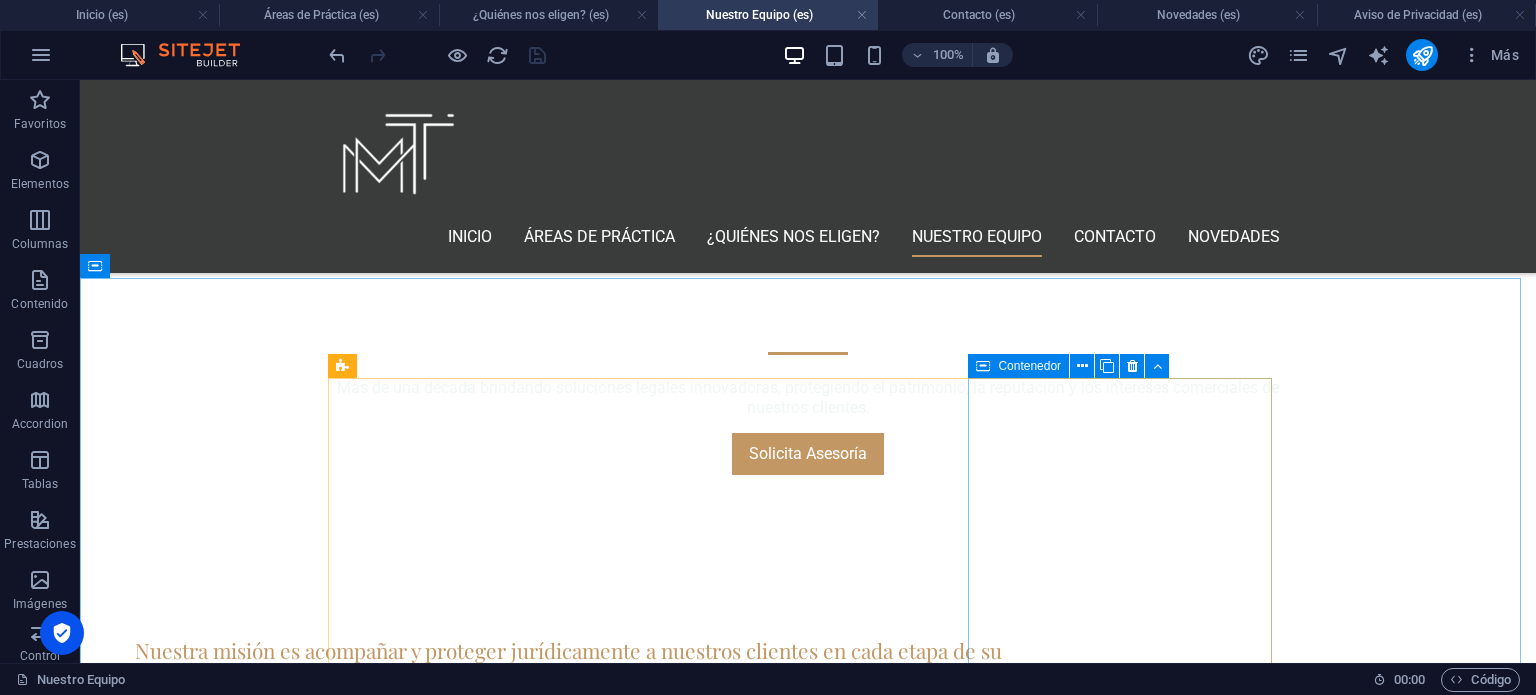 click on "Contenedor" at bounding box center [1029, 366] 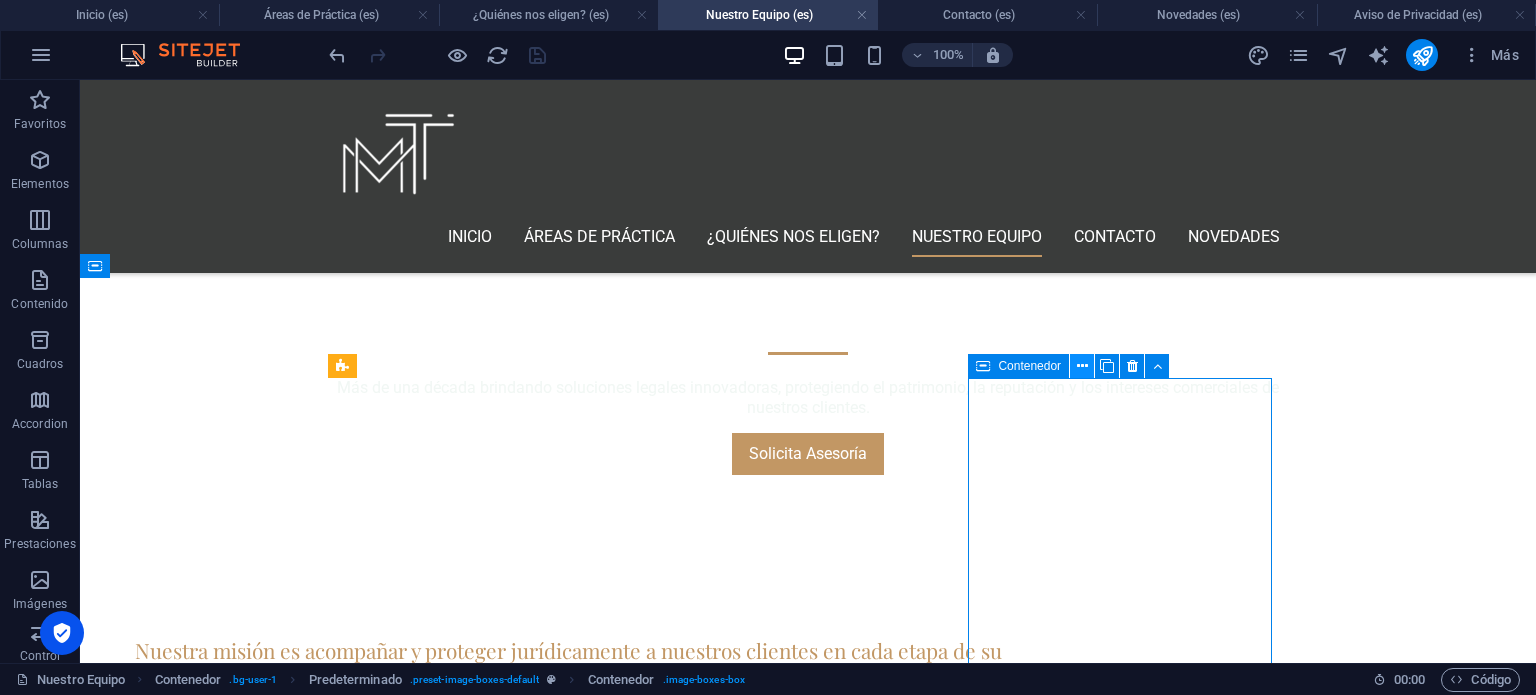 click at bounding box center (1082, 366) 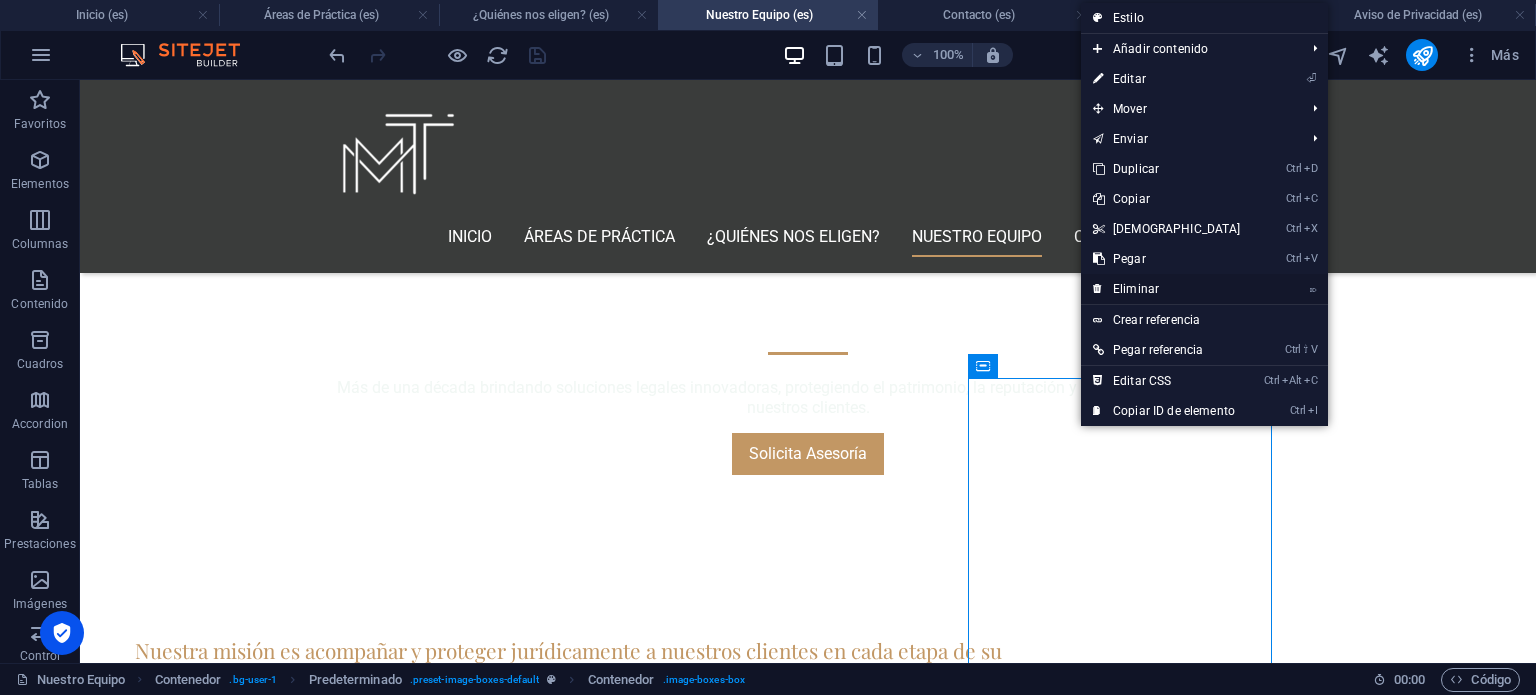 click on "⌦  Eliminar" at bounding box center [1167, 289] 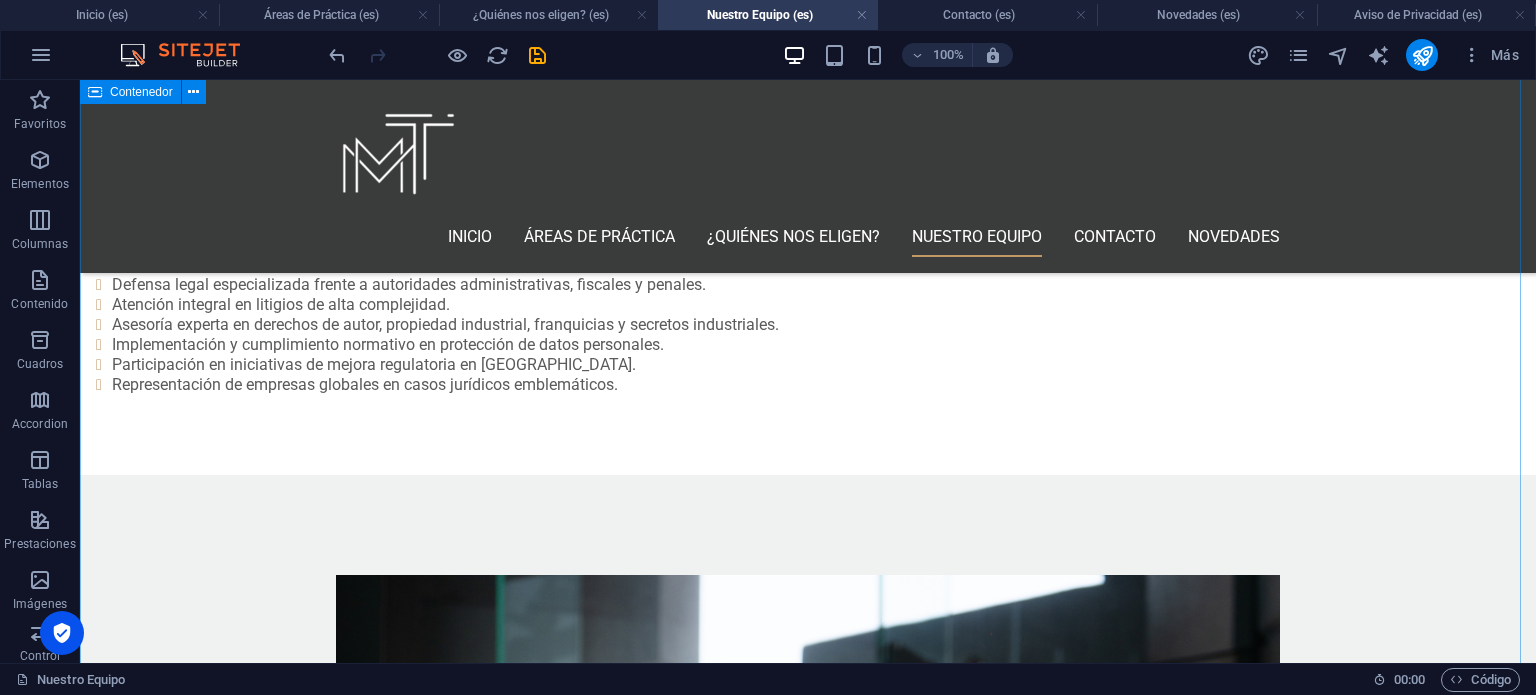 scroll, scrollTop: 1400, scrollLeft: 0, axis: vertical 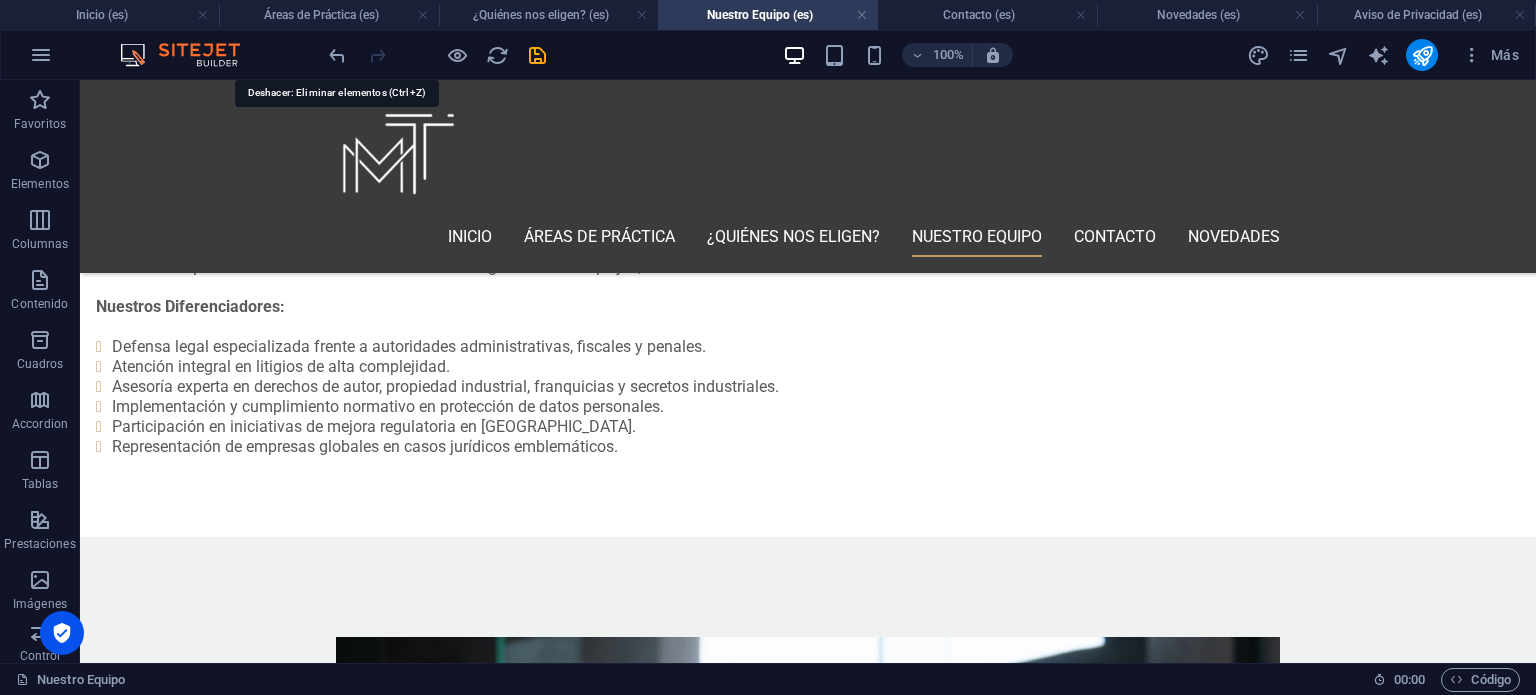 drag, startPoint x: 342, startPoint y: 54, endPoint x: 325, endPoint y: 55, distance: 17.029387 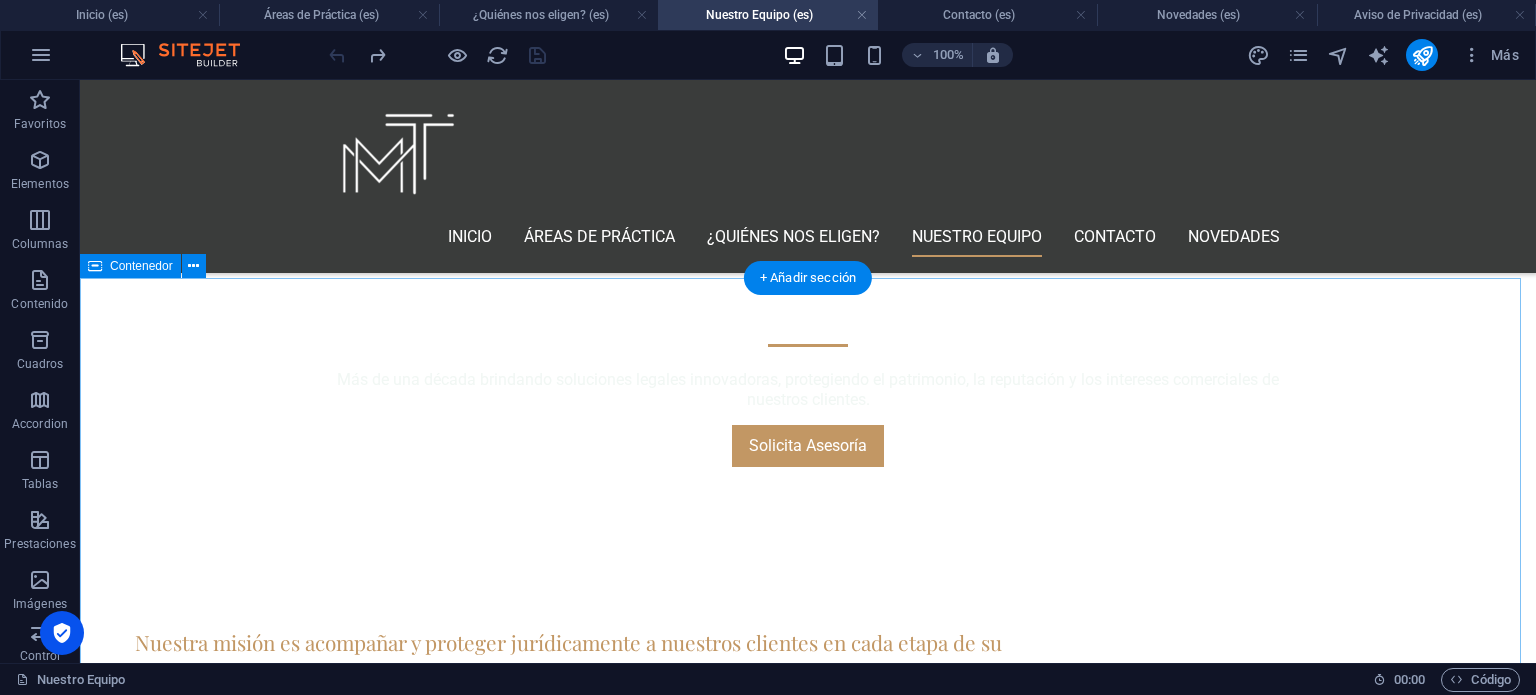 scroll, scrollTop: 900, scrollLeft: 0, axis: vertical 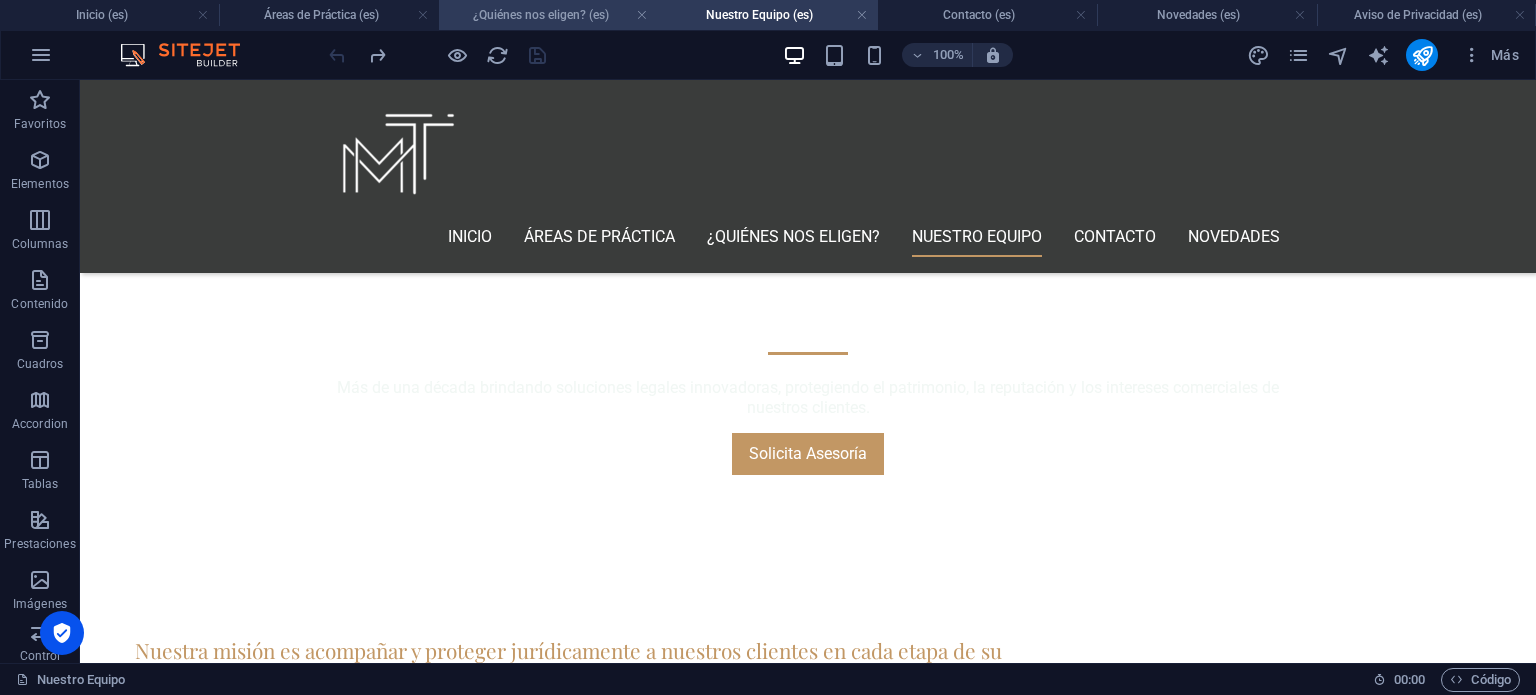 click on "¿Quiénes nos eligen? (es)" at bounding box center [548, 15] 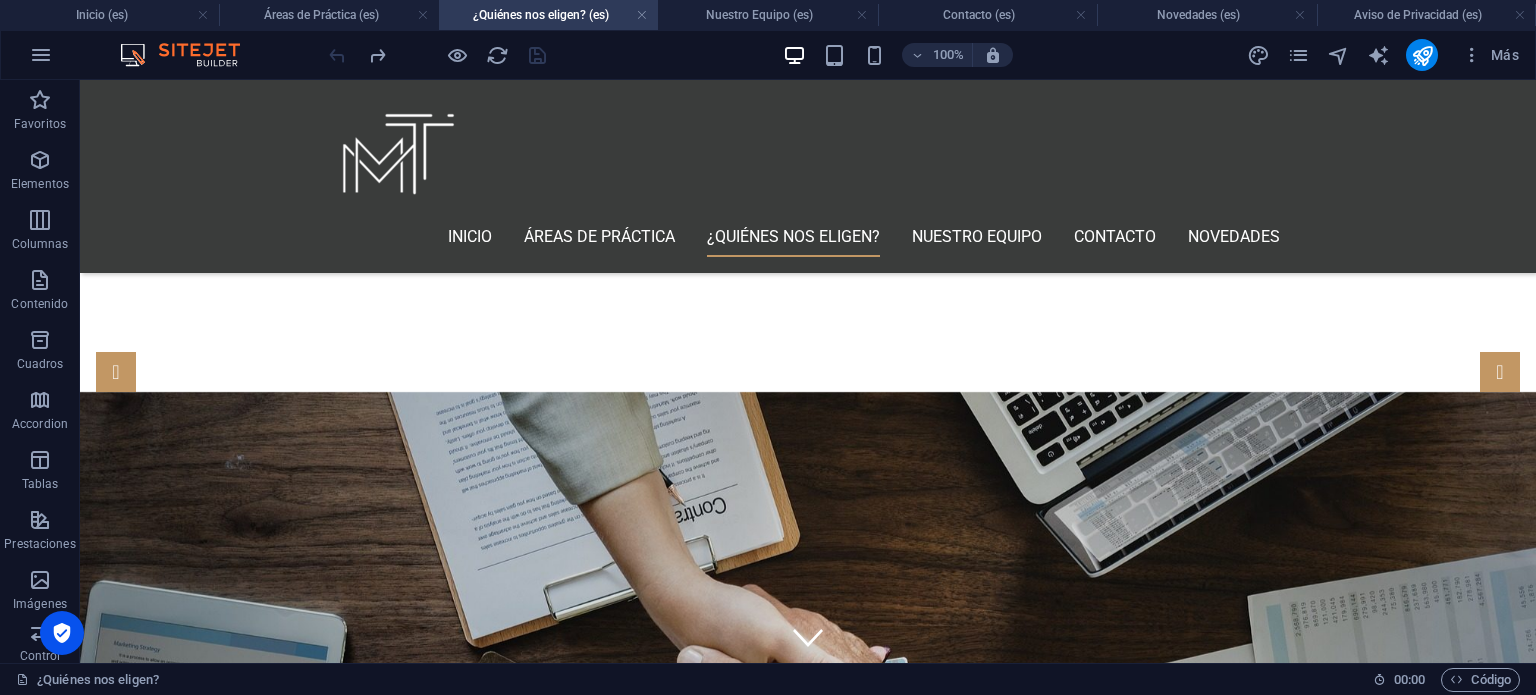 scroll, scrollTop: 0, scrollLeft: 0, axis: both 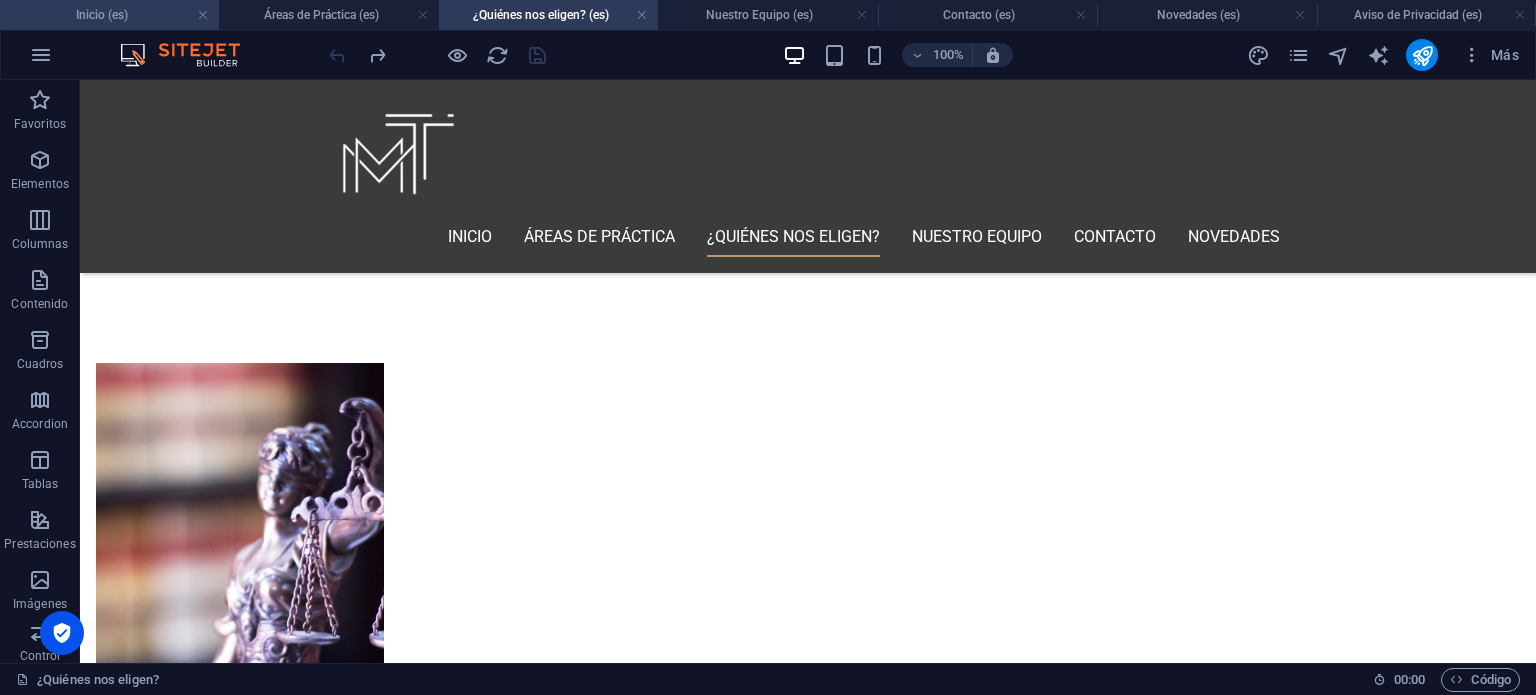click on "Inicio (es)" at bounding box center [109, 15] 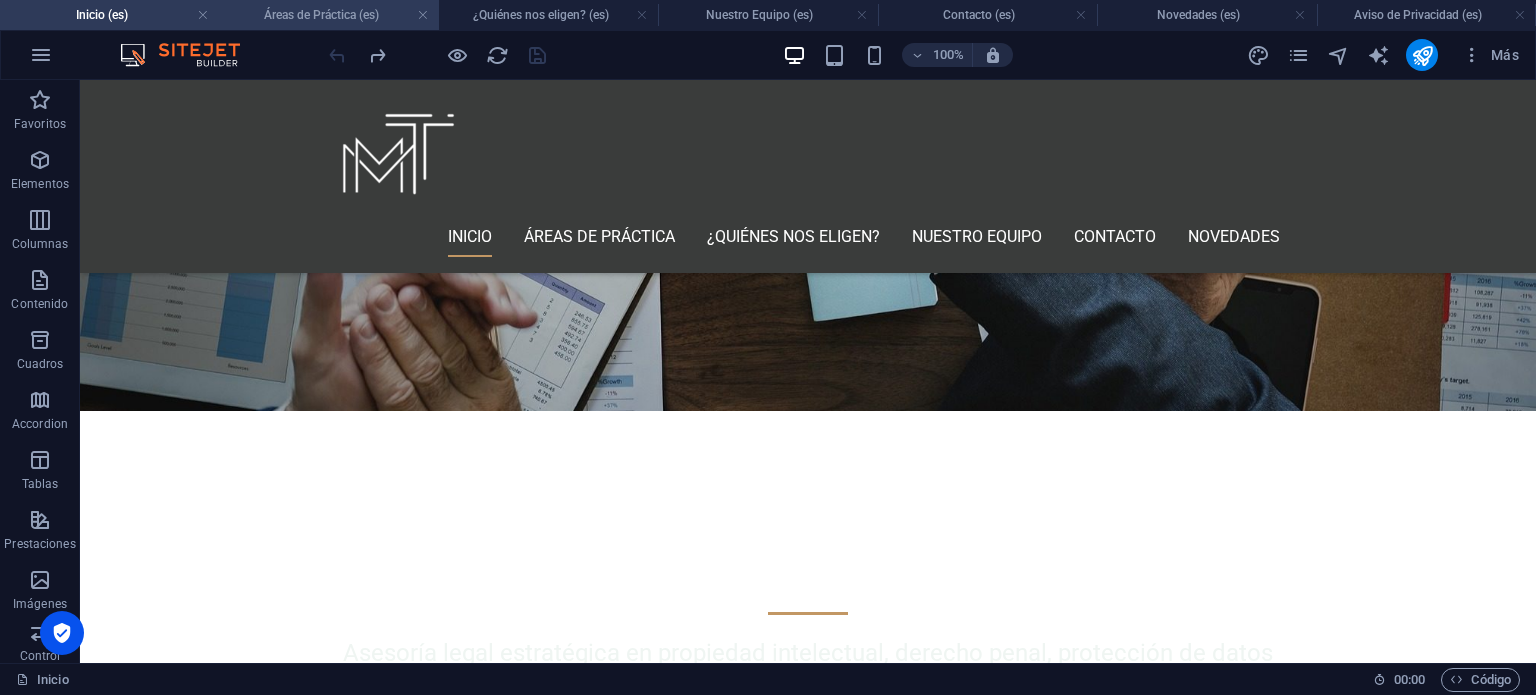 click on "Áreas de Práctica (es)" at bounding box center (328, 15) 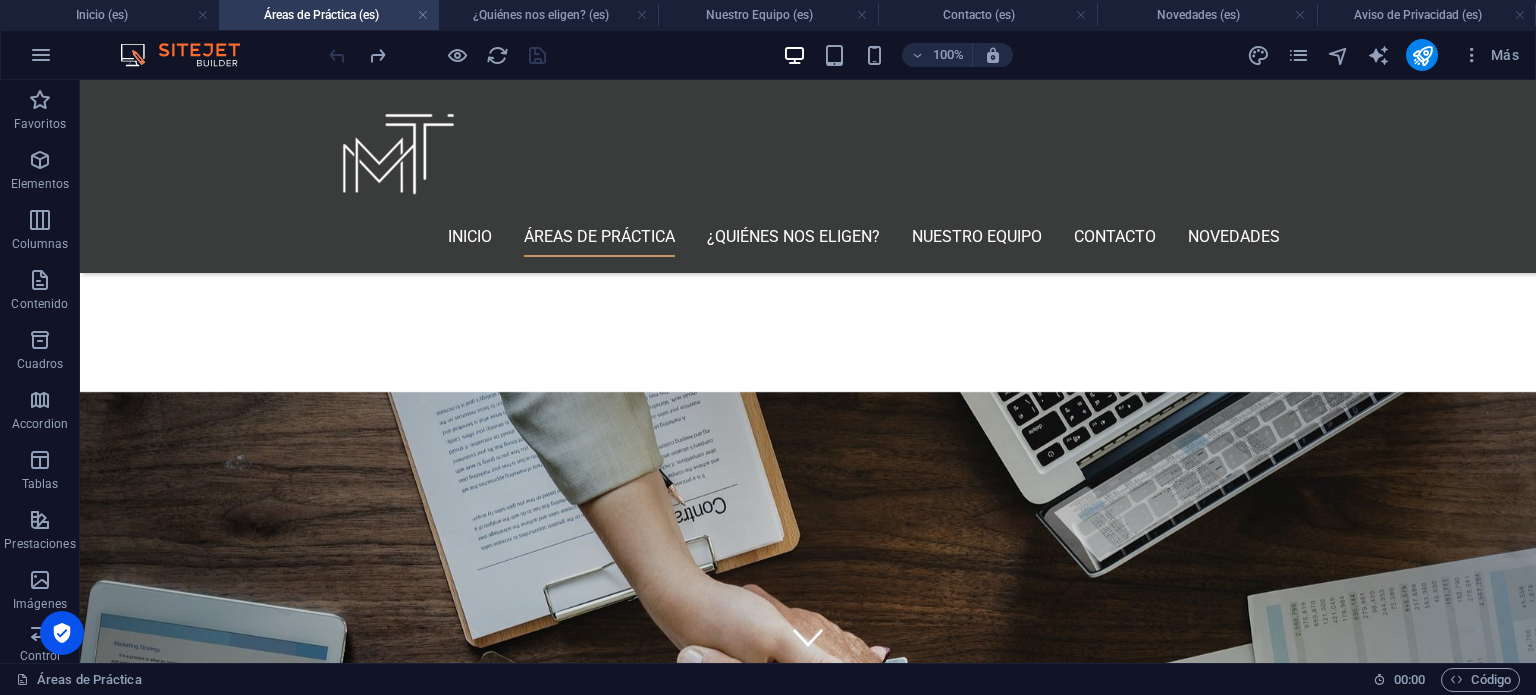 scroll, scrollTop: 8868, scrollLeft: 0, axis: vertical 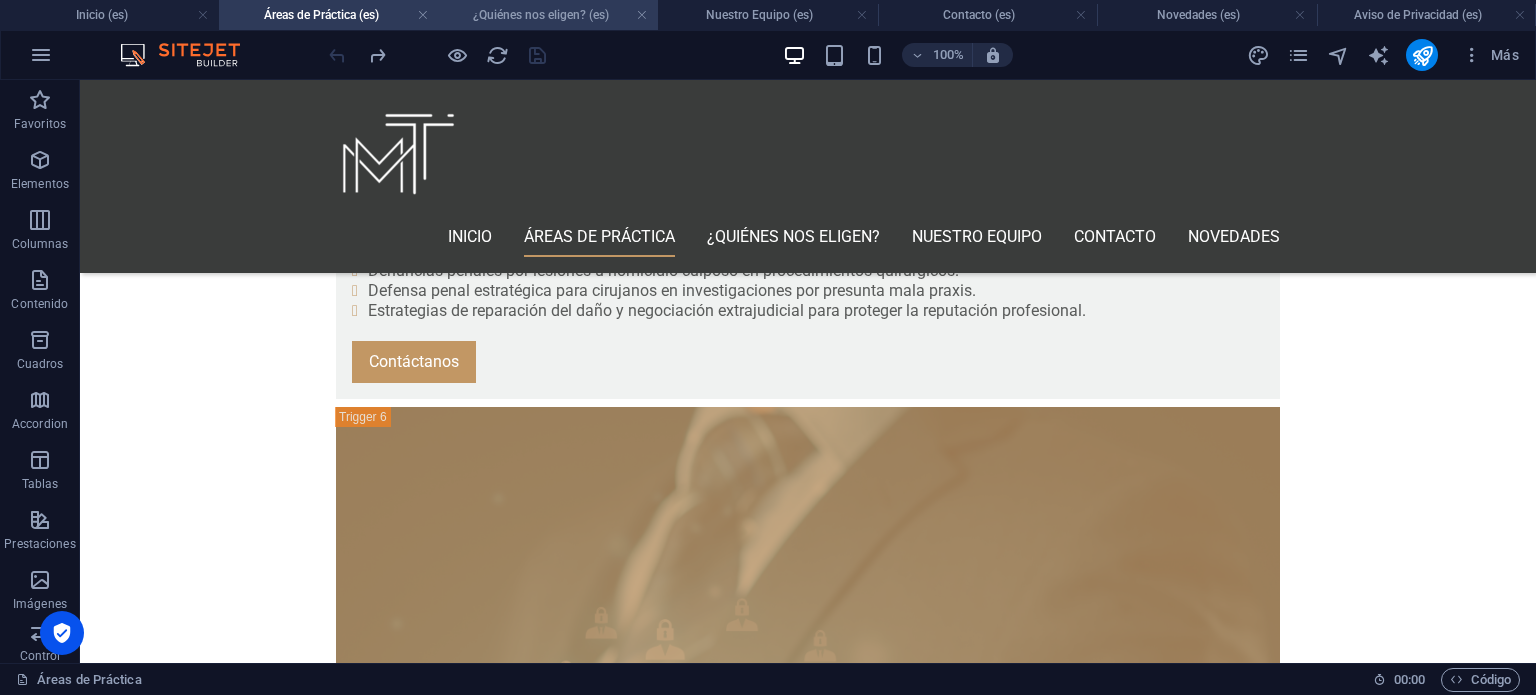 click on "¿Quiénes nos eligen? (es)" at bounding box center [548, 15] 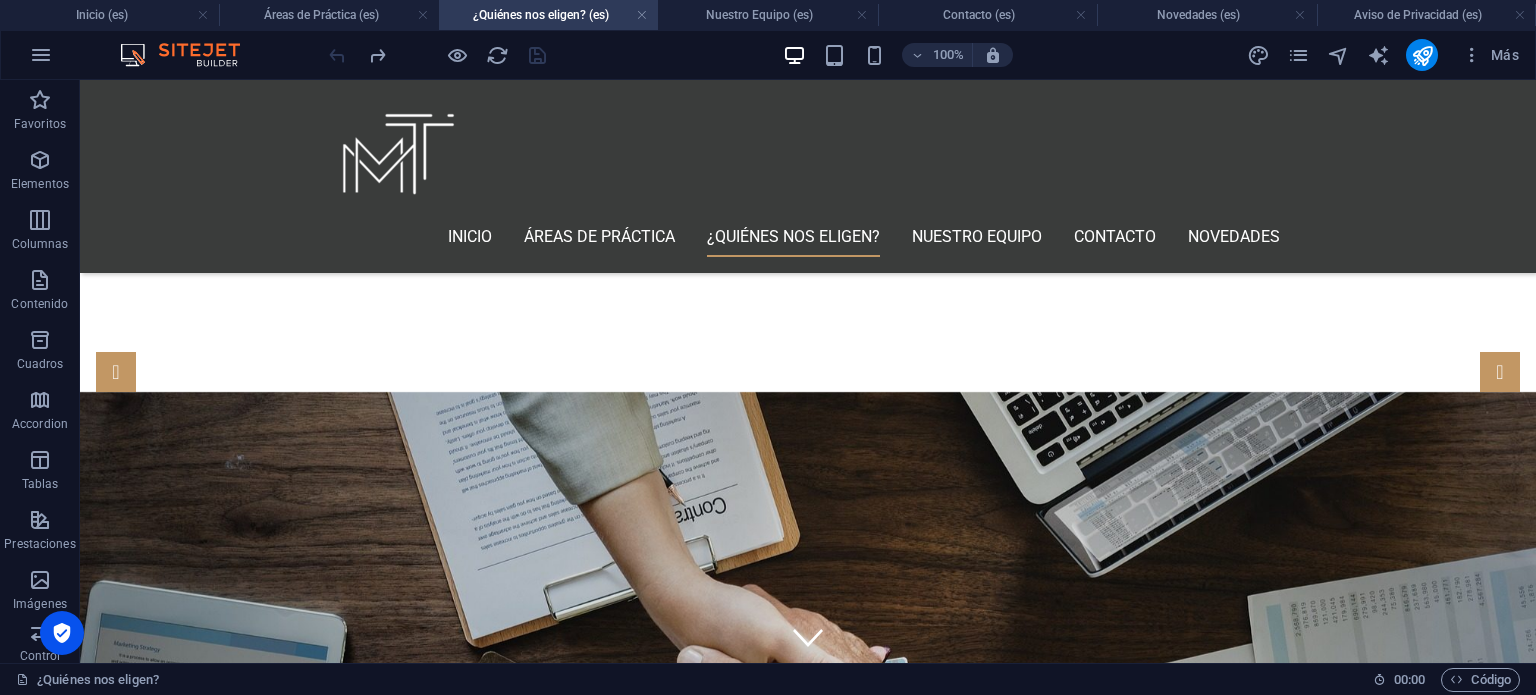 scroll, scrollTop: 1440, scrollLeft: 0, axis: vertical 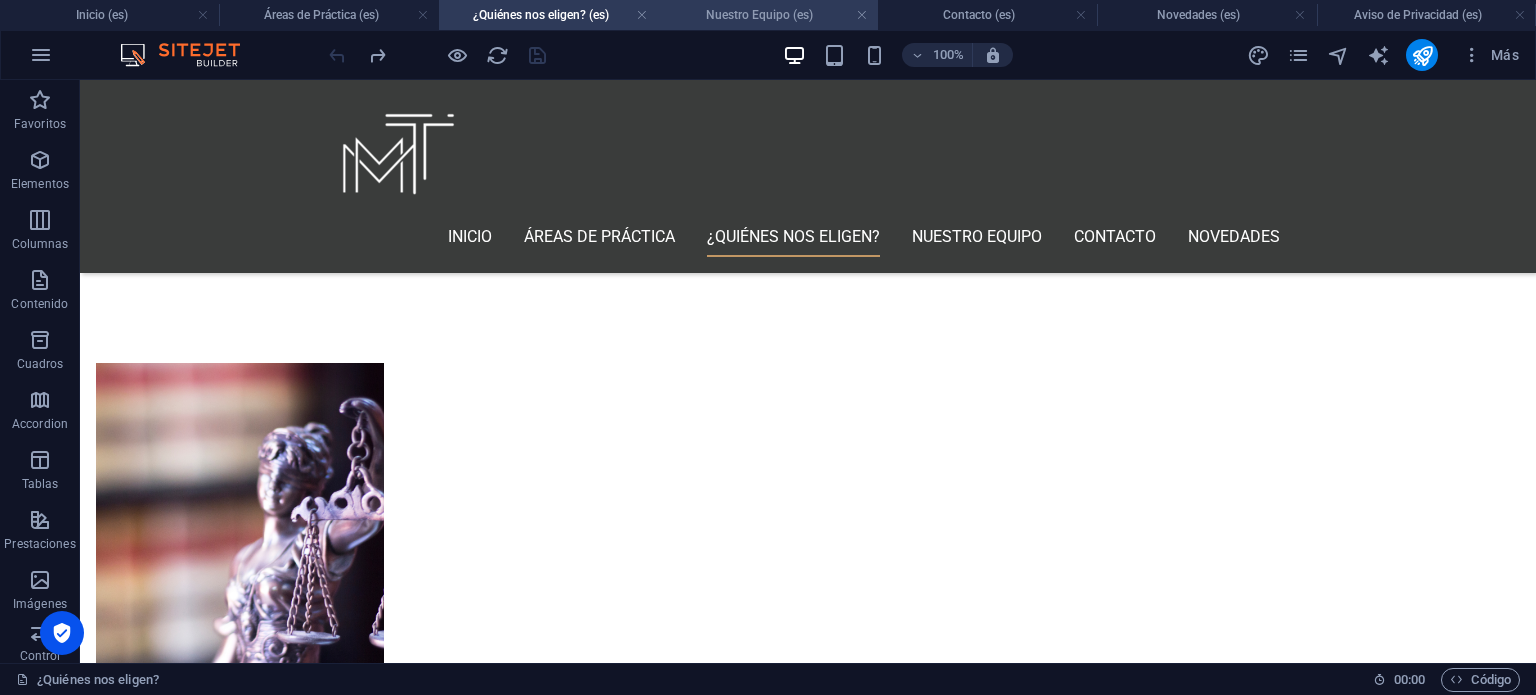 click on "Nuestro Equipo (es)" at bounding box center [767, 15] 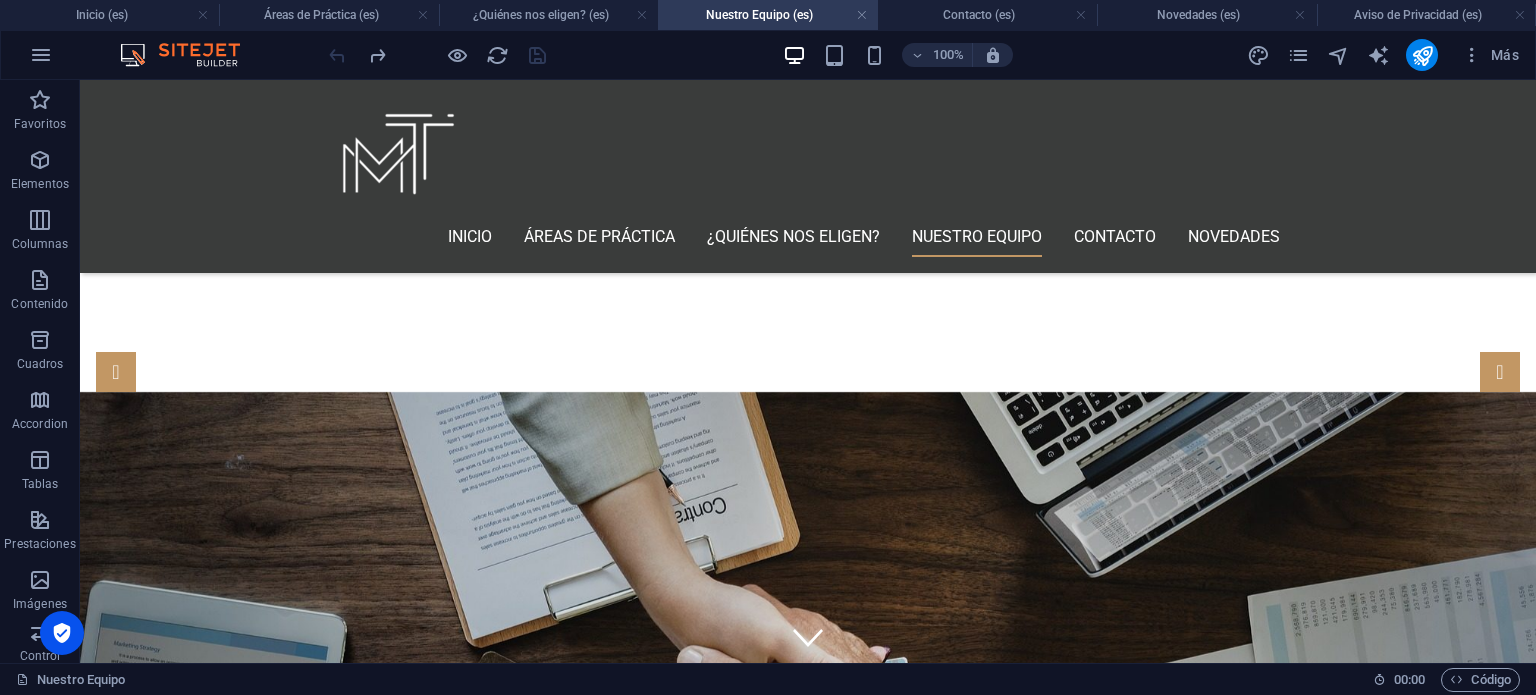 scroll, scrollTop: 900, scrollLeft: 0, axis: vertical 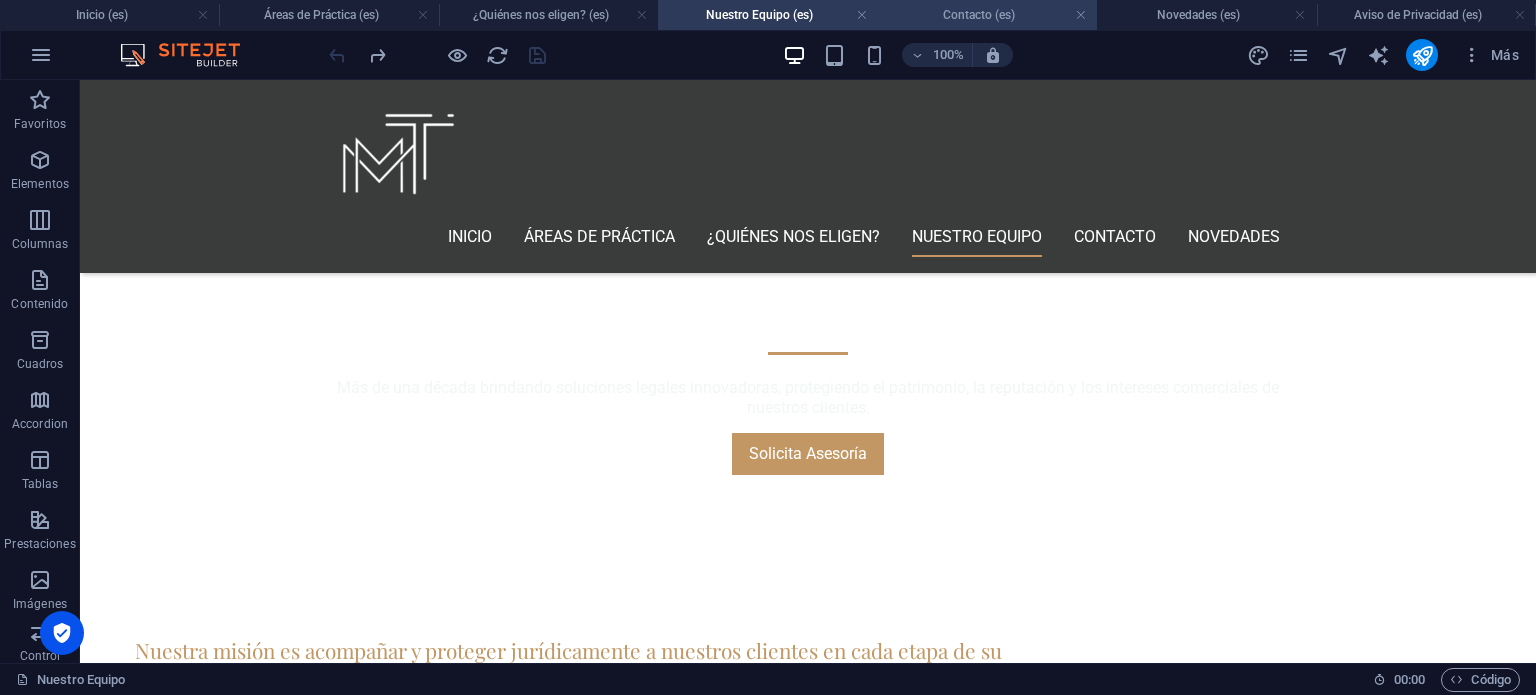 click on "Contacto (es)" at bounding box center [987, 15] 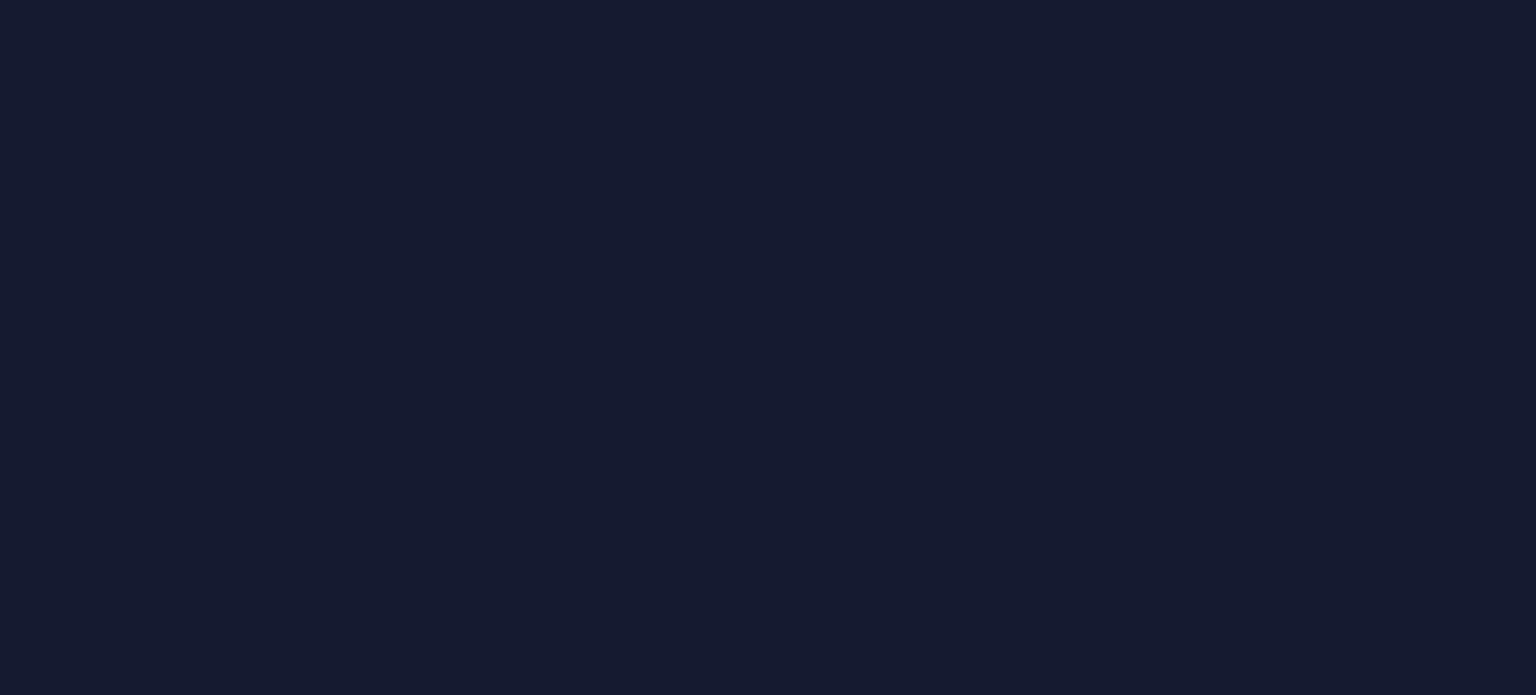 scroll, scrollTop: 0, scrollLeft: 0, axis: both 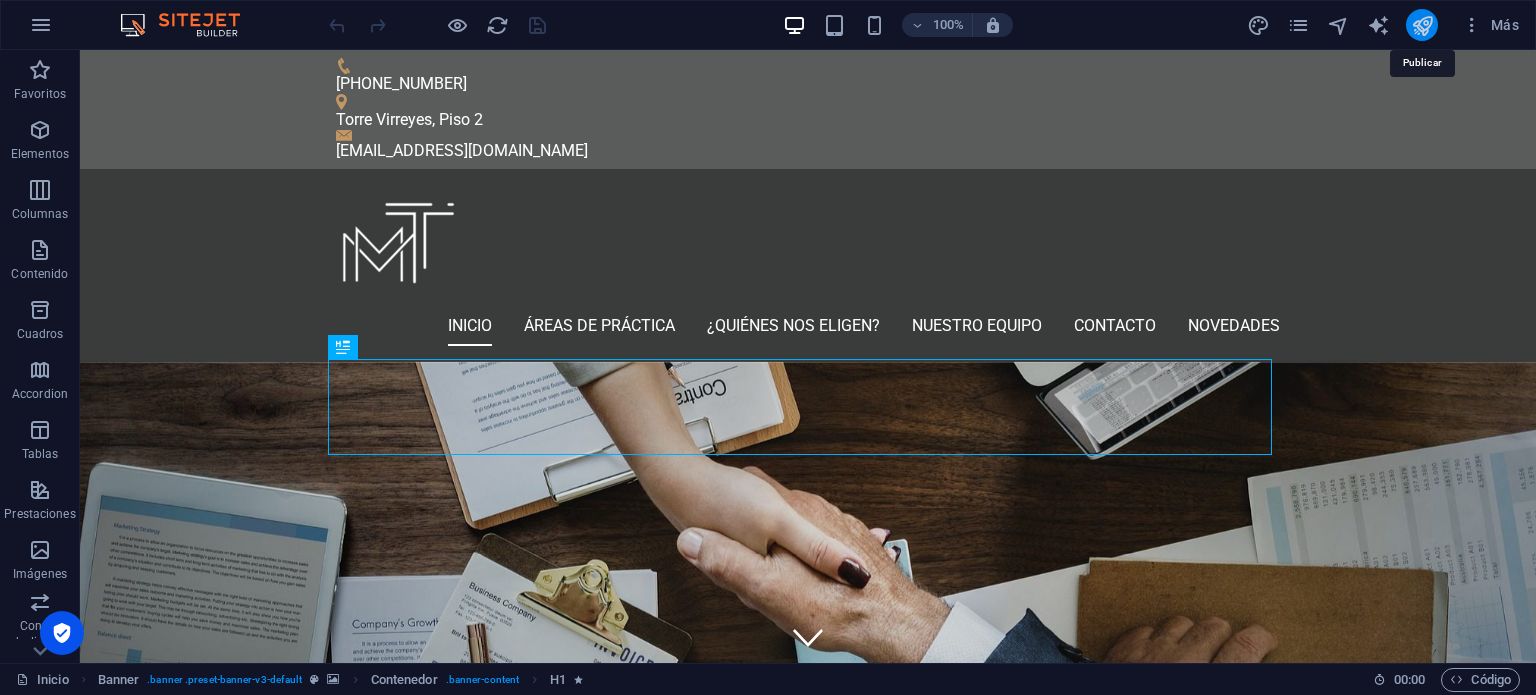 click at bounding box center [1422, 25] 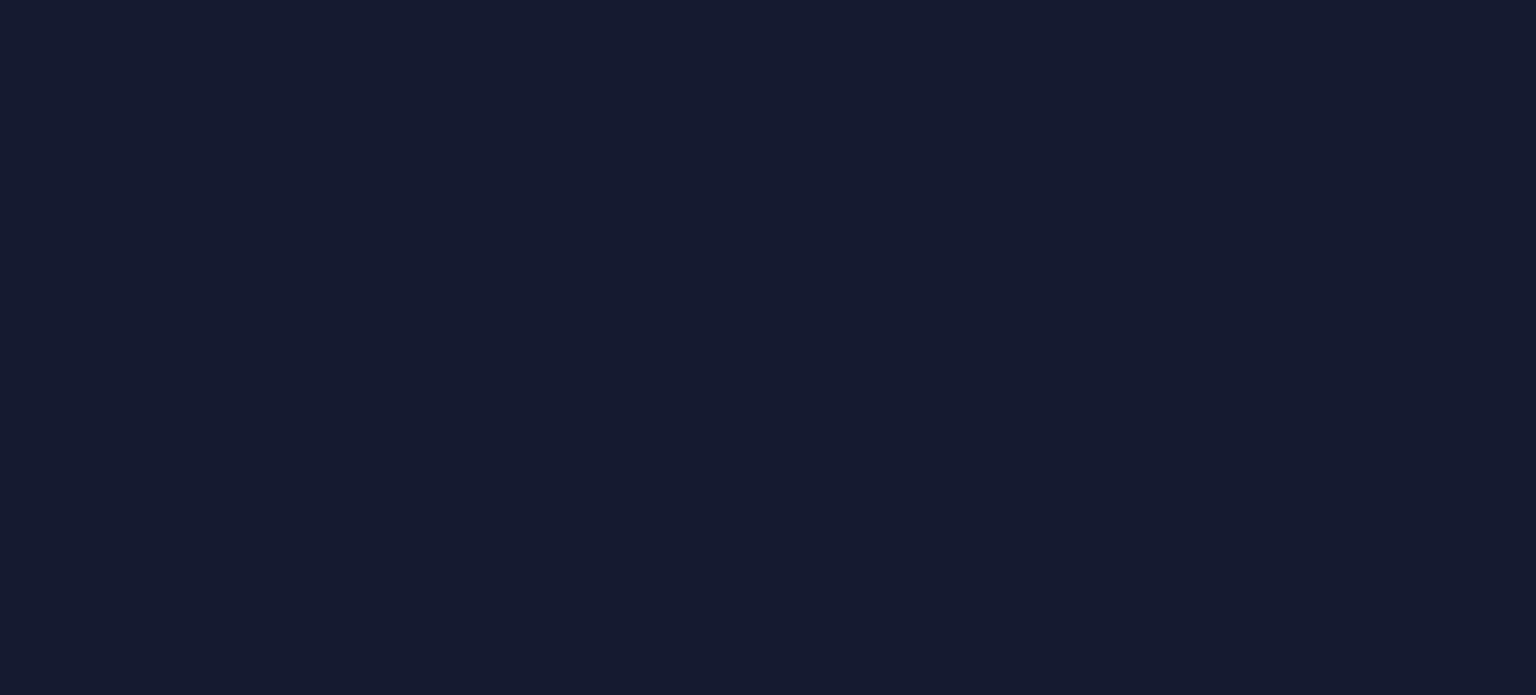 scroll, scrollTop: 0, scrollLeft: 0, axis: both 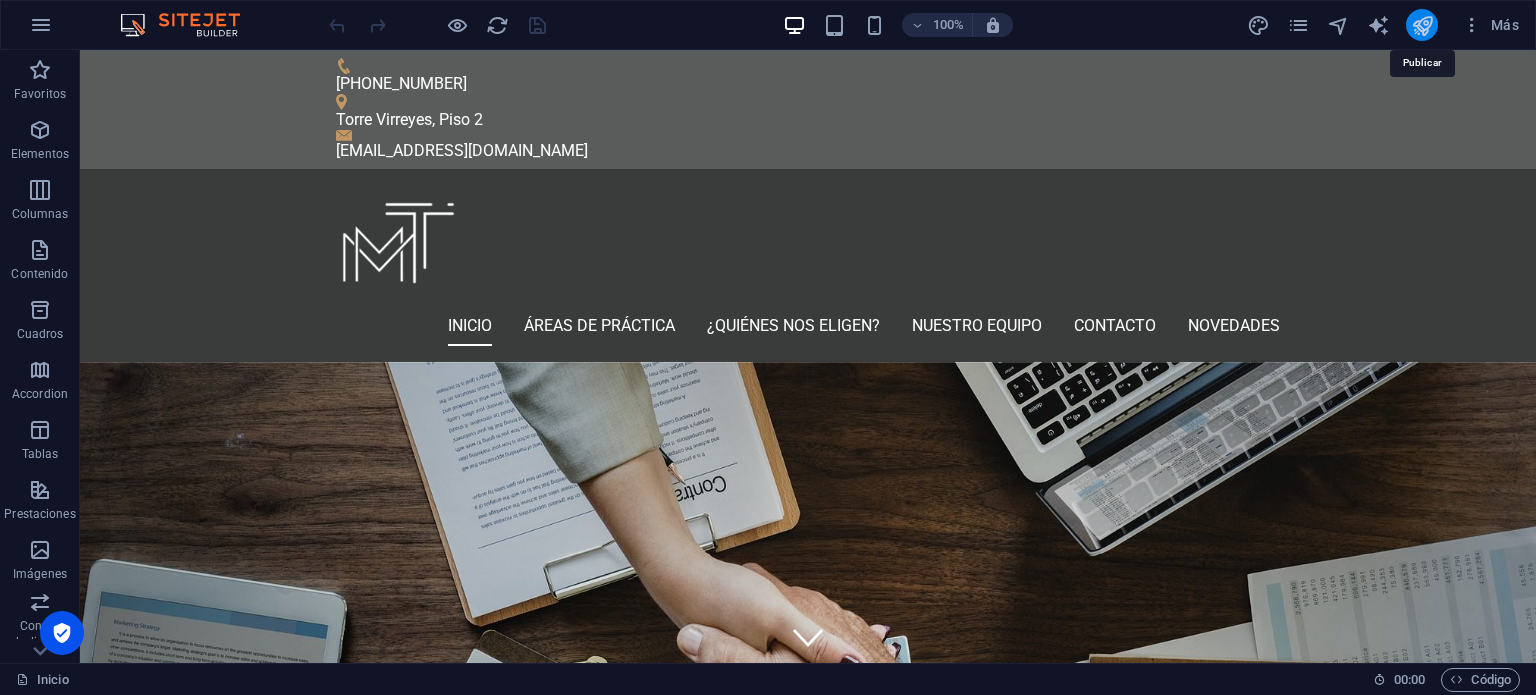 click at bounding box center (1422, 25) 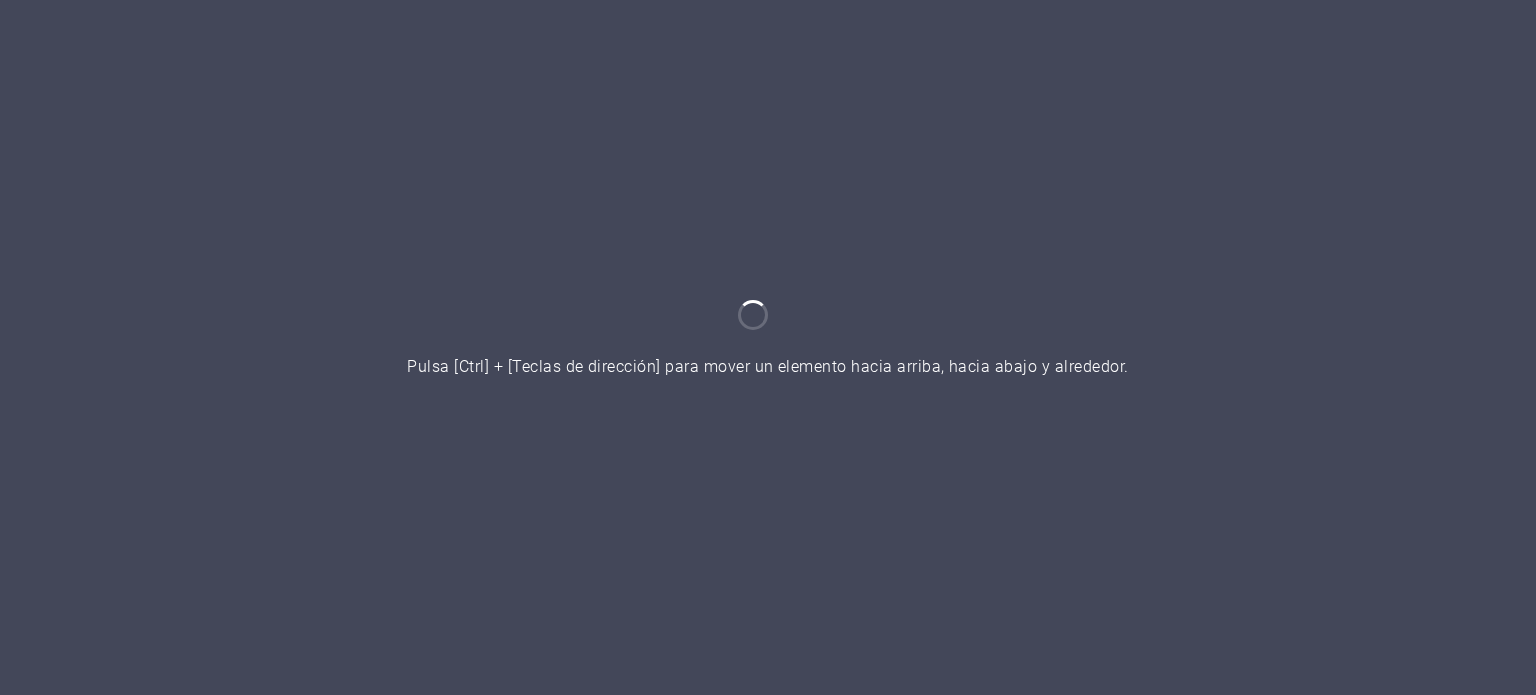 scroll, scrollTop: 0, scrollLeft: 0, axis: both 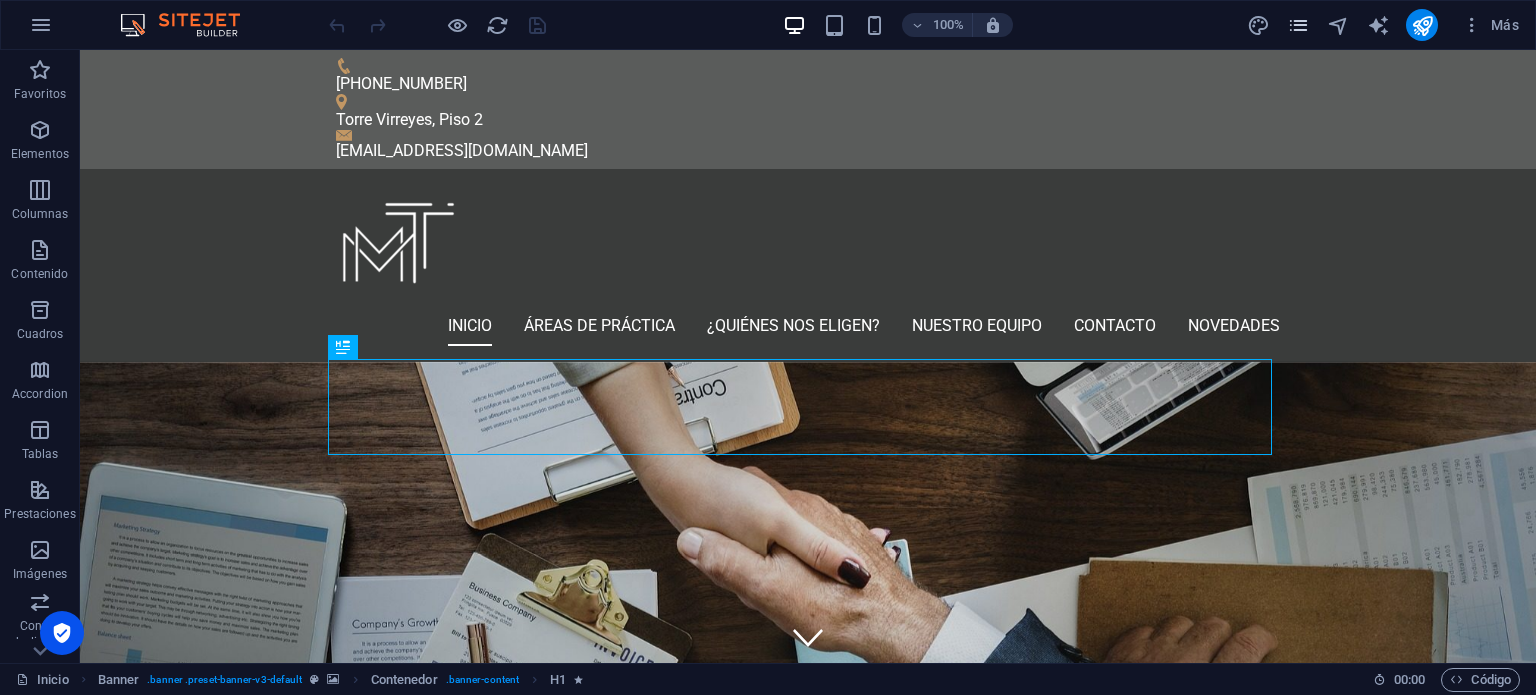 click at bounding box center [1298, 25] 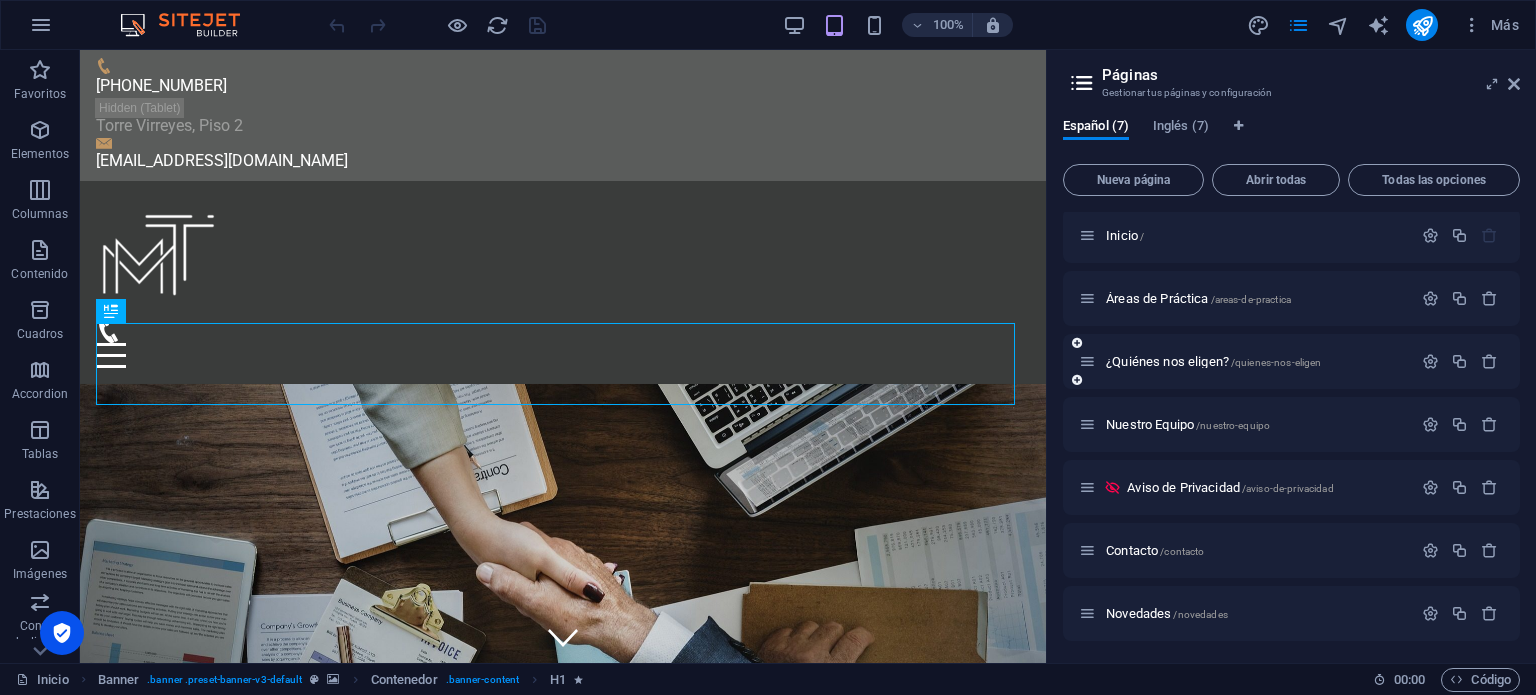 scroll, scrollTop: 5, scrollLeft: 0, axis: vertical 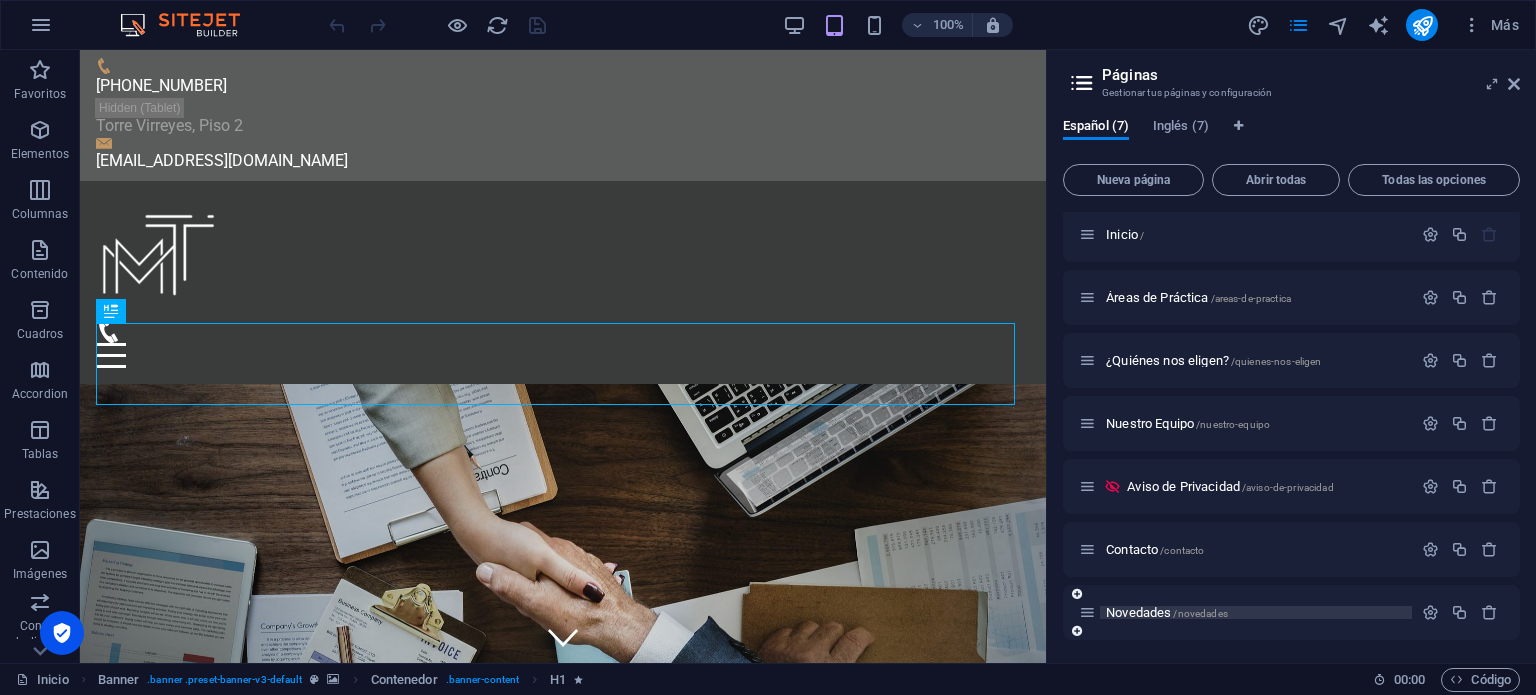 click on "Novedades /novedades" at bounding box center (1167, 612) 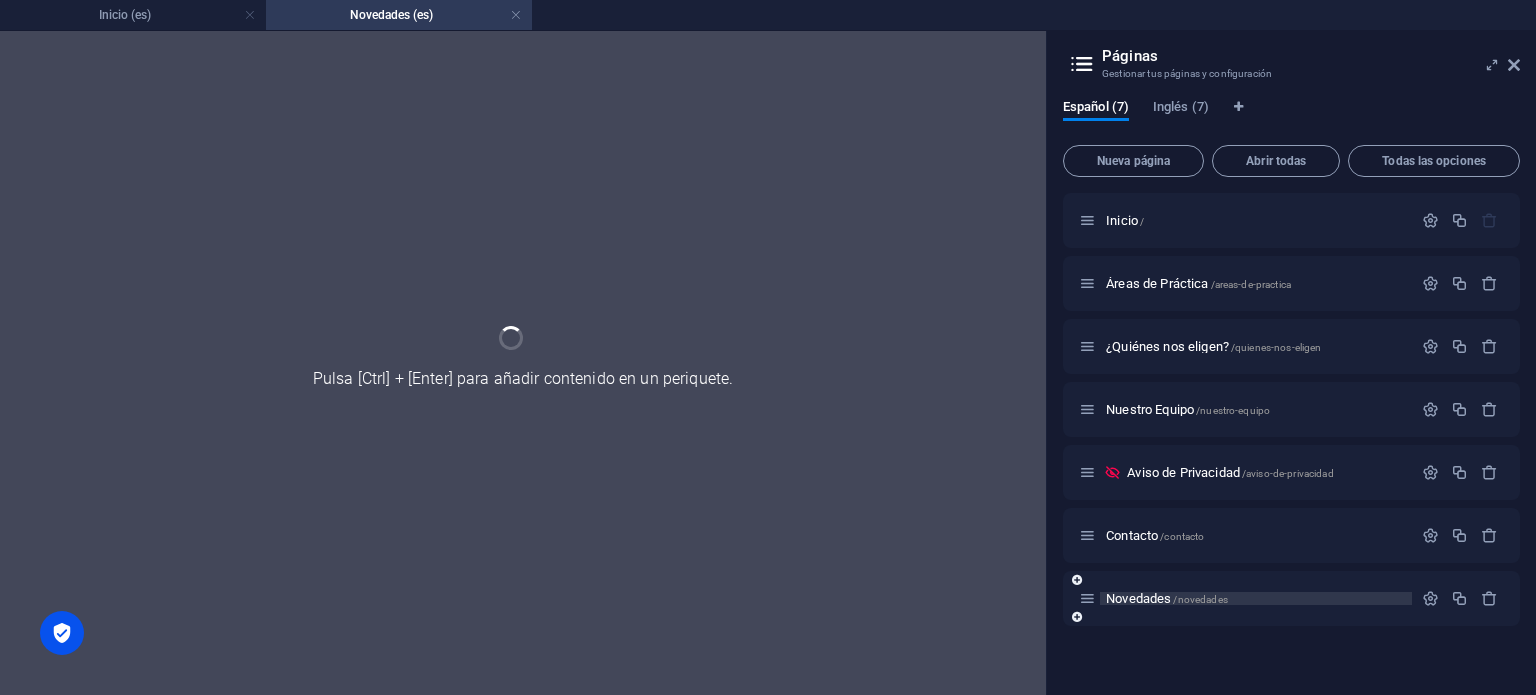 scroll, scrollTop: 0, scrollLeft: 0, axis: both 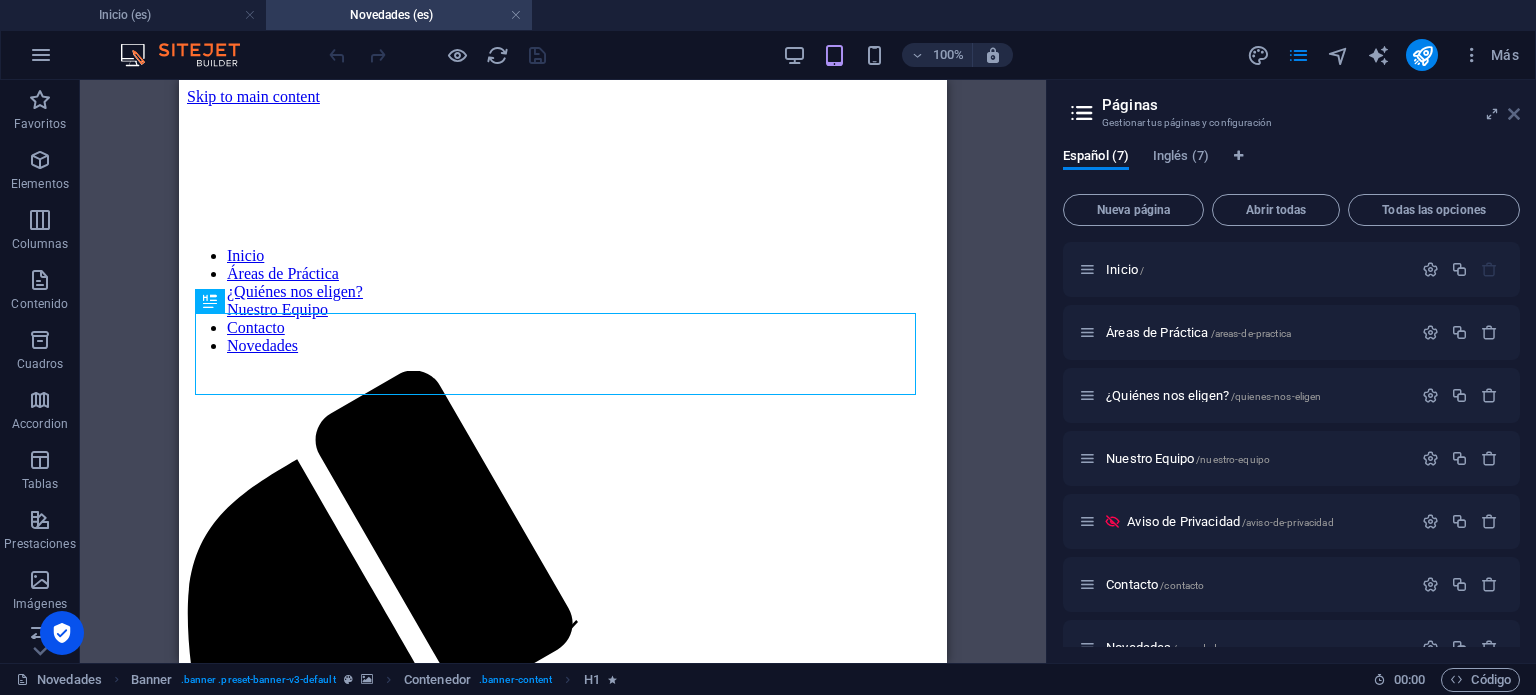 click at bounding box center (1514, 114) 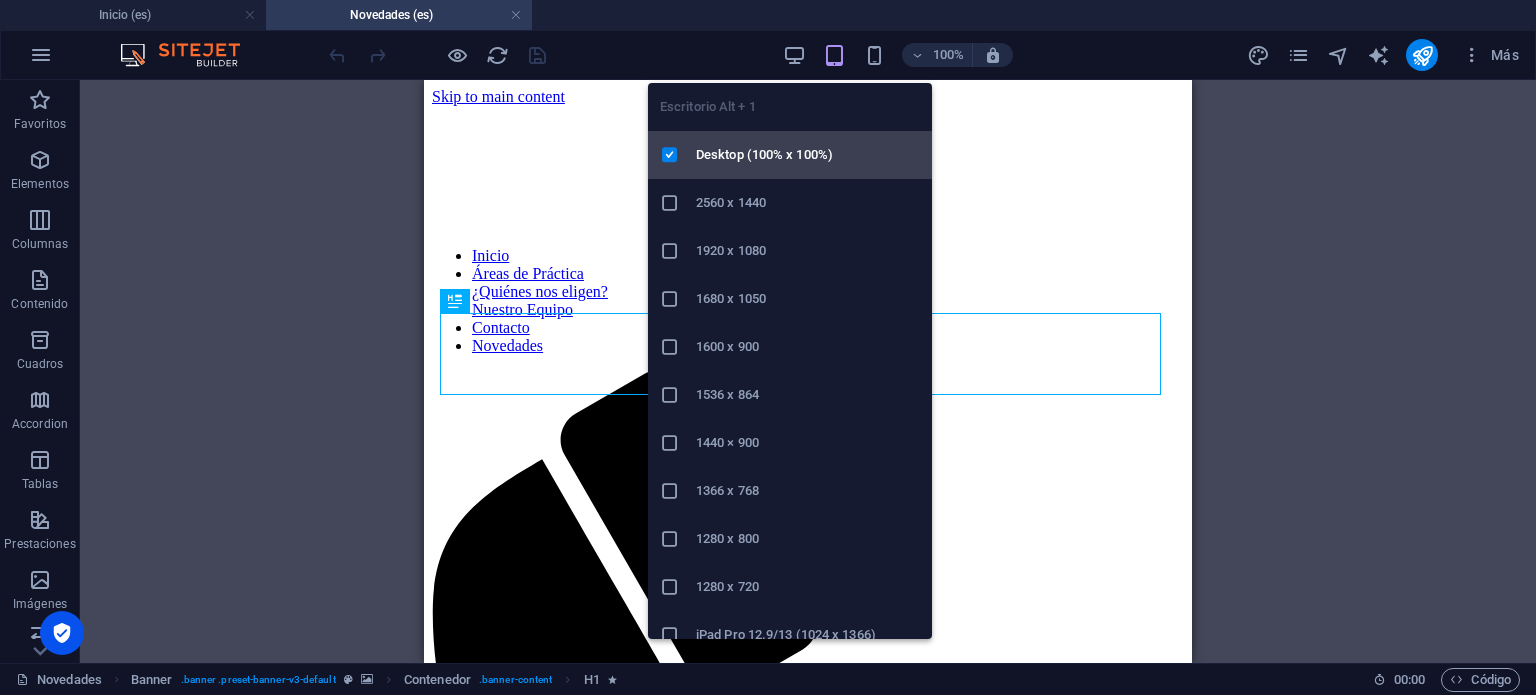 drag, startPoint x: 758, startPoint y: 151, endPoint x: 620, endPoint y: 71, distance: 159.51175 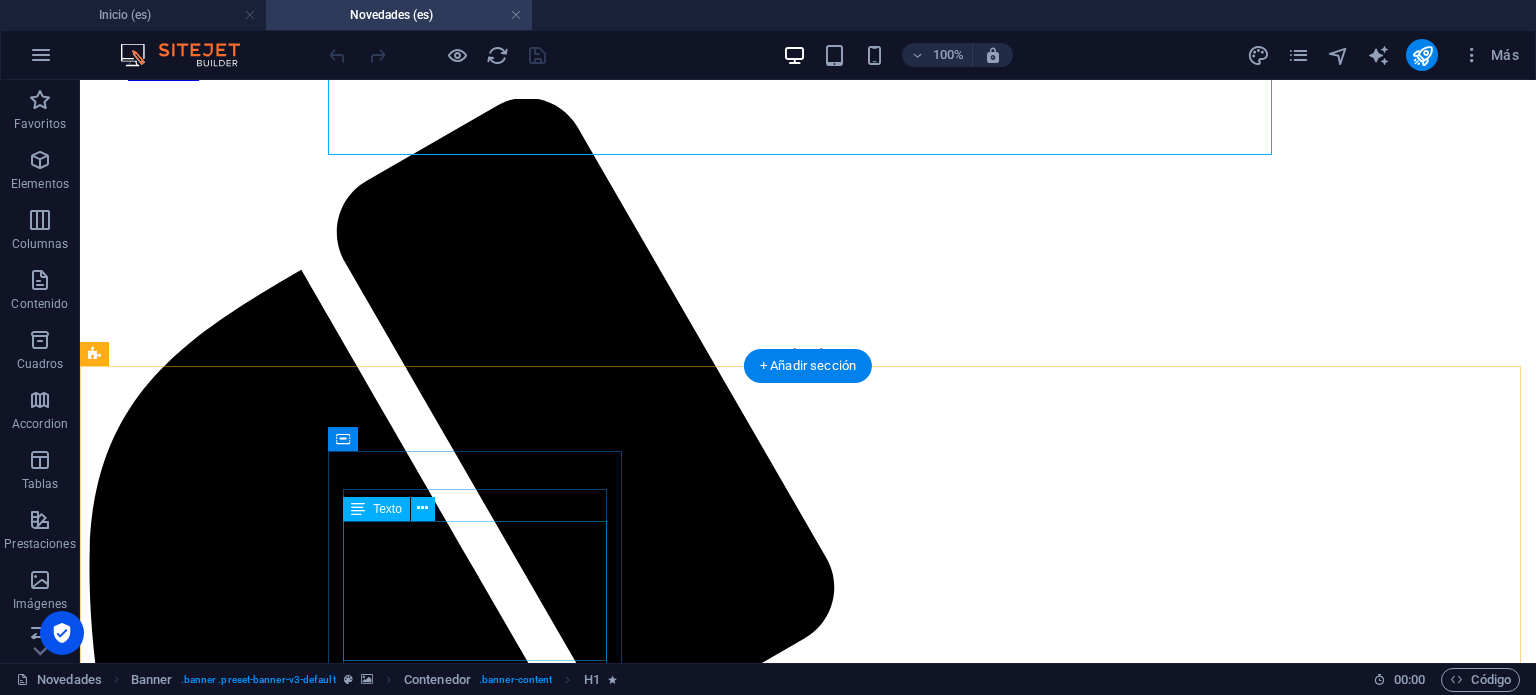scroll, scrollTop: 300, scrollLeft: 0, axis: vertical 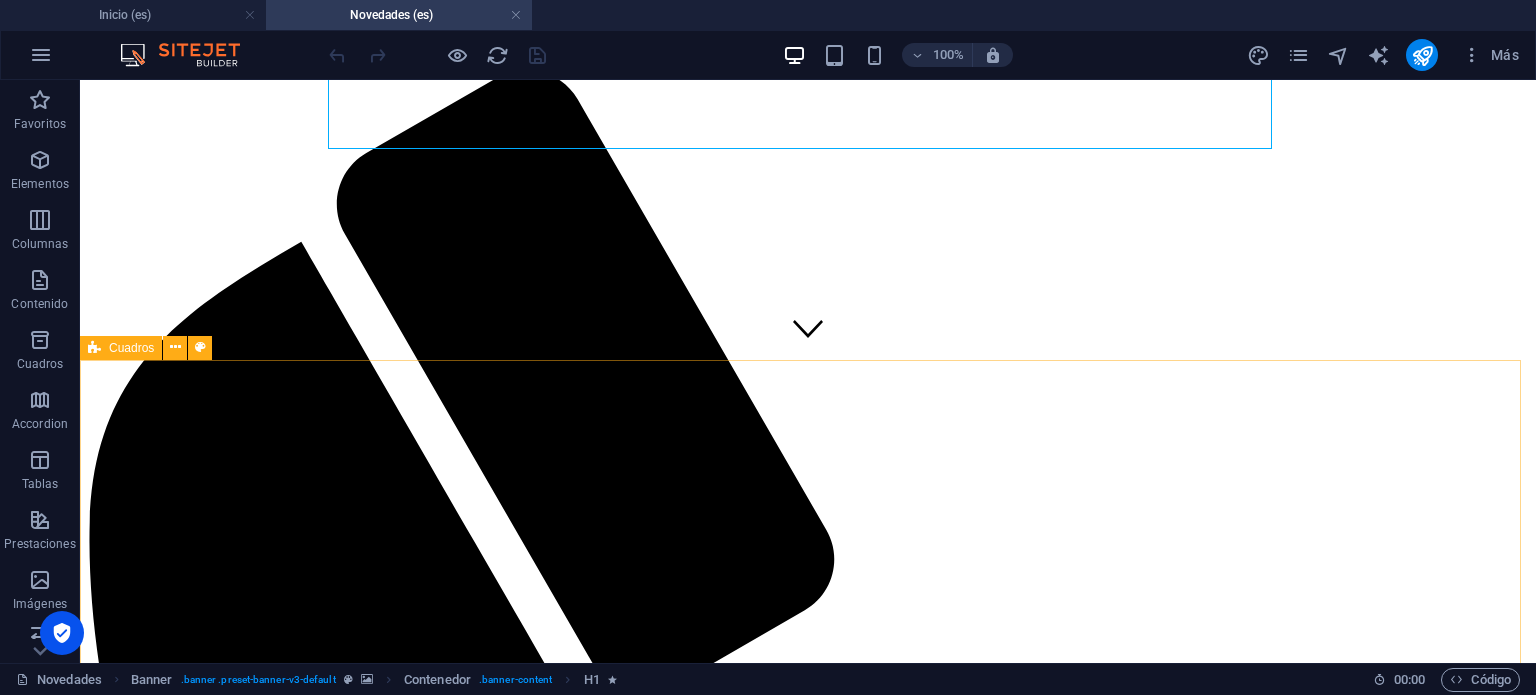 click on "Cuadros" at bounding box center (131, 348) 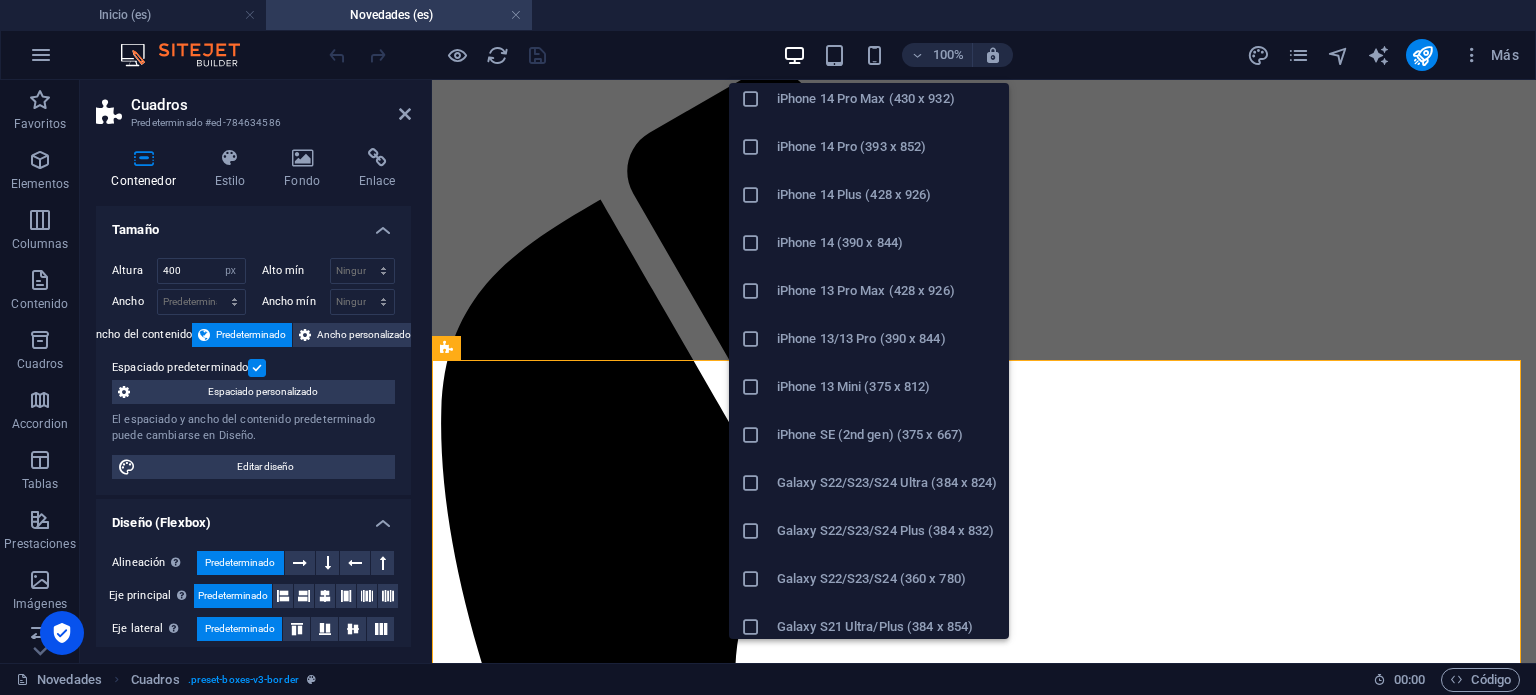 scroll, scrollTop: 400, scrollLeft: 0, axis: vertical 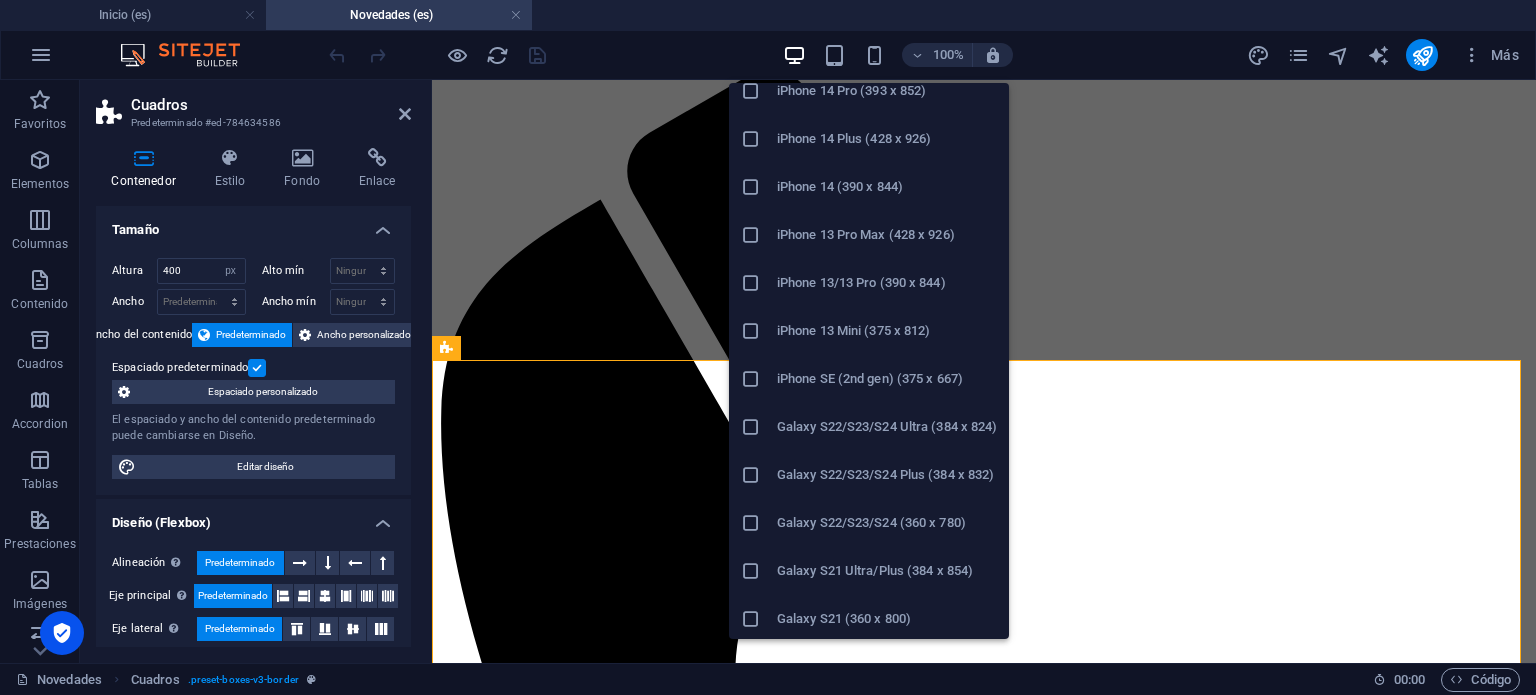click on "Galaxy S22/S23/S24 (360 x 780)" at bounding box center (887, 523) 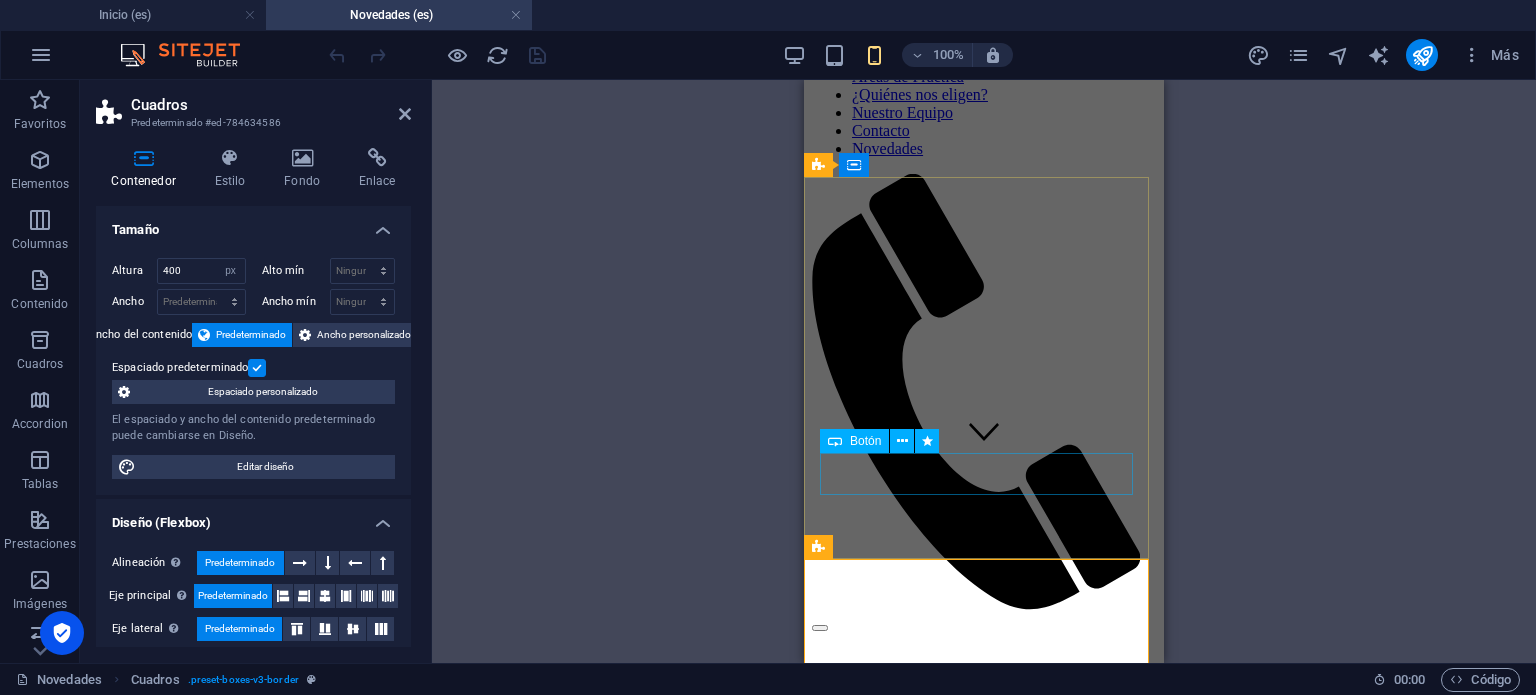 scroll, scrollTop: 200, scrollLeft: 0, axis: vertical 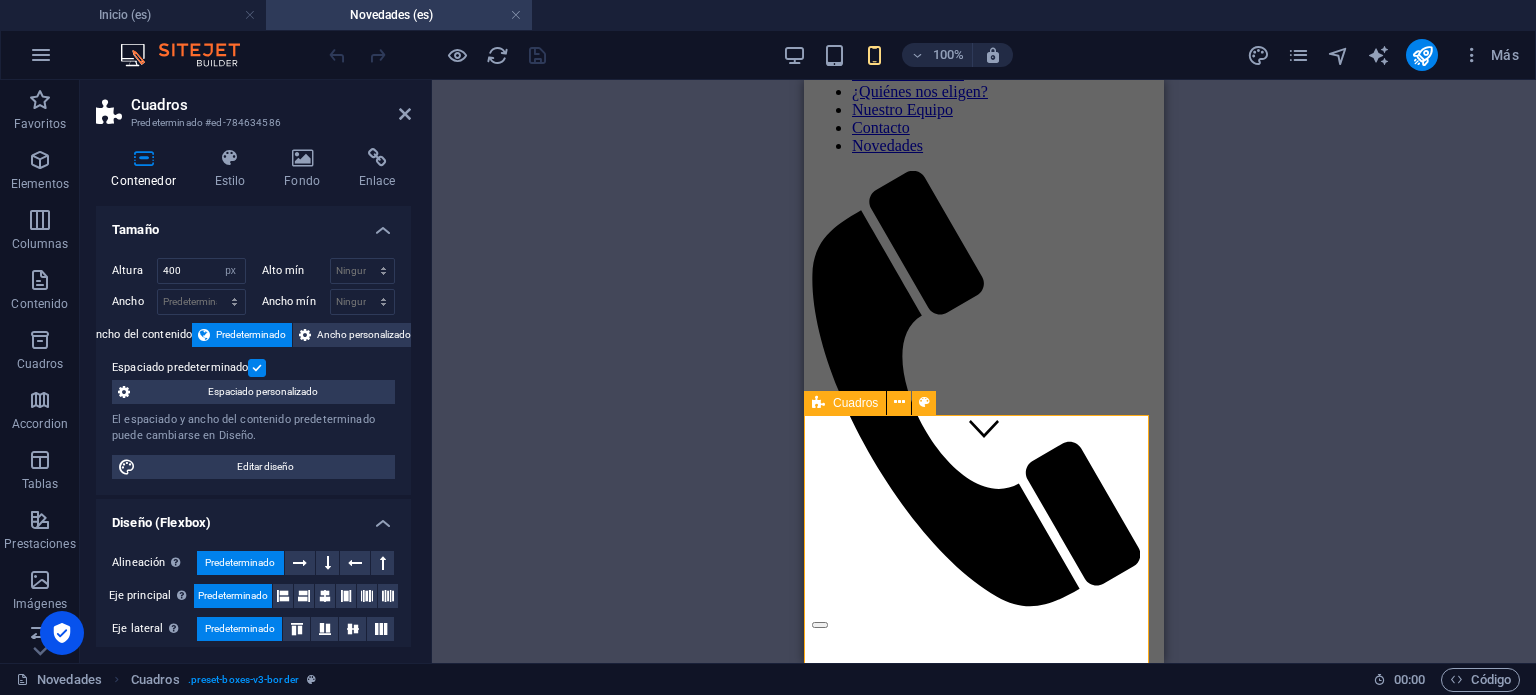 click on "Cuadros" at bounding box center (855, 403) 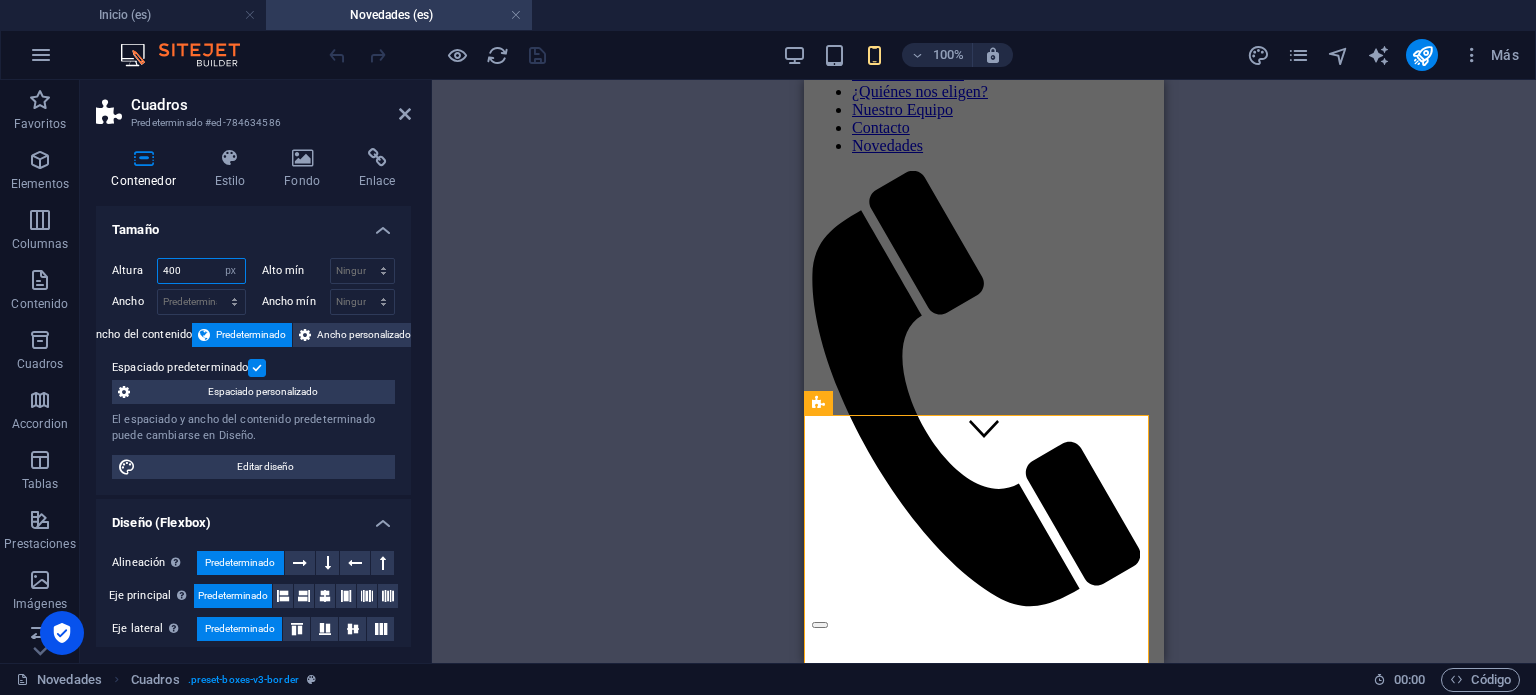click on "400" at bounding box center (201, 271) 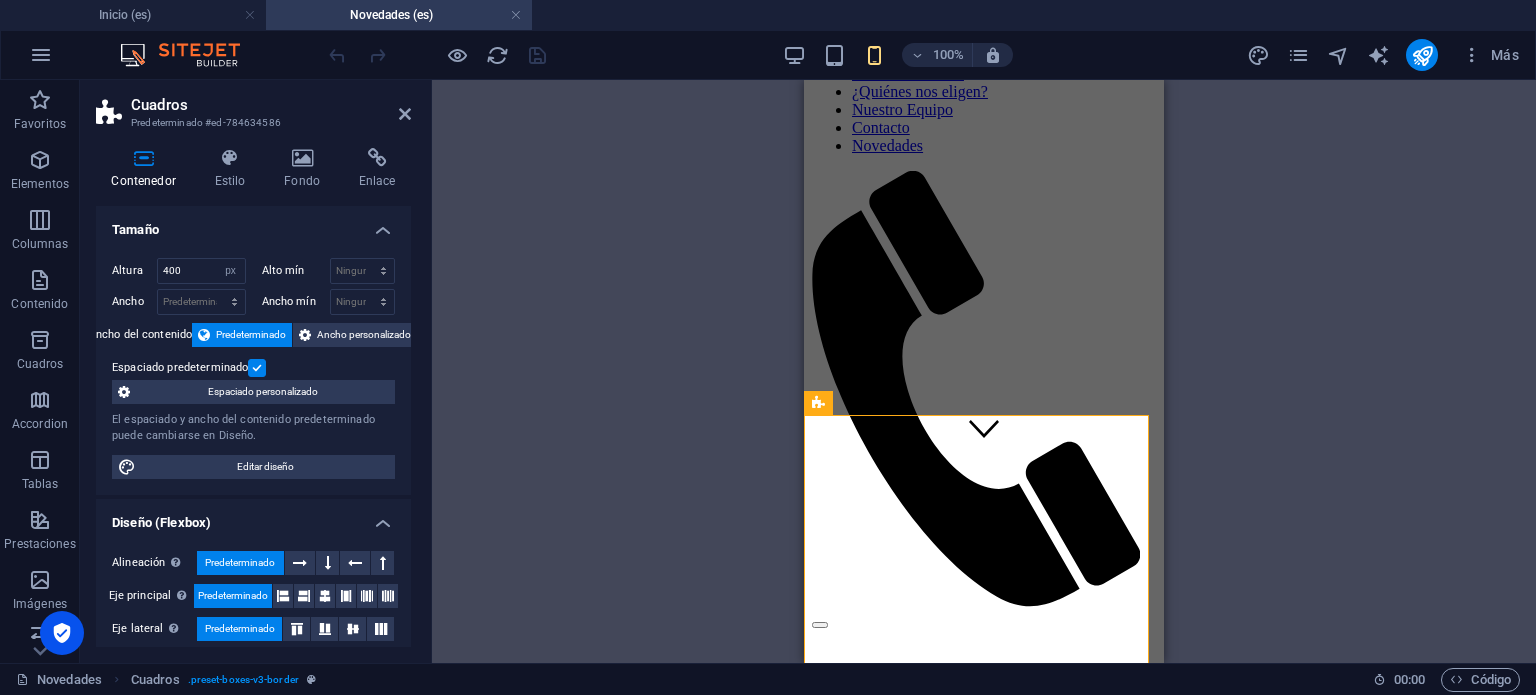 click on "Altura" at bounding box center (134, 270) 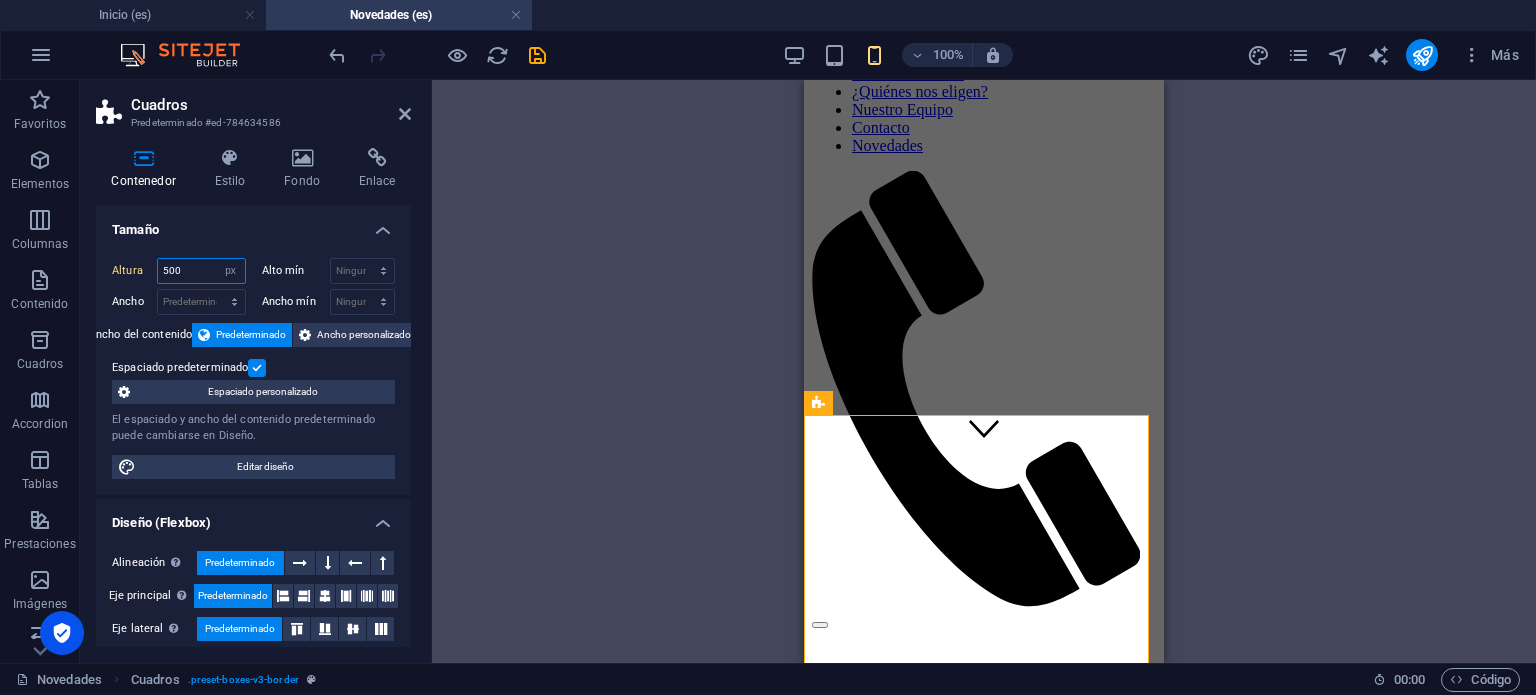 drag, startPoint x: 201, startPoint y: 269, endPoint x: 151, endPoint y: 269, distance: 50 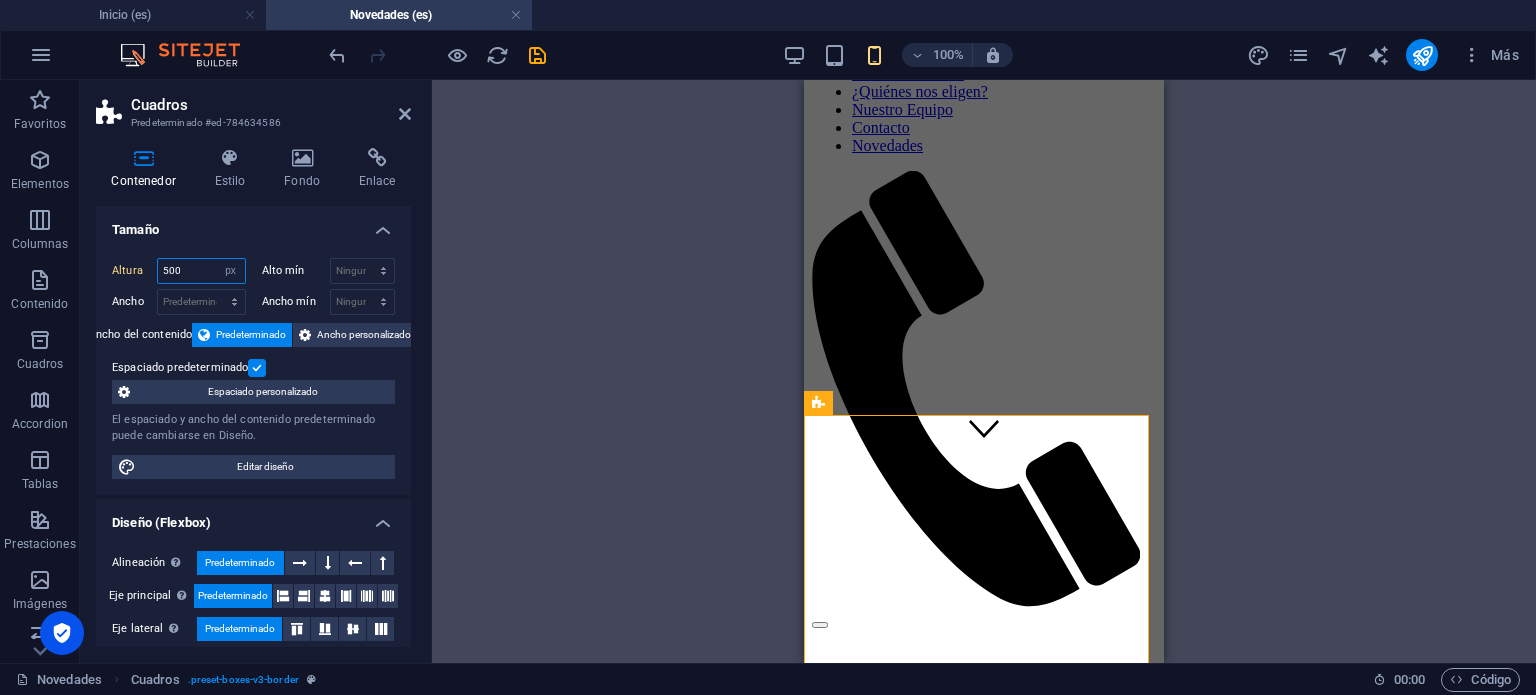 click on "Altura 500 Predeterminado px rem % vh vw" at bounding box center (179, 271) 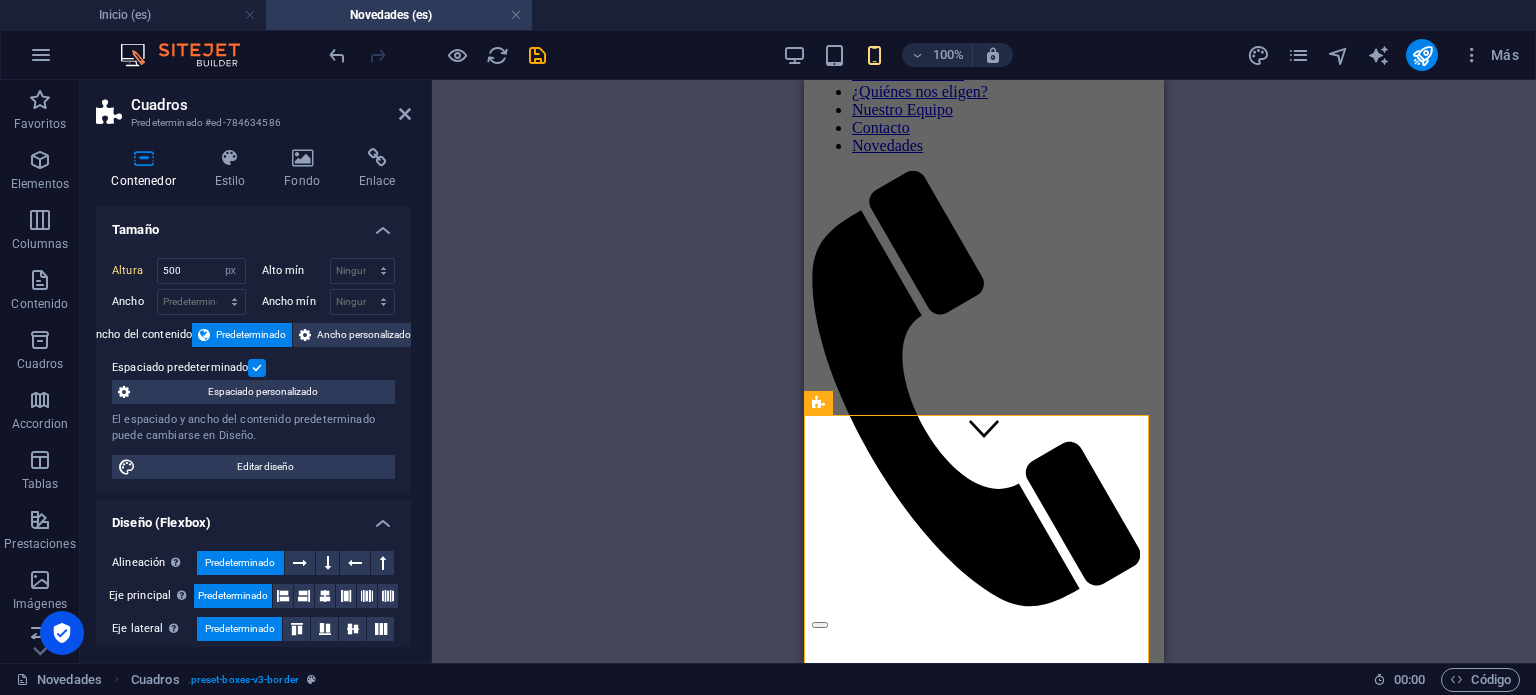 click on "Altura" at bounding box center (134, 270) 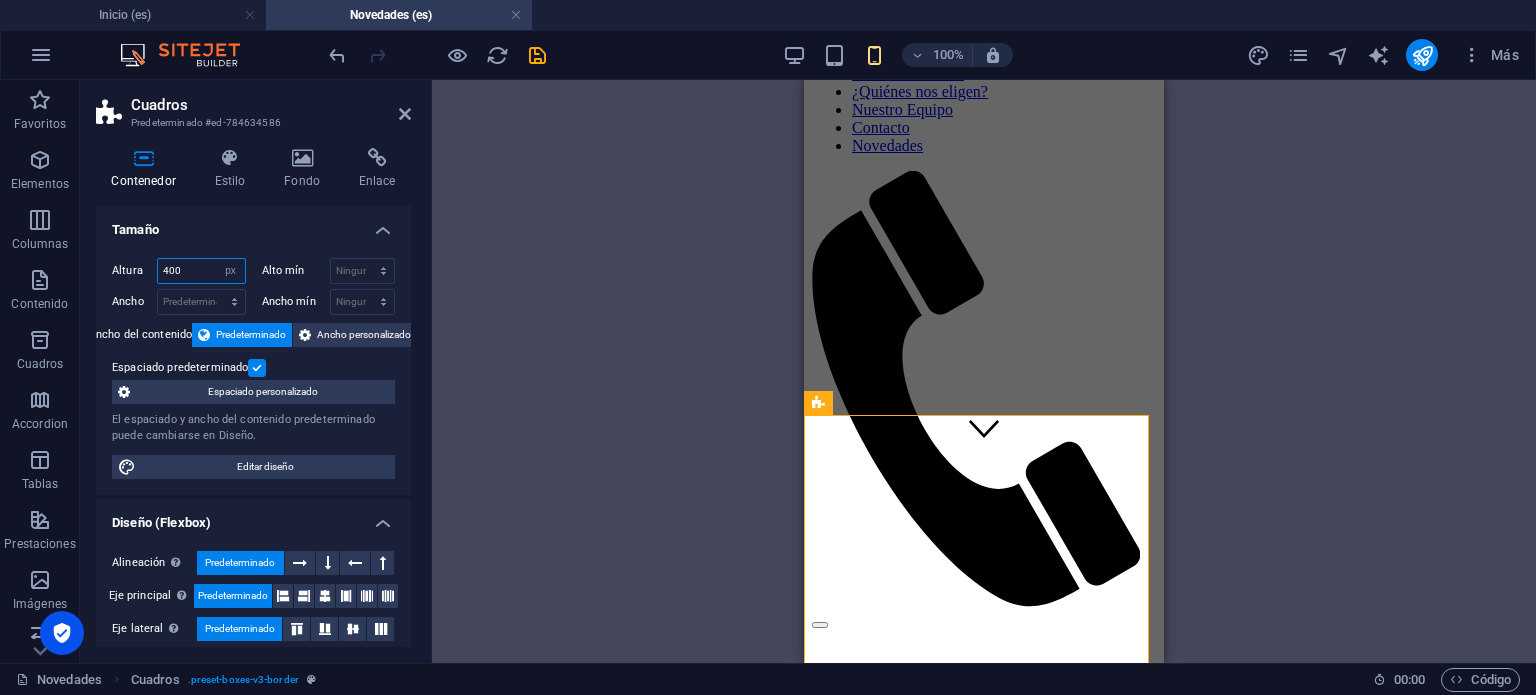 drag, startPoint x: 188, startPoint y: 268, endPoint x: 164, endPoint y: 267, distance: 24.020824 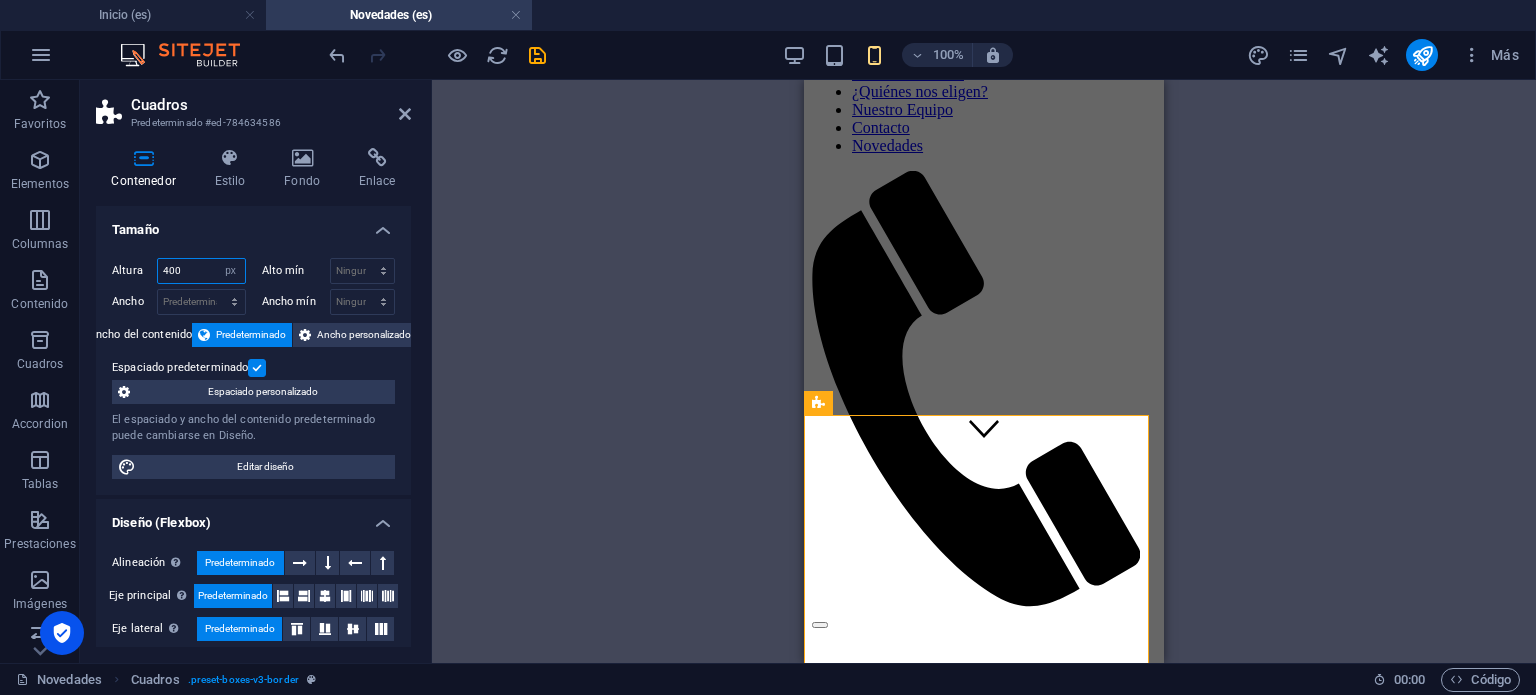 click on "400" at bounding box center (201, 271) 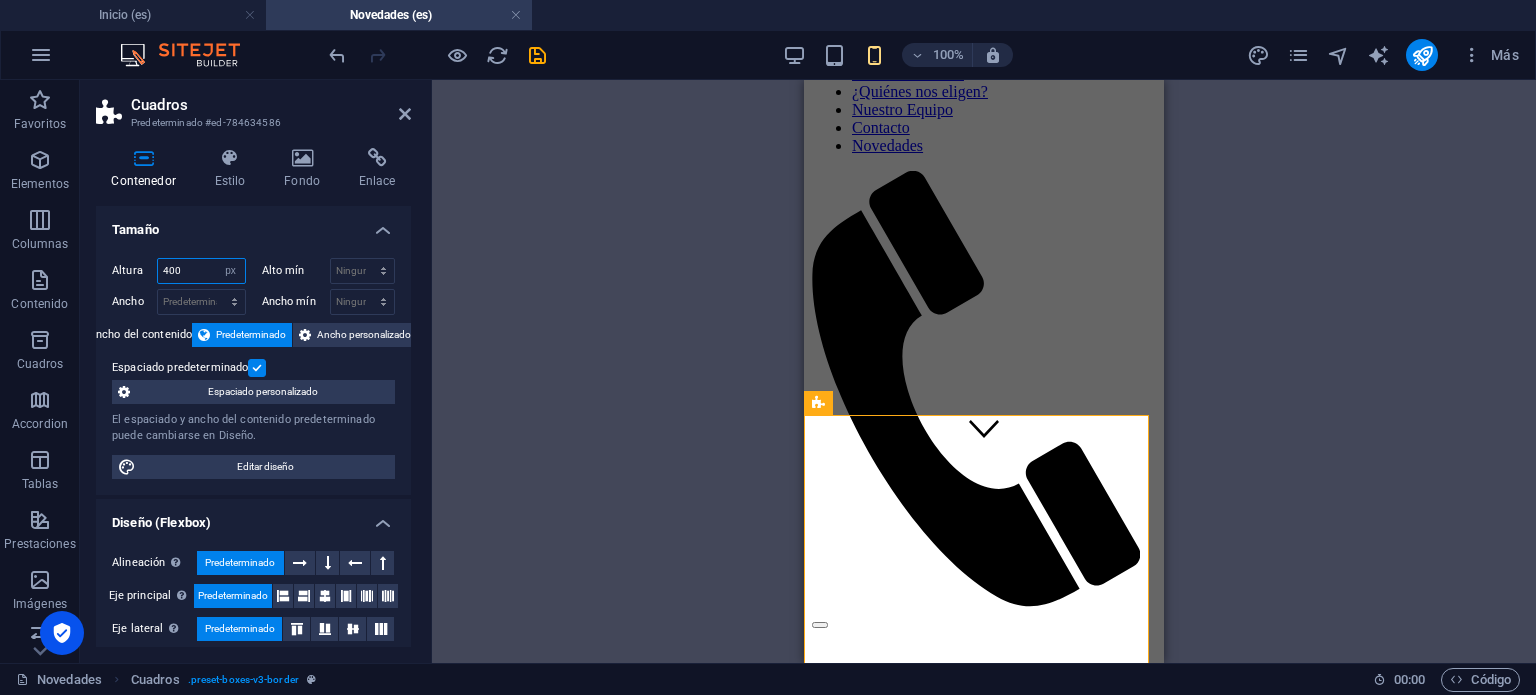 click on "400" at bounding box center [201, 271] 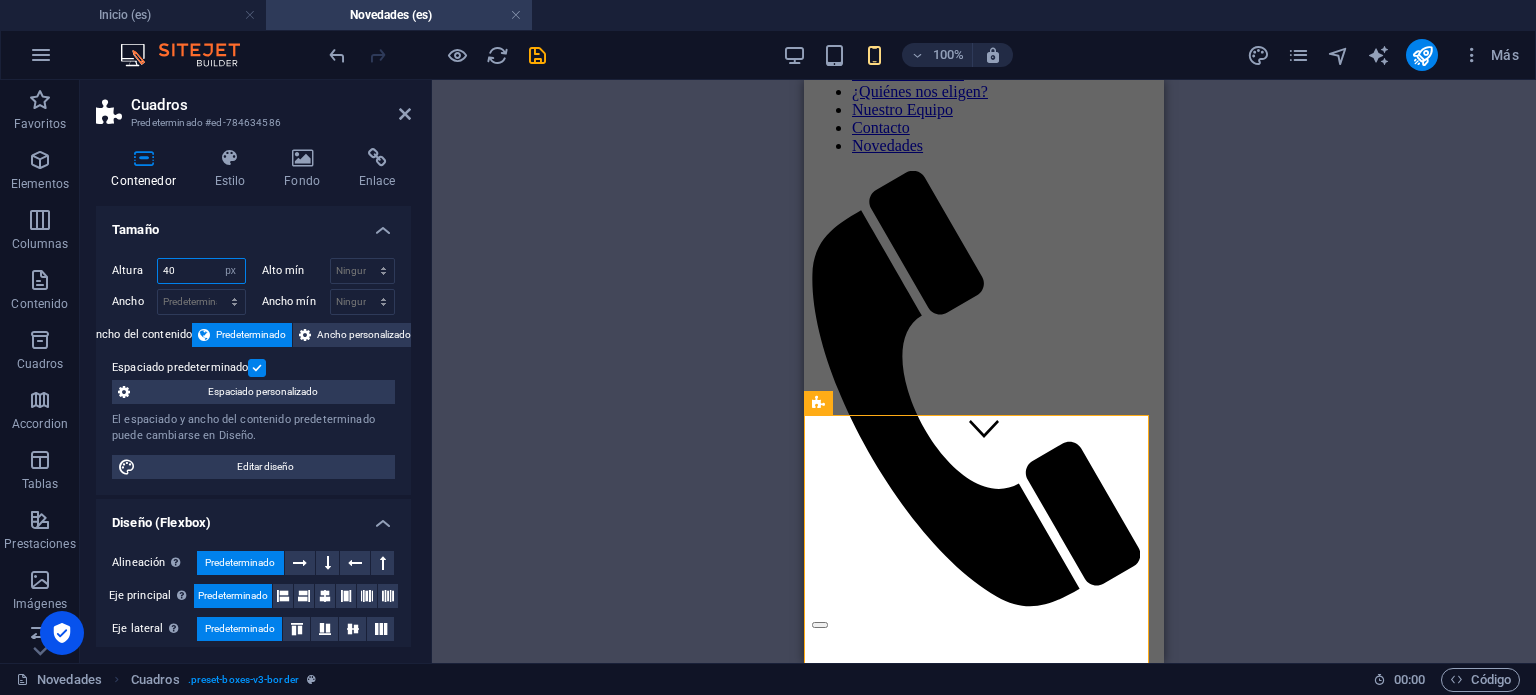 type on "4" 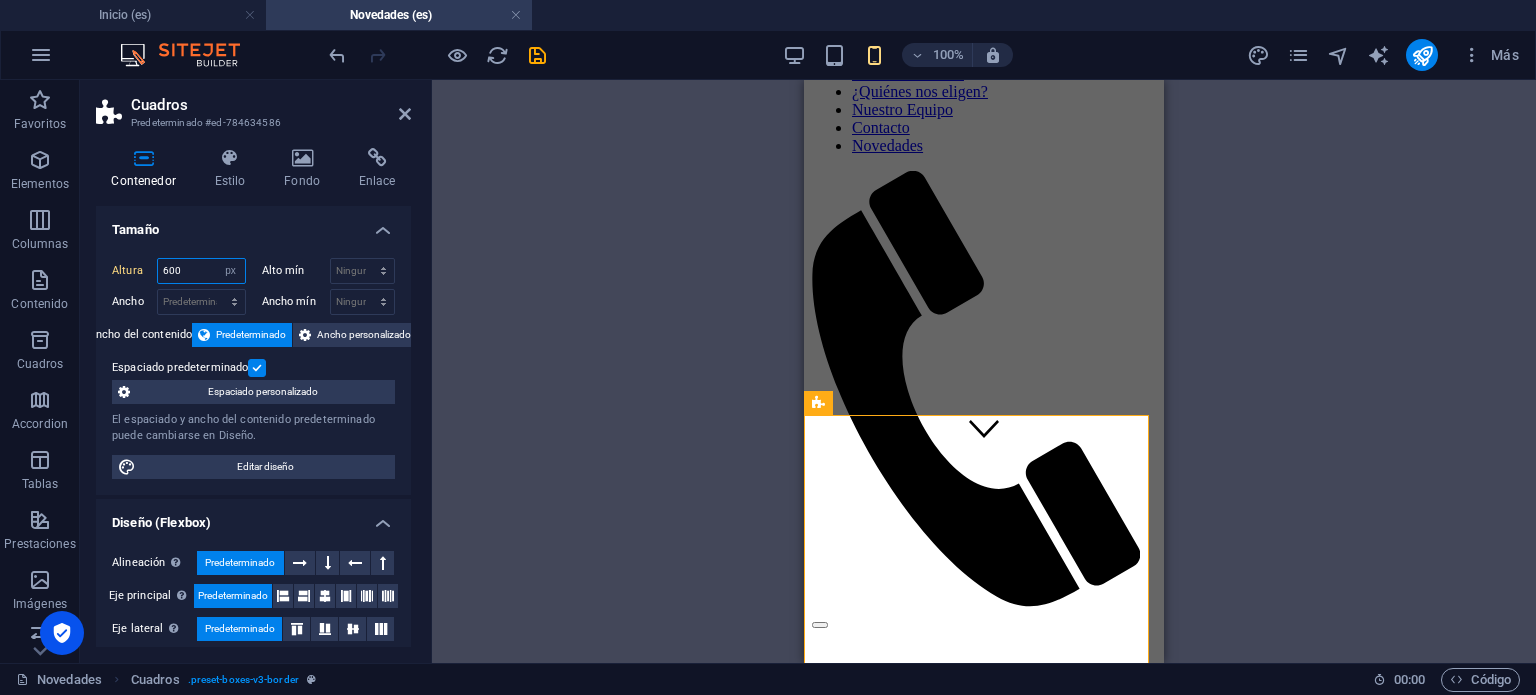 click on "600" at bounding box center (201, 271) 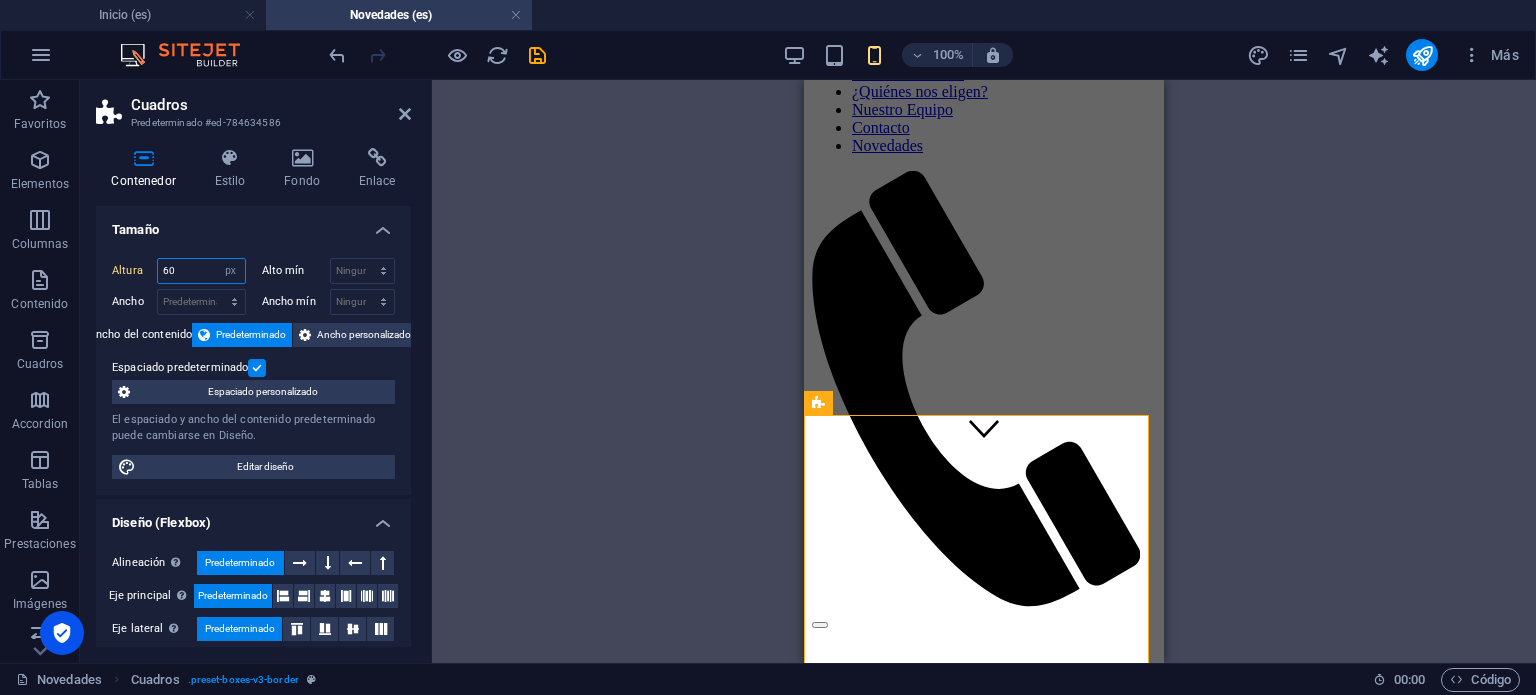 type on "6" 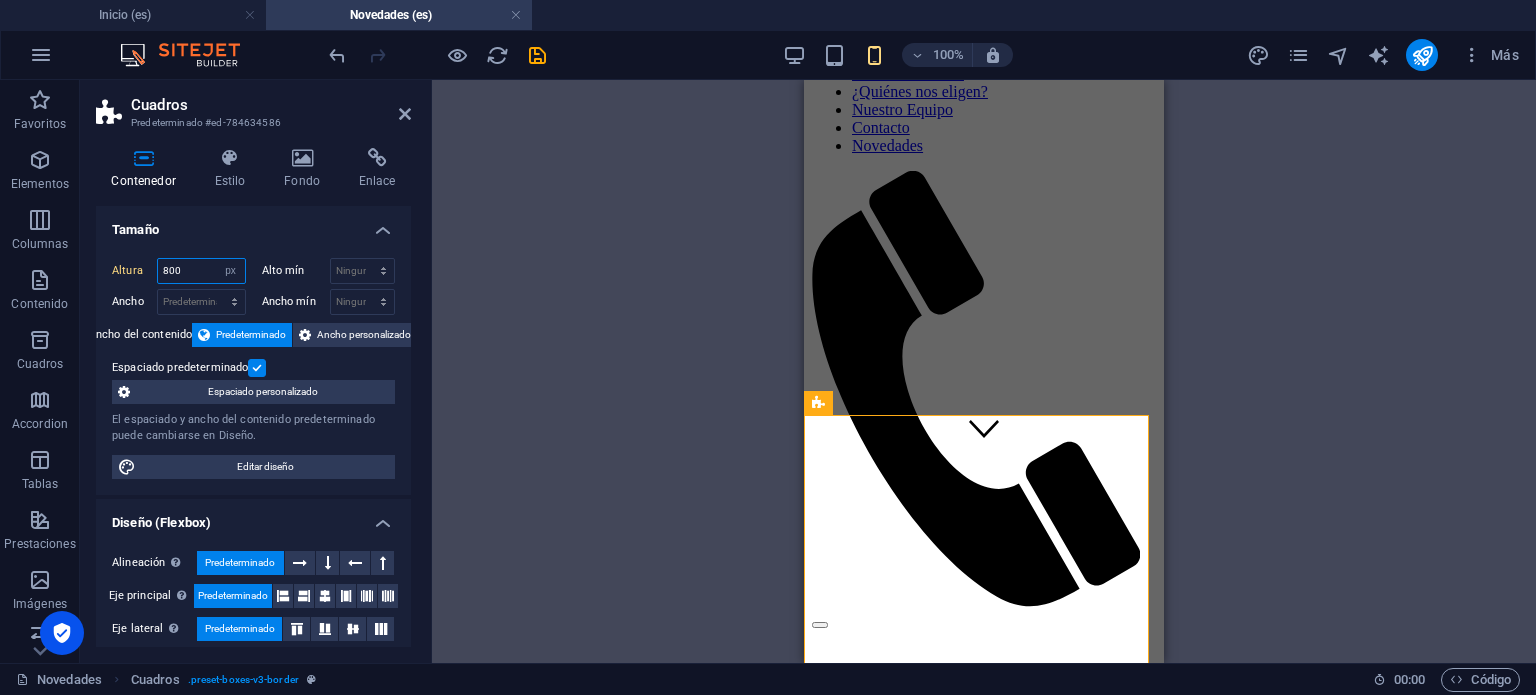 click on "800" at bounding box center [201, 271] 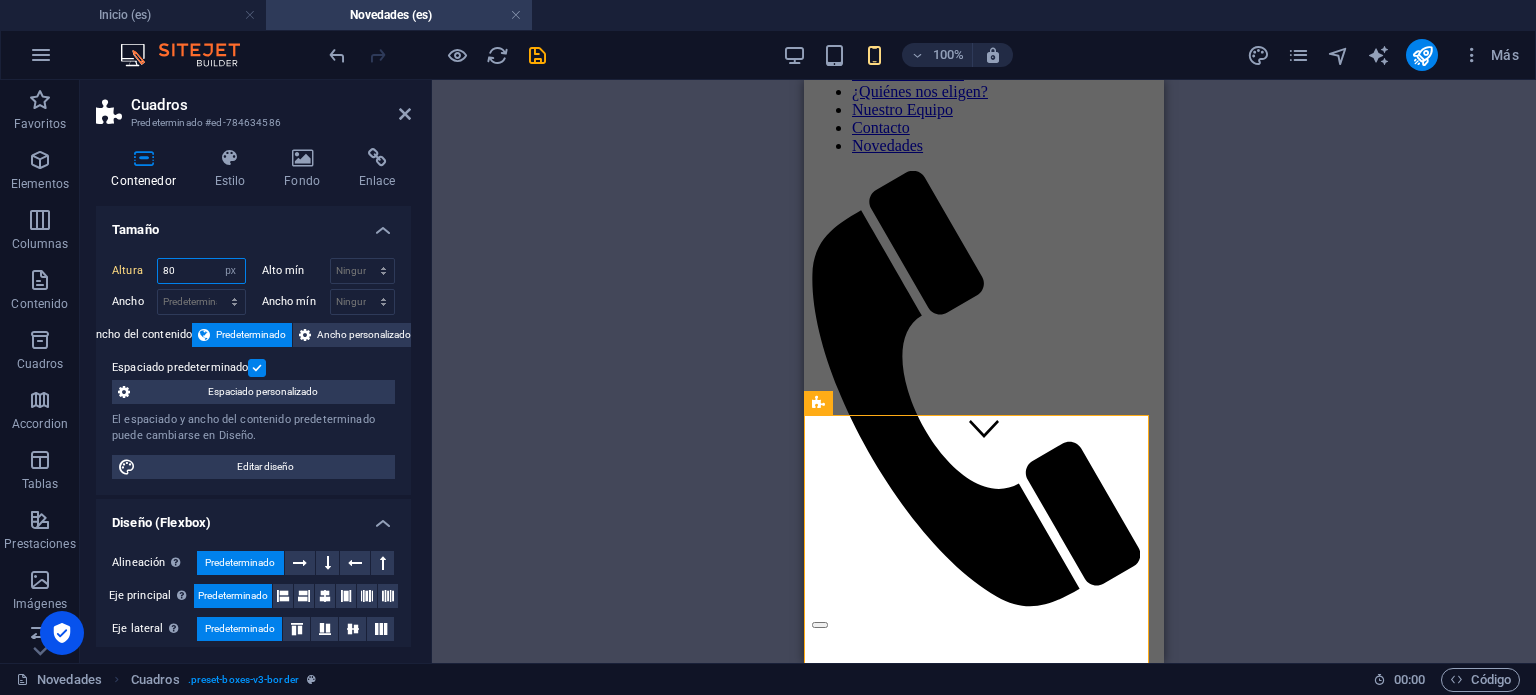 type on "8" 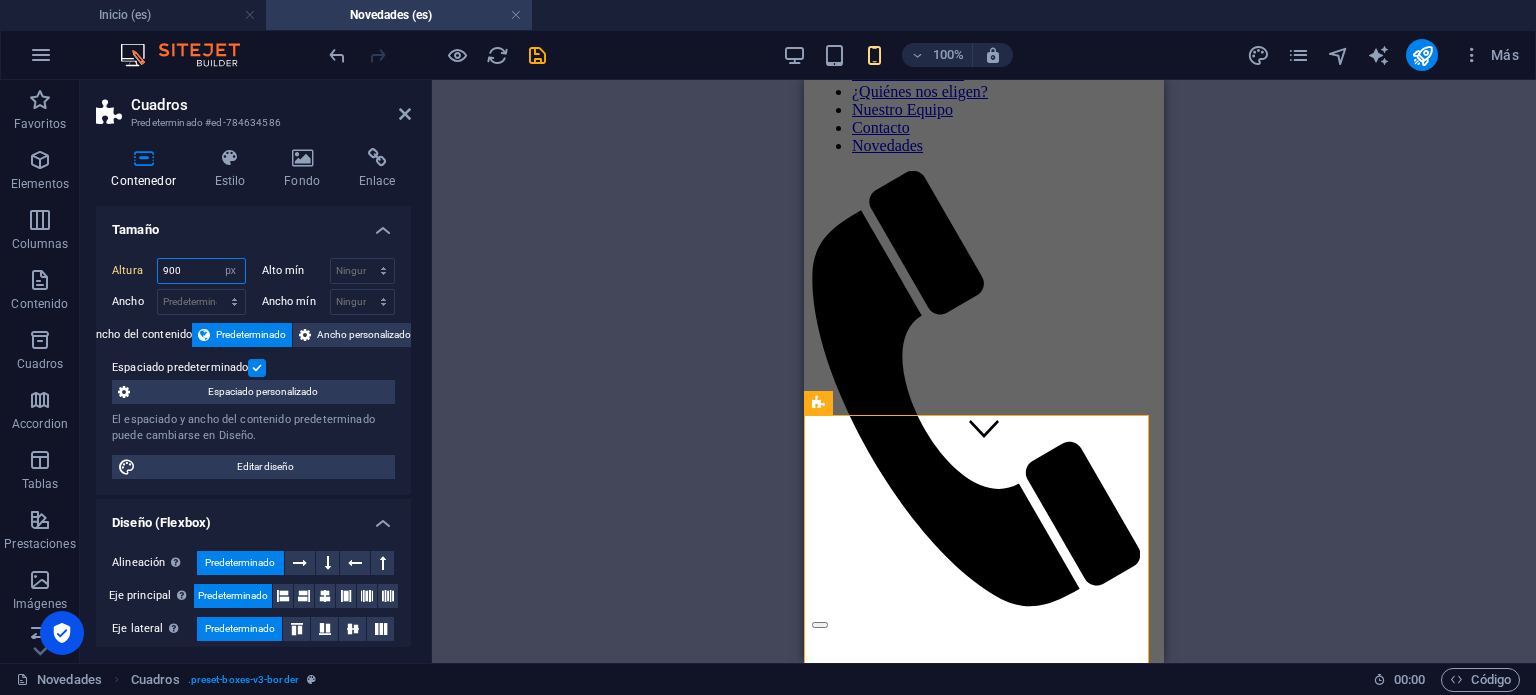 drag, startPoint x: 192, startPoint y: 269, endPoint x: 147, endPoint y: 273, distance: 45.17743 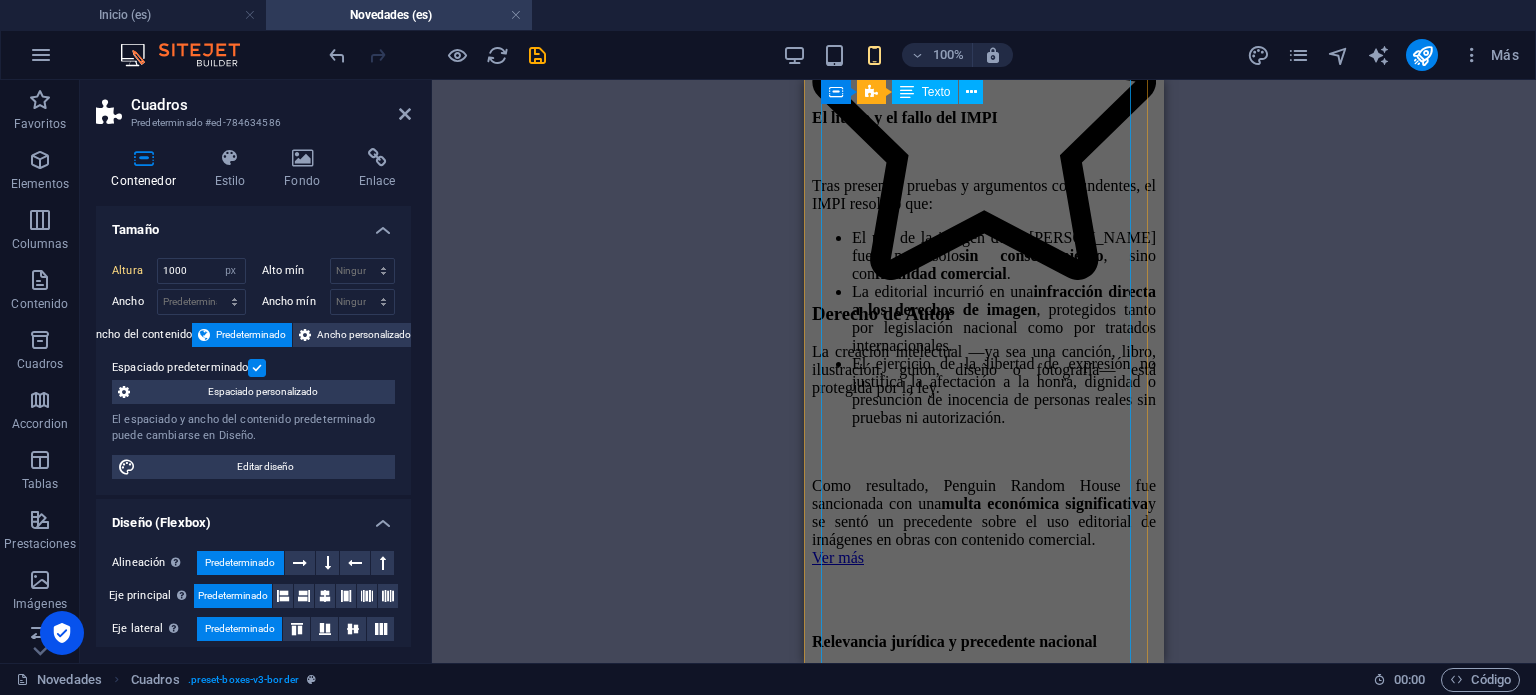 scroll, scrollTop: 3800, scrollLeft: 0, axis: vertical 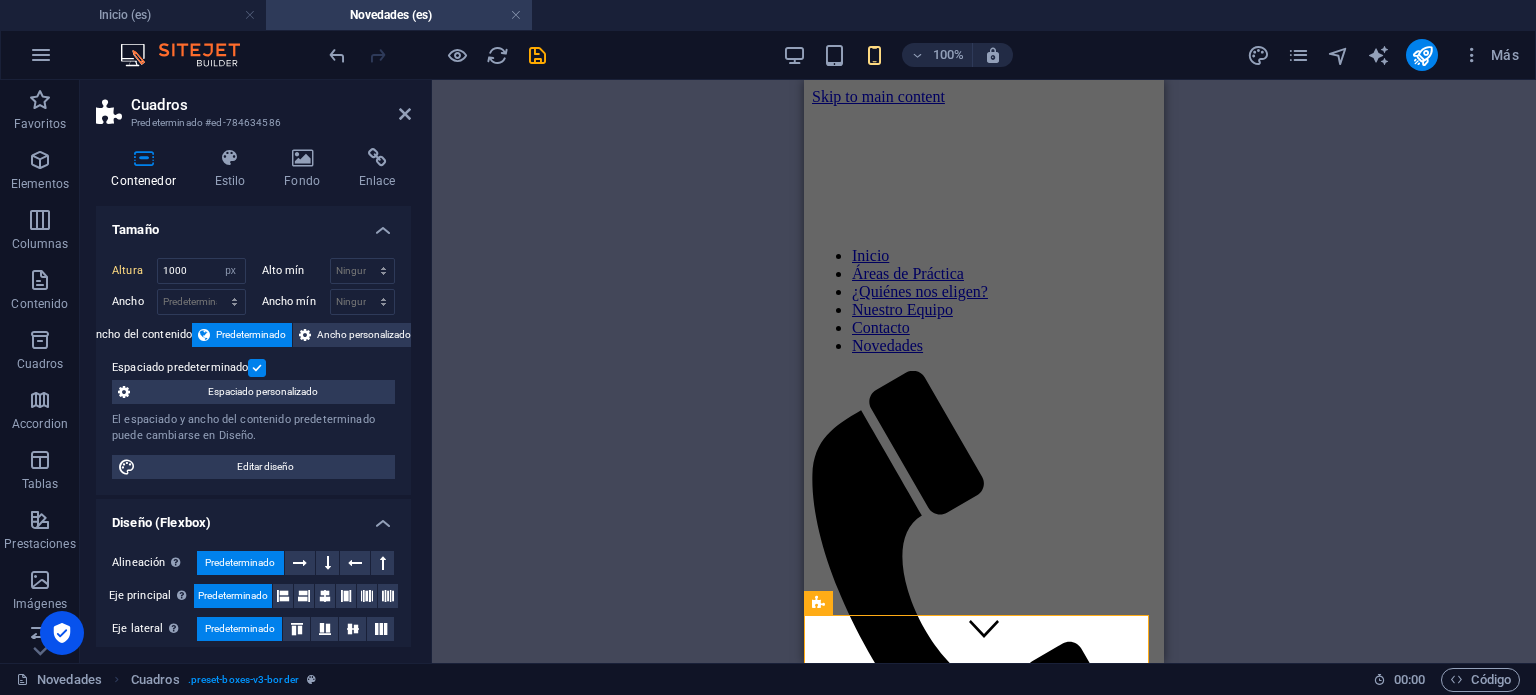 drag, startPoint x: 1154, startPoint y: 211, endPoint x: 1772, endPoint y: 149, distance: 621.10223 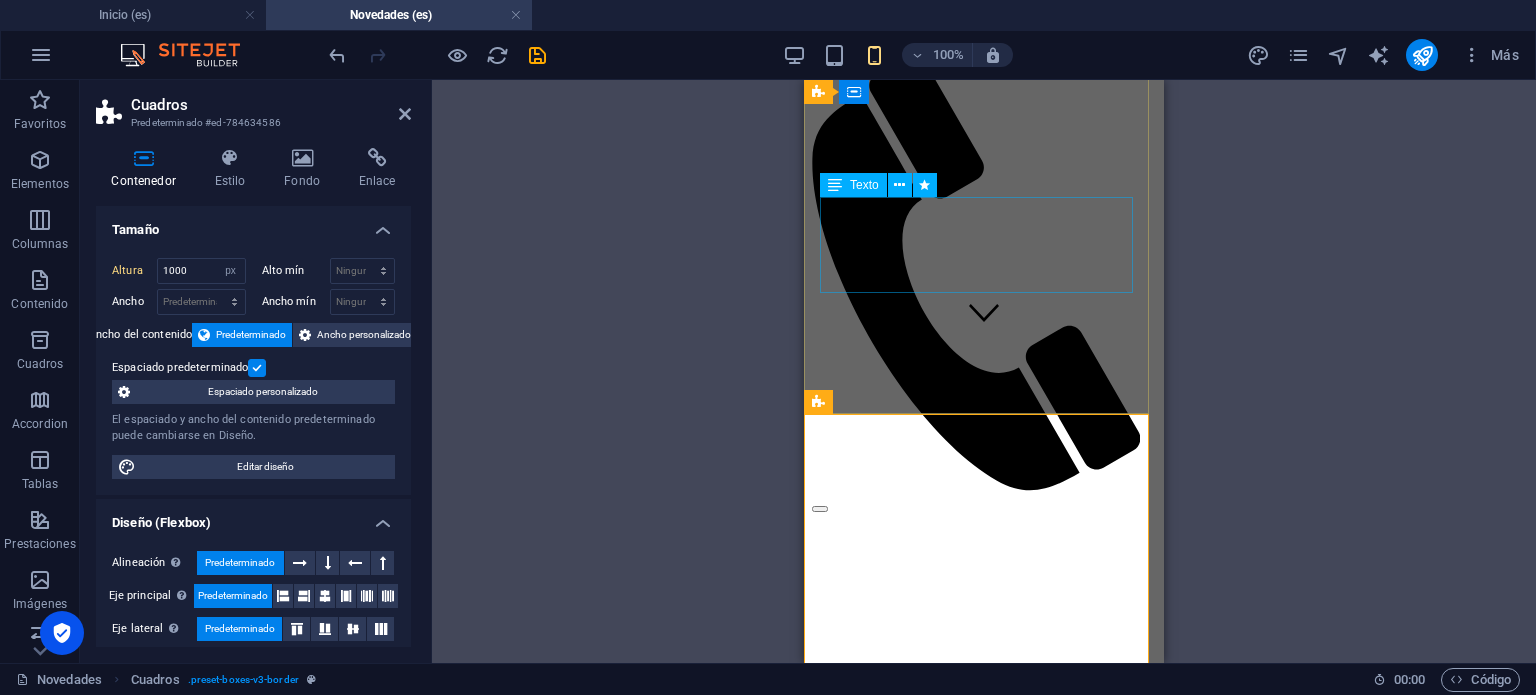 scroll, scrollTop: 200, scrollLeft: 0, axis: vertical 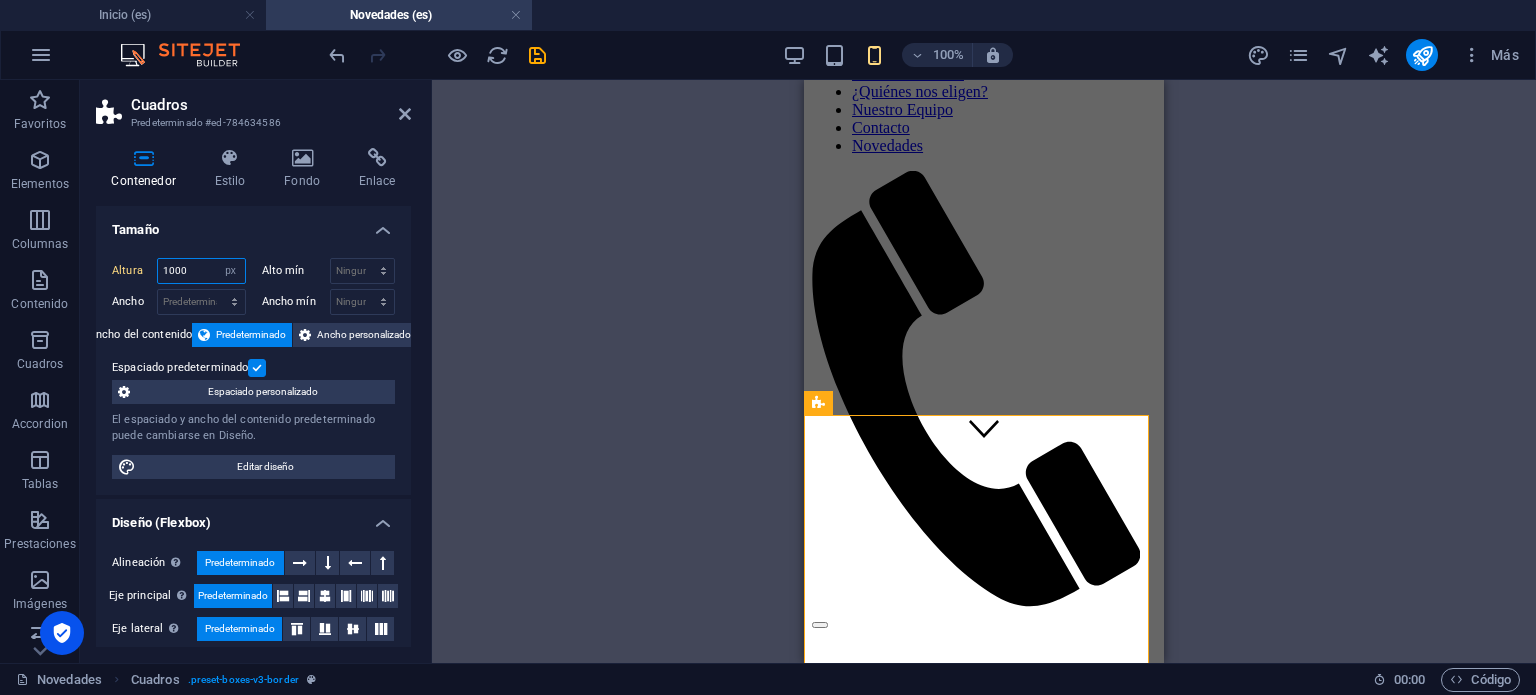 click on "1000" at bounding box center [201, 271] 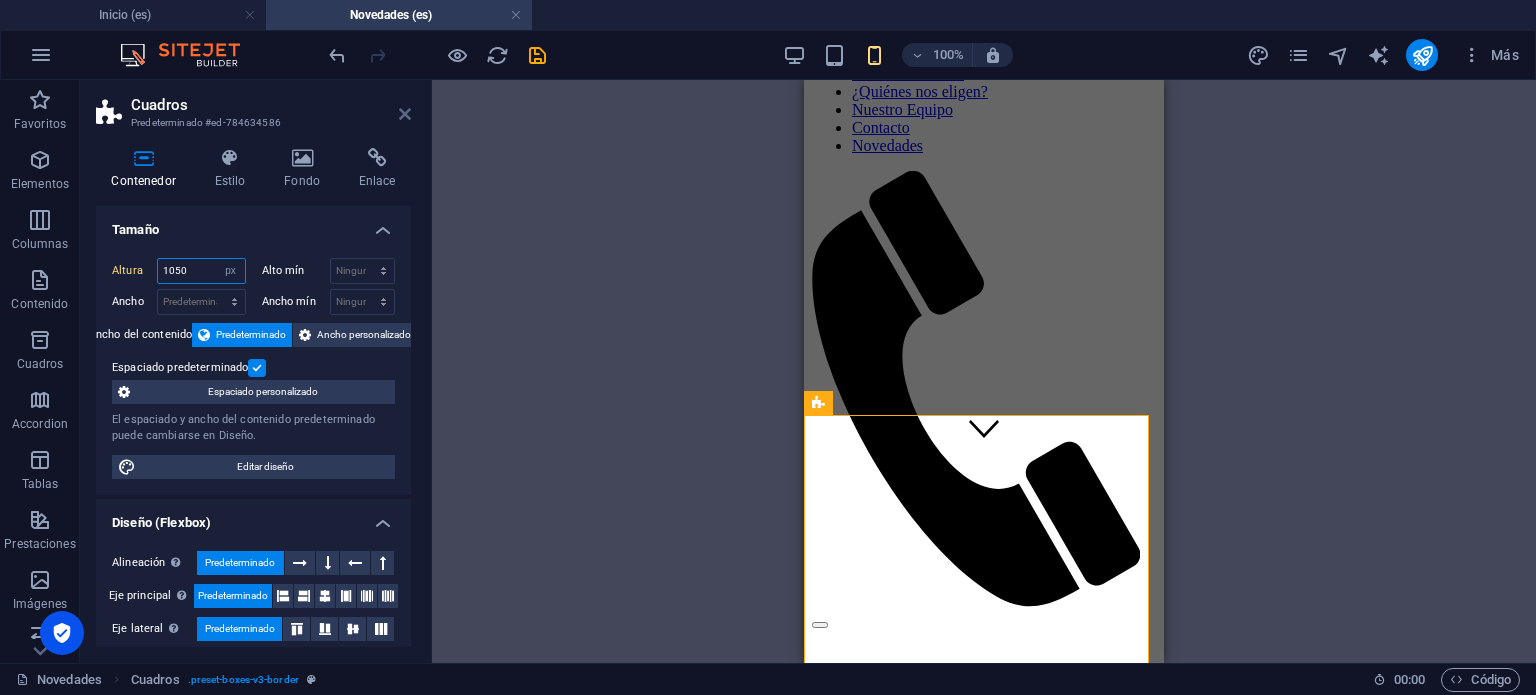type on "1050" 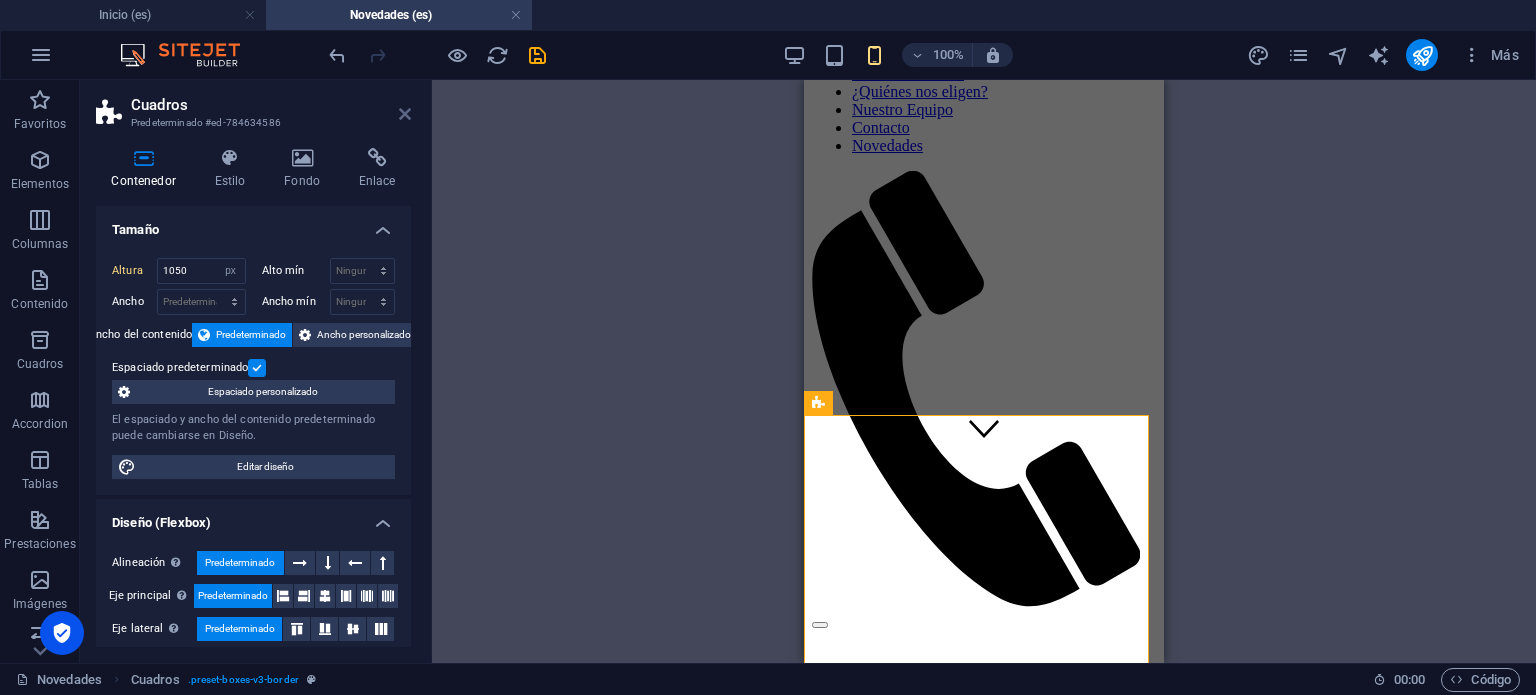 click at bounding box center [405, 114] 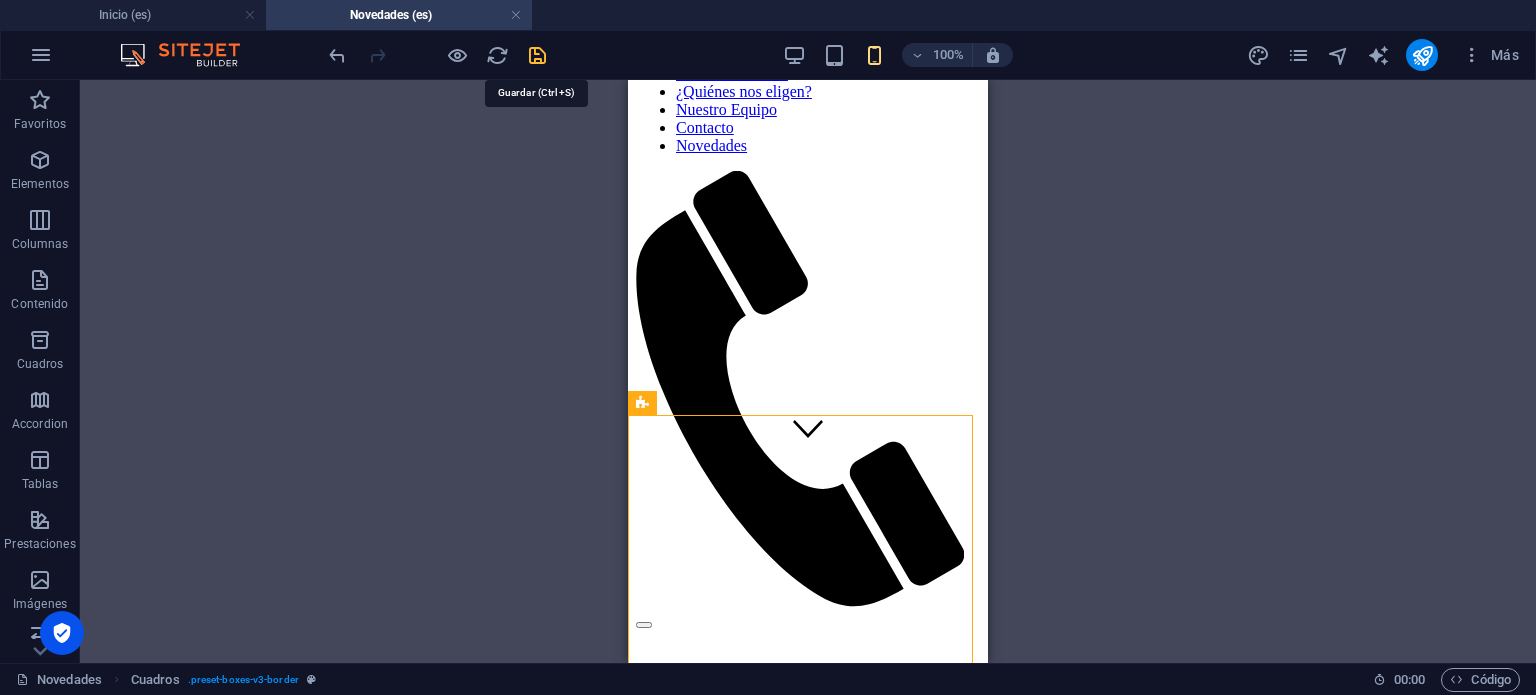 click at bounding box center (537, 55) 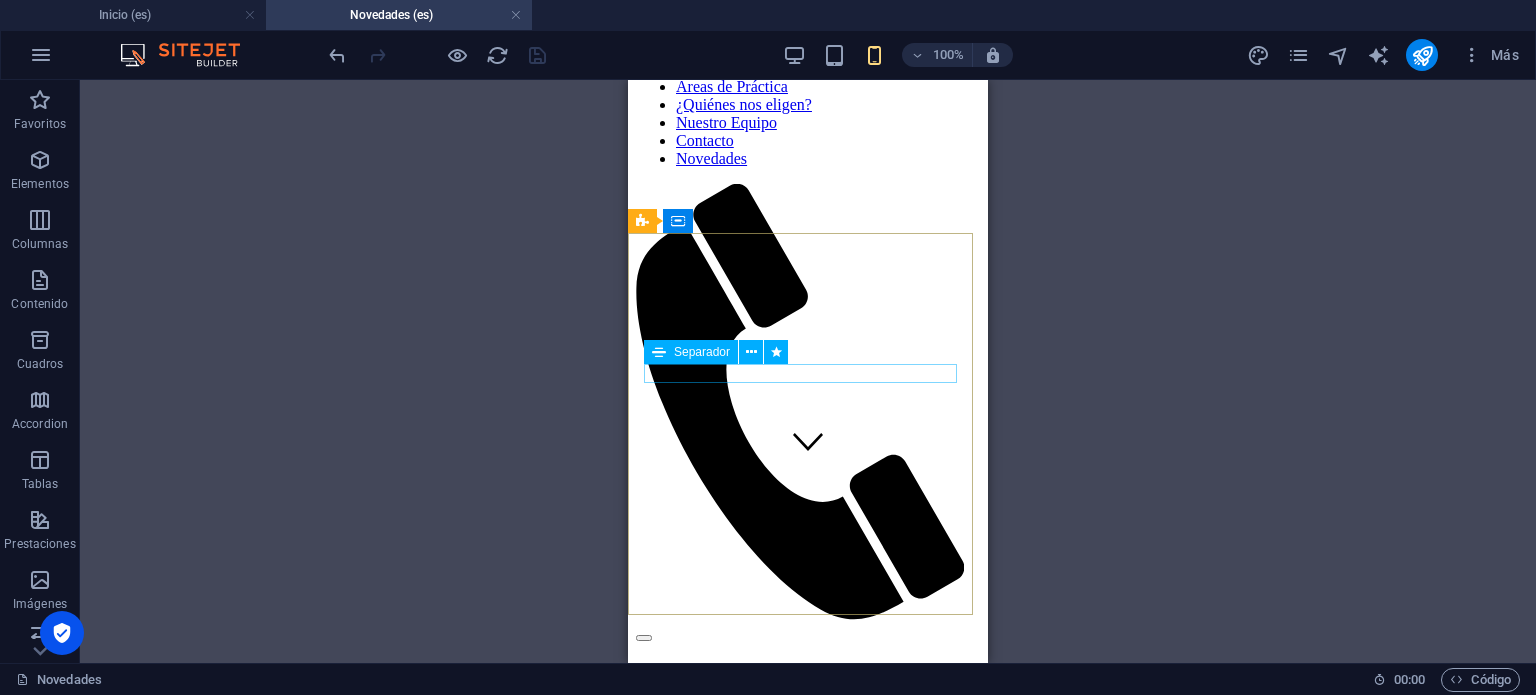 scroll, scrollTop: 0, scrollLeft: 0, axis: both 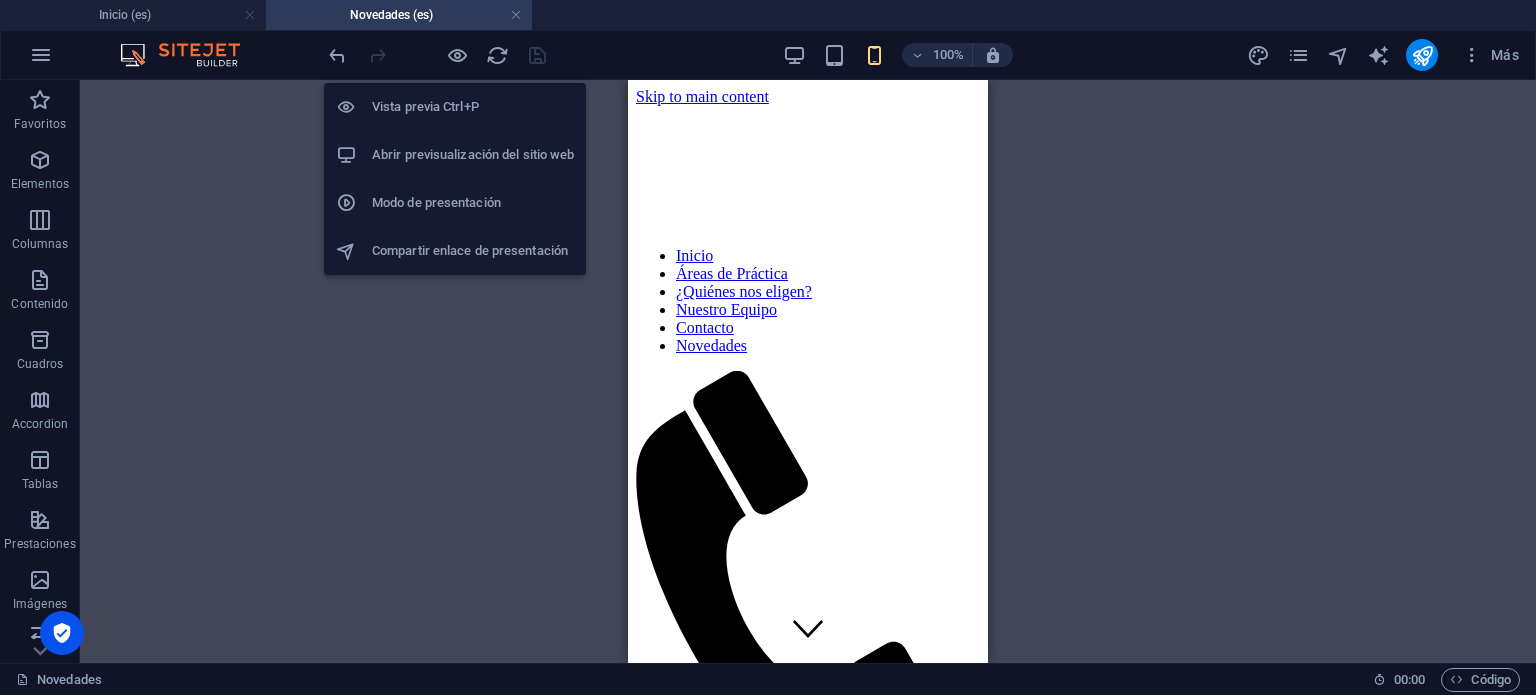 click on "Abrir previsualización del sitio web" at bounding box center (473, 155) 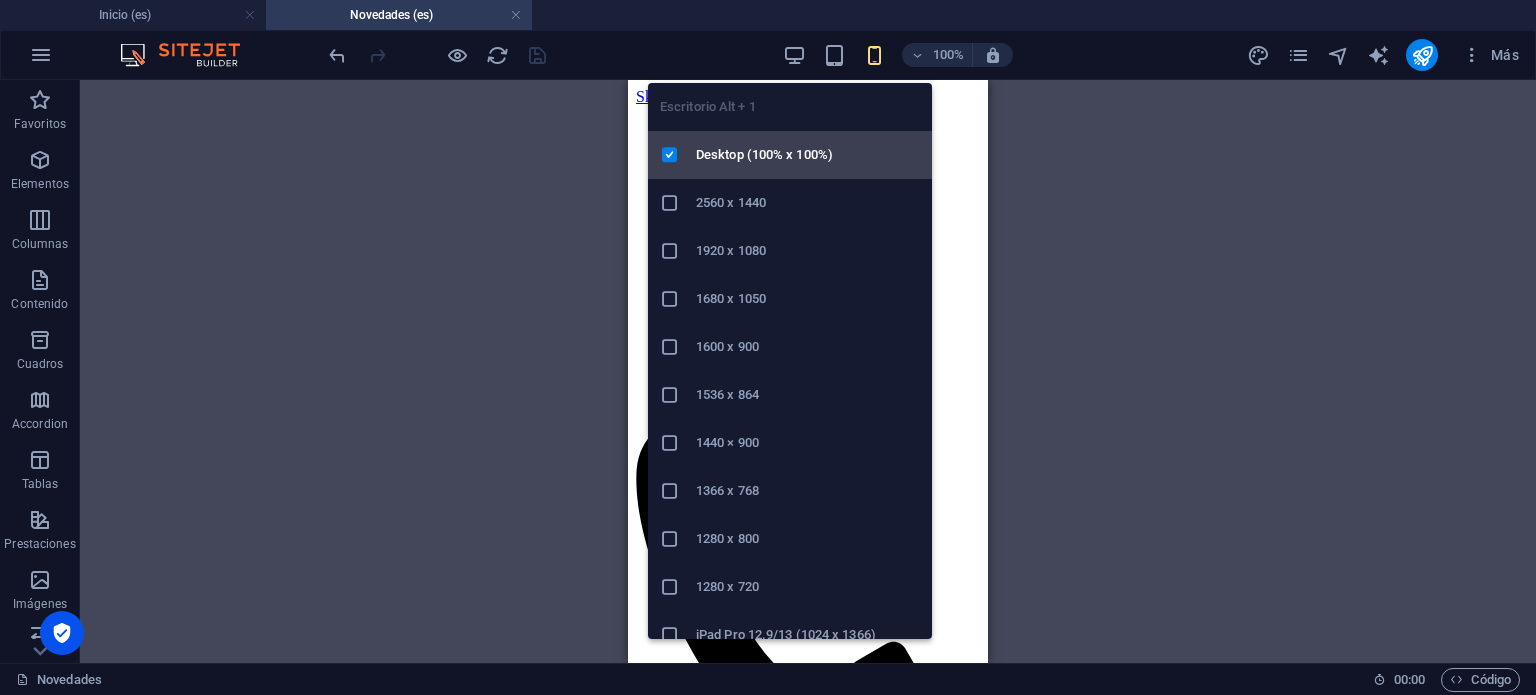 click on "Desktop (100% x 100%)" at bounding box center (808, 155) 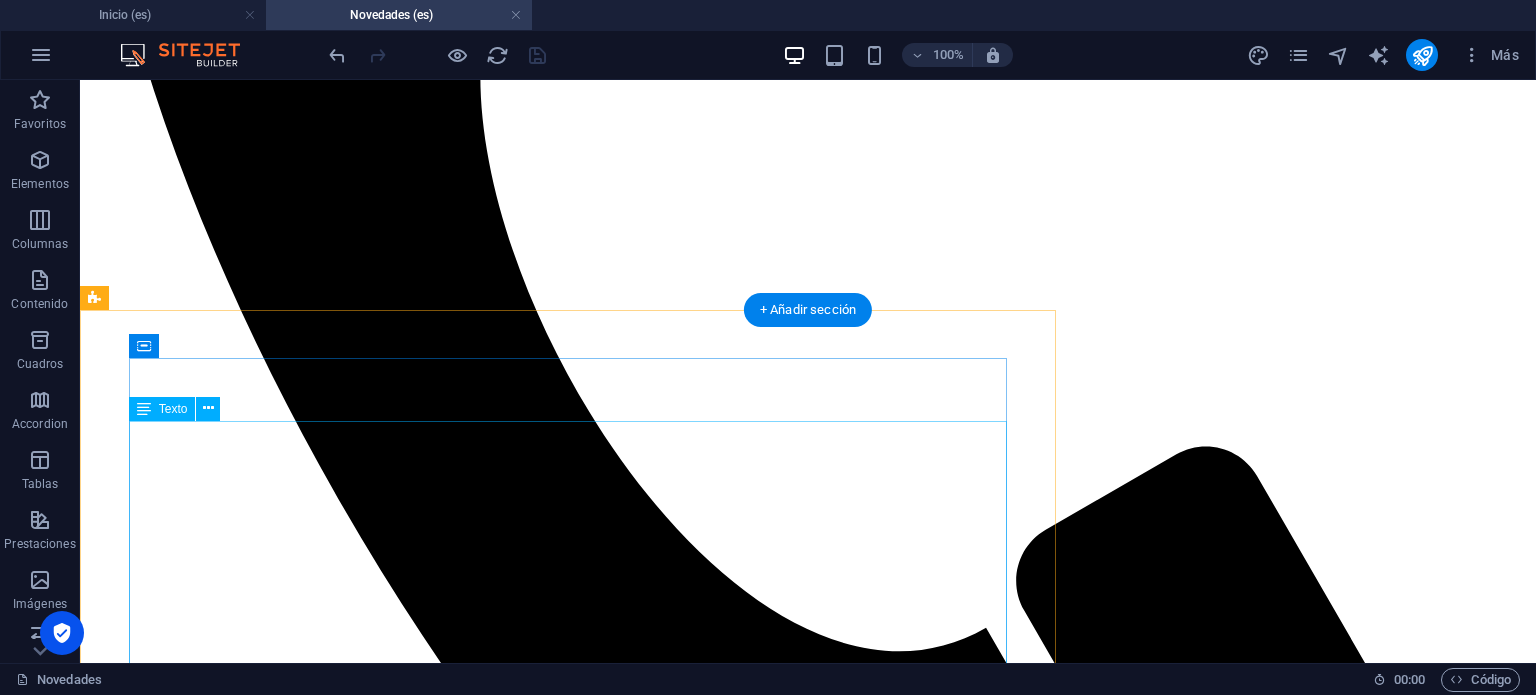 scroll, scrollTop: 1000, scrollLeft: 0, axis: vertical 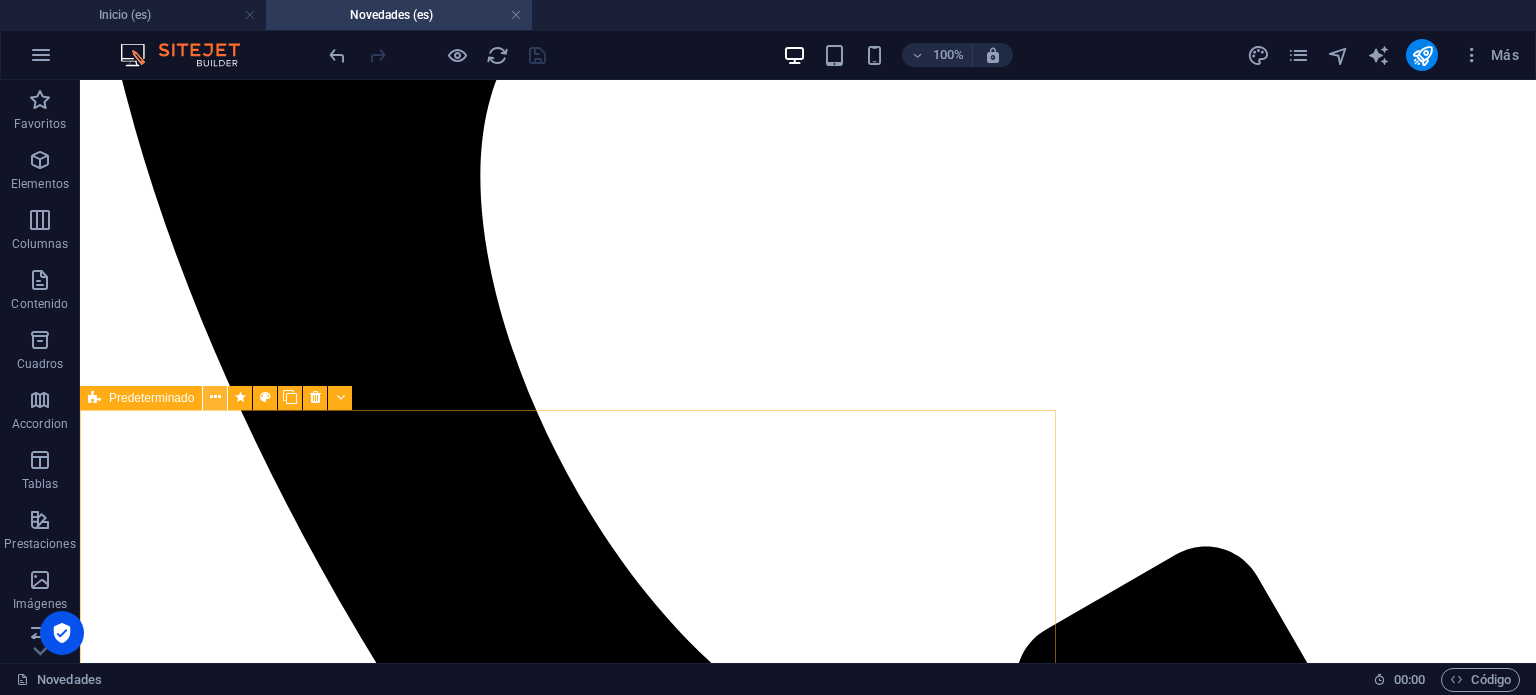 click at bounding box center [215, 397] 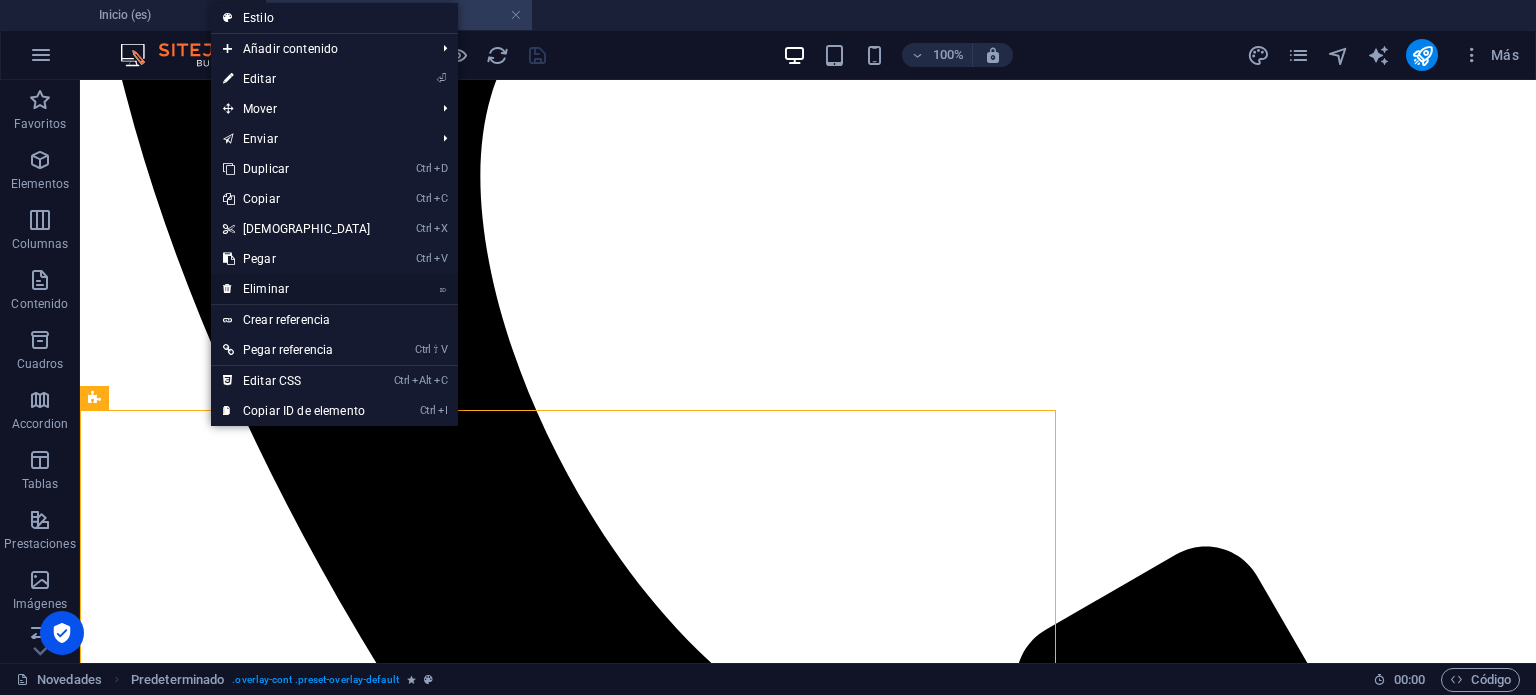 click on "⌦  Eliminar" at bounding box center (297, 289) 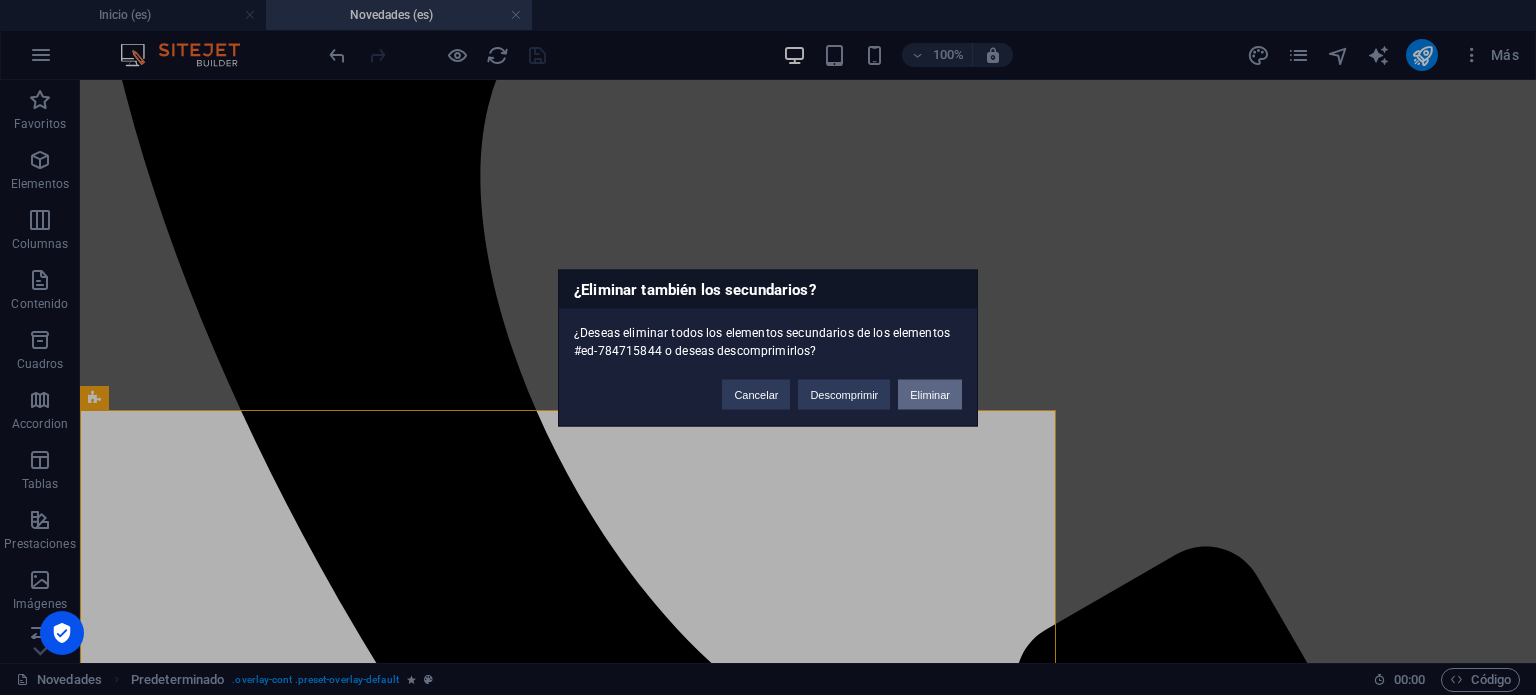 click on "Eliminar" at bounding box center [930, 394] 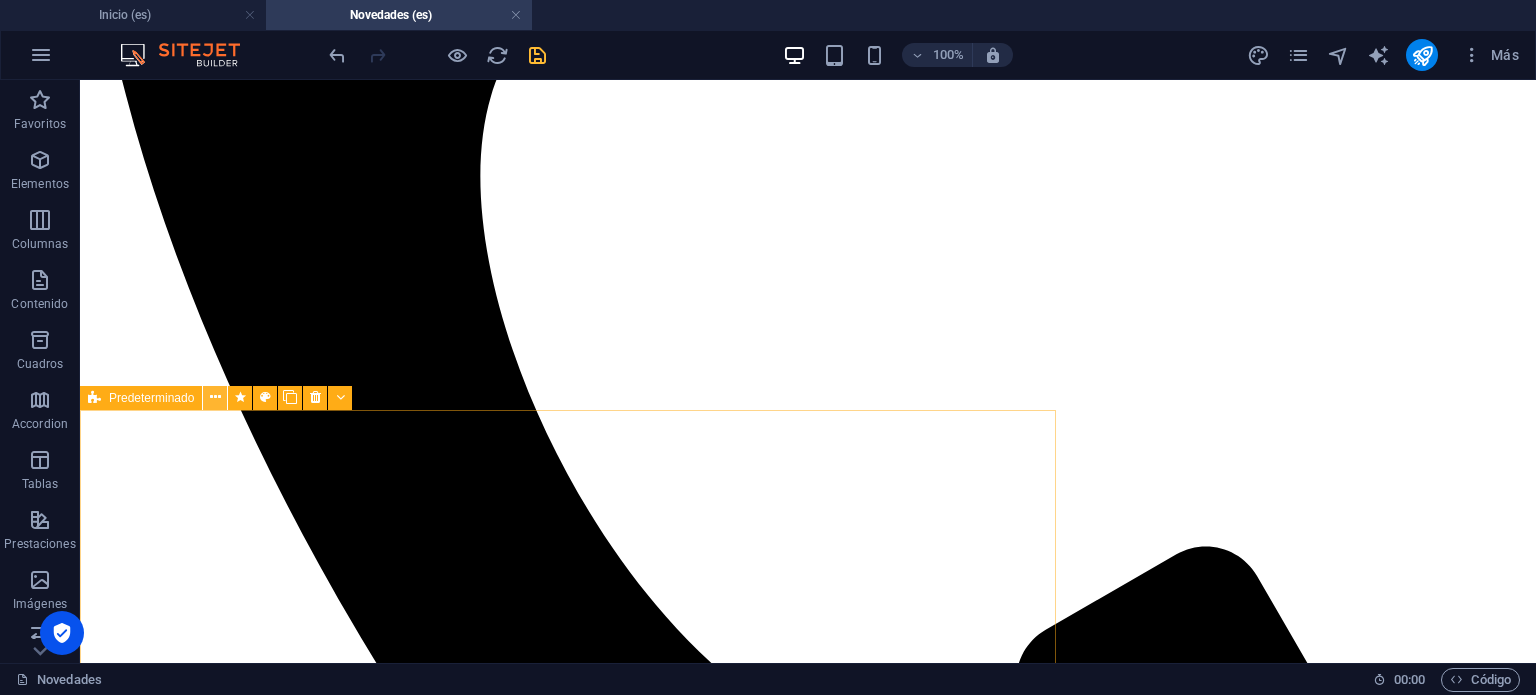 click at bounding box center [215, 397] 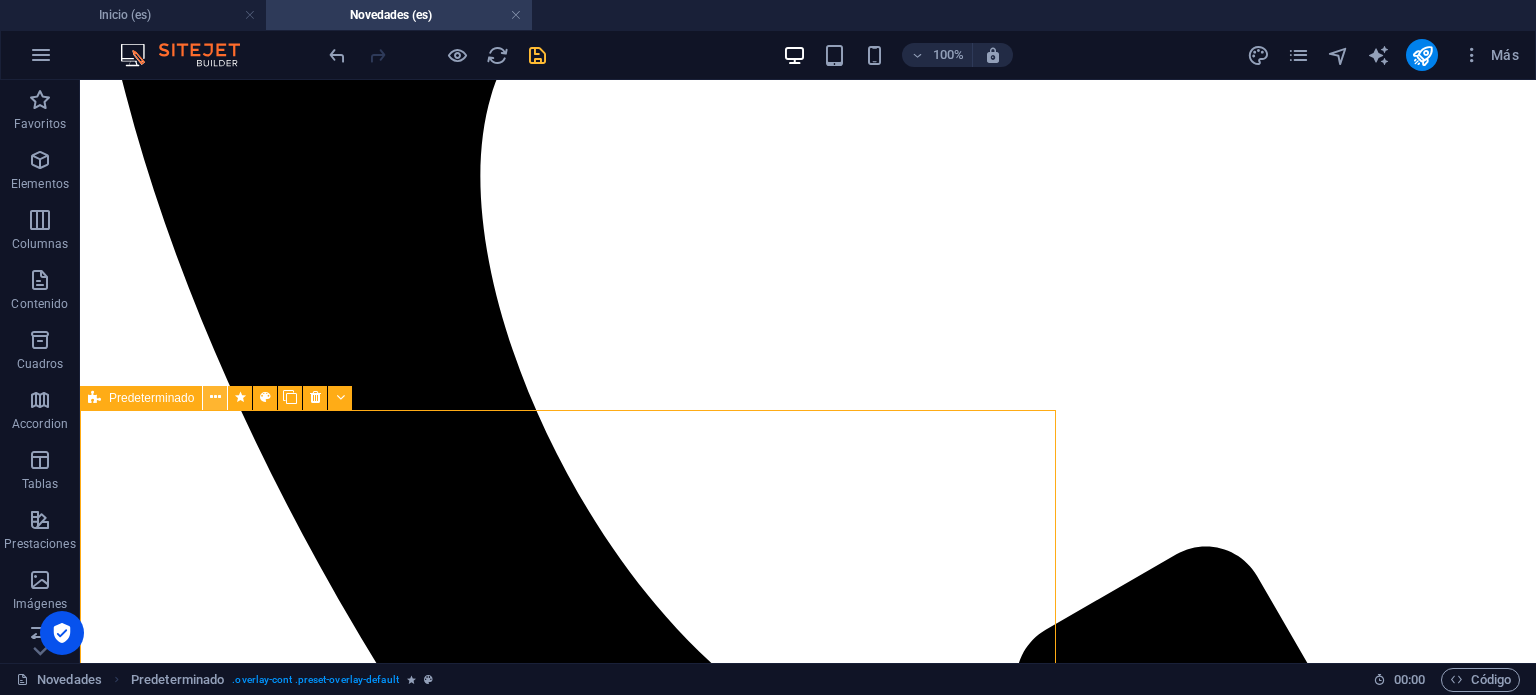 click at bounding box center [215, 397] 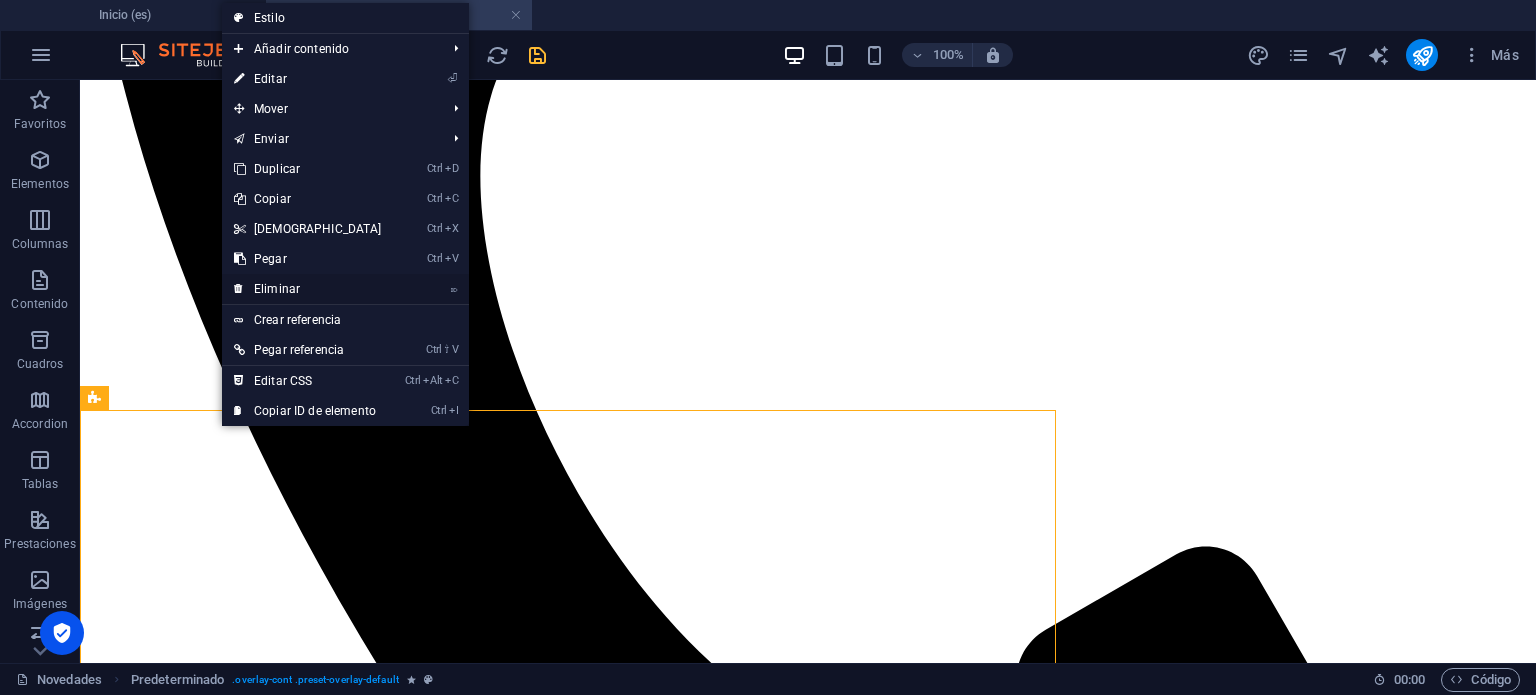 click on "⌦  Eliminar" at bounding box center (308, 289) 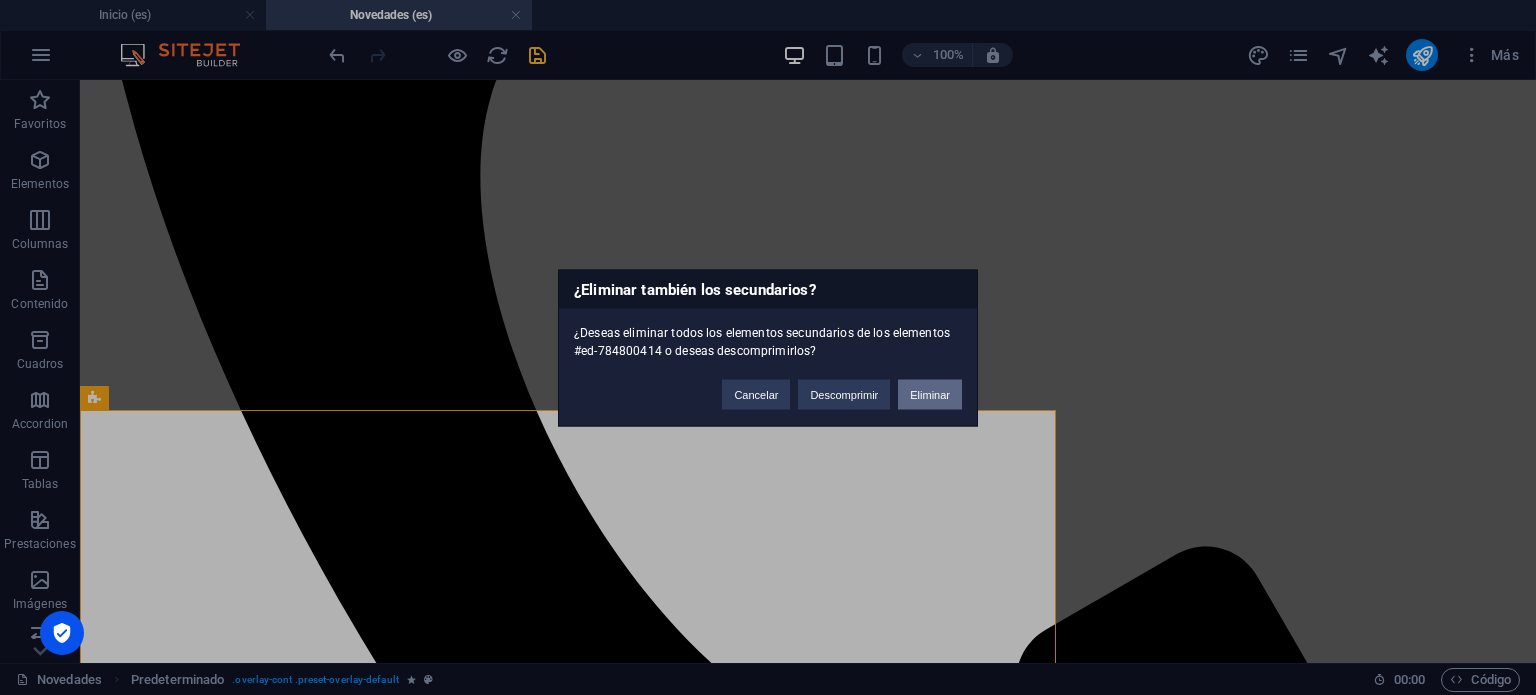click on "Eliminar" at bounding box center (930, 394) 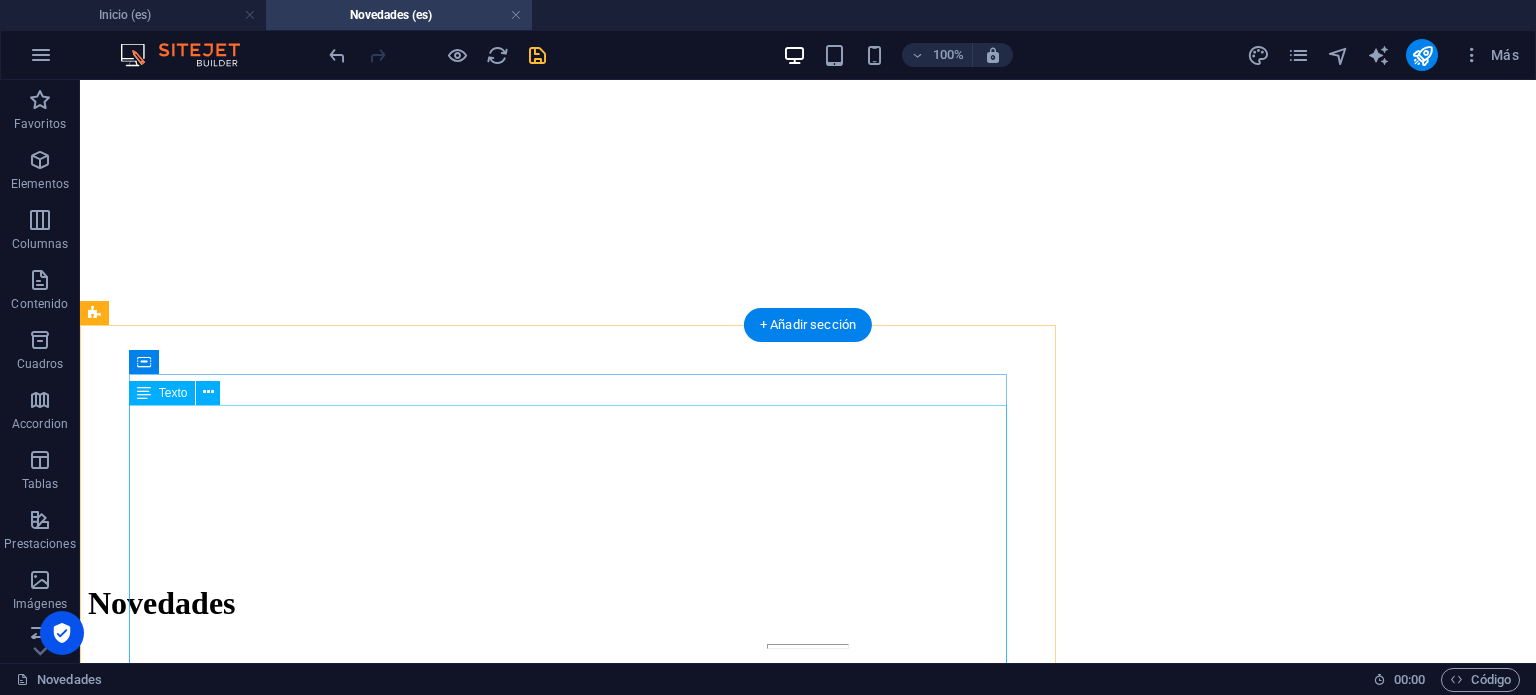 scroll, scrollTop: 2200, scrollLeft: 0, axis: vertical 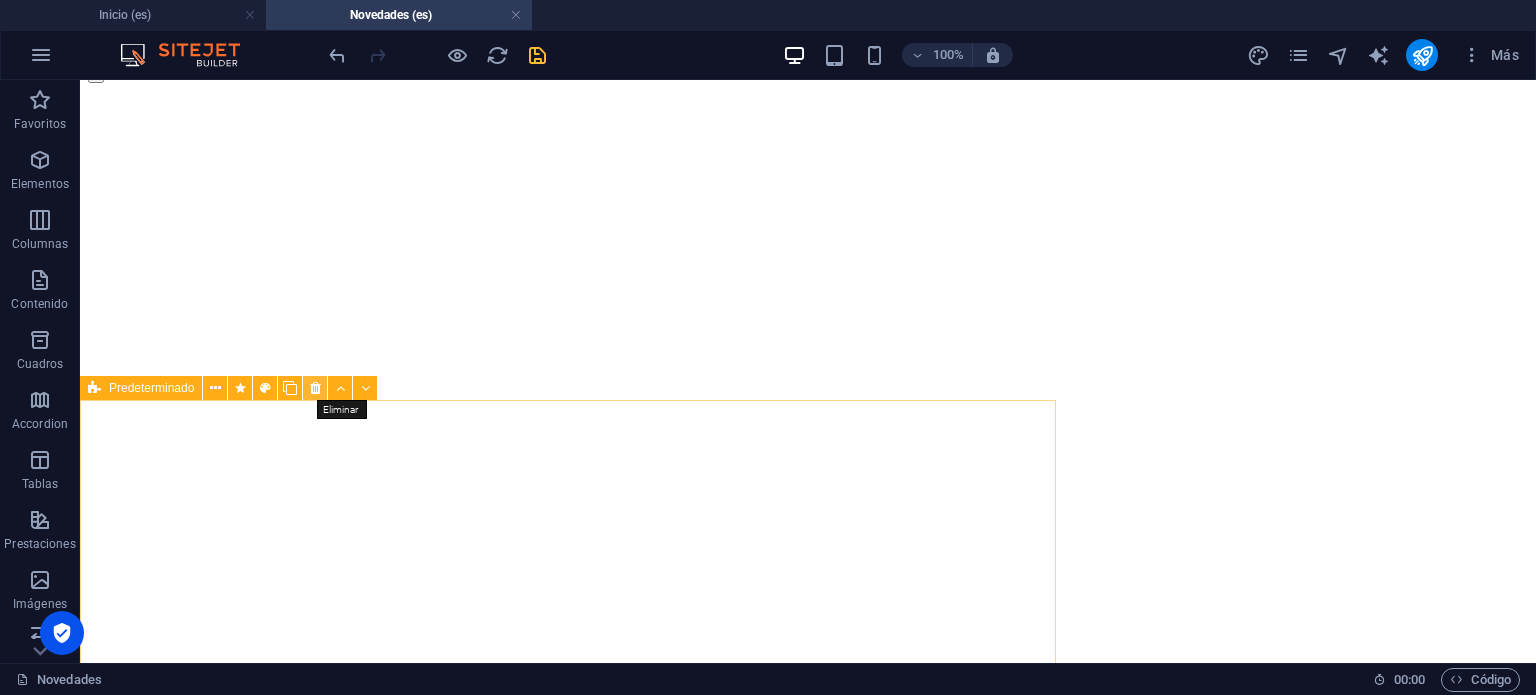 click at bounding box center (315, 388) 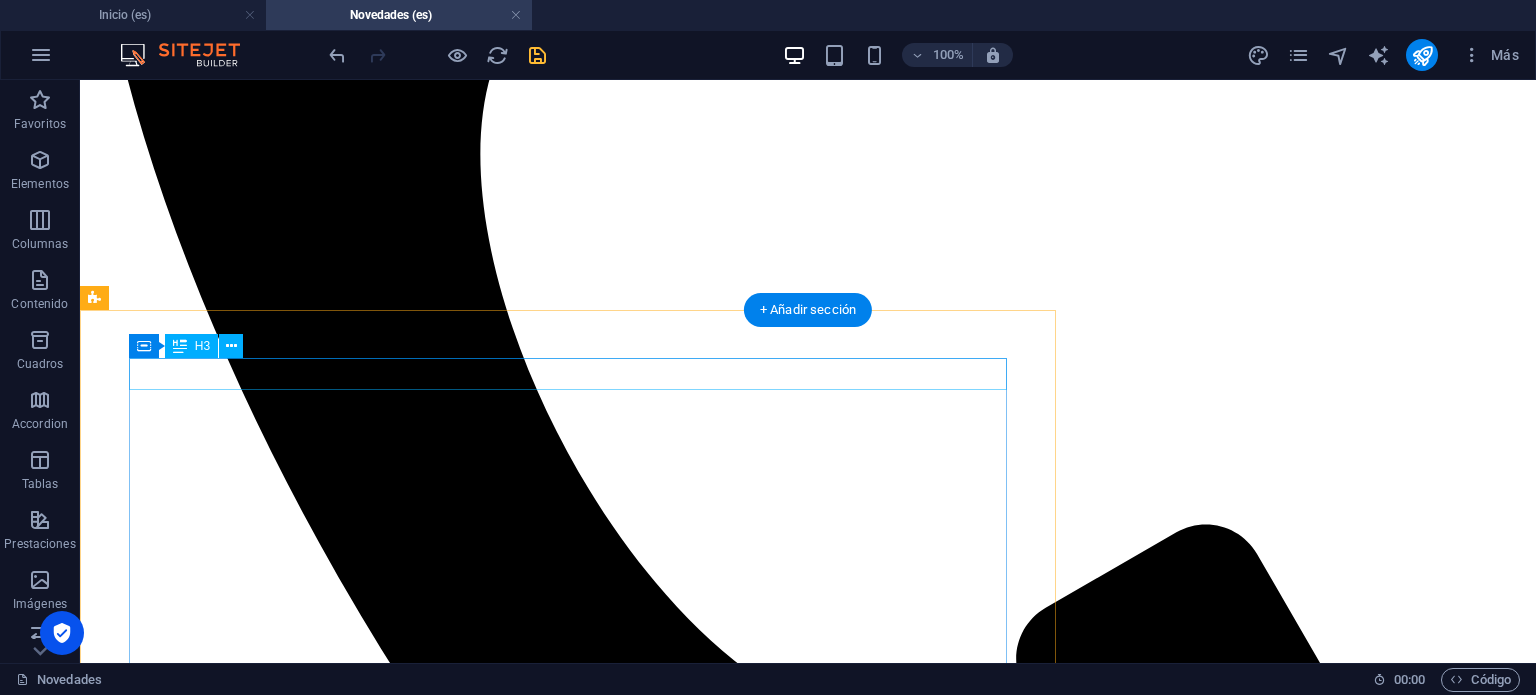 scroll, scrollTop: 1000, scrollLeft: 0, axis: vertical 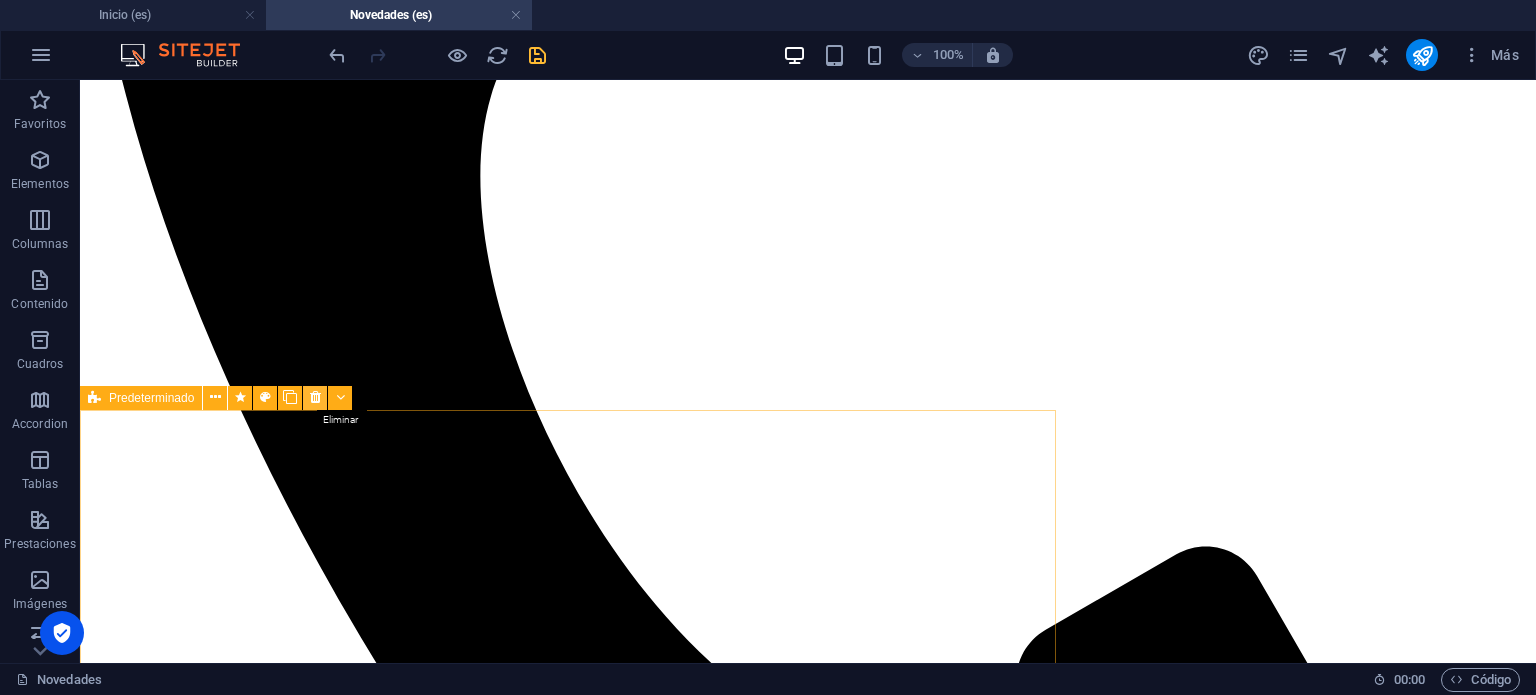 click at bounding box center [315, 397] 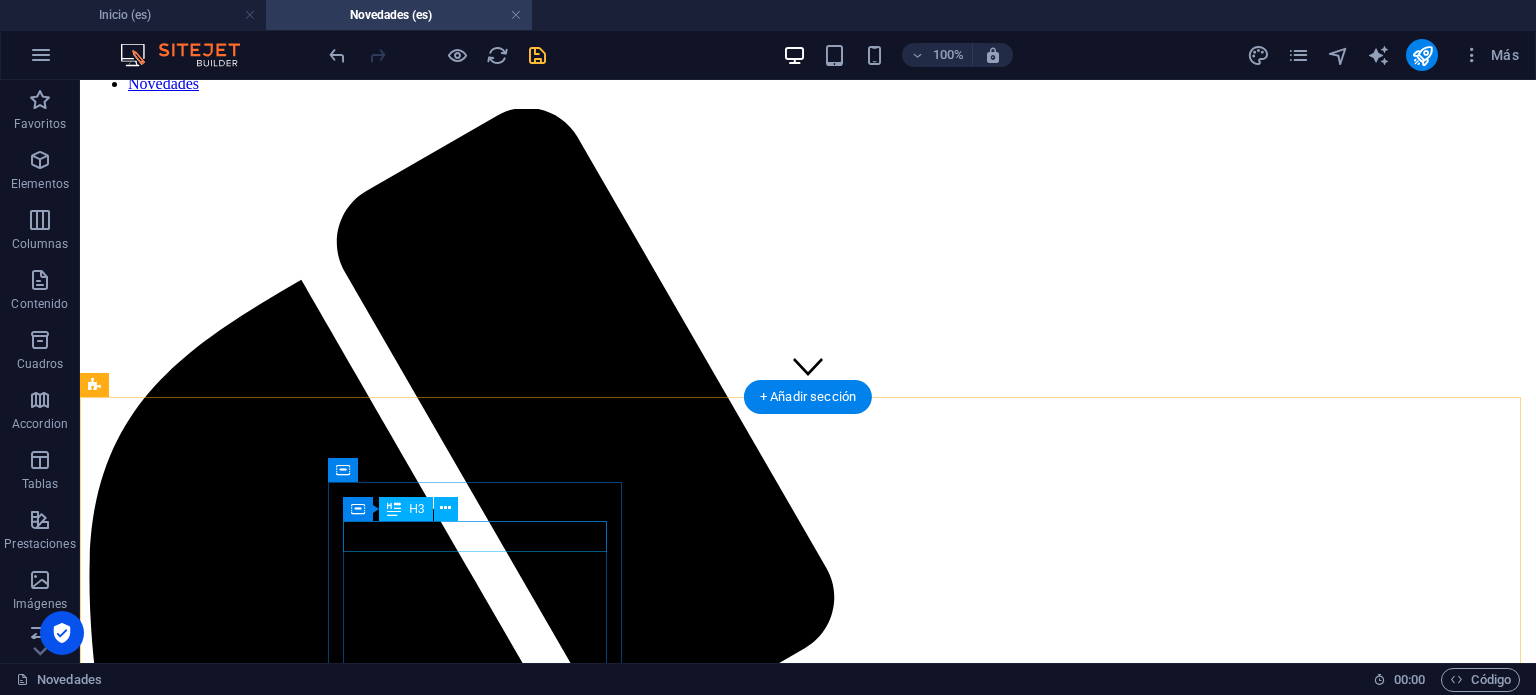 scroll, scrollTop: 0, scrollLeft: 0, axis: both 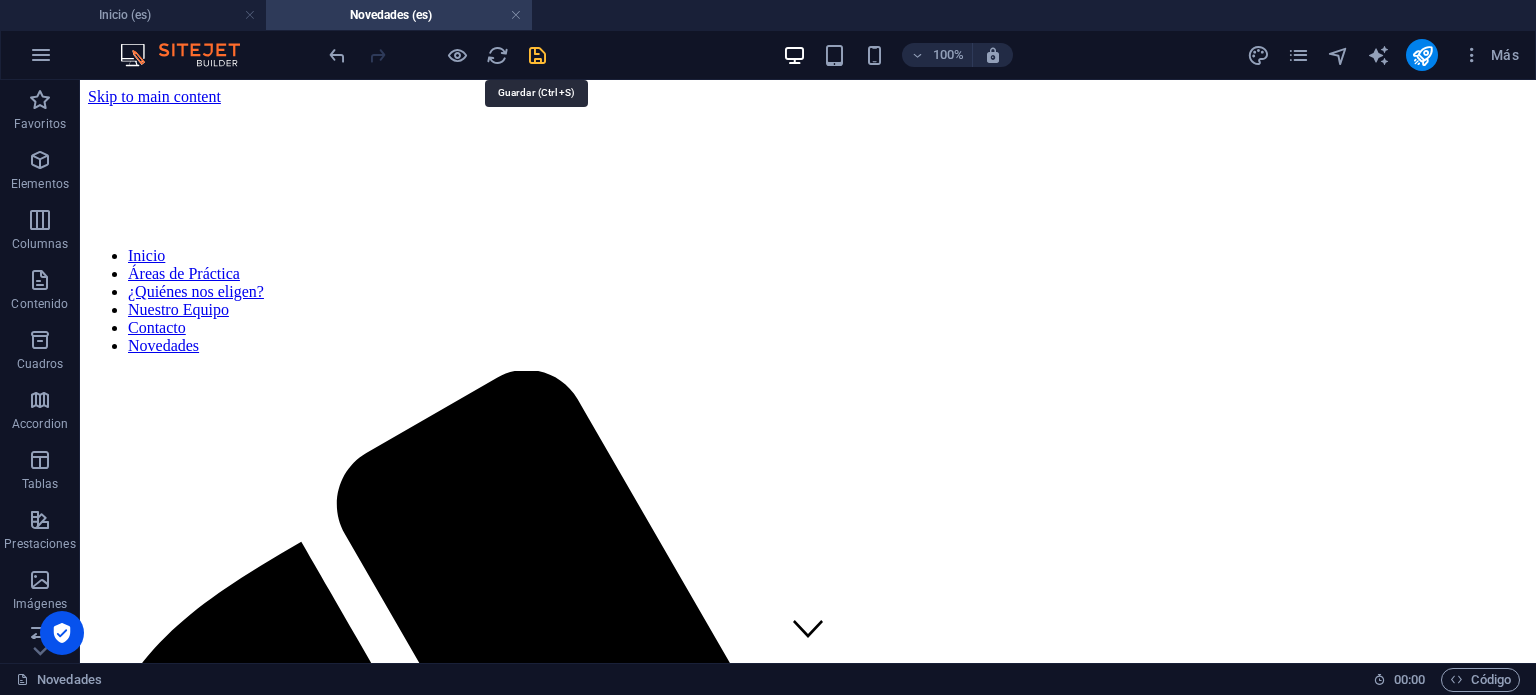 click at bounding box center [537, 55] 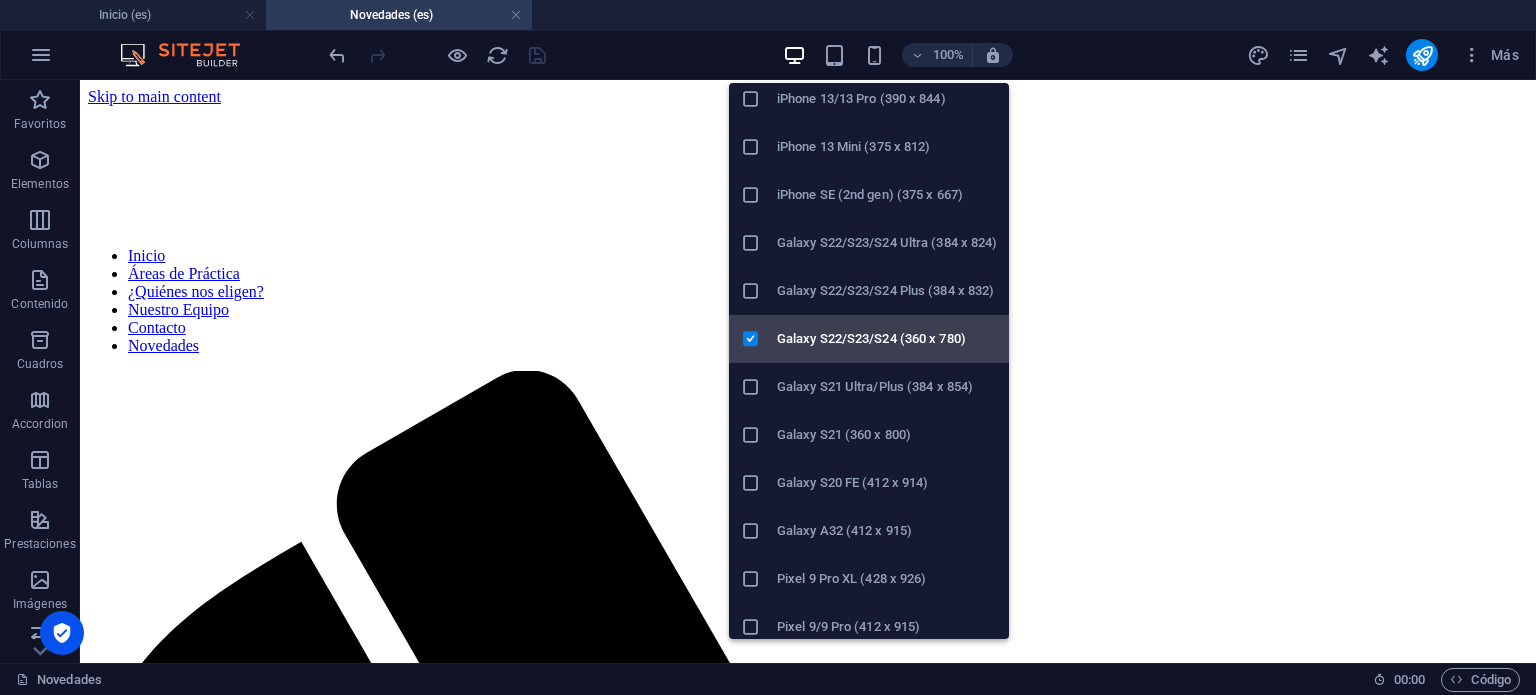 scroll, scrollTop: 600, scrollLeft: 0, axis: vertical 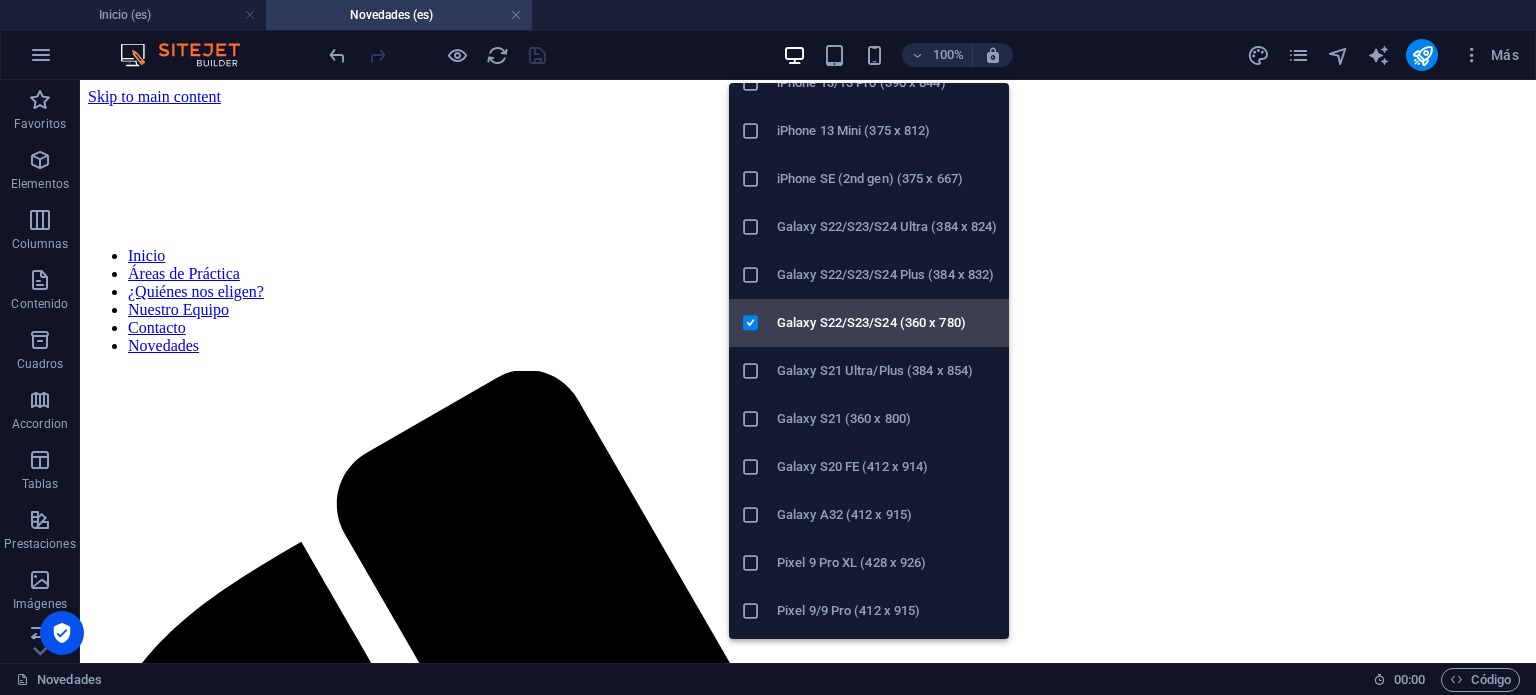 click on "Galaxy S22/S23/S24 (360 x 780)" at bounding box center [887, 323] 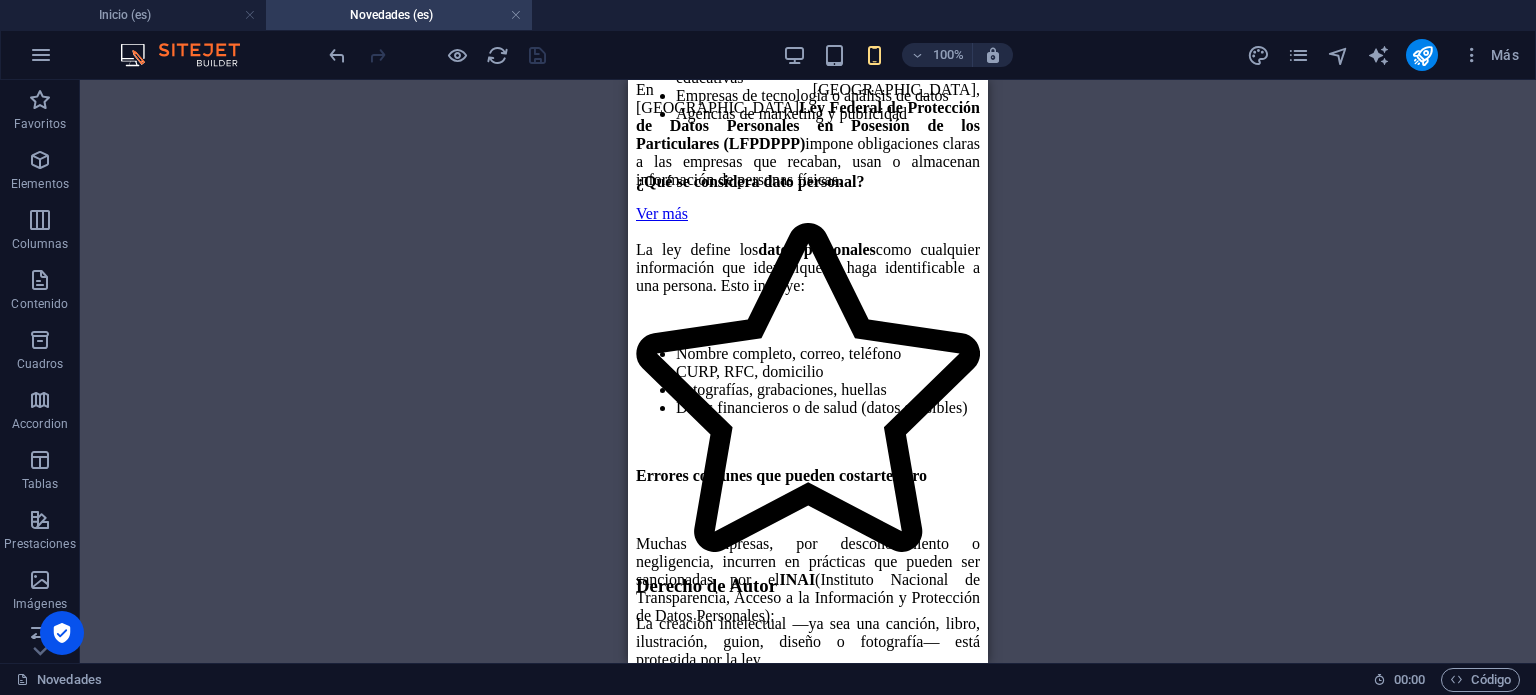 scroll, scrollTop: 3700, scrollLeft: 0, axis: vertical 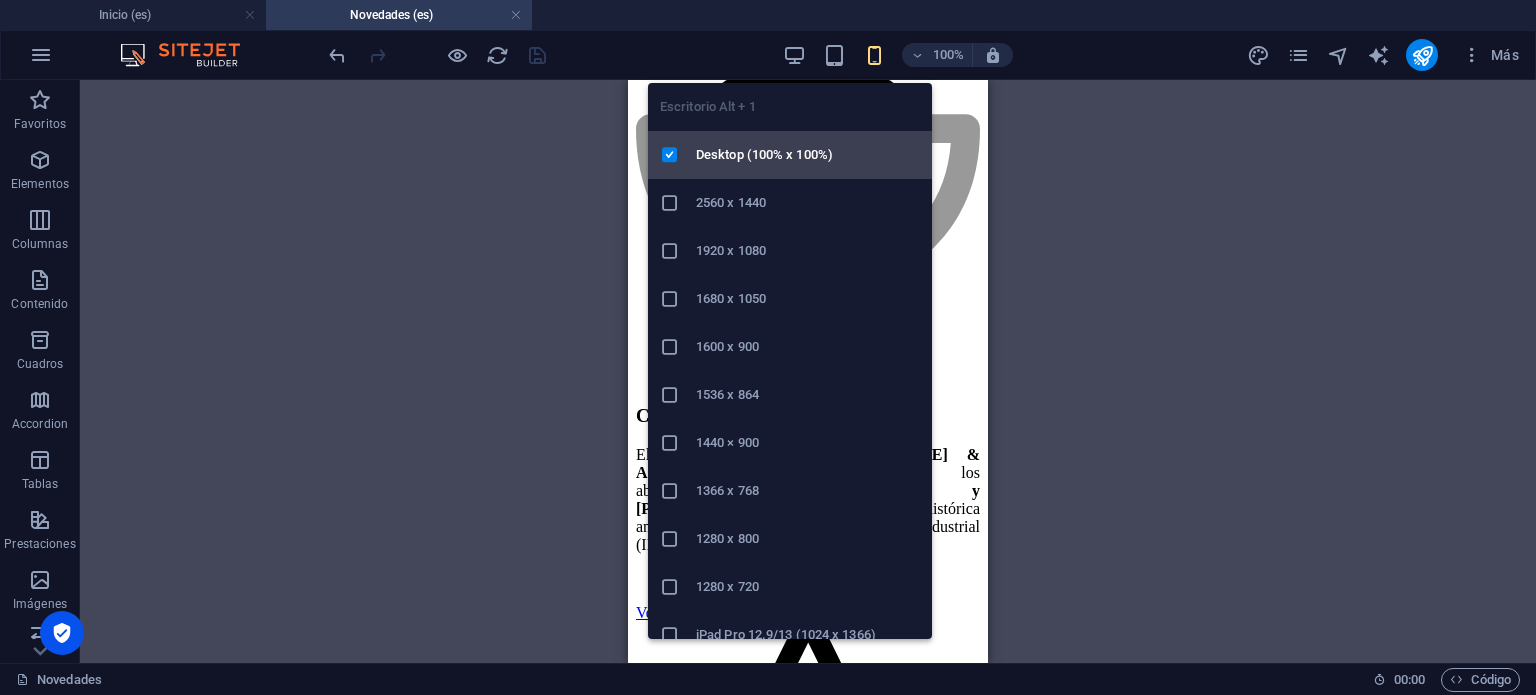 click on "Desktop (100% x 100%)" at bounding box center [808, 155] 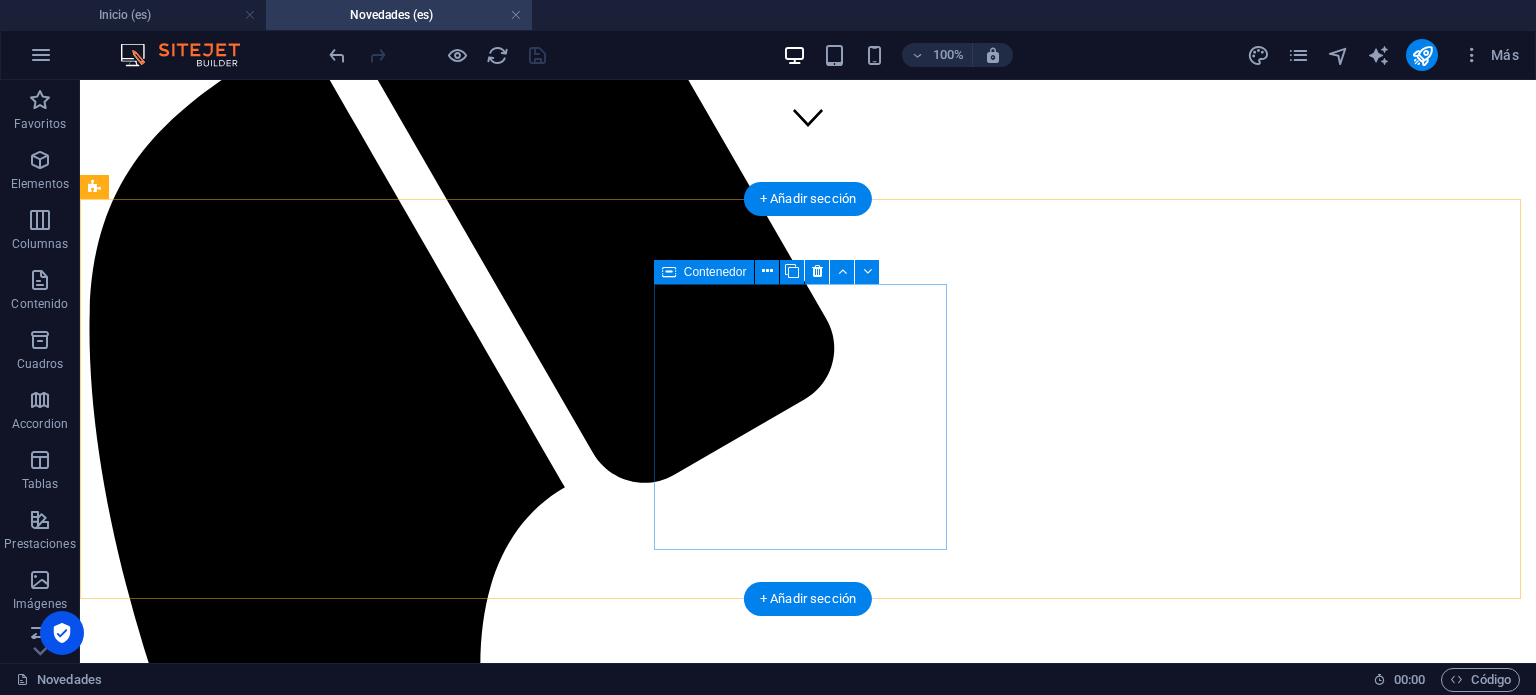 scroll, scrollTop: 654, scrollLeft: 0, axis: vertical 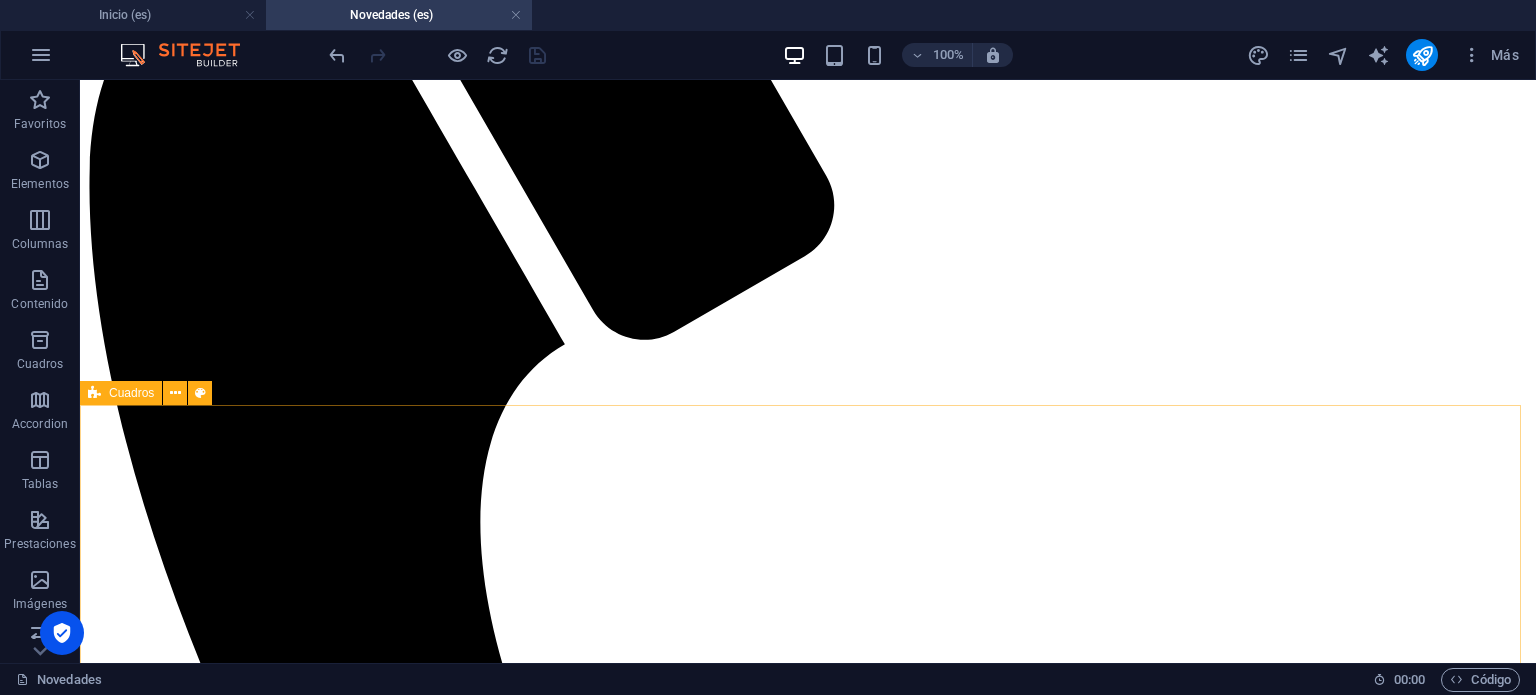 click on "Cuadros" at bounding box center [131, 393] 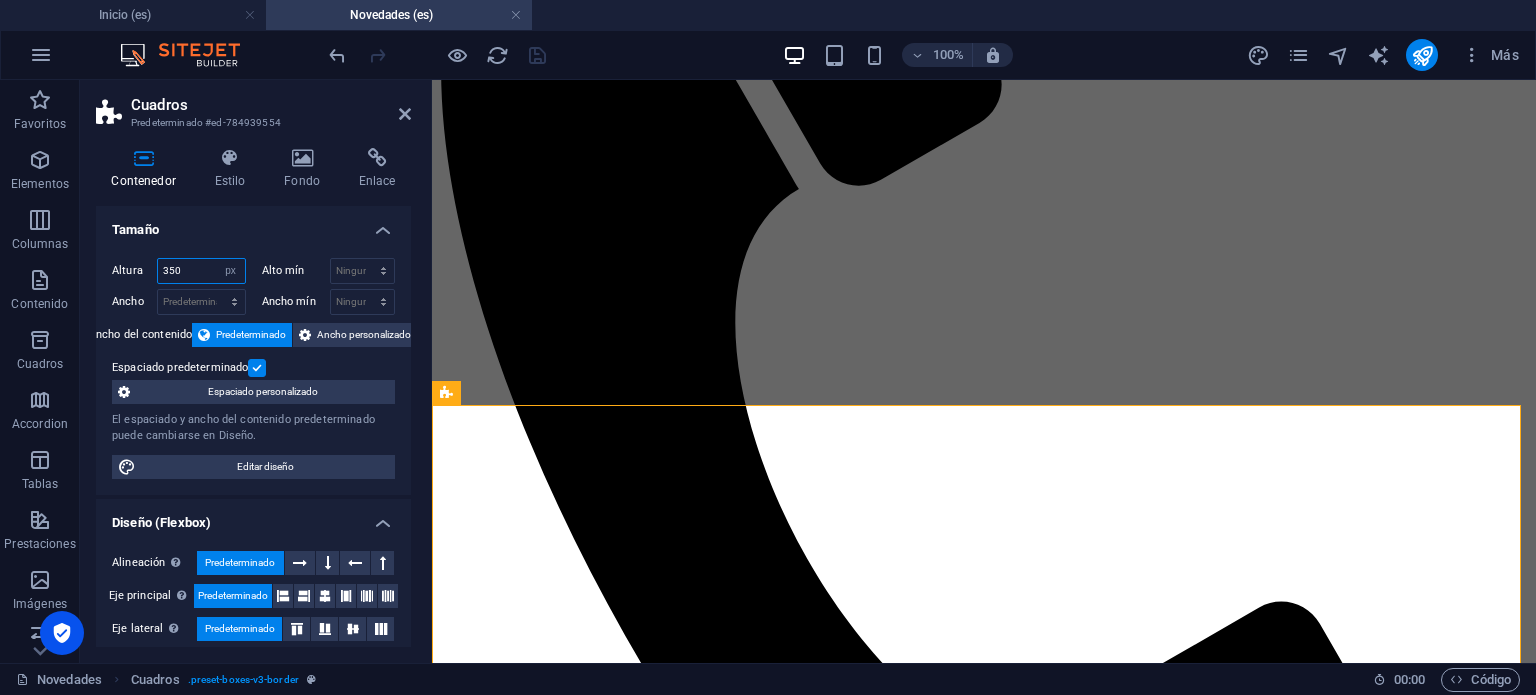 click on "350" at bounding box center [201, 271] 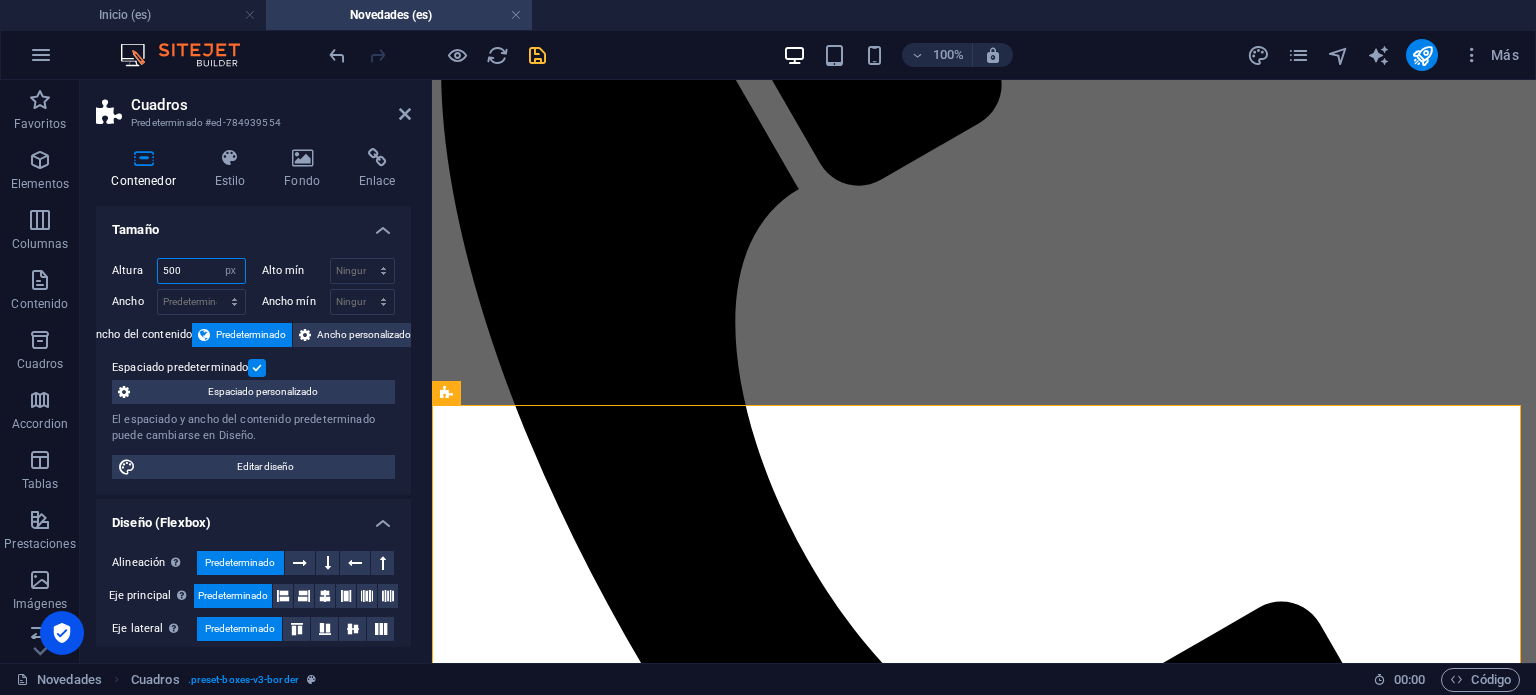 type on "500" 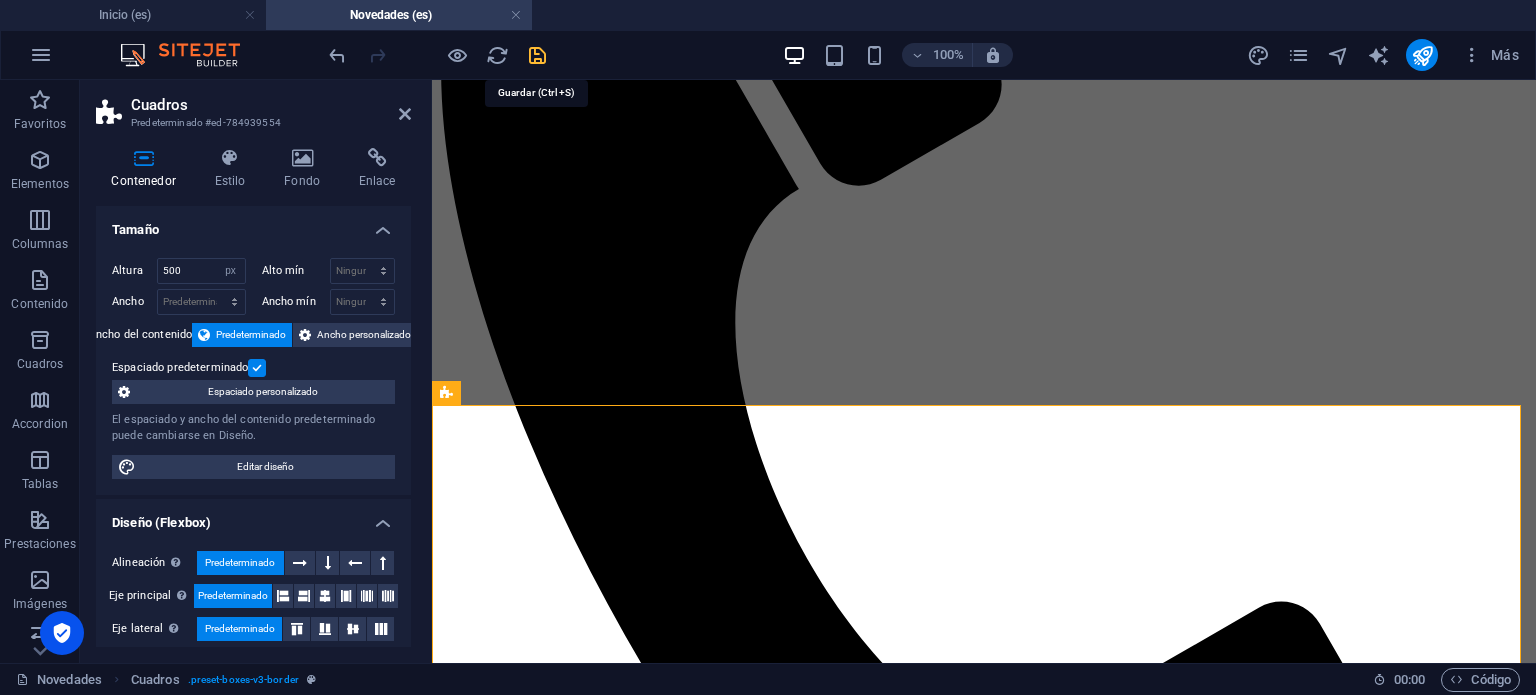 click at bounding box center [537, 55] 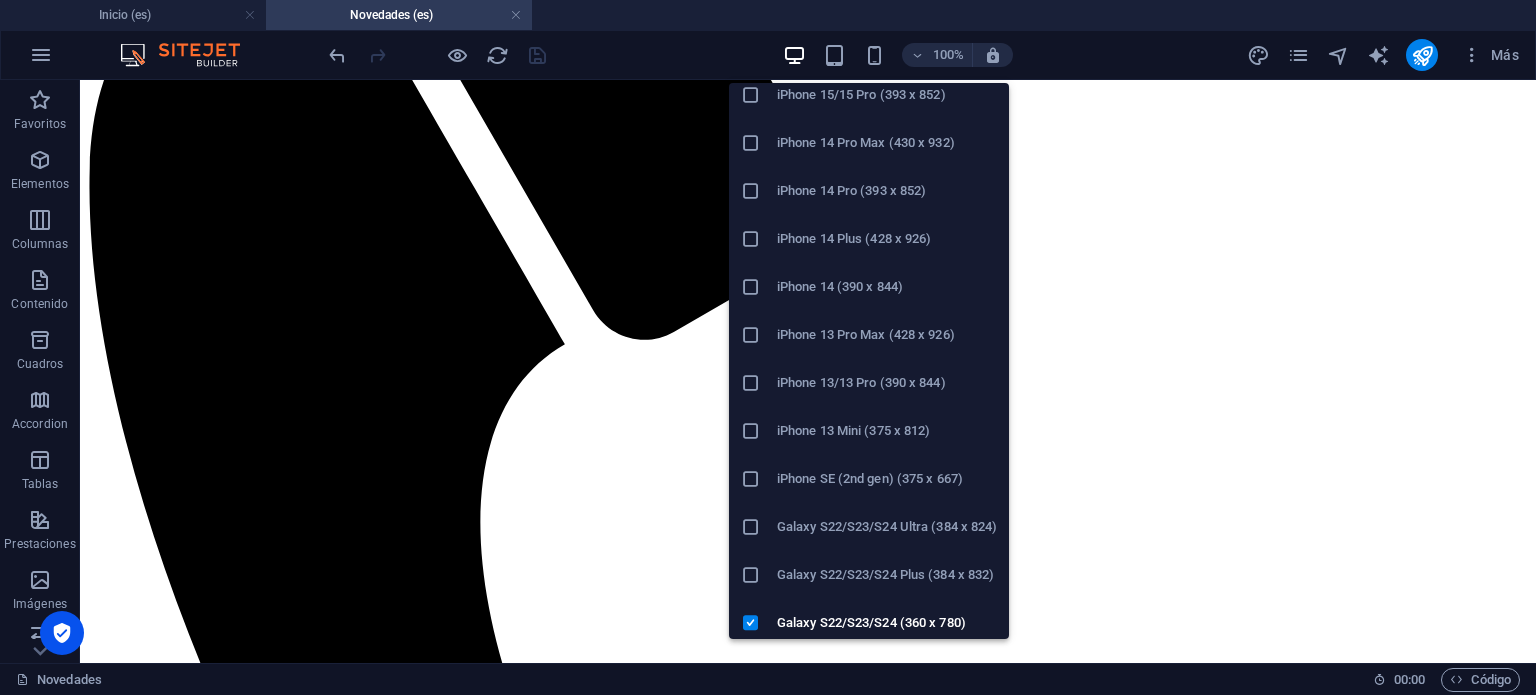 scroll, scrollTop: 400, scrollLeft: 0, axis: vertical 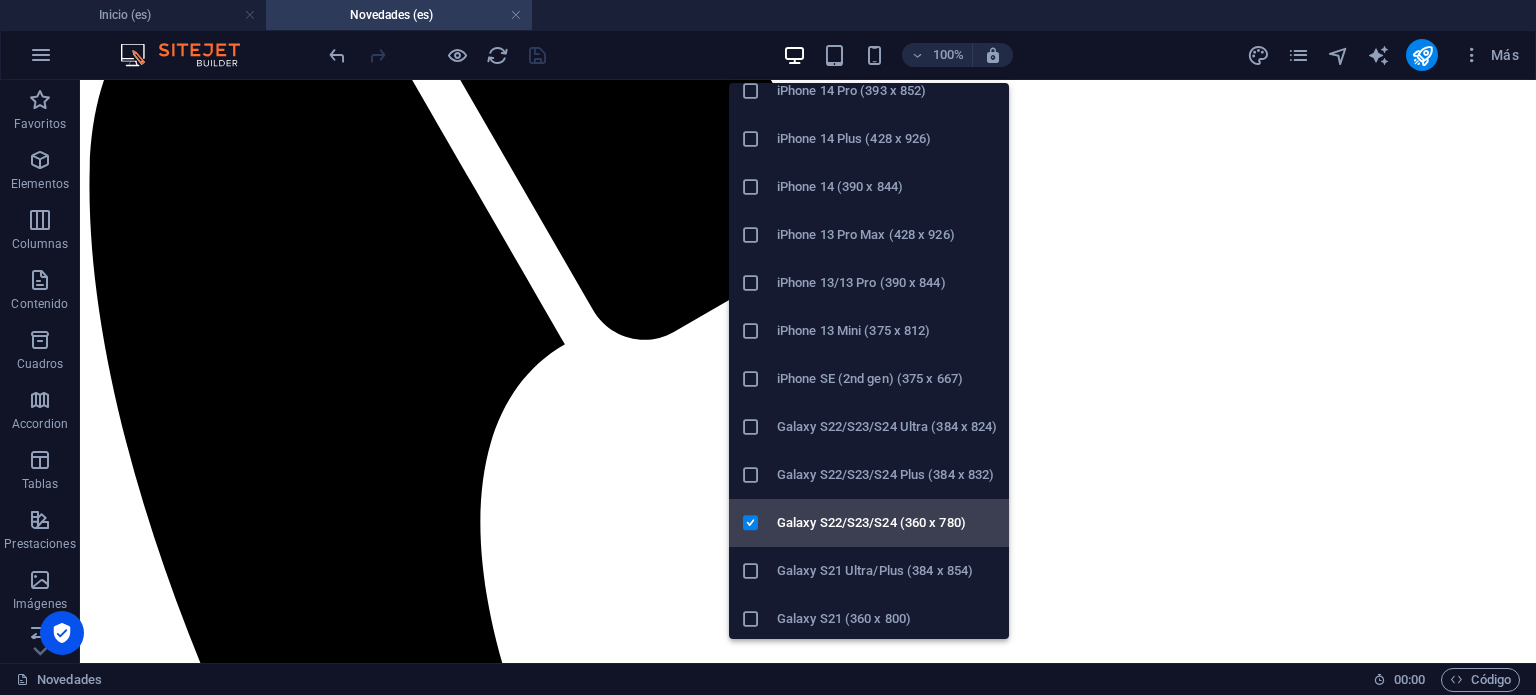click on "Galaxy S22/S23/S24 (360 x 780)" at bounding box center (869, 523) 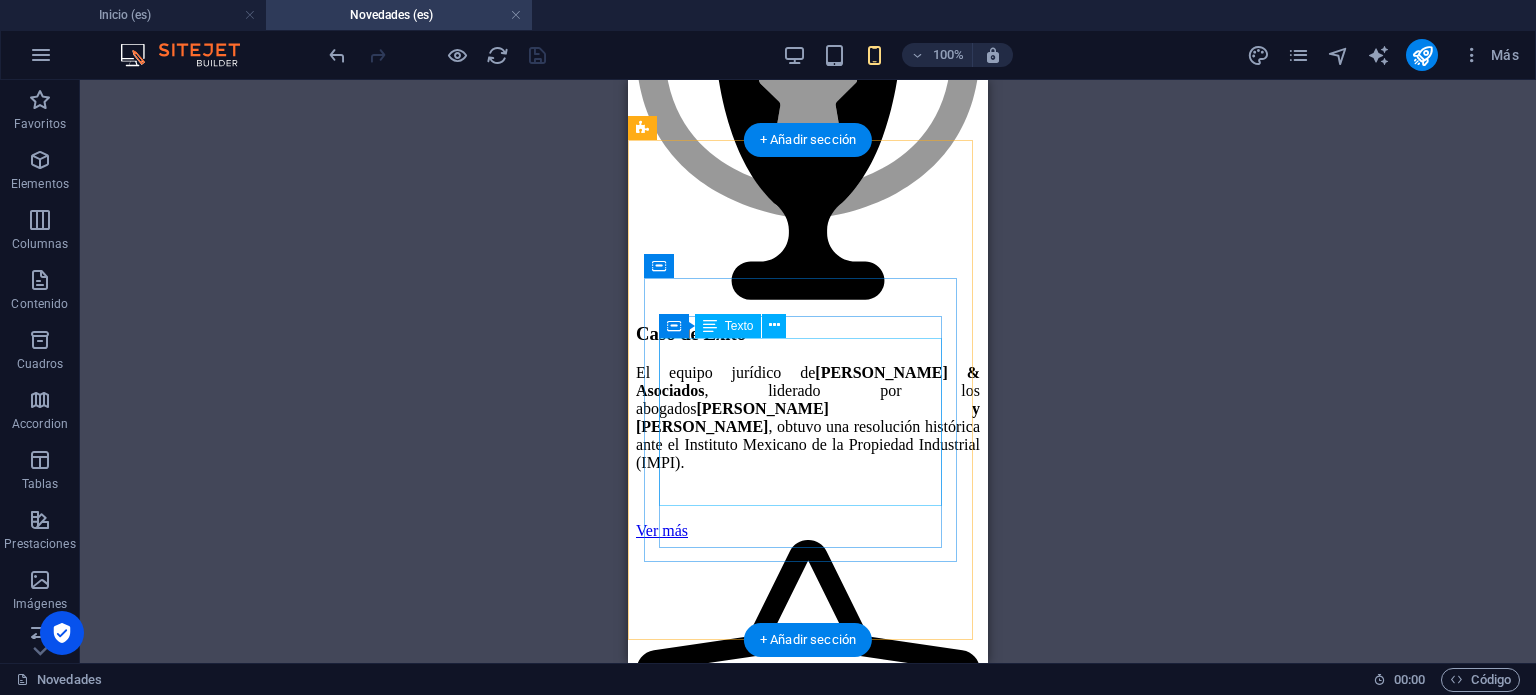 scroll, scrollTop: 1600, scrollLeft: 0, axis: vertical 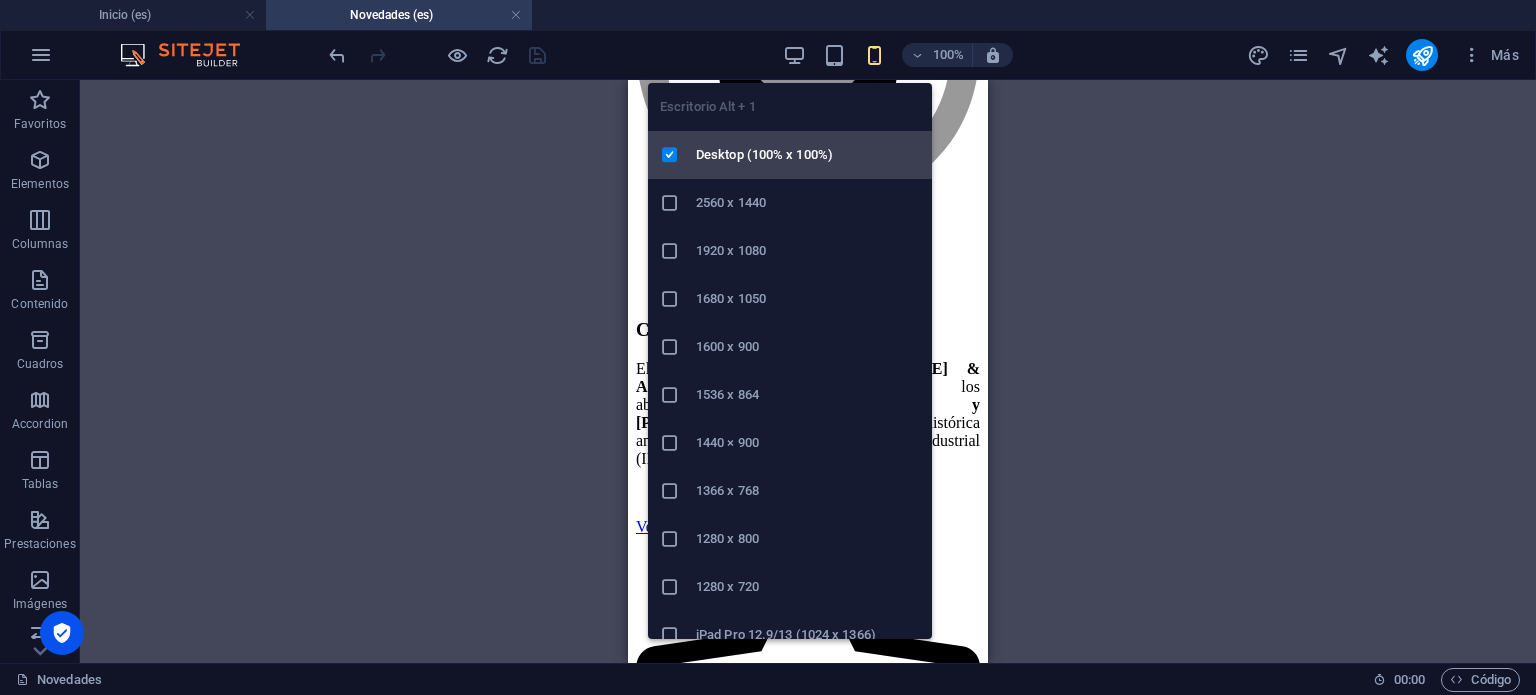 drag, startPoint x: 716, startPoint y: 157, endPoint x: 636, endPoint y: 75, distance: 114.56003 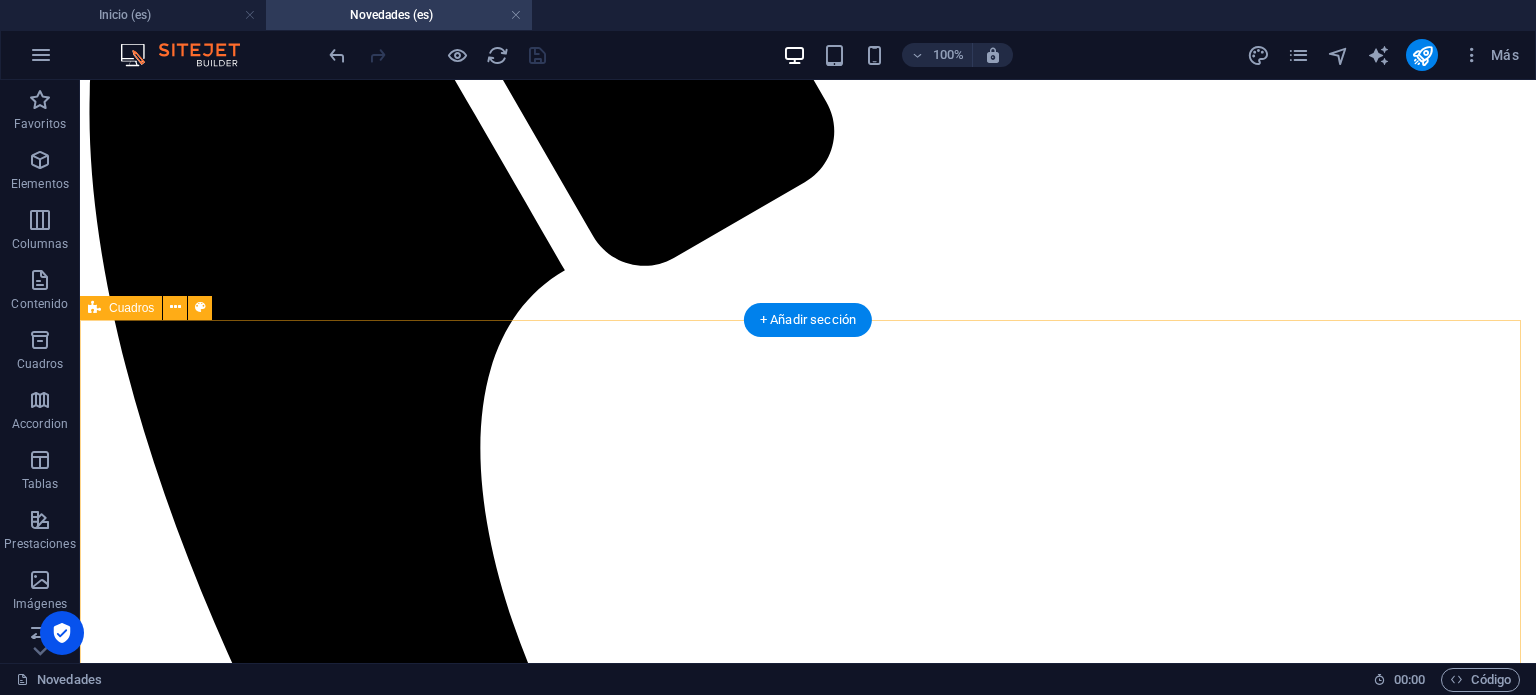 scroll, scrollTop: 740, scrollLeft: 0, axis: vertical 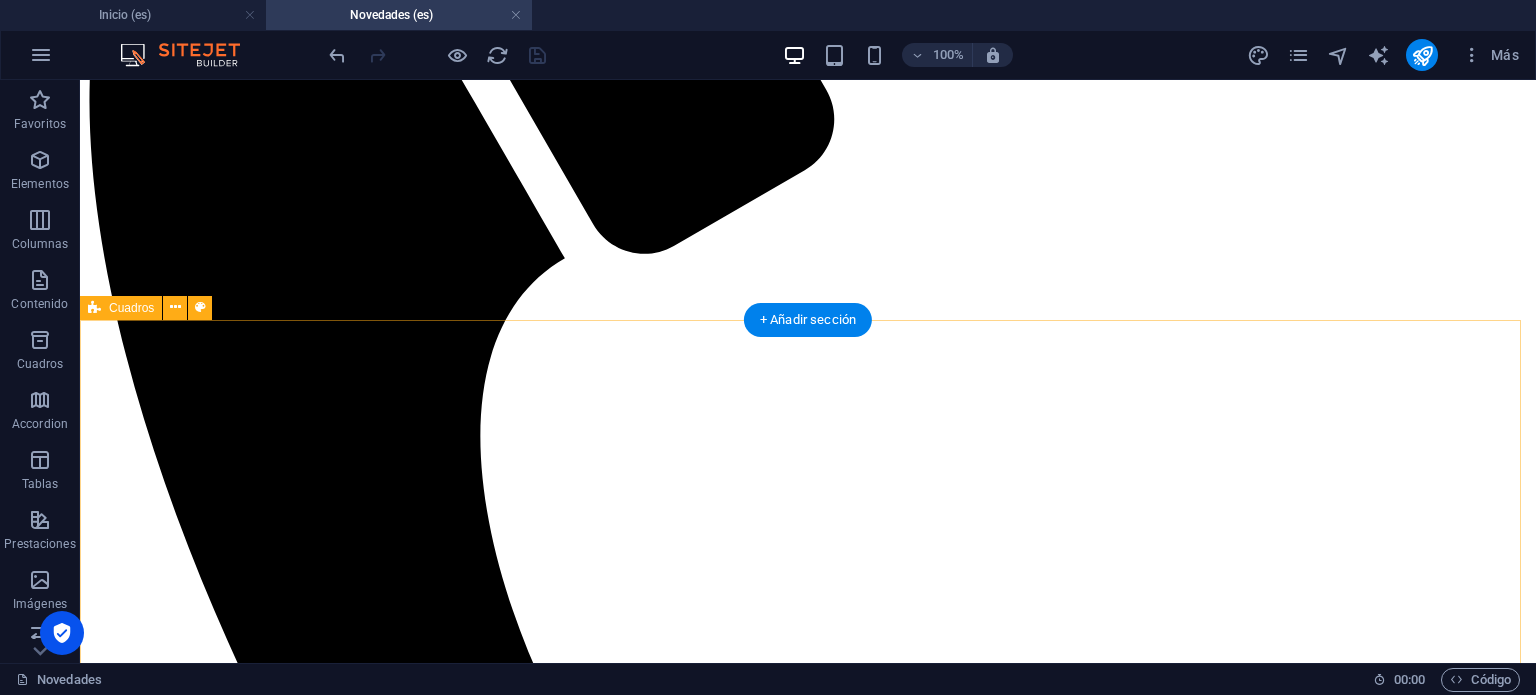 click on "Perspectivas de Género Los diferentes tipos de violencia que enfrentan las mujeres en México y la importancia de contar con una  perspectiva jurídica con enfoque de género . Ver más Empresas y datos personales En México, la  Ley Federal de Protección de Datos Personales en Posesión de los Particulares (LFPDPPP)  impone obligaciones claras a las empresas que recaban, usan o almacenan información de personas físicas. Ver más Derecho de Autor La creación intelectual —ya sea una canción, libro, ilustración, guion, diseño o fotografía— está protegida por la ley. Ver más" at bounding box center (808, 2975) 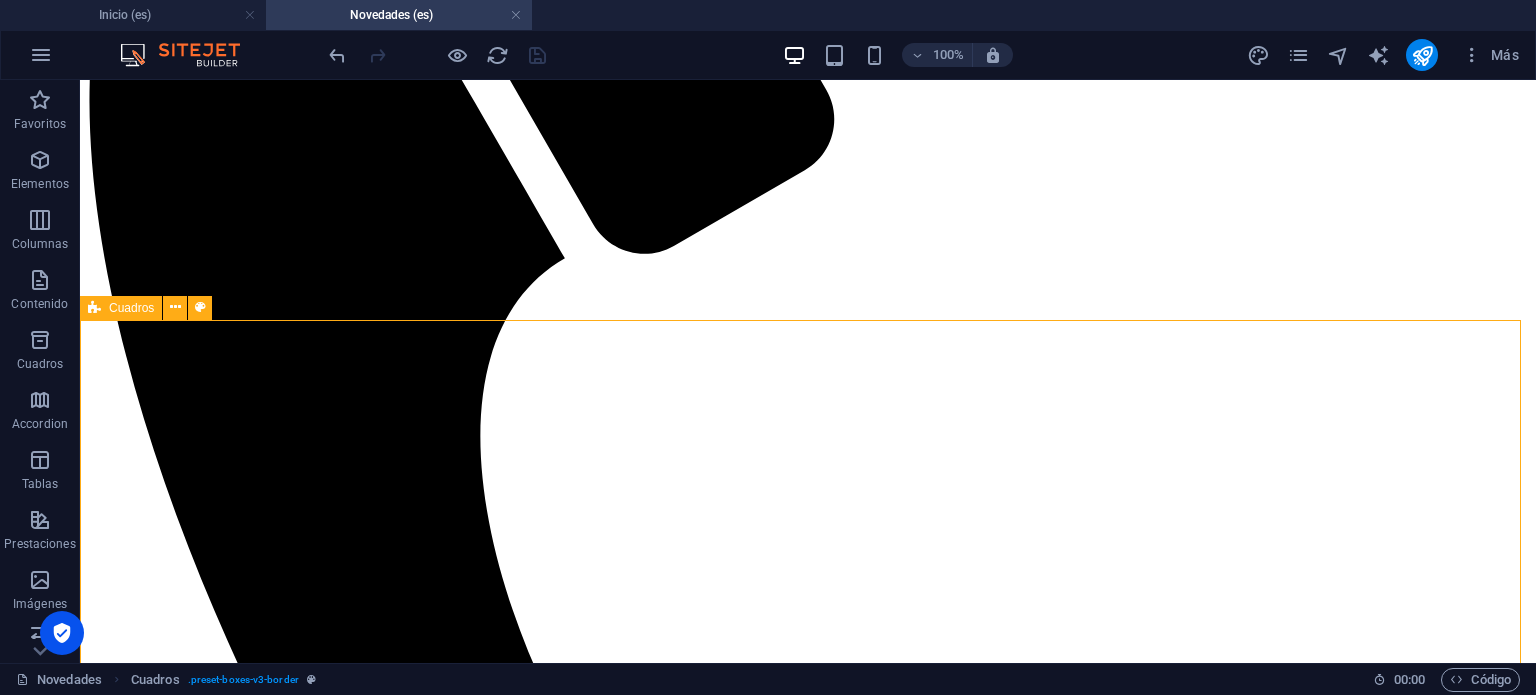 click on "Cuadros" at bounding box center [131, 308] 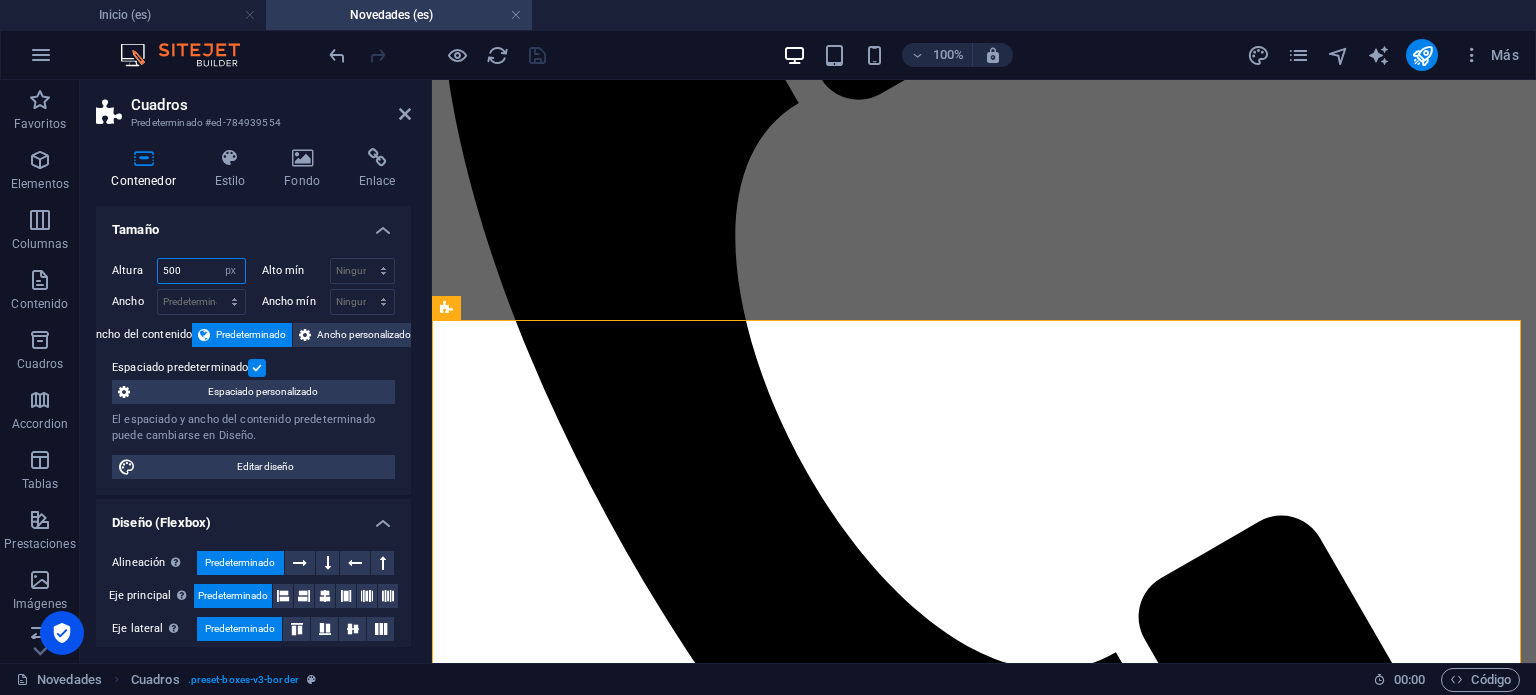 click on "500" at bounding box center (201, 271) 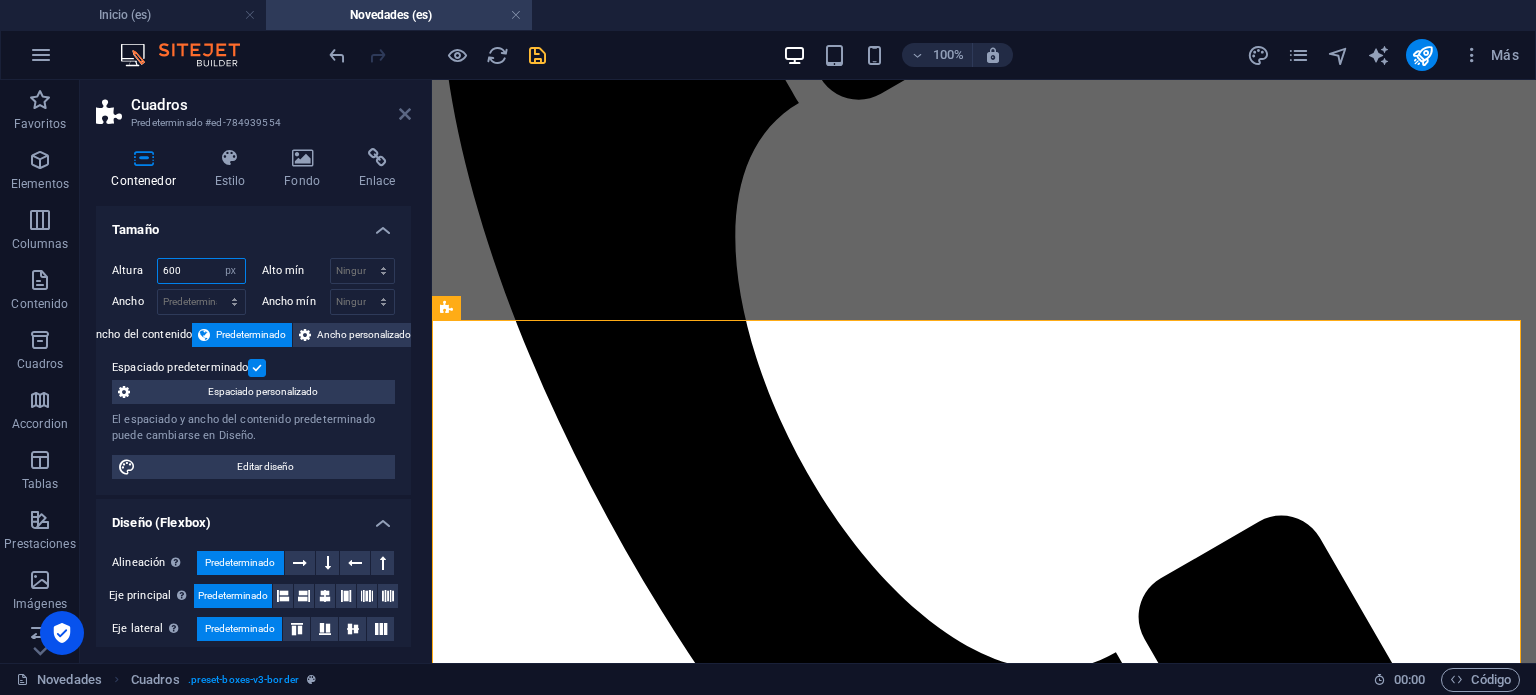 type on "600" 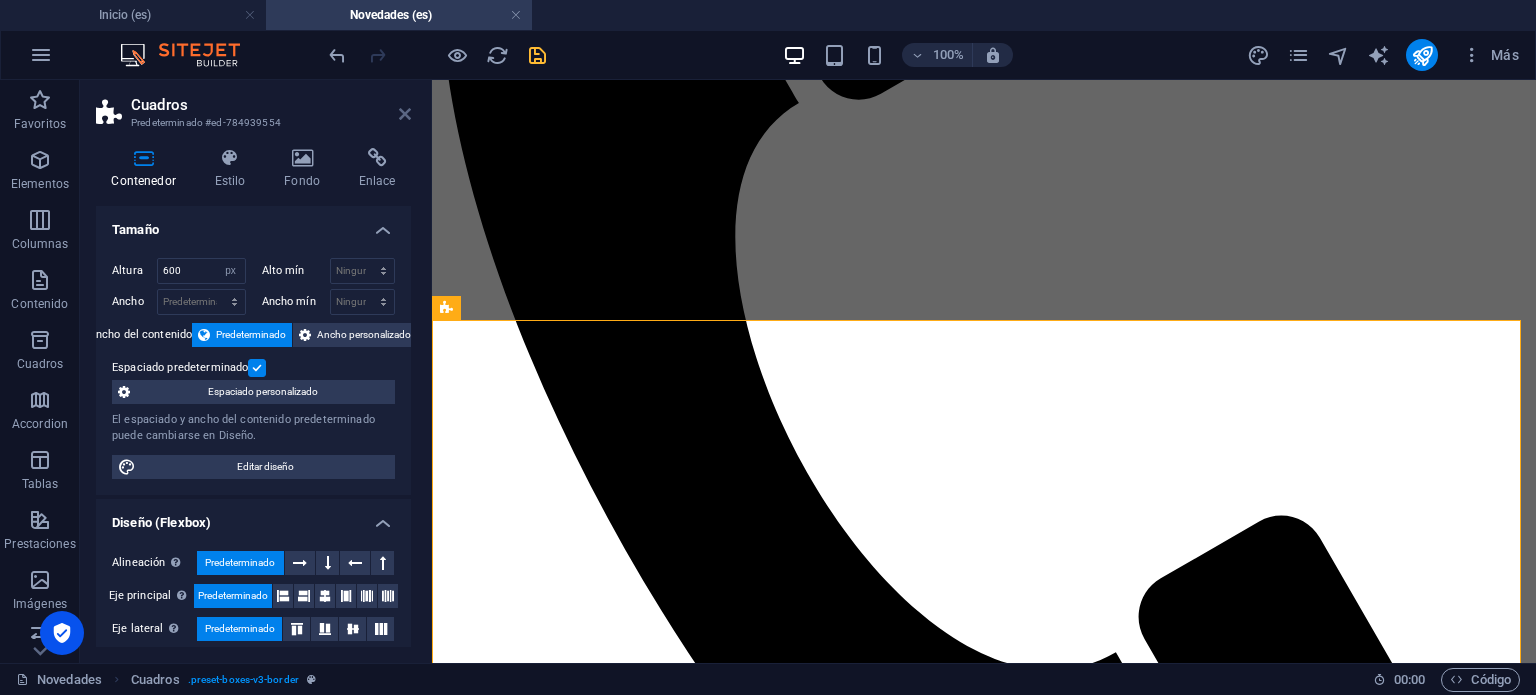 drag, startPoint x: 408, startPoint y: 111, endPoint x: 402, endPoint y: 7, distance: 104.172935 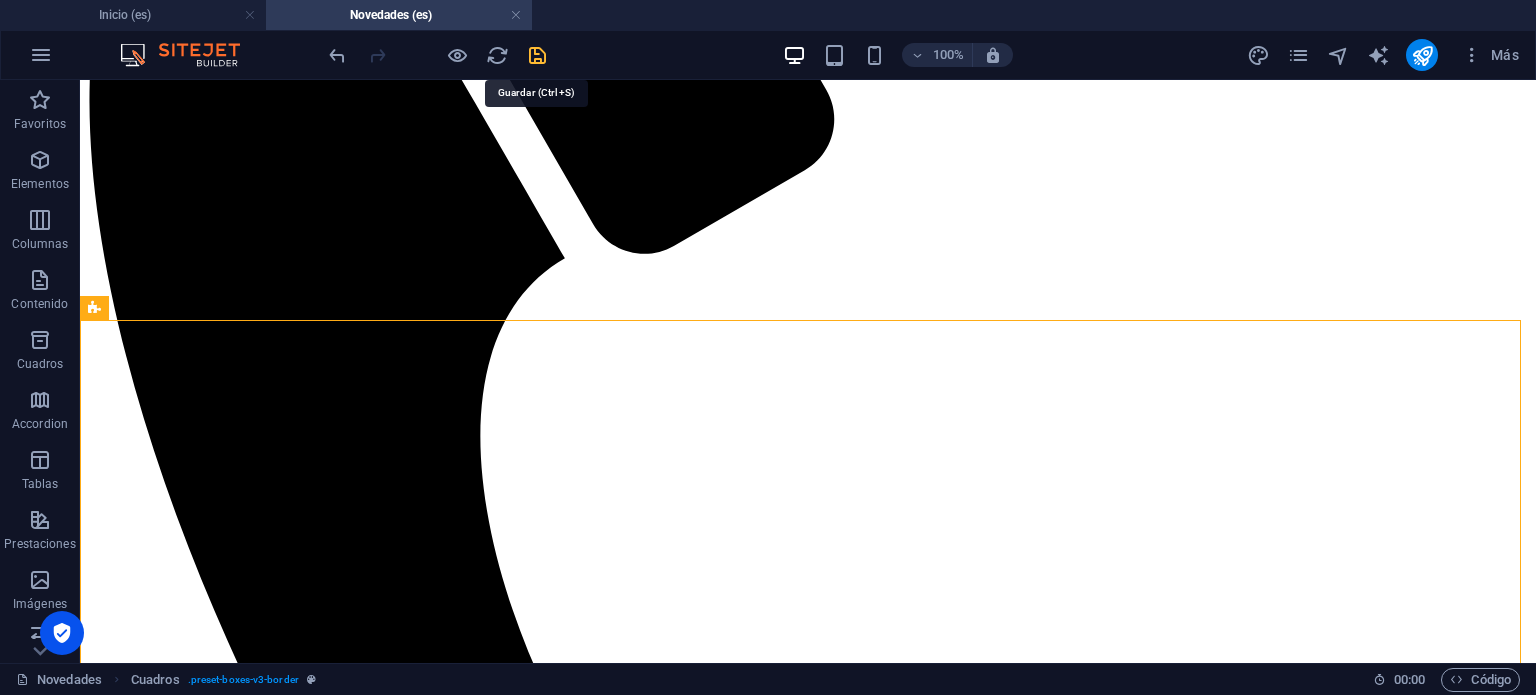 click at bounding box center (537, 55) 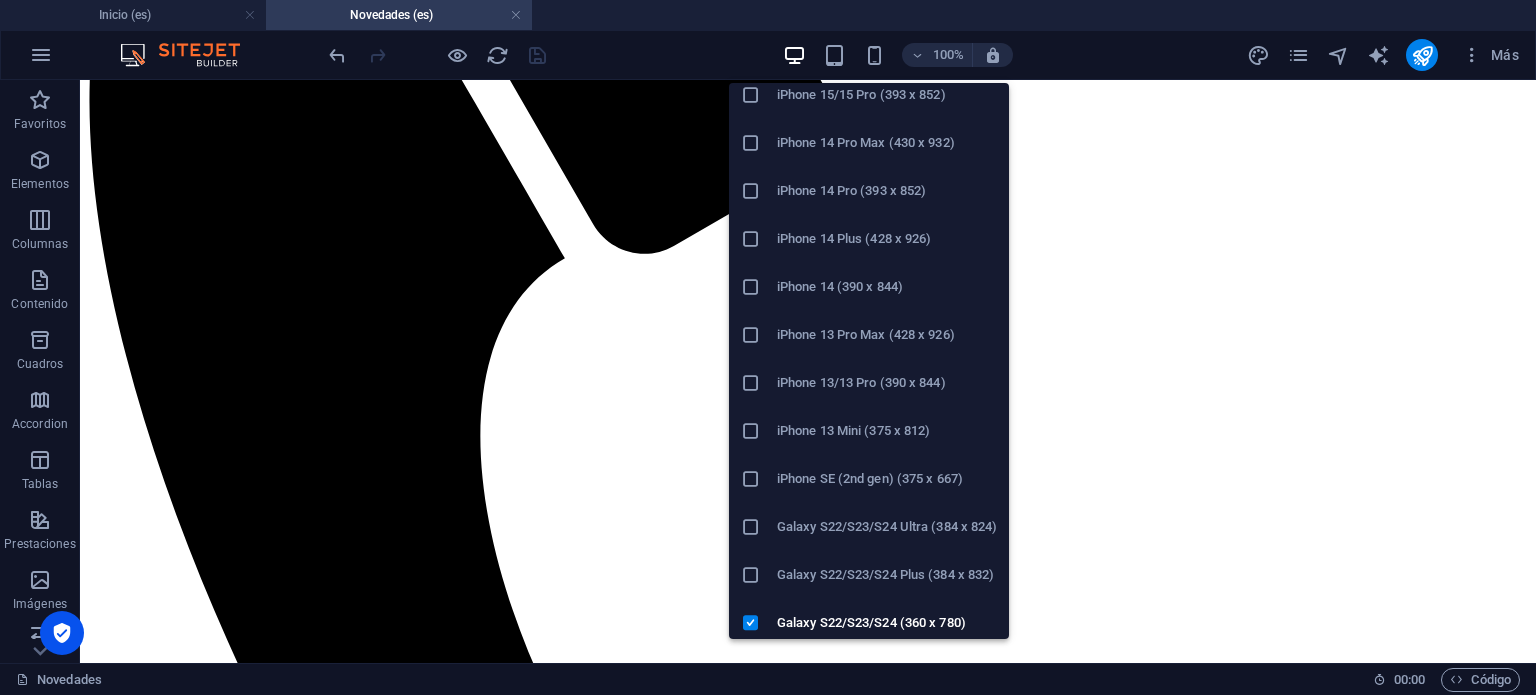 scroll, scrollTop: 400, scrollLeft: 0, axis: vertical 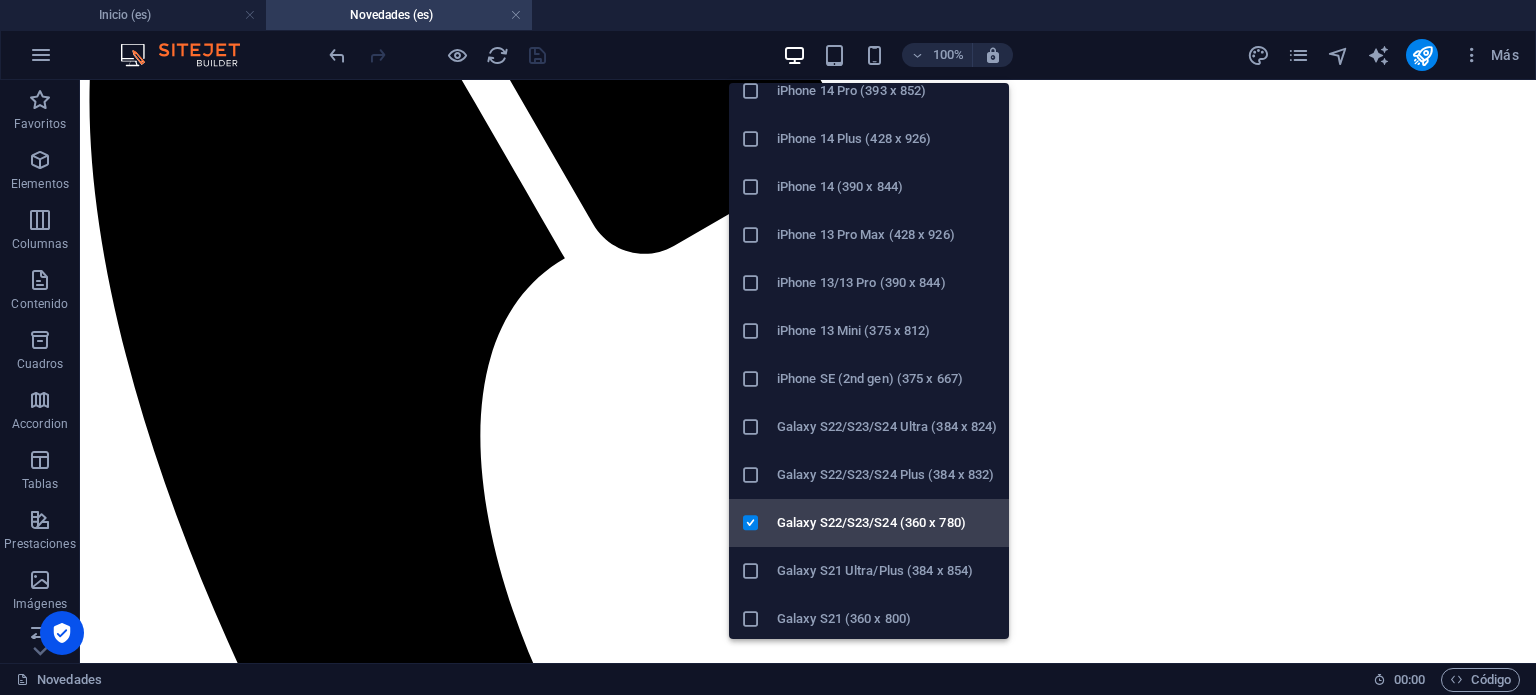 click on "Galaxy S22/S23/S24 (360 x 780)" at bounding box center (887, 523) 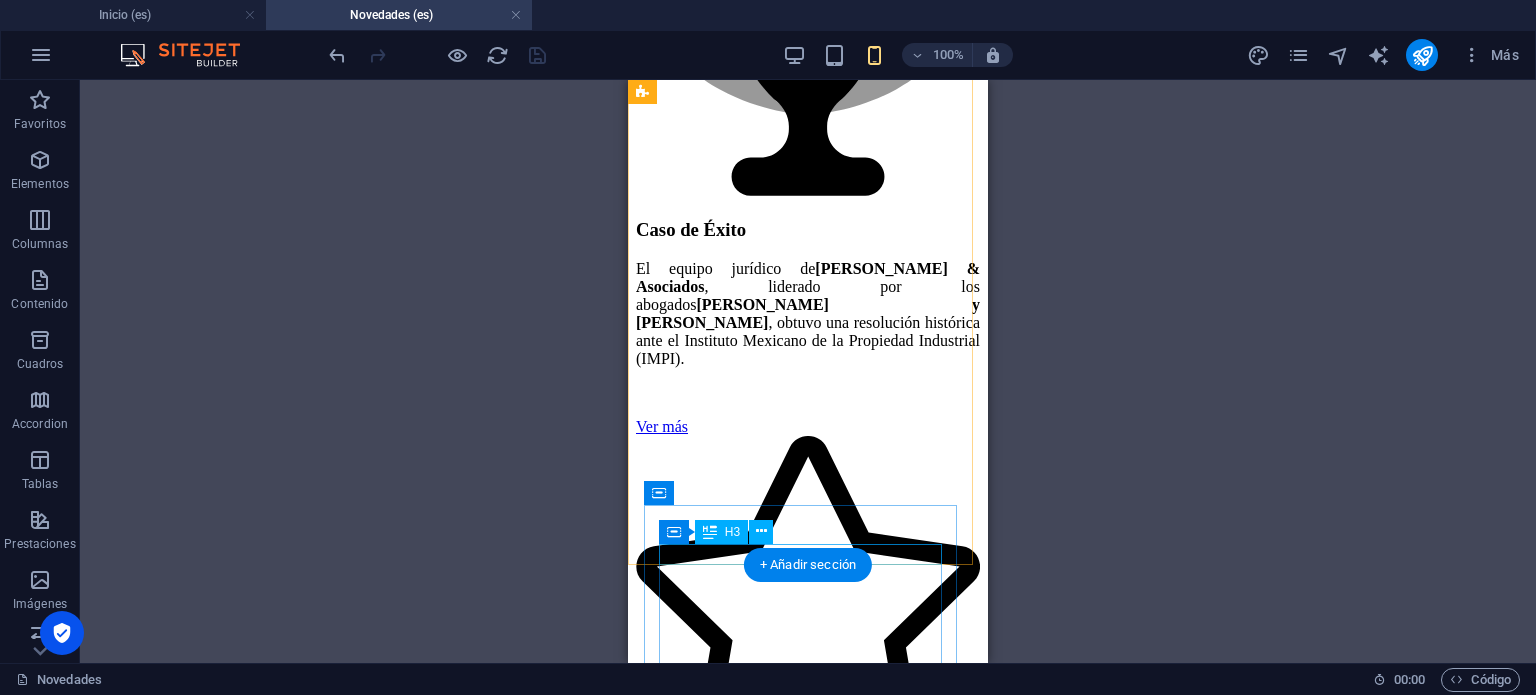scroll, scrollTop: 1800, scrollLeft: 0, axis: vertical 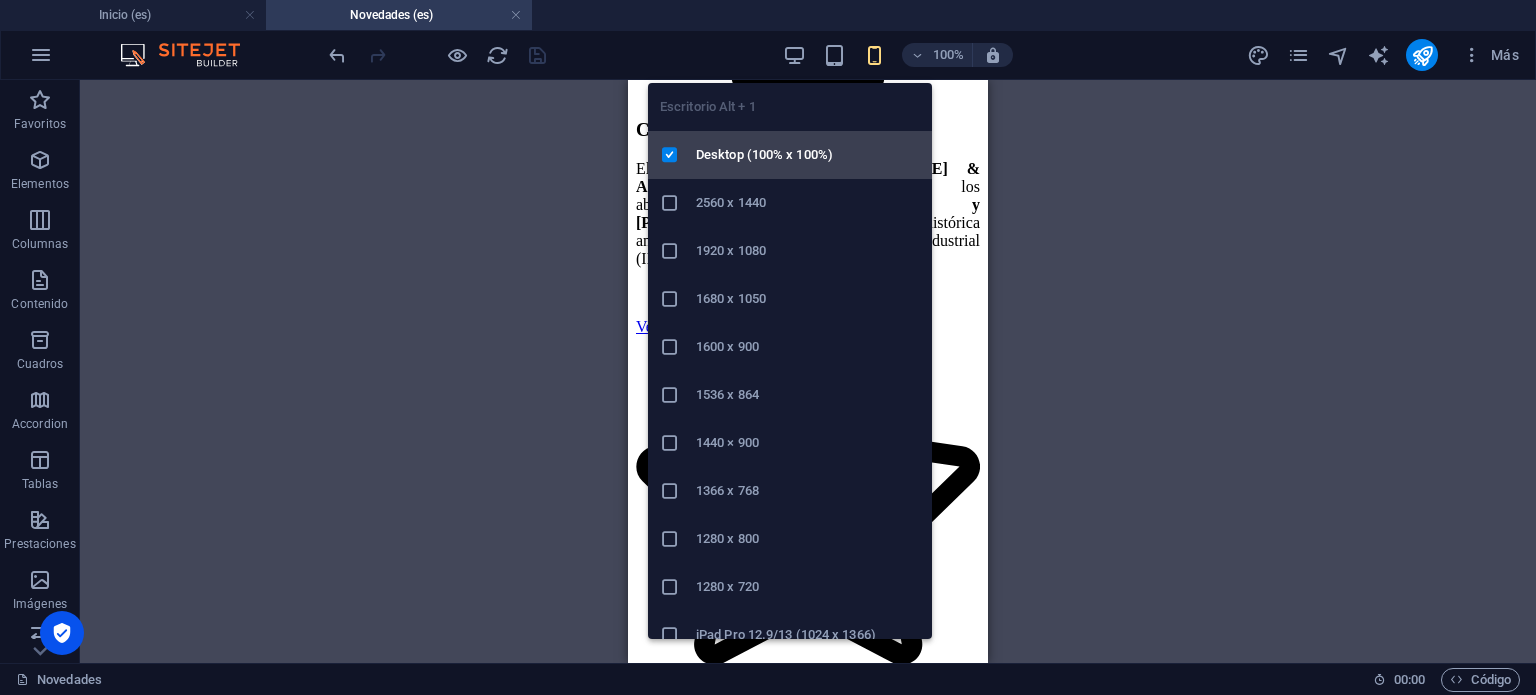 click on "Desktop (100% x 100%)" at bounding box center [808, 155] 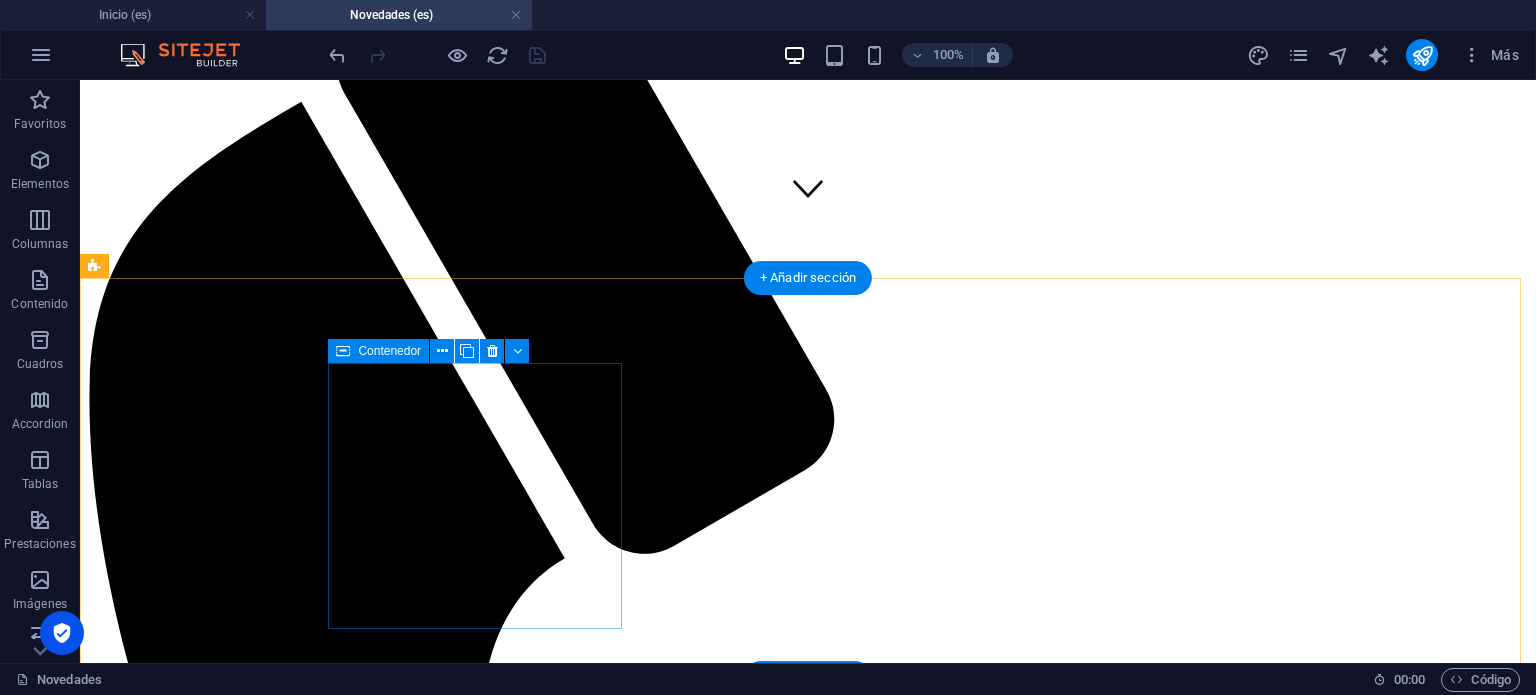 scroll, scrollTop: 240, scrollLeft: 0, axis: vertical 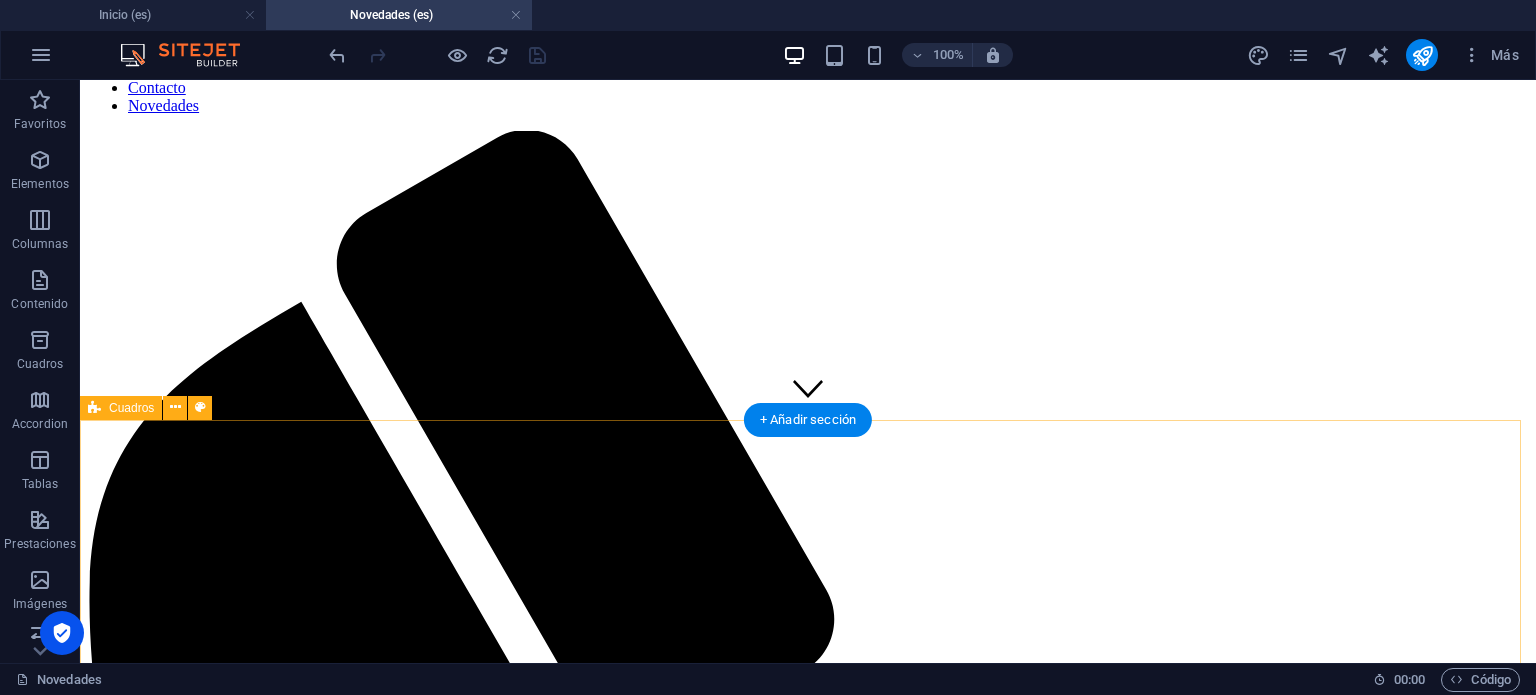 click on ".fa-secondary{opacity:.4} Caso de Éxito El equipo jurídico de  Maceo Torres & Asociados , liderado por los abogados  Carlos Maceo y Hugo Torres , obtuvo una resolución histórica ante el Instituto Mexicano de la Propiedad Industrial (IMPI). Ver más Derechos de imagen En la era digital, la imagen personal se ha convertido en un activo de alto valor.  Ver más Creación de Contenido En un entorno digital donde la creación de contenido se ha convertido en una fuente real de ingresos,  la protección legal de tu imagen, contenido y contratos es clave para monetizar con seguridad . Ver más" at bounding box center (808, 3025) 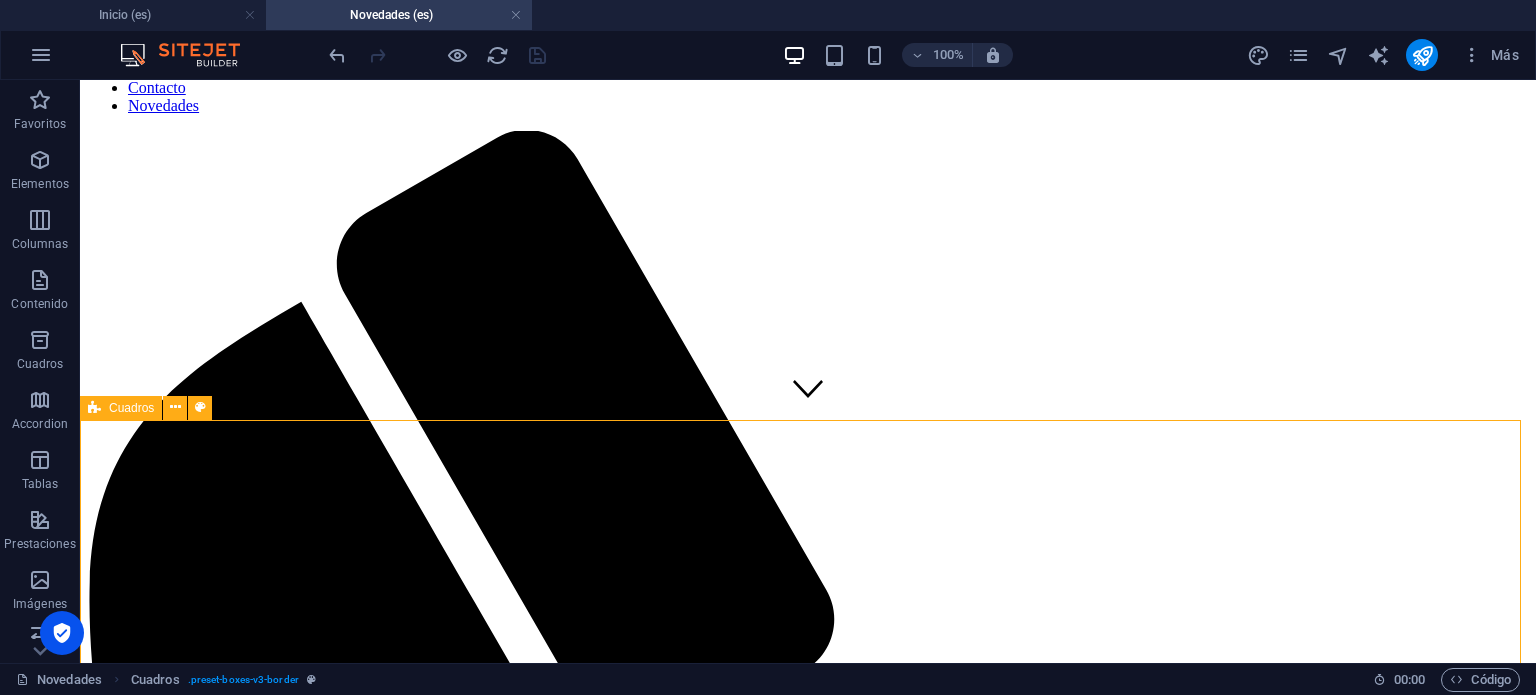 click on "Cuadros" at bounding box center (131, 408) 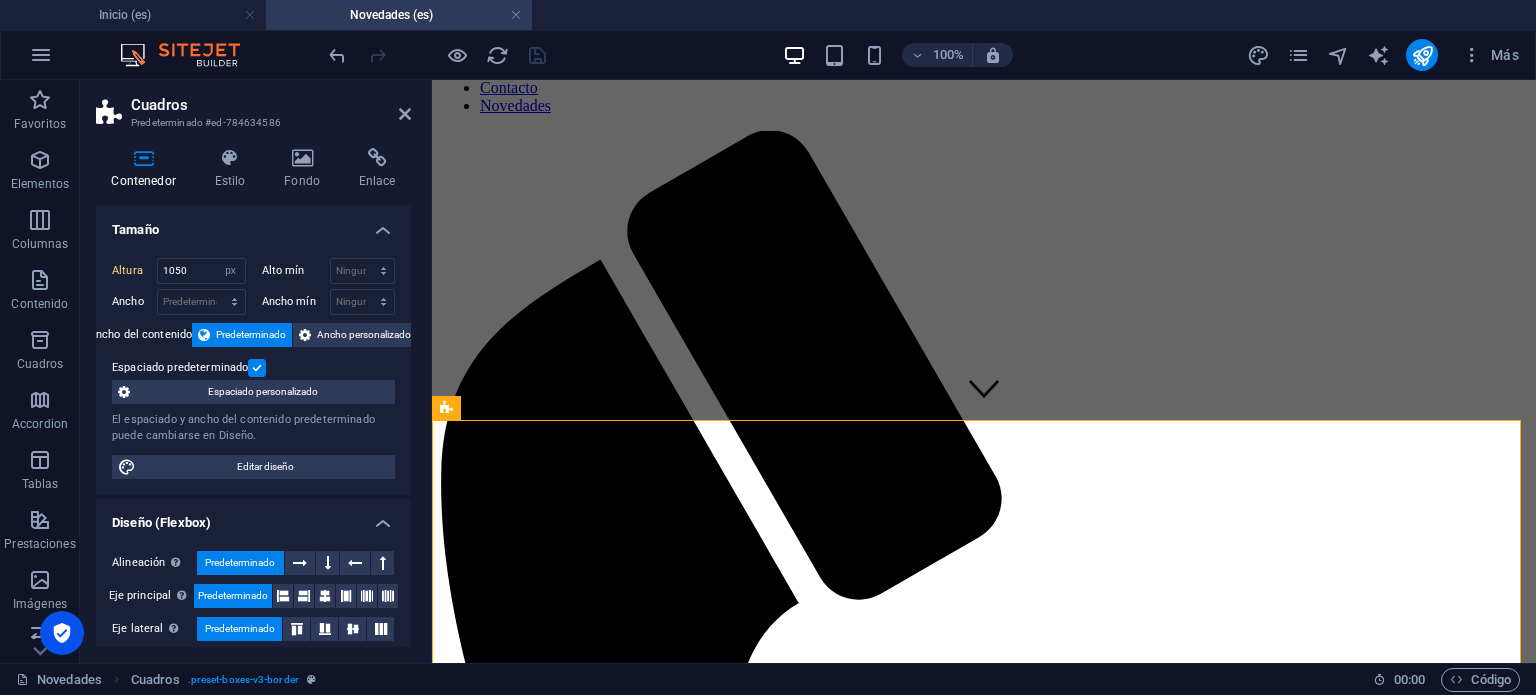 type on "400" 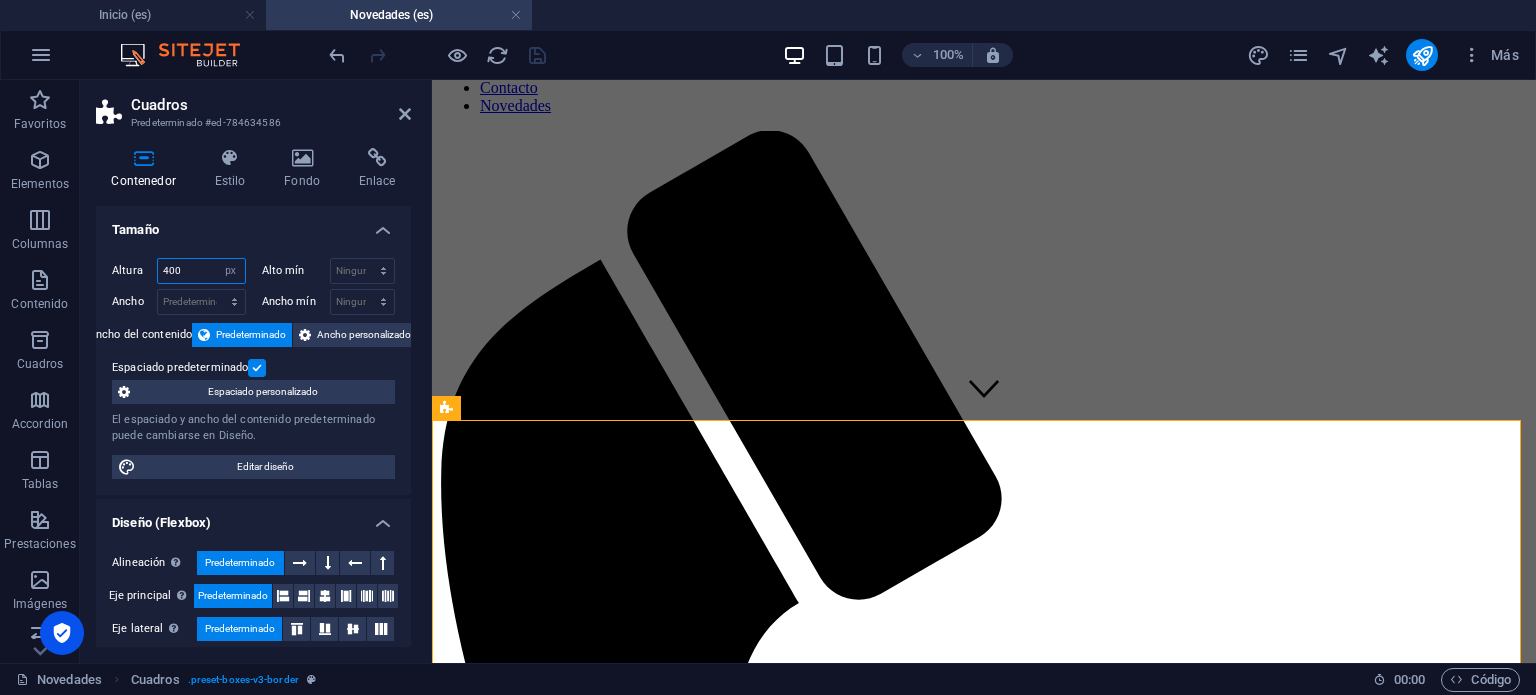 click on "400" at bounding box center [201, 271] 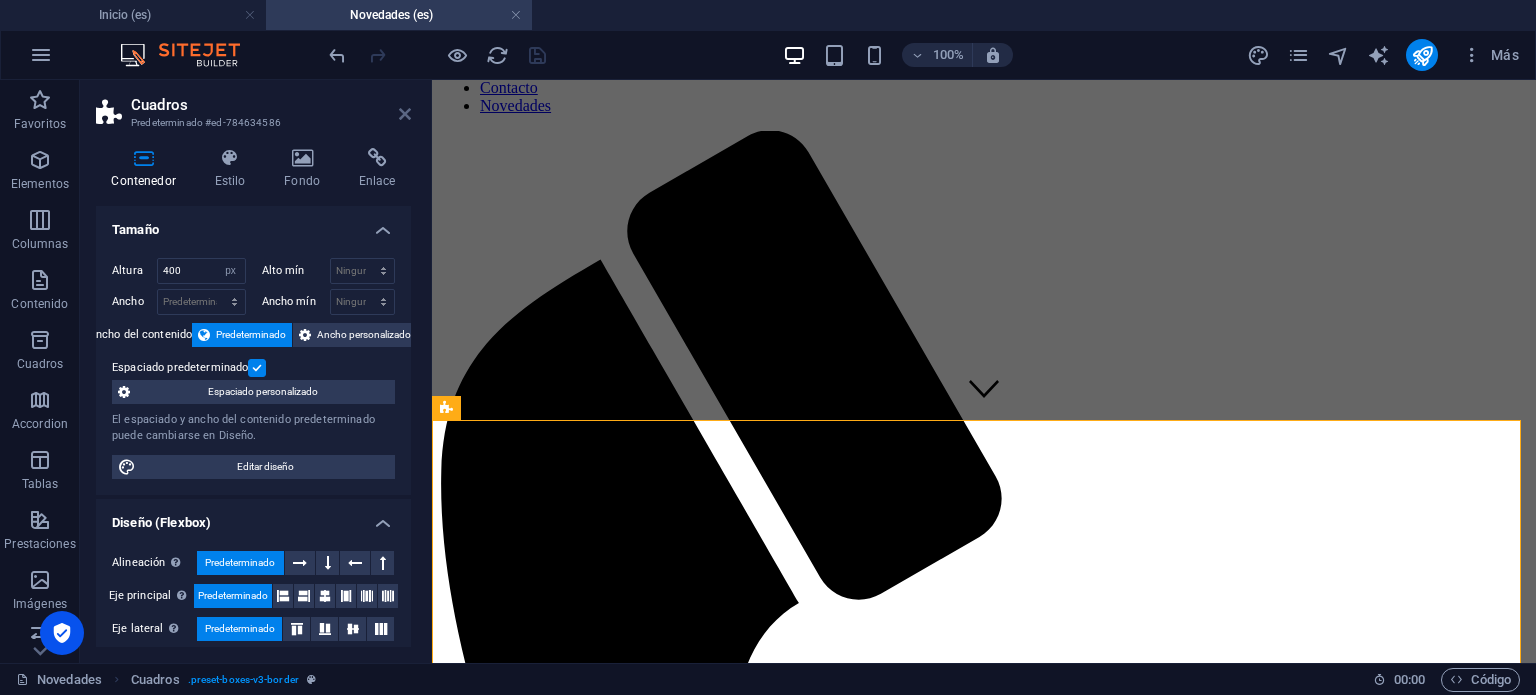 drag, startPoint x: 401, startPoint y: 115, endPoint x: 332, endPoint y: 23, distance: 115 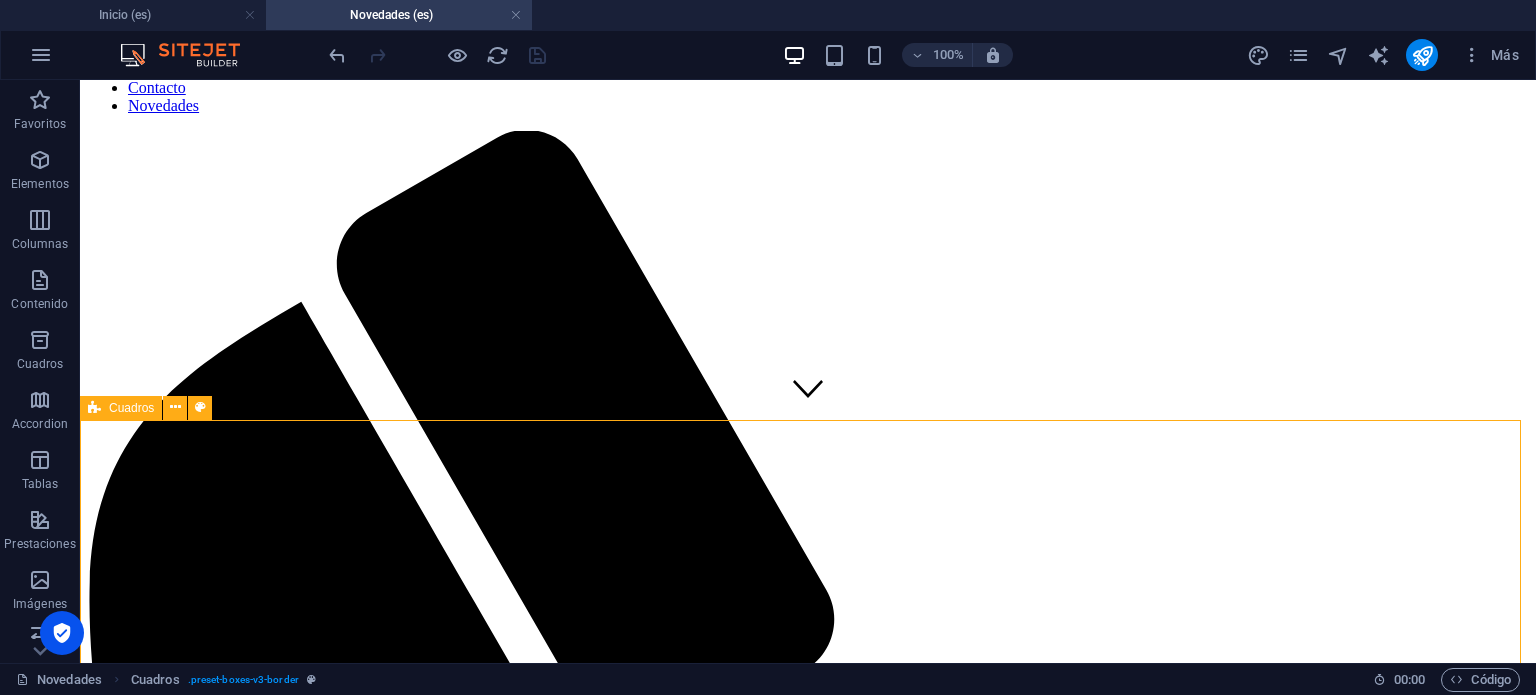 click on "Cuadros" at bounding box center [131, 408] 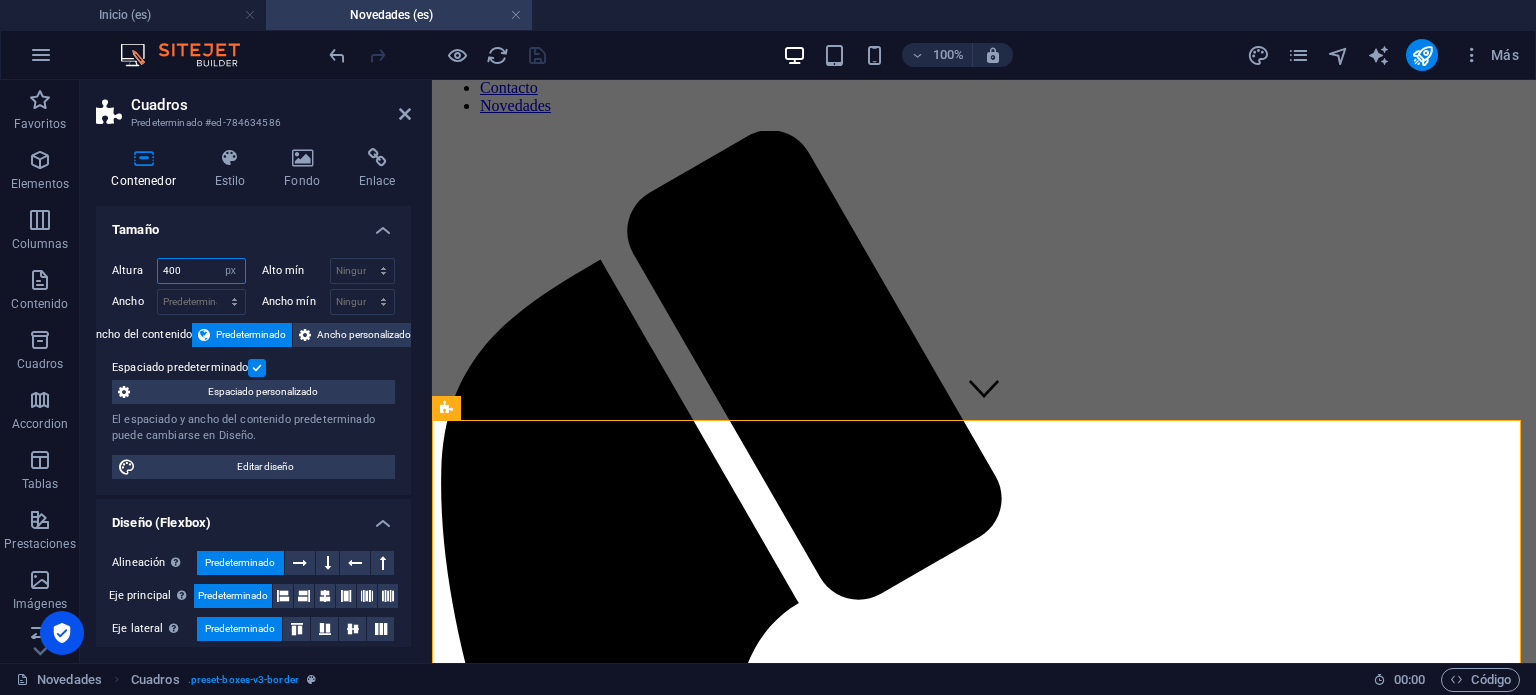 click on "400" at bounding box center (201, 271) 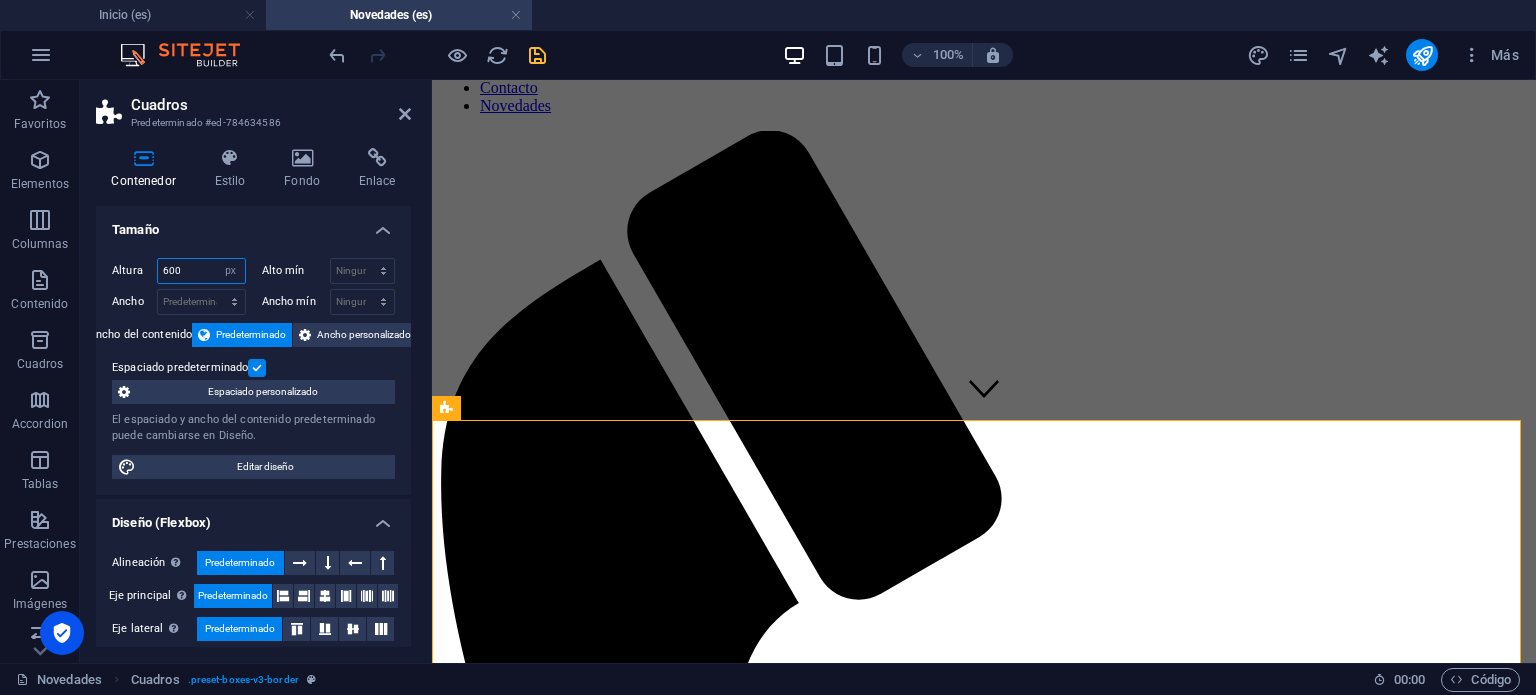 type on "600" 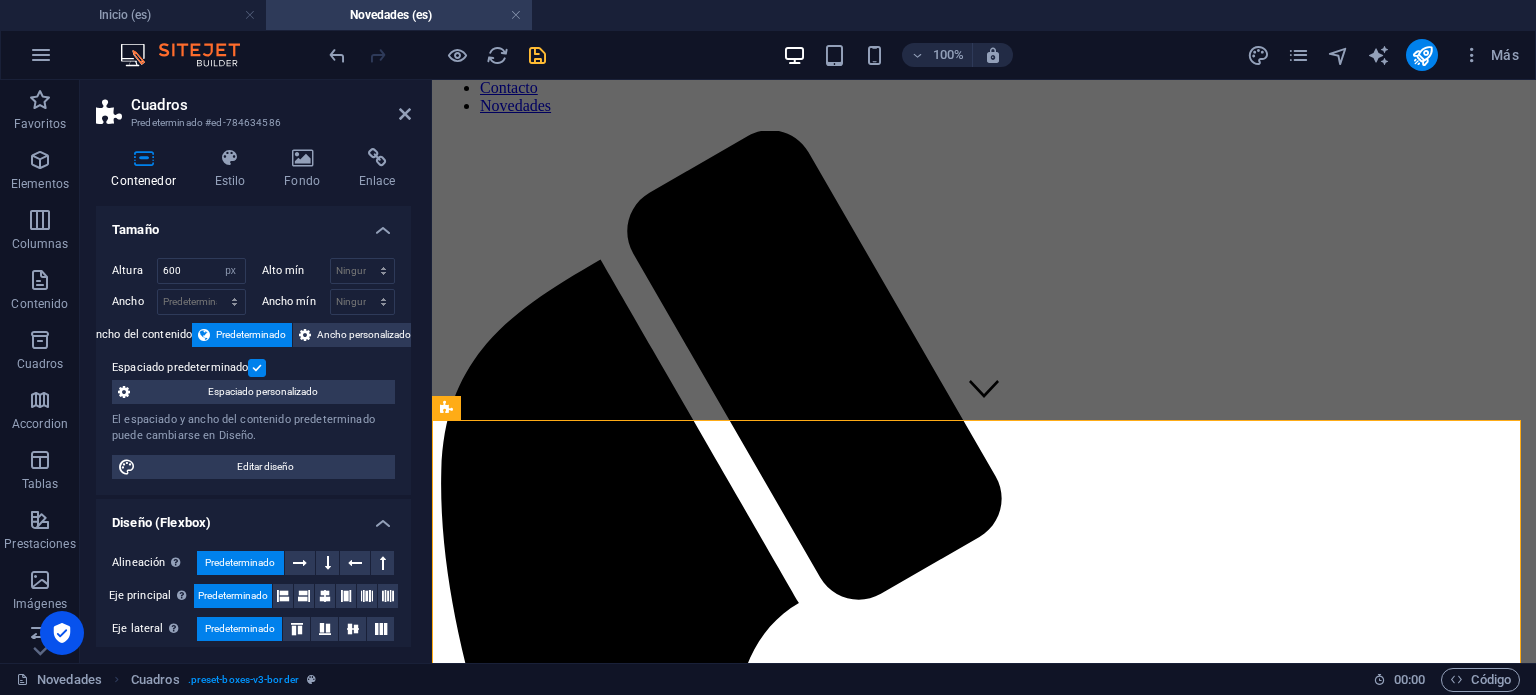 click on "100% Más" at bounding box center (926, 55) 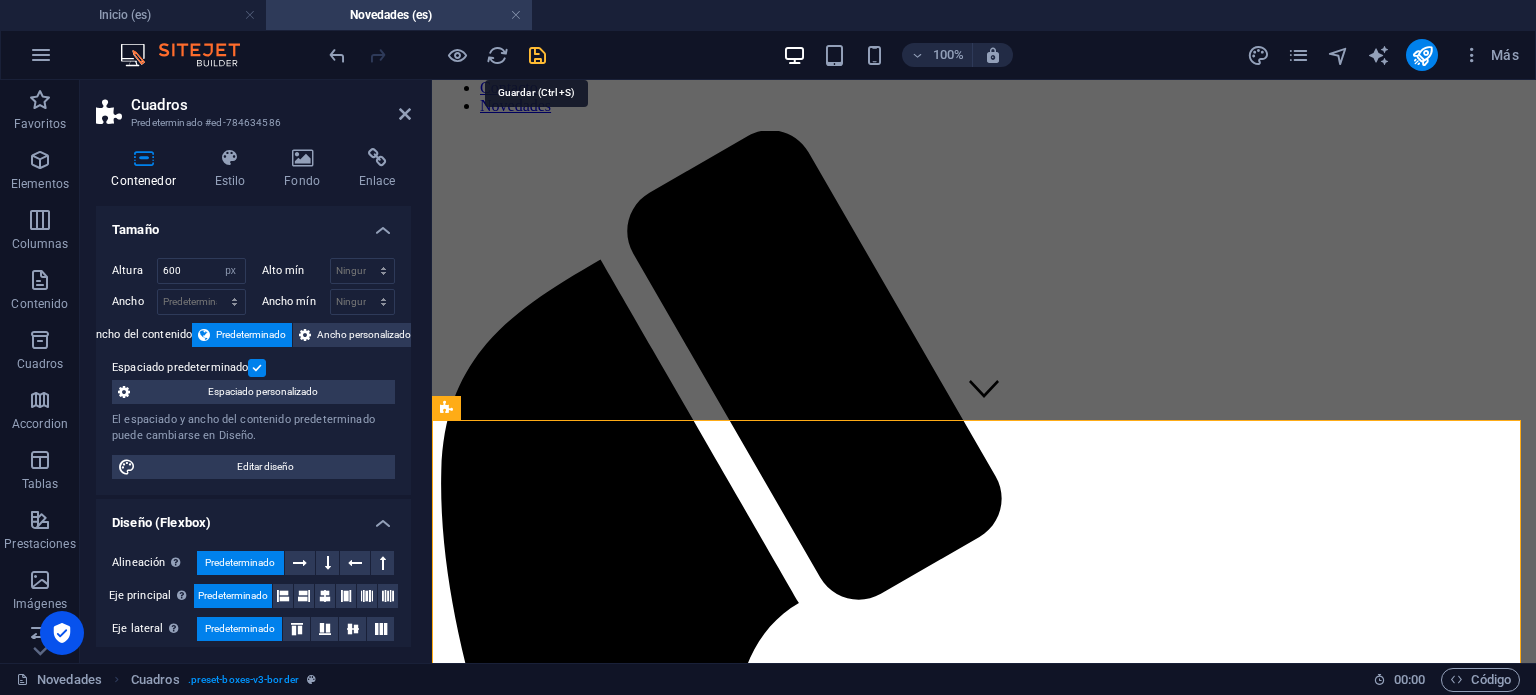 click at bounding box center (537, 55) 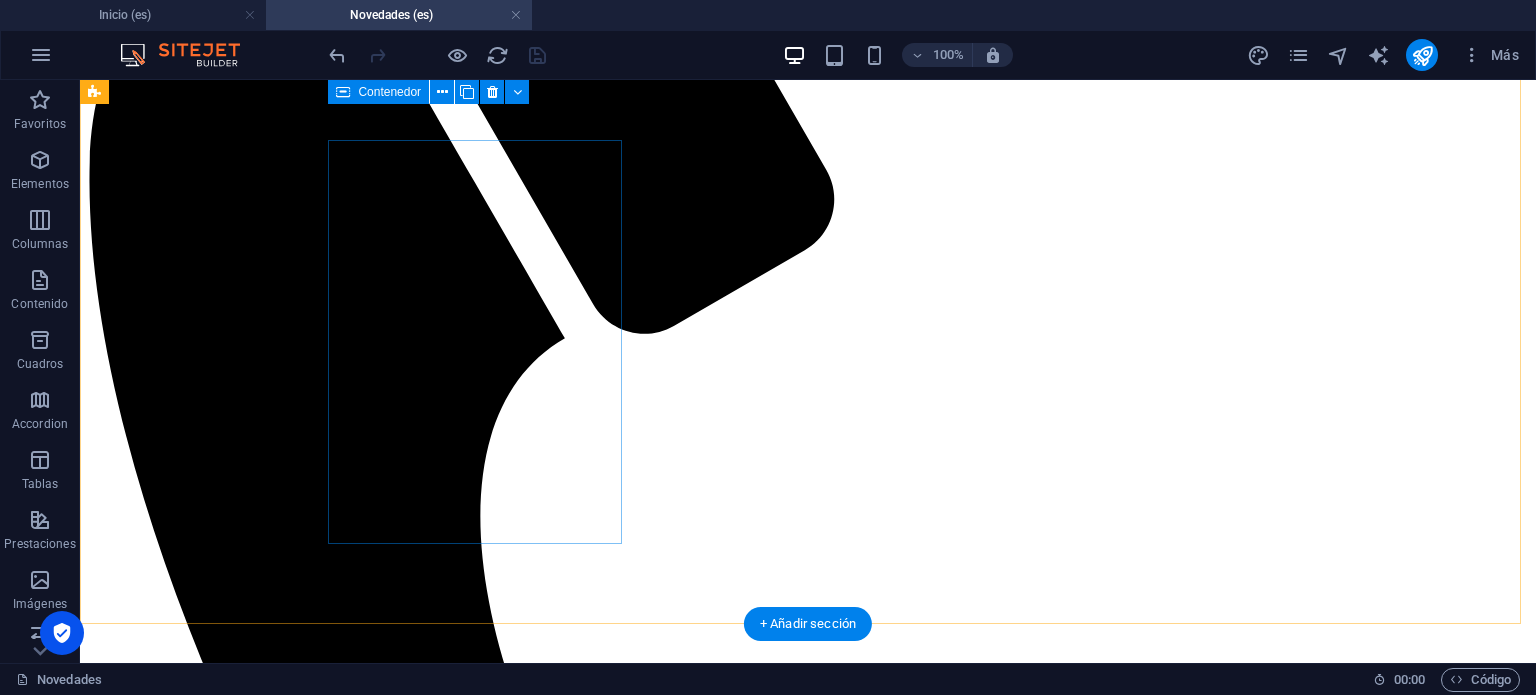 scroll, scrollTop: 540, scrollLeft: 0, axis: vertical 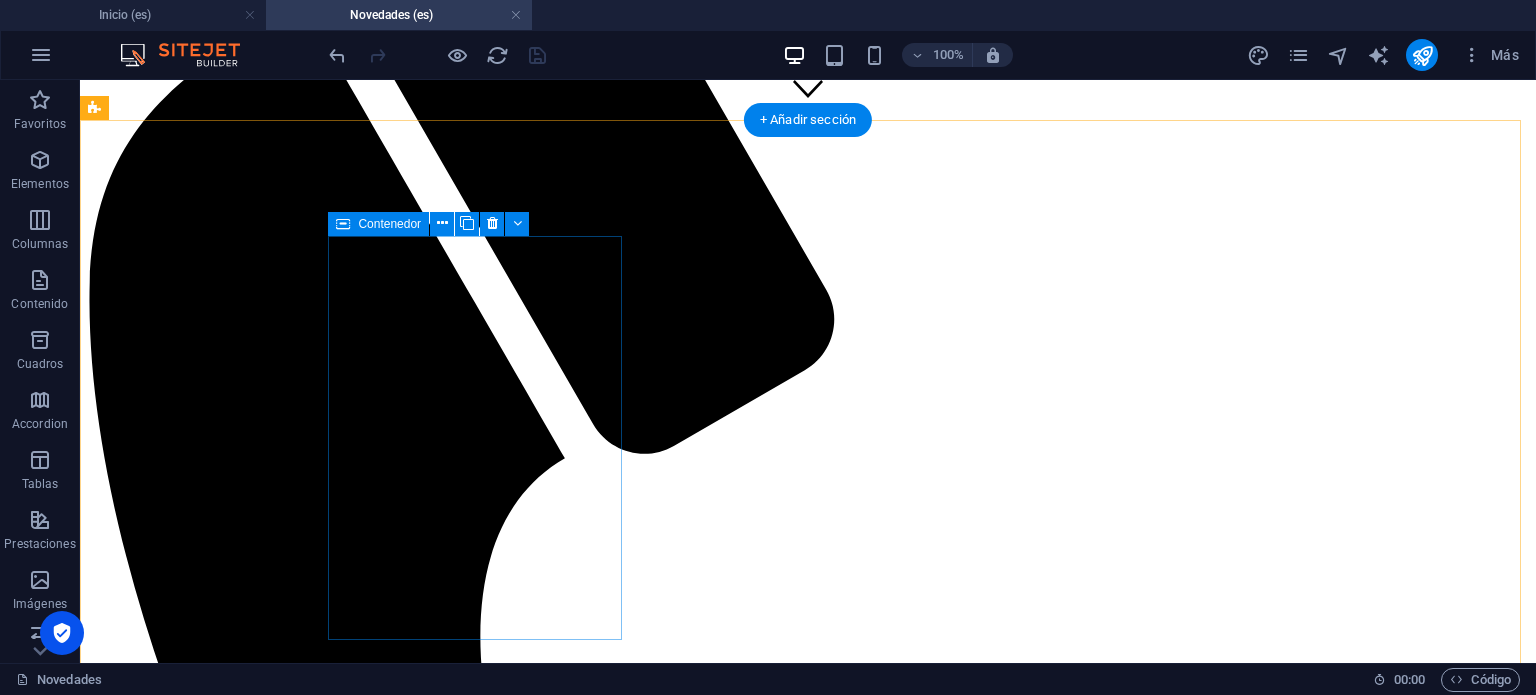 click on ".fa-secondary{opacity:.4} Caso de Éxito El equipo jurídico de  Maceo Torres & Asociados , liderado por los abogados  Carlos Maceo y Hugo Torres , obtuvo una resolución histórica ante el Instituto Mexicano de la Propiedad Industrial (IMPI). Ver más" at bounding box center [808, 3229] 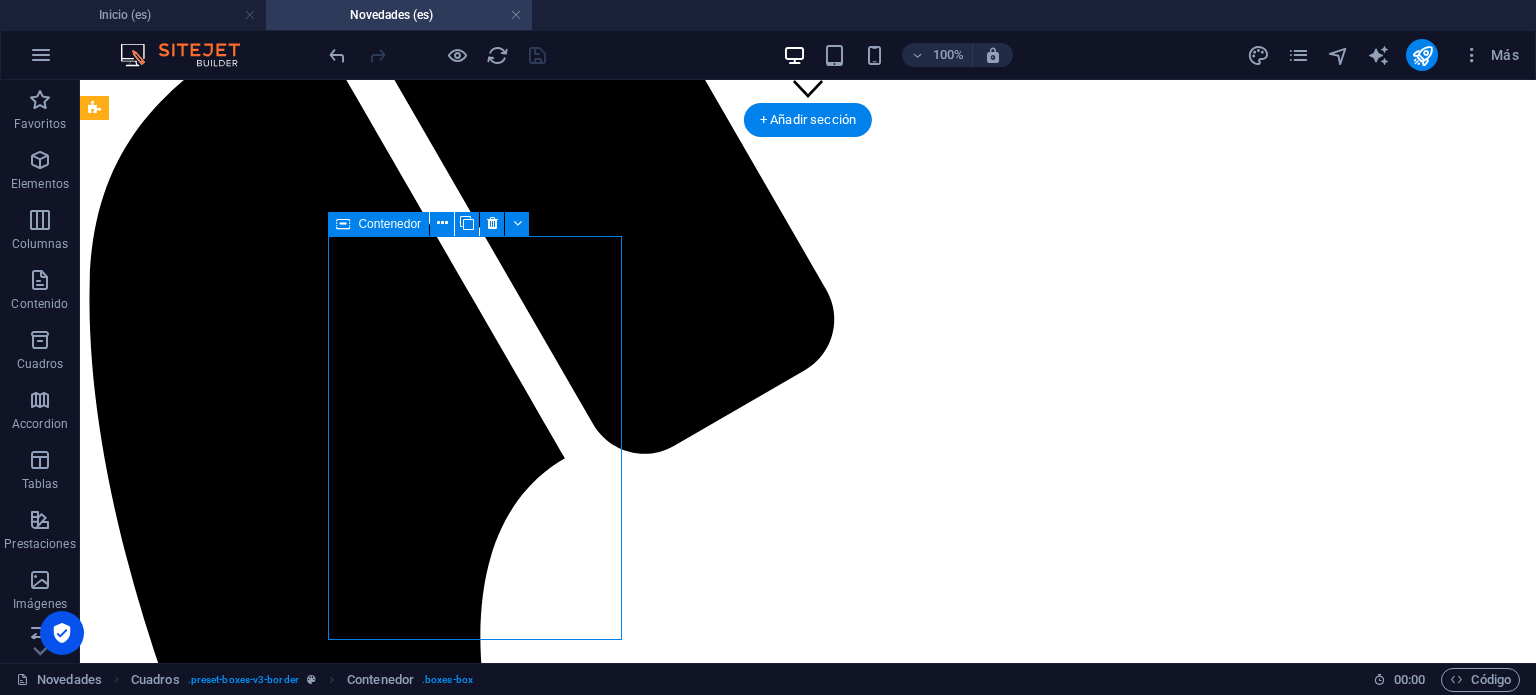 click on ".fa-secondary{opacity:.4} Caso de Éxito El equipo jurídico de  Maceo Torres & Asociados , liderado por los abogados  Carlos Maceo y Hugo Torres , obtuvo una resolución histórica ante el Instituto Mexicano de la Propiedad Industrial (IMPI). Ver más" at bounding box center [808, 3229] 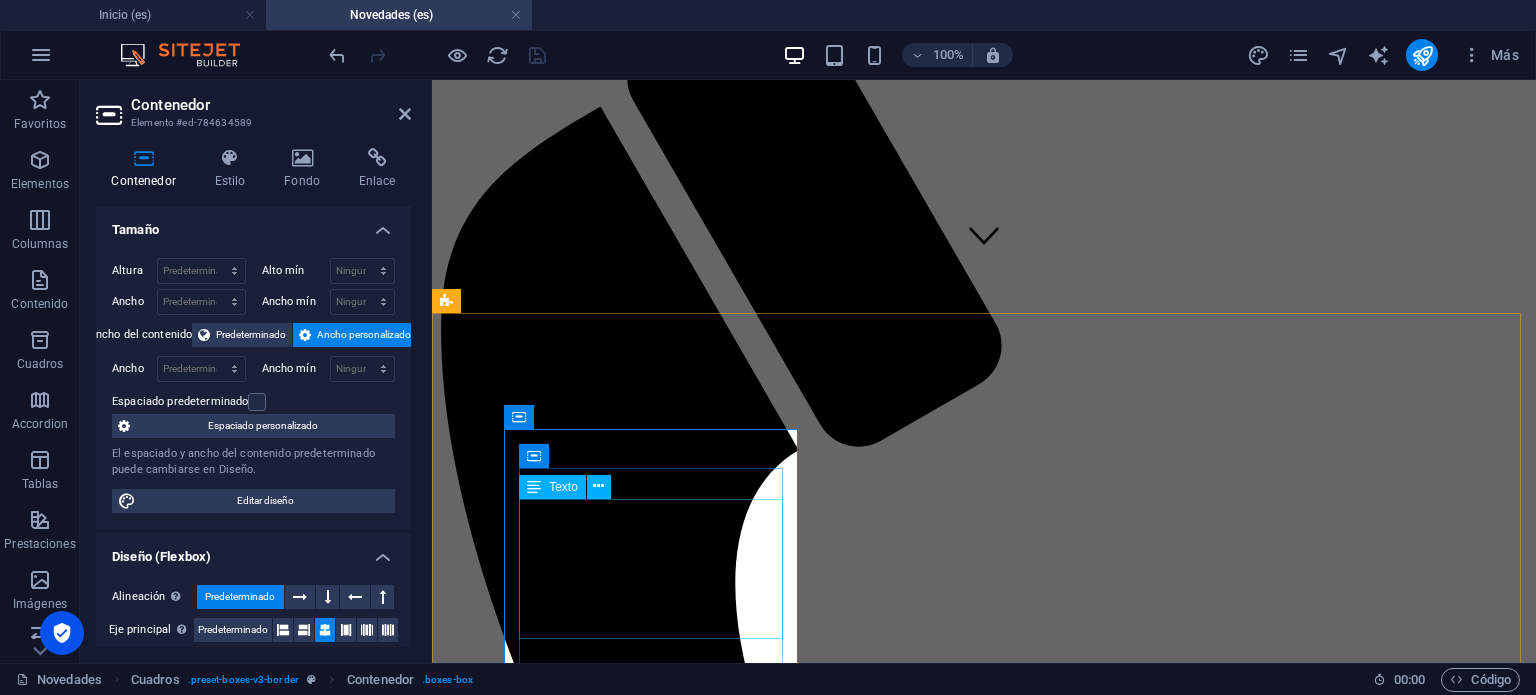 scroll, scrollTop: 440, scrollLeft: 0, axis: vertical 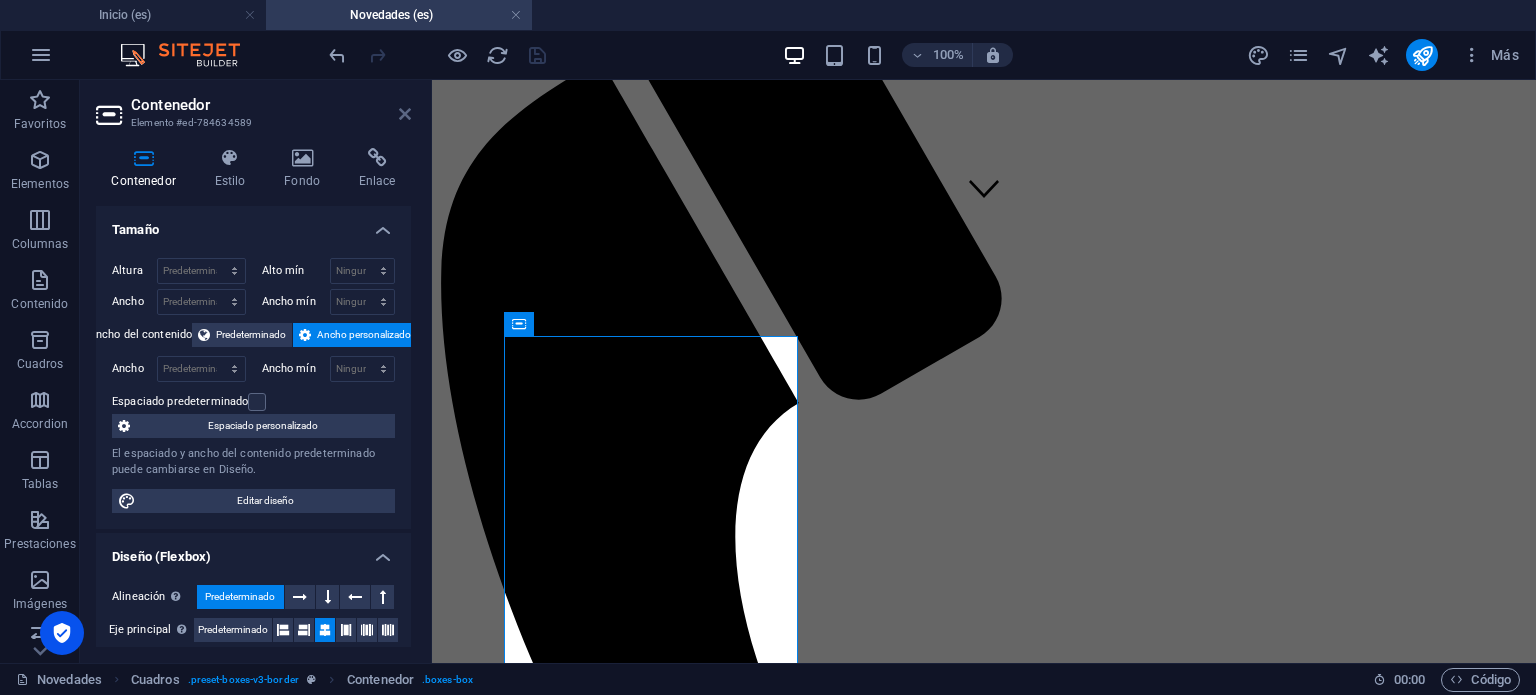 click at bounding box center (405, 114) 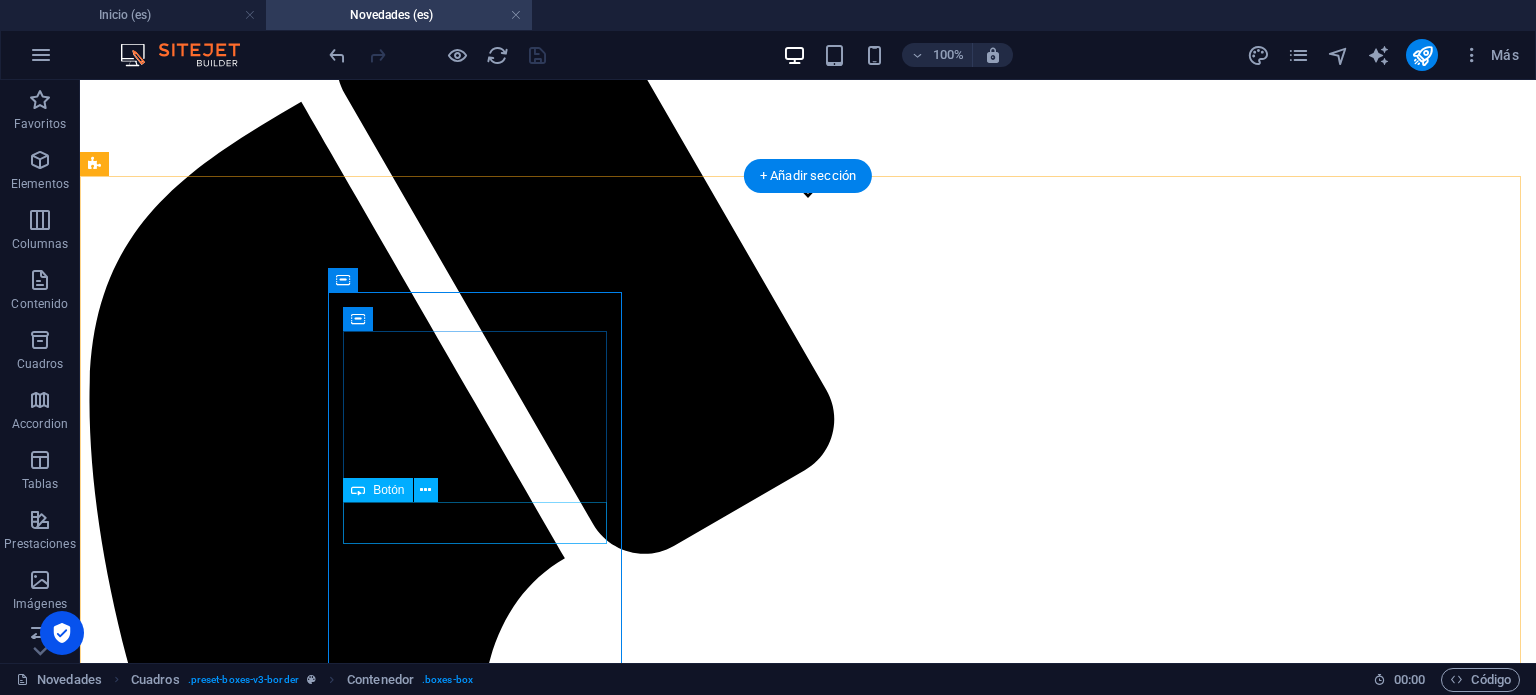 scroll, scrollTop: 540, scrollLeft: 0, axis: vertical 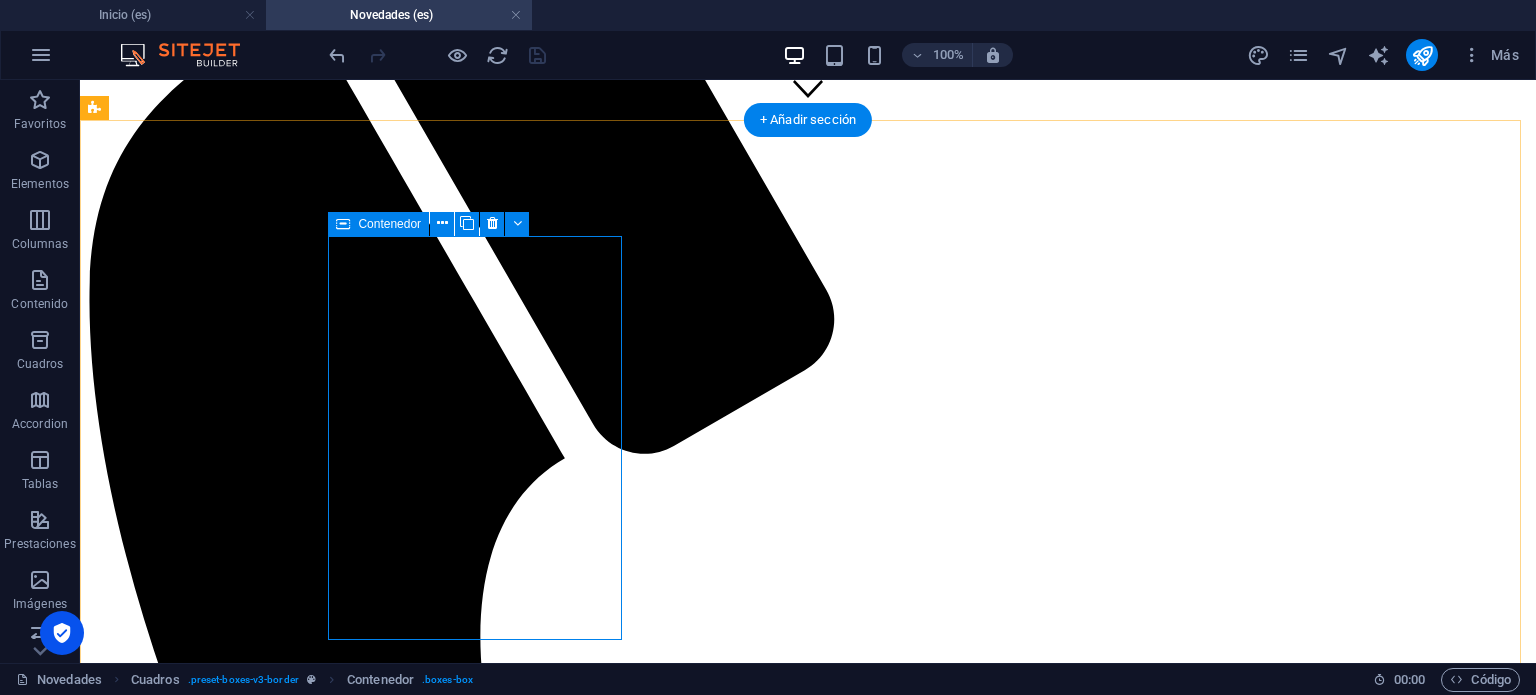click on ".fa-secondary{opacity:.4} Caso de Éxito El equipo jurídico de  Maceo Torres & Asociados , liderado por los abogados  Carlos Maceo y Hugo Torres , obtuvo una resolución histórica ante el Instituto Mexicano de la Propiedad Industrial (IMPI). Ver más" at bounding box center [808, 3229] 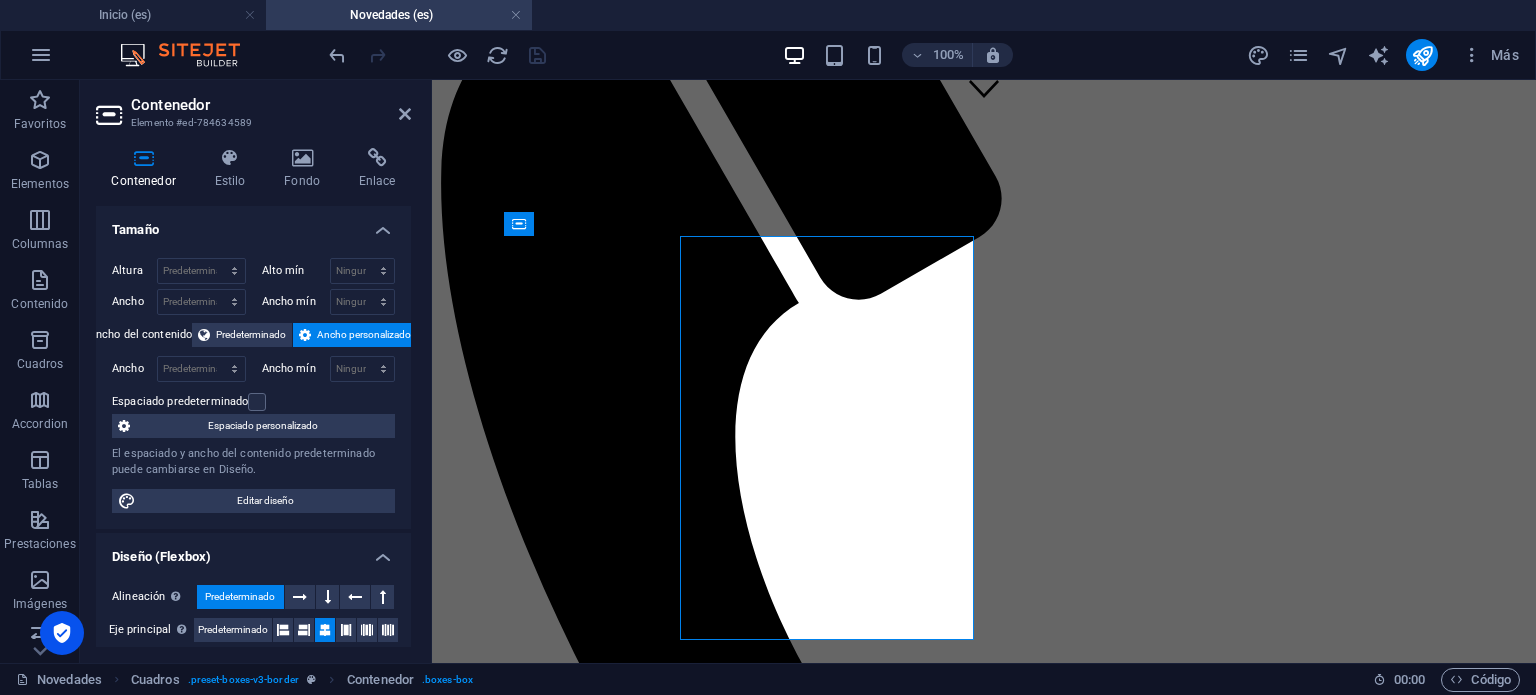 click at bounding box center [355, 597] 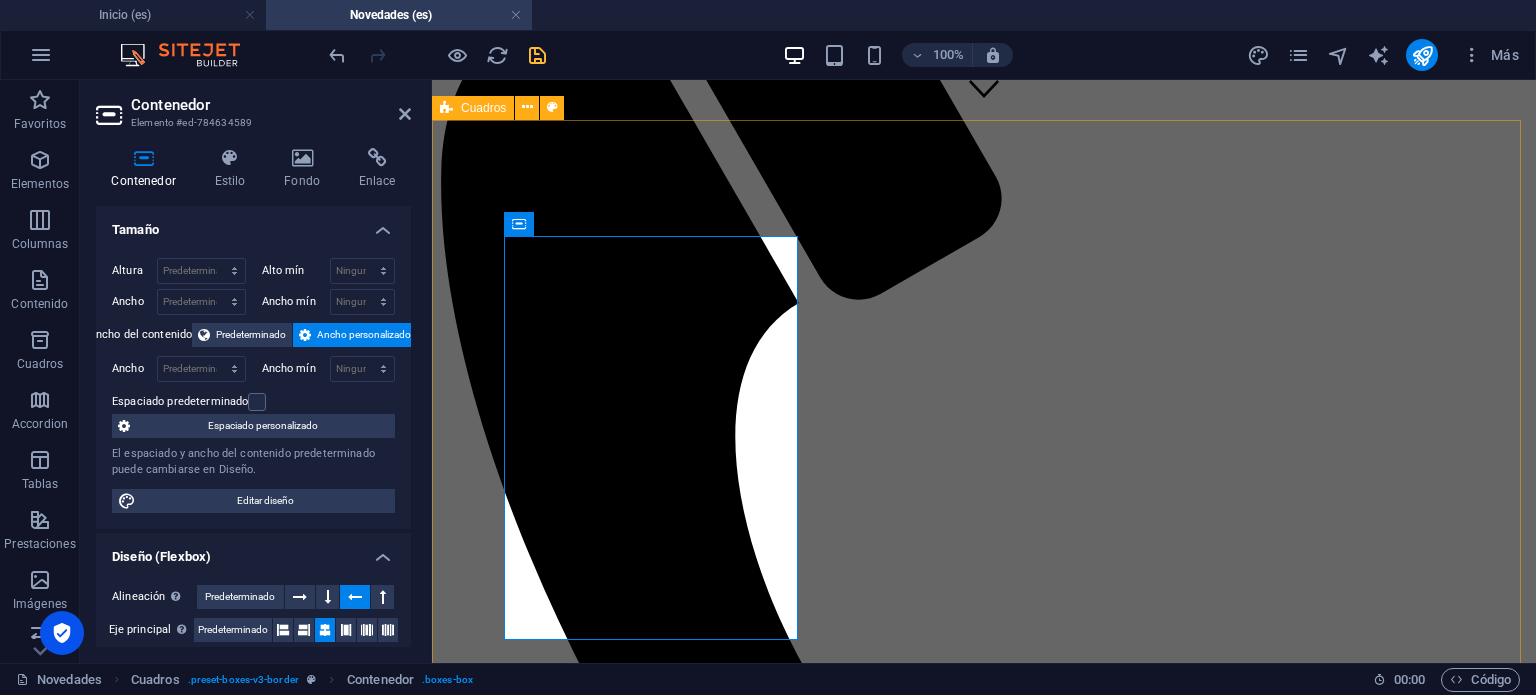 scroll, scrollTop: 440, scrollLeft: 0, axis: vertical 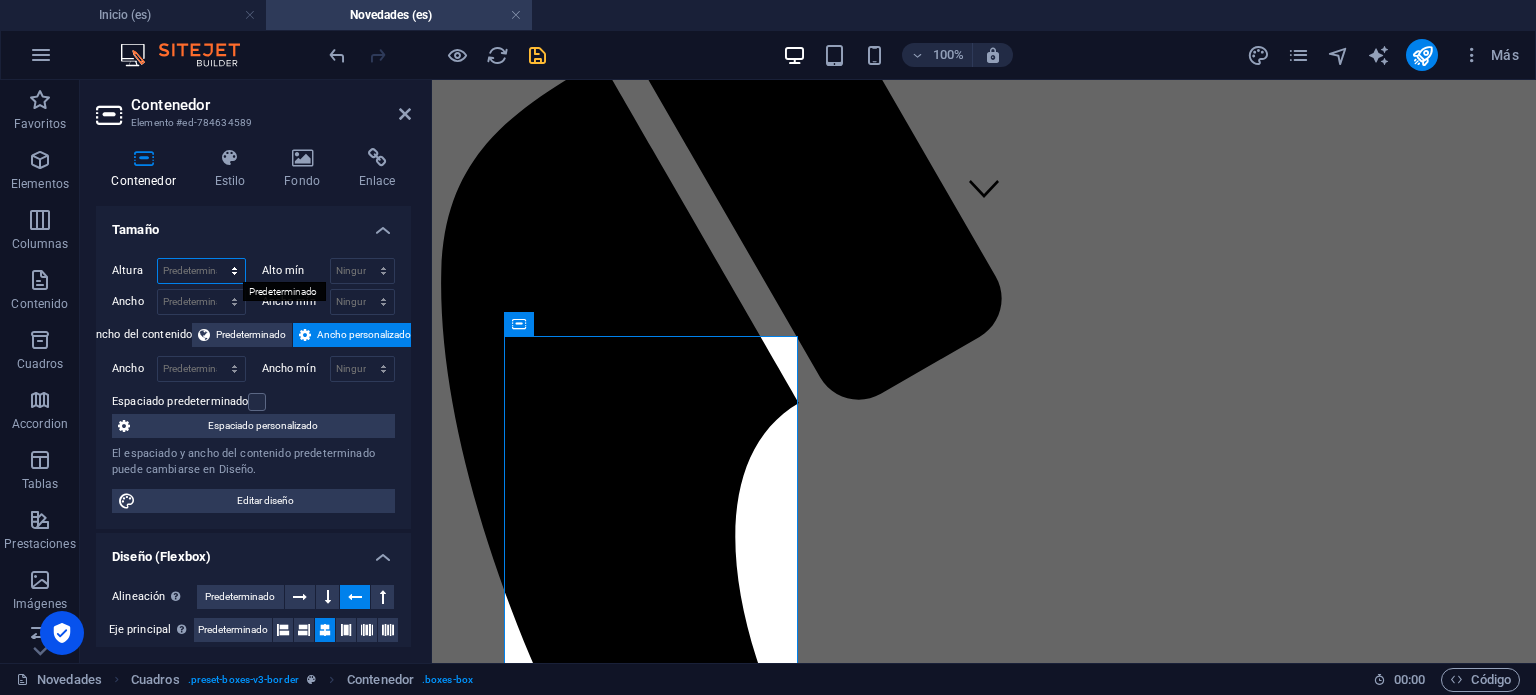 click on "Predeterminado px rem % vh vw" at bounding box center [201, 271] 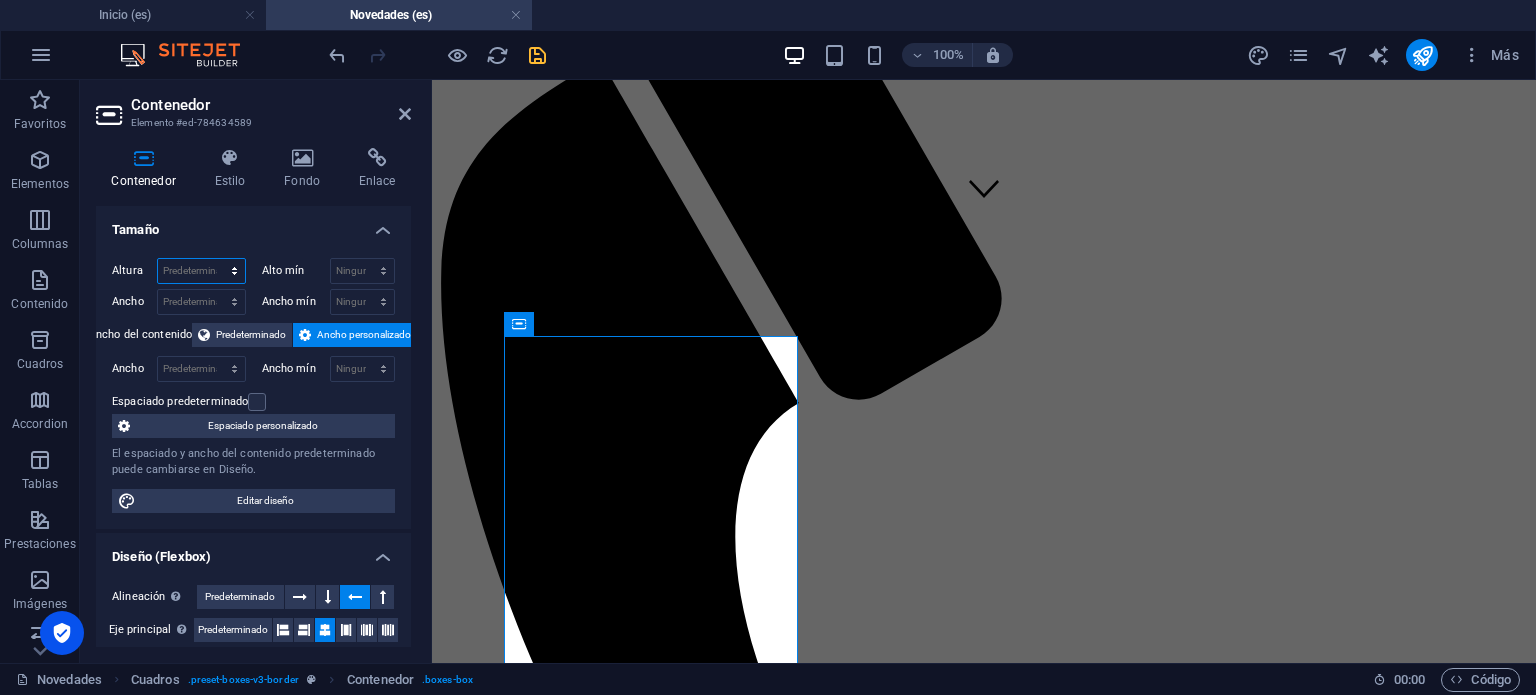 select on "px" 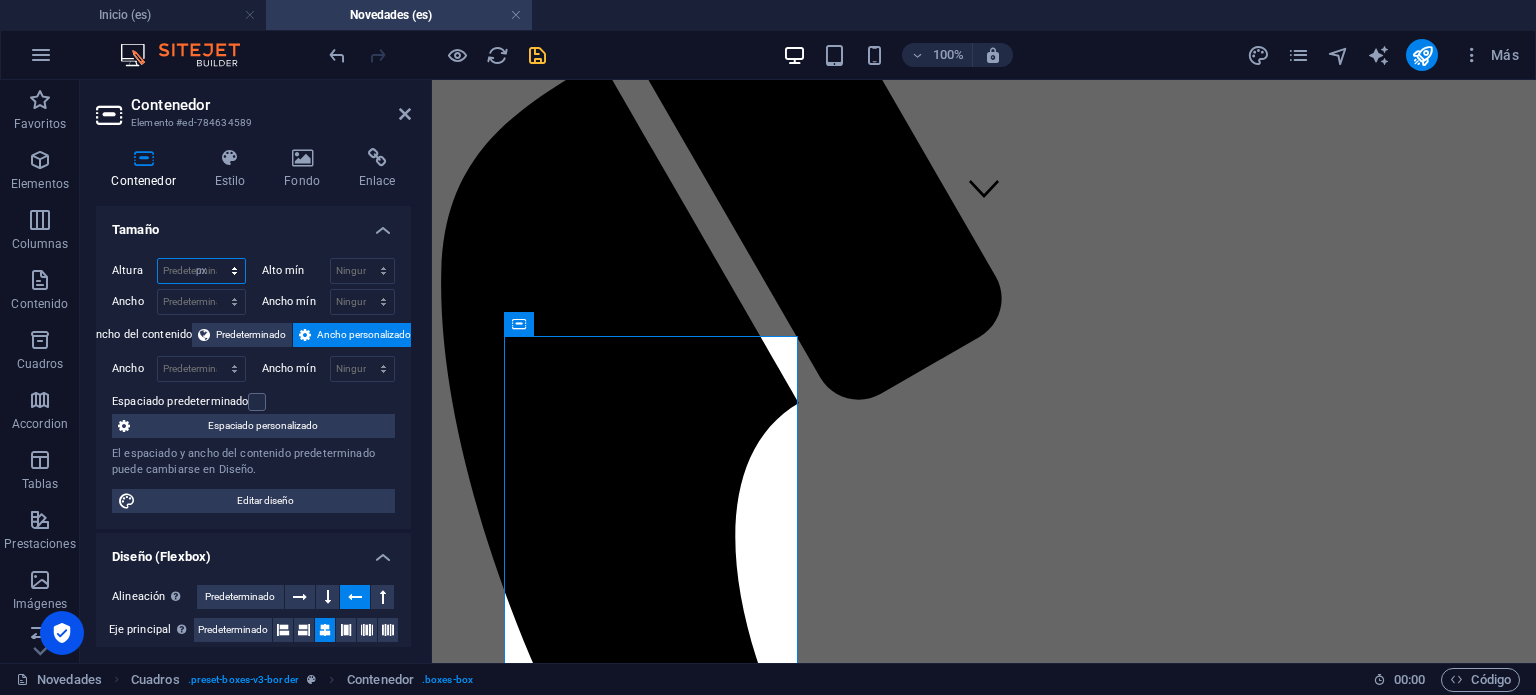 click on "Predeterminado px rem % vh vw" at bounding box center (201, 271) 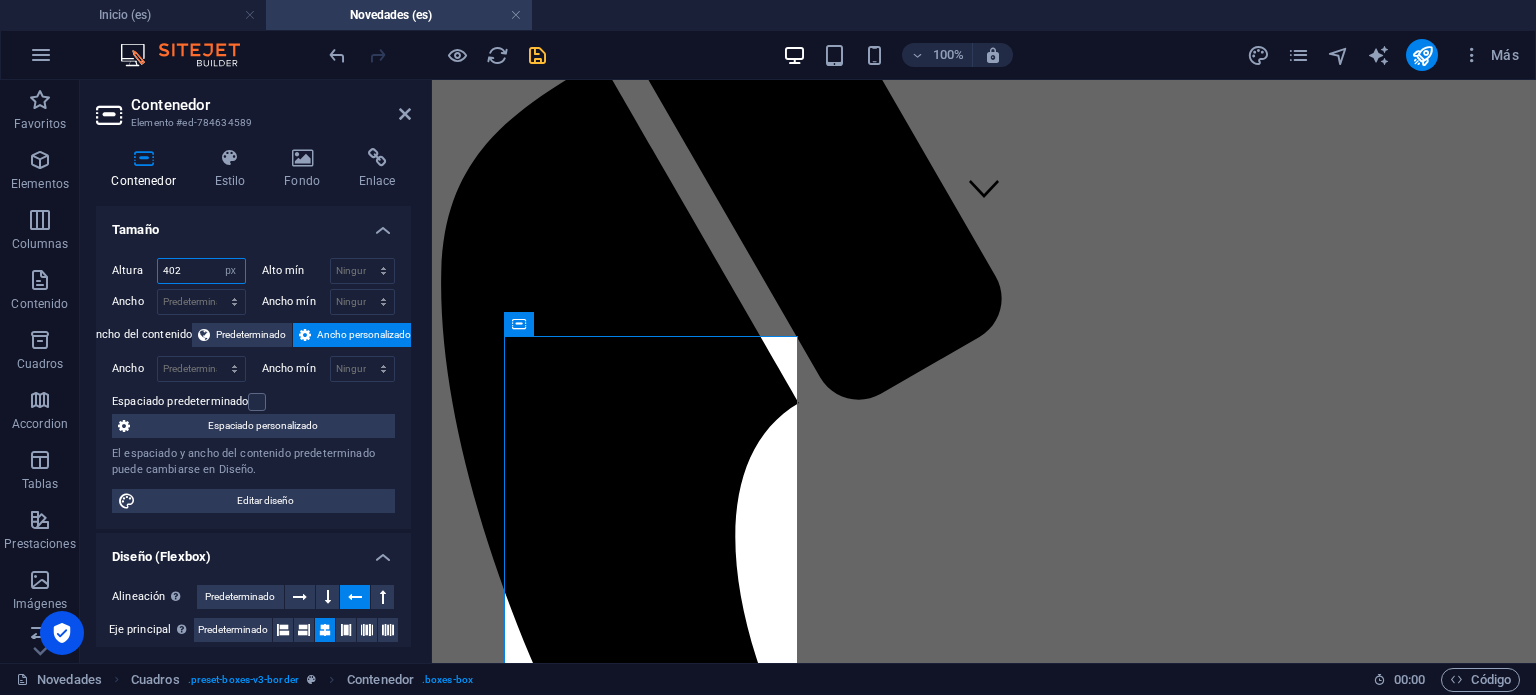 click on "402" at bounding box center (201, 271) 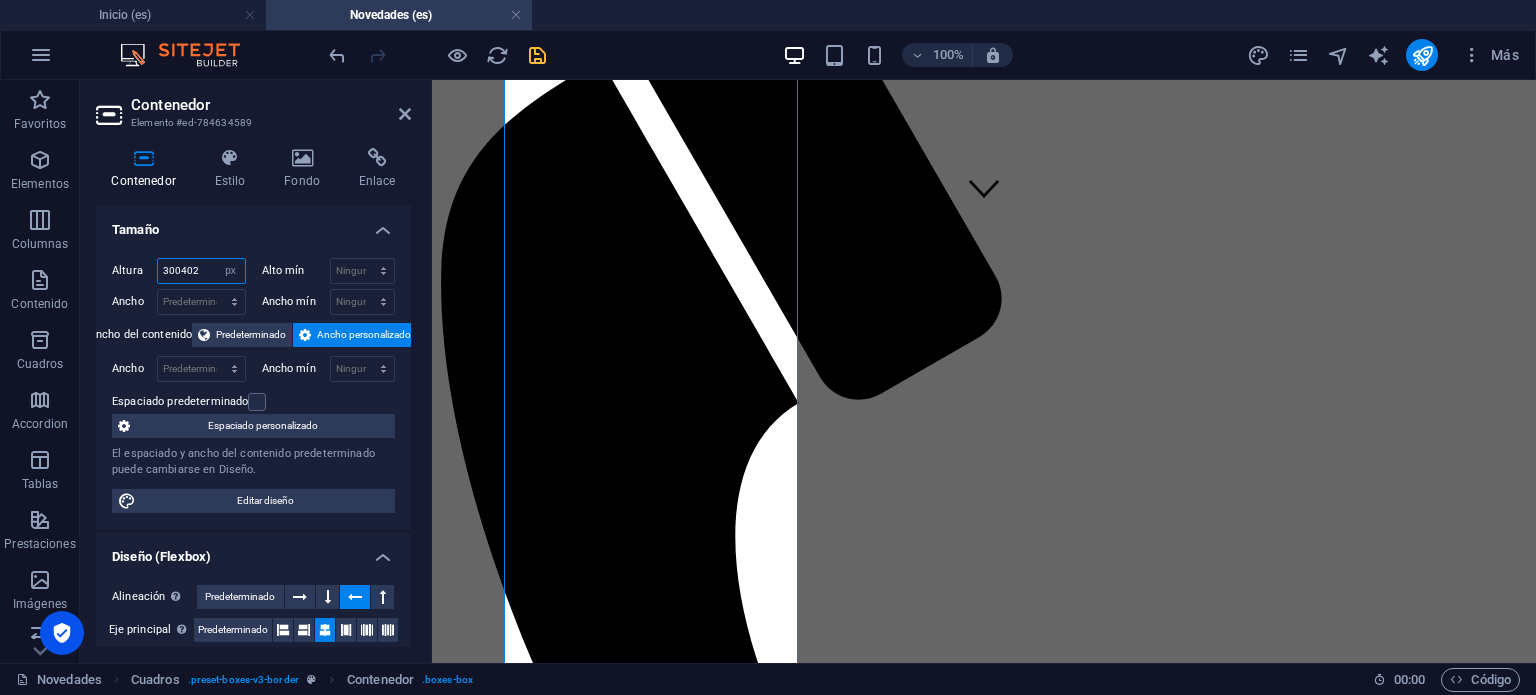 click on "300402" at bounding box center (201, 271) 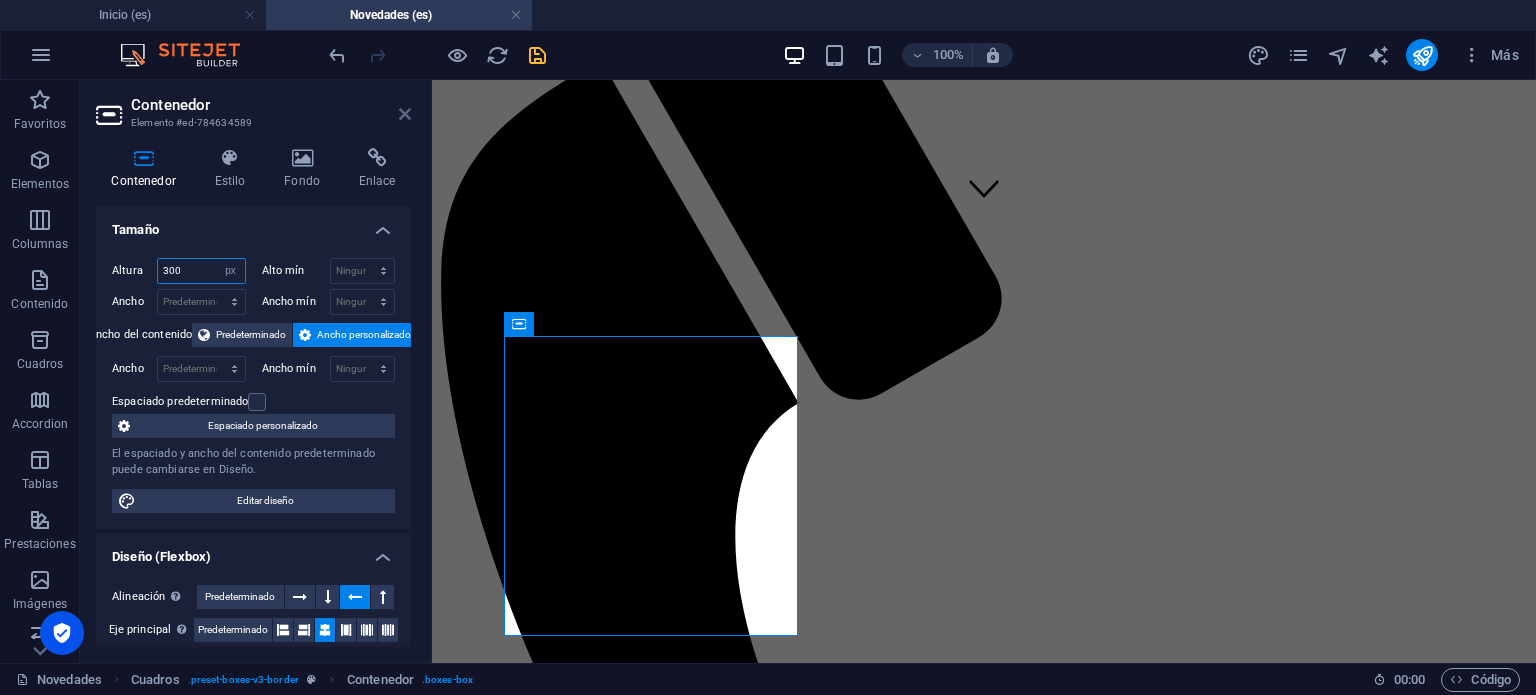 type on "300" 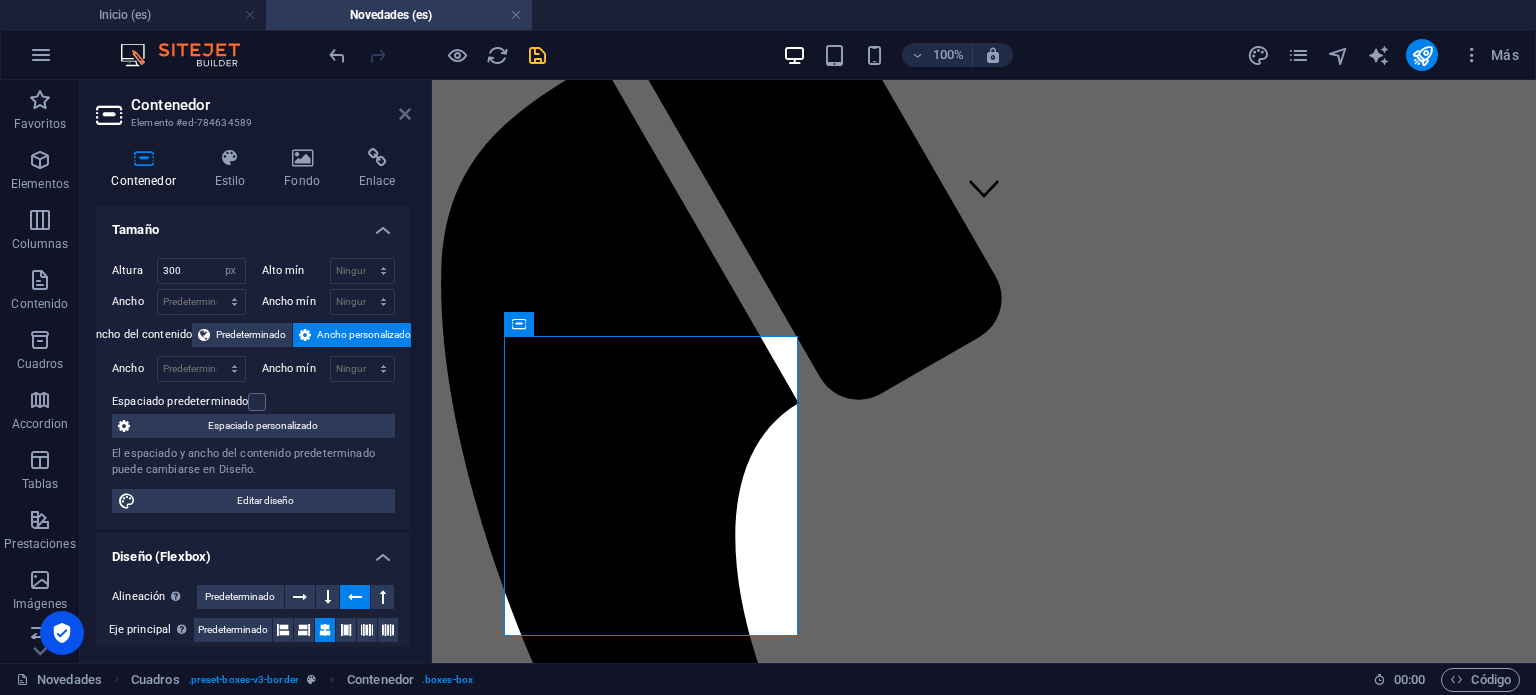 click at bounding box center [405, 114] 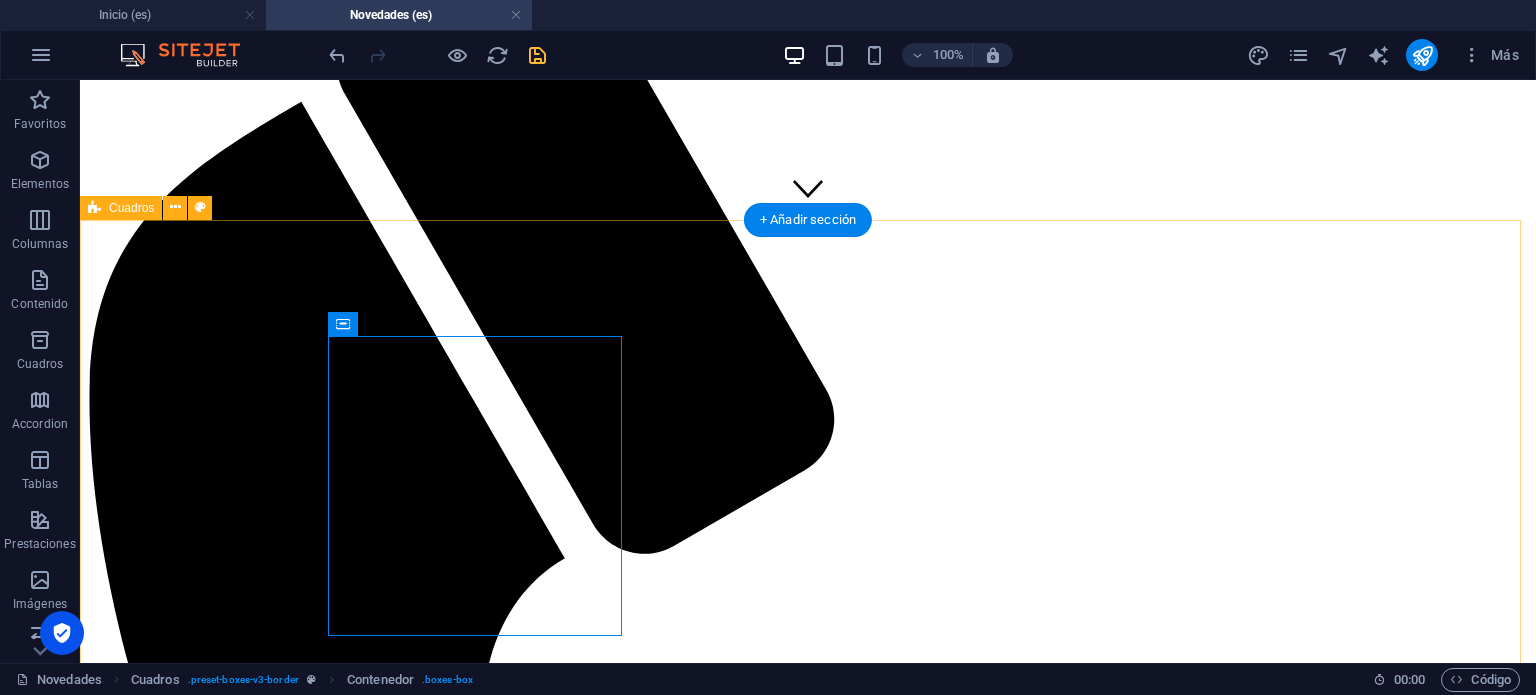 click on ".fa-secondary{opacity:.4} Caso de Éxito El equipo jurídico de  Maceo Torres & Asociados , liderado por los abogados  Carlos Maceo y Hugo Torres , obtuvo una resolución histórica ante el Instituto Mexicano de la Propiedad Industrial (IMPI). Ver más Derechos de imagen En la era digital, la imagen personal se ha convertido en un activo de alto valor.  Ver más Creación de Contenido En un entorno digital donde la creación de contenido se ha convertido en una fuente real de ingresos,  la protección legal de tu imagen, contenido y contratos es clave para monetizar con seguridad . Ver más" at bounding box center (808, 2915) 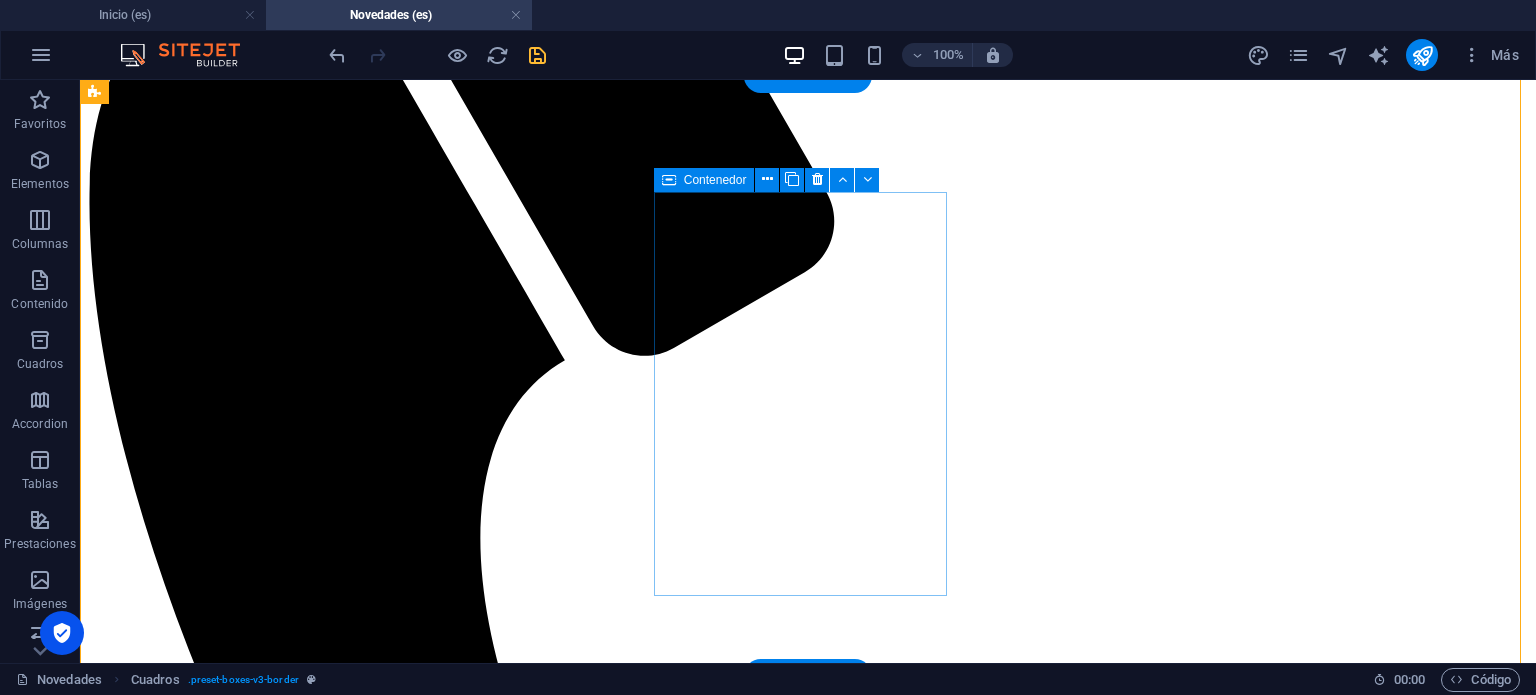scroll, scrollTop: 340, scrollLeft: 0, axis: vertical 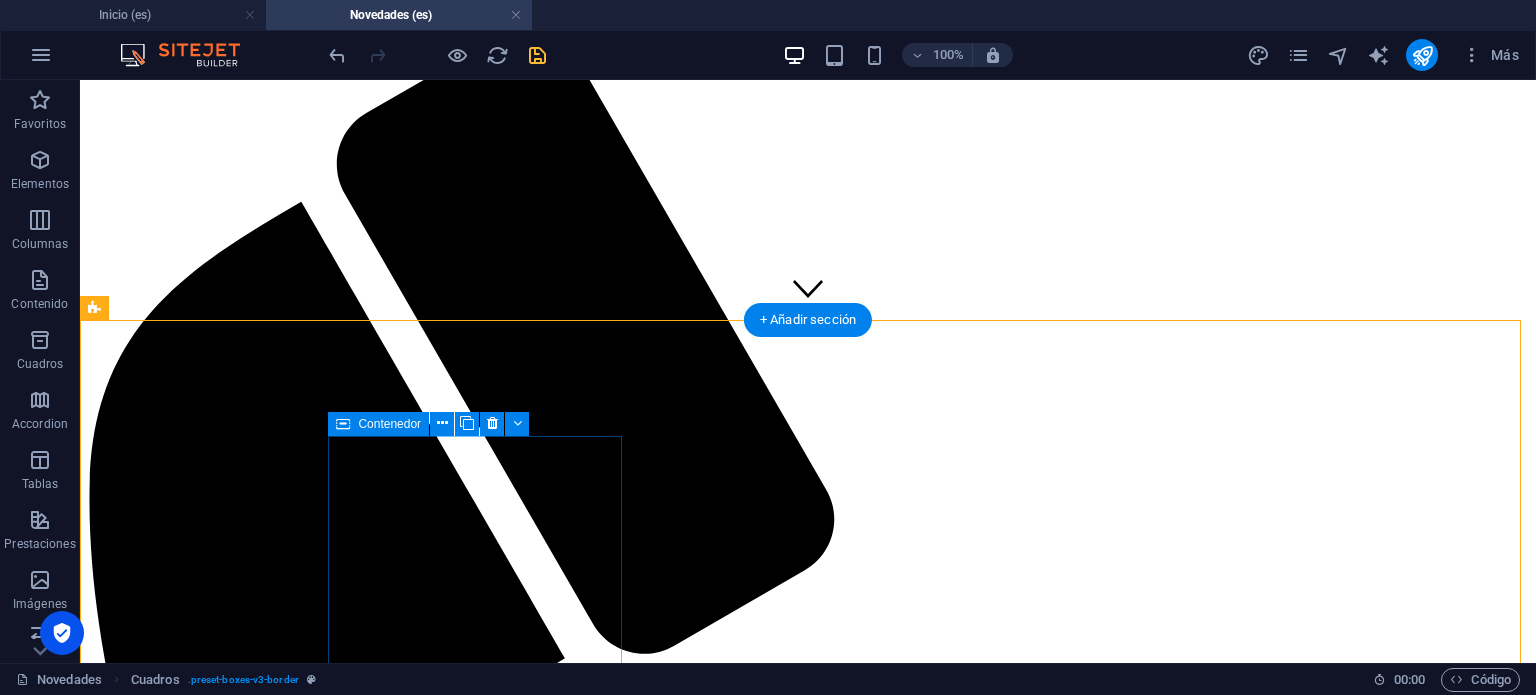 click on ".fa-secondary{opacity:.4} Caso de Éxito El equipo jurídico de  Maceo Torres & Asociados , liderado por los abogados  Carlos Maceo y Hugo Torres , obtuvo una resolución histórica ante el Instituto Mexicano de la Propiedad Industrial (IMPI). Ver más" at bounding box center [808, 2865] 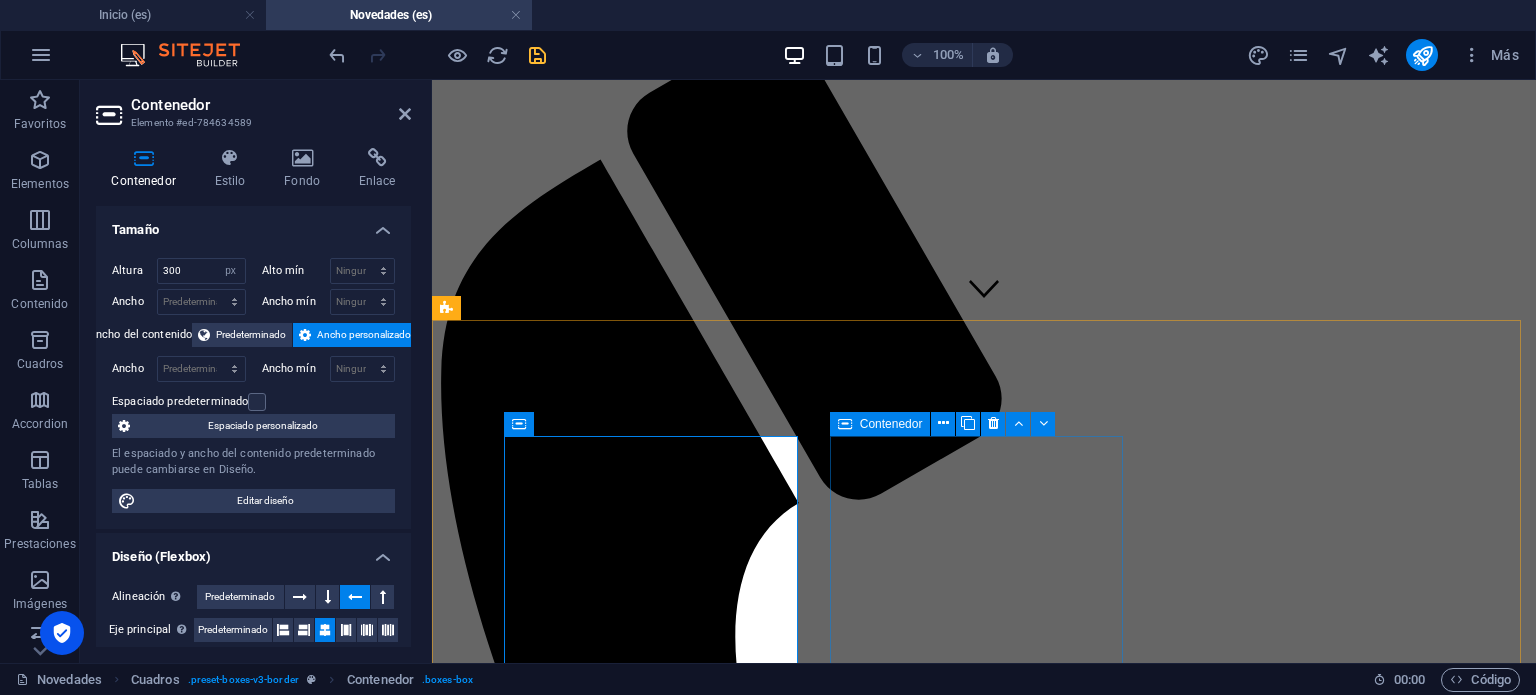 click on "Derechos de imagen En la era digital, la imagen personal se ha convertido en un activo de alto valor.  Ver más" at bounding box center [984, 3193] 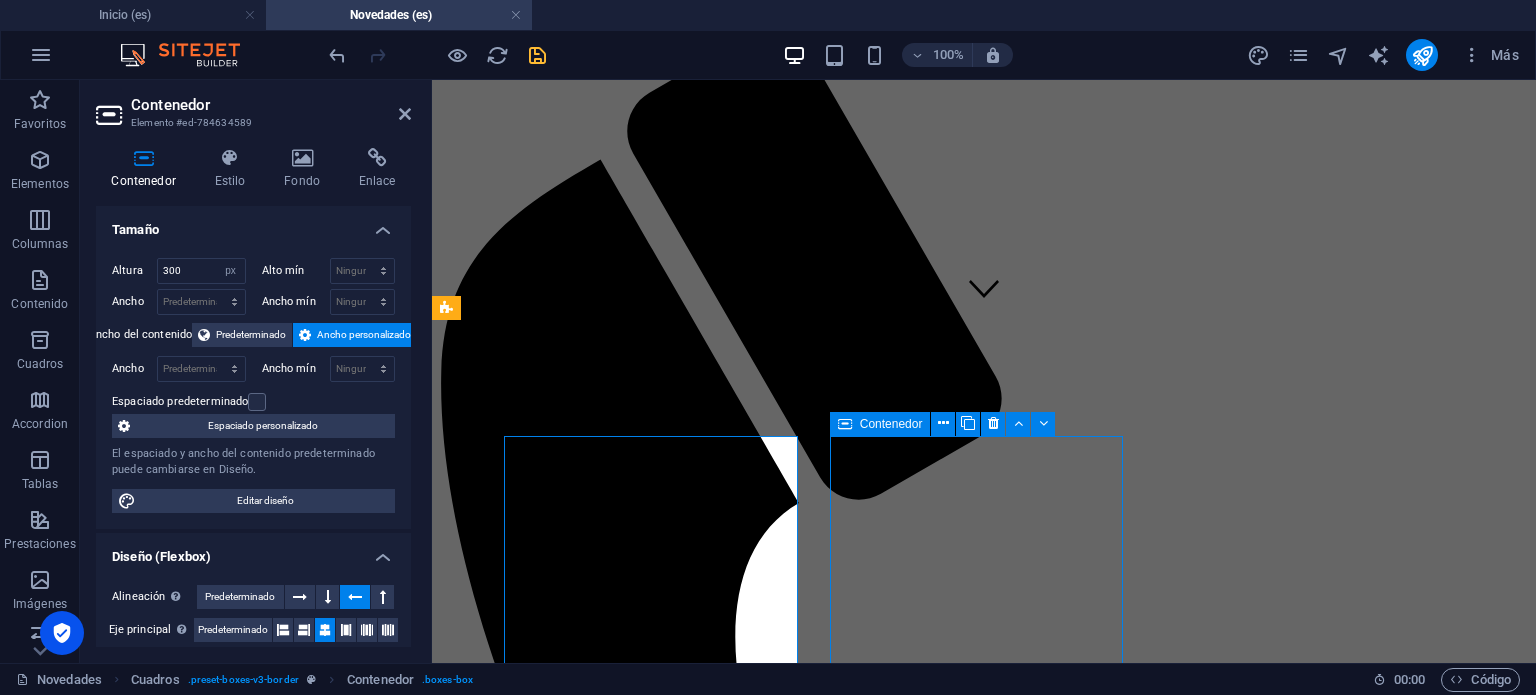 click on "Derechos de imagen En la era digital, la imagen personal se ha convertido en un activo de alto valor.  Ver más" at bounding box center [984, 3193] 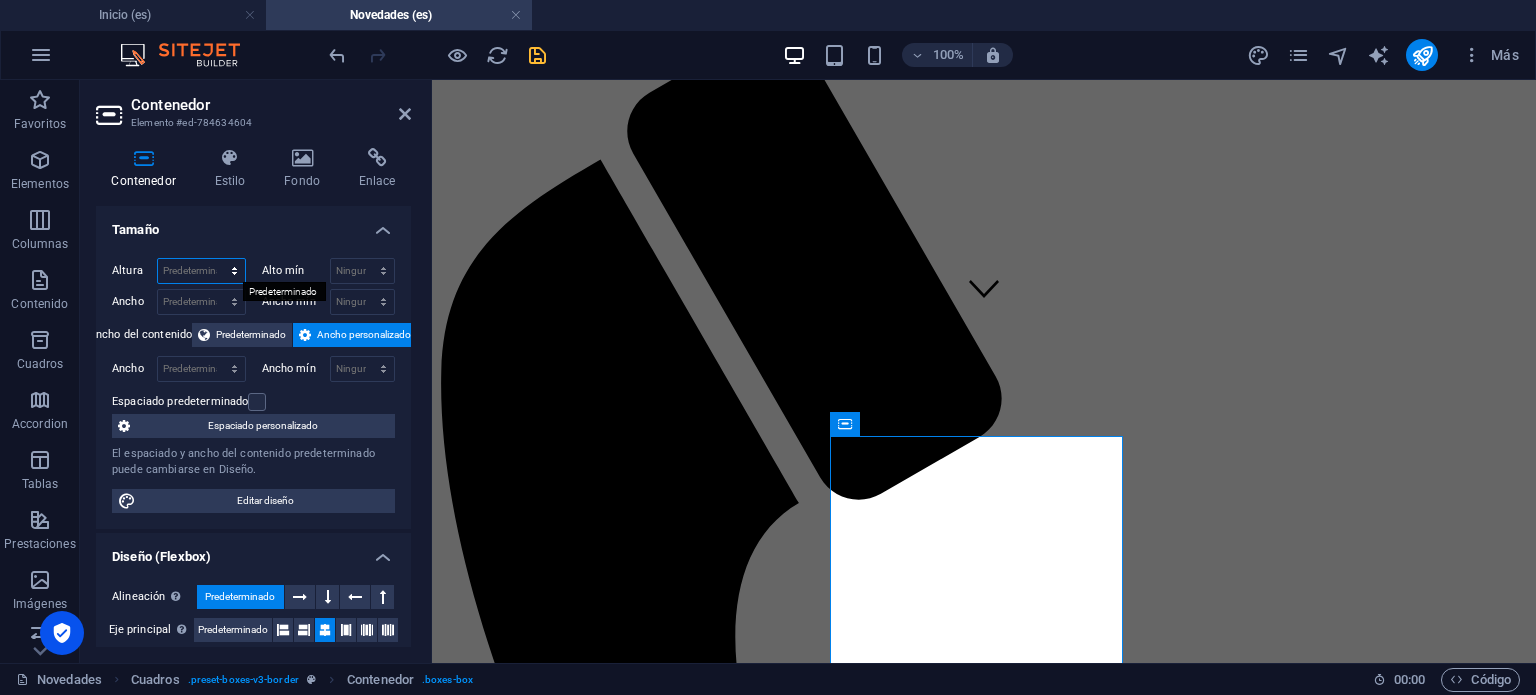 click on "Predeterminado px rem % vh vw" at bounding box center [201, 271] 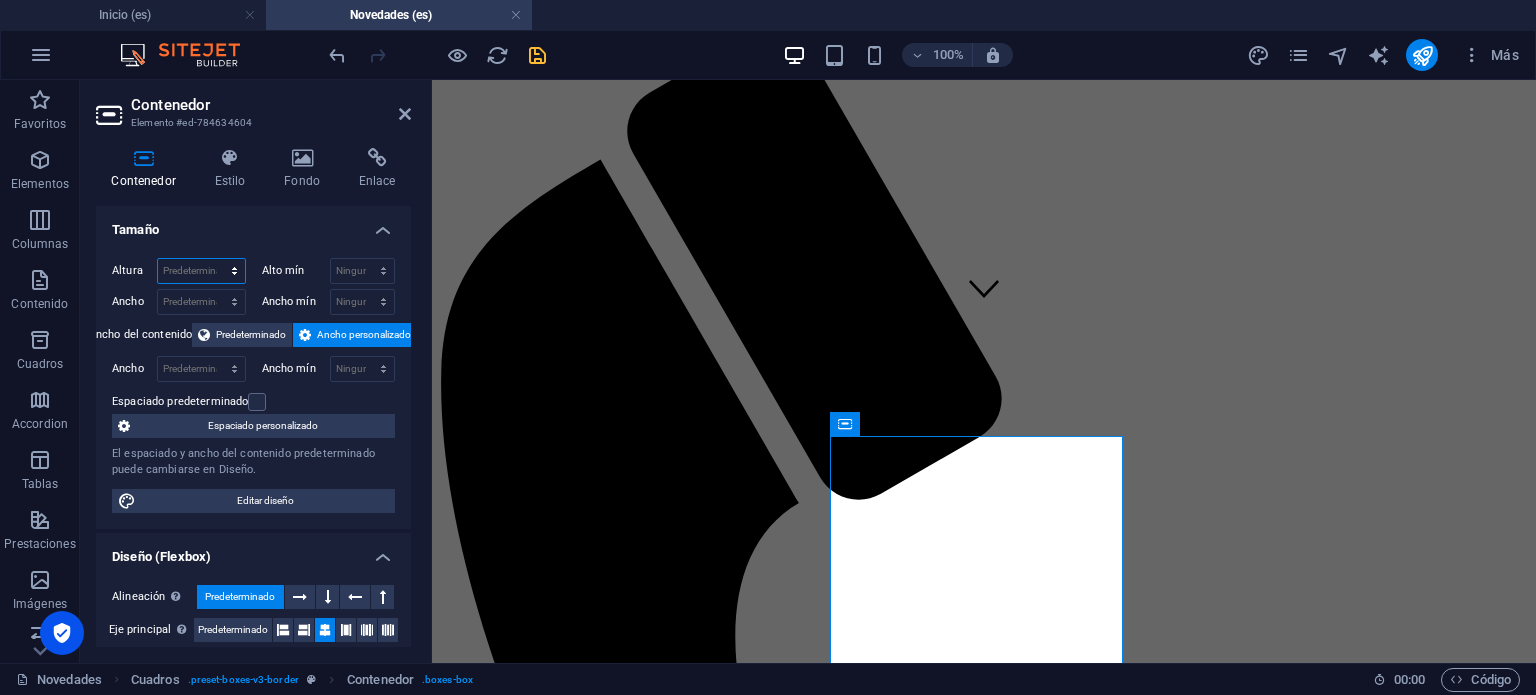 select on "px" 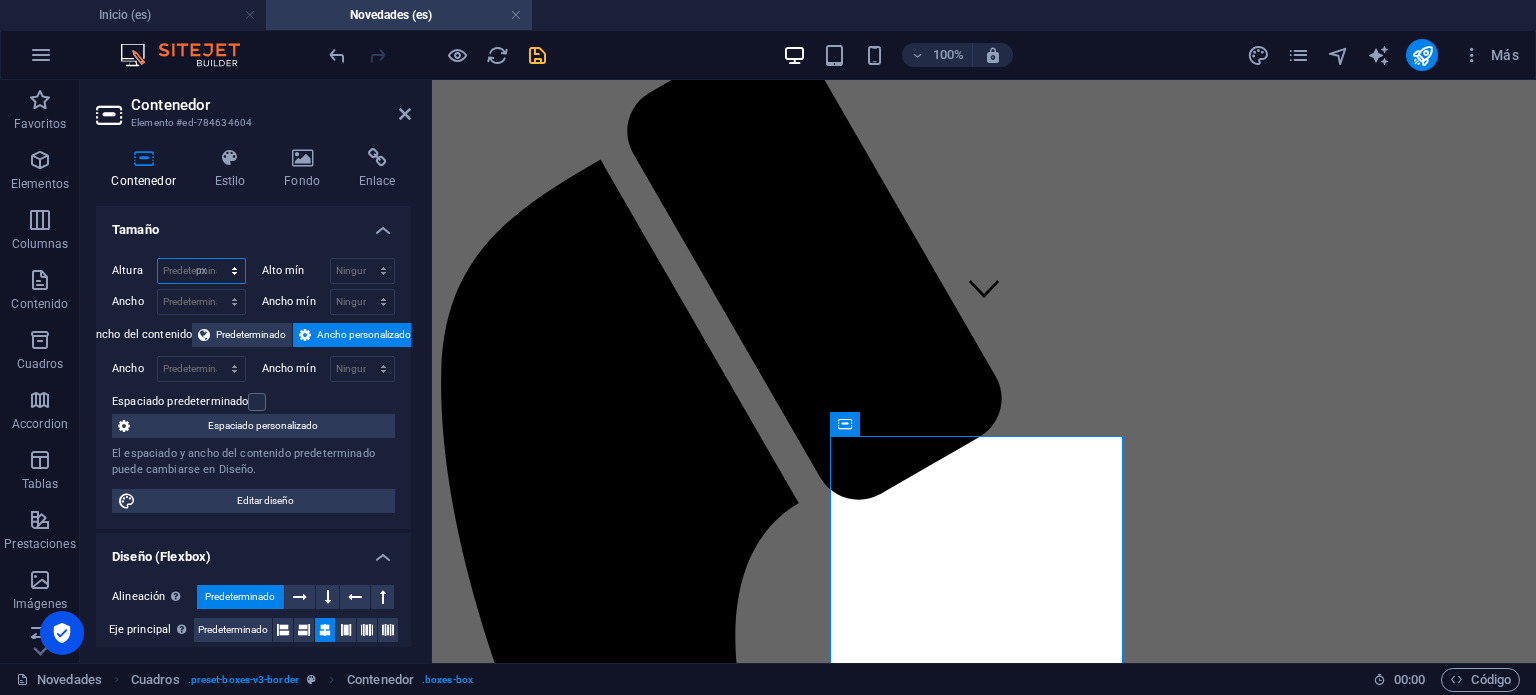 click on "Predeterminado px rem % vh vw" at bounding box center [201, 271] 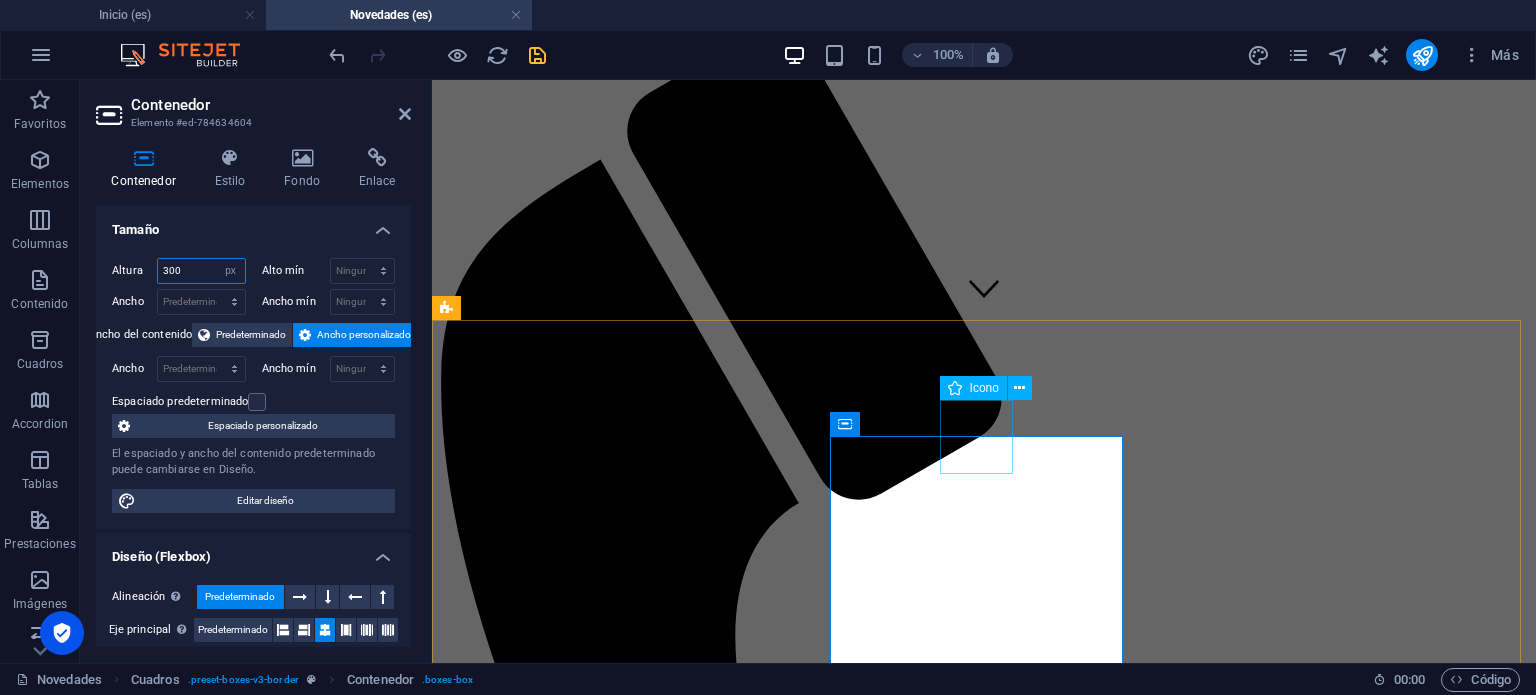 type on "300" 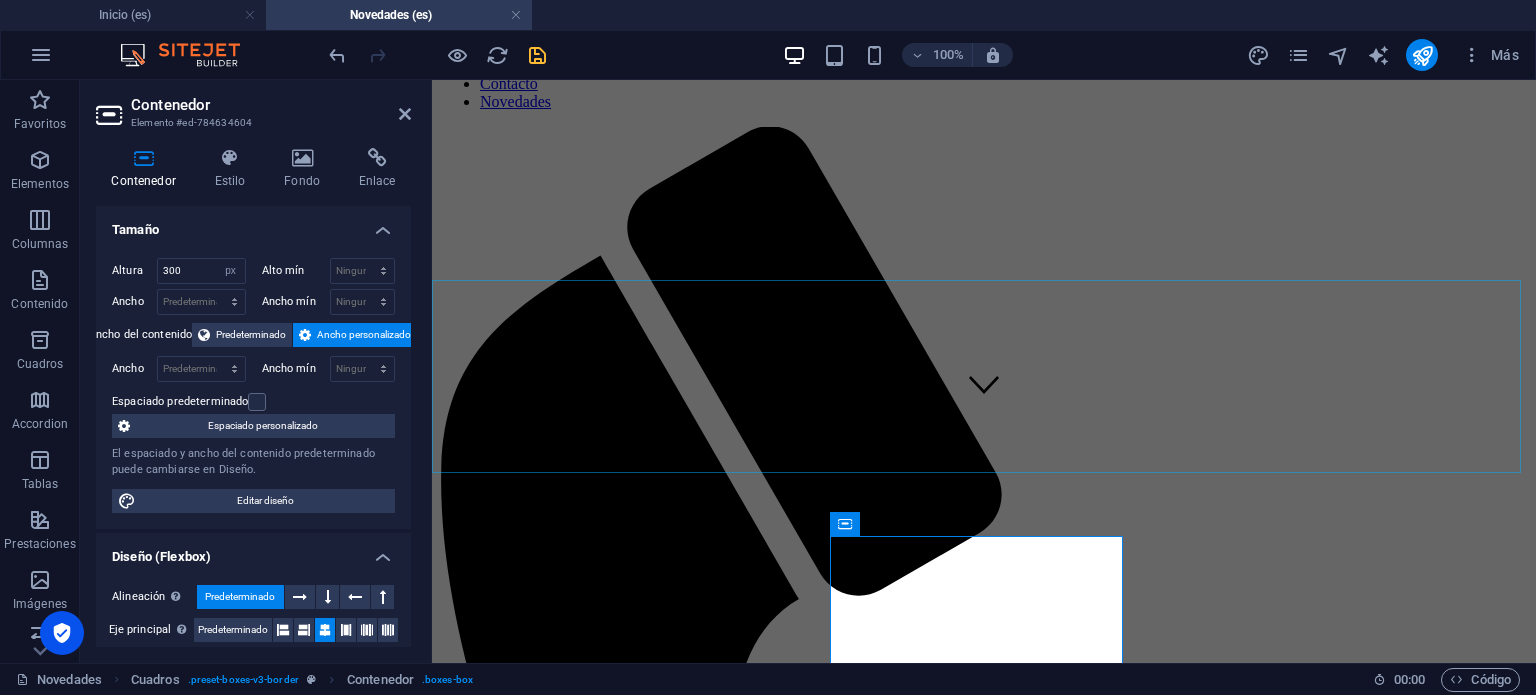 scroll, scrollTop: 240, scrollLeft: 0, axis: vertical 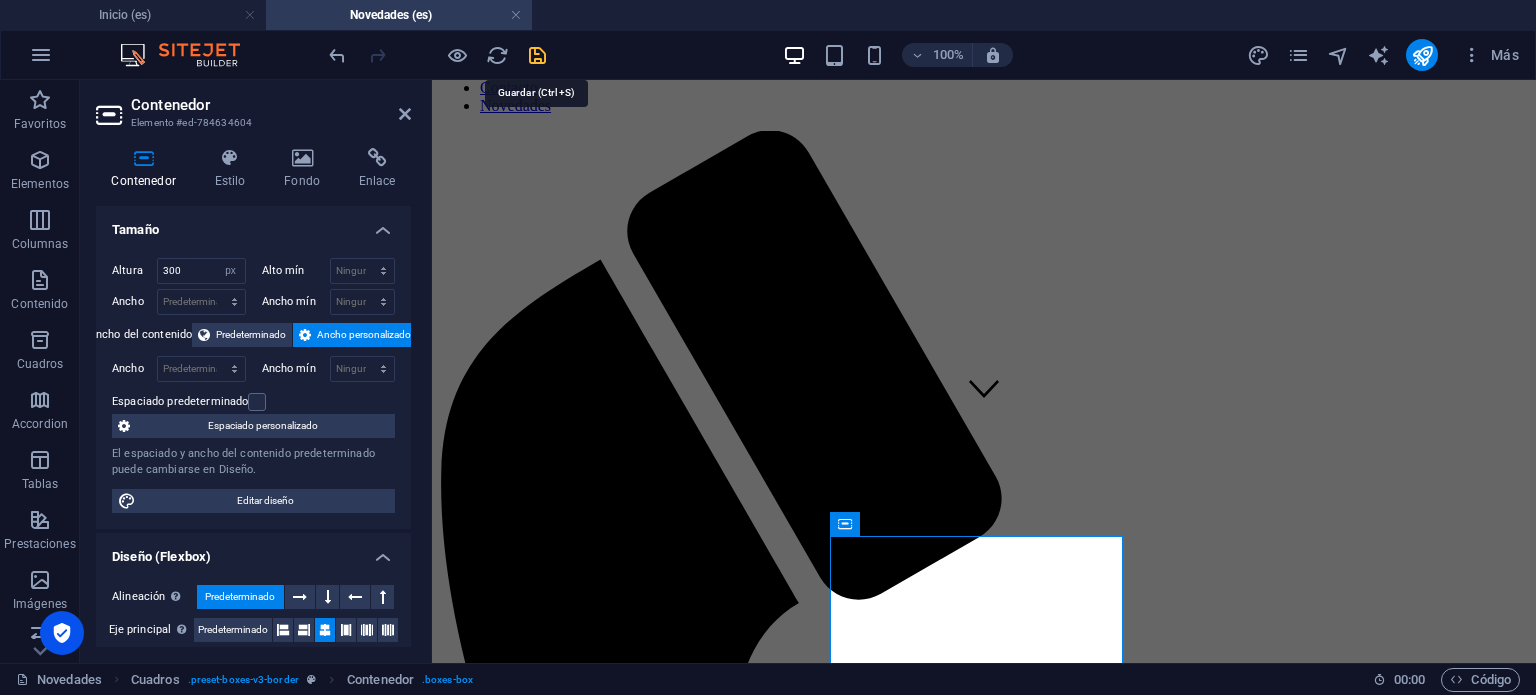 drag, startPoint x: 528, startPoint y: 51, endPoint x: 464, endPoint y: 7, distance: 77.665955 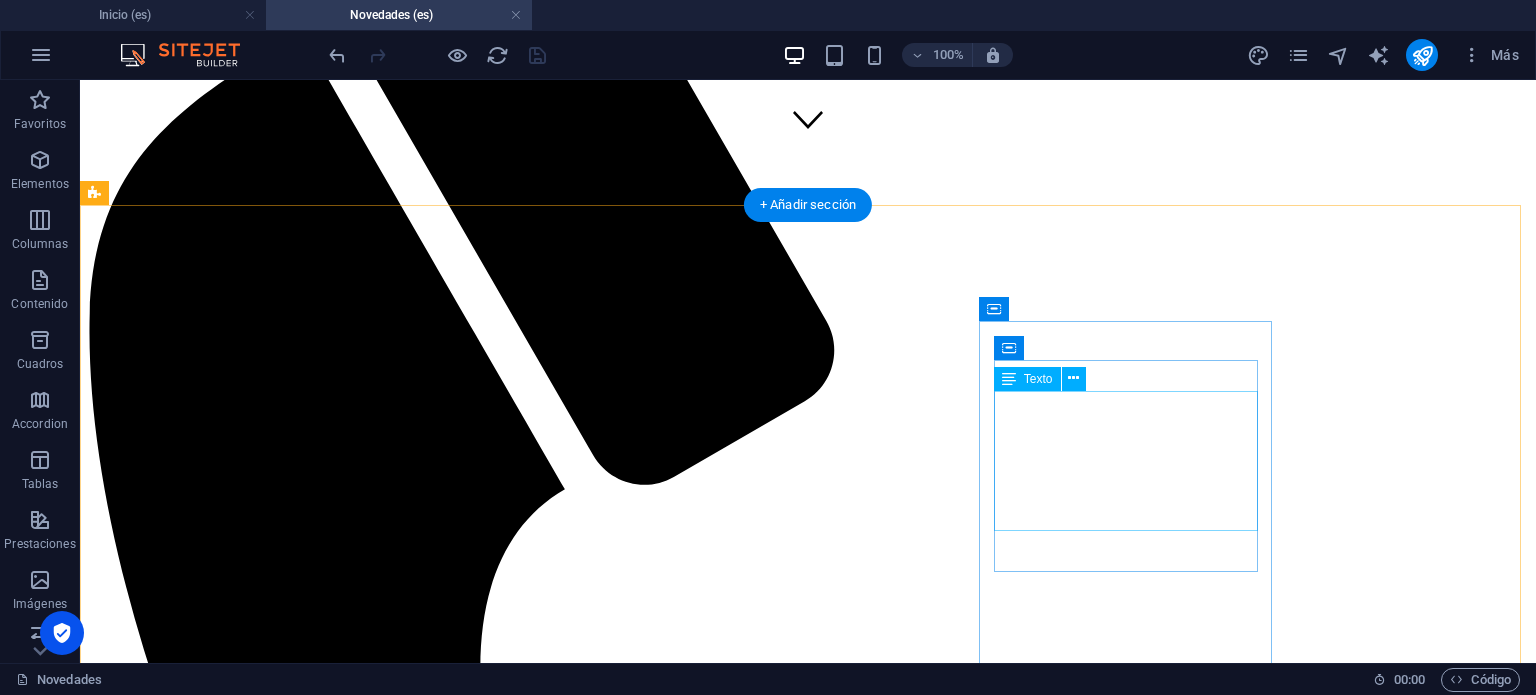 scroll, scrollTop: 540, scrollLeft: 0, axis: vertical 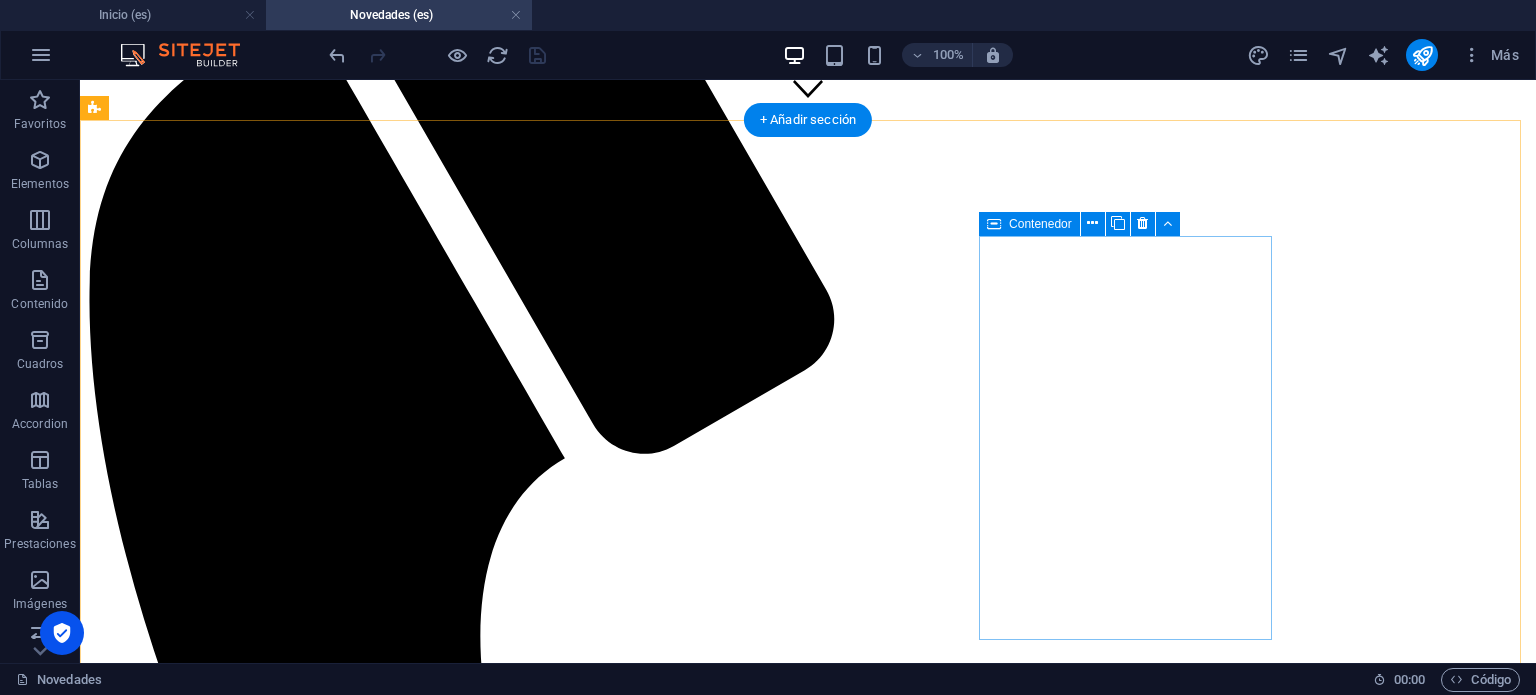 click on "Creación de Contenido En un entorno digital donde la creación de contenido se ha convertido en una fuente real de ingresos,  la protección legal de tu imagen, contenido y contratos es clave para monetizar con seguridad . Ver más" at bounding box center [808, 3879] 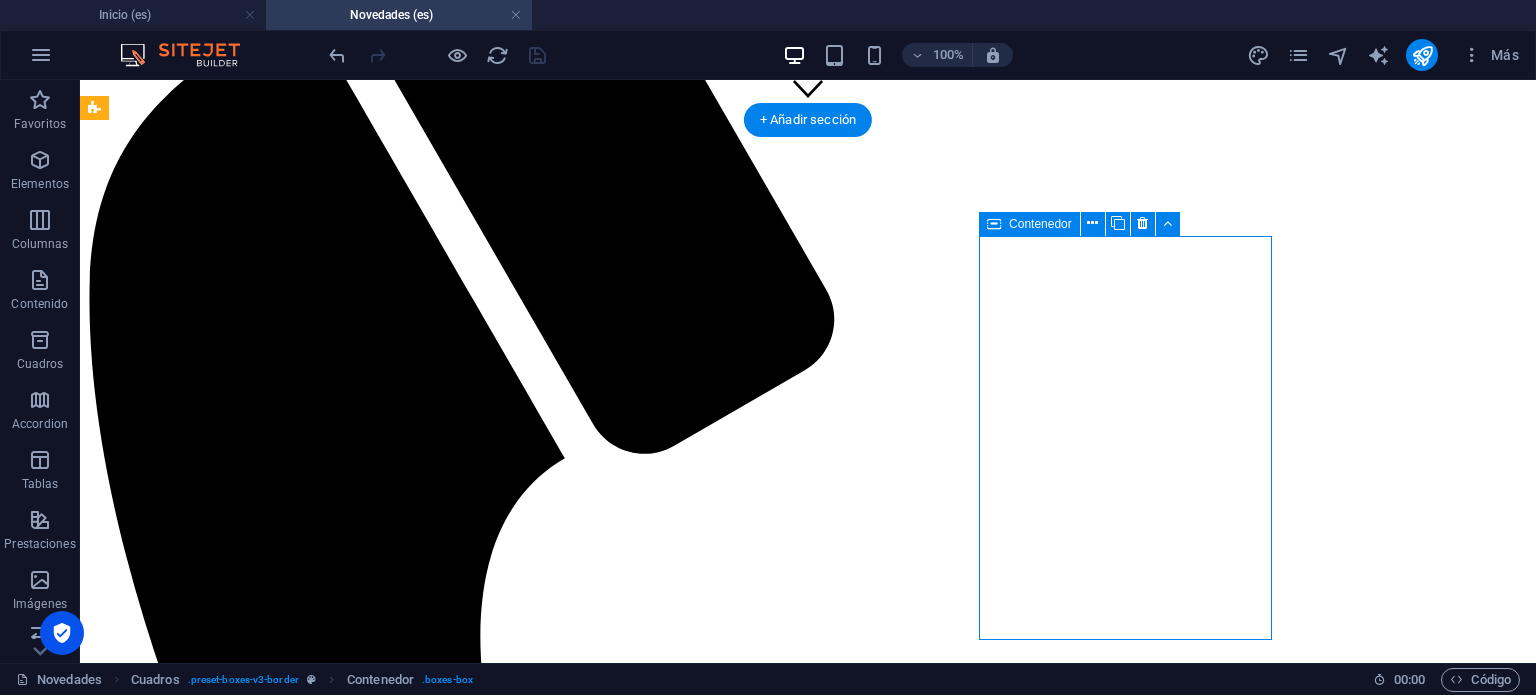 click on "Creación de Contenido En un entorno digital donde la creación de contenido se ha convertido en una fuente real de ingresos,  la protección legal de tu imagen, contenido y contratos es clave para monetizar con seguridad . Ver más" at bounding box center (808, 3879) 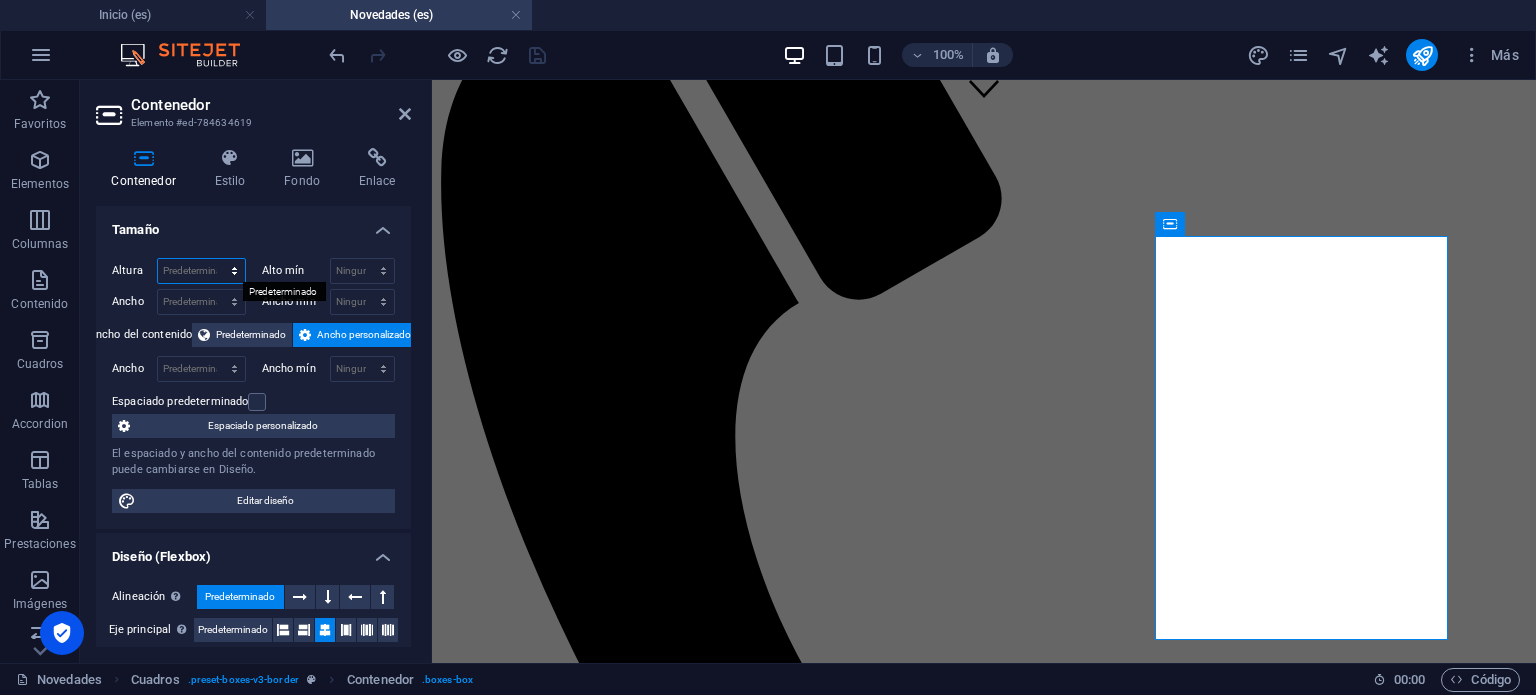 click on "Predeterminado px rem % vh vw" at bounding box center [201, 271] 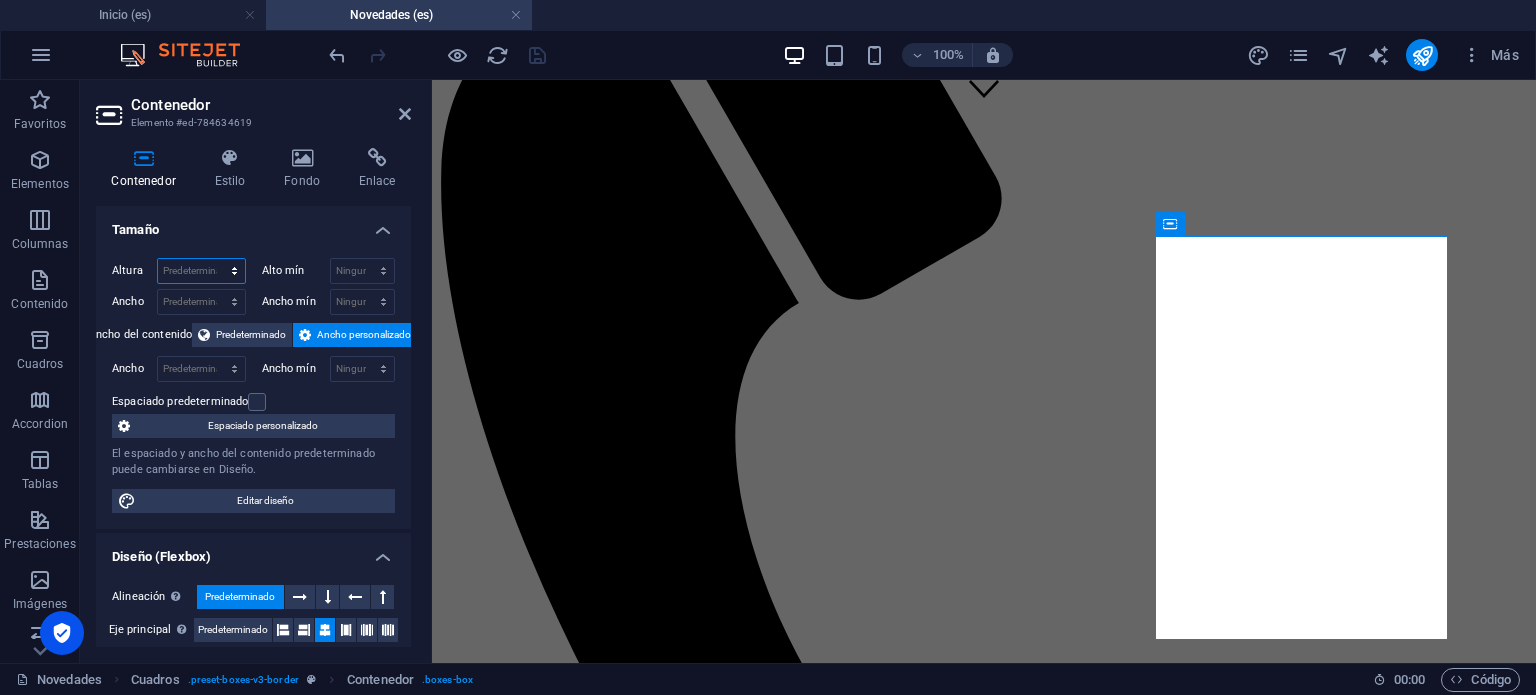 select on "px" 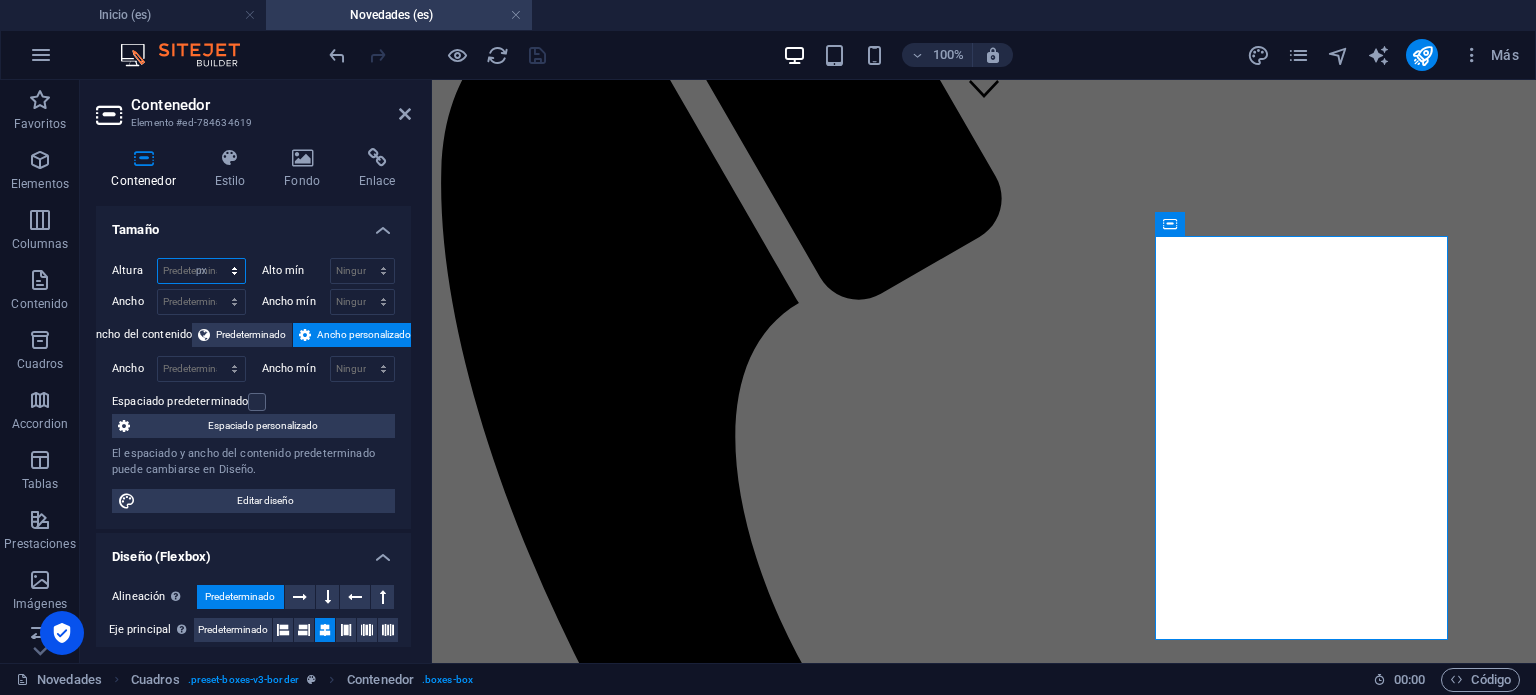 click on "Predeterminado px rem % vh vw" at bounding box center (201, 271) 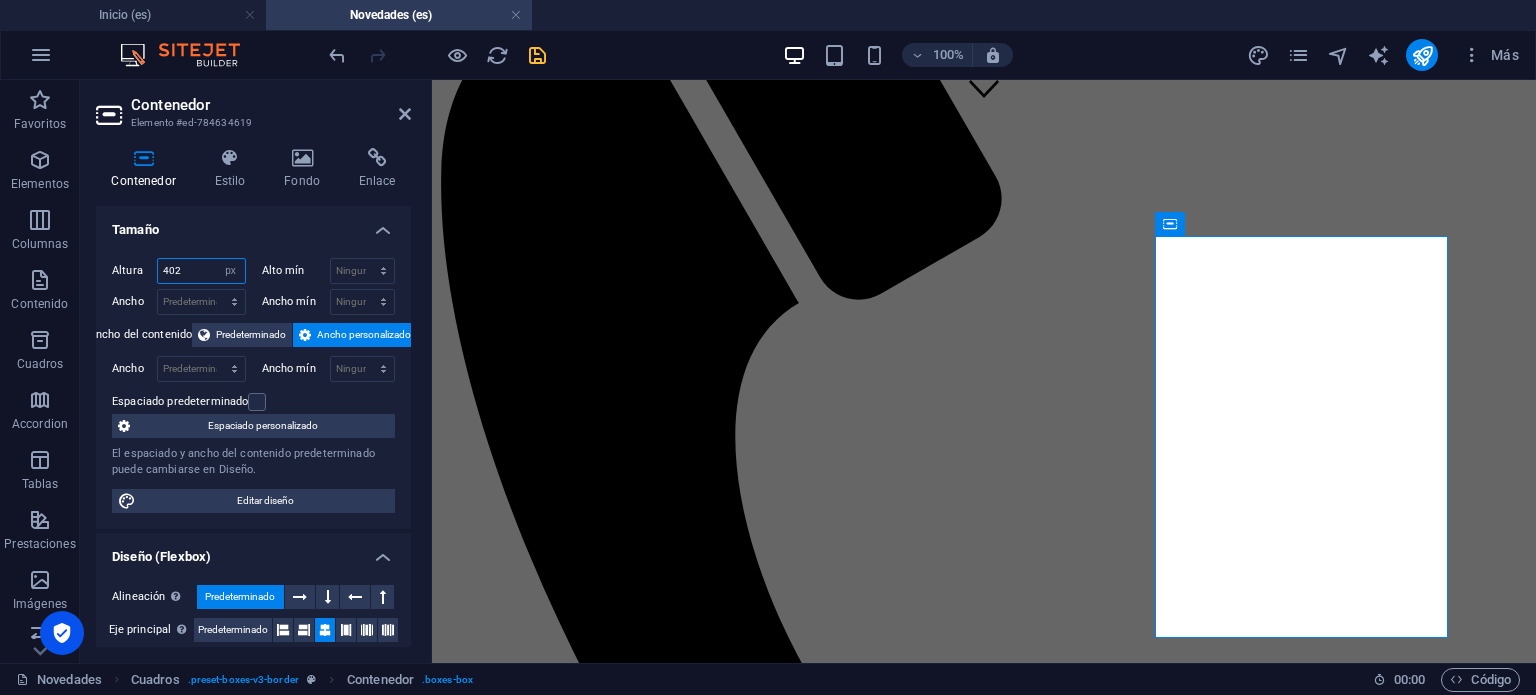 click on "402" at bounding box center [201, 271] 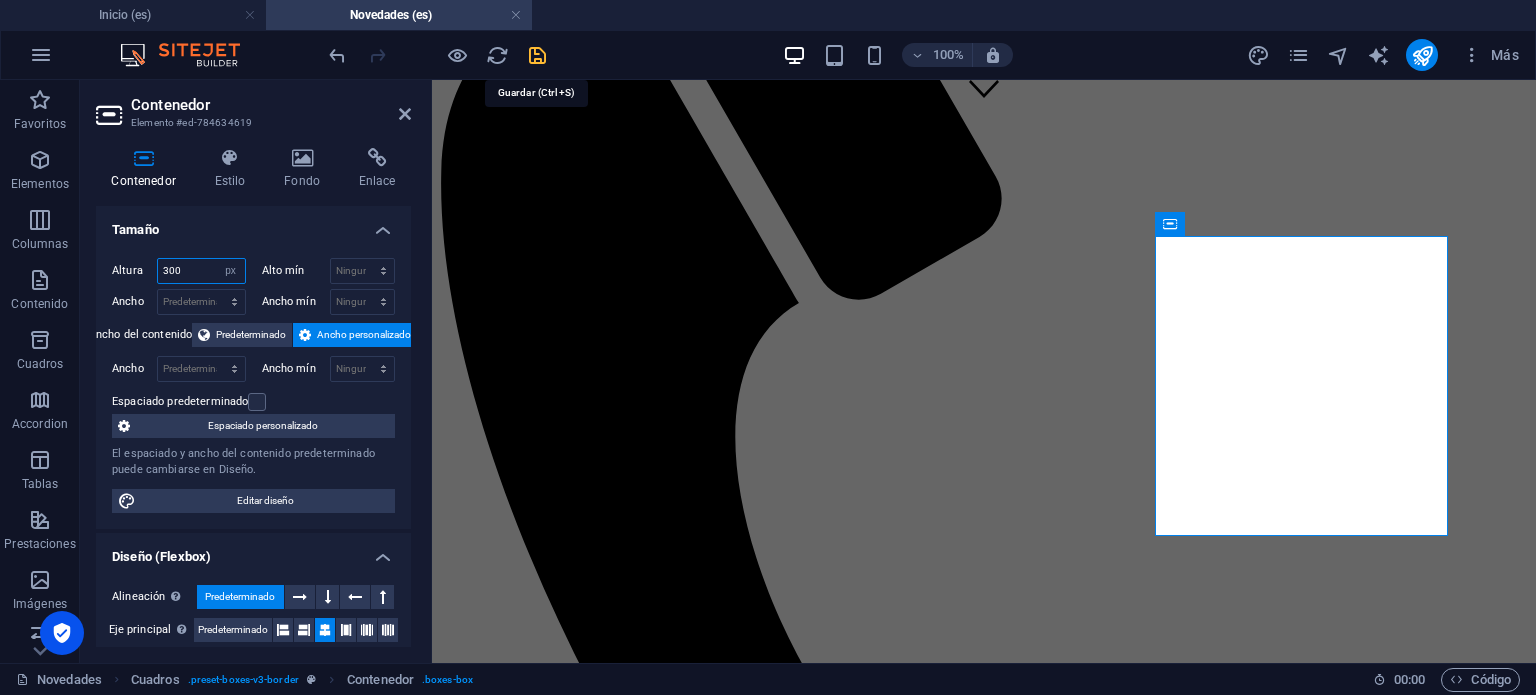 type on "300" 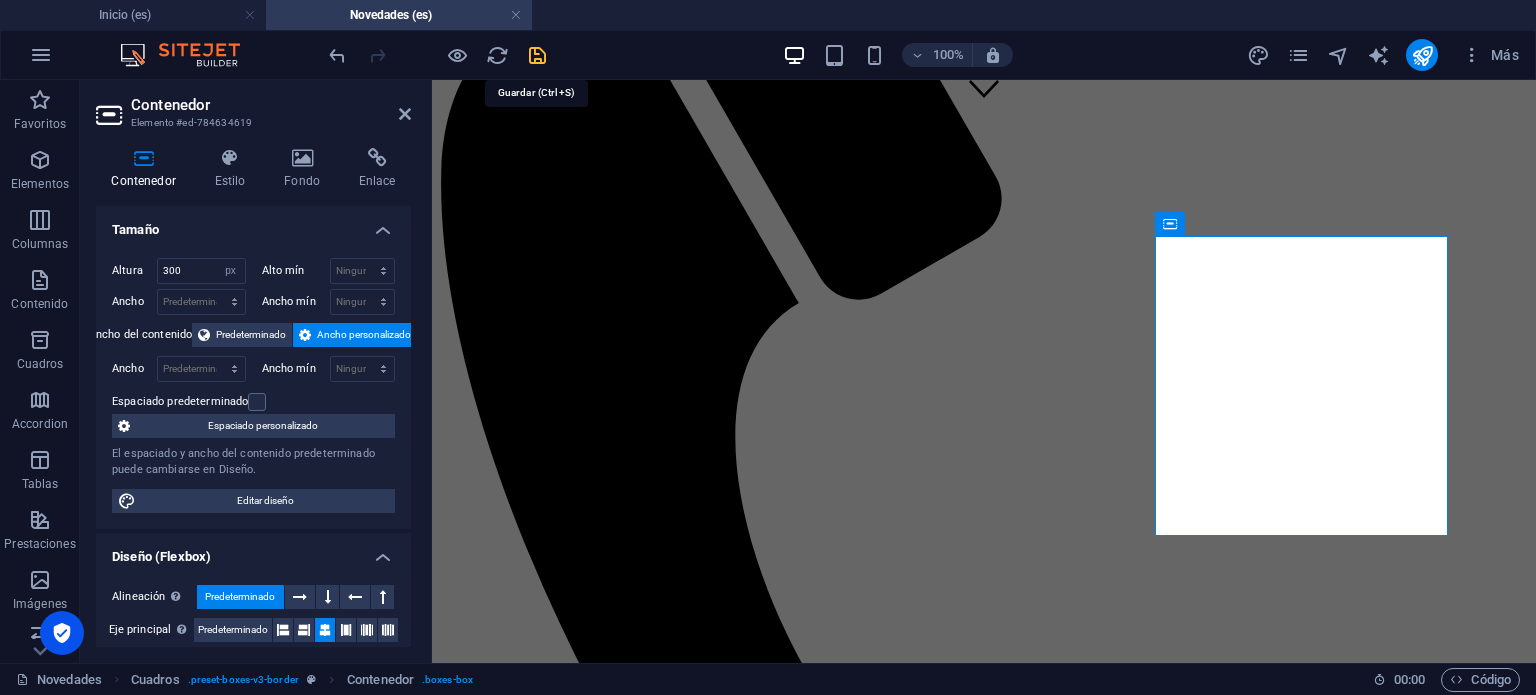 drag, startPoint x: 535, startPoint y: 61, endPoint x: 372, endPoint y: 87, distance: 165.0606 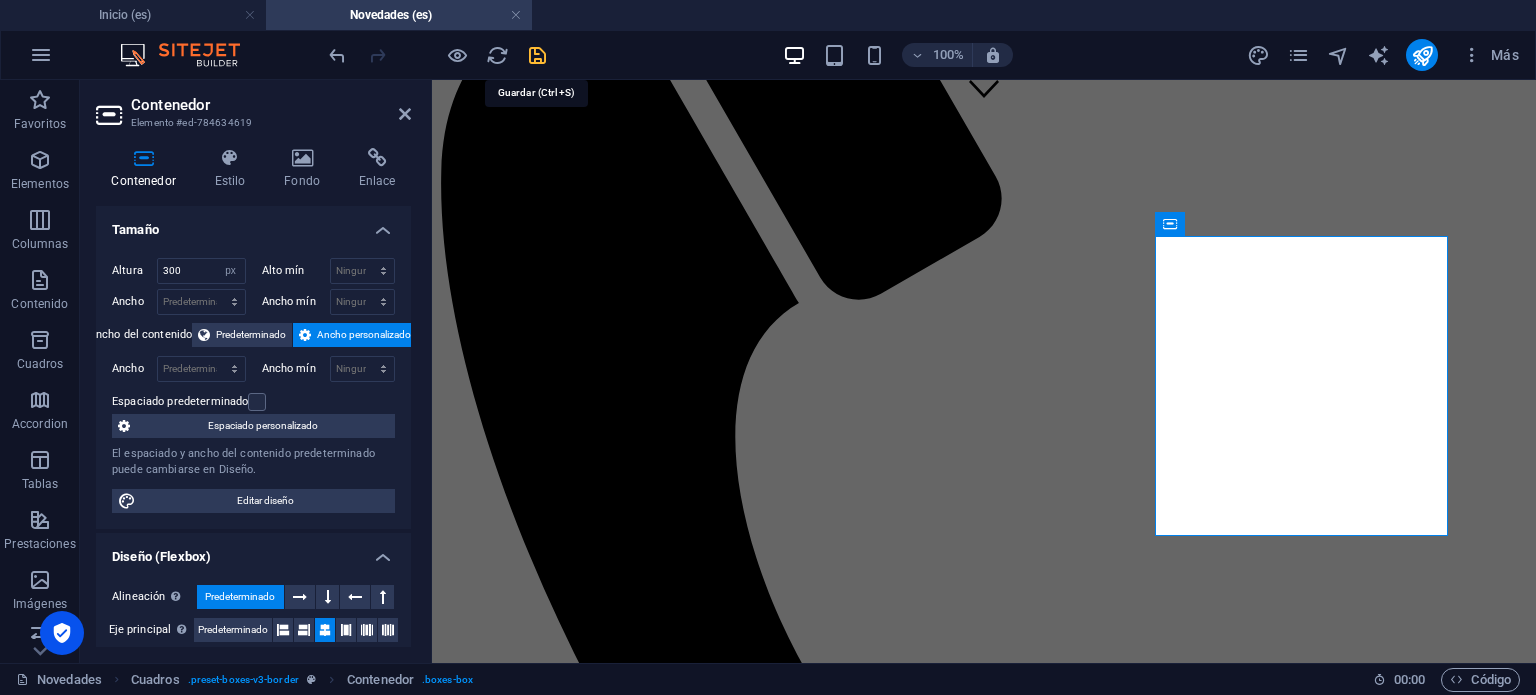 click at bounding box center (537, 55) 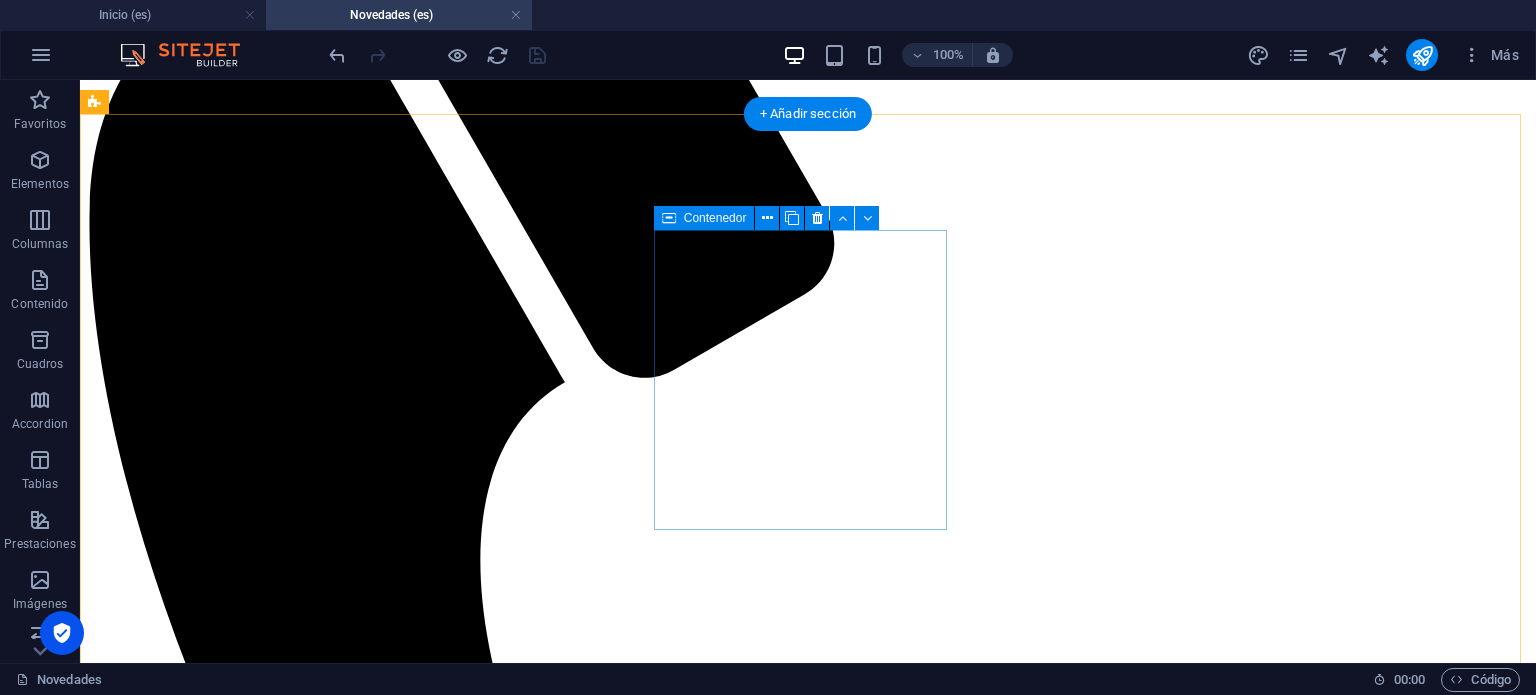 scroll, scrollTop: 740, scrollLeft: 0, axis: vertical 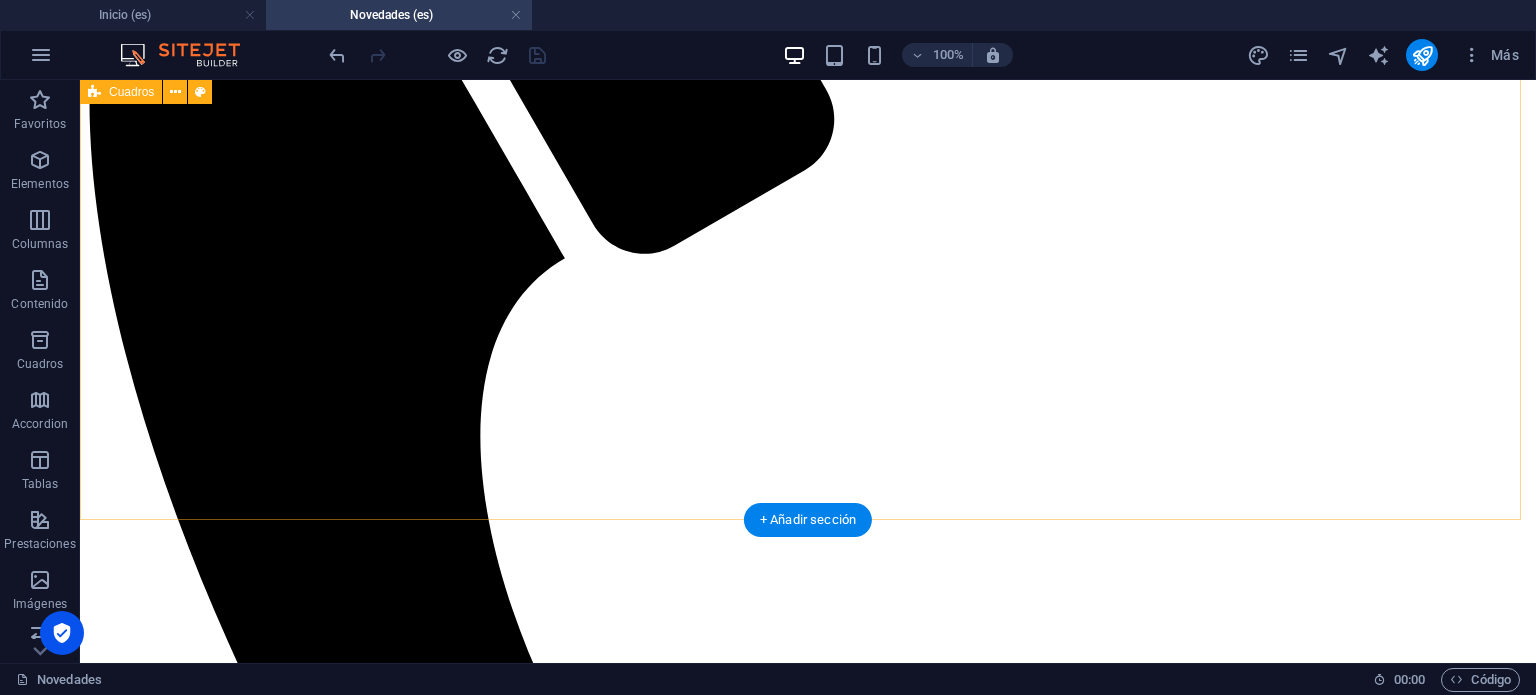 click on ".fa-secondary{opacity:.4} Caso de Éxito El equipo jurídico de  Maceo Torres & Asociados , liderado por los abogados  Carlos Maceo y Hugo Torres , obtuvo una resolución histórica ante el Instituto Mexicano de la Propiedad Industrial (IMPI). Ver más Derechos de imagen En la era digital, la imagen personal se ha convertido en un activo de alto valor.  Ver más Creación de Contenido En un entorno digital donde la creación de contenido se ha convertido en una fuente real de ingresos,  la protección legal de tu imagen, contenido y contratos es clave para monetizar con seguridad . Ver más" at bounding box center [808, 2615] 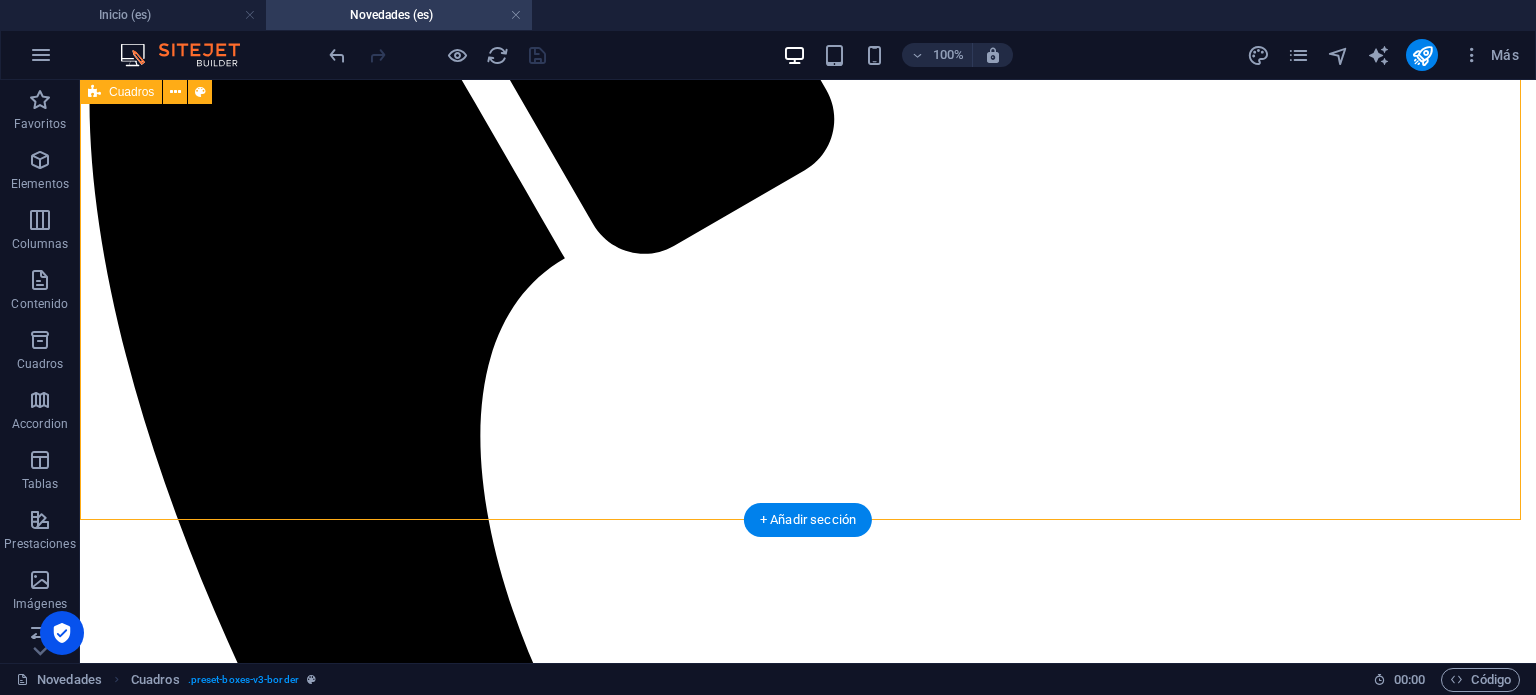 click on ".fa-secondary{opacity:.4} Caso de Éxito El equipo jurídico de  Maceo Torres & Asociados , liderado por los abogados  Carlos Maceo y Hugo Torres , obtuvo una resolución histórica ante el Instituto Mexicano de la Propiedad Industrial (IMPI). Ver más Derechos de imagen En la era digital, la imagen personal se ha convertido en un activo de alto valor.  Ver más Creación de Contenido En un entorno digital donde la creación de contenido se ha convertido en una fuente real de ingresos,  la protección legal de tu imagen, contenido y contratos es clave para monetizar con seguridad . Ver más" at bounding box center [808, 2615] 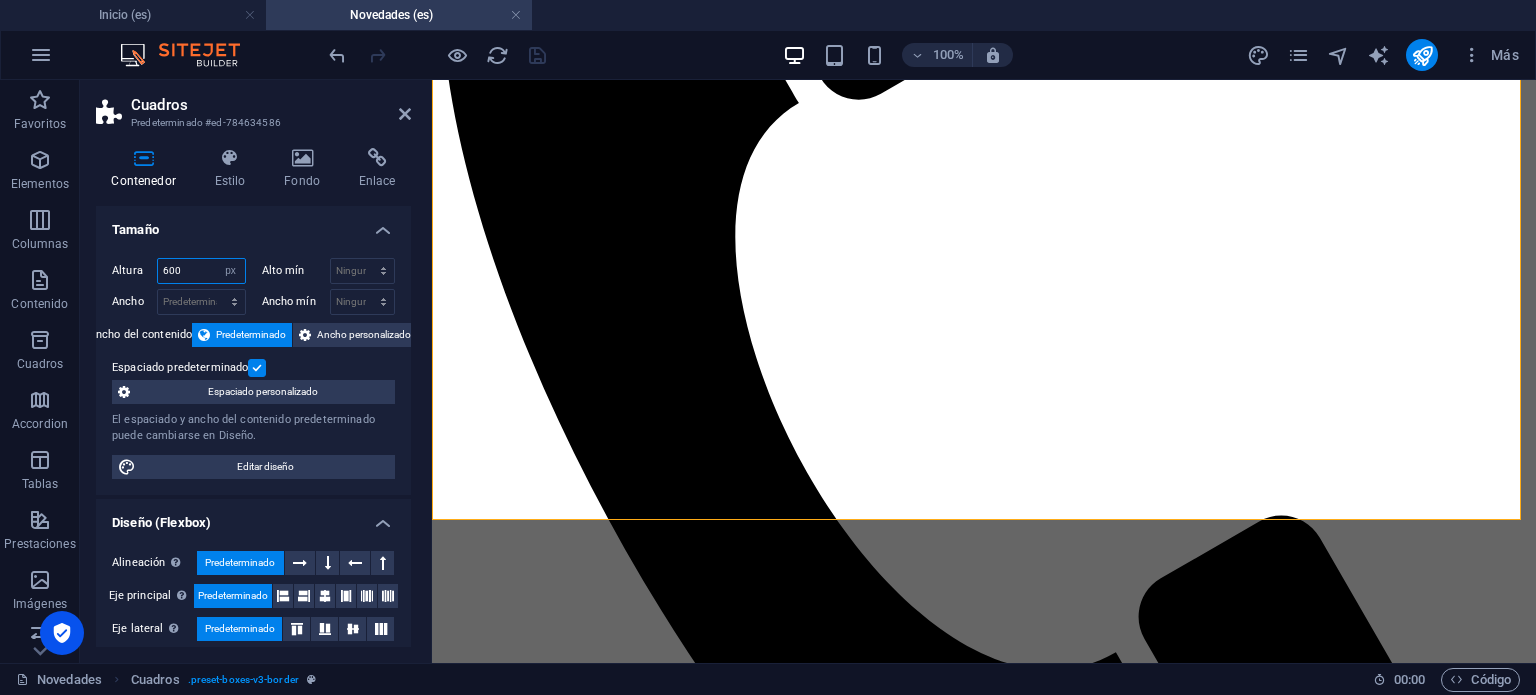 click on "600" at bounding box center [201, 271] 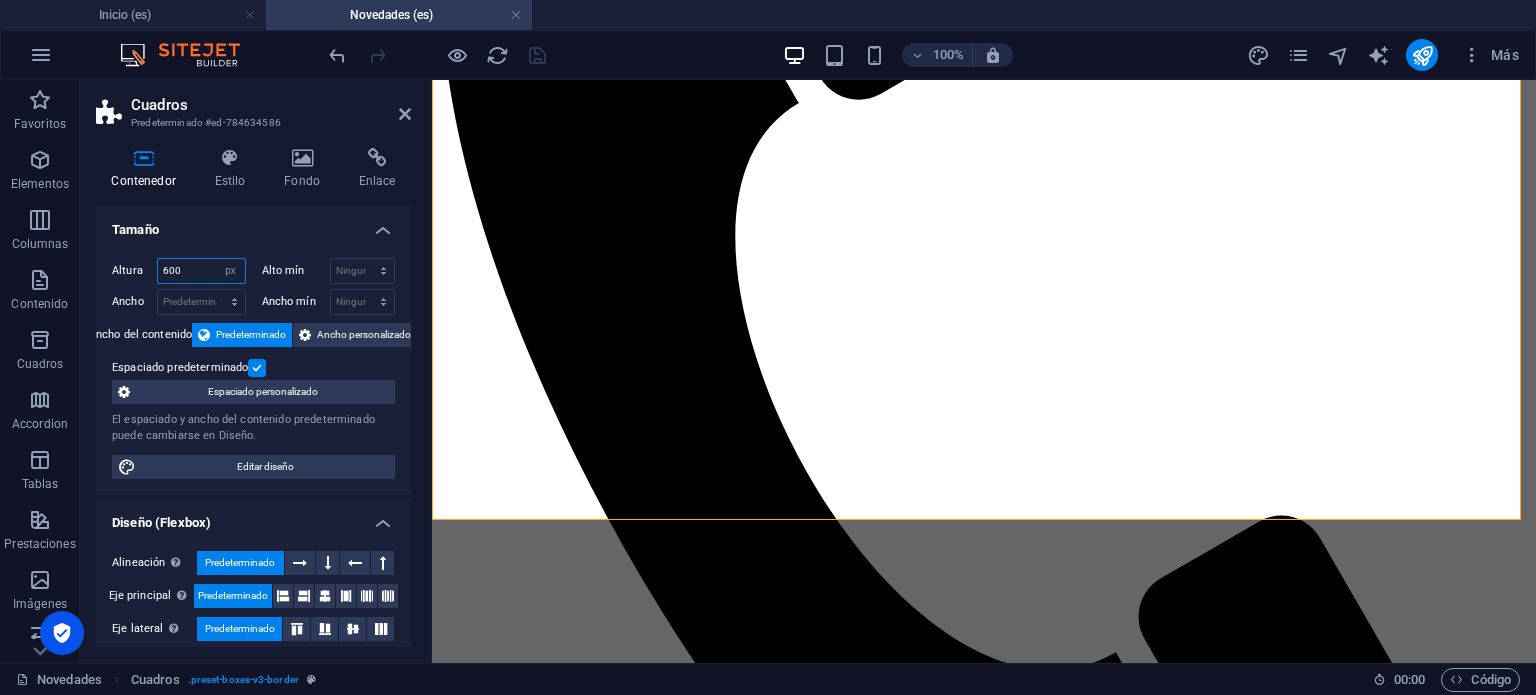drag, startPoint x: 208, startPoint y: 268, endPoint x: 132, endPoint y: 268, distance: 76 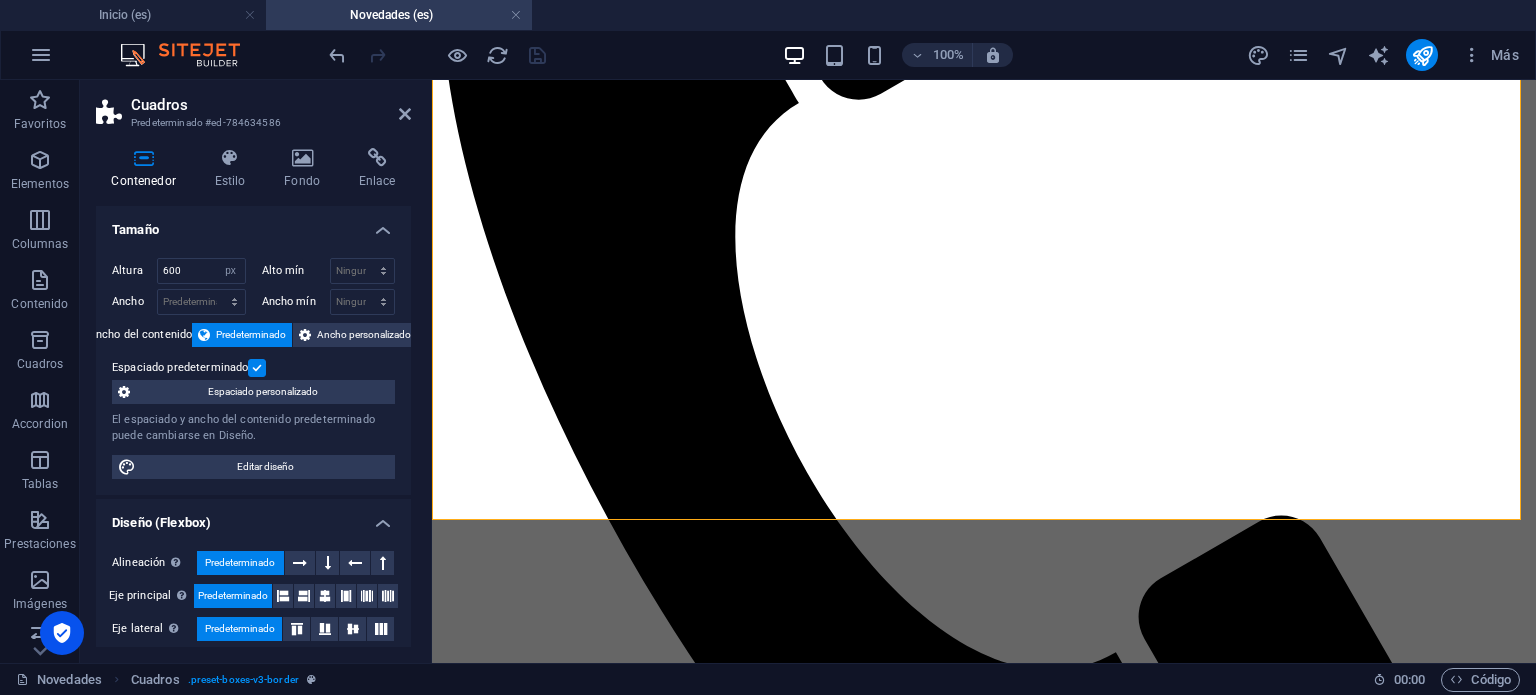 click on "Altura" at bounding box center [134, 270] 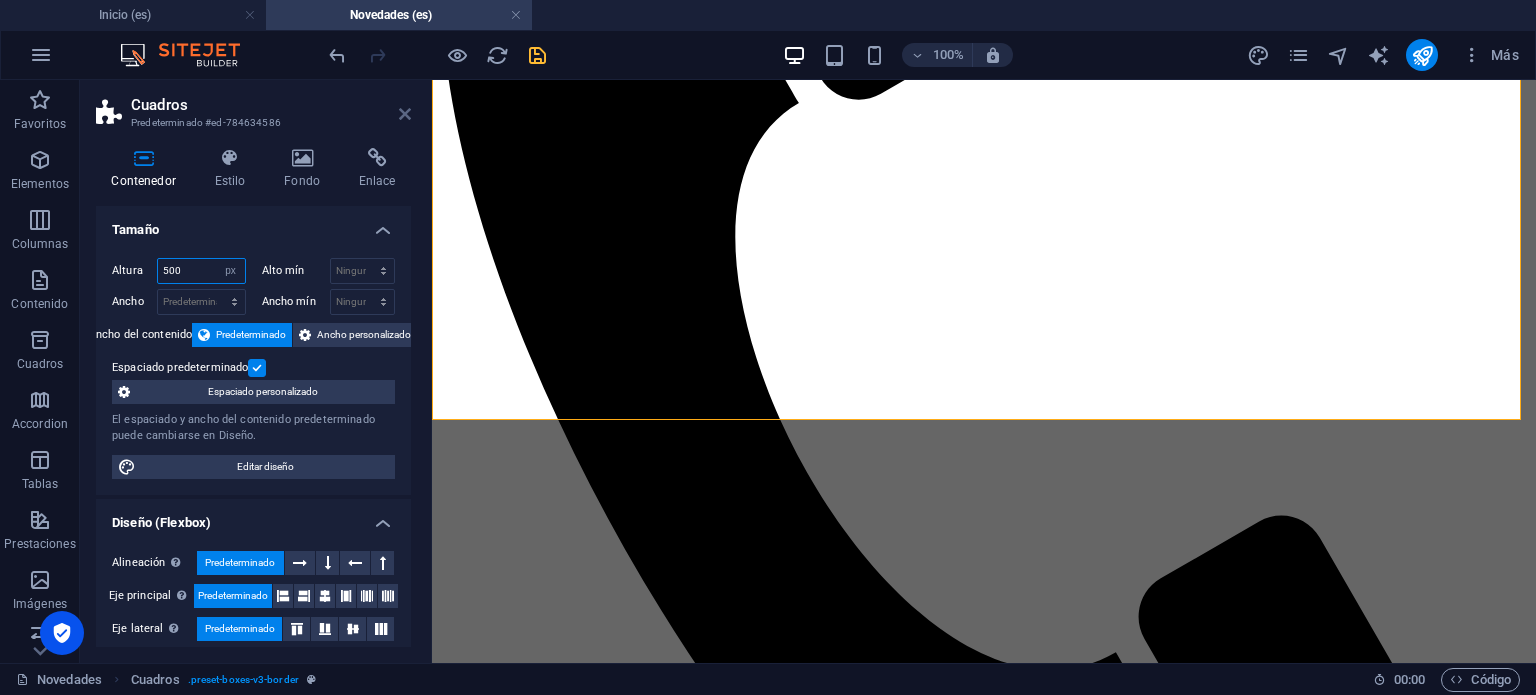 type on "500" 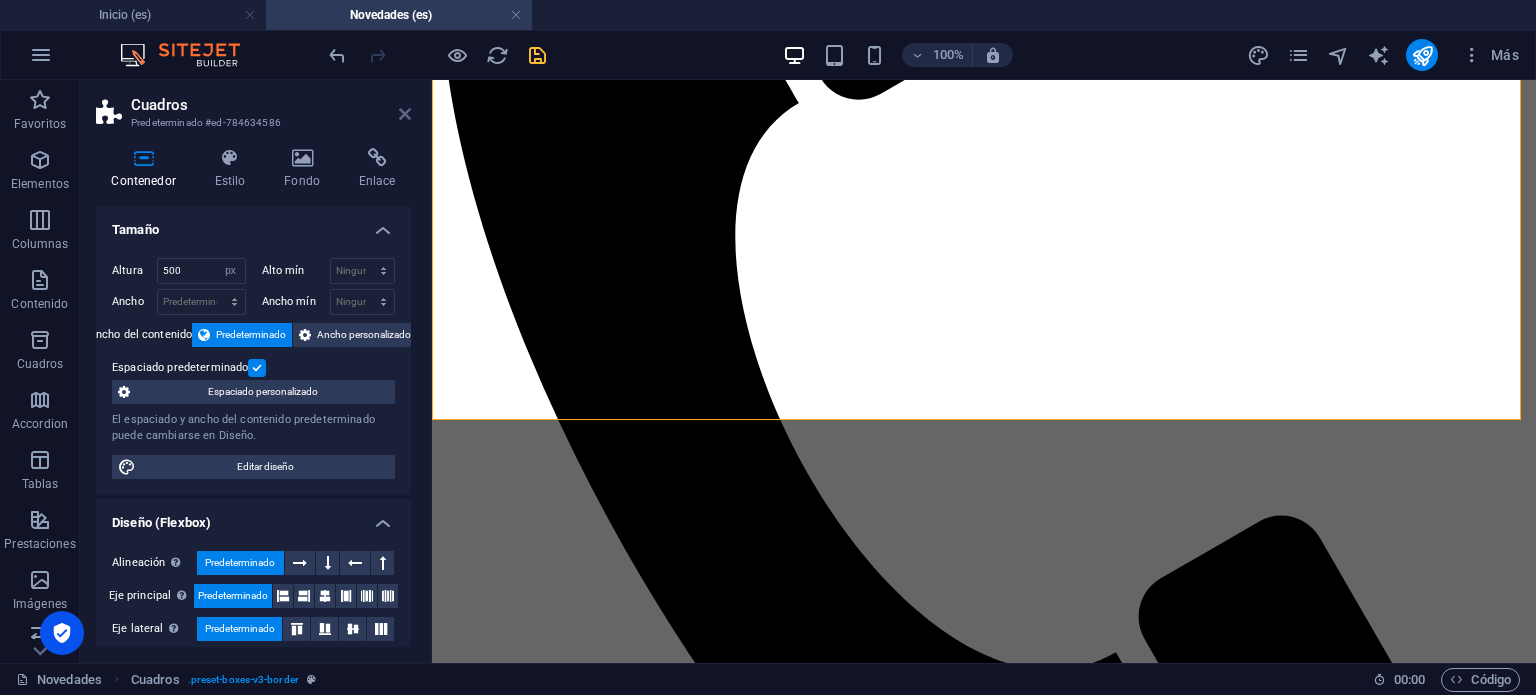 click at bounding box center (405, 114) 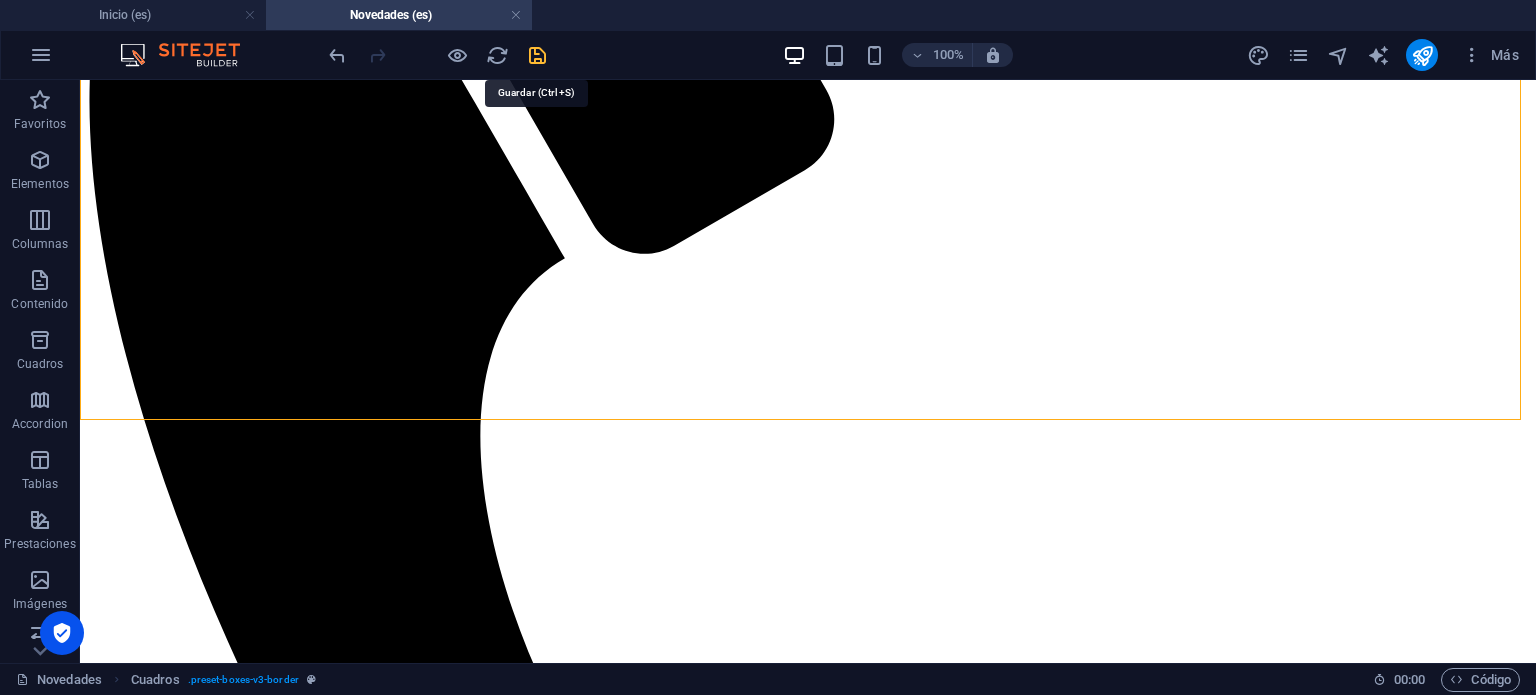 click at bounding box center [537, 55] 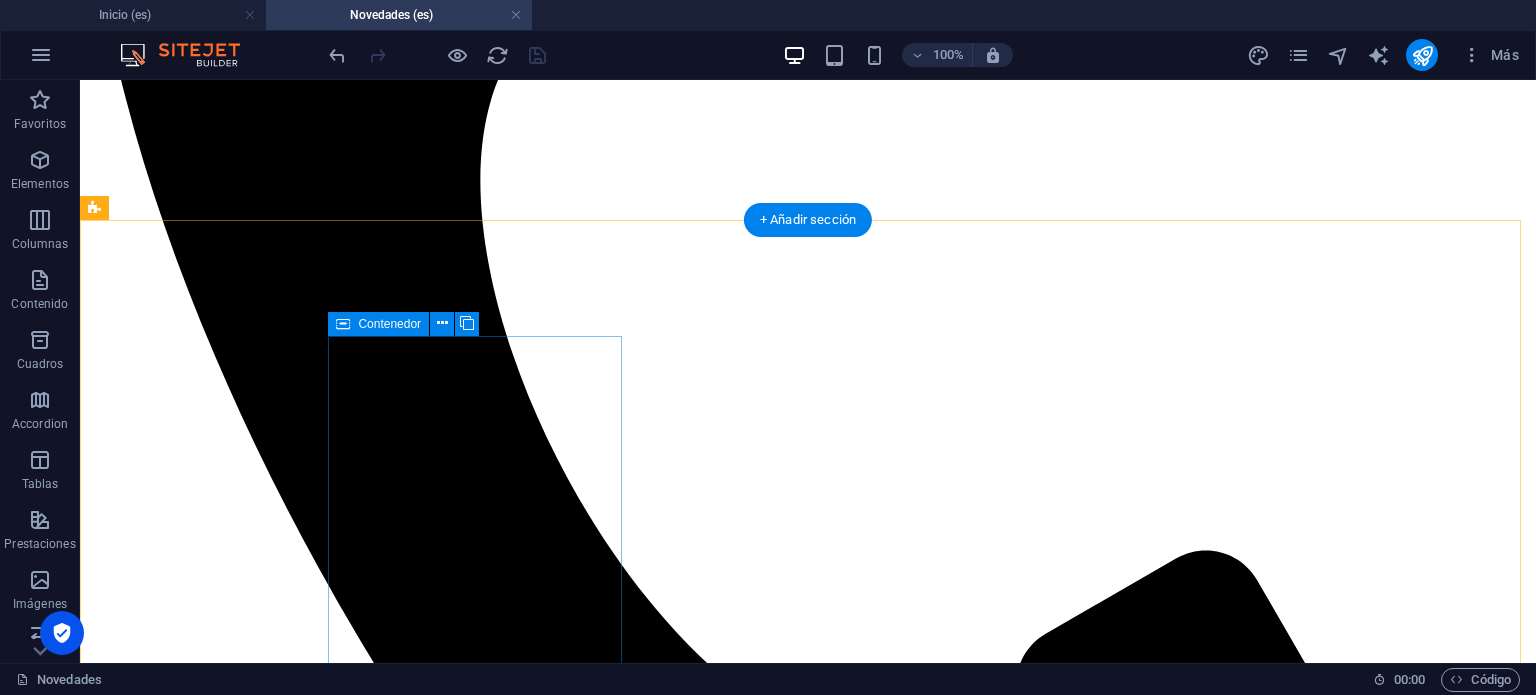 scroll, scrollTop: 1040, scrollLeft: 0, axis: vertical 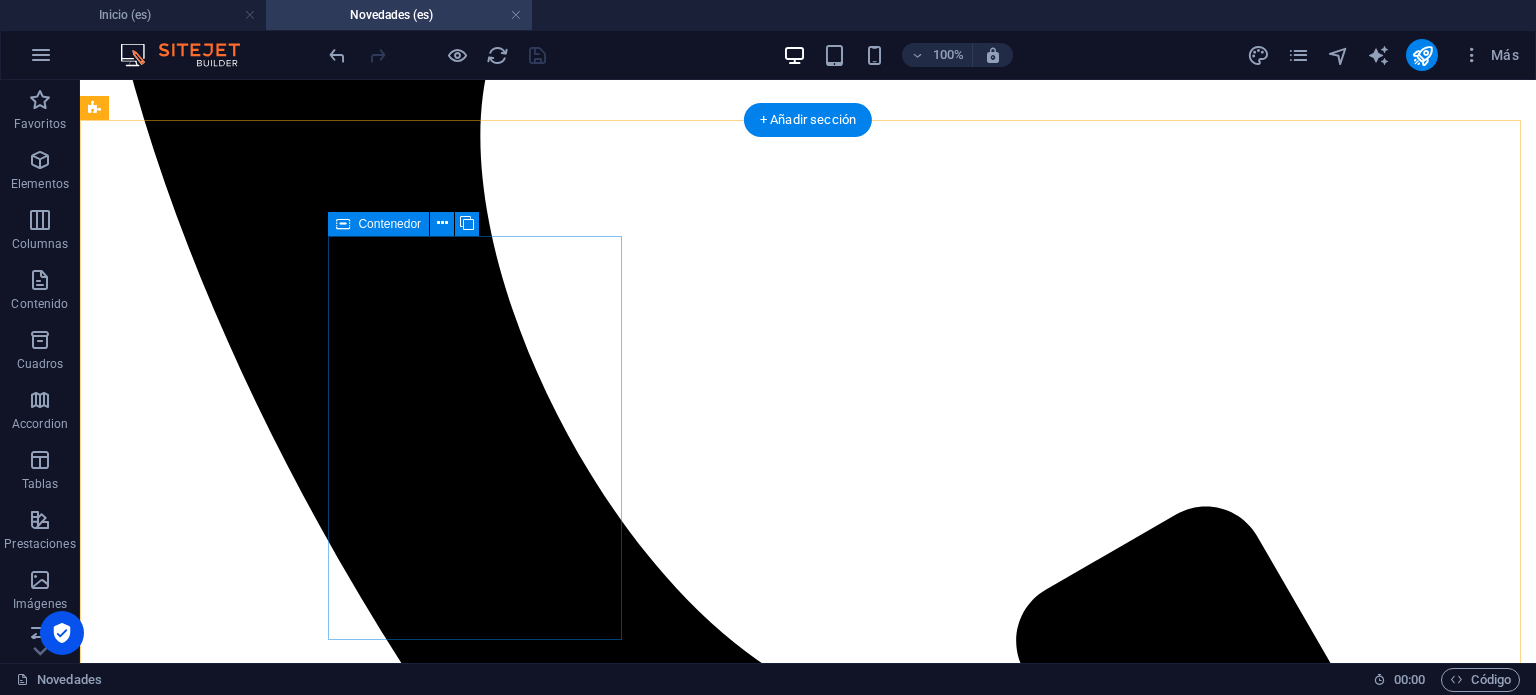 click on "Perspectivas de Género Los diferentes tipos de violencia que enfrentan las mujeres en México y la importancia de contar con una  perspectiva jurídica con enfoque de género . Ver más" at bounding box center [808, 3313] 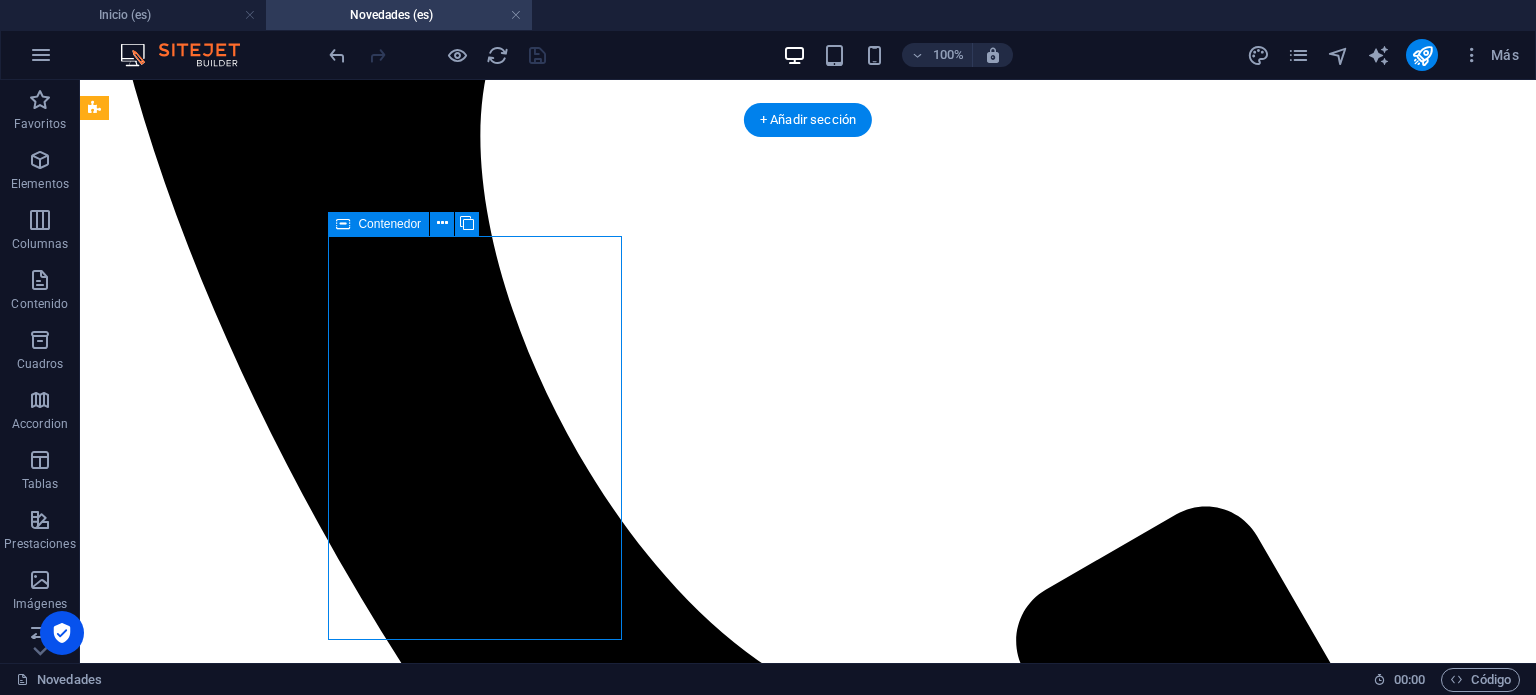 click on "Perspectivas de Género Los diferentes tipos de violencia que enfrentan las mujeres en México y la importancia de contar con una  perspectiva jurídica con enfoque de género . Ver más" at bounding box center [808, 3313] 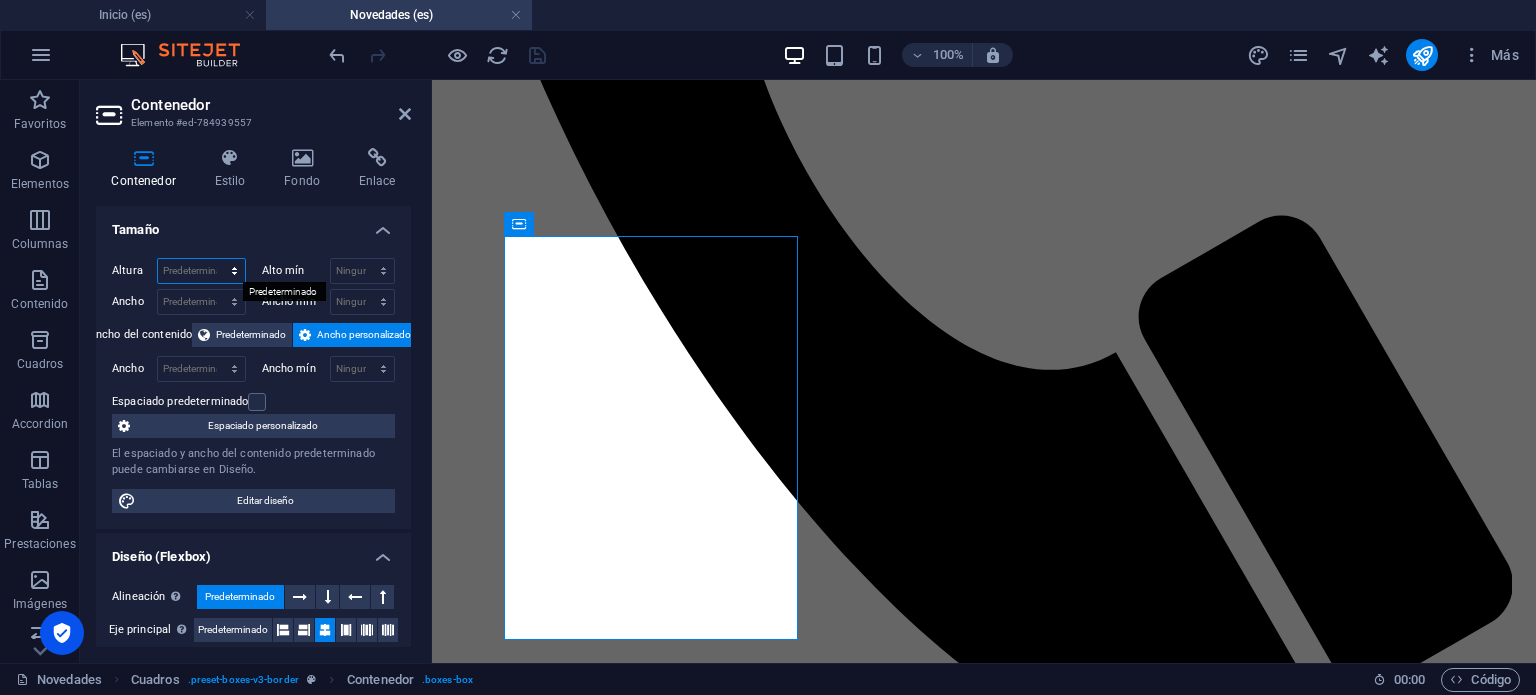 click on "Predeterminado px rem % vh vw" at bounding box center (201, 271) 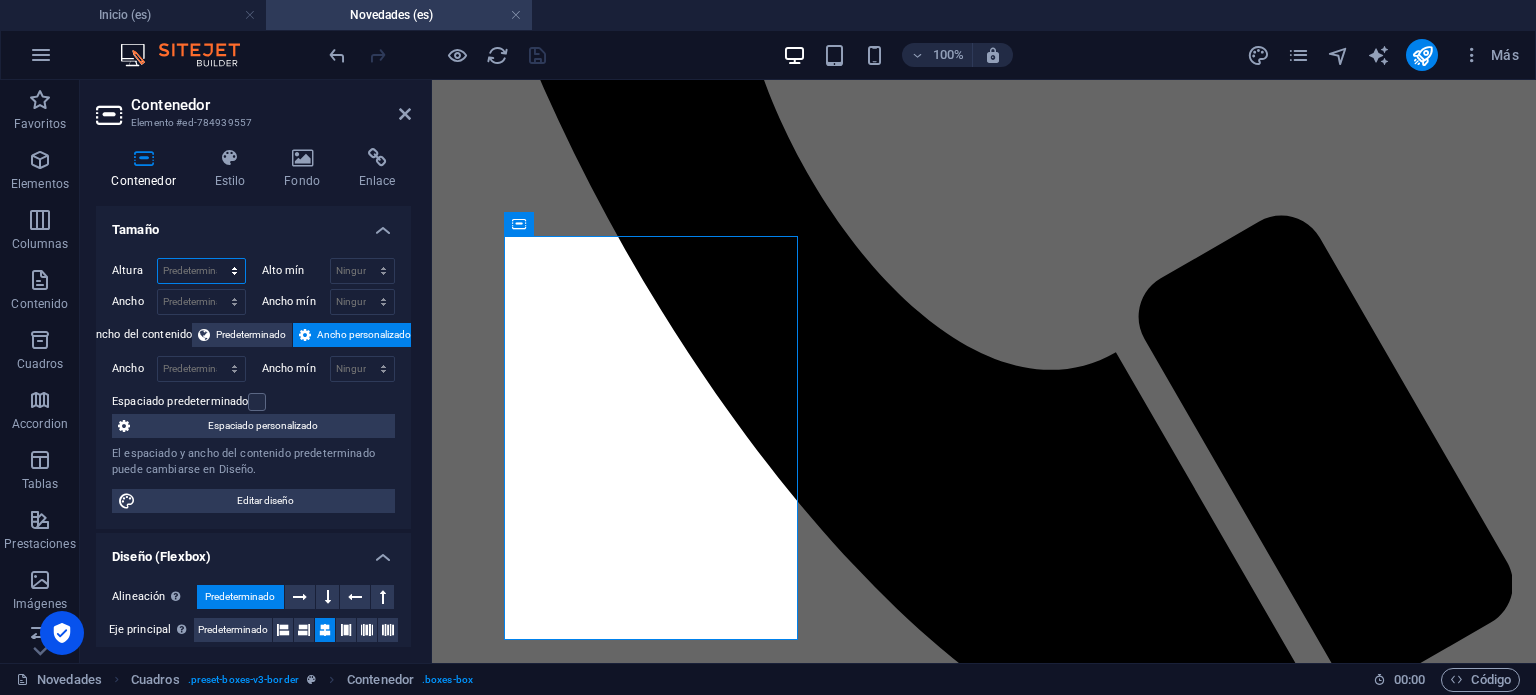 select on "px" 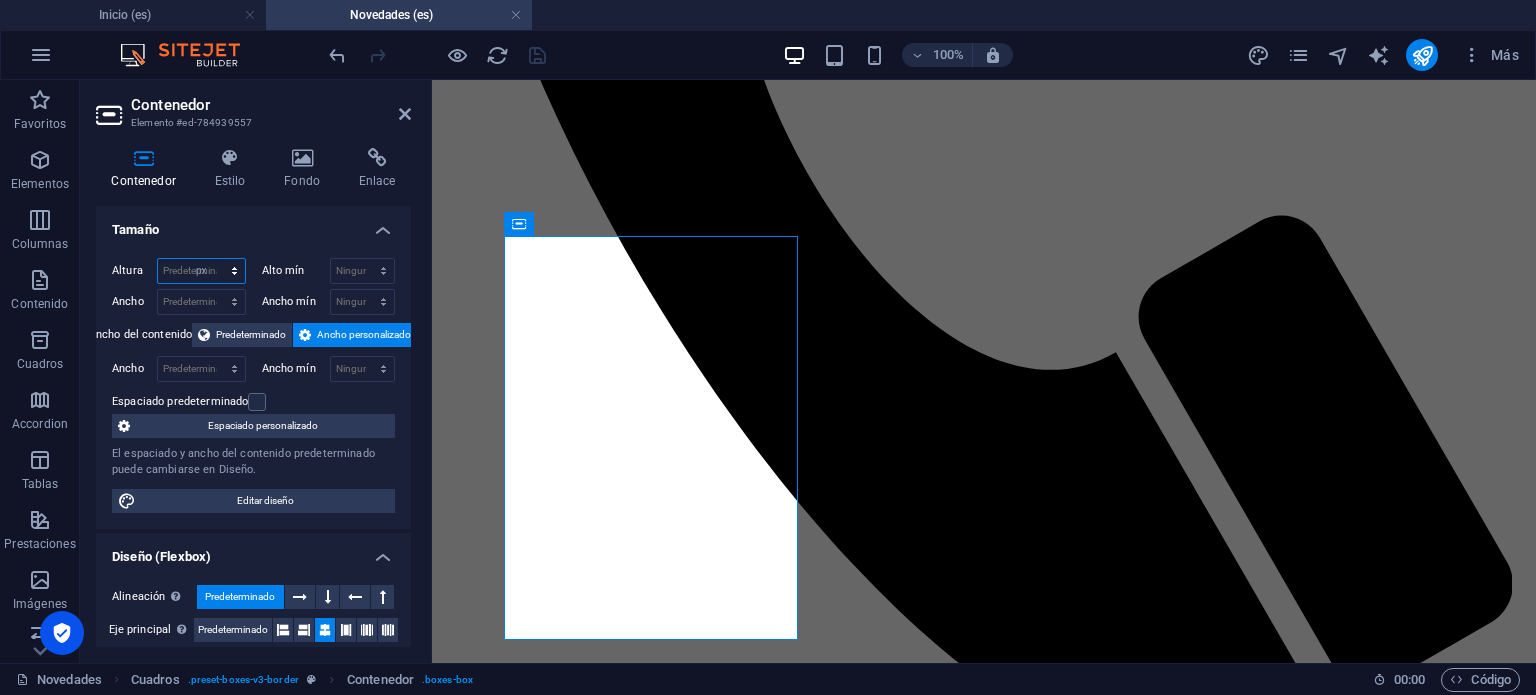 click on "Predeterminado px rem % vh vw" at bounding box center (201, 271) 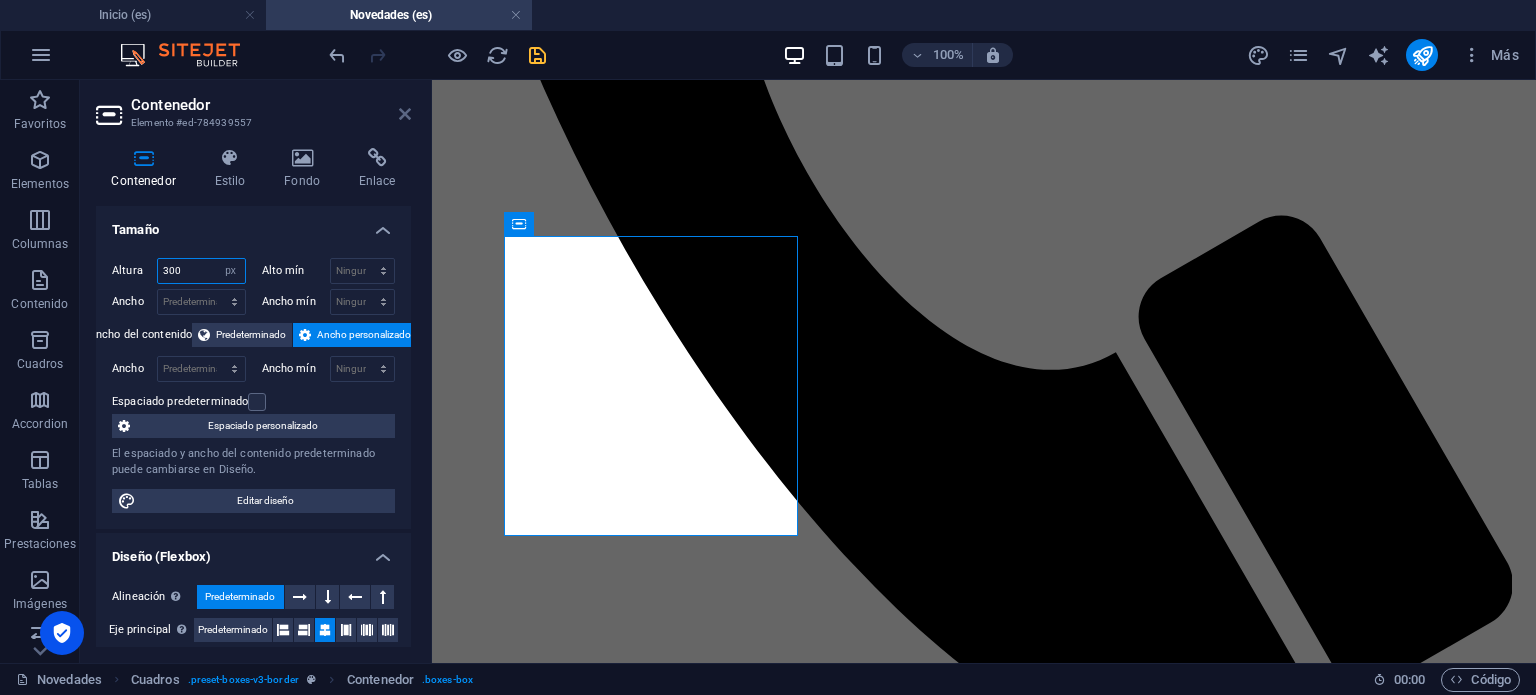 type on "300" 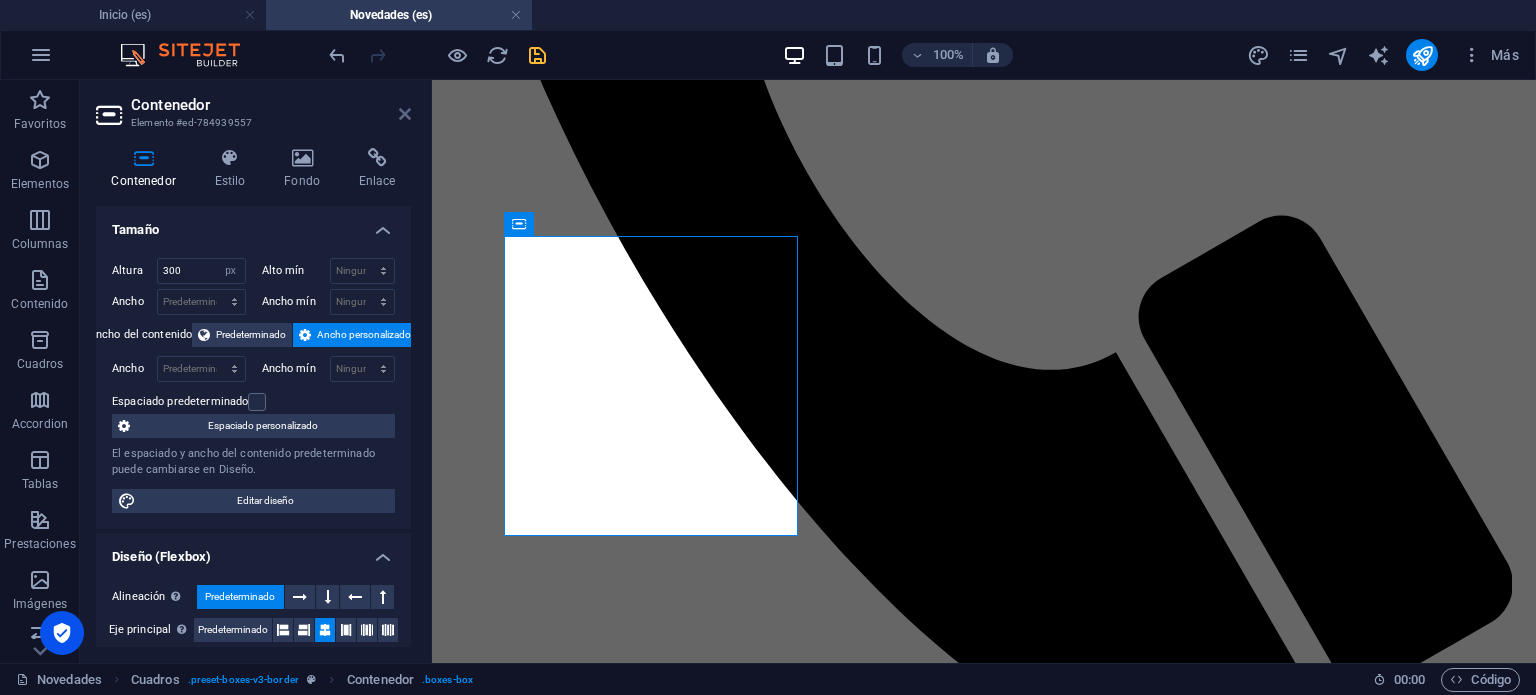 click at bounding box center (405, 114) 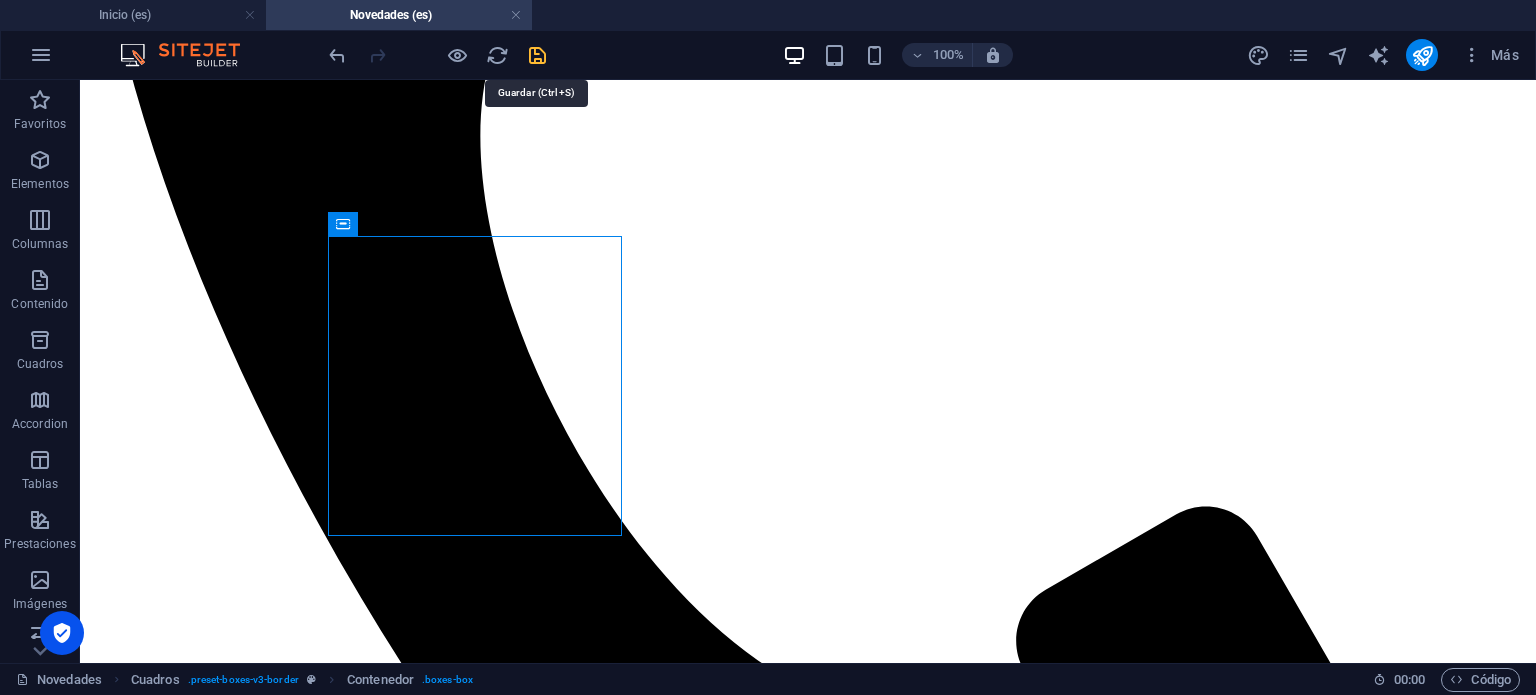 click at bounding box center (537, 55) 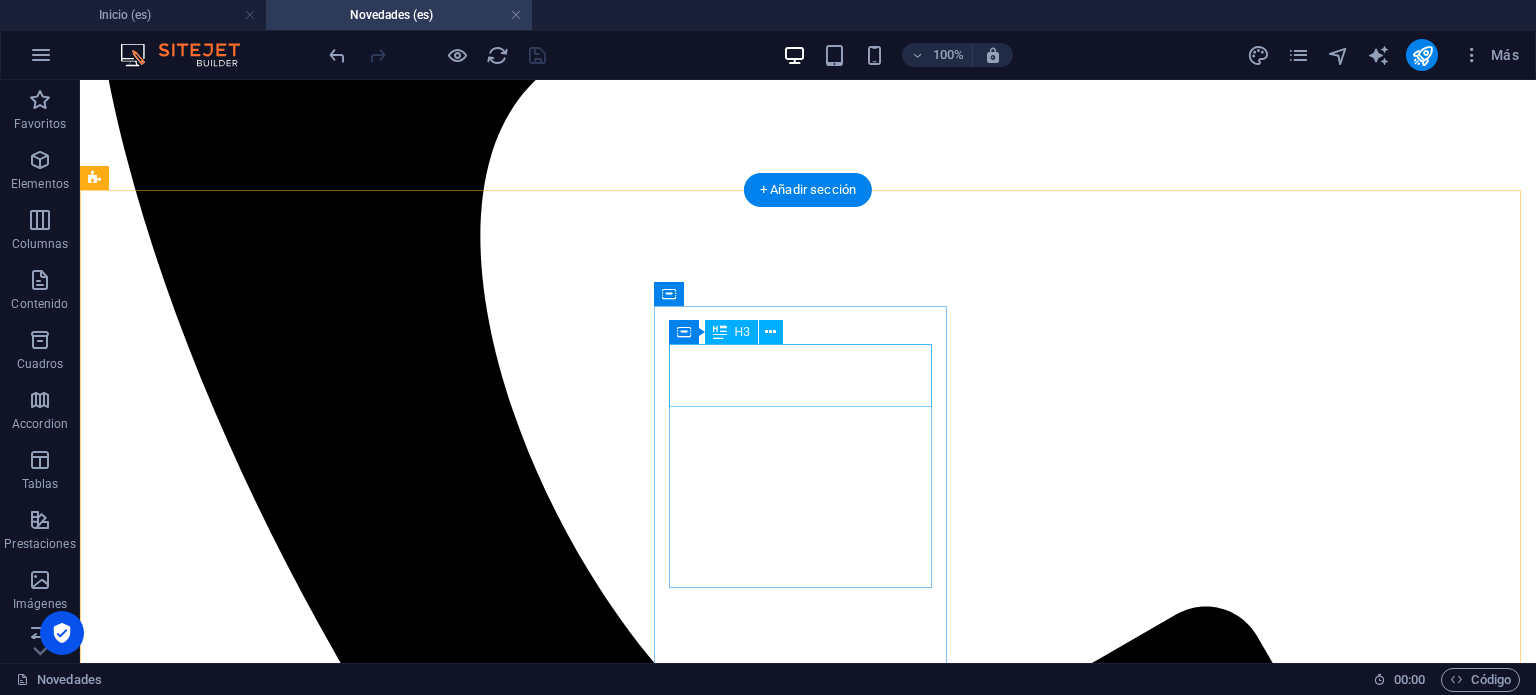 scroll, scrollTop: 1040, scrollLeft: 0, axis: vertical 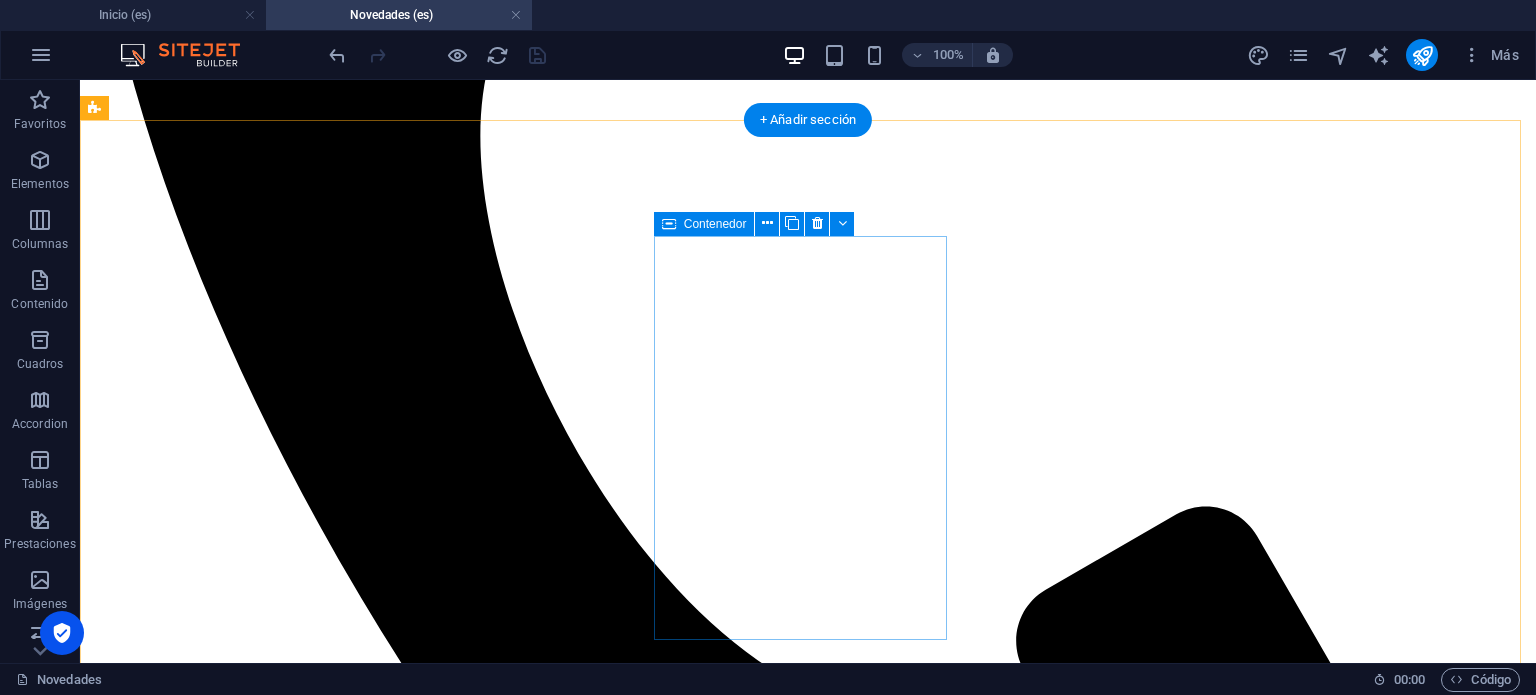 click on "Empresas y datos personales En México, la  Ley Federal de Protección de Datos Personales en Posesión de los Particulares (LFPDPPP)  impone obligaciones claras a las empresas que recaban, usan o almacenan información de personas físicas. Ver más" at bounding box center [808, 3571] 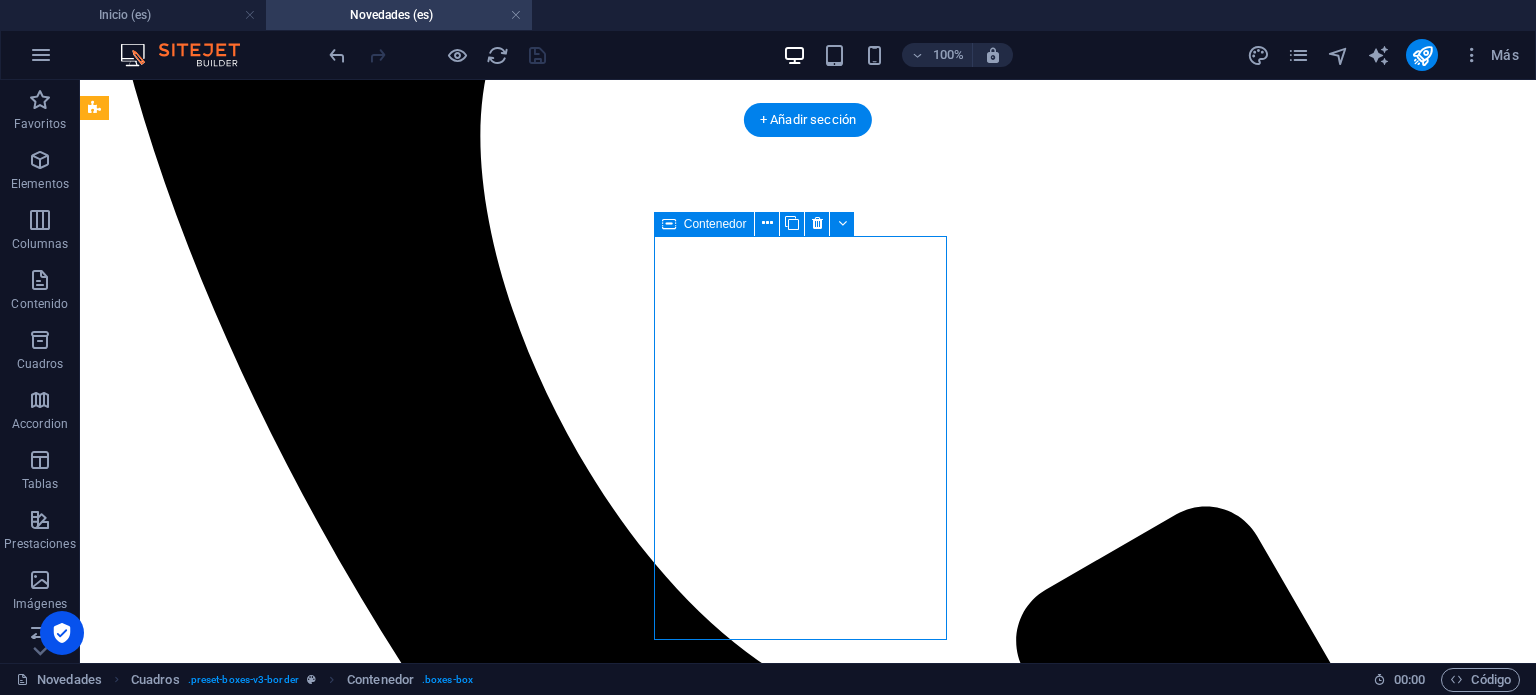 click on "Empresas y datos personales En México, la  Ley Federal de Protección de Datos Personales en Posesión de los Particulares (LFPDPPP)  impone obligaciones claras a las empresas que recaban, usan o almacenan información de personas físicas. Ver más" at bounding box center (808, 3571) 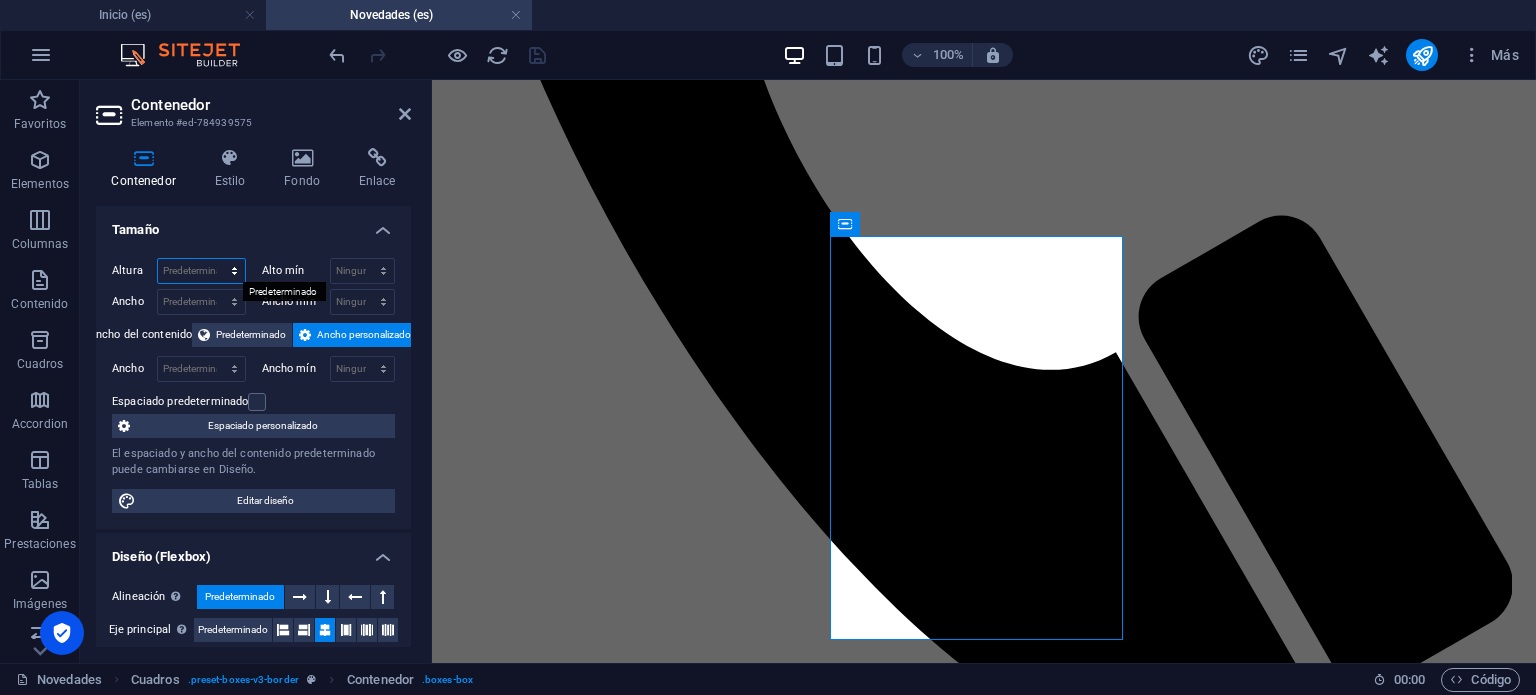 click on "Predeterminado px rem % vh vw" at bounding box center (201, 271) 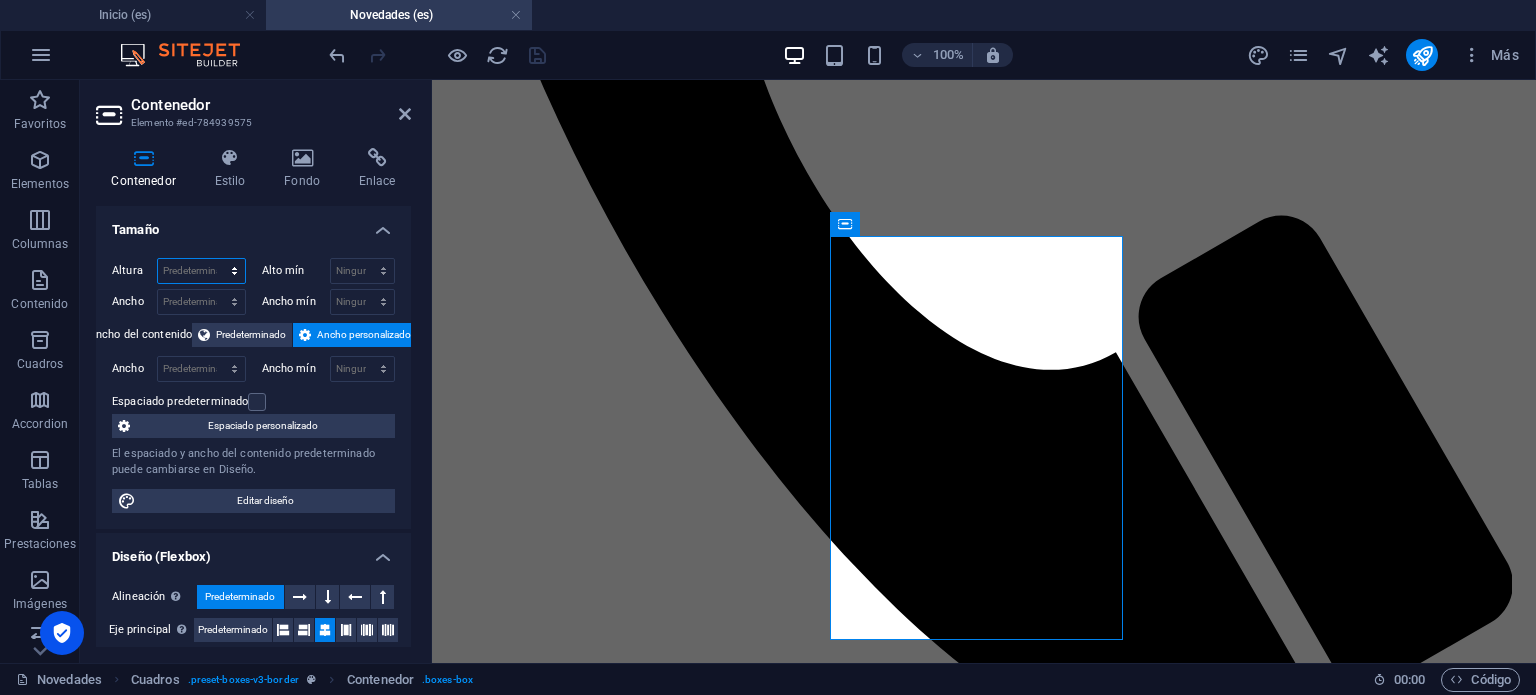 select on "px" 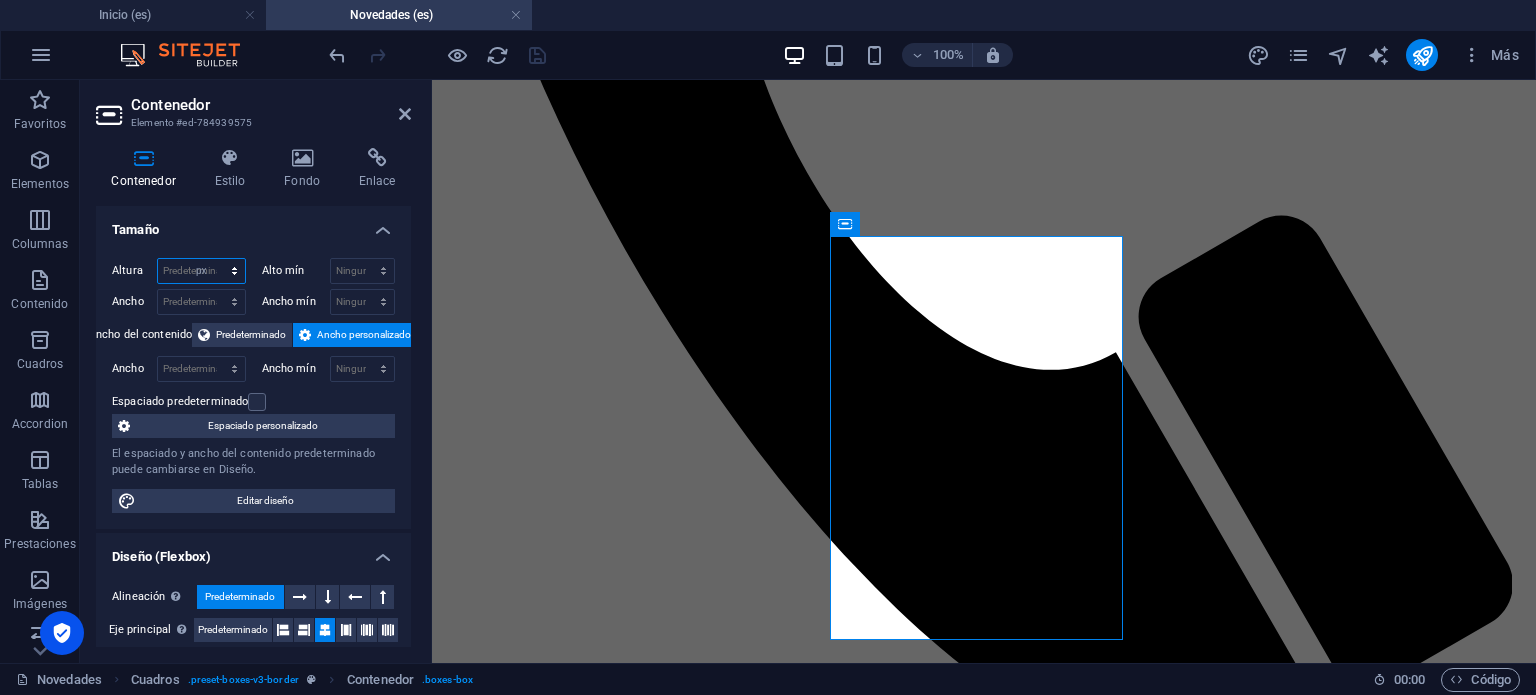 click on "Predeterminado px rem % vh vw" at bounding box center (201, 271) 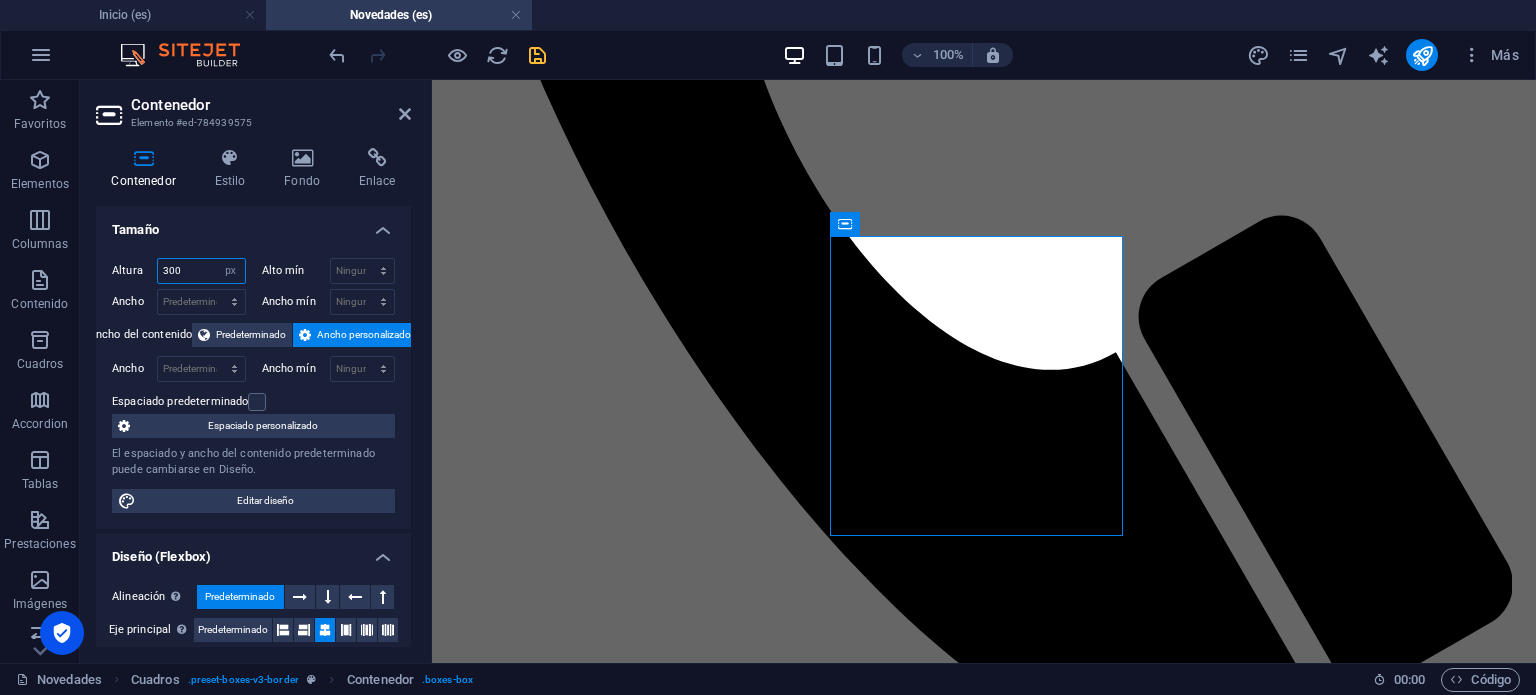 type on "300" 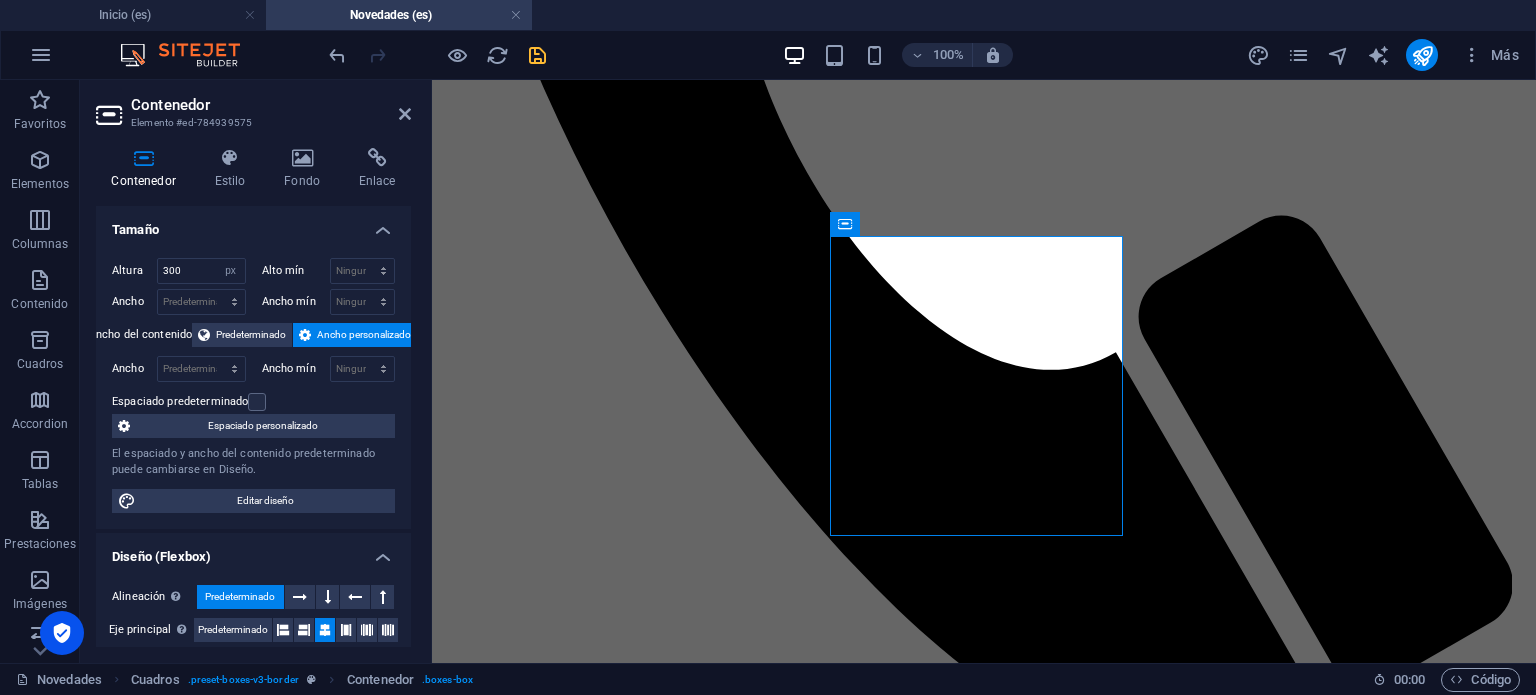 click on "Contenedor Elemento #ed-784939575
Contenedor Estilo Fondo Enlace Tamaño Altura 300 Predeterminado px rem % vh vw Alto mín Ninguno px rem % vh vw Ancho Predeterminado px rem % em vh vw Ancho mín Ninguno px rem % vh vw Ancho del contenido Predeterminado Ancho personalizado Ancho Predeterminado px rem % em vh vw Ancho mín Ninguno px rem % vh vw Espaciado predeterminado Espaciado personalizado El espaciado y ancho del contenido predeterminado puede cambiarse en Diseño. Editar diseño Diseño (Flexbox) Alineación Determina flex-direction. Predeterminado Eje principal Determina la forma en la que los elementos deberían comportarse por el eje principal en este contenedor (contenido justificado). Predeterminado Eje lateral Controla la dirección vertical del elemento en el contenedor (alinear elementos). Predeterminado Ajuste Predeterminado Habilitado Deshabilitado Relleno Controla las distancias y la dirección de los elementos en el eje Y en varias líneas (alinear contenido). Predeterminado" at bounding box center (256, 371) 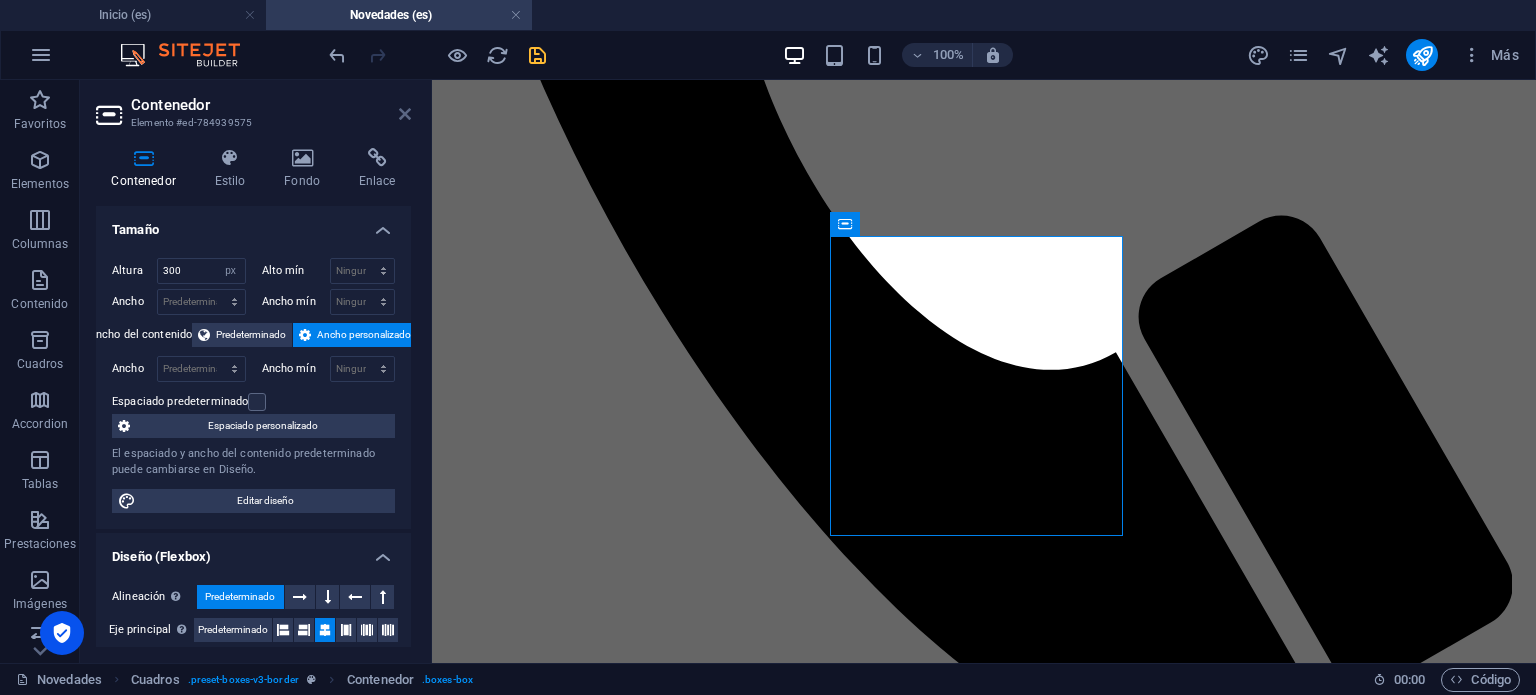 drag, startPoint x: 403, startPoint y: 111, endPoint x: 324, endPoint y: 31, distance: 112.432205 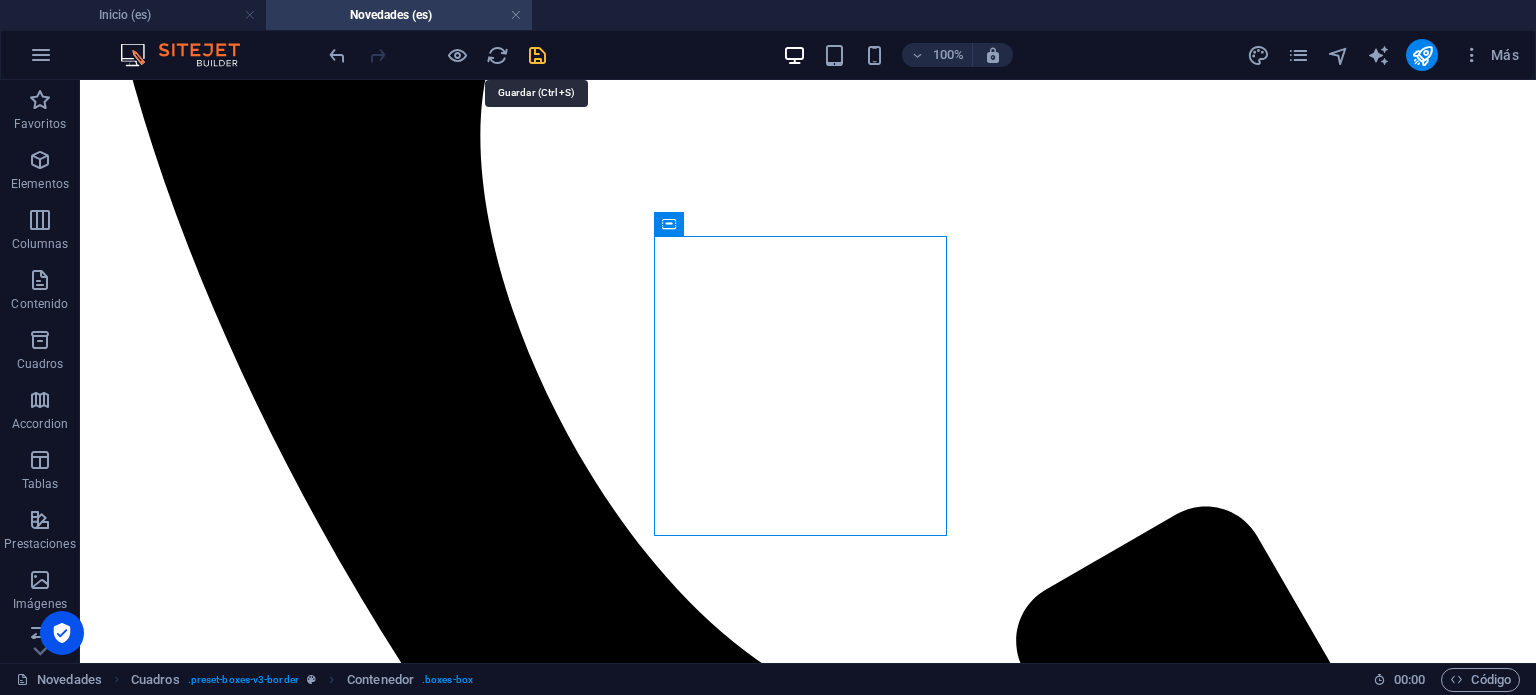 click at bounding box center (537, 55) 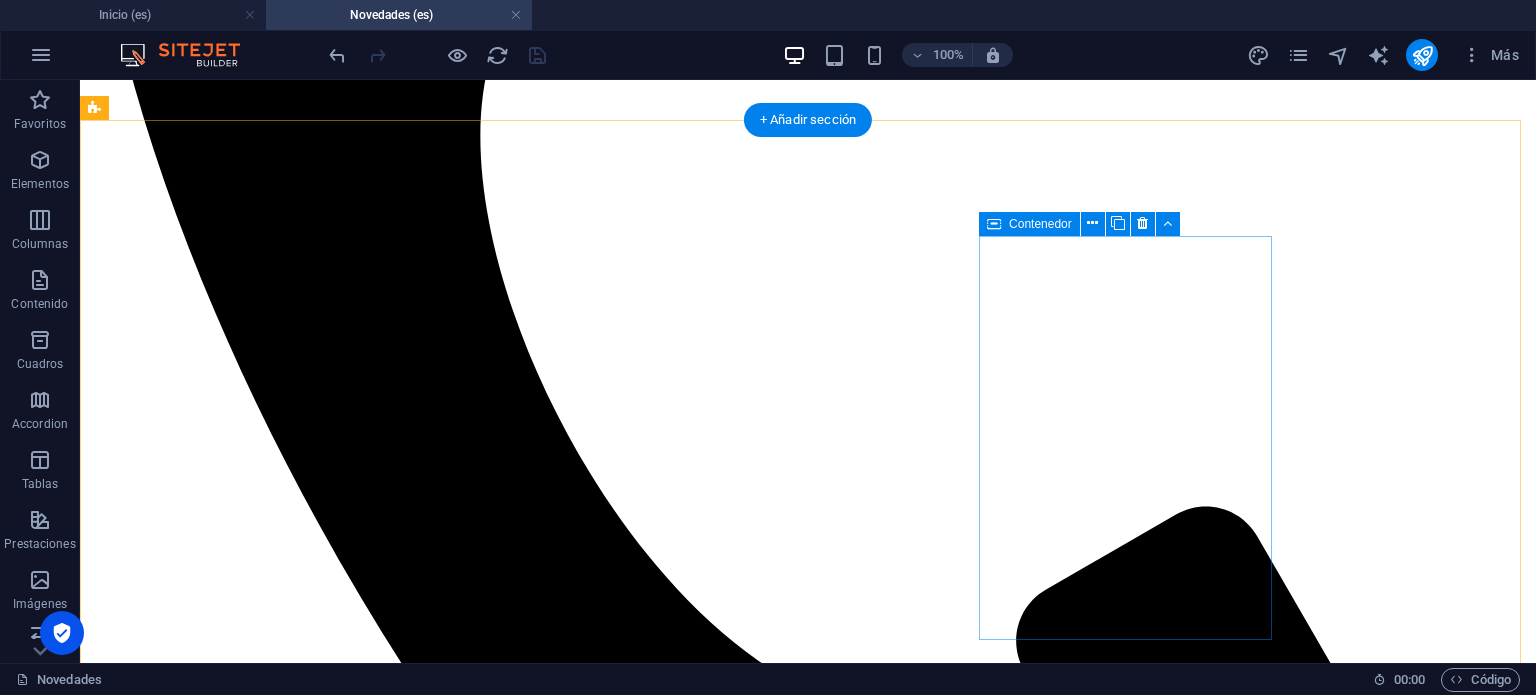 click on "Derecho de Autor La creación intelectual —ya sea una canción, libro, ilustración, guion, diseño o fotografía— está protegida por la ley. Ver más" at bounding box center (808, 3930) 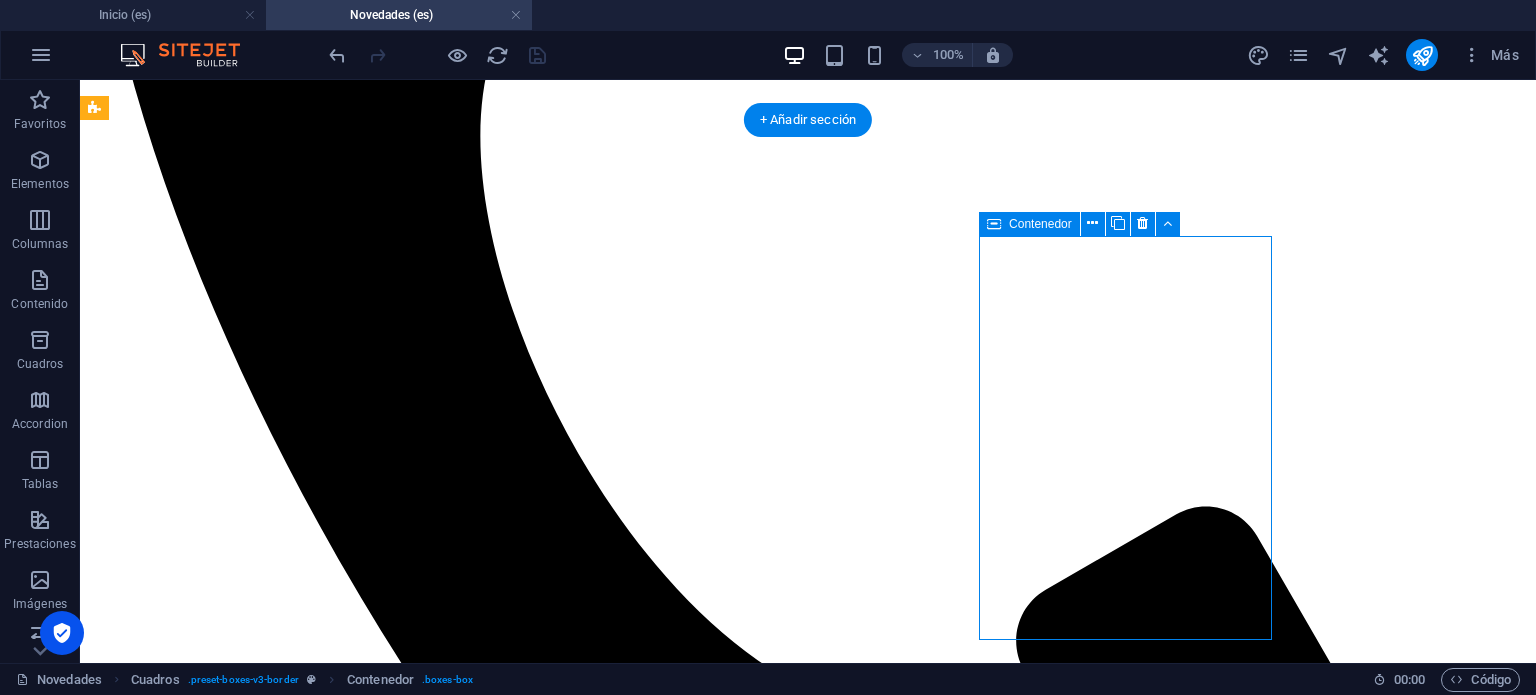 click on "Derecho de Autor La creación intelectual —ya sea una canción, libro, ilustración, guion, diseño o fotografía— está protegida por la ley. Ver más" at bounding box center (808, 3930) 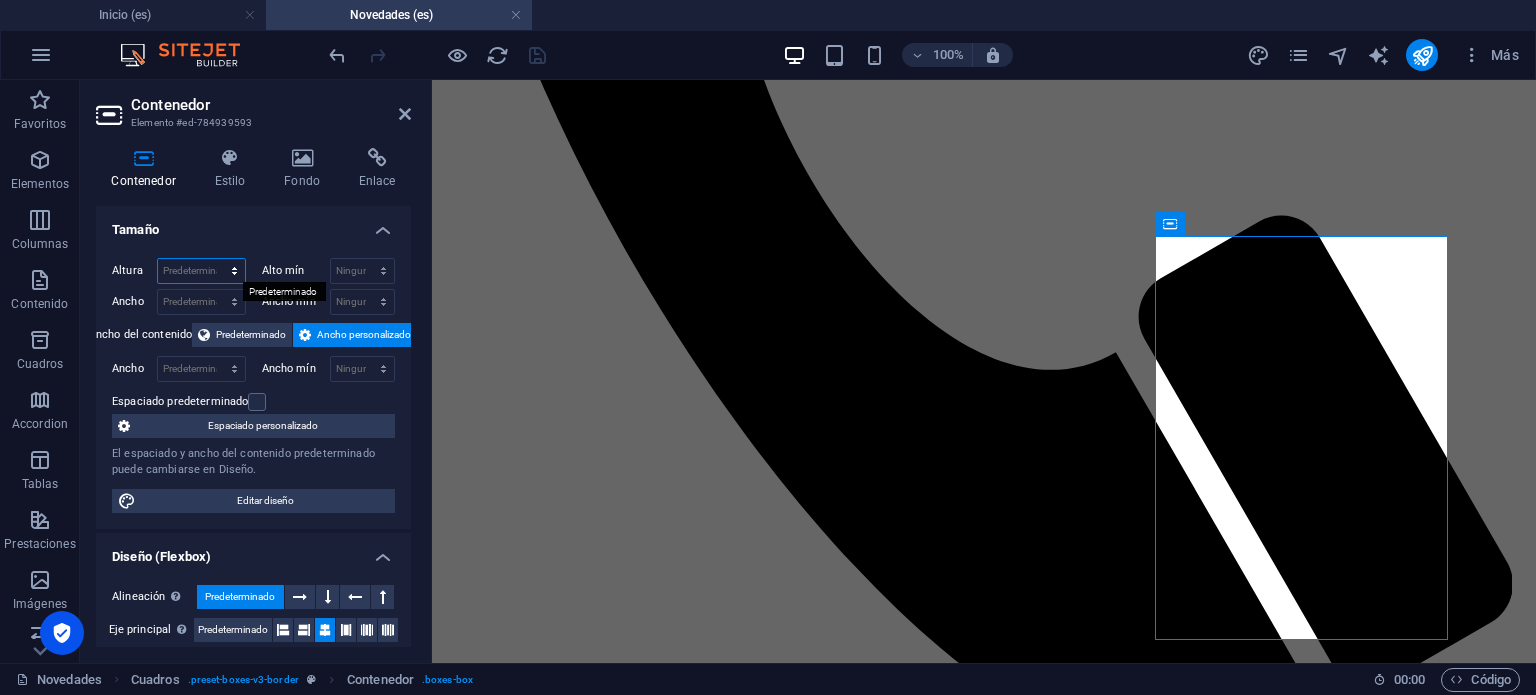 click on "Predeterminado px rem % vh vw" at bounding box center [201, 271] 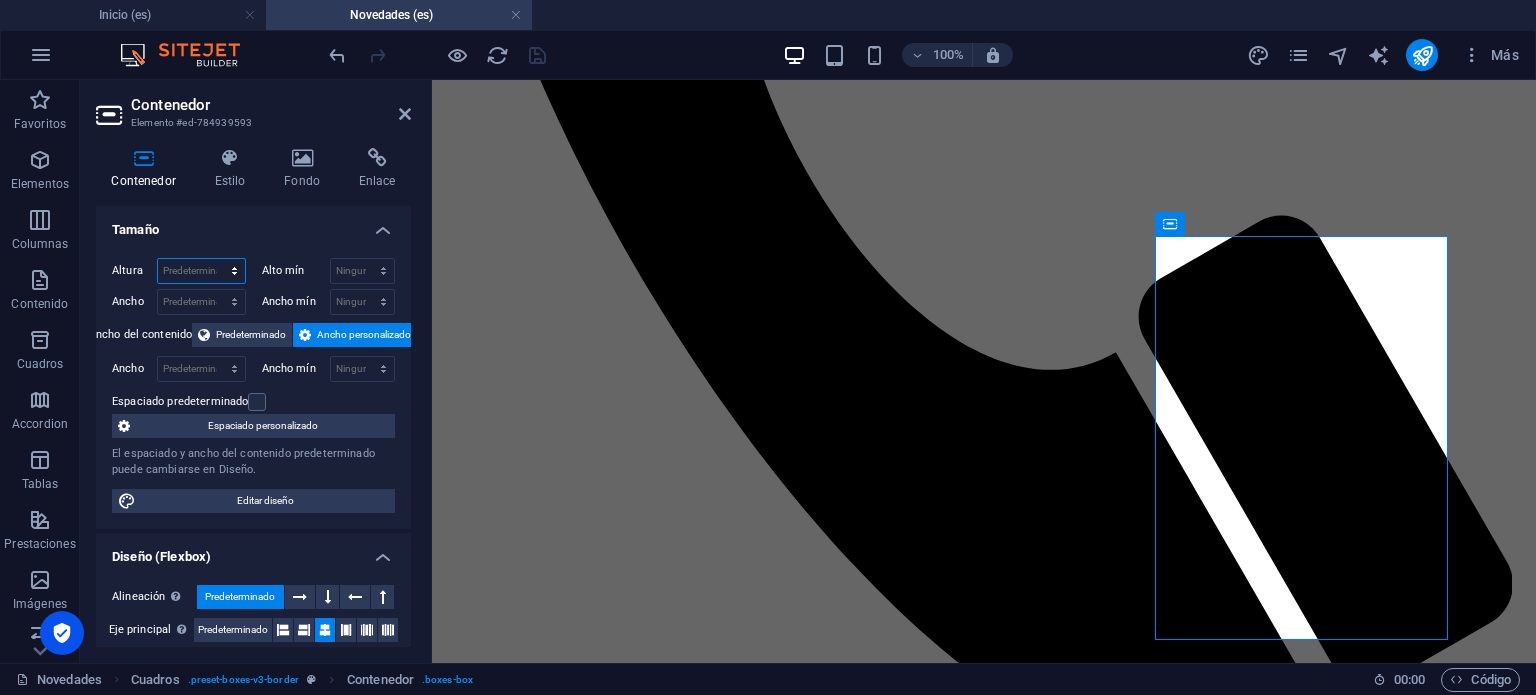 select on "px" 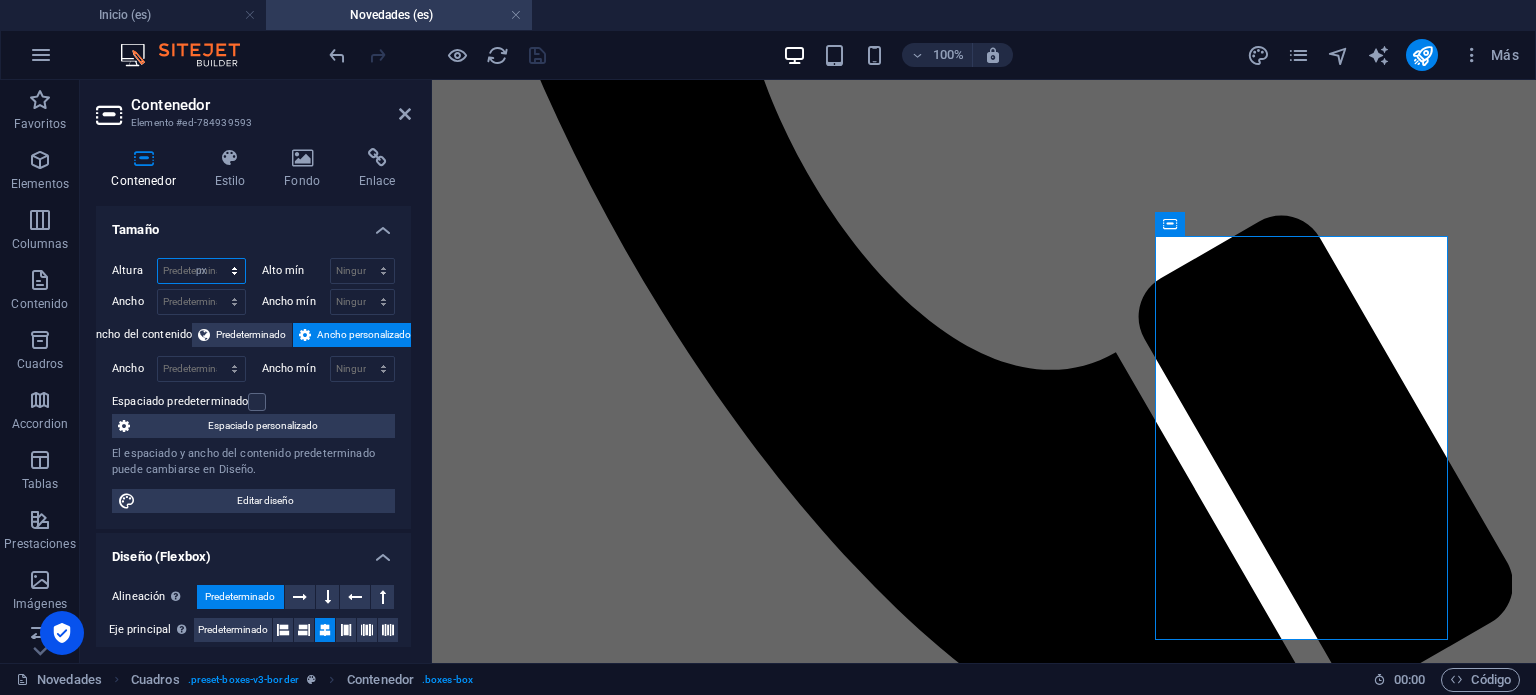 click on "Predeterminado px rem % vh vw" at bounding box center (201, 271) 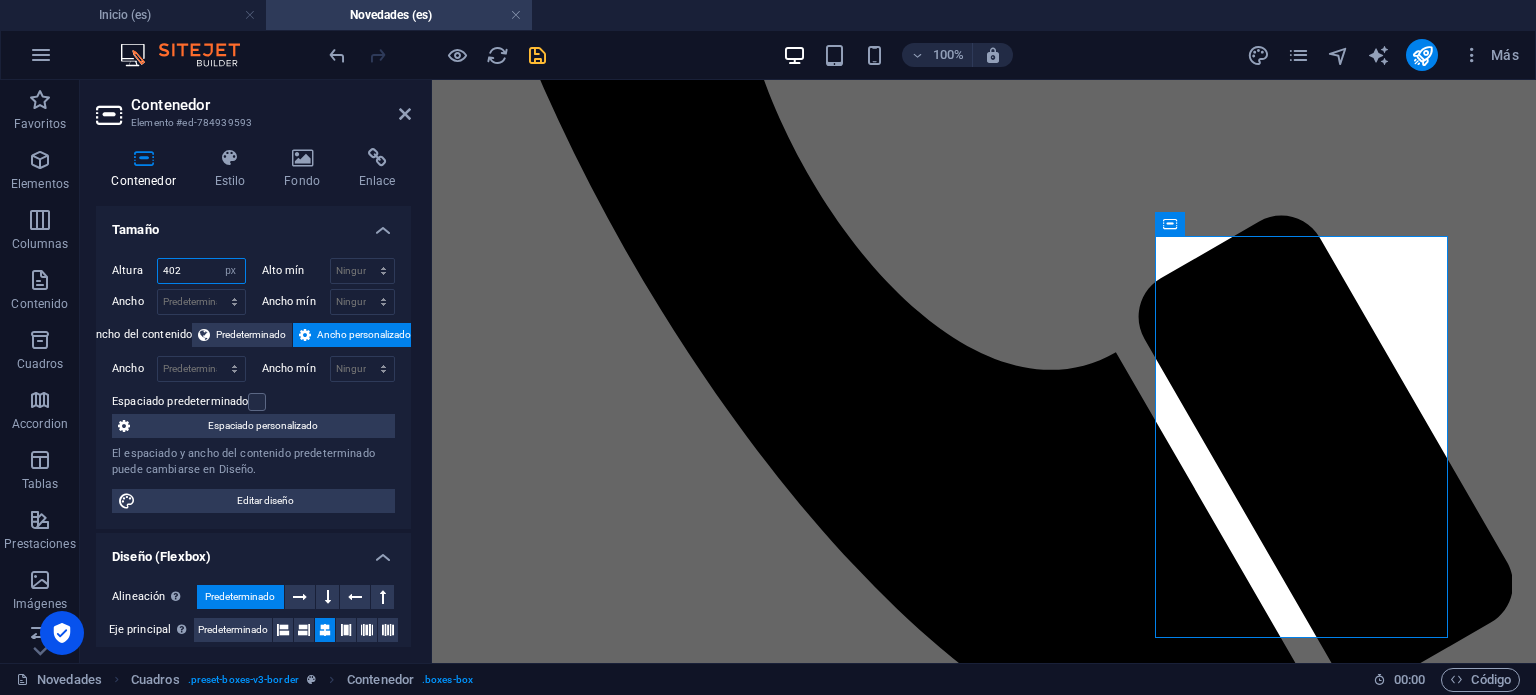 click on "402" at bounding box center (201, 271) 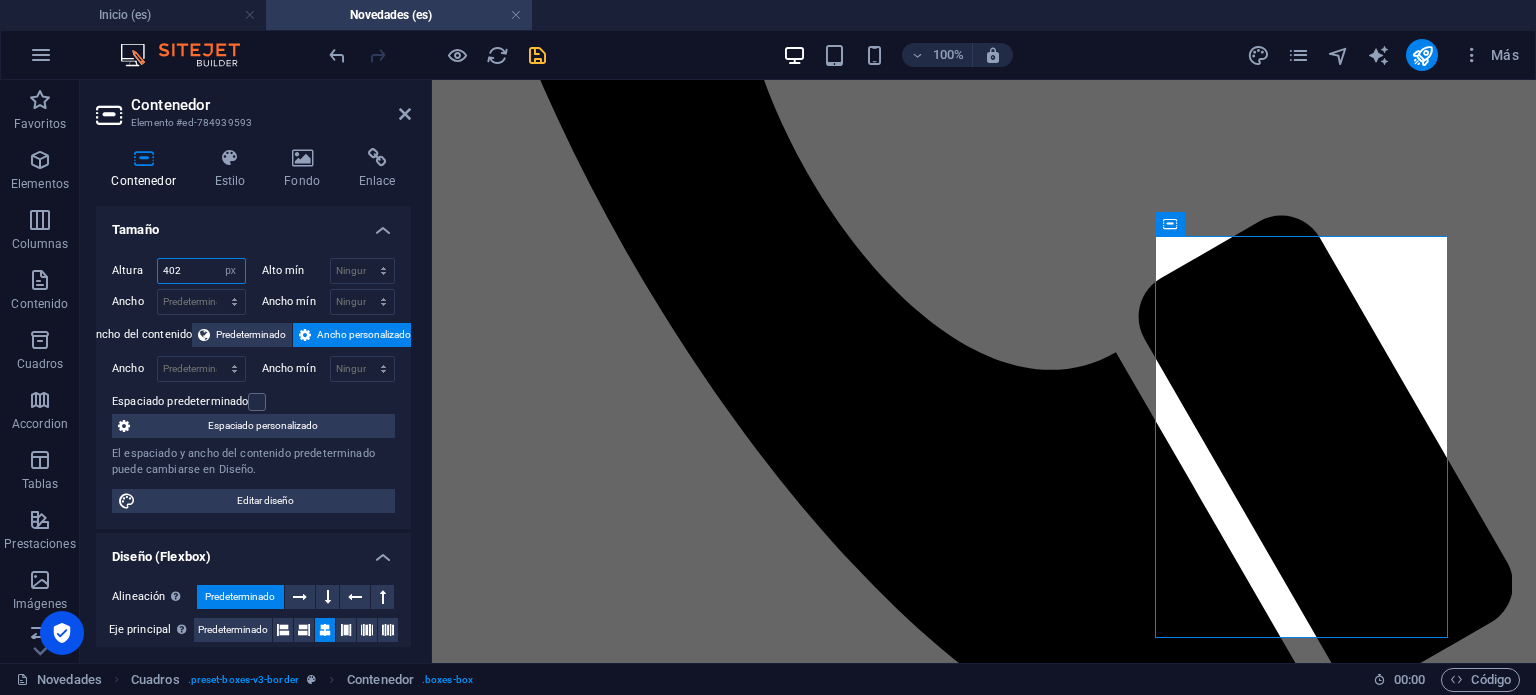 drag, startPoint x: 192, startPoint y: 268, endPoint x: 148, endPoint y: 268, distance: 44 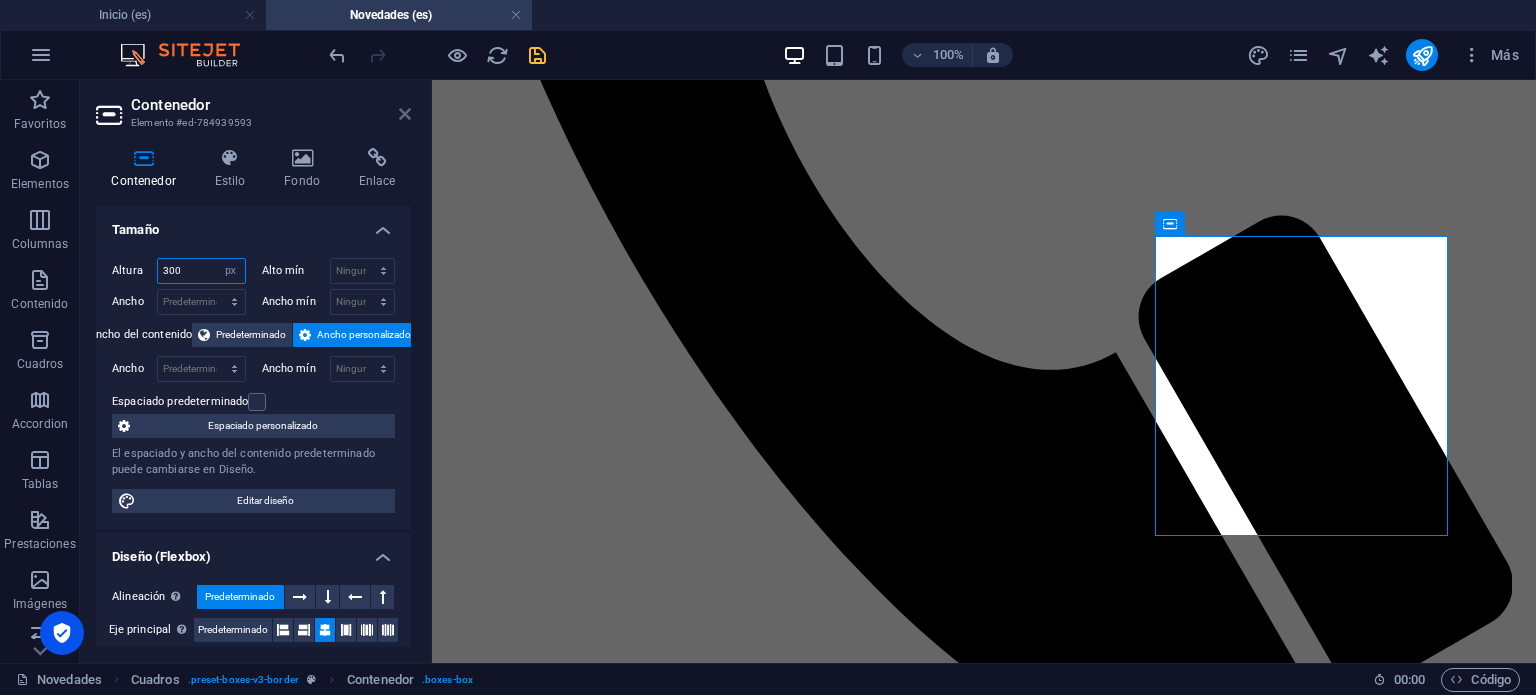 type on "300" 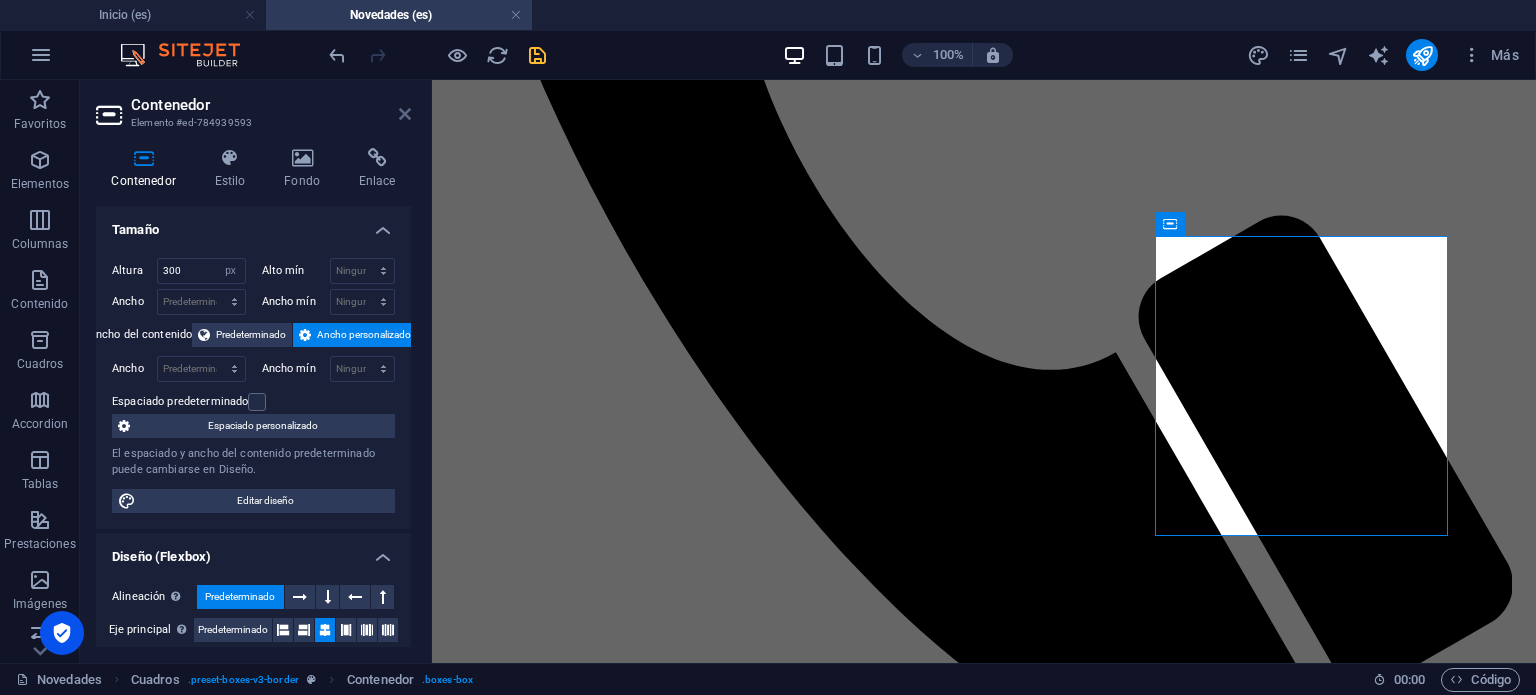 click at bounding box center (405, 114) 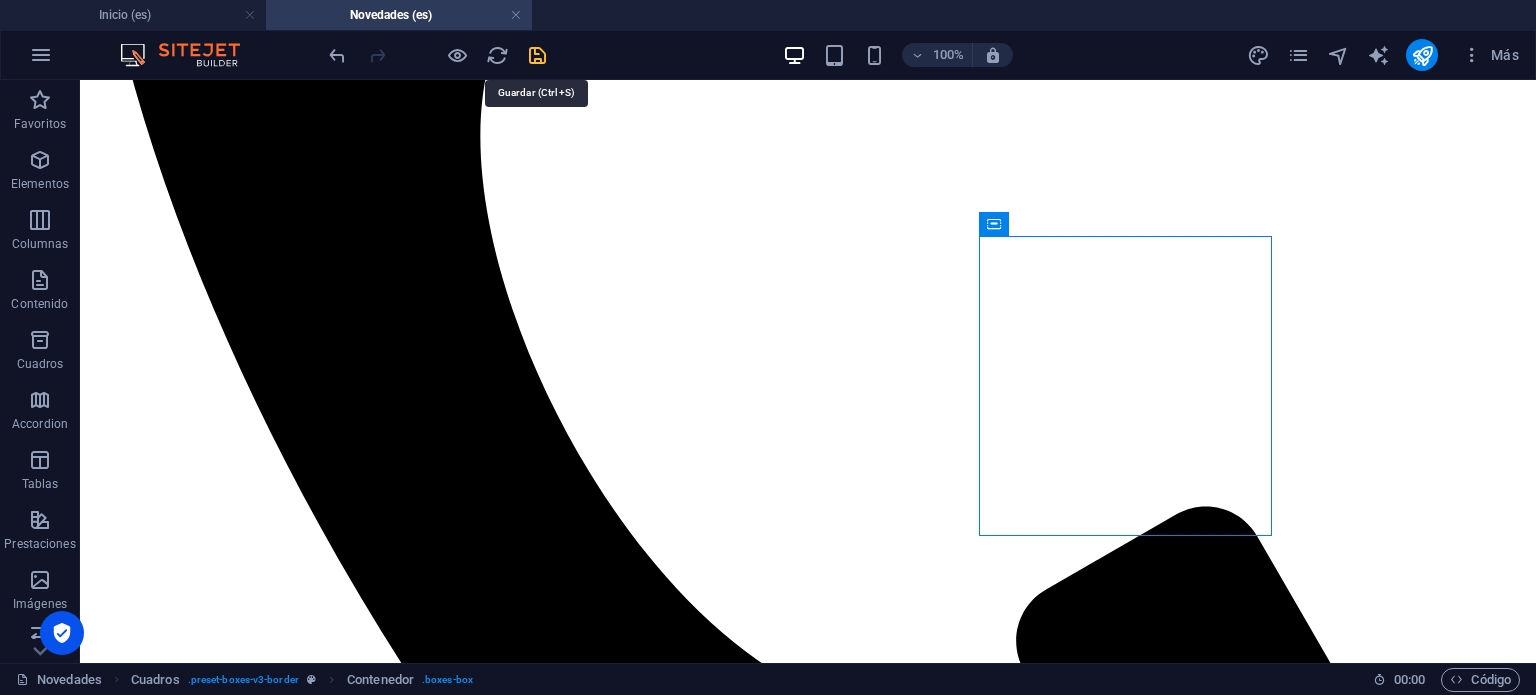 click at bounding box center (537, 55) 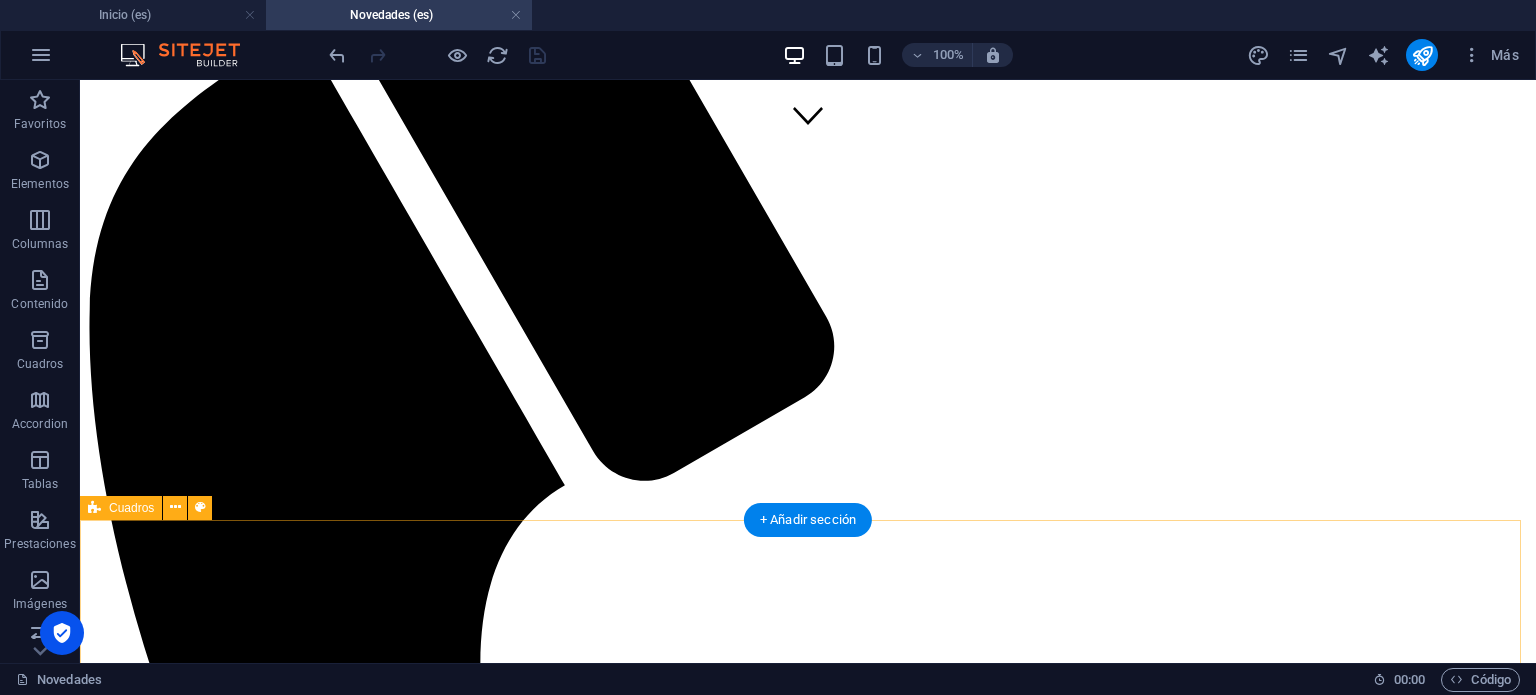 scroll, scrollTop: 340, scrollLeft: 0, axis: vertical 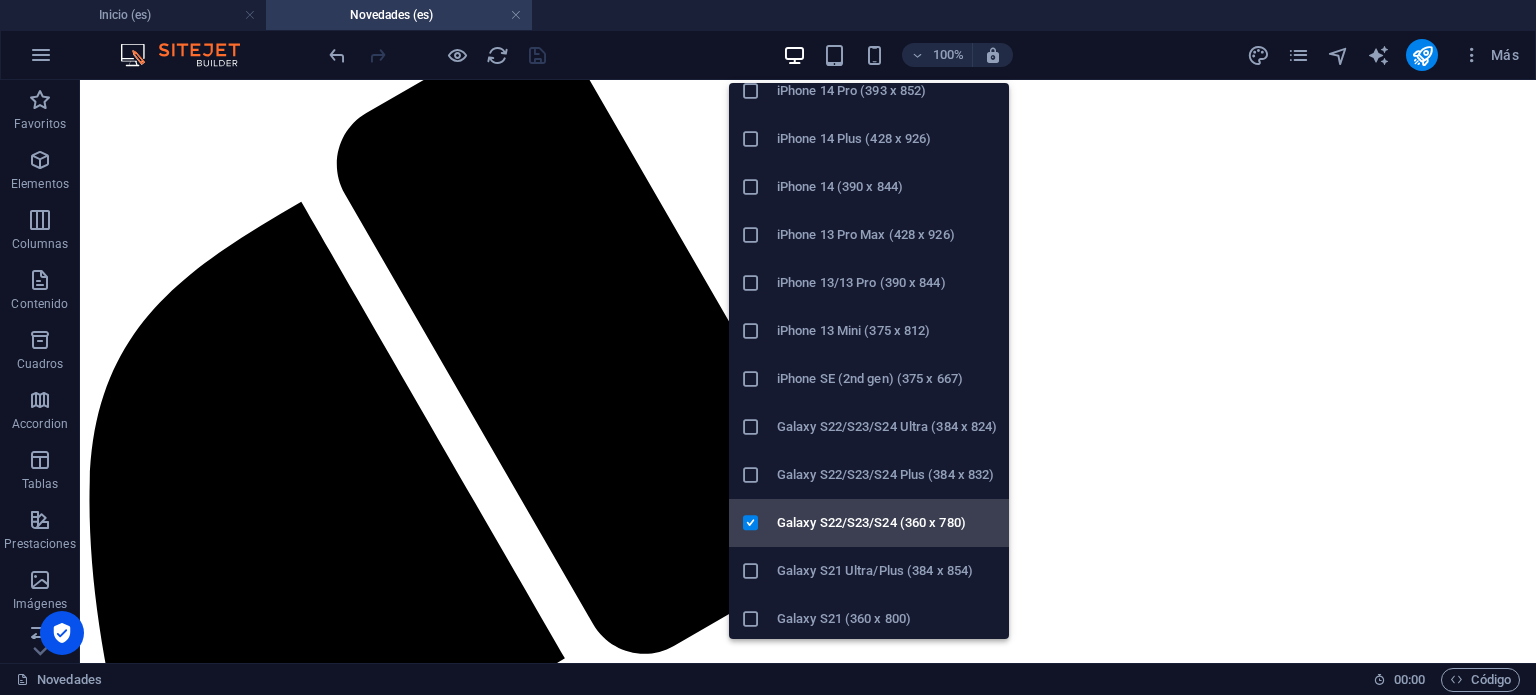 click on "Galaxy S22/S23/S24 (360 x 780)" at bounding box center (887, 523) 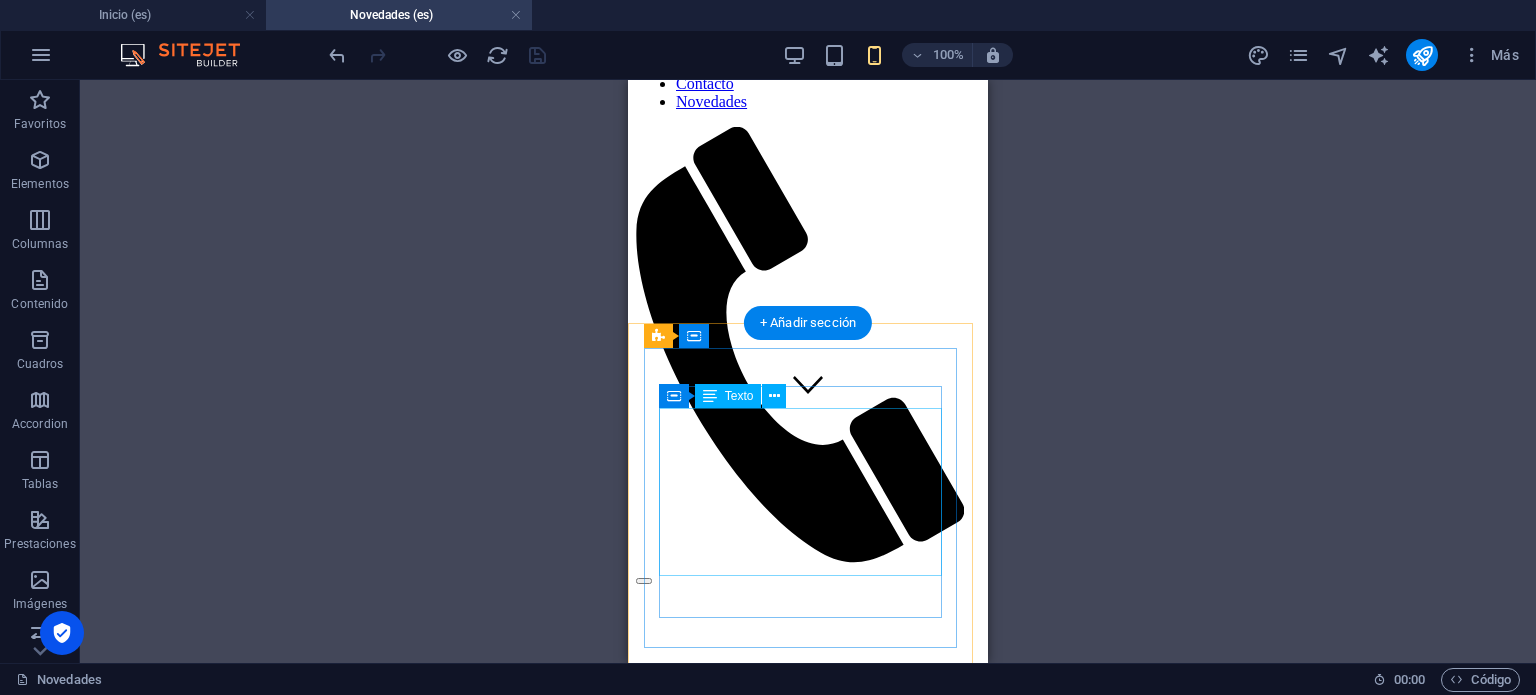 scroll, scrollTop: 340, scrollLeft: 0, axis: vertical 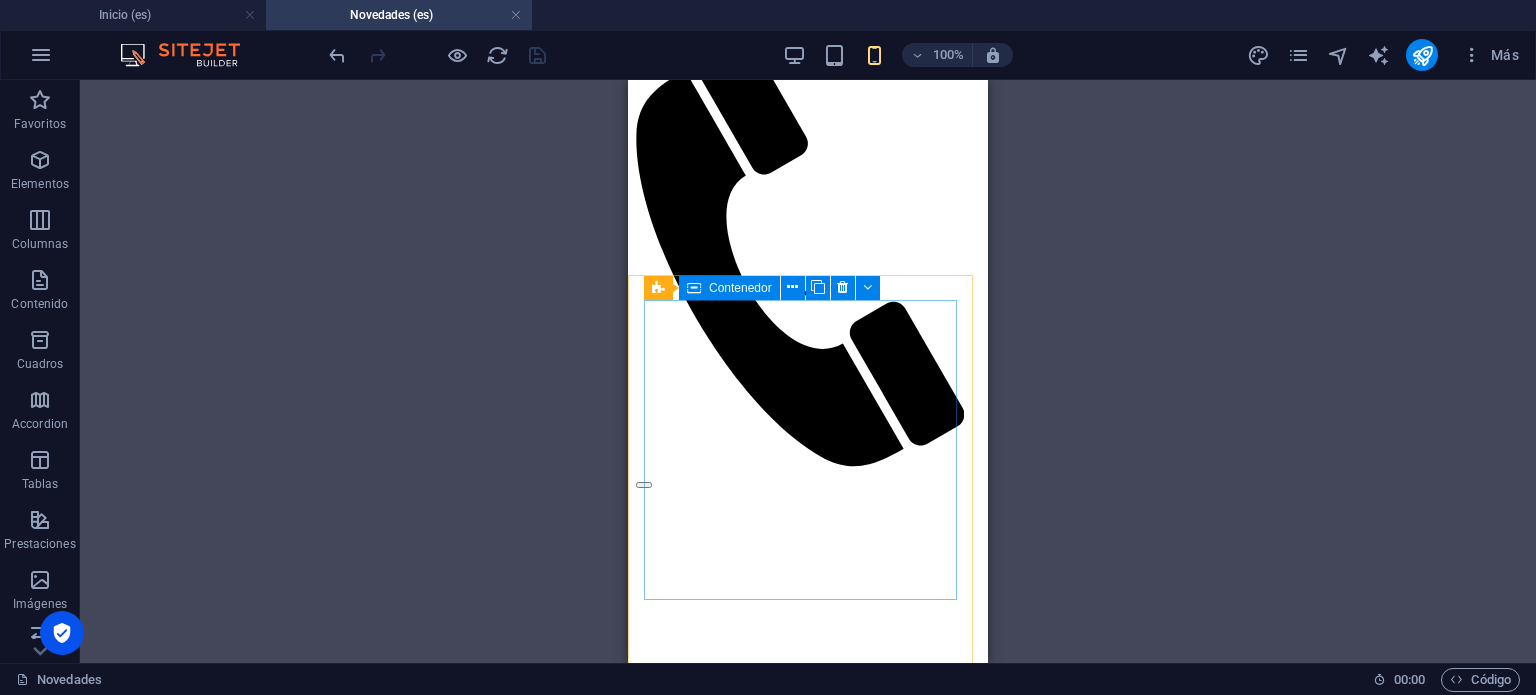 click on "Contenedor" at bounding box center (740, 288) 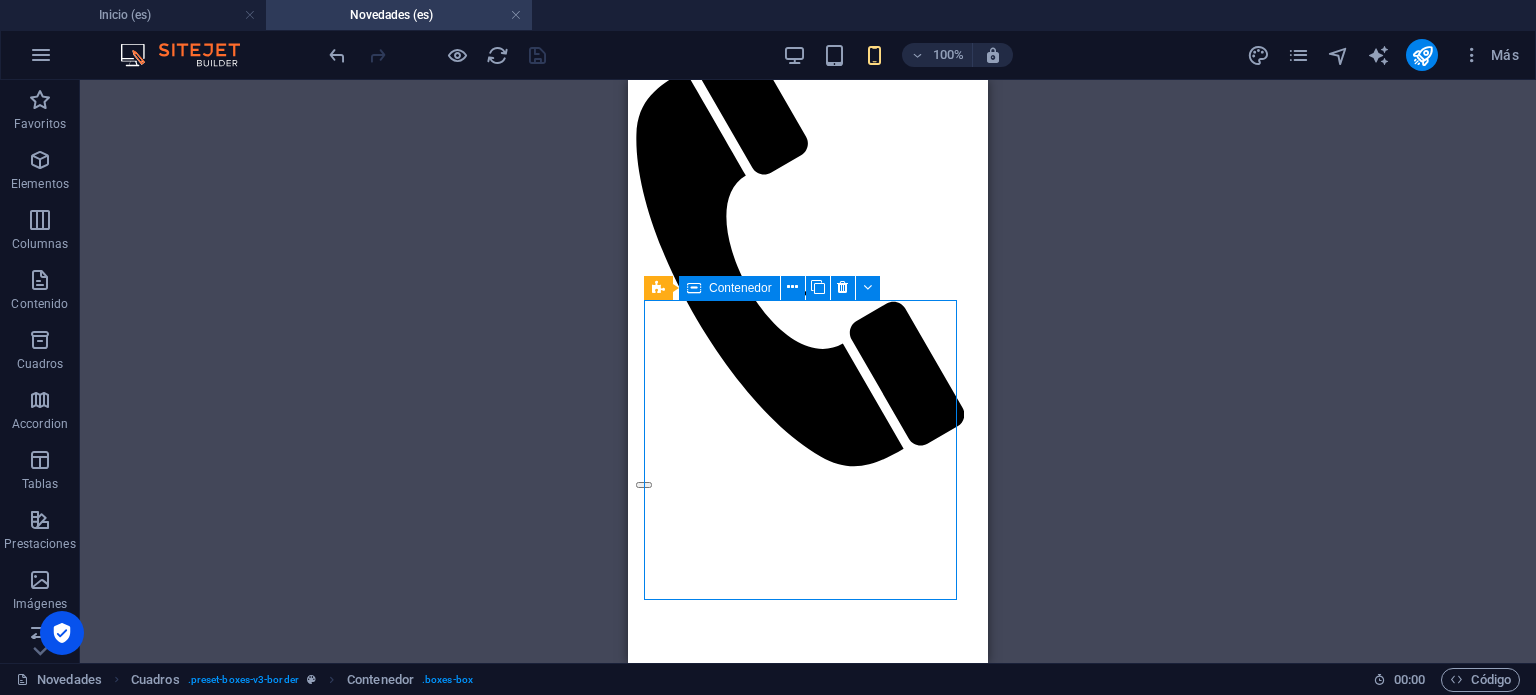 click on "Contenedor" at bounding box center [740, 288] 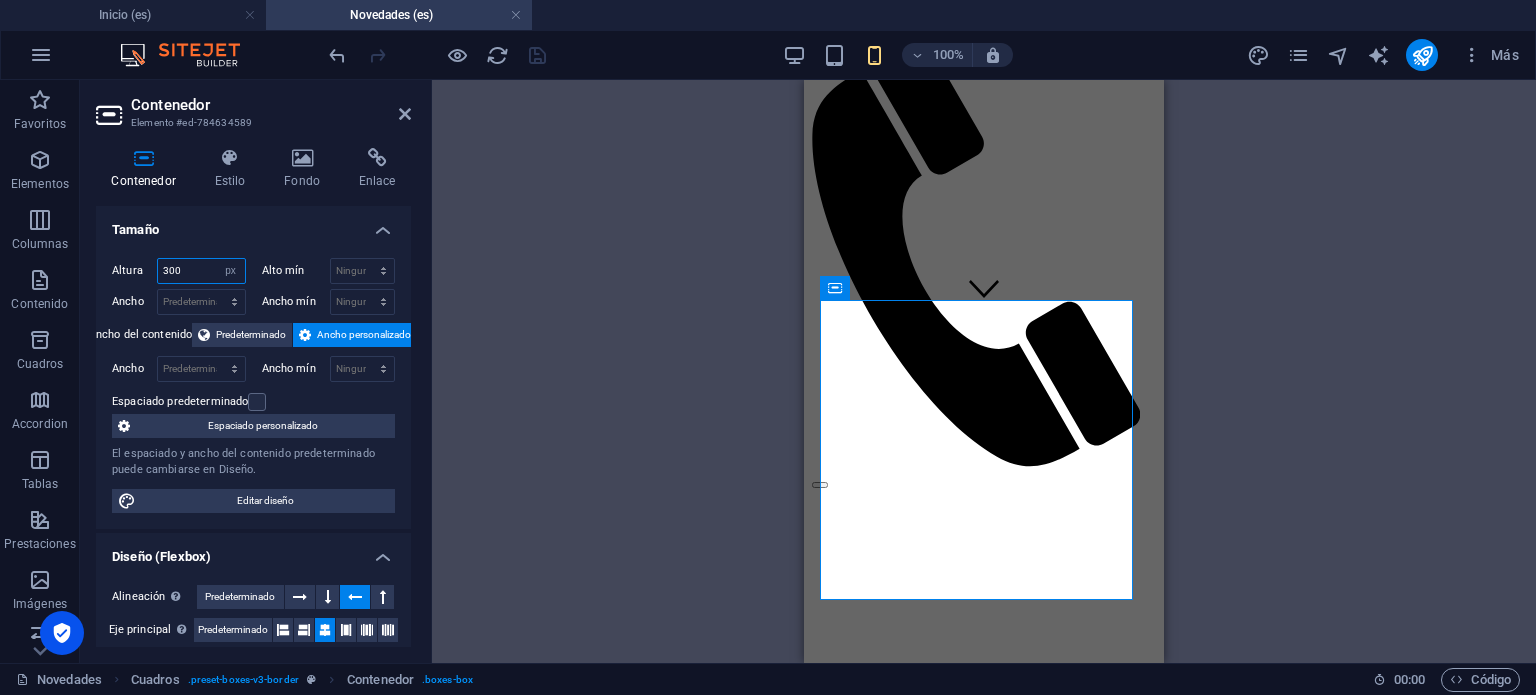 click on "300" at bounding box center [201, 271] 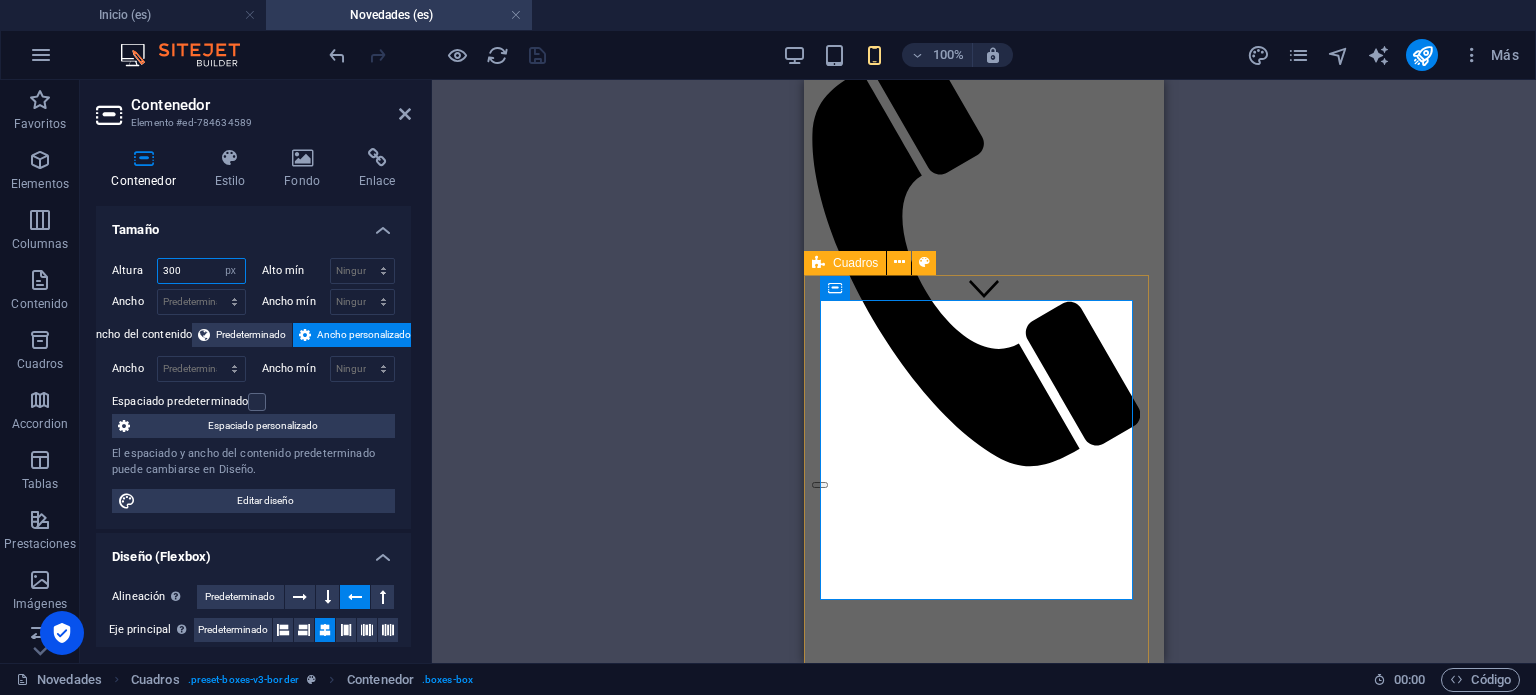 click on "Cuadros" at bounding box center (855, 263) 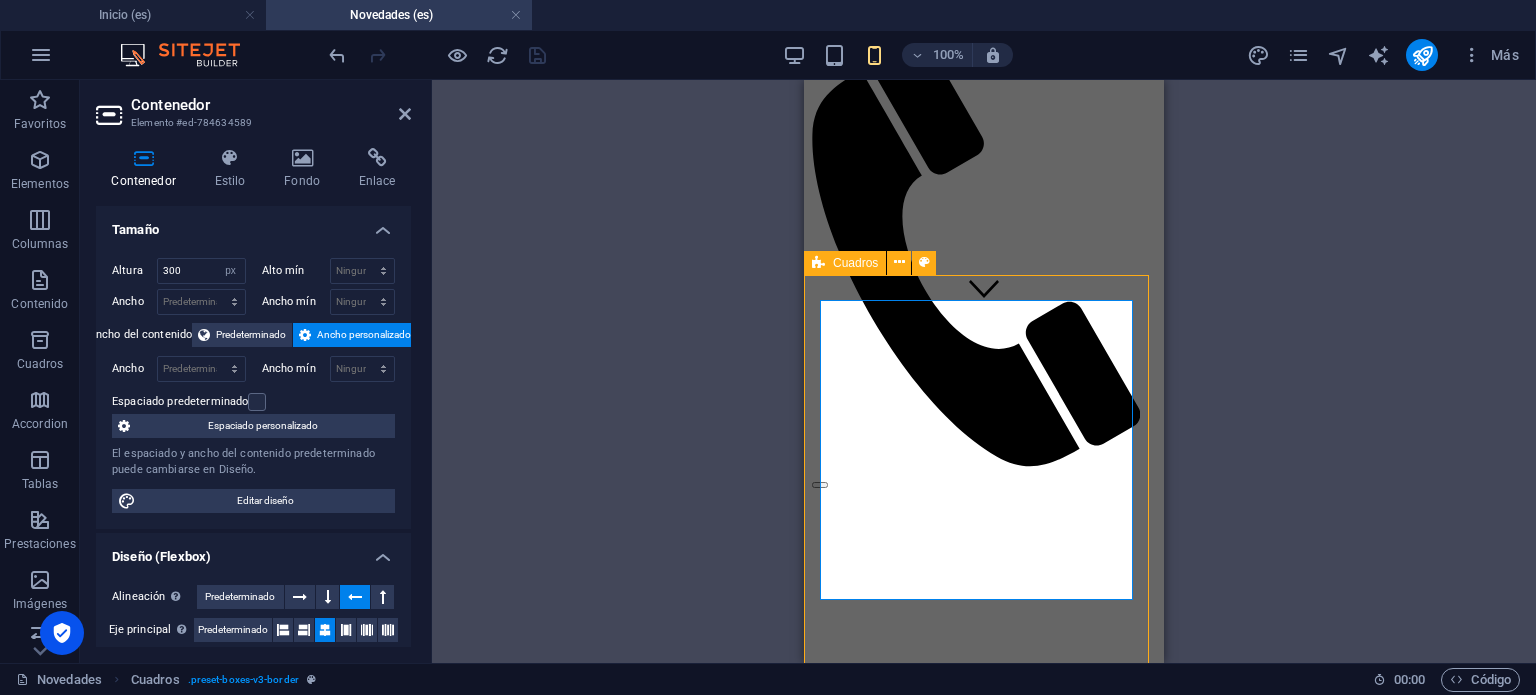 click on "Cuadros" at bounding box center (855, 263) 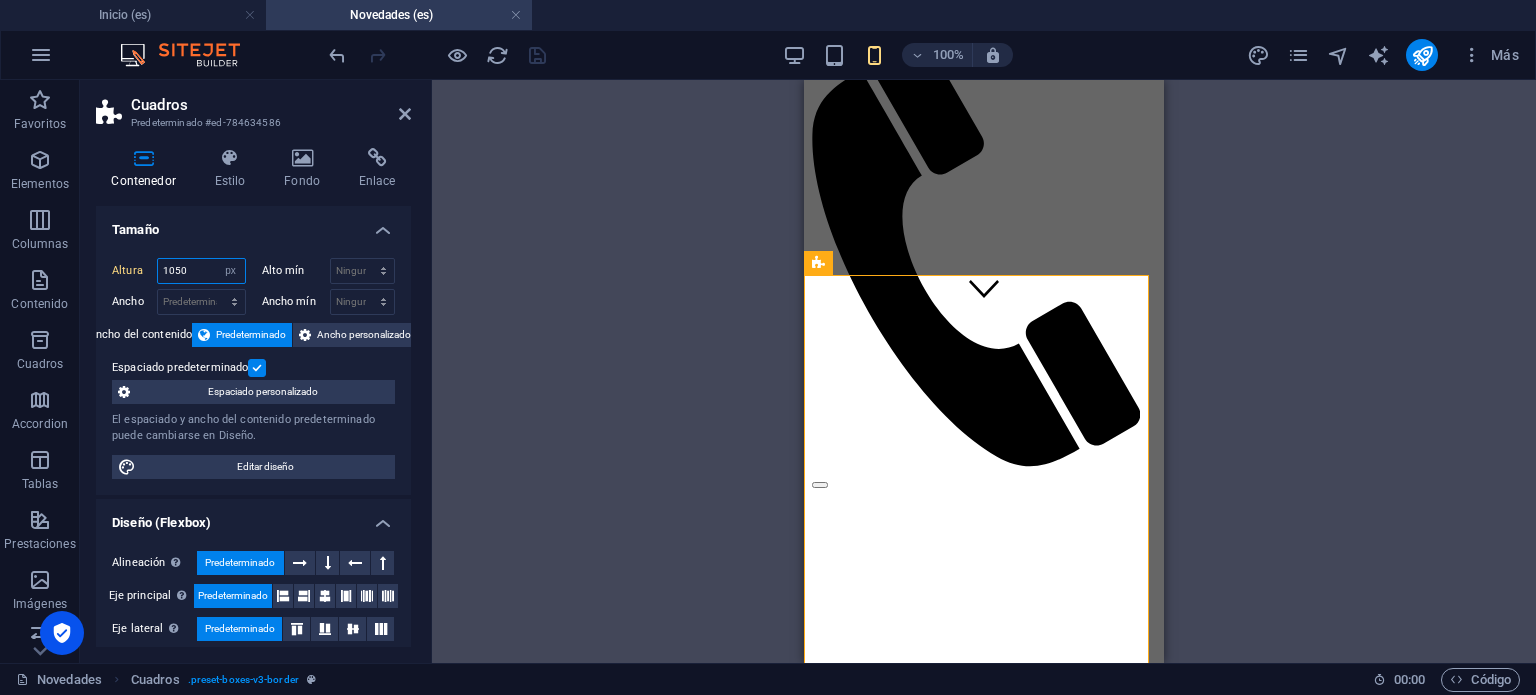 click on "1050" at bounding box center [201, 271] 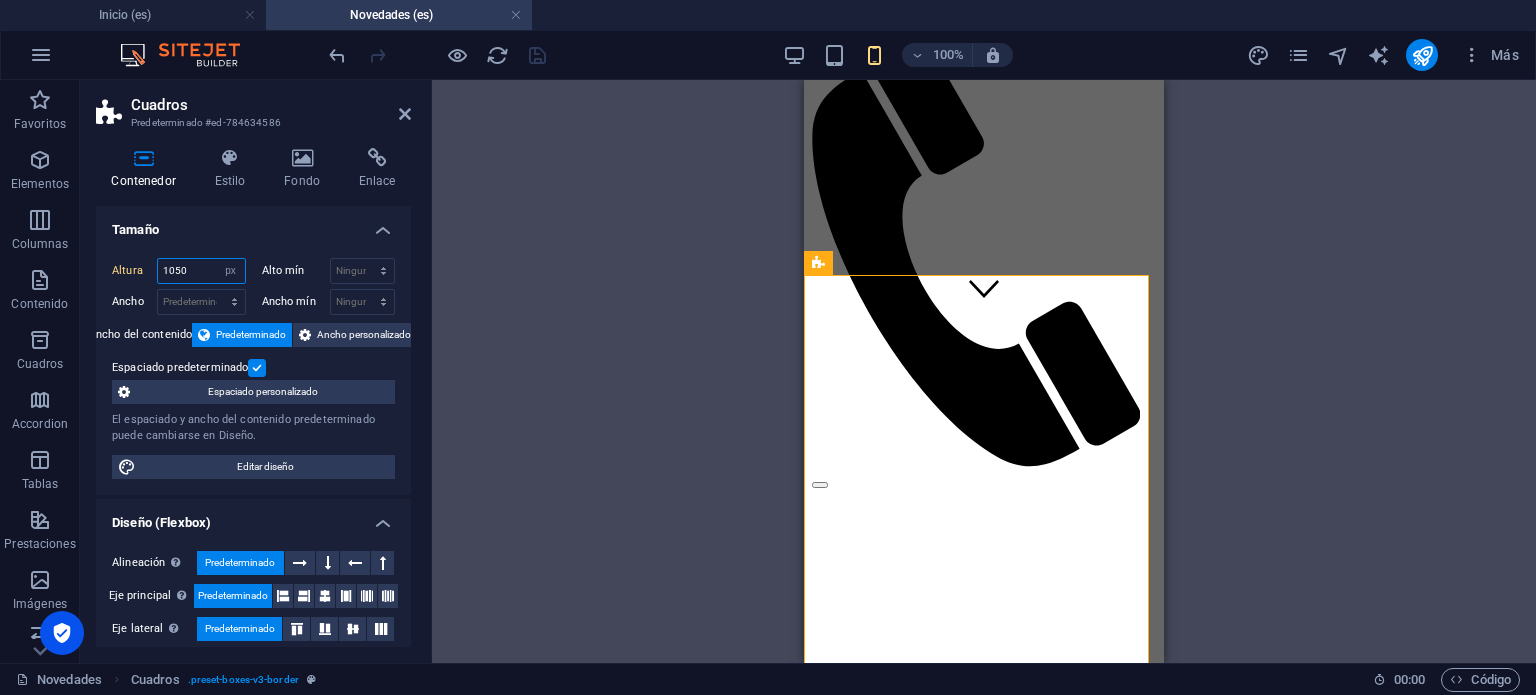 click on "Altura 1050 Predeterminado px rem % vh vw" at bounding box center [179, 271] 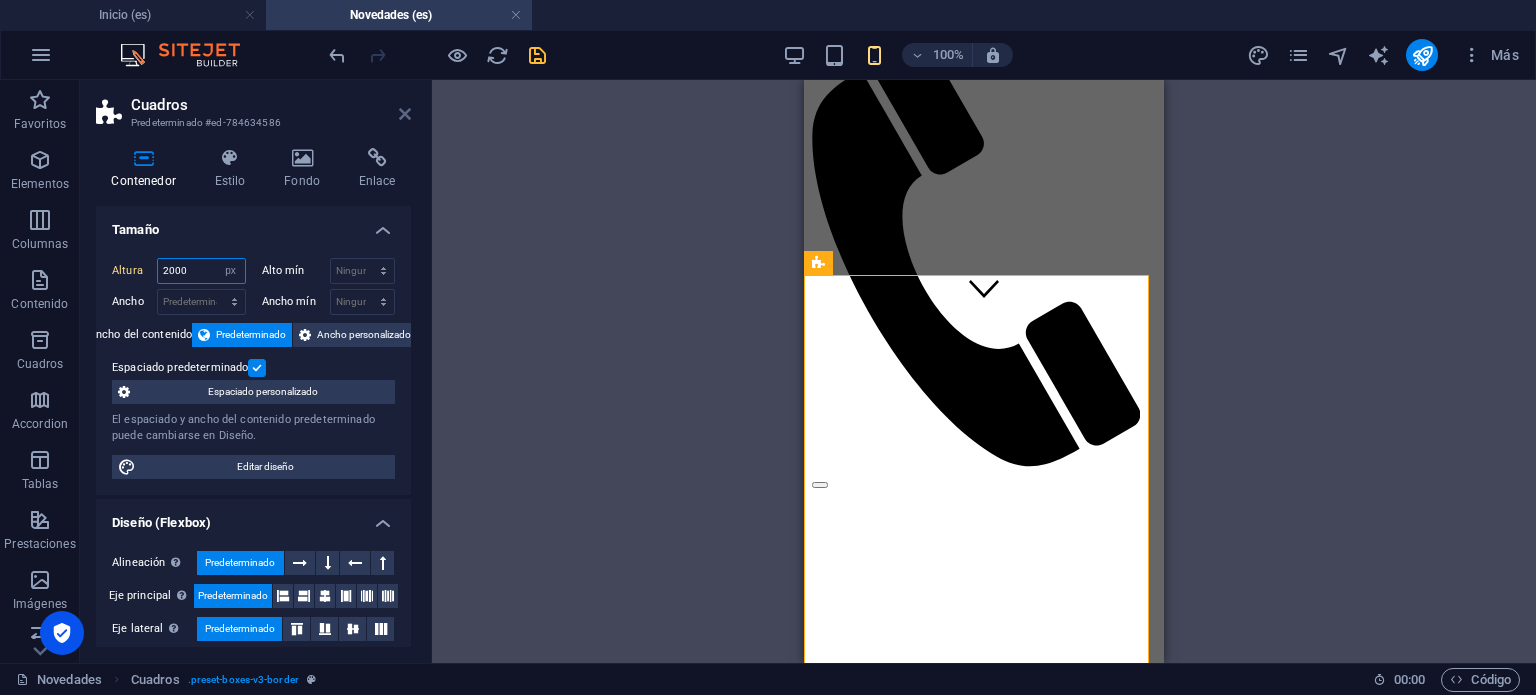 type on "2000" 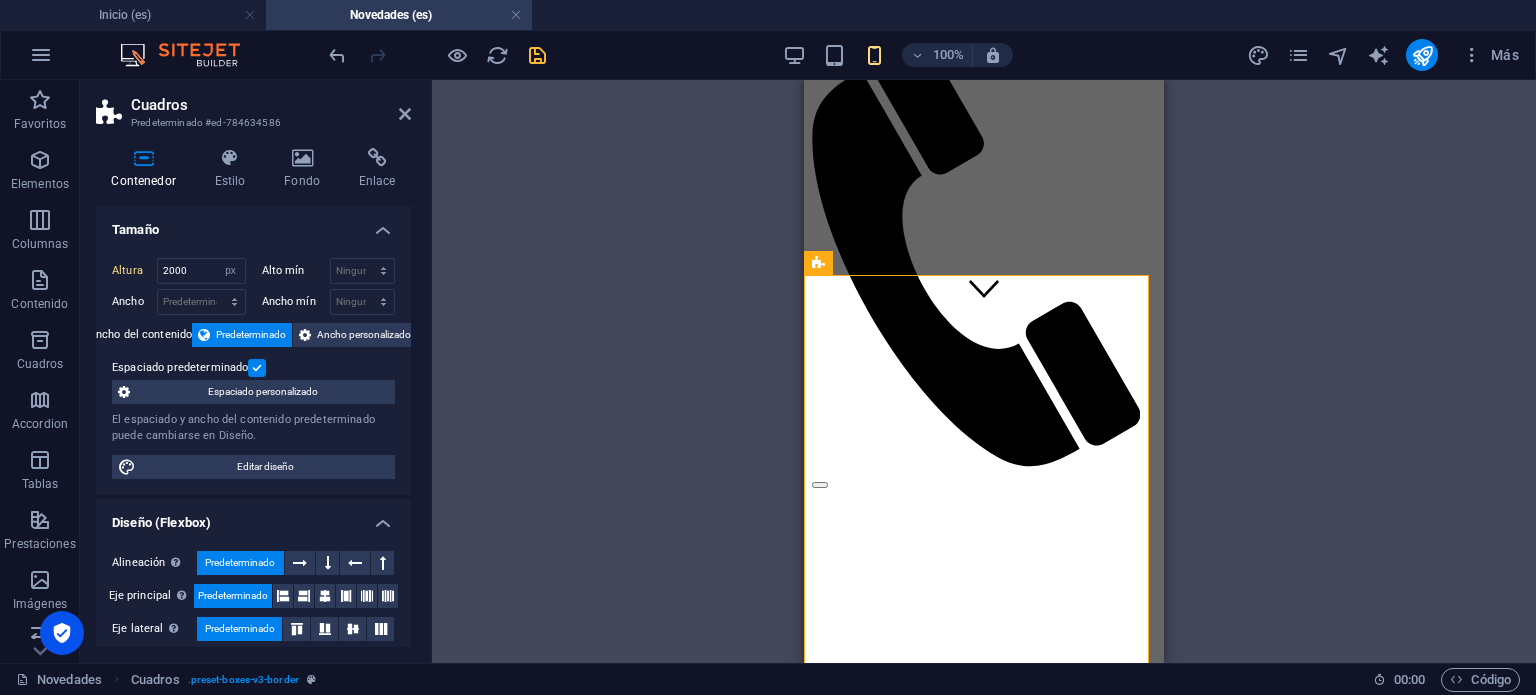 click at bounding box center (405, 114) 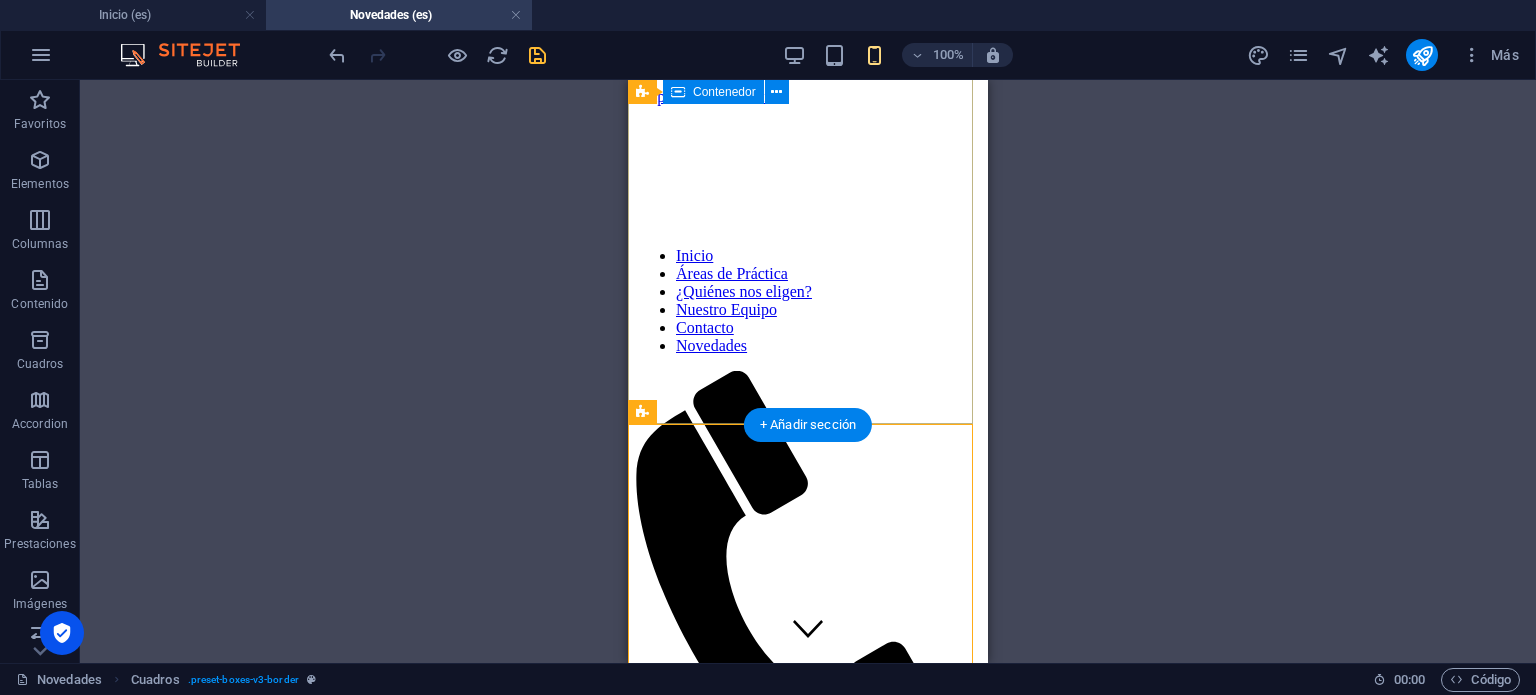 scroll, scrollTop: 200, scrollLeft: 0, axis: vertical 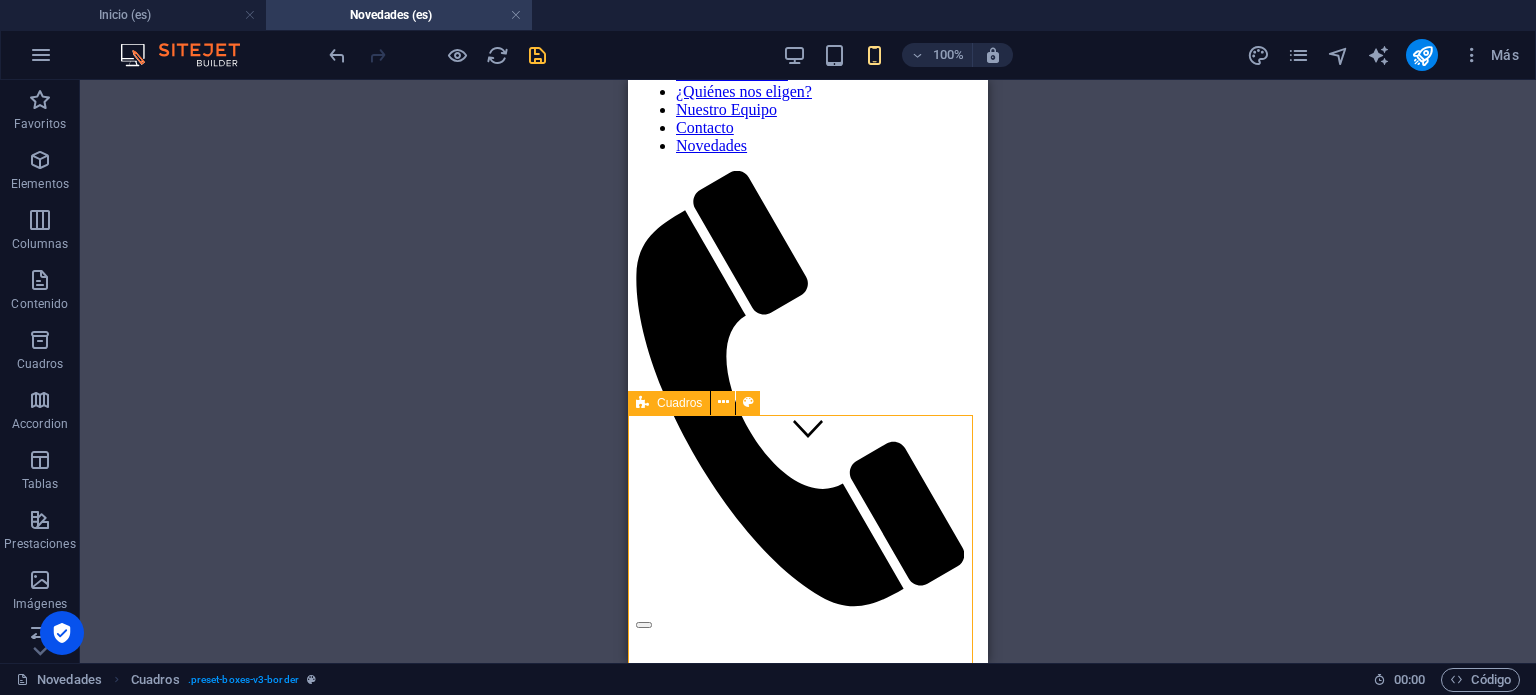 click on "Cuadros" at bounding box center [679, 403] 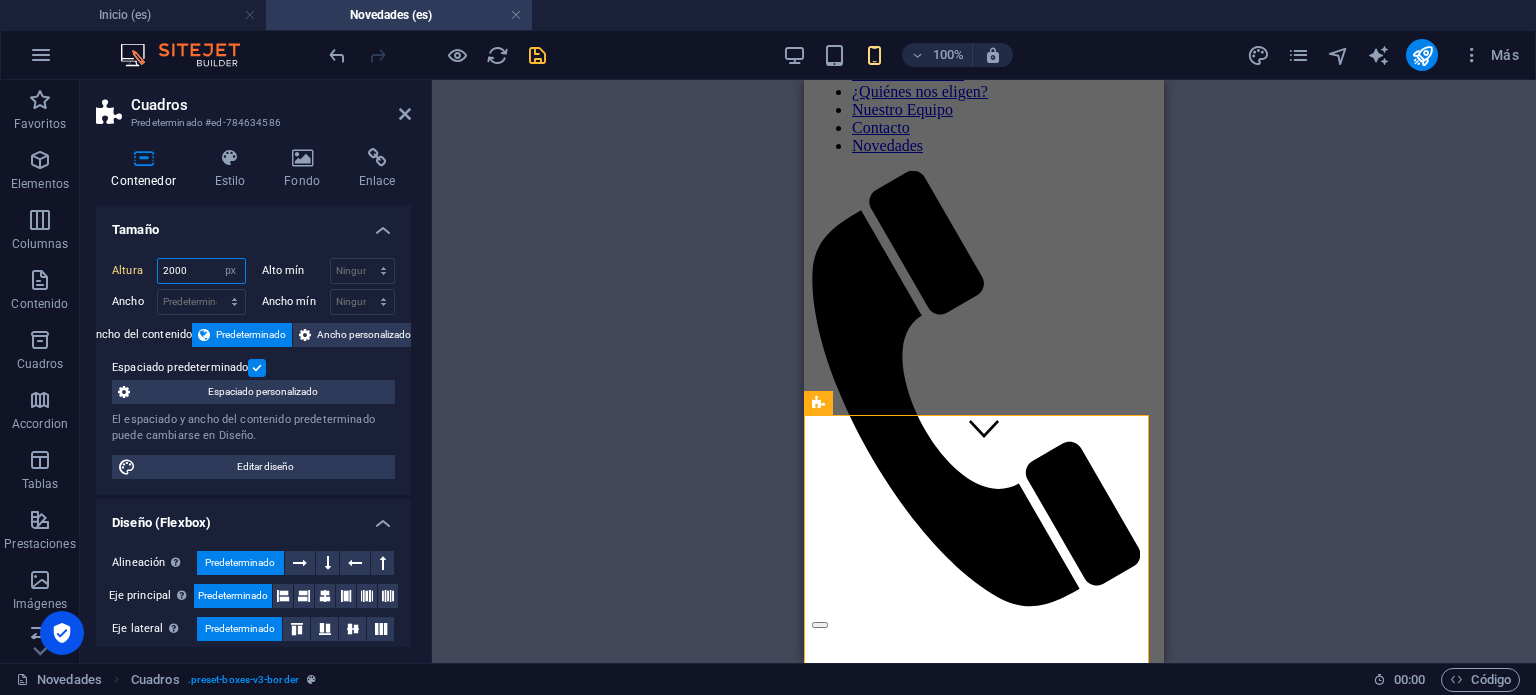 click on "2000" at bounding box center (201, 271) 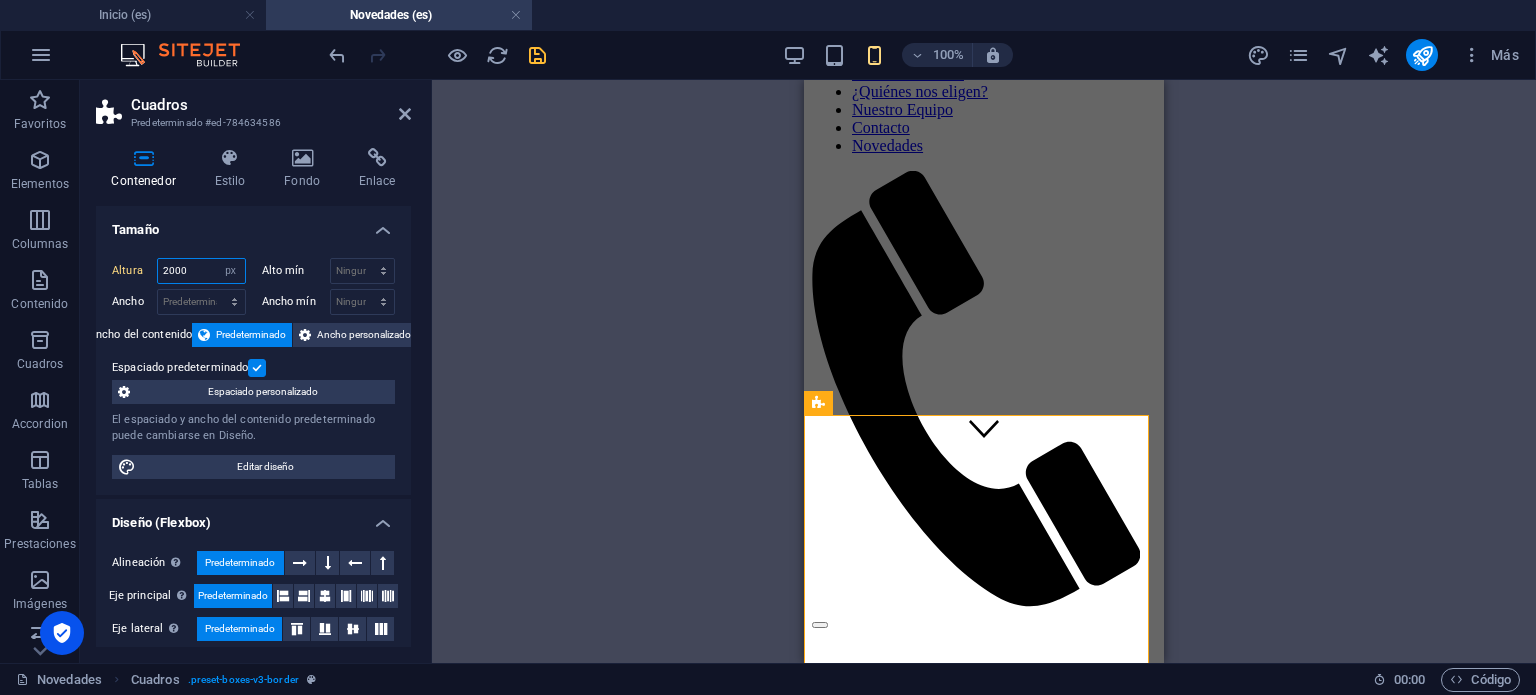 drag, startPoint x: 203, startPoint y: 271, endPoint x: 176, endPoint y: 270, distance: 27.018513 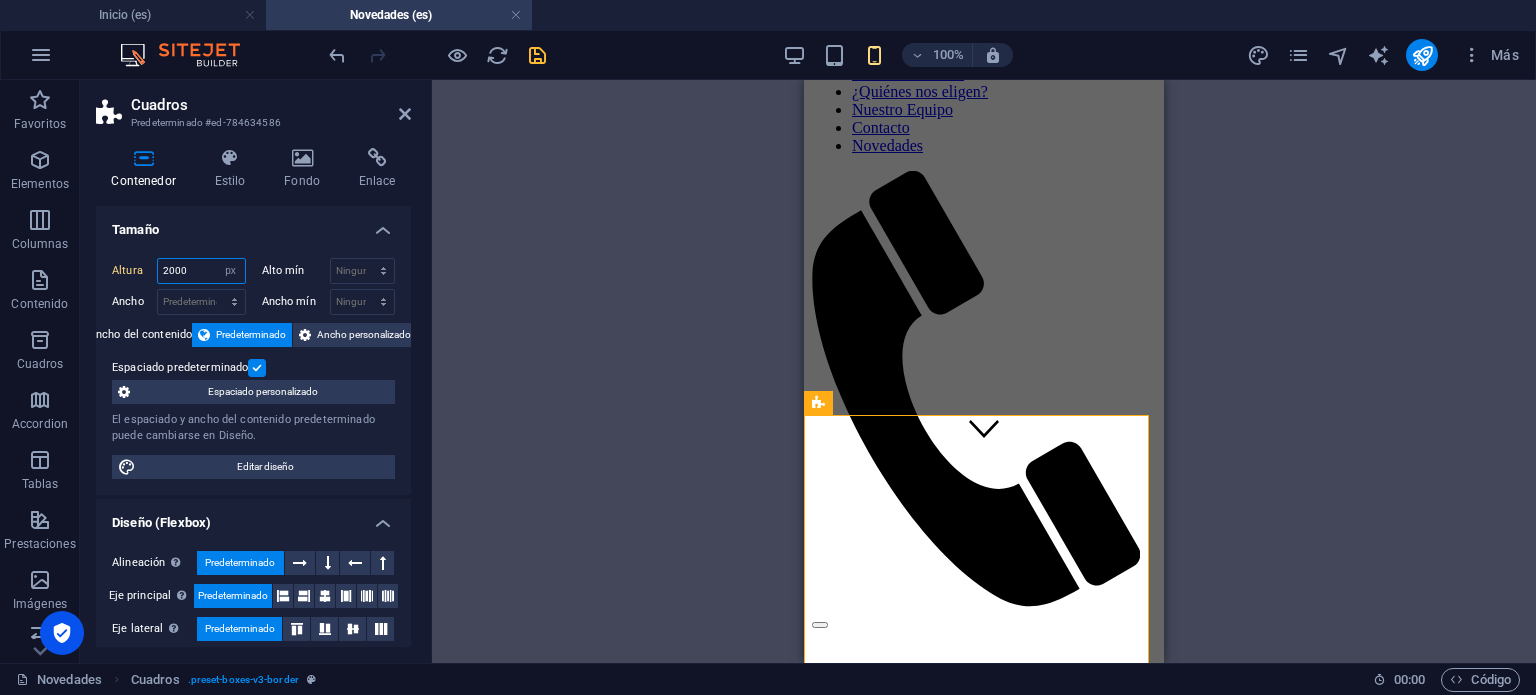 click on "2000" at bounding box center [201, 271] 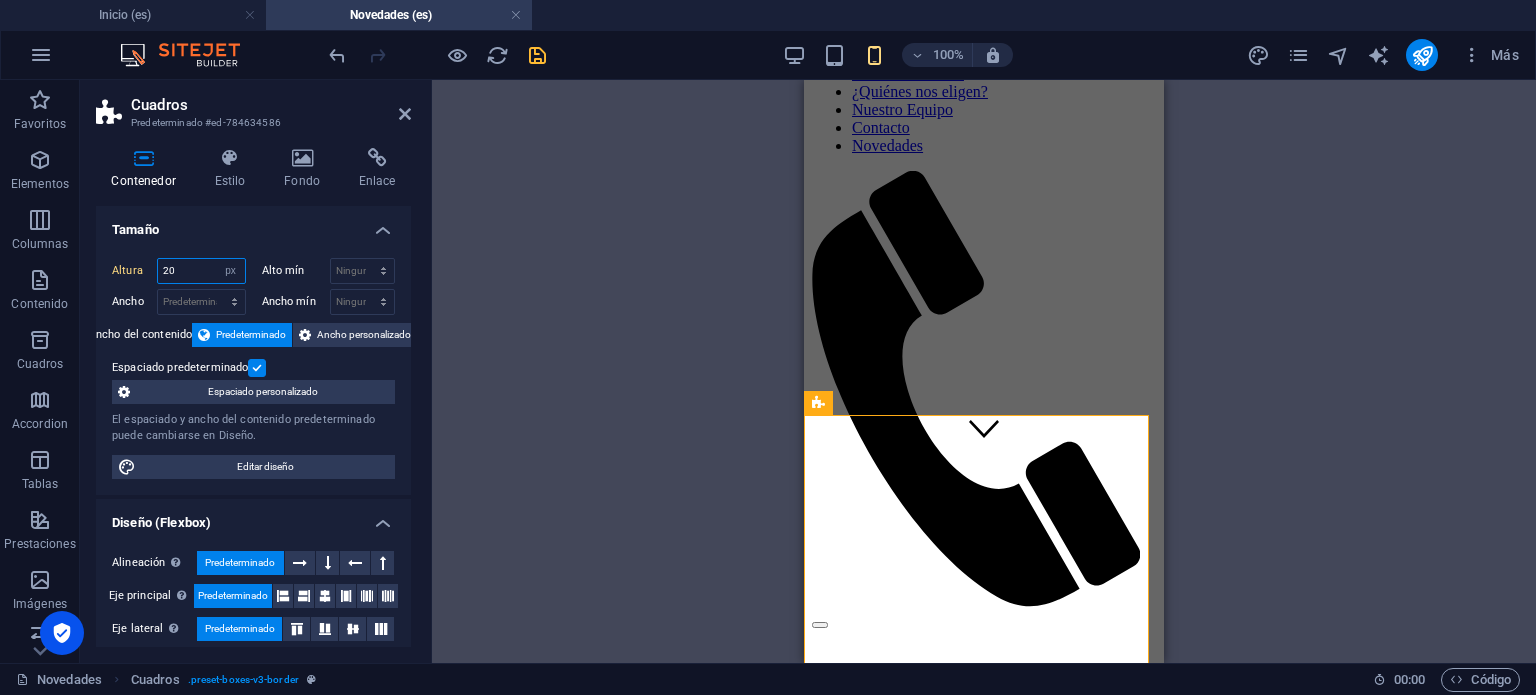 type on "2" 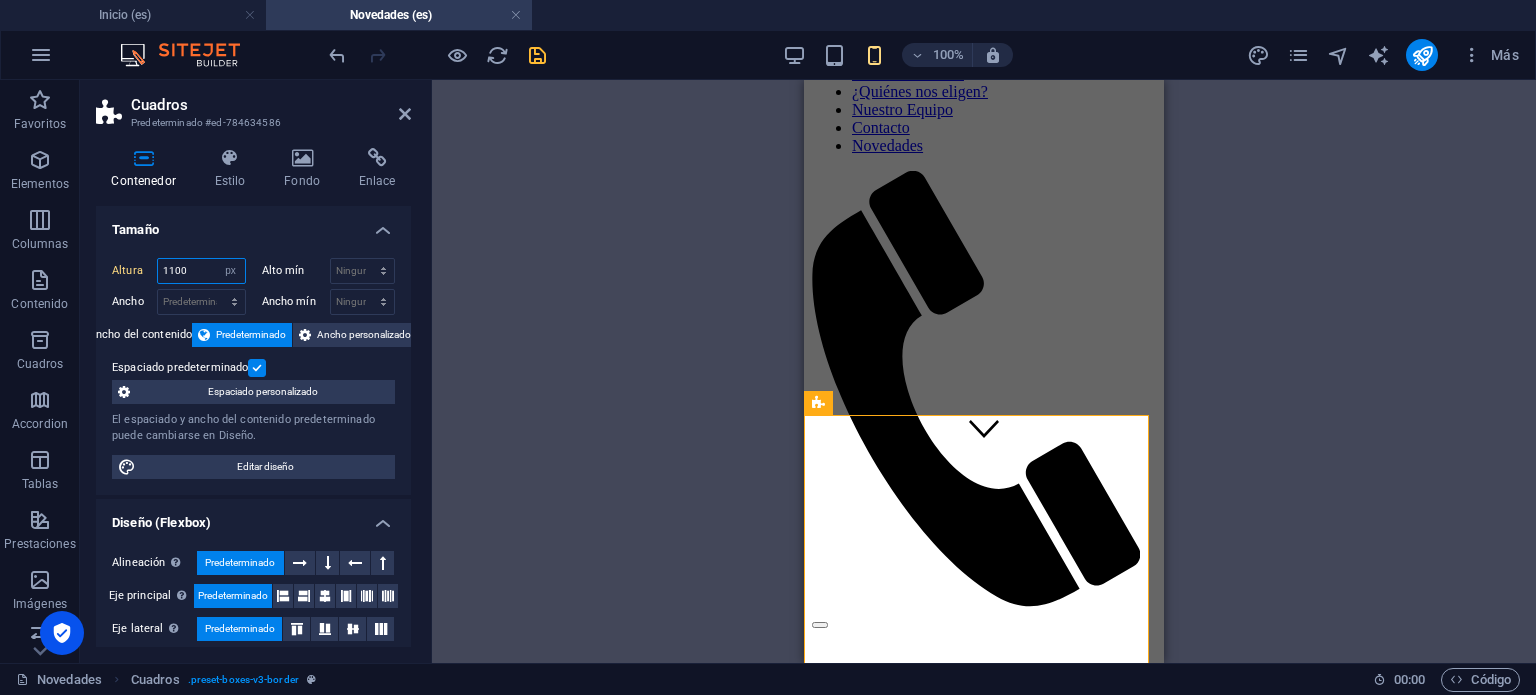 type on "1100" 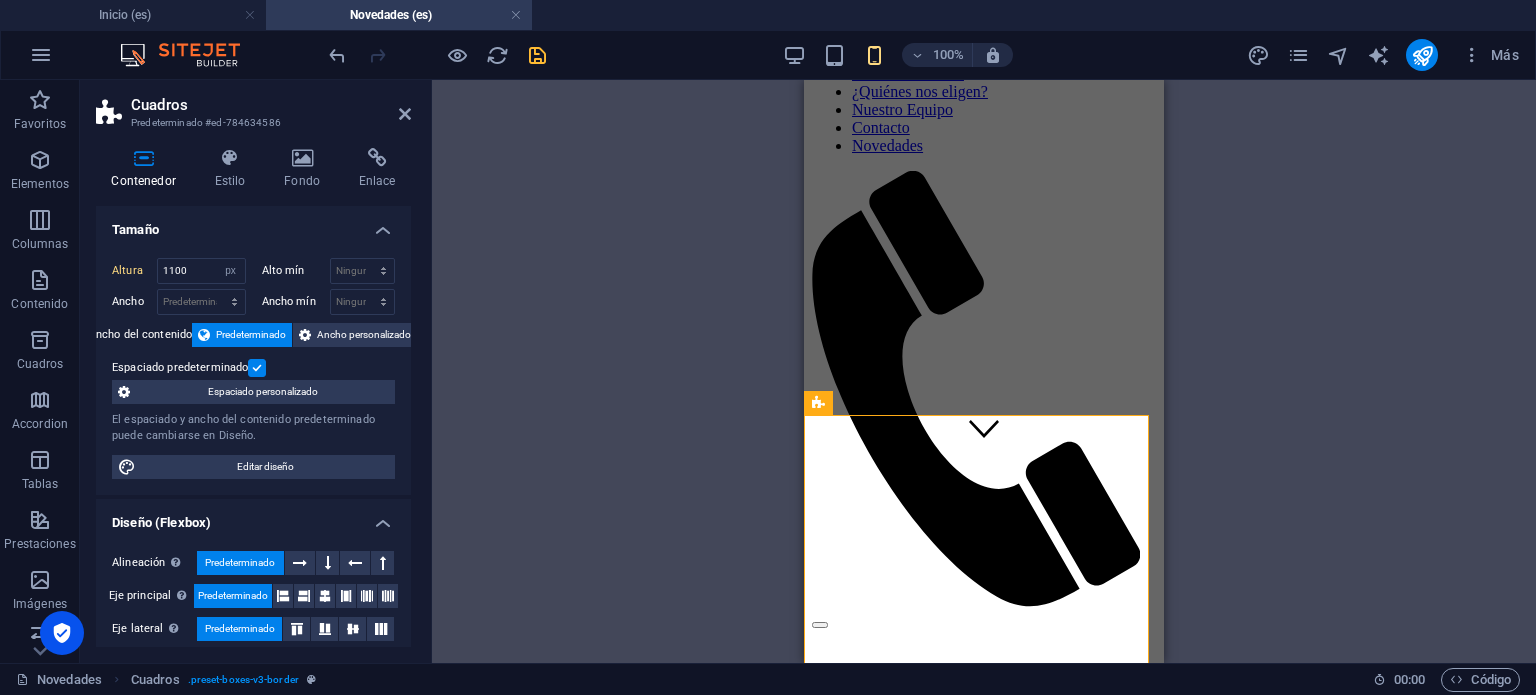 click on "Arrastra aquí para reemplazar el contenido existente. Si quieres crear un elemento nuevo, pulsa “Ctrl”.
H1   Banner   Banner   Contenedor   Referencia   Separador   Texto   Separador   Botón   Cuadros   Contenedor   Contenedor   H3   Contenedor   Contenedor   Texto   Contenedor   Texto   Contenedor   Contenedor   Contenedor   H3   Botón   Icono   Botón   Contenedor   Contenedor   Texto   Contenedor   Botón   Cuadros   Contenedor   Contenedor   Texto   Contenedor   Botón   Contenedor   H3   Predeterminado   Contenedor   Texto   Contenedor   H3   Icono   Icono   Contenedor   H3   Separador   Contenedor   Contenedor   H3   Predeterminado   Contenedor   Contenedor   Texto   Contenedor   Contenedor   Botón   Contenedor   Predeterminado   Contenedor   H3   Contenedor   Texto   Botón   Predeterminado   Contenedor   H3   Contenedor   Texto   Botón   Predeterminado   Contenedor   Texto   Contenedor   H3   Predeterminado   Contenedor   H3   Predeterminado   Contenedor   Texto   Botón" at bounding box center [984, 371] 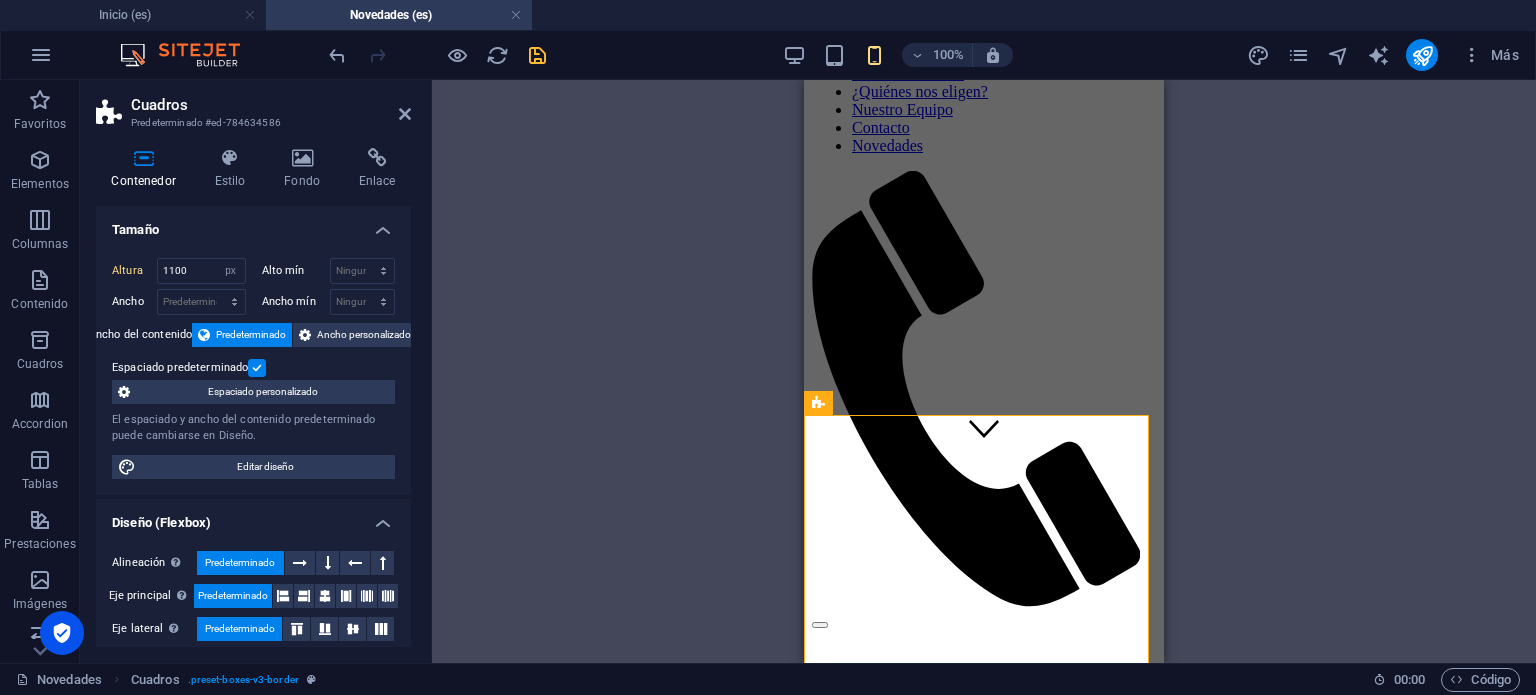 click at bounding box center (405, 114) 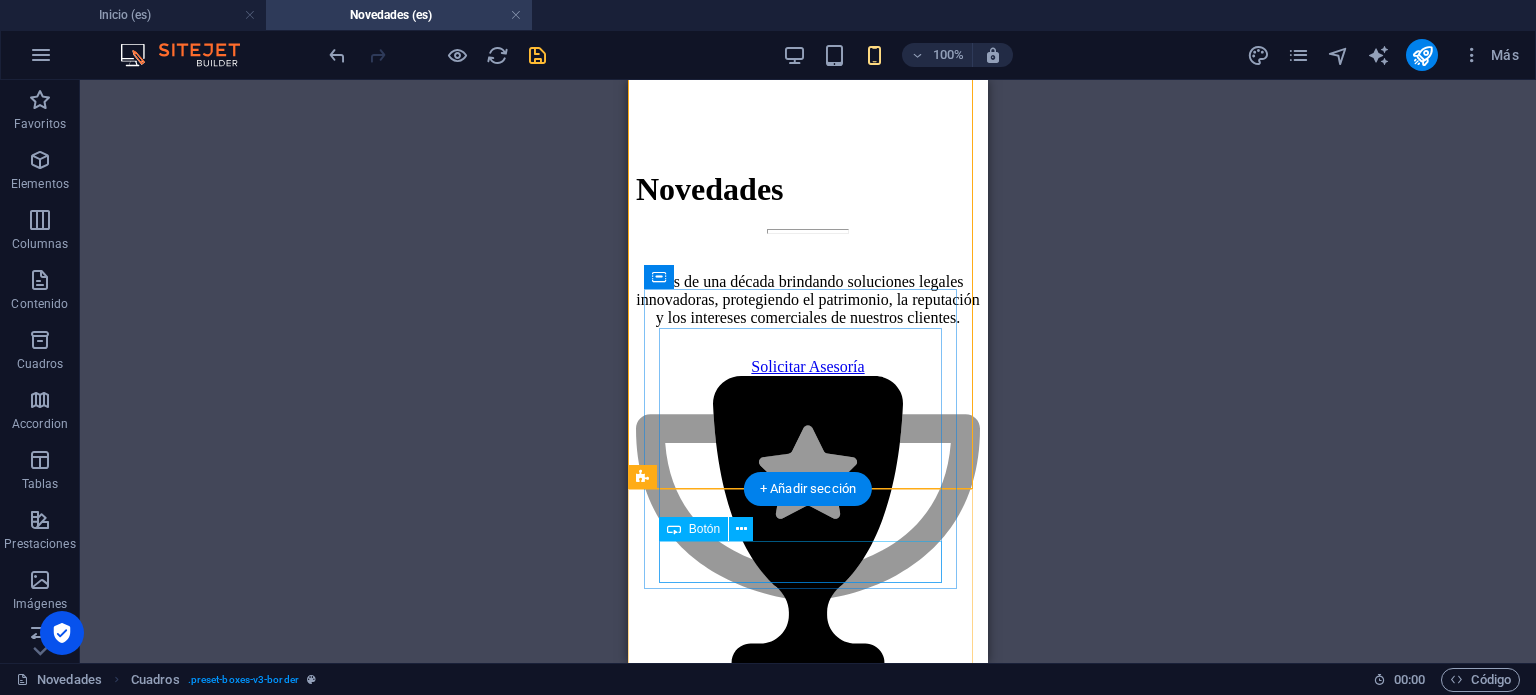 scroll, scrollTop: 1400, scrollLeft: 0, axis: vertical 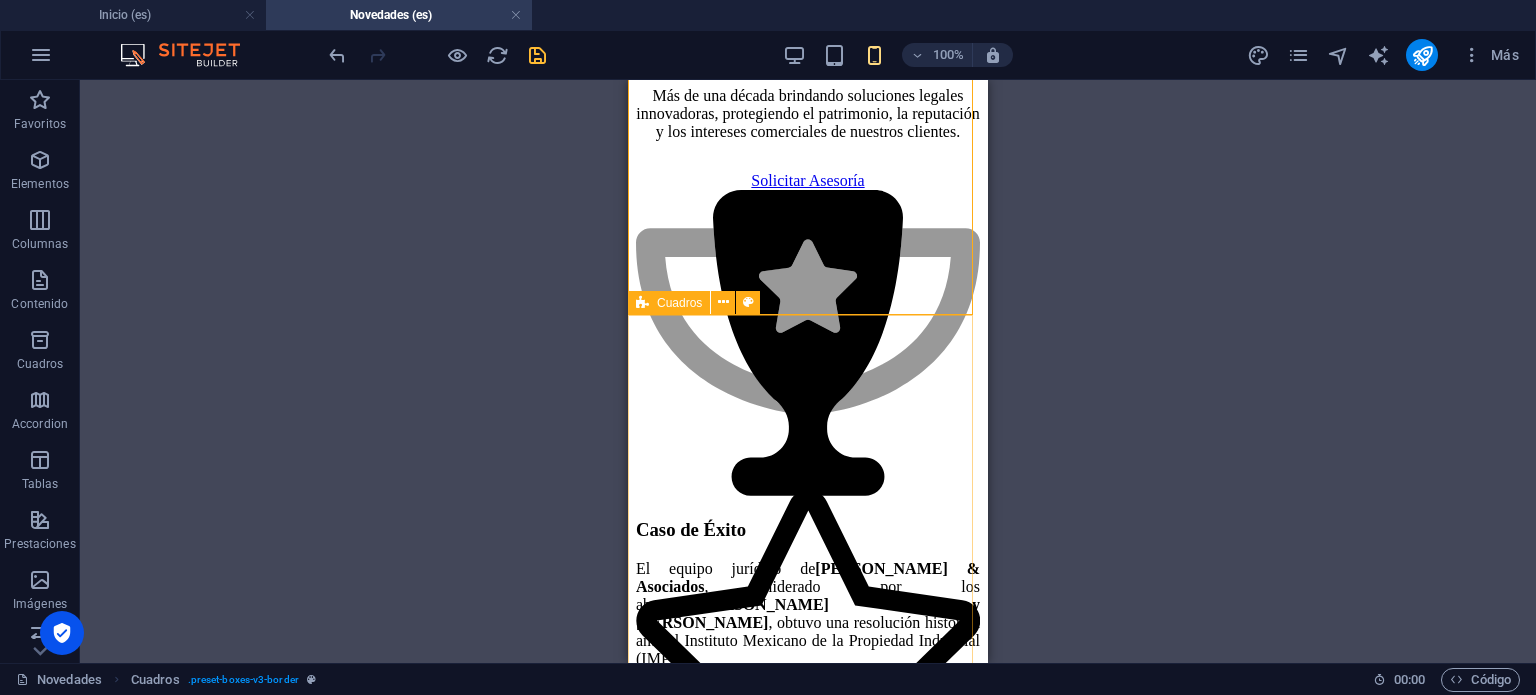 click at bounding box center (642, 303) 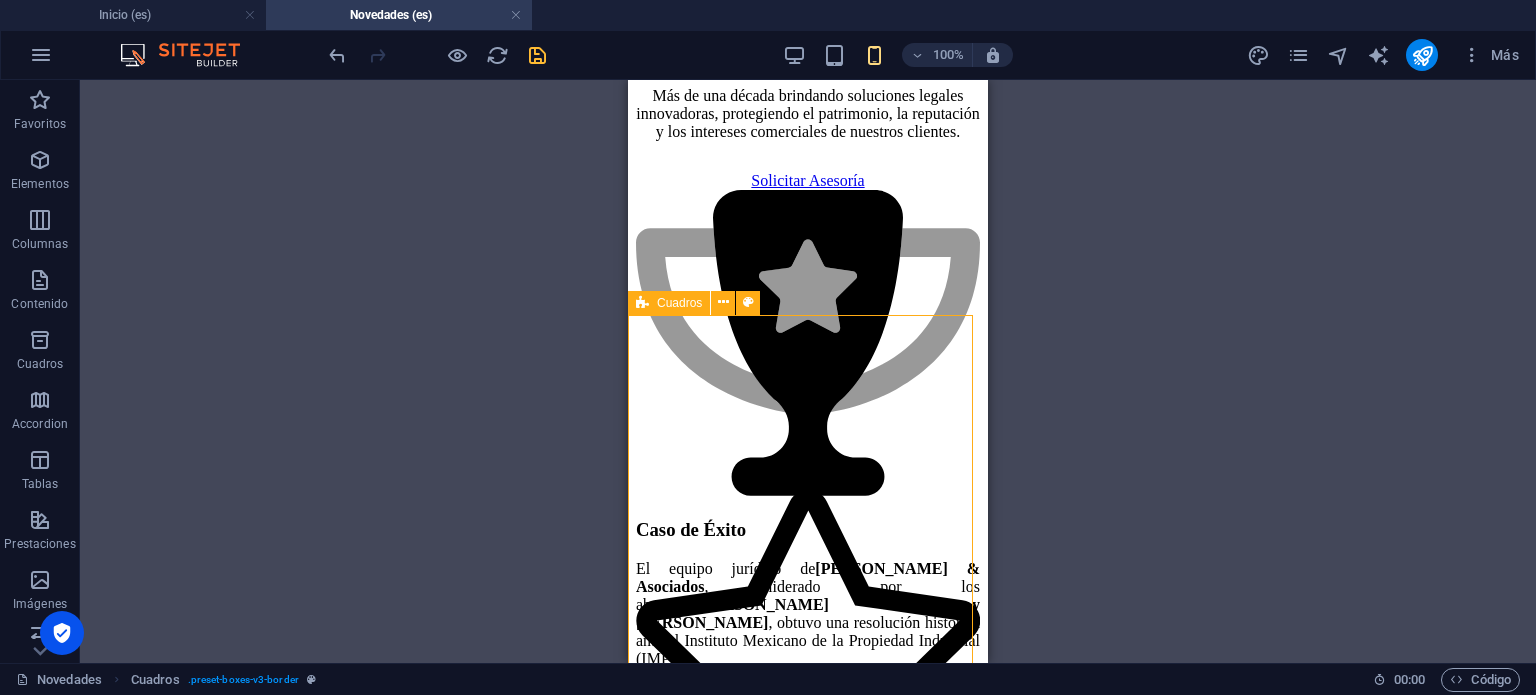 click at bounding box center [642, 303] 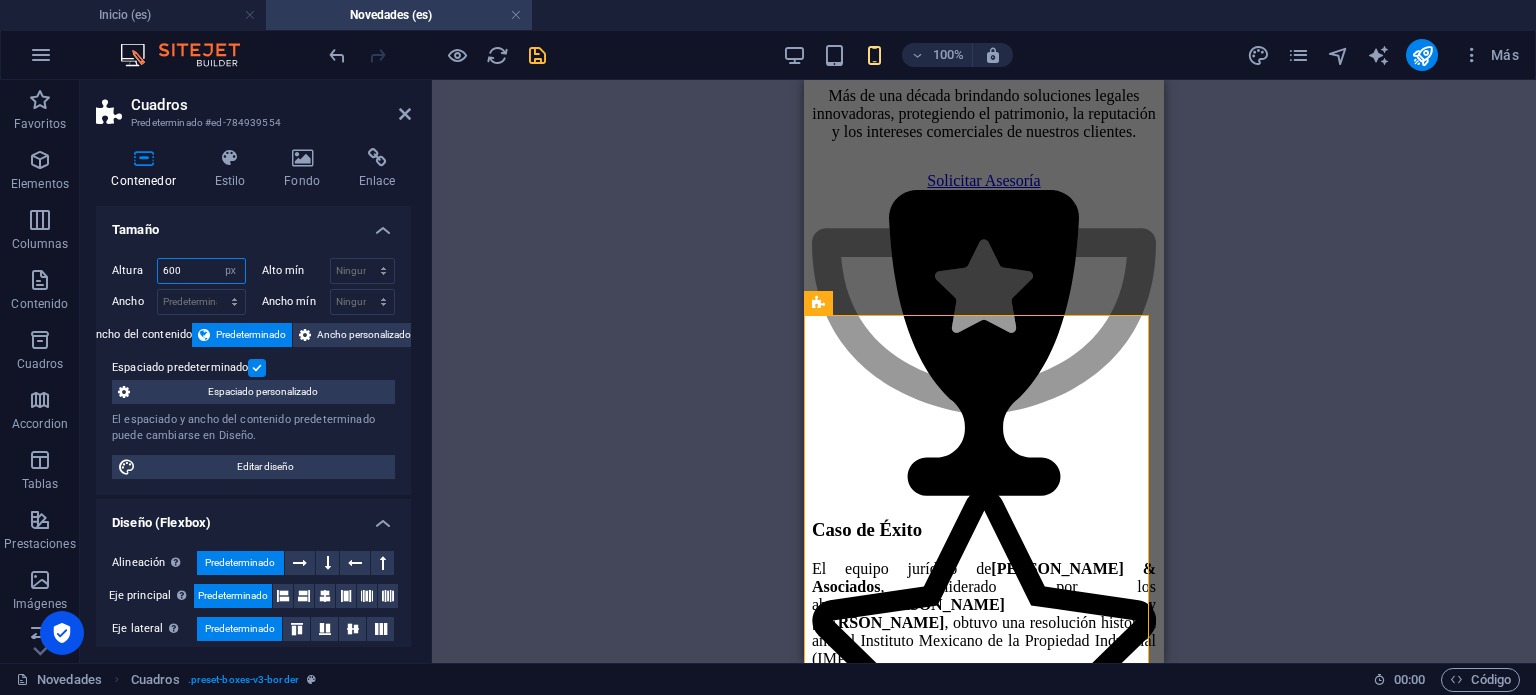drag, startPoint x: 204, startPoint y: 275, endPoint x: 150, endPoint y: 268, distance: 54.451813 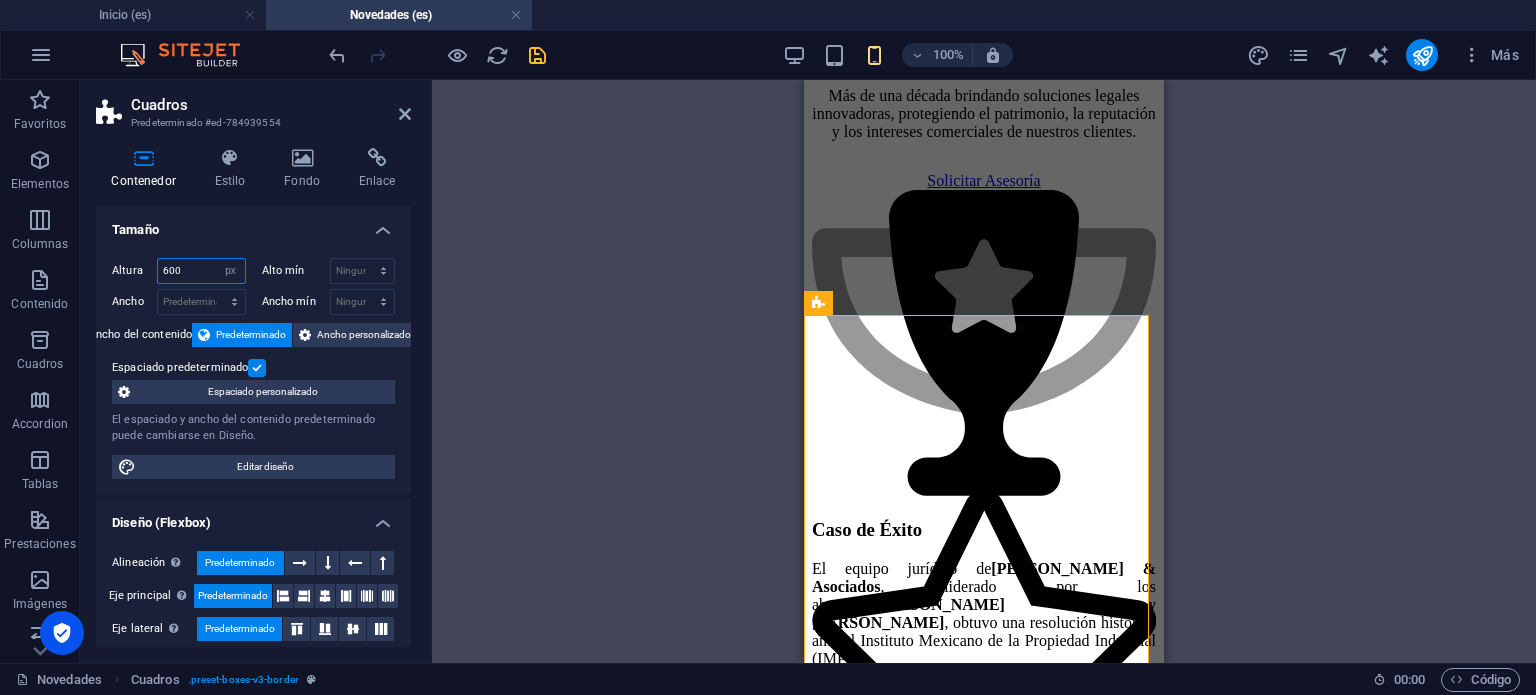 click on "Altura 600 Predeterminado px rem % vh vw" at bounding box center [179, 271] 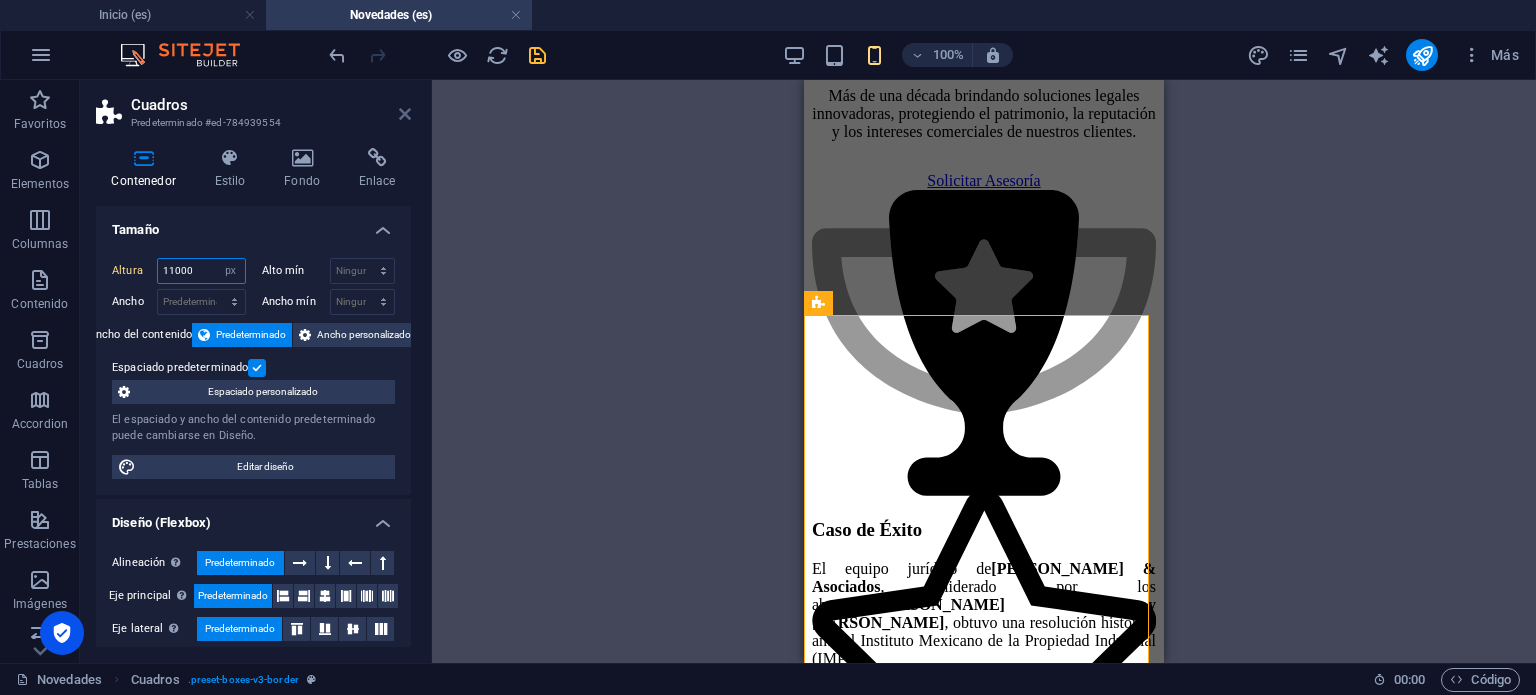 type on "11000" 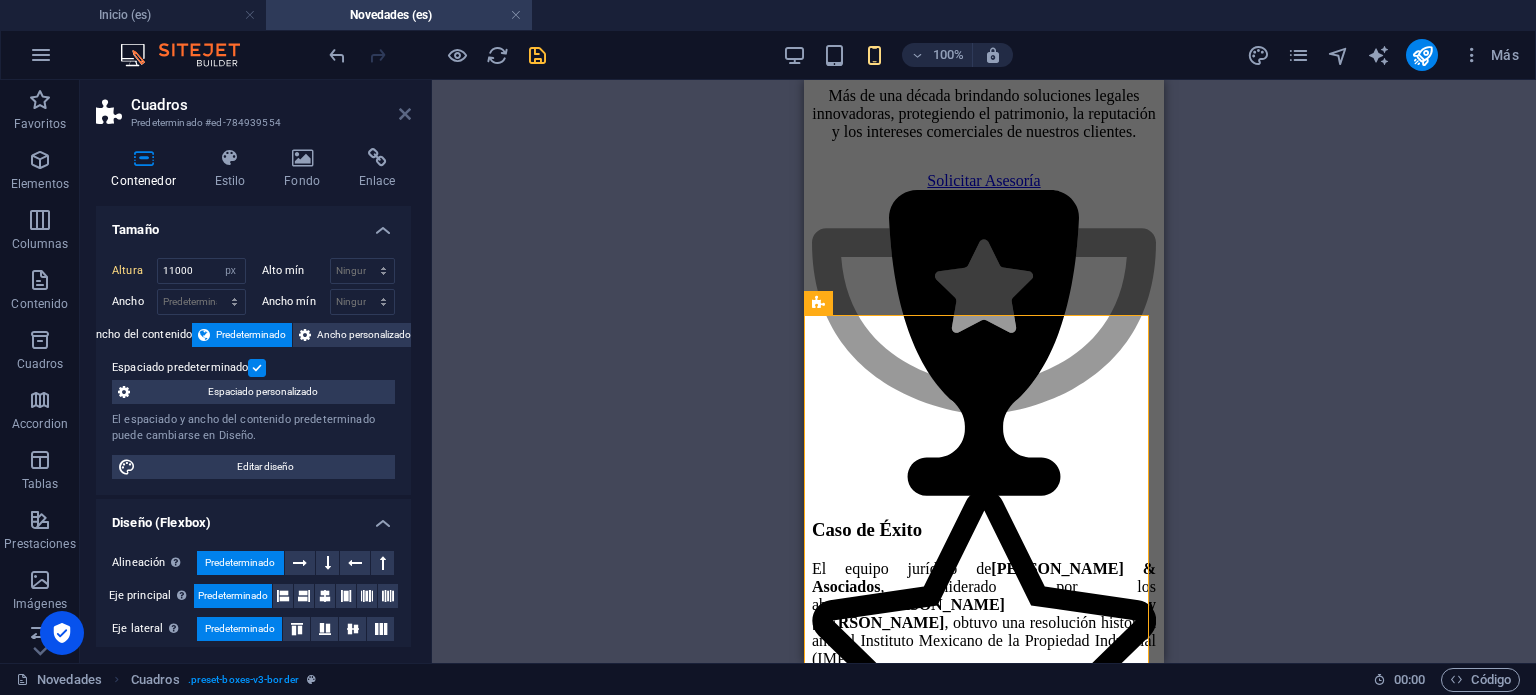 click at bounding box center [405, 114] 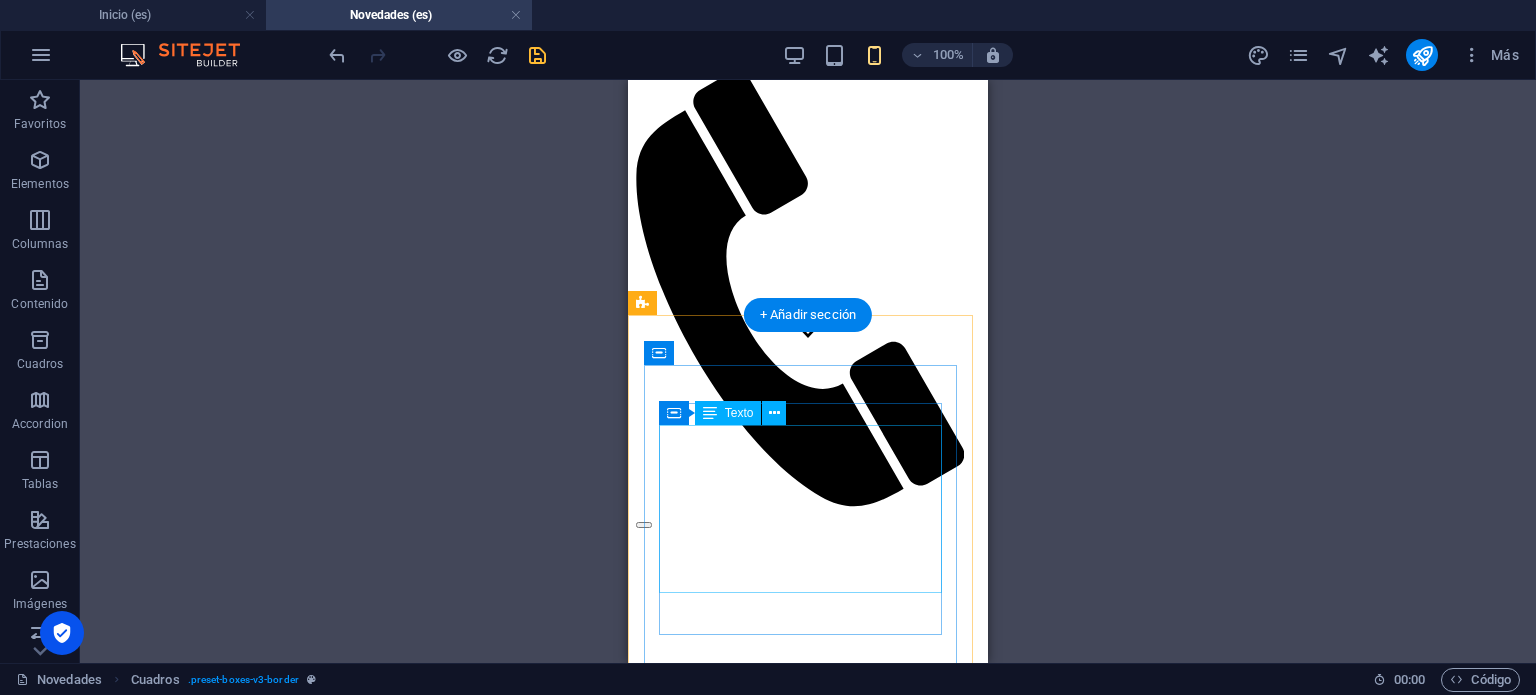 scroll, scrollTop: 200, scrollLeft: 0, axis: vertical 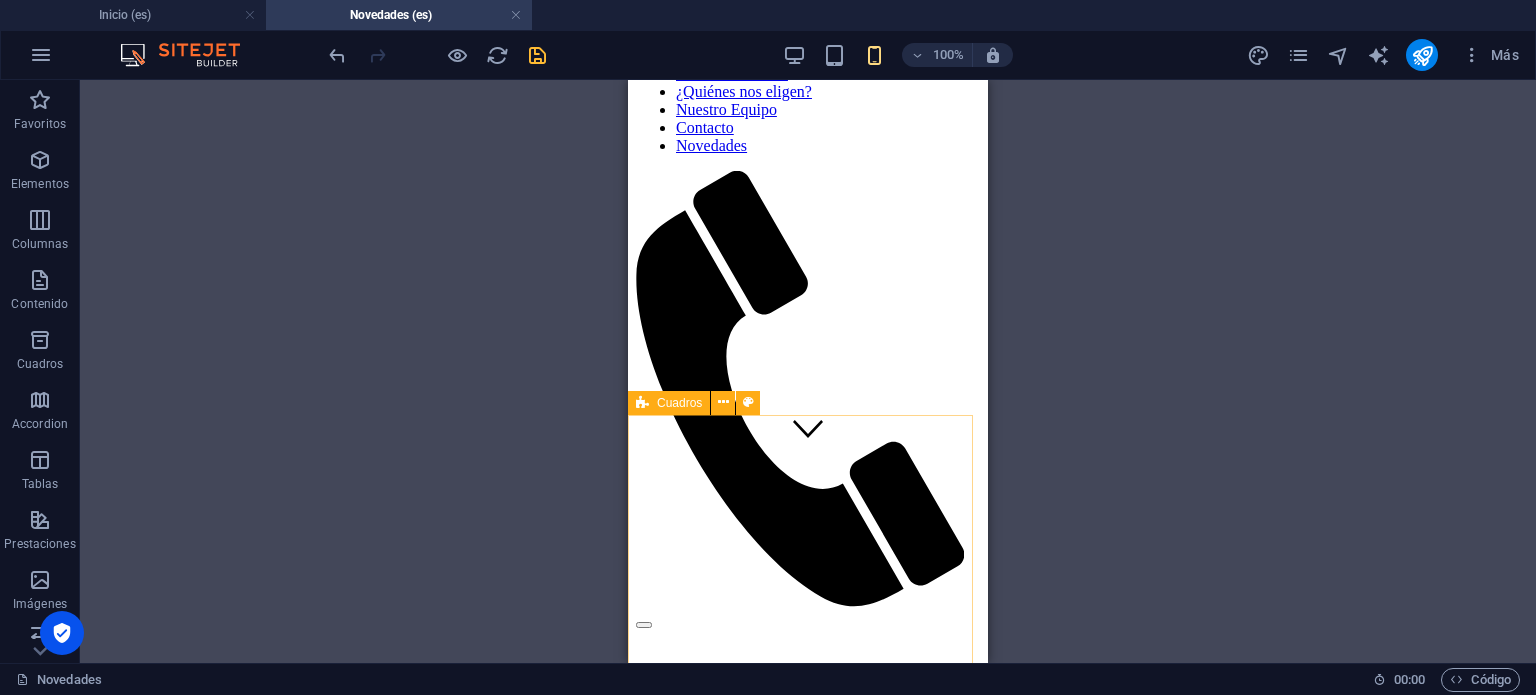 click on "Cuadros" at bounding box center (669, 403) 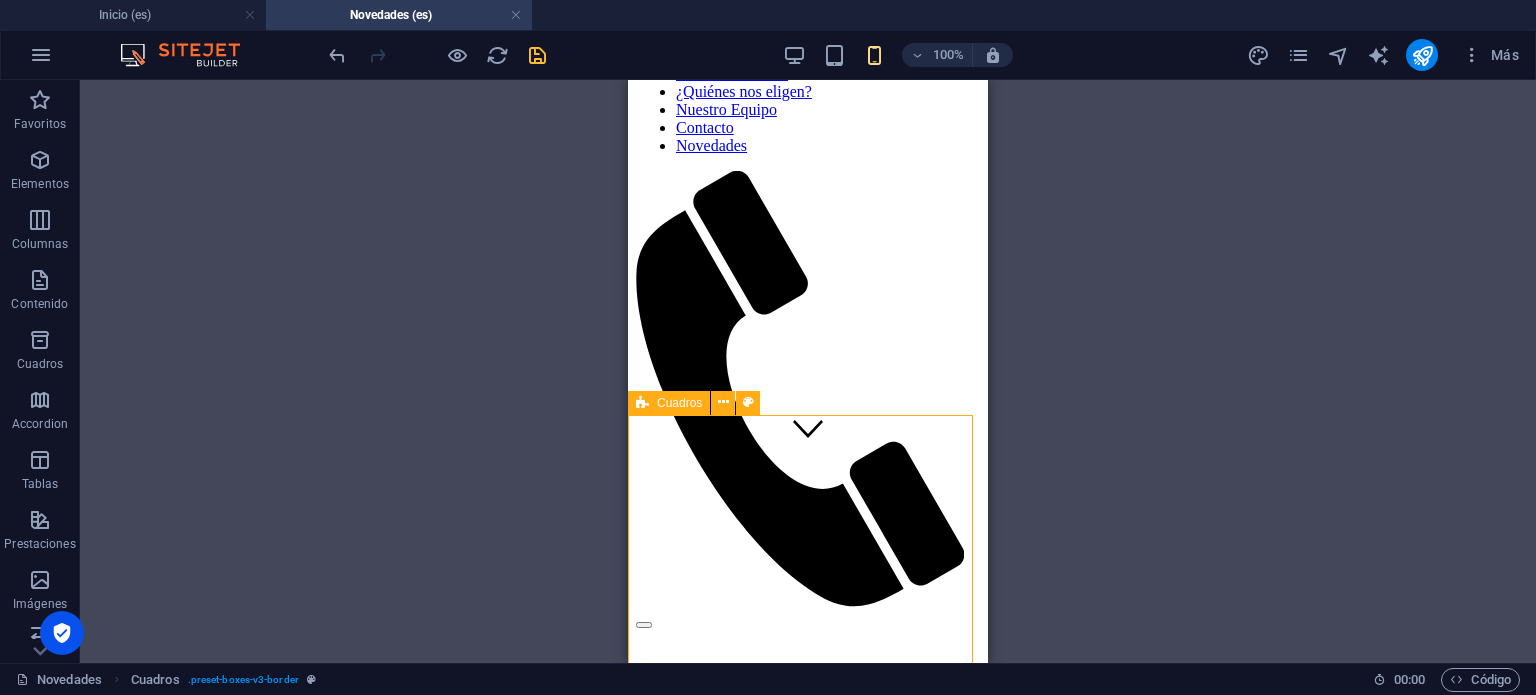 click on "Cuadros" at bounding box center [669, 403] 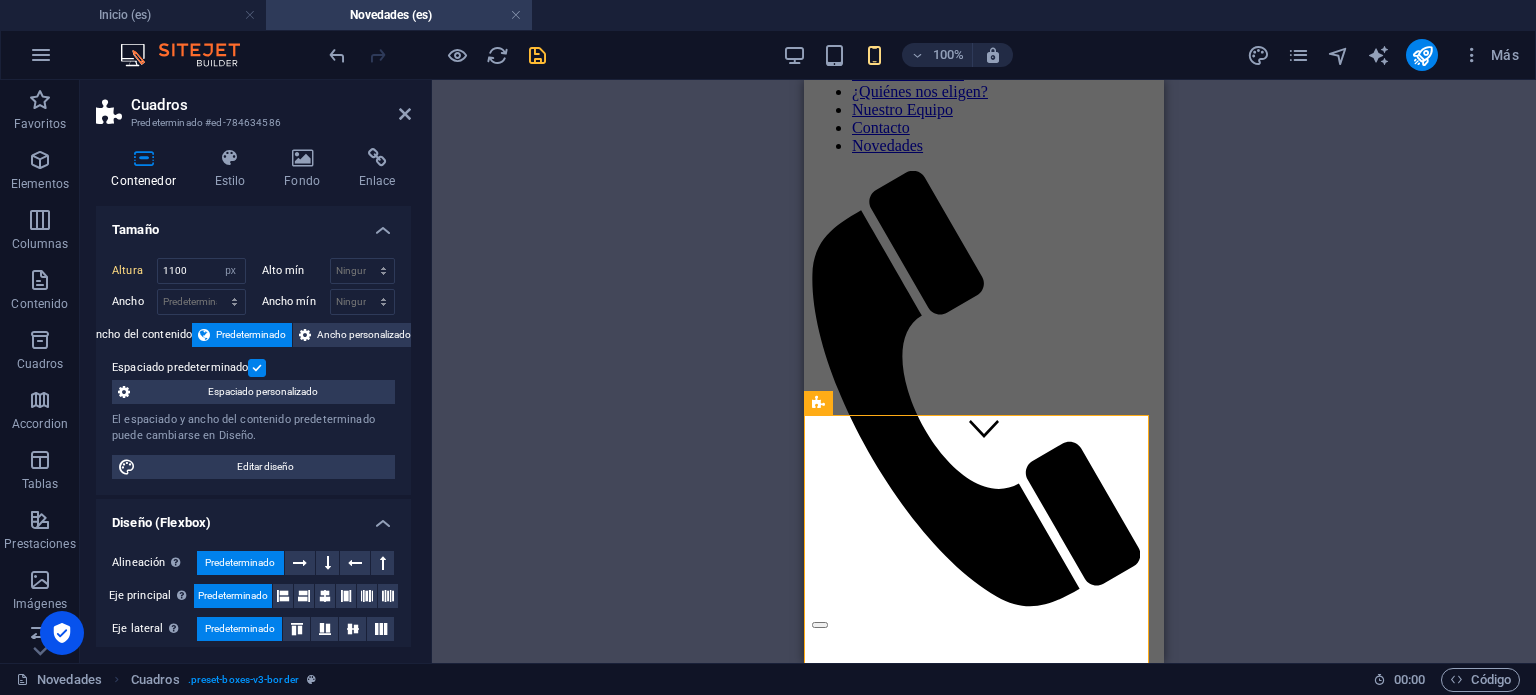 click on "Cuadros" at bounding box center [271, 105] 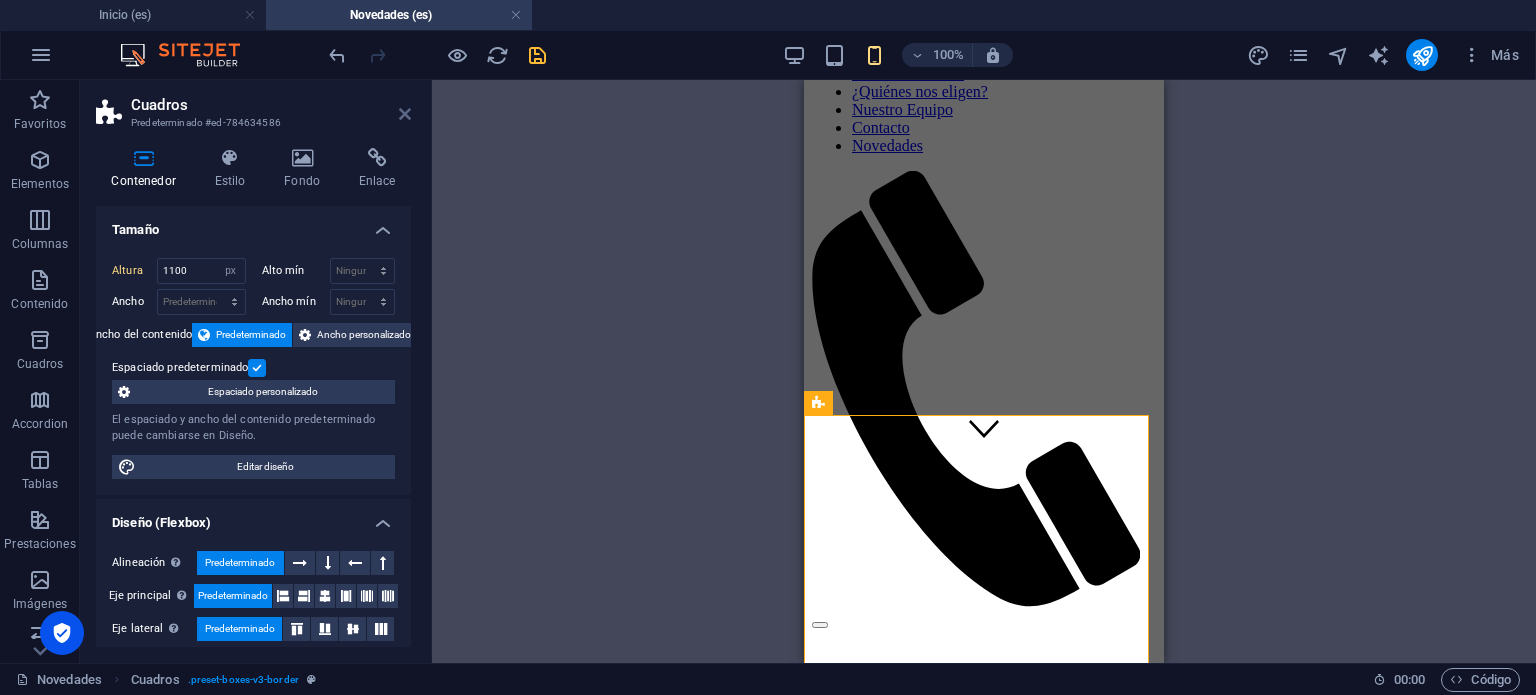 click at bounding box center [405, 114] 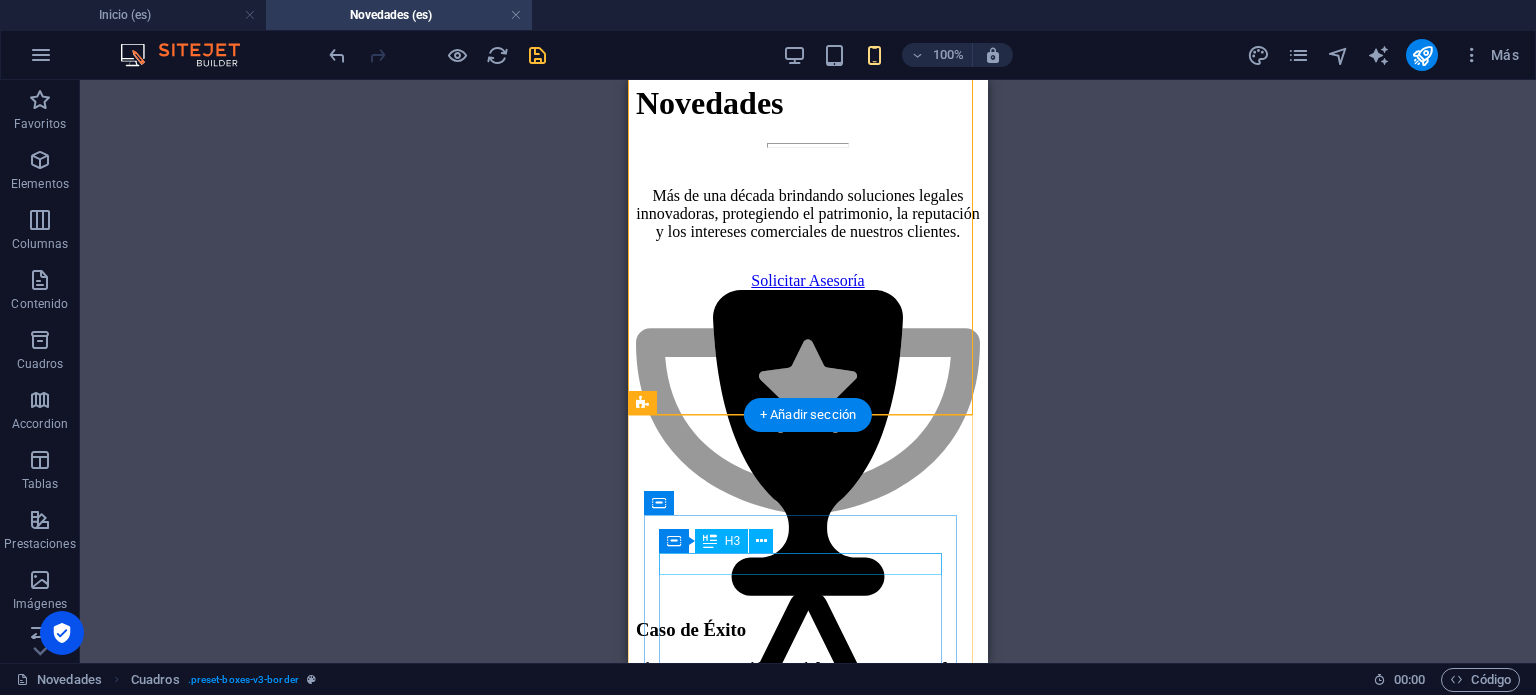 scroll, scrollTop: 1400, scrollLeft: 0, axis: vertical 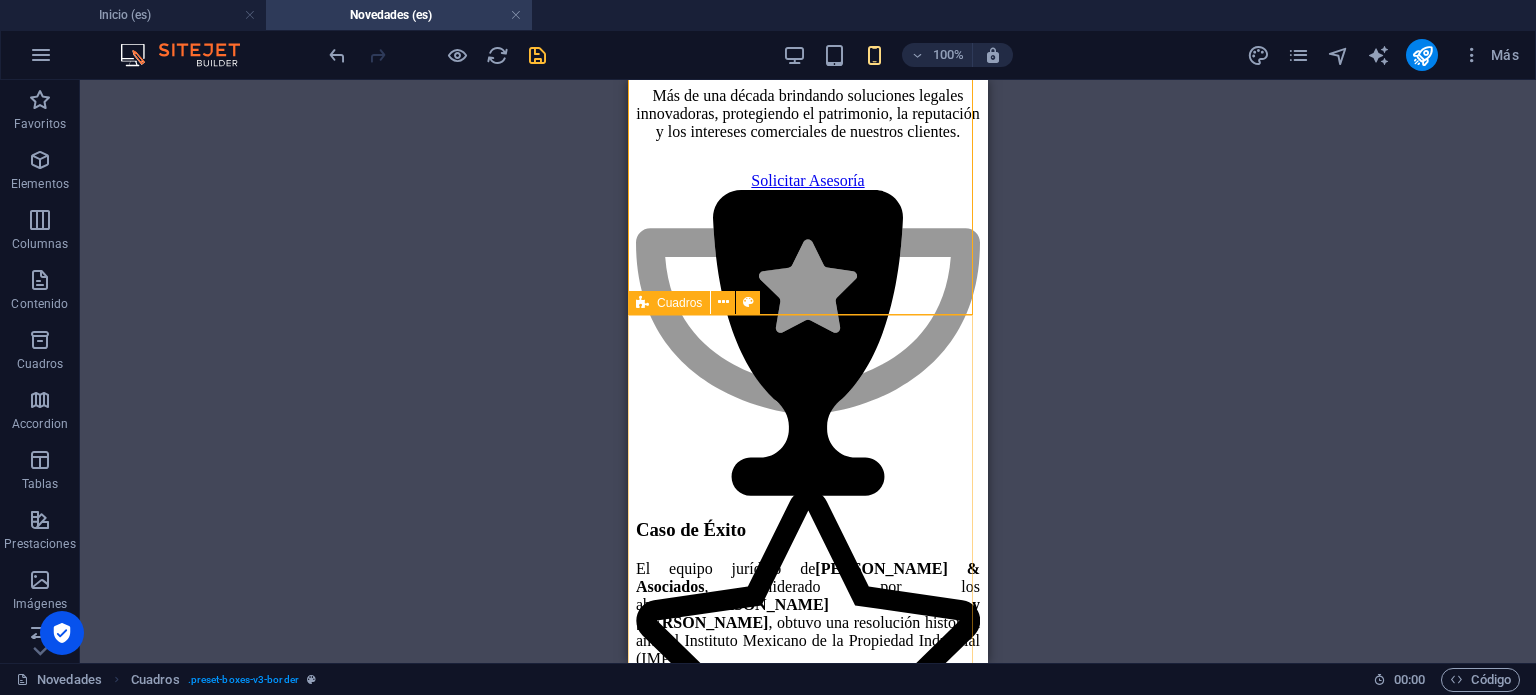 click on "Cuadros" at bounding box center (679, 303) 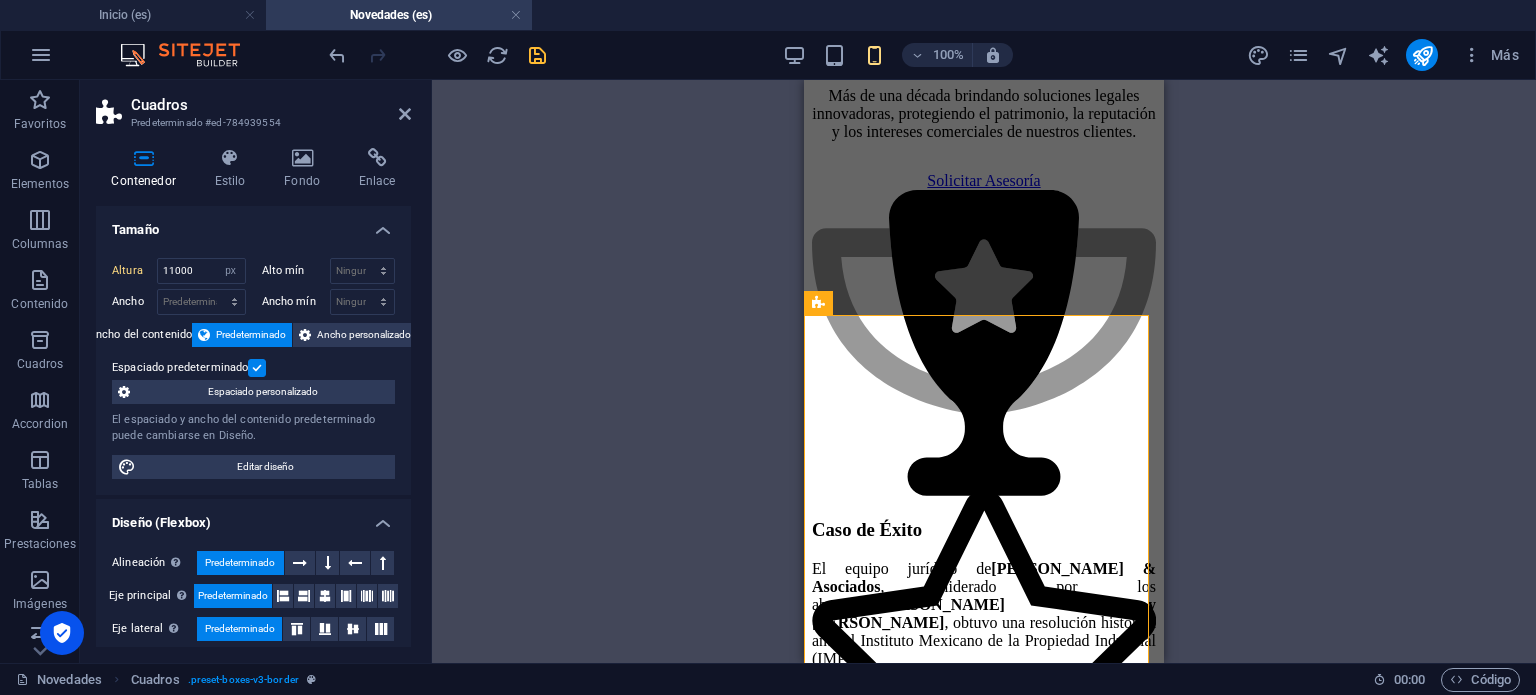 click on "Cuadros Predeterminado #ed-784939554" at bounding box center (253, 106) 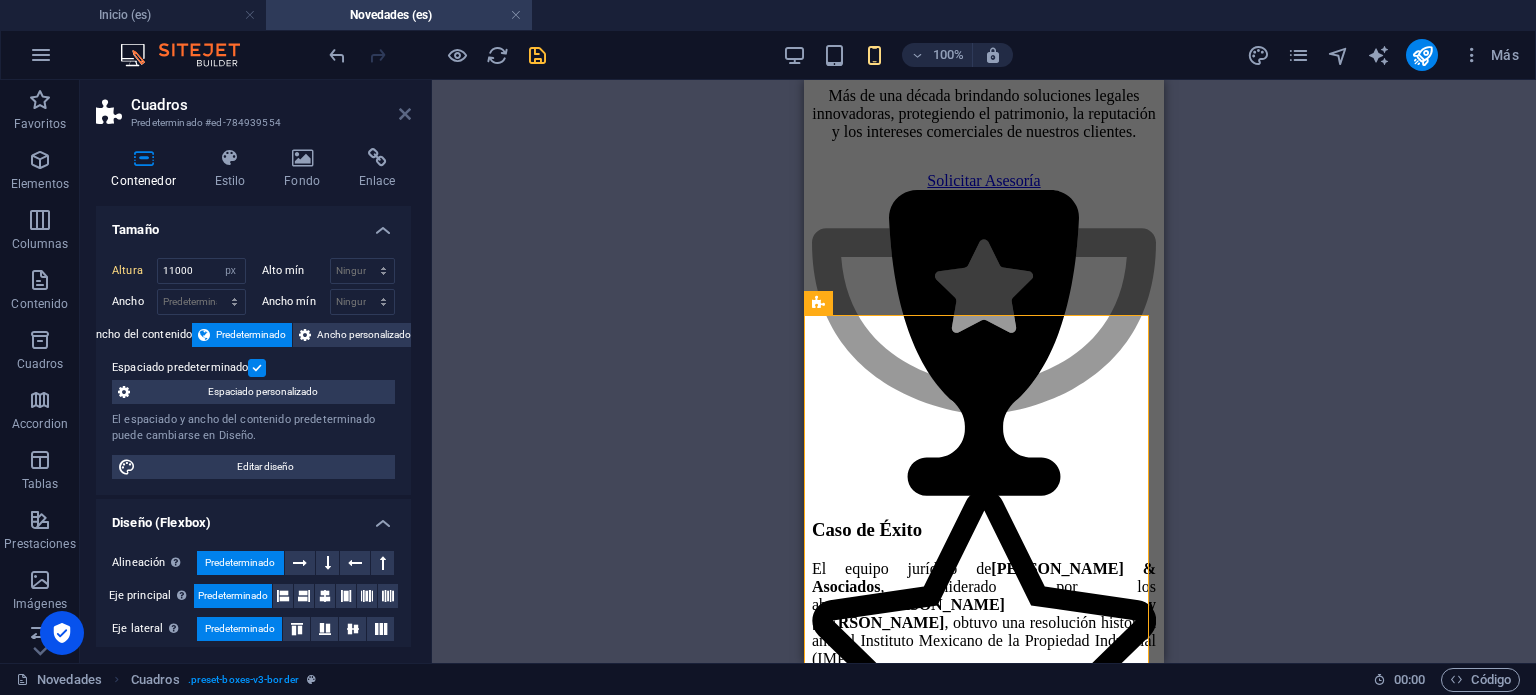 click at bounding box center (405, 114) 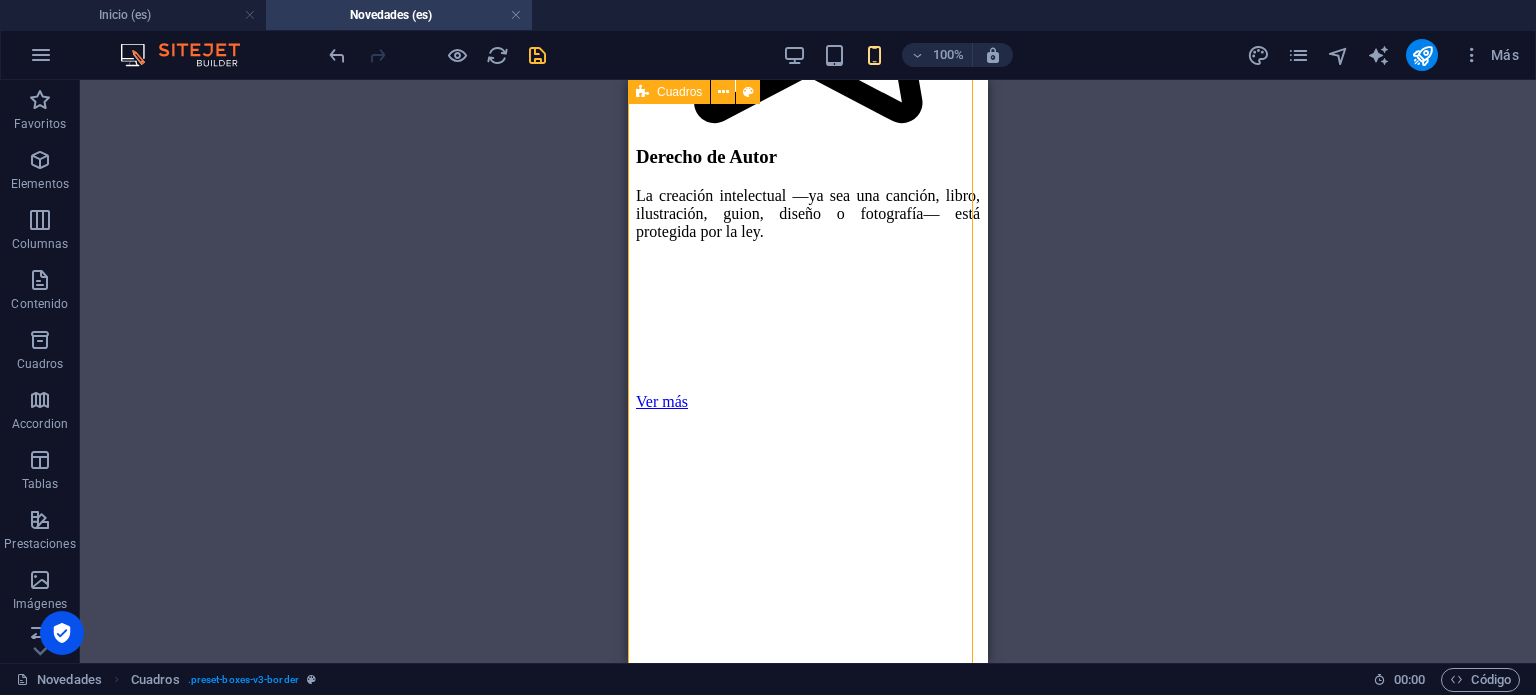 scroll, scrollTop: 3500, scrollLeft: 0, axis: vertical 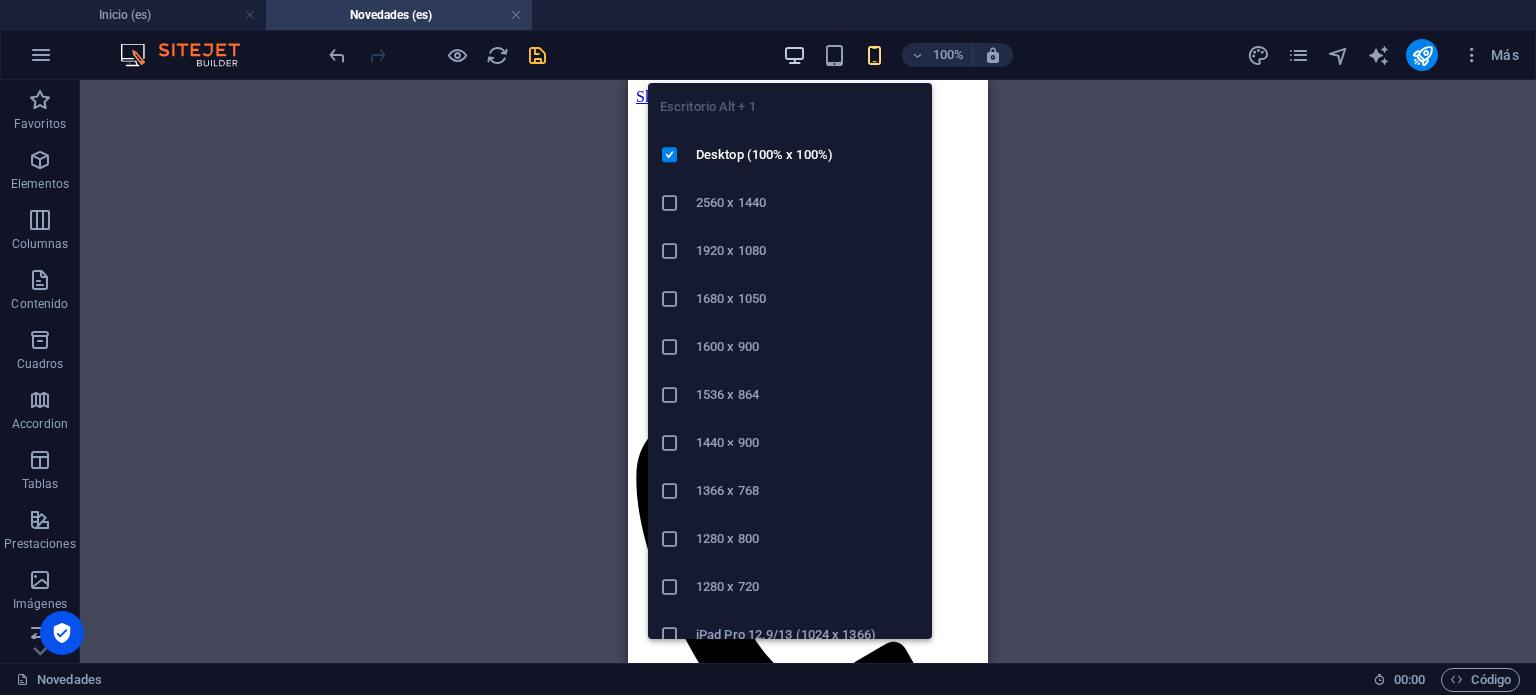 click at bounding box center (794, 55) 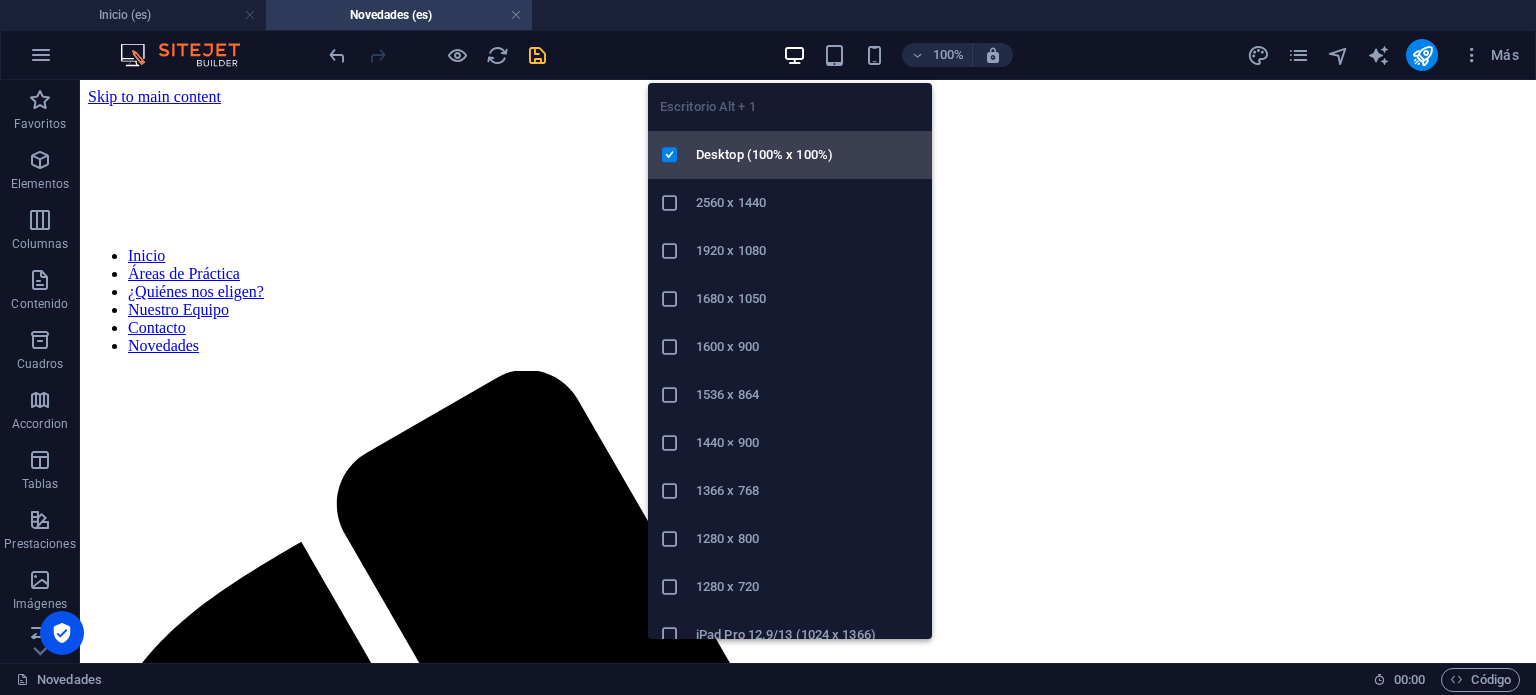 drag, startPoint x: 764, startPoint y: 157, endPoint x: 684, endPoint y: 79, distance: 111.73182 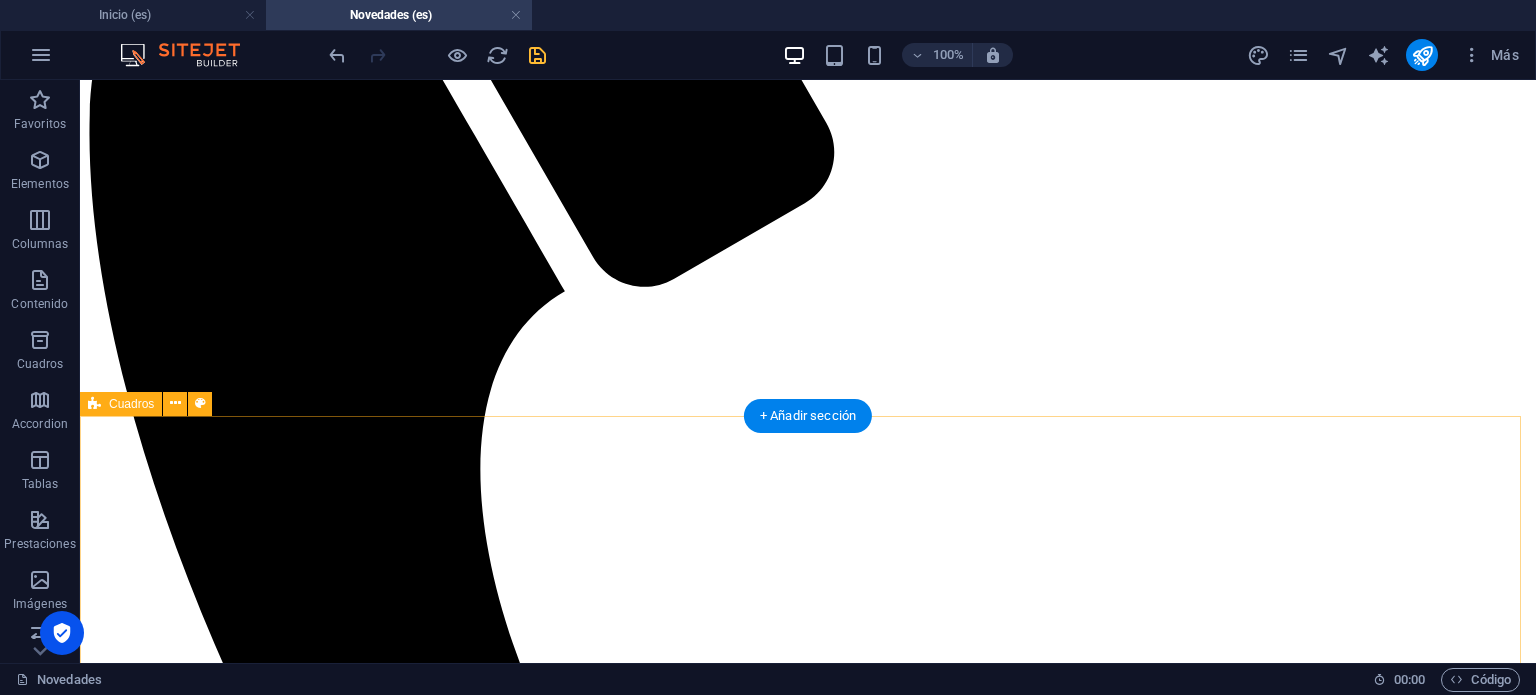 scroll, scrollTop: 700, scrollLeft: 0, axis: vertical 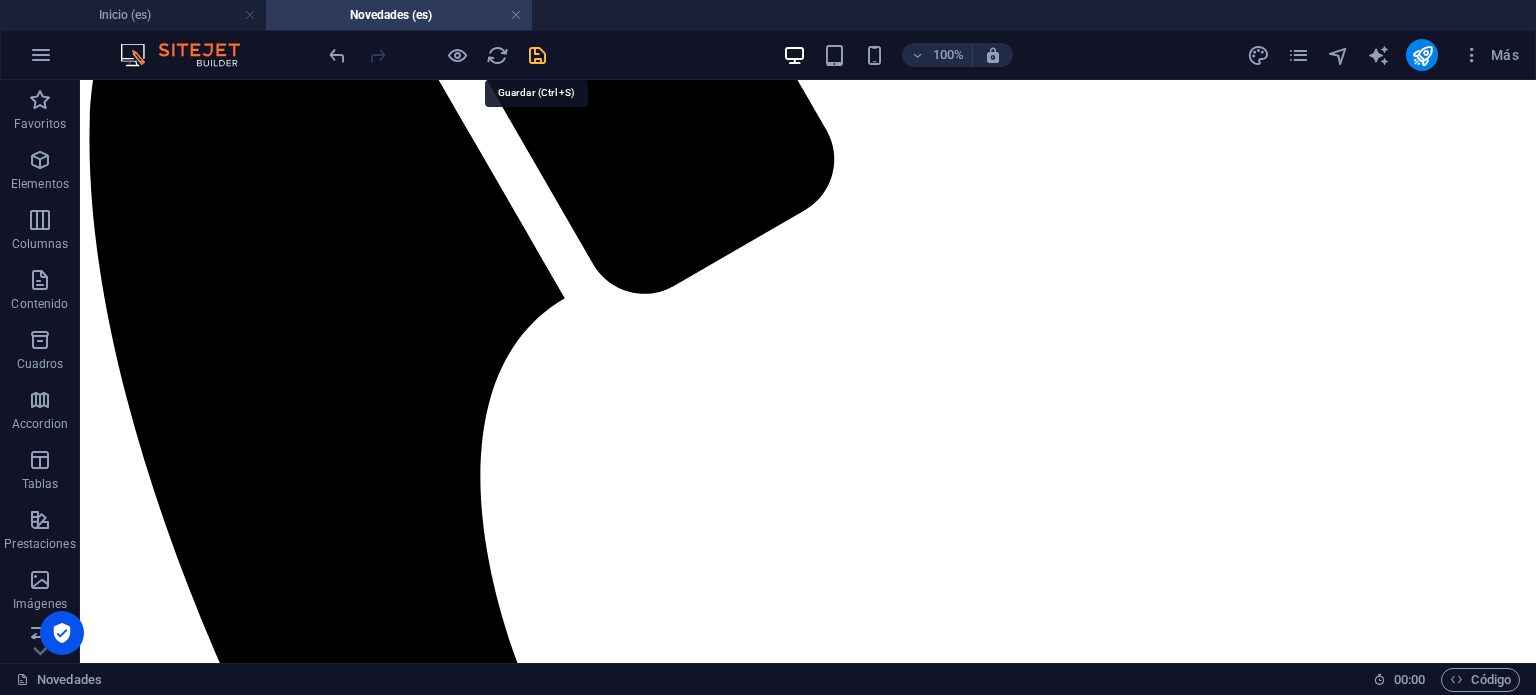 click at bounding box center [537, 55] 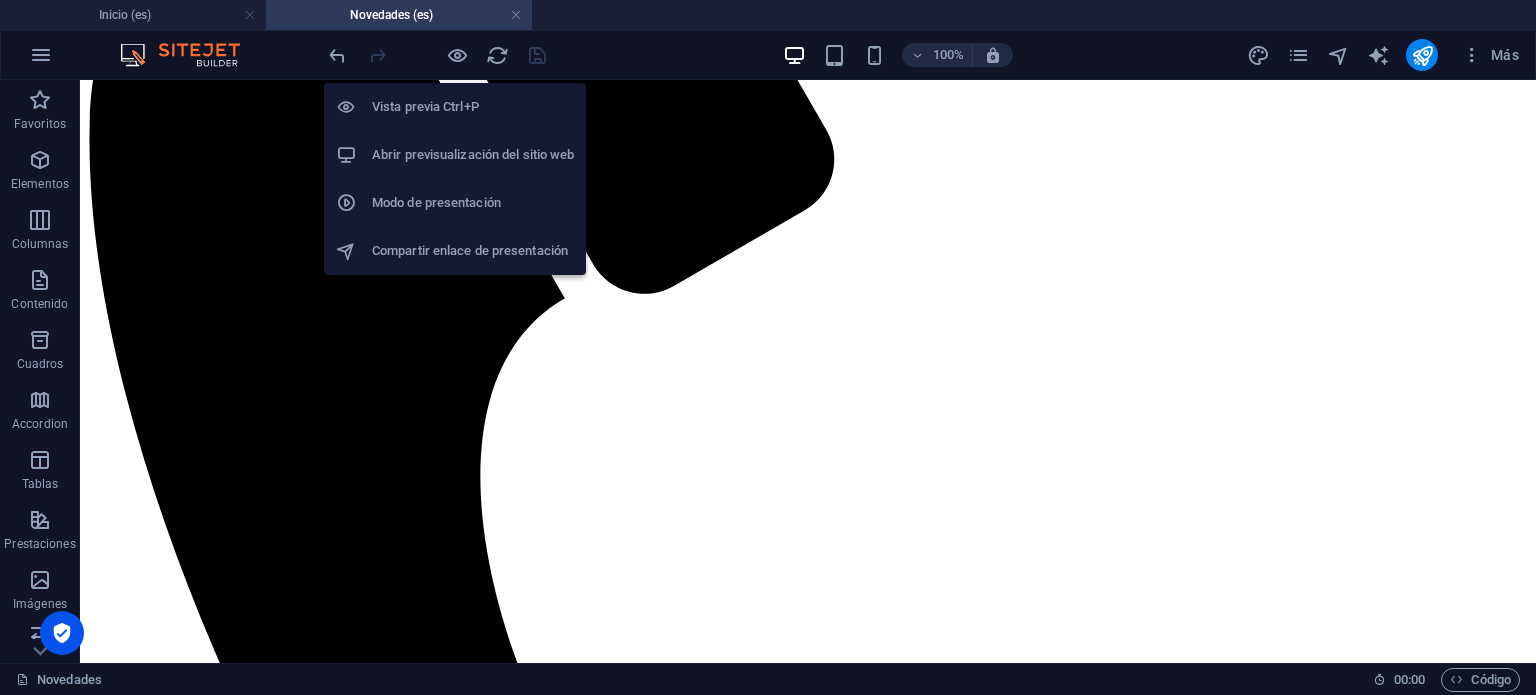click on "Abrir previsualización del sitio web" at bounding box center [473, 155] 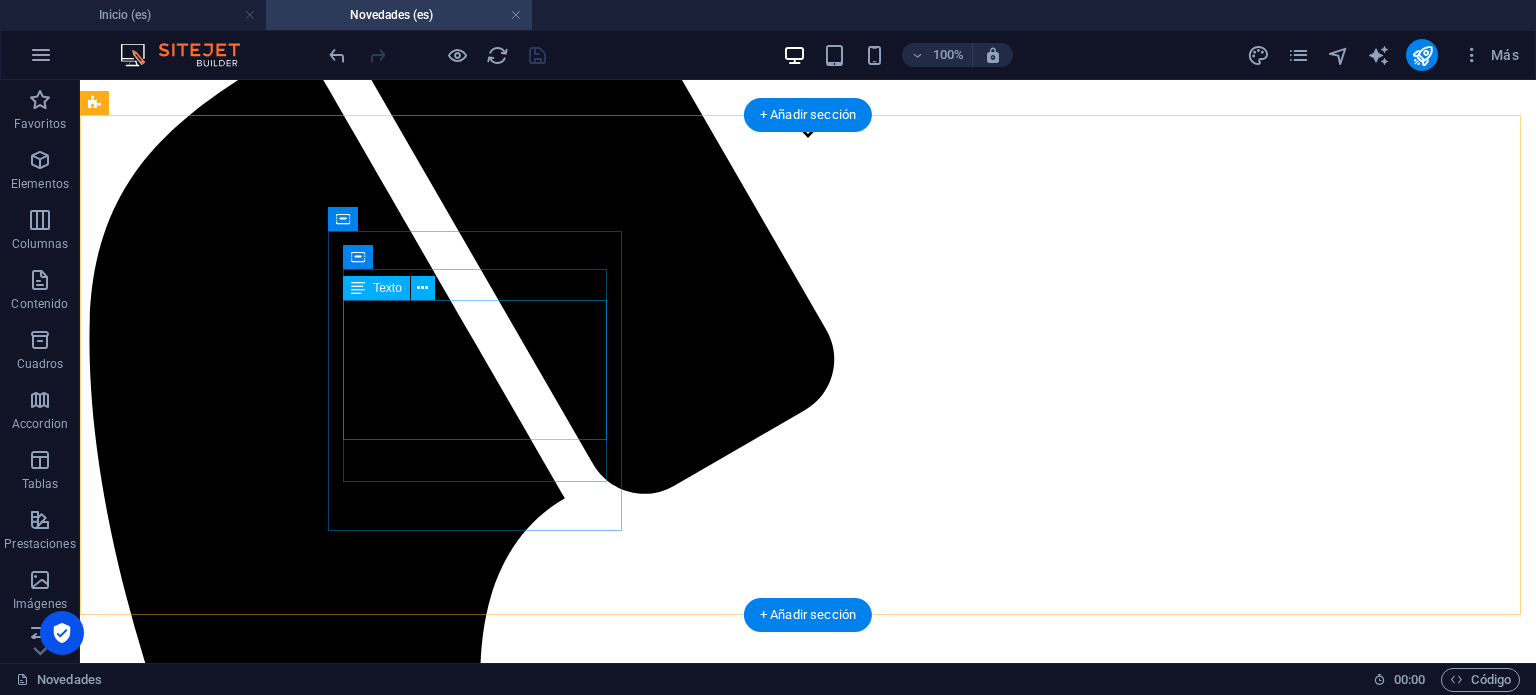 scroll, scrollTop: 500, scrollLeft: 0, axis: vertical 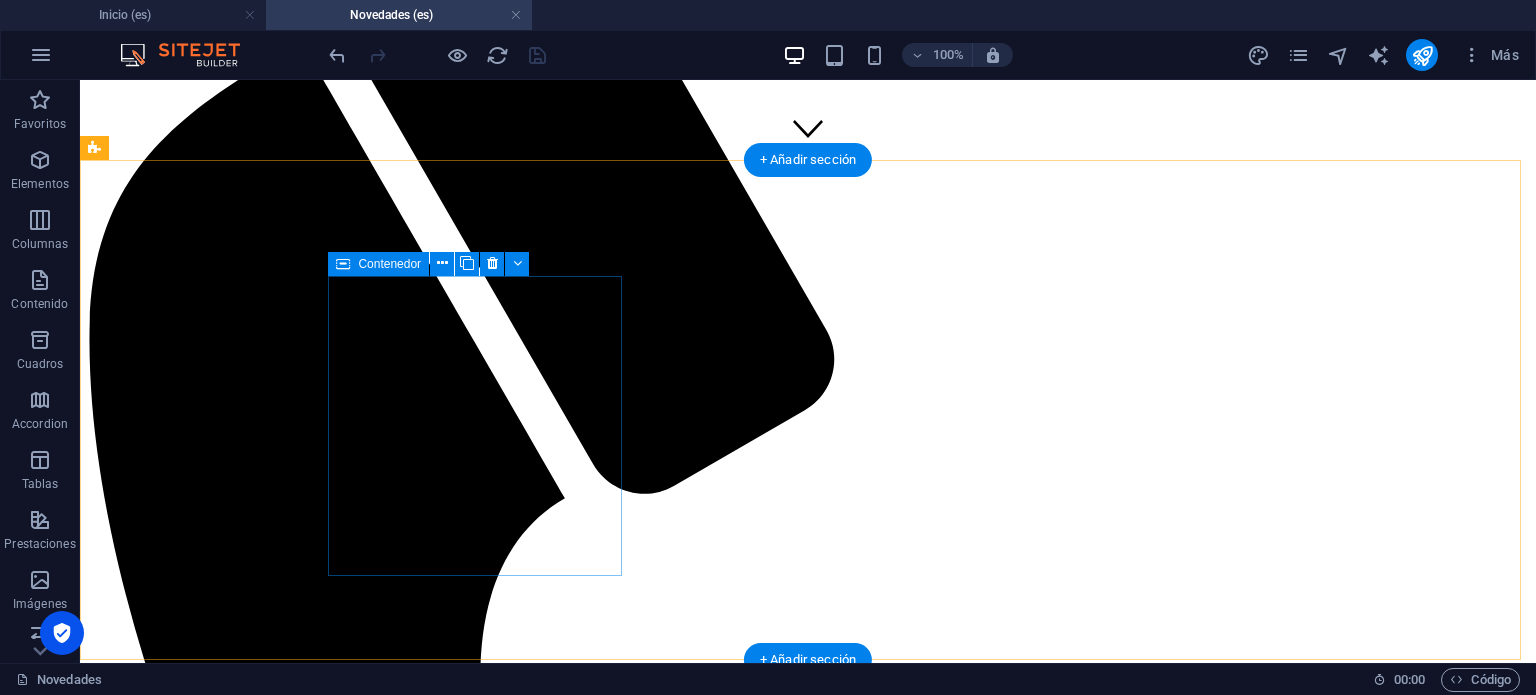click on ".fa-secondary{opacity:.4} Caso de Éxito El equipo jurídico de  Maceo Torres & Asociados , liderado por los abogados  Carlos Maceo y Hugo Torres , obtuvo una resolución histórica ante el Instituto Mexicano de la Propiedad Industrial (IMPI). Ver más" at bounding box center (808, 2705) 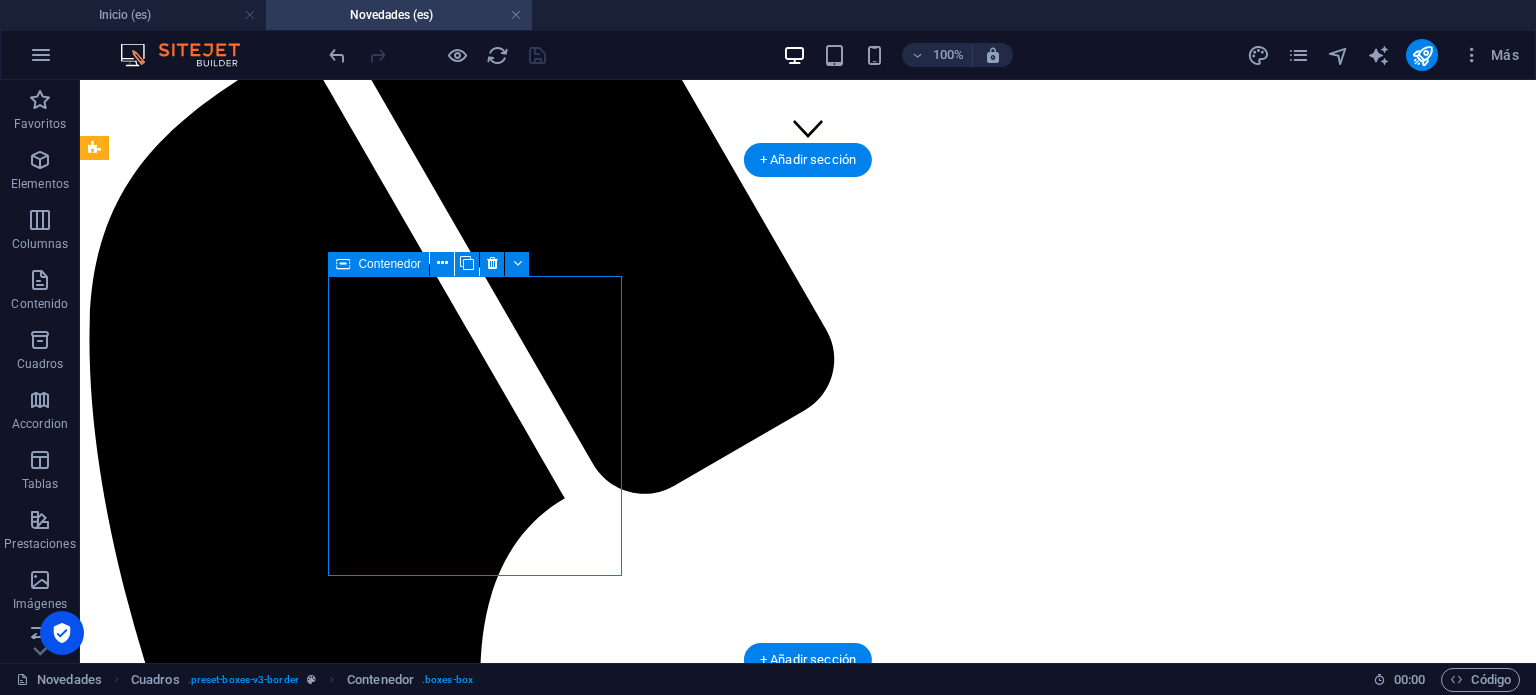 click on ".fa-secondary{opacity:.4} Caso de Éxito El equipo jurídico de  Maceo Torres & Asociados , liderado por los abogados  Carlos Maceo y Hugo Torres , obtuvo una resolución histórica ante el Instituto Mexicano de la Propiedad Industrial (IMPI). Ver más" at bounding box center (808, 2705) 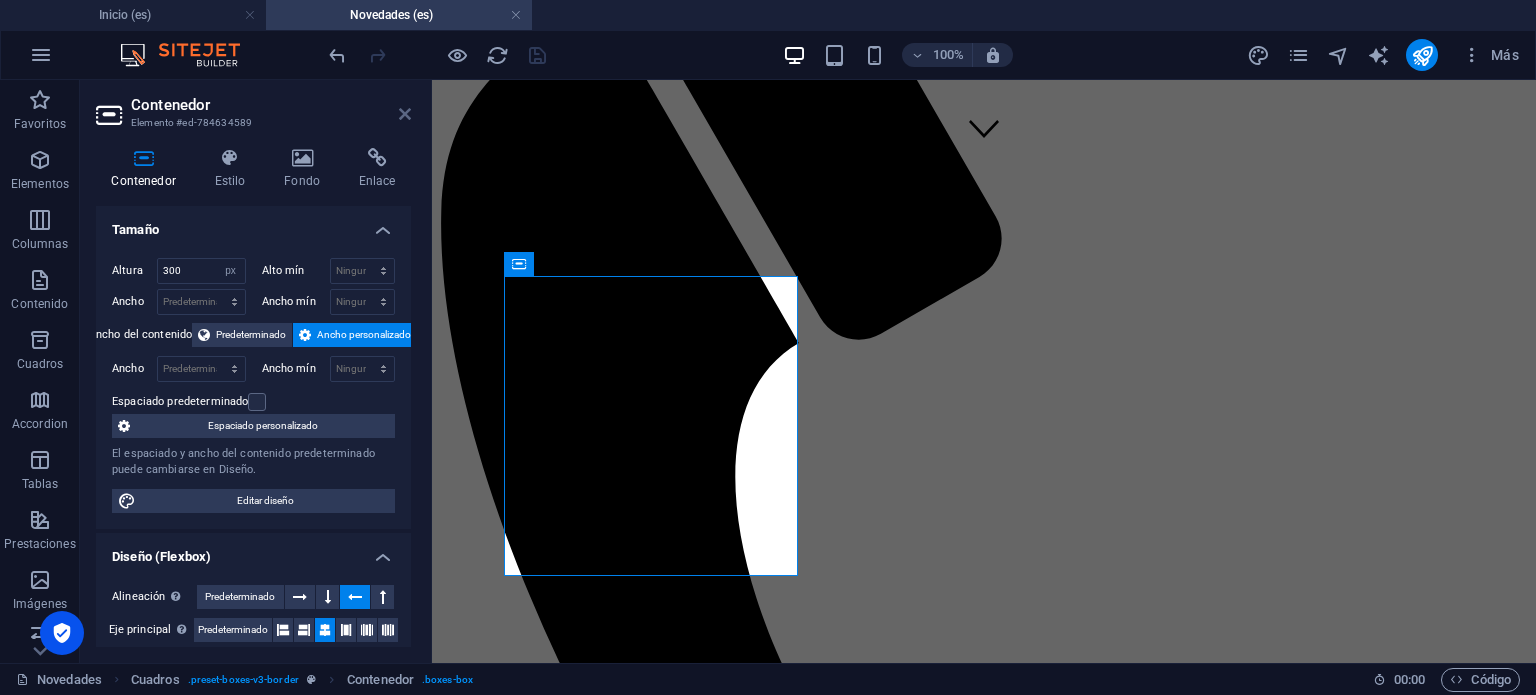 click at bounding box center [405, 114] 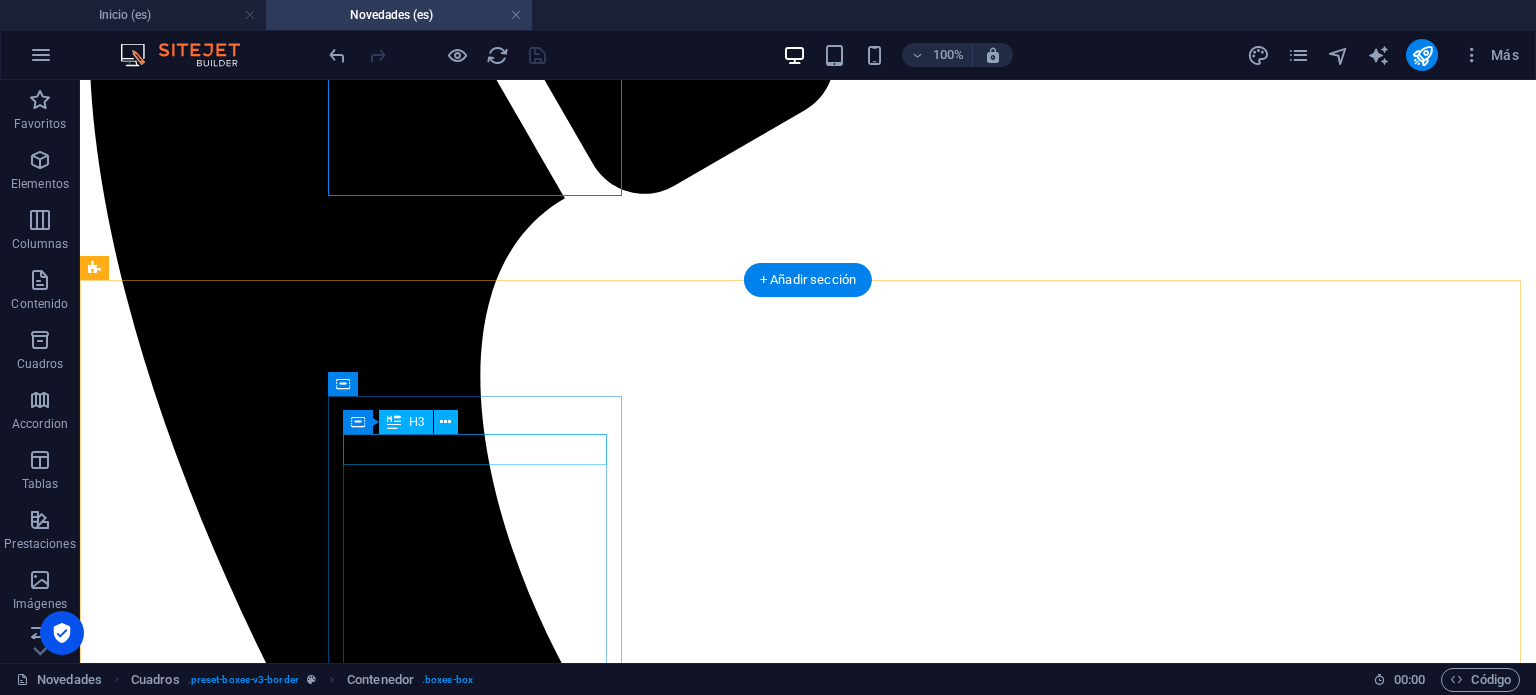 scroll, scrollTop: 900, scrollLeft: 0, axis: vertical 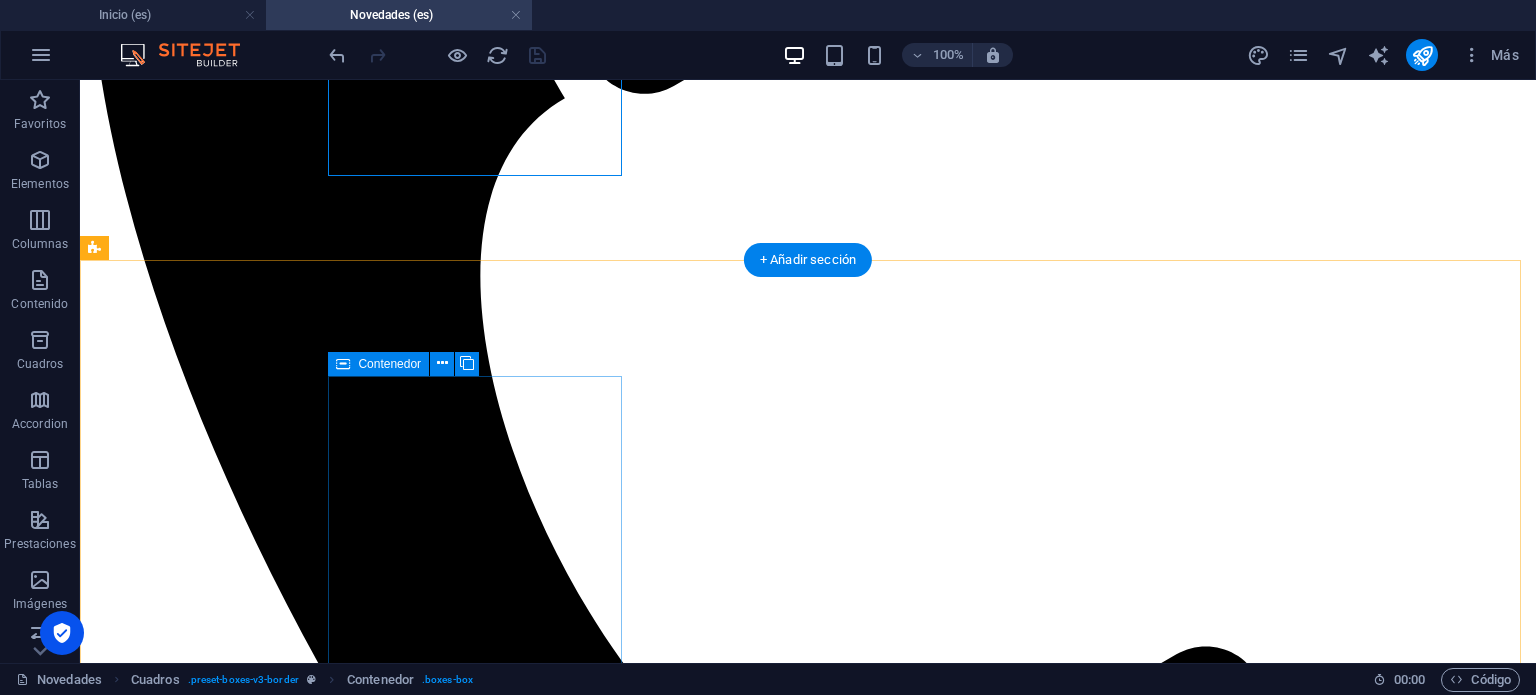 click on "Perspectivas de Género Los diferentes tipos de violencia que enfrentan las mujeres en México y la importancia de contar con una  perspectiva jurídica con enfoque de género . Ver más" at bounding box center [808, 2805] 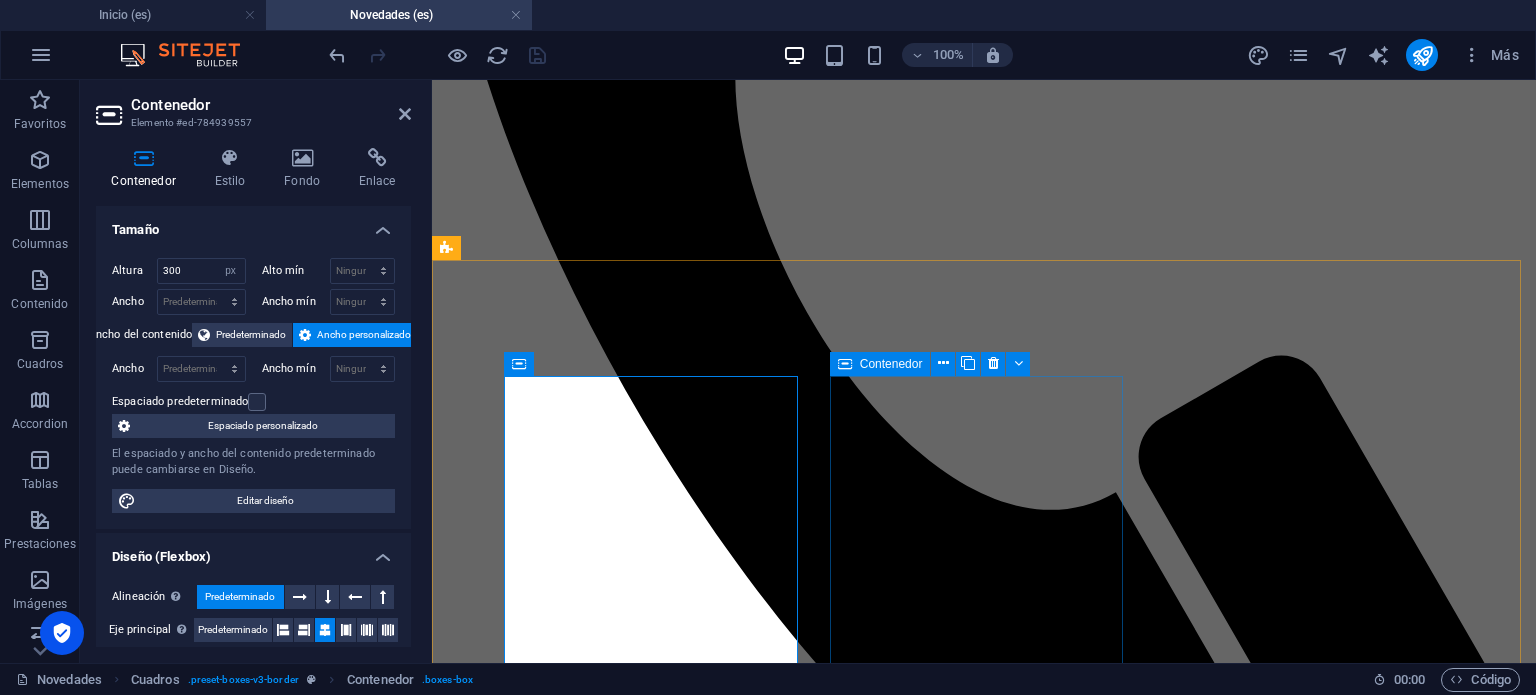 click on "Empresas y datos personales En México, la  Ley Federal de Protección de Datos Personales en Posesión de los Particulares (LFPDPPP)  impone obligaciones claras a las empresas que recaban, usan o almacenan información de personas físicas. Ver más" at bounding box center [984, 2637] 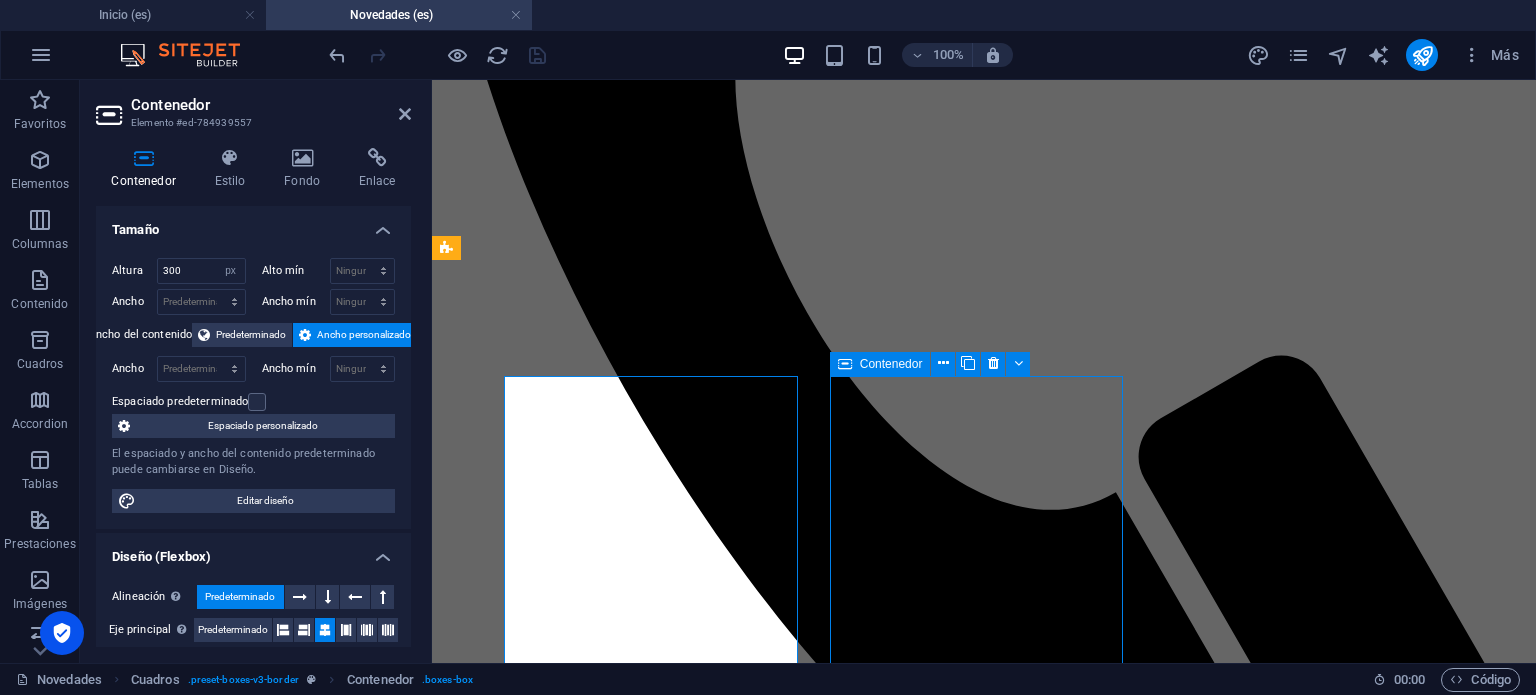 click on "Empresas y datos personales En México, la  Ley Federal de Protección de Datos Personales en Posesión de los Particulares (LFPDPPP)  impone obligaciones claras a las empresas que recaban, usan o almacenan información de personas físicas. Ver más" at bounding box center [984, 2637] 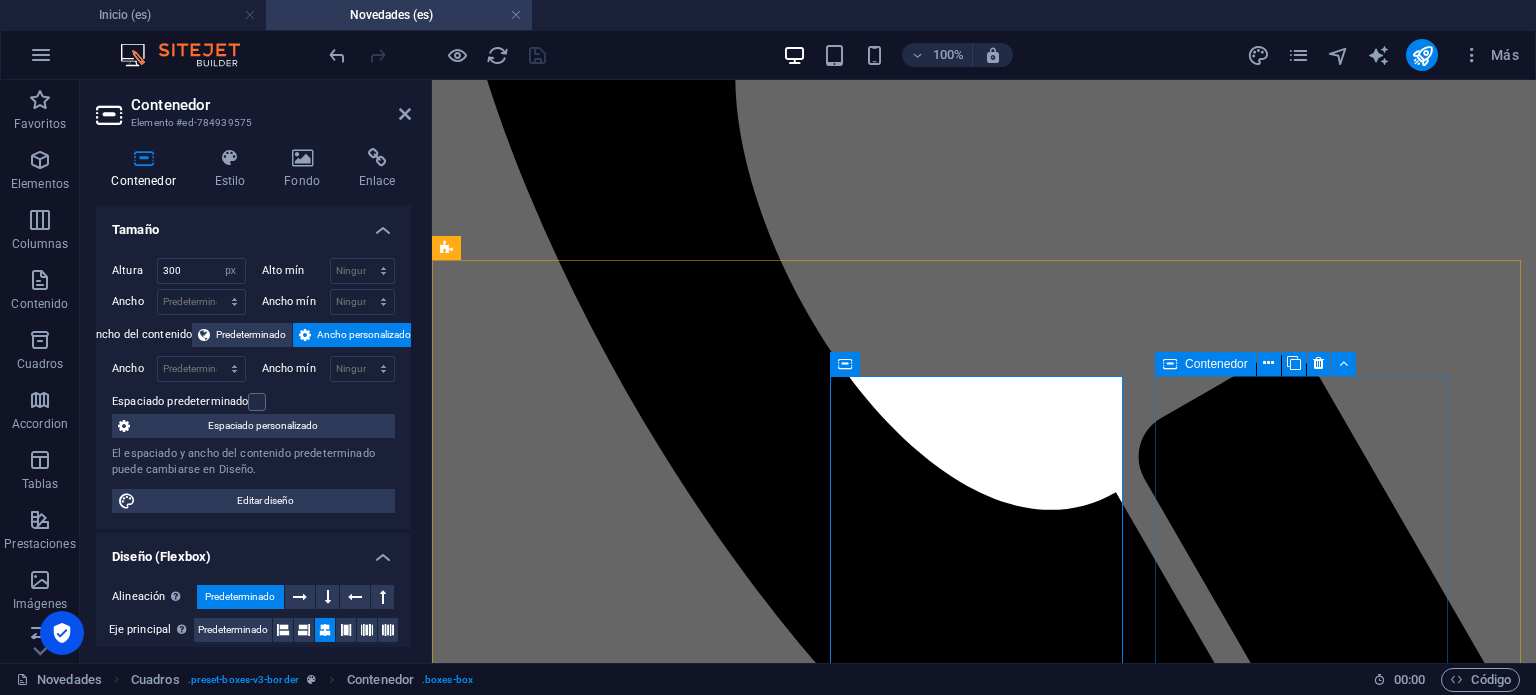click on "Derecho de Autor La creación intelectual —ya sea una canción, libro, ilustración, guion, diseño o fotografía— está protegida por la ley. Ver más" at bounding box center [984, 2937] 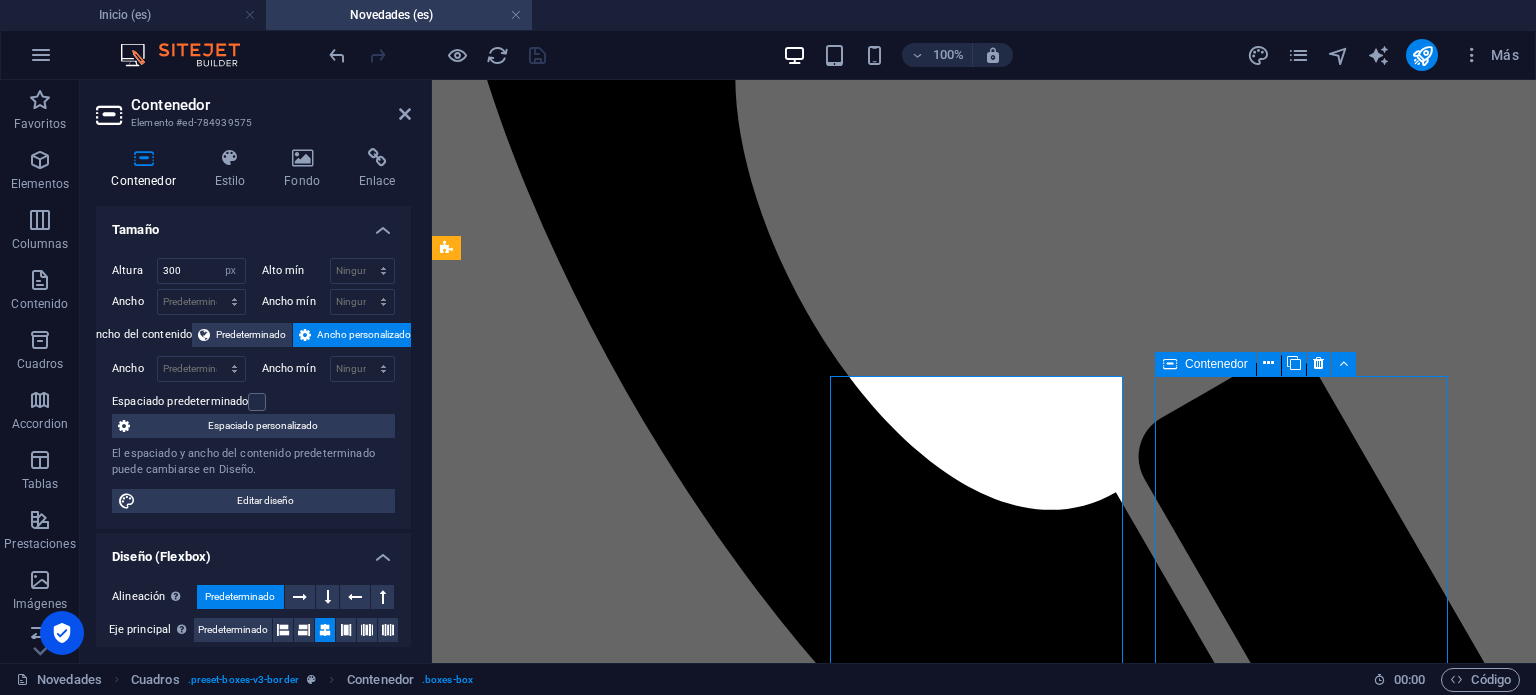 click on "Derecho de Autor La creación intelectual —ya sea una canción, libro, ilustración, guion, diseño o fotografía— está protegida por la ley. Ver más" at bounding box center (984, 2937) 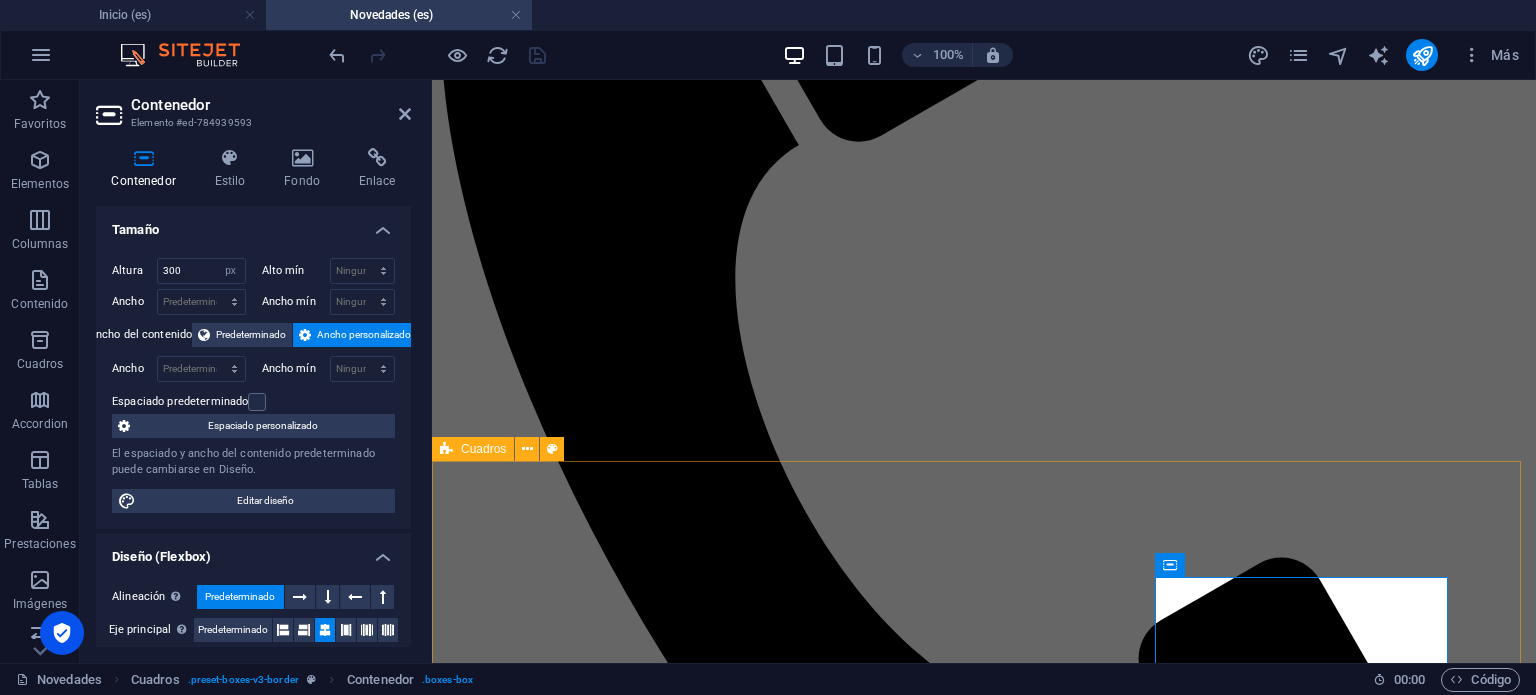scroll, scrollTop: 700, scrollLeft: 0, axis: vertical 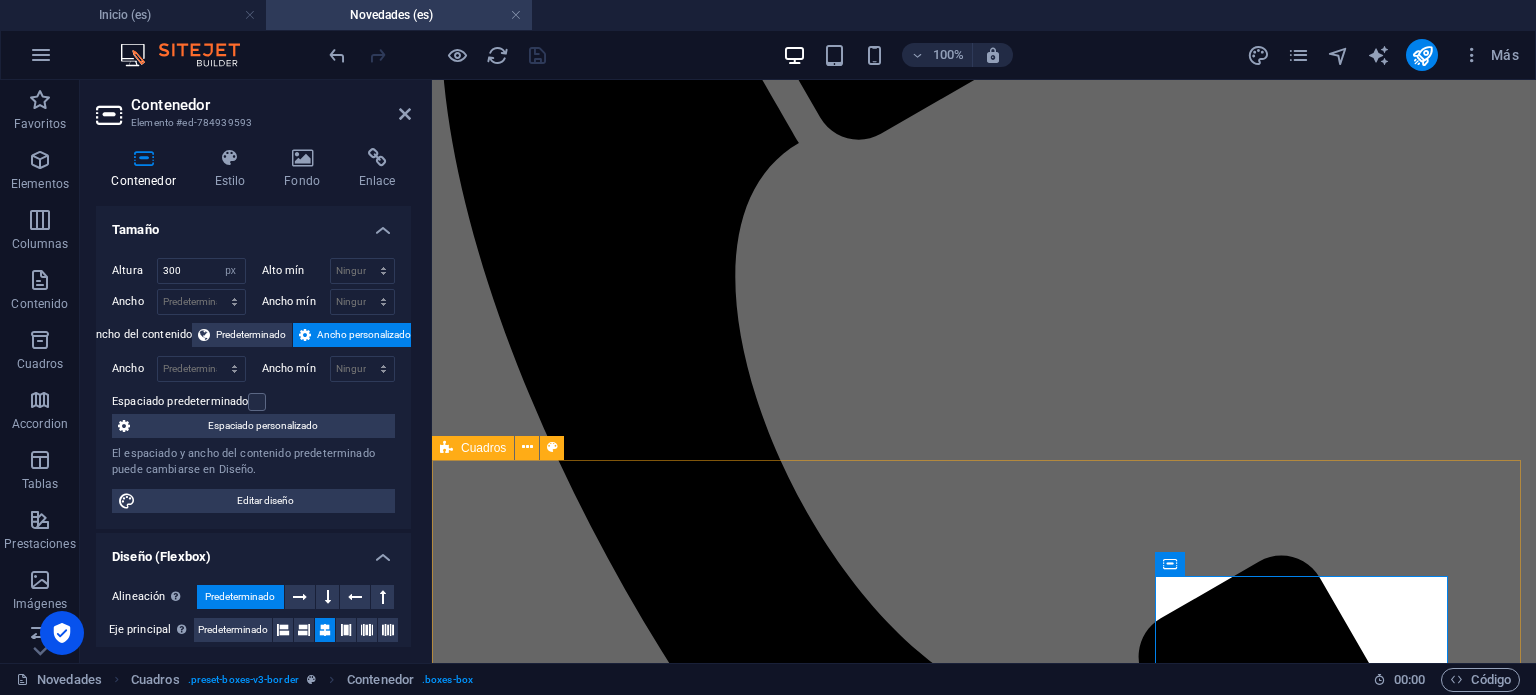 click on "Cuadros" at bounding box center (483, 448) 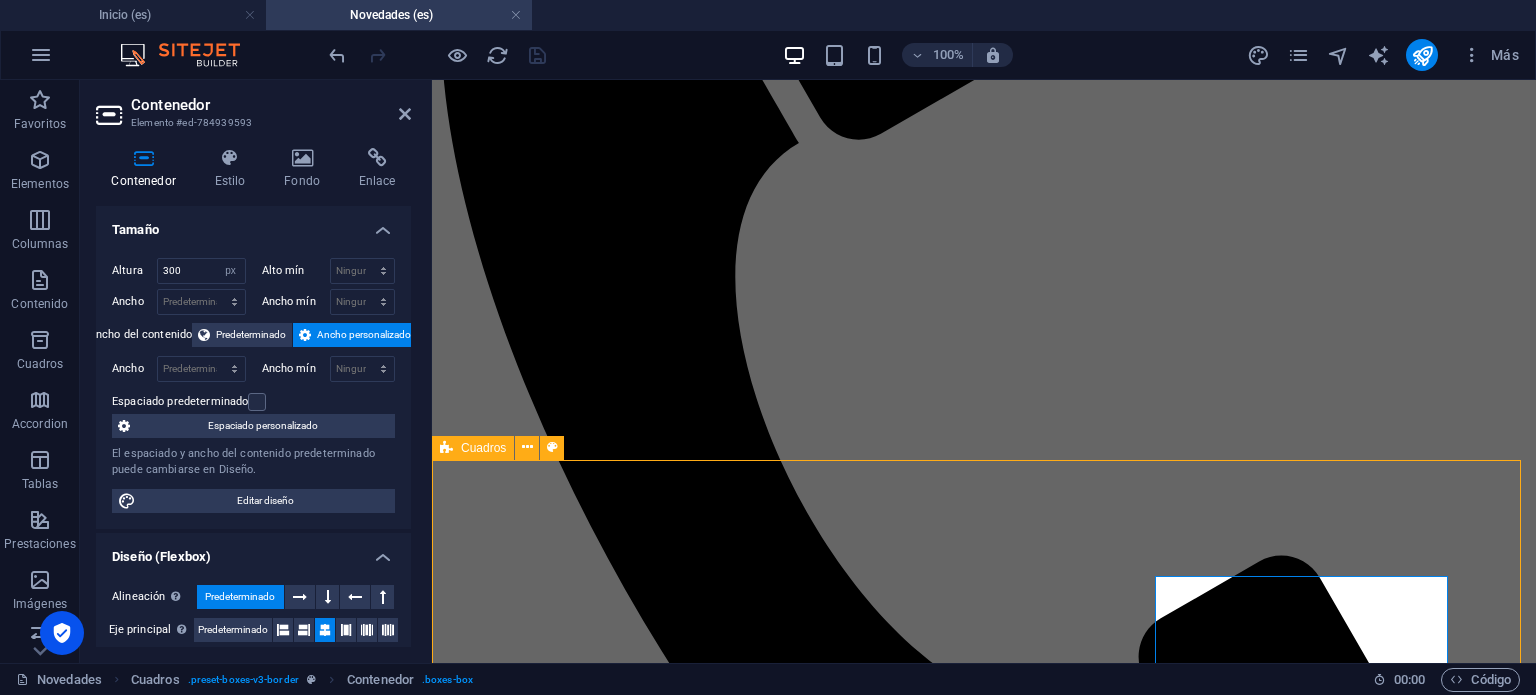 click on "Cuadros" at bounding box center (483, 448) 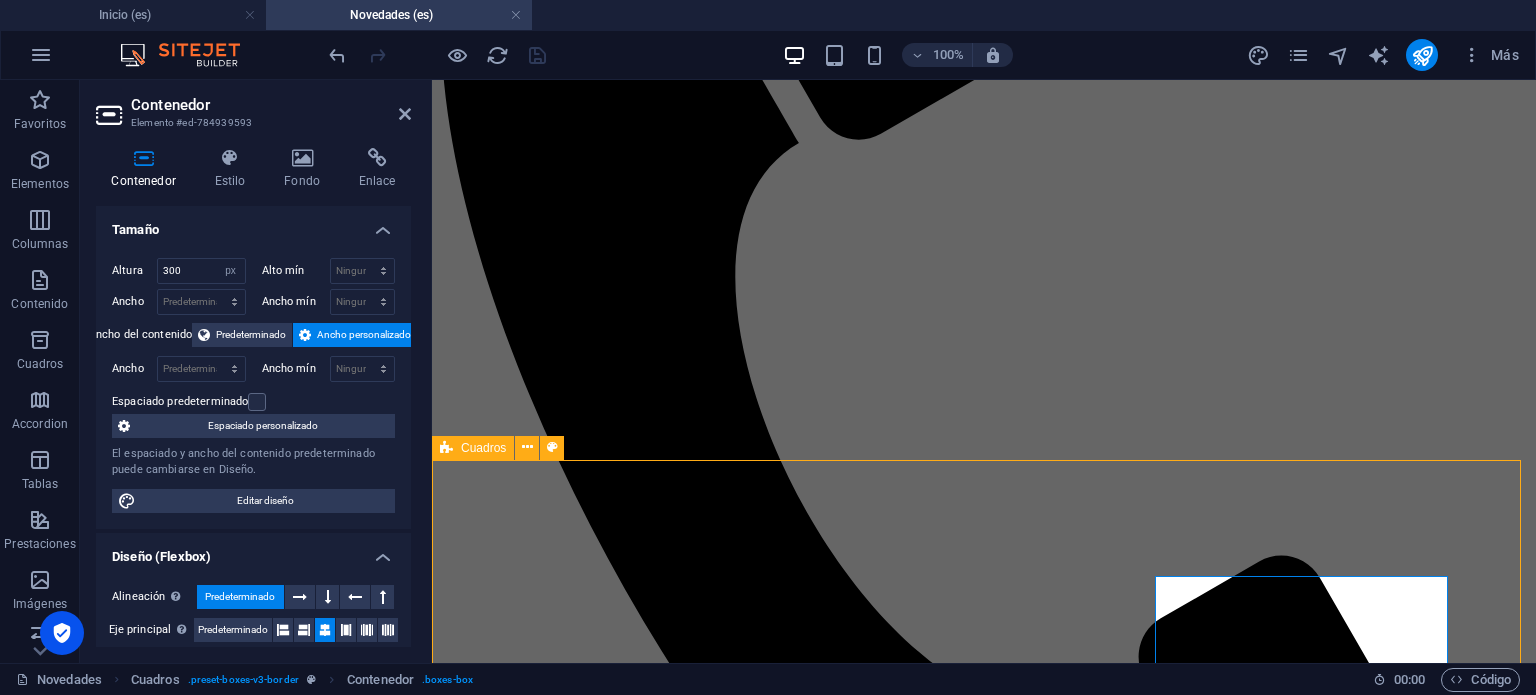 select on "px" 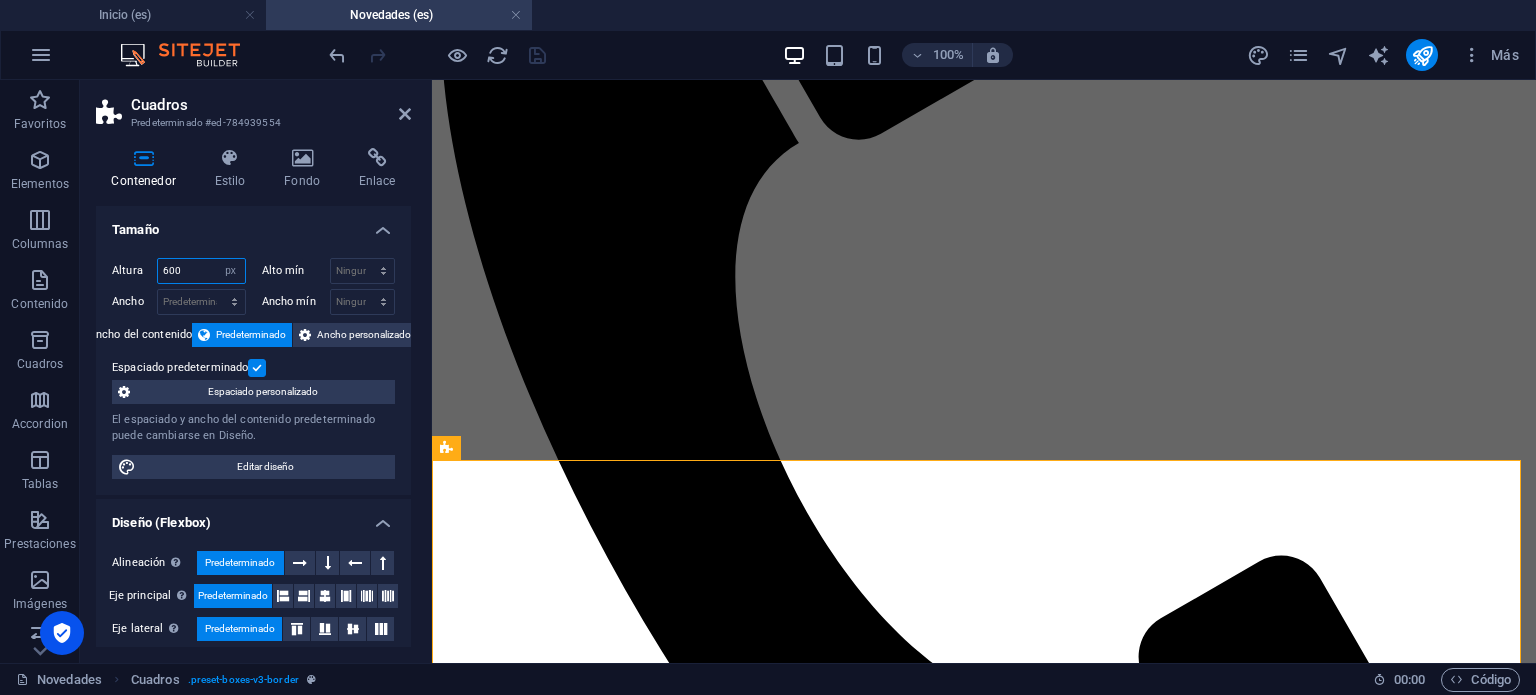 click on "600" at bounding box center (201, 271) 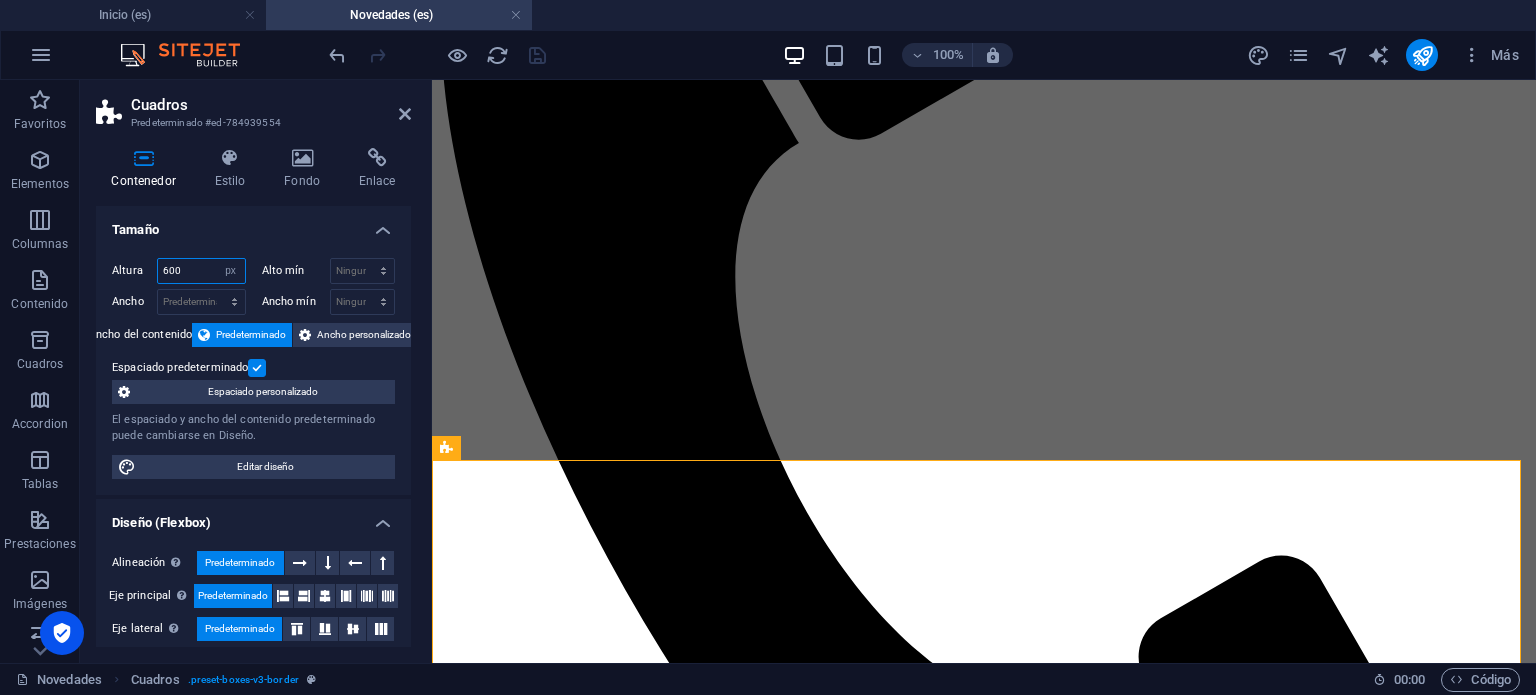 drag, startPoint x: 164, startPoint y: 271, endPoint x: 124, endPoint y: 271, distance: 40 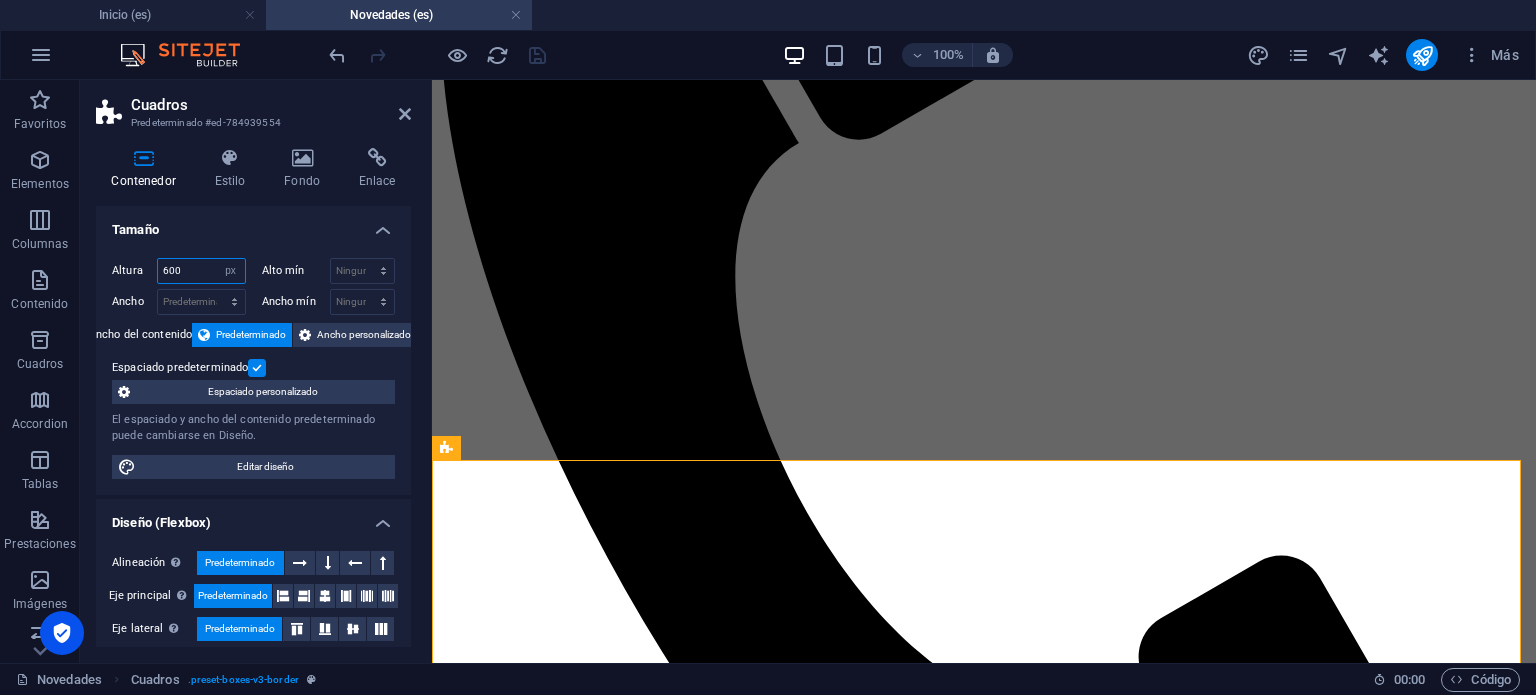 click on "Altura 600 Predeterminado px rem % vh vw" at bounding box center [179, 271] 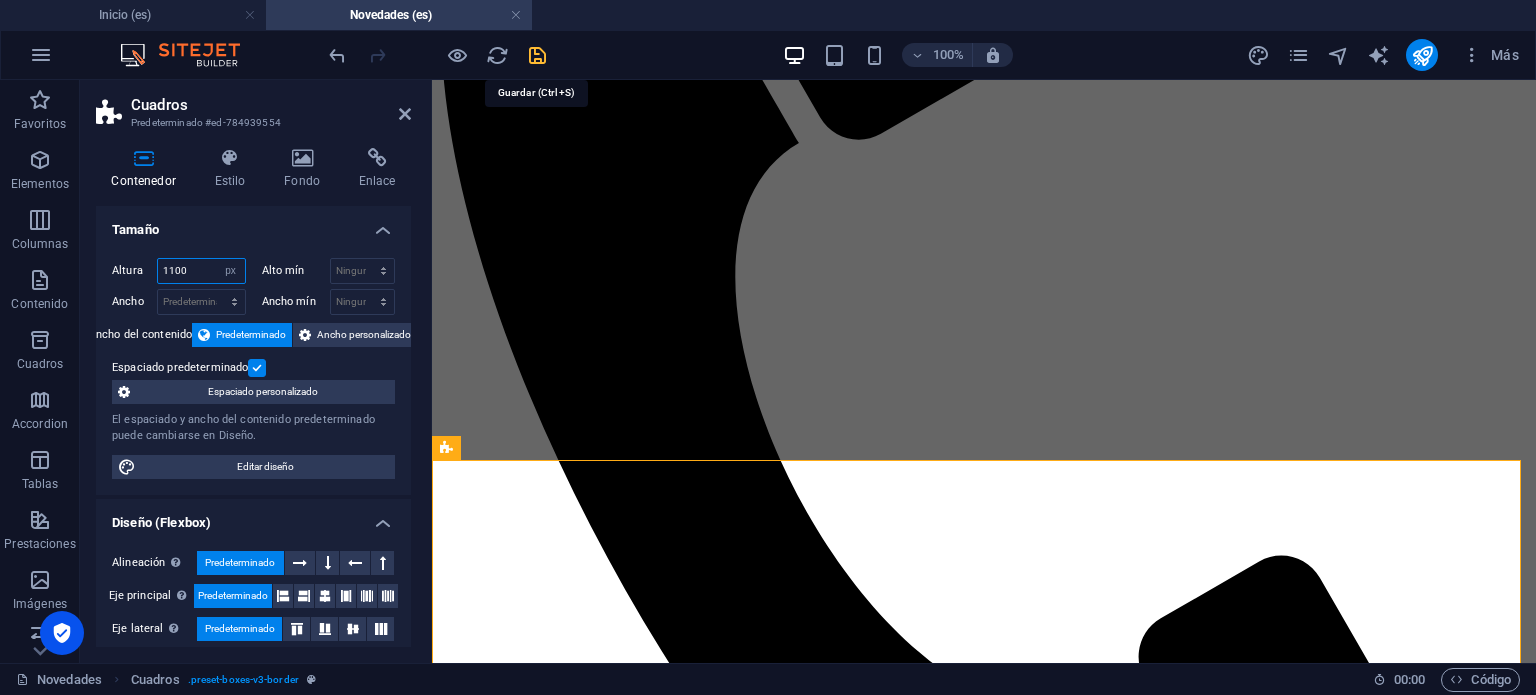 type on "1100" 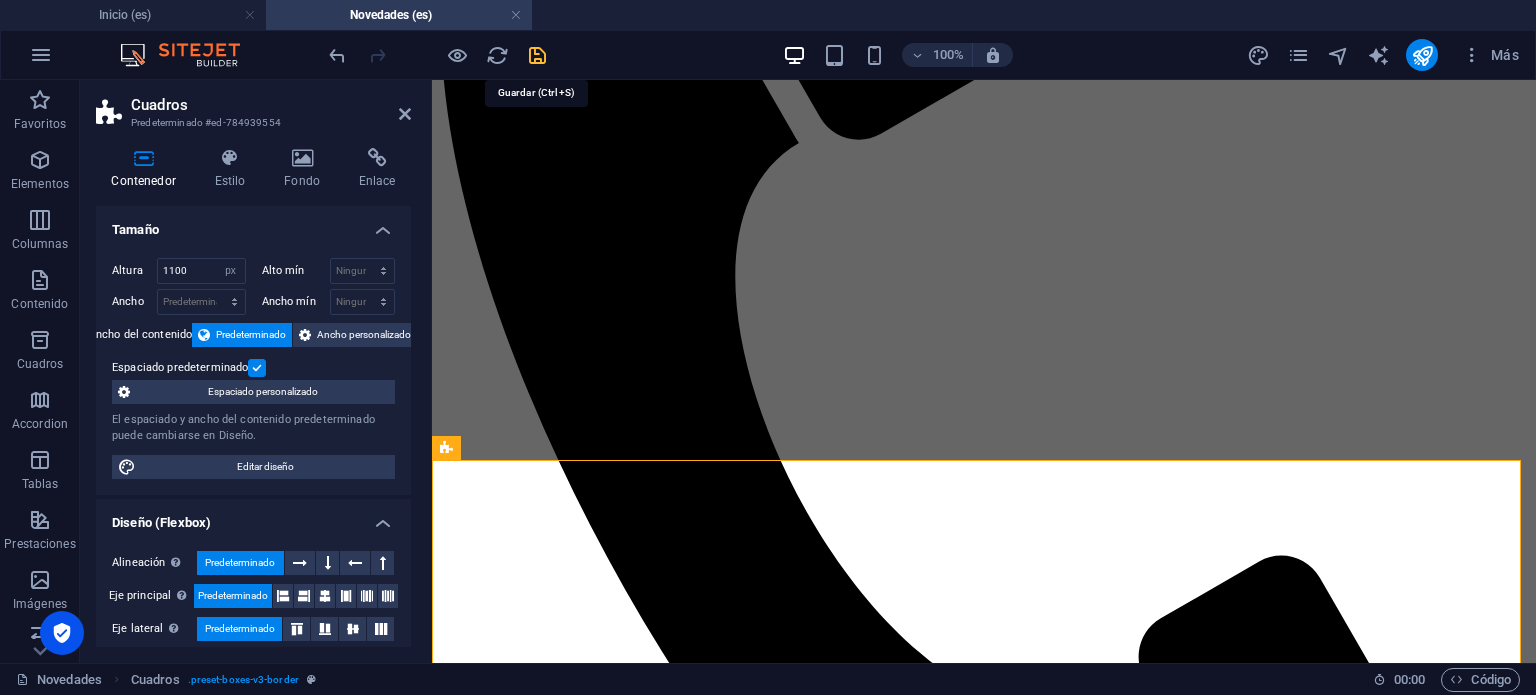 click at bounding box center (537, 55) 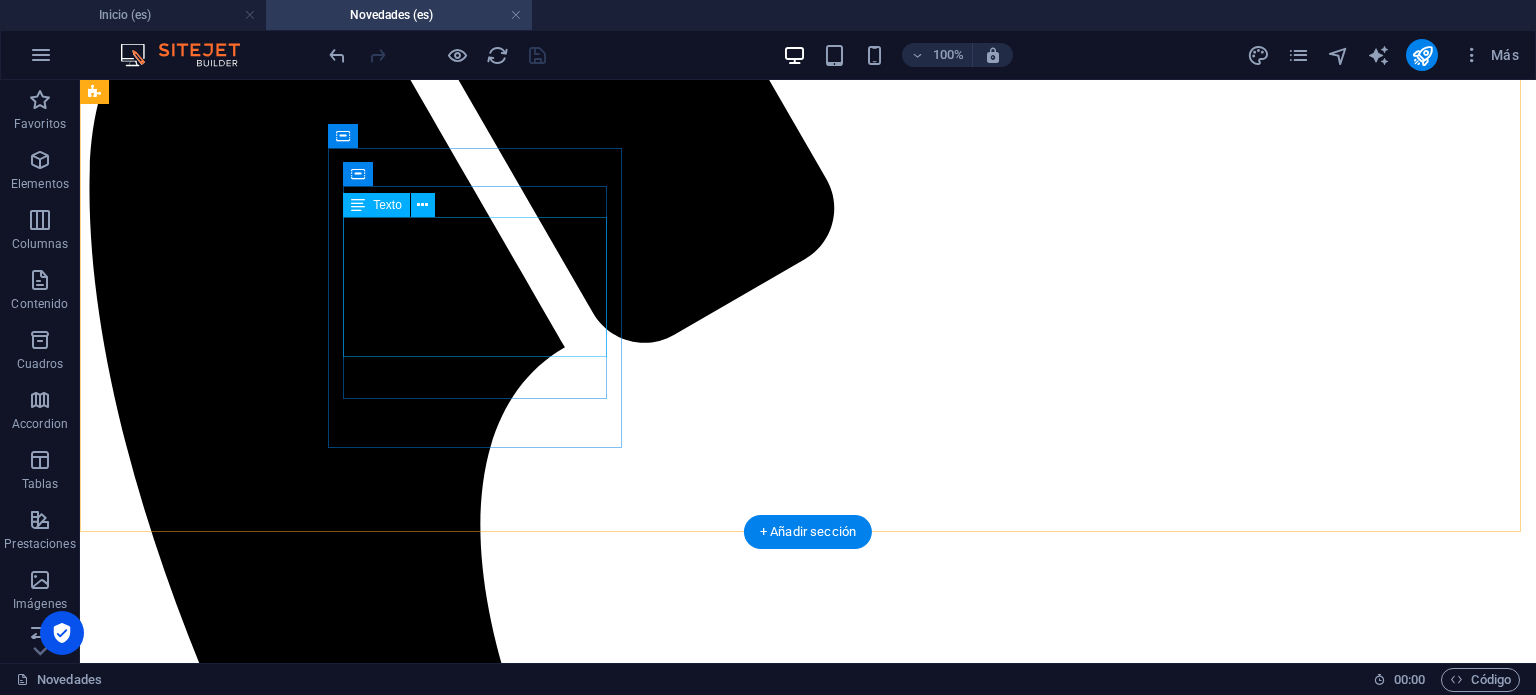 scroll, scrollTop: 600, scrollLeft: 0, axis: vertical 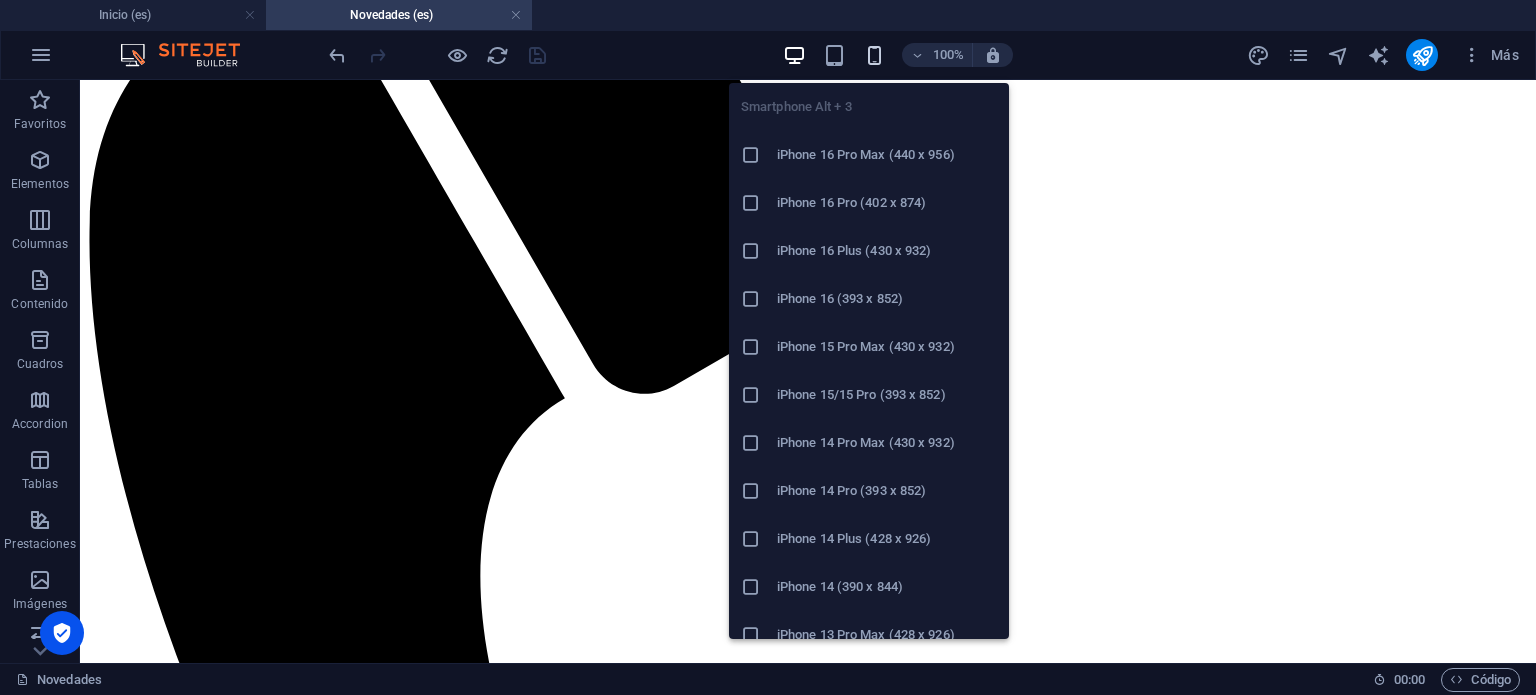 click at bounding box center [874, 55] 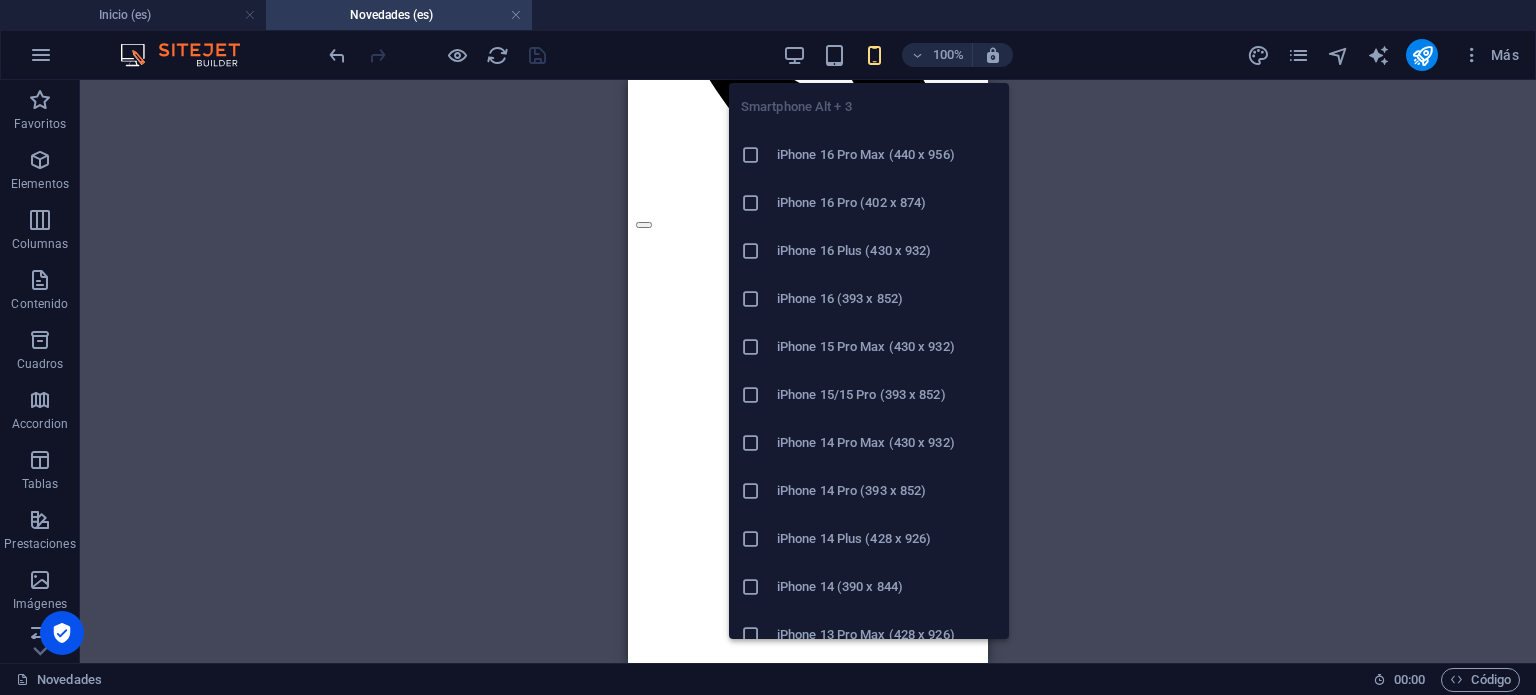 scroll, scrollTop: 560, scrollLeft: 0, axis: vertical 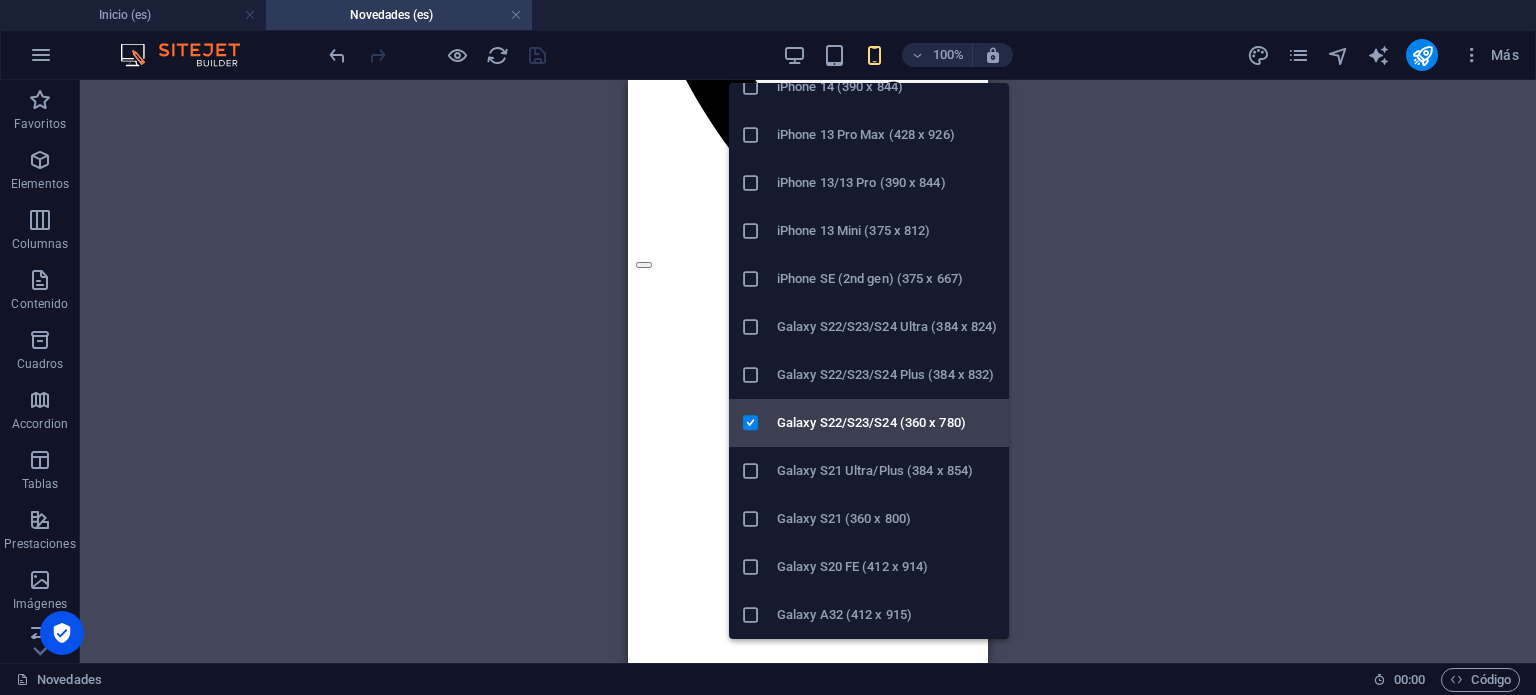 click on "Galaxy S22/S23/S24 (360 x 780)" at bounding box center (887, 423) 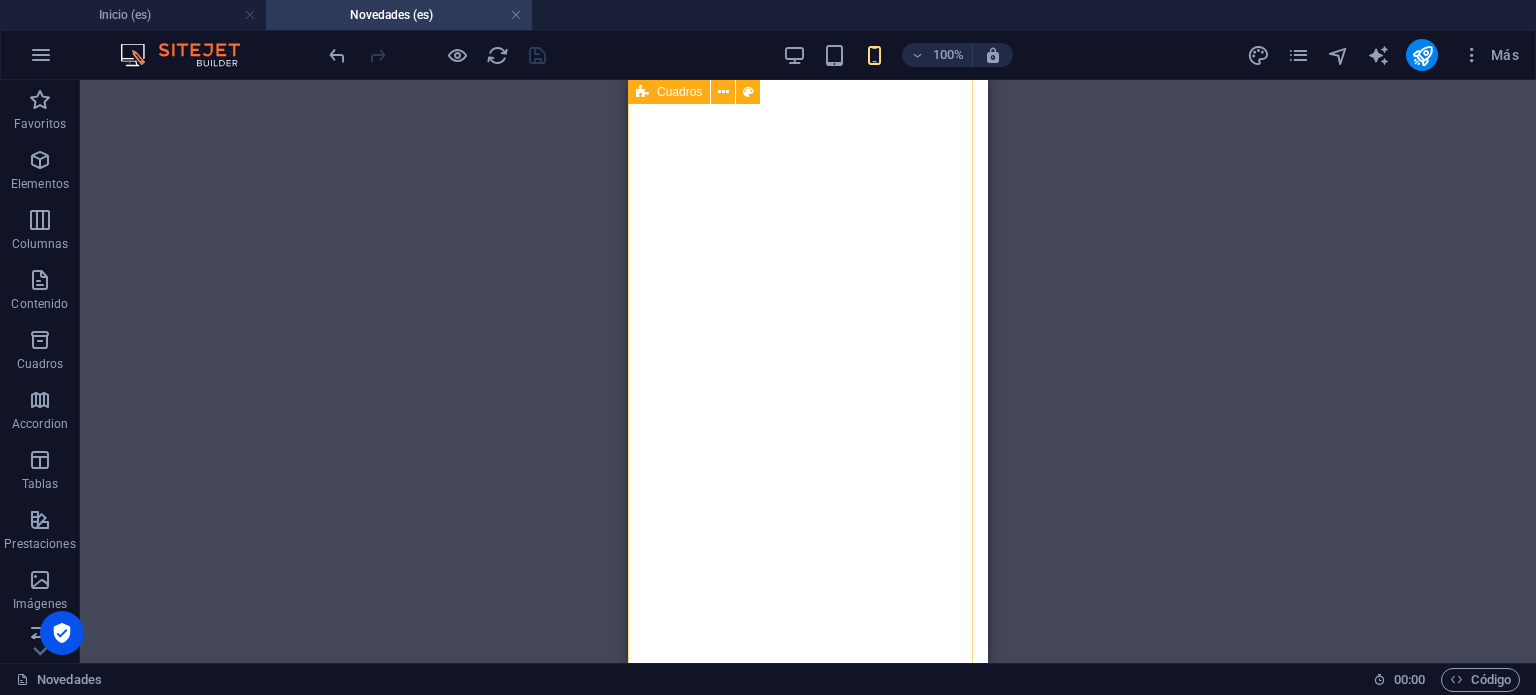 scroll, scrollTop: 5147, scrollLeft: 0, axis: vertical 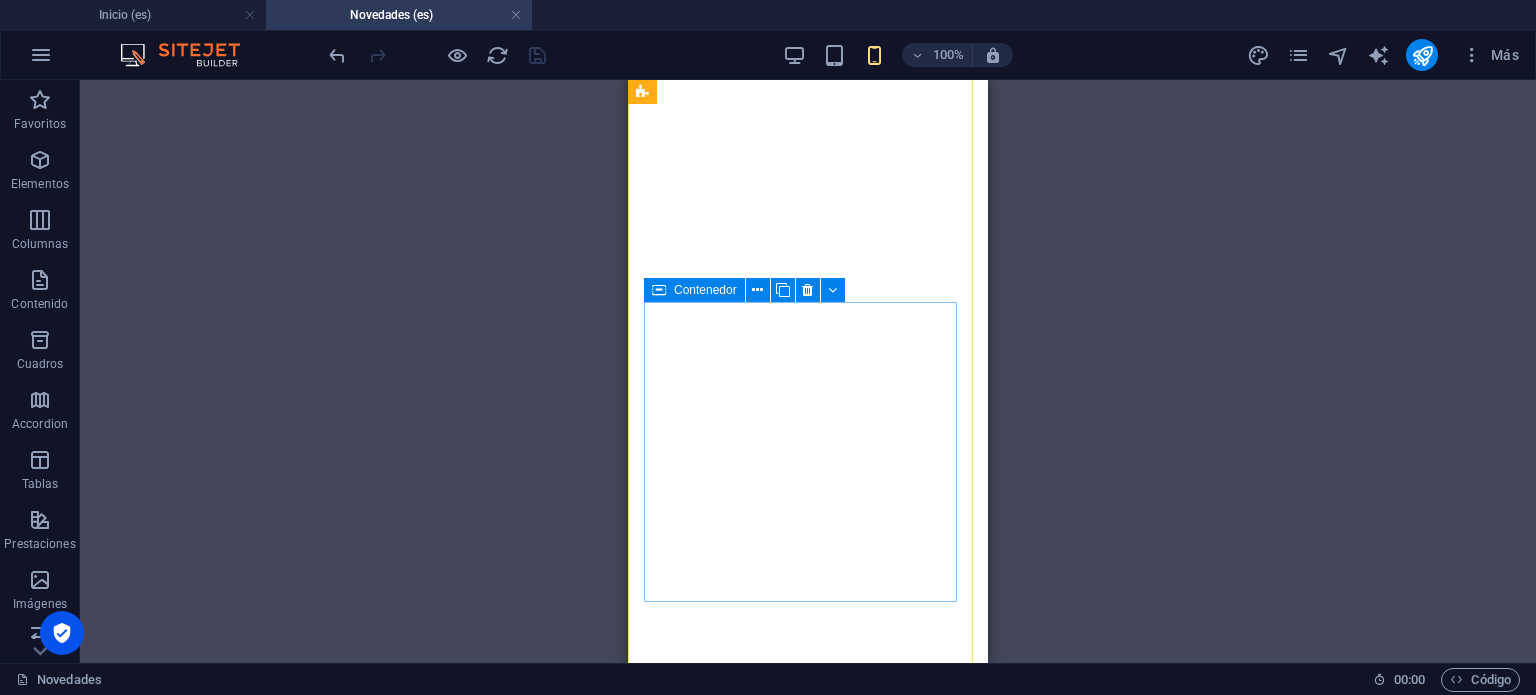 click on "Contenedor" at bounding box center (705, 290) 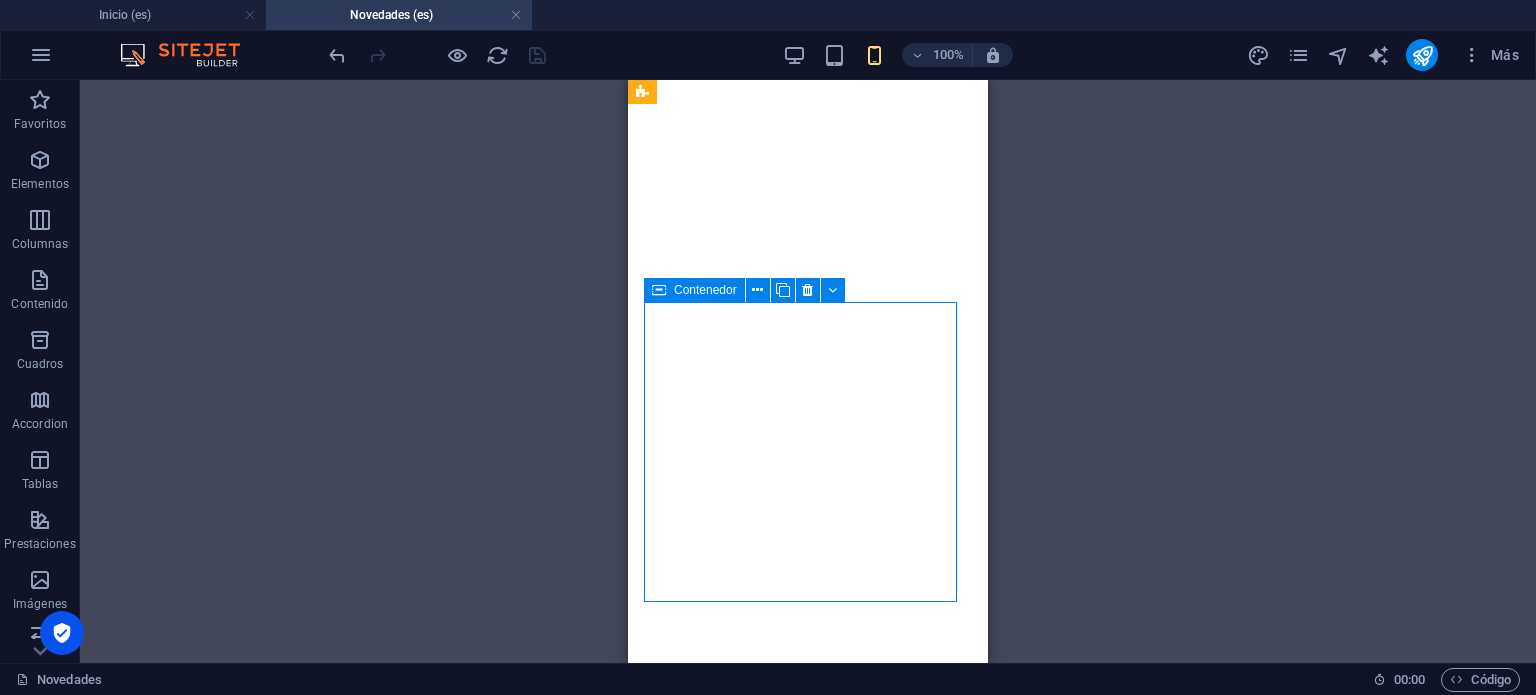 click on "Contenedor" at bounding box center (705, 290) 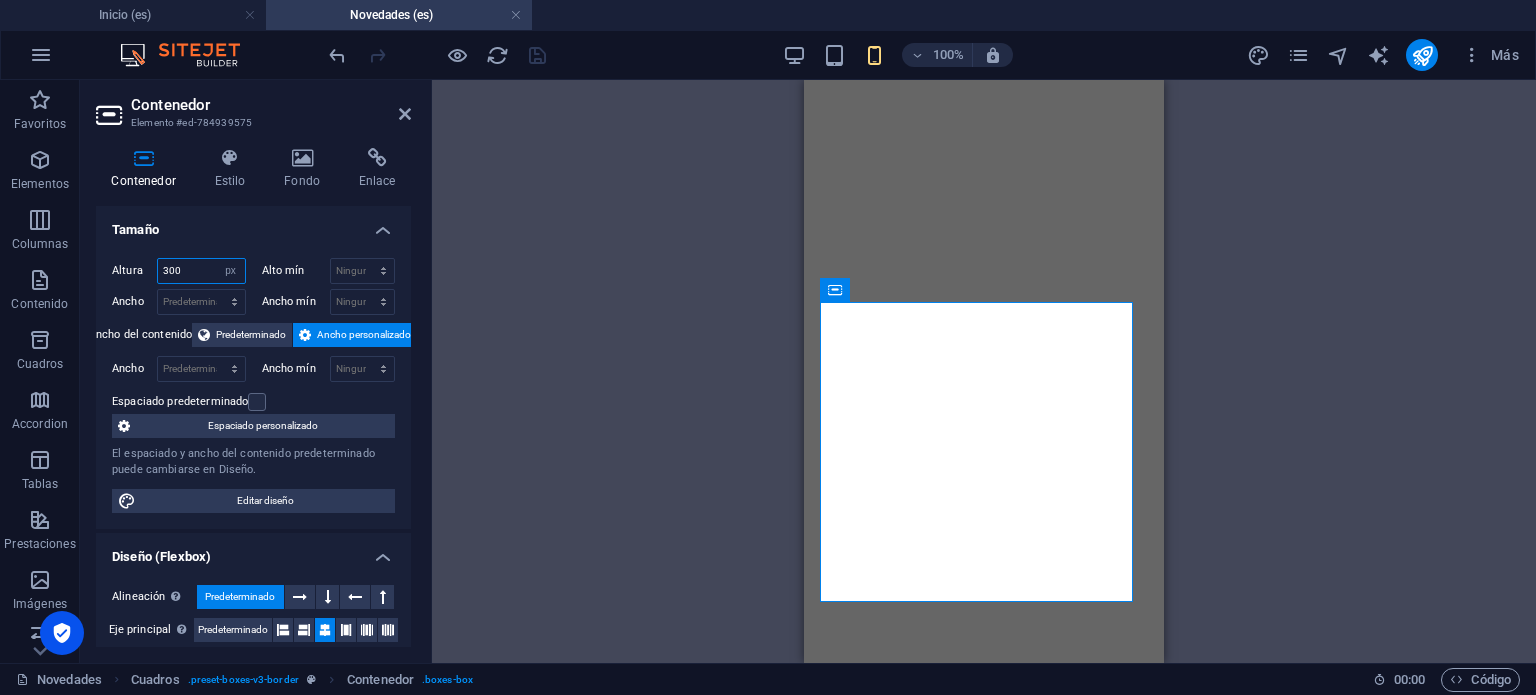 click on "300" at bounding box center (201, 271) 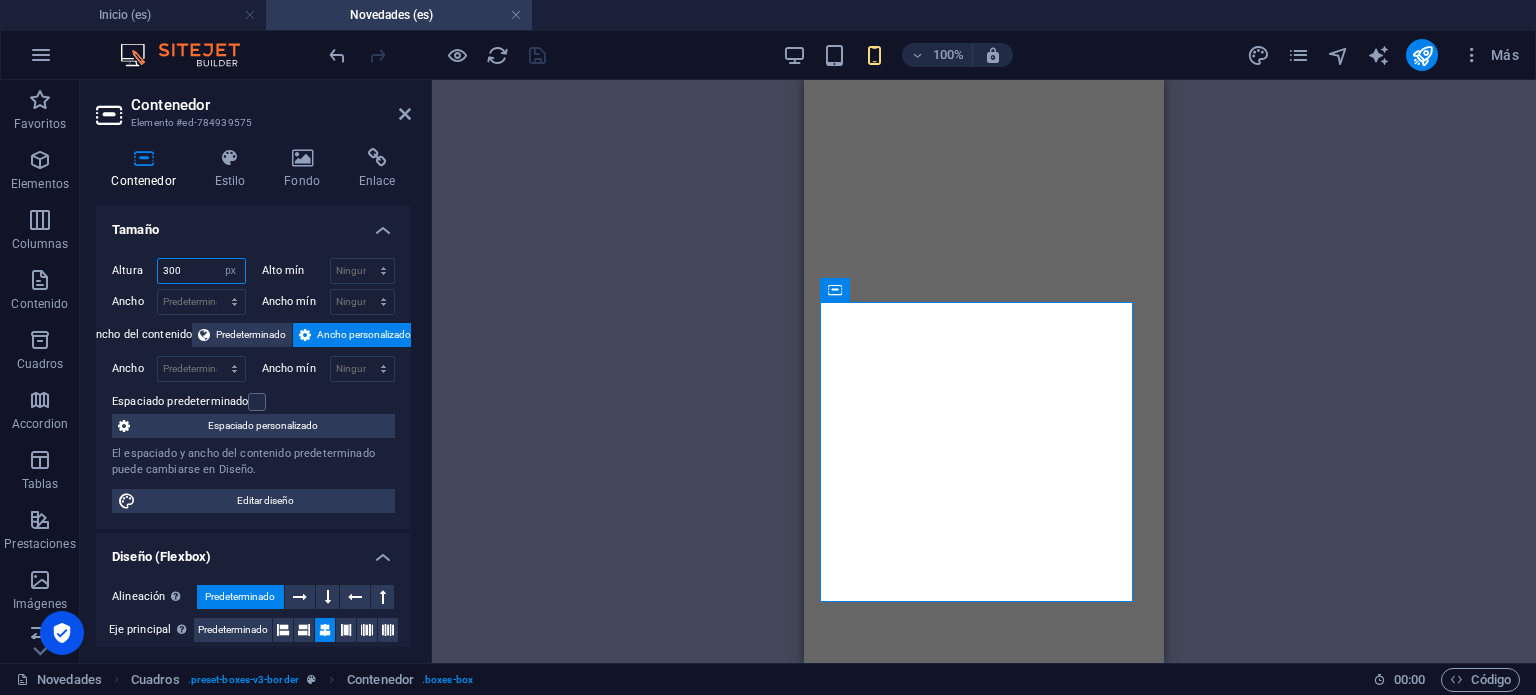 drag, startPoint x: 193, startPoint y: 267, endPoint x: 148, endPoint y: 267, distance: 45 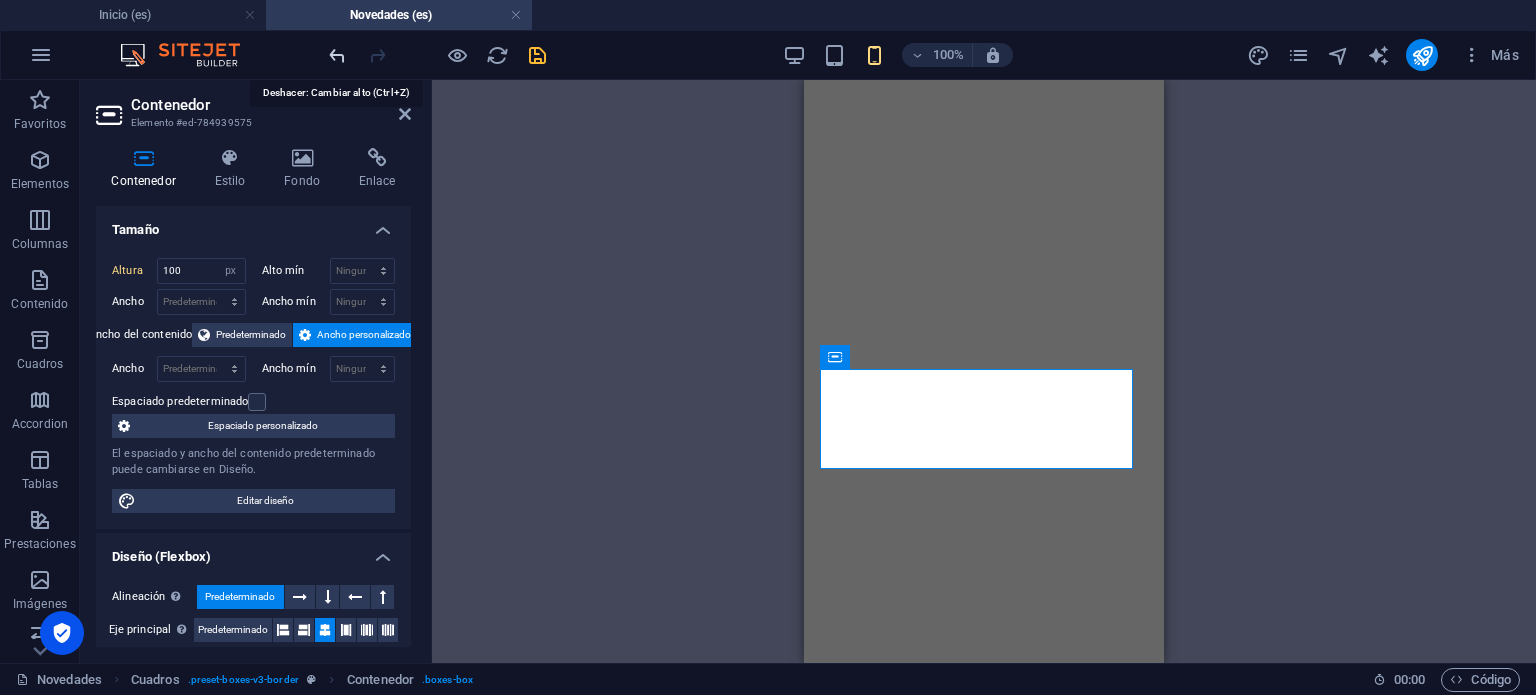 click at bounding box center [337, 55] 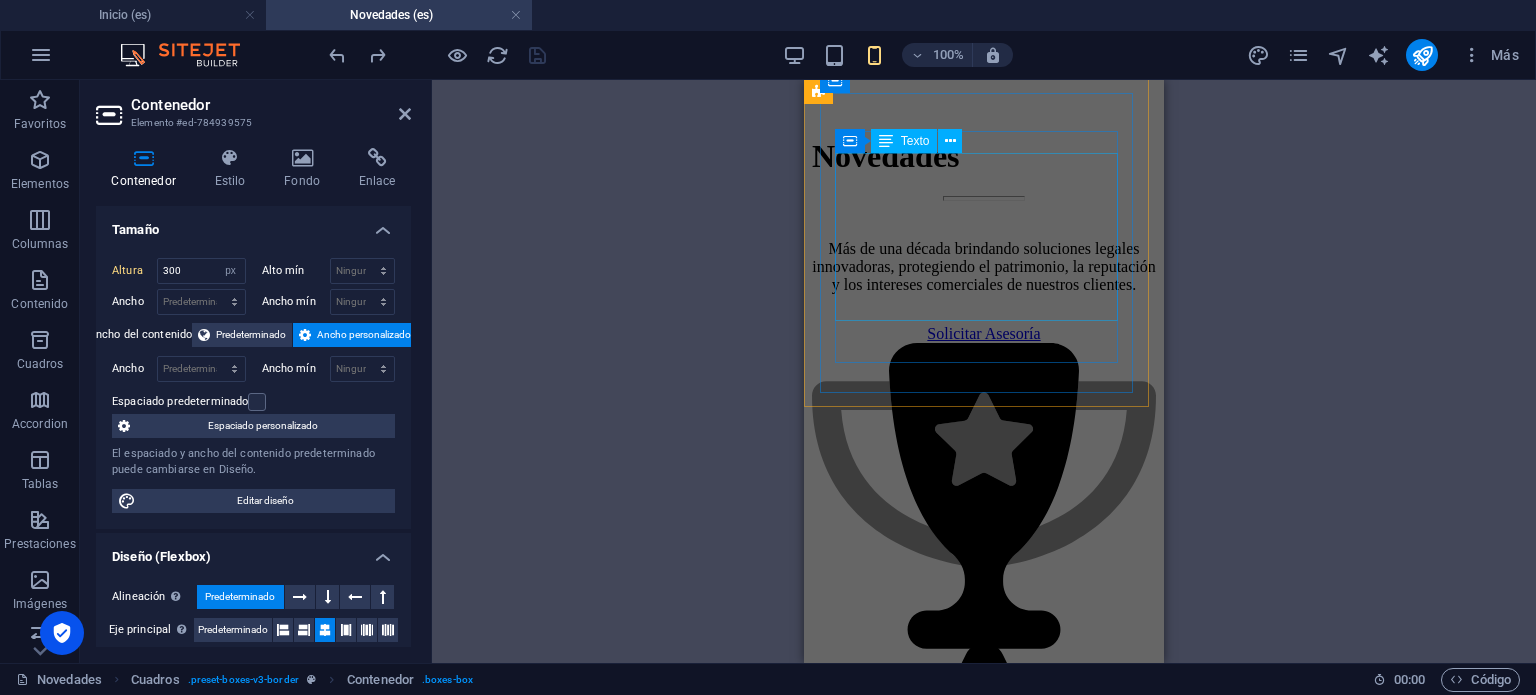 scroll, scrollTop: 1347, scrollLeft: 0, axis: vertical 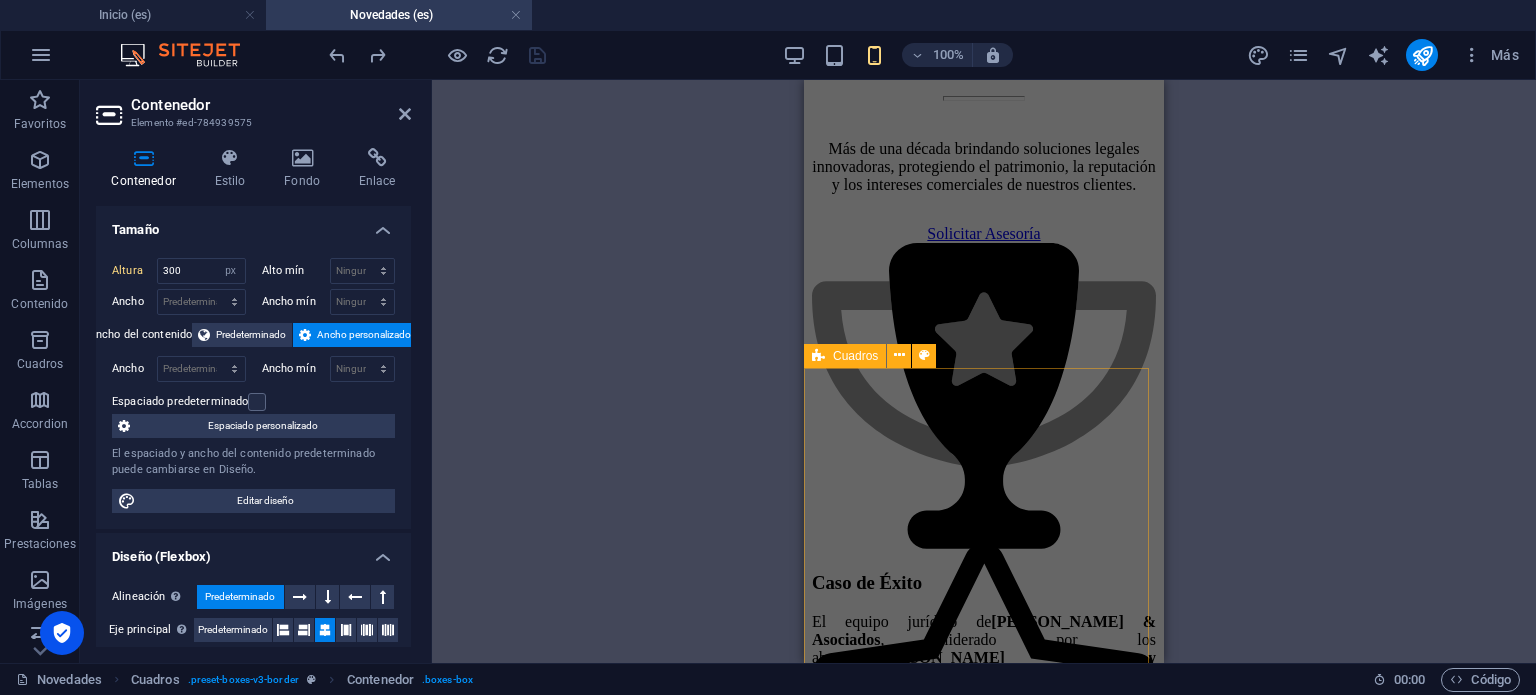 click on "Cuadros" at bounding box center (855, 356) 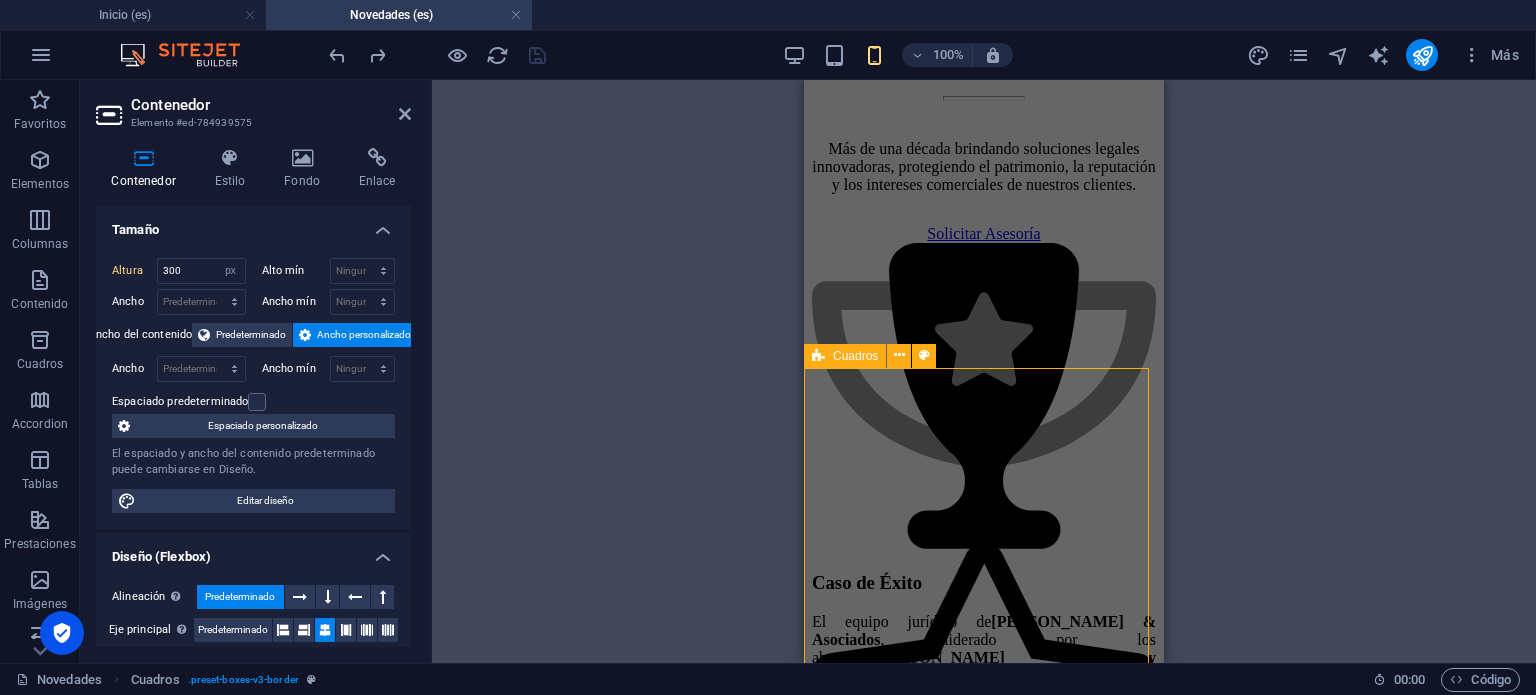 click on "Cuadros" at bounding box center [855, 356] 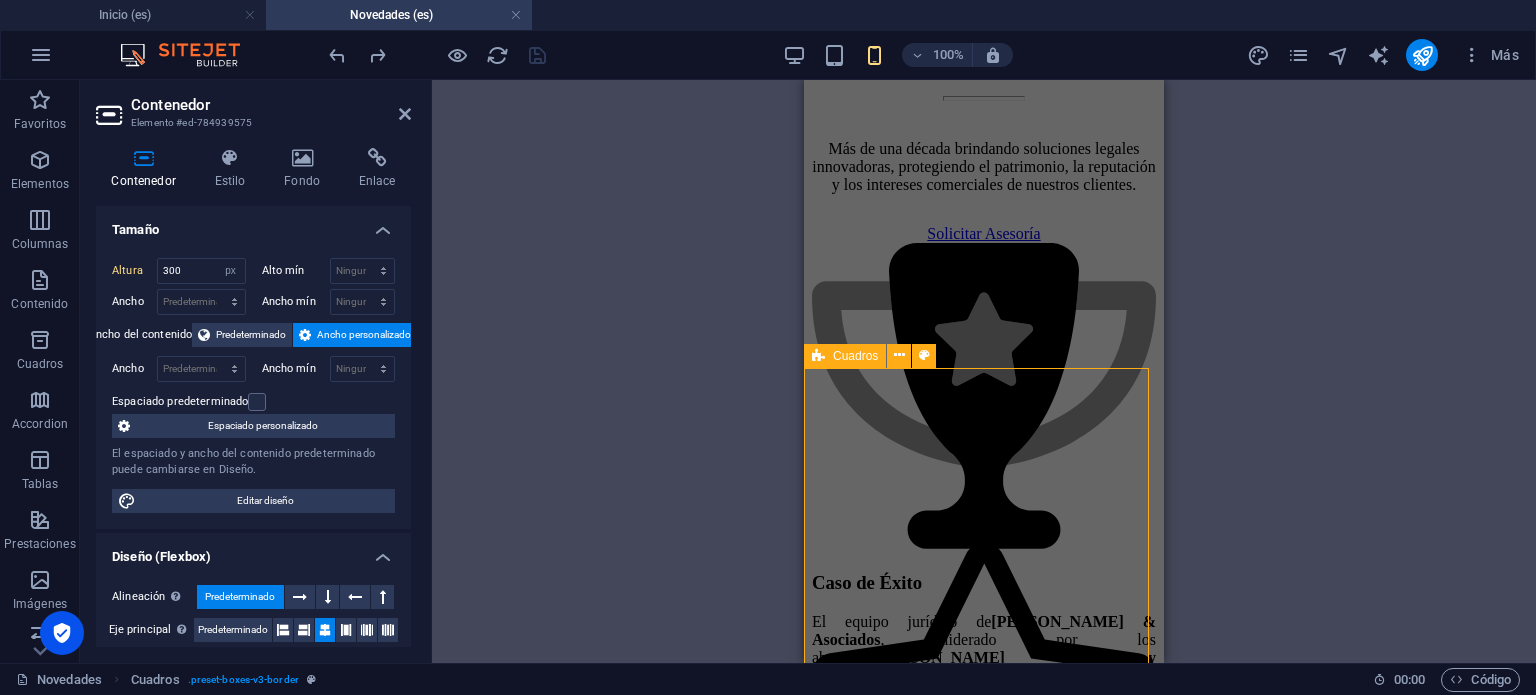 select on "px" 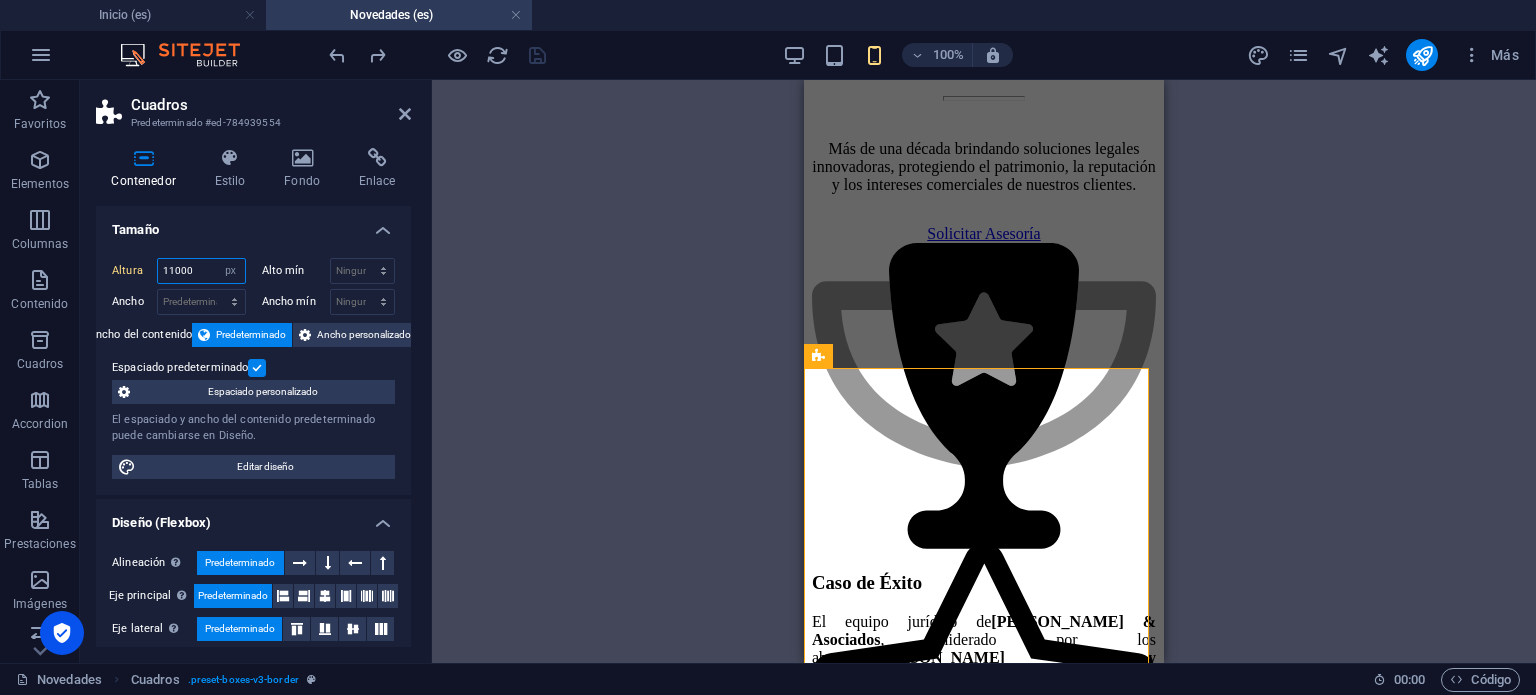click on "11000" at bounding box center [201, 271] 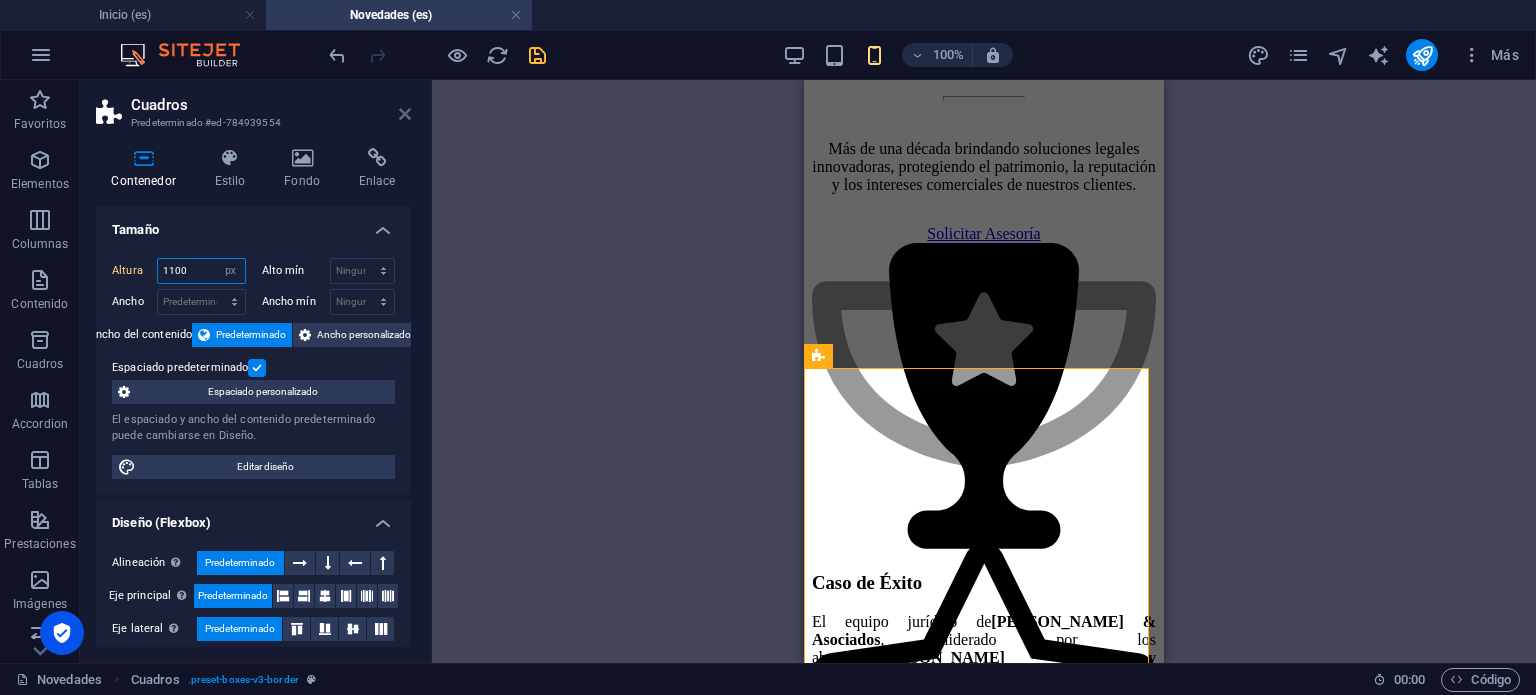 type on "1100" 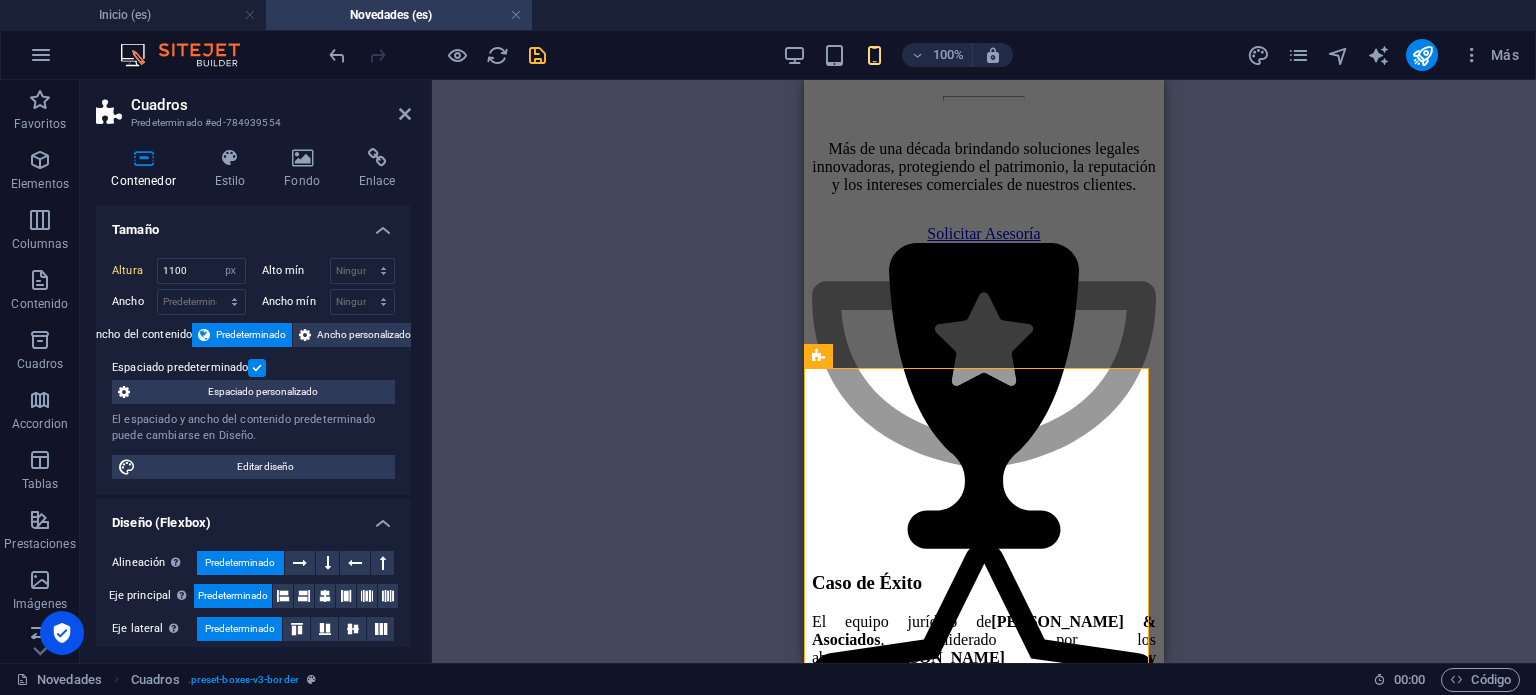click at bounding box center (405, 114) 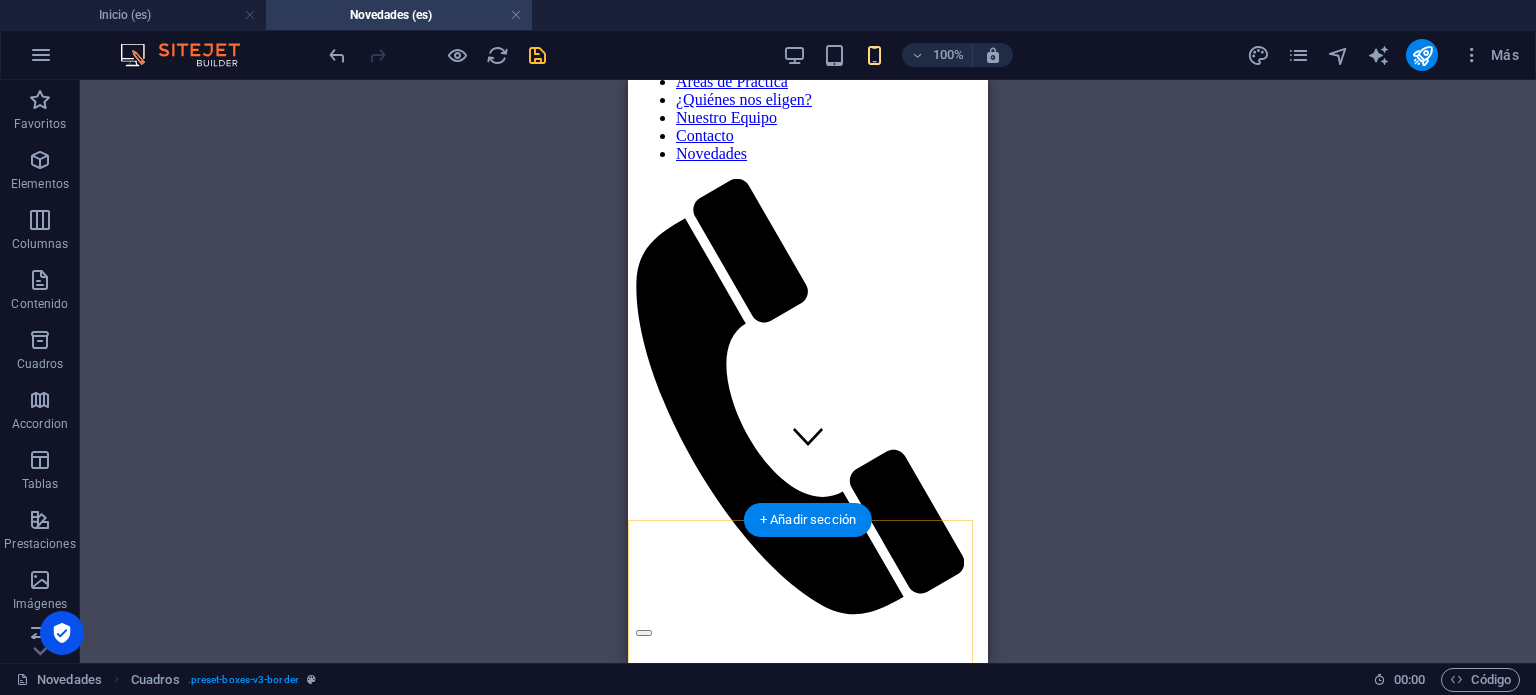 scroll, scrollTop: 0, scrollLeft: 0, axis: both 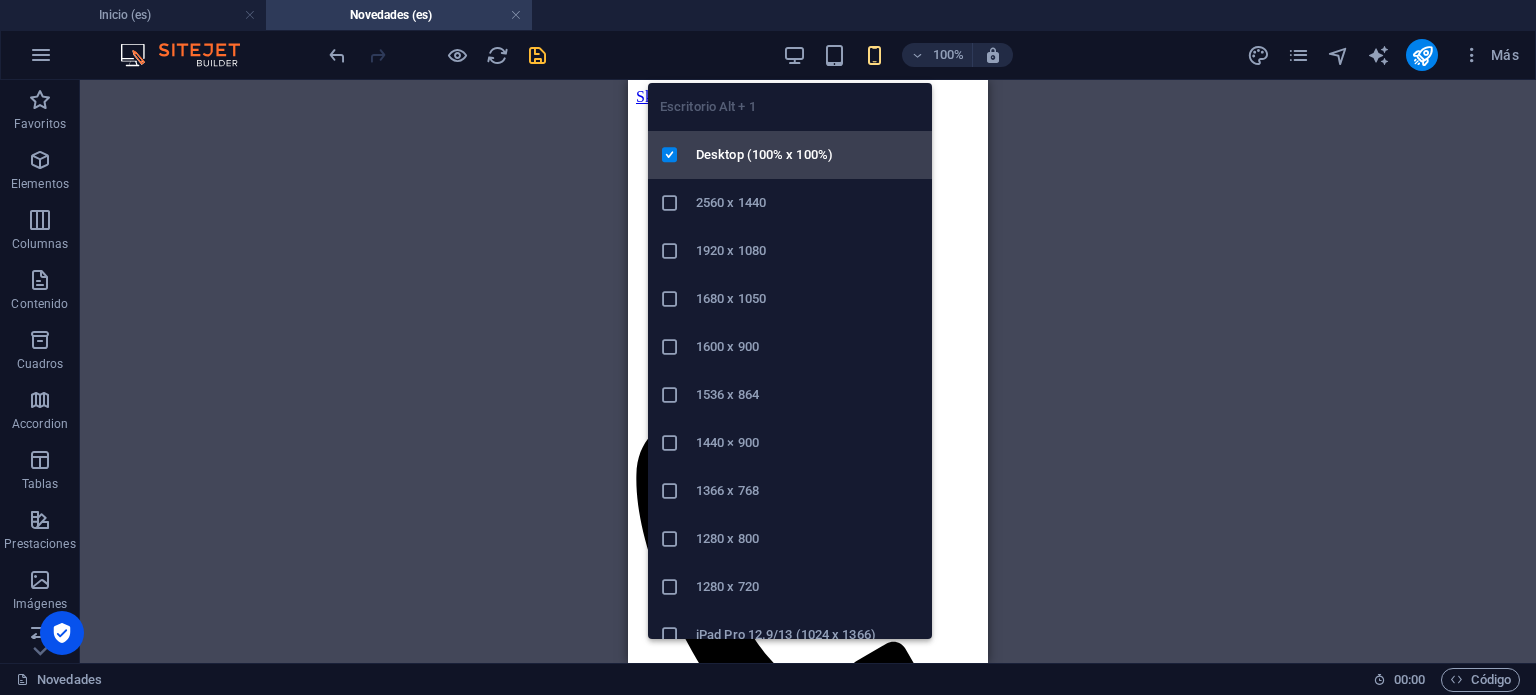 click on "Desktop (100% x 100%)" at bounding box center [808, 155] 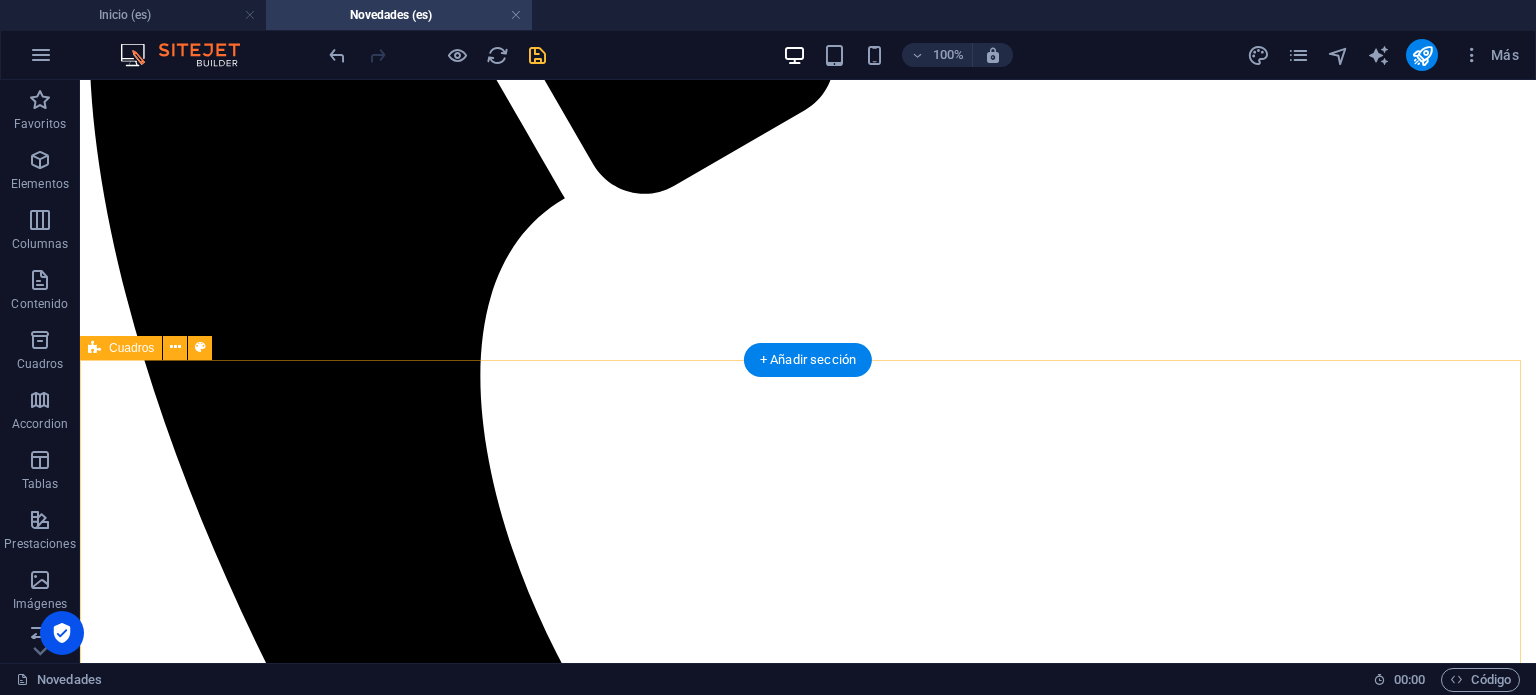 scroll, scrollTop: 1000, scrollLeft: 0, axis: vertical 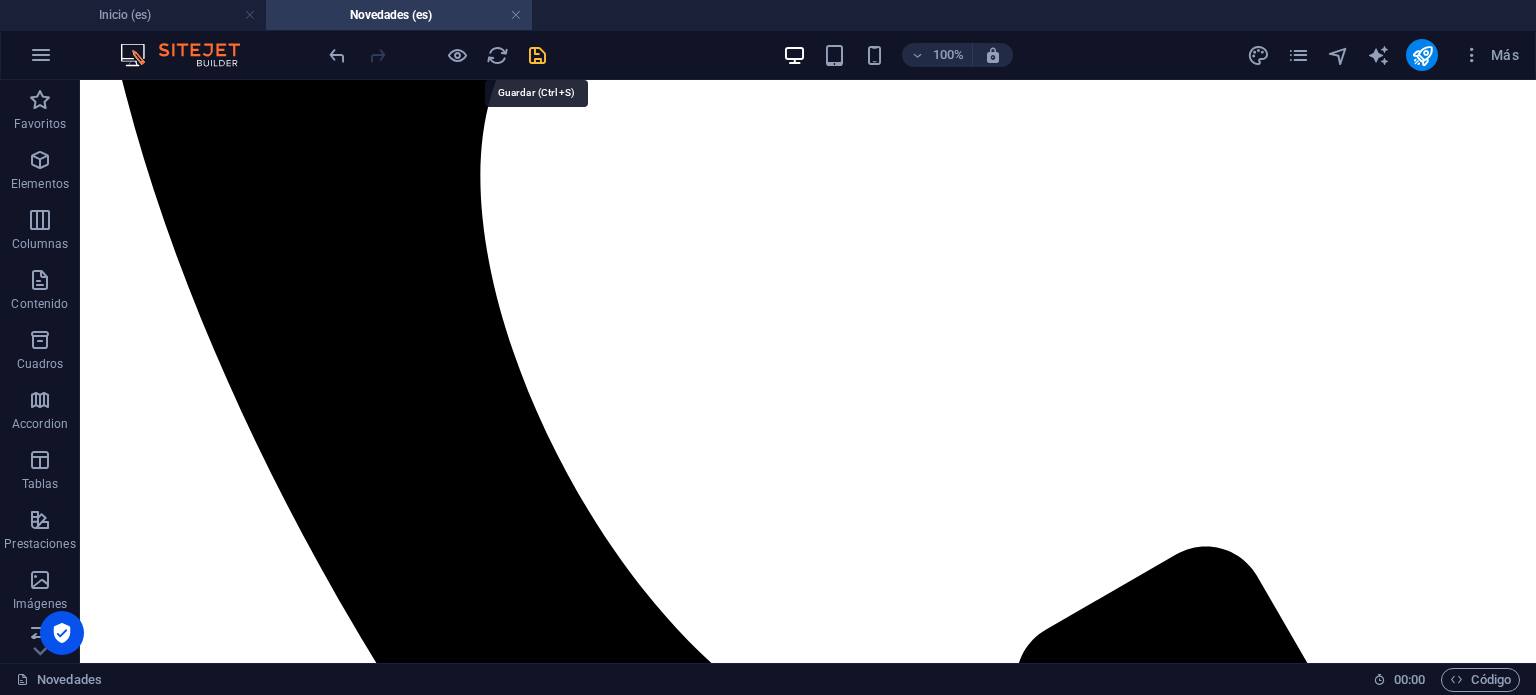 click at bounding box center [537, 55] 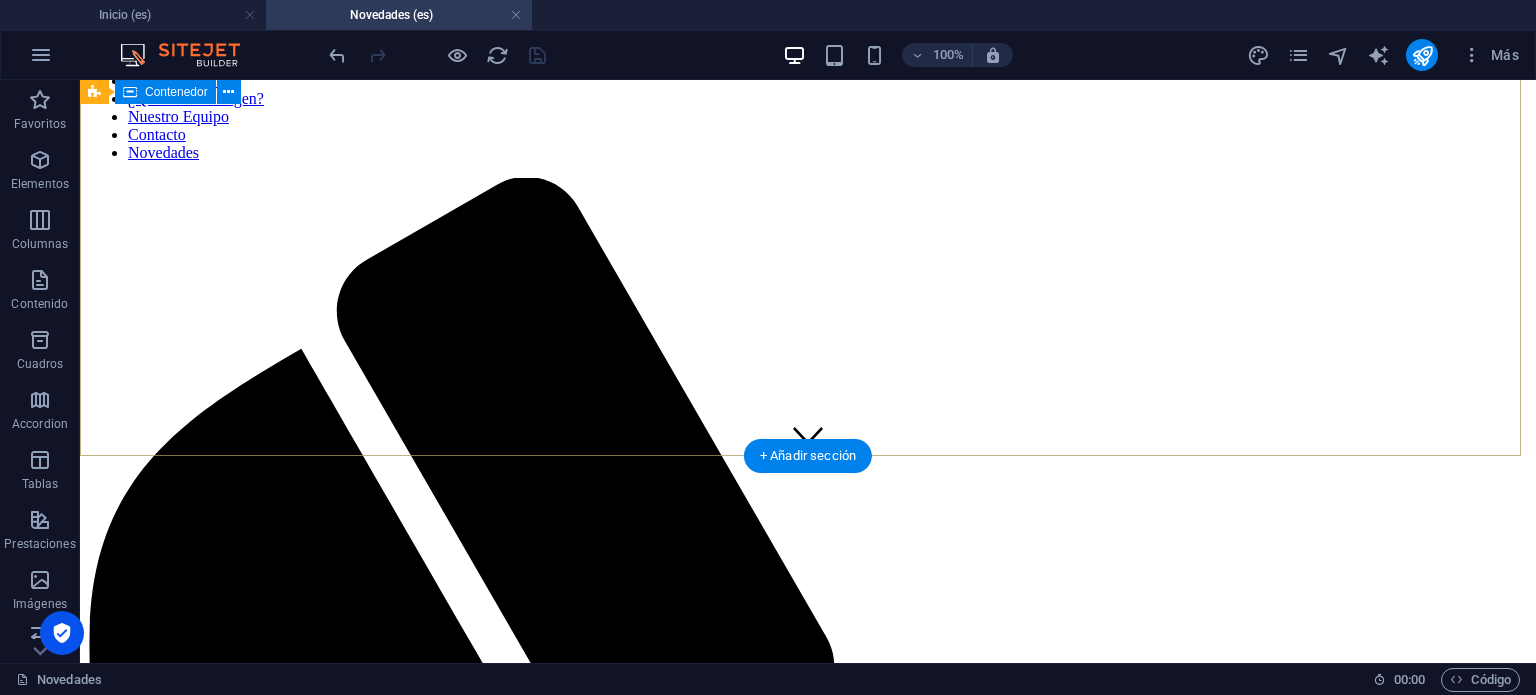 scroll, scrollTop: 100, scrollLeft: 0, axis: vertical 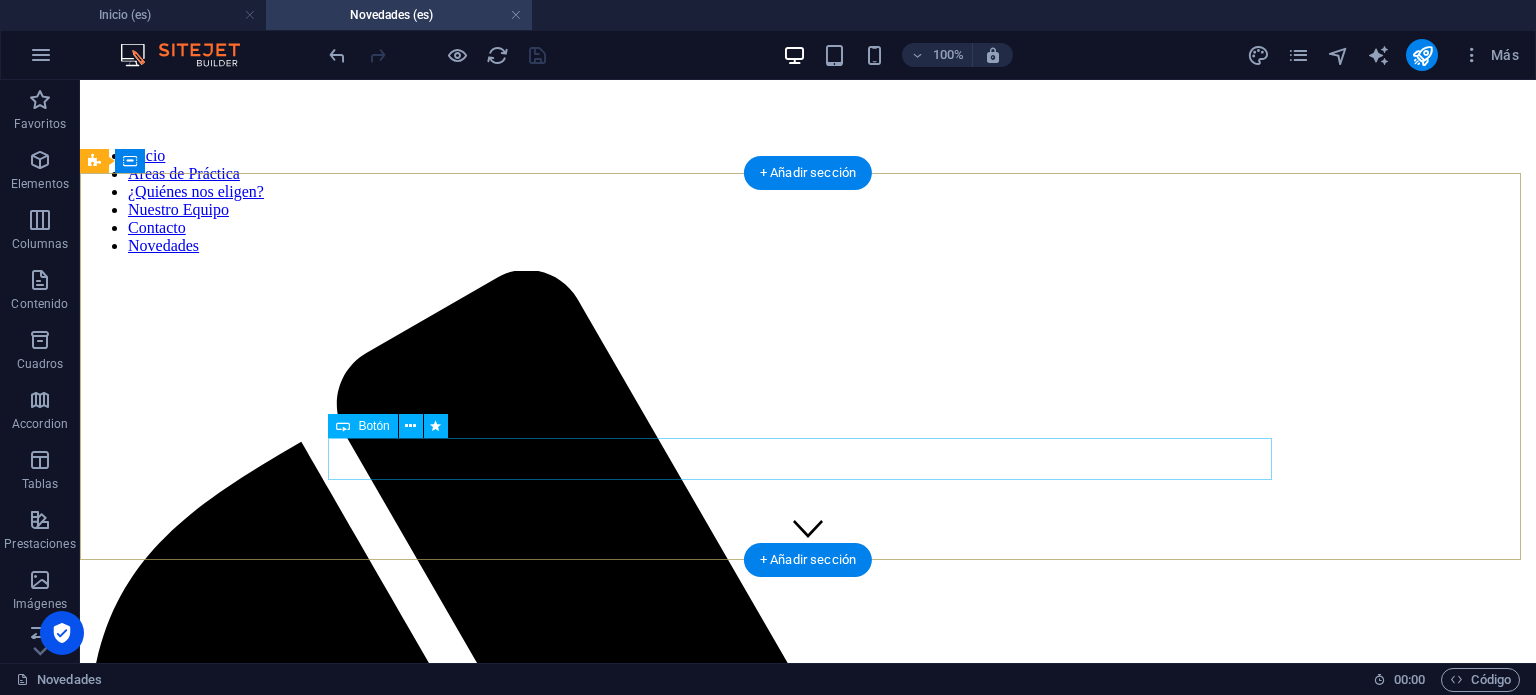 click on "Solicitar Asesoría" at bounding box center (808, 2946) 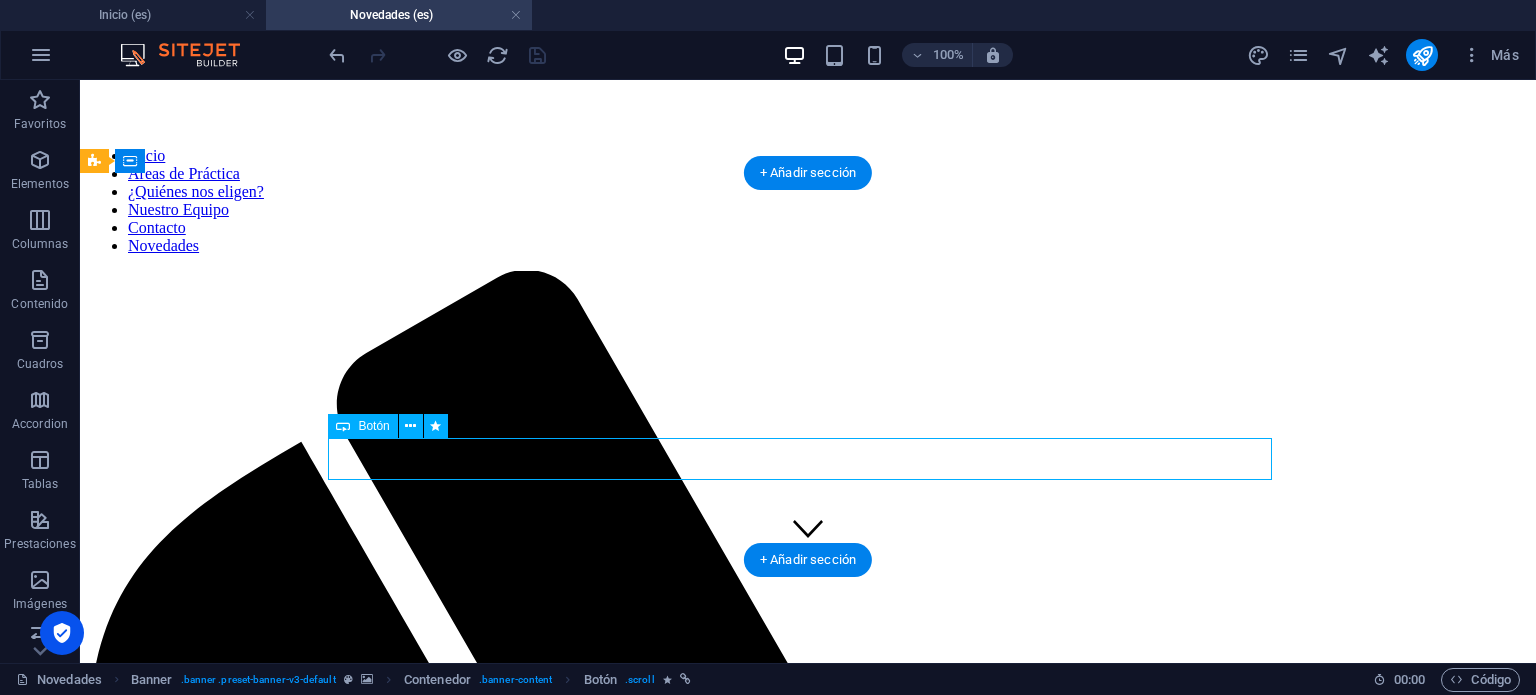 click on "Solicitar Asesoría" at bounding box center [808, 2946] 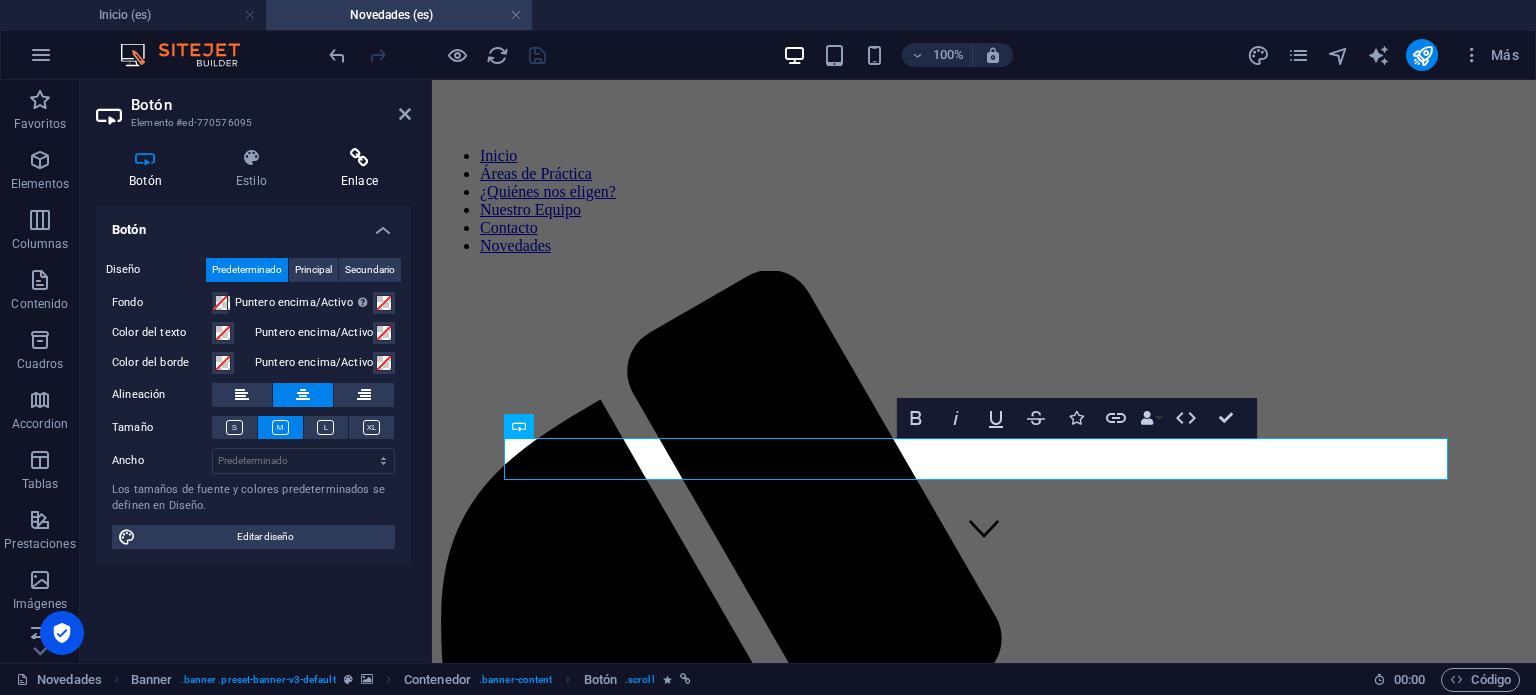 click on "Enlace" at bounding box center [359, 169] 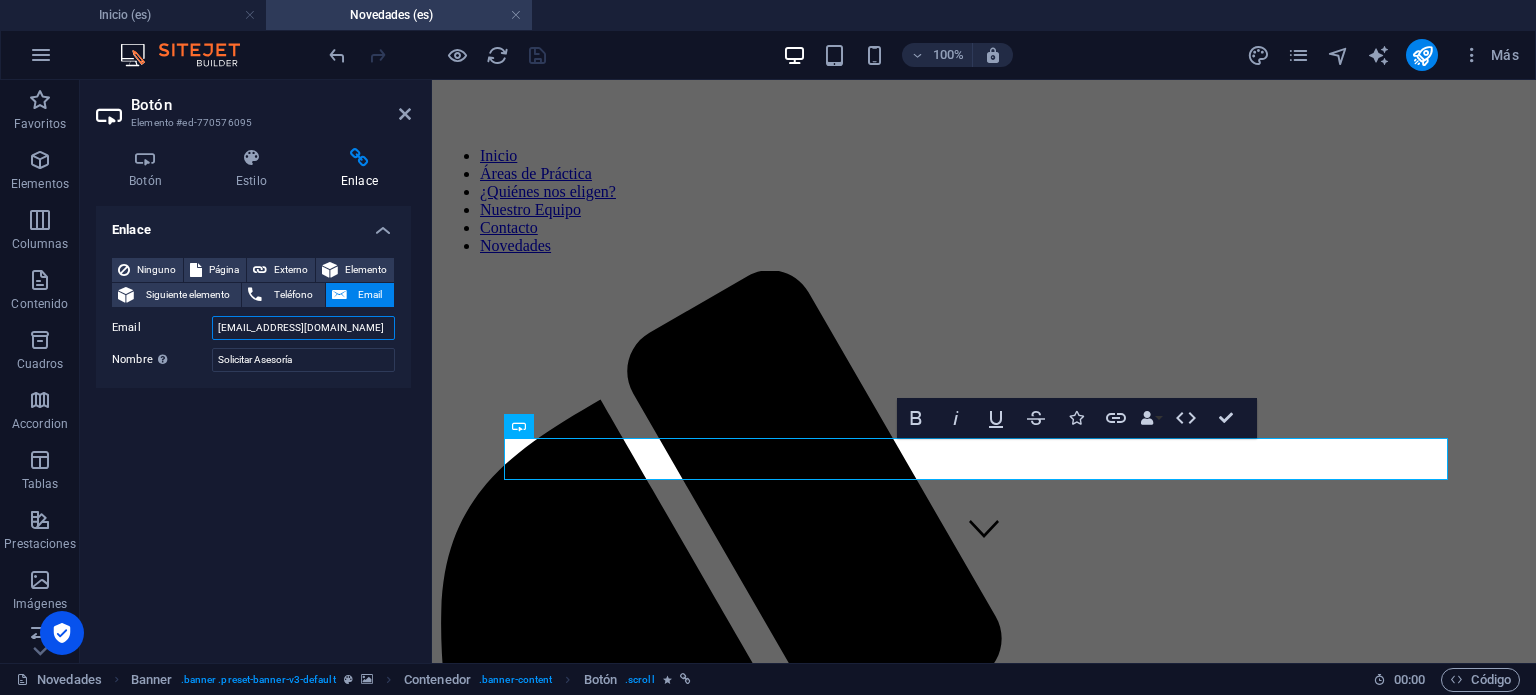 click on "cmaceo@maceoconsultores.com" at bounding box center (303, 328) 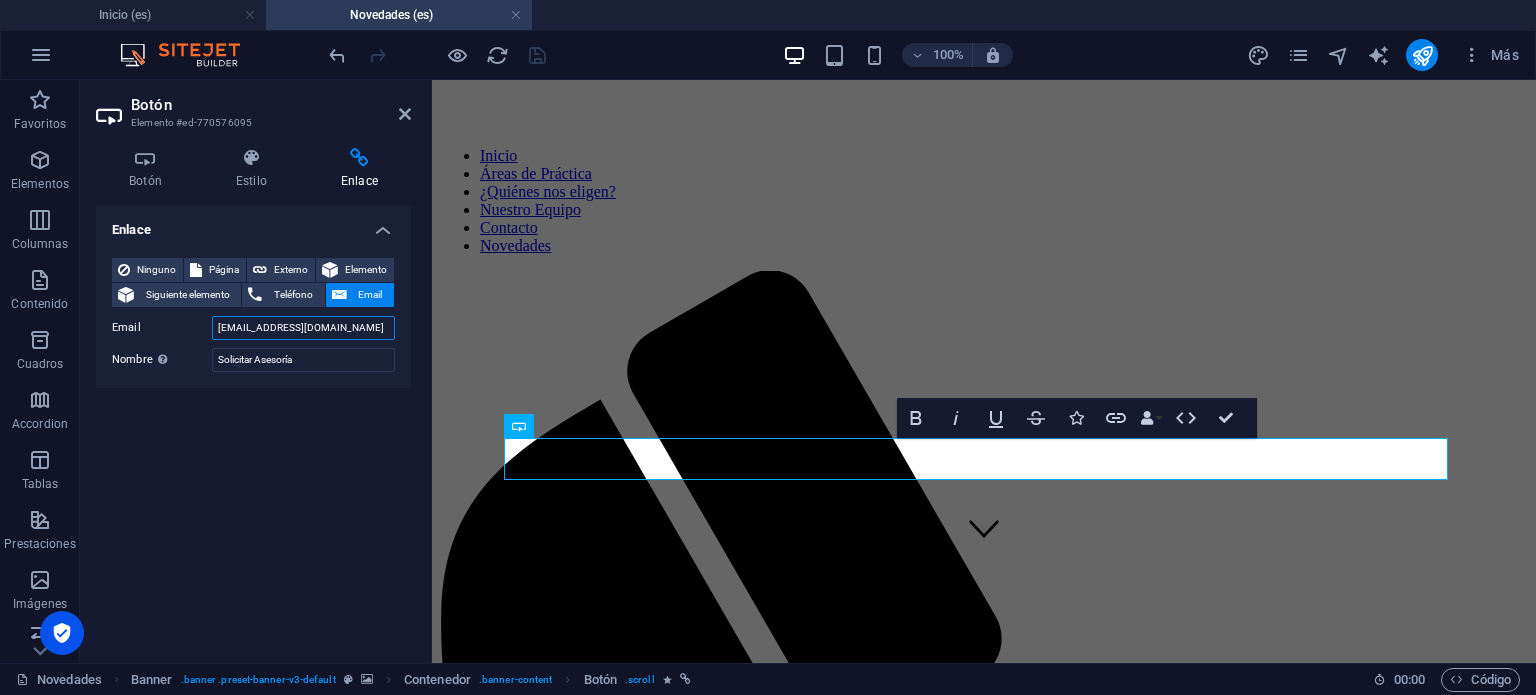 drag, startPoint x: 361, startPoint y: 329, endPoint x: 296, endPoint y: 327, distance: 65.03076 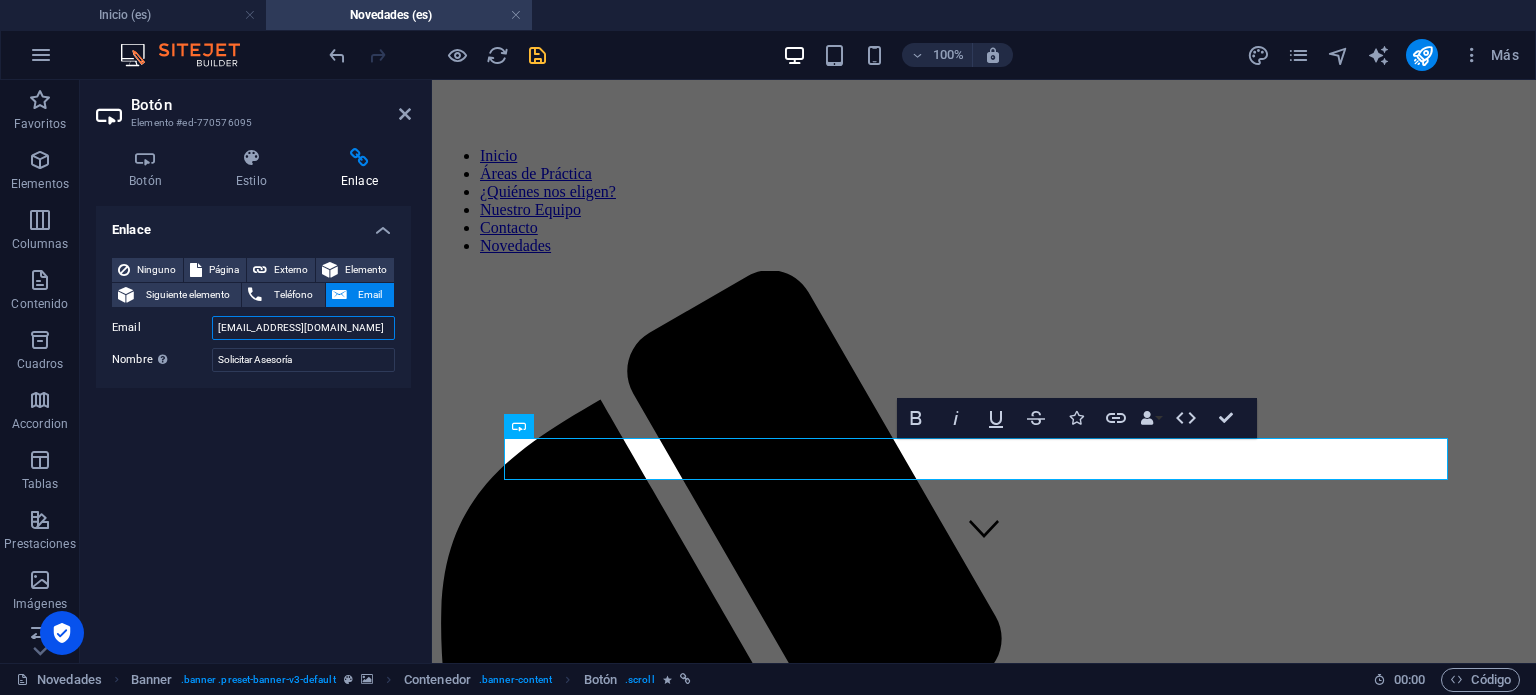 drag, startPoint x: 216, startPoint y: 330, endPoint x: 420, endPoint y: 330, distance: 204 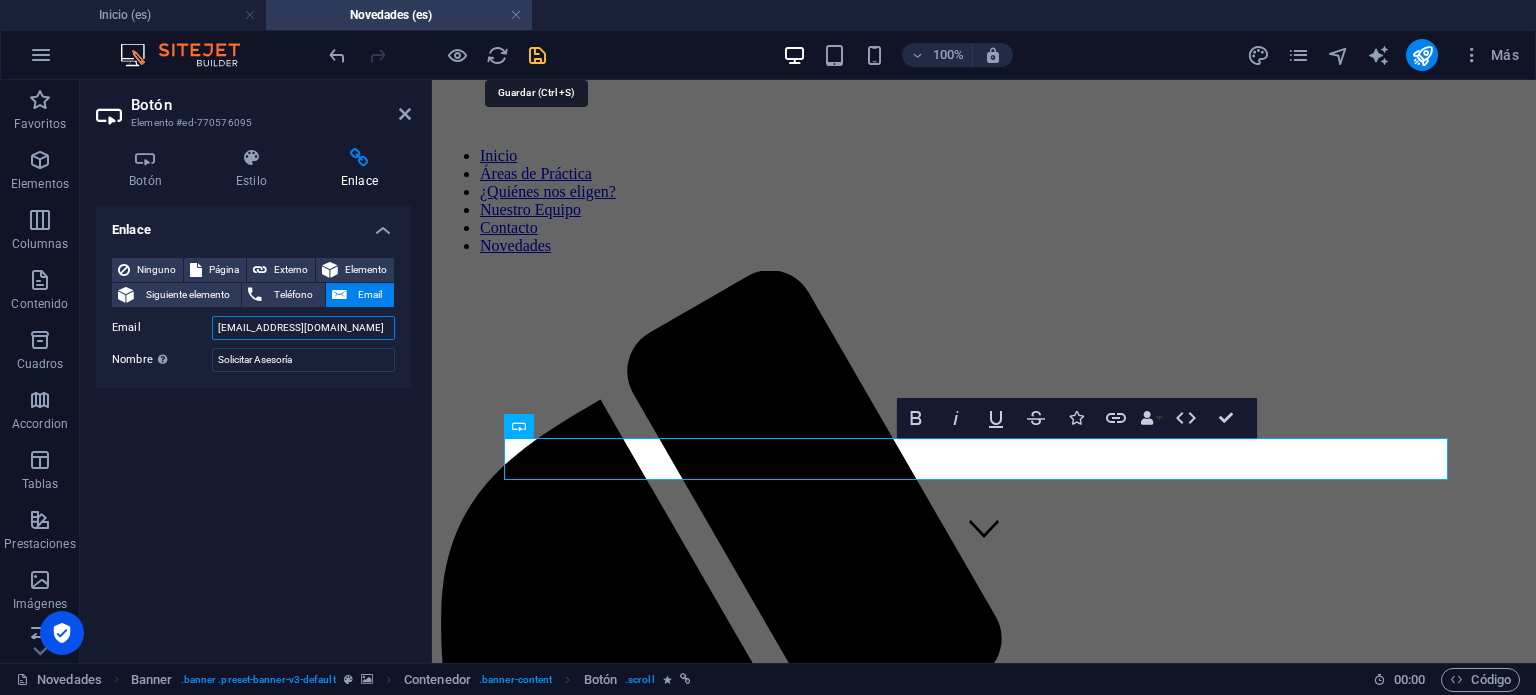 type on "cmaceo@maceotorresasociados.com" 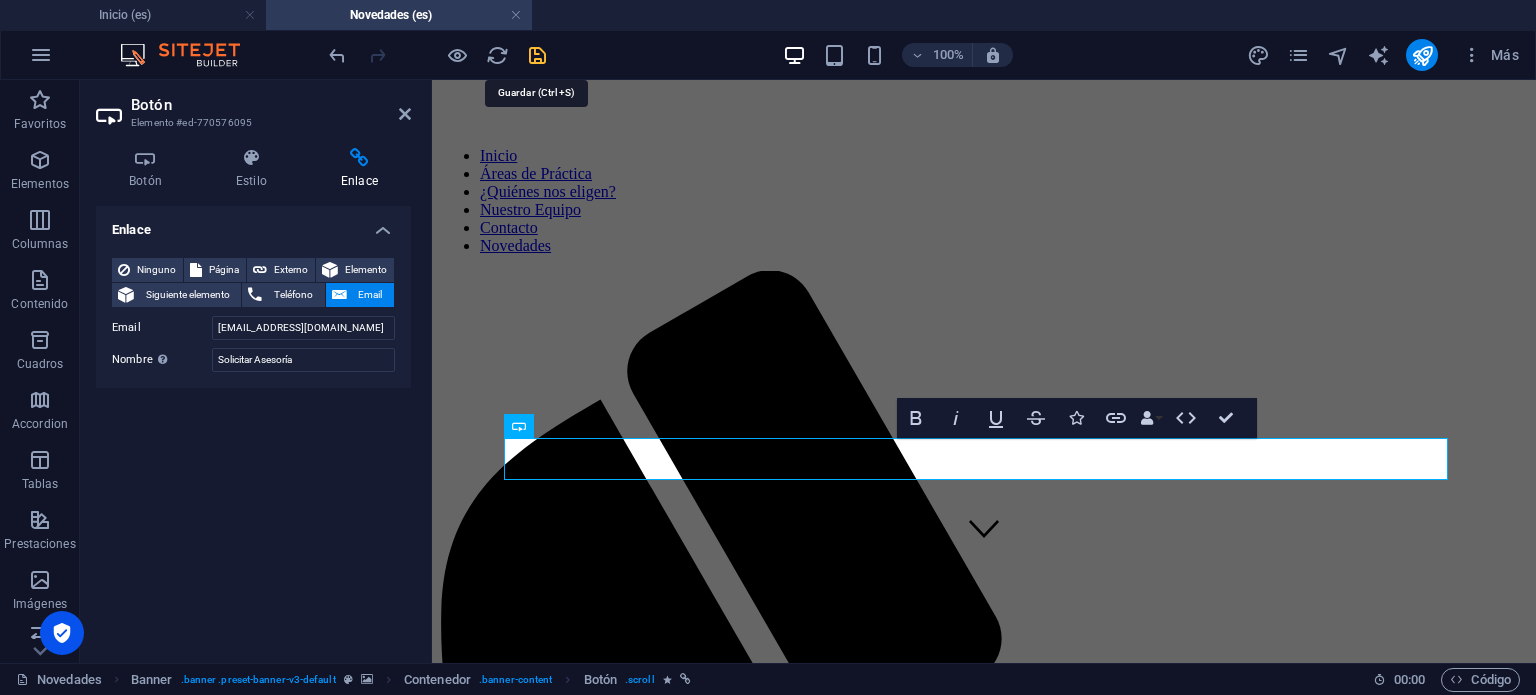 click at bounding box center [537, 55] 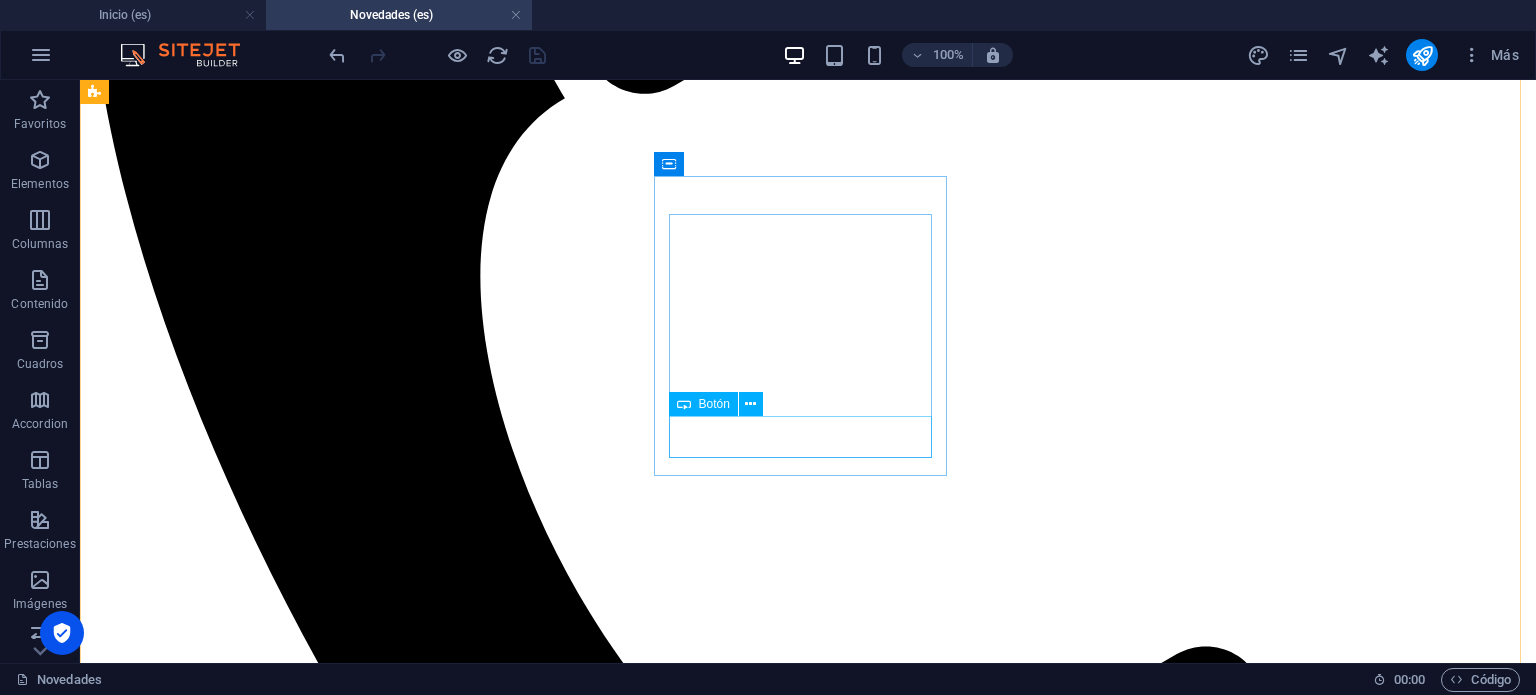 scroll, scrollTop: 1100, scrollLeft: 0, axis: vertical 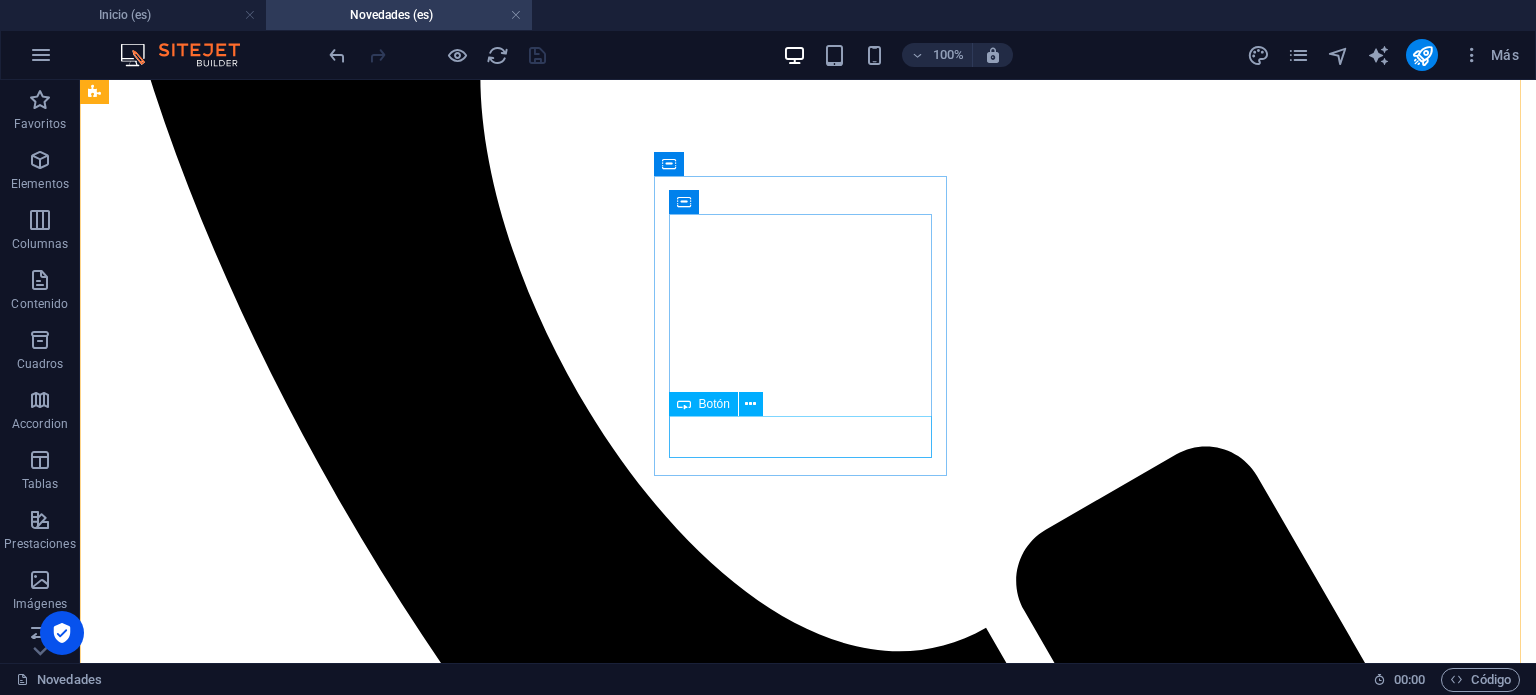 click on "Ver más" at bounding box center [808, 4064] 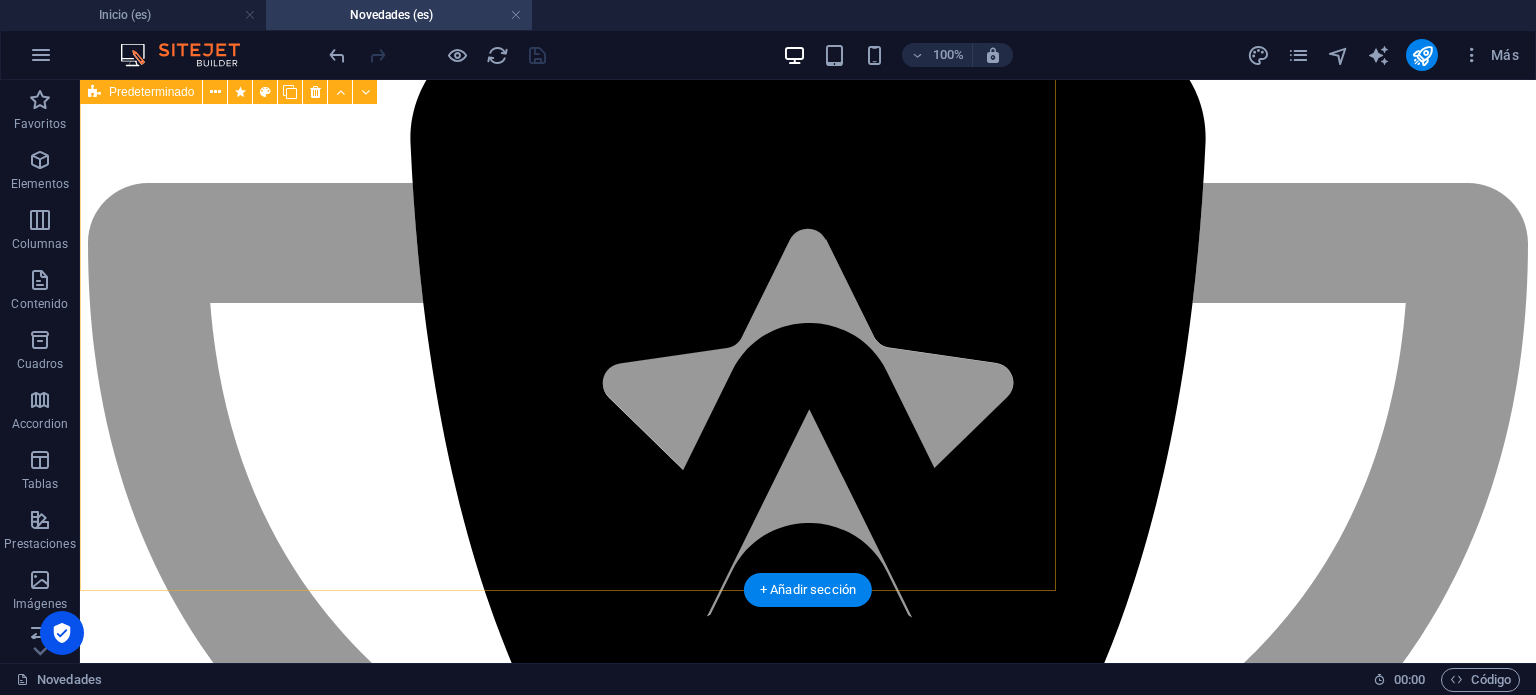scroll, scrollTop: 3100, scrollLeft: 0, axis: vertical 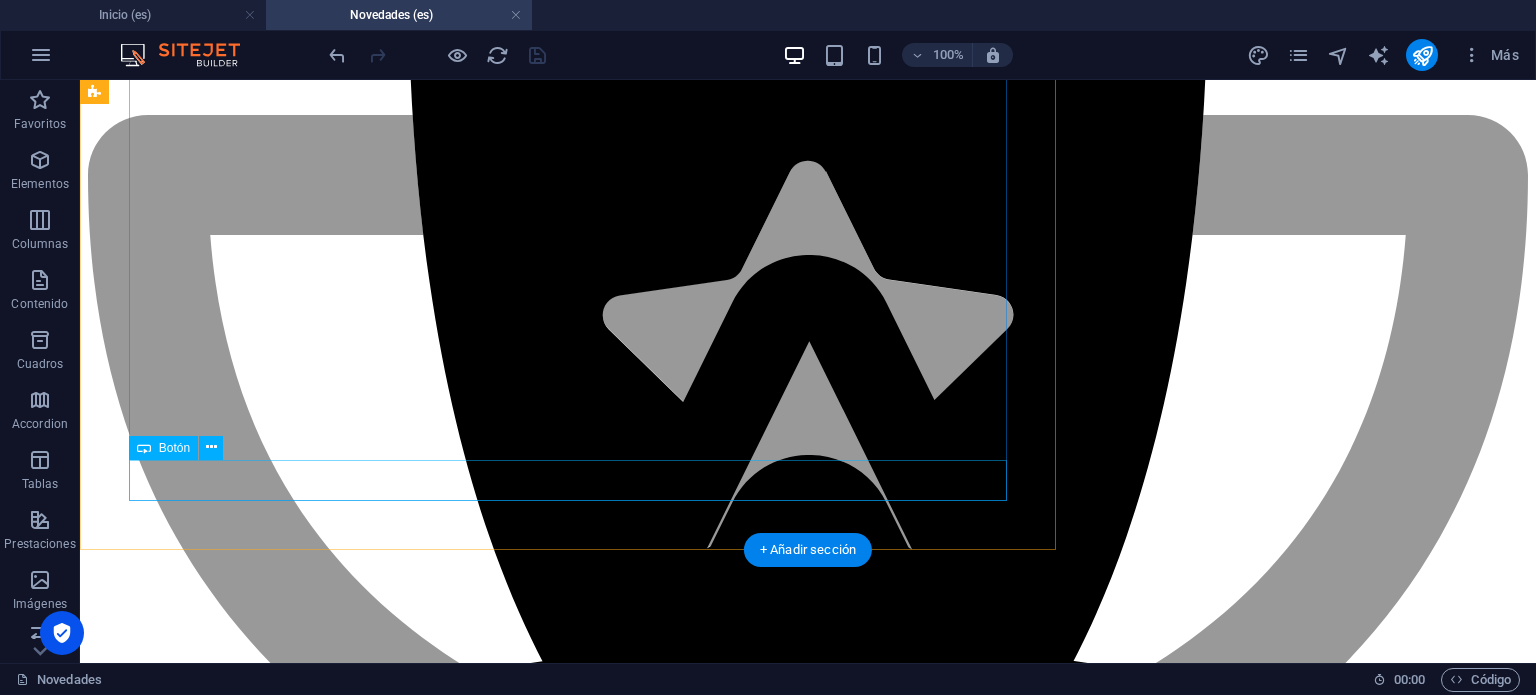 click on "Contáctanos" at bounding box center [808, 3123] 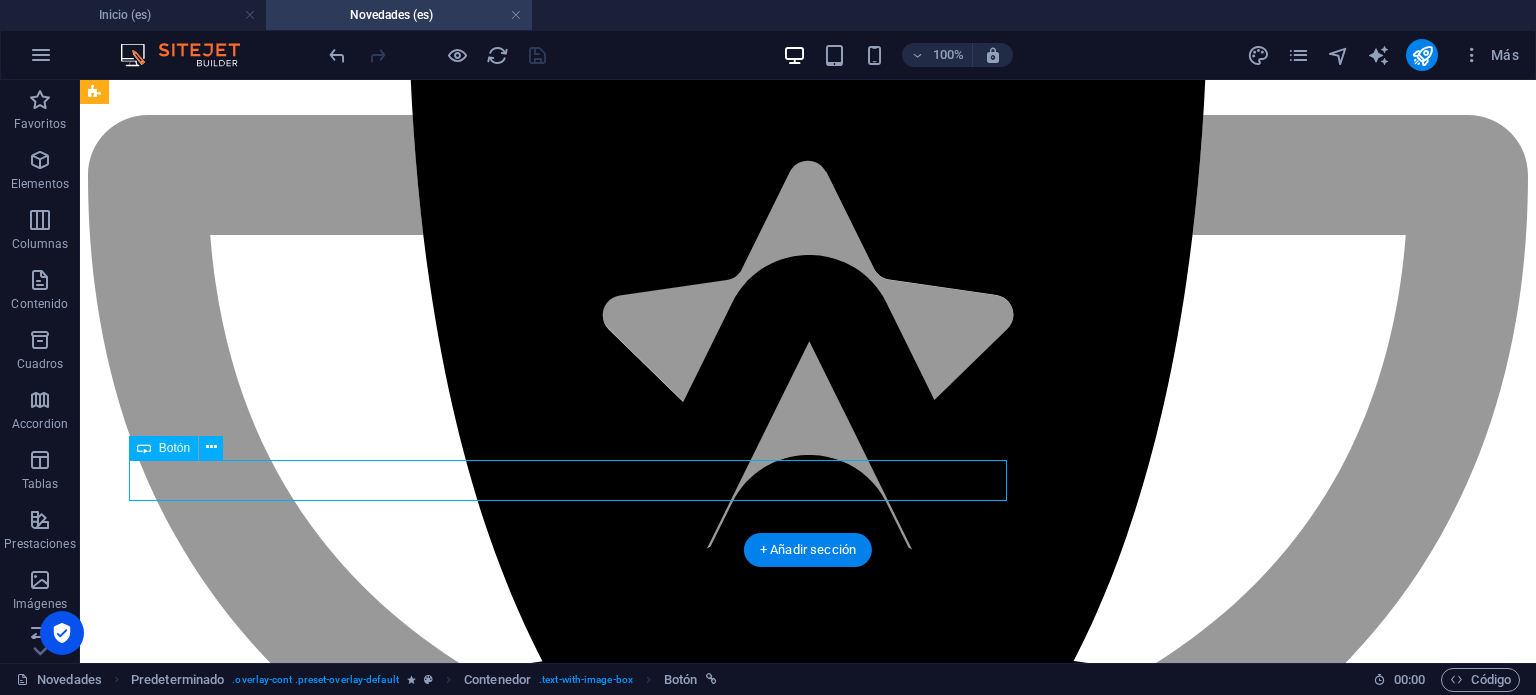 click on "Contáctanos" at bounding box center [808, 3123] 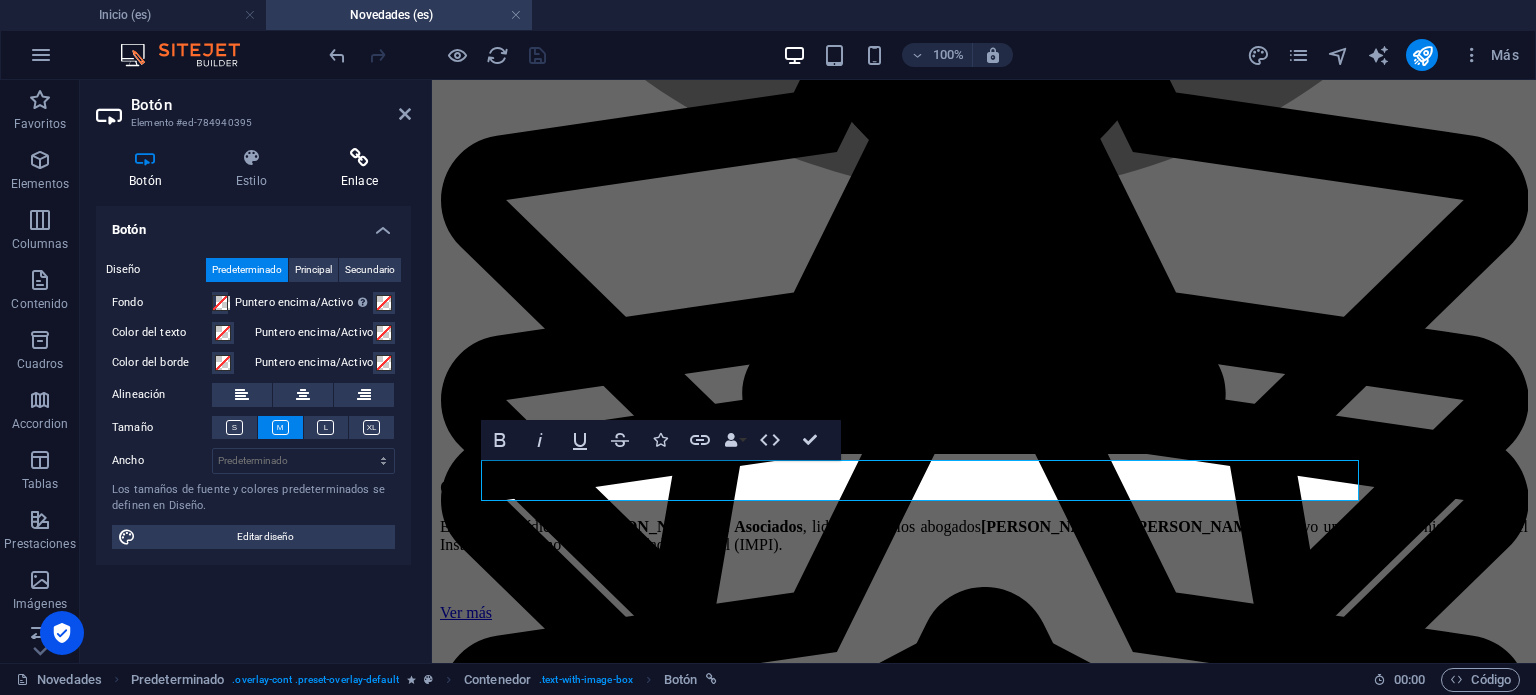 click on "Enlace" at bounding box center (359, 169) 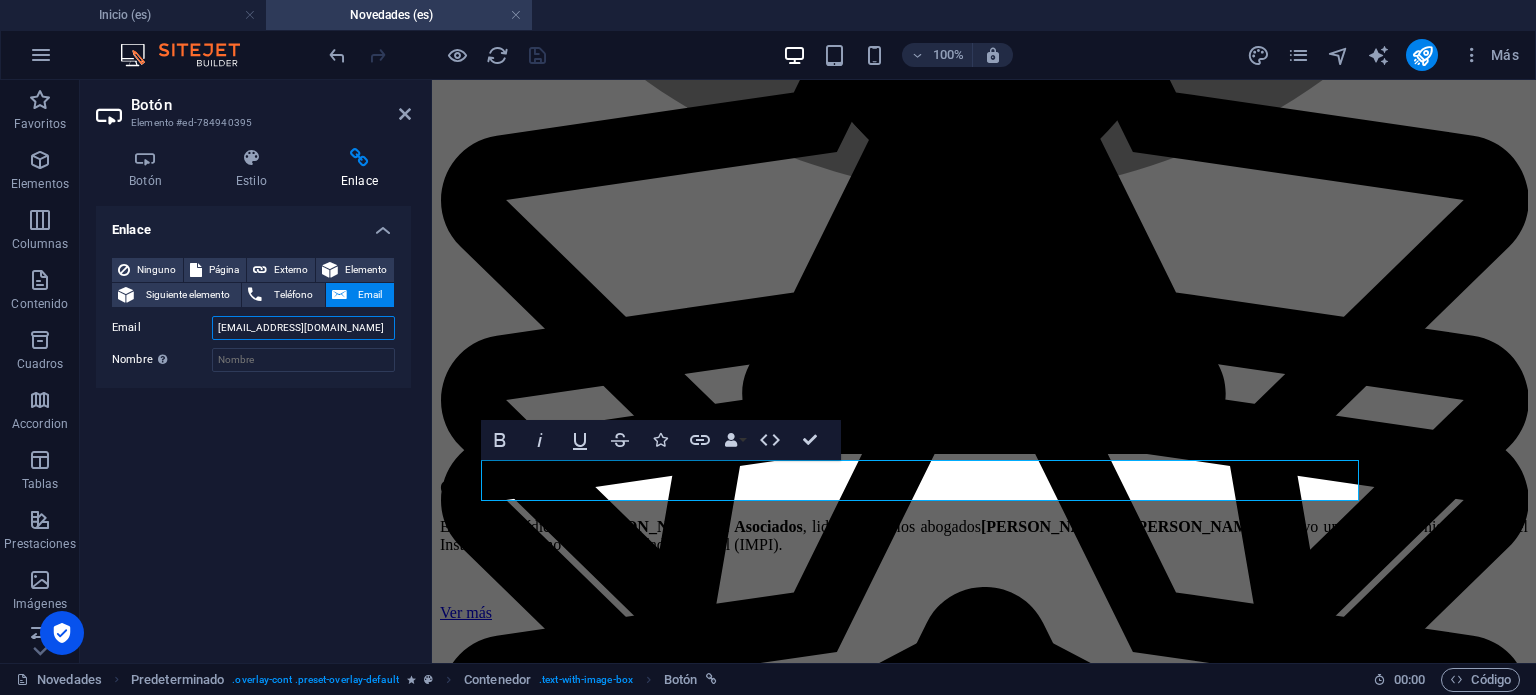 click on "cmaceo@maceoconsultores.com" at bounding box center [303, 328] 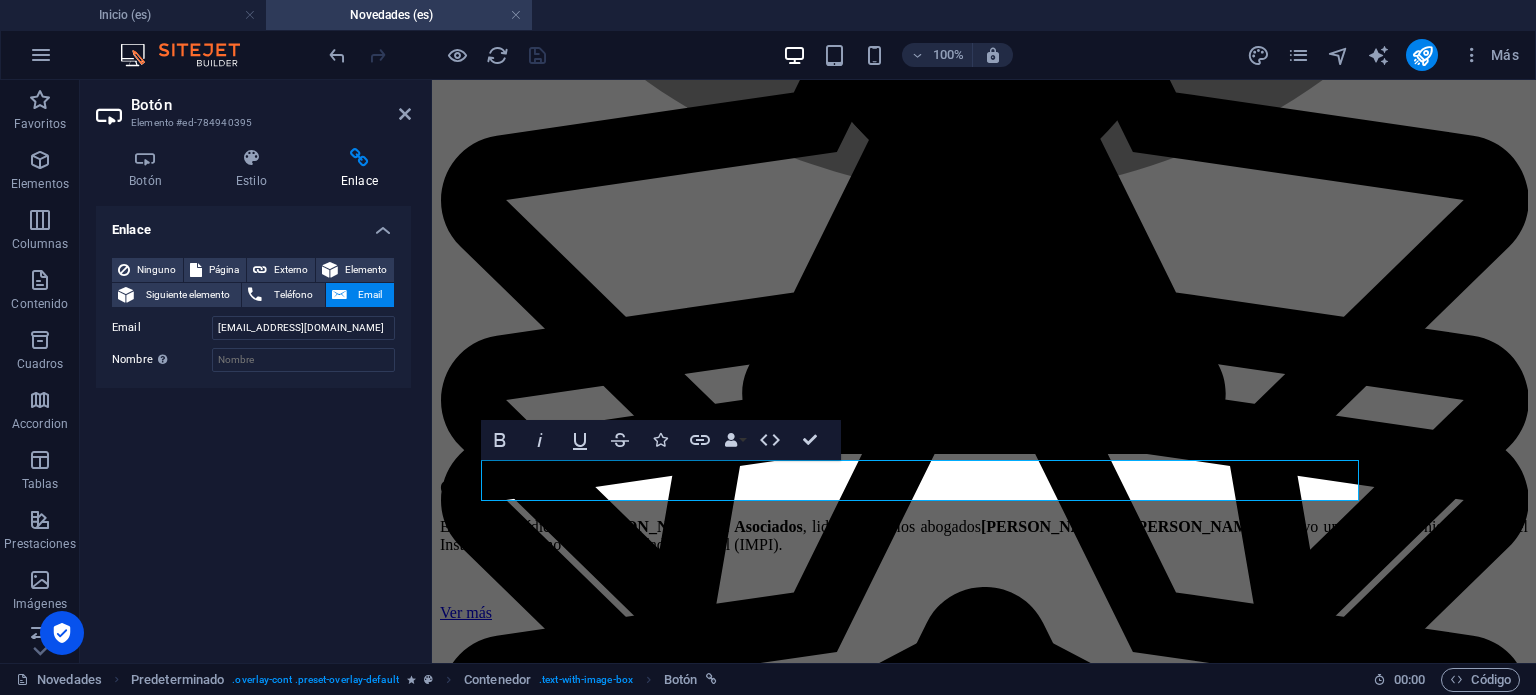 click on "Ninguno Página Externo Elemento Siguiente elemento Teléfono Email Página Inicio Áreas de Práctica ¿Quiénes nos eligen? Nuestro Equipo Aviso de Privacidad Contacto Novedades Inicio Áreas de Práctica ¿Quiénes nos eligen? Nuestro Equipo Aviso de Privacidad Contacto Blog Elemento
URL Teléfono Email cmaceo@maceoconsultores.com Destino del enlace Nueva pestaña Misma pestaña Superposición Nombre Una descripción adicional del enlace no debería ser igual al texto del enlace. El título suele mostrarse como un texto de información cuando se mueve el ratón por encima del elemento. Déjalo en blanco en caso de dudas. Relación Define la  relación de este enlace con el destino del enlace . Por ejemplo, el valor "nofollow" indica a los buscadores que no sigan al enlace. Puede dejarse vacío. alternativo autor marcador externo ayuda licencia siguiente nofollow noreferrer noopener ant buscar etiqueta" at bounding box center (253, 315) 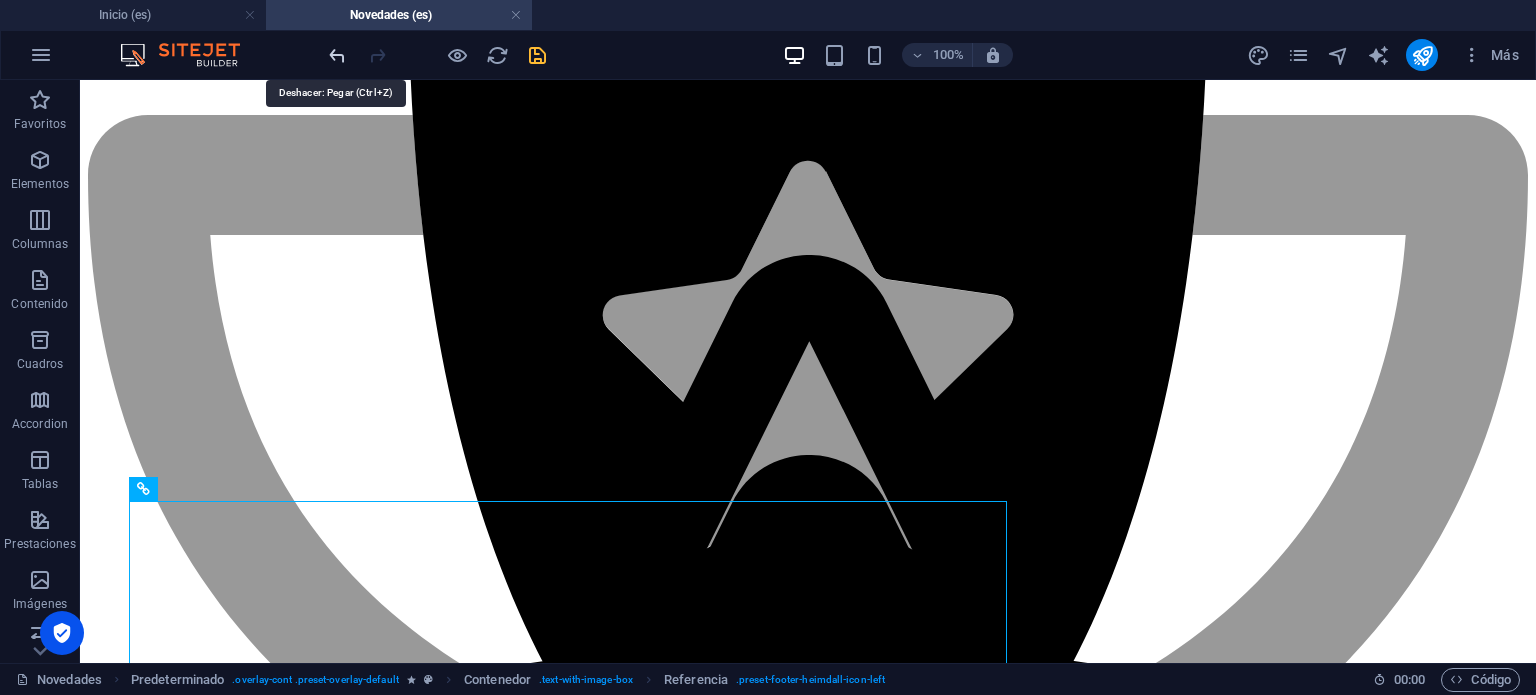 click at bounding box center (337, 55) 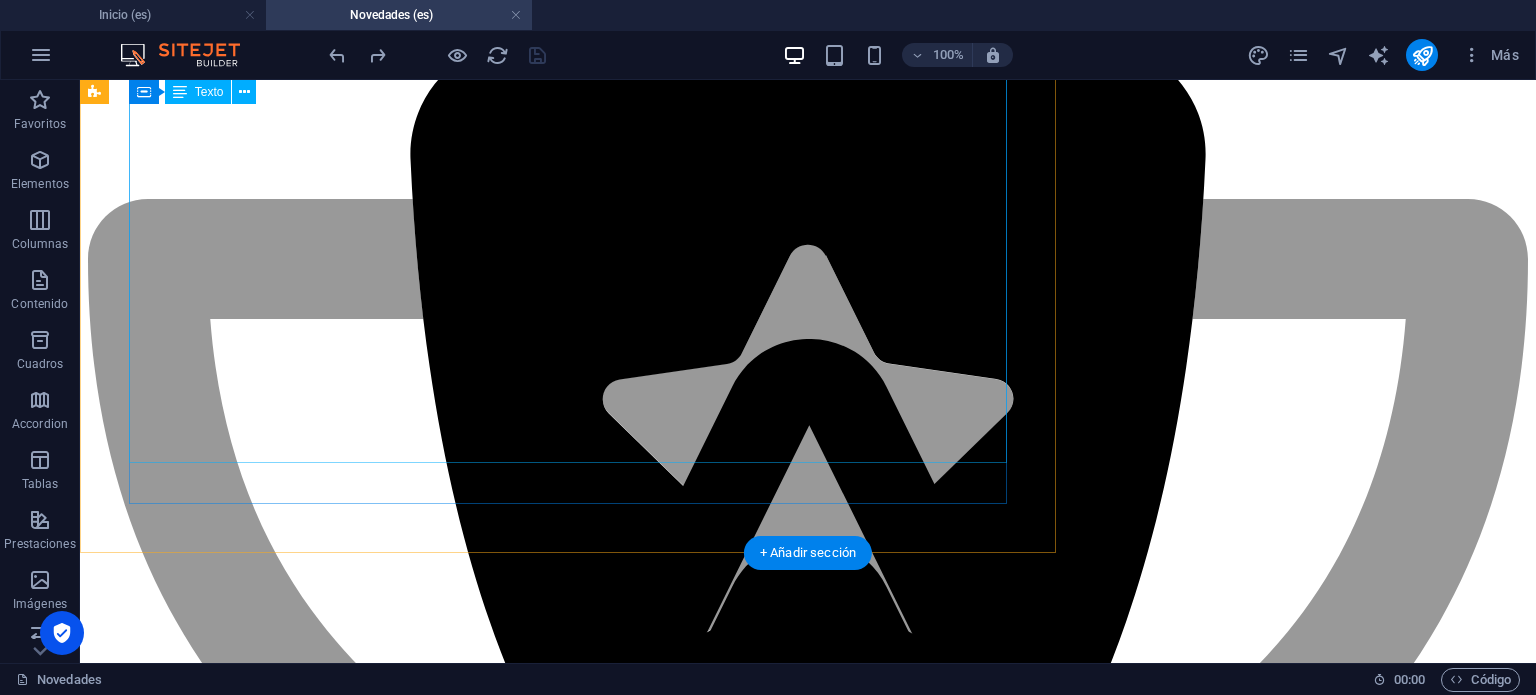 scroll, scrollTop: 3100, scrollLeft: 0, axis: vertical 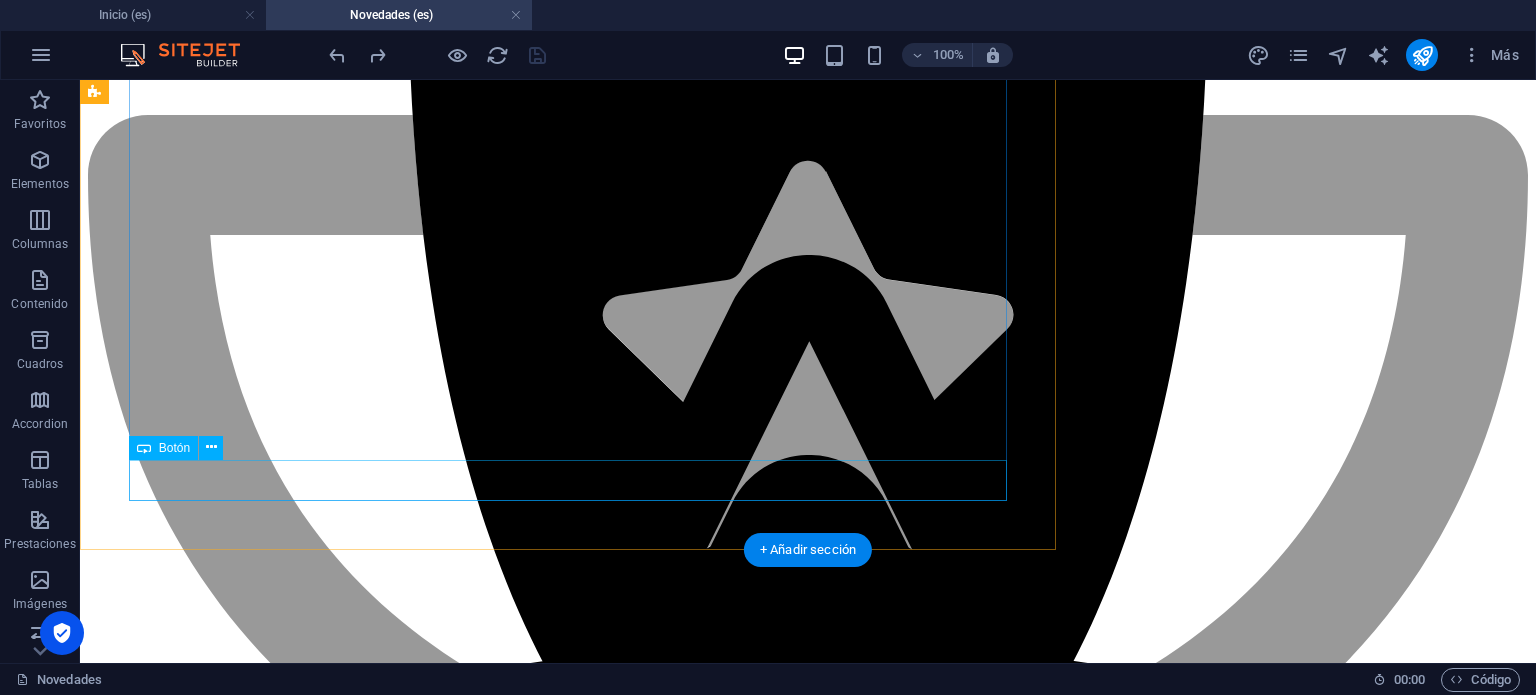 click on "Contáctanos" at bounding box center [808, 3123] 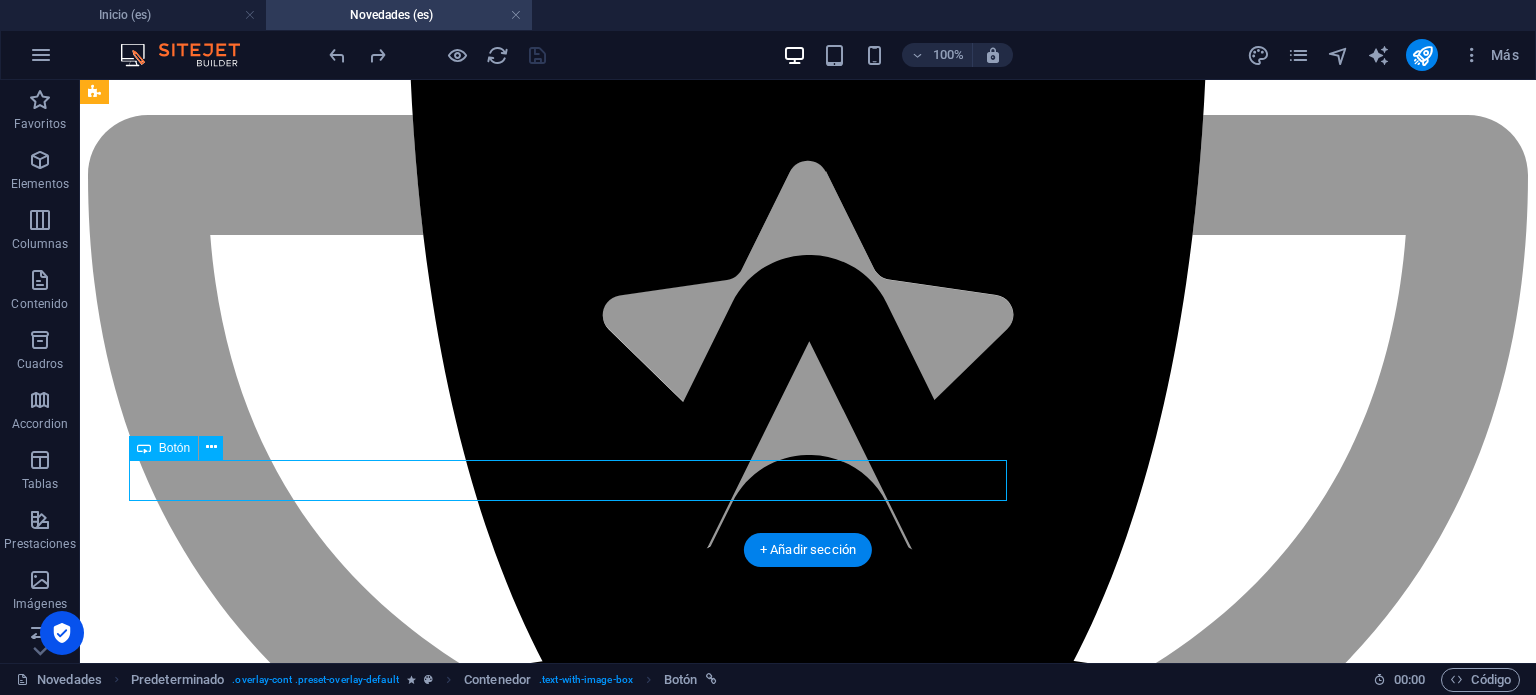 click on "Contáctanos" at bounding box center (808, 3123) 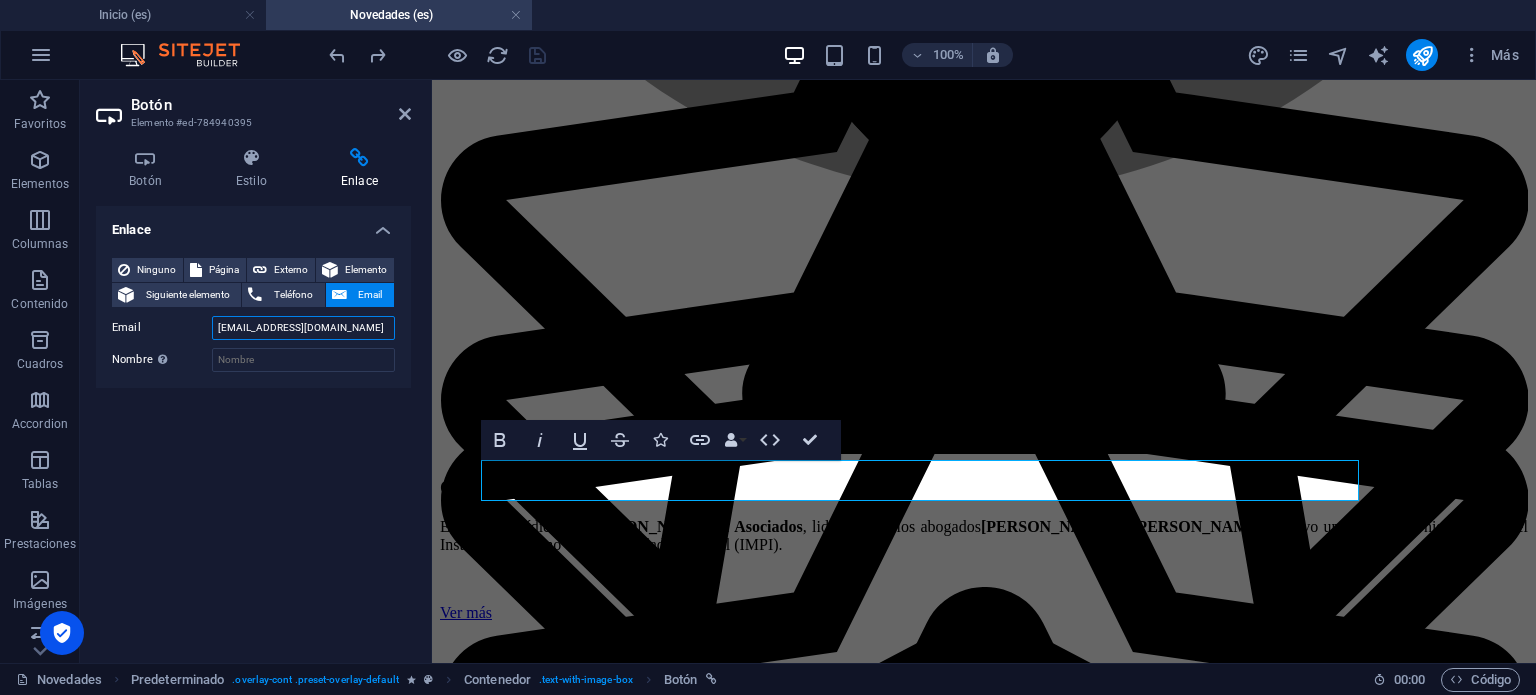 click on "cmaceo@maceoconsultores.com" at bounding box center [303, 328] 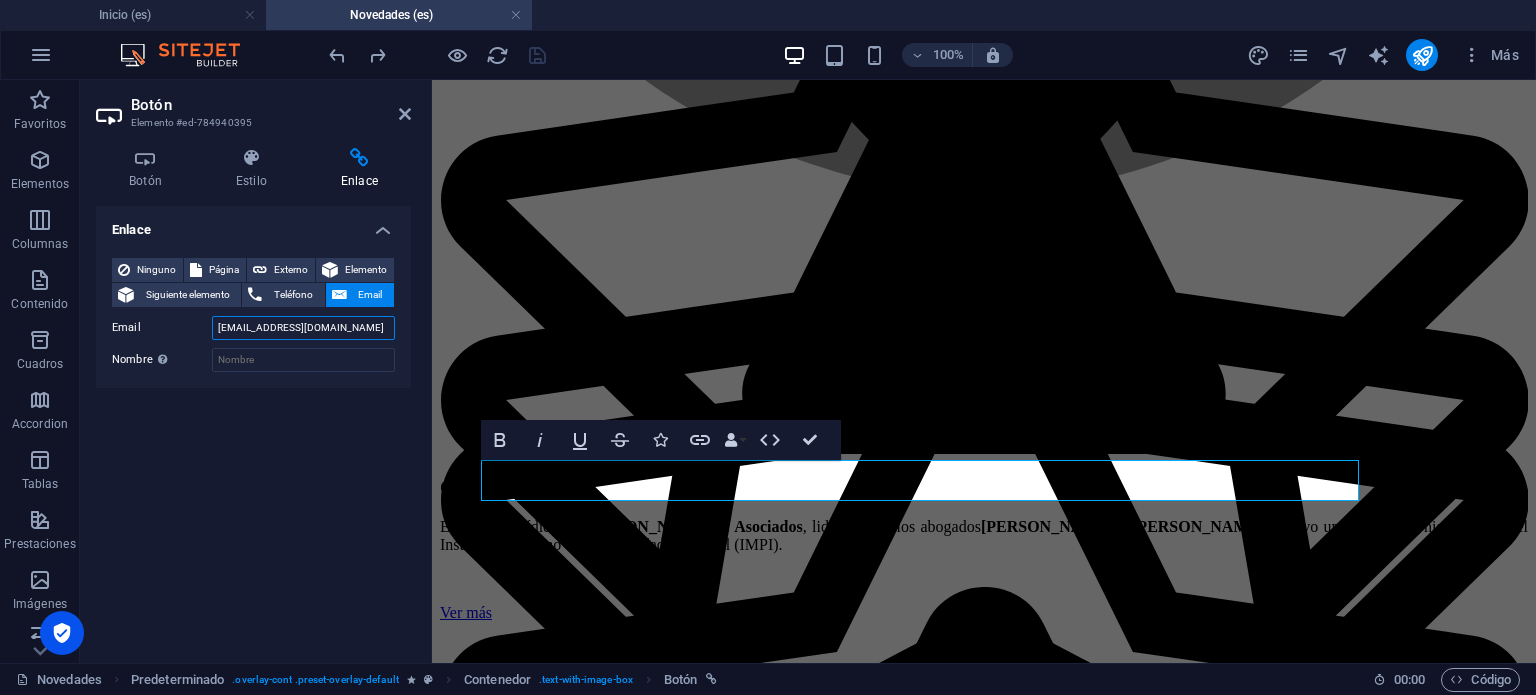 click on "cmaceo@maceoconsultores.com" at bounding box center [303, 328] 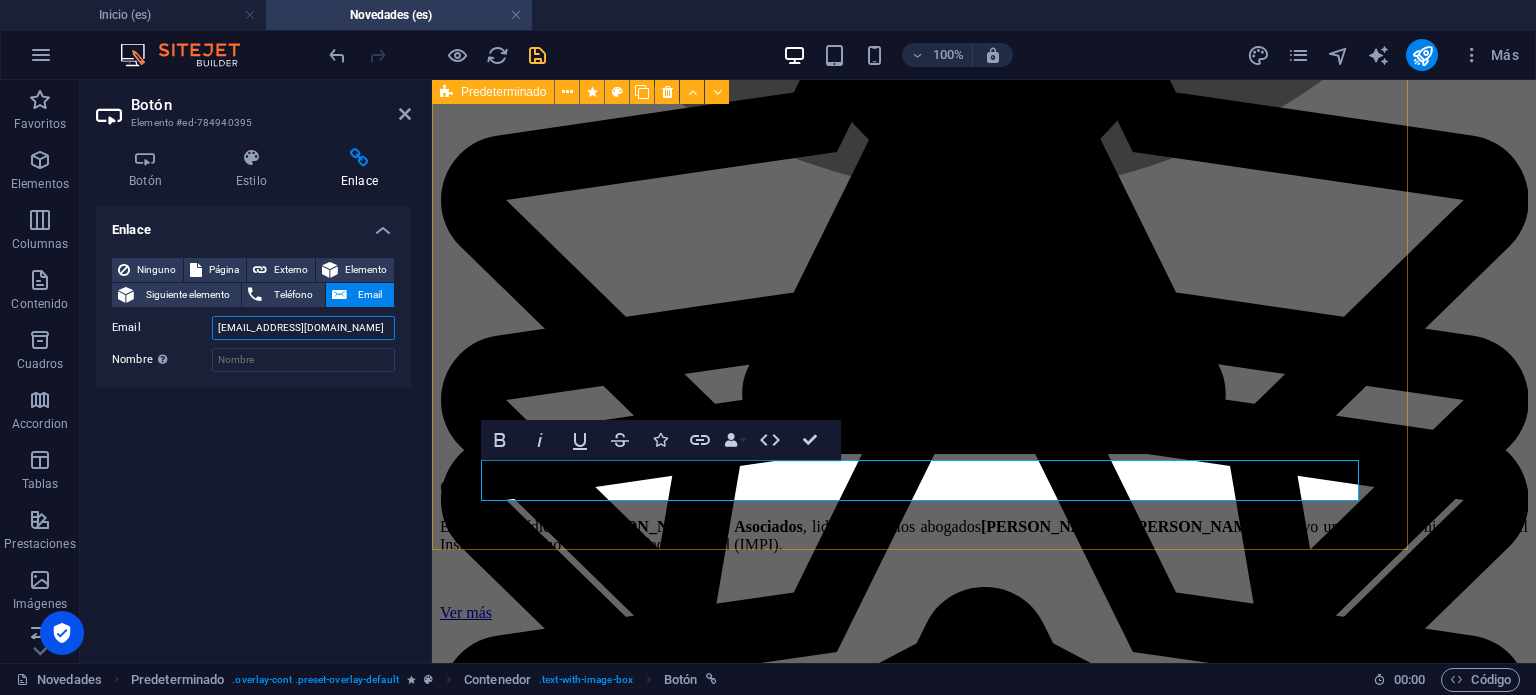drag, startPoint x: 648, startPoint y: 407, endPoint x: 437, endPoint y: 337, distance: 222.30835 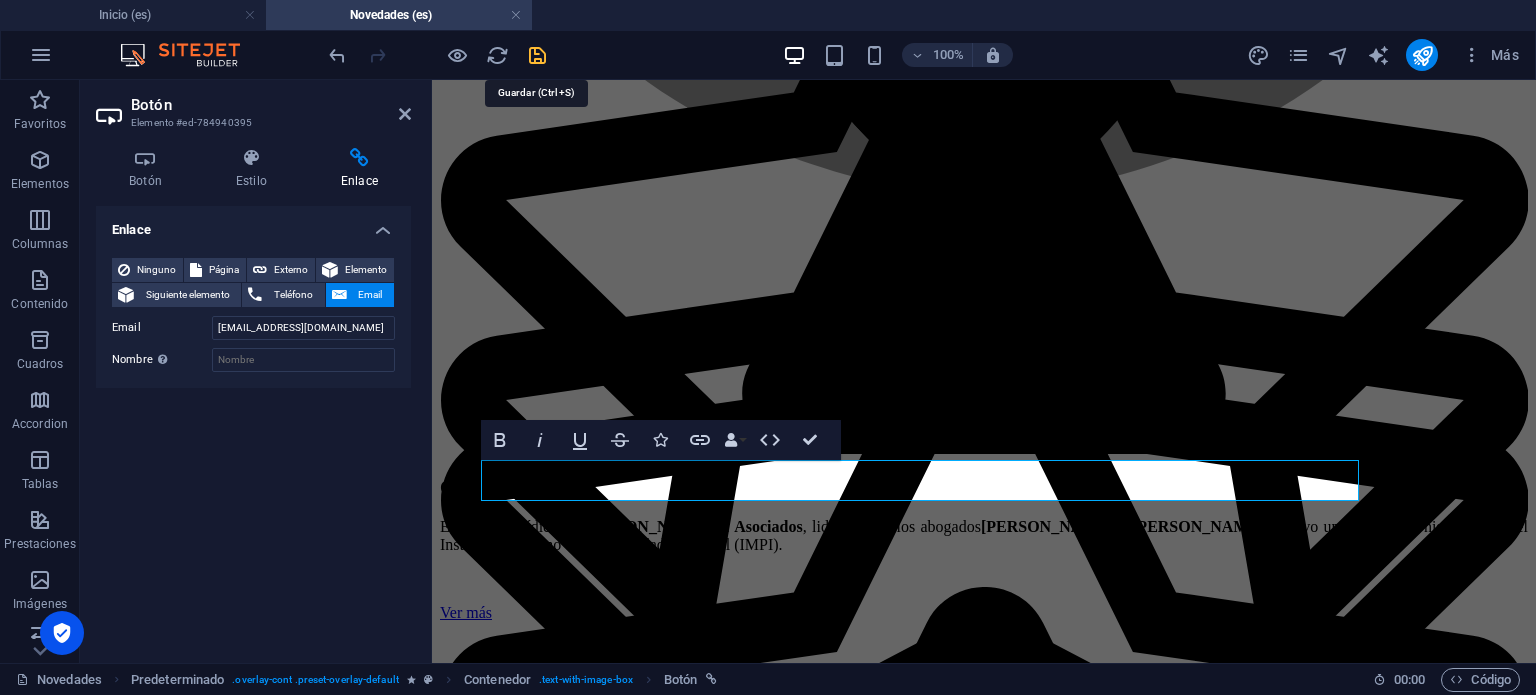 click at bounding box center [537, 55] 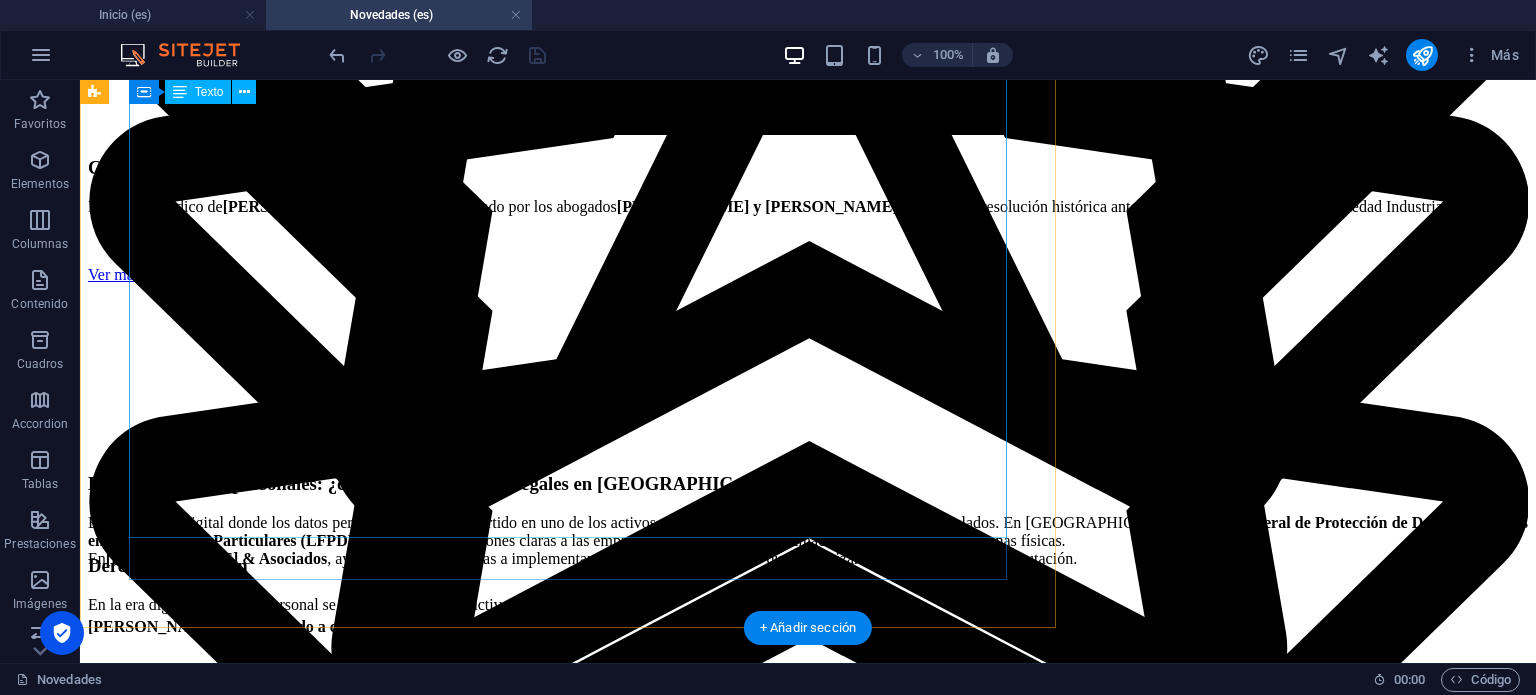 scroll, scrollTop: 4400, scrollLeft: 0, axis: vertical 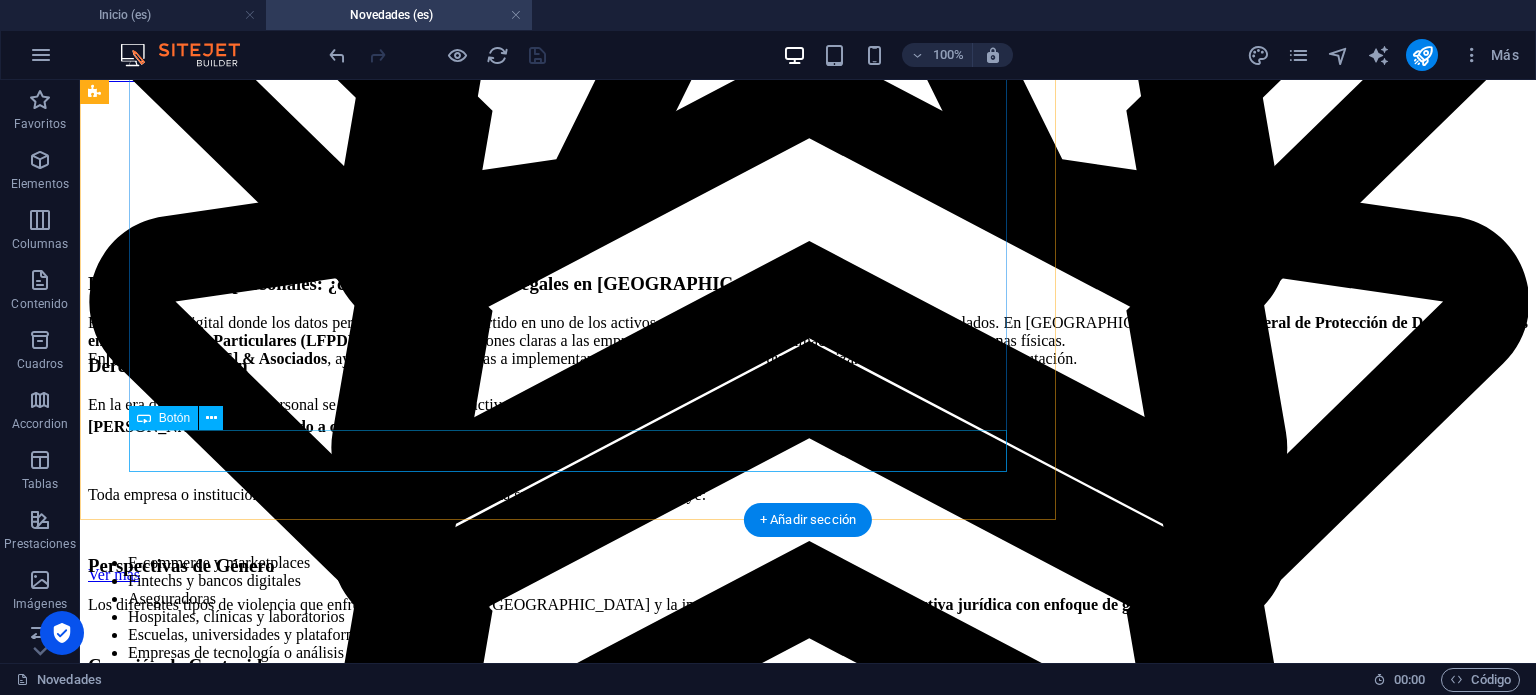 click on "Contáctanos" at bounding box center (808, 3318) 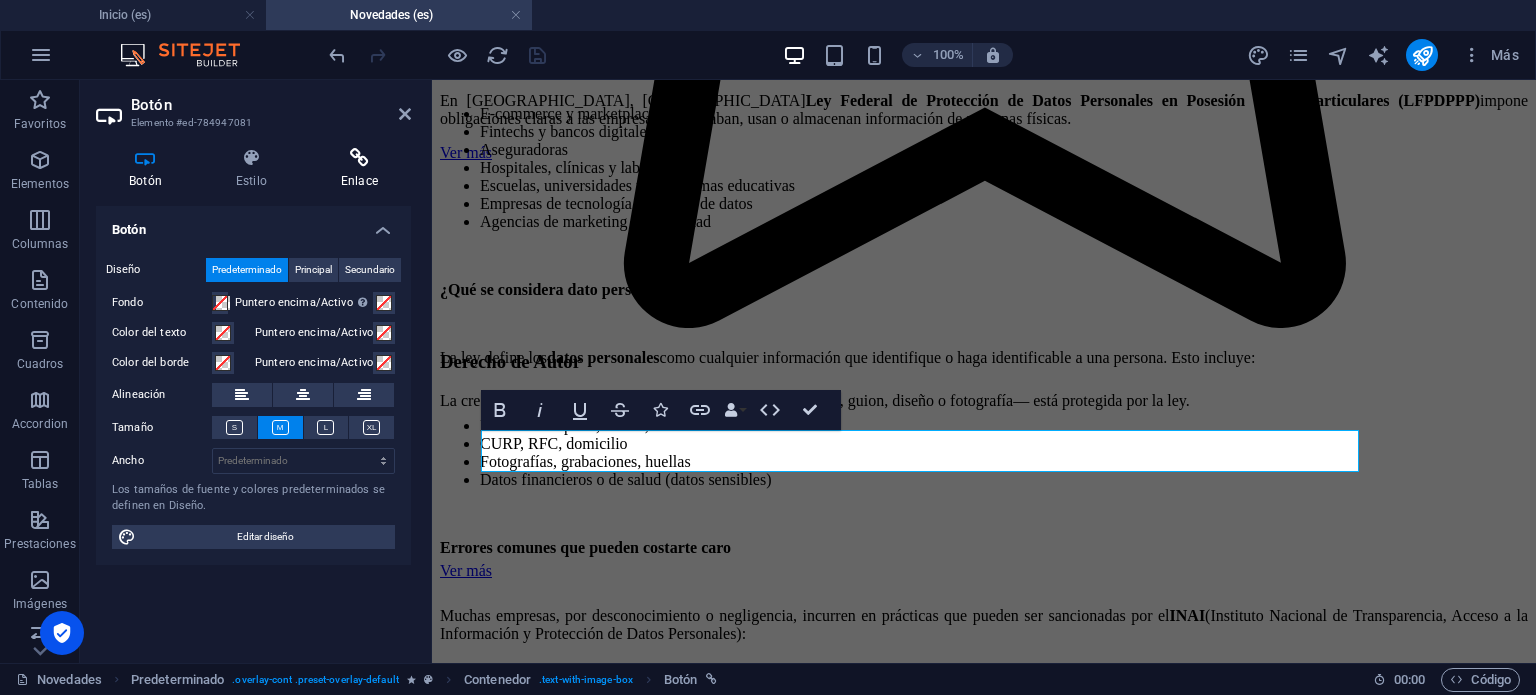 click on "Enlace" at bounding box center [359, 169] 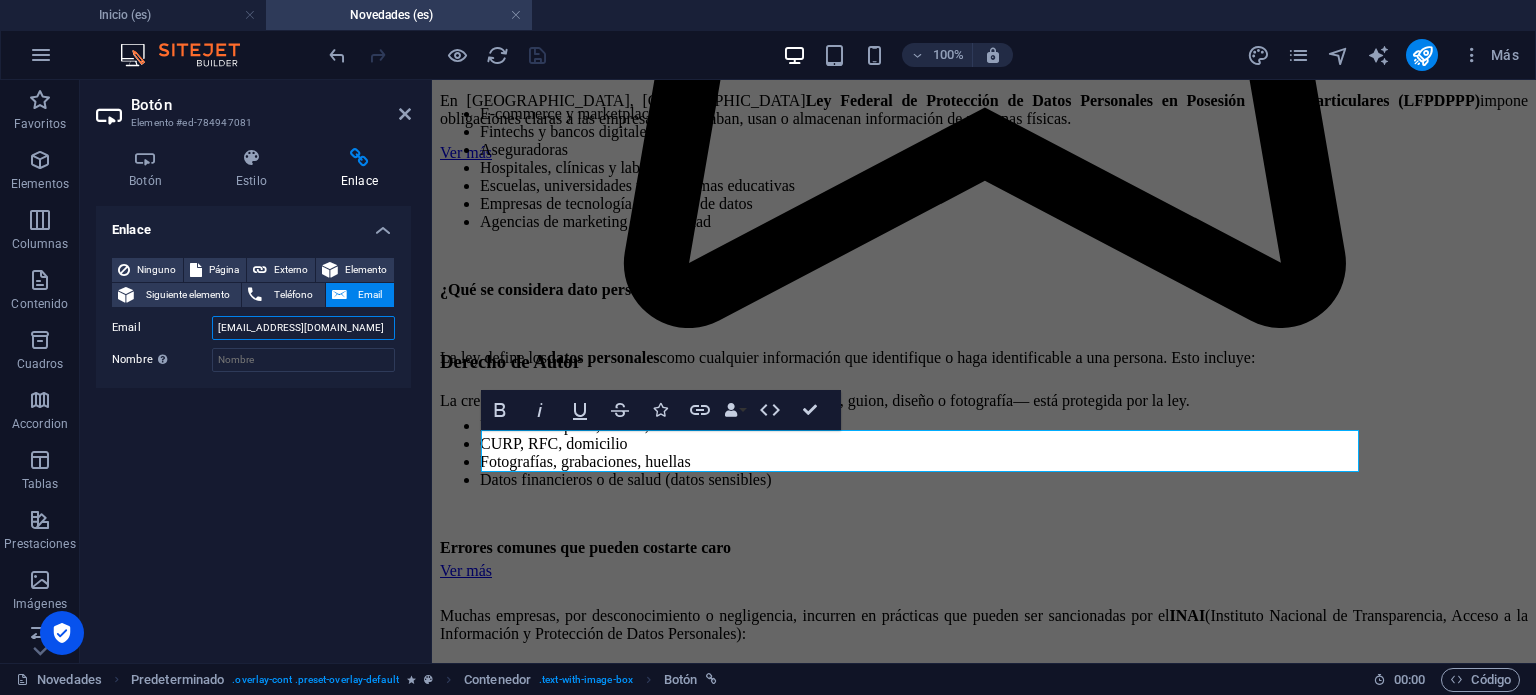click on "cmaceo@maceoconsultores.com" at bounding box center (303, 328) 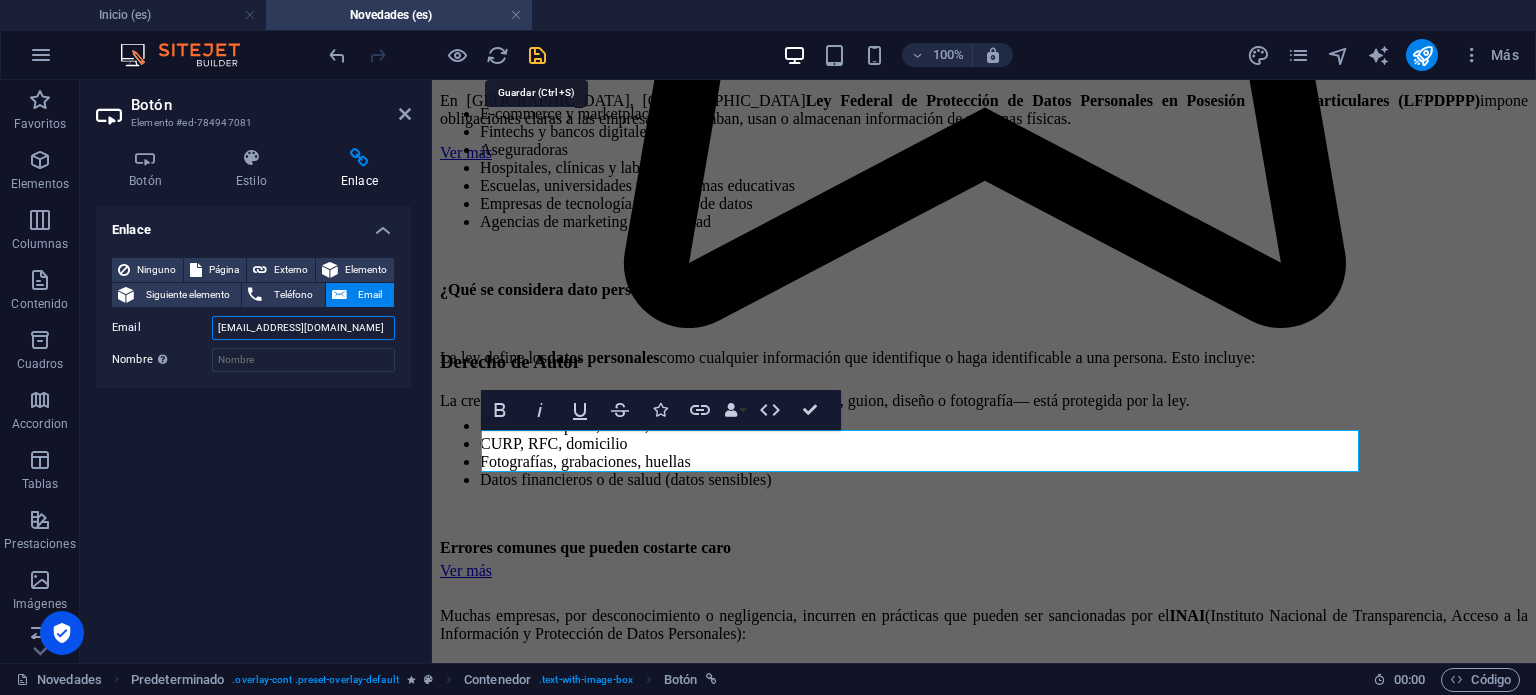 type on "cmaceo@maceotorresasociados.com" 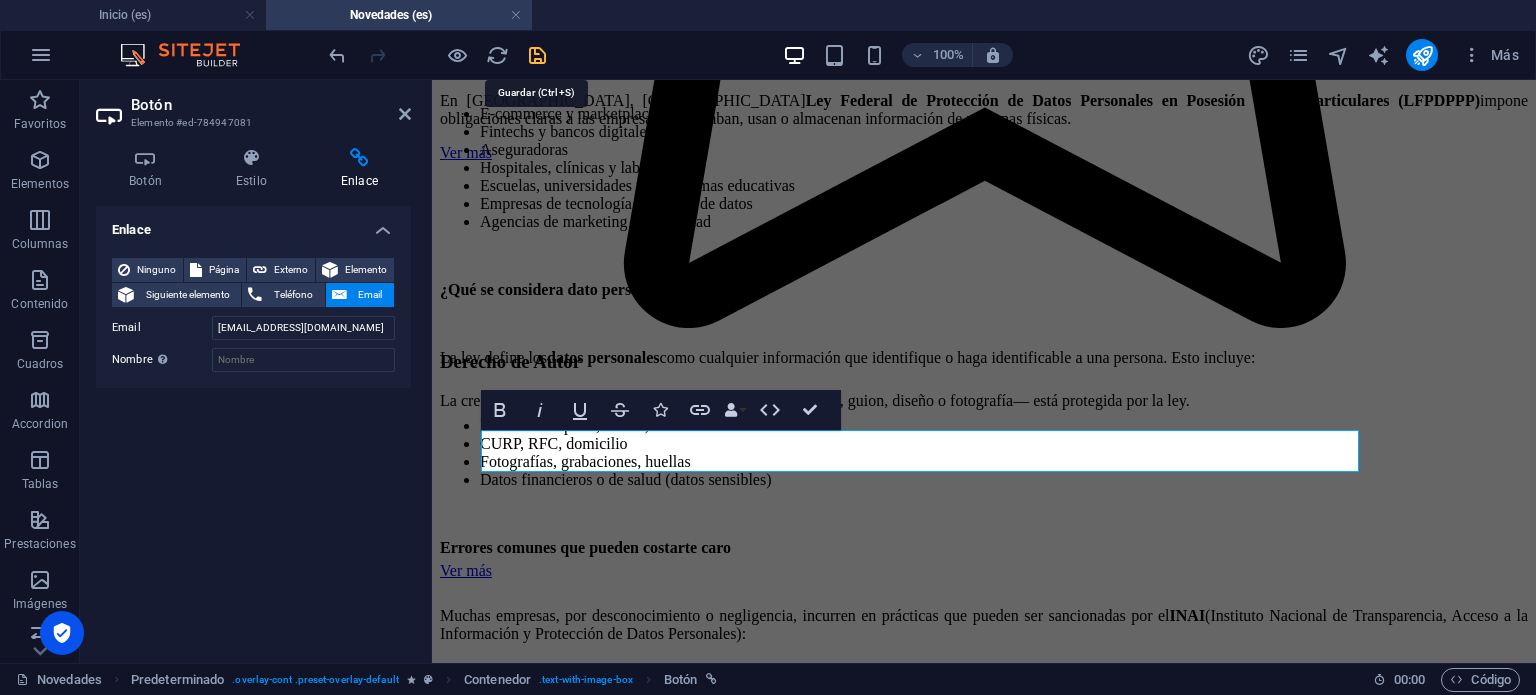 click at bounding box center (537, 55) 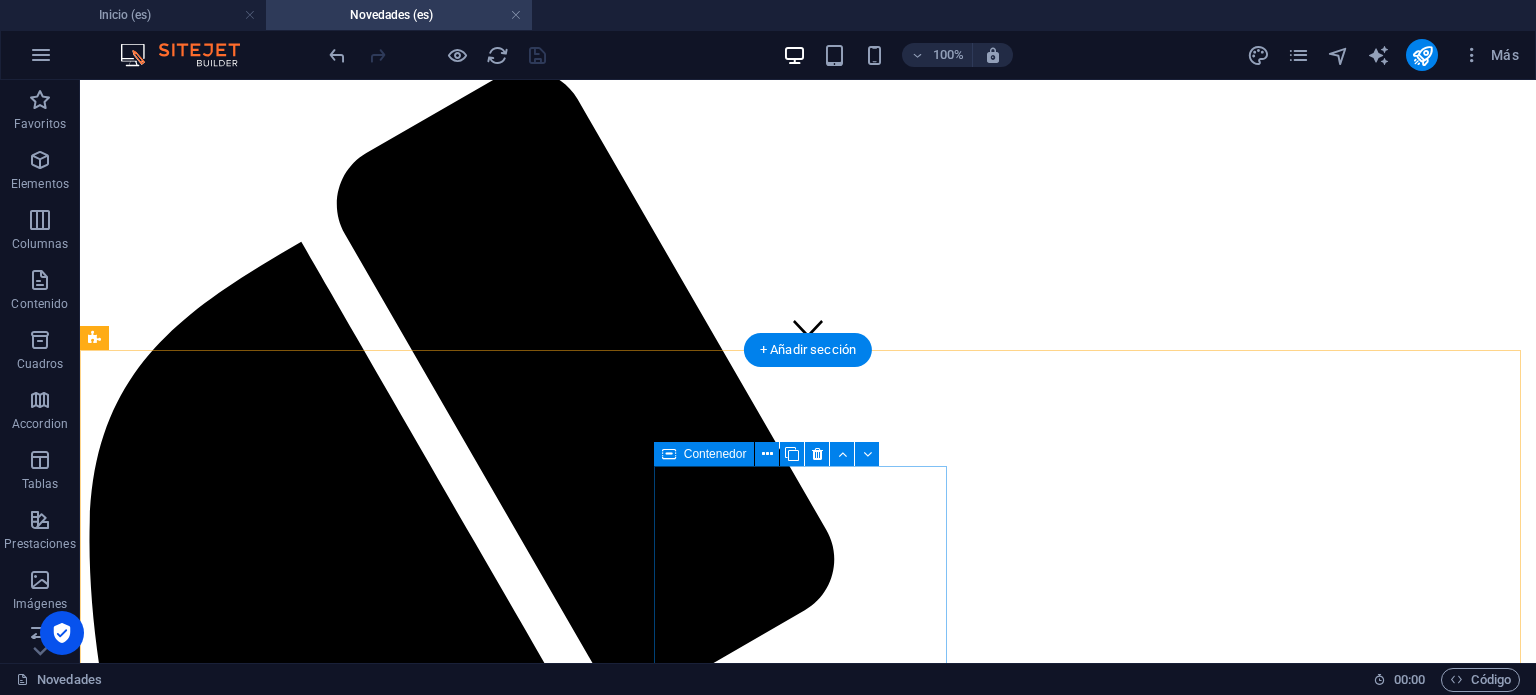scroll, scrollTop: 0, scrollLeft: 0, axis: both 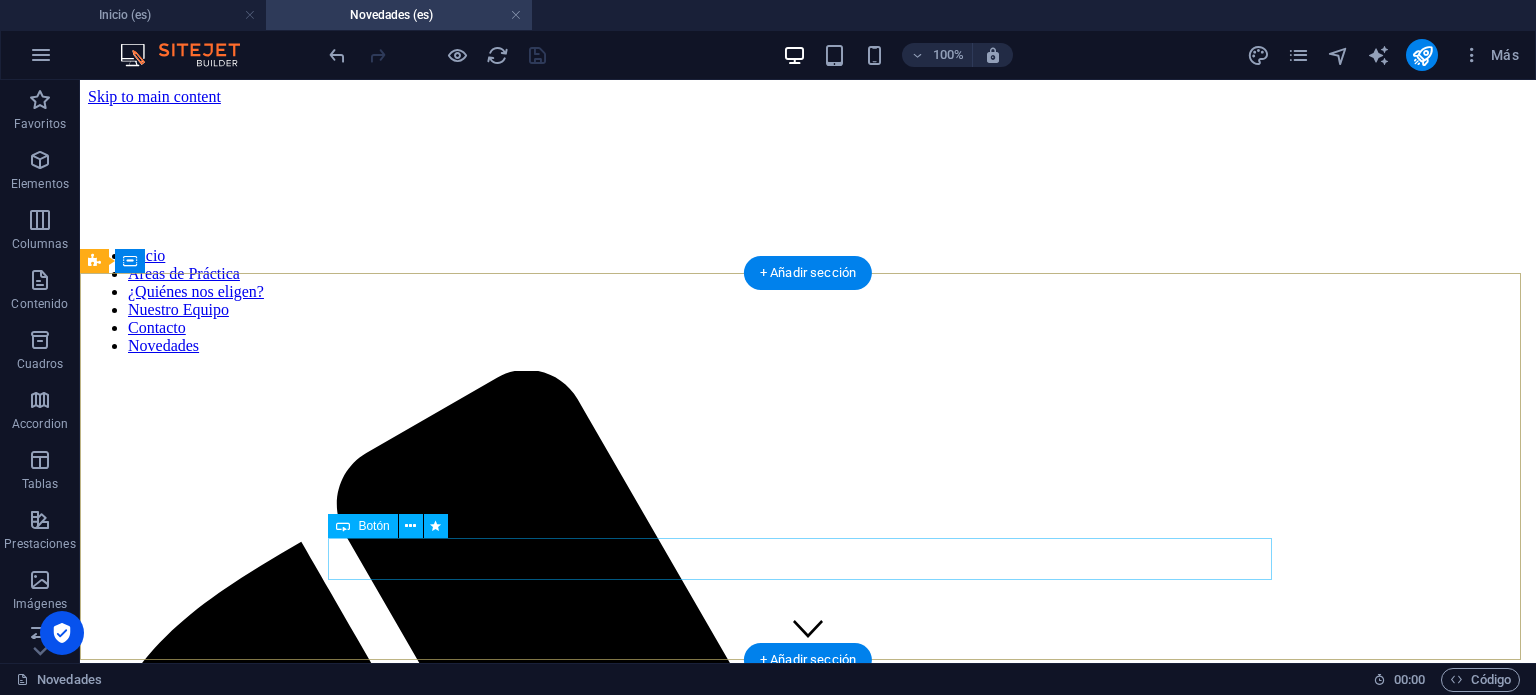 click on "Solicitar Asesoría" at bounding box center [808, 3046] 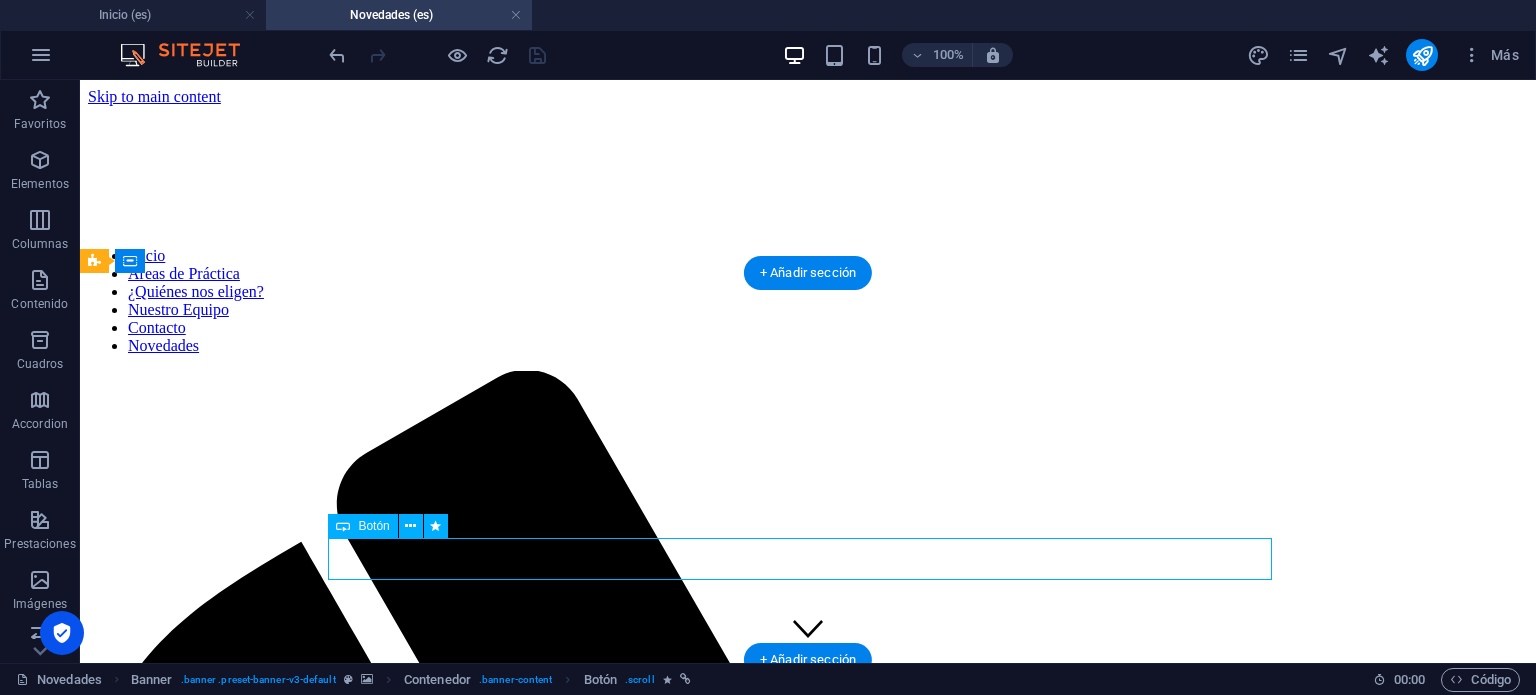 click on "Solicitar Asesoría" at bounding box center (808, 3046) 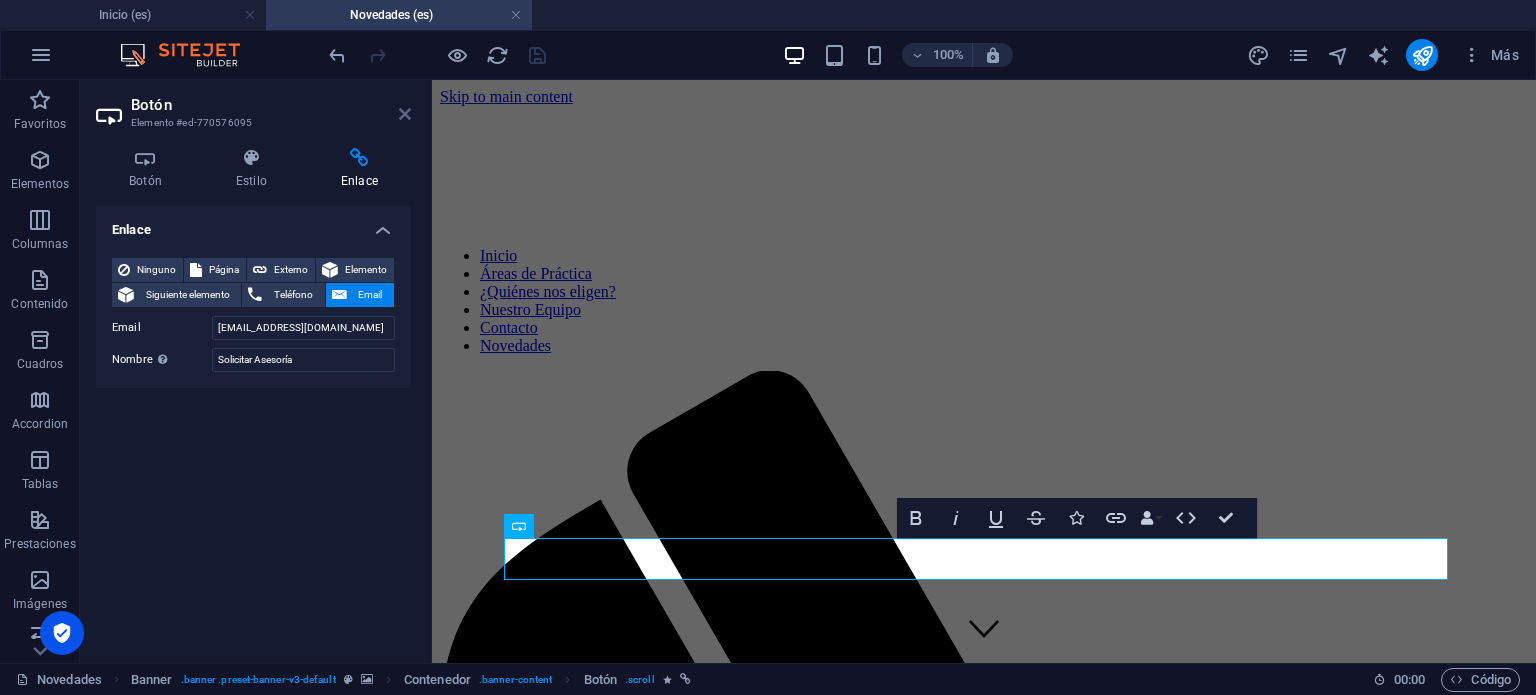 click at bounding box center [405, 114] 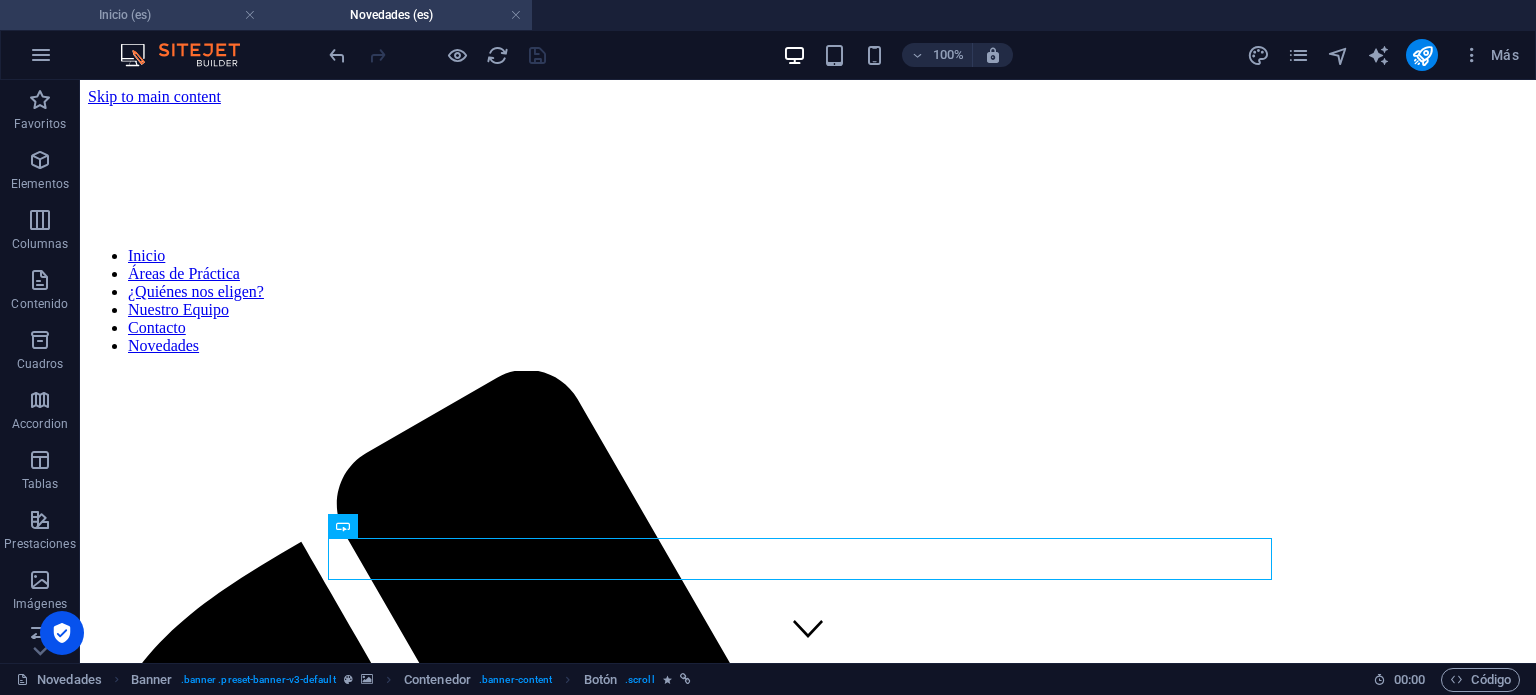 click on "Inicio (es)" at bounding box center [133, 15] 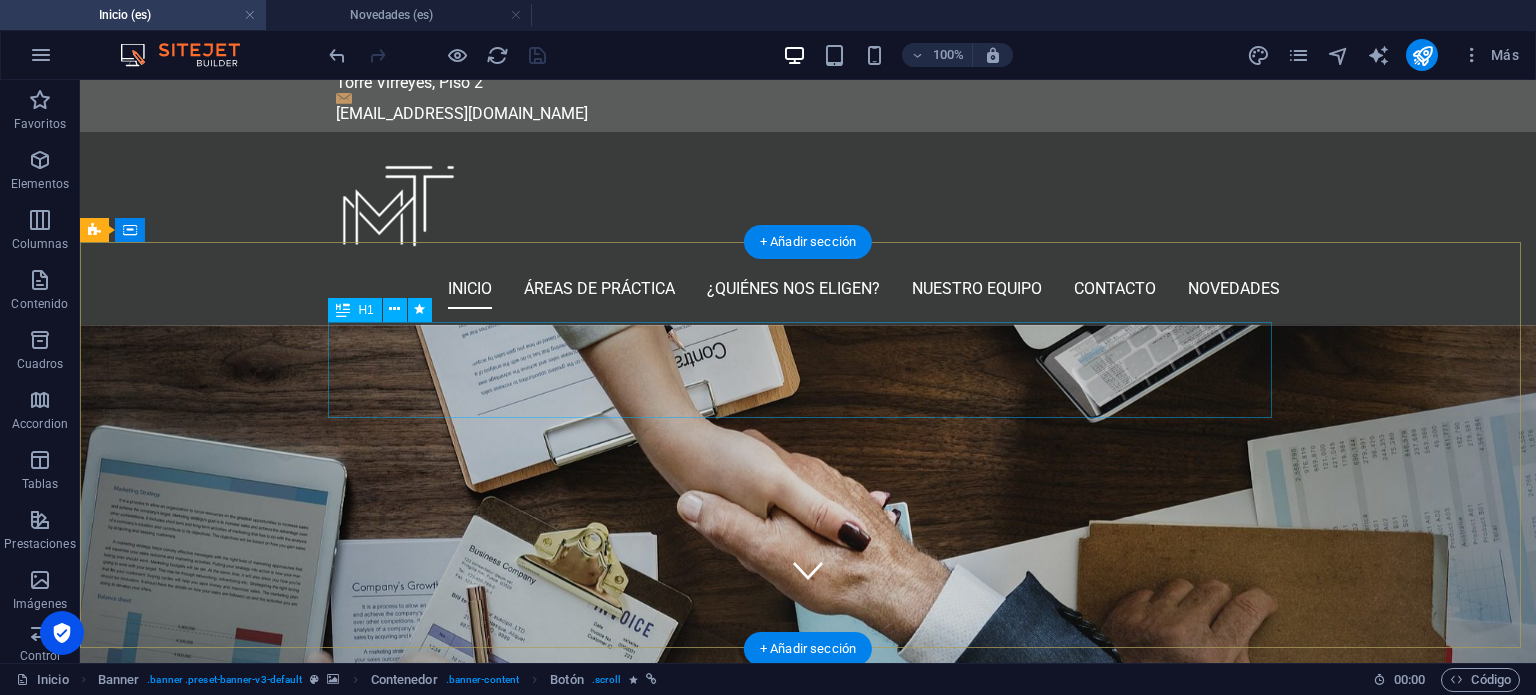 scroll, scrollTop: 100, scrollLeft: 0, axis: vertical 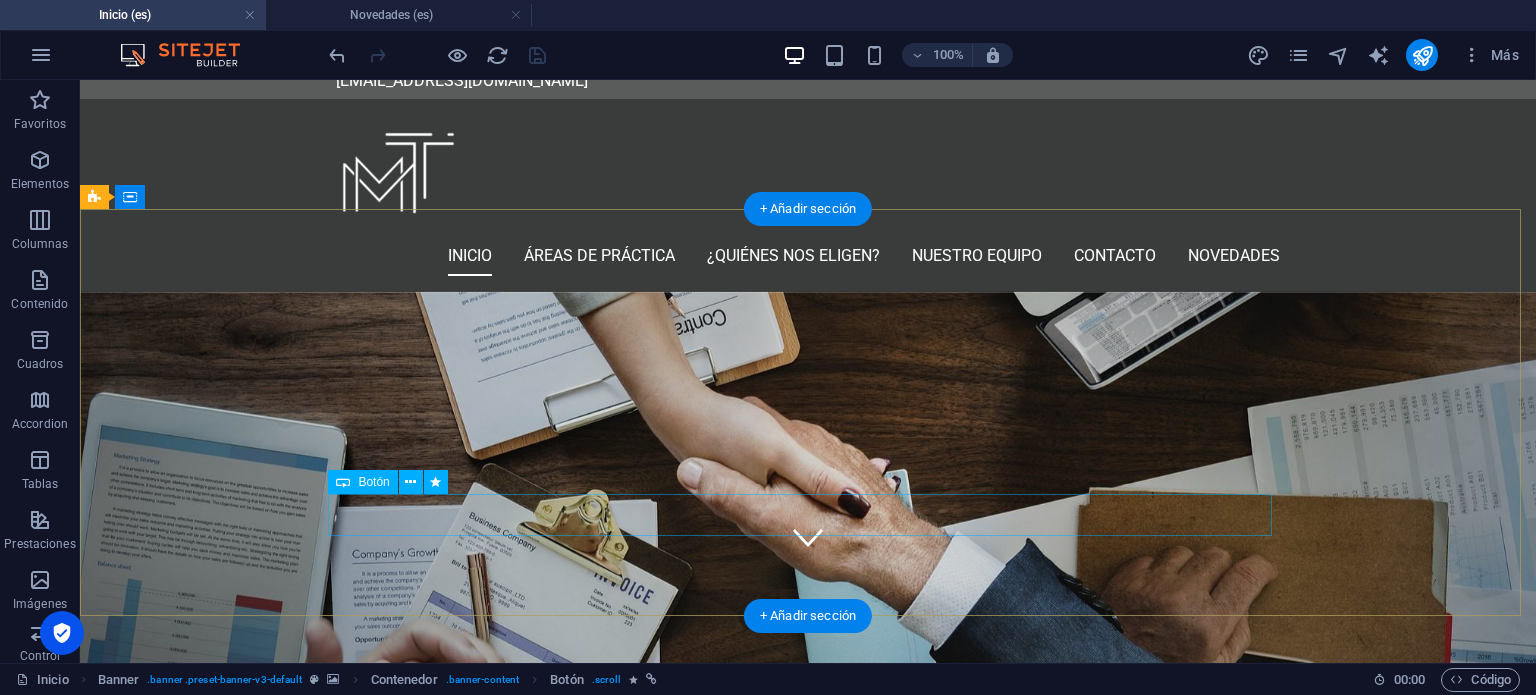 click on "Solicitar Asesoría" at bounding box center (808, 1005) 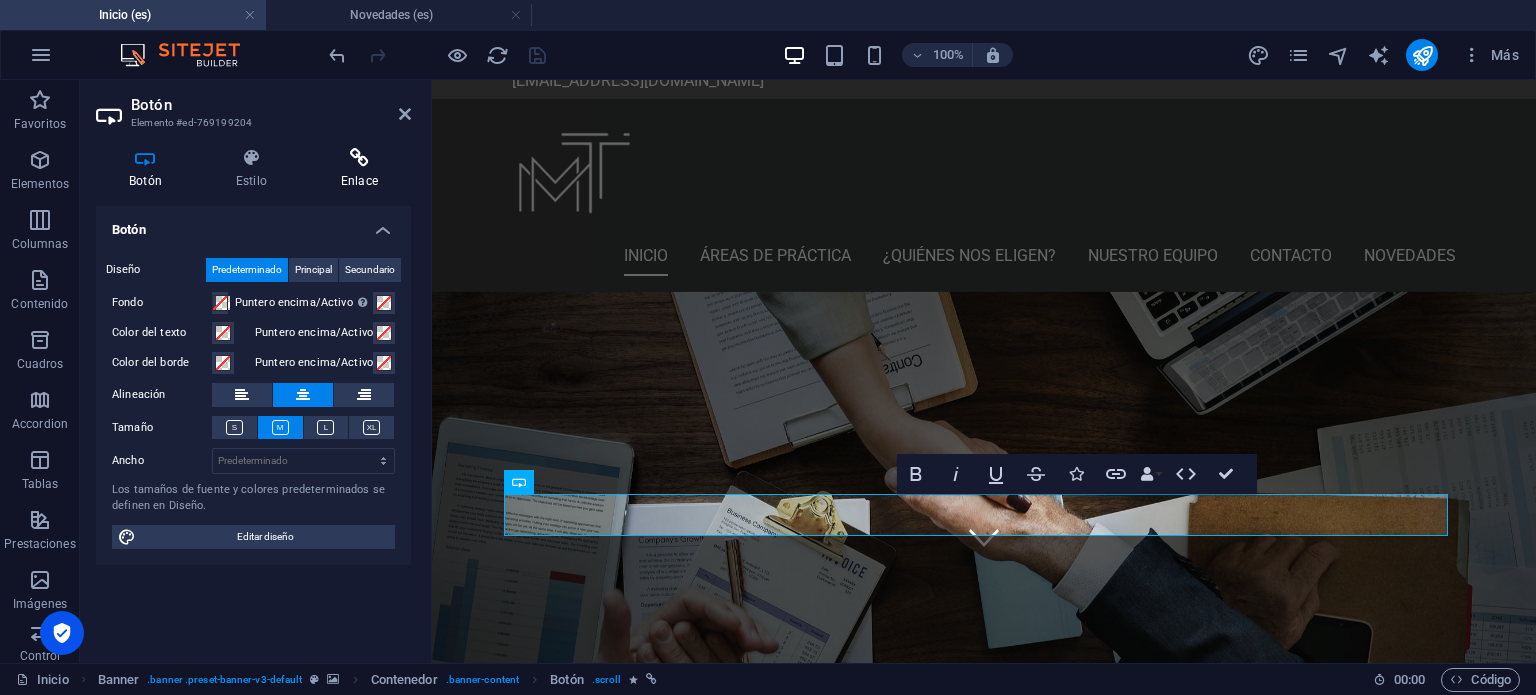 click on "Enlace" at bounding box center [359, 169] 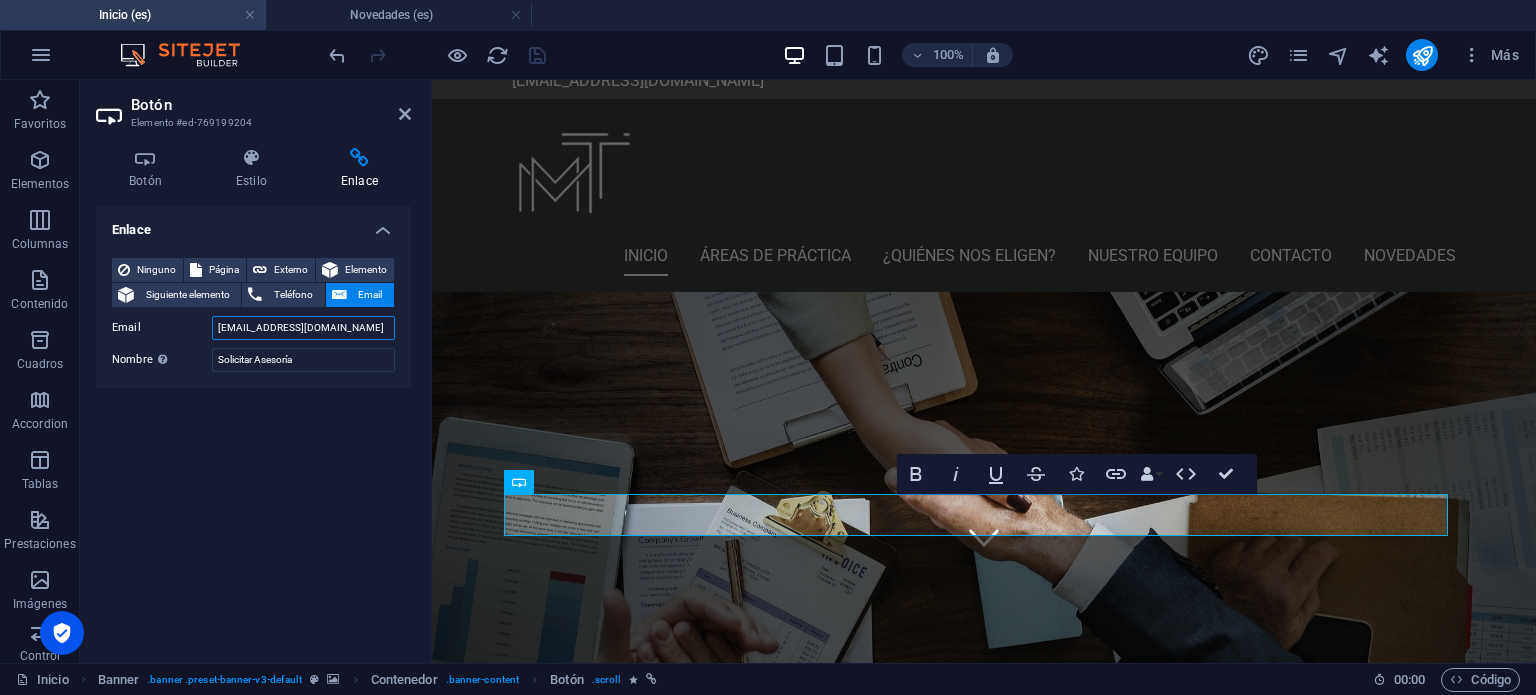 click on "cmaceo@maceoconsultores.com" at bounding box center [303, 328] 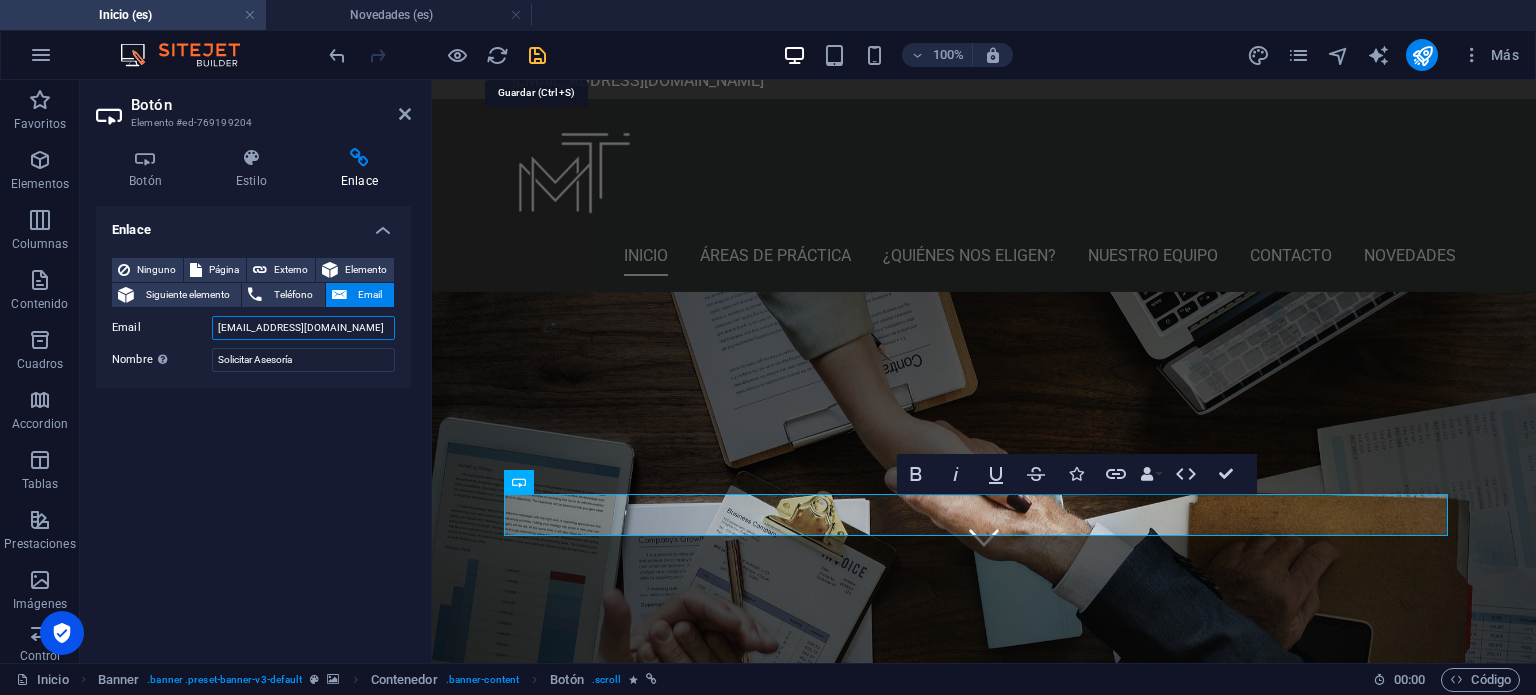 type on "cmaceo@maceotorresasociados.com" 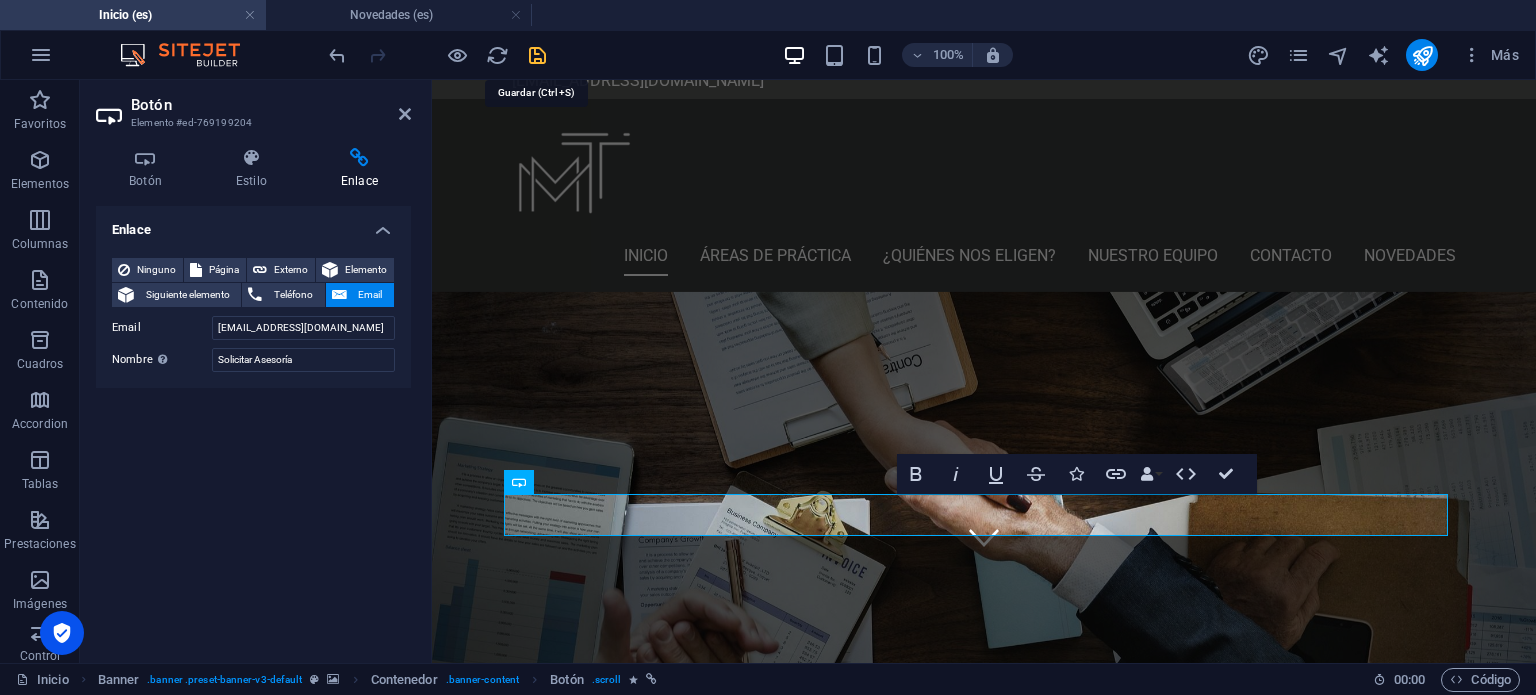 click at bounding box center [537, 55] 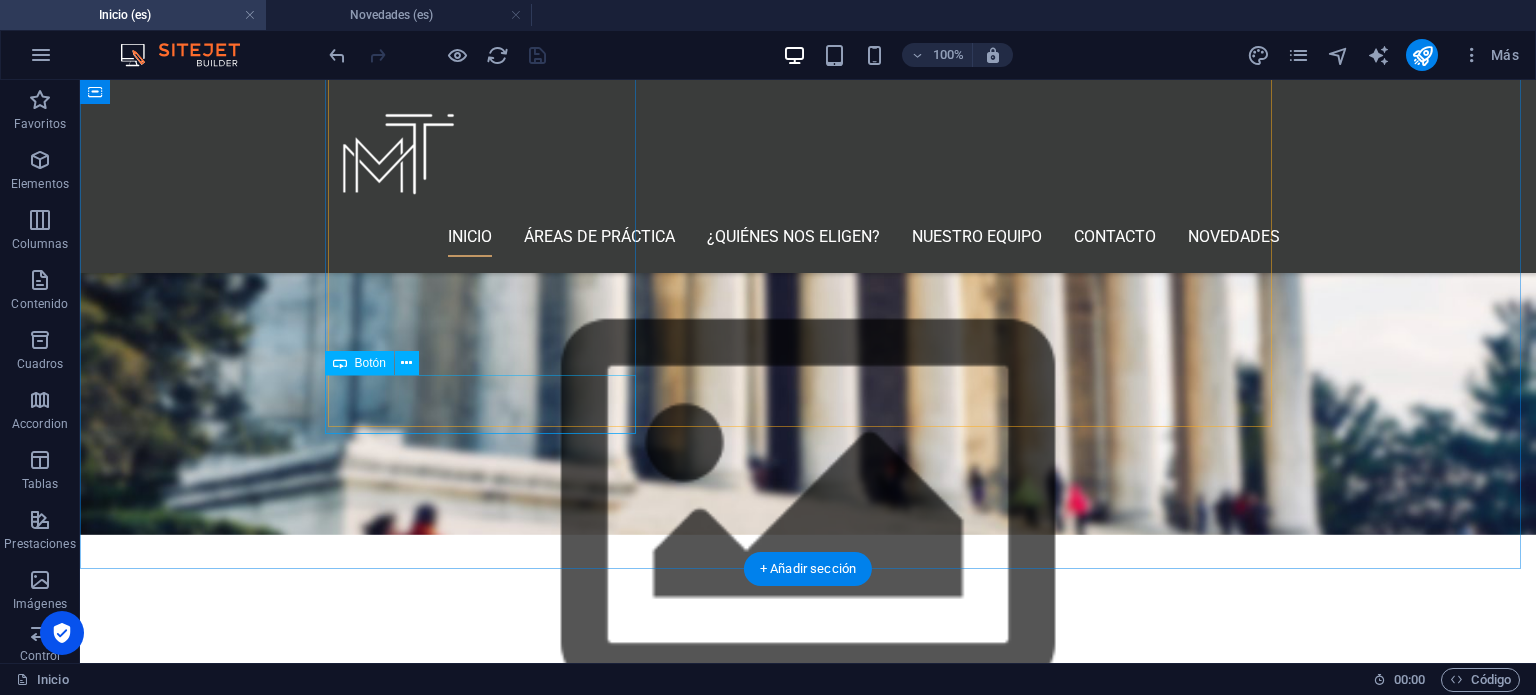 scroll, scrollTop: 2600, scrollLeft: 0, axis: vertical 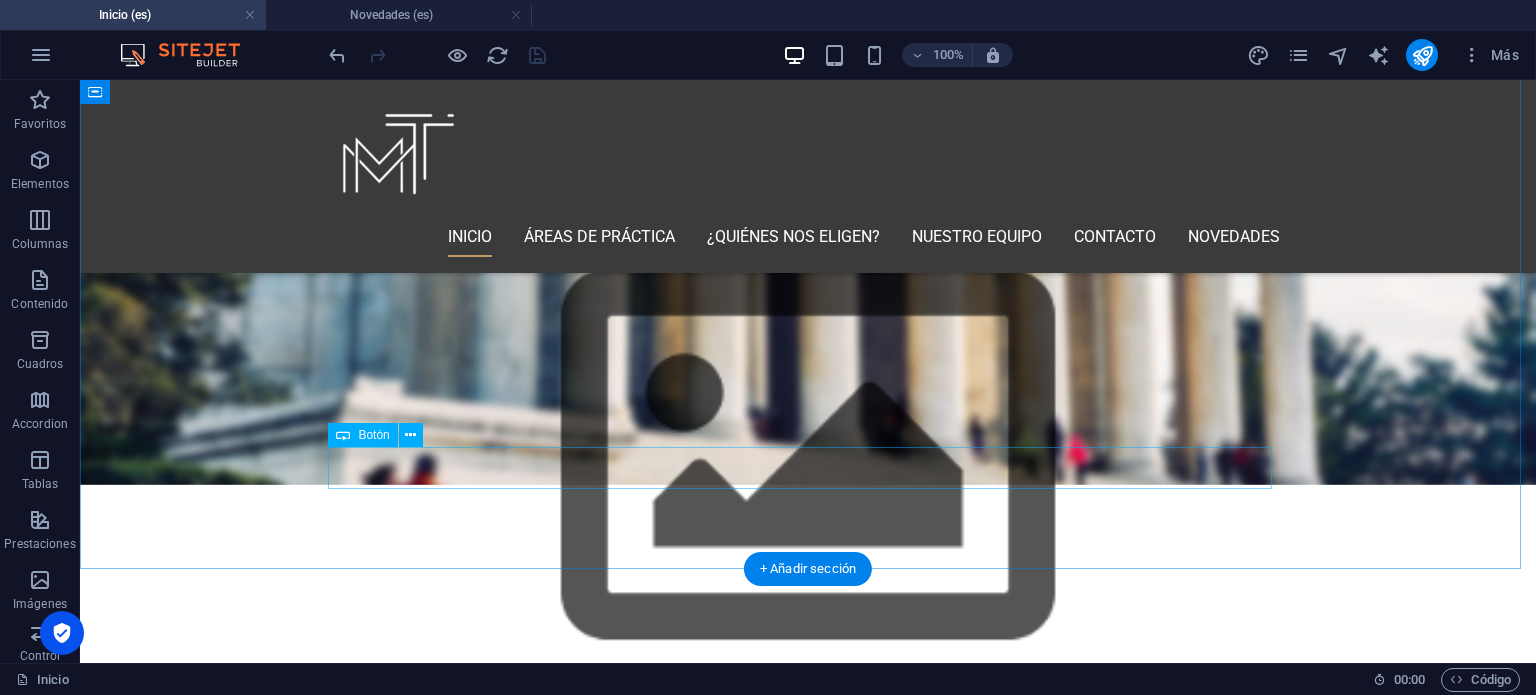 click on "Solicita Asesoría" at bounding box center (808, 8827) 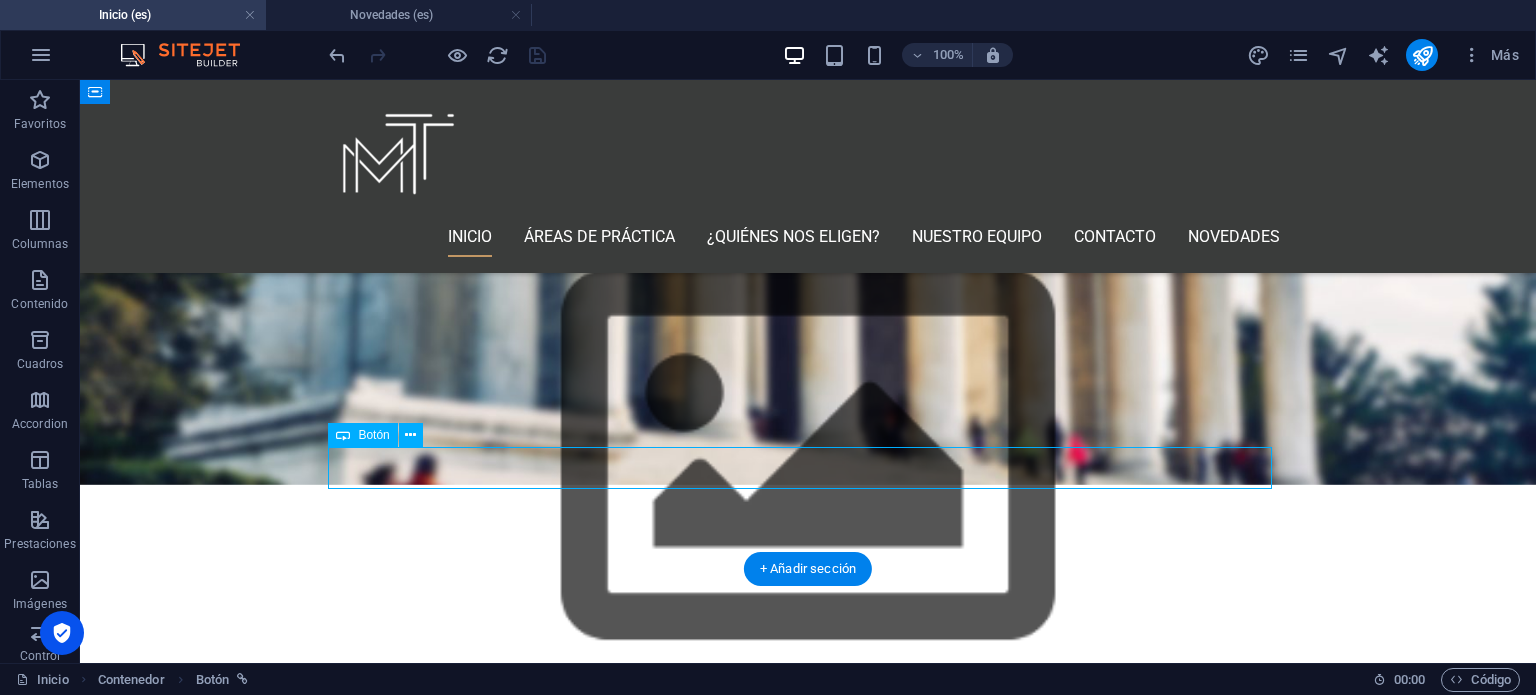 click on "Solicita Asesoría" at bounding box center (808, 8827) 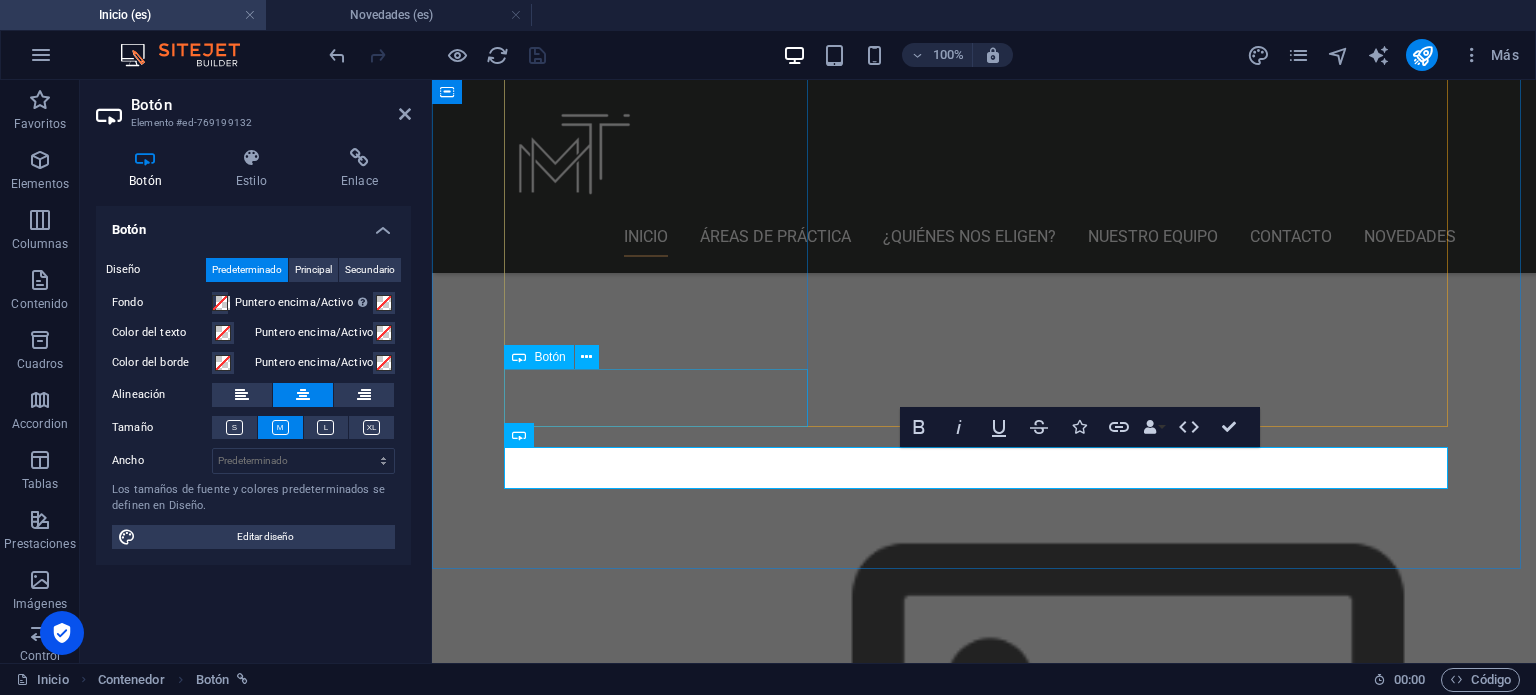 scroll, scrollTop: 2779, scrollLeft: 0, axis: vertical 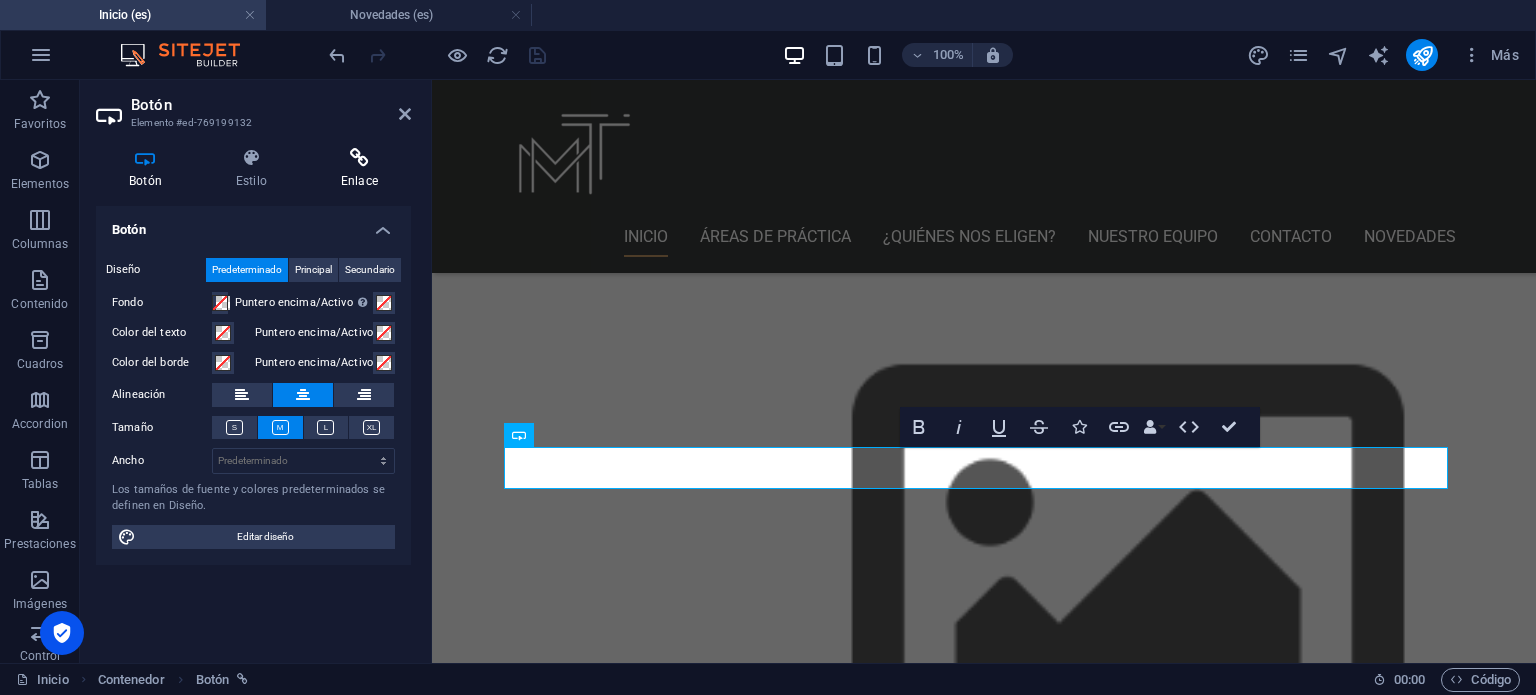 click on "Enlace" at bounding box center (359, 169) 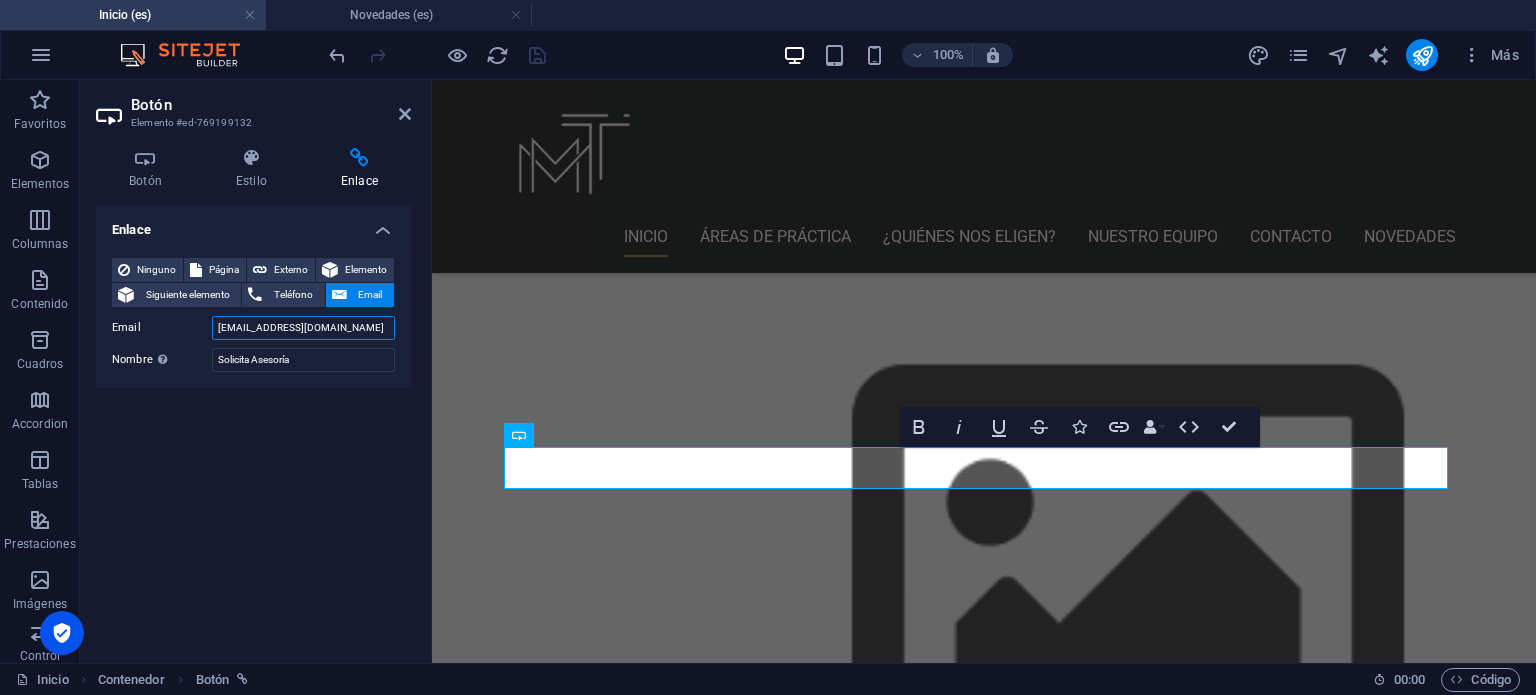 click on "cmaceo@maceoconsultores.com" at bounding box center (303, 328) 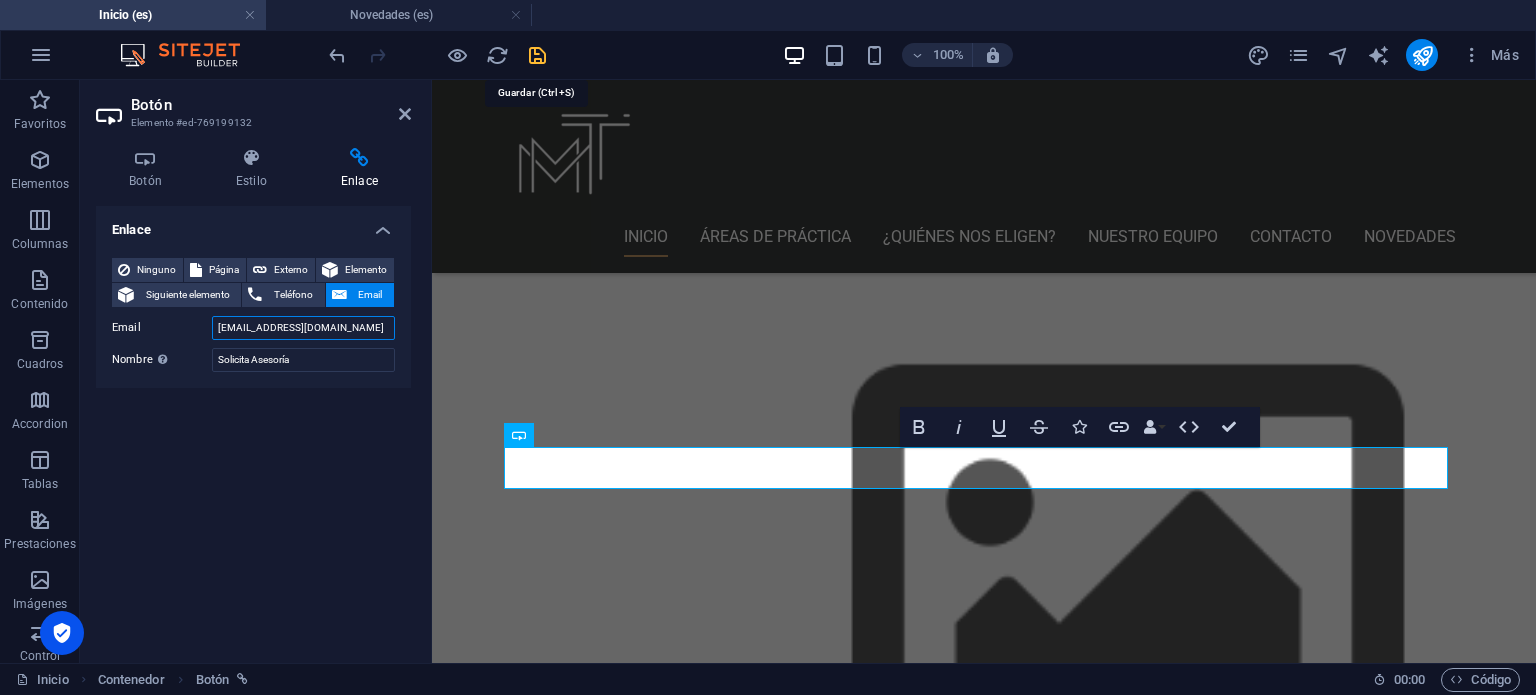 type on "cmaceo@maceotorresasociados.com" 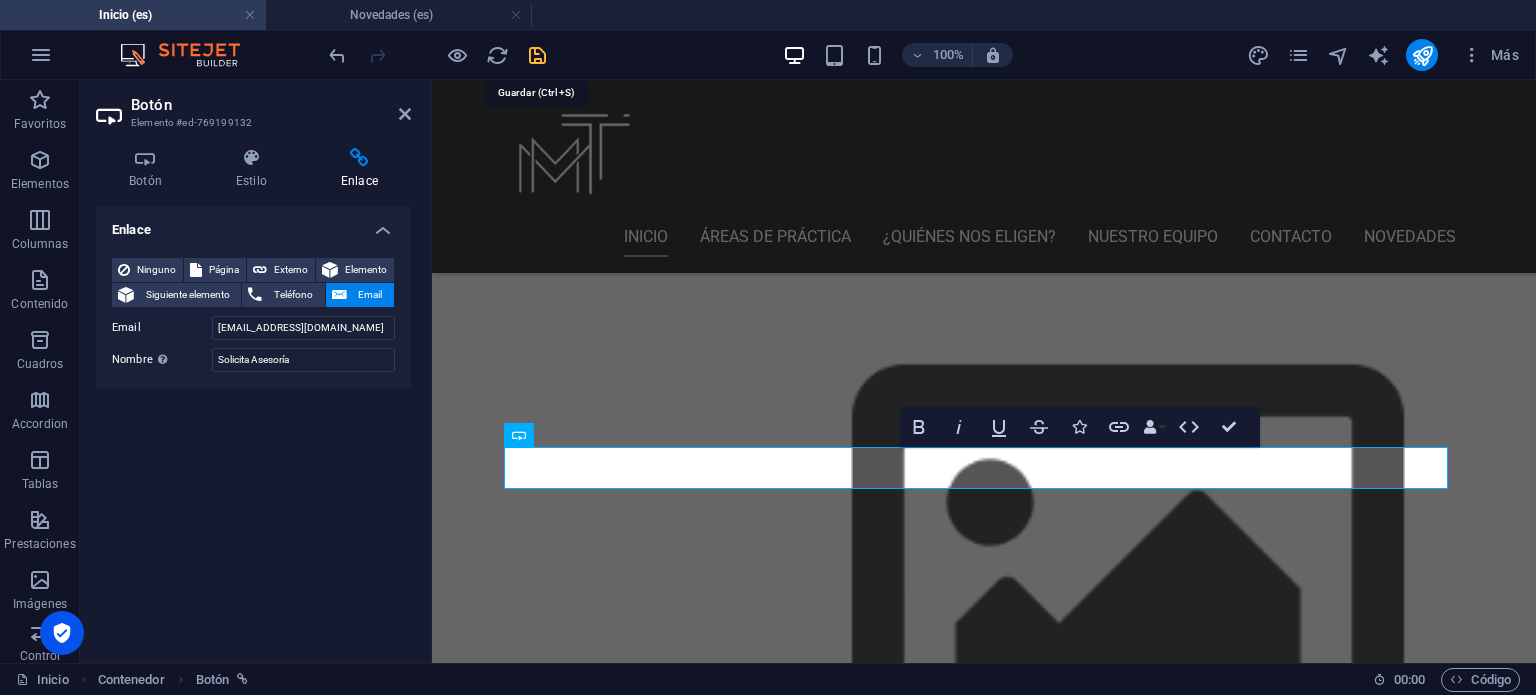 click at bounding box center [537, 55] 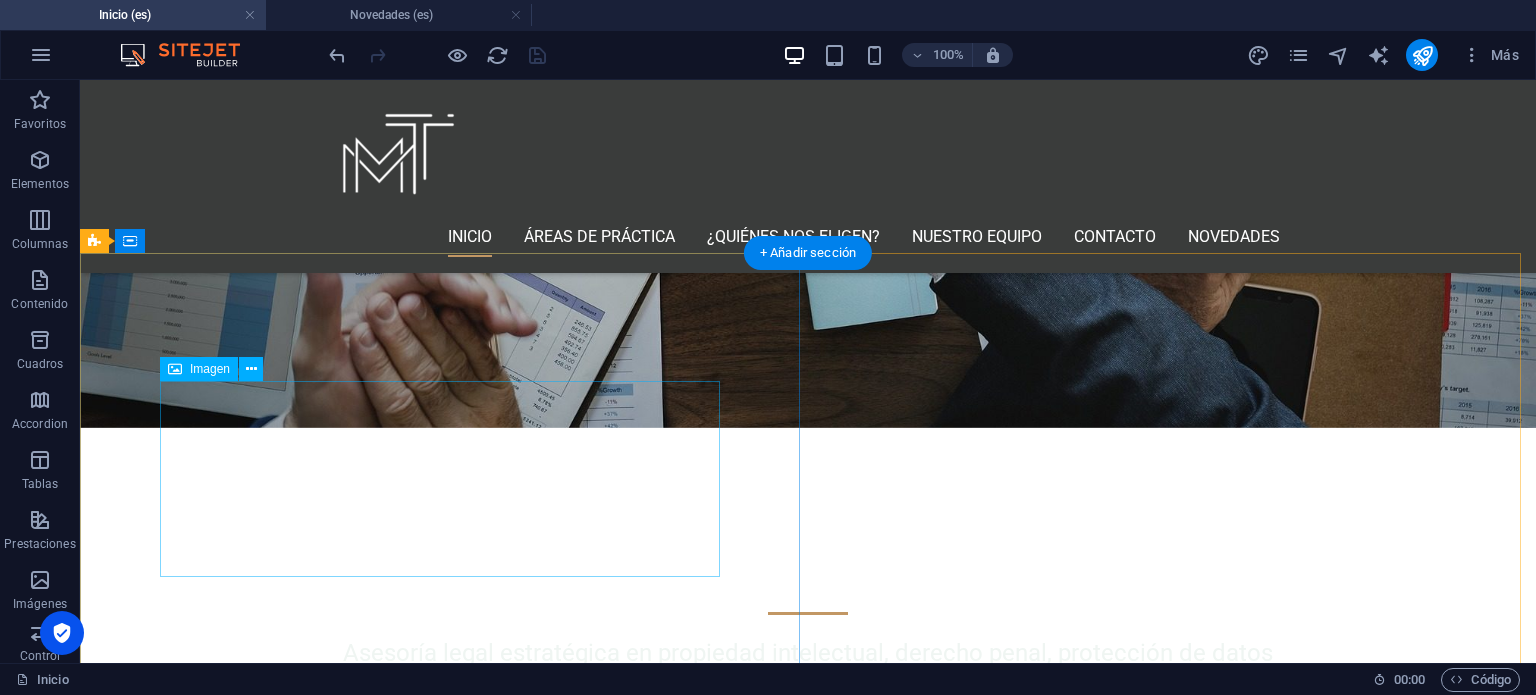 scroll, scrollTop: 164, scrollLeft: 0, axis: vertical 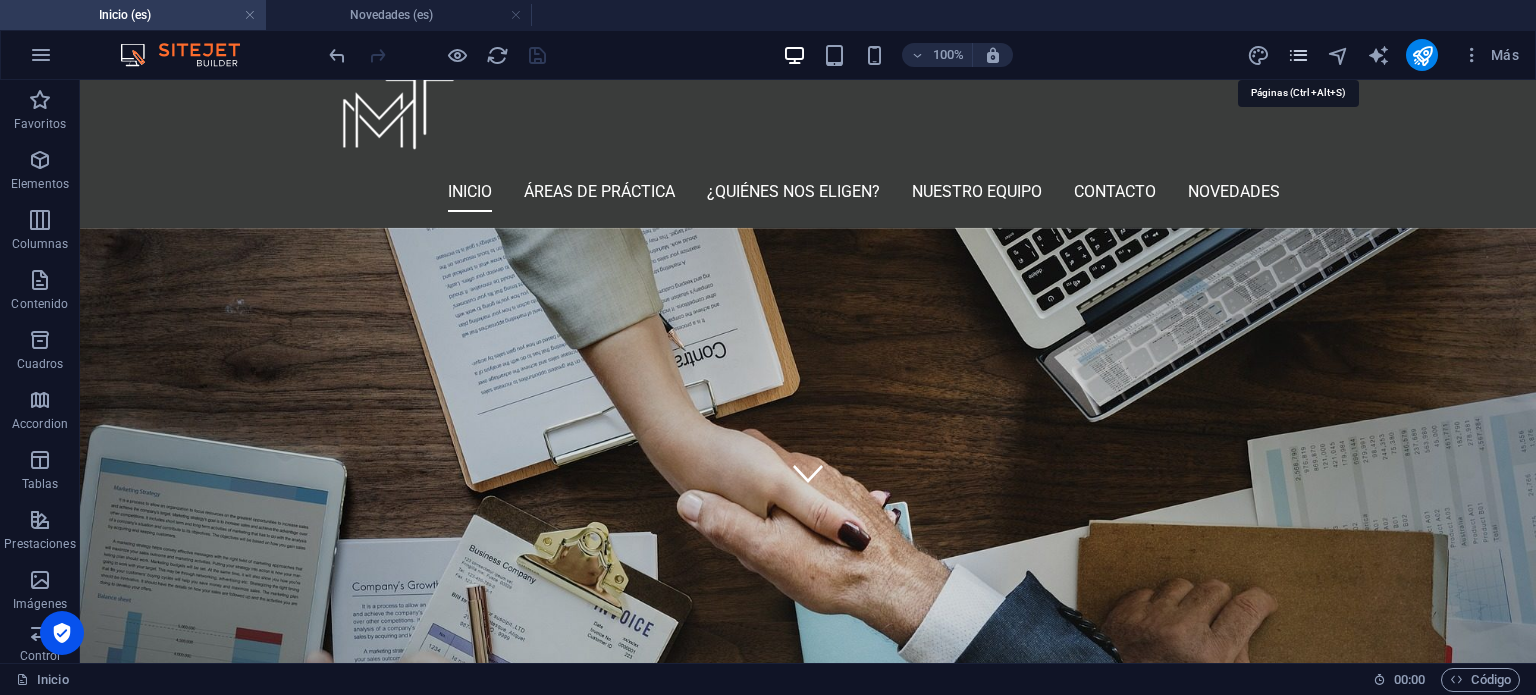 click at bounding box center (1298, 55) 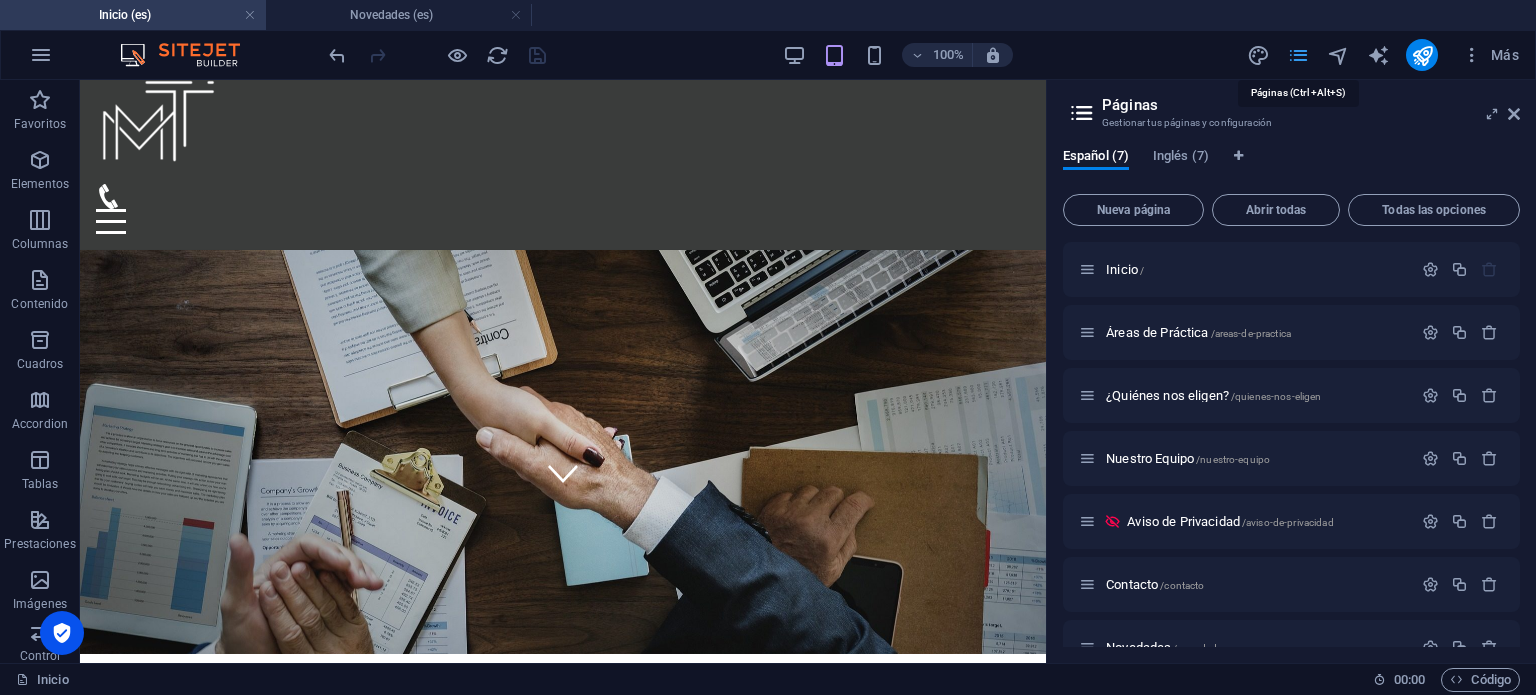 scroll, scrollTop: 168, scrollLeft: 0, axis: vertical 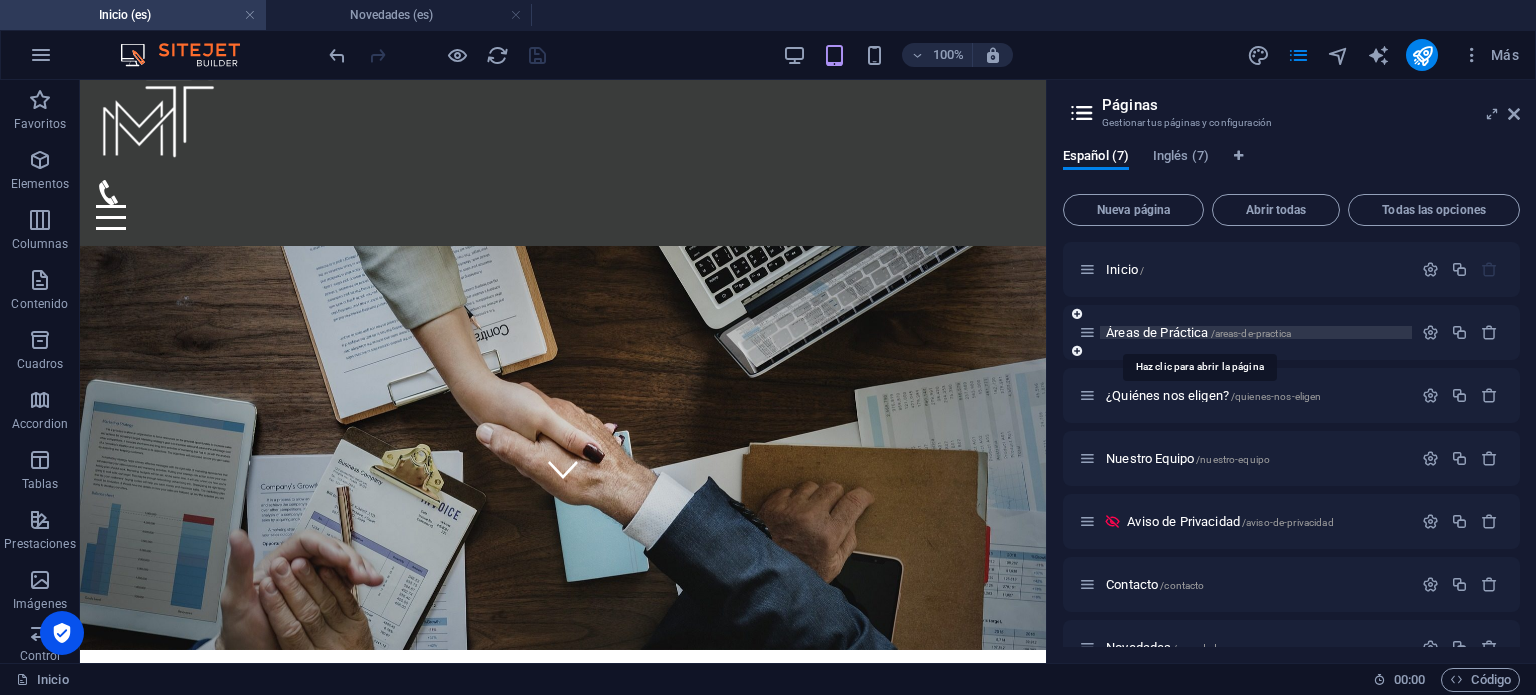 click on "Áreas de Práctica /areas-de-practica" at bounding box center [1198, 332] 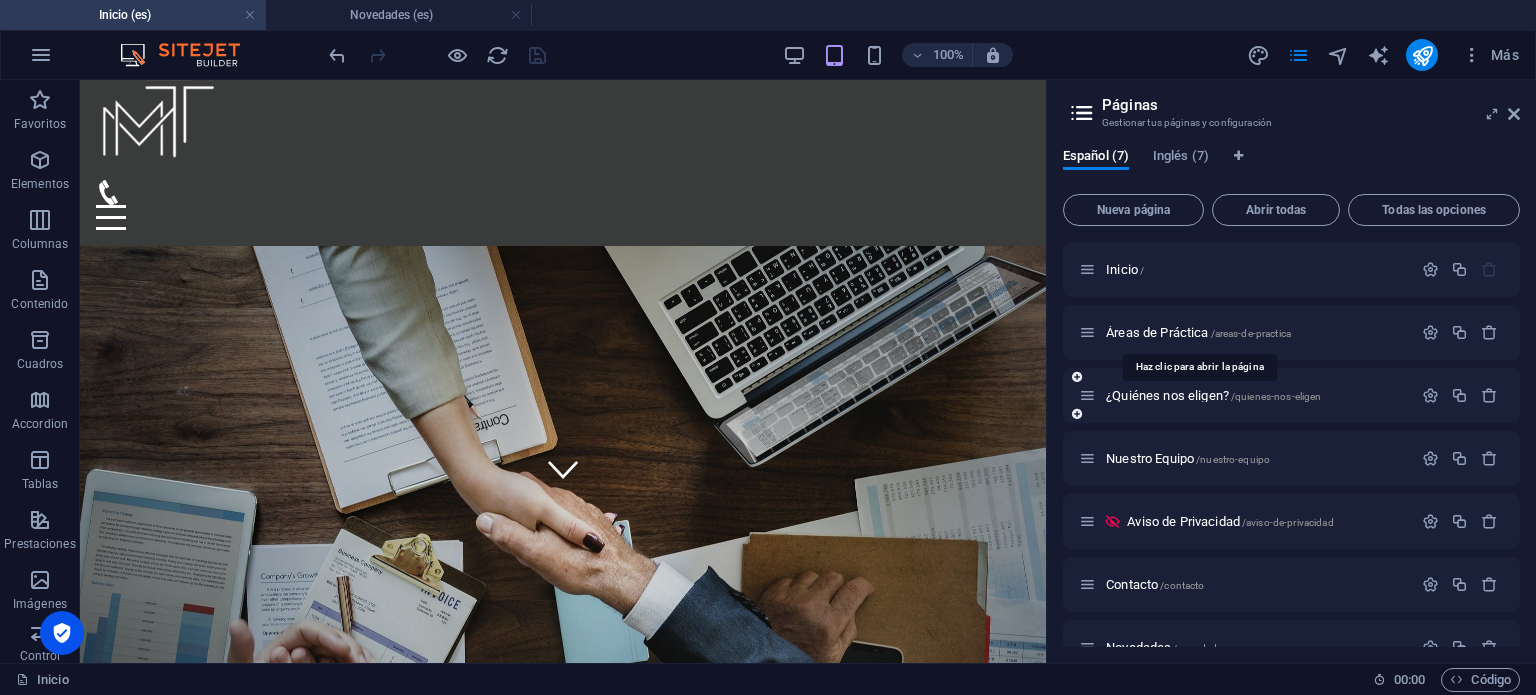 scroll, scrollTop: 0, scrollLeft: 0, axis: both 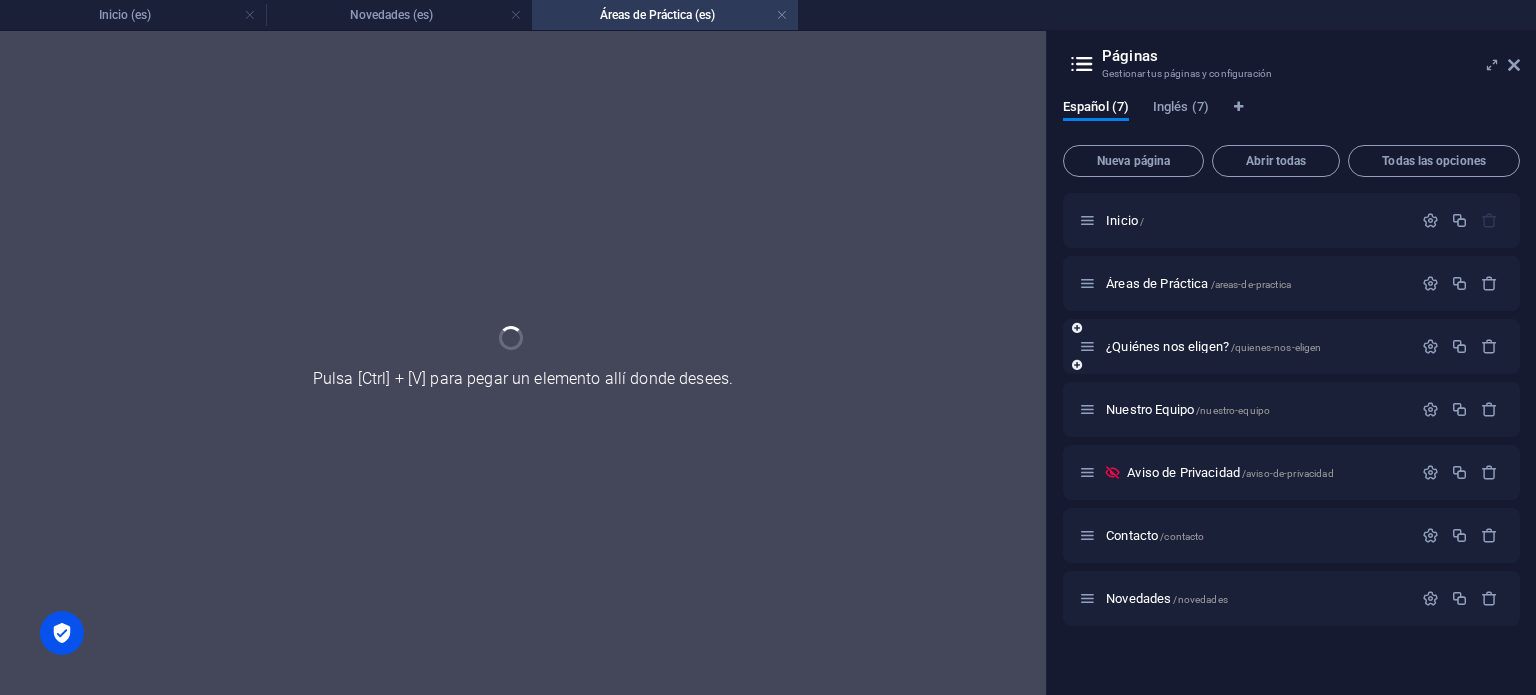 click on "¿Quiénes nos eligen? /quienes-nos-eligen" at bounding box center [1245, 346] 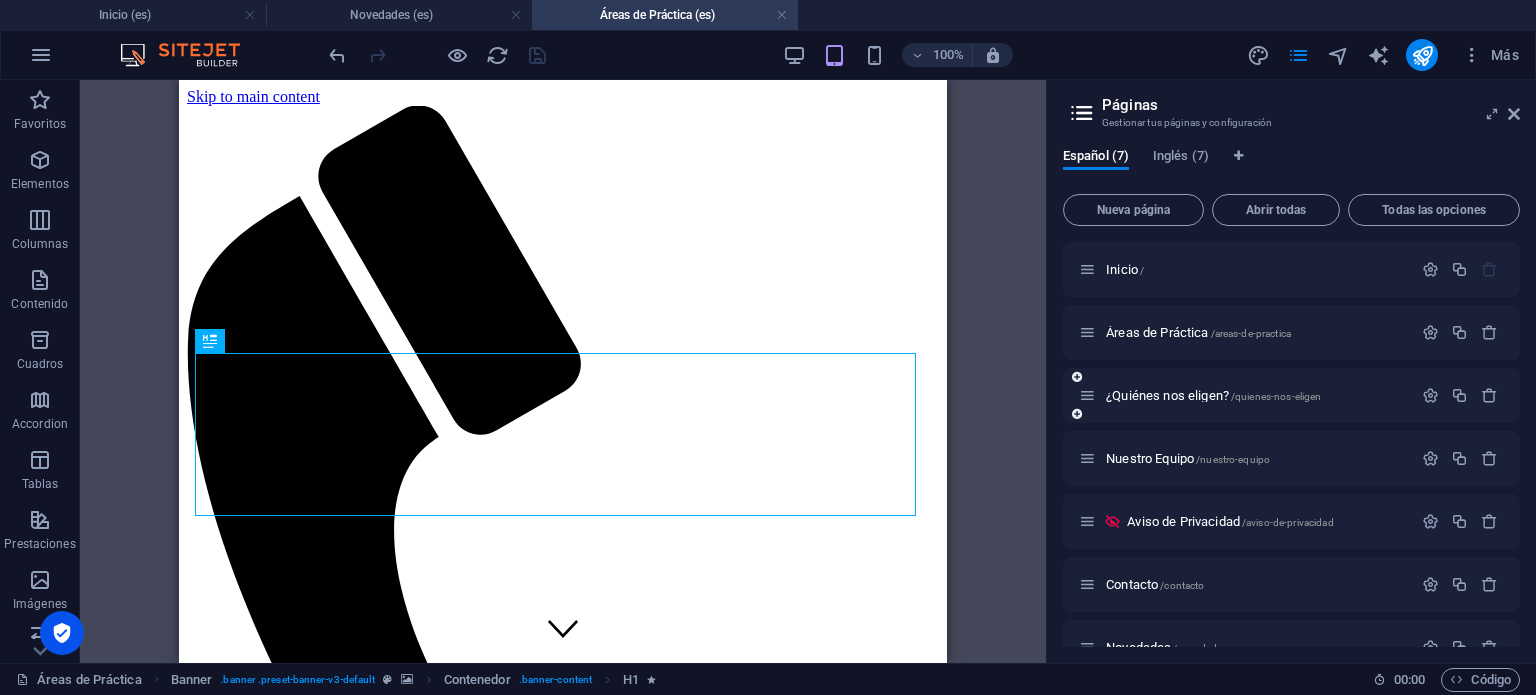 scroll, scrollTop: 0, scrollLeft: 0, axis: both 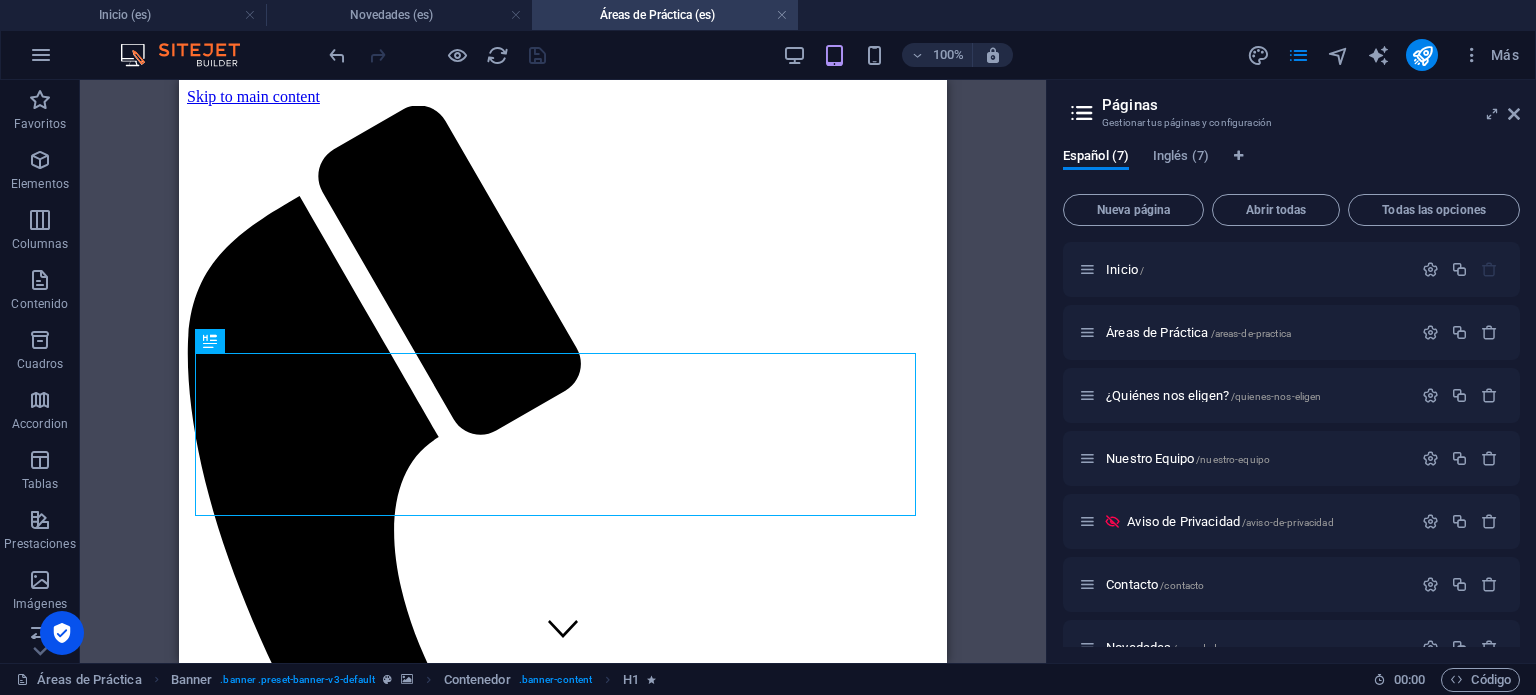 click on "Páginas Gestionar tus páginas y configuración Español (7) Inglés (7) Nueva página Abrir todas Todas las opciones Inicio / Áreas de Práctica /areas-de-practica ¿Quiénes nos eligen? /quienes-nos-eligen Nuestro Equipo /nuestro-equipo Aviso de Privacidad /aviso-de-privacidad Contacto /contacto Novedades /novedades" at bounding box center [1291, 371] 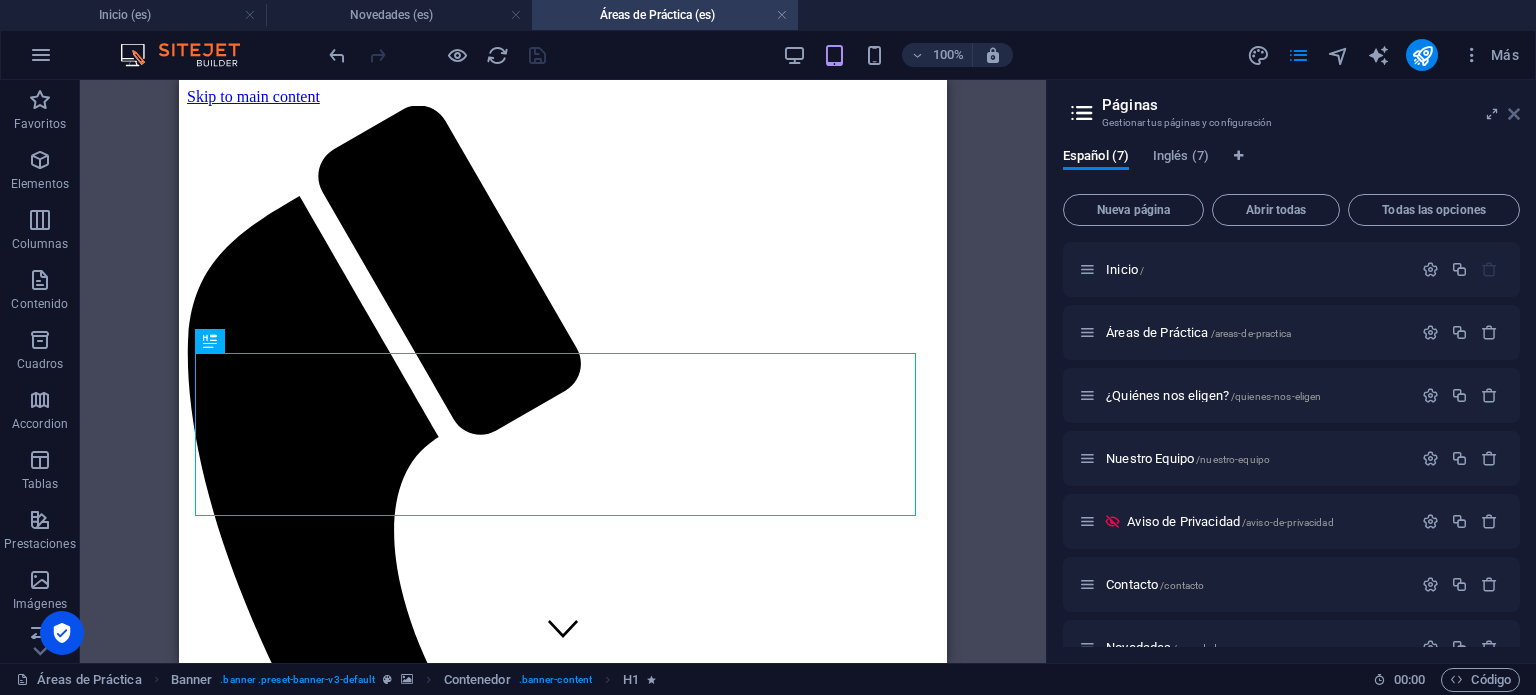 click at bounding box center [1514, 114] 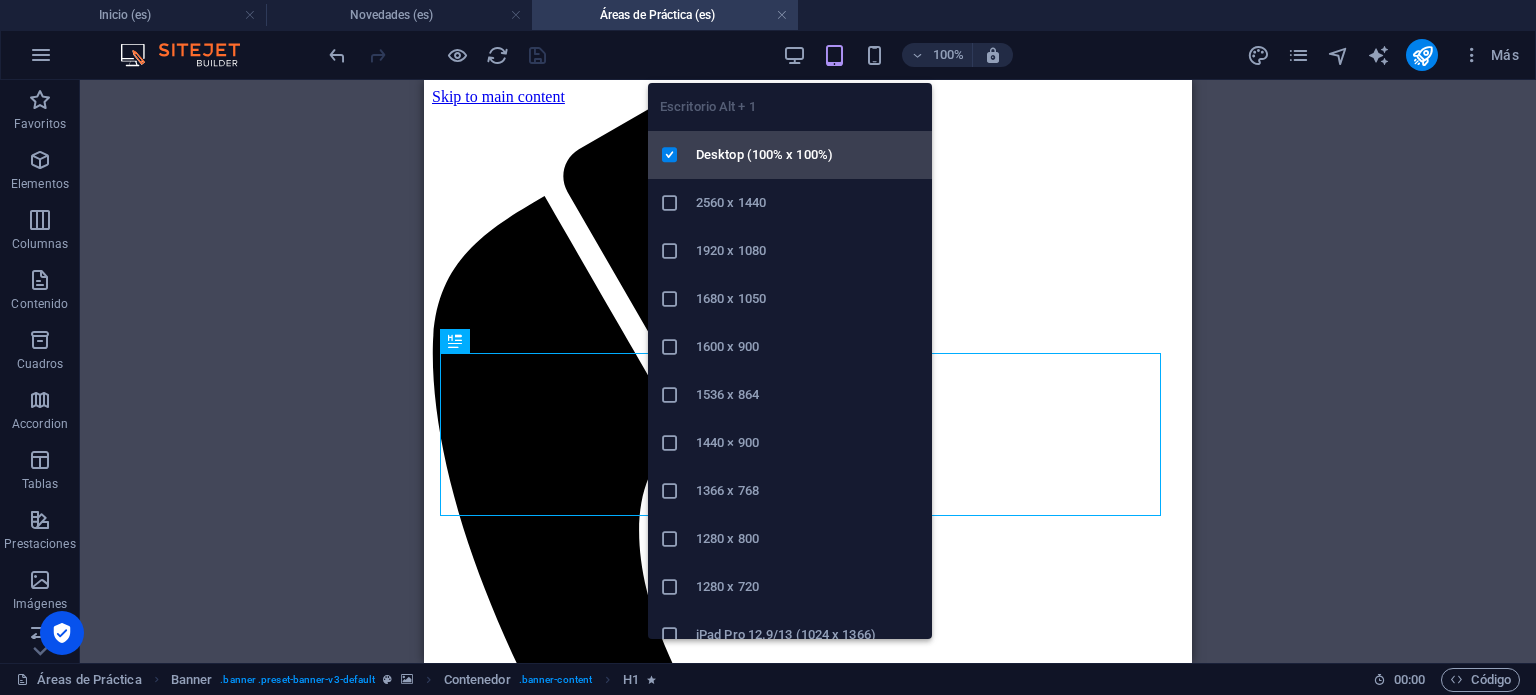 click on "Desktop (100% x 100%)" at bounding box center [808, 155] 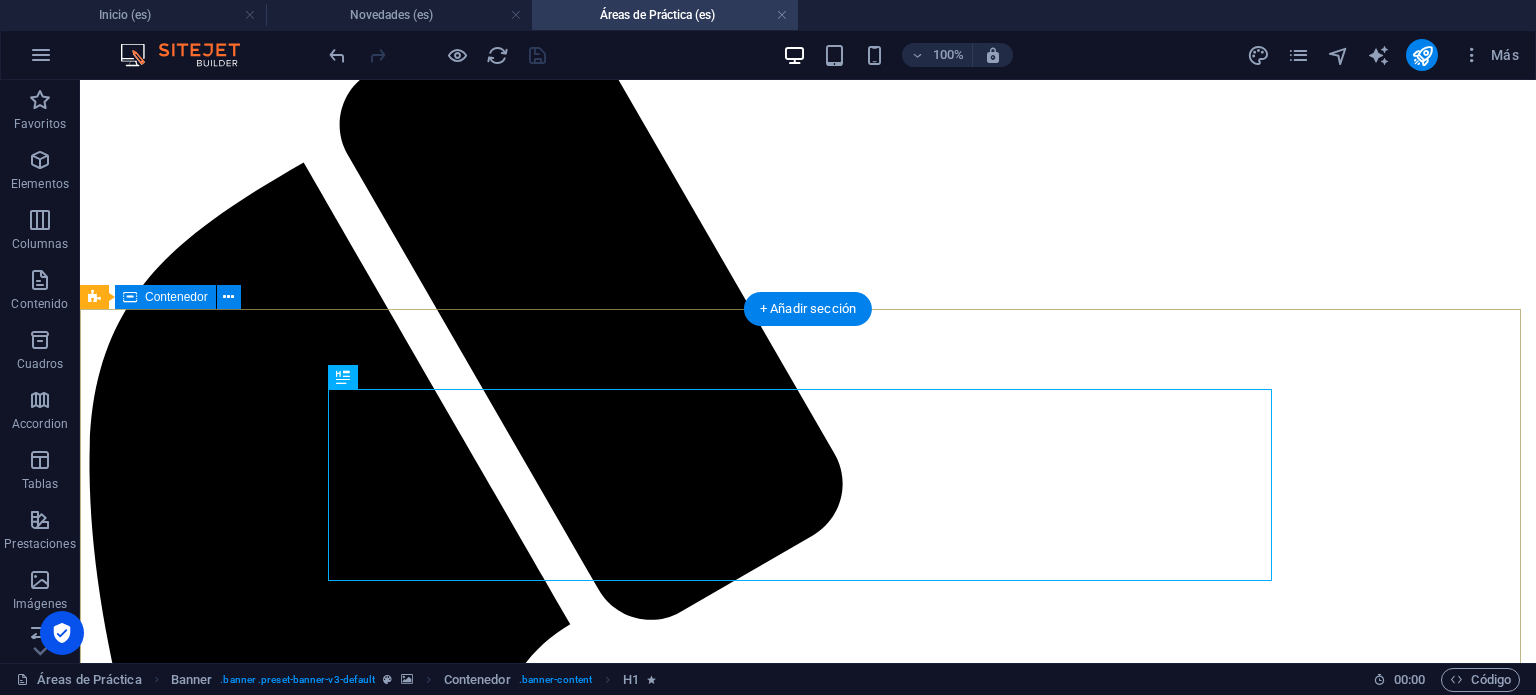 scroll, scrollTop: 200, scrollLeft: 0, axis: vertical 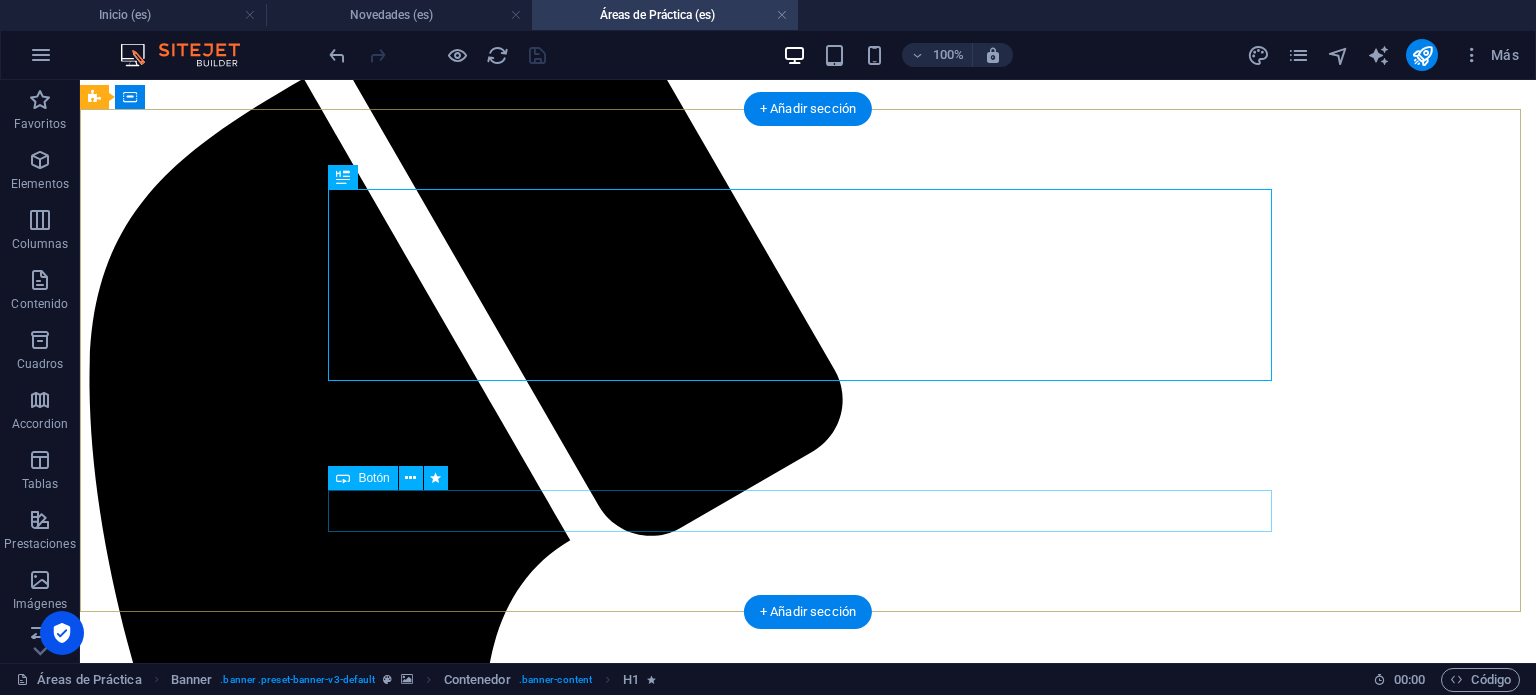 click on "Solicita Asesoría" at bounding box center [808, 7938] 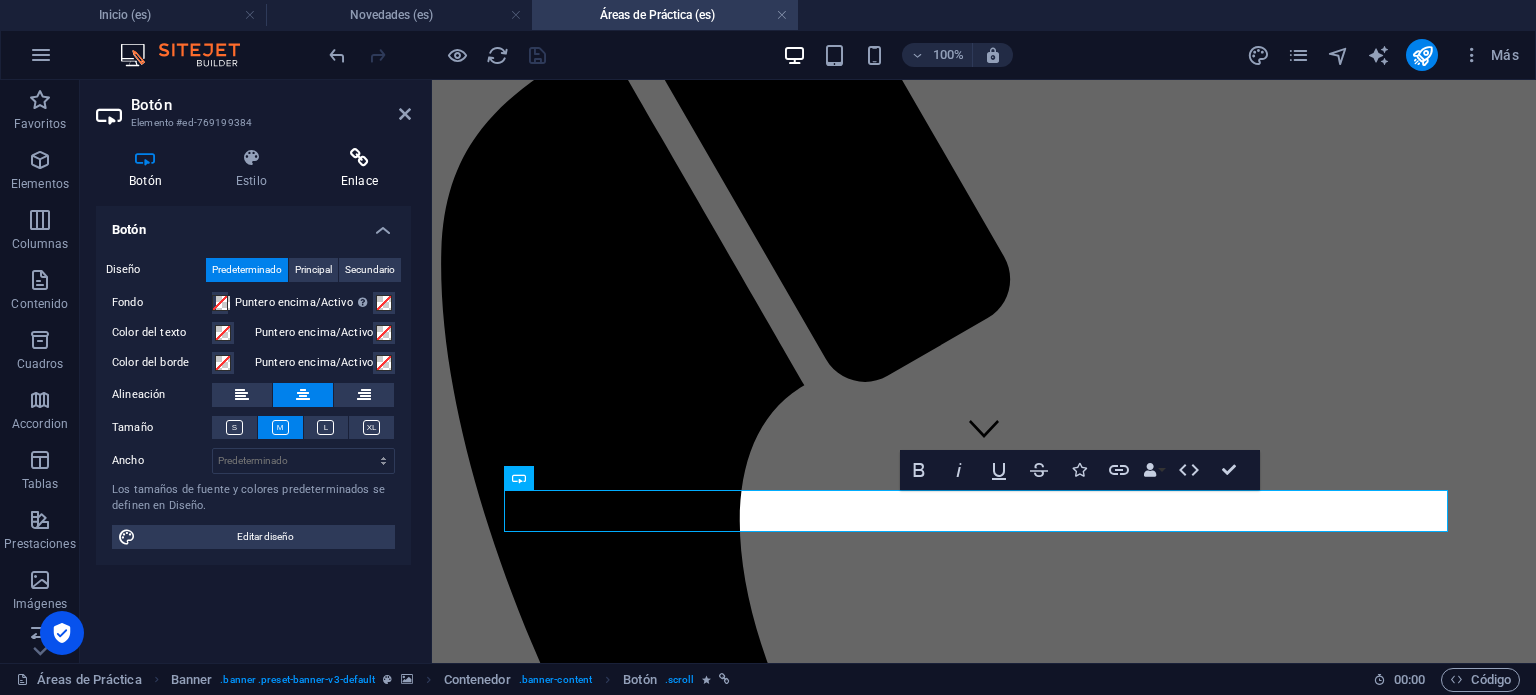 click at bounding box center (359, 158) 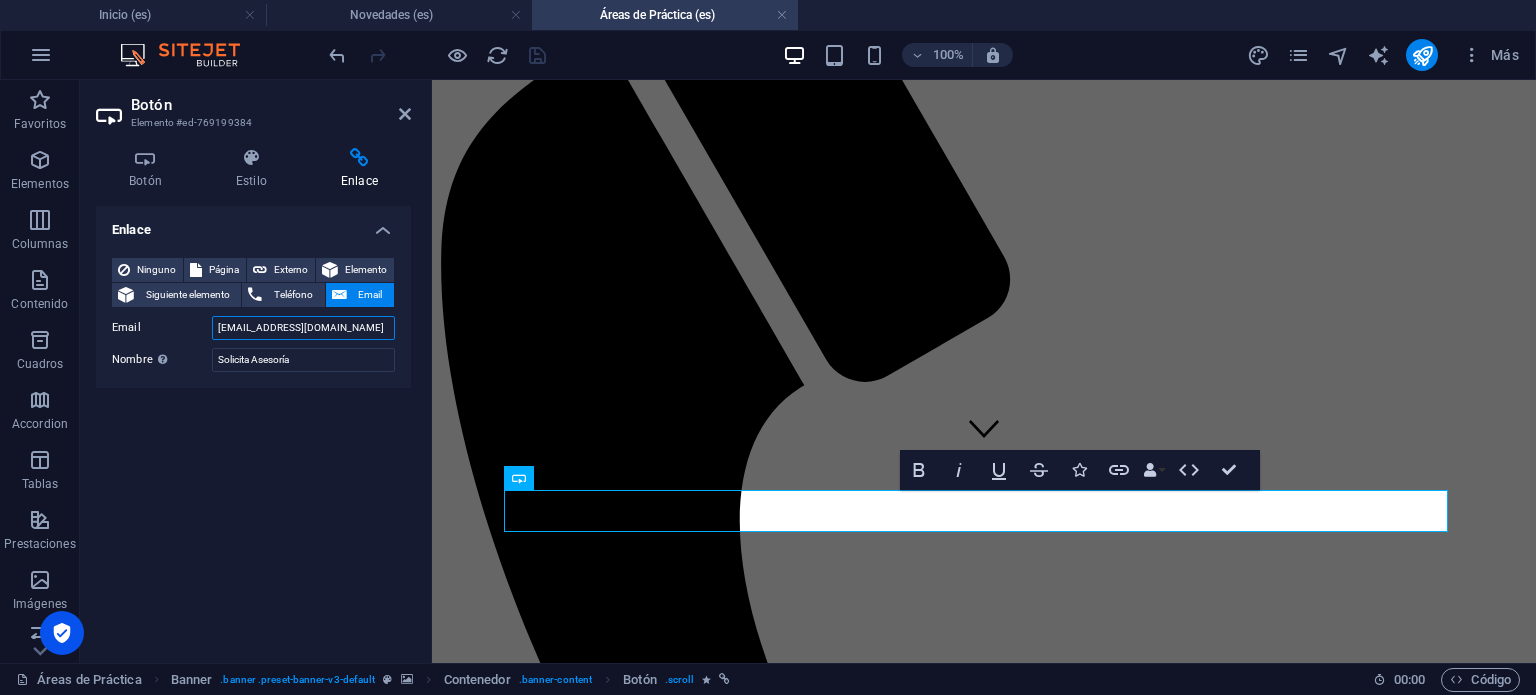 click on "cmaceo@maceoconsultores.com" at bounding box center [303, 328] 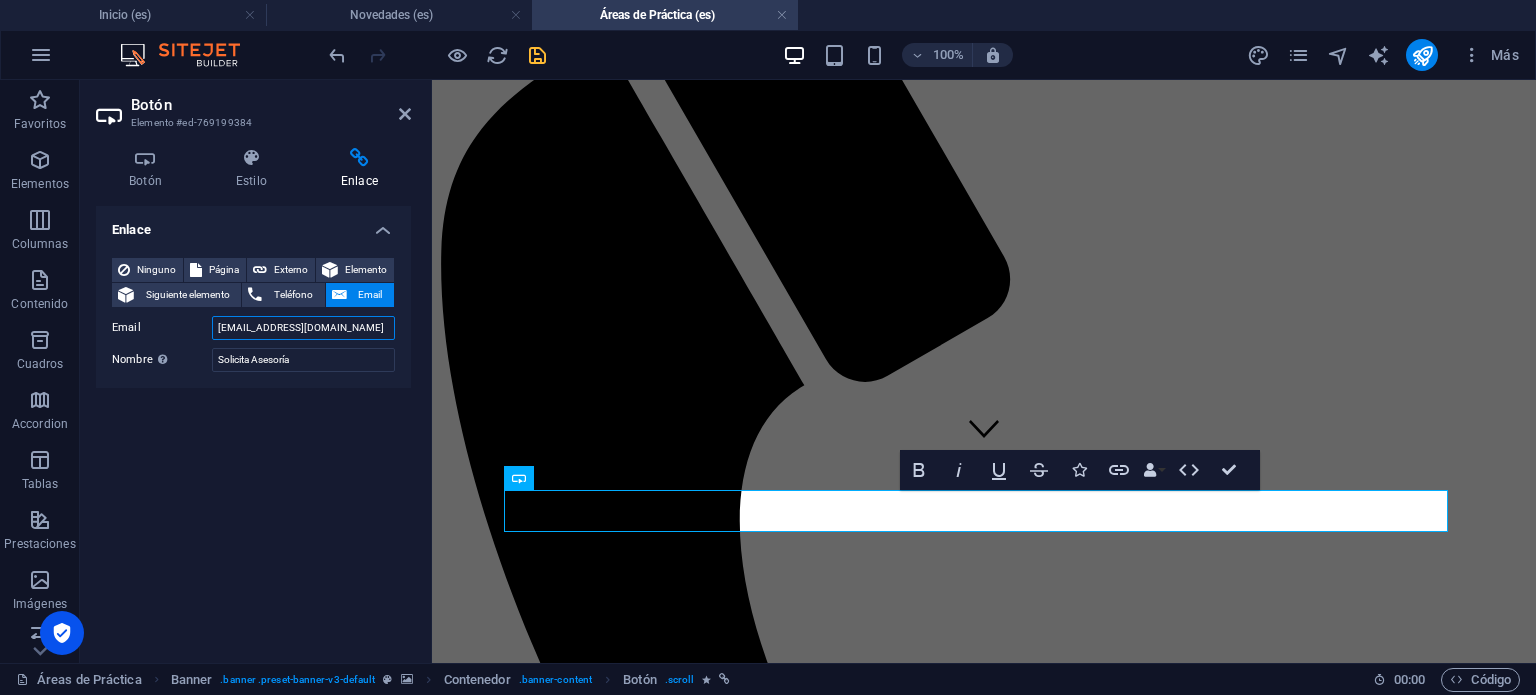 type on "cmaceo@maceotorresasociados.com" 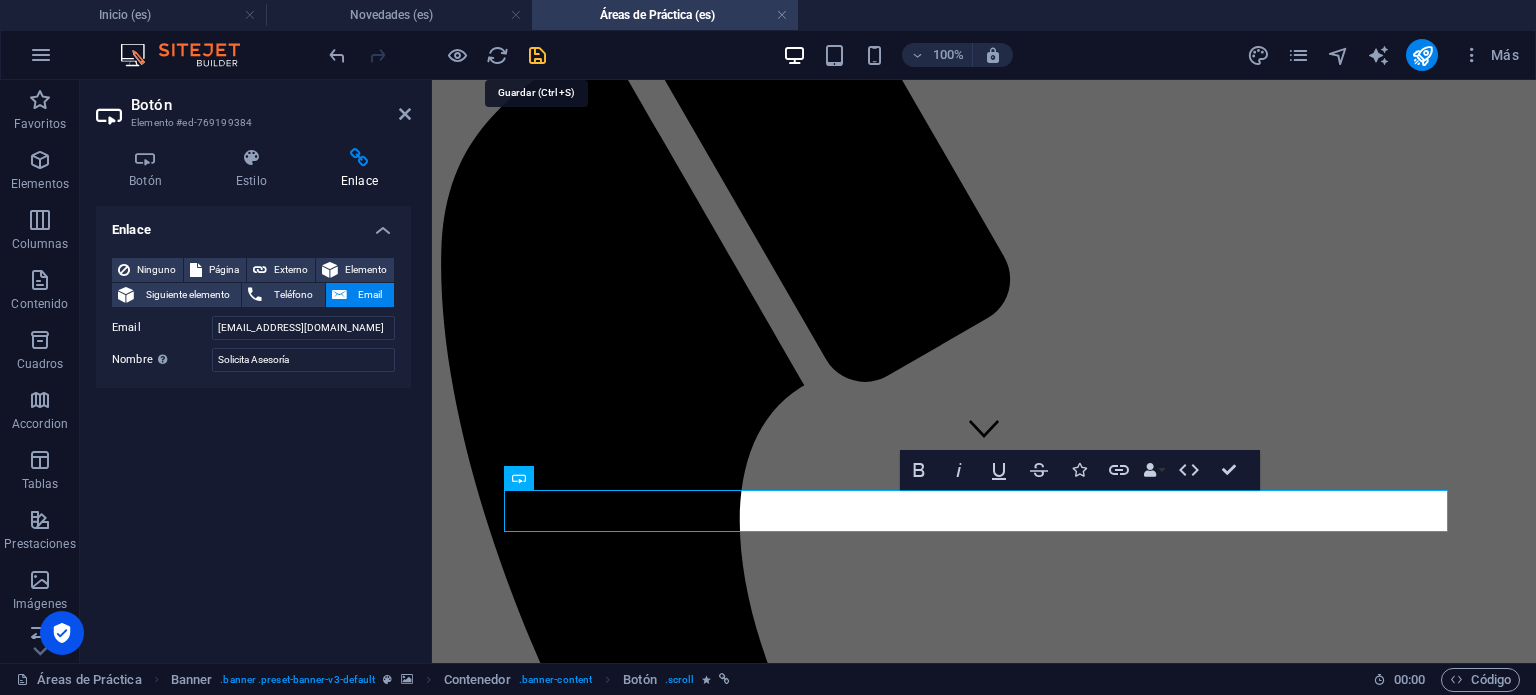 click at bounding box center [537, 55] 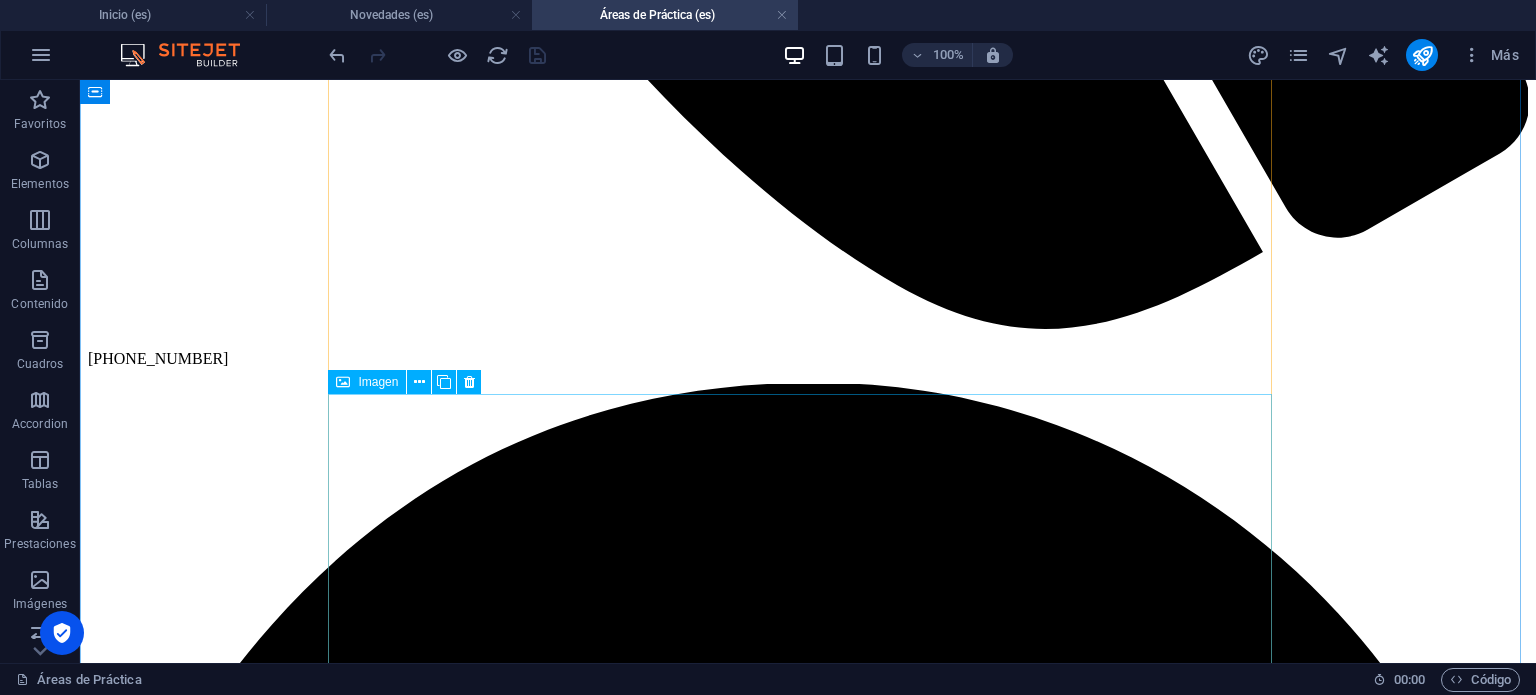 scroll, scrollTop: 1900, scrollLeft: 0, axis: vertical 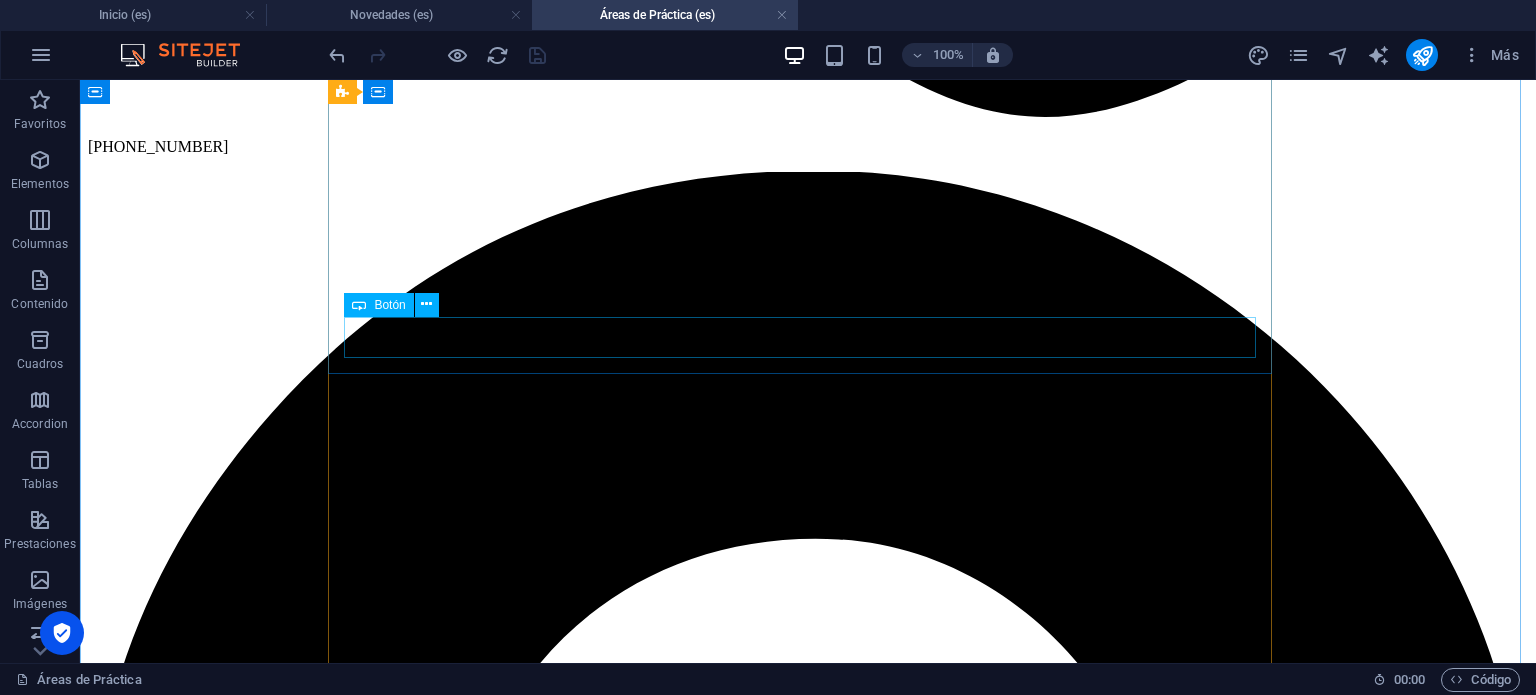 click on "Contáctanos" at bounding box center [808, 7761] 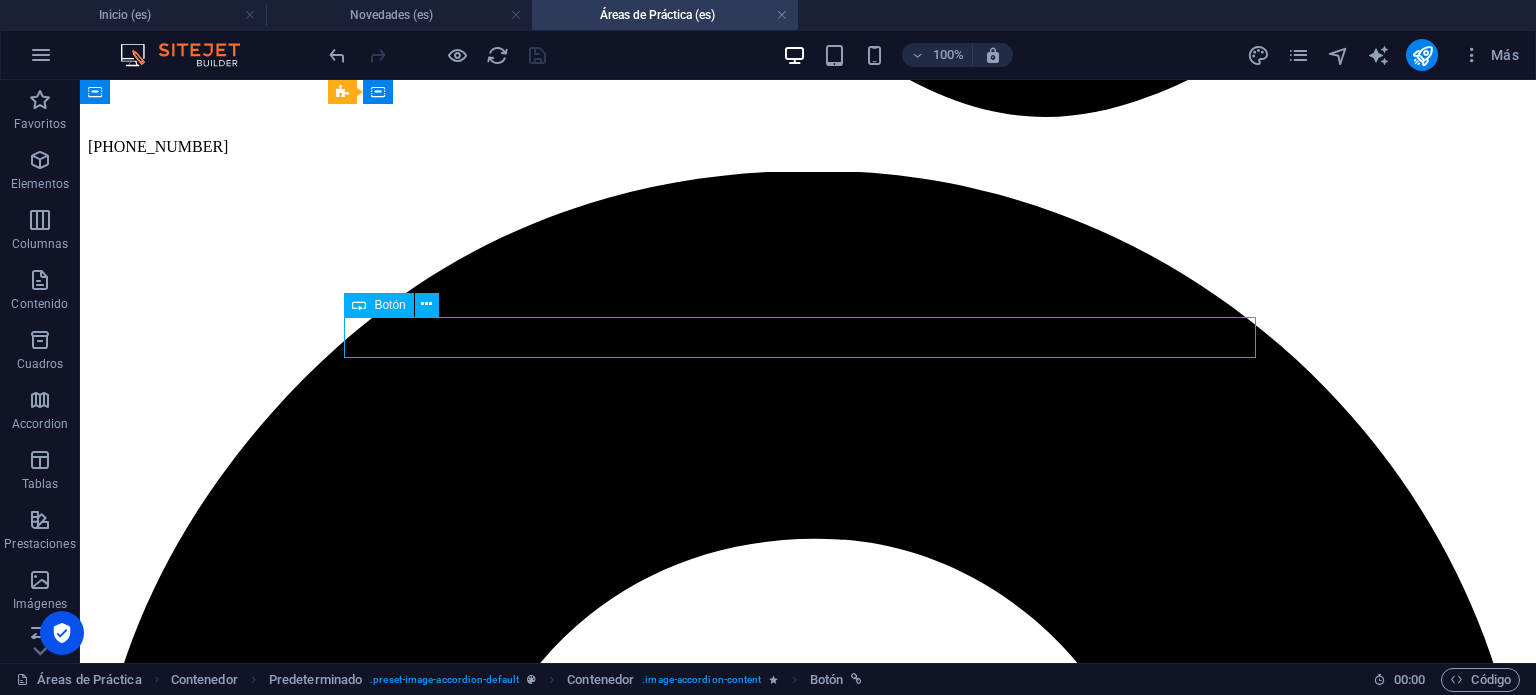click on "Contáctanos" at bounding box center (808, 7761) 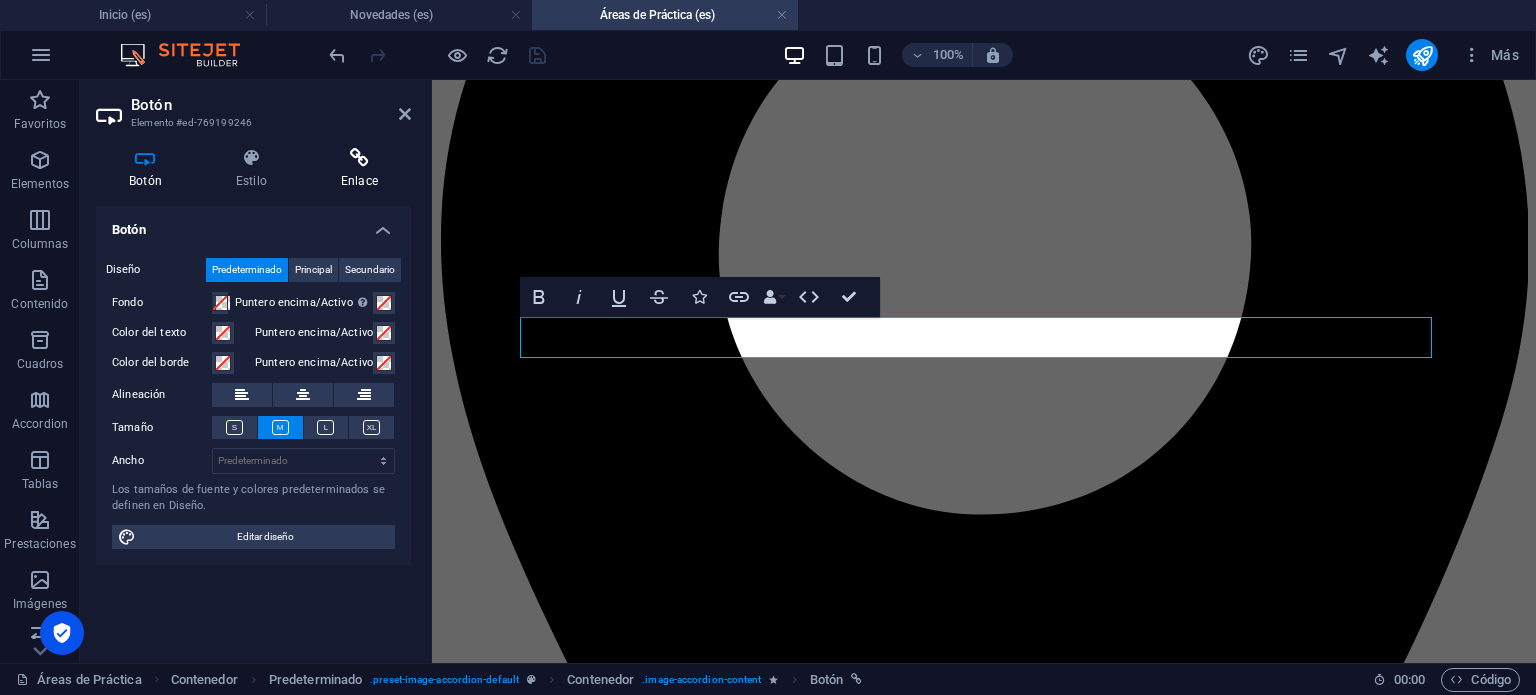 click on "Enlace" at bounding box center (359, 169) 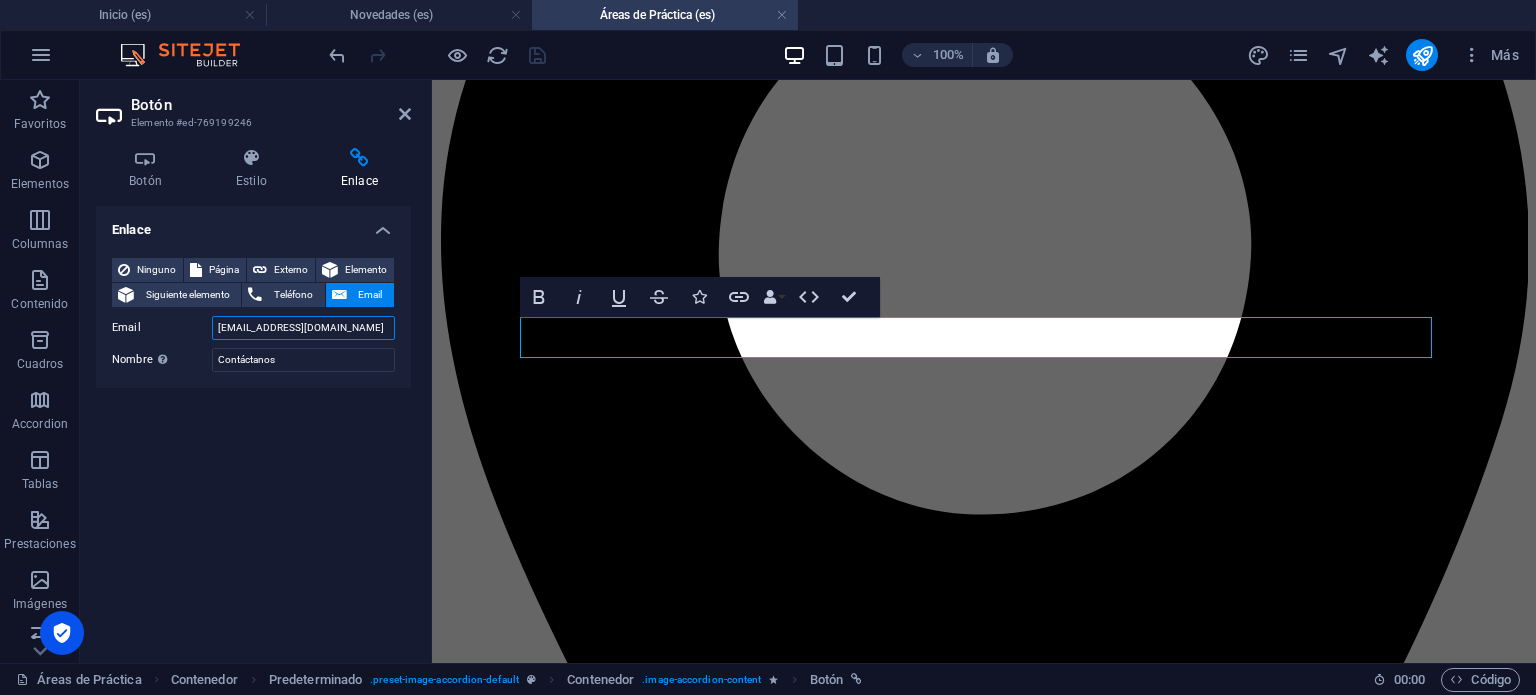 click on "cmaceo@maceoconsultores.com" at bounding box center [303, 328] 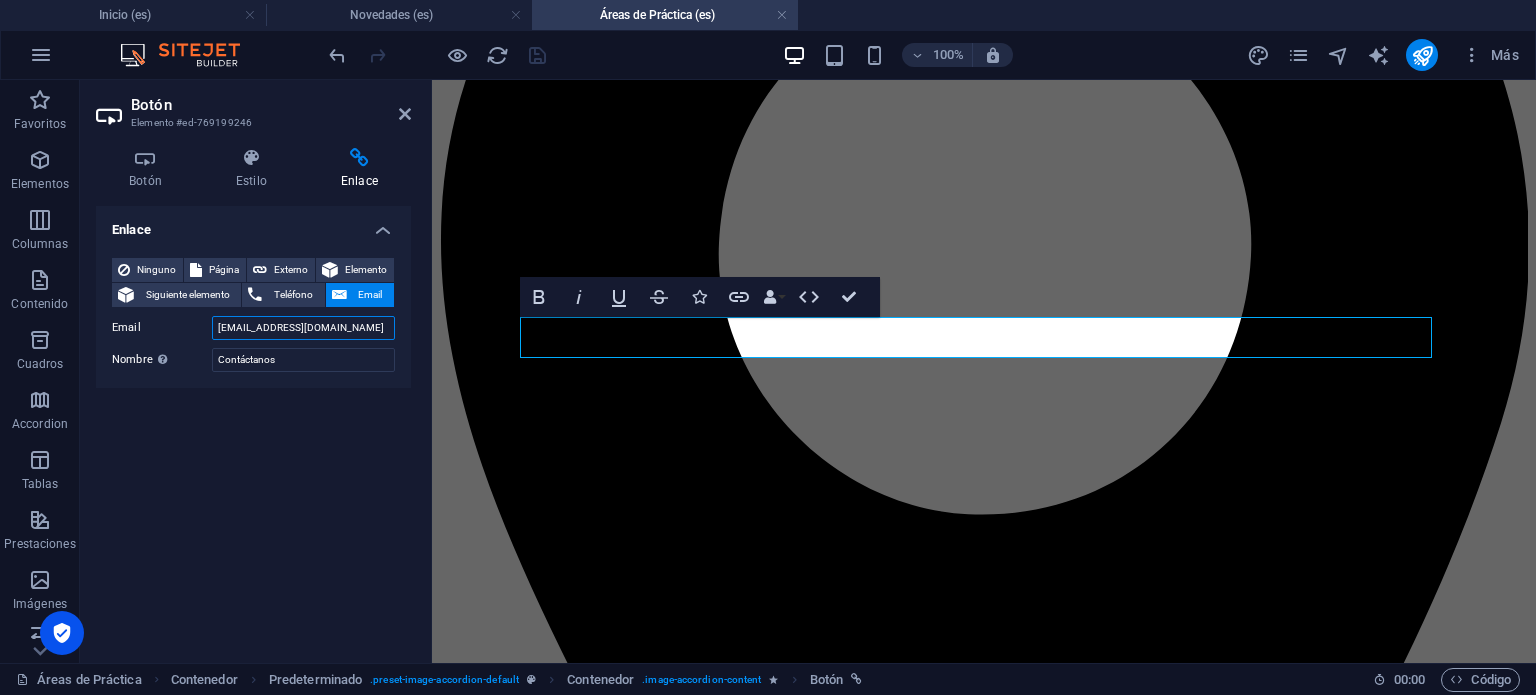 drag, startPoint x: 383, startPoint y: 325, endPoint x: 212, endPoint y: 315, distance: 171.29214 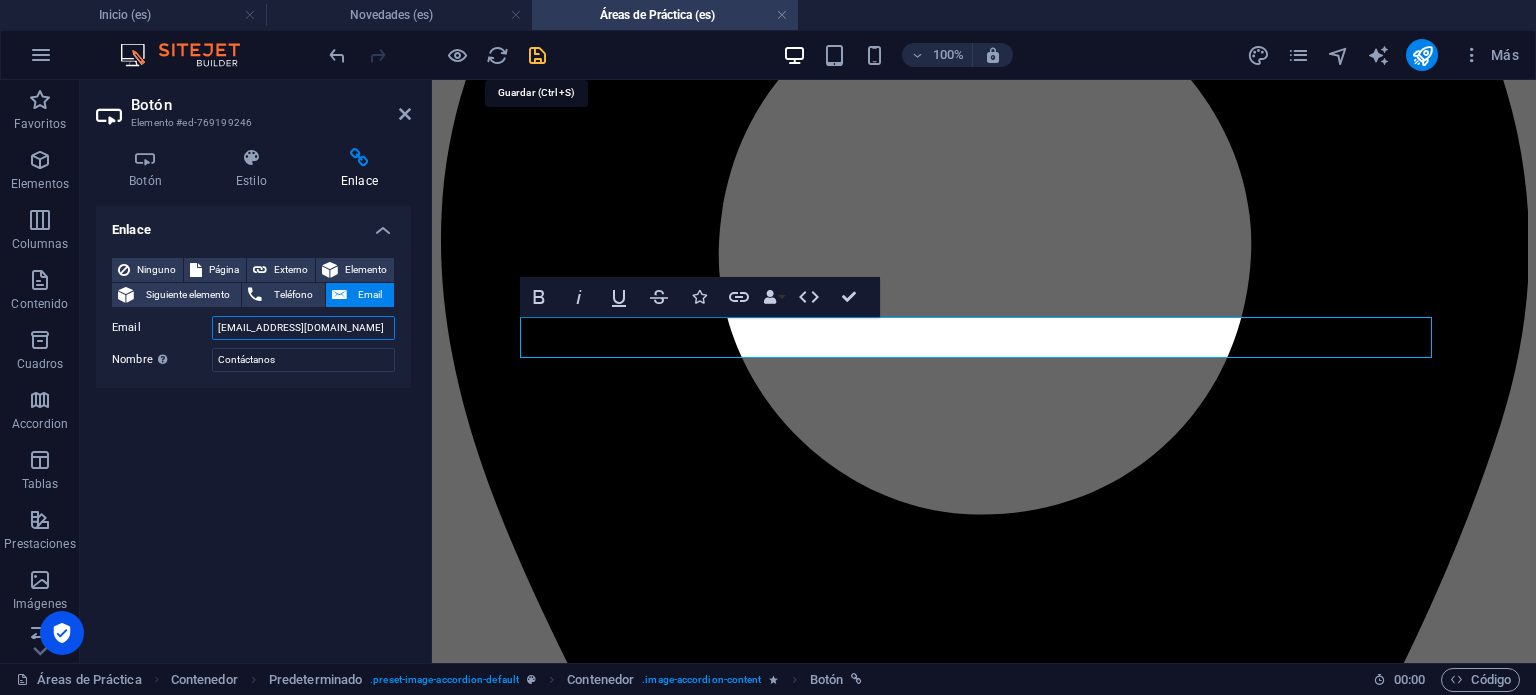 type on "cmaceo@maceotorresasociados.com" 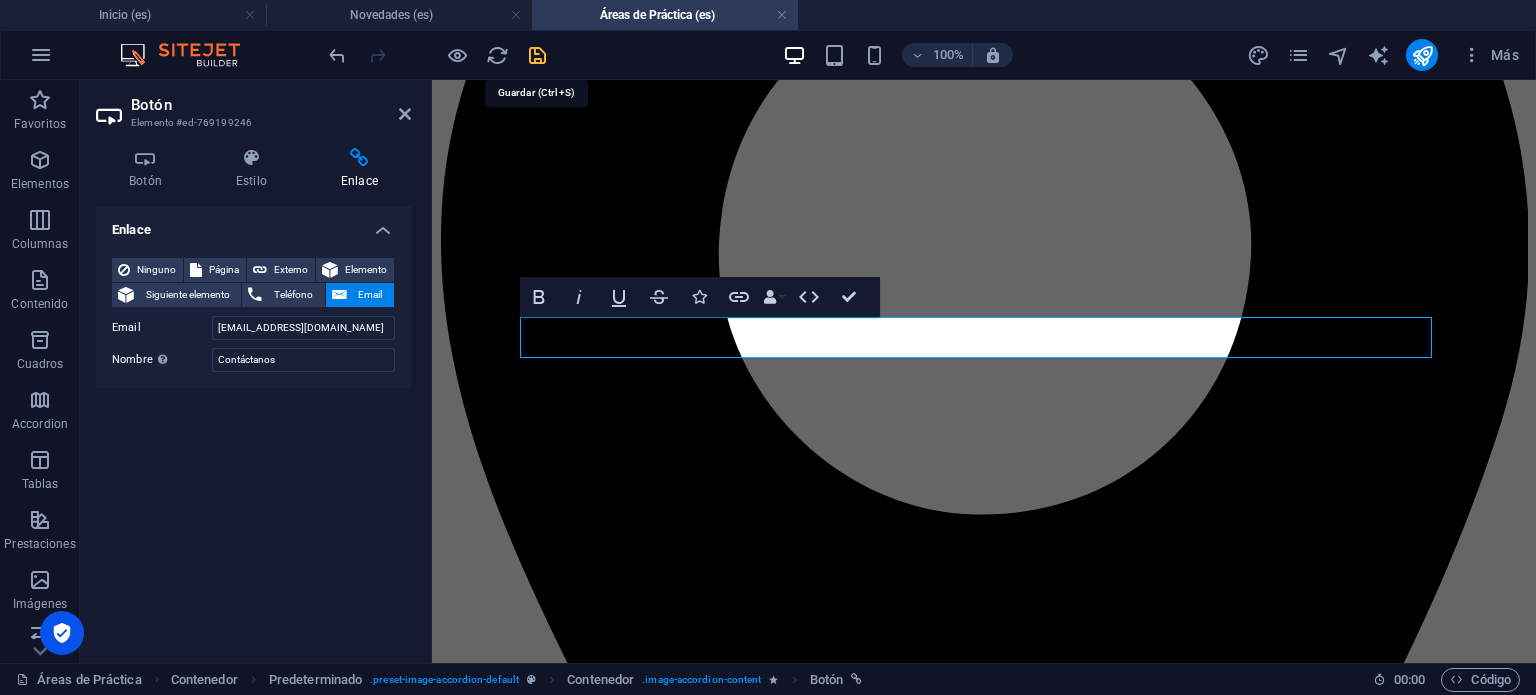 drag, startPoint x: 544, startPoint y: 55, endPoint x: 460, endPoint y: 11, distance: 94.82616 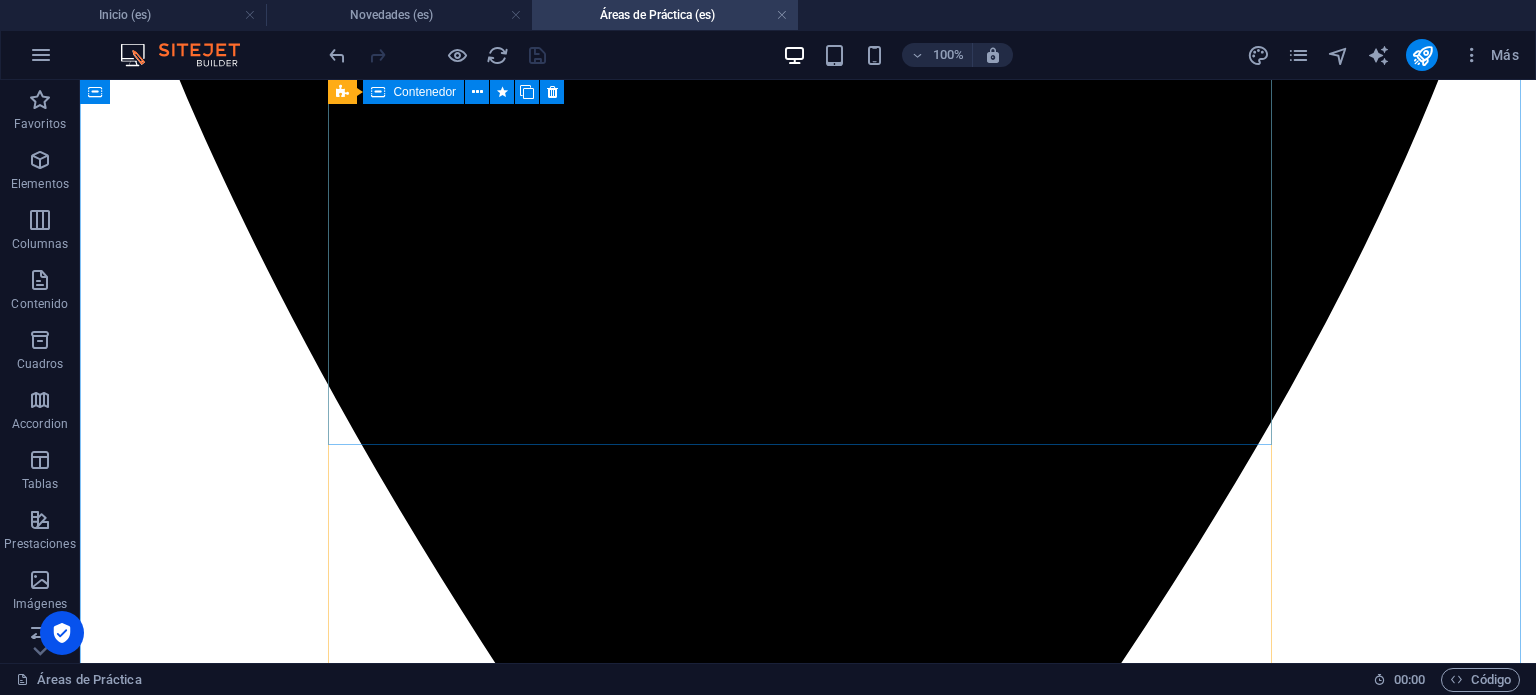 scroll, scrollTop: 3200, scrollLeft: 0, axis: vertical 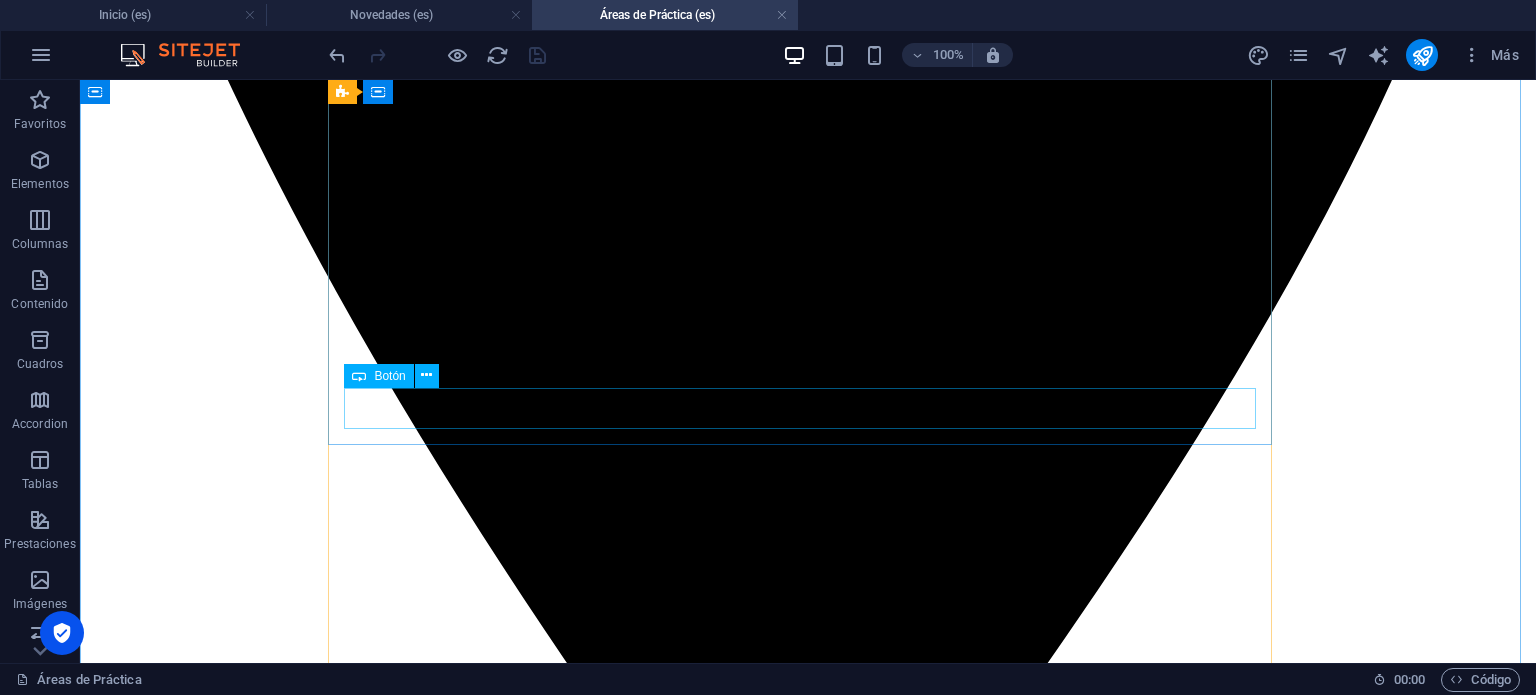 click on "Contáctanos" at bounding box center [808, 8142] 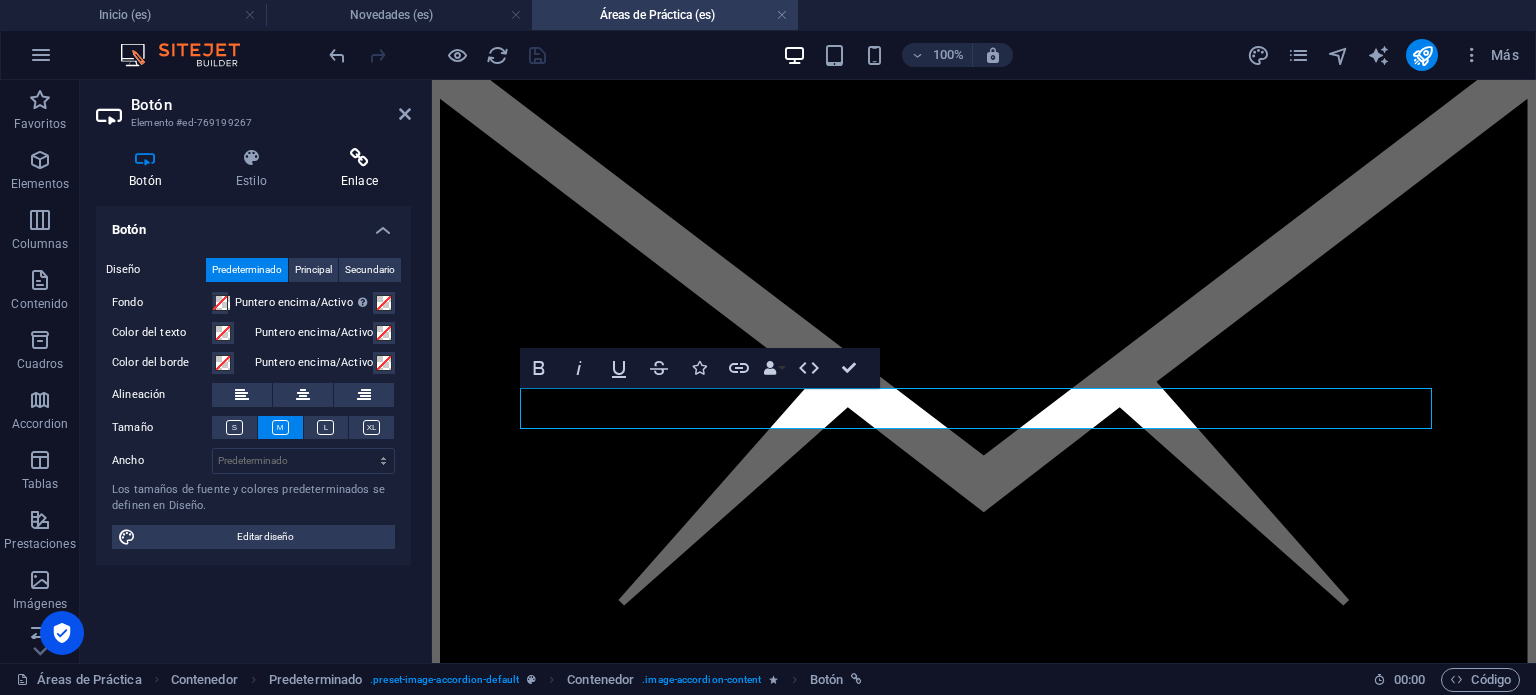 click on "Enlace" at bounding box center (359, 169) 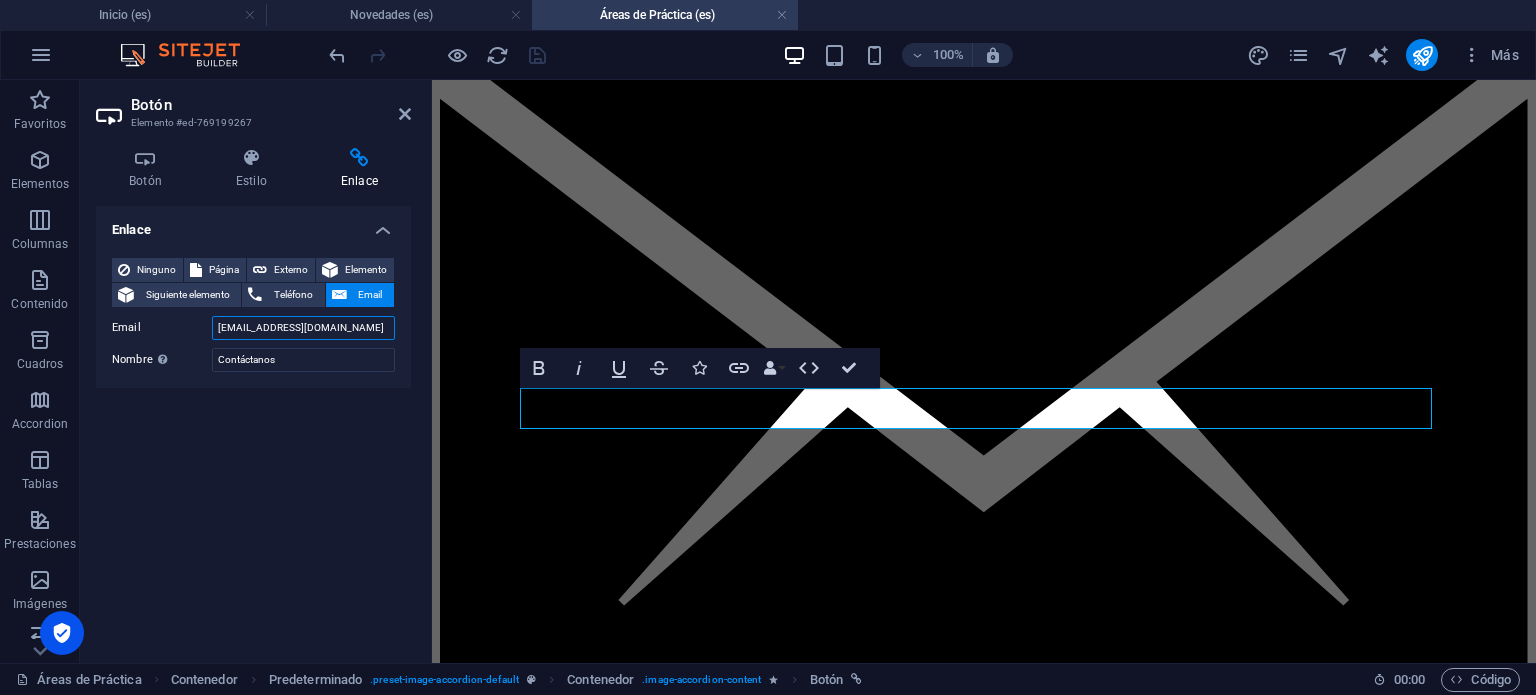 drag, startPoint x: 376, startPoint y: 323, endPoint x: 188, endPoint y: 328, distance: 188.06648 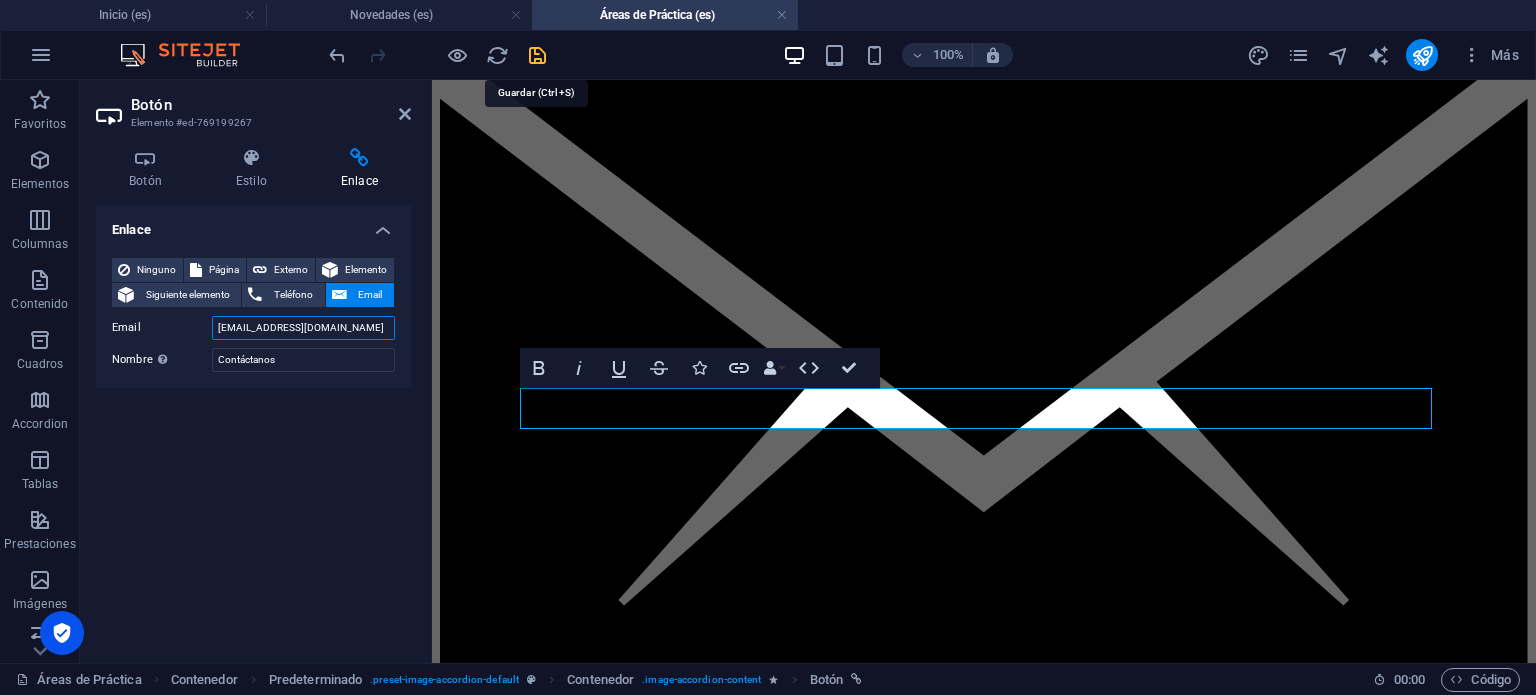 type on "cmaceo@maceotorresasociados.com" 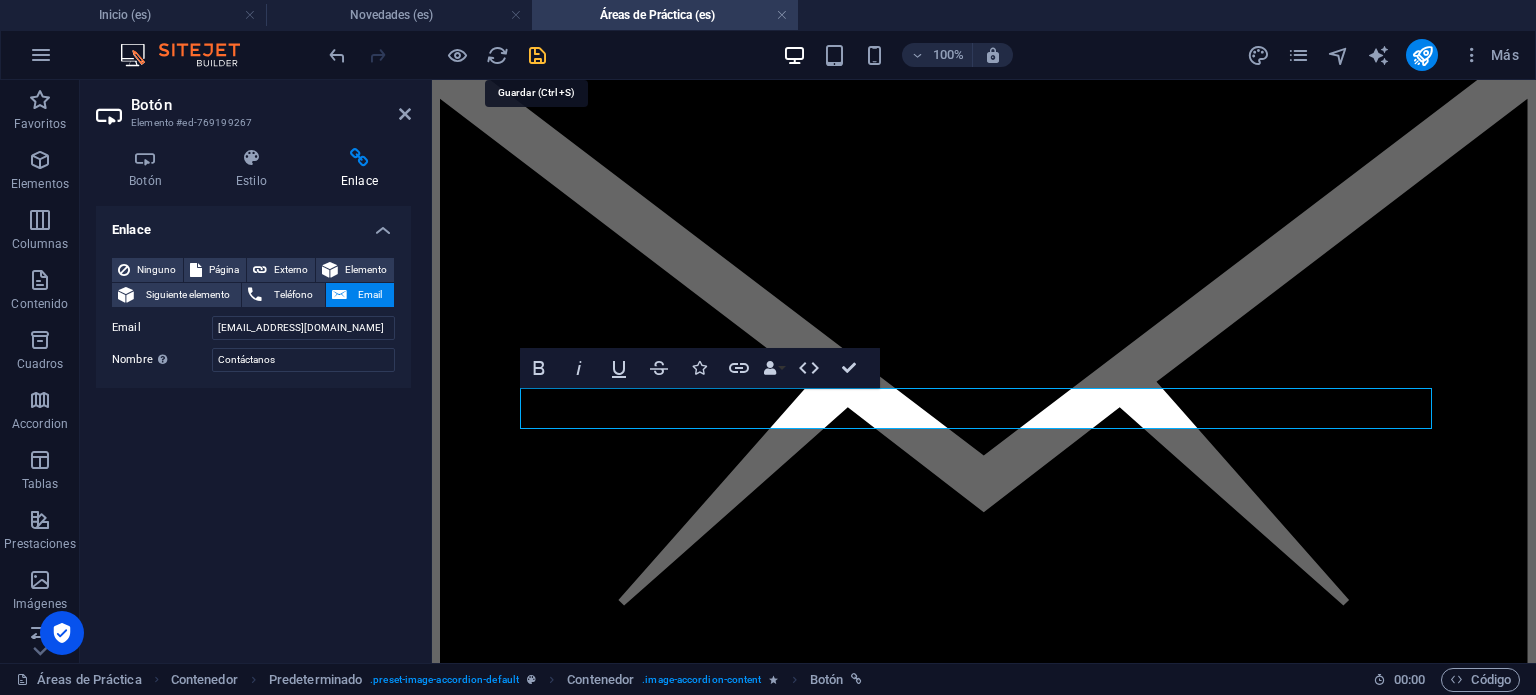 drag, startPoint x: 528, startPoint y: 57, endPoint x: 422, endPoint y: 183, distance: 164.65723 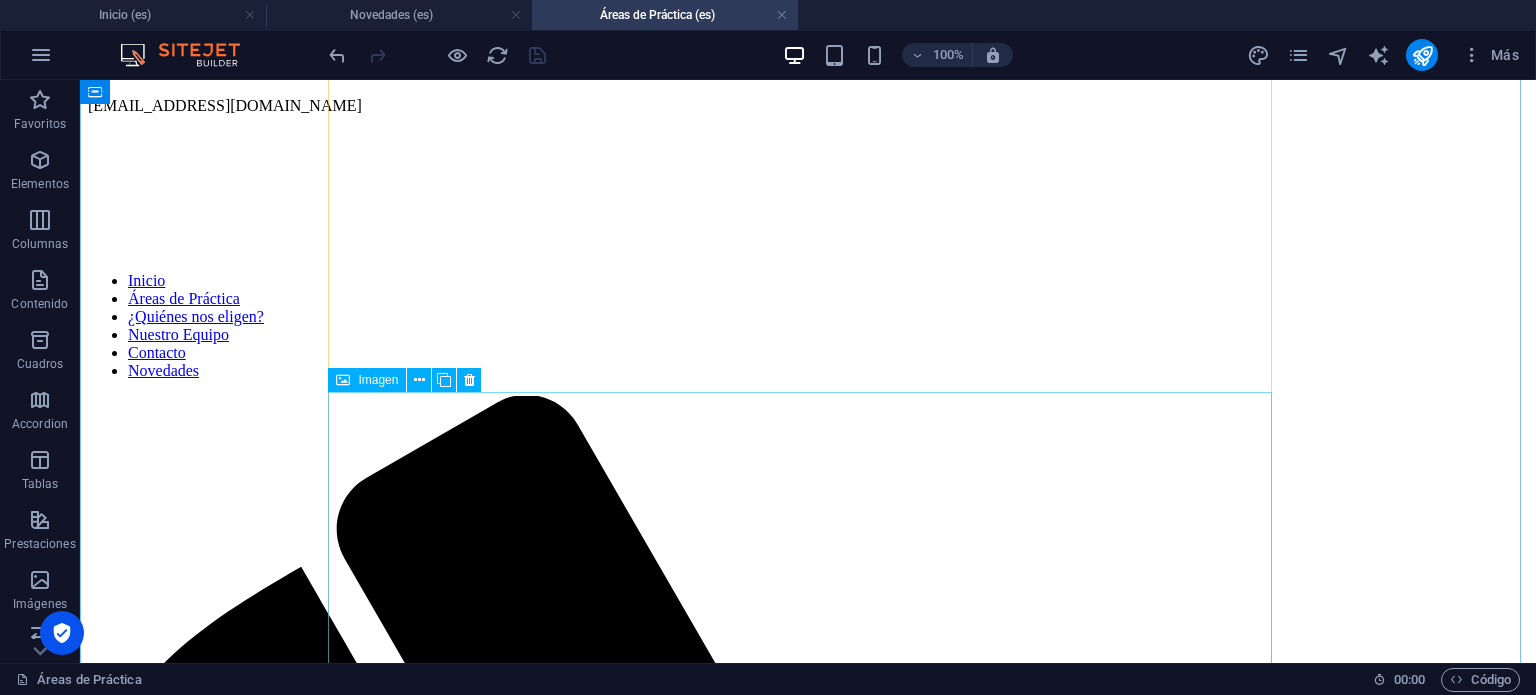 scroll, scrollTop: 5200, scrollLeft: 0, axis: vertical 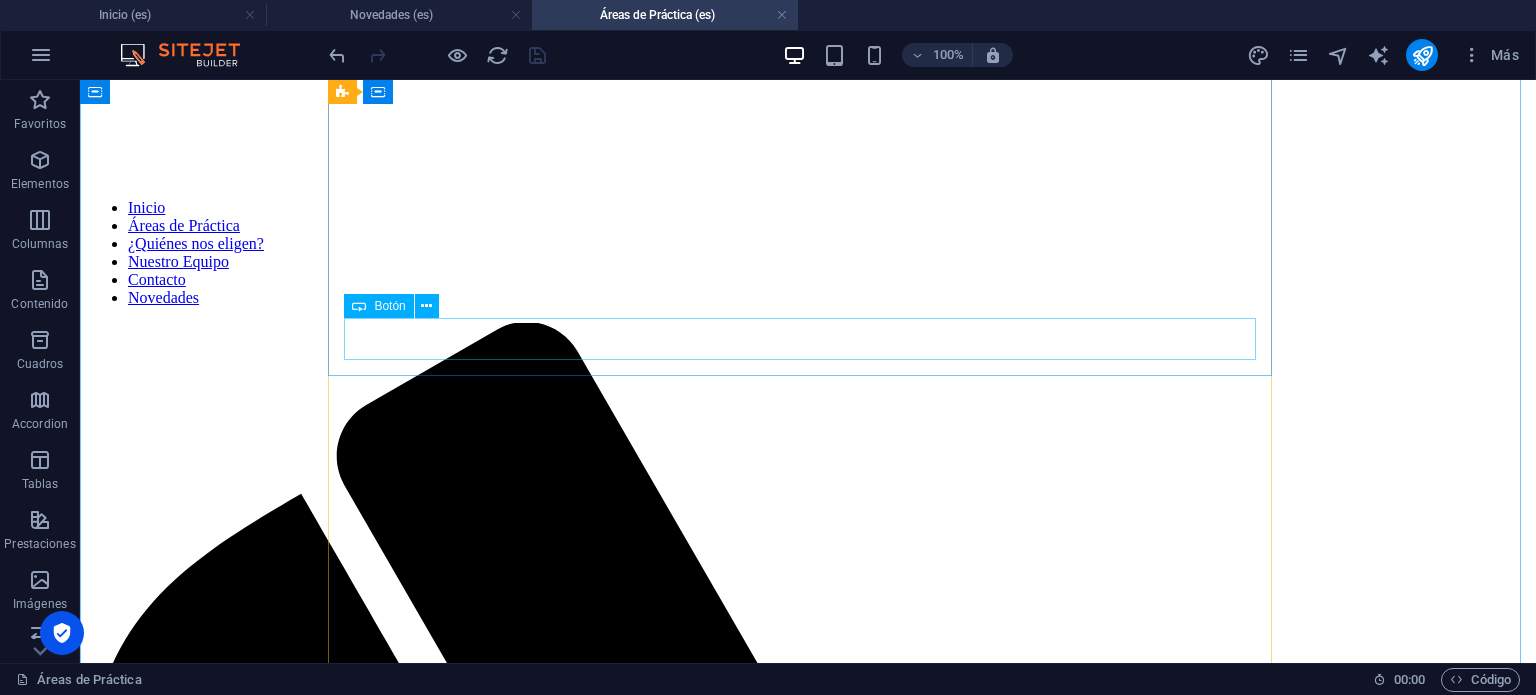 click on "Contáctanos" at bounding box center (808, 7847) 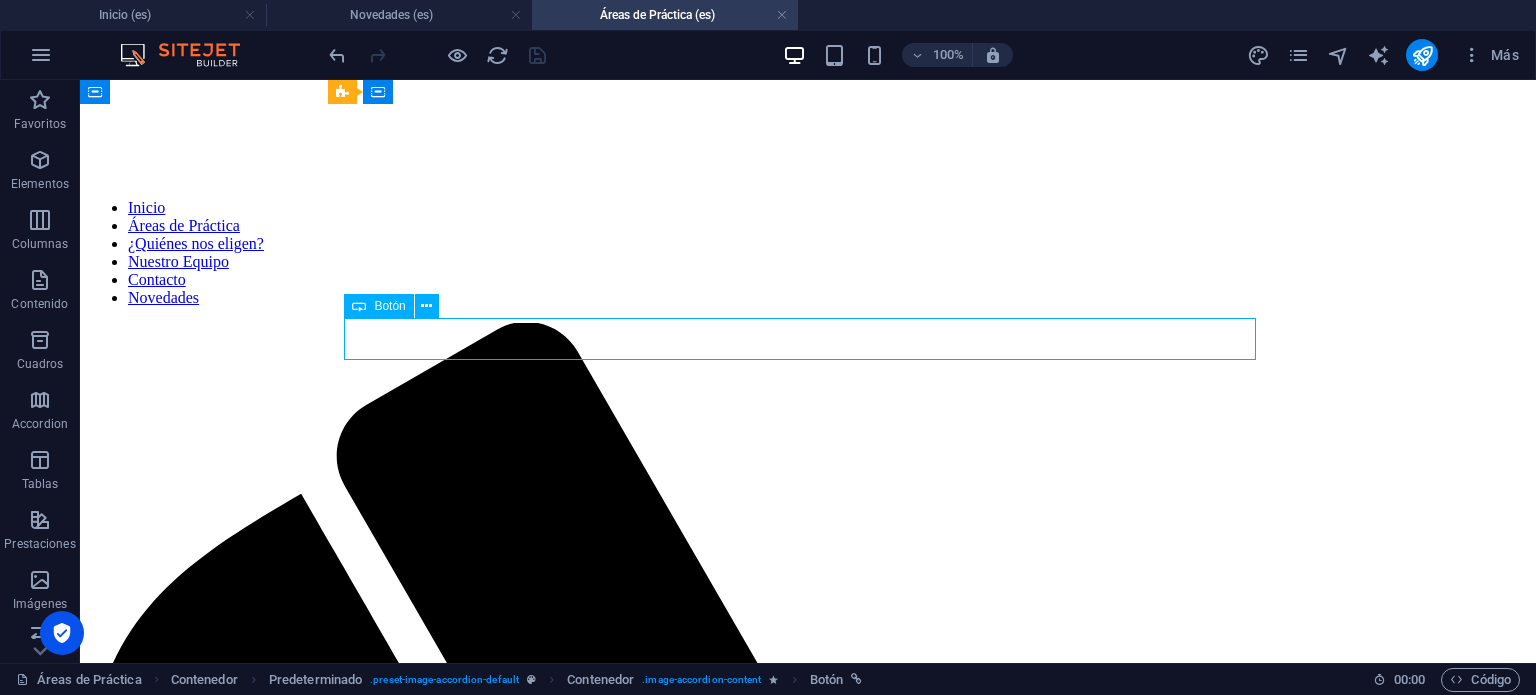 click on "Contáctanos" at bounding box center [808, 7847] 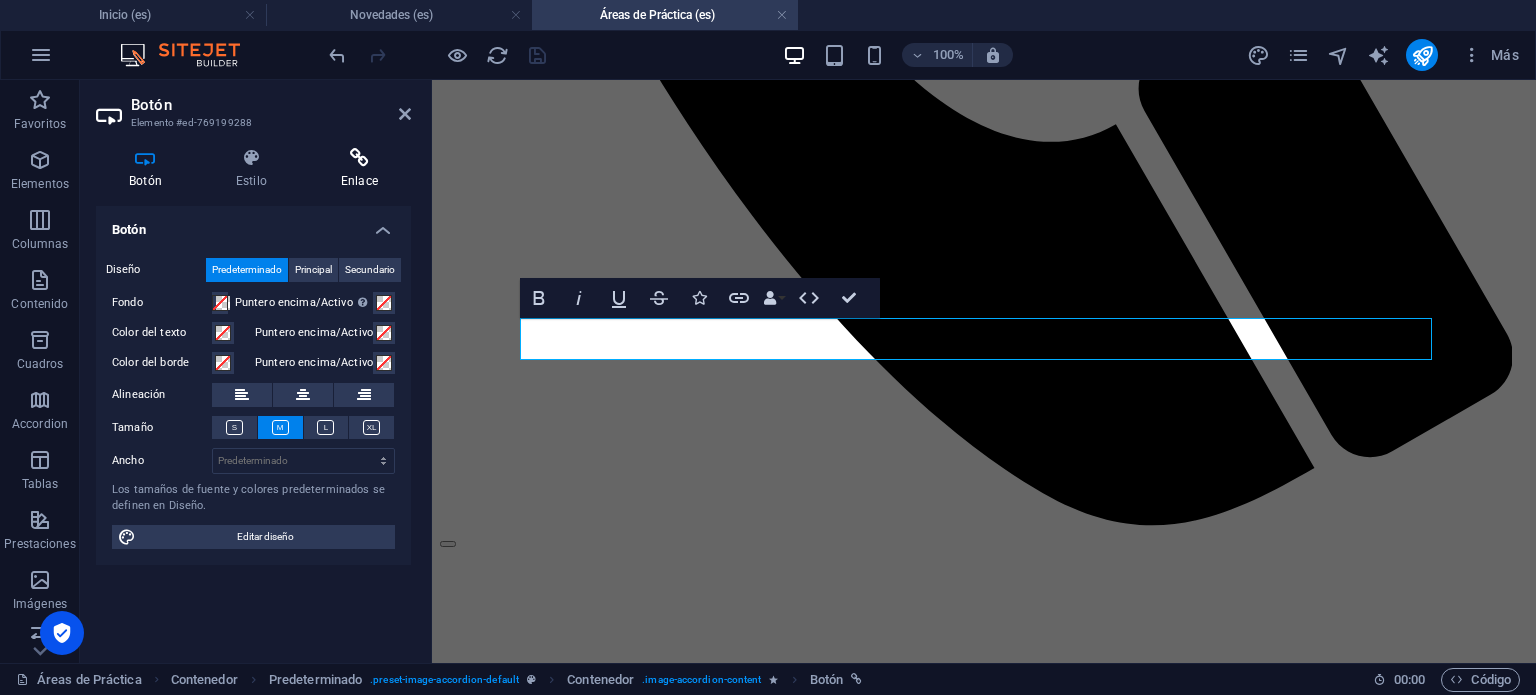 click at bounding box center (359, 158) 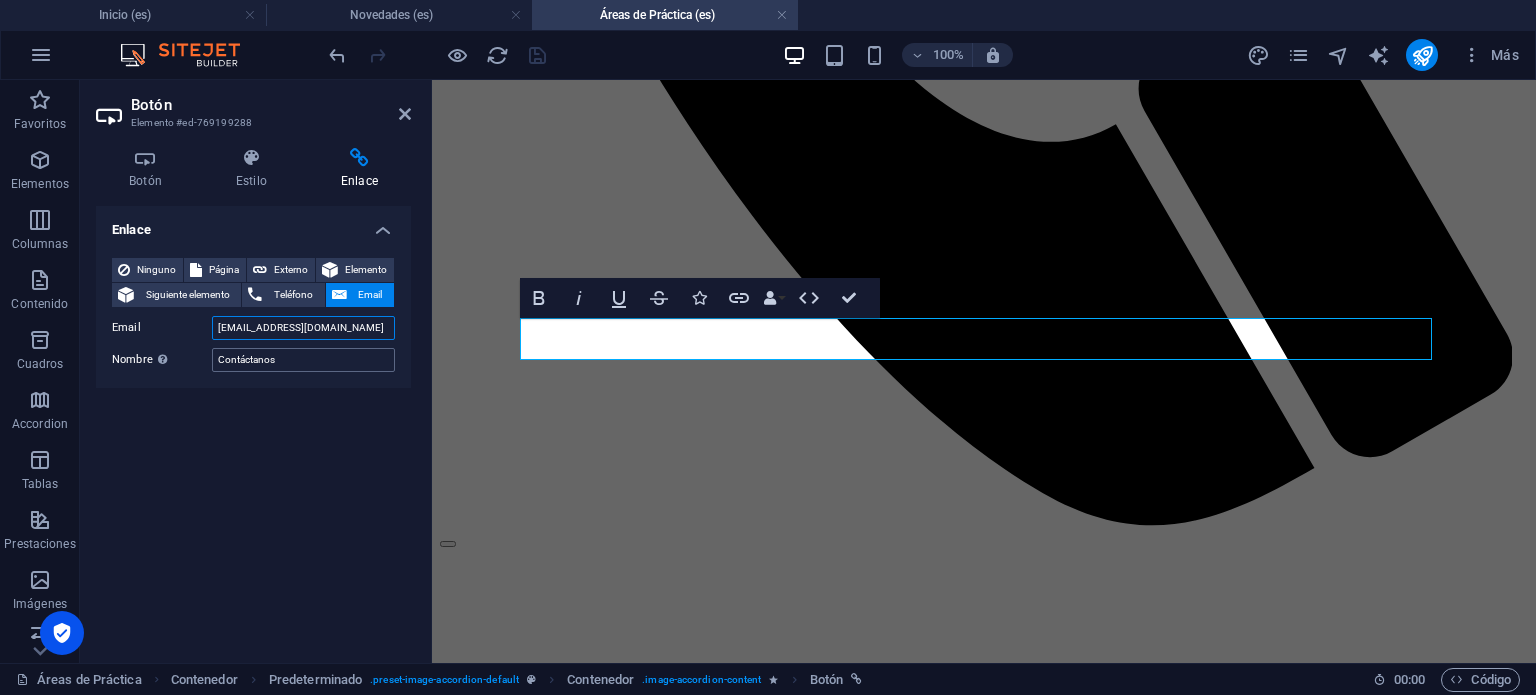 drag, startPoint x: 374, startPoint y: 331, endPoint x: 212, endPoint y: 347, distance: 162.78821 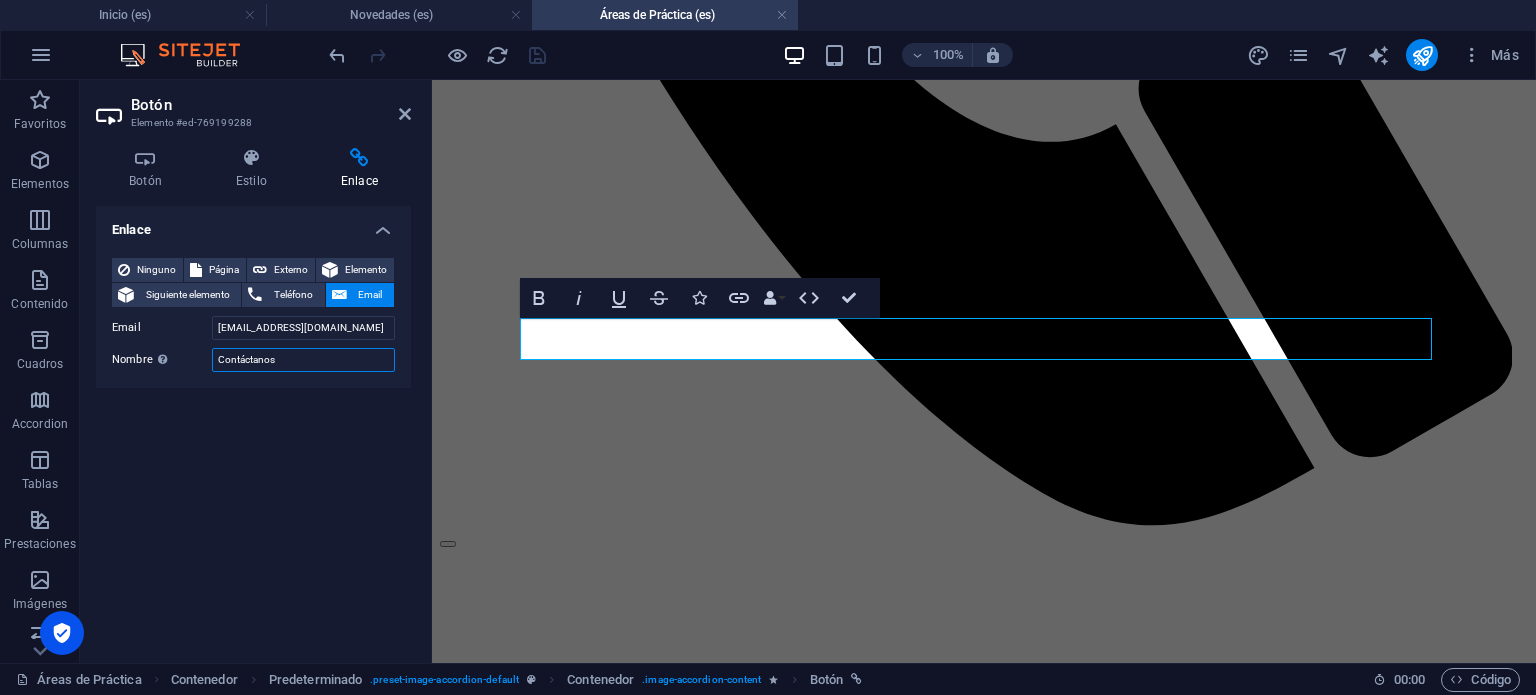 click on "Contáctanos" at bounding box center (303, 360) 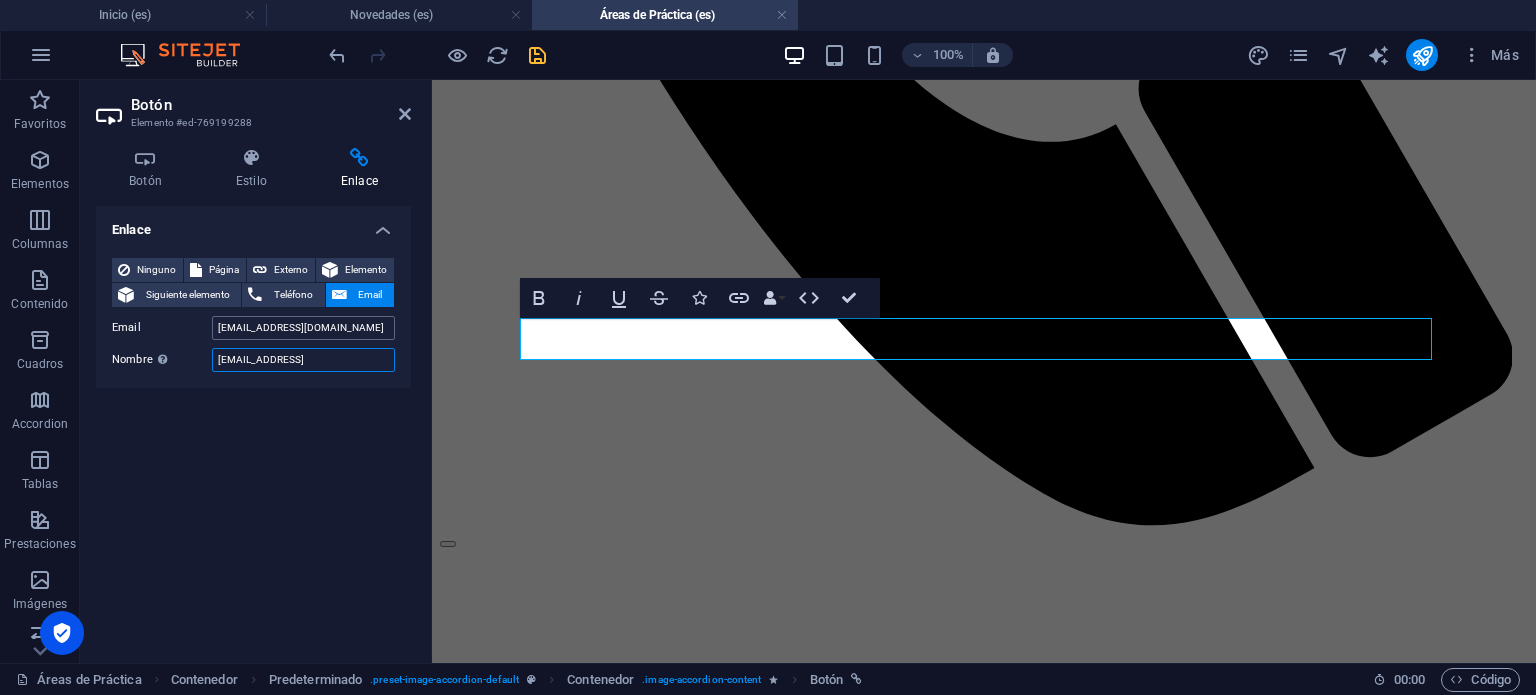type on "cmaceo@maceotorresasociados.comContáctanos" 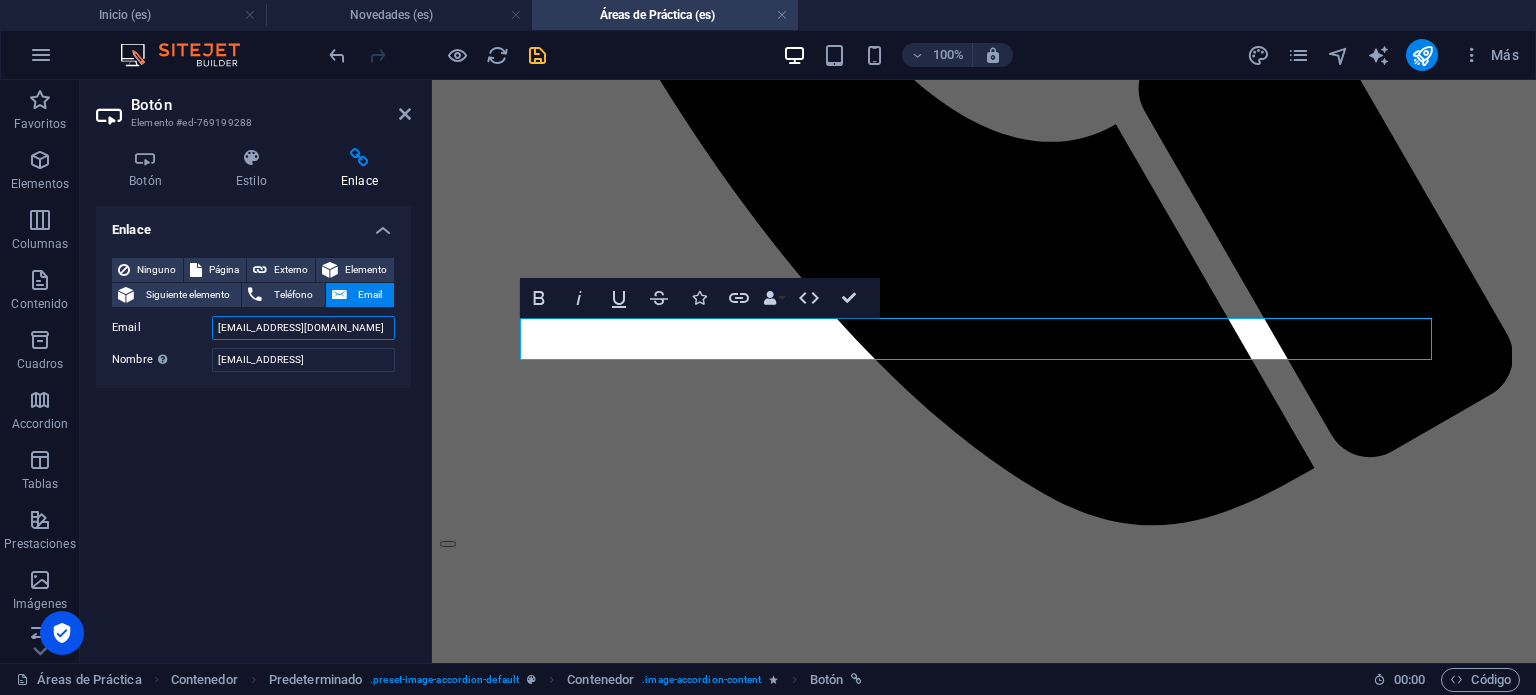 drag, startPoint x: 372, startPoint y: 325, endPoint x: 189, endPoint y: 329, distance: 183.04372 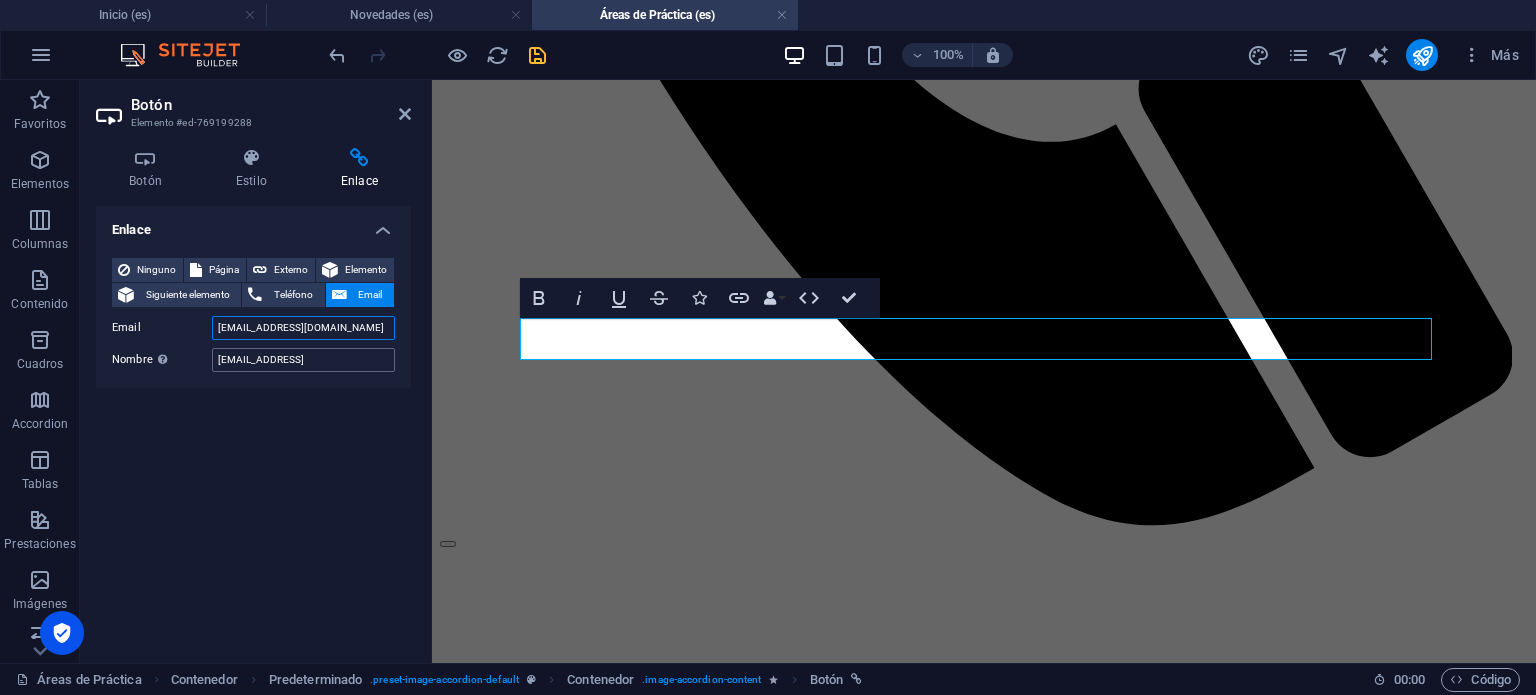 type on "cmaceo@maceotorresasociados.com" 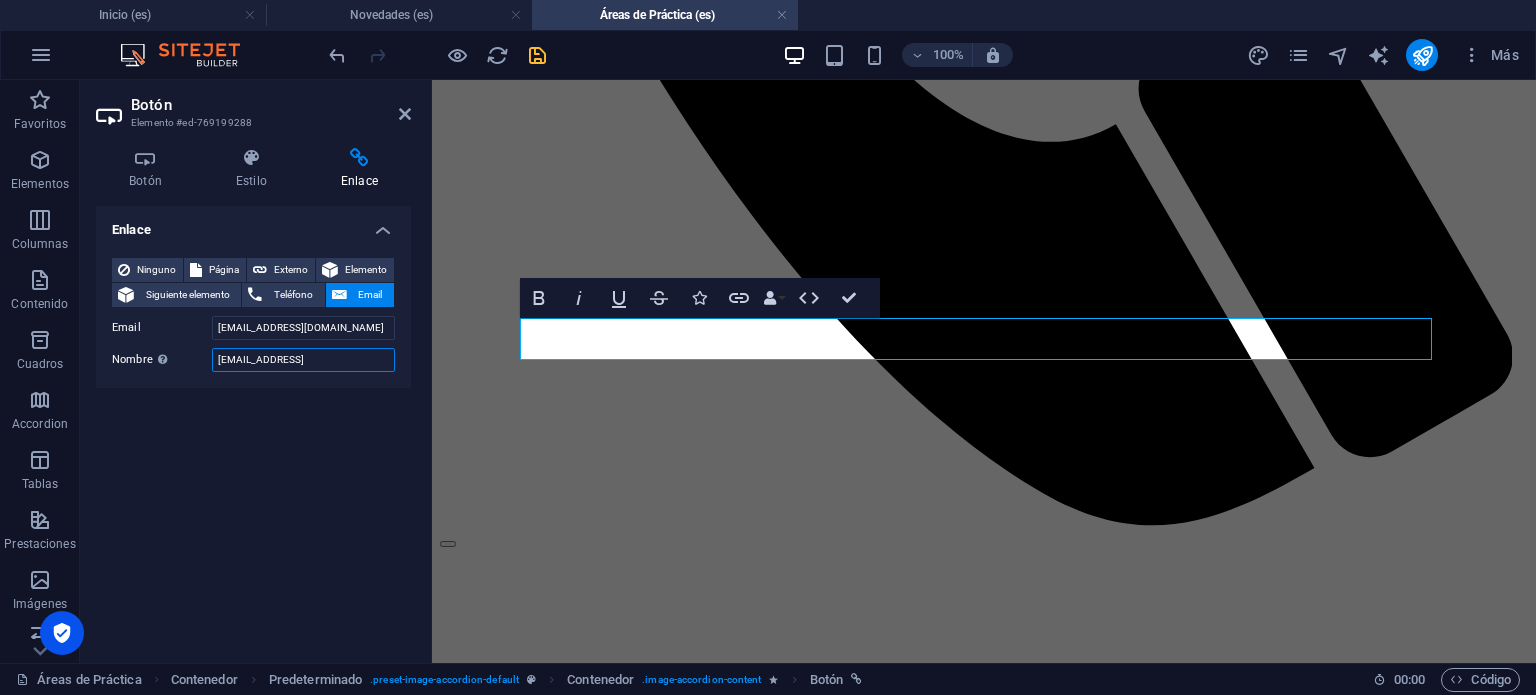 scroll, scrollTop: 0, scrollLeft: 54, axis: horizontal 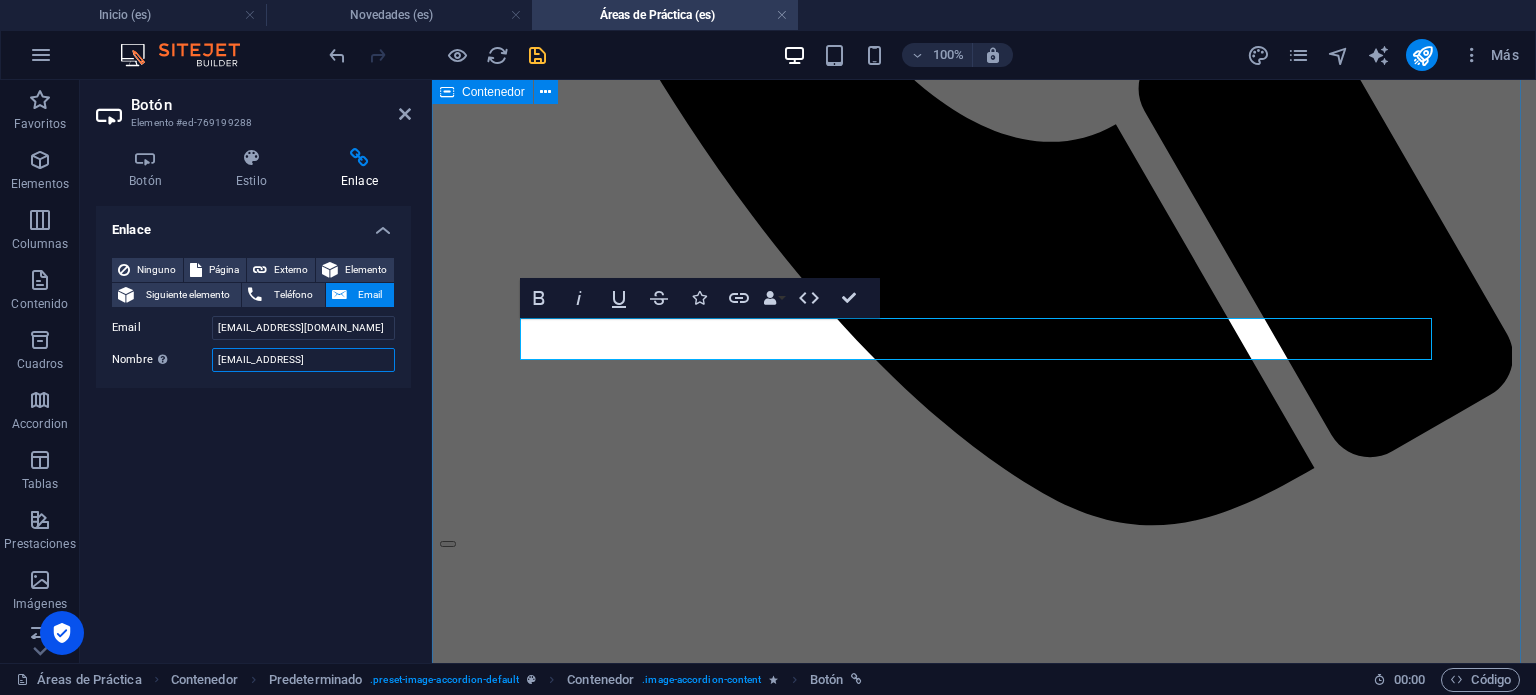 drag, startPoint x: 648, startPoint y: 436, endPoint x: 453, endPoint y: 357, distance: 210.39487 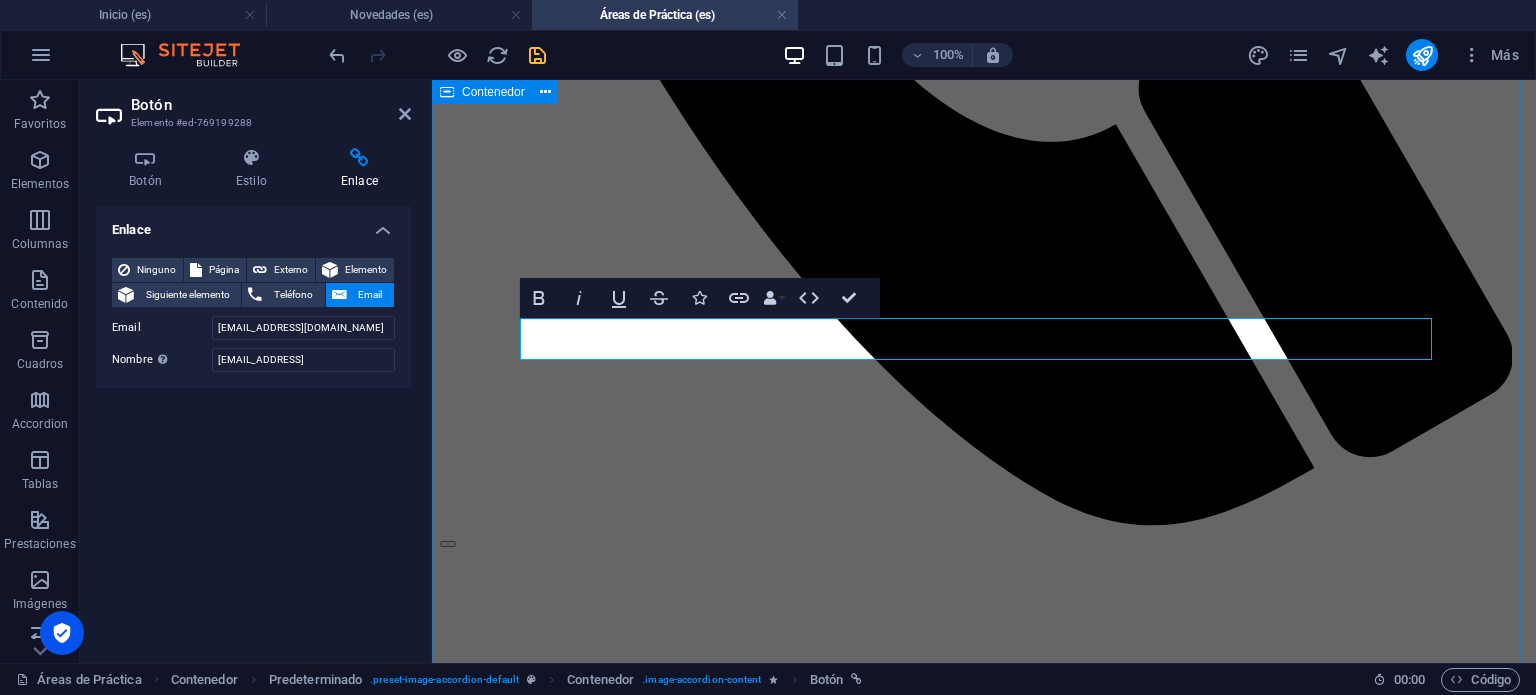 scroll, scrollTop: 0, scrollLeft: 0, axis: both 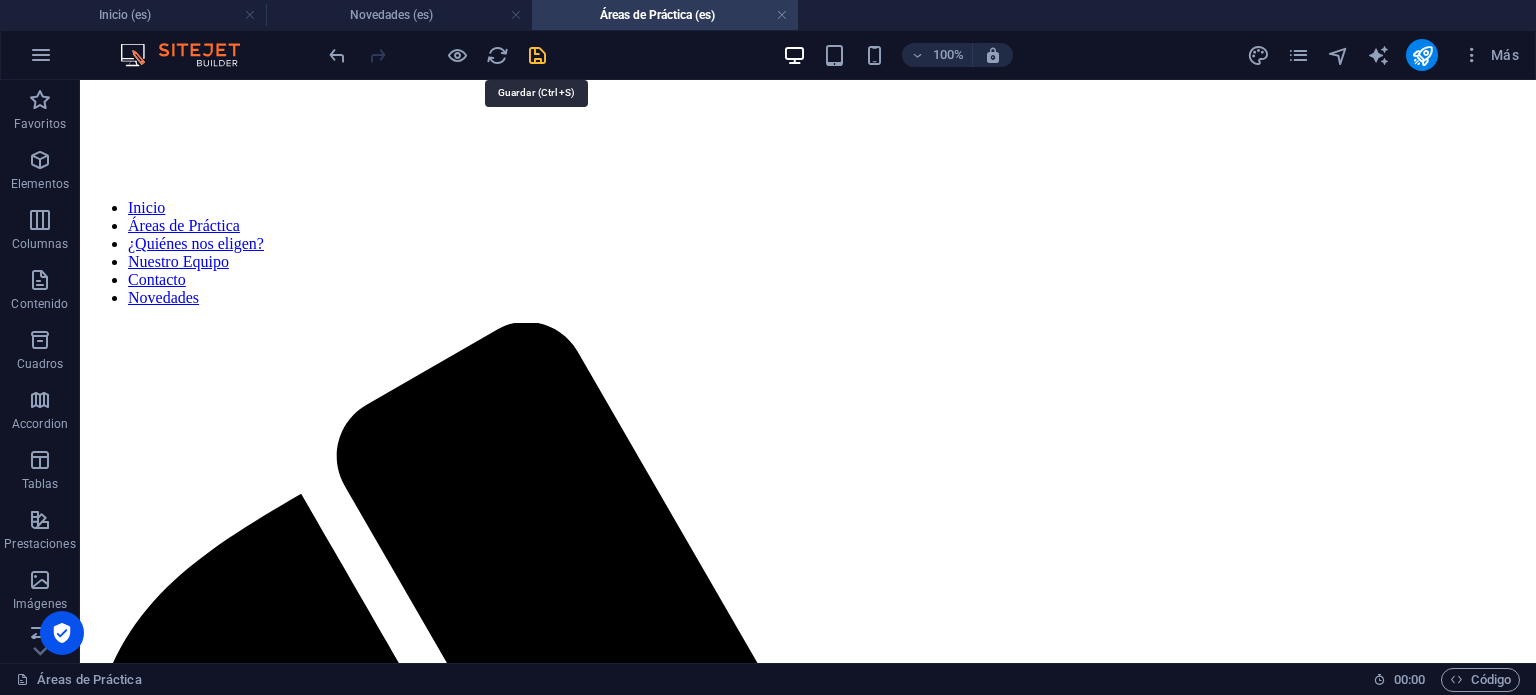 click at bounding box center (537, 55) 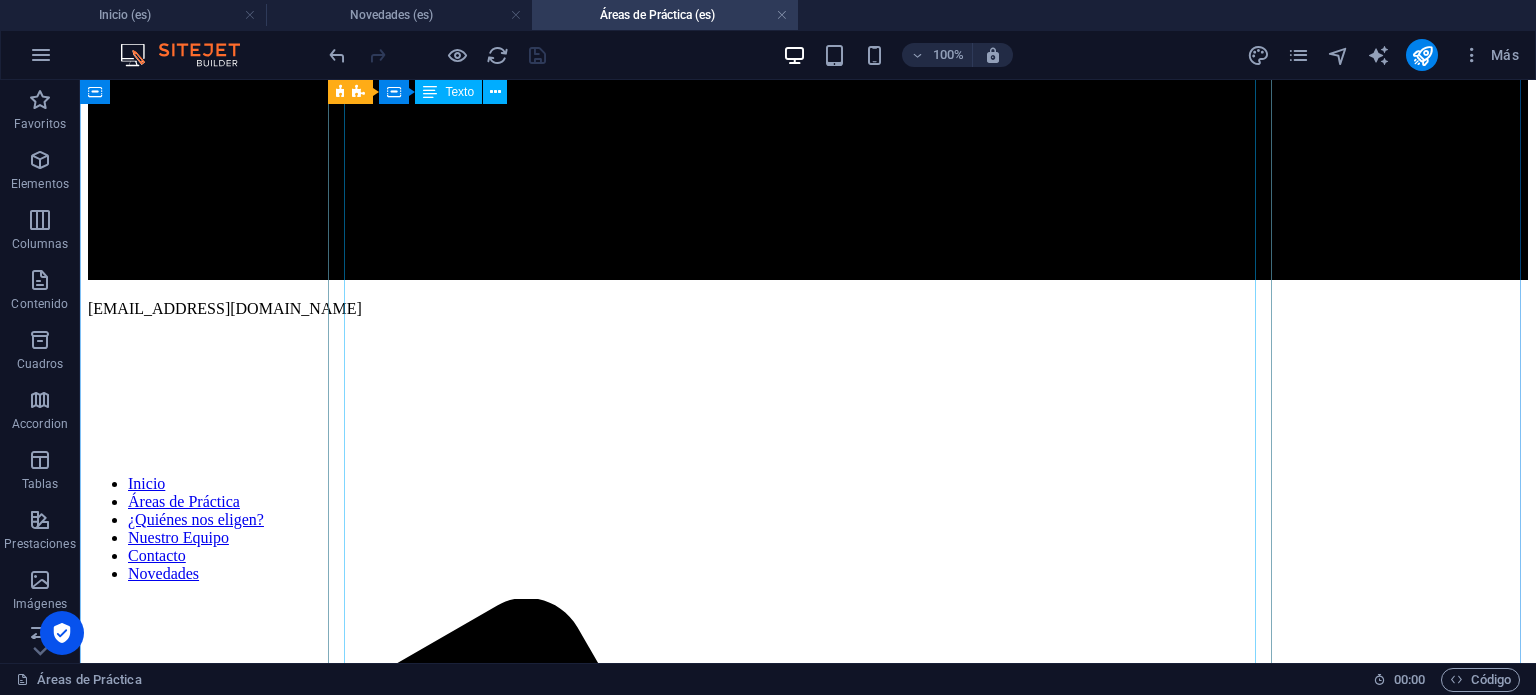 scroll, scrollTop: 5000, scrollLeft: 0, axis: vertical 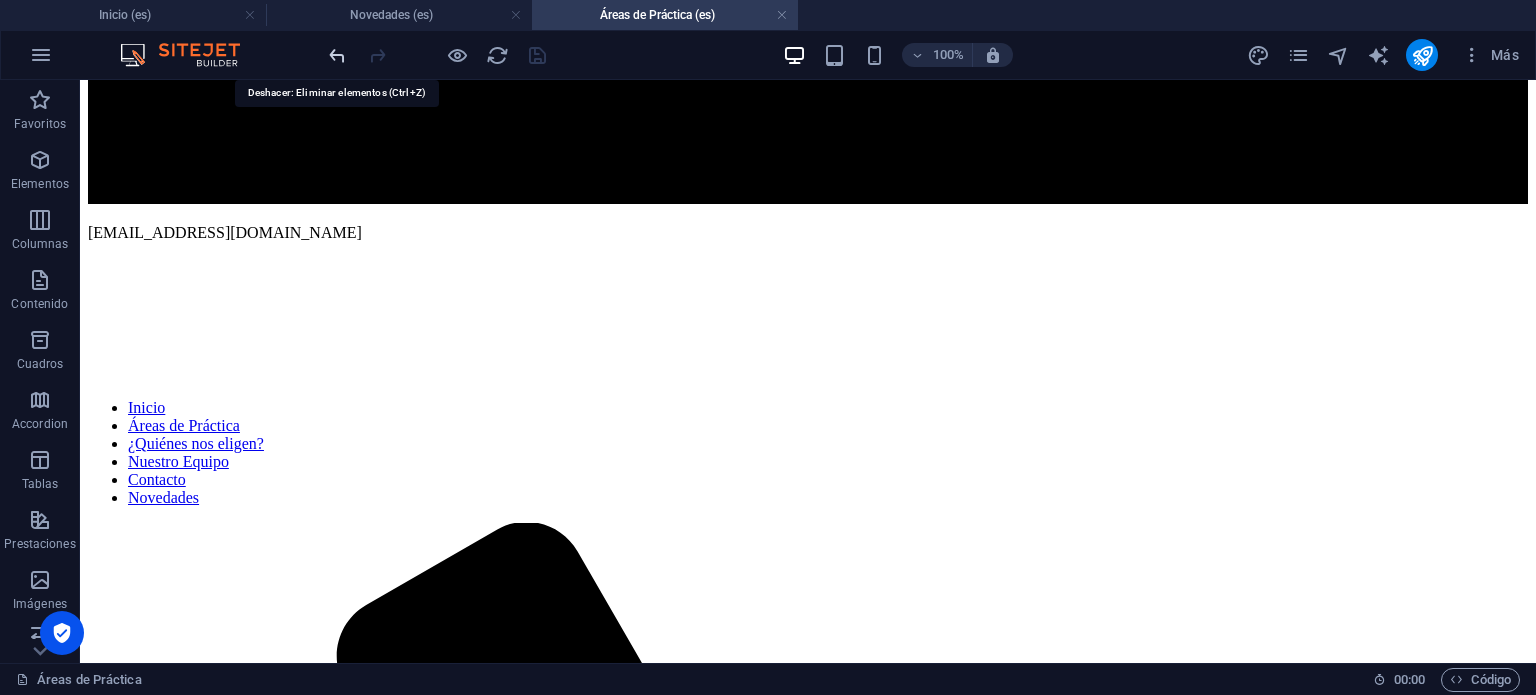 click at bounding box center [337, 55] 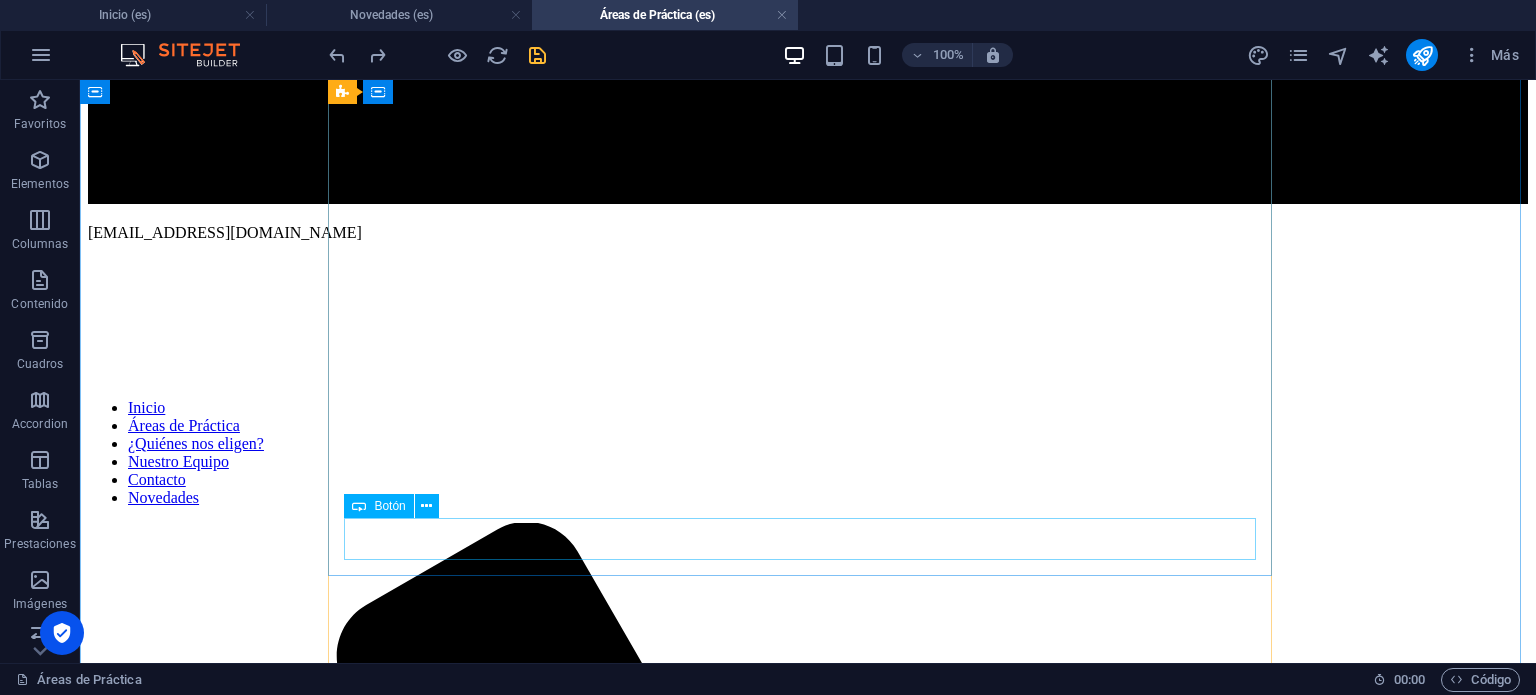 click on "Contáctanos" at bounding box center (808, 8047) 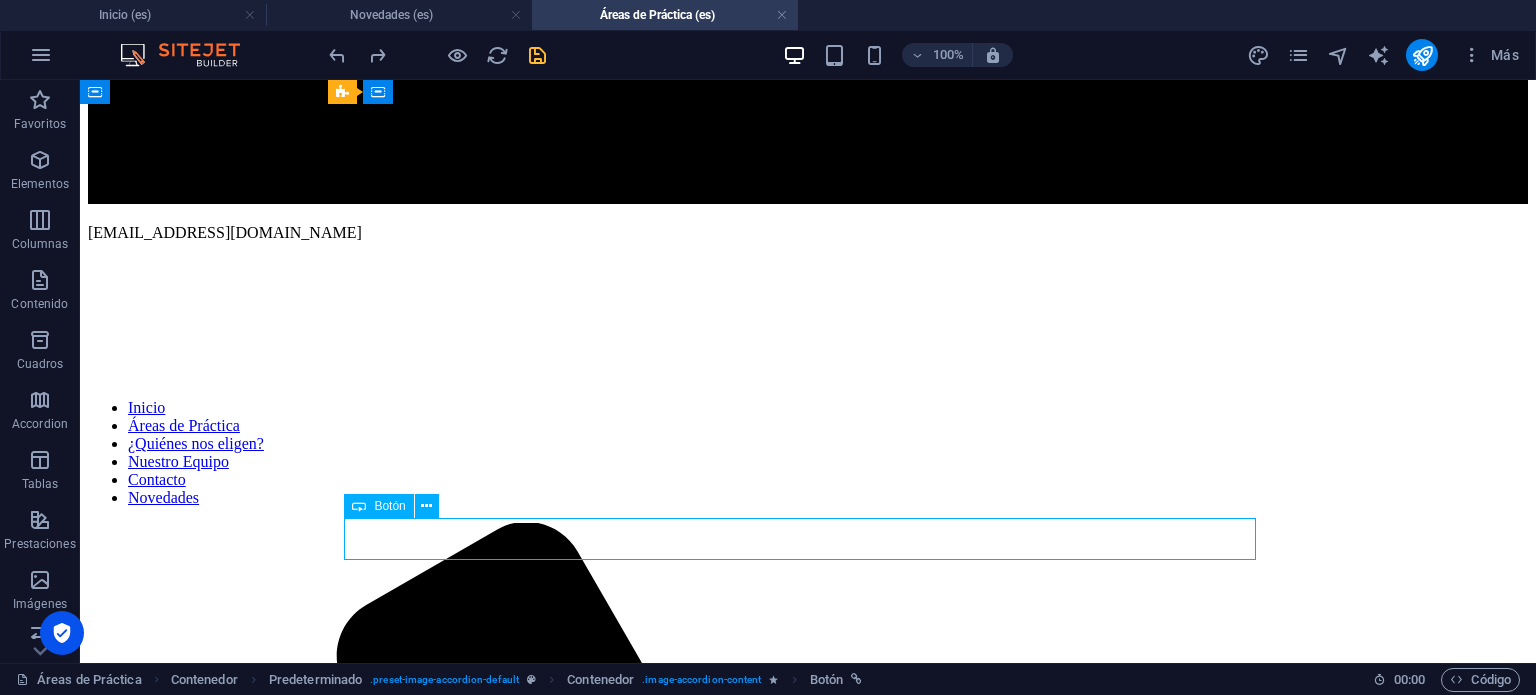 drag, startPoint x: 438, startPoint y: 547, endPoint x: 87, endPoint y: 546, distance: 351.00143 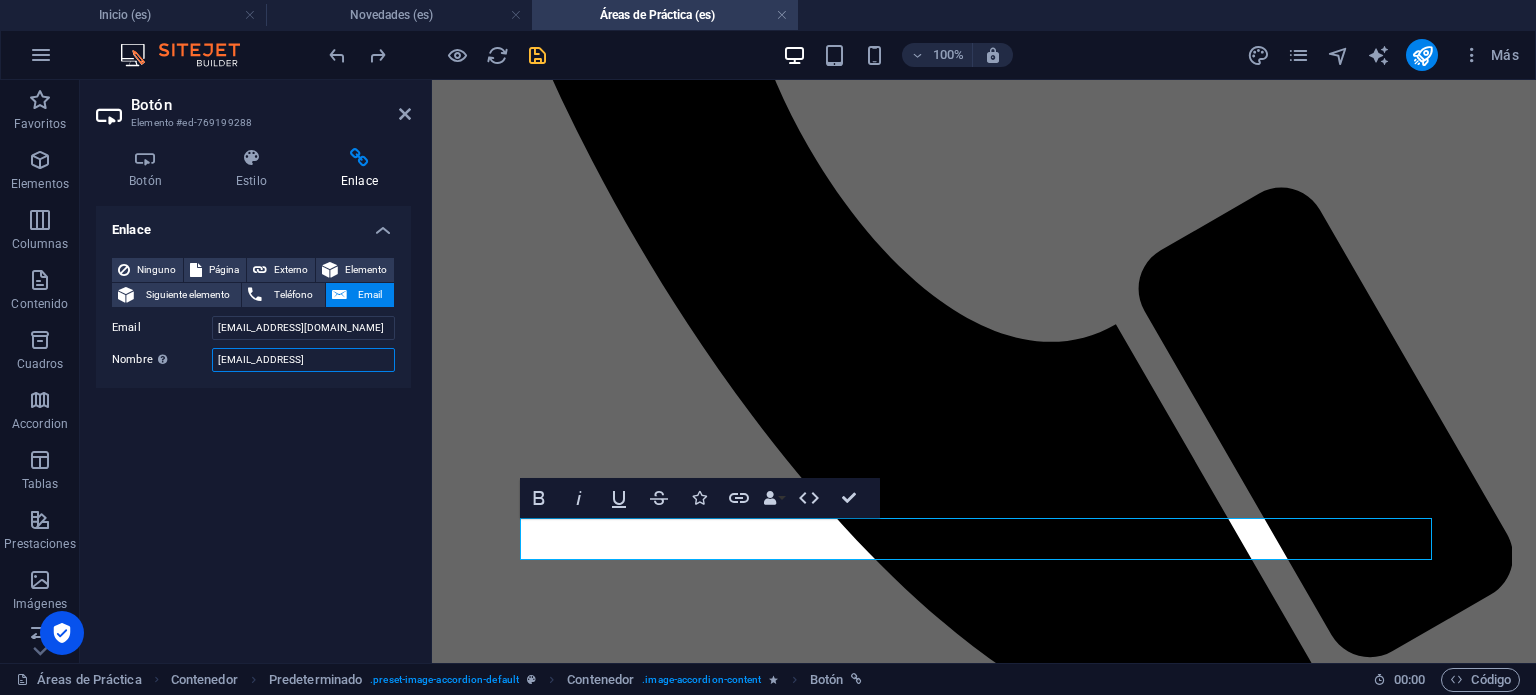 scroll, scrollTop: 0, scrollLeft: 54, axis: horizontal 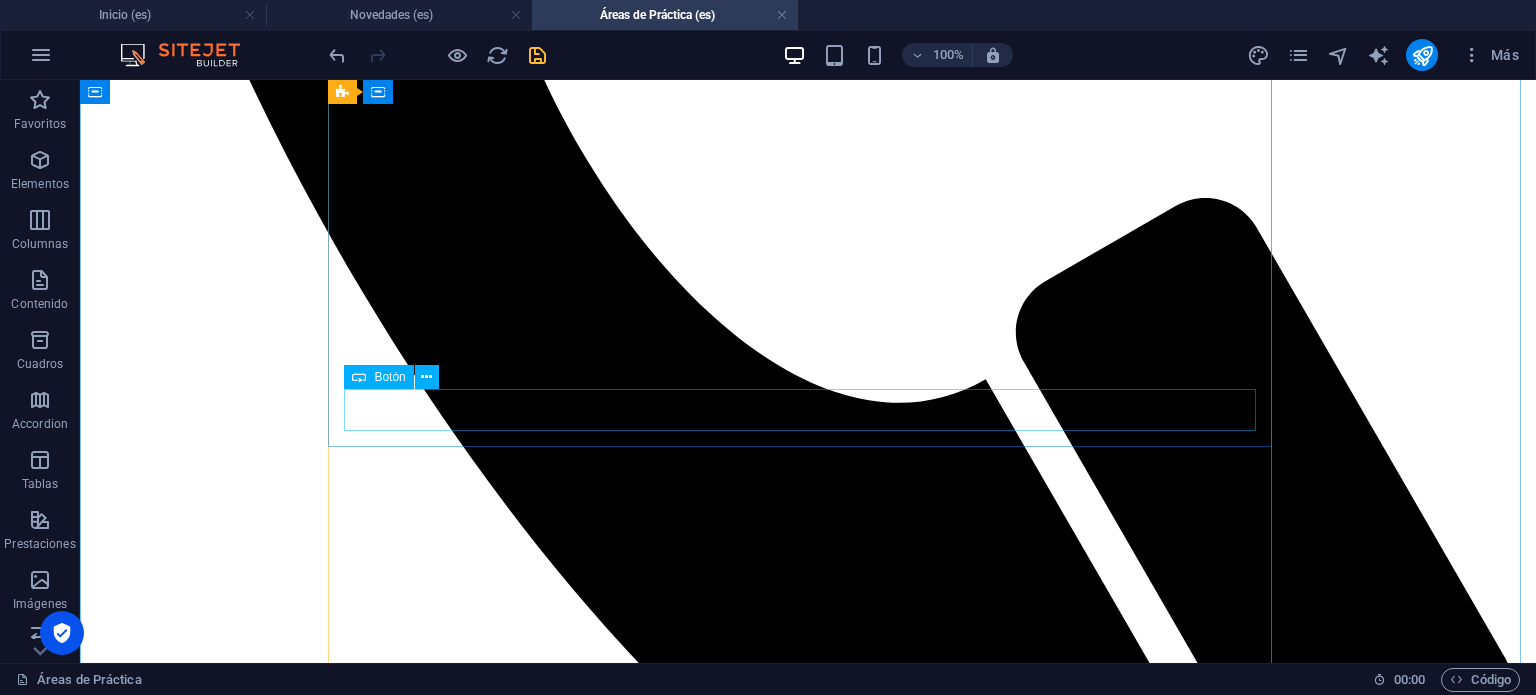 click on "Contáctanos" at bounding box center (808, 8019) 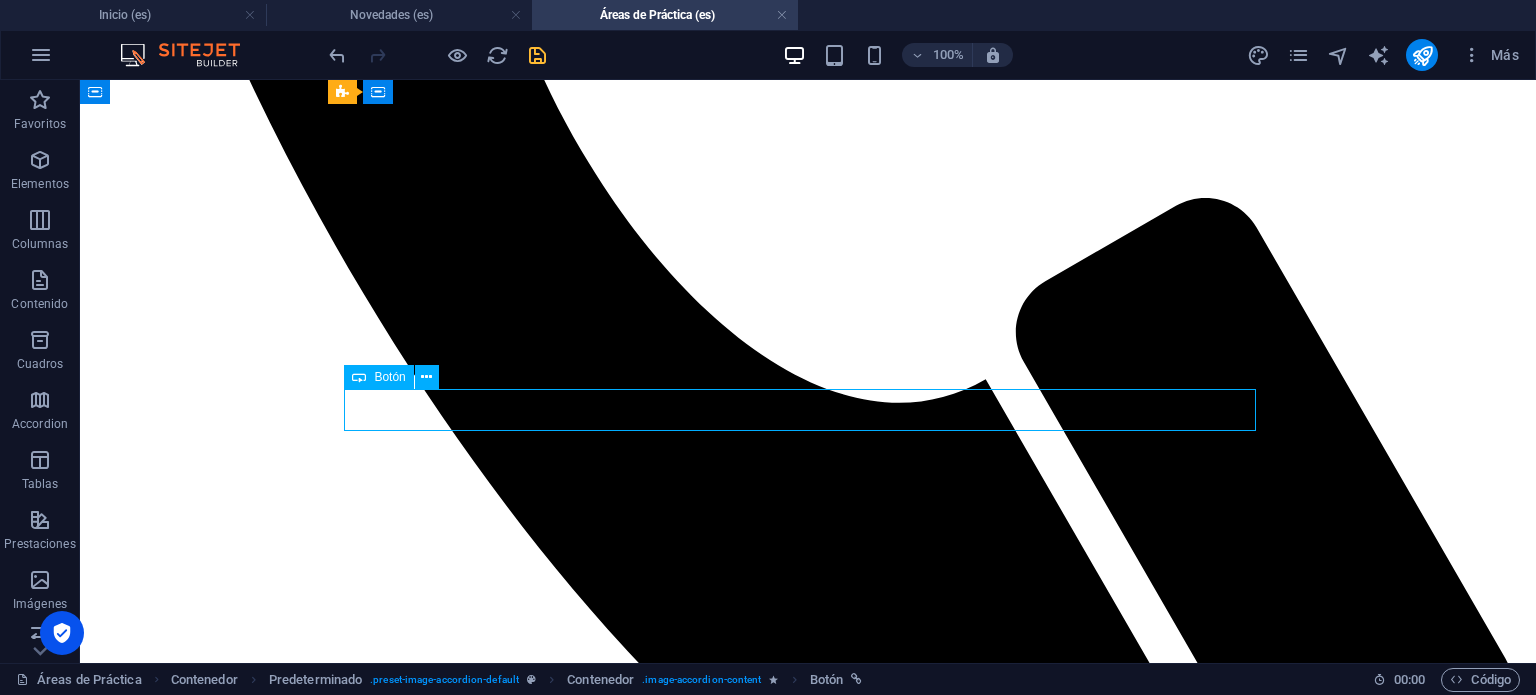 click on "Contáctanos" at bounding box center [808, 8019] 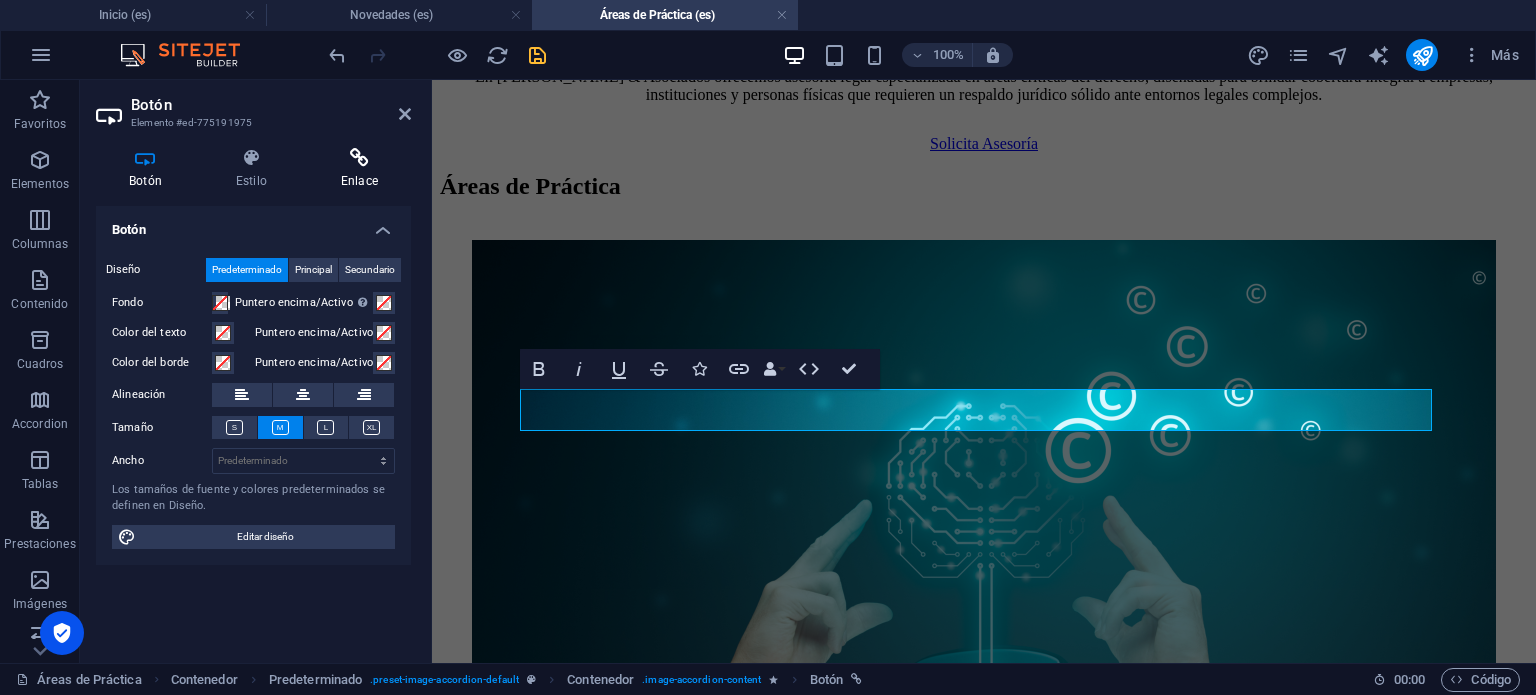 click at bounding box center (359, 158) 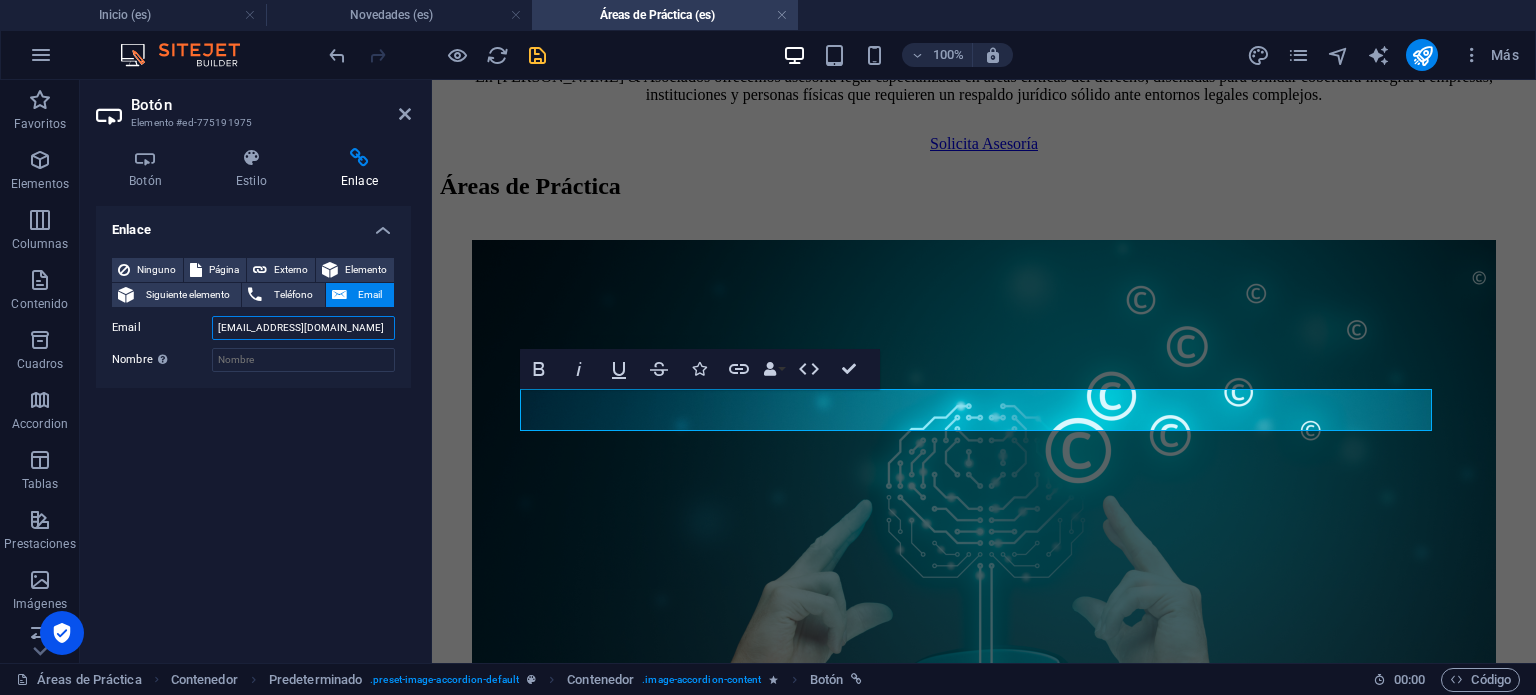 drag, startPoint x: 379, startPoint y: 329, endPoint x: 216, endPoint y: 331, distance: 163.01227 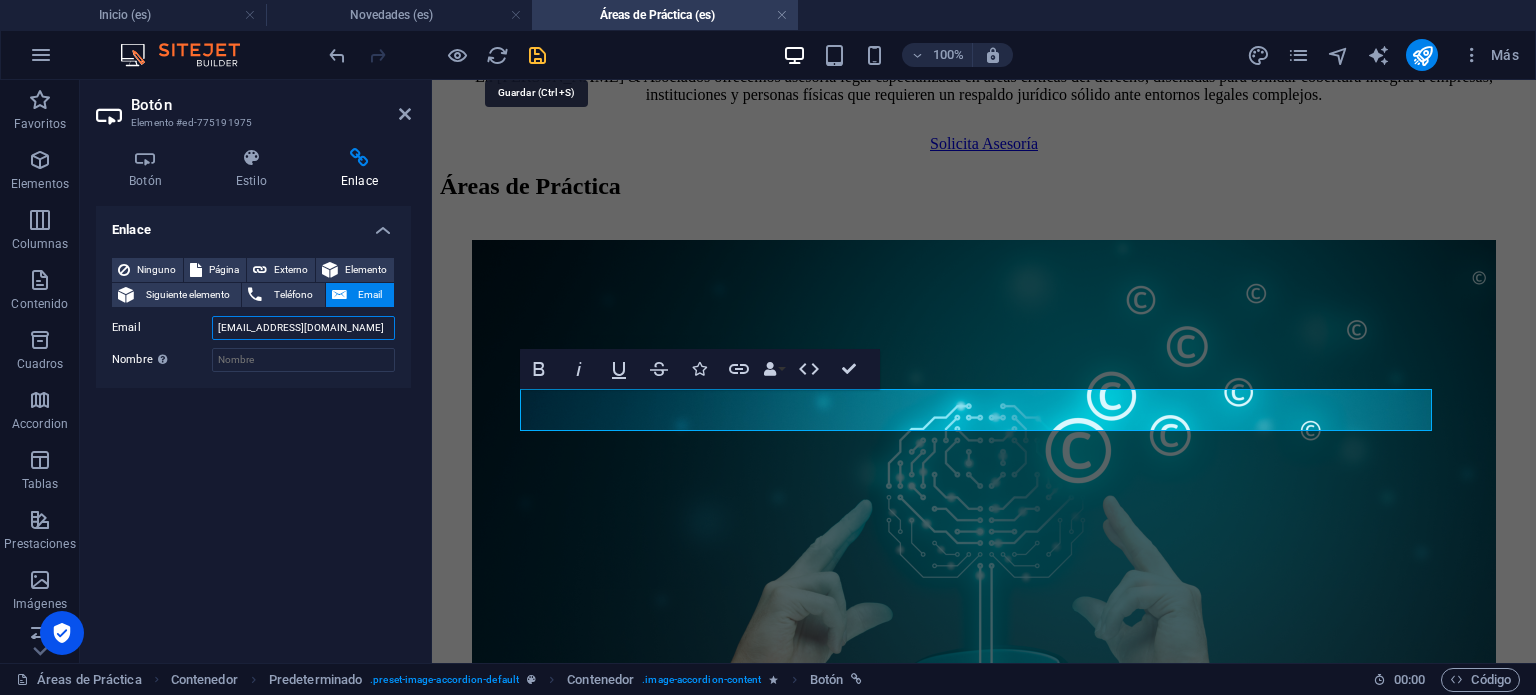 type on "cmaceo@maceotorresasociados.com" 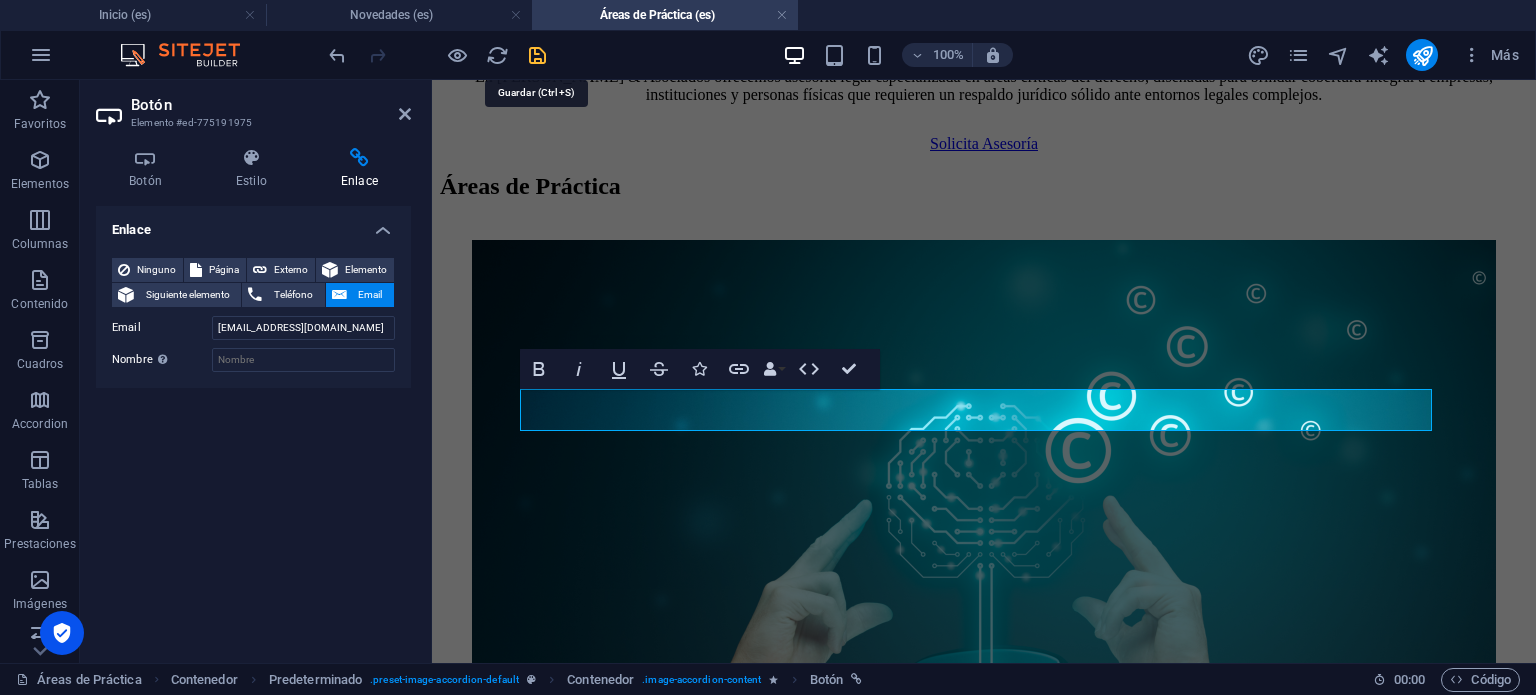 click at bounding box center (537, 55) 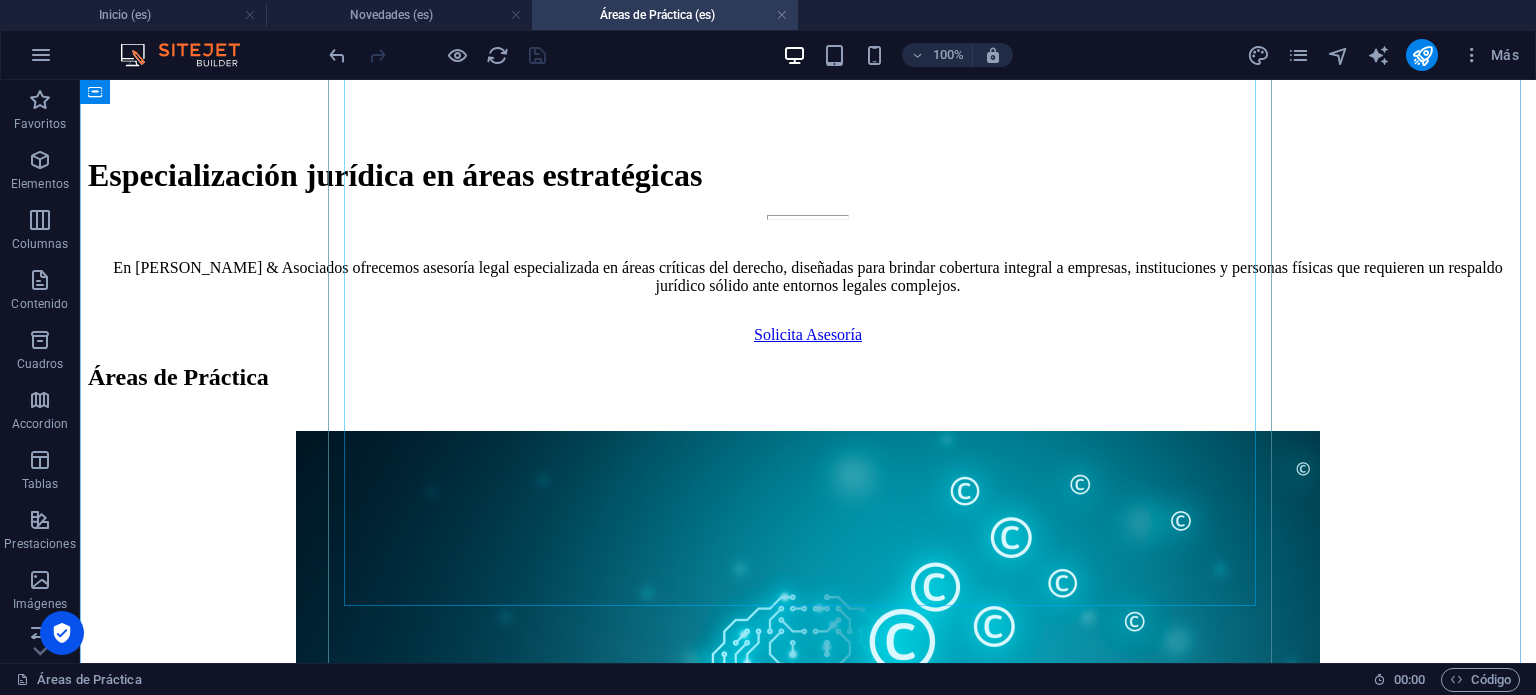 scroll, scrollTop: 8000, scrollLeft: 0, axis: vertical 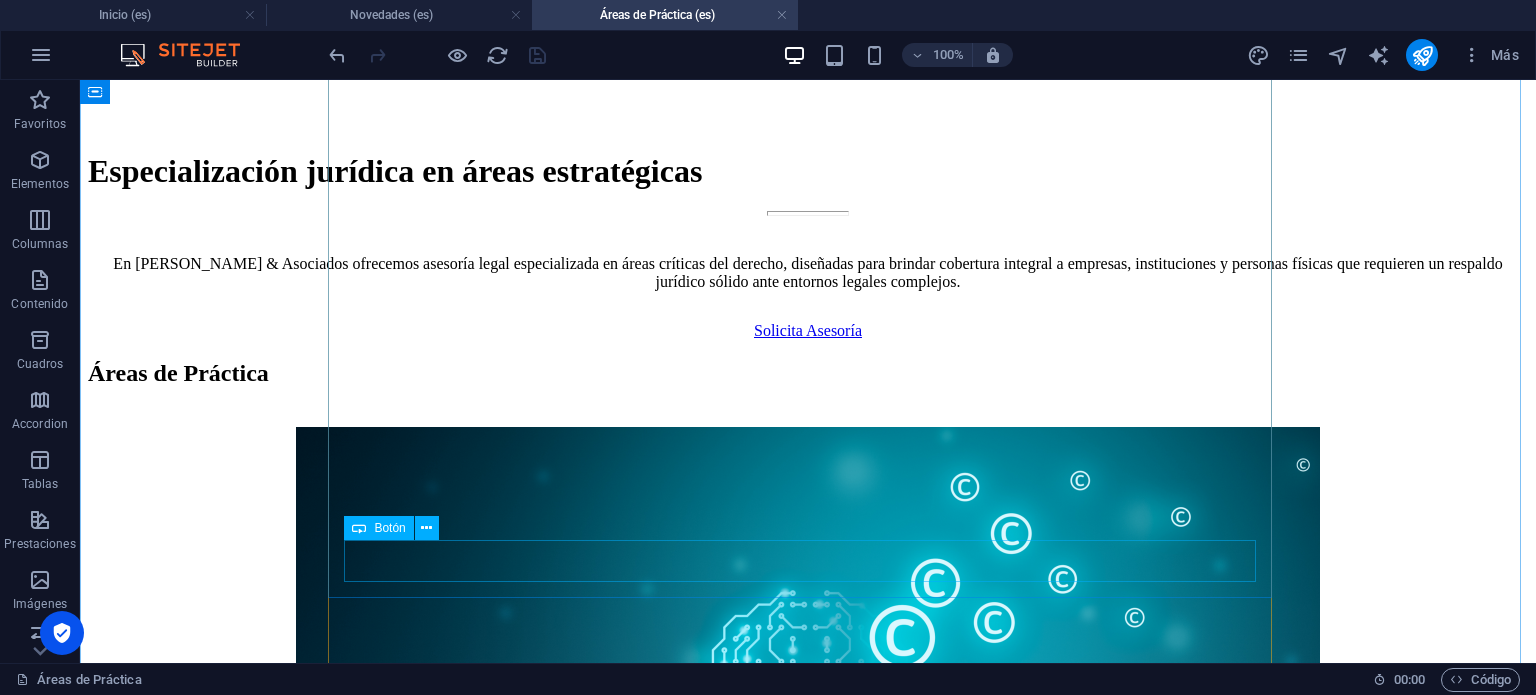 click on "Contáctanos" at bounding box center (808, 8419) 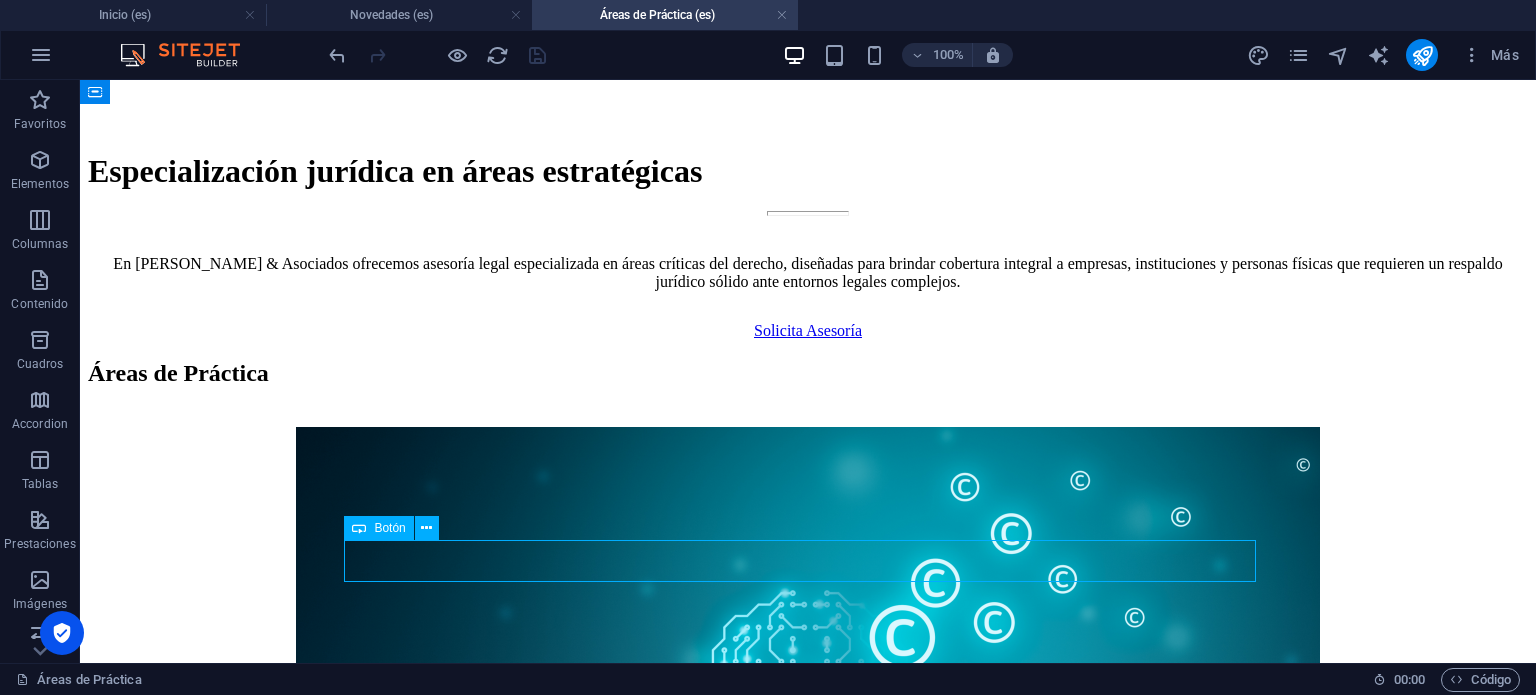 click on "Contáctanos" at bounding box center (808, 8419) 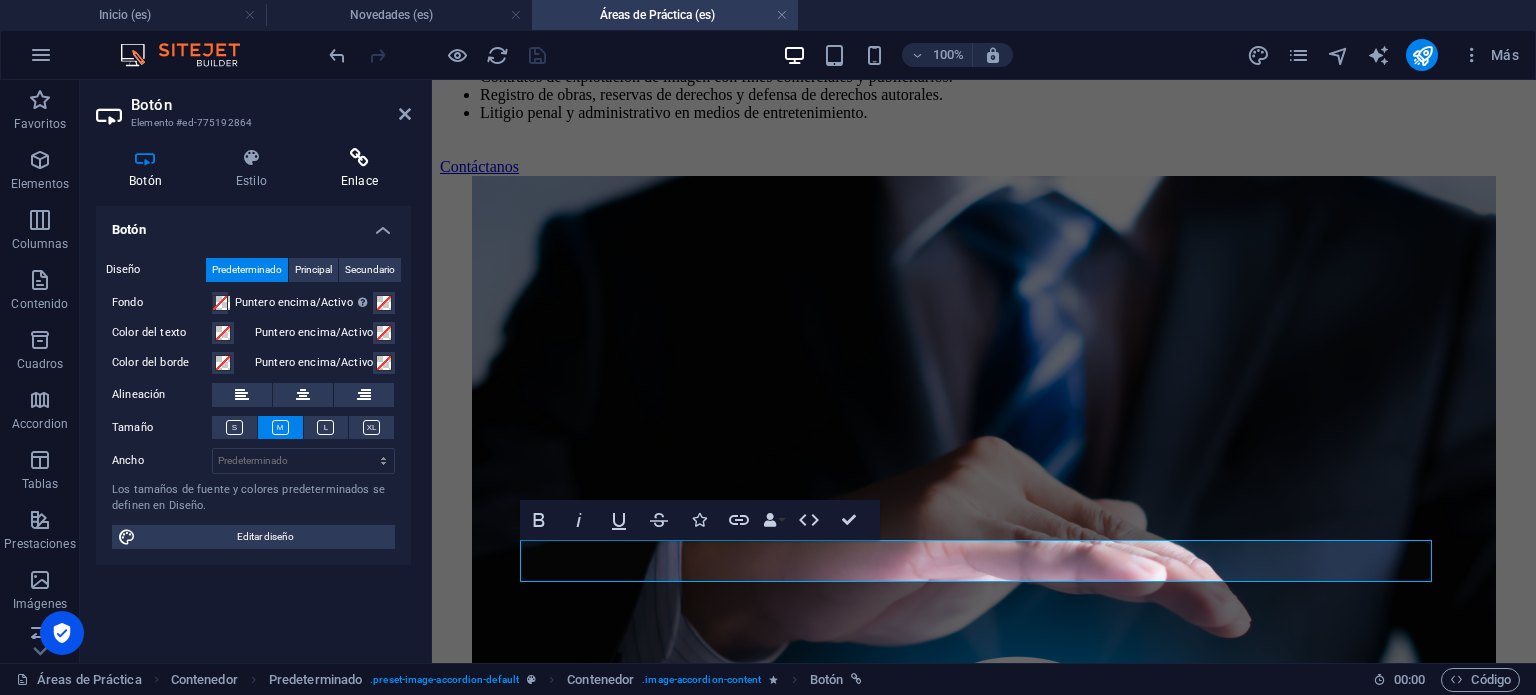 click at bounding box center [359, 158] 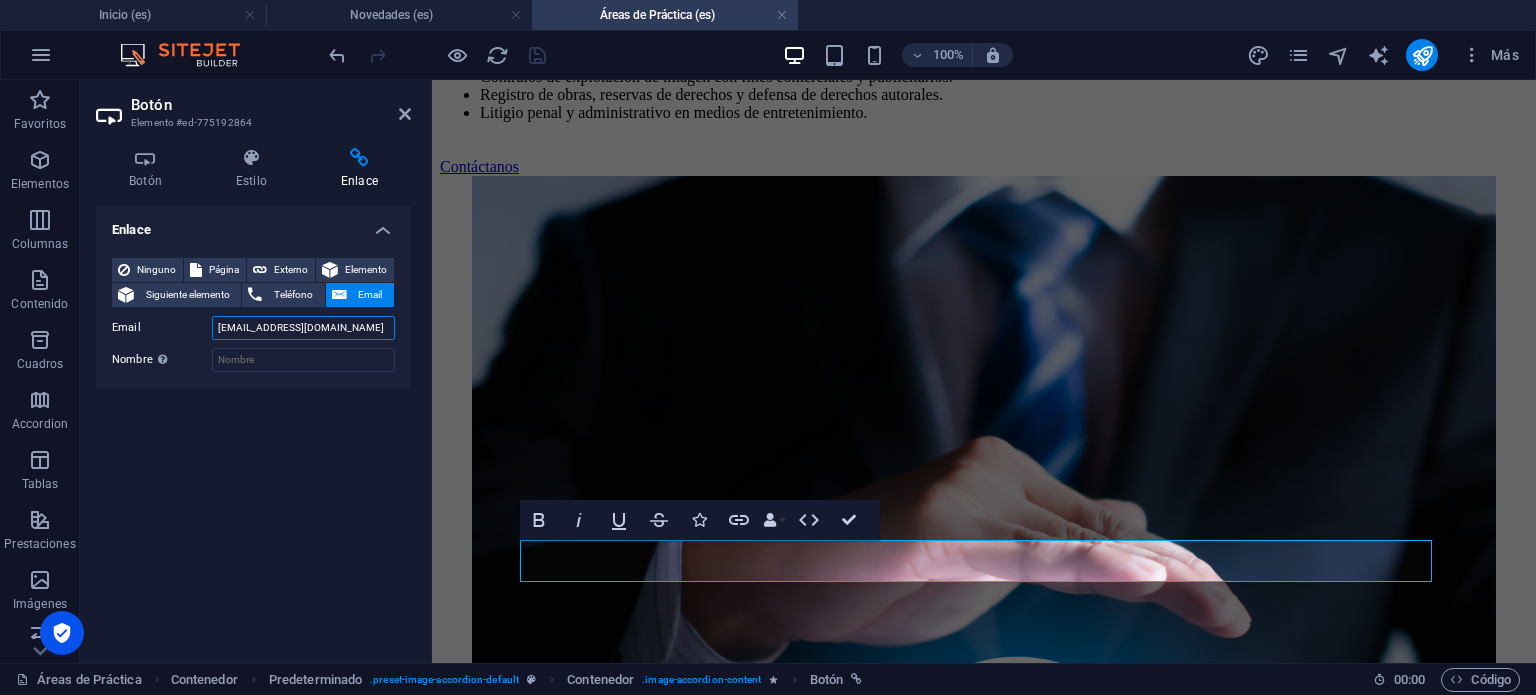 drag, startPoint x: 376, startPoint y: 326, endPoint x: 204, endPoint y: 322, distance: 172.04651 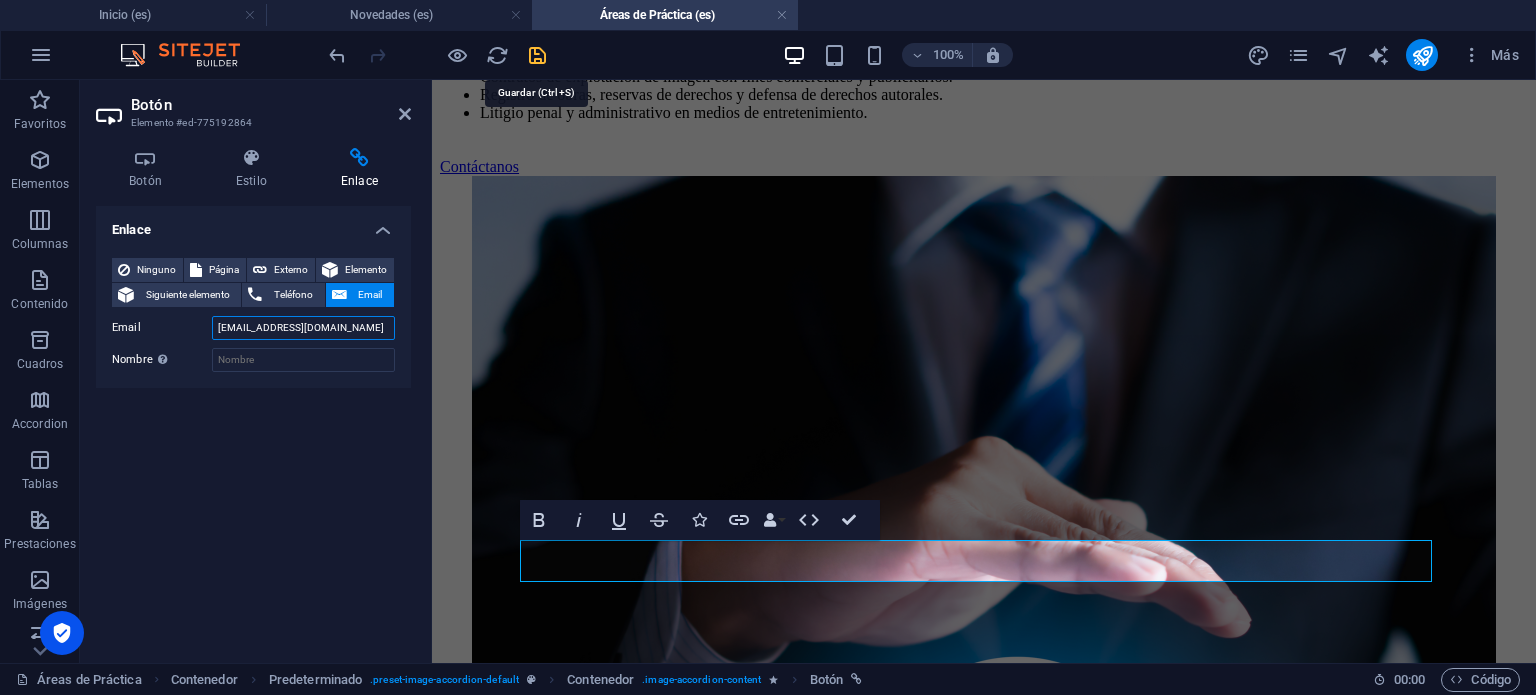 type on "cmaceo@maceotorresasociados.com" 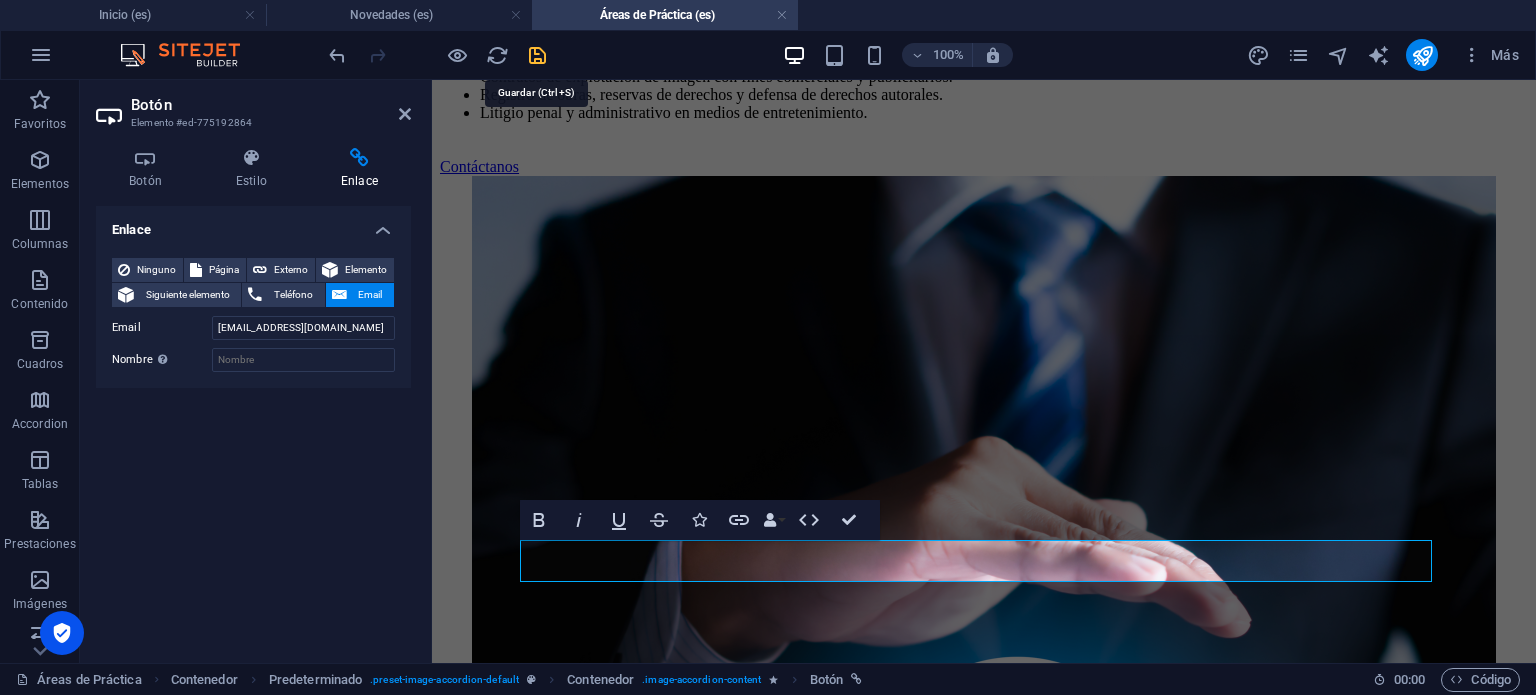 drag, startPoint x: 533, startPoint y: 51, endPoint x: 418, endPoint y: 2, distance: 125.004 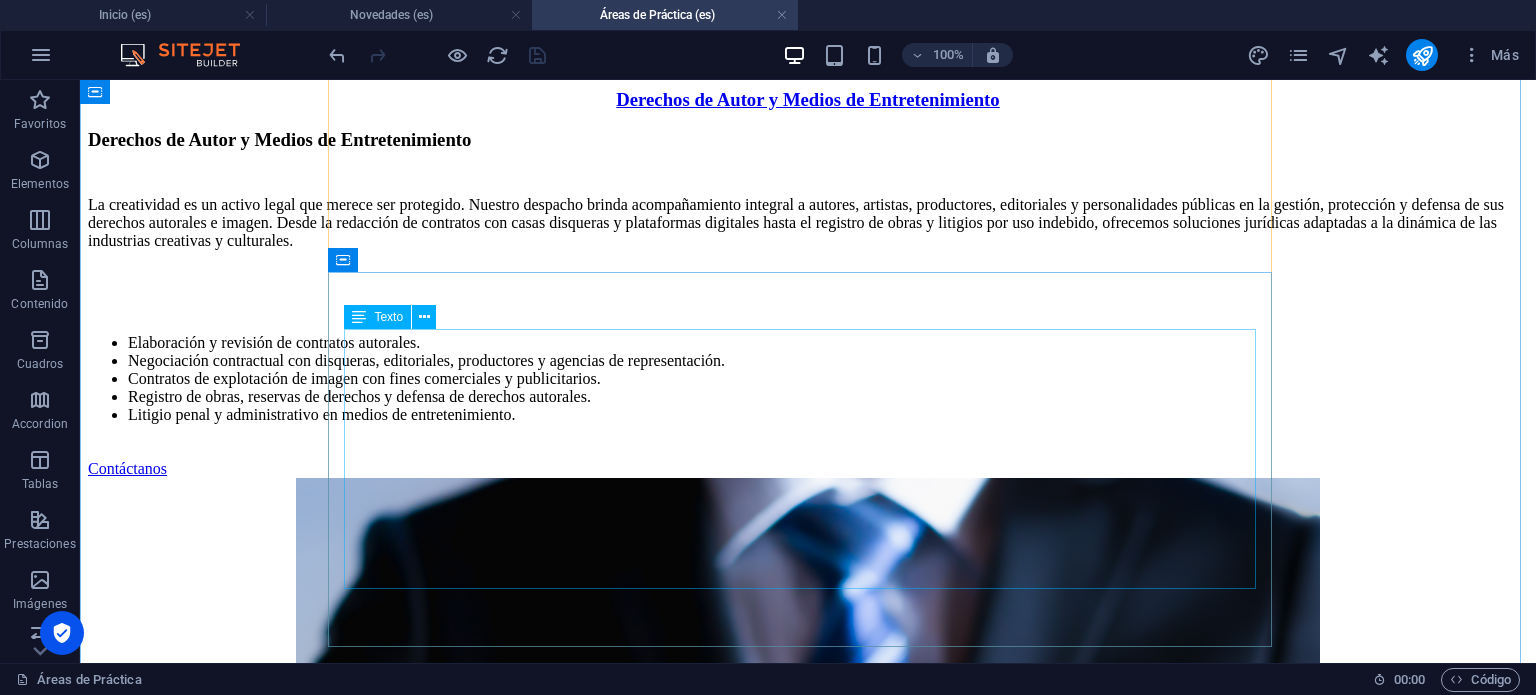 scroll, scrollTop: 9400, scrollLeft: 0, axis: vertical 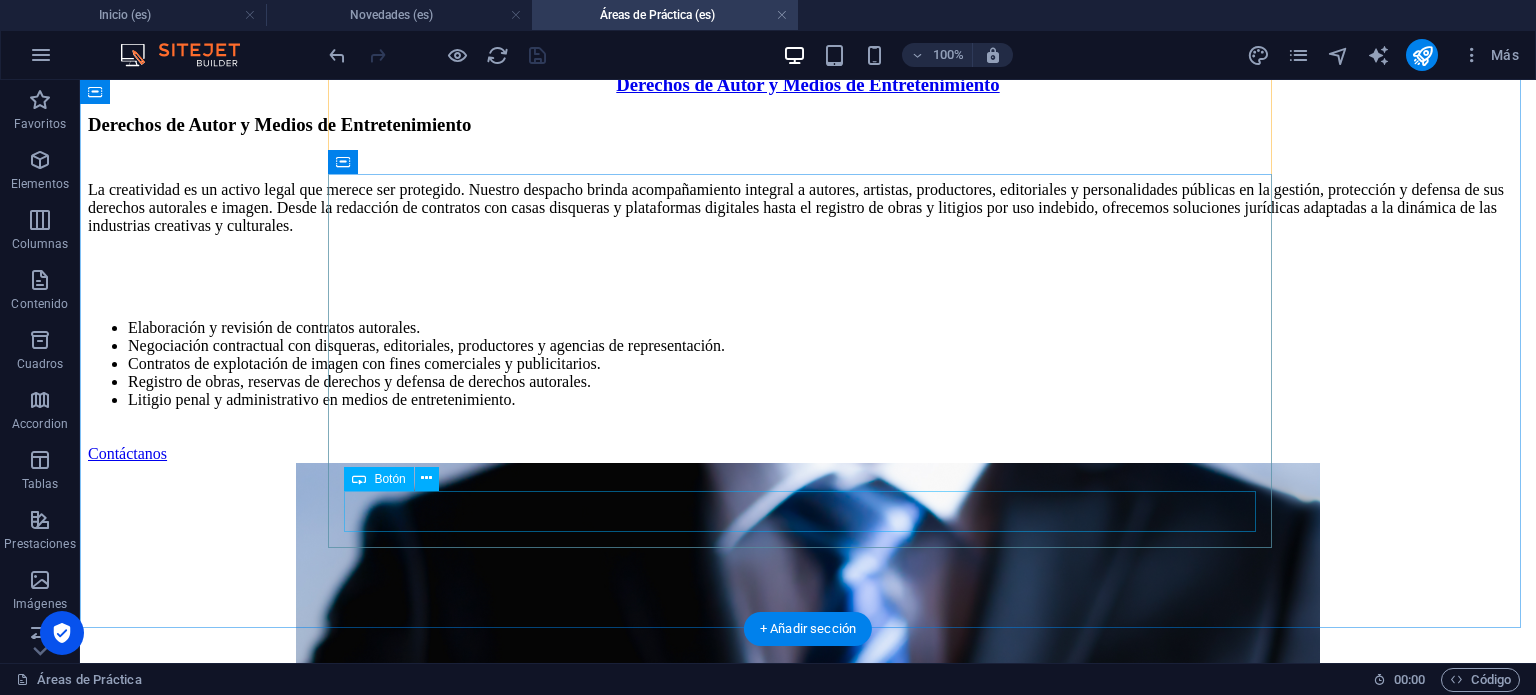 click on "Contáctanos" at bounding box center [808, 8553] 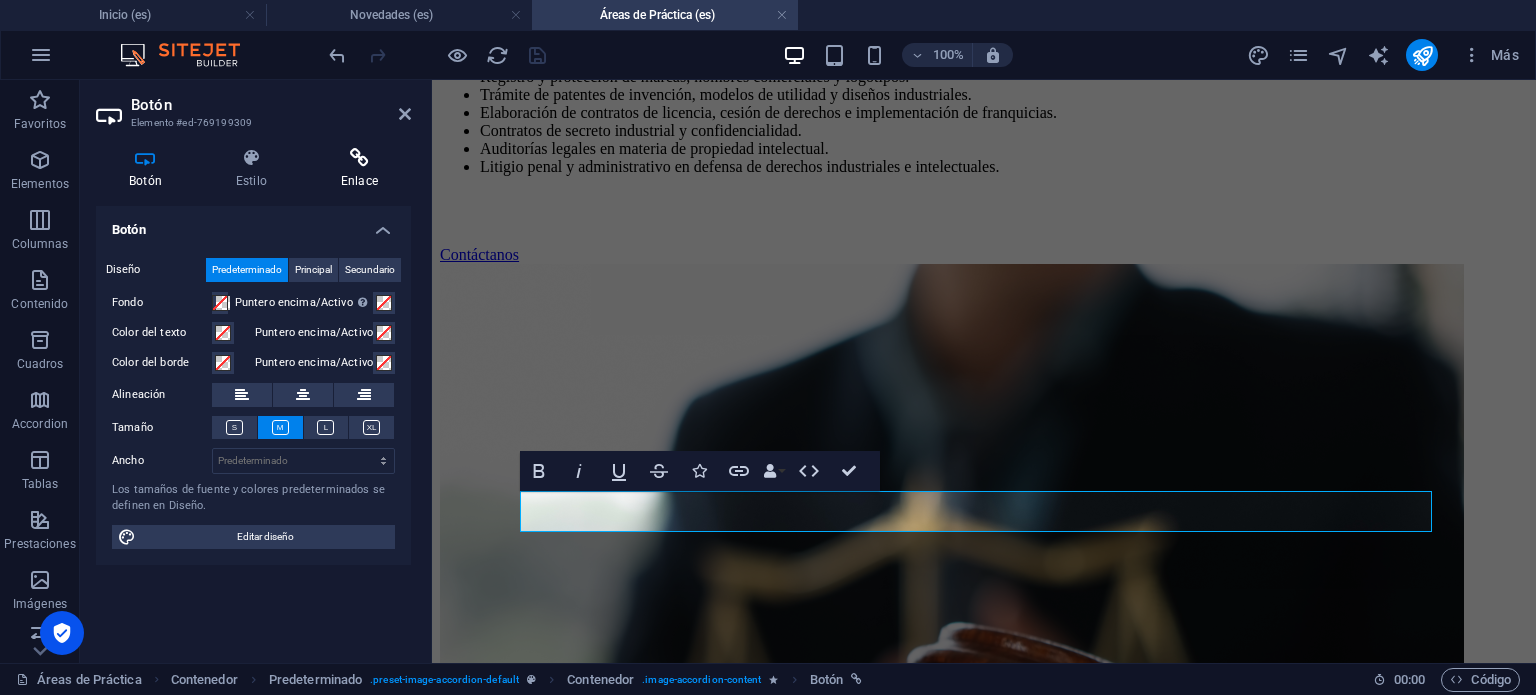 click on "Enlace" at bounding box center (359, 169) 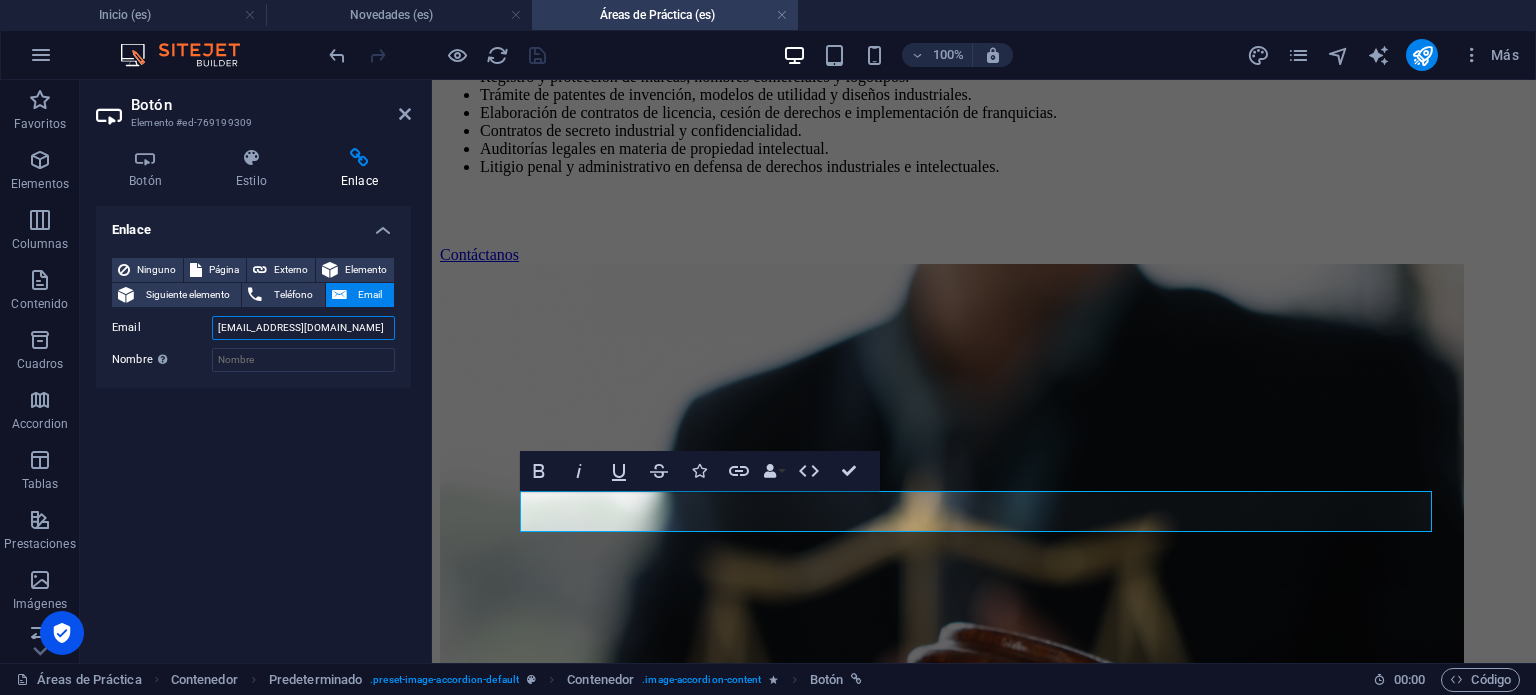 drag, startPoint x: 384, startPoint y: 331, endPoint x: 196, endPoint y: 331, distance: 188 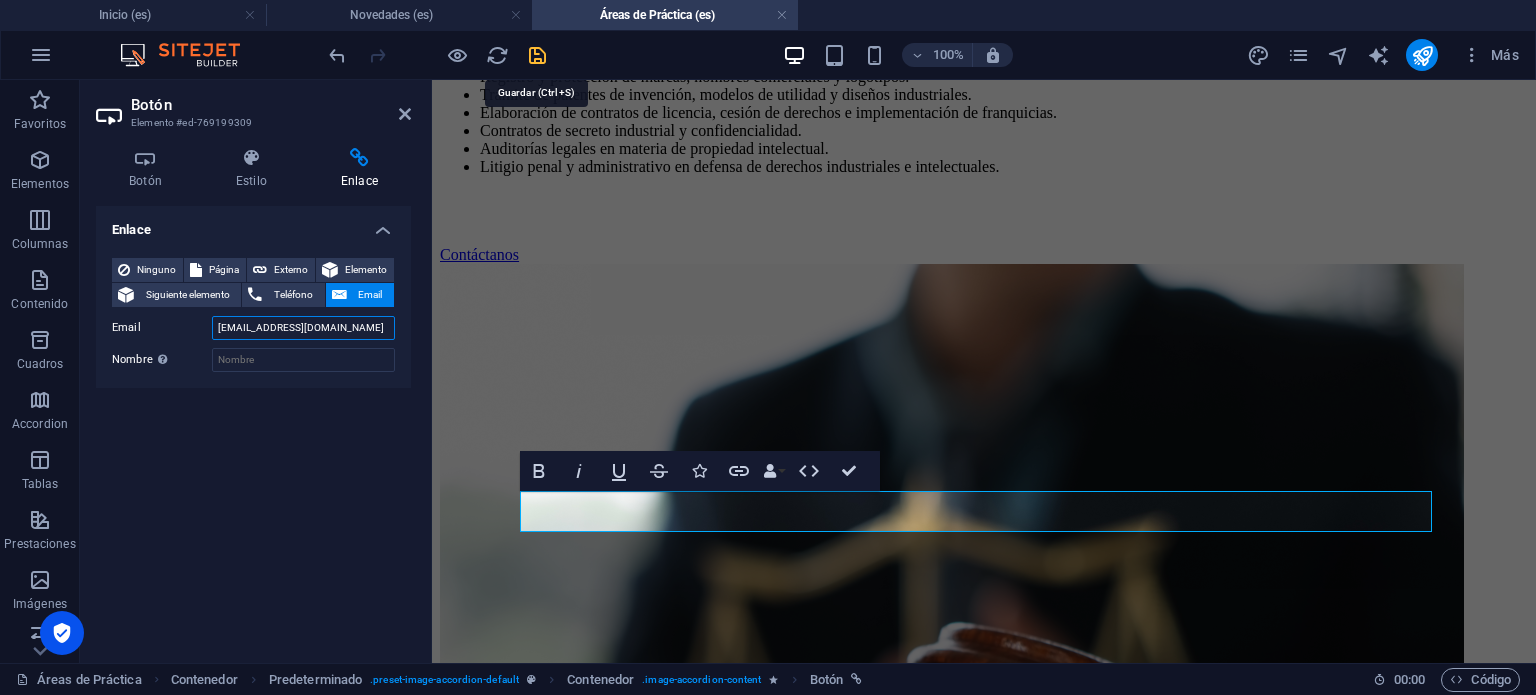type on "cmaceo@maceotorresasociados.com" 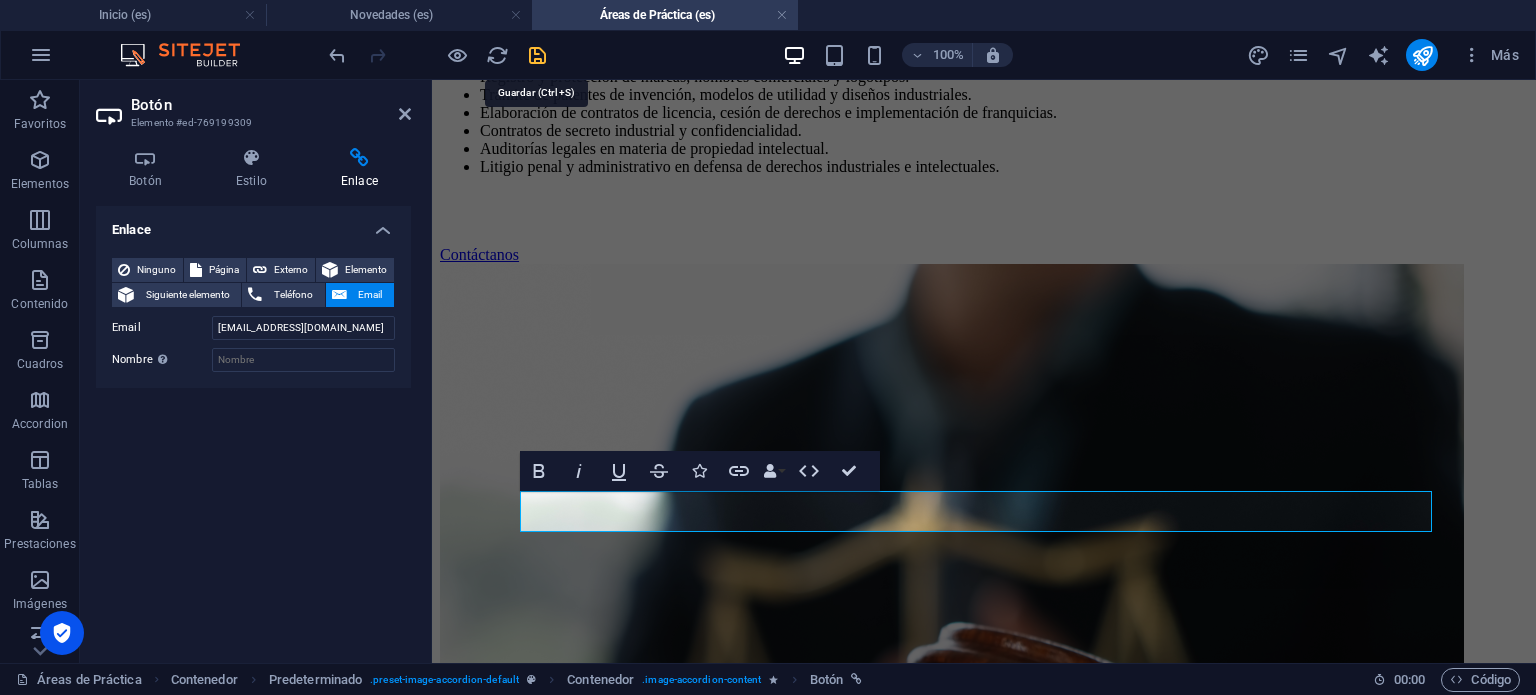click at bounding box center [537, 55] 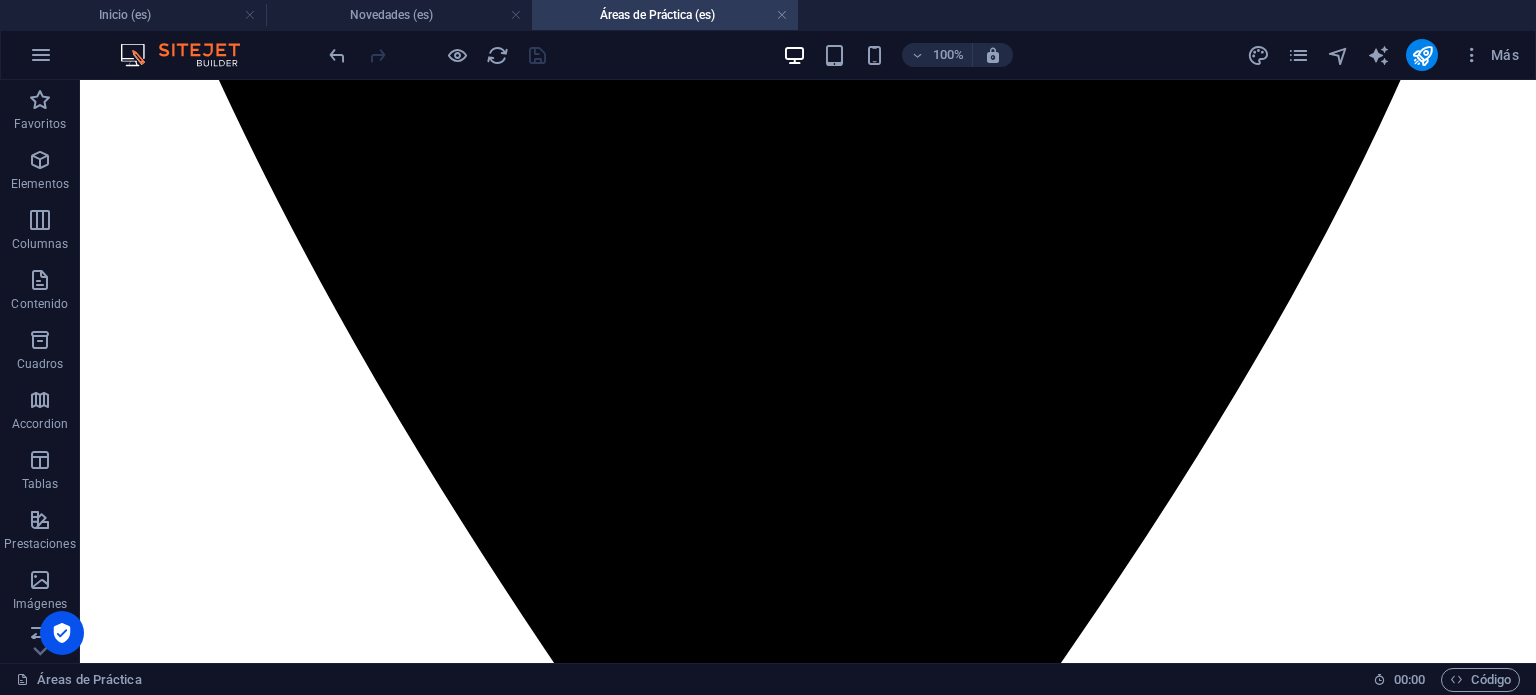 scroll, scrollTop: 0, scrollLeft: 0, axis: both 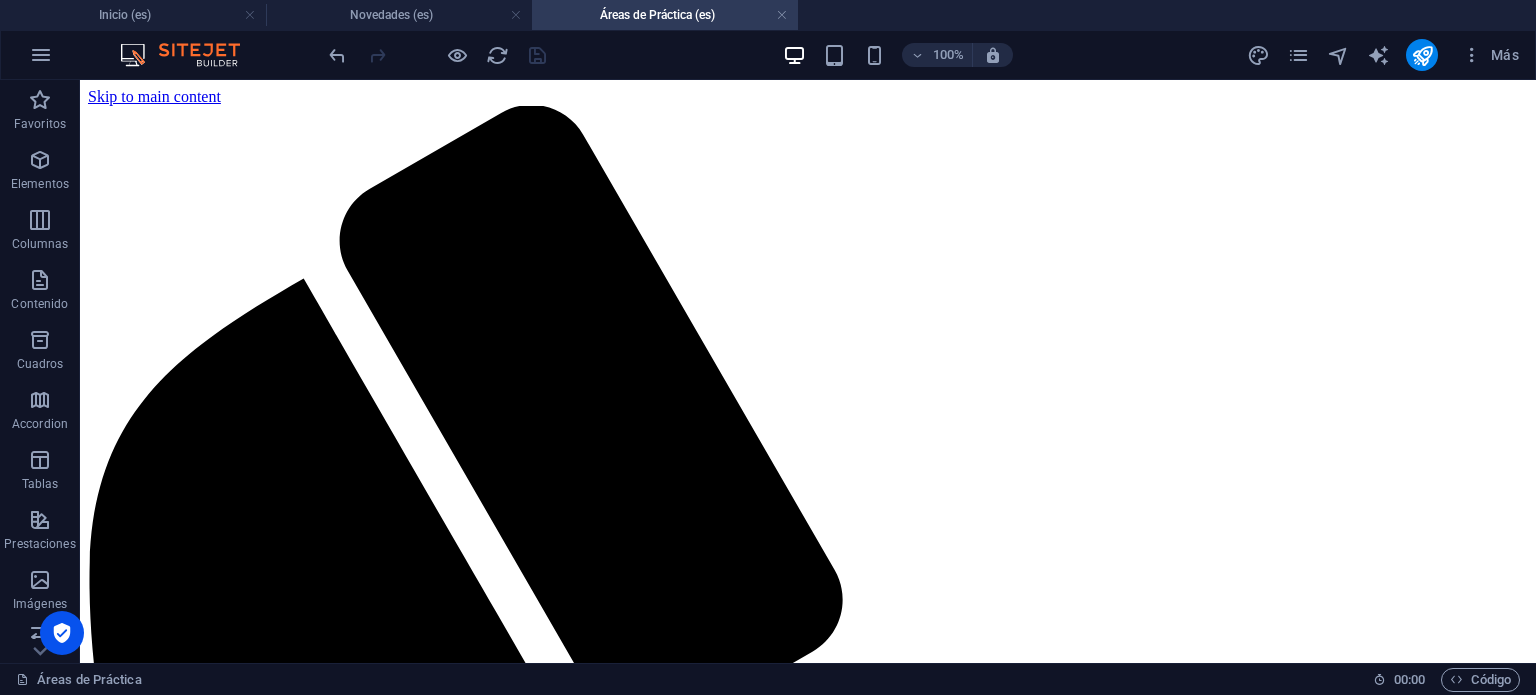 drag, startPoint x: 1529, startPoint y: 415, endPoint x: 1451, endPoint y: 135, distance: 290.66132 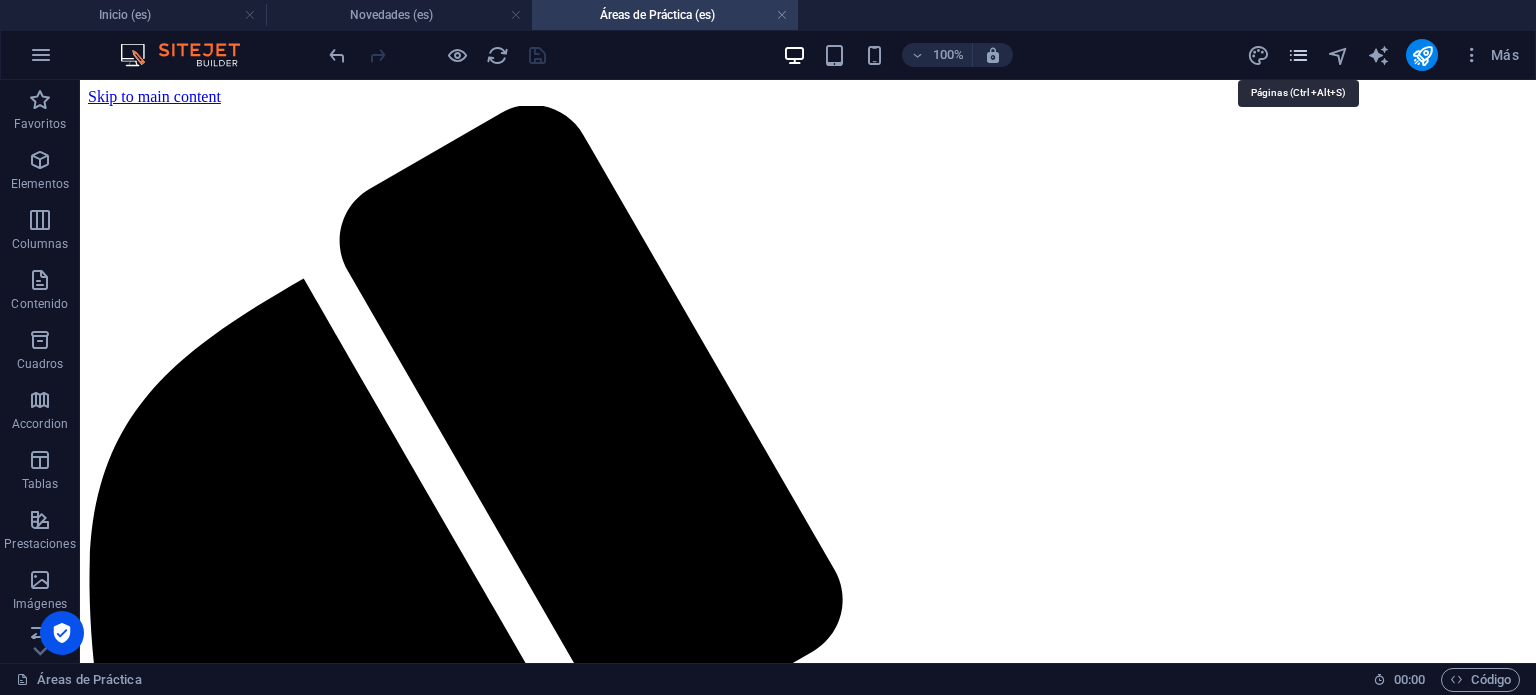click at bounding box center [1298, 55] 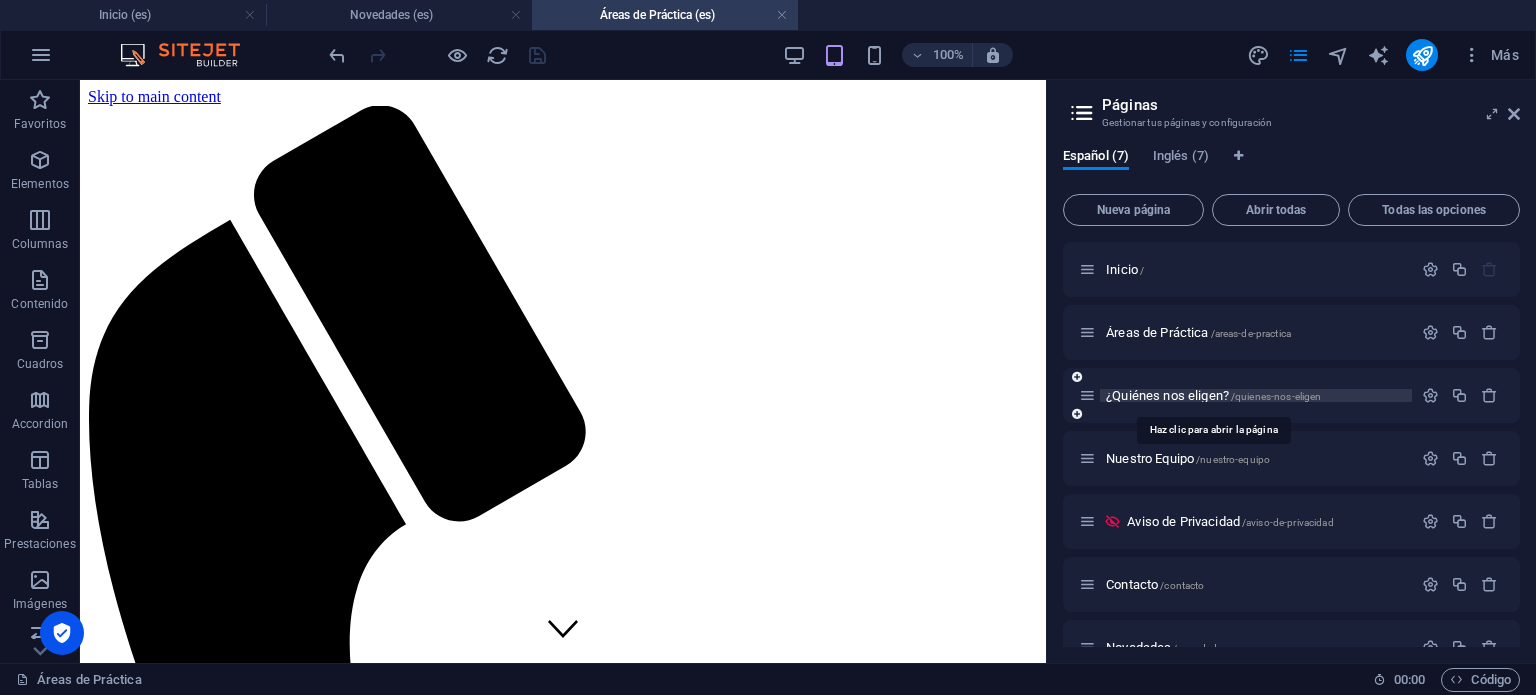 click on "¿Quiénes nos eligen? /quienes-nos-eligen" at bounding box center (1213, 395) 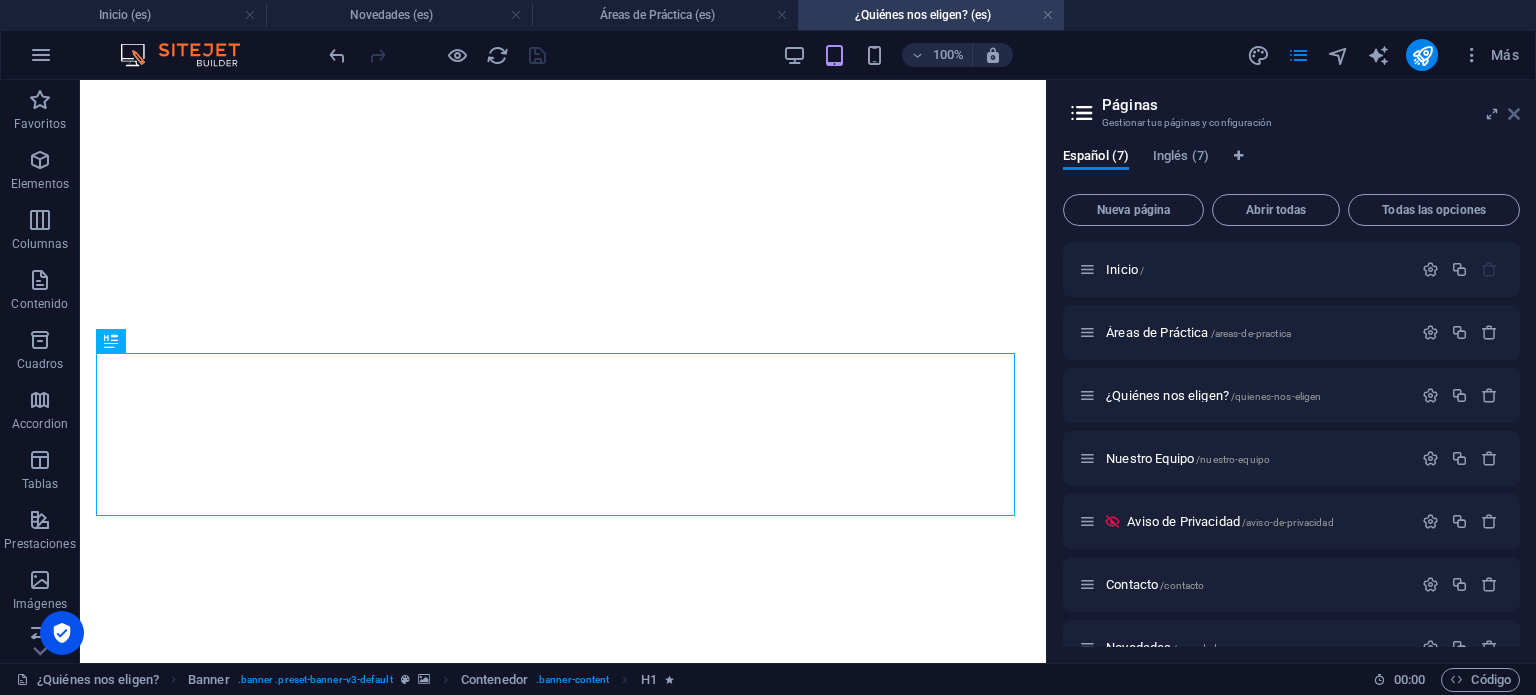 click at bounding box center [1514, 114] 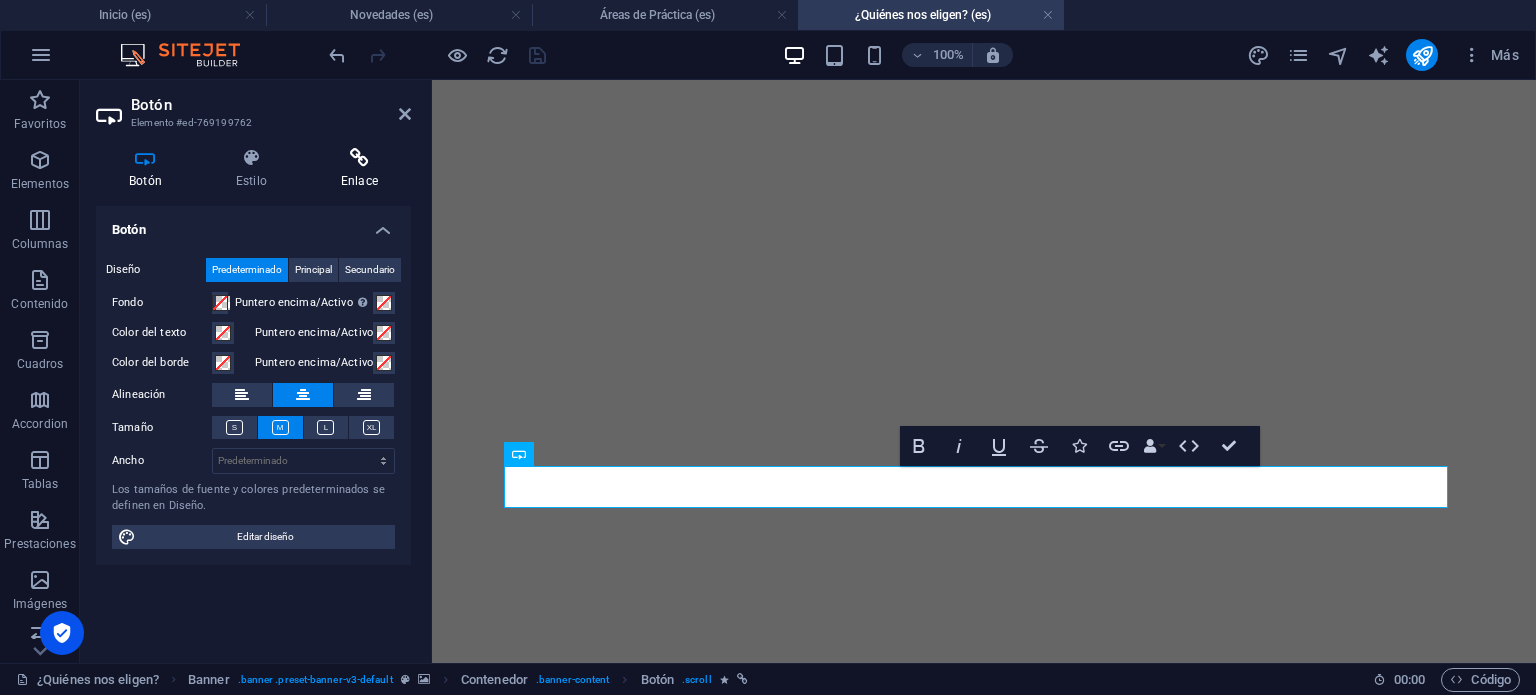 click on "Enlace" at bounding box center [359, 169] 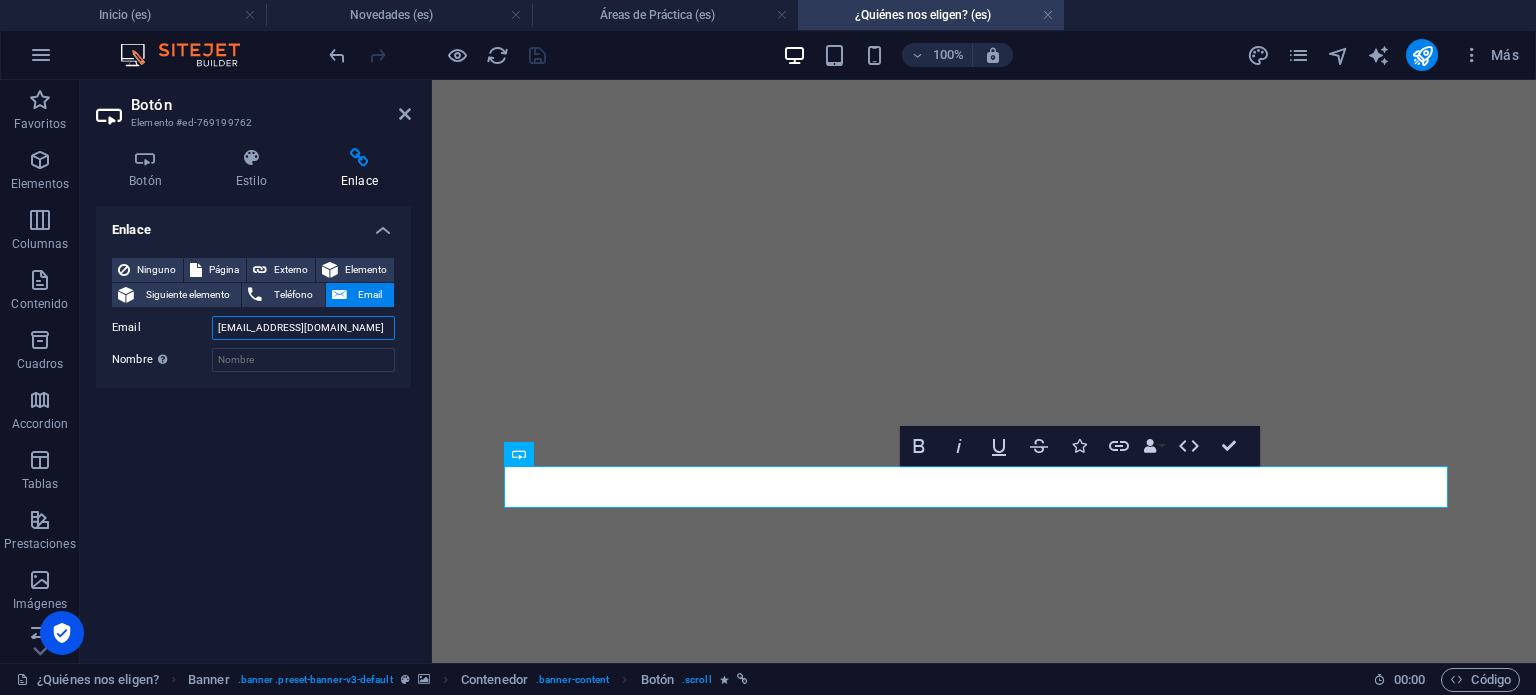 drag, startPoint x: 383, startPoint y: 331, endPoint x: 196, endPoint y: 330, distance: 187.00267 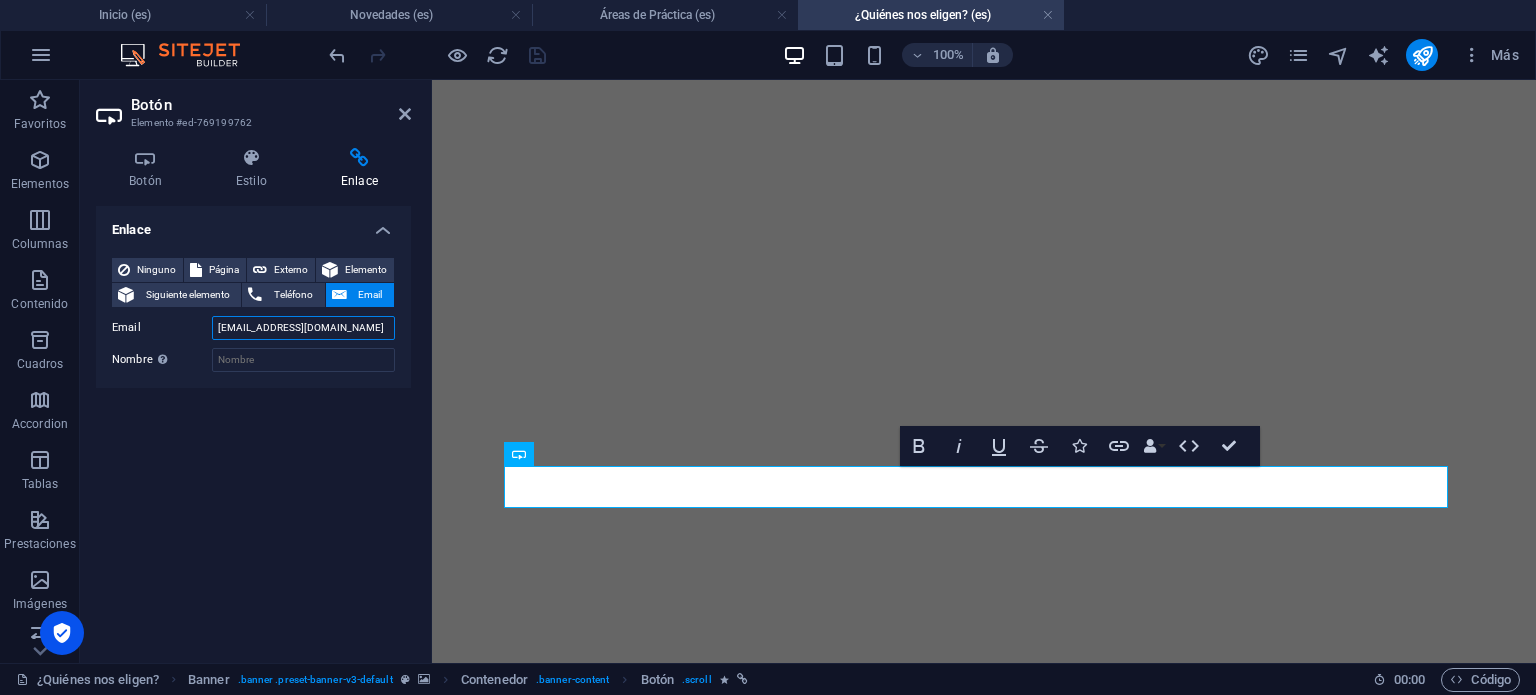 click on "Email cmaceo@maceoconsultores.com" at bounding box center (253, 328) 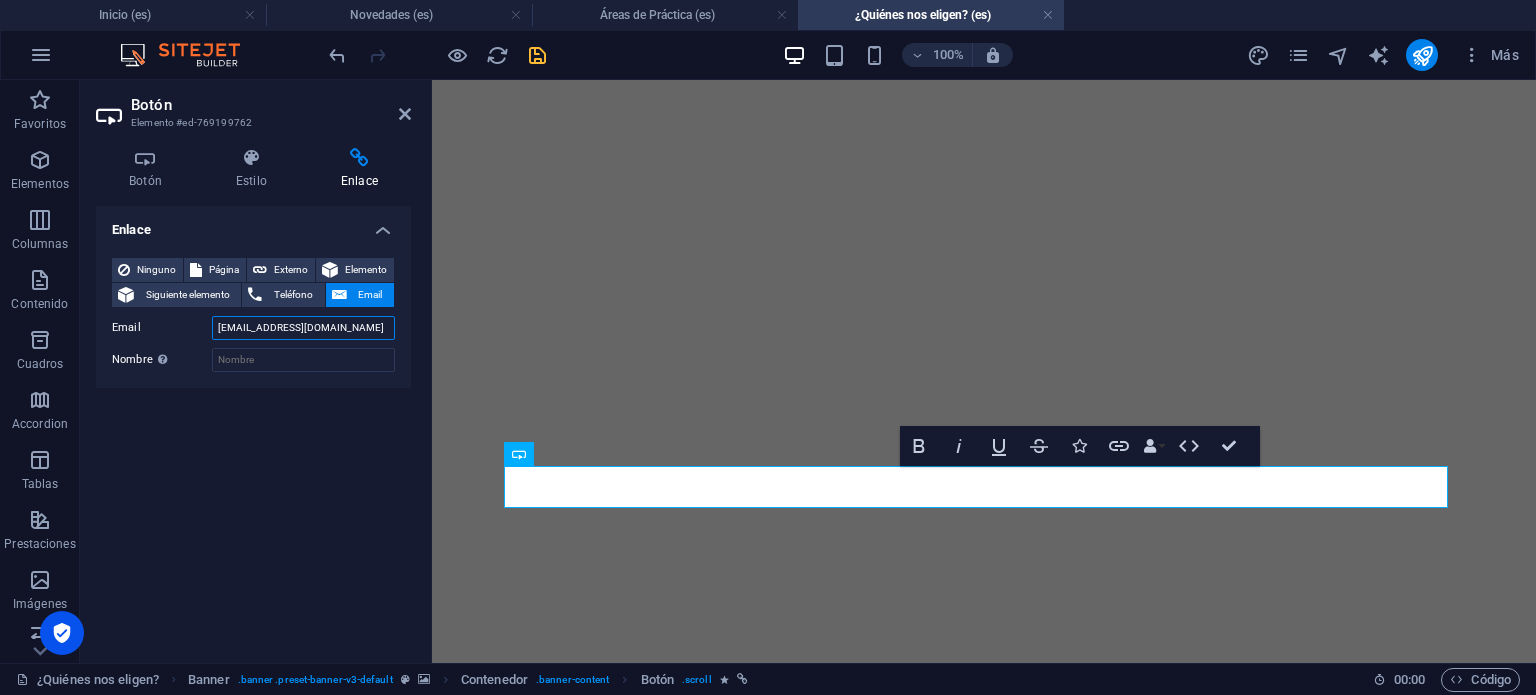 type on "cmaceo@maceotorresasociados.com" 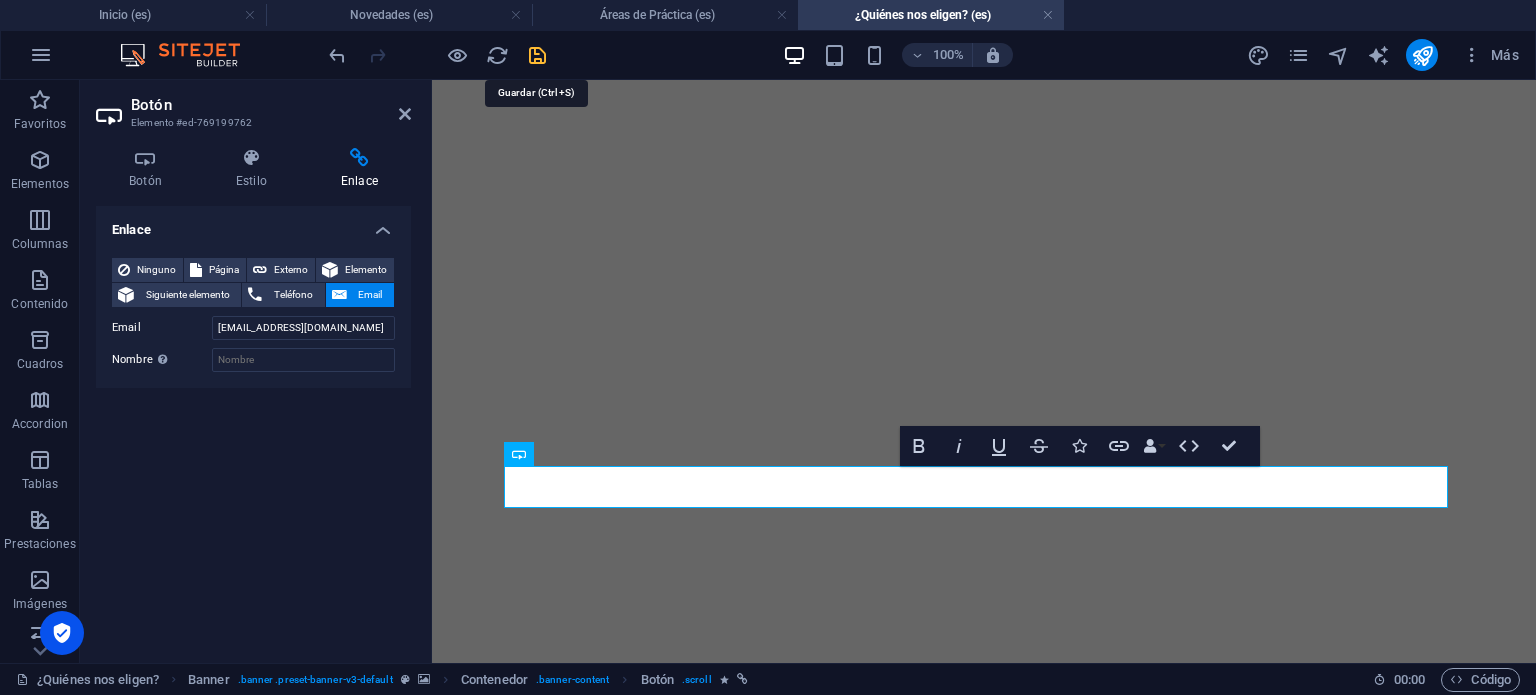 click at bounding box center [537, 55] 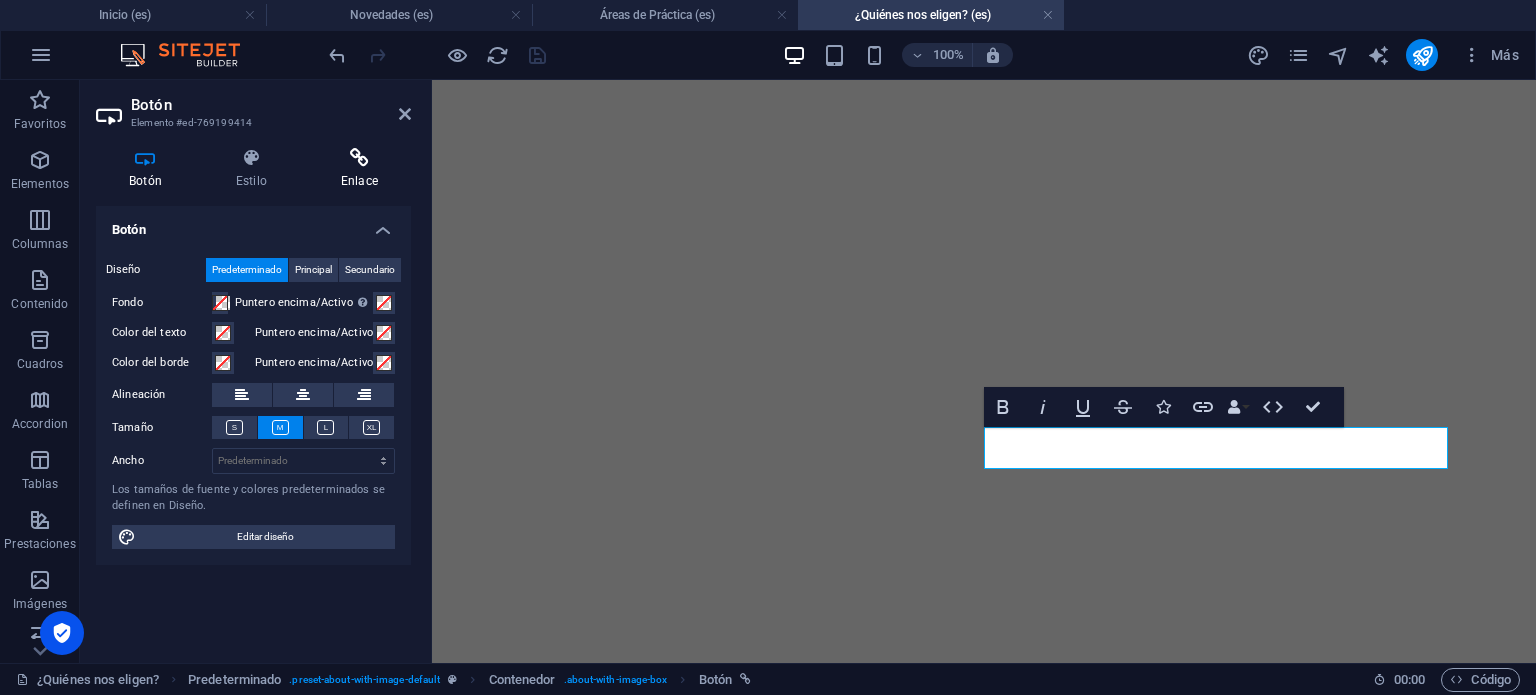 click on "Enlace" at bounding box center (359, 169) 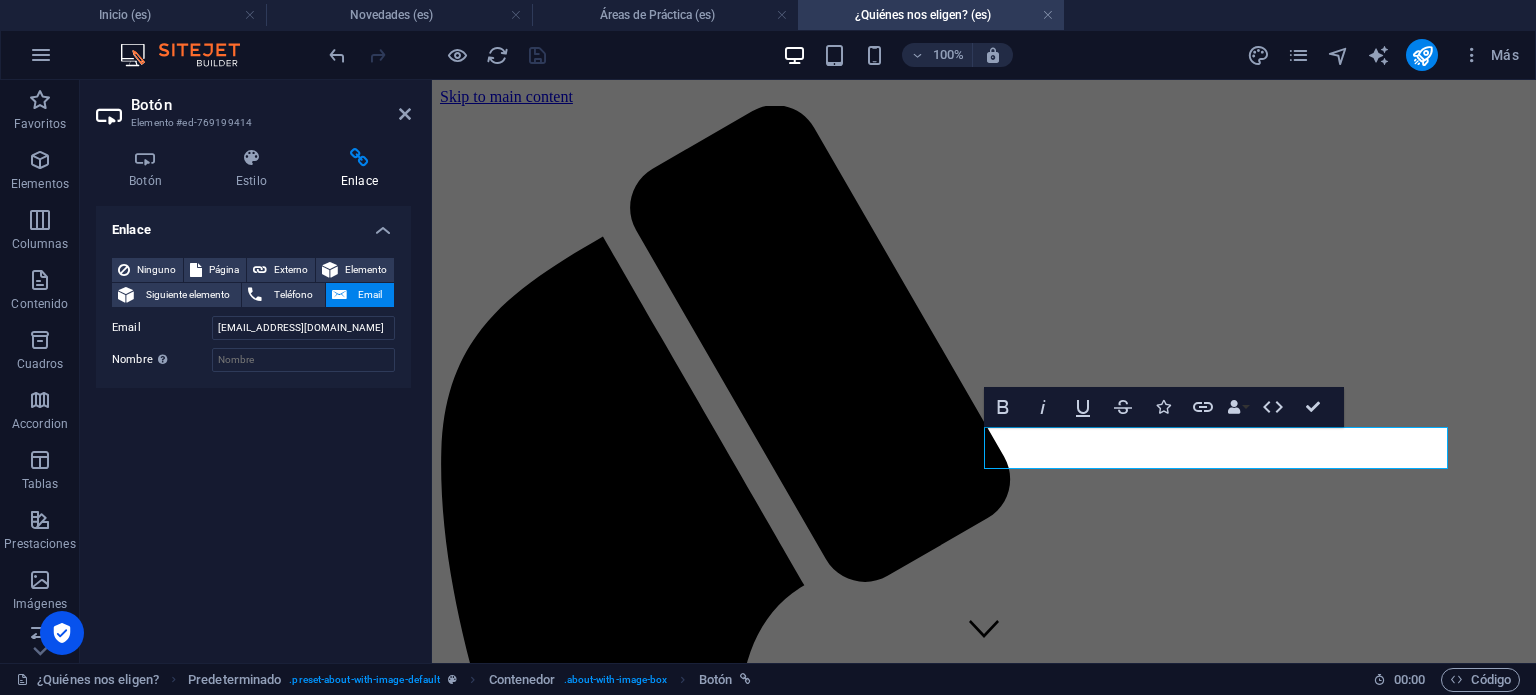 scroll, scrollTop: 1000, scrollLeft: 0, axis: vertical 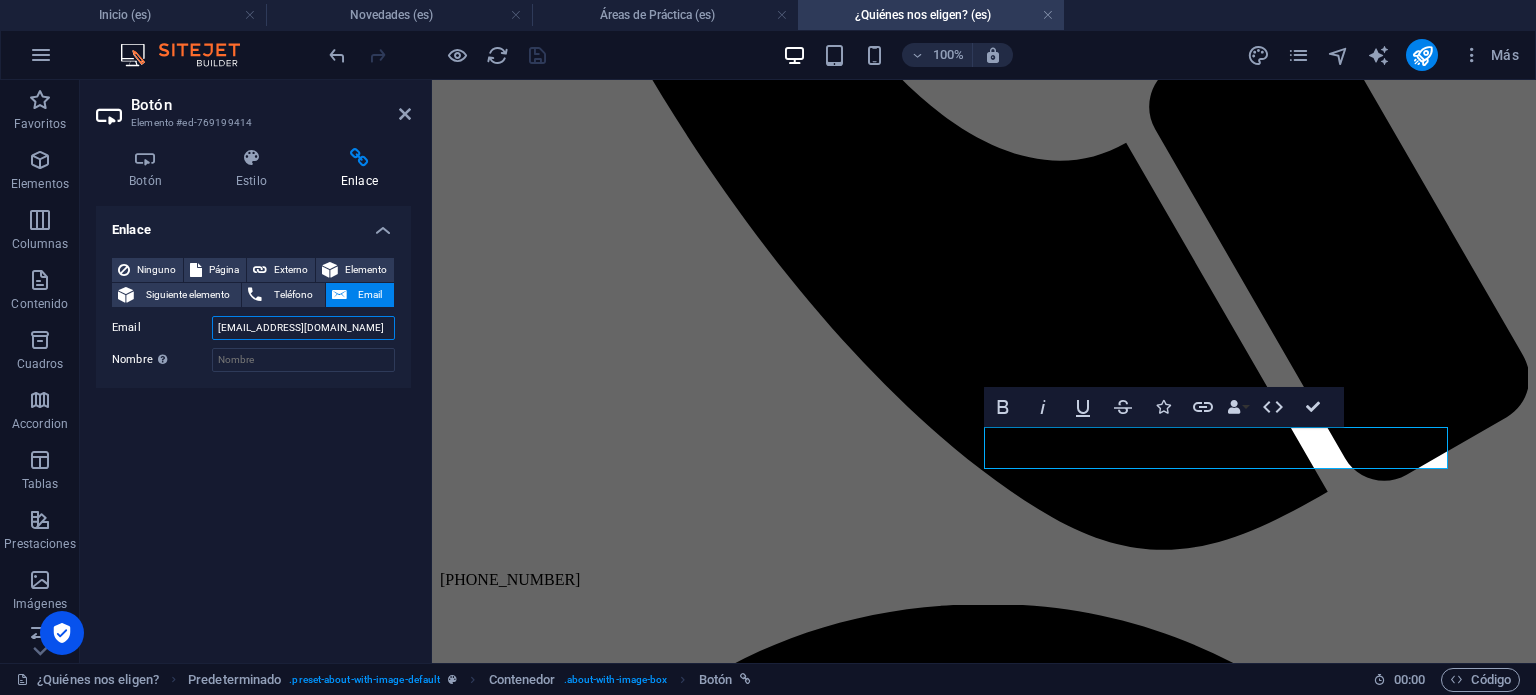 drag, startPoint x: 378, startPoint y: 323, endPoint x: 200, endPoint y: 325, distance: 178.01123 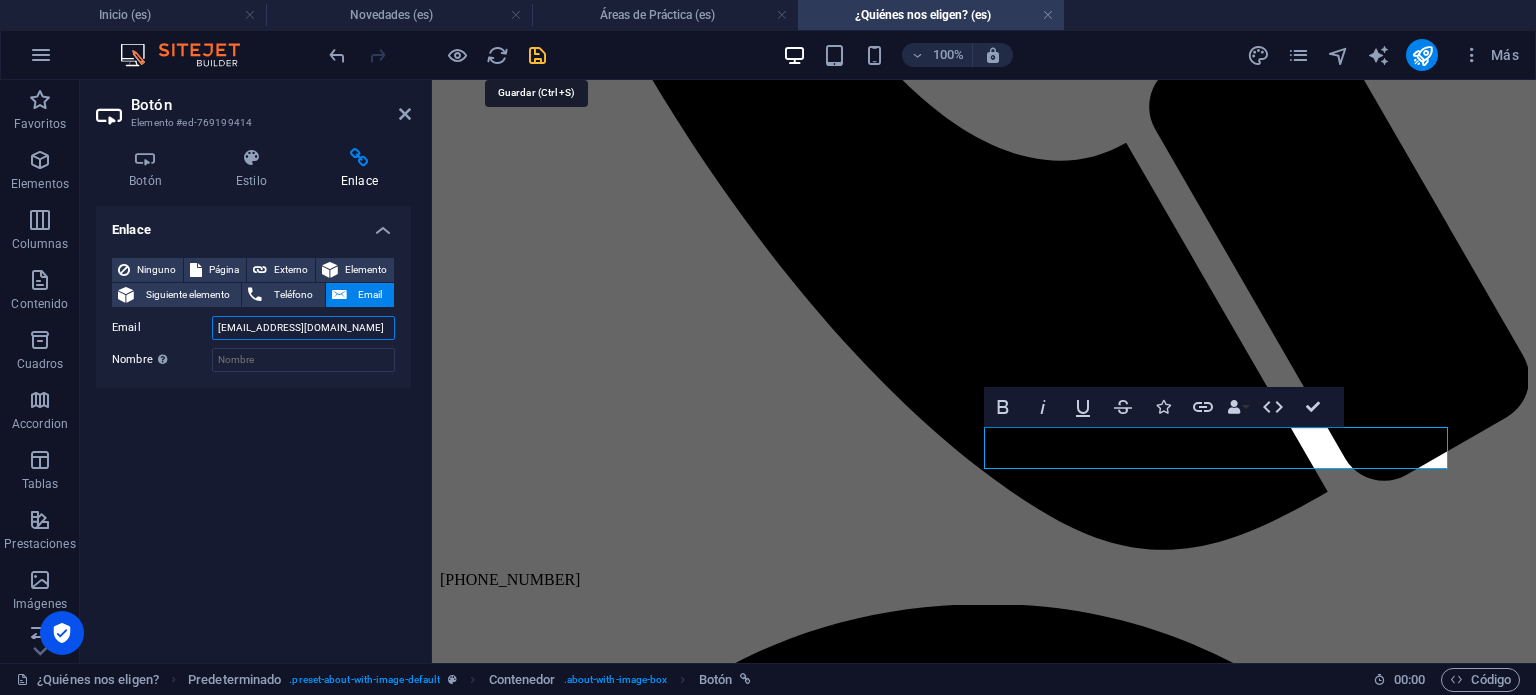 type on "cmaceo@maceotorresasociados.com" 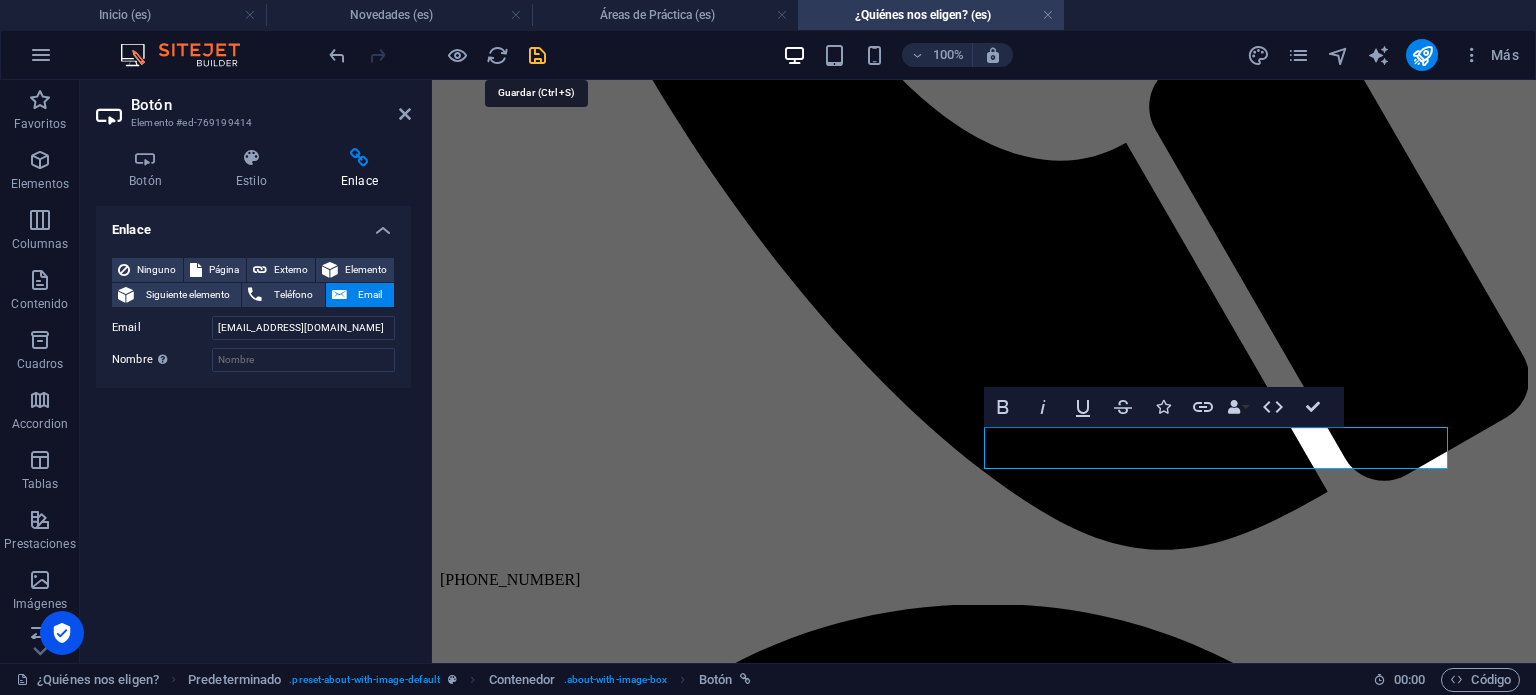 click at bounding box center (537, 55) 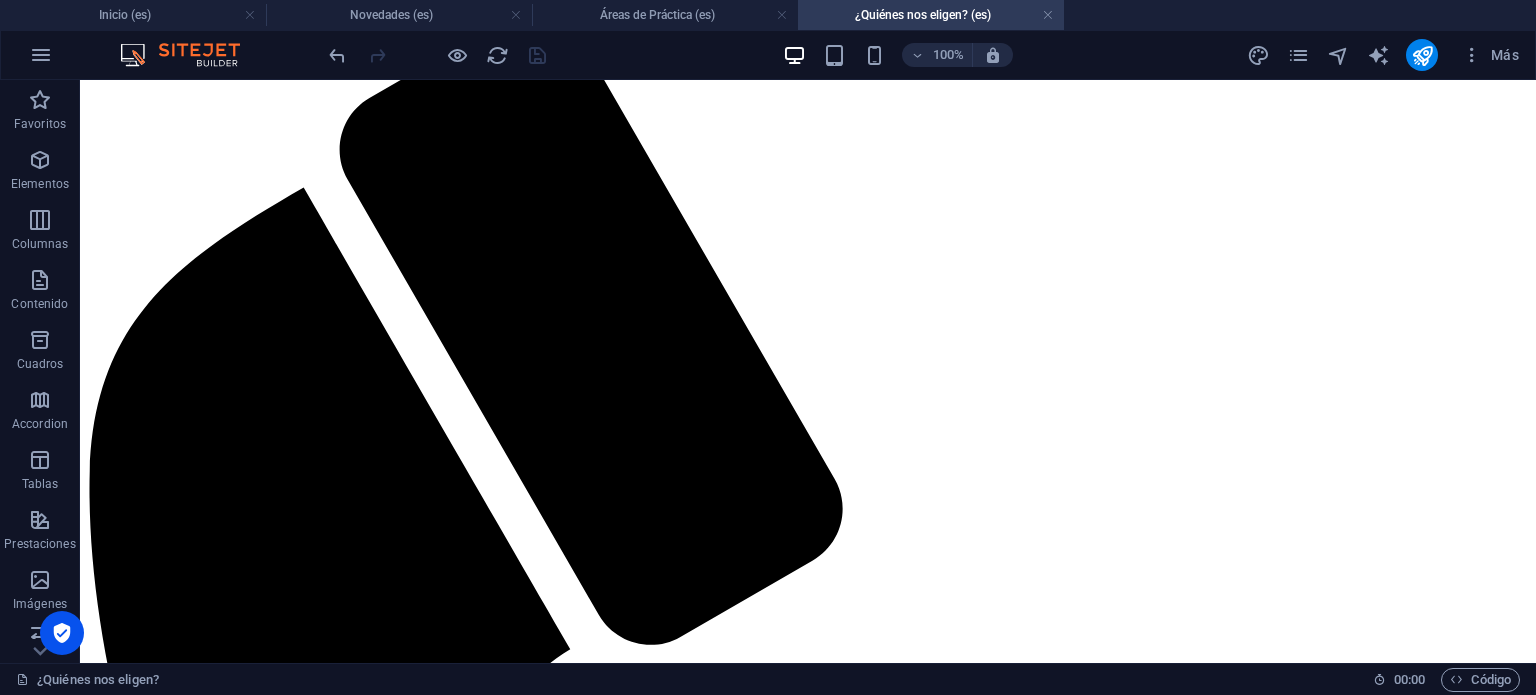 scroll, scrollTop: 0, scrollLeft: 0, axis: both 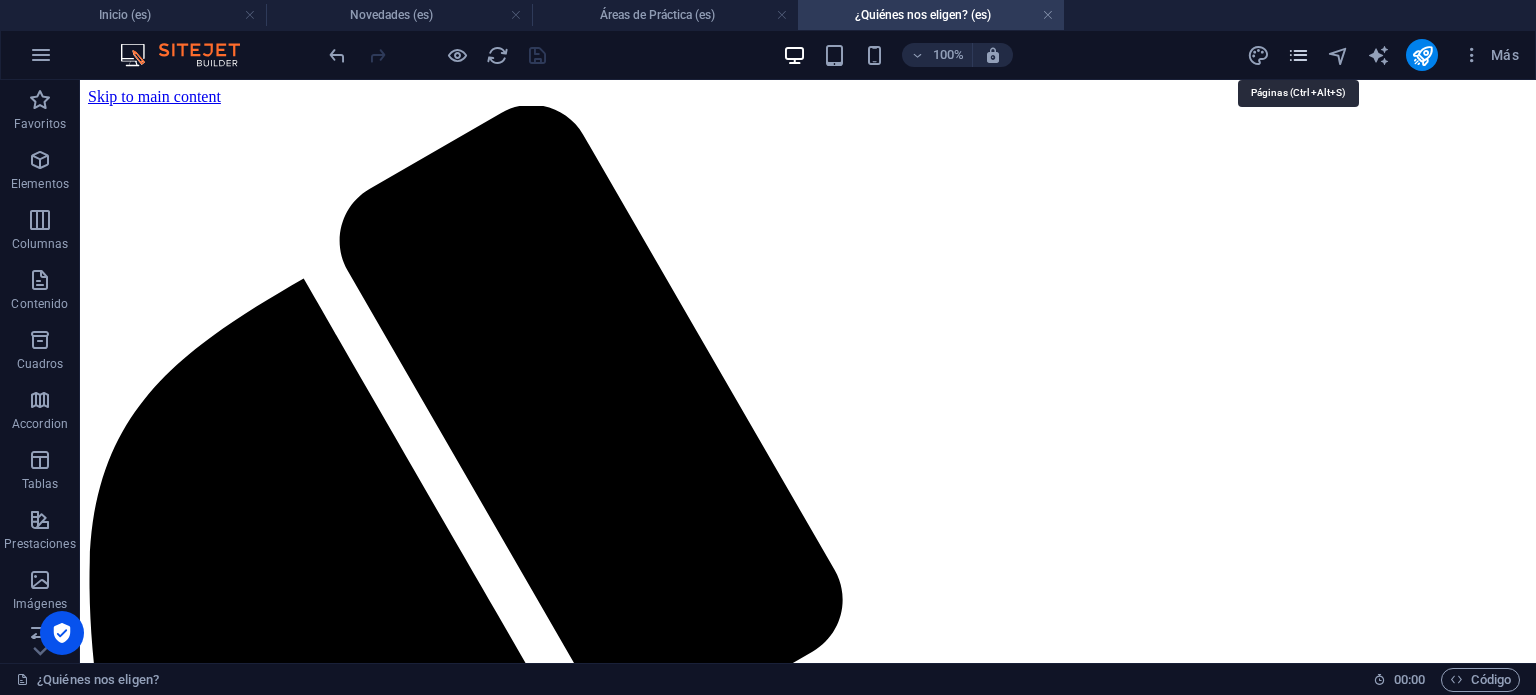 click at bounding box center [1298, 55] 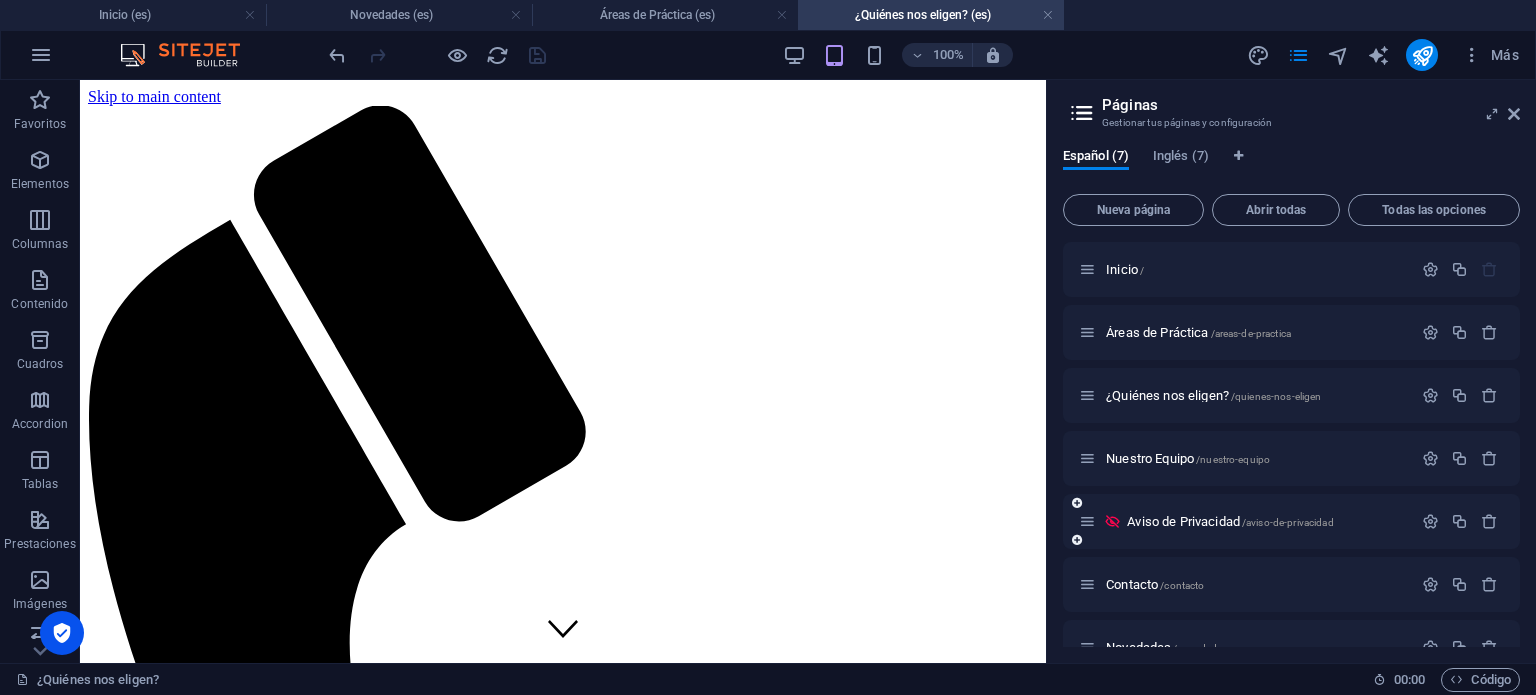 click on "Nuestro Equipo /nuestro-equipo" at bounding box center (1188, 458) 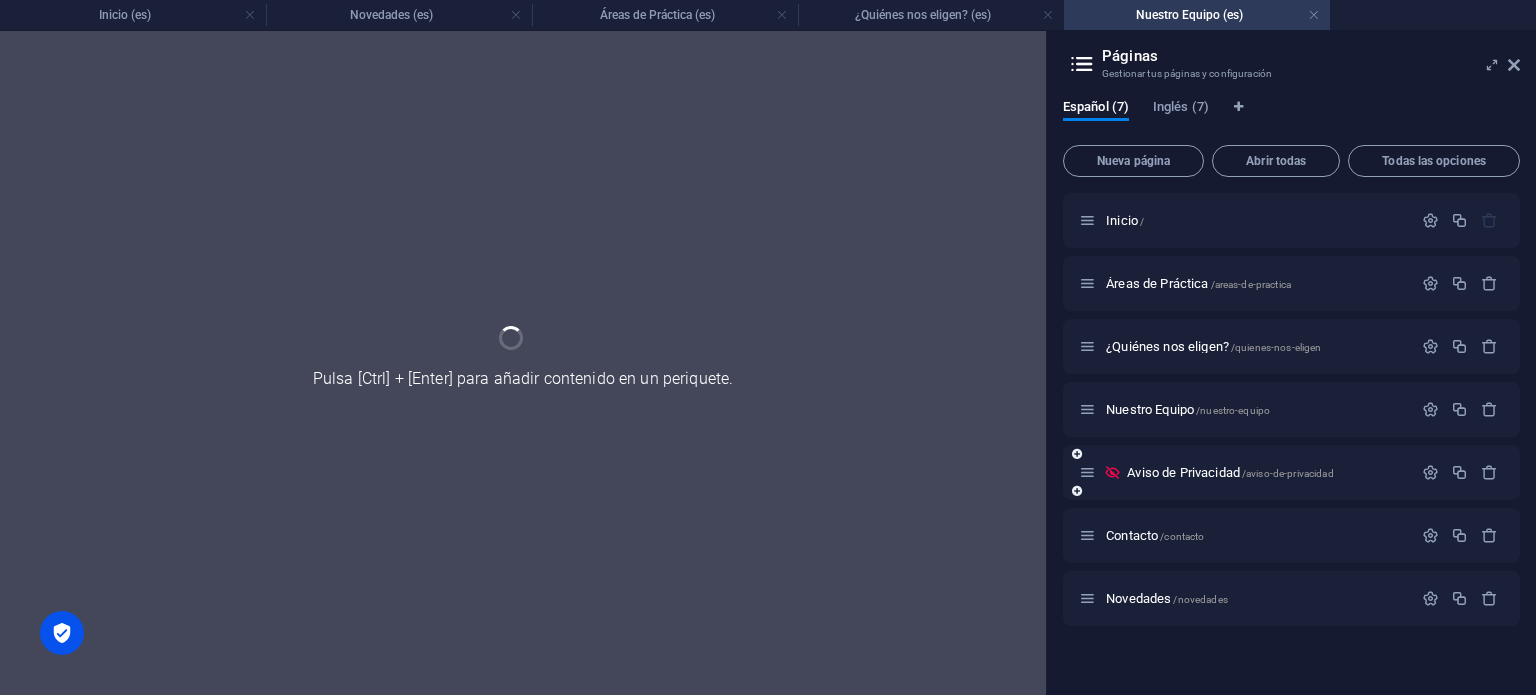 click on "Aviso de Privacidad /aviso-de-privacidad" at bounding box center [1245, 472] 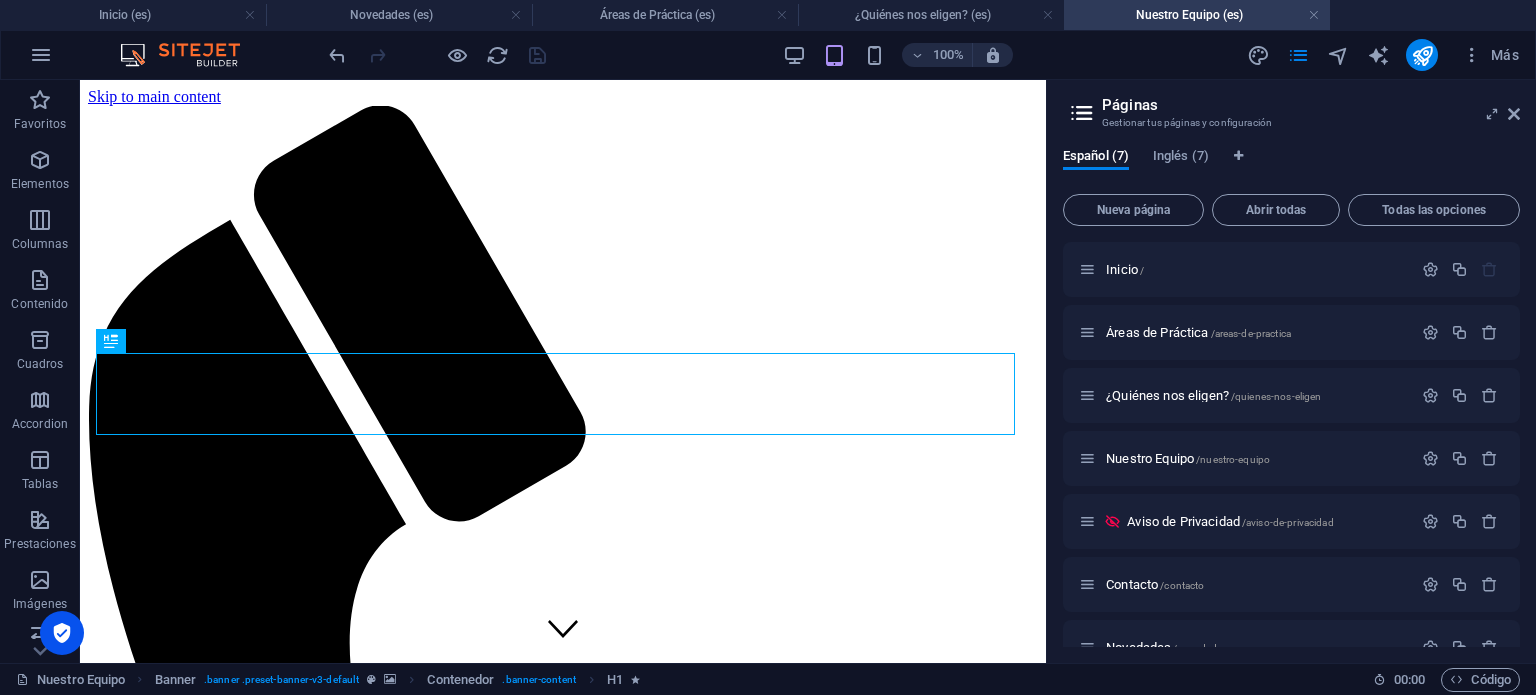 scroll, scrollTop: 0, scrollLeft: 0, axis: both 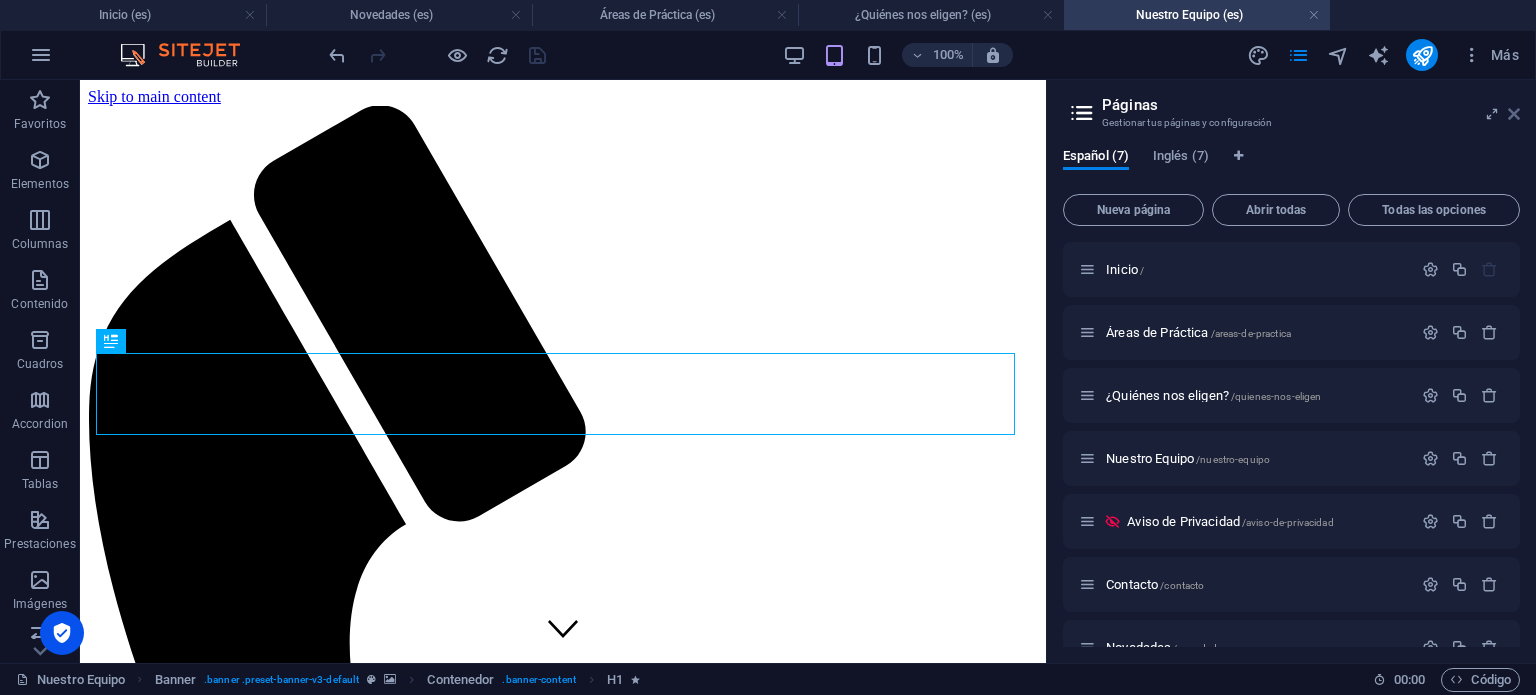click at bounding box center (1514, 114) 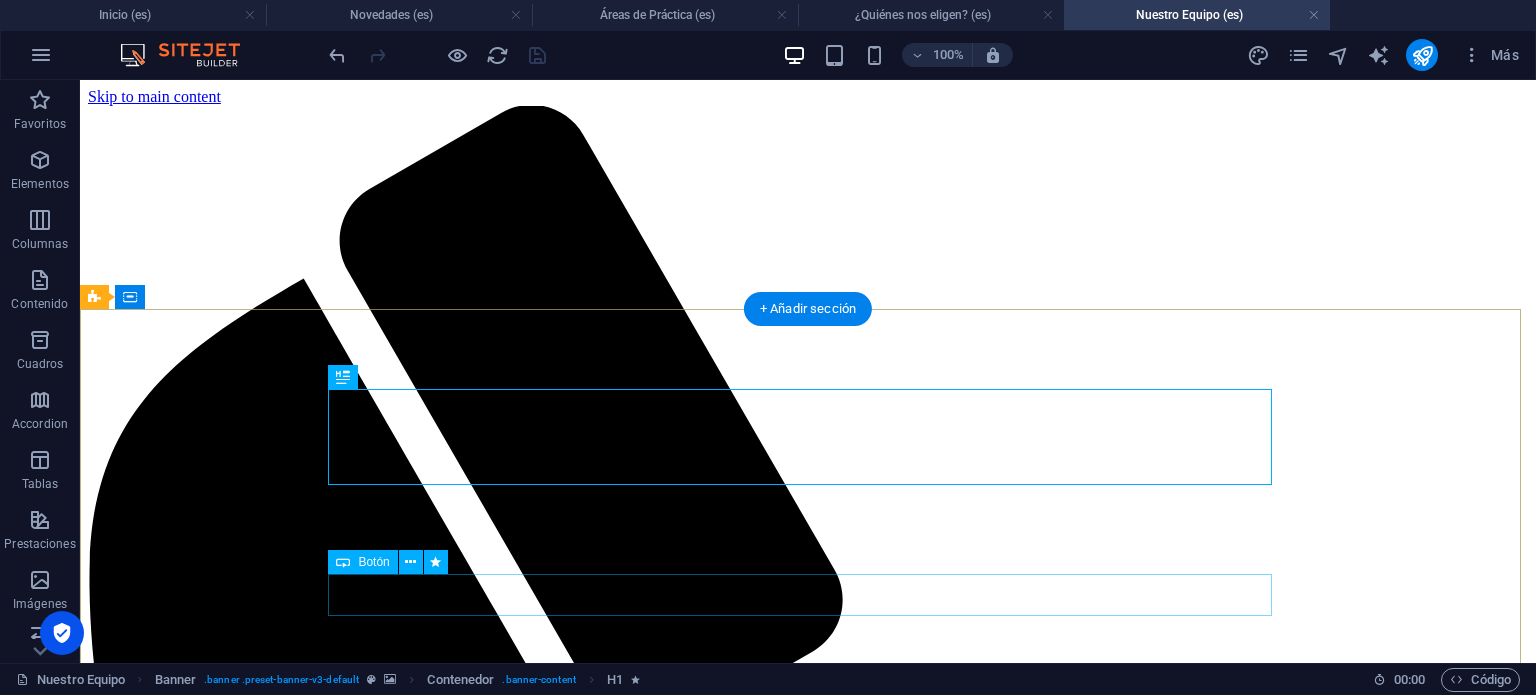 click on "Solicita Asesoría" at bounding box center [808, 7997] 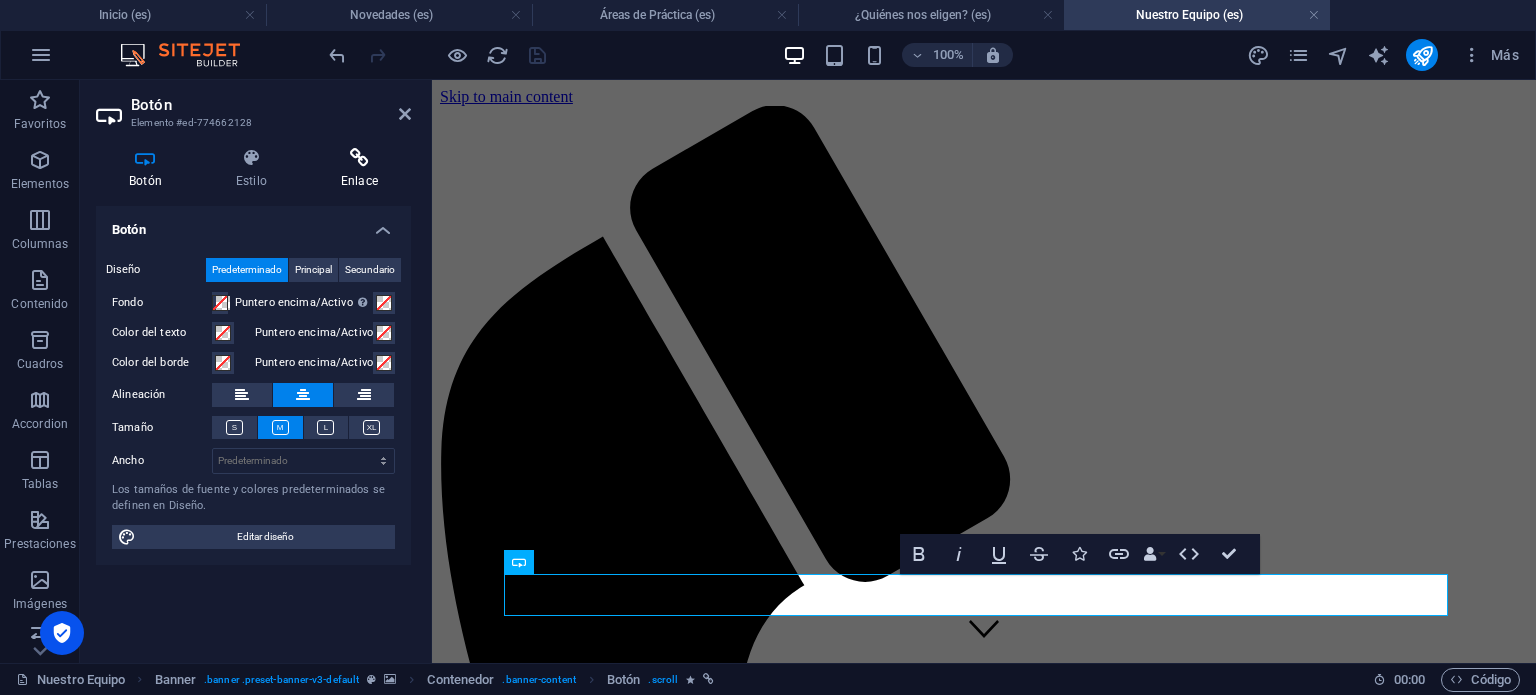 click on "Enlace" at bounding box center (359, 169) 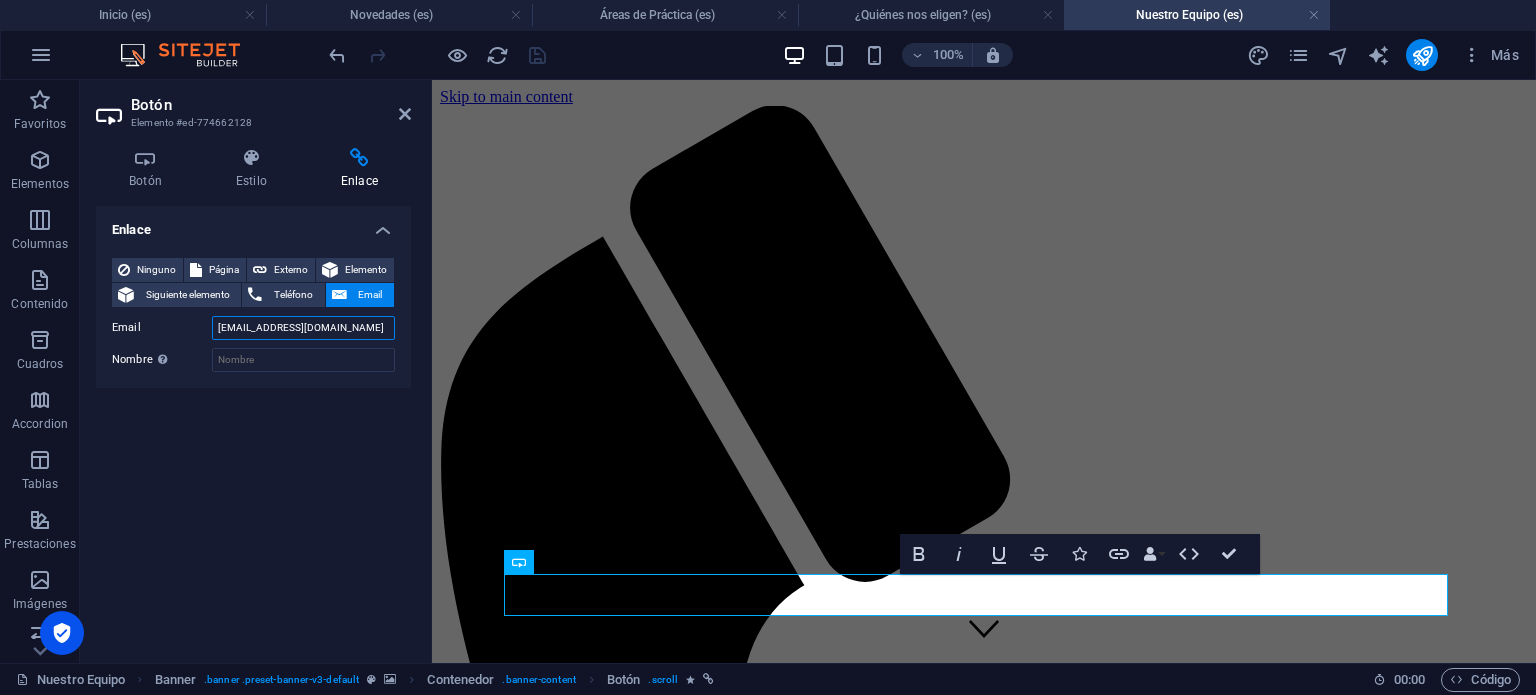 click on "cmaceo@maceoconsultores.com" at bounding box center (303, 328) 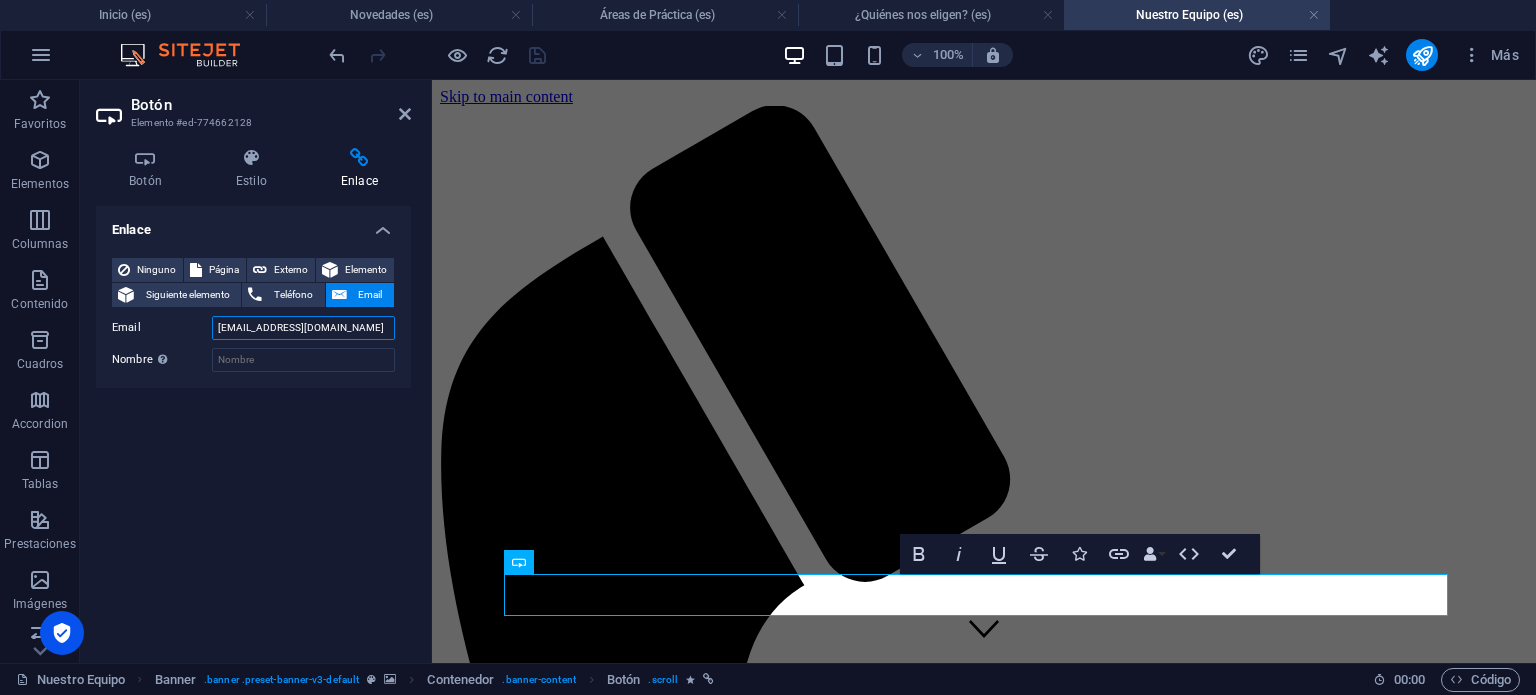 drag, startPoint x: 384, startPoint y: 330, endPoint x: 204, endPoint y: 331, distance: 180.00278 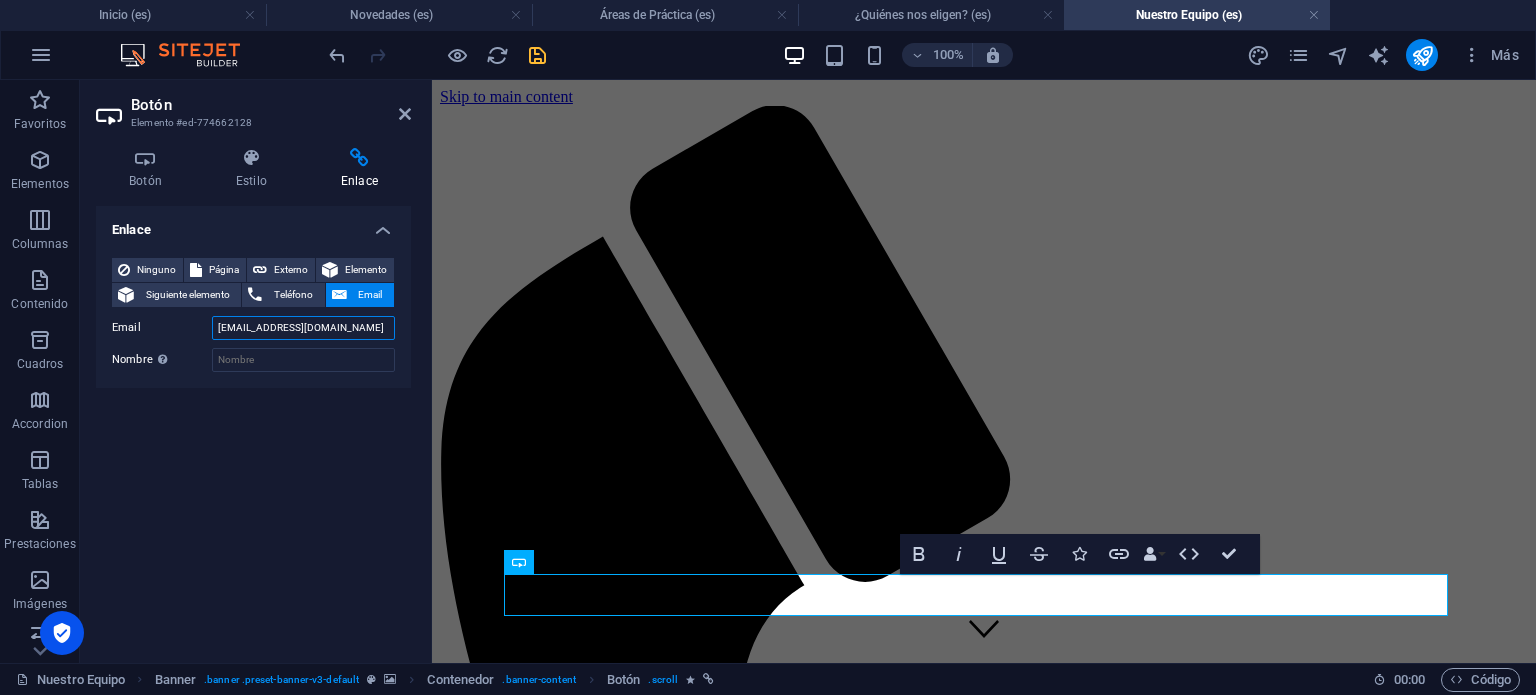 type on "cmaceo@maceotorresasociados.com" 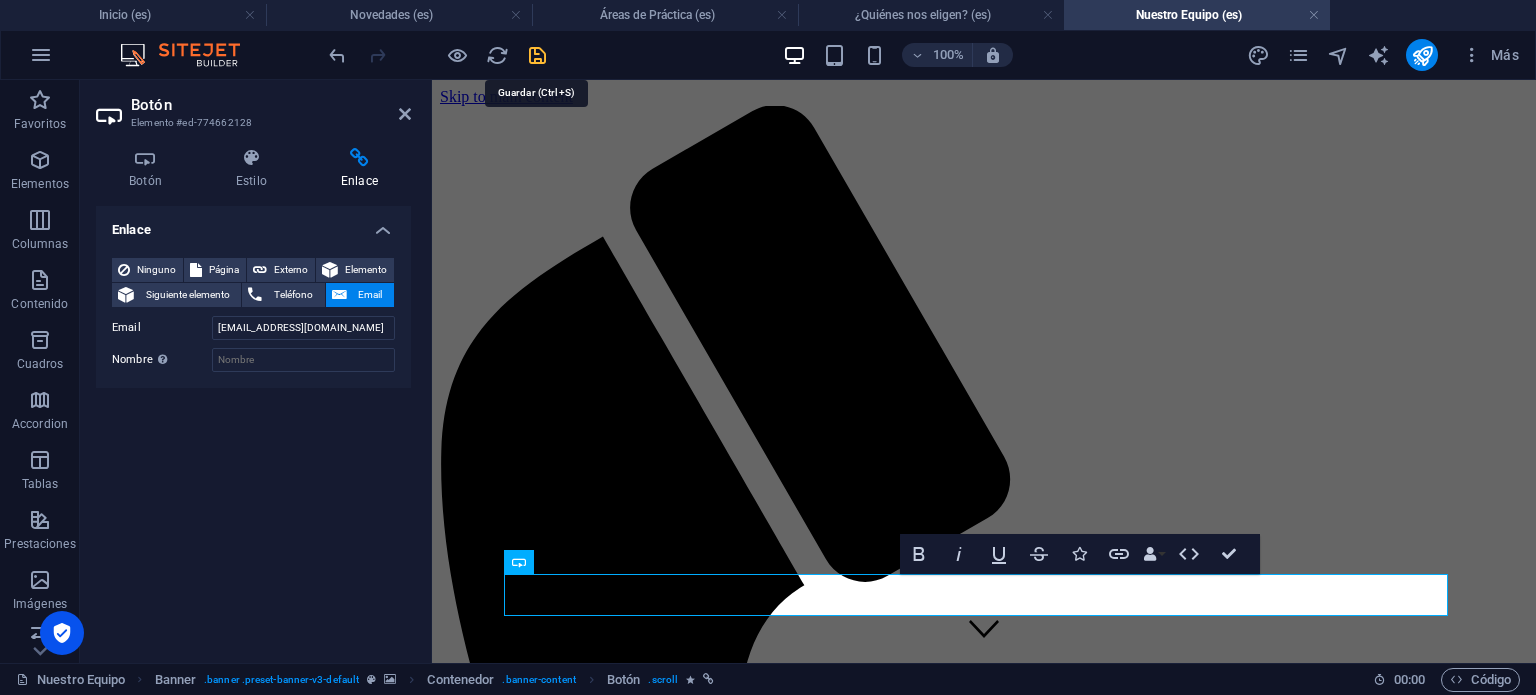 drag, startPoint x: 532, startPoint y: 59, endPoint x: 615, endPoint y: 381, distance: 332.52518 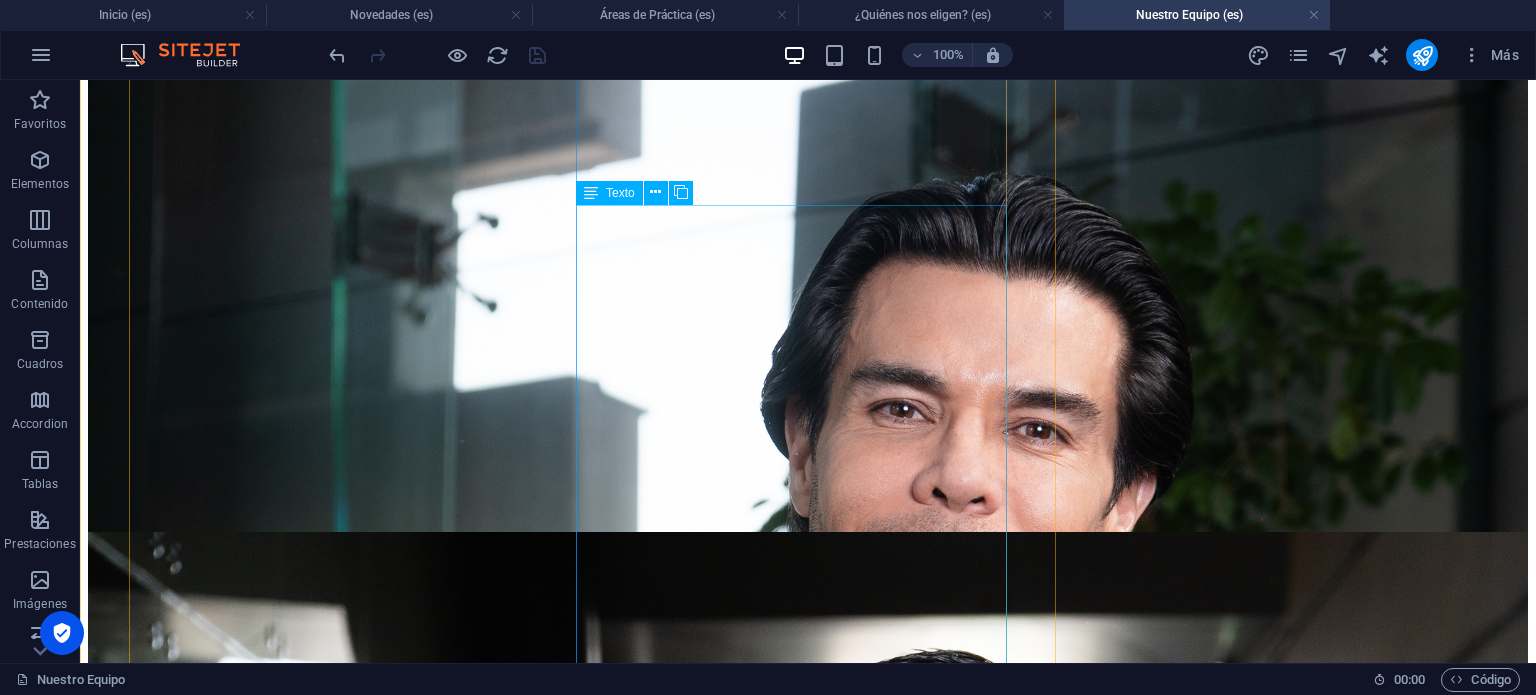 scroll, scrollTop: 8700, scrollLeft: 0, axis: vertical 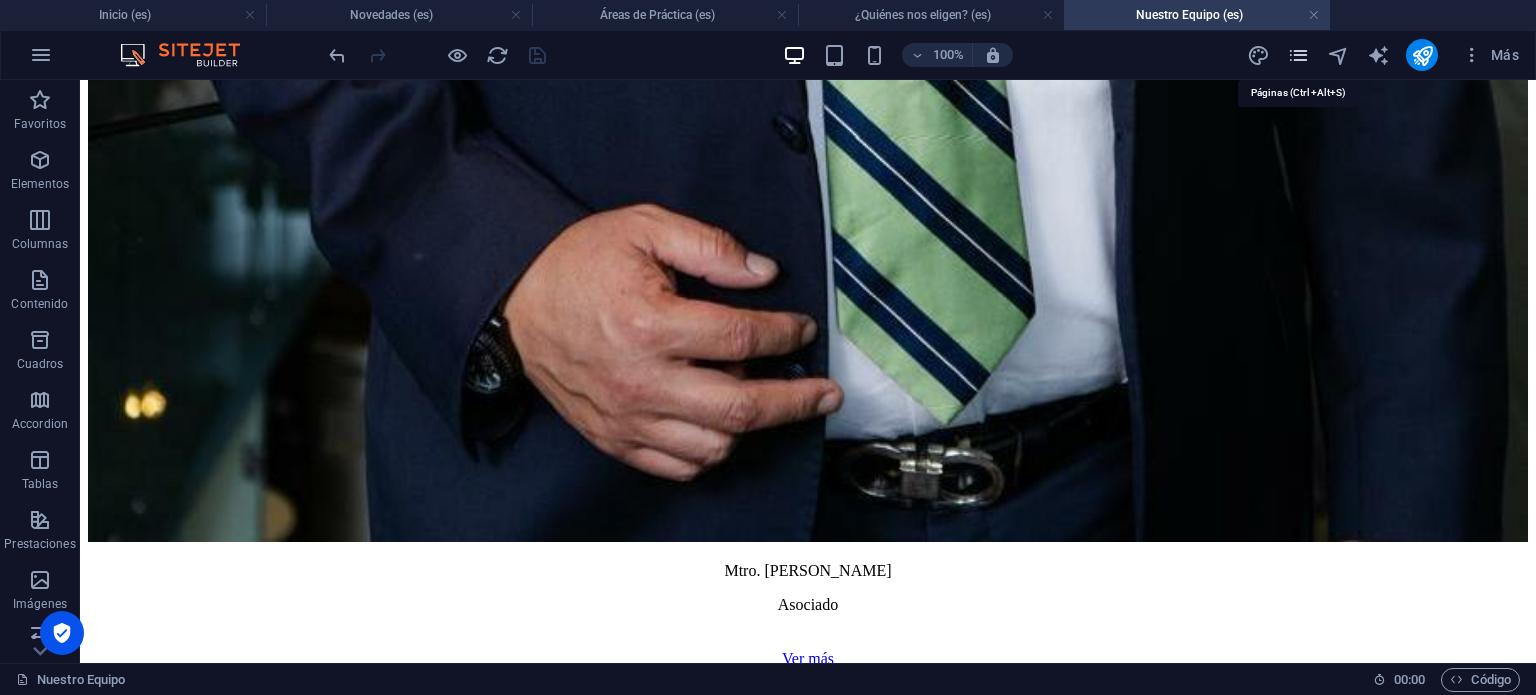 click at bounding box center (1298, 55) 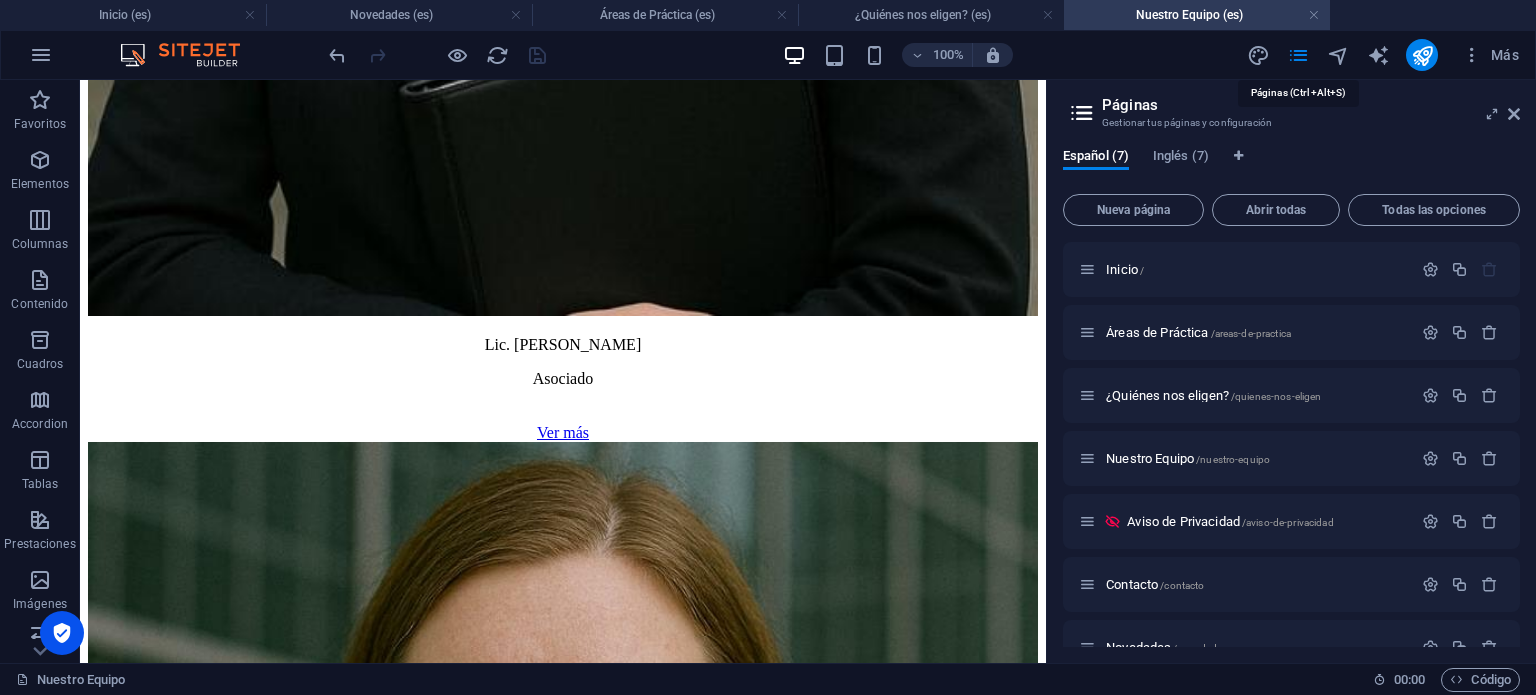 scroll, scrollTop: 11560, scrollLeft: 0, axis: vertical 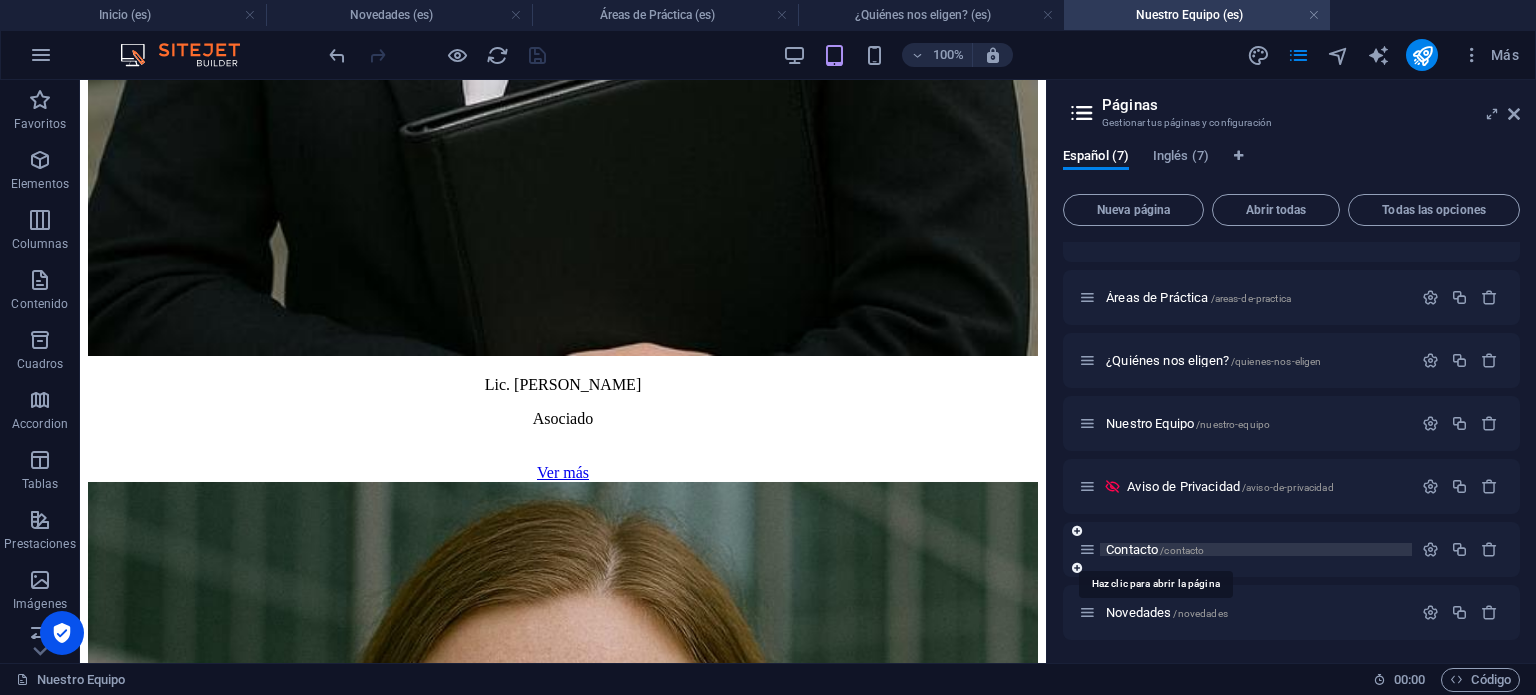 click on "Contacto /contacto" at bounding box center [1155, 549] 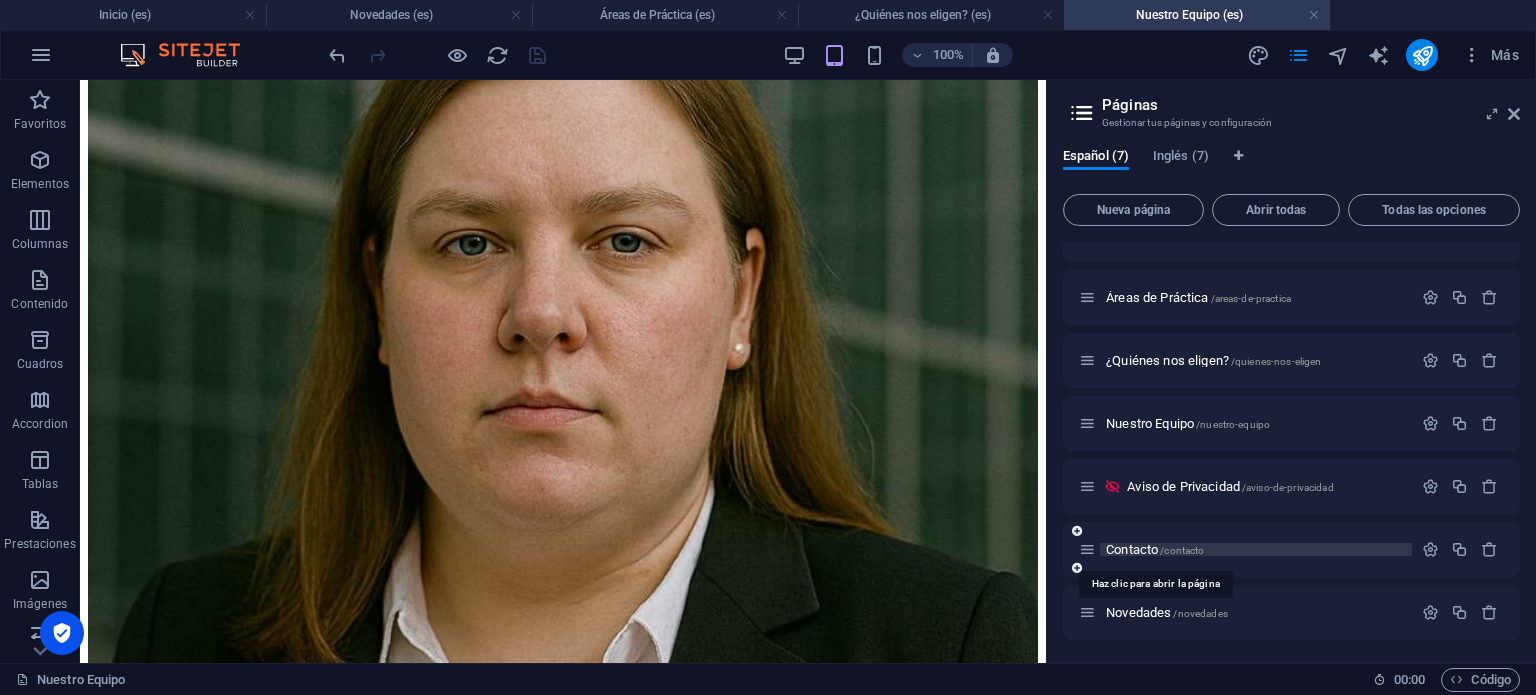 scroll, scrollTop: 0, scrollLeft: 0, axis: both 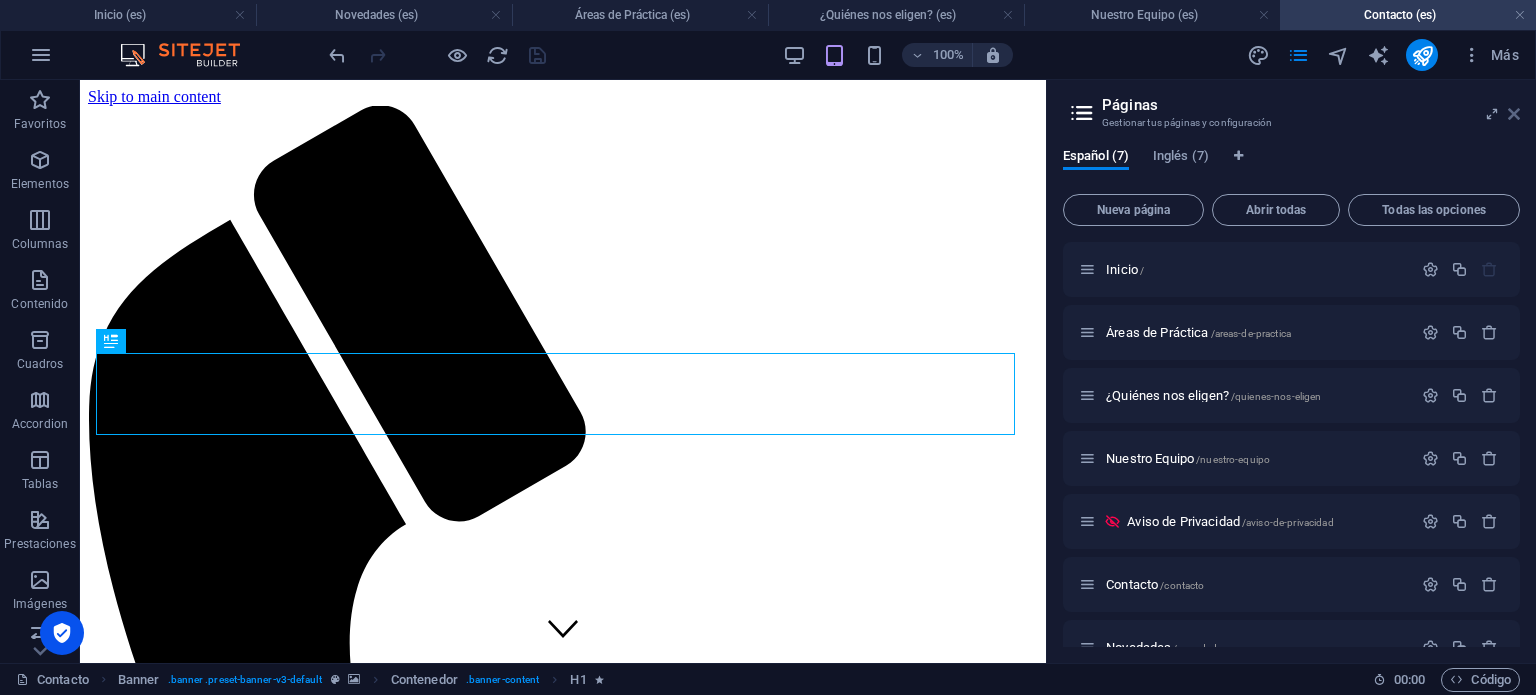 click at bounding box center [1514, 114] 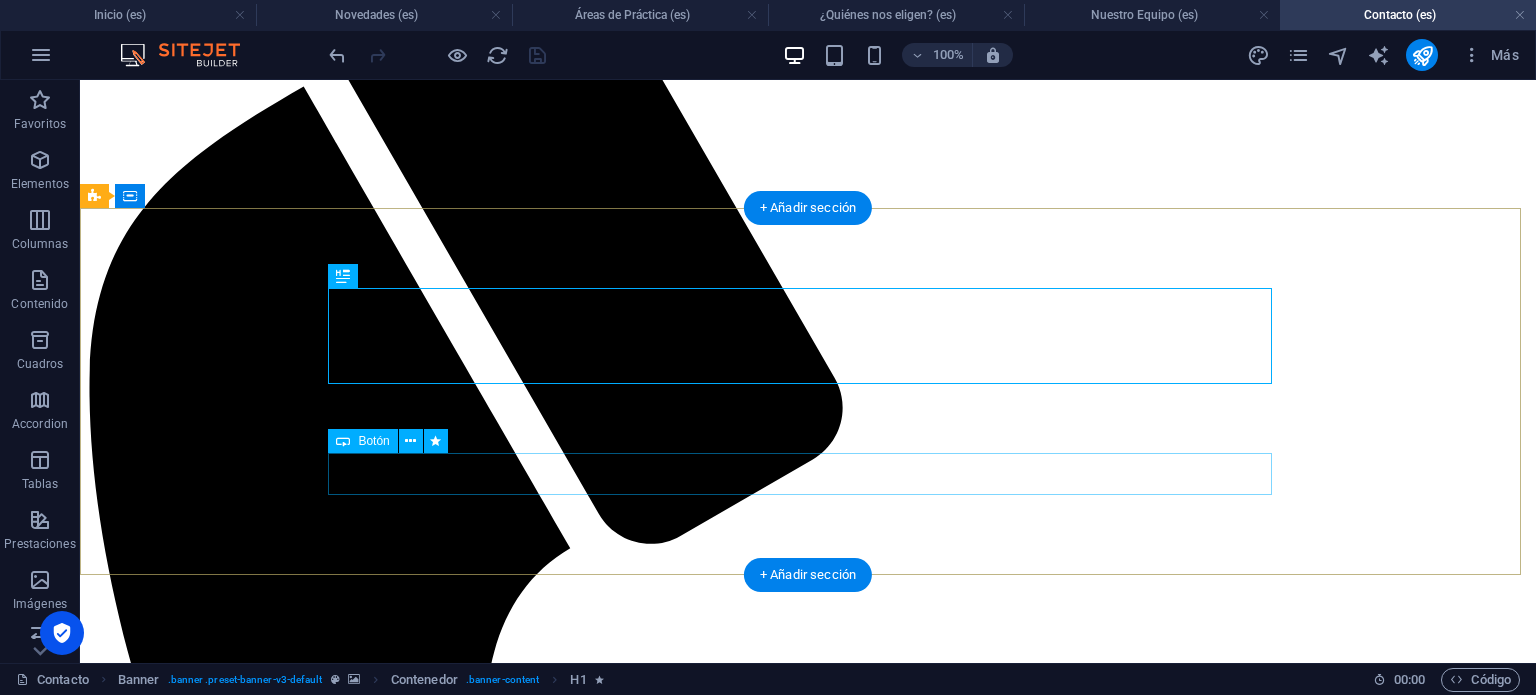scroll, scrollTop: 100, scrollLeft: 0, axis: vertical 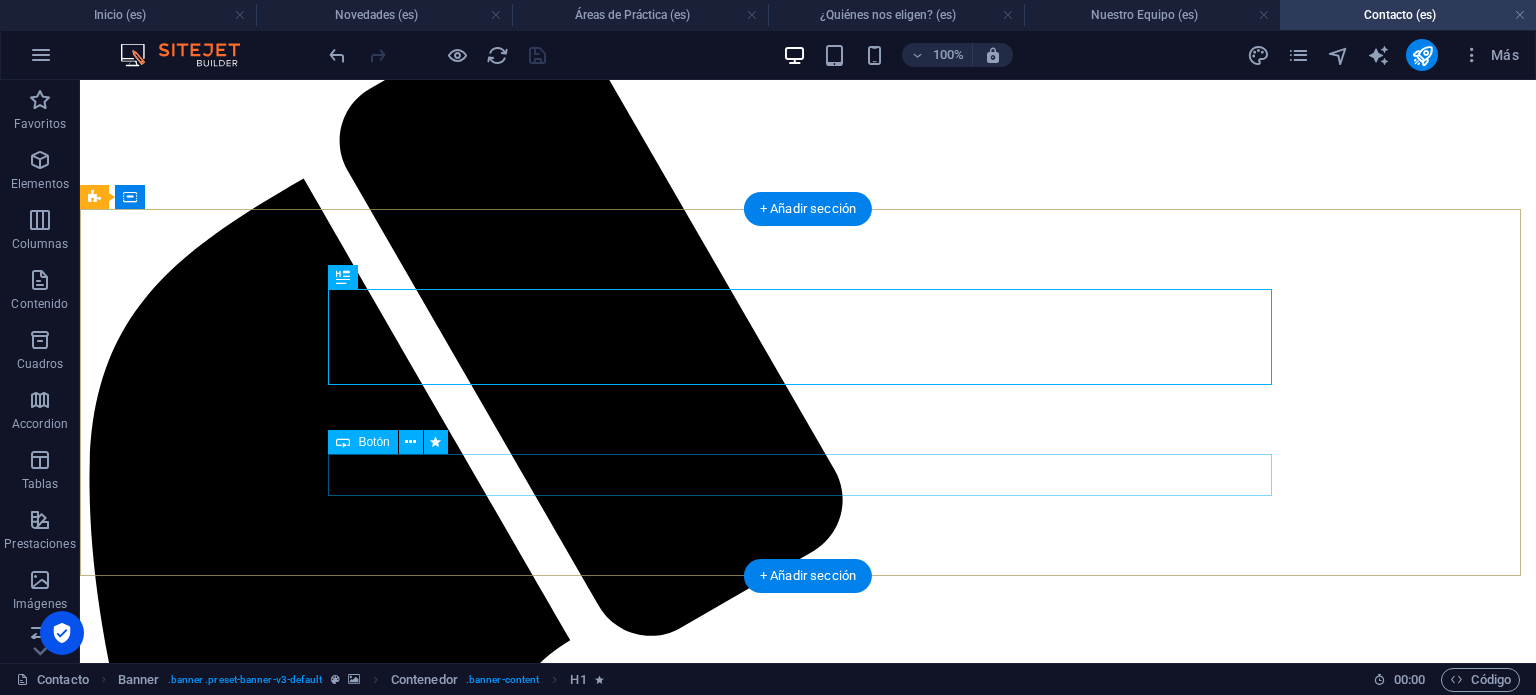 click on "Solicitar Asesoría" at bounding box center [808, 7884] 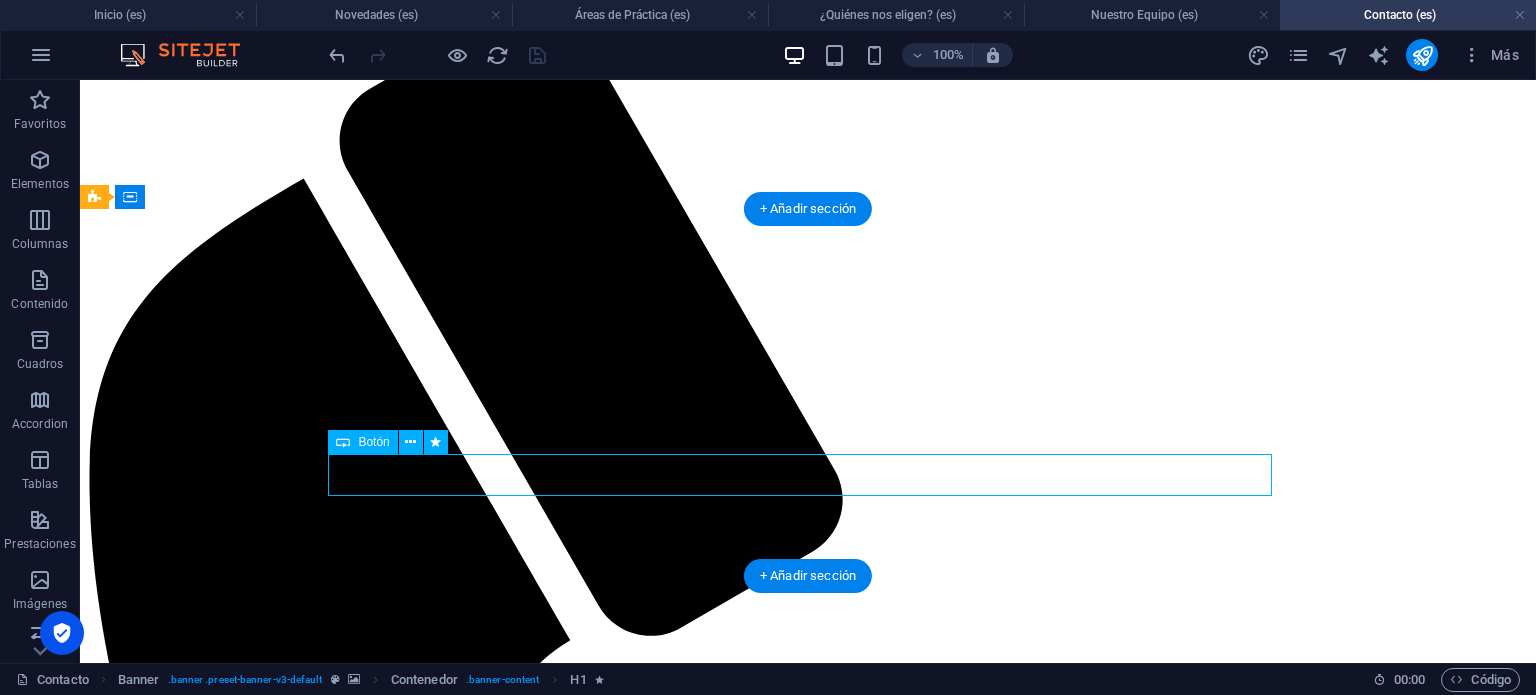 click on "Solicitar Asesoría" at bounding box center [808, 7884] 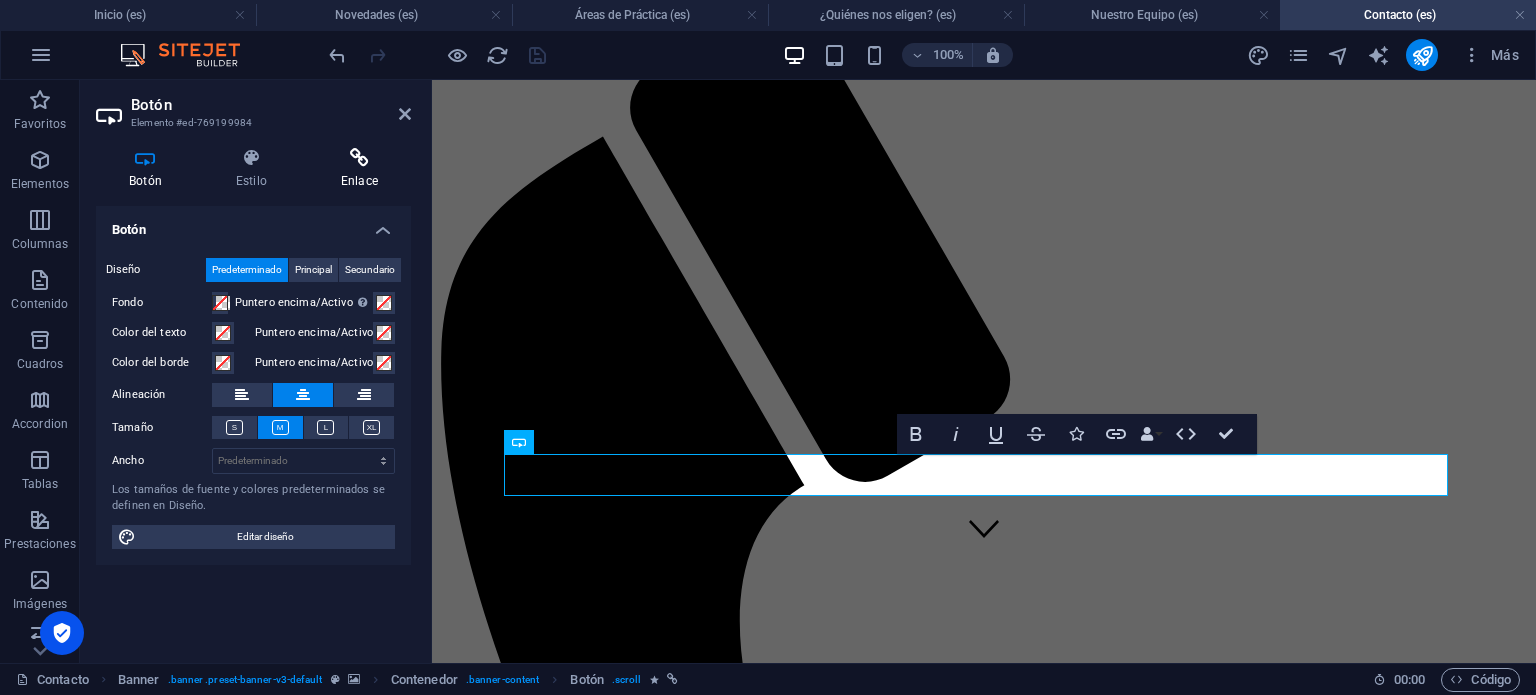 click on "Enlace" at bounding box center (359, 169) 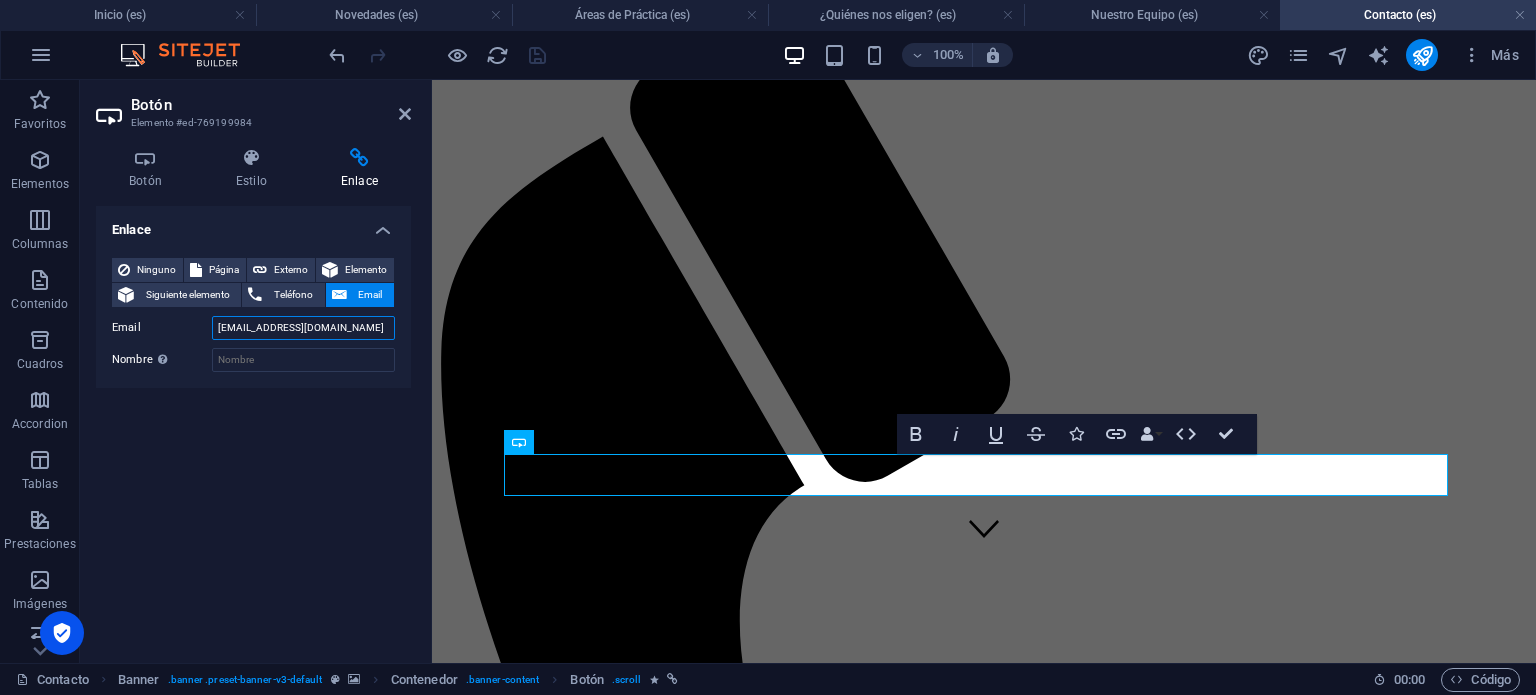 drag, startPoint x: 377, startPoint y: 332, endPoint x: 202, endPoint y: 333, distance: 175.00285 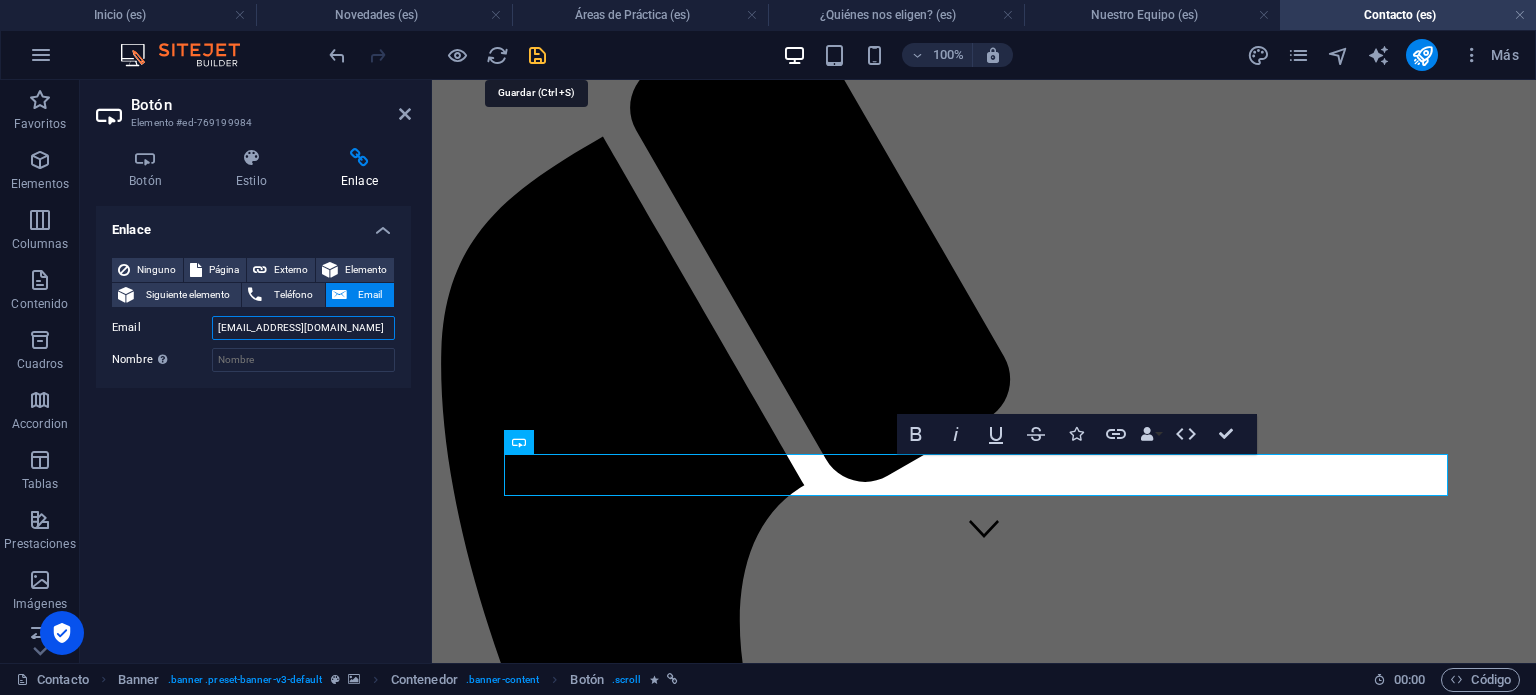 type on "cmaceo@maceotorresasociados.com" 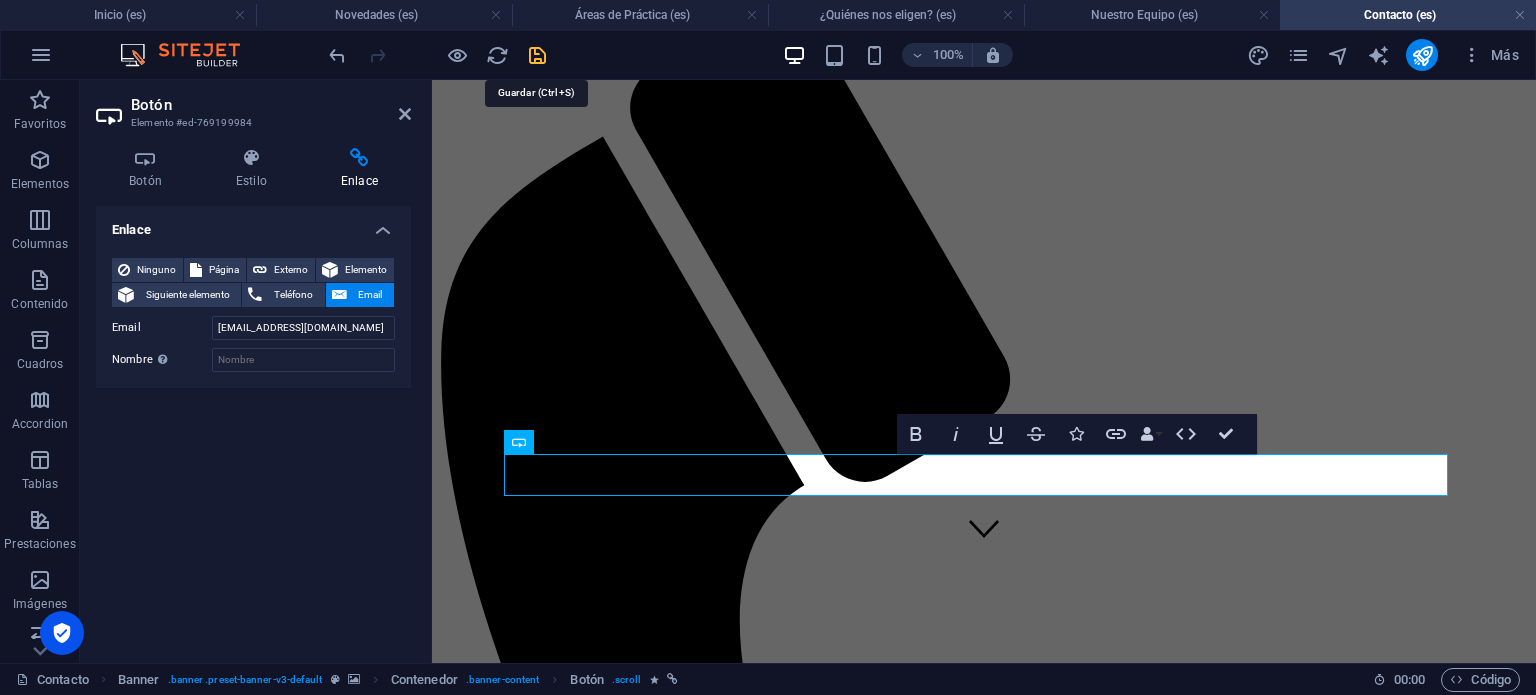 drag, startPoint x: 536, startPoint y: 51, endPoint x: 500, endPoint y: 323, distance: 274.372 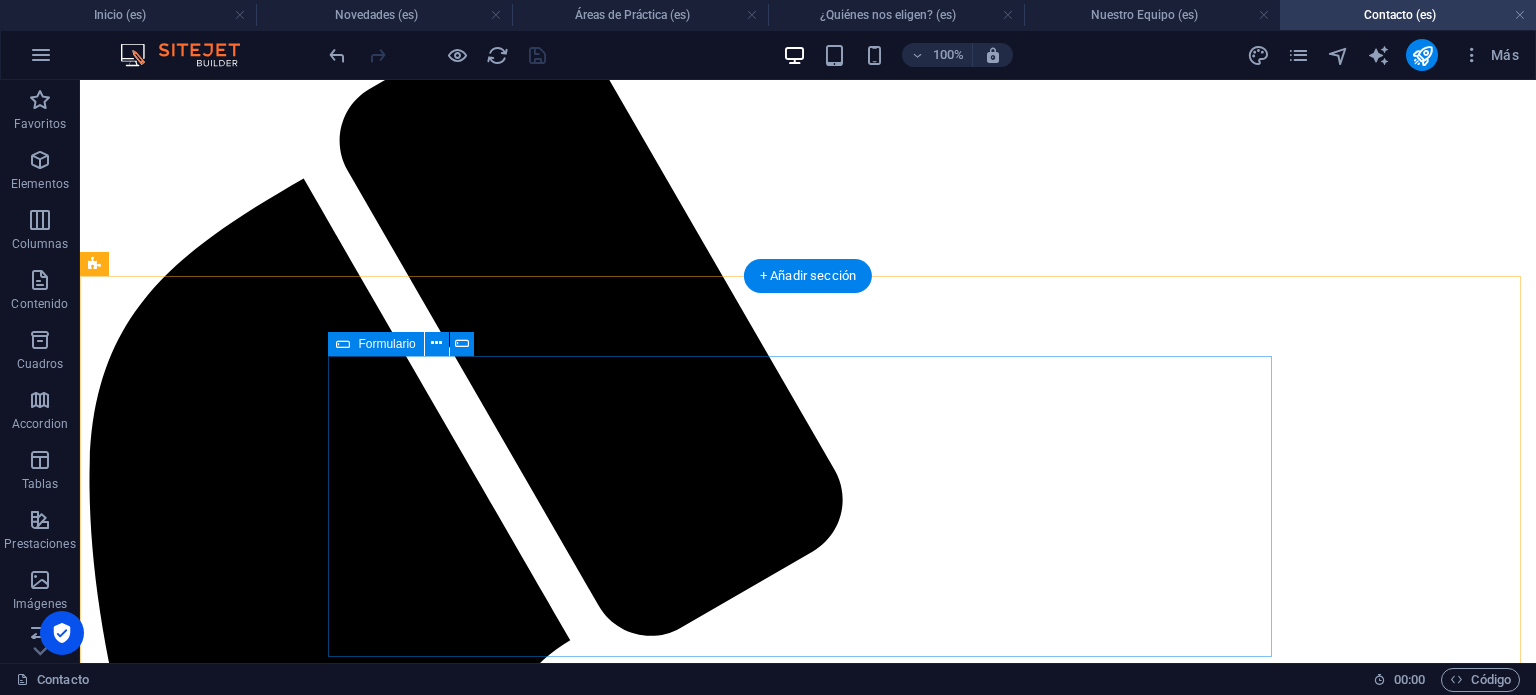 scroll, scrollTop: 600, scrollLeft: 0, axis: vertical 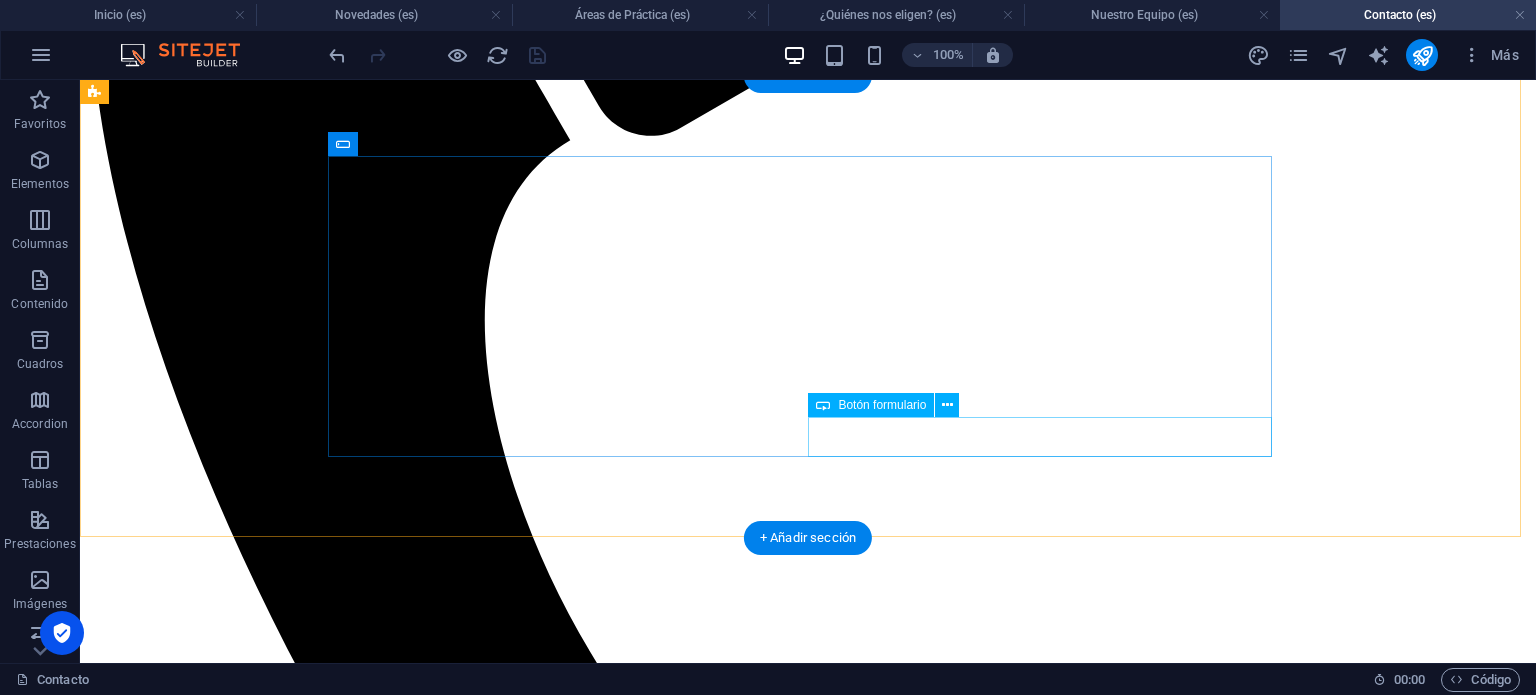 click on "Enviar" at bounding box center [808, 7738] 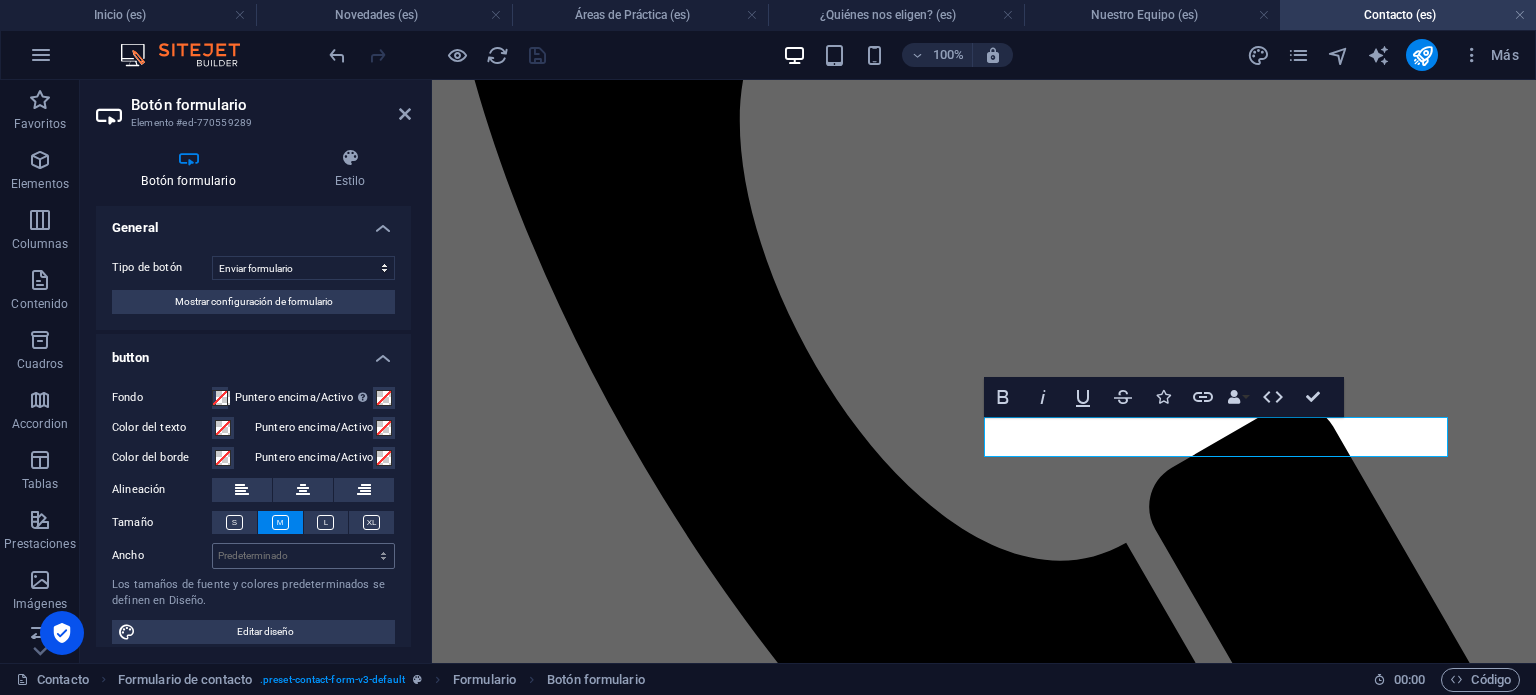 scroll, scrollTop: 0, scrollLeft: 0, axis: both 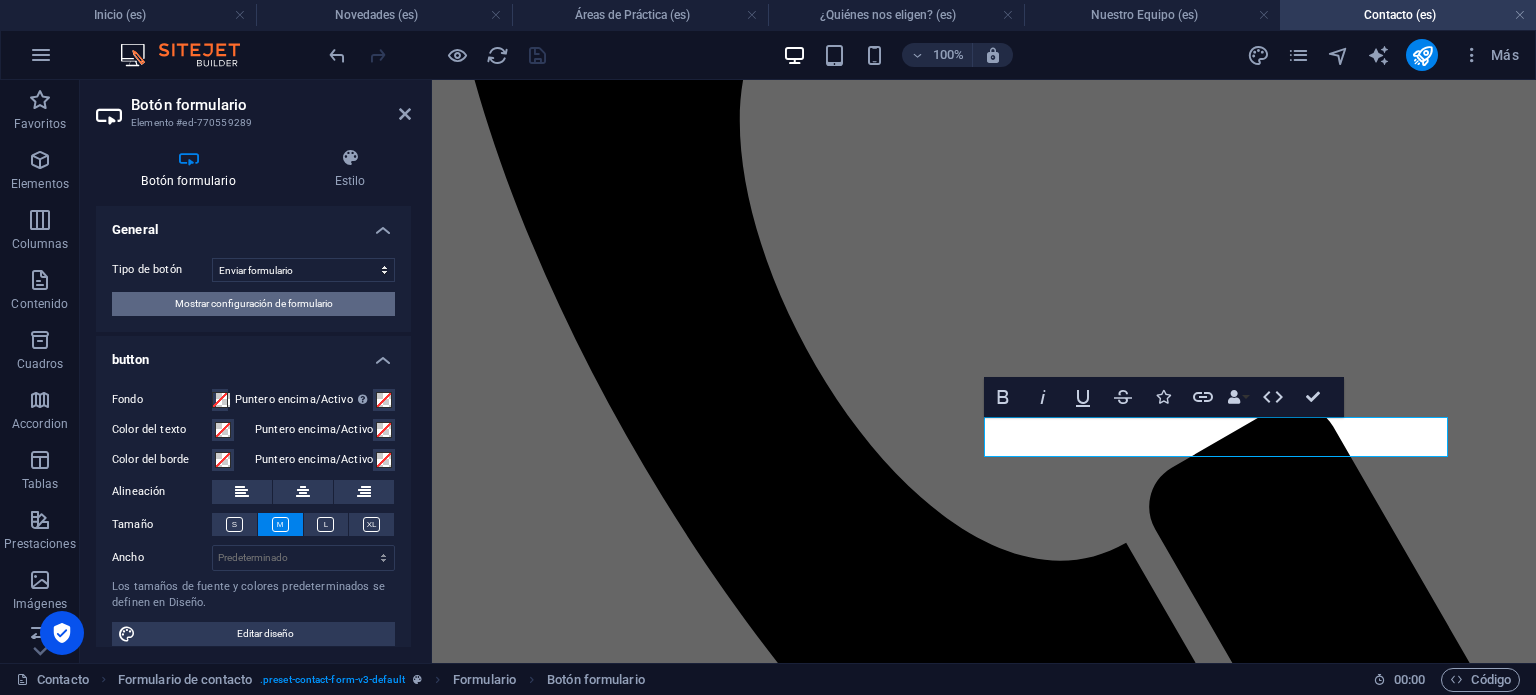 click on "Mostrar configuración de formulario" at bounding box center [254, 304] 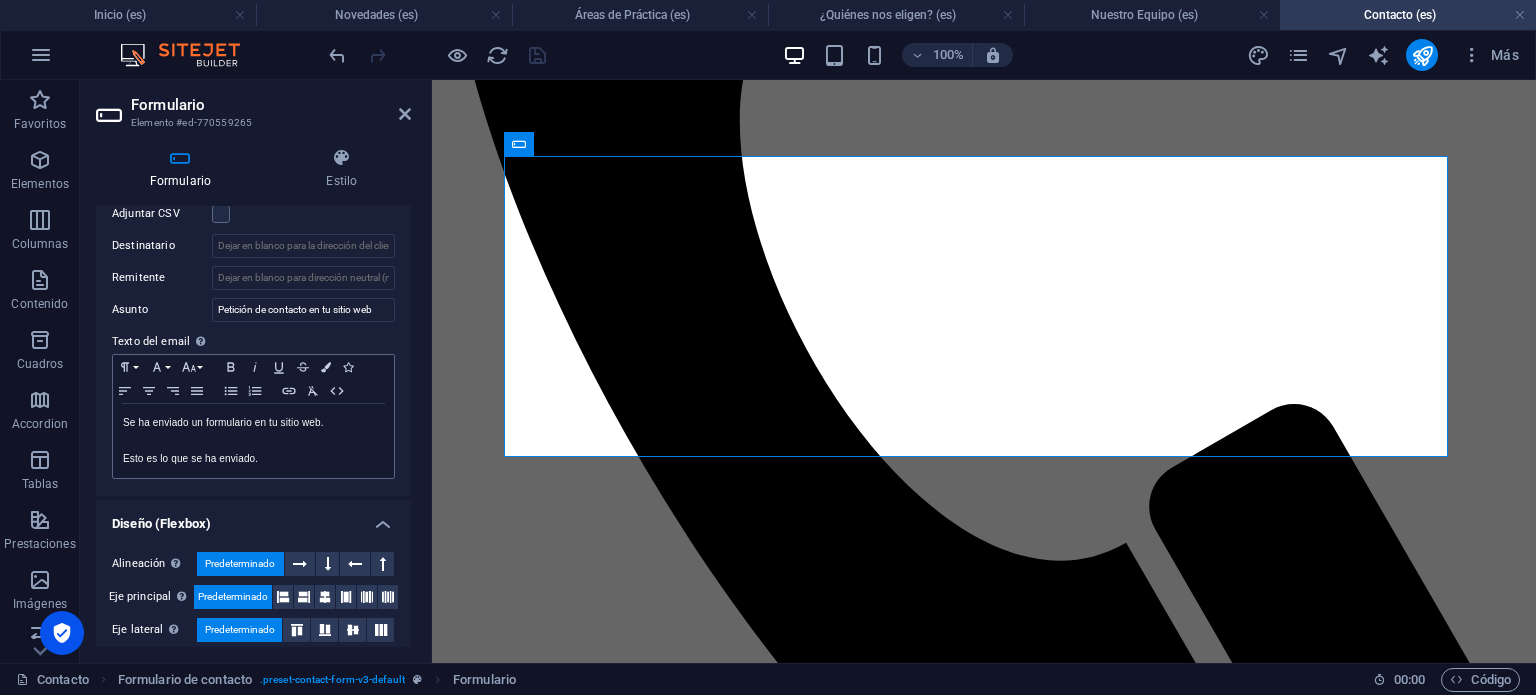 scroll, scrollTop: 676, scrollLeft: 0, axis: vertical 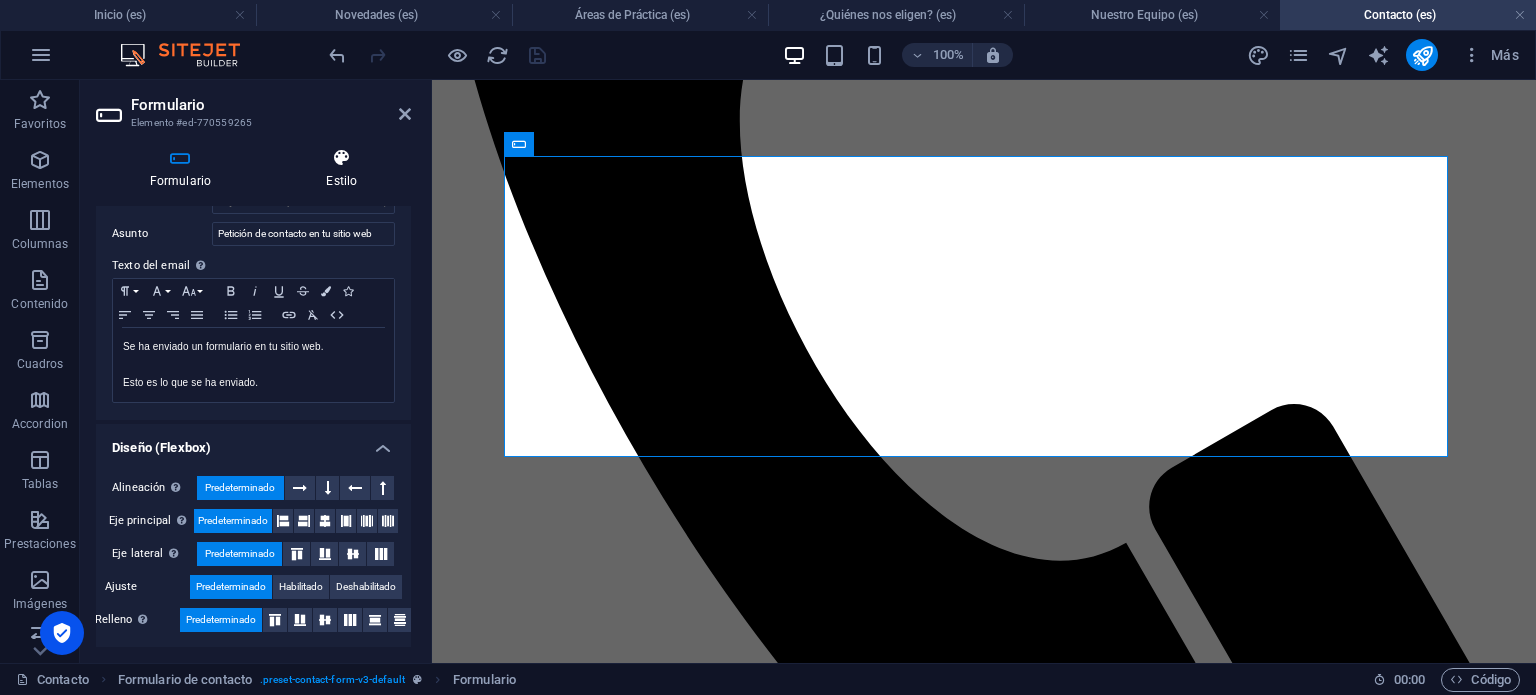 click on "Estilo" at bounding box center [342, 169] 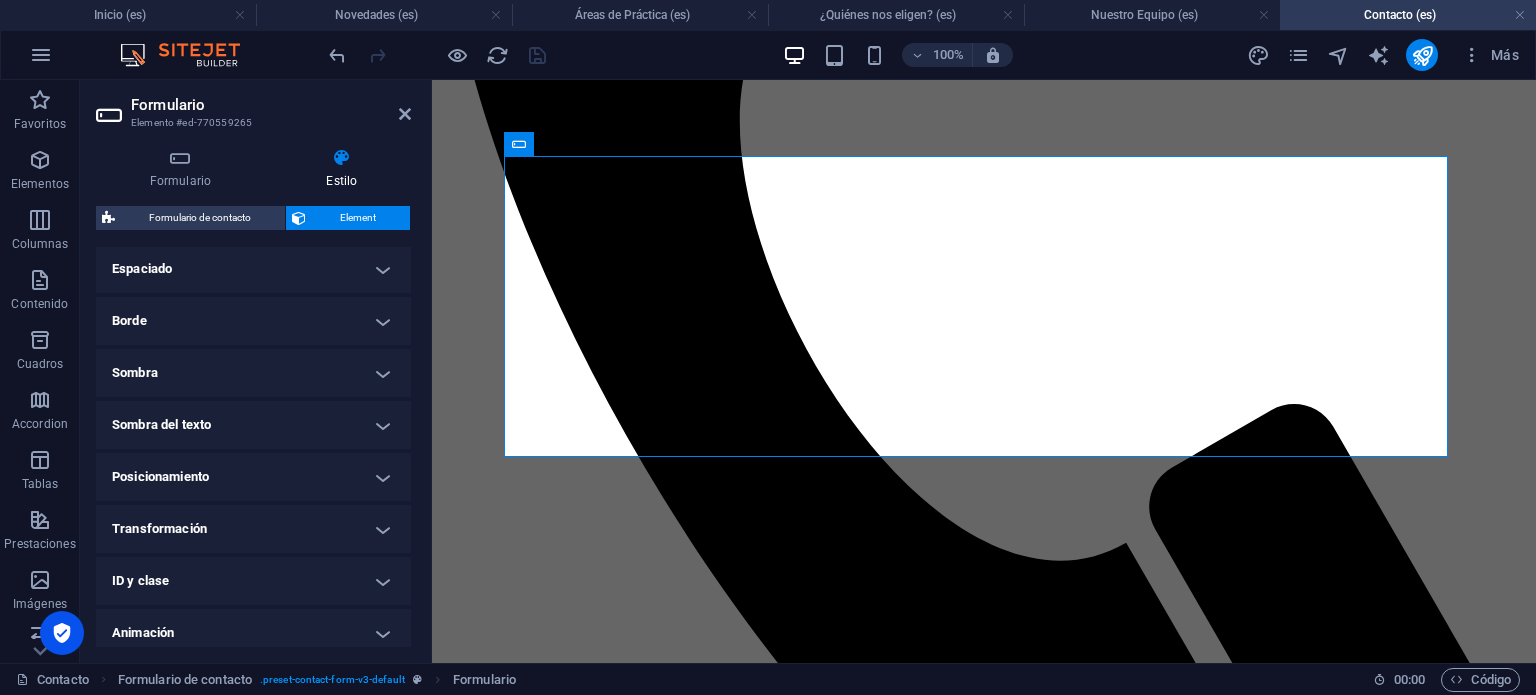 scroll, scrollTop: 460, scrollLeft: 0, axis: vertical 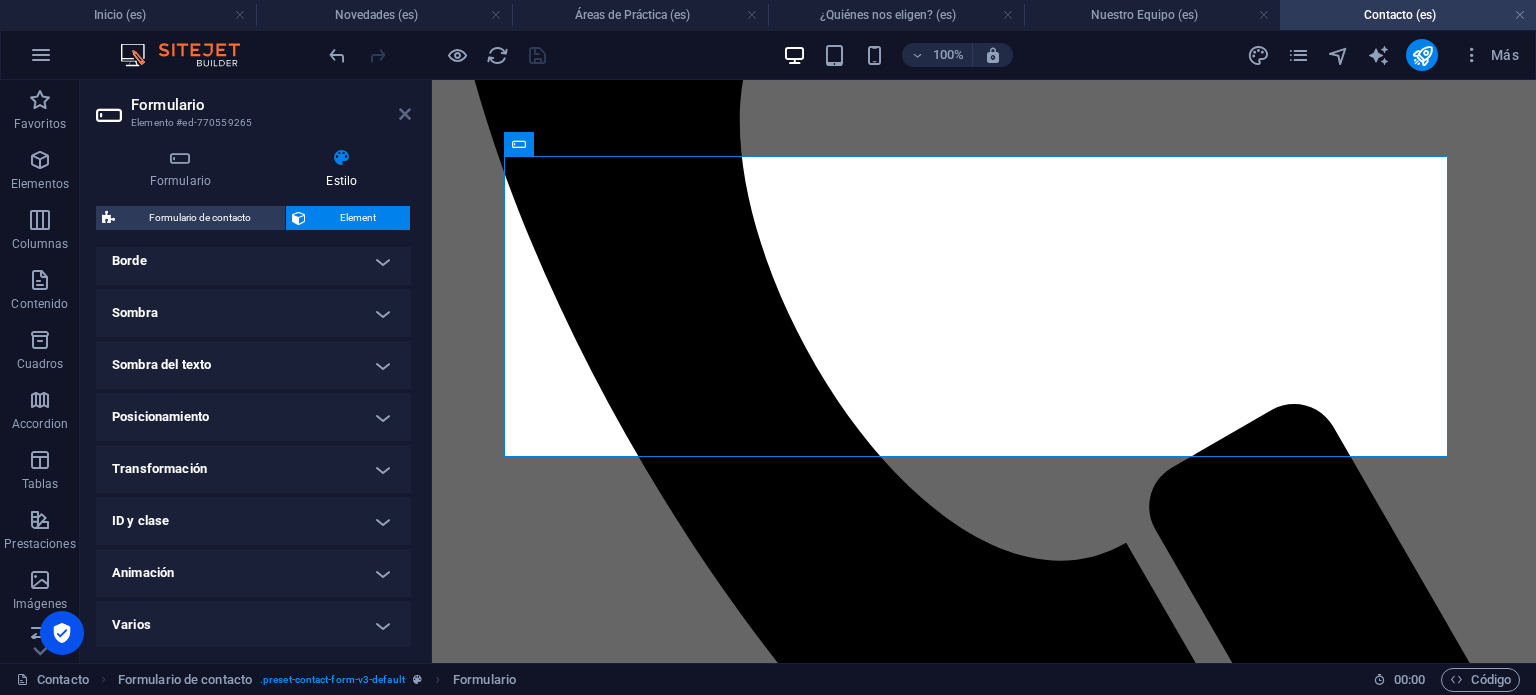 click at bounding box center (405, 114) 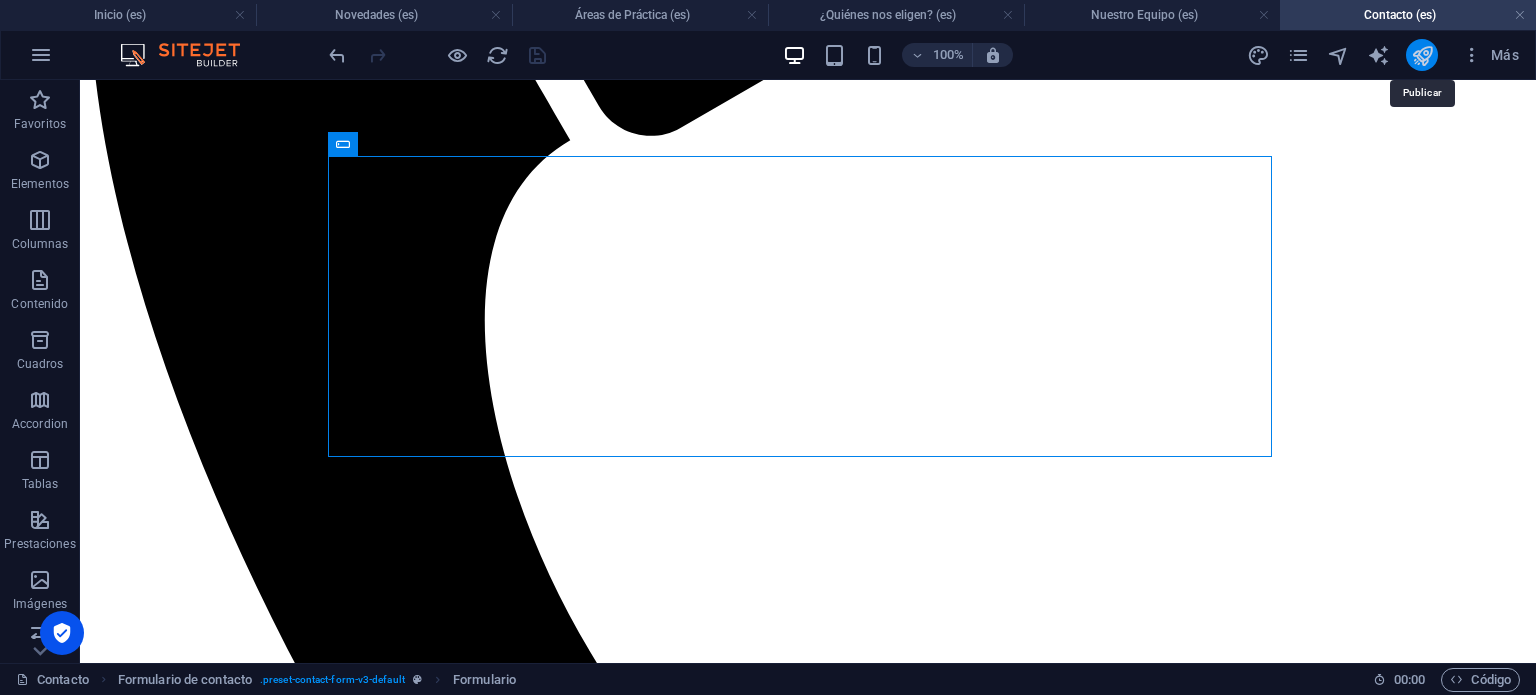 click at bounding box center (1422, 55) 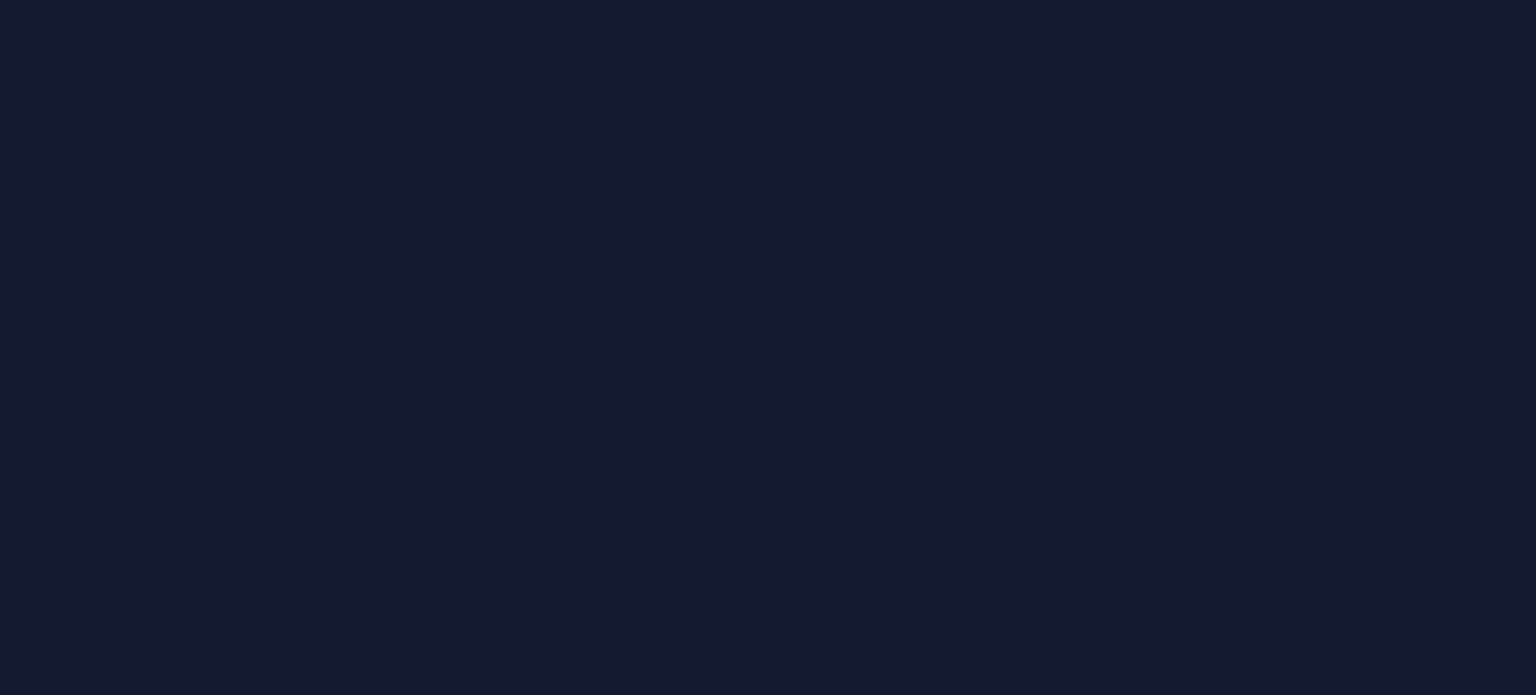 scroll, scrollTop: 0, scrollLeft: 0, axis: both 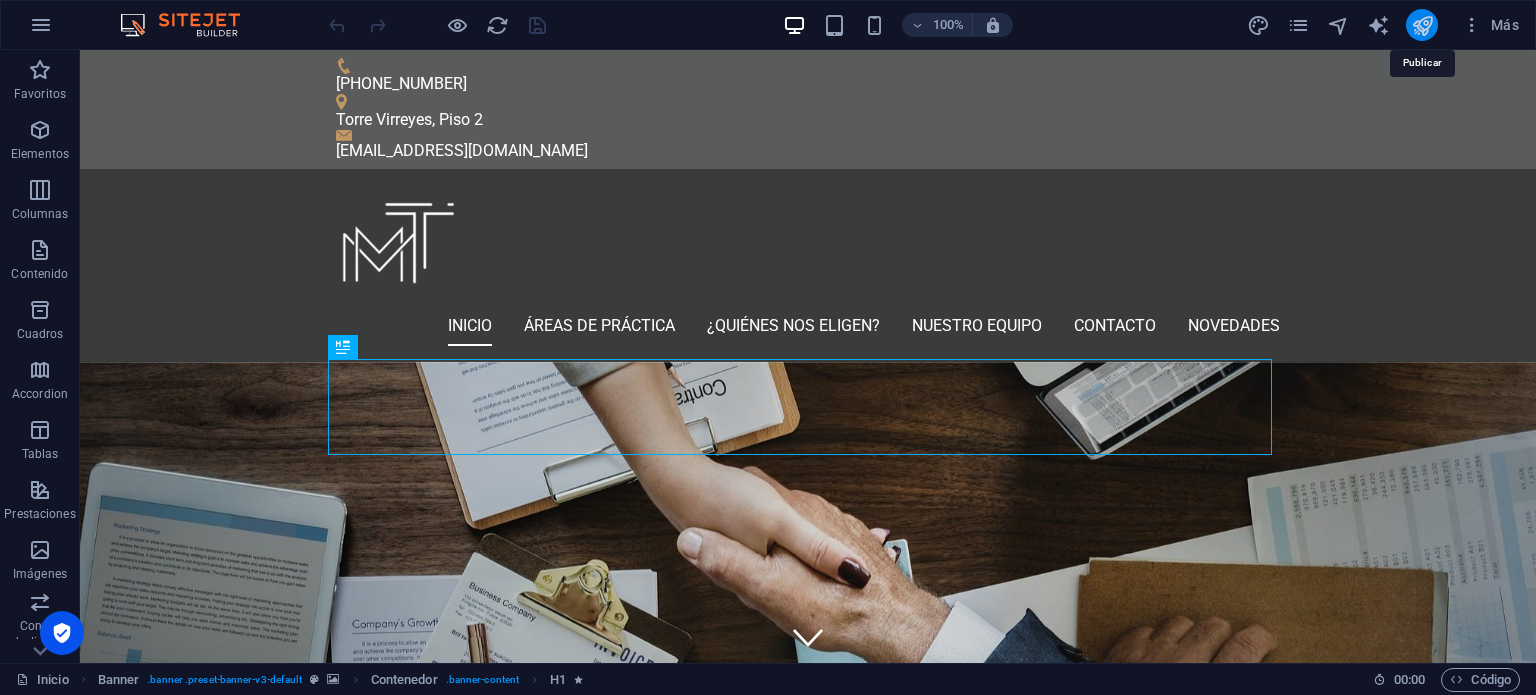 click at bounding box center [1422, 25] 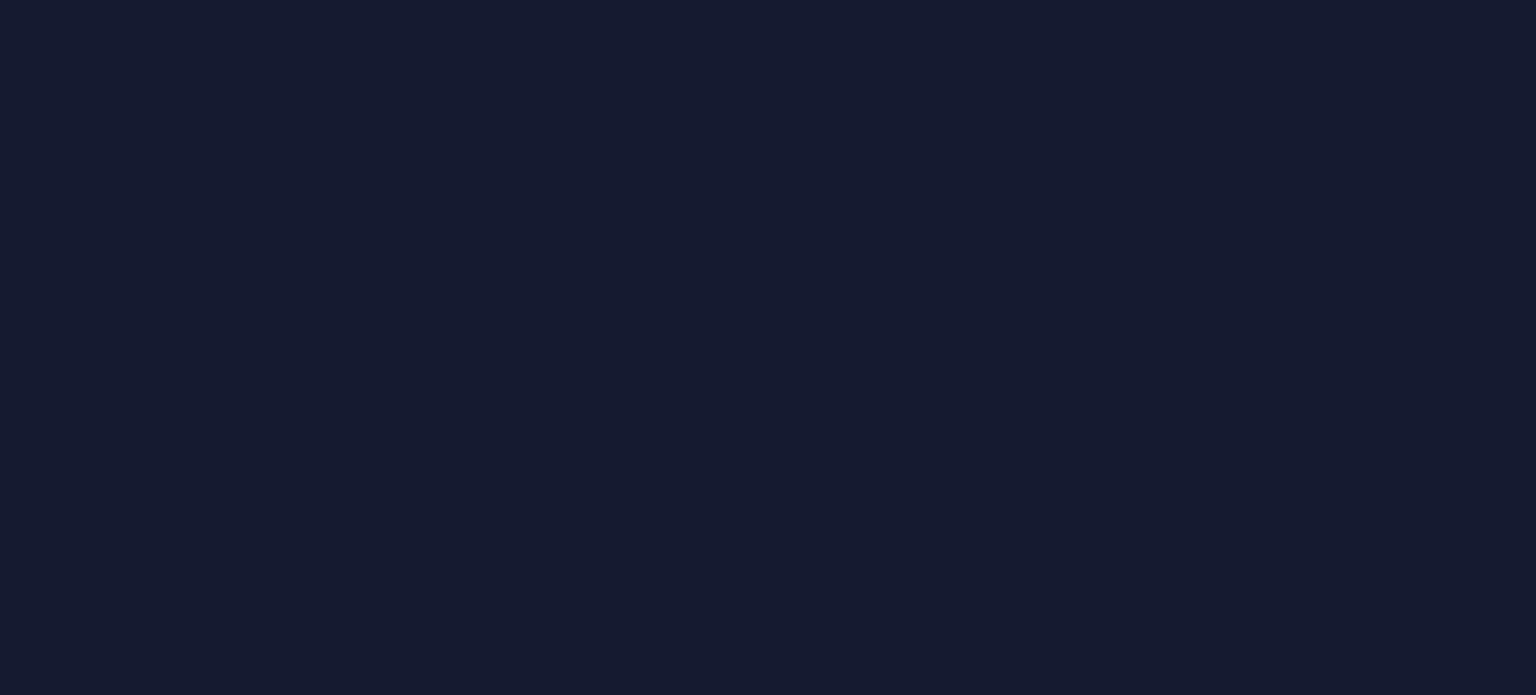 scroll, scrollTop: 0, scrollLeft: 0, axis: both 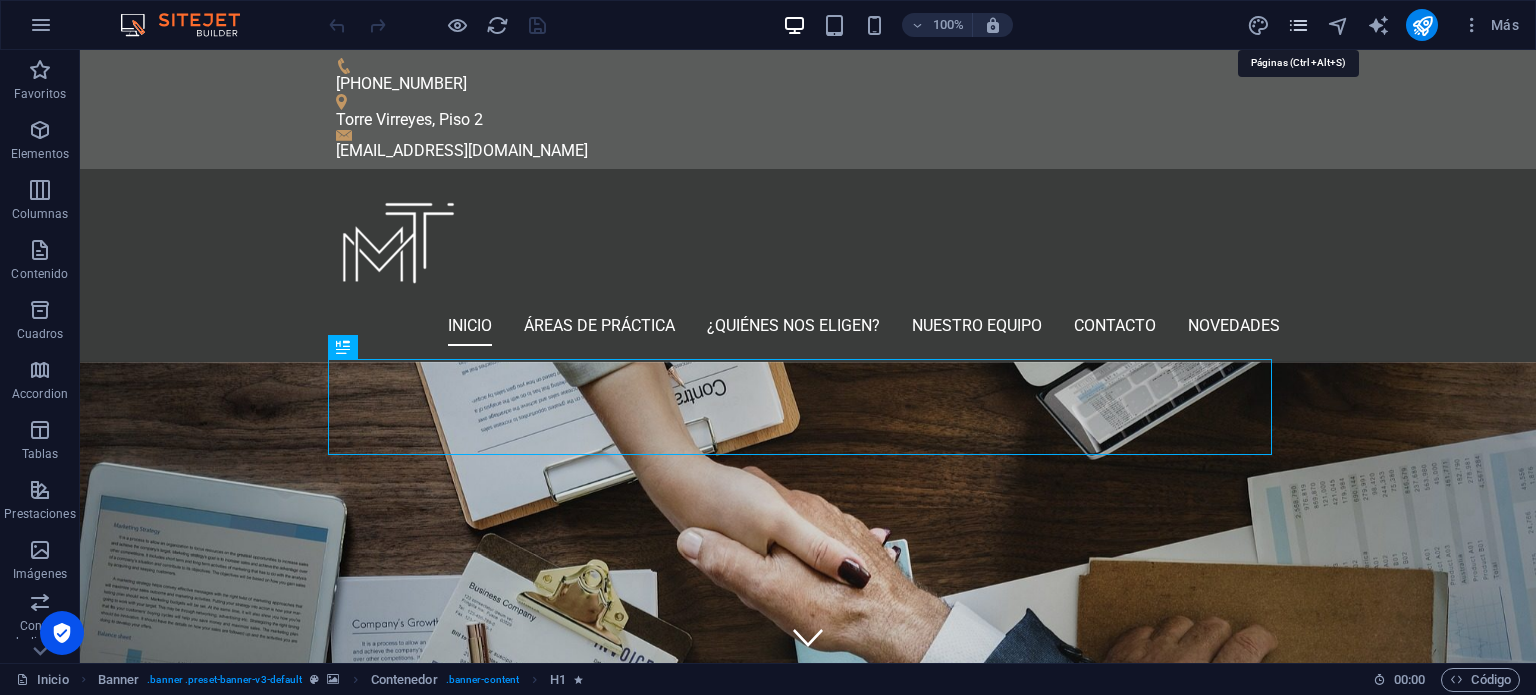 click at bounding box center [1298, 25] 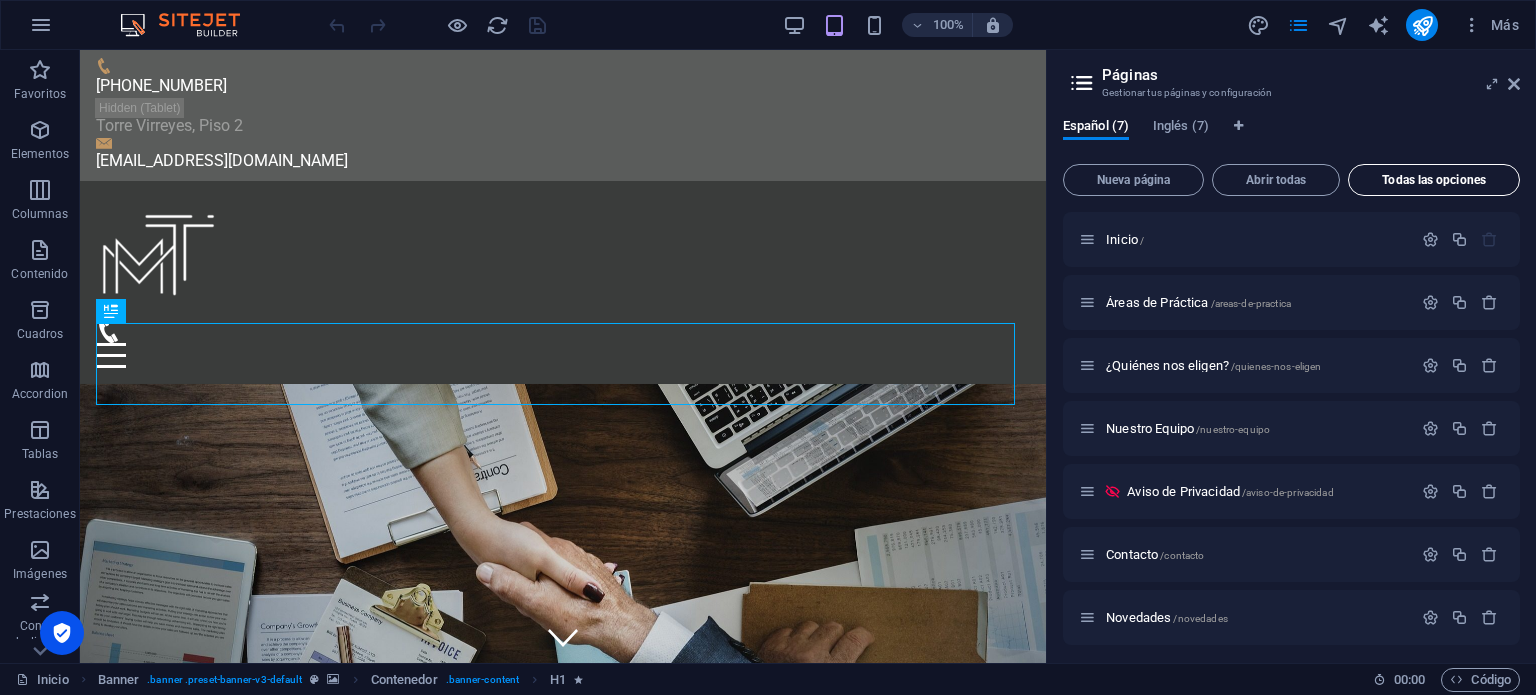 click on "Todas las opciones" at bounding box center (1434, 180) 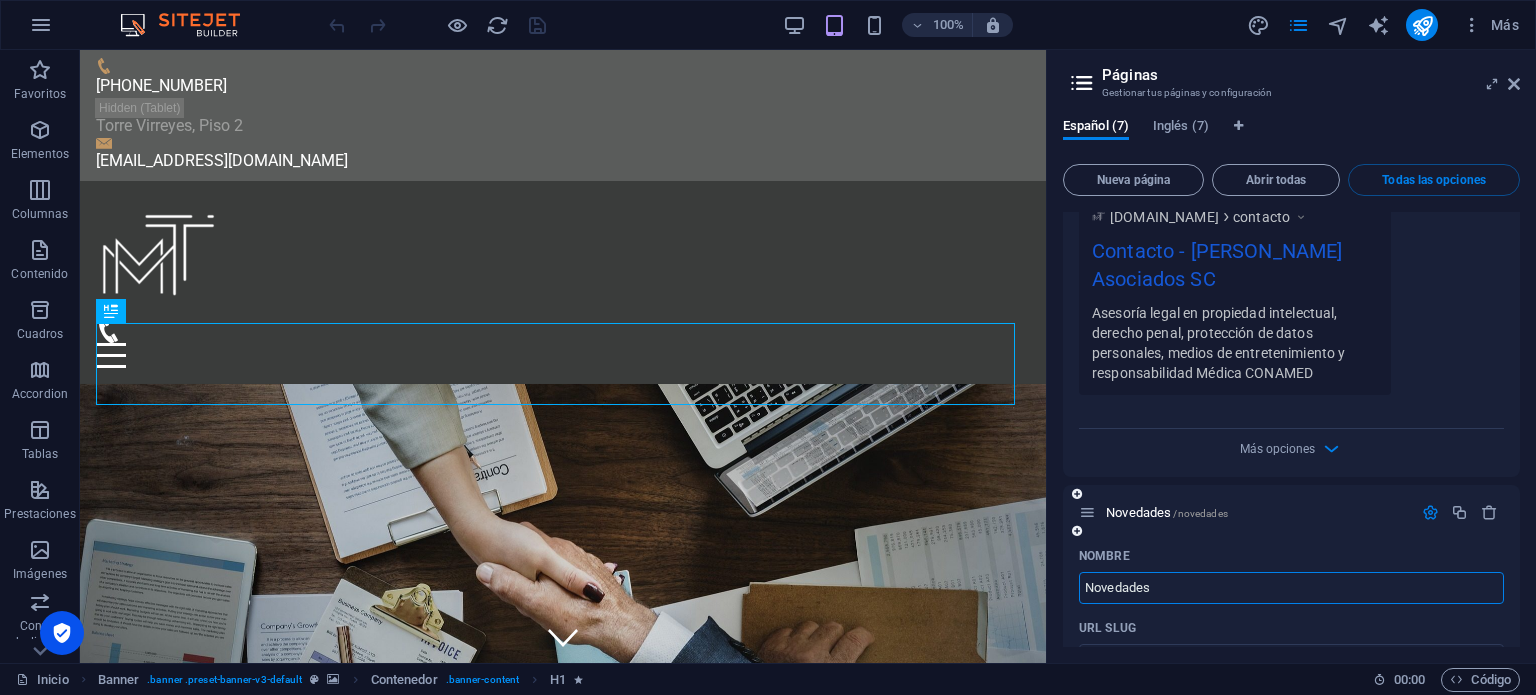 scroll, scrollTop: 5001, scrollLeft: 0, axis: vertical 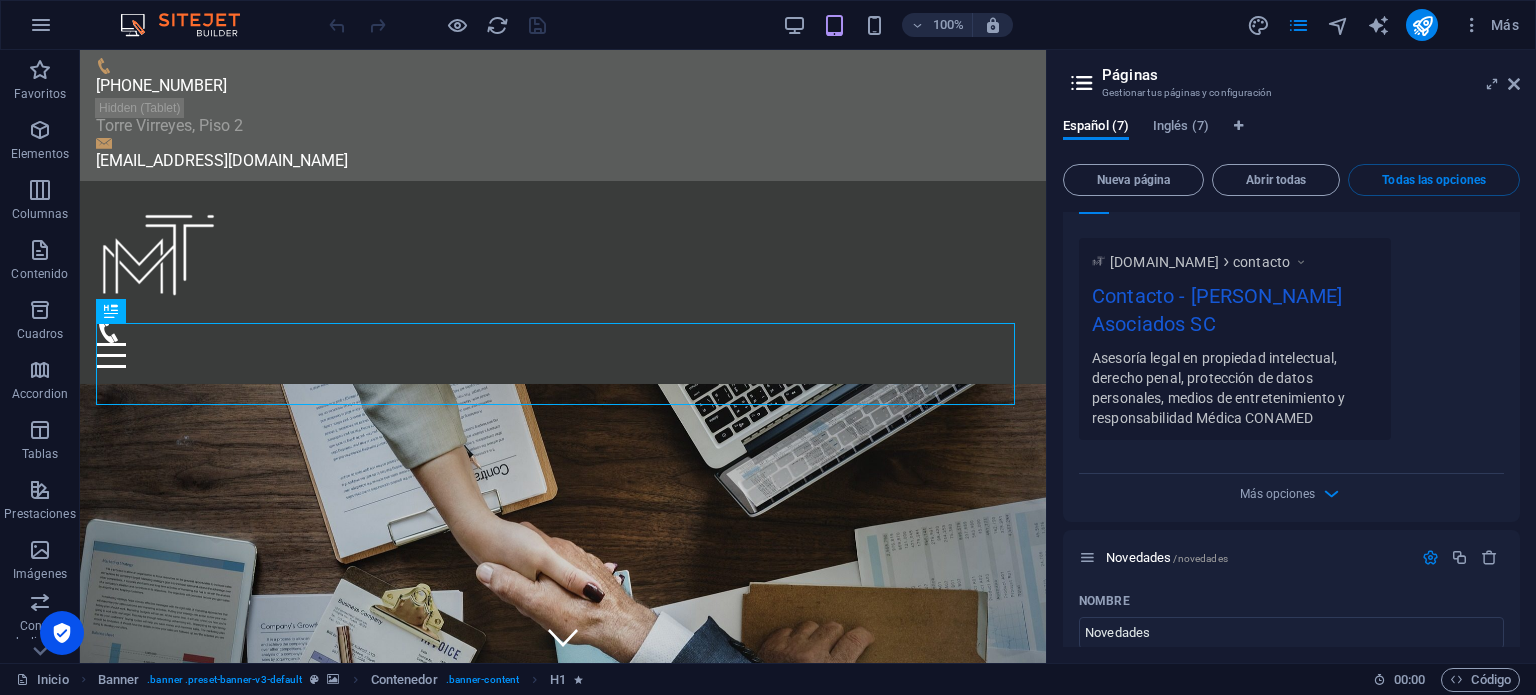 drag, startPoint x: 1515, startPoint y: 581, endPoint x: 1516, endPoint y: 539, distance: 42.0119 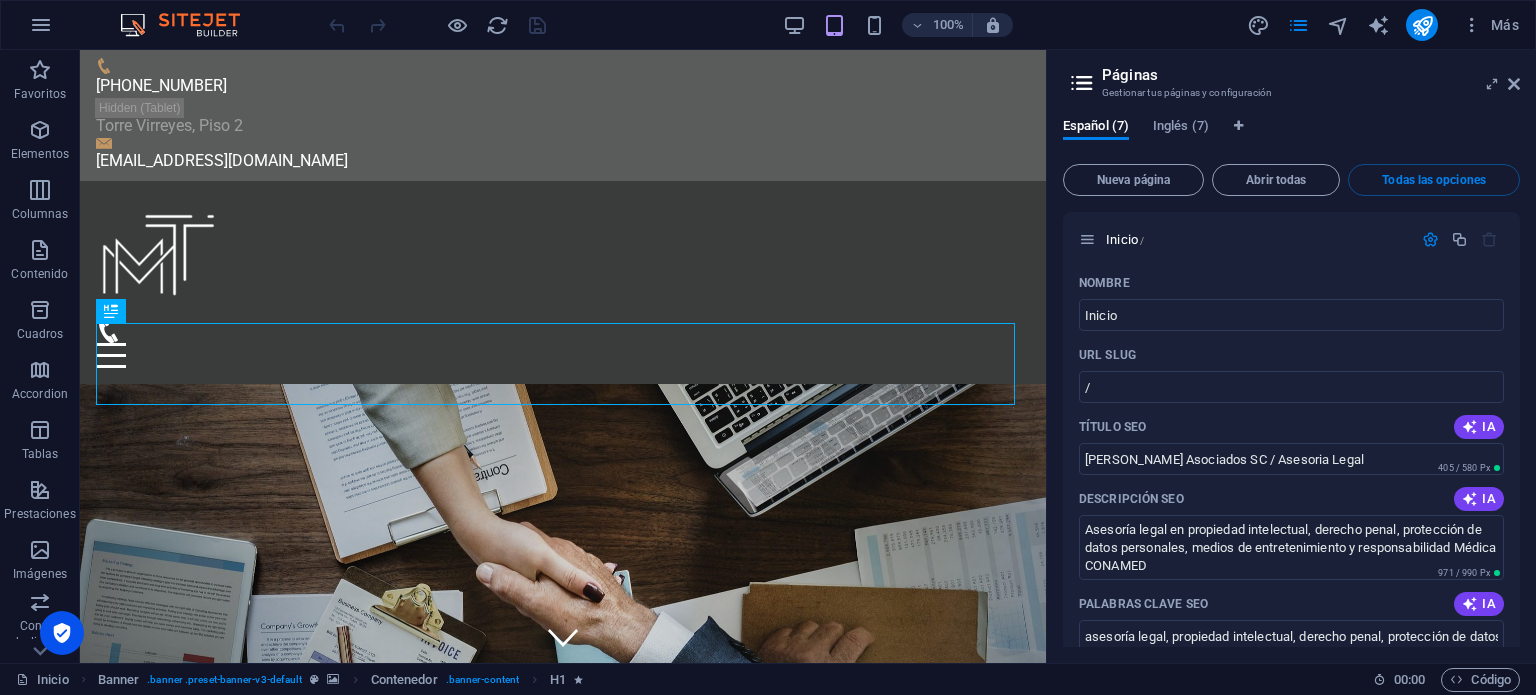 scroll, scrollTop: 0, scrollLeft: 0, axis: both 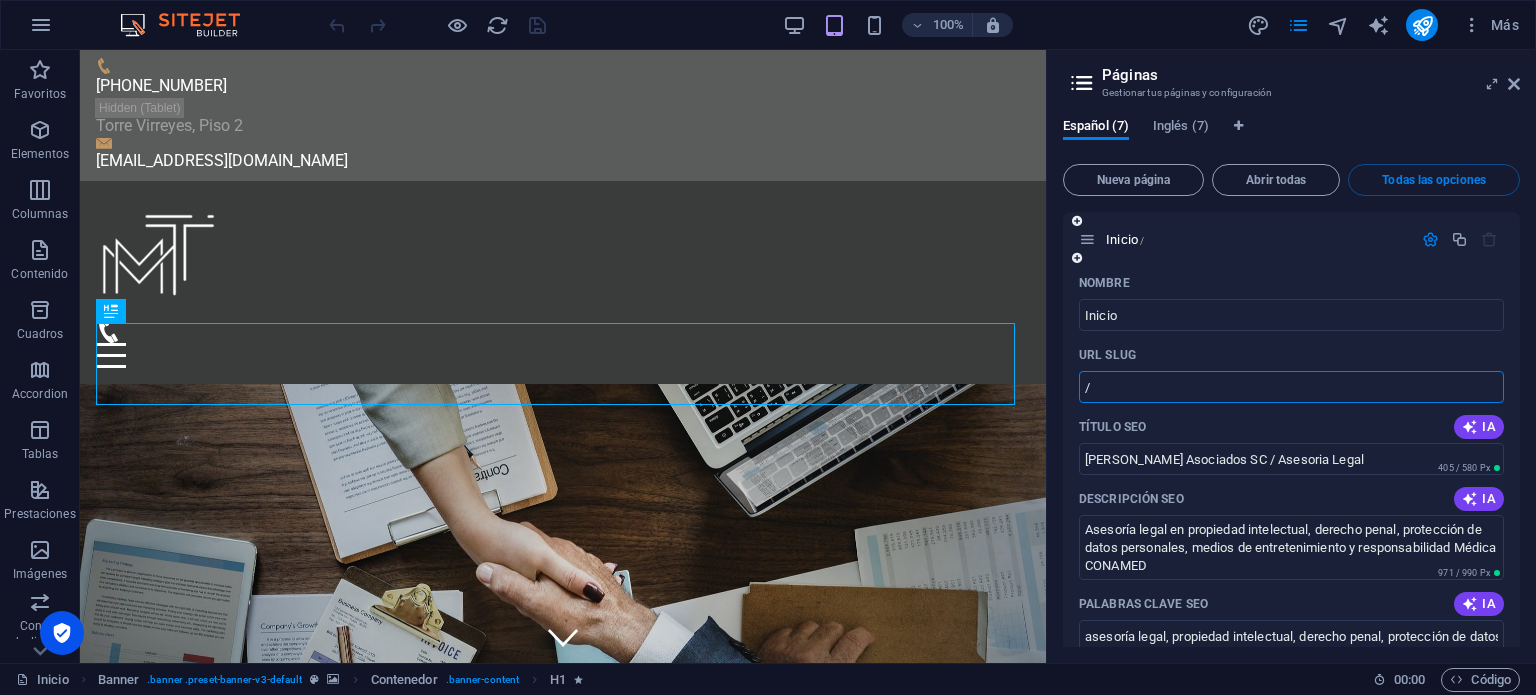 click on "/" at bounding box center (1291, 387) 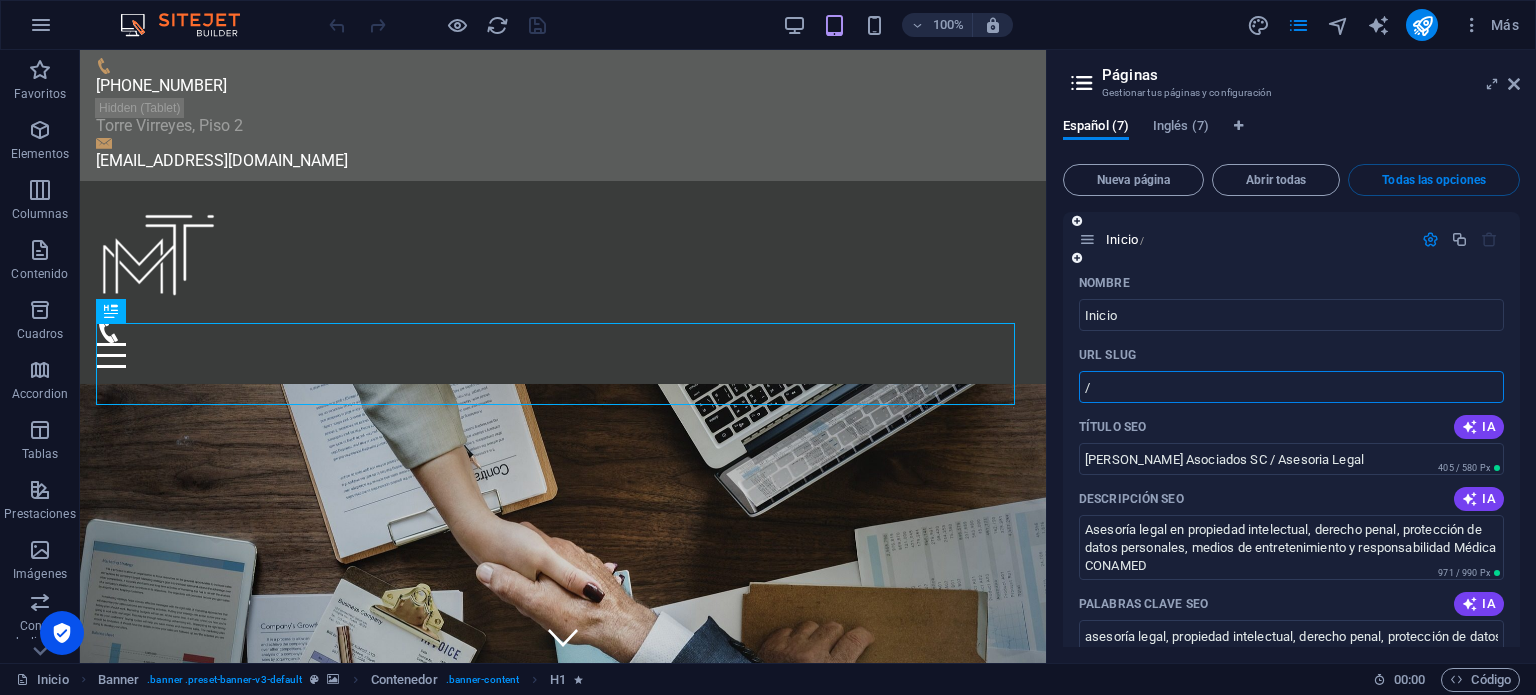 click on "/" at bounding box center (1291, 387) 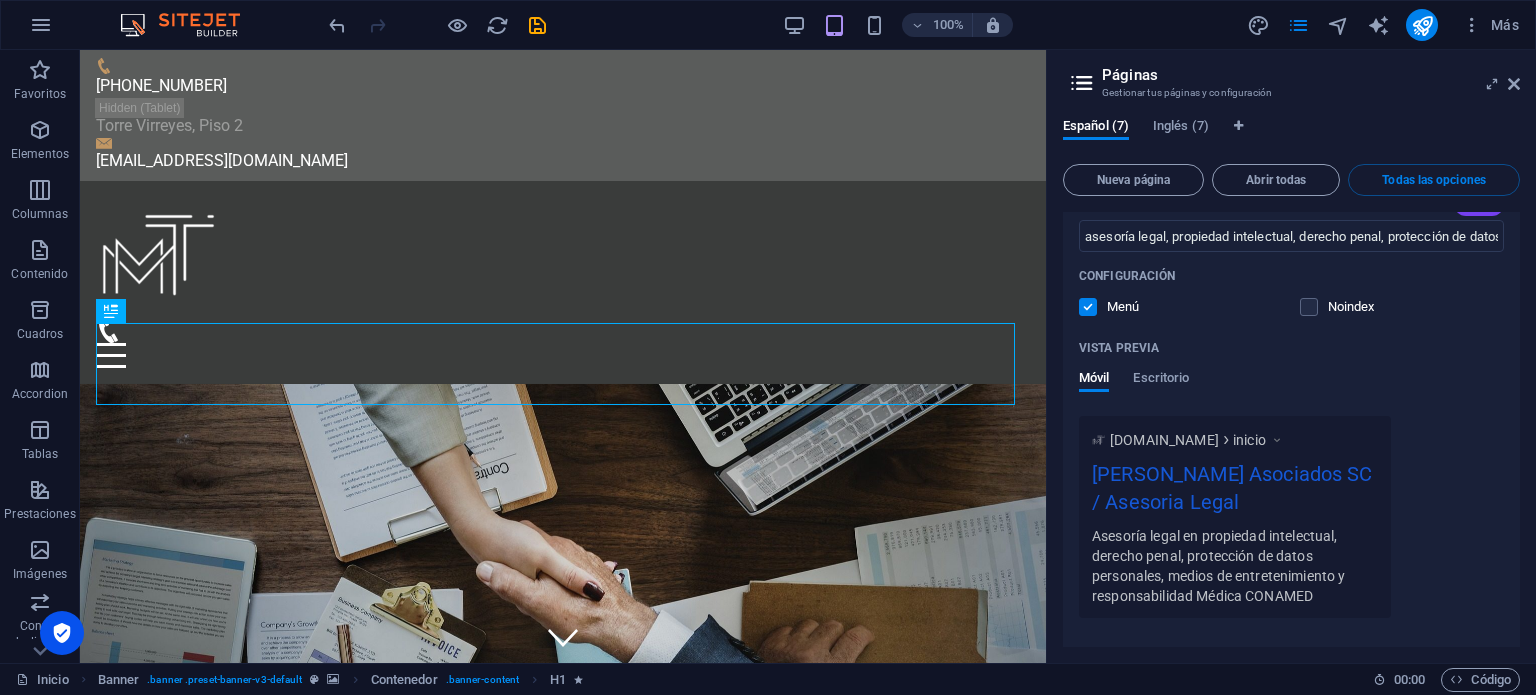 scroll, scrollTop: 500, scrollLeft: 0, axis: vertical 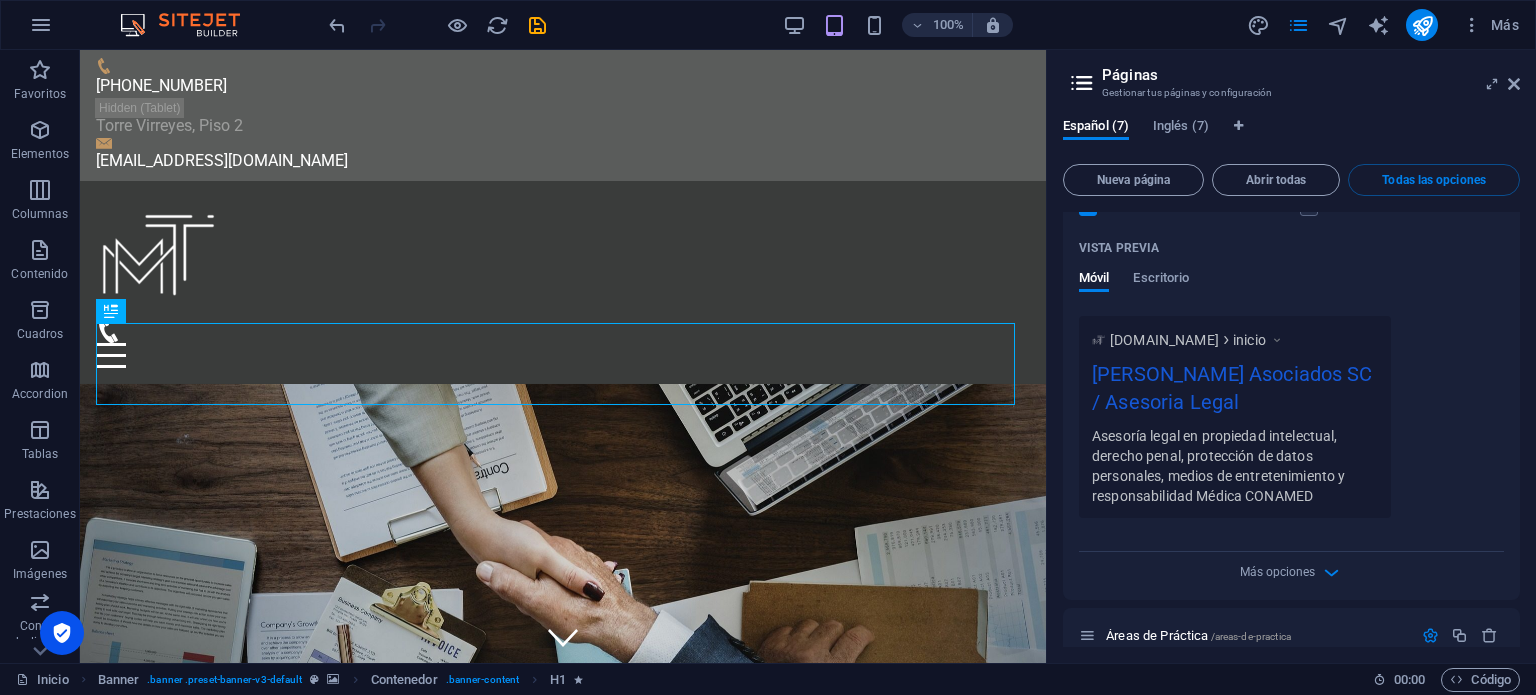 type on "/inicio" 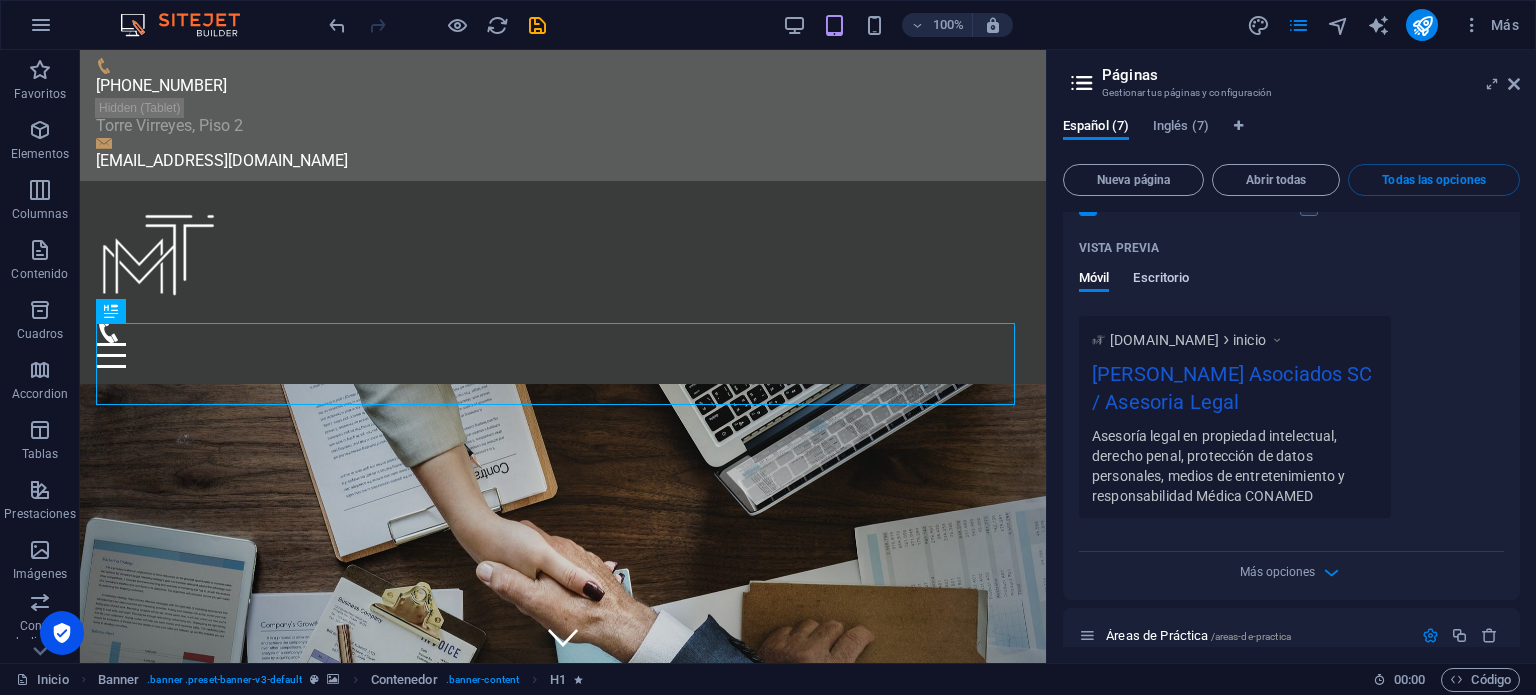 click on "Escritorio" at bounding box center (1161, 280) 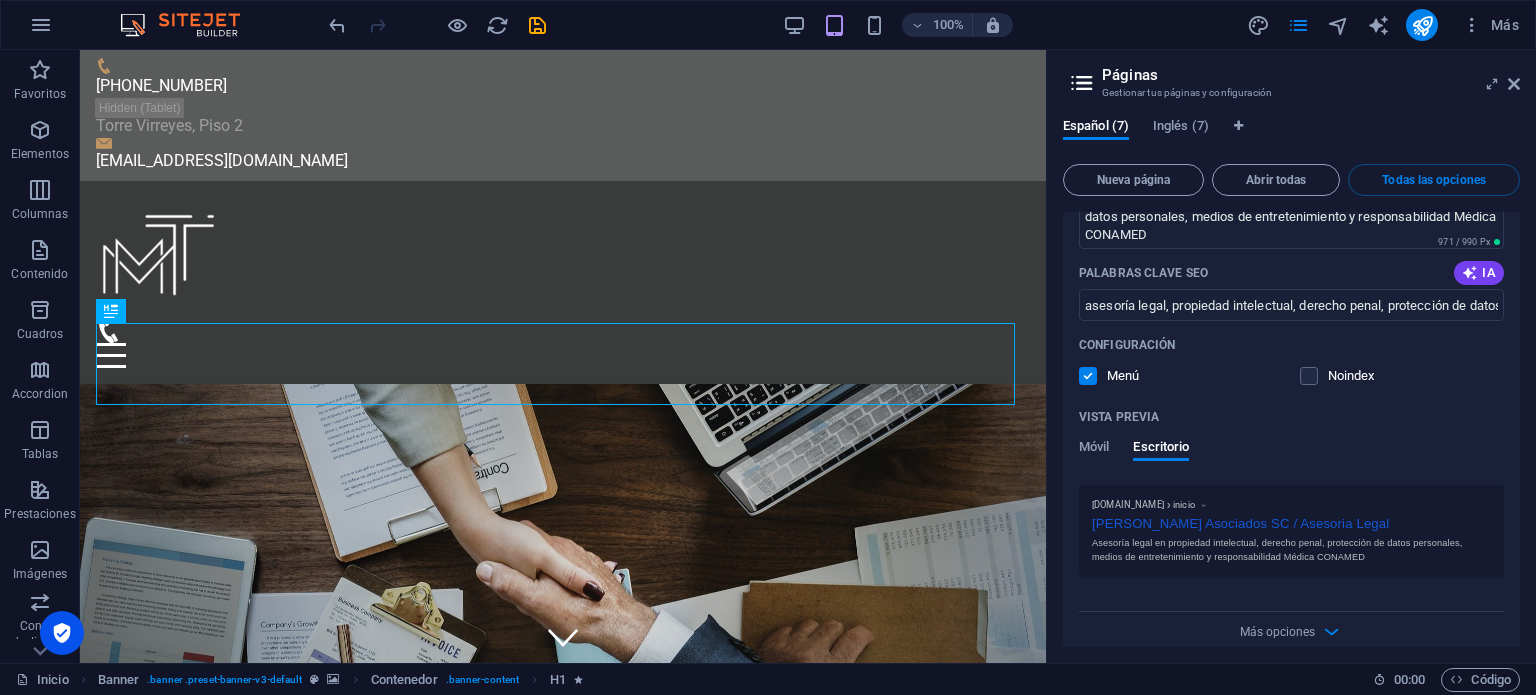 scroll, scrollTop: 300, scrollLeft: 0, axis: vertical 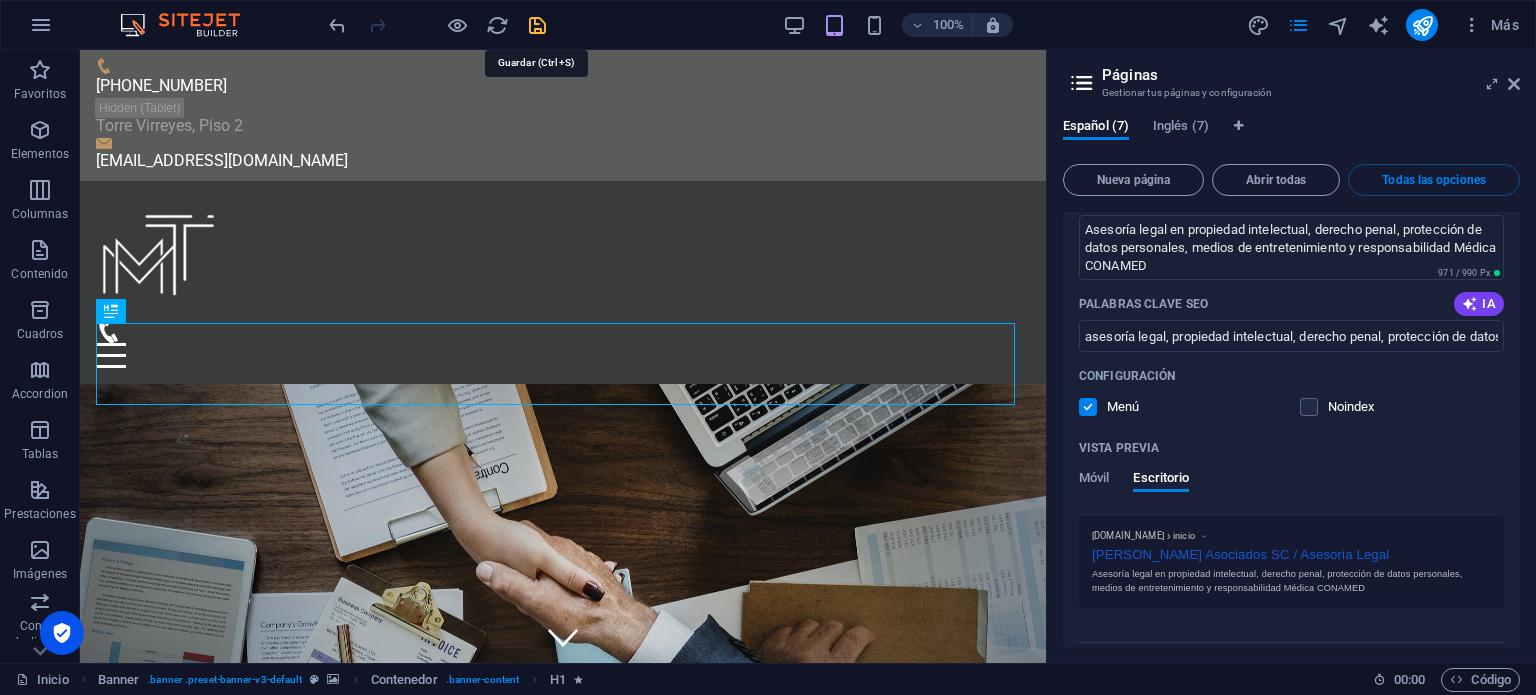 click at bounding box center (537, 25) 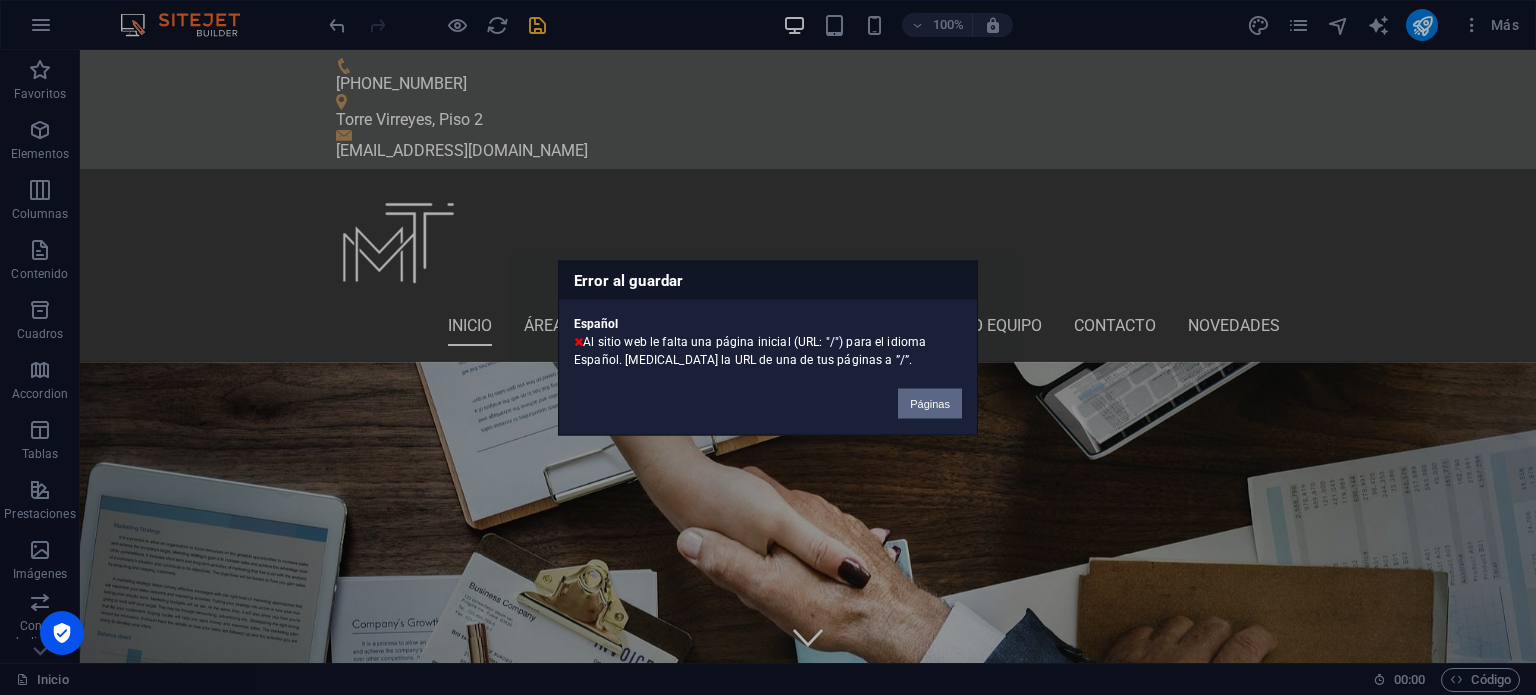 click on "Páginas" at bounding box center (930, 403) 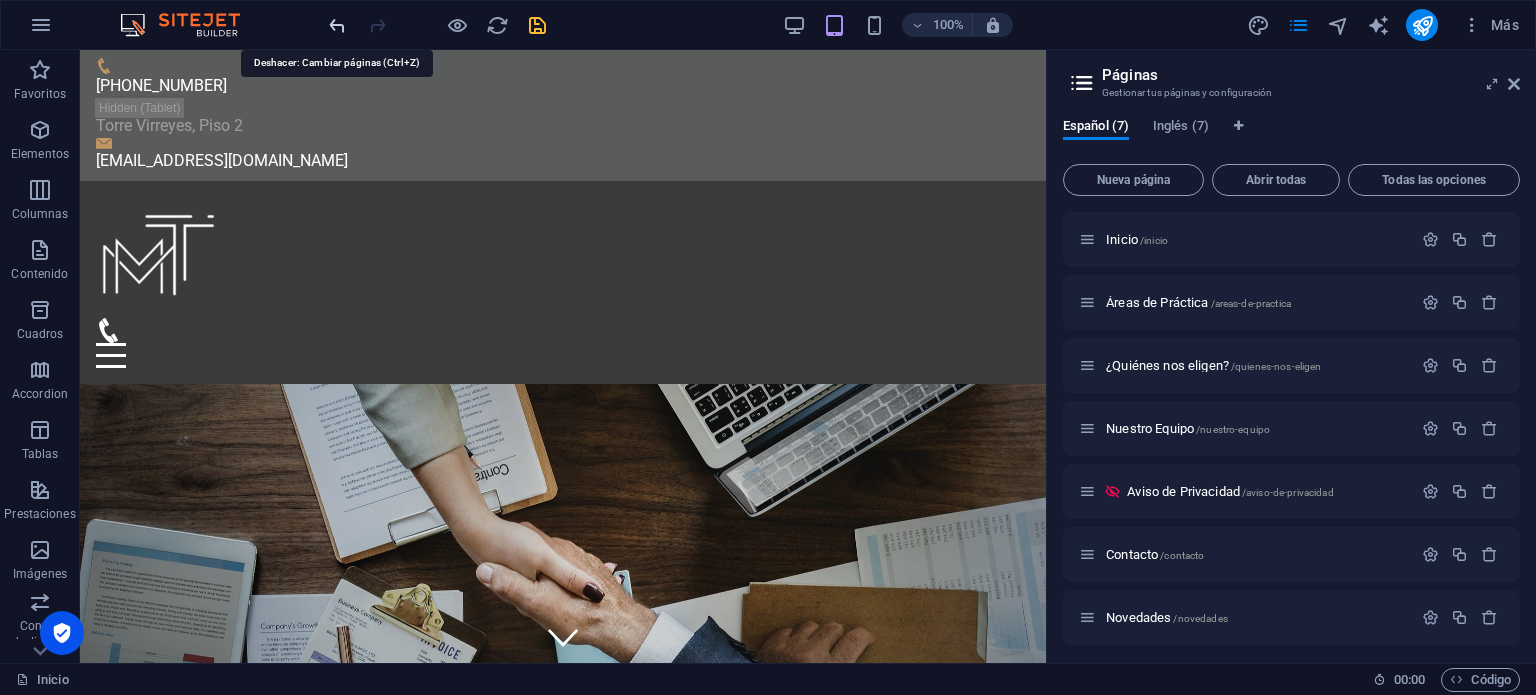 click at bounding box center [337, 25] 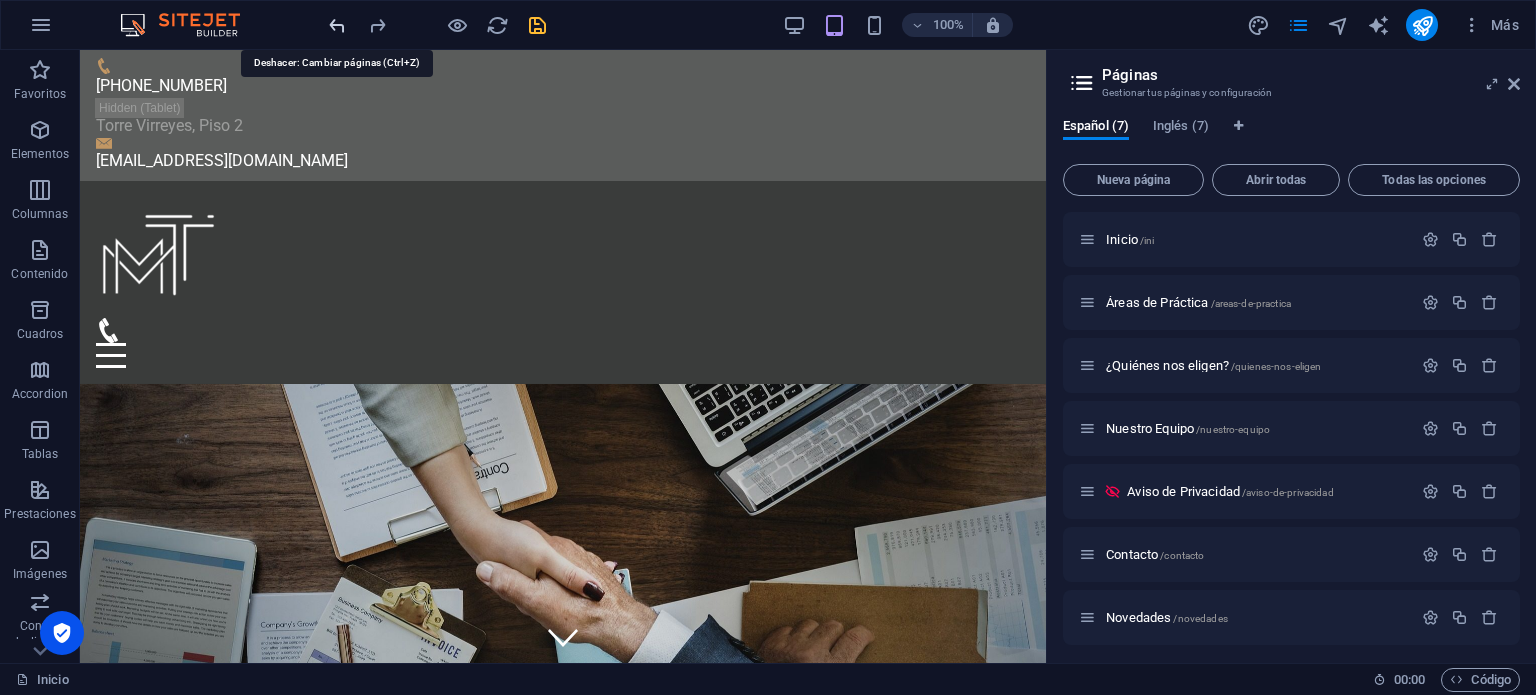 click at bounding box center (337, 25) 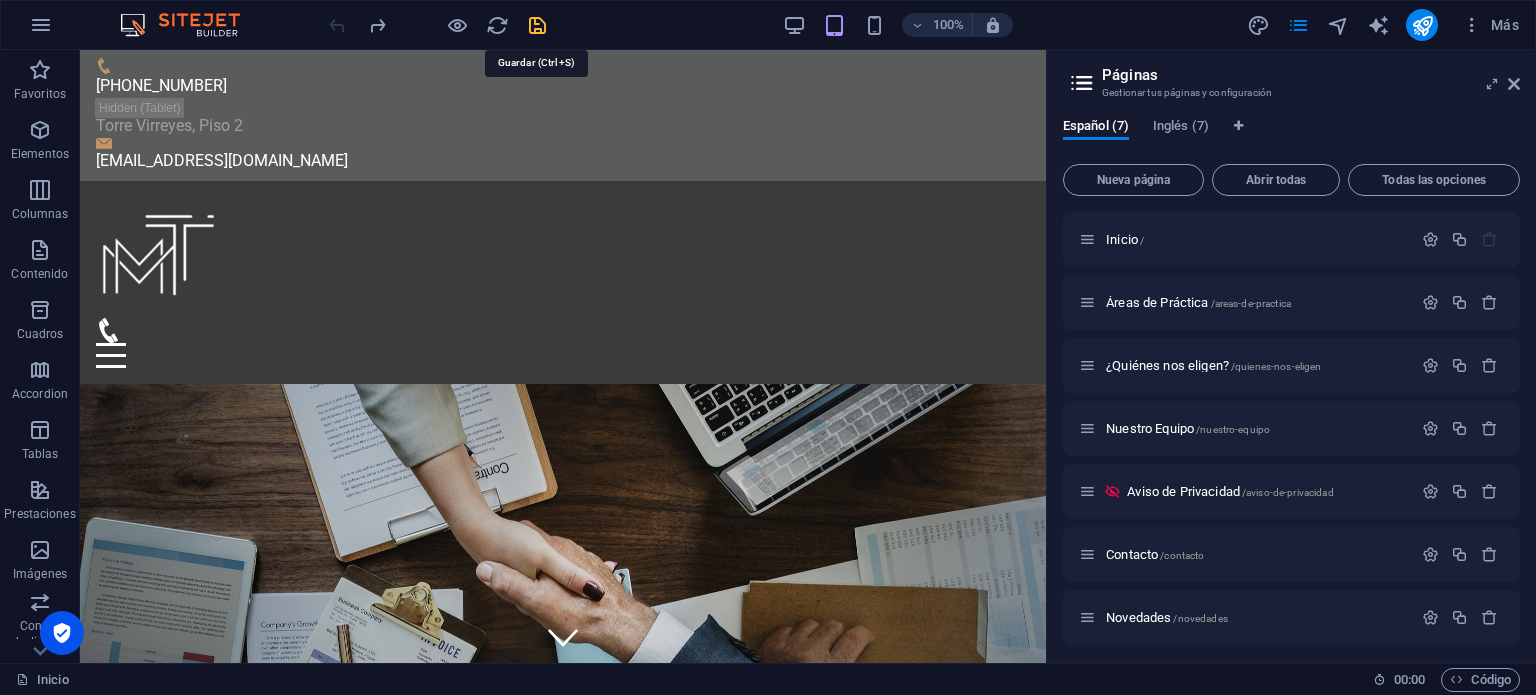 click at bounding box center (537, 25) 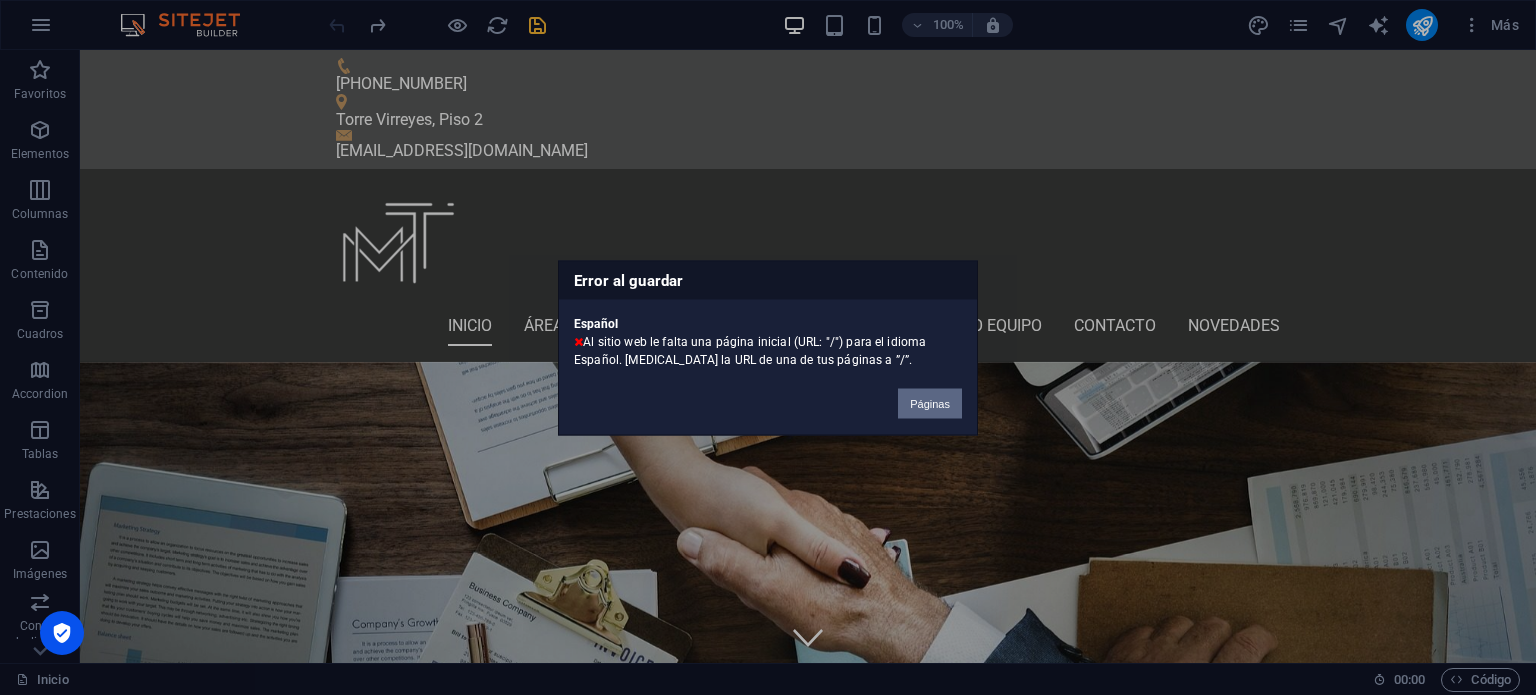 drag, startPoint x: 932, startPoint y: 406, endPoint x: 954, endPoint y: 298, distance: 110.217964 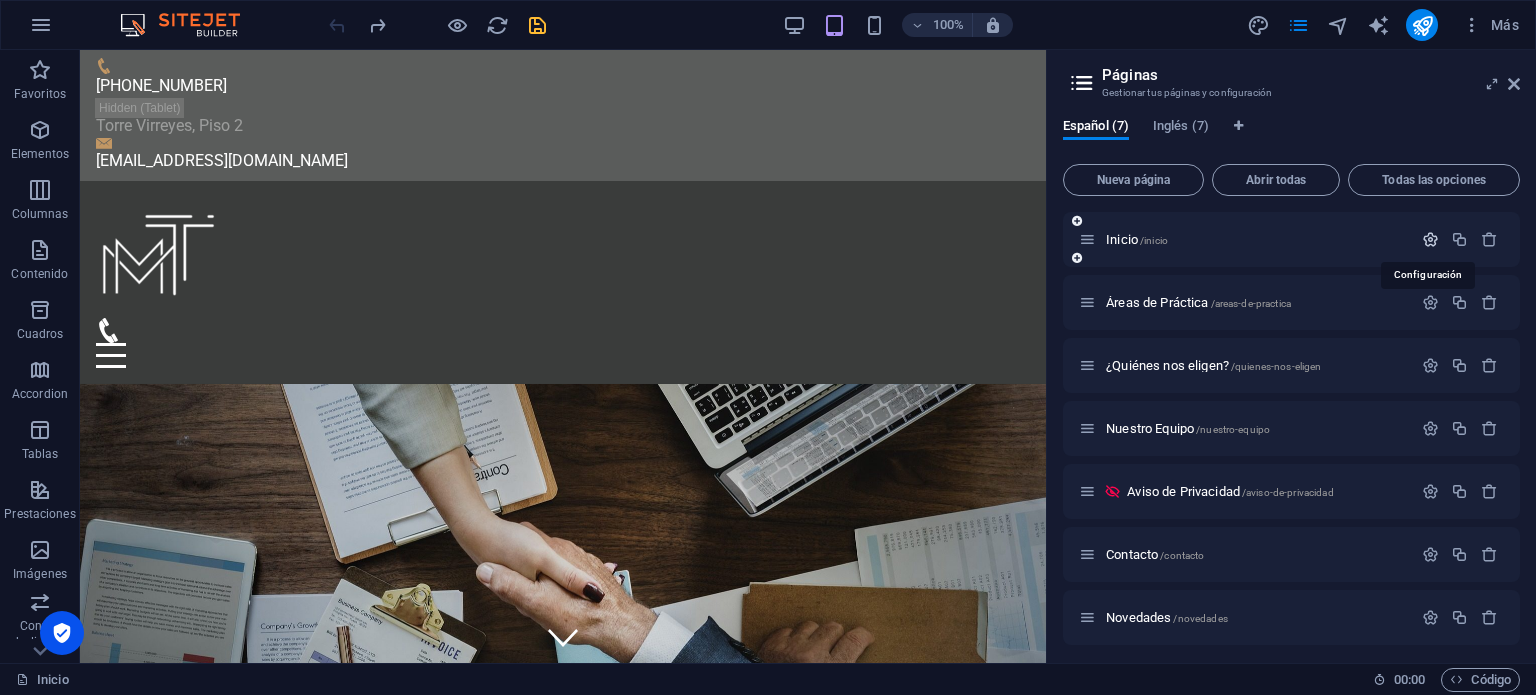 click at bounding box center (1430, 239) 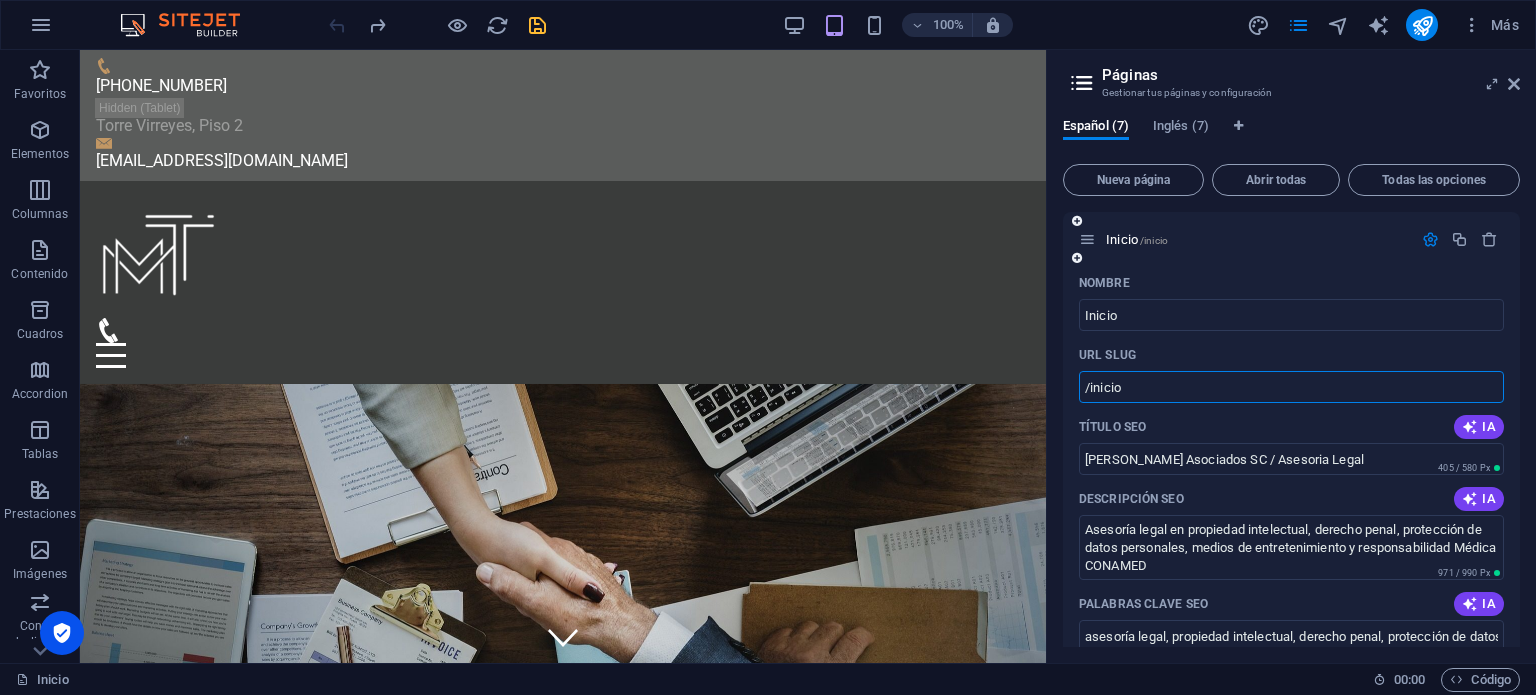 click on "/inicio" at bounding box center [1291, 387] 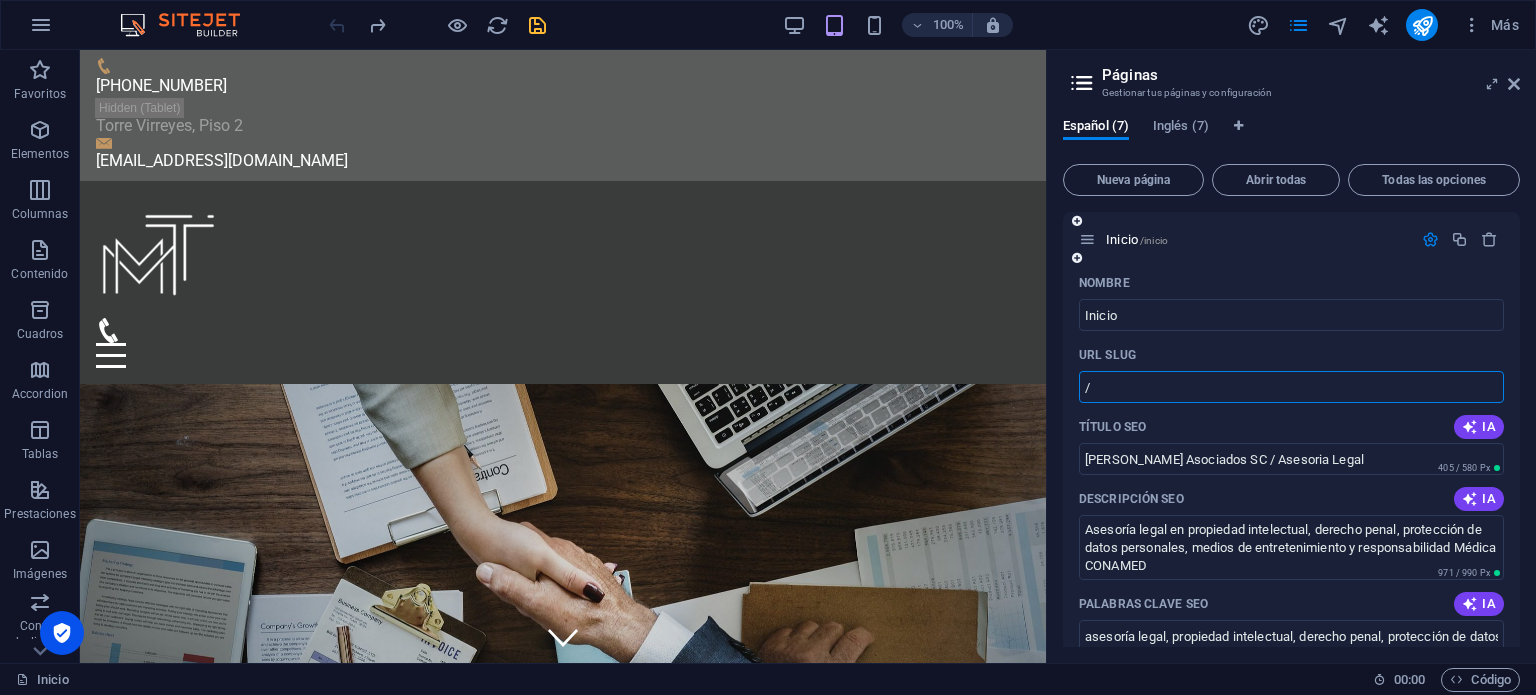 type on "/" 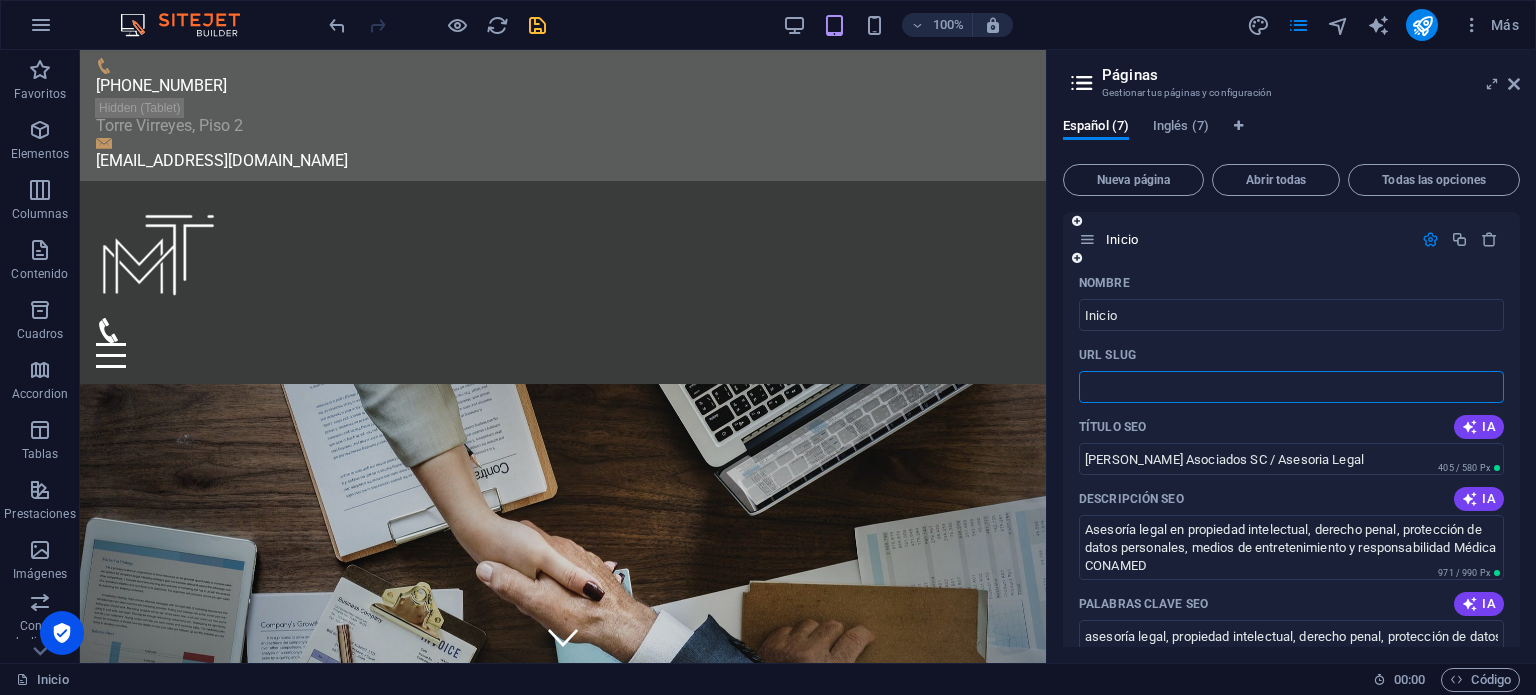 type 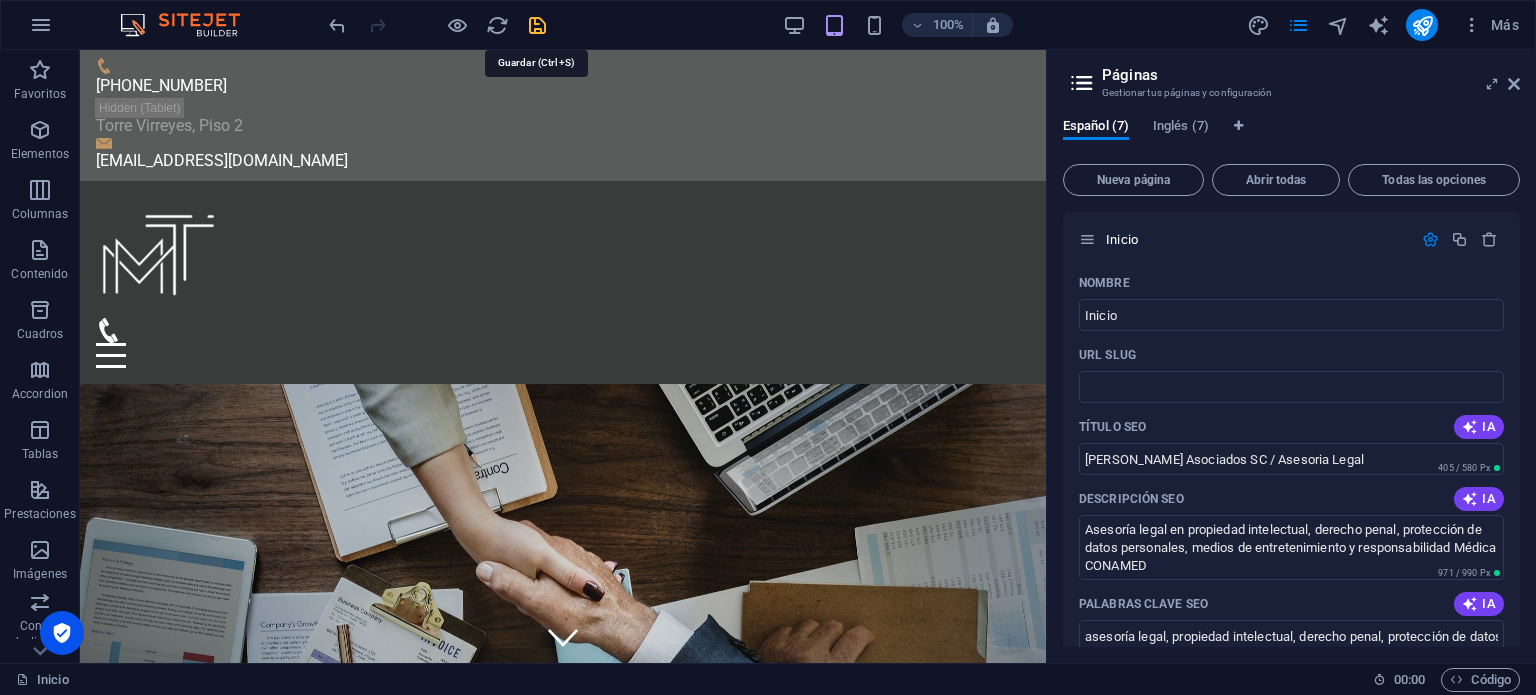 click at bounding box center [537, 25] 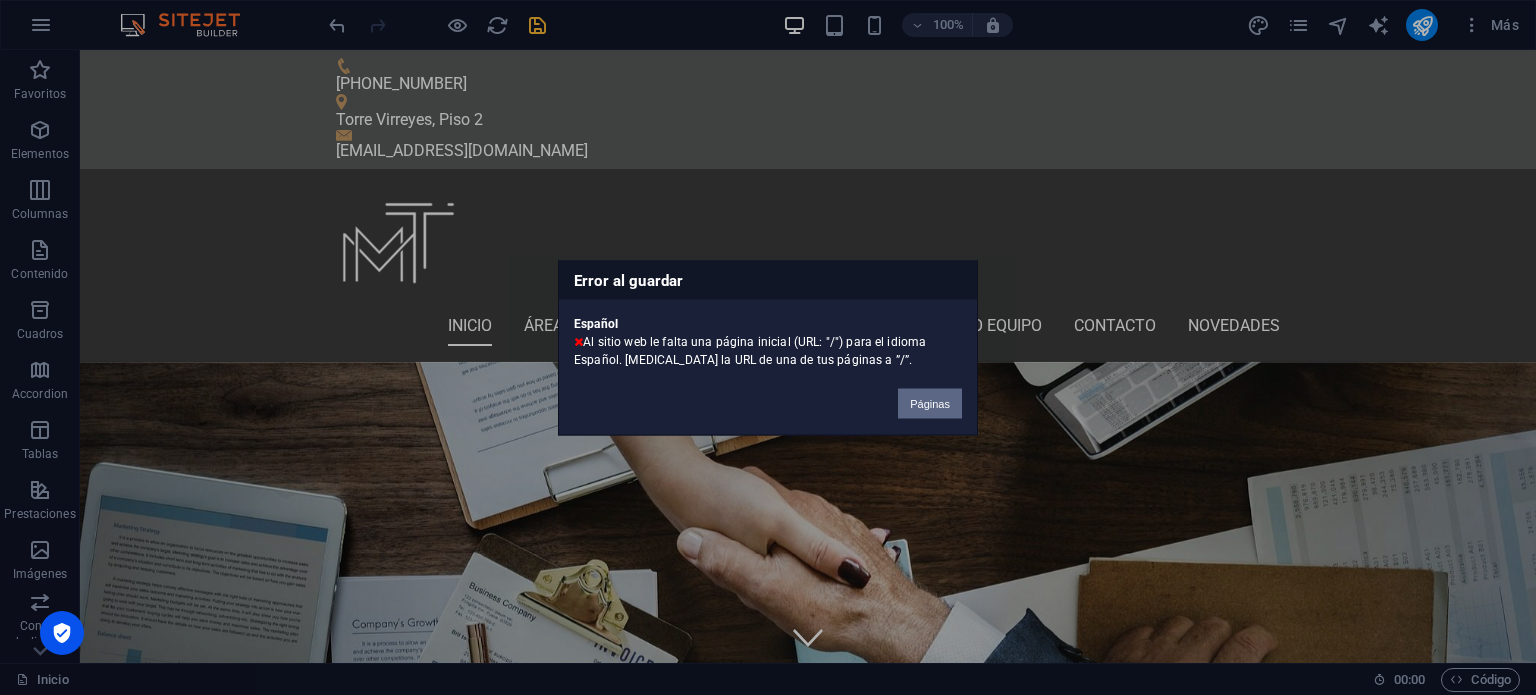 click on "Páginas" at bounding box center (930, 403) 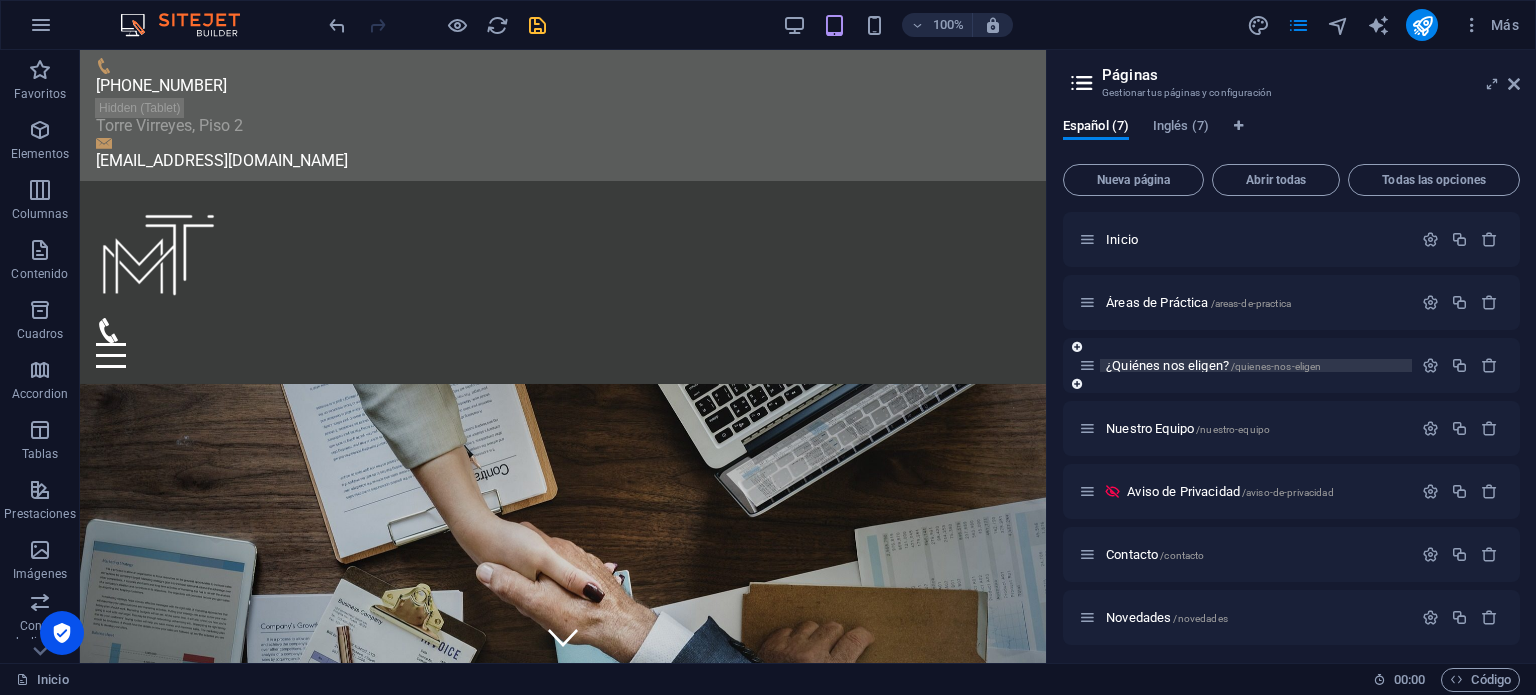 scroll, scrollTop: 0, scrollLeft: 0, axis: both 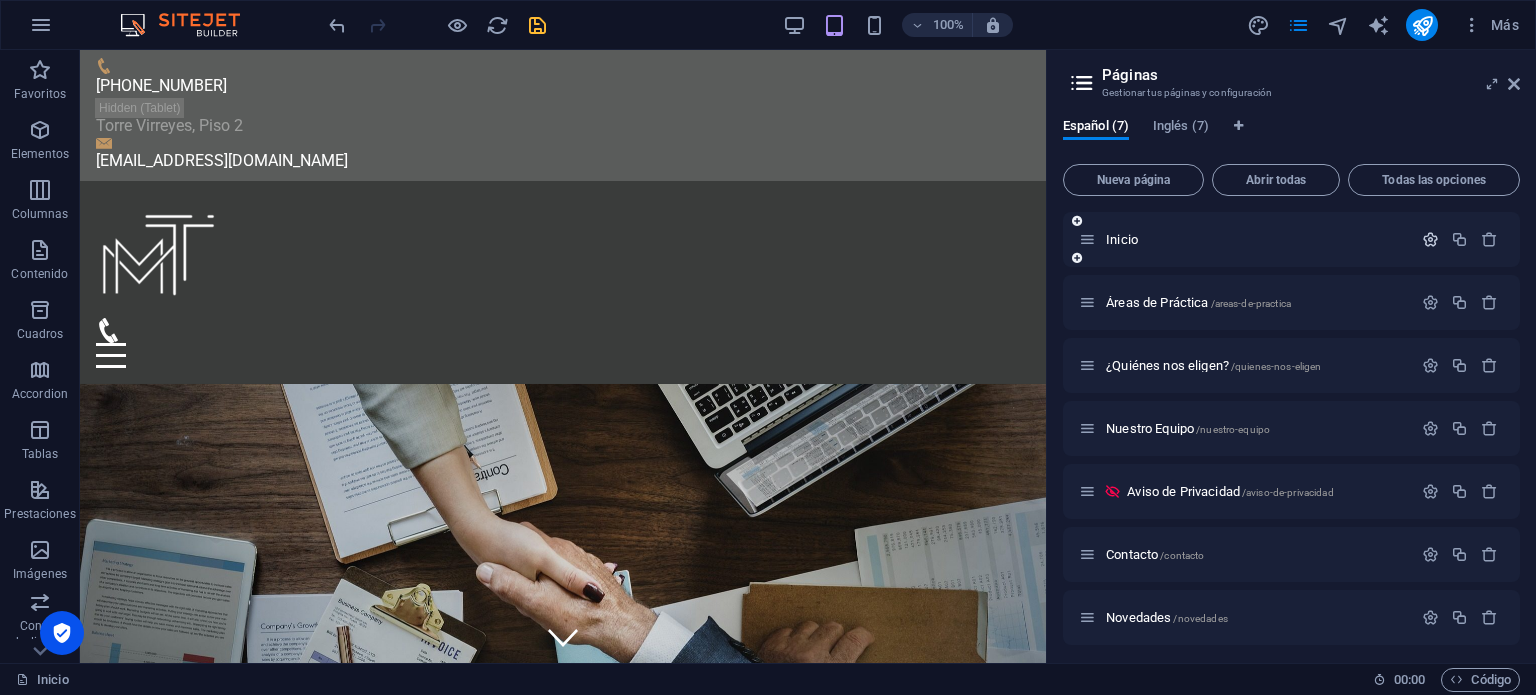 click at bounding box center [1430, 239] 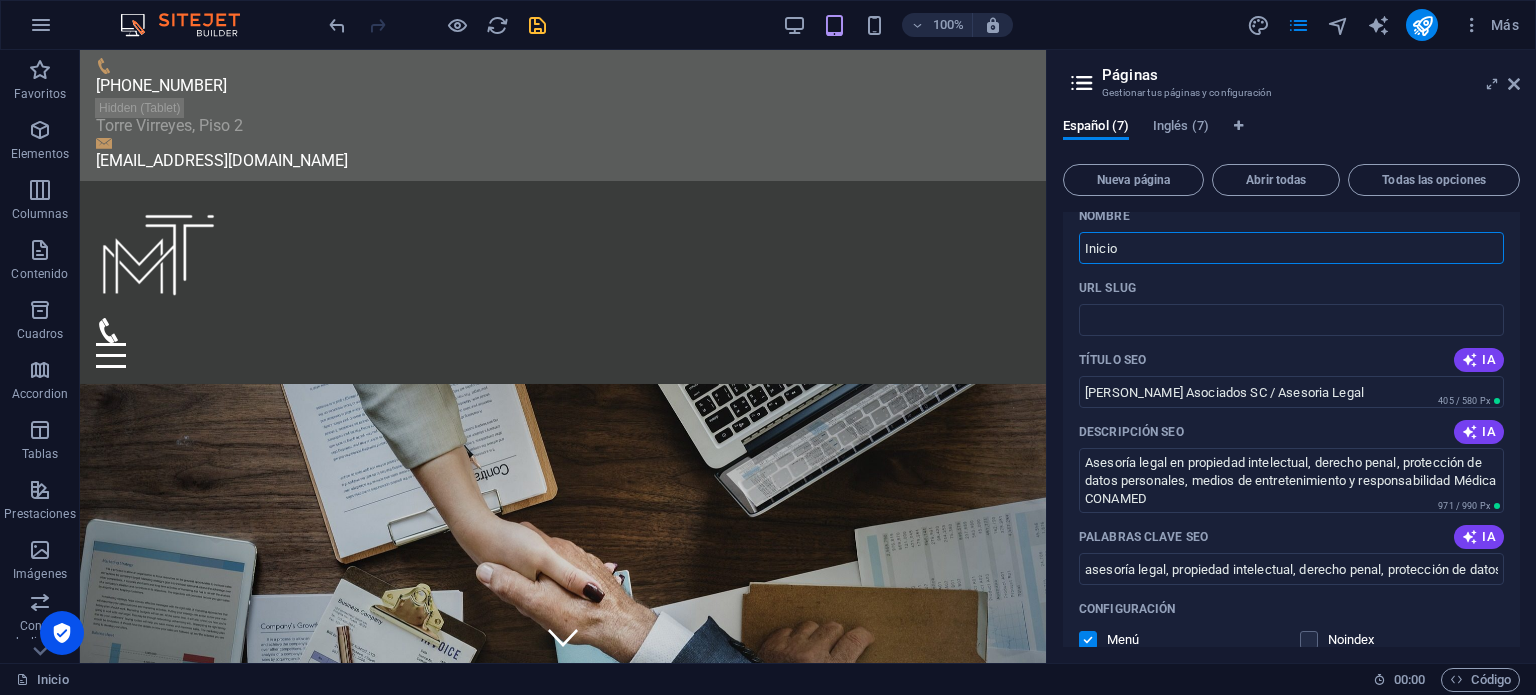 scroll, scrollTop: 100, scrollLeft: 0, axis: vertical 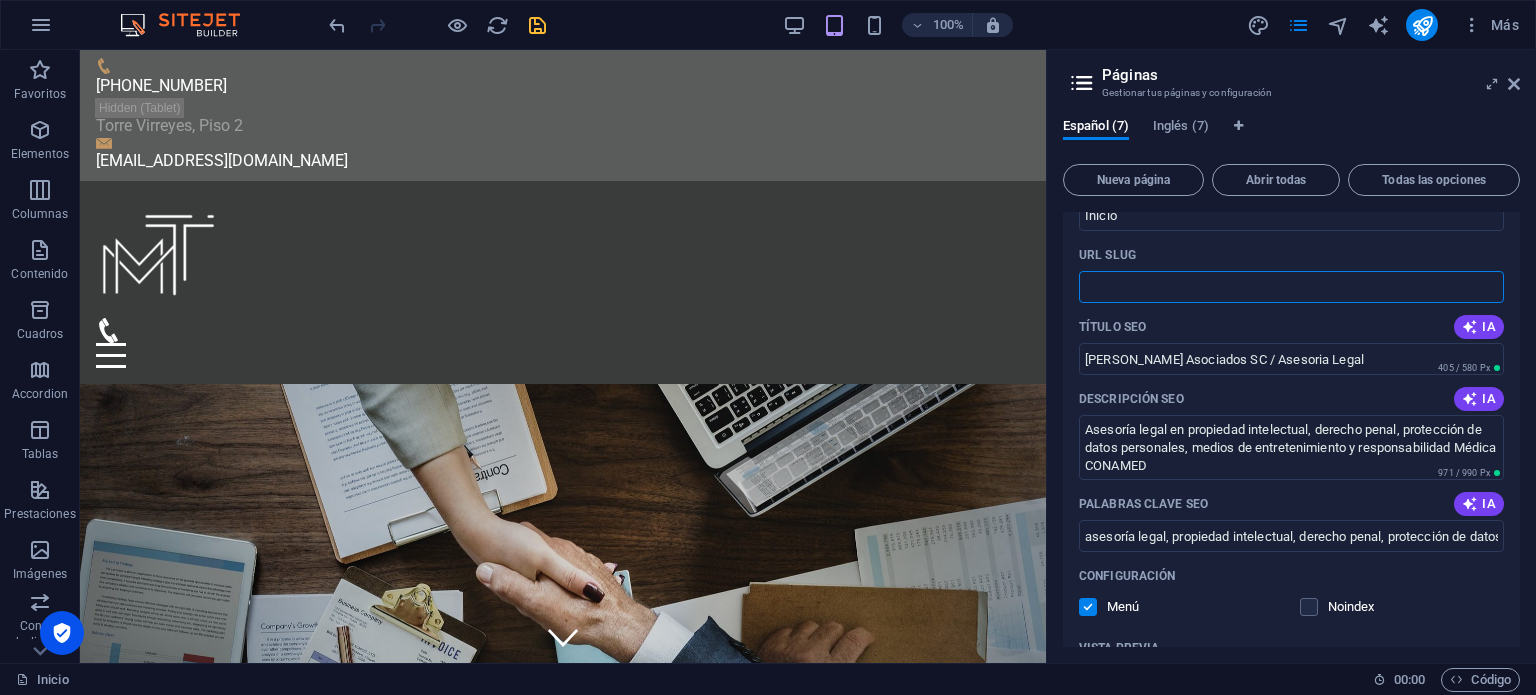 click on "URL SLUG" at bounding box center [1291, 287] 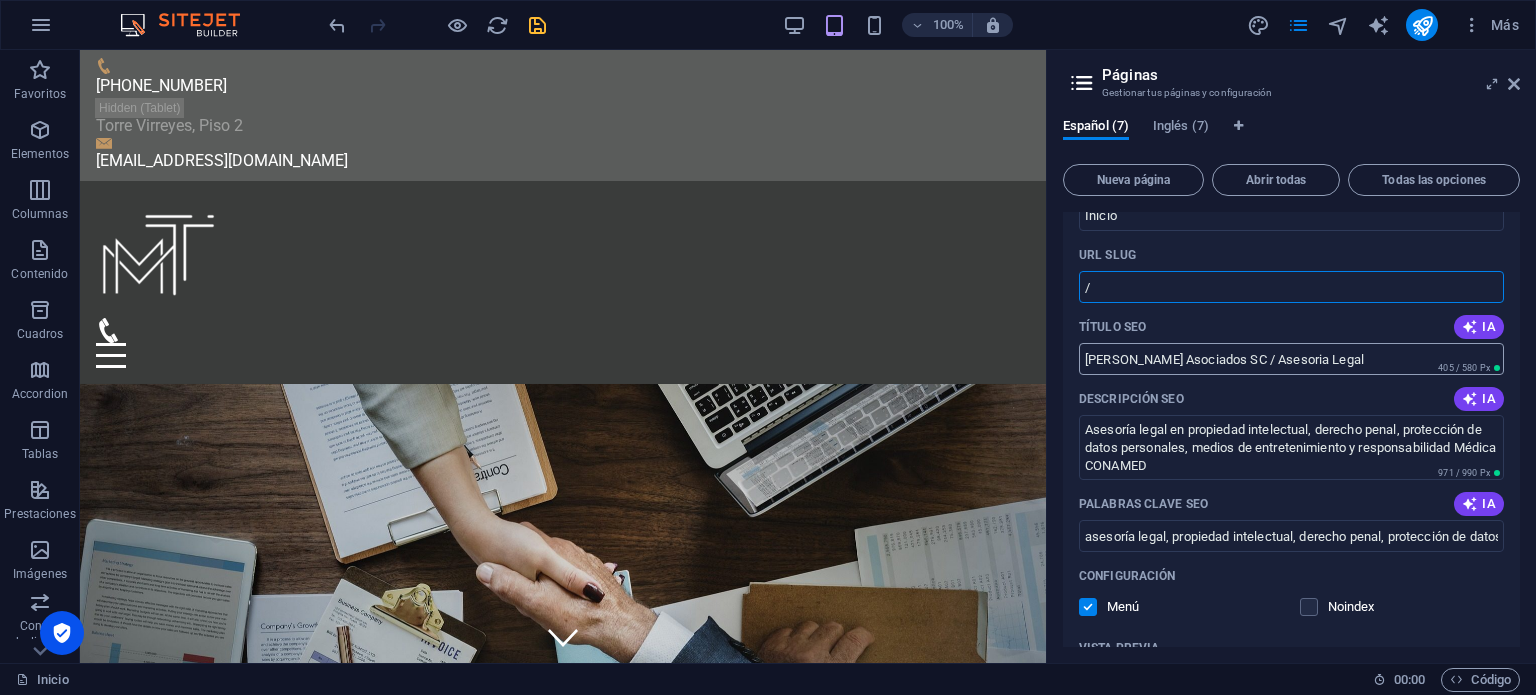 type on "/" 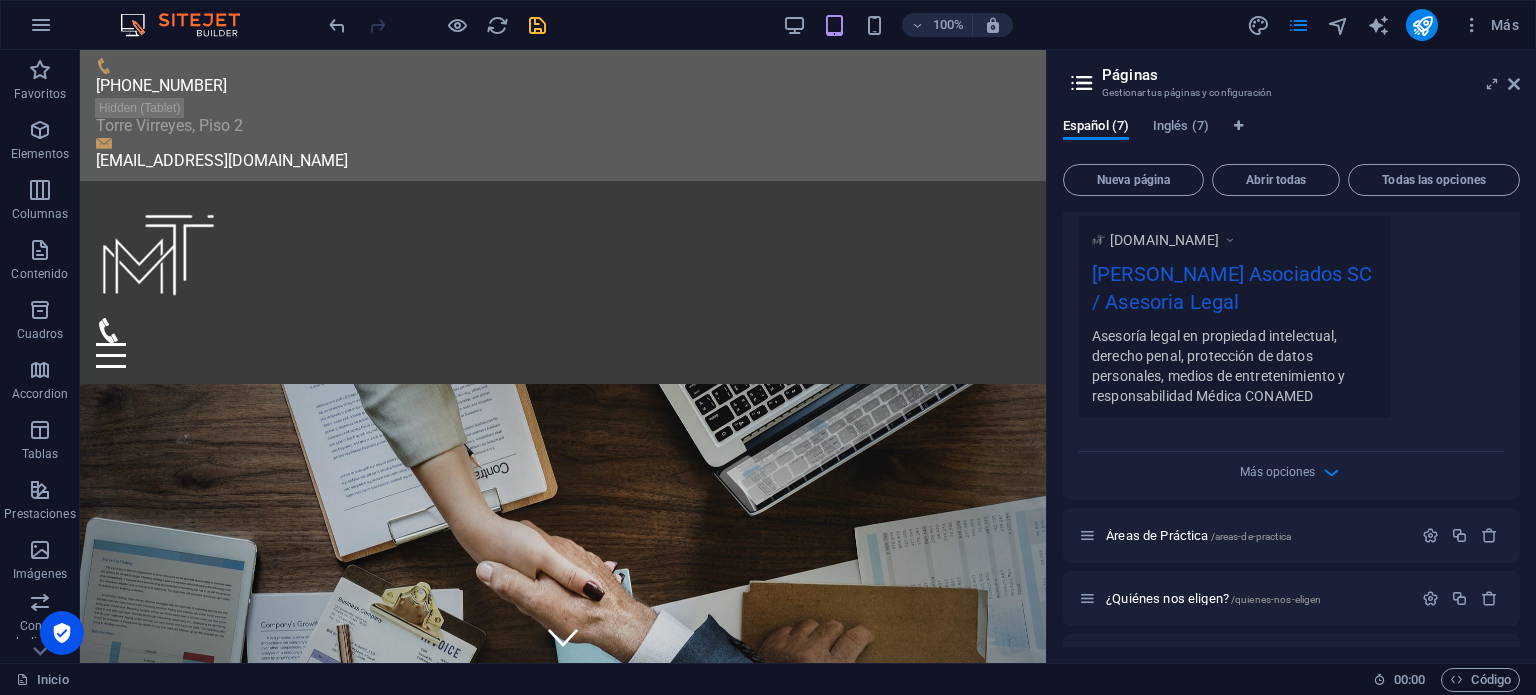 scroll, scrollTop: 700, scrollLeft: 0, axis: vertical 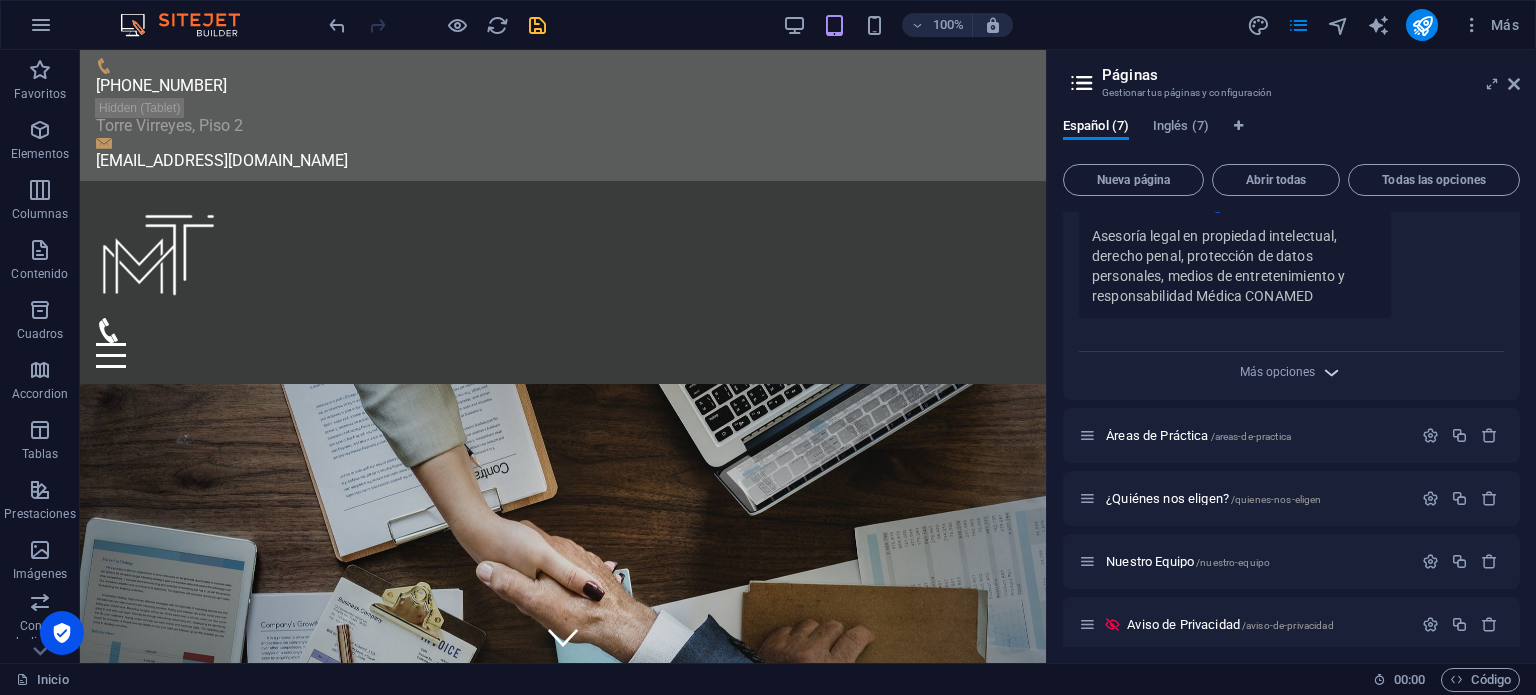click at bounding box center (1331, 372) 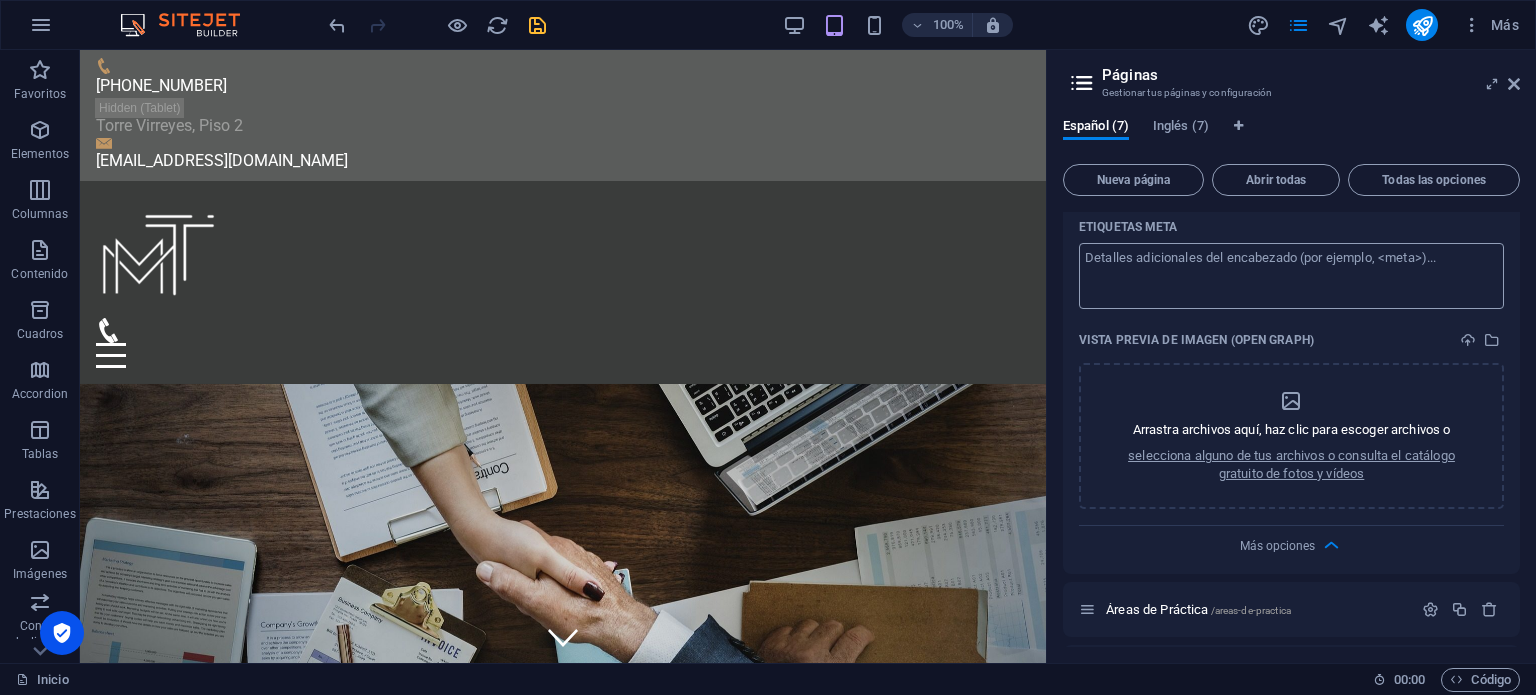 scroll, scrollTop: 800, scrollLeft: 0, axis: vertical 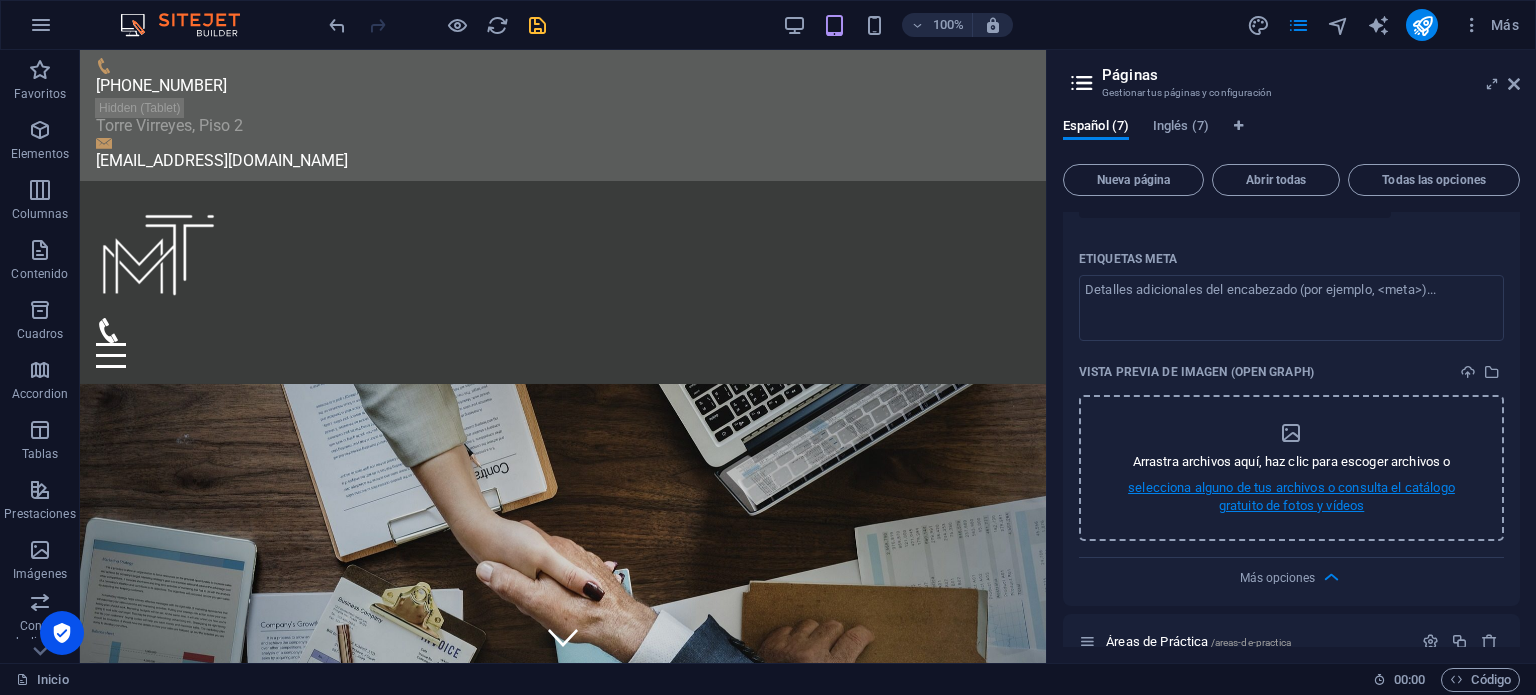 click on "selecciona alguno de tus archivos o consulta el catálogo gratuito de fotos y vídeos" at bounding box center (1291, 497) 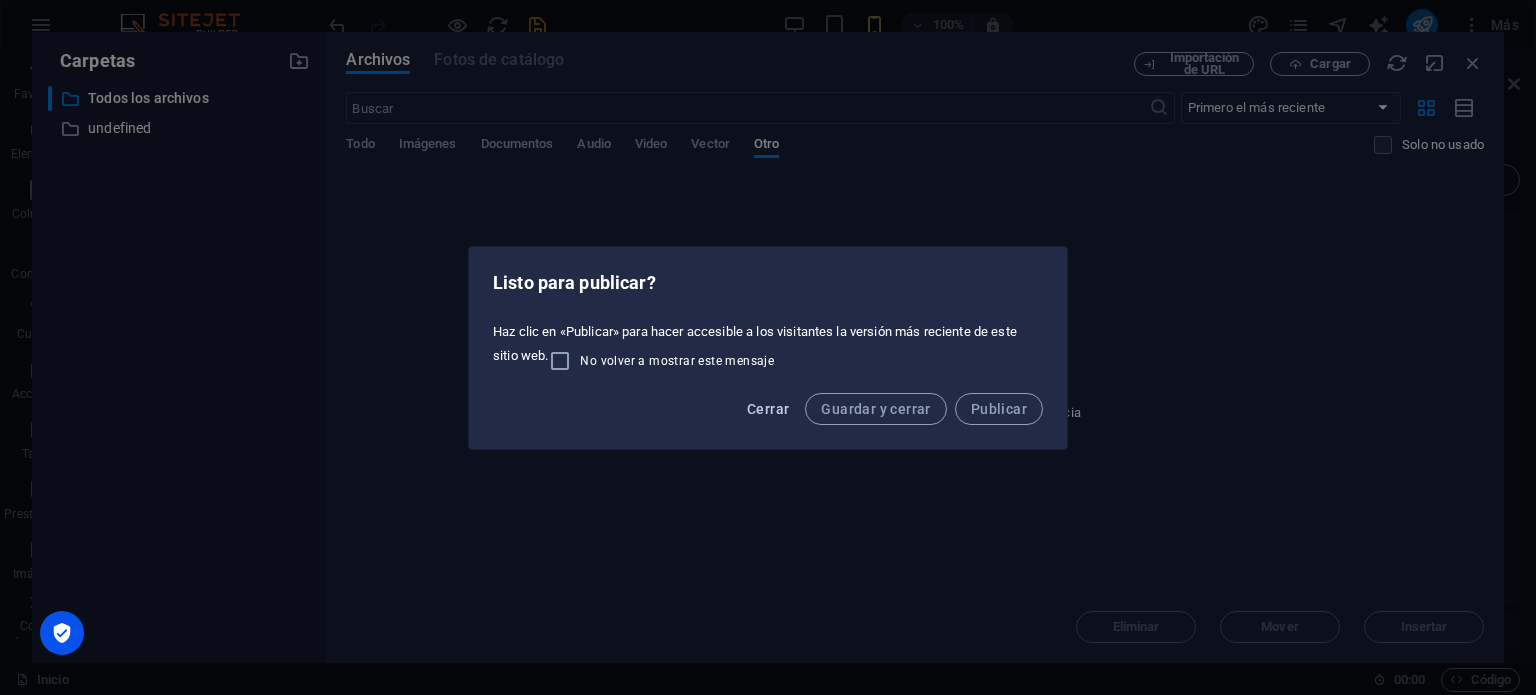 click on "Cerrar" at bounding box center [768, 409] 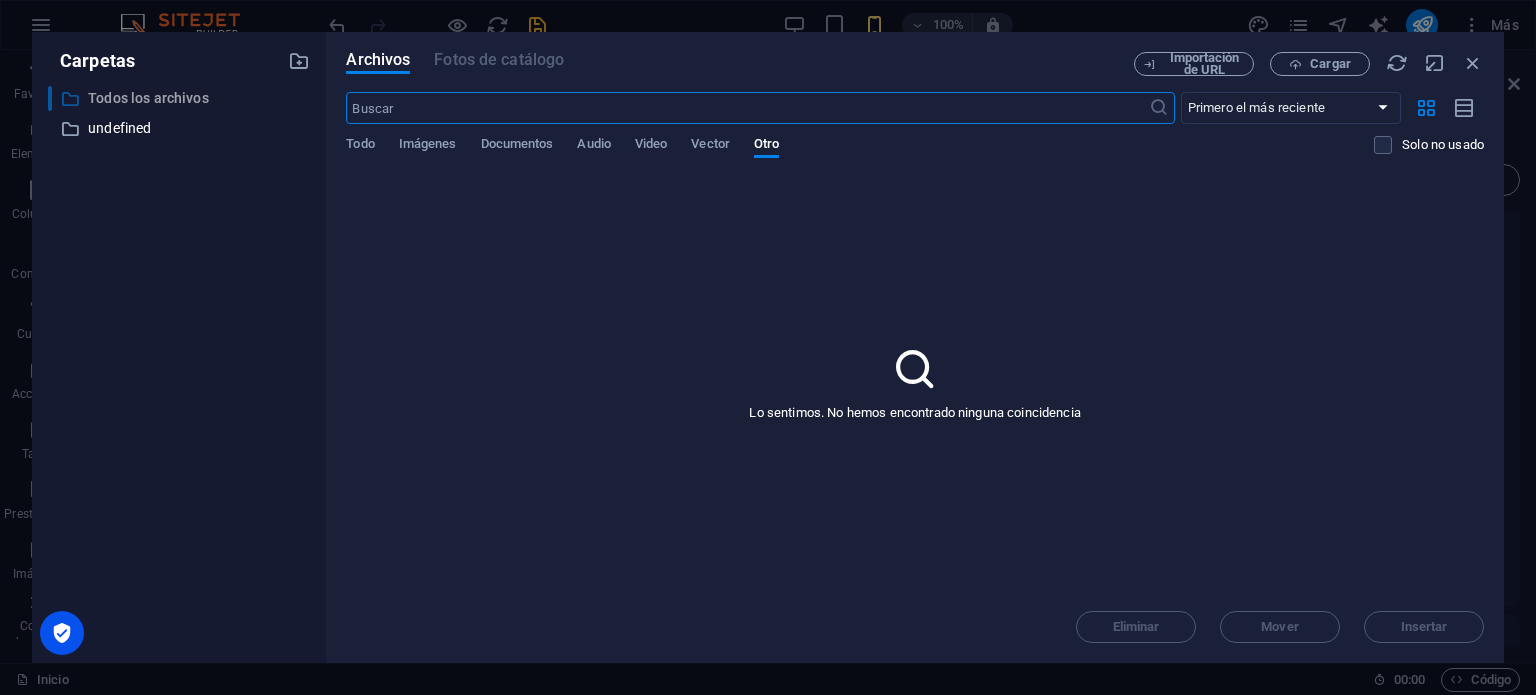click on "Todos los archivos" at bounding box center [181, 98] 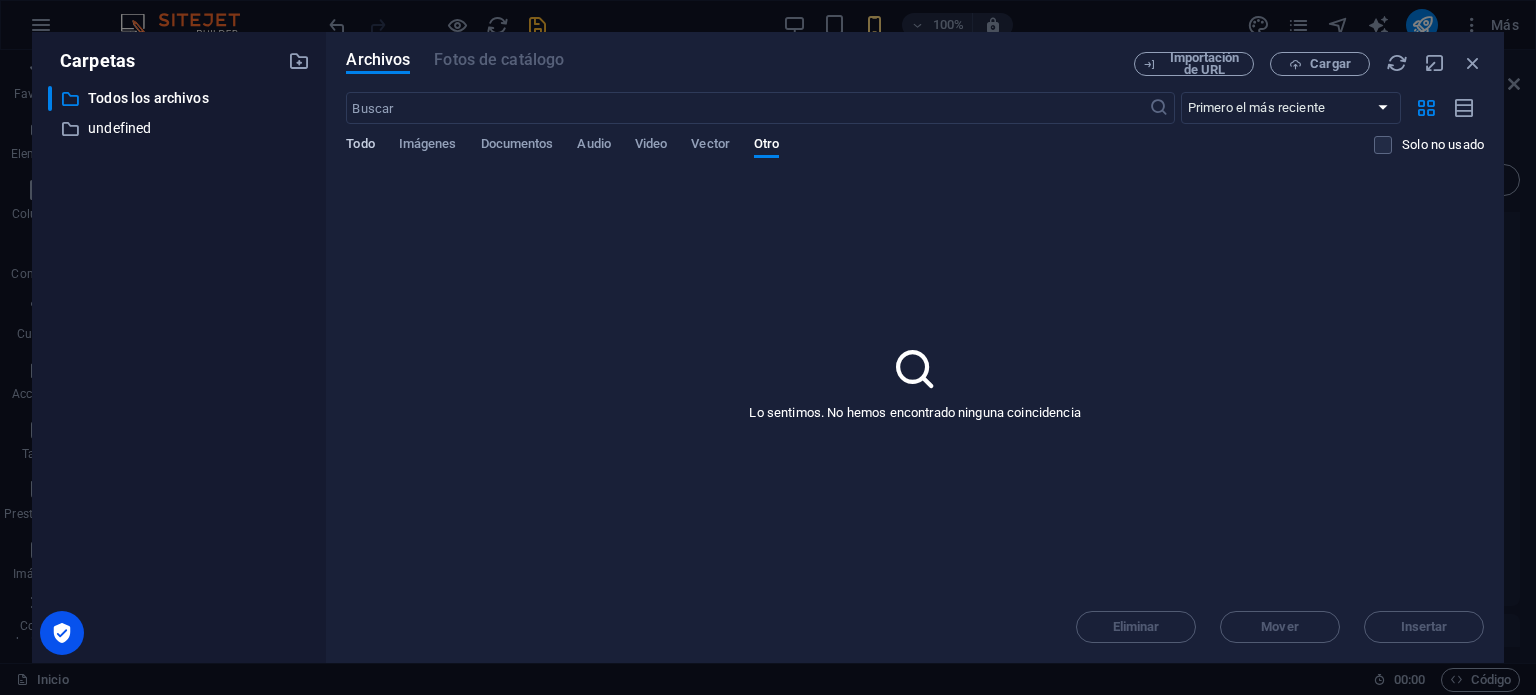 click on "Todo" at bounding box center (360, 146) 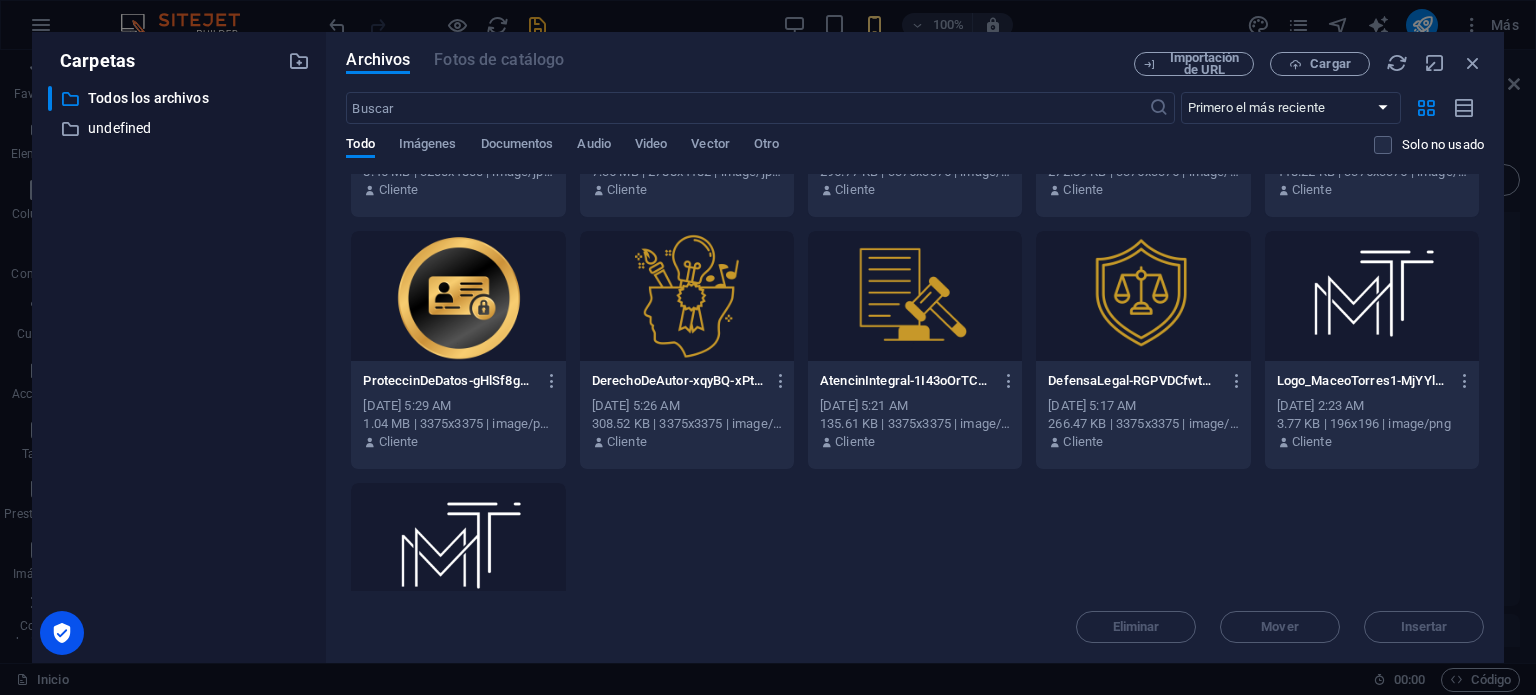 scroll, scrollTop: 1739, scrollLeft: 0, axis: vertical 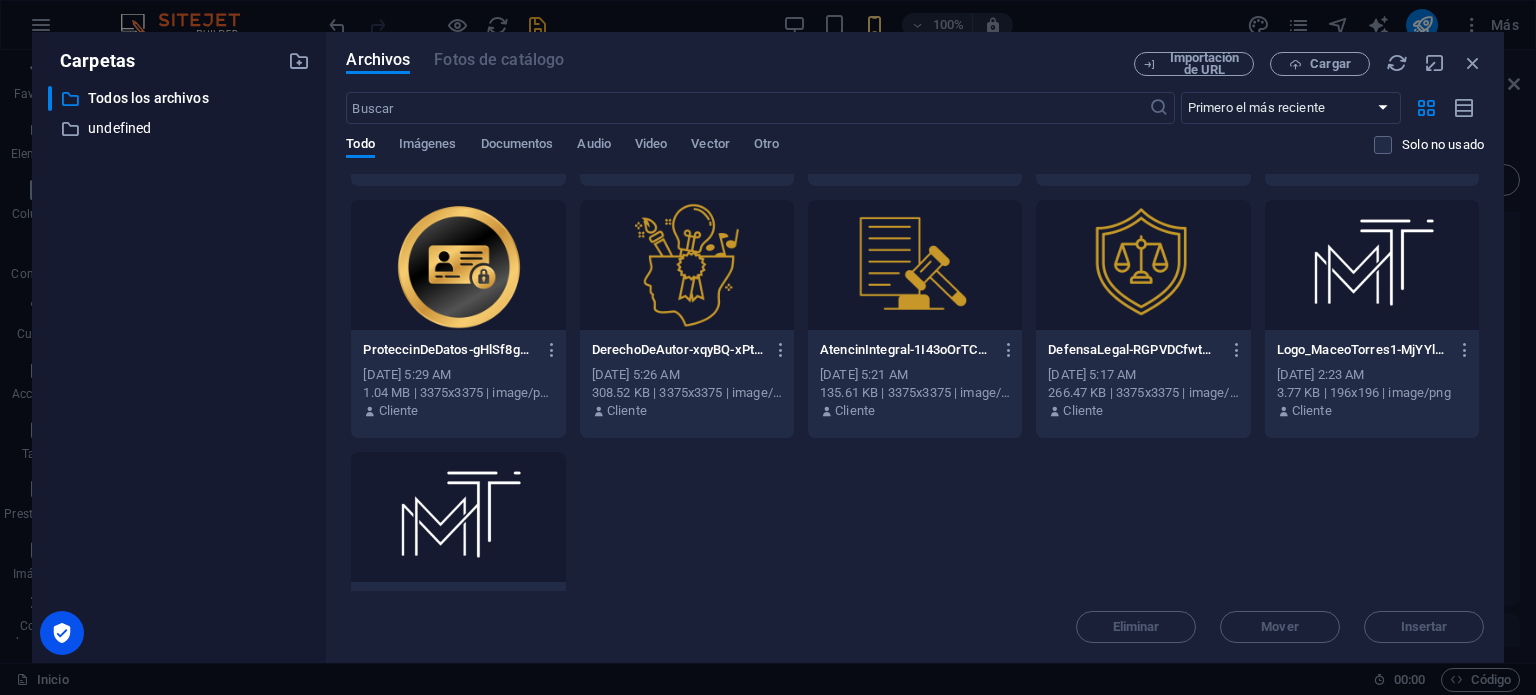 click at bounding box center [1372, 265] 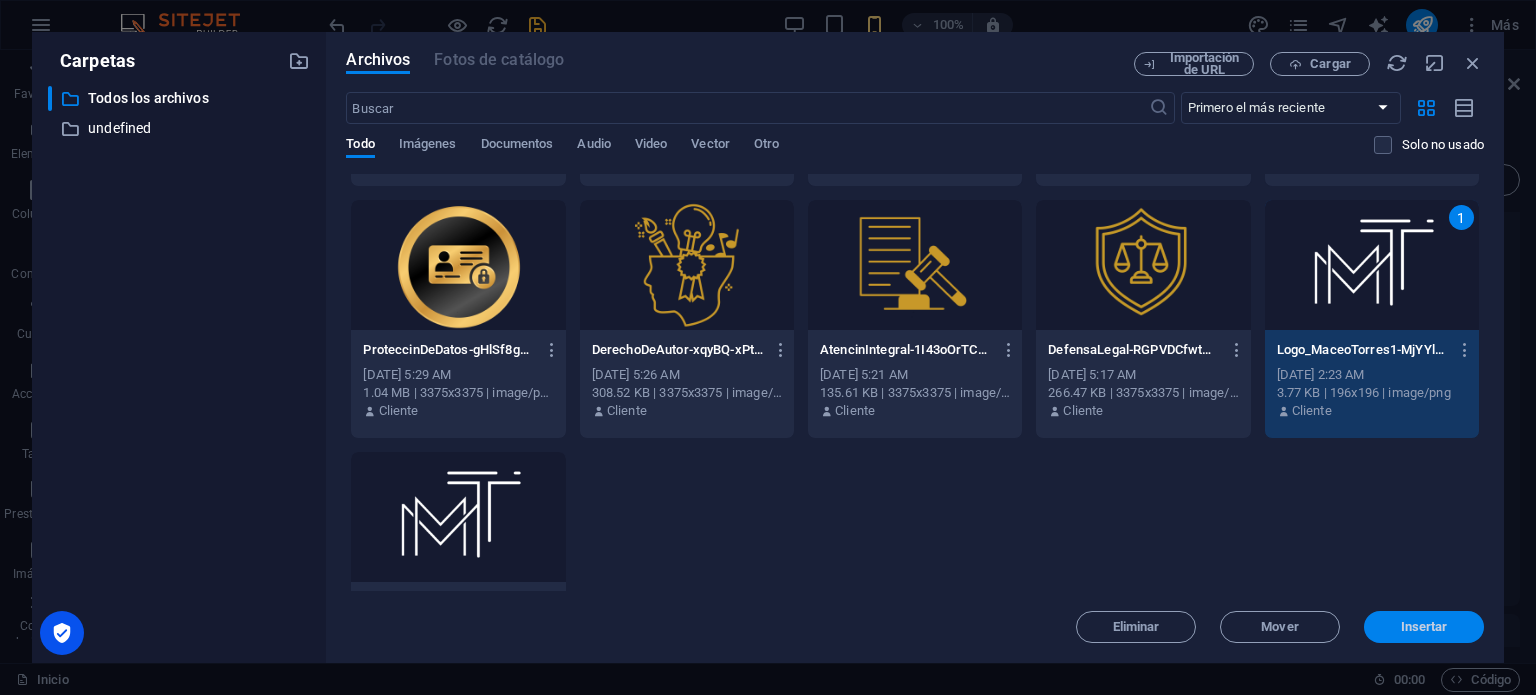 click on "Insertar" at bounding box center (1424, 627) 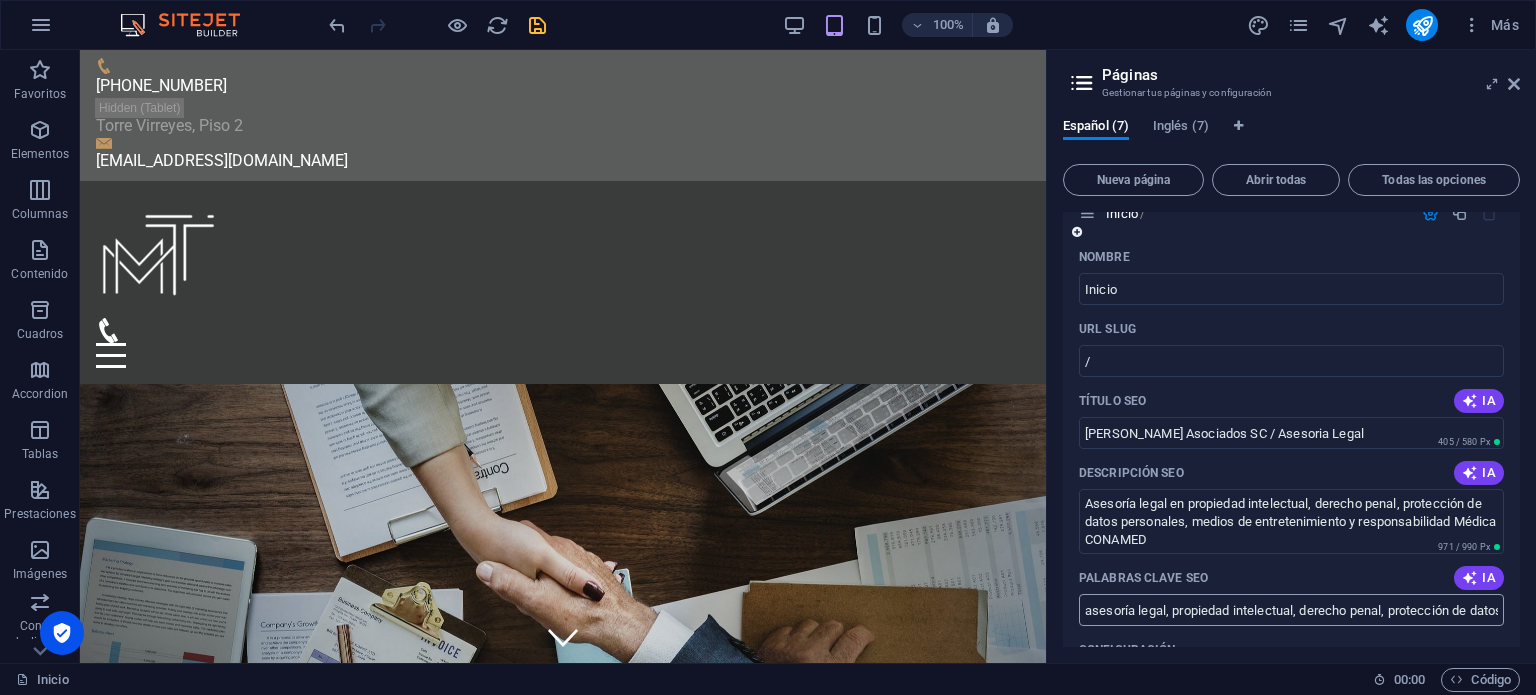 scroll, scrollTop: 0, scrollLeft: 0, axis: both 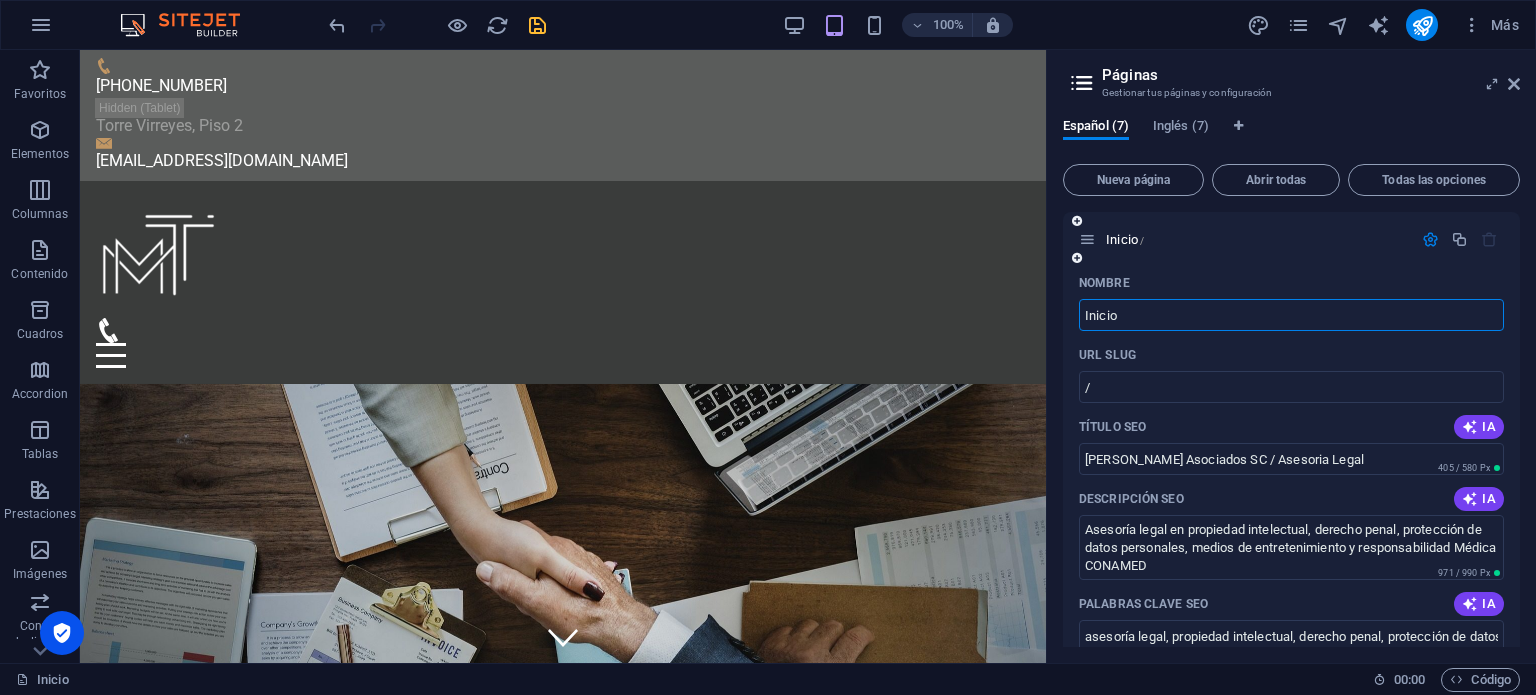 click on "Inicio" at bounding box center (1291, 315) 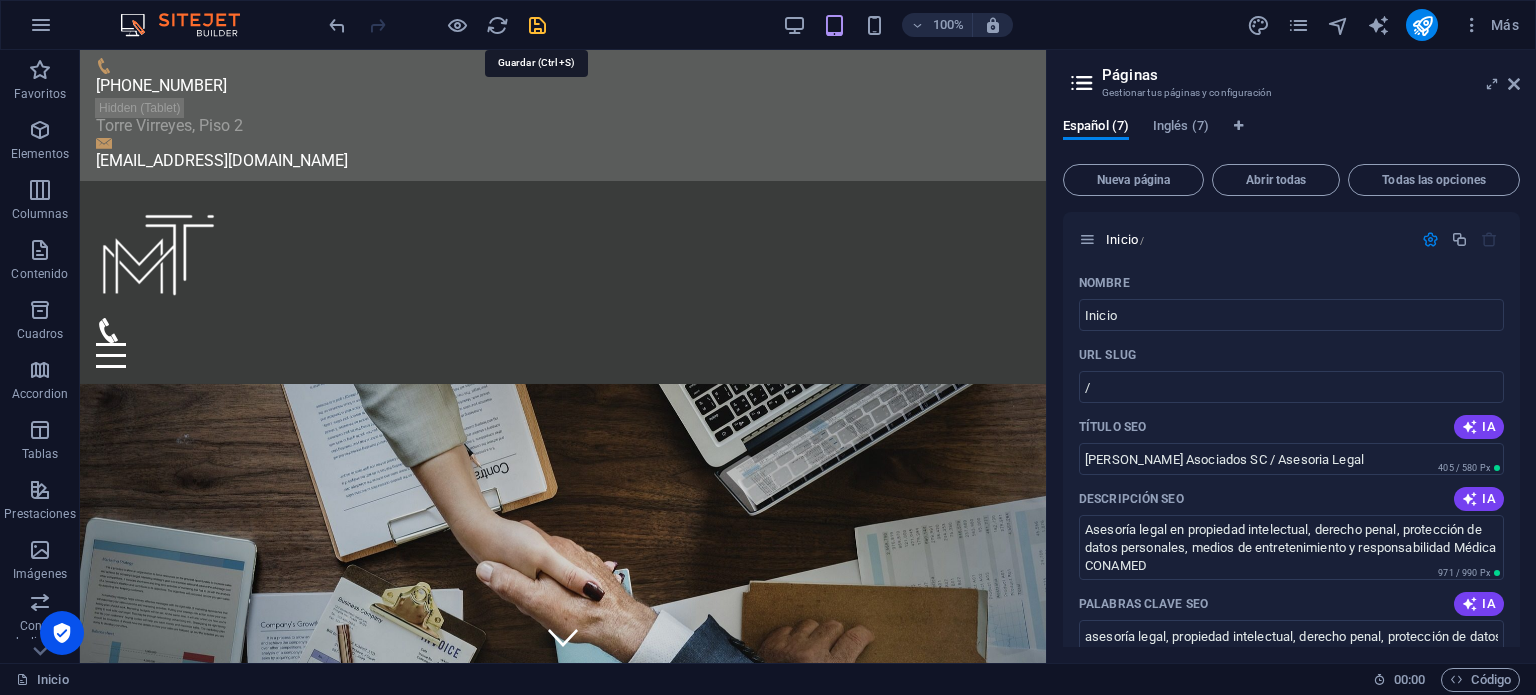 click at bounding box center [537, 25] 